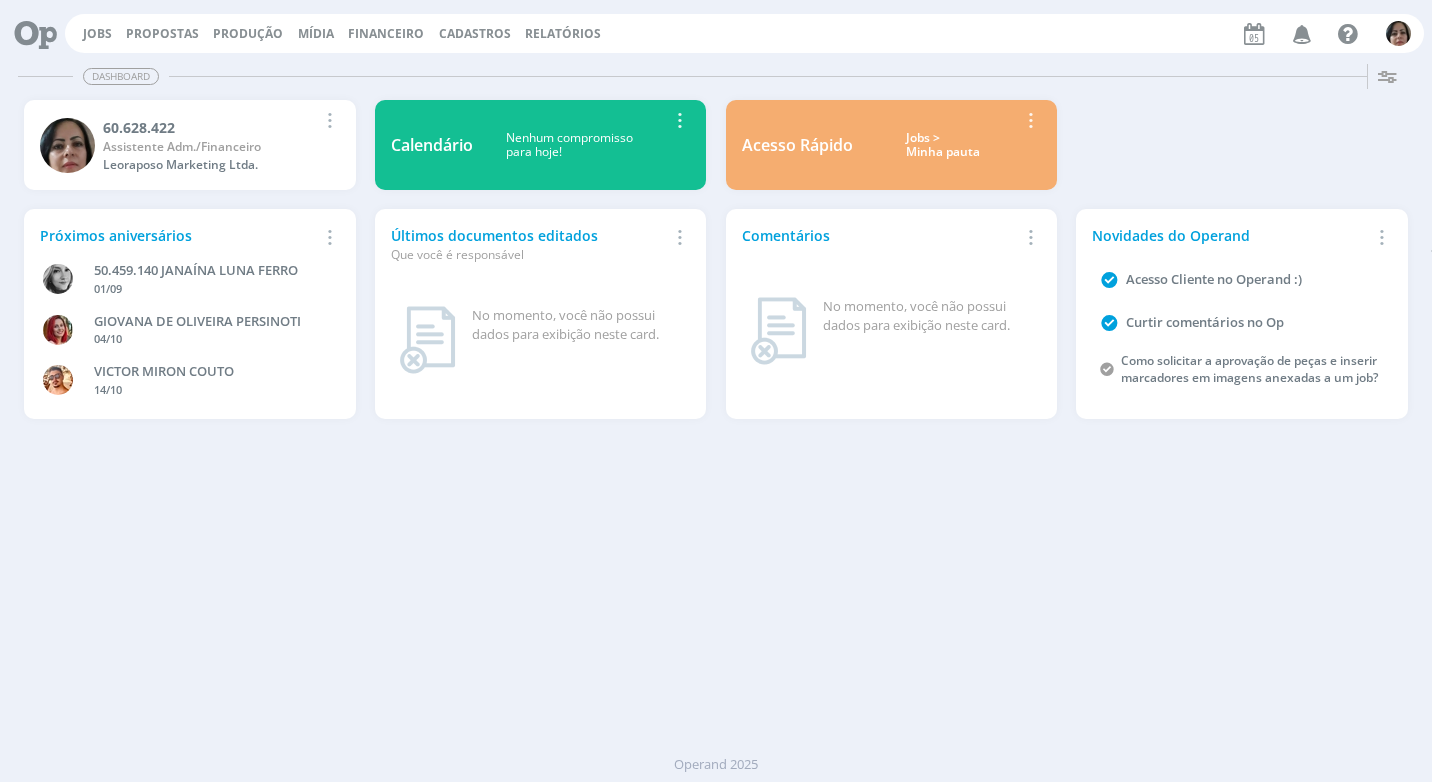 scroll, scrollTop: 0, scrollLeft: 0, axis: both 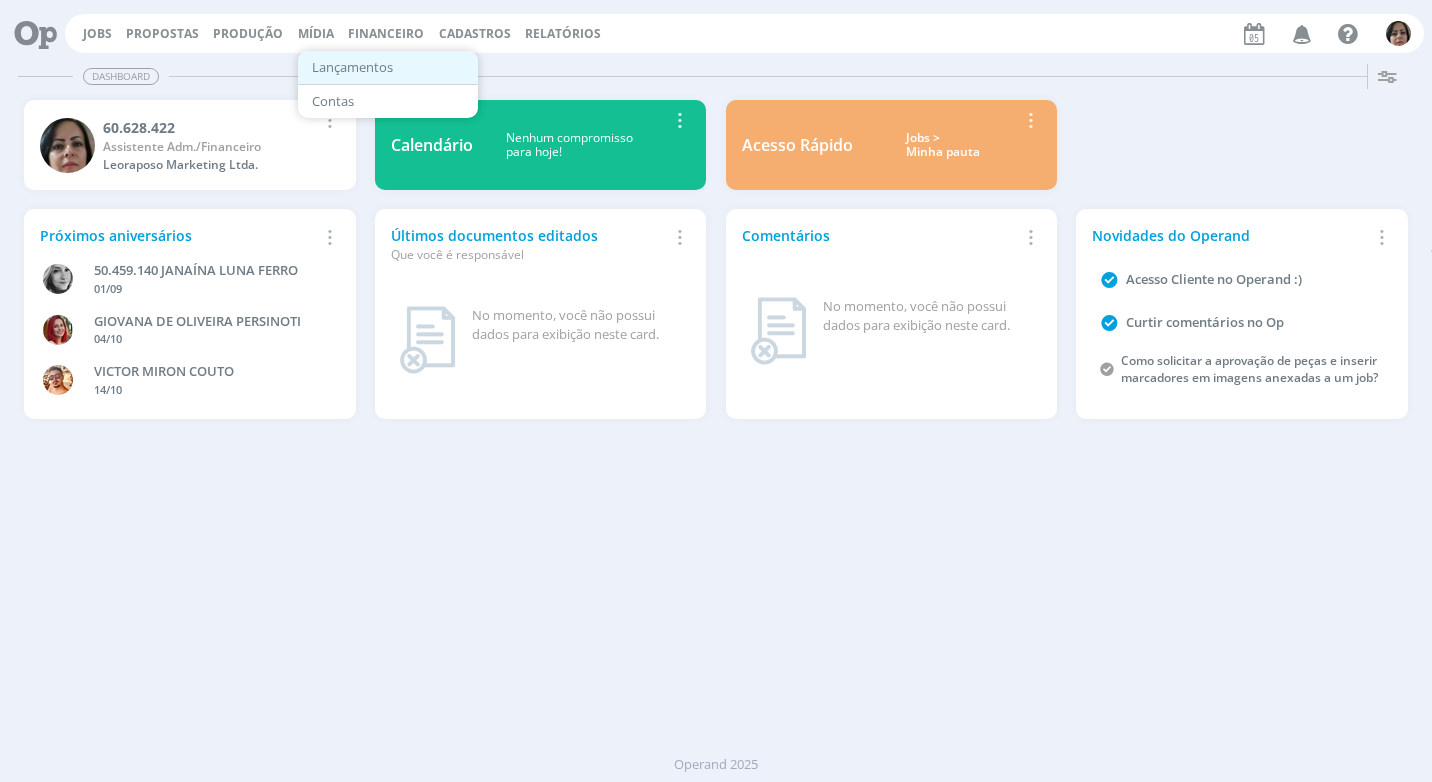 click on "Lançamentos" at bounding box center (388, 67) 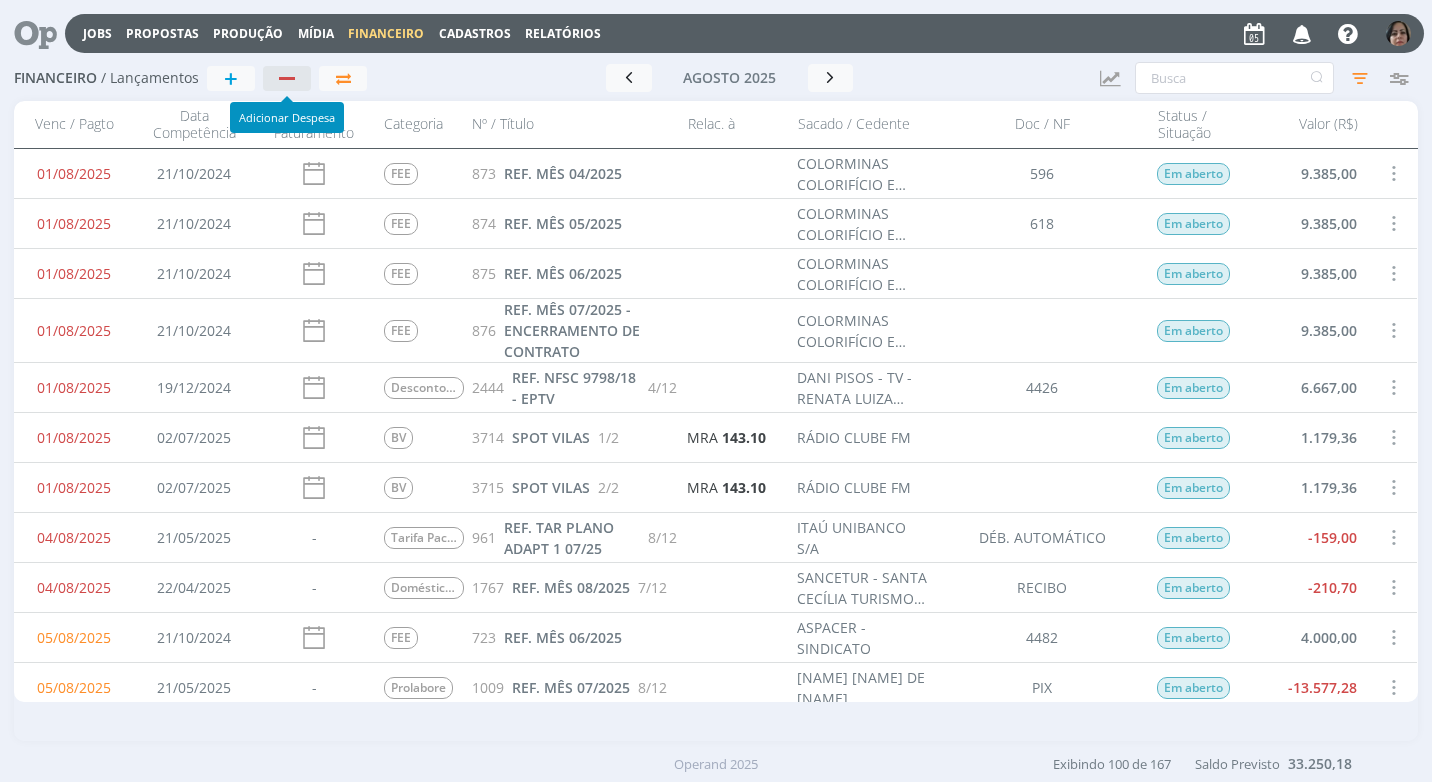 click at bounding box center (288, 78) 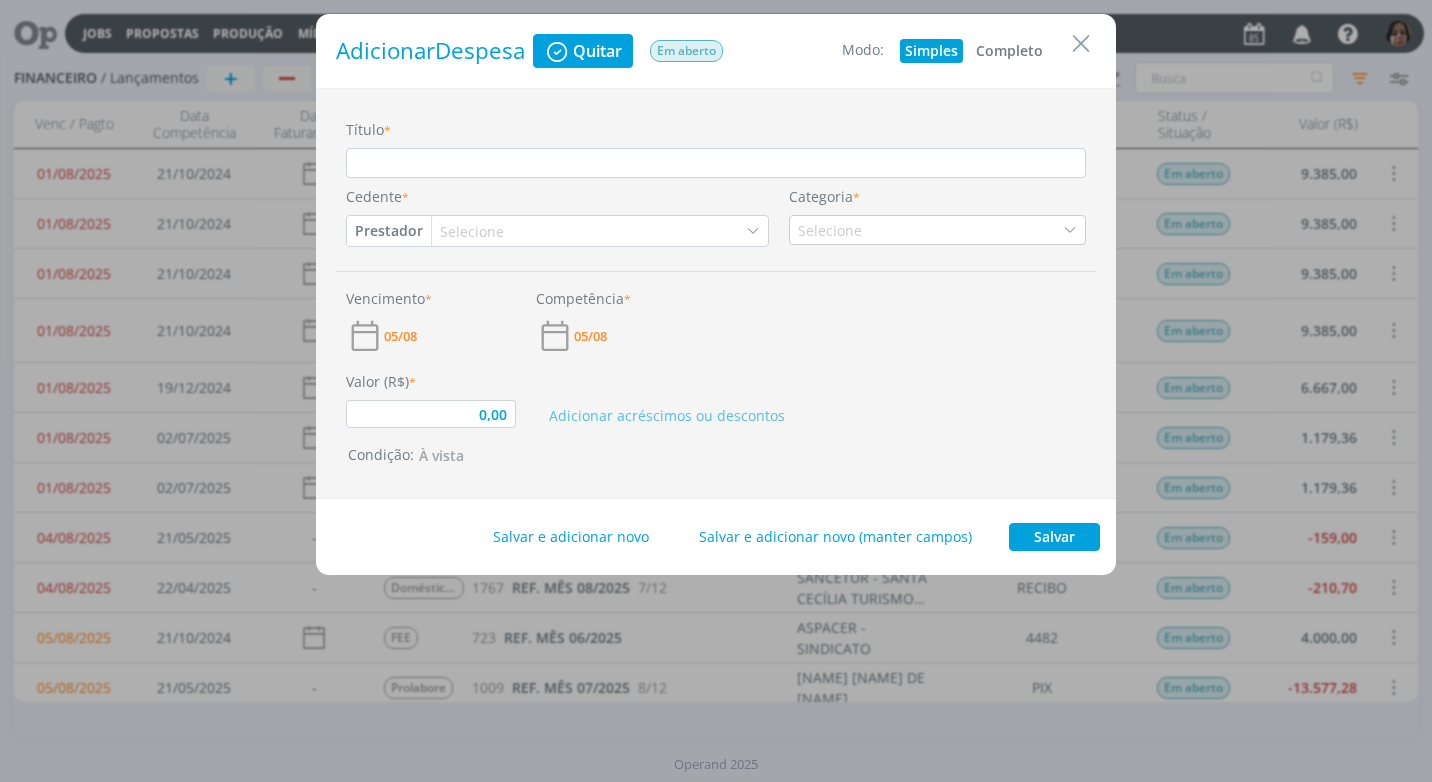 click on "Completo" at bounding box center [1009, 51] 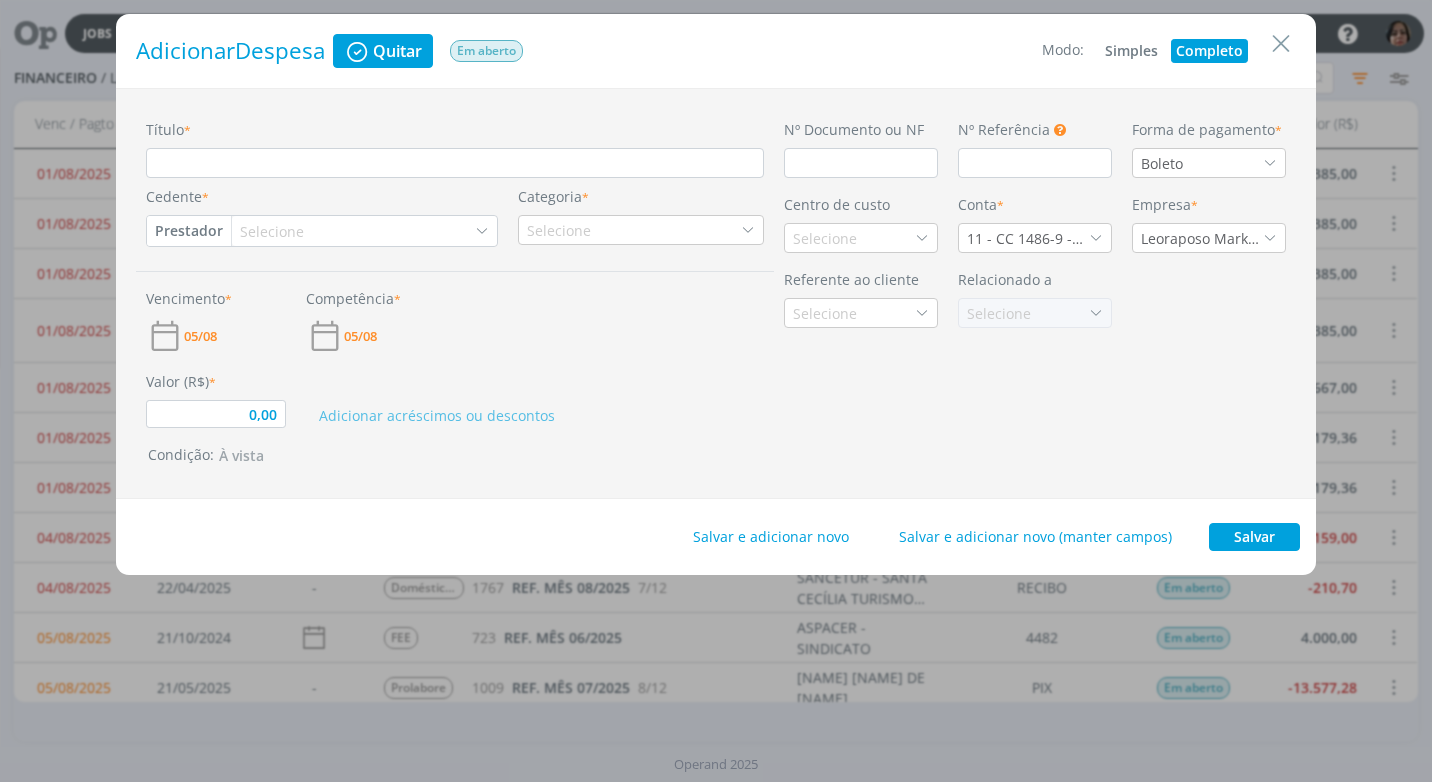 type on "0,00" 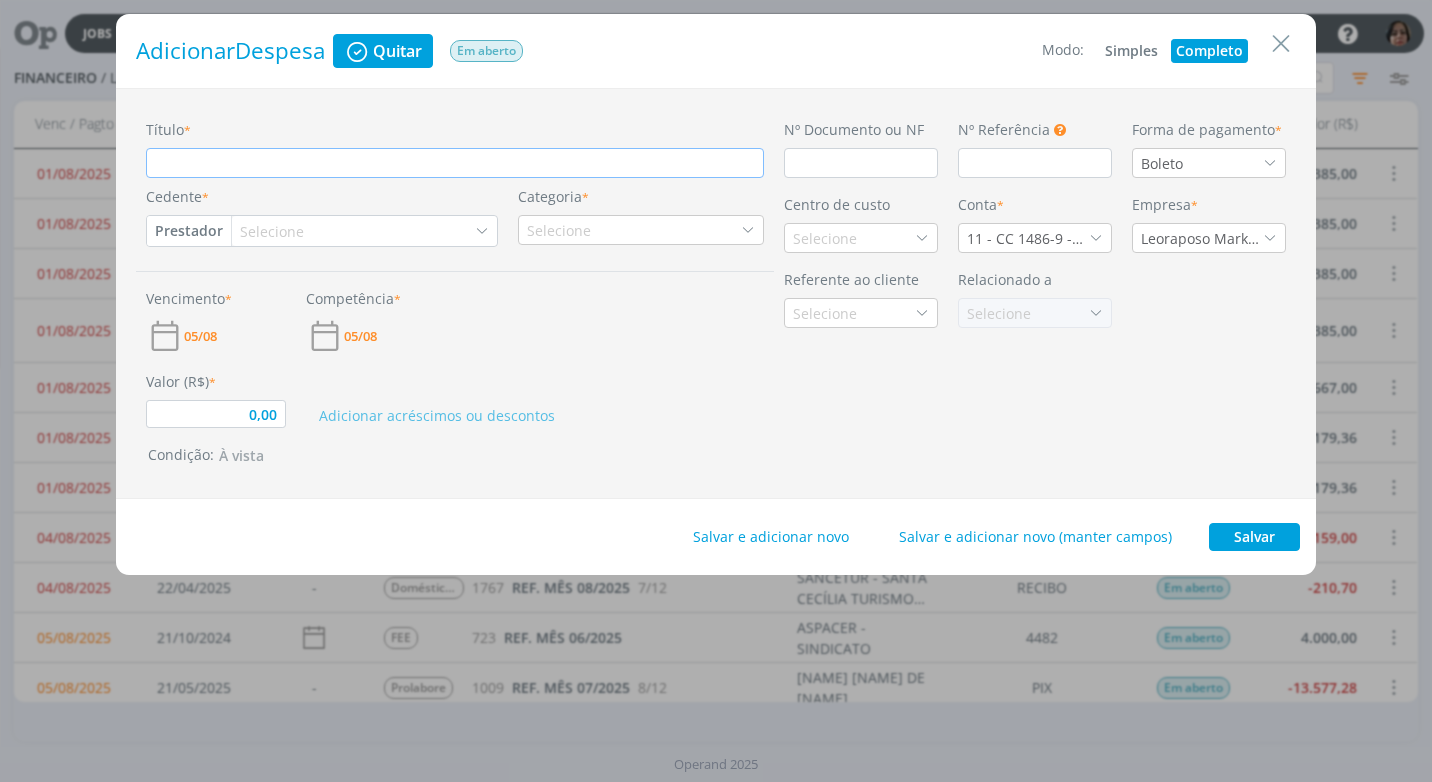 click on "Título  *" at bounding box center [455, 163] 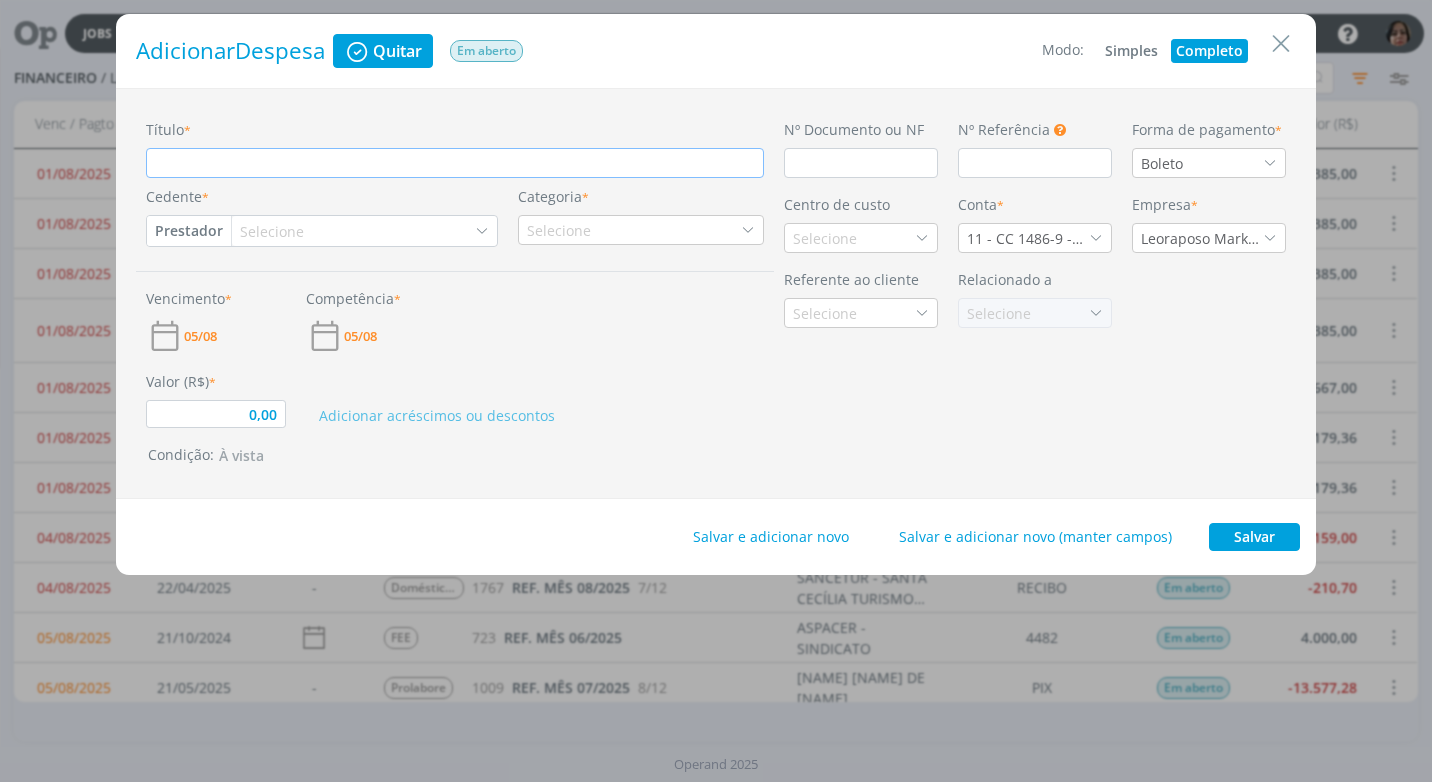 type on "t" 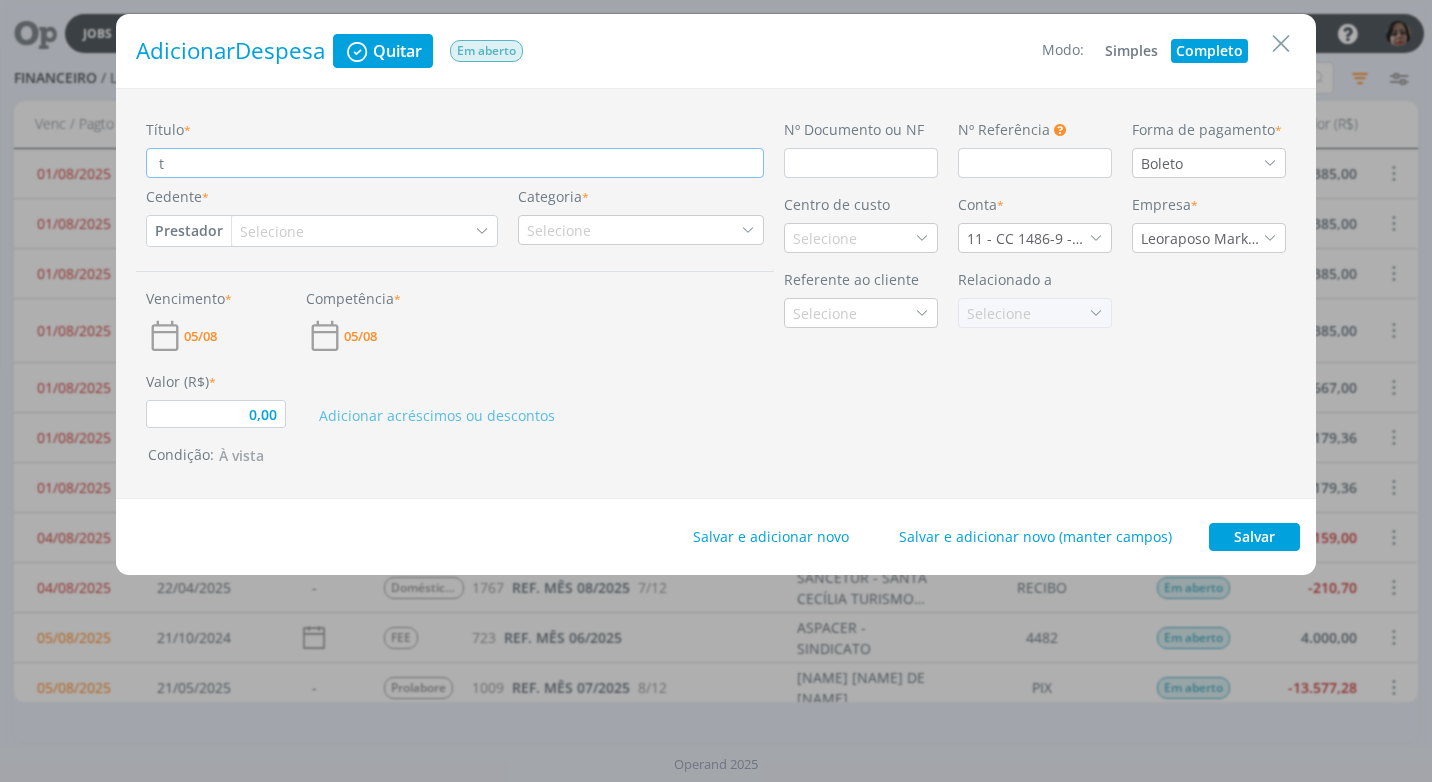 type on "ta" 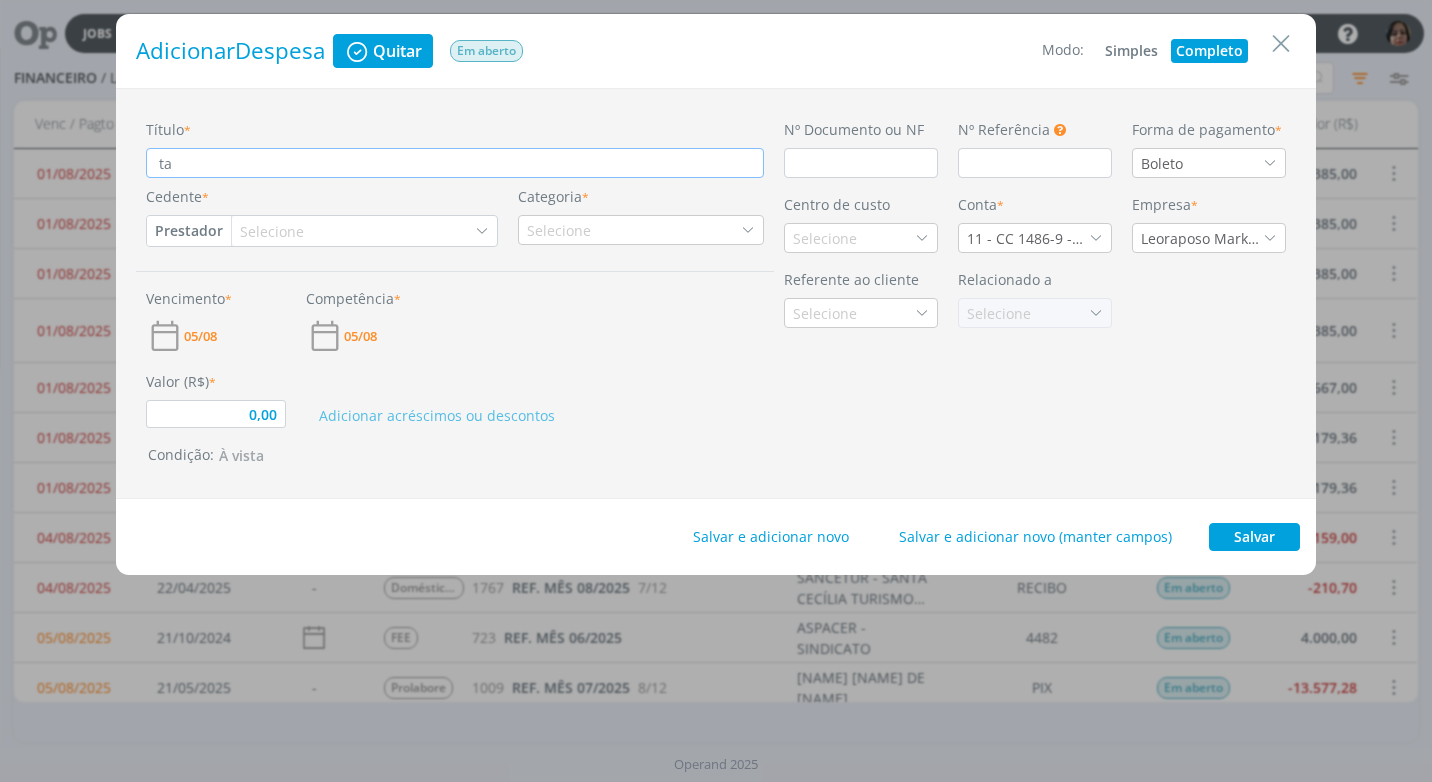 type on "tar" 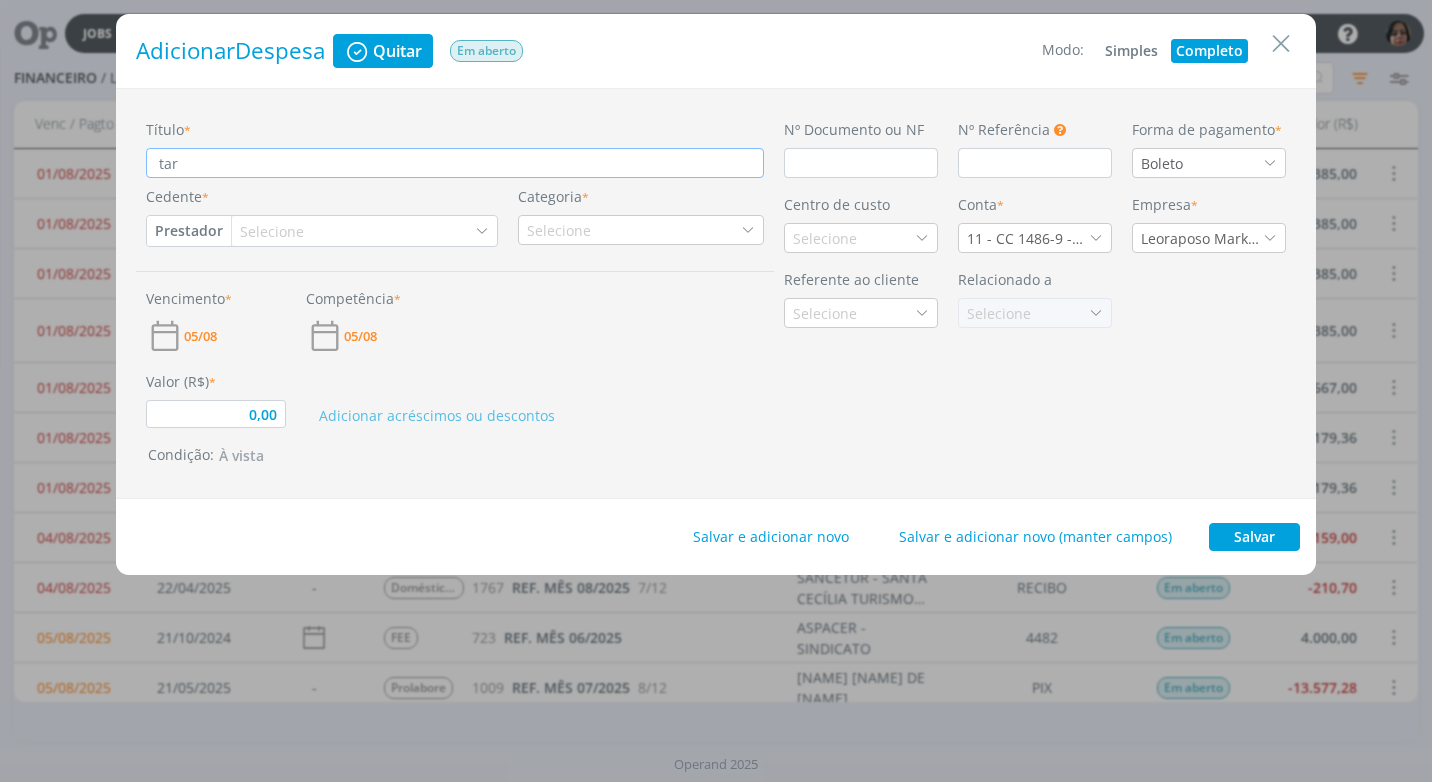 type on "ta" 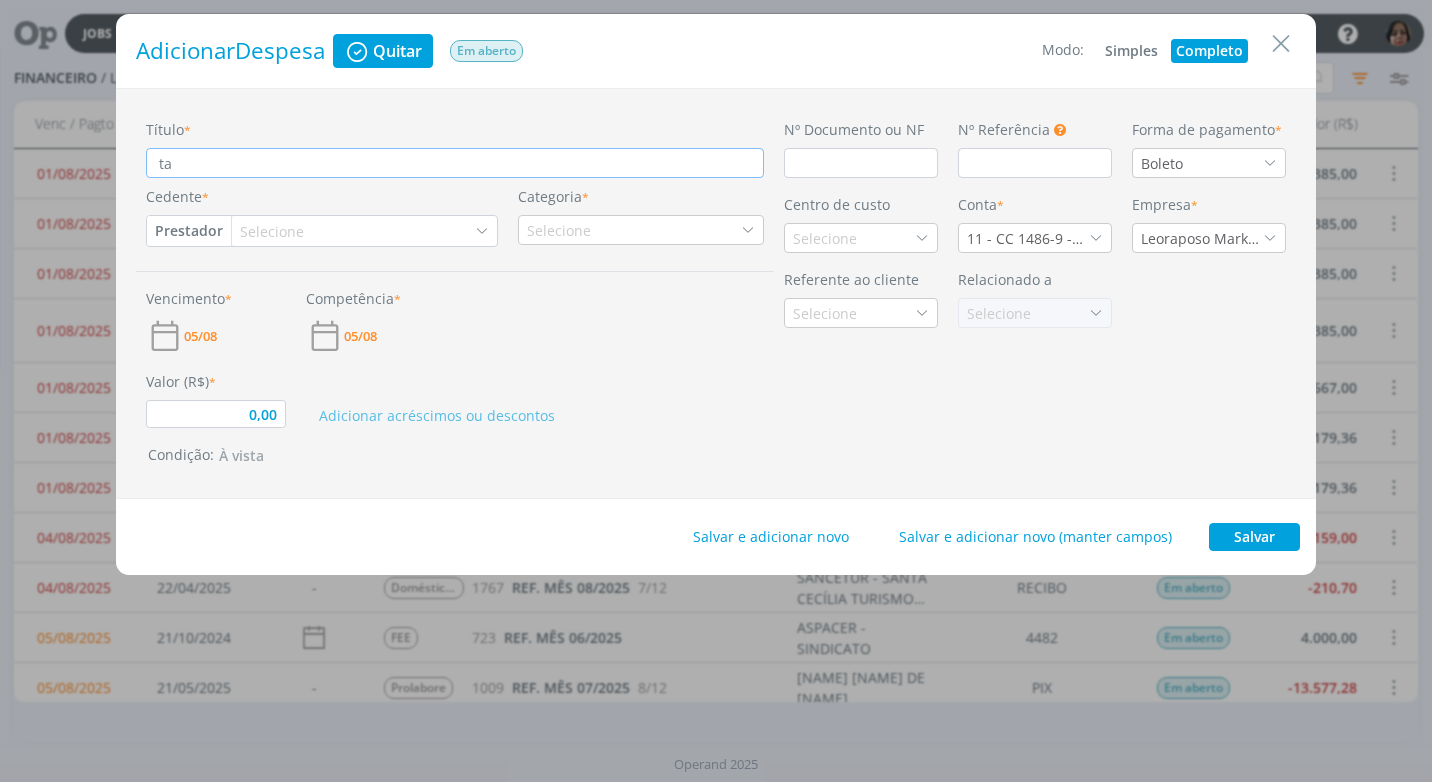 type on "t" 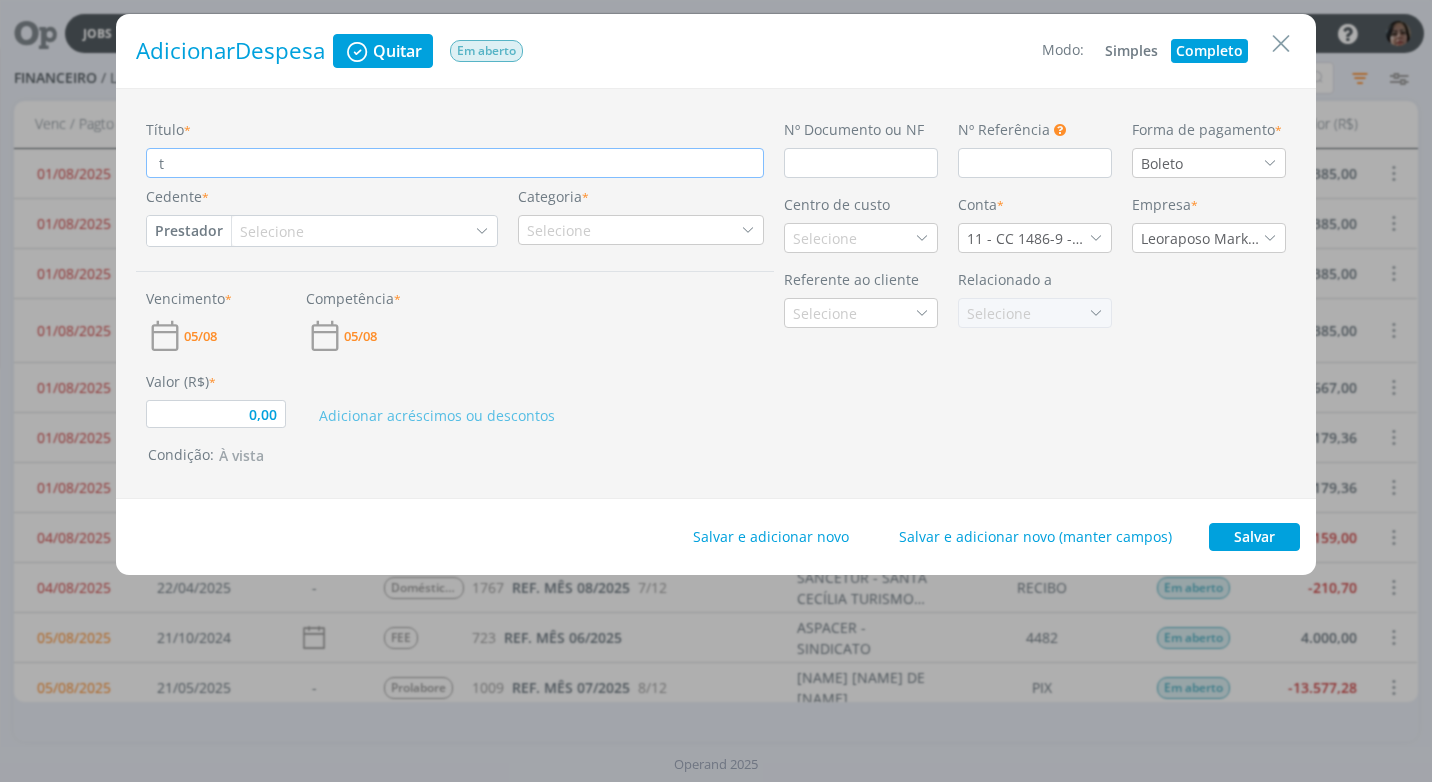 type 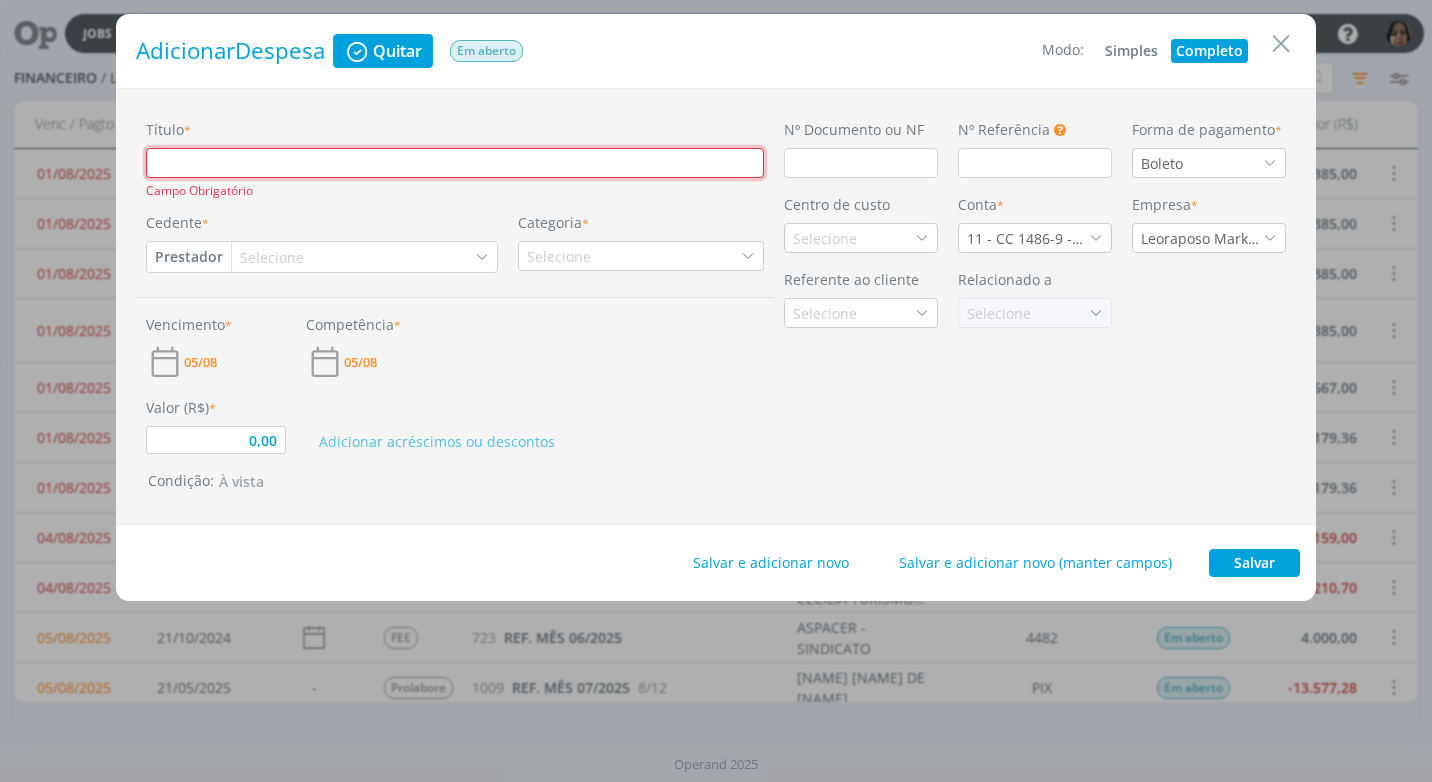 type on "T" 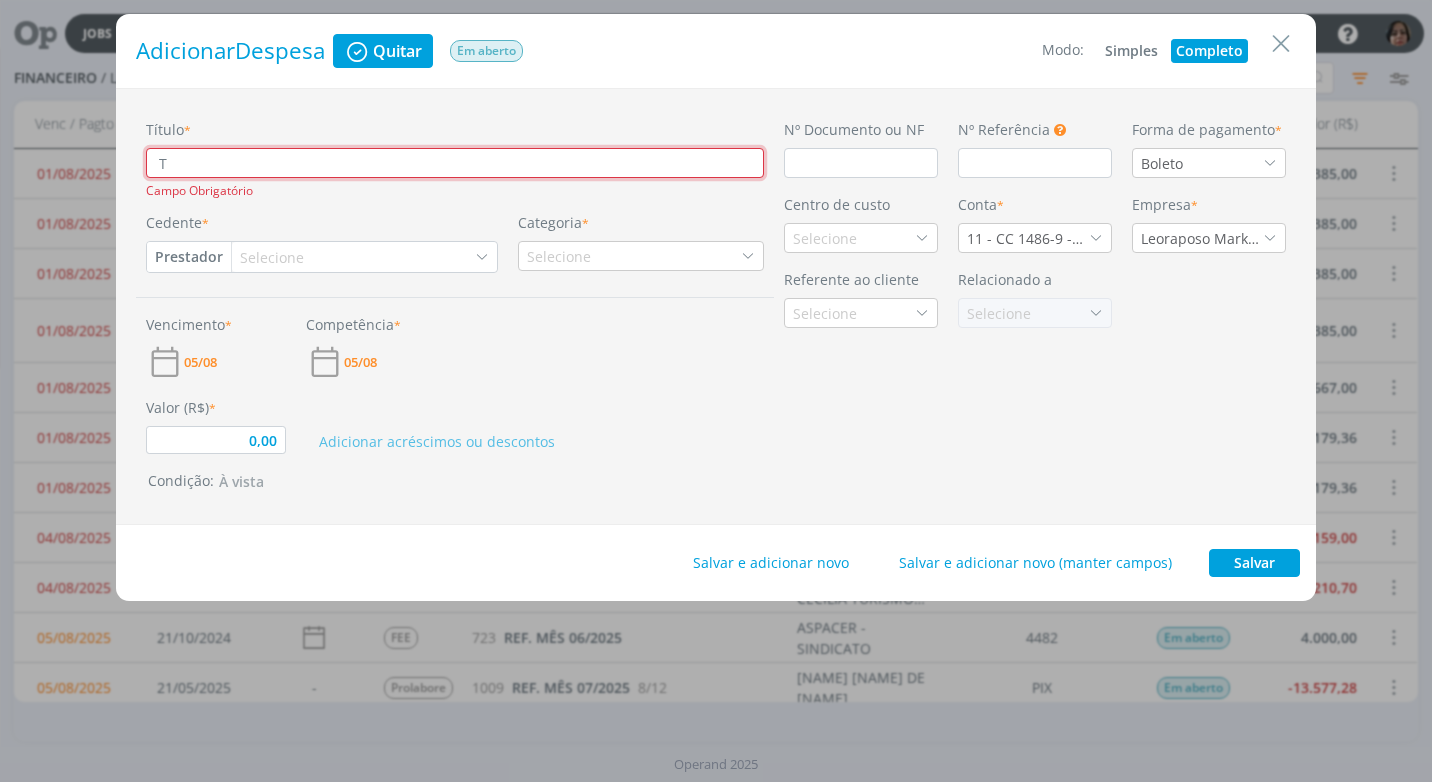 type on "0,00" 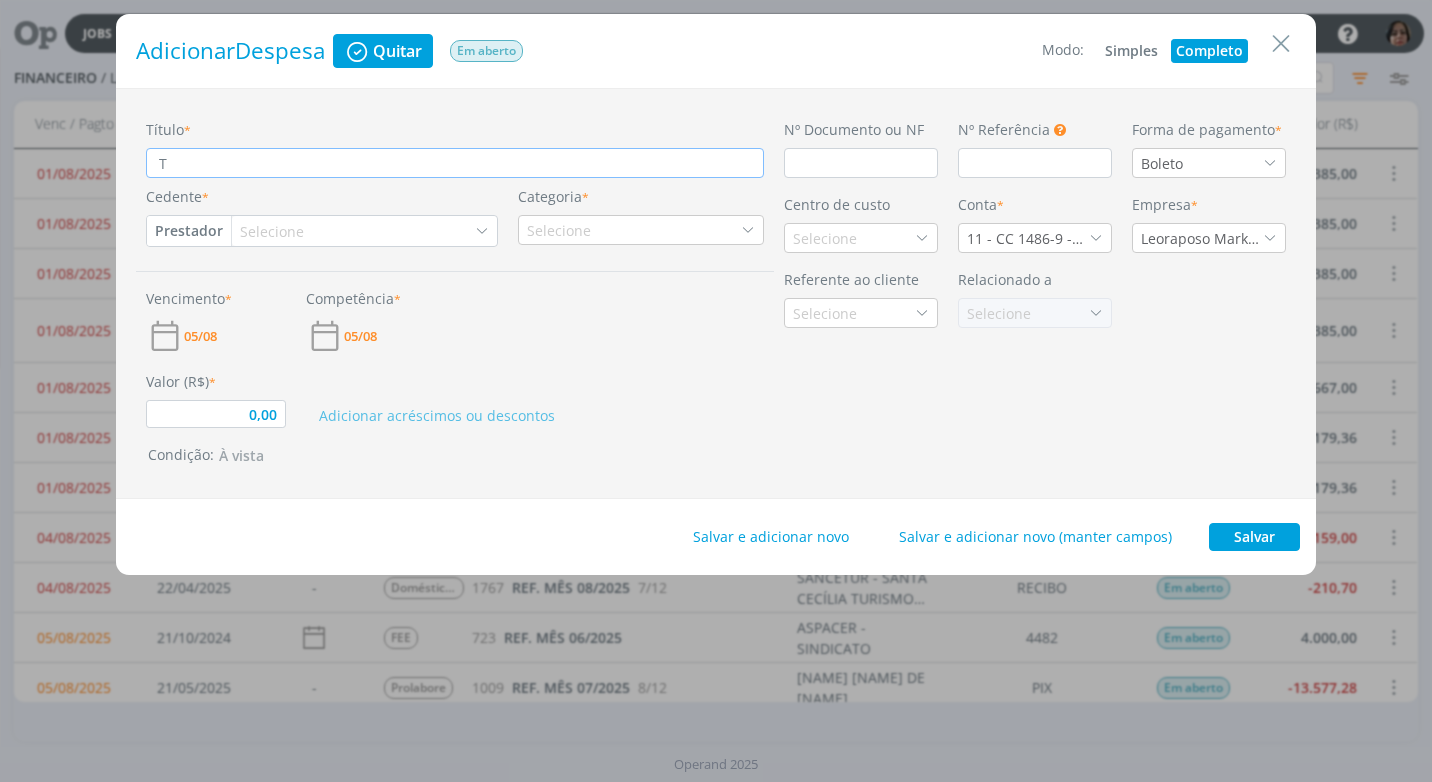 type on "TA" 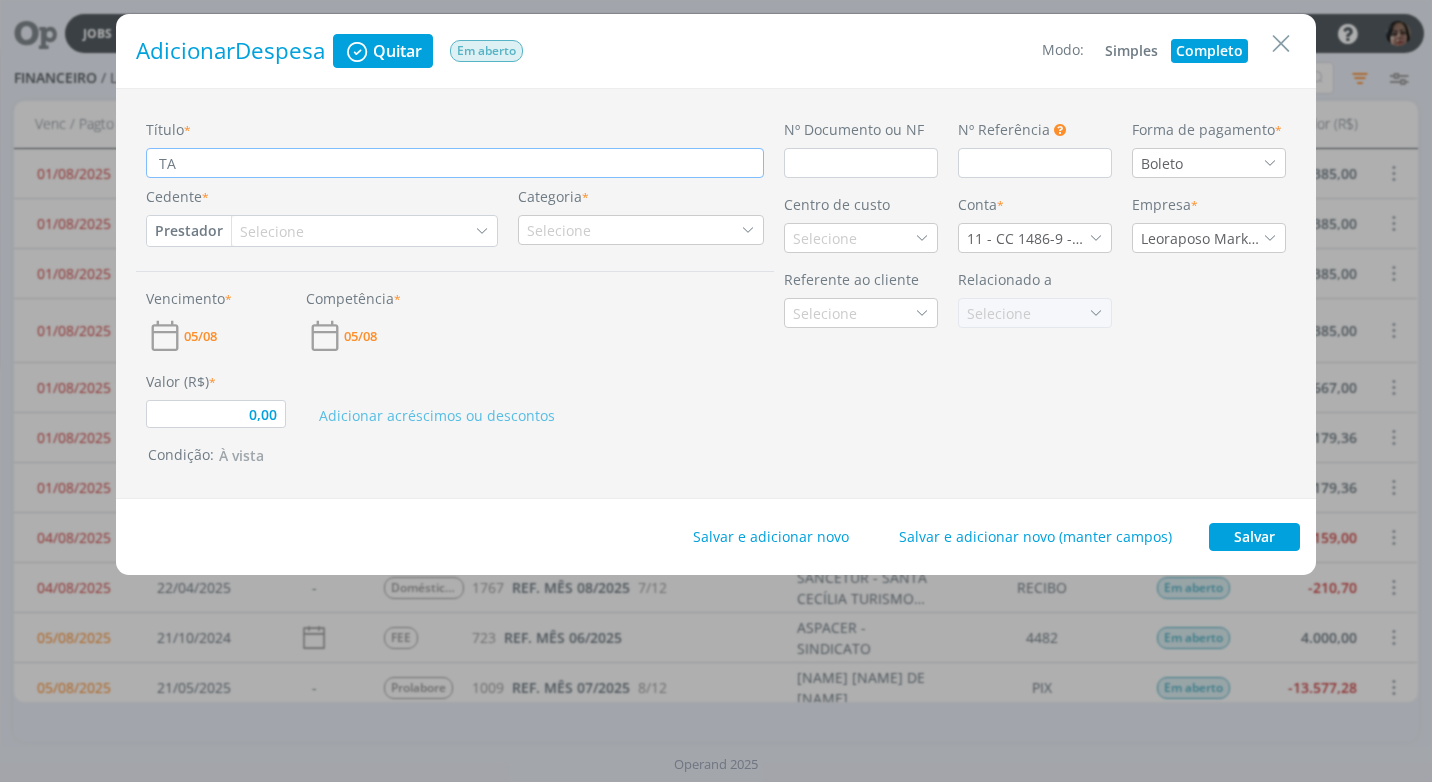 type on "TAR" 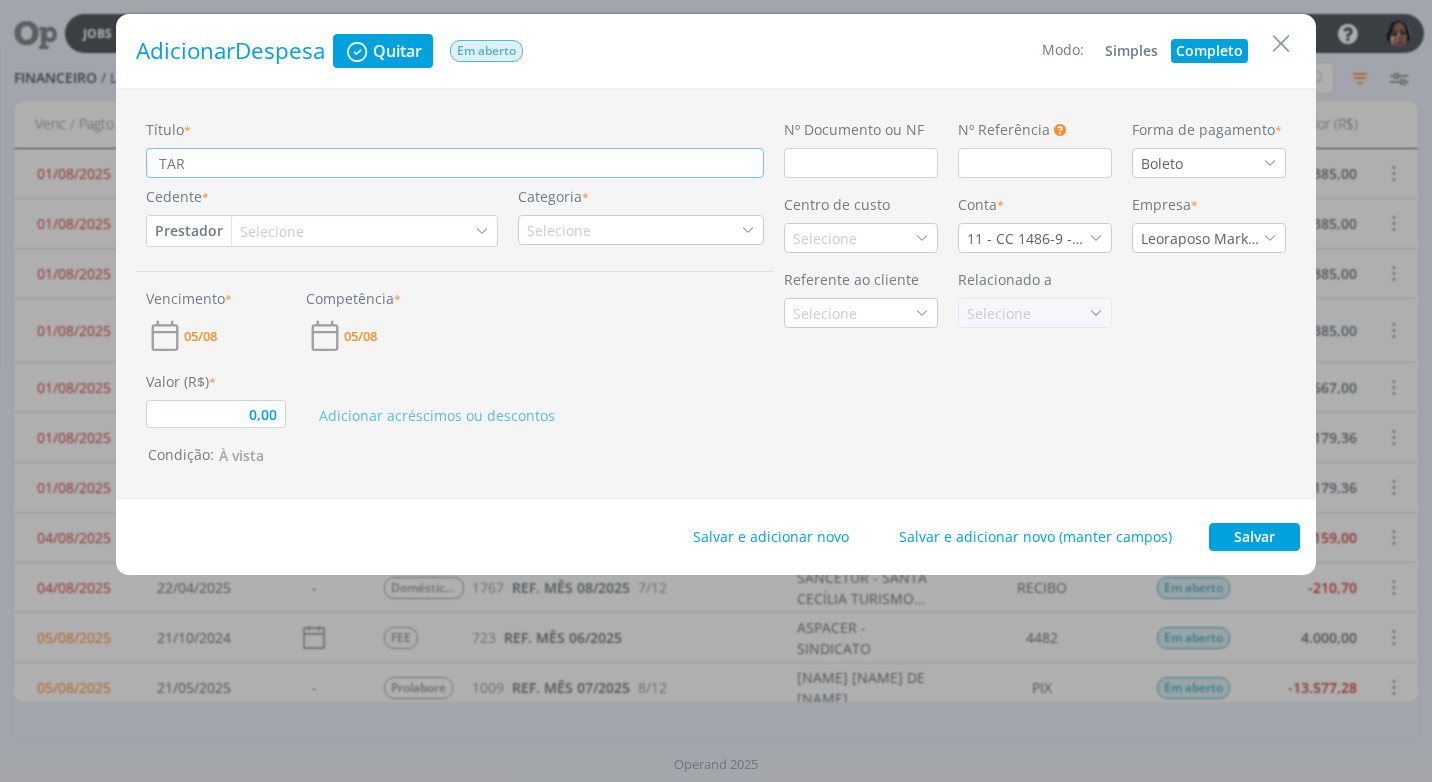 type on "TAR" 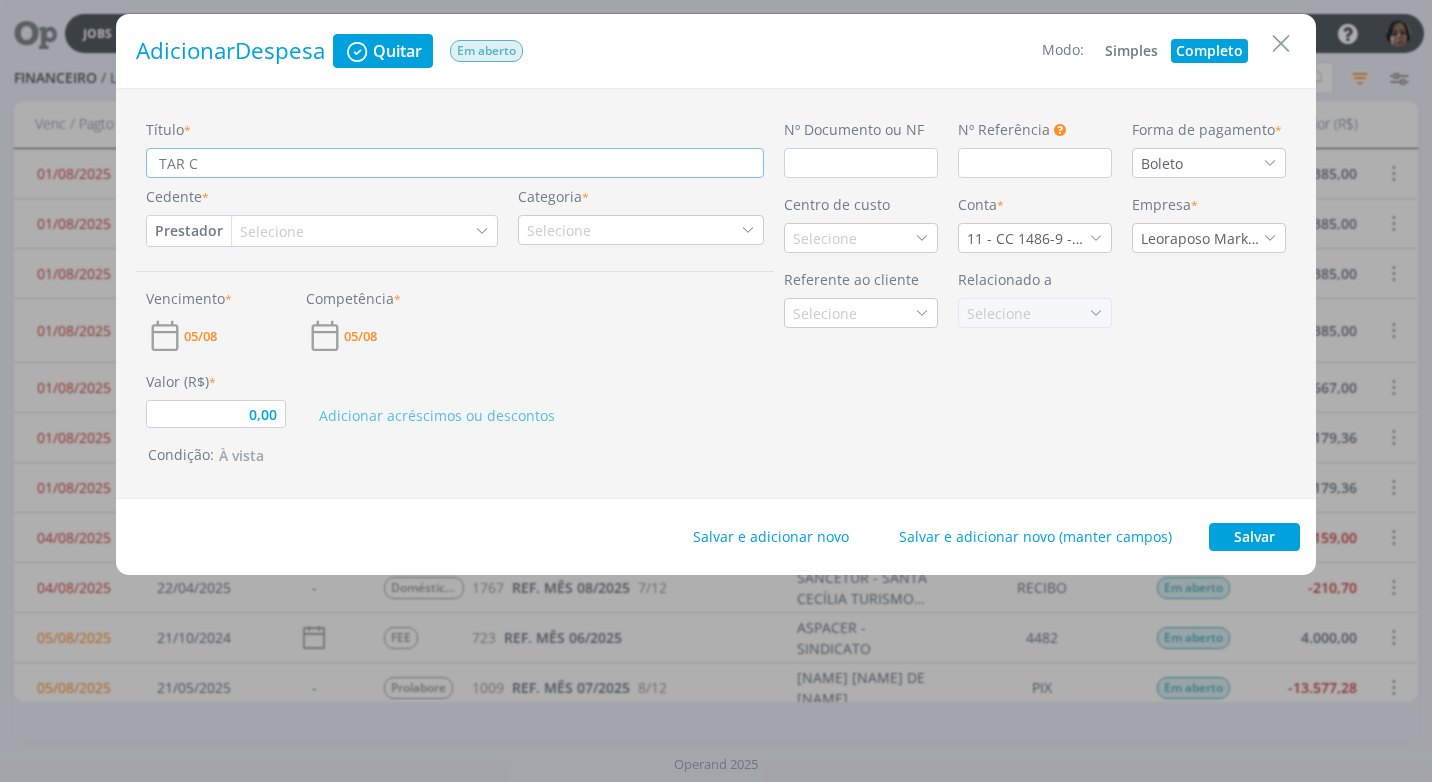type on "TAR CO" 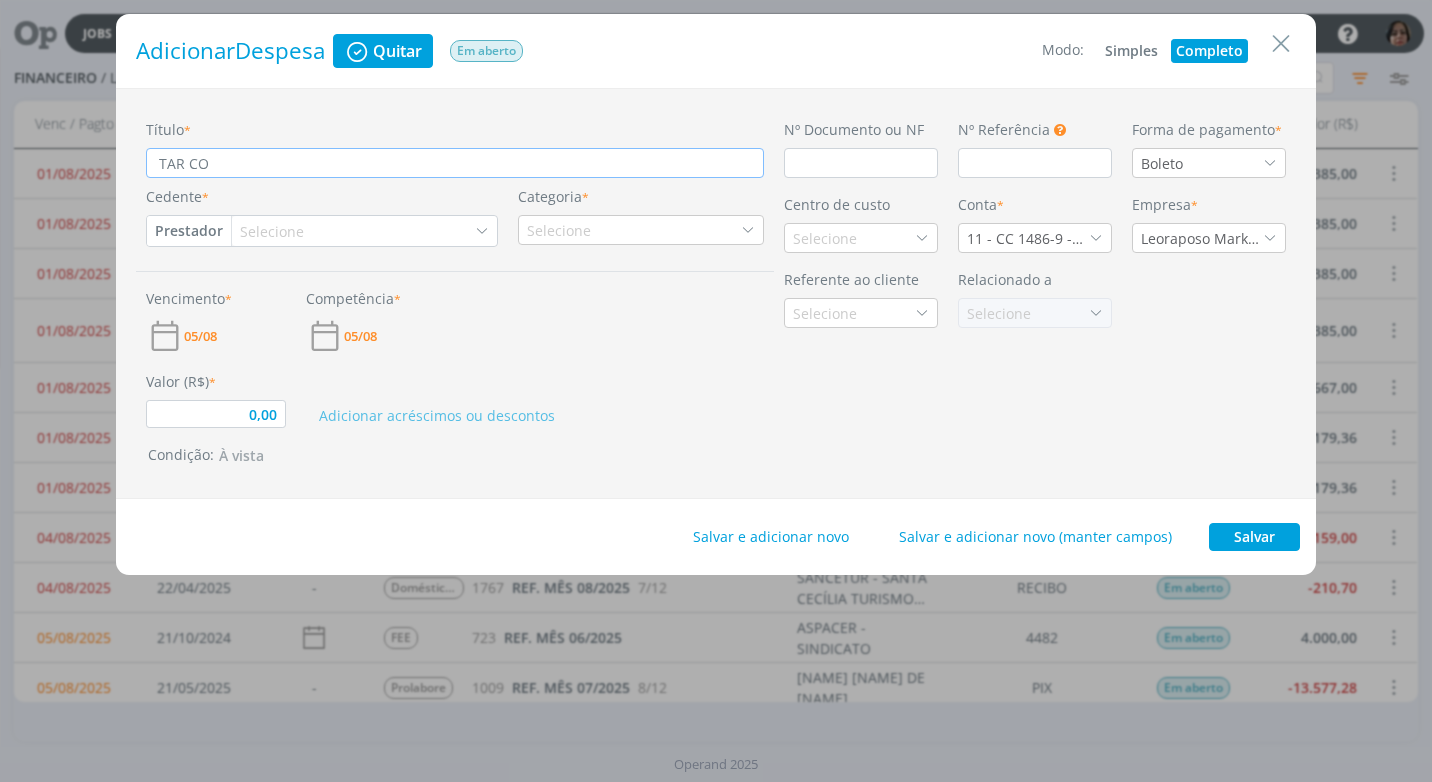 type on "TAR COB" 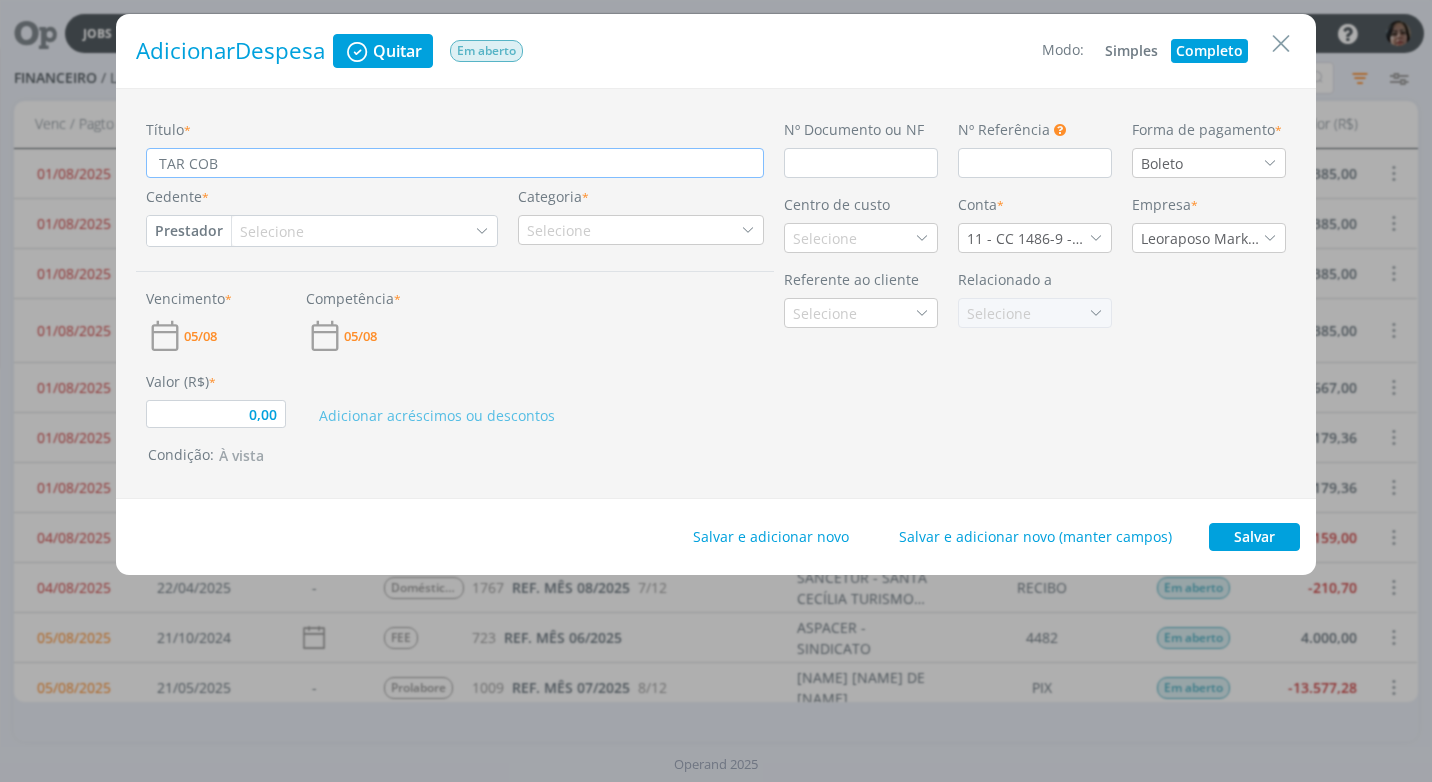 type on "TAR COBR" 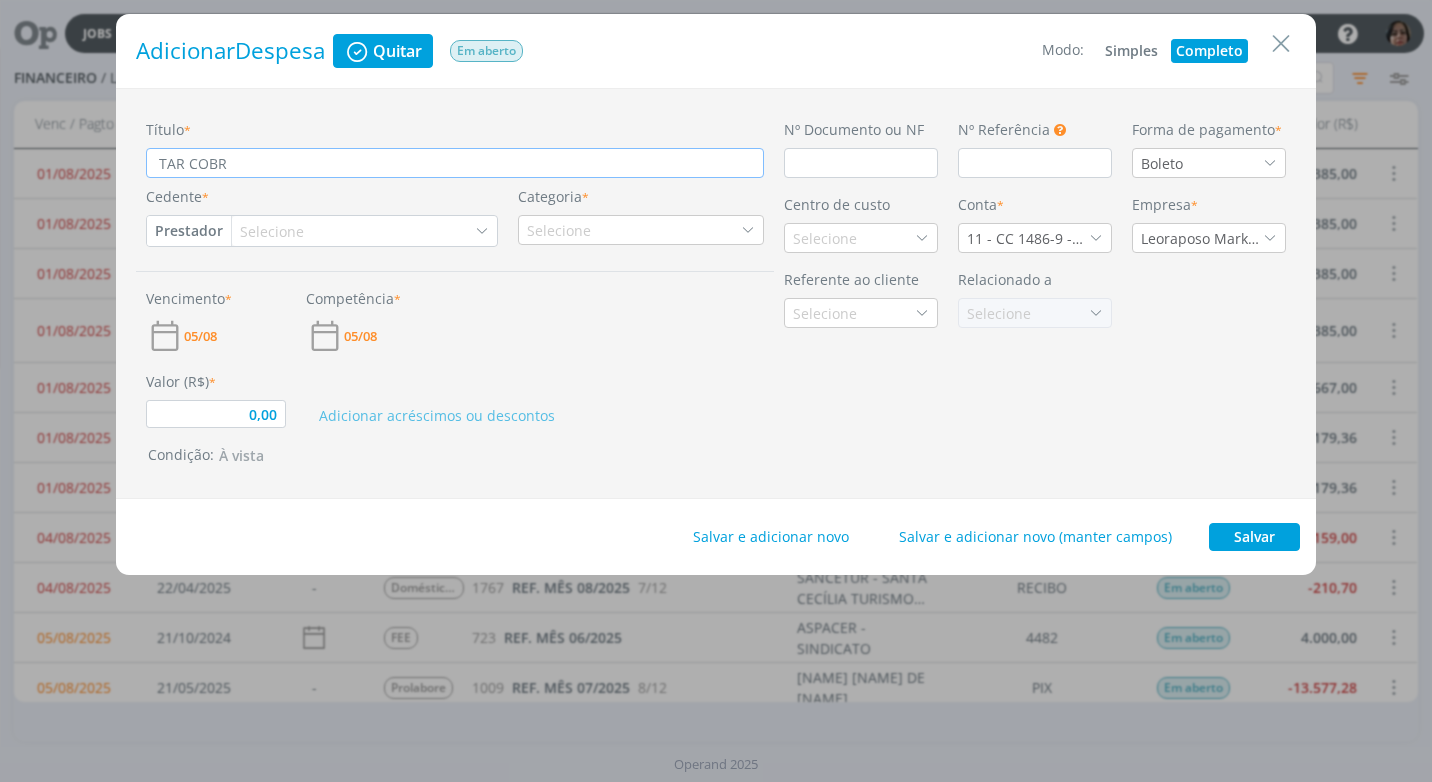 type on "TAR COBRA" 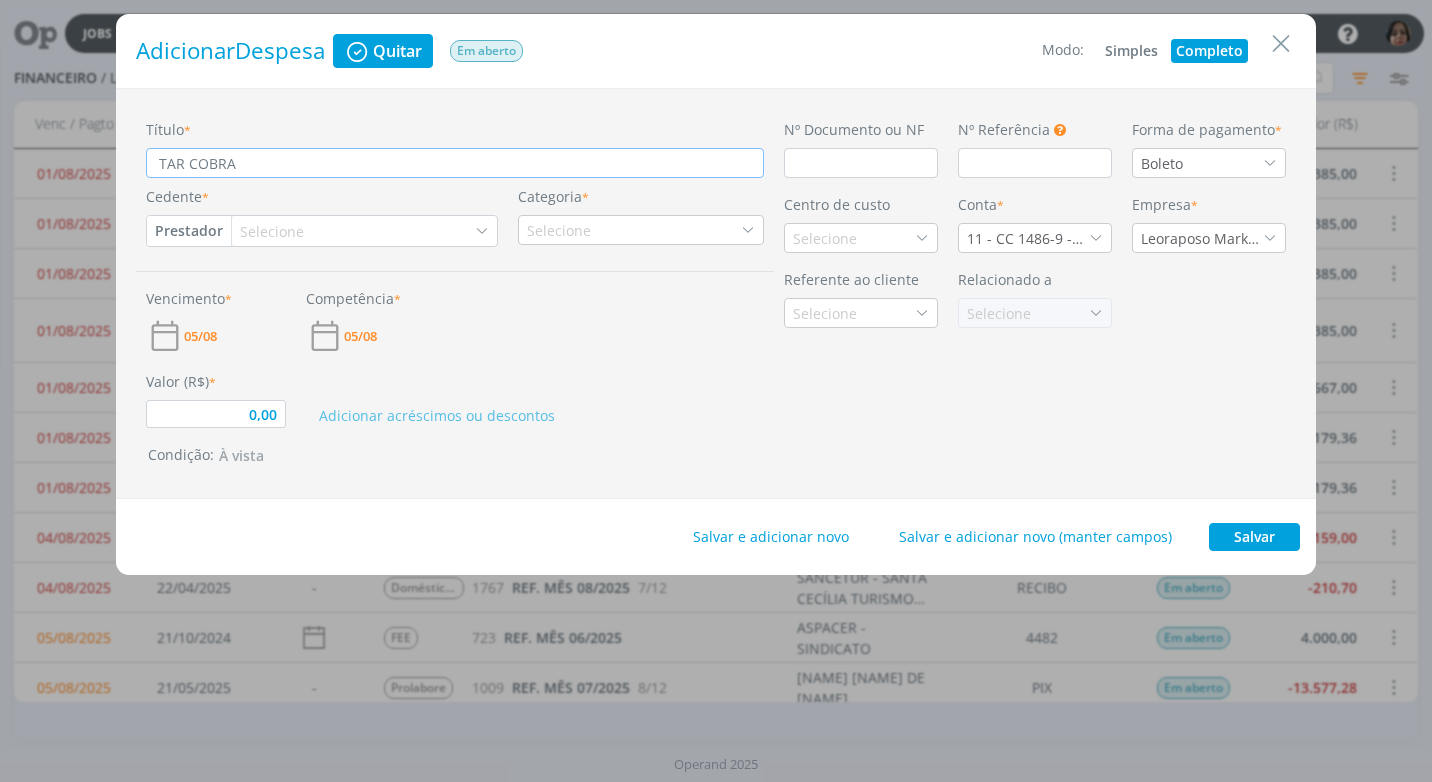 type on "TAR COBRAN" 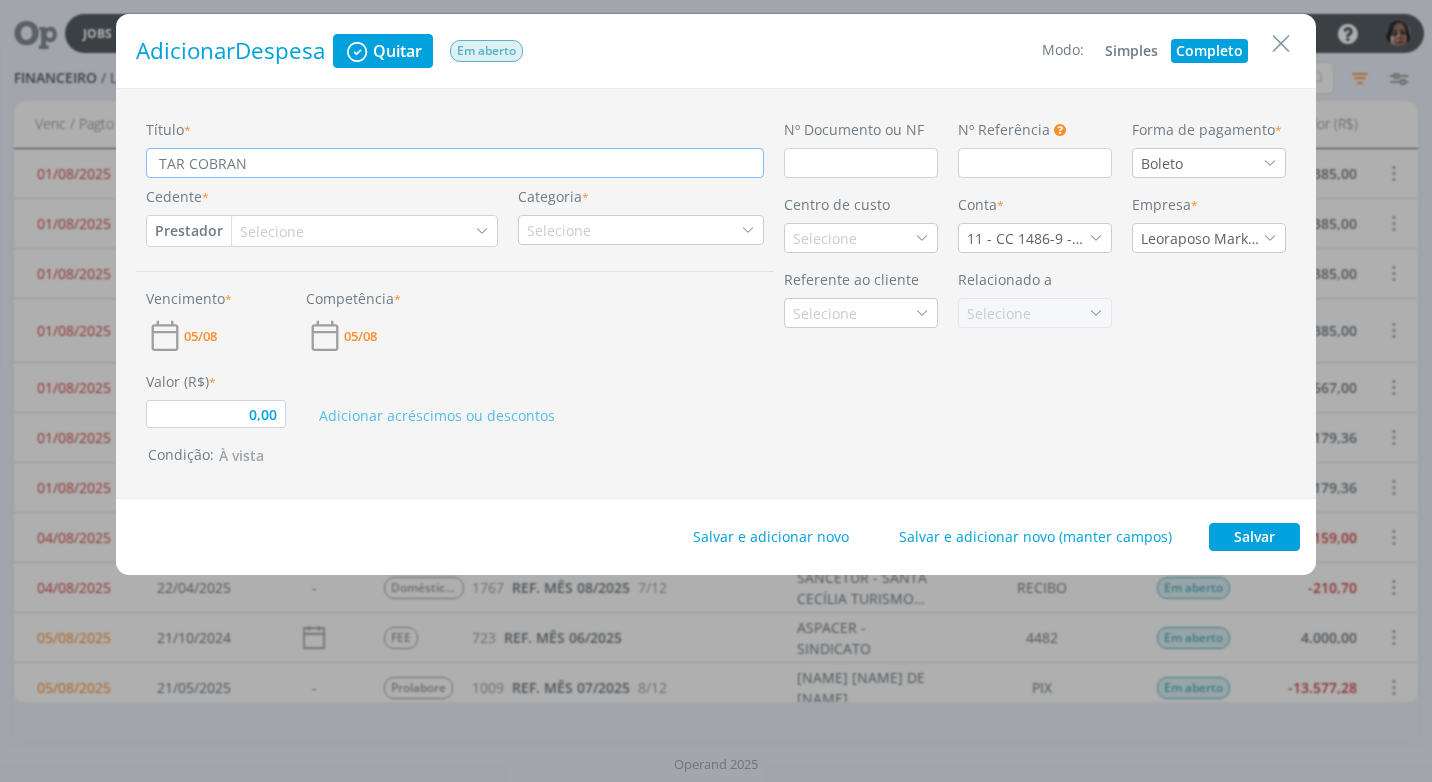 type on "TAR COBRANC" 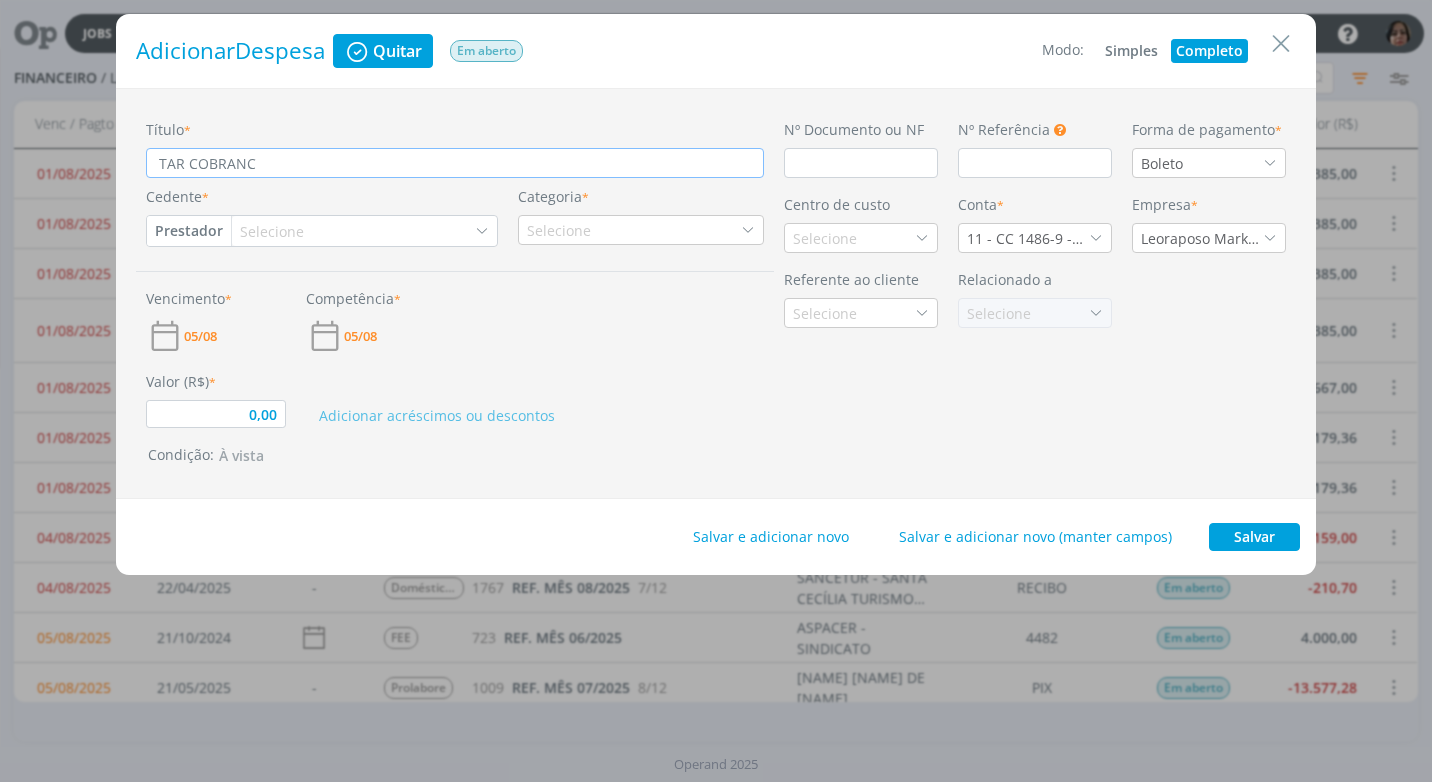 type on "TAR COBRANCA" 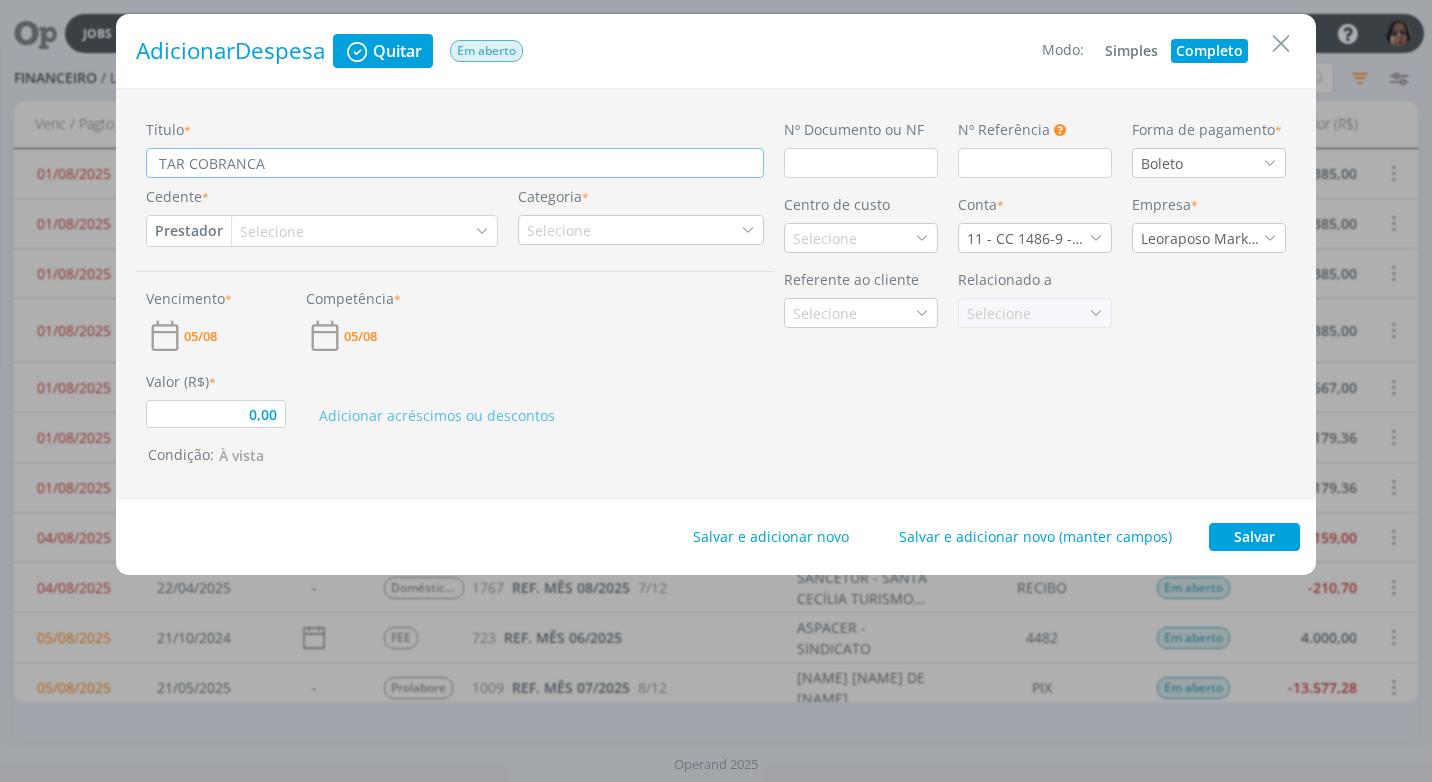 type on "TAR COBRANCA" 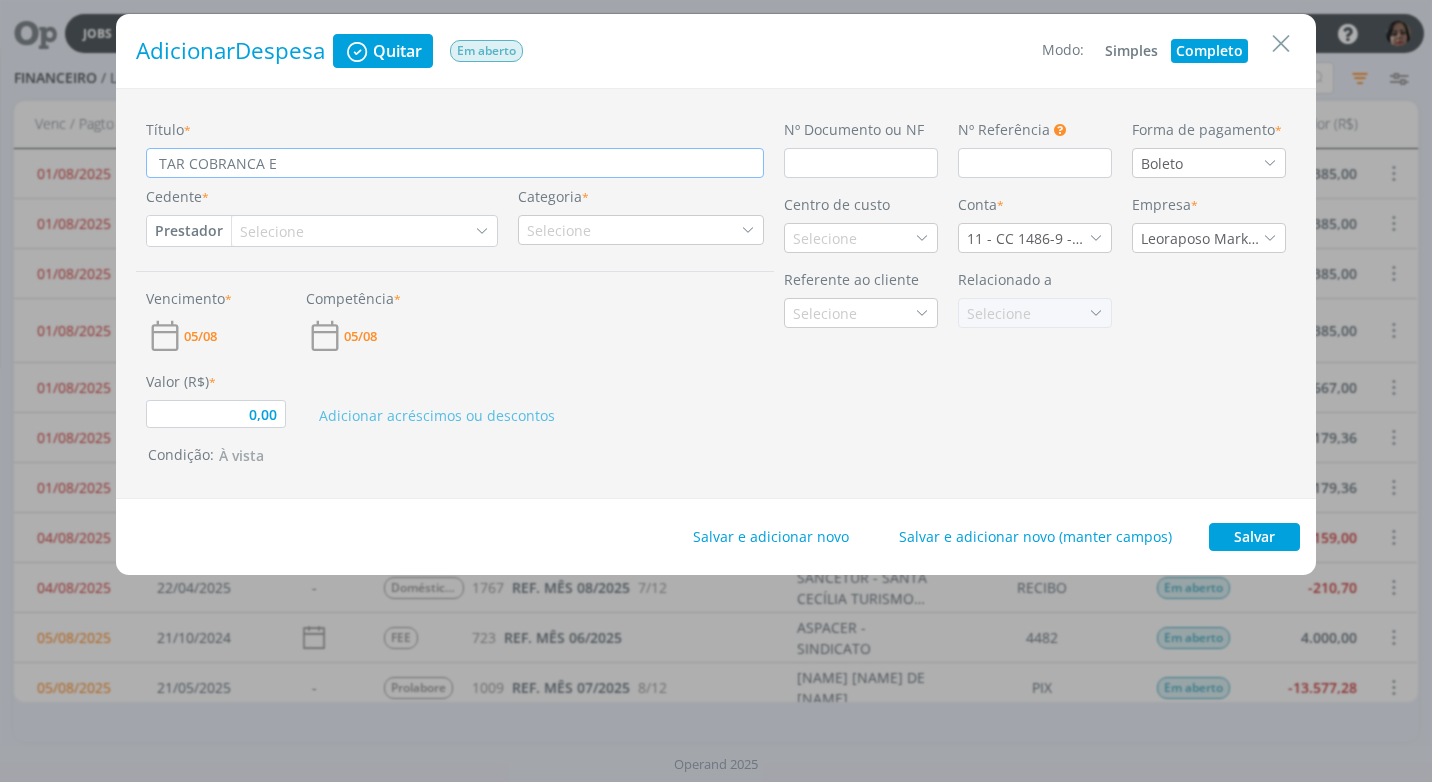 type on "TAR COBRANCA EX" 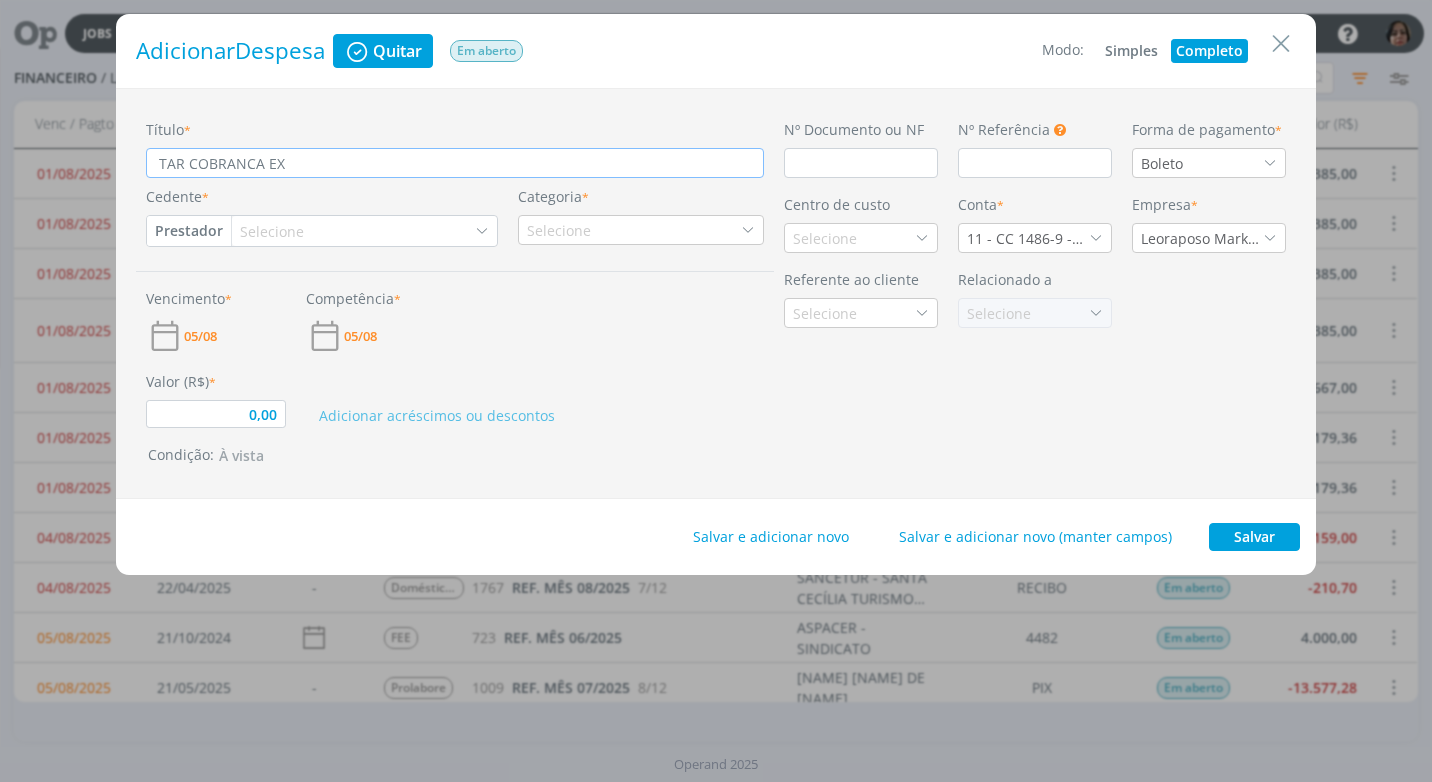 type on "TAR COBRANCA EXP" 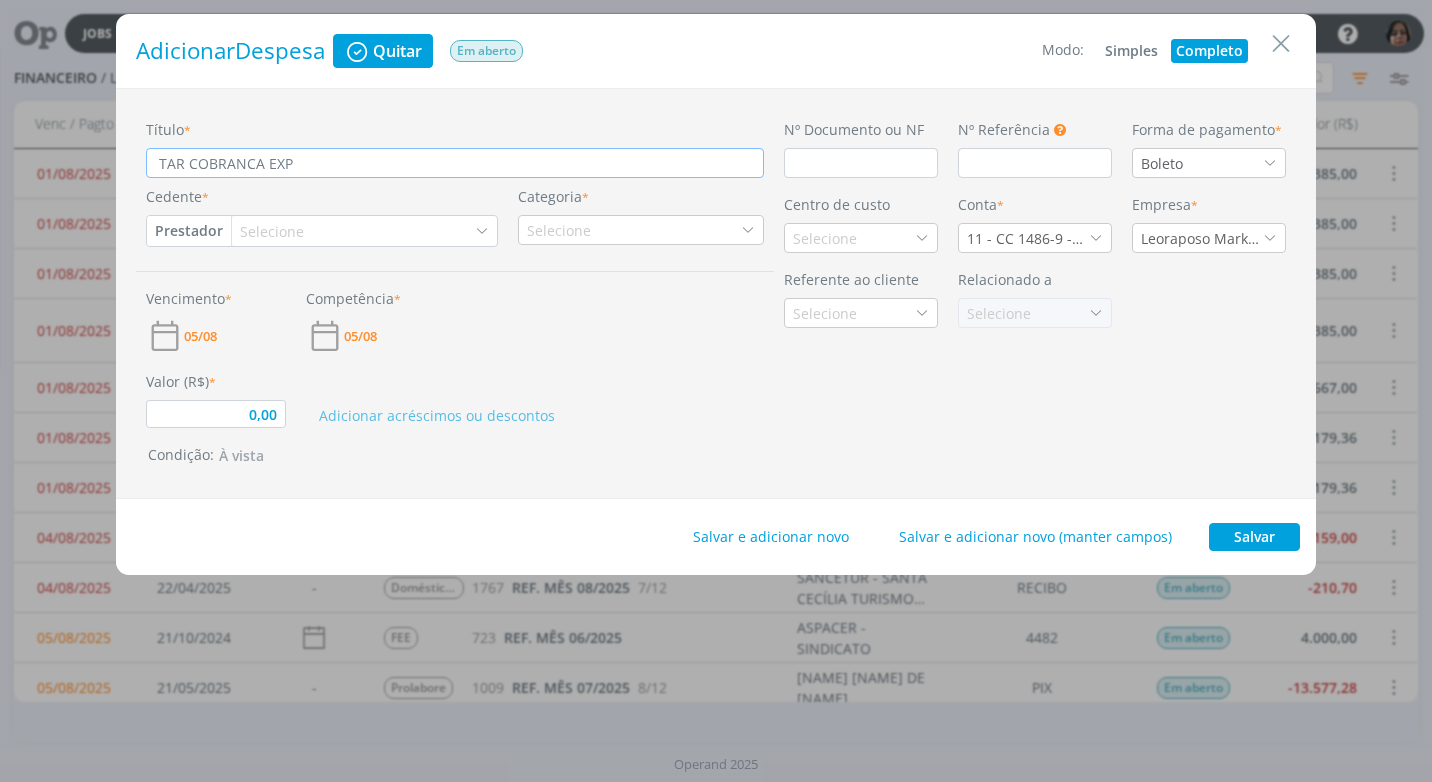 type on "TAR COBRANCA EXP" 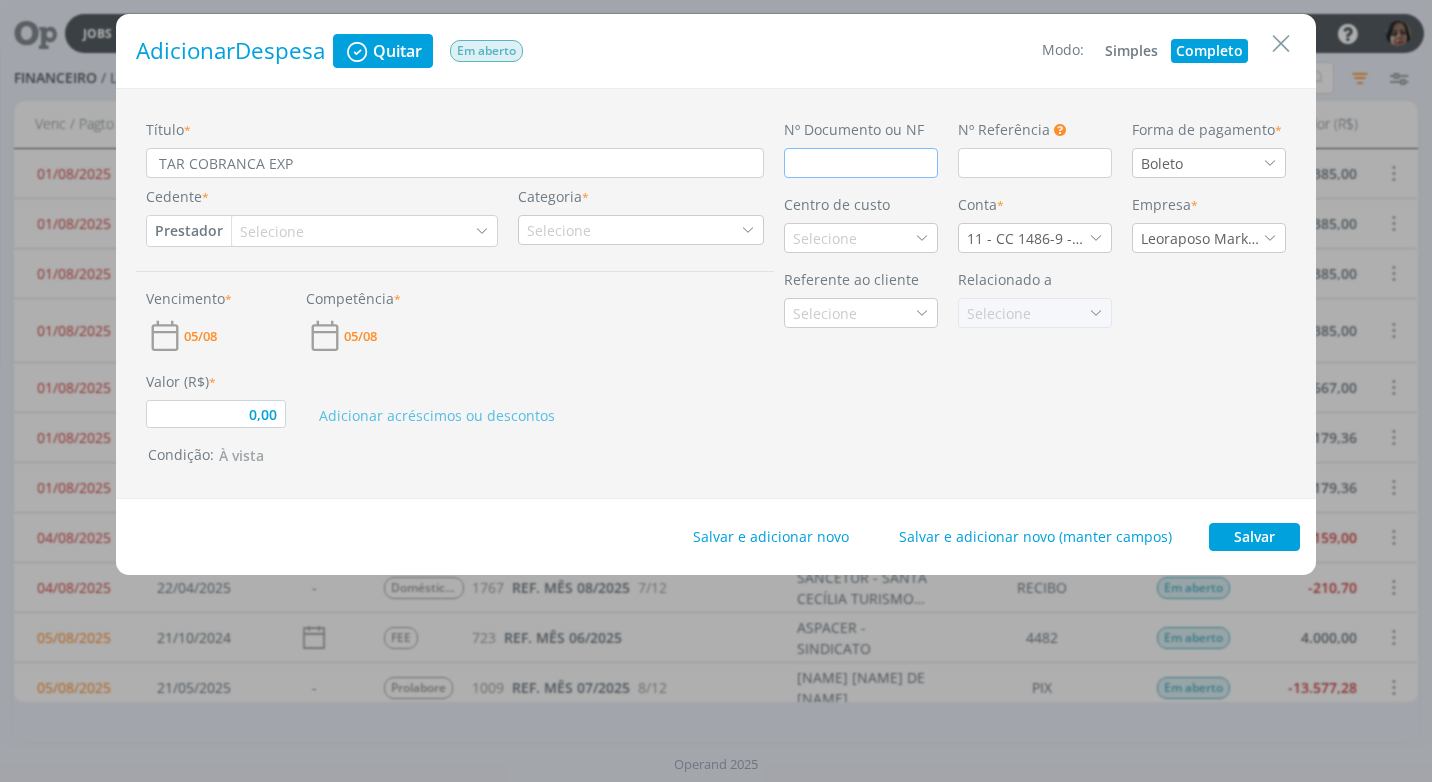 click at bounding box center (861, 163) 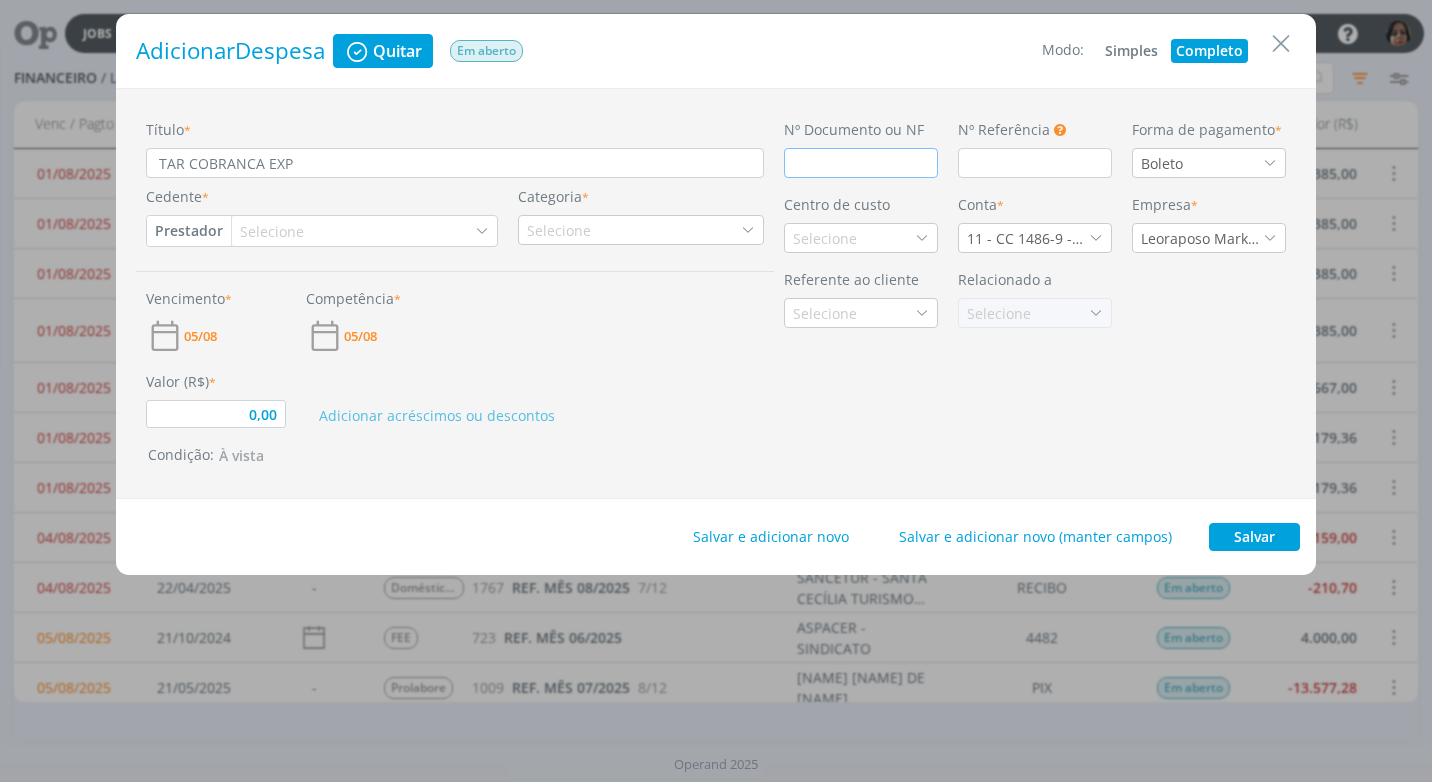 type on "D" 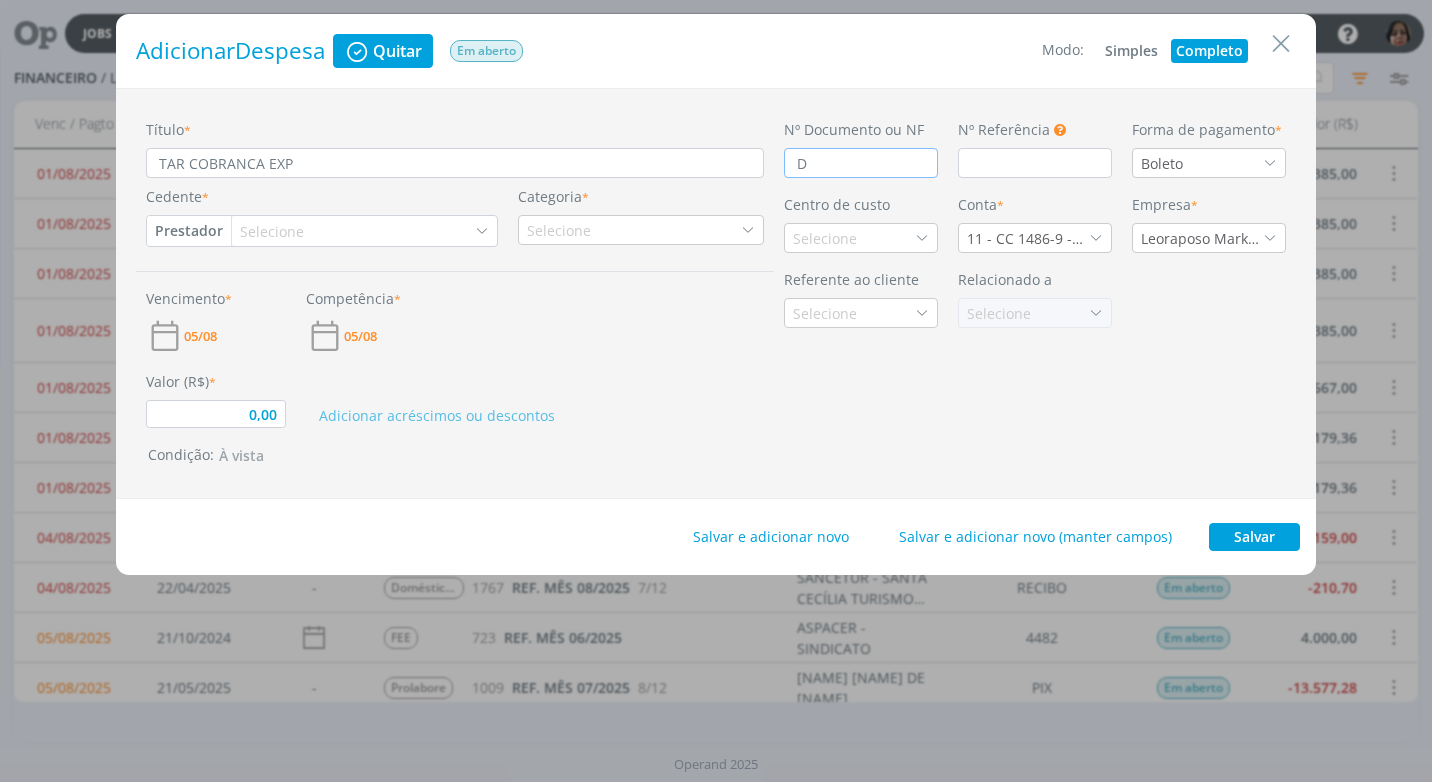 type on "0,00" 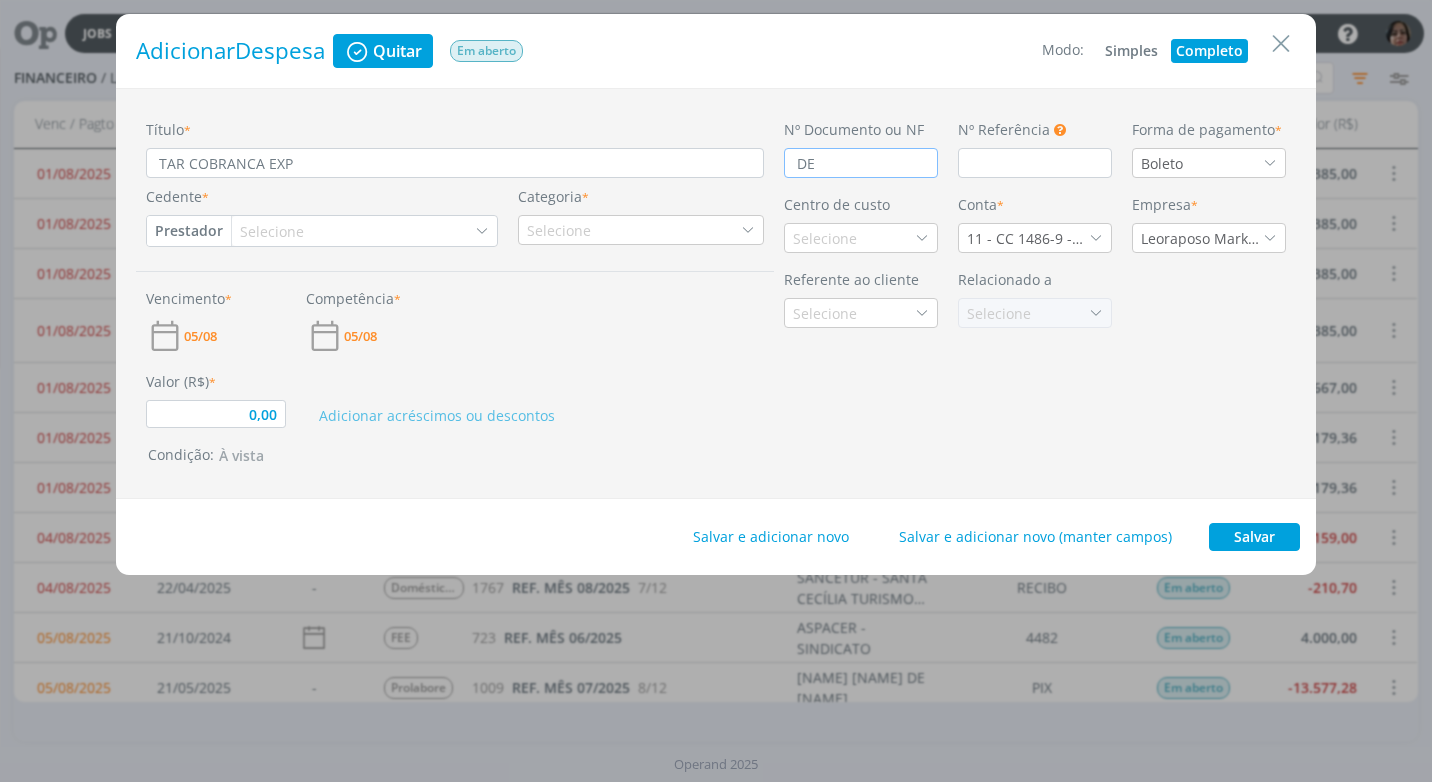 type on "0,00" 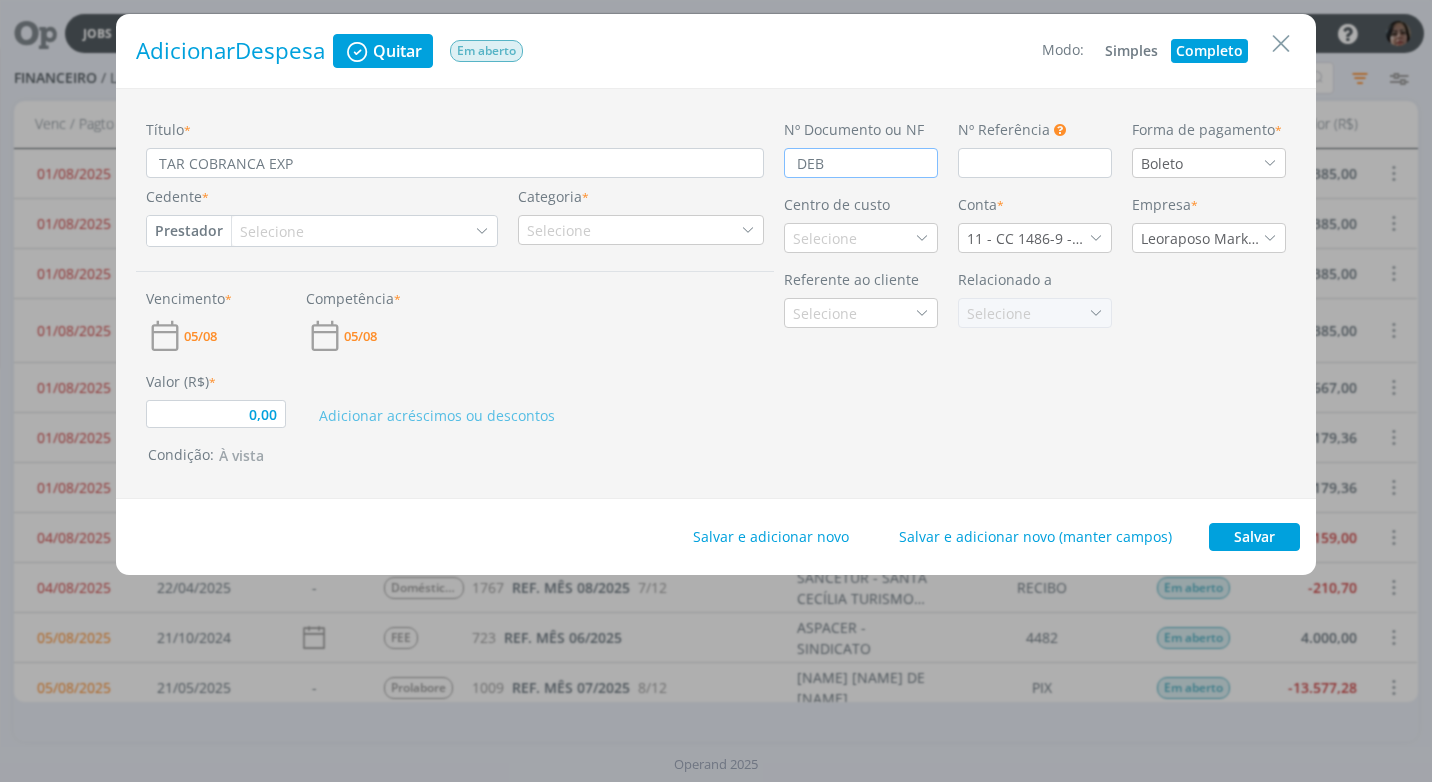 type on "0,00" 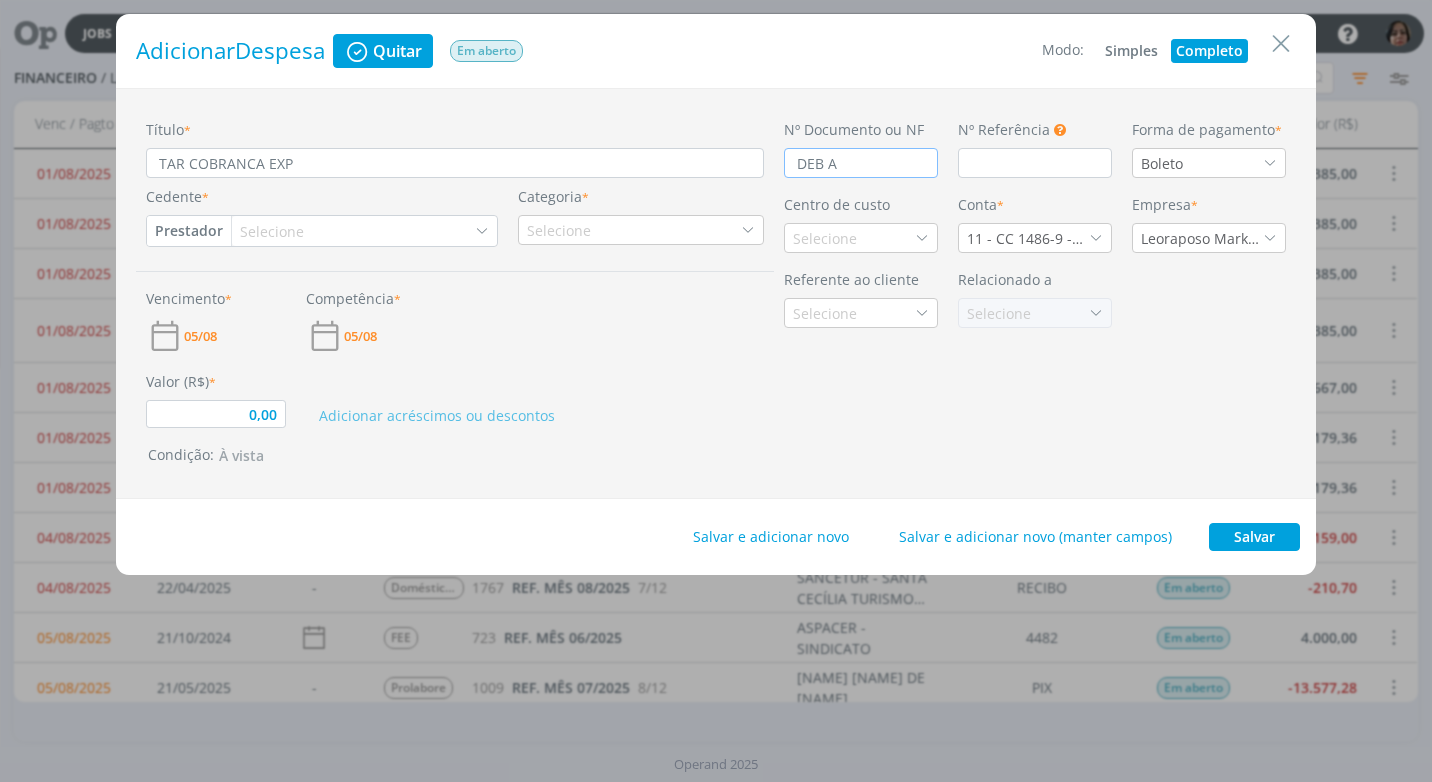type on "0,00" 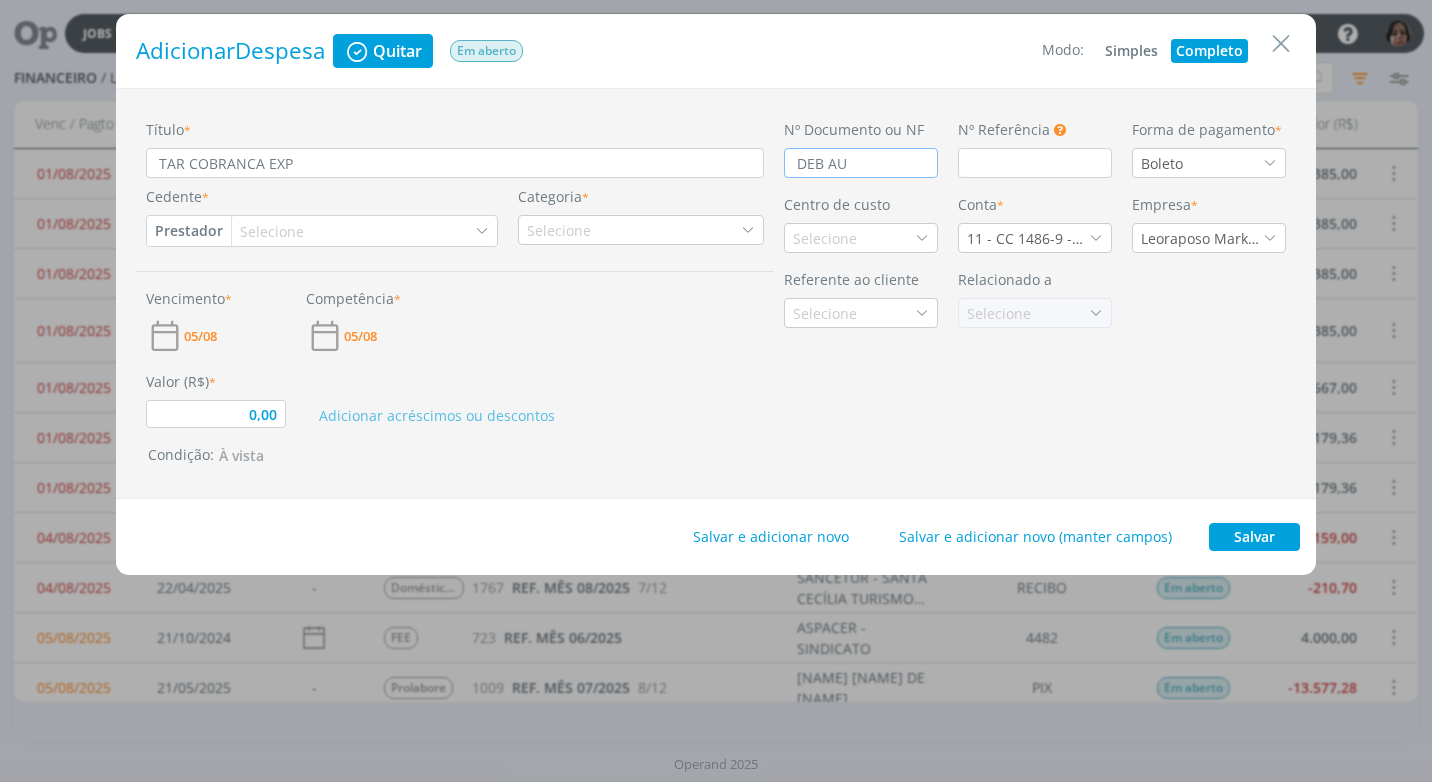 type on "0,00" 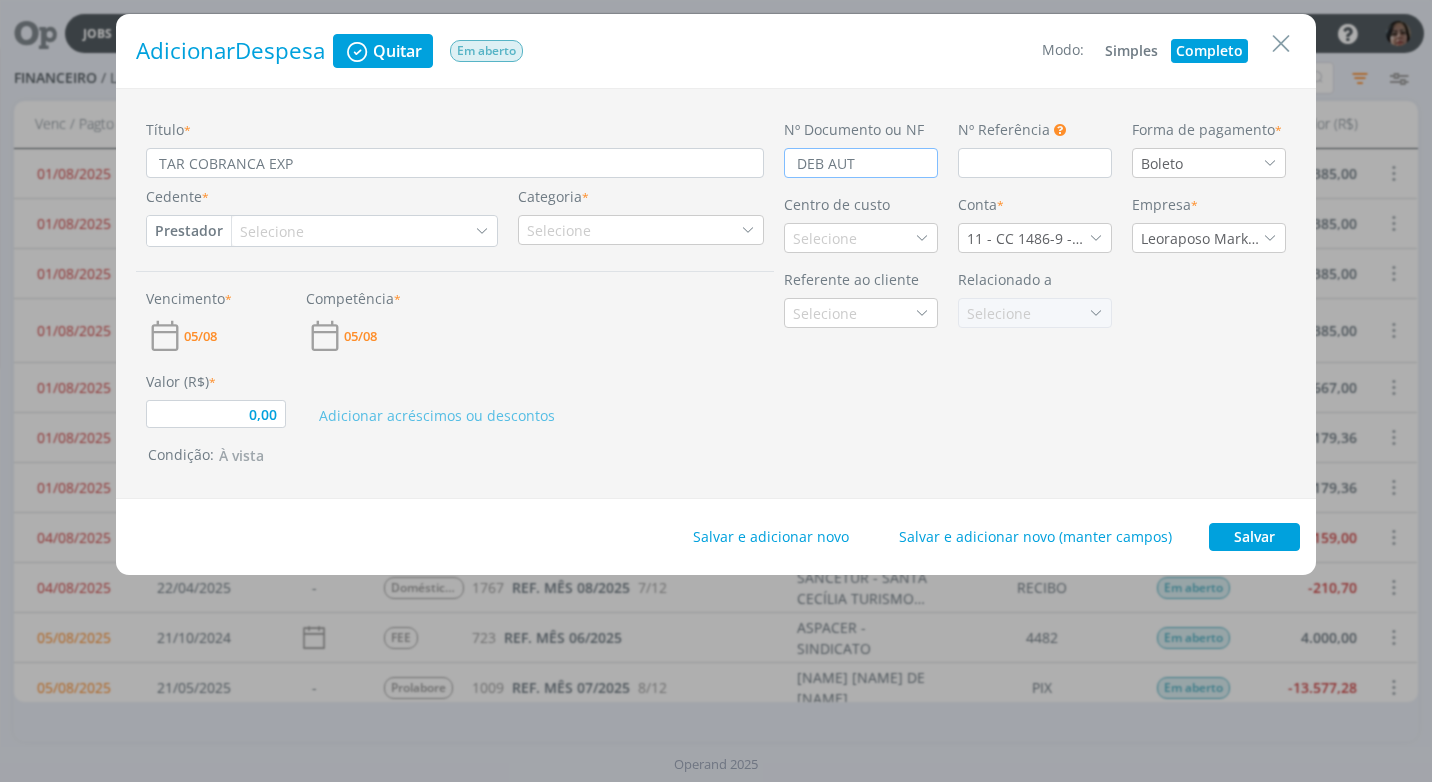 type on "DEB AUTO" 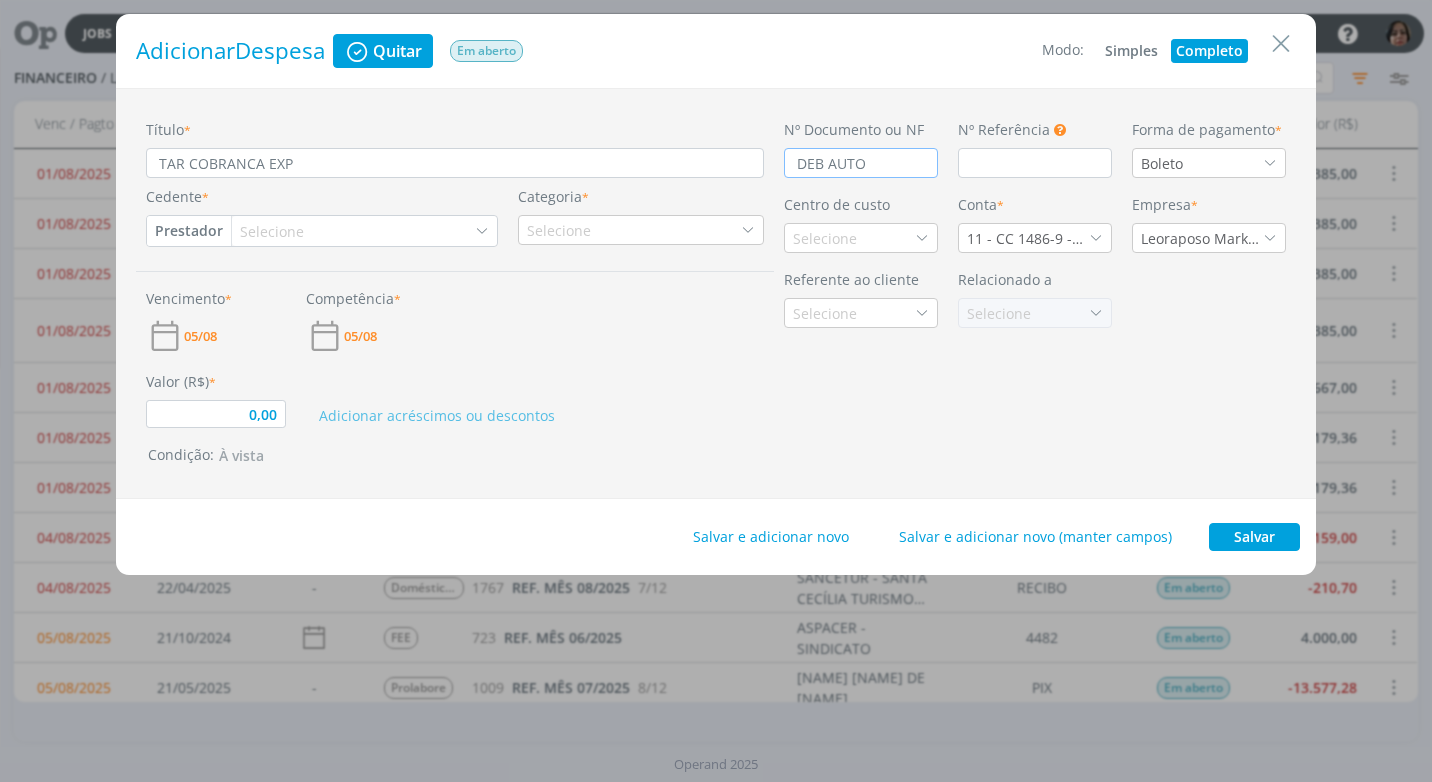 type on "0,00" 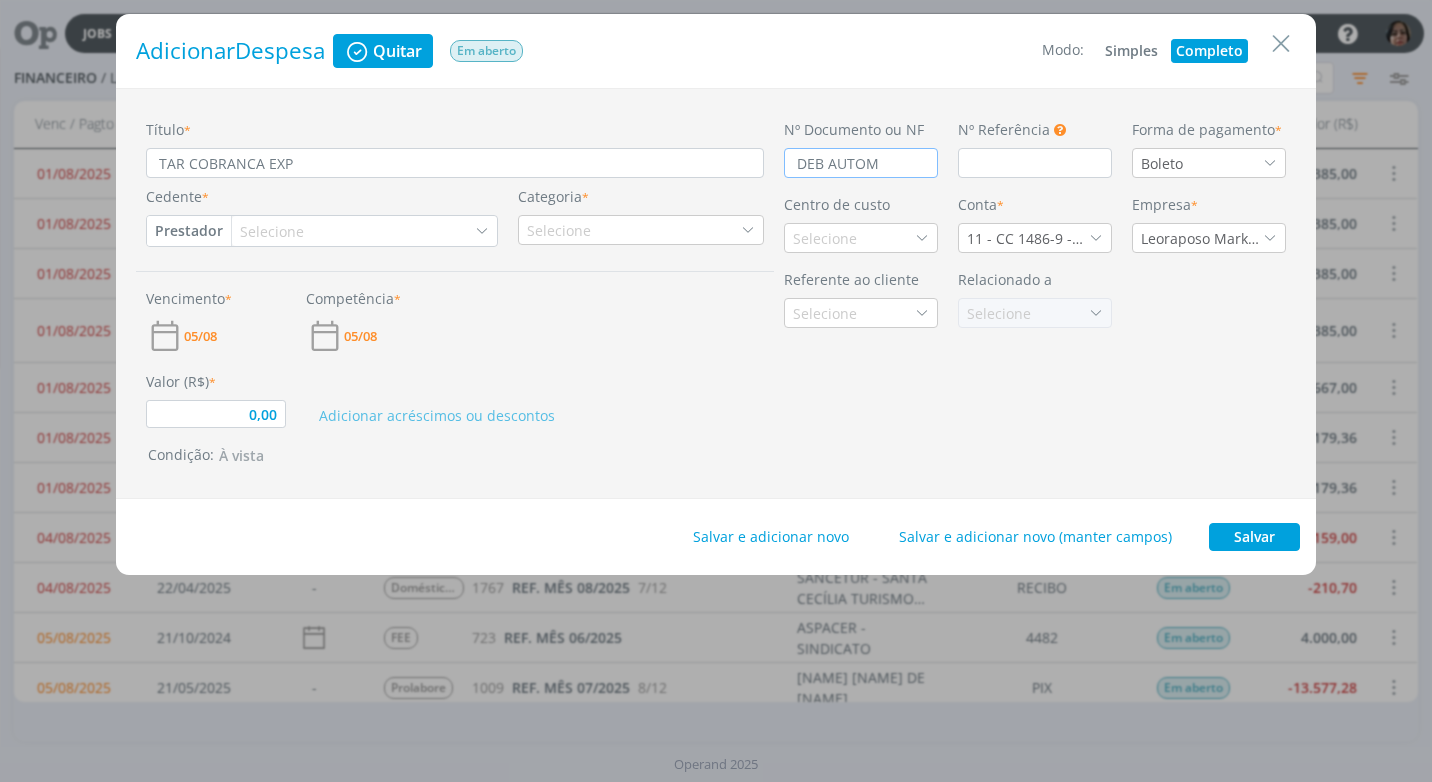 type on "0,00" 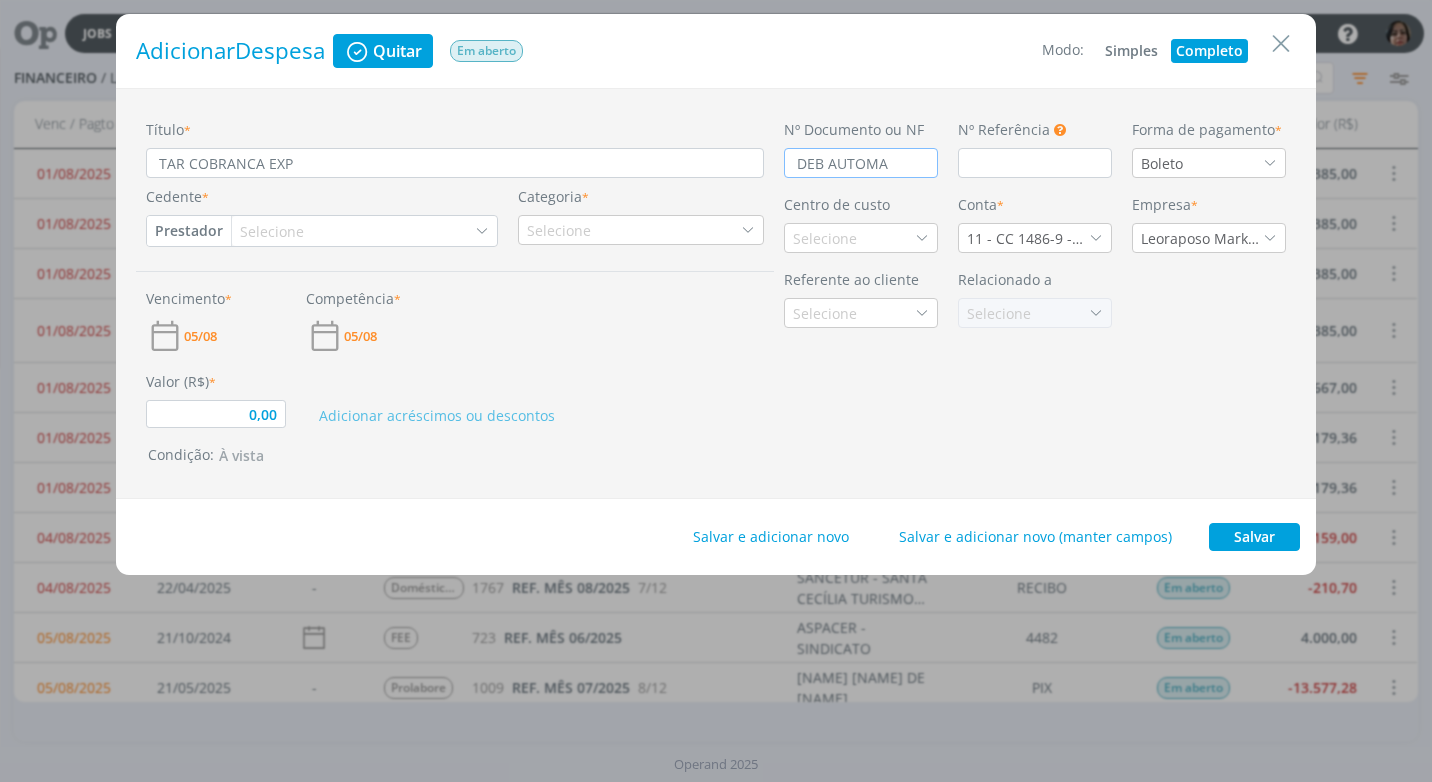 type on "0,00" 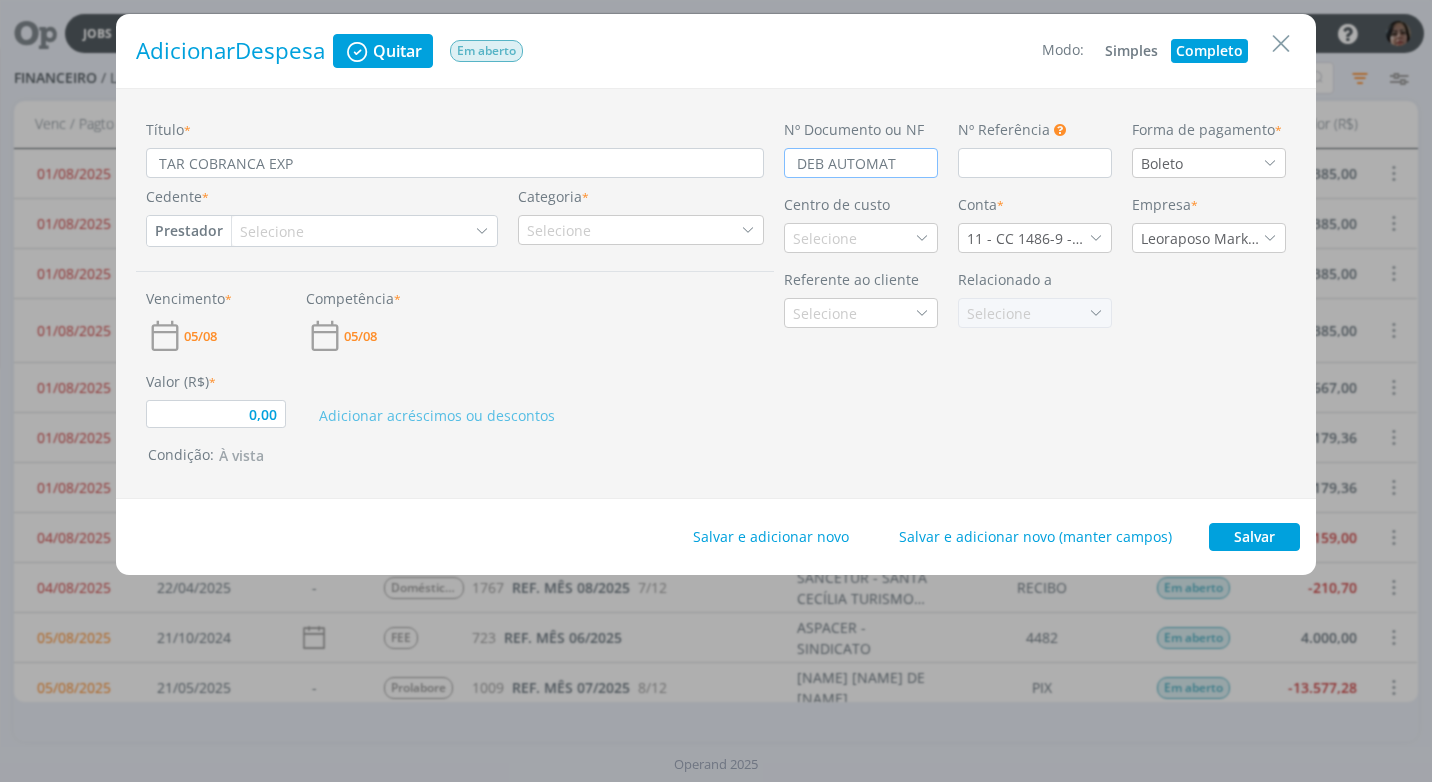 type on "0,00" 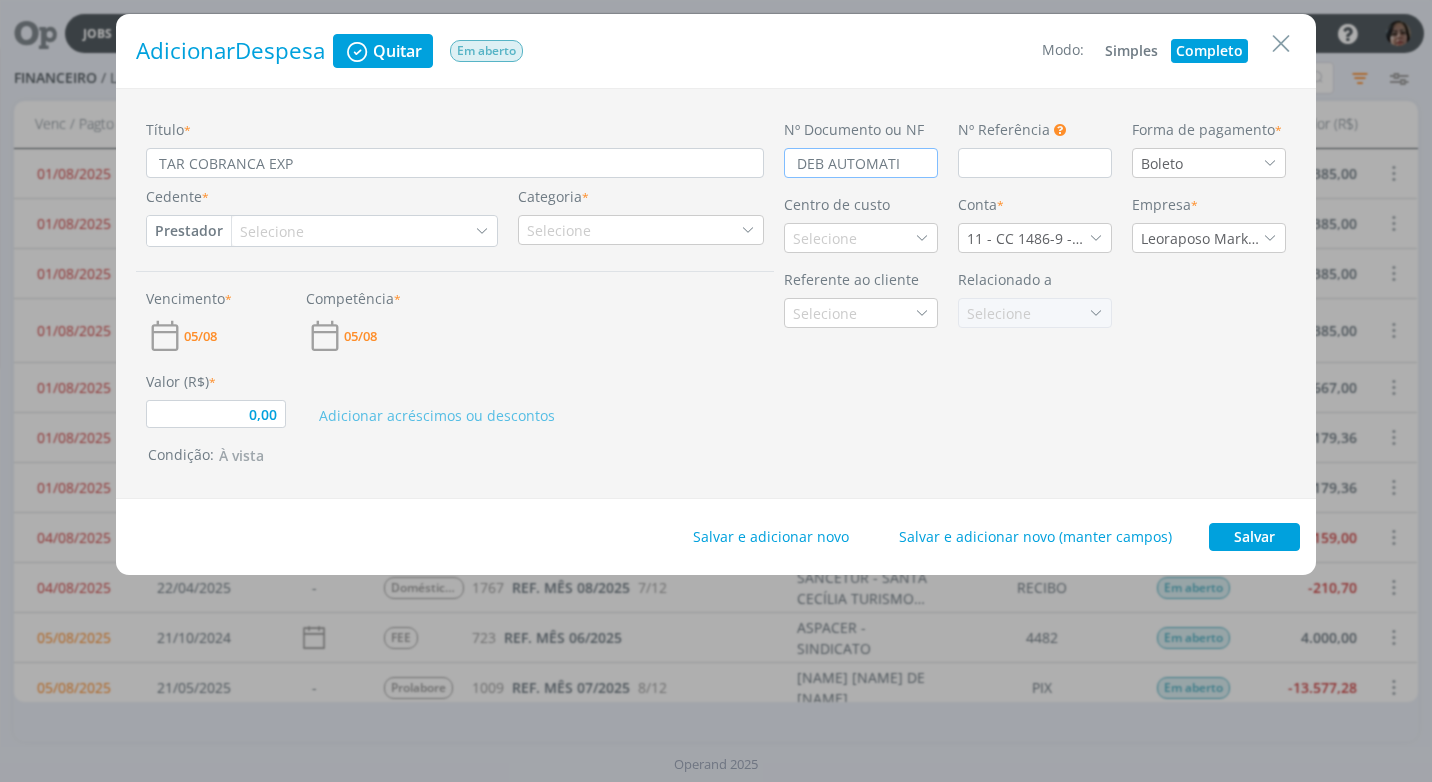 type on "0,00" 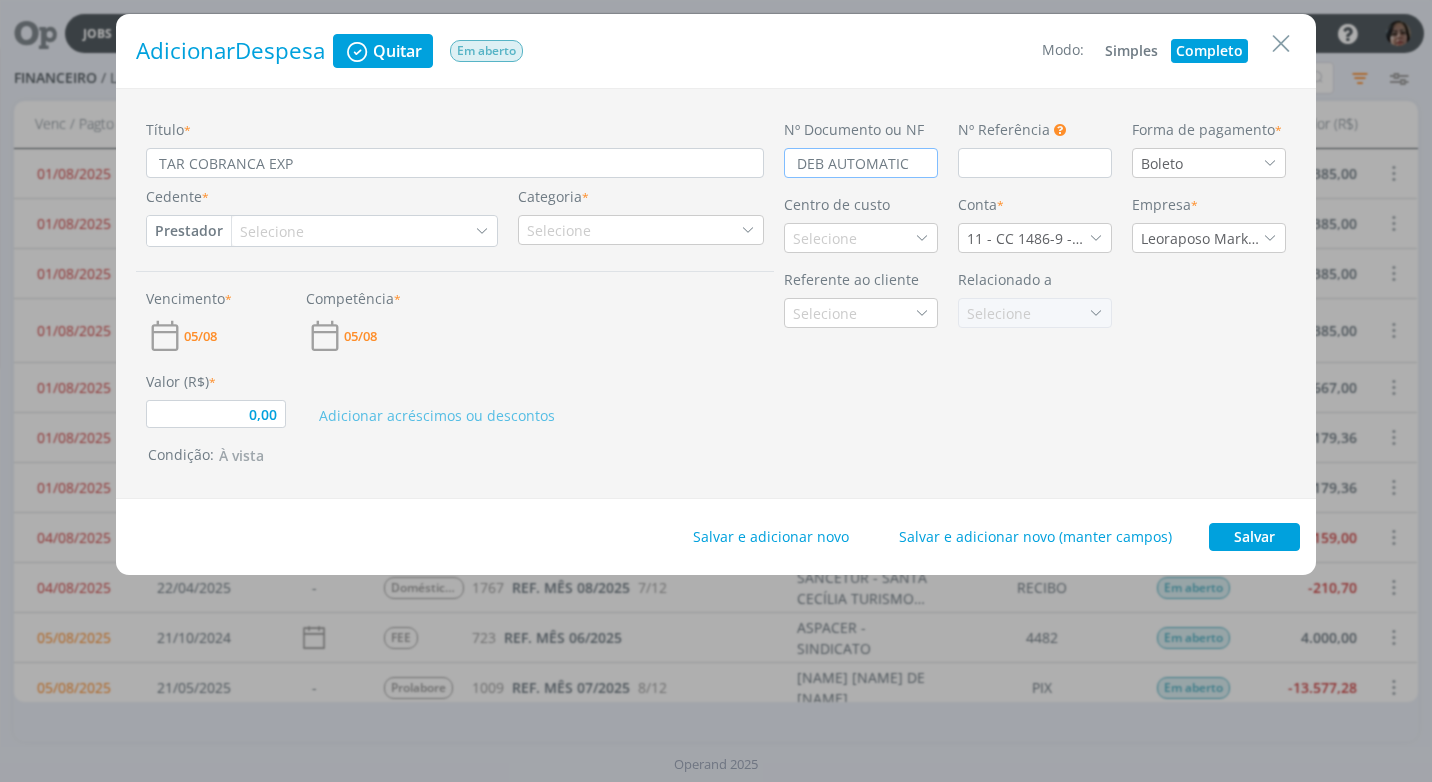 type on "0,00" 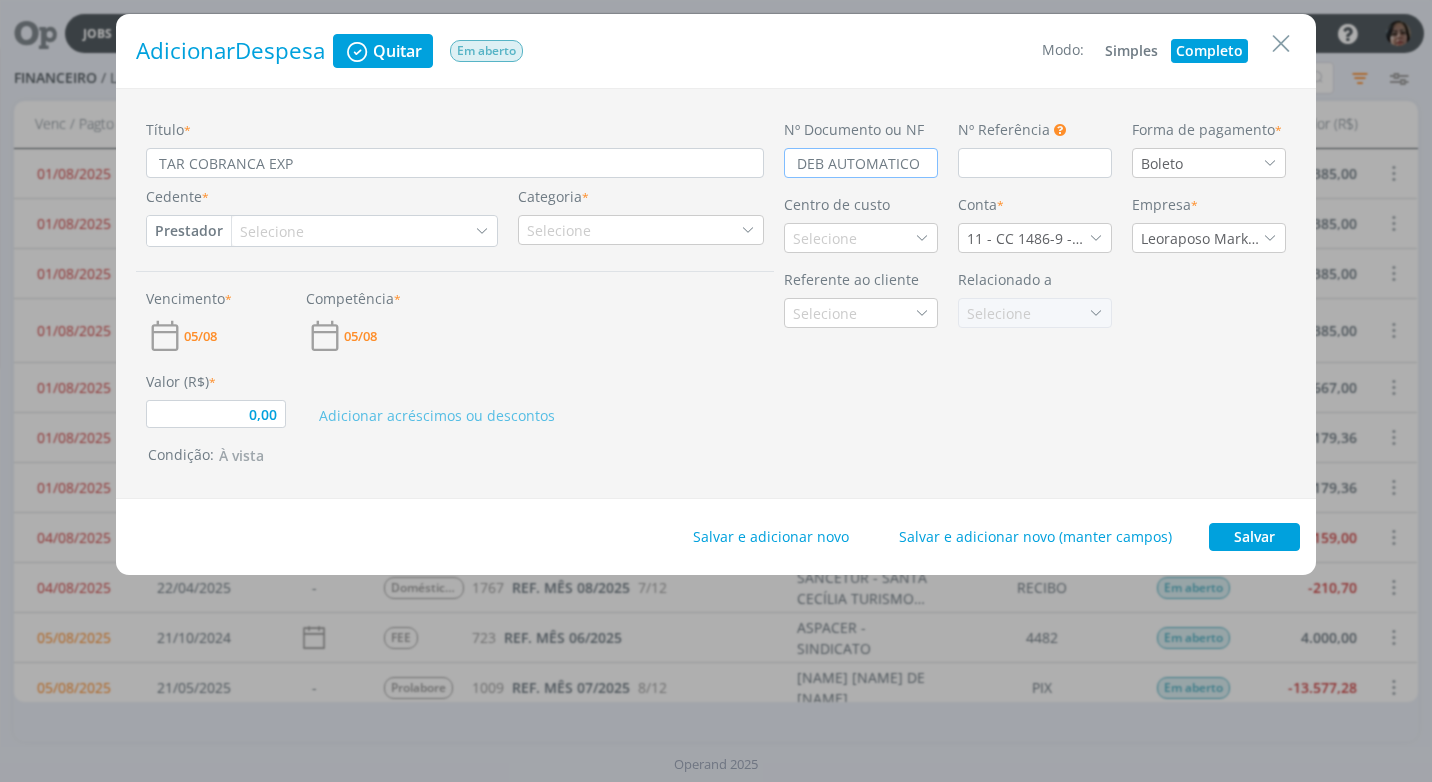 type on "DEB AUTOMATICO" 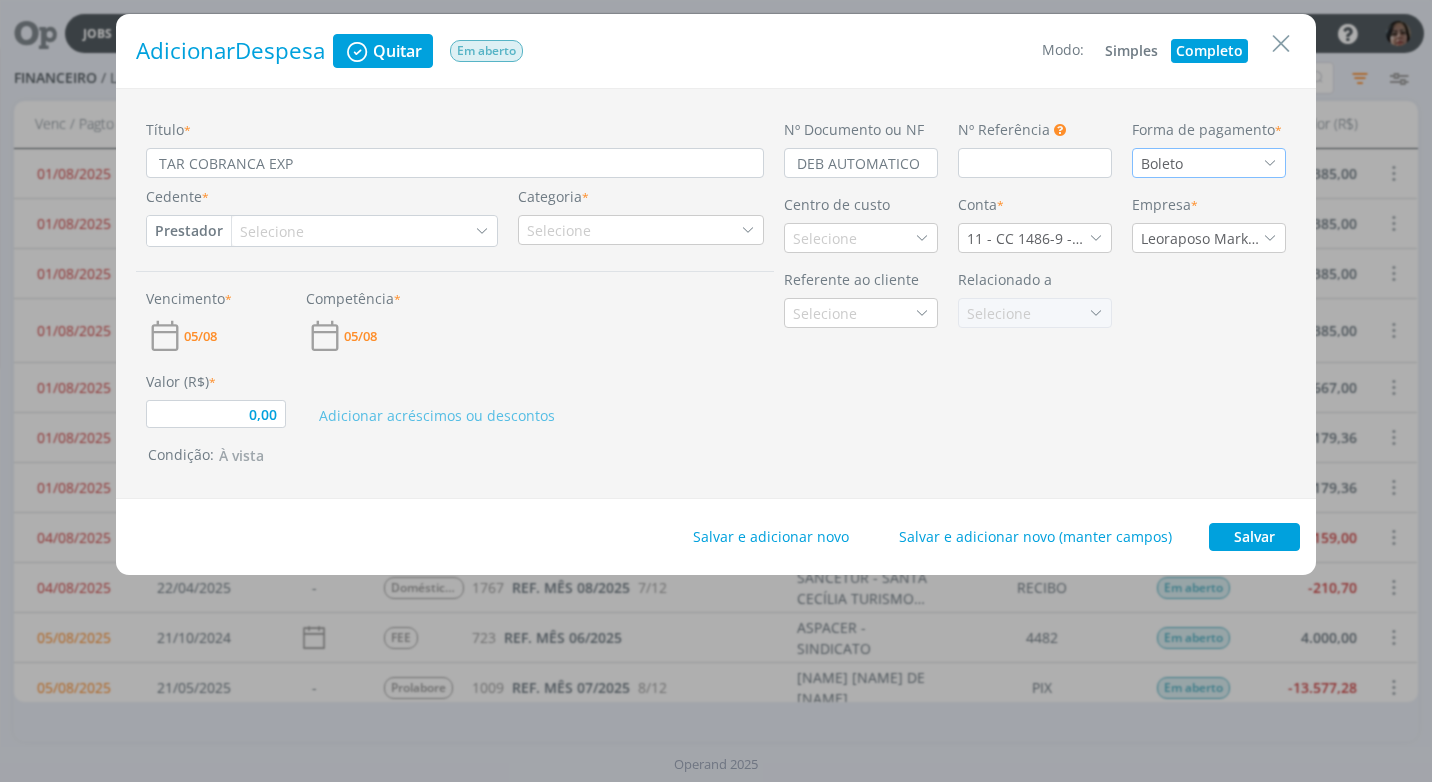 click on "Boleto" at bounding box center (1209, 163) 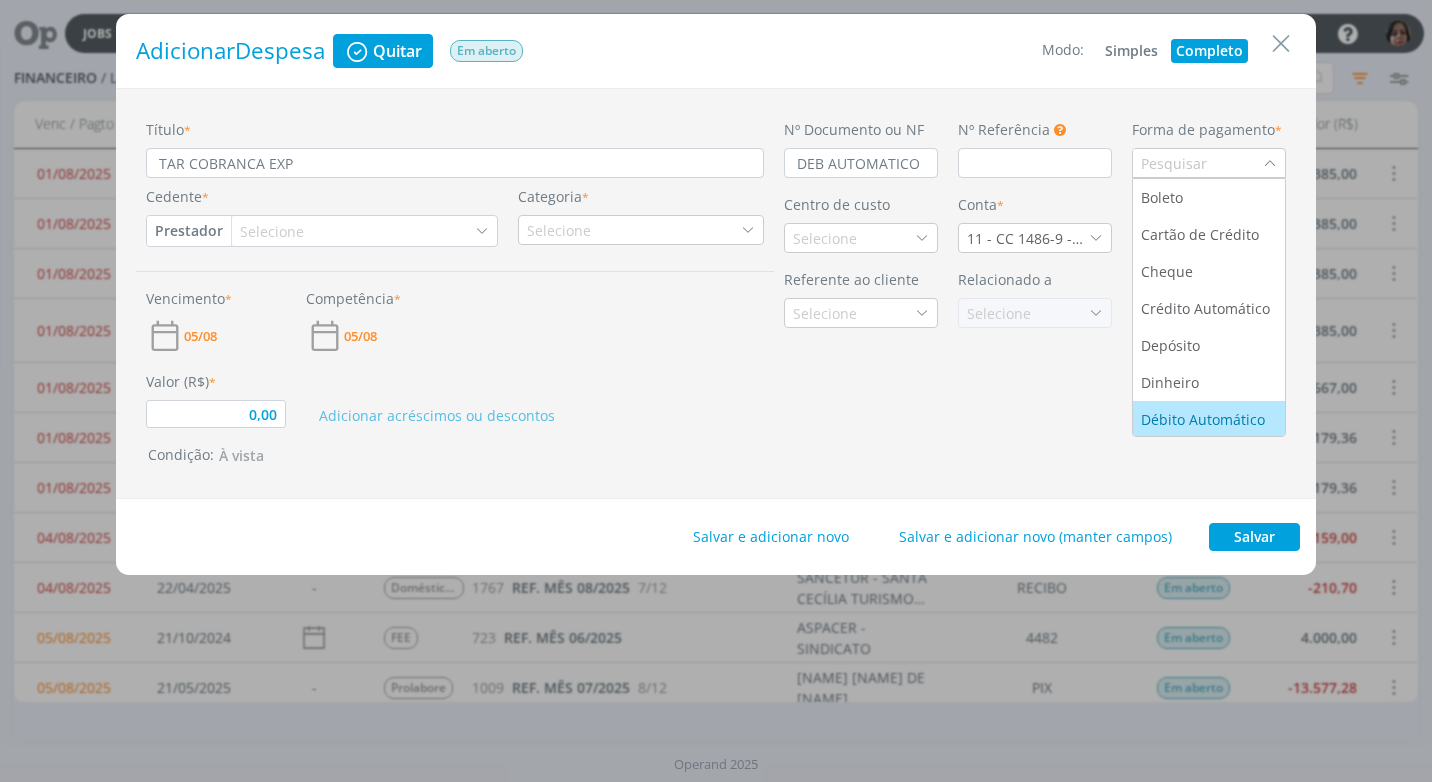 click on "Débito Automático" at bounding box center [1205, 419] 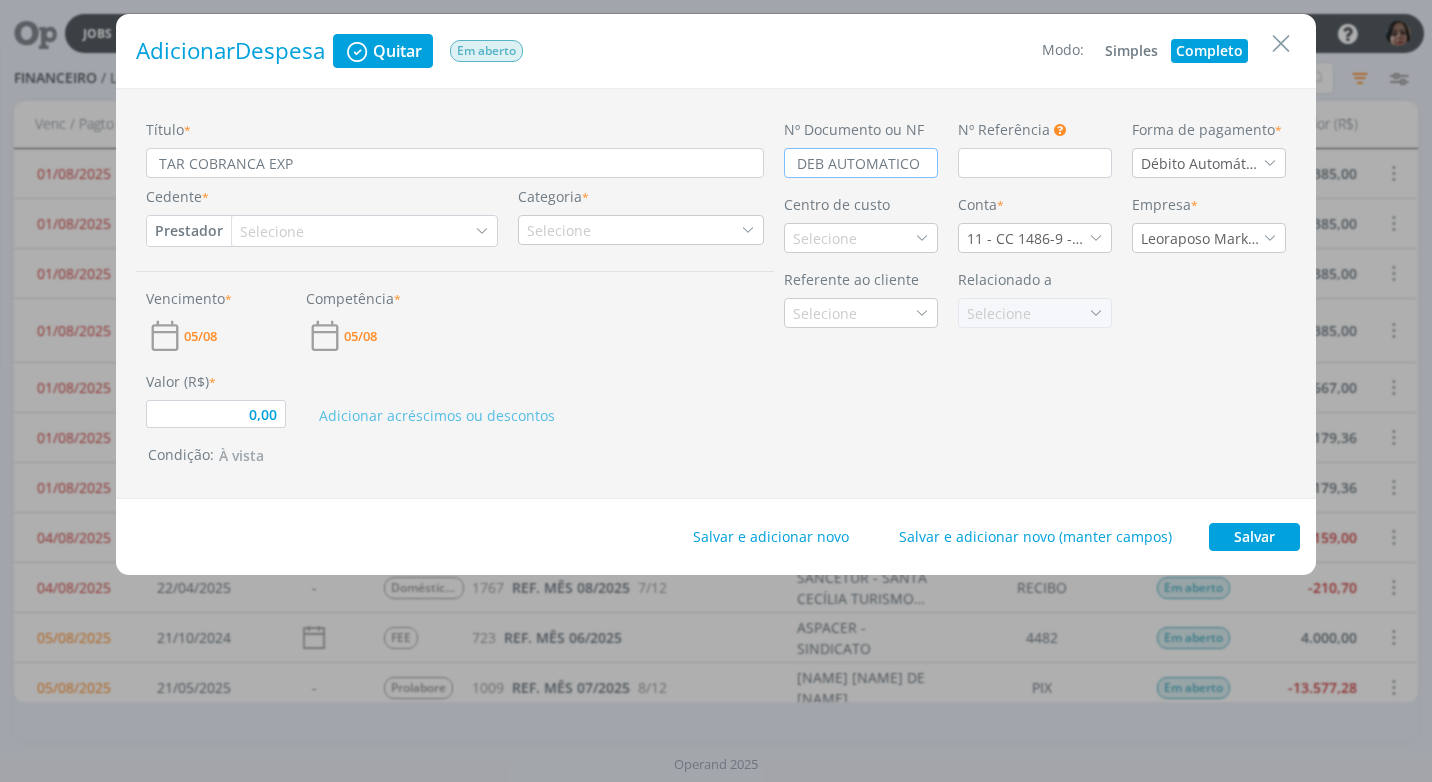 click on "DEB AUTOMATICO" at bounding box center (861, 163) 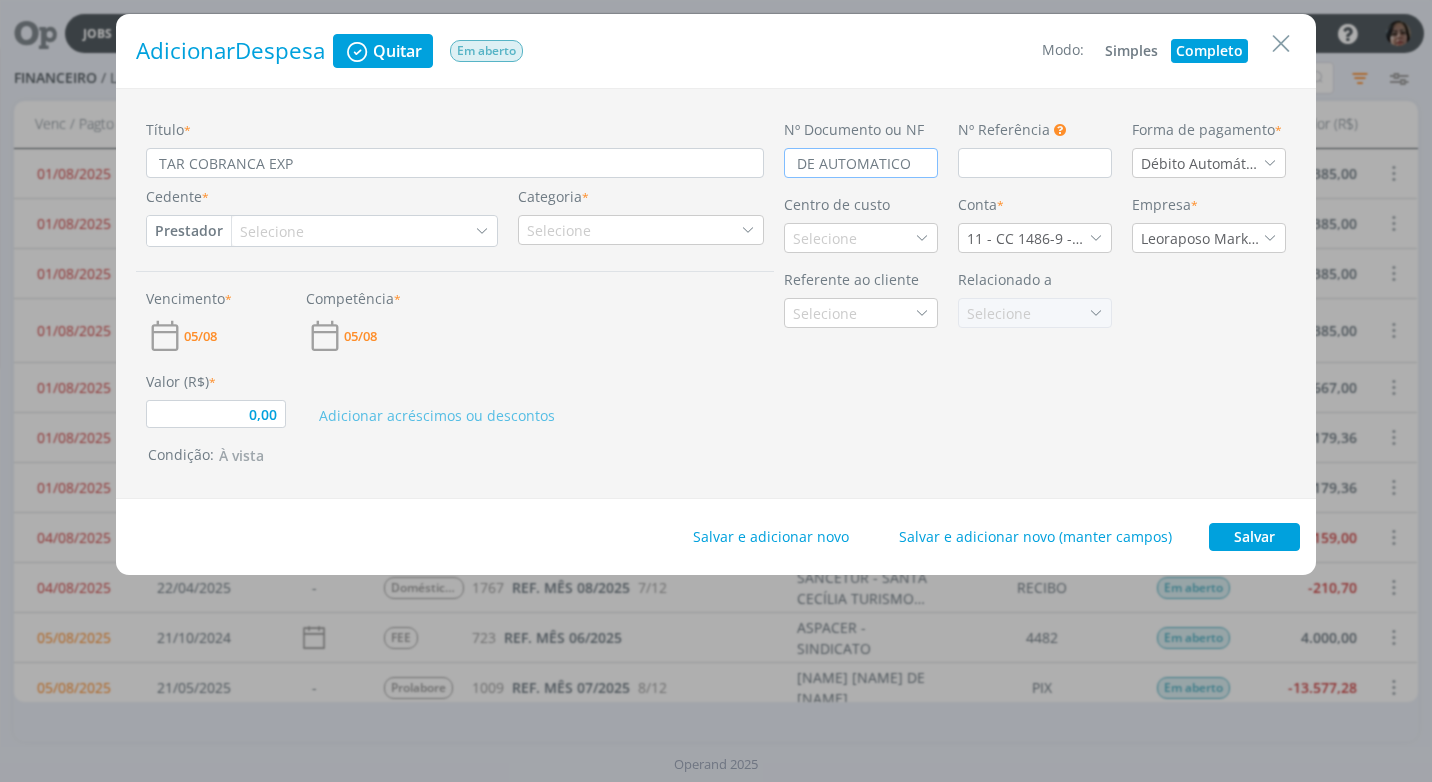 type on "0,00" 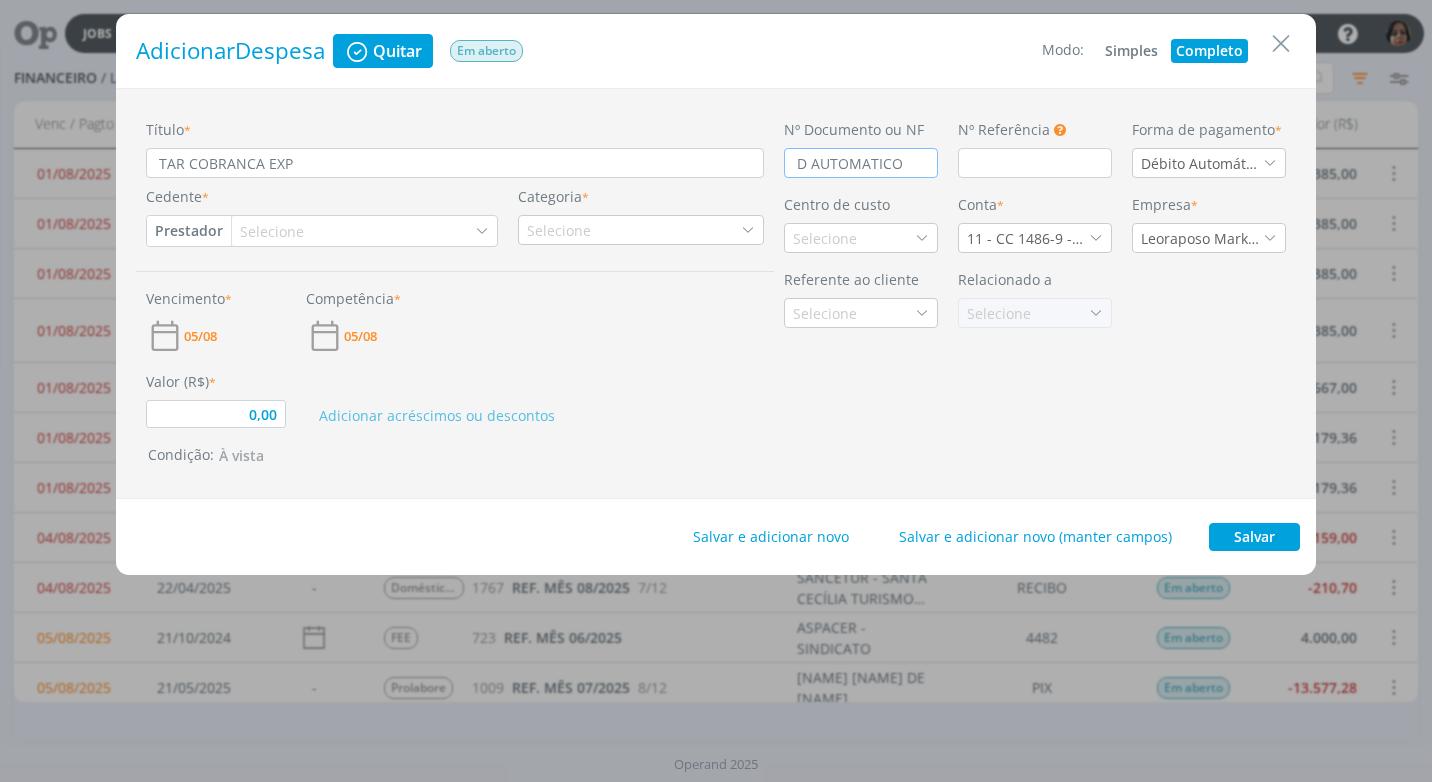 type on "0,00" 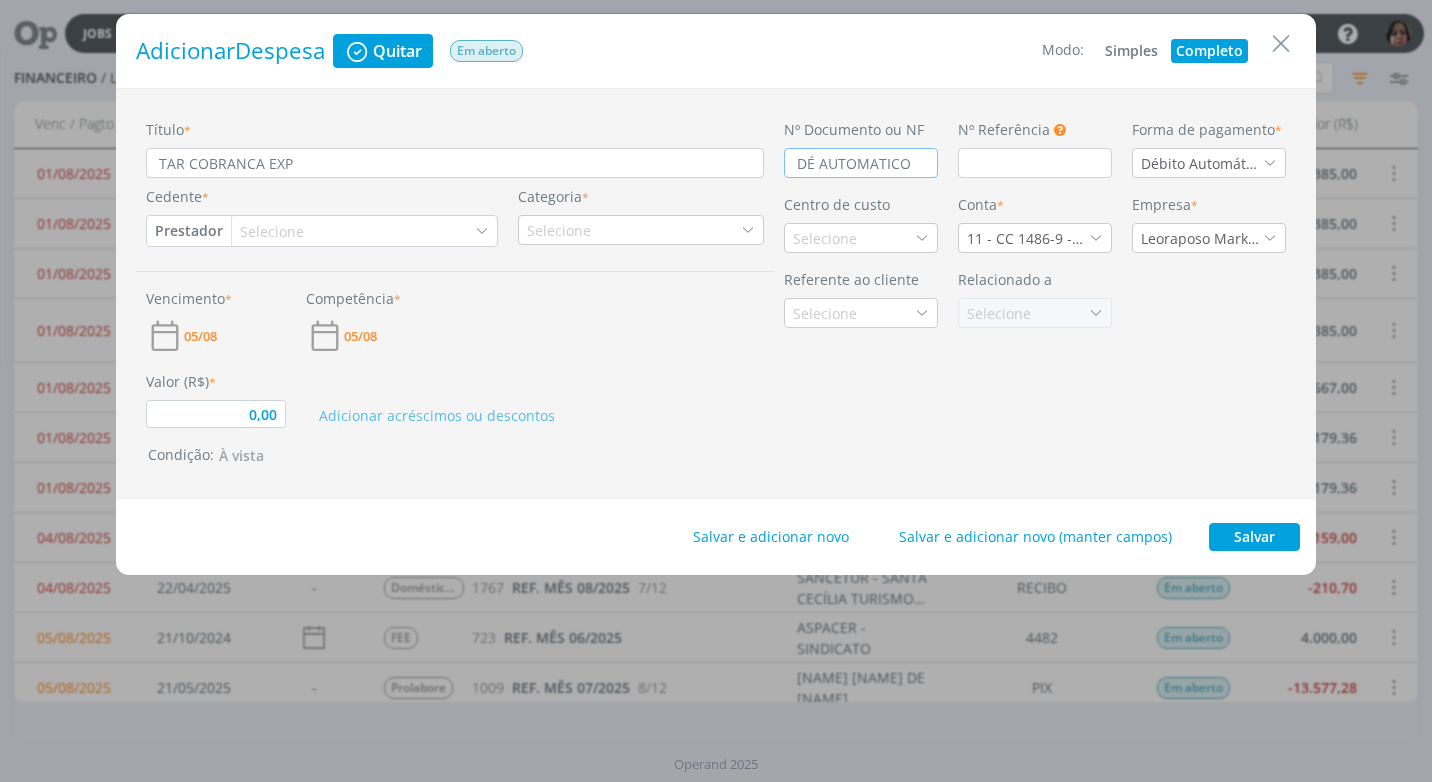 type on "0,00" 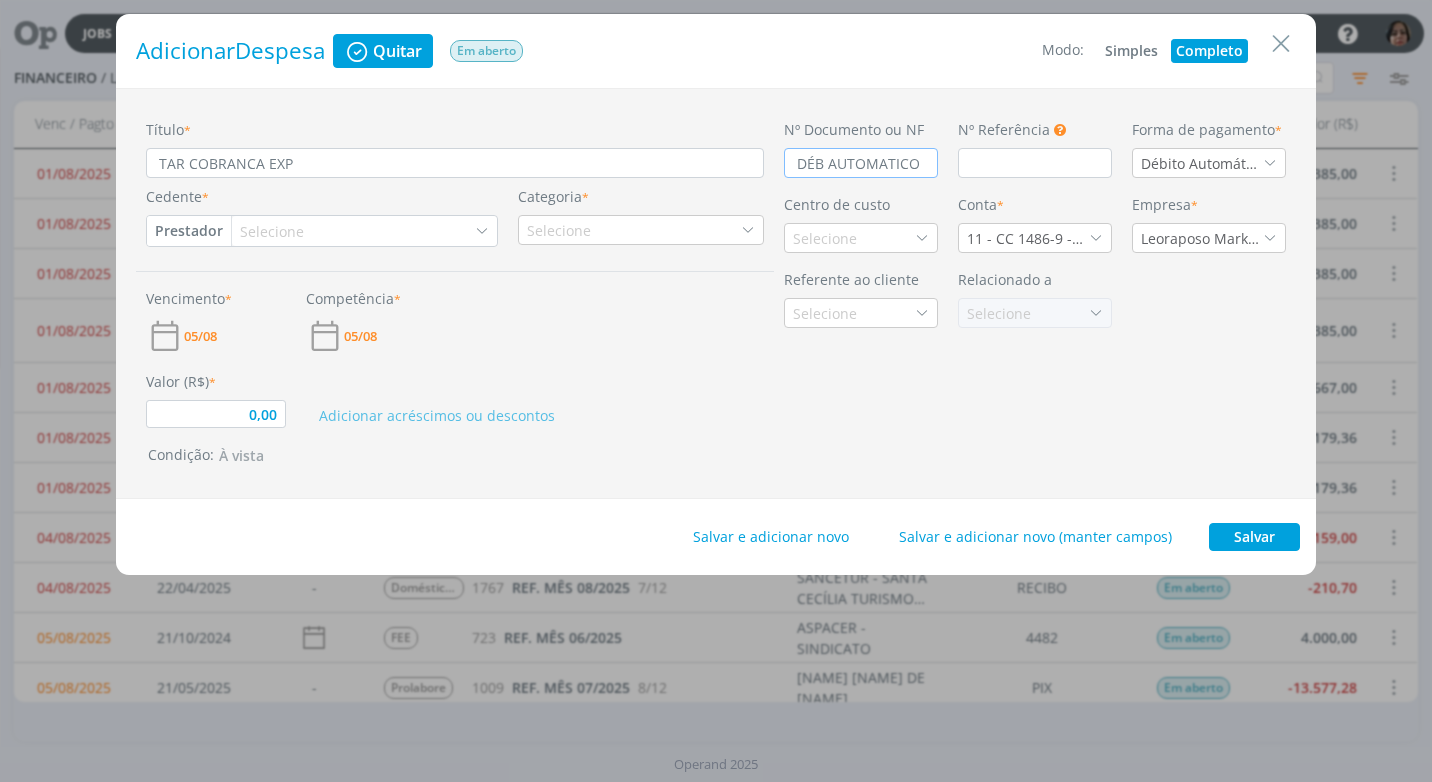 type on "0,00" 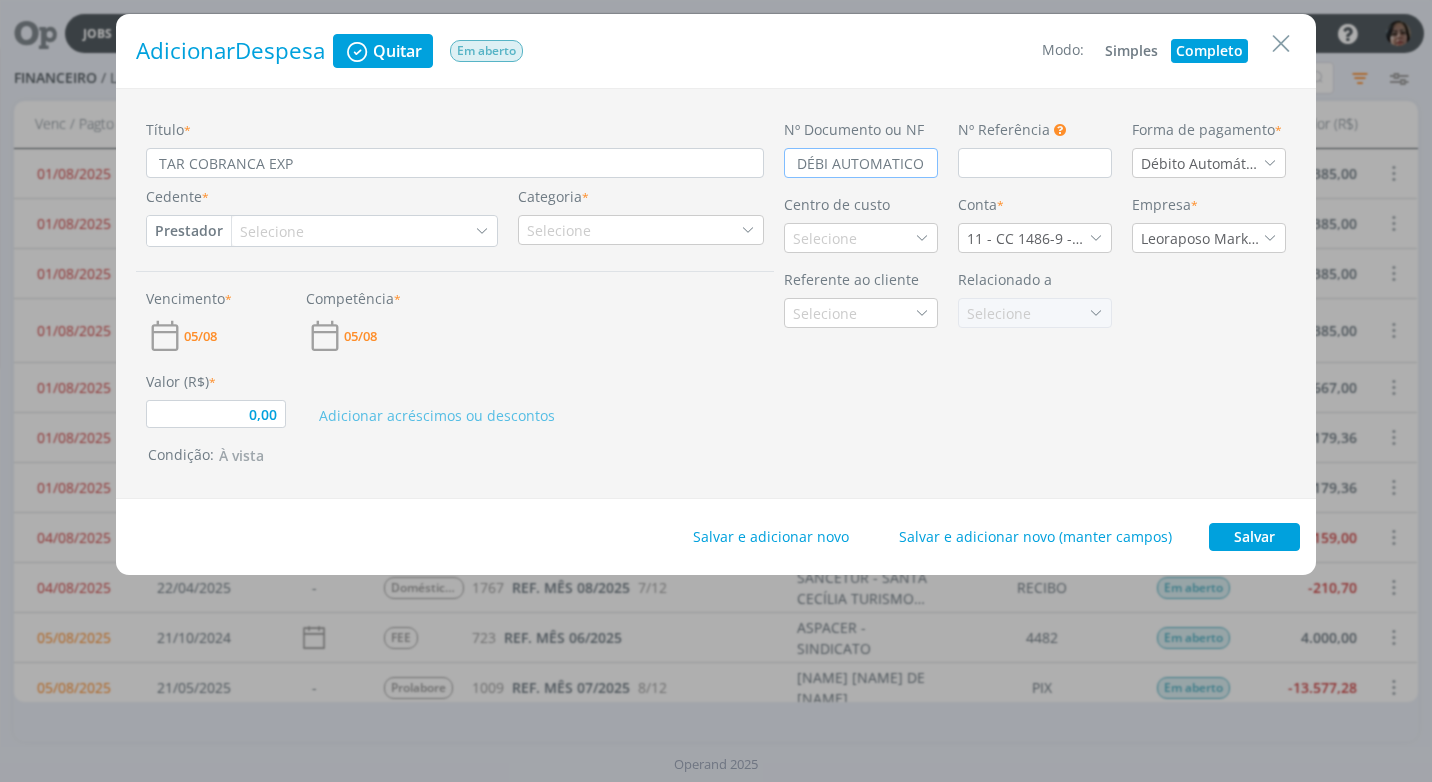 type on "DÉBIT AUTOMATICO" 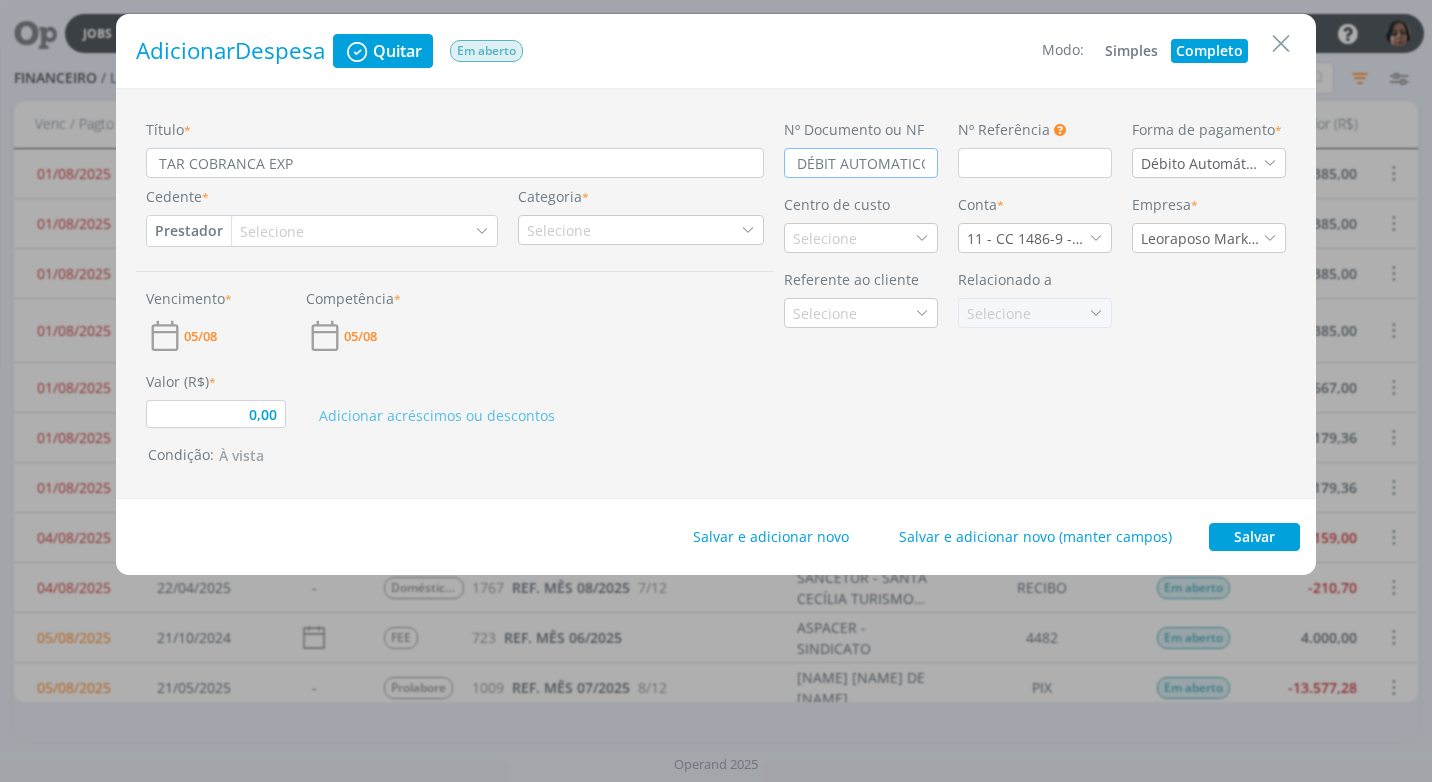 type on "0,00" 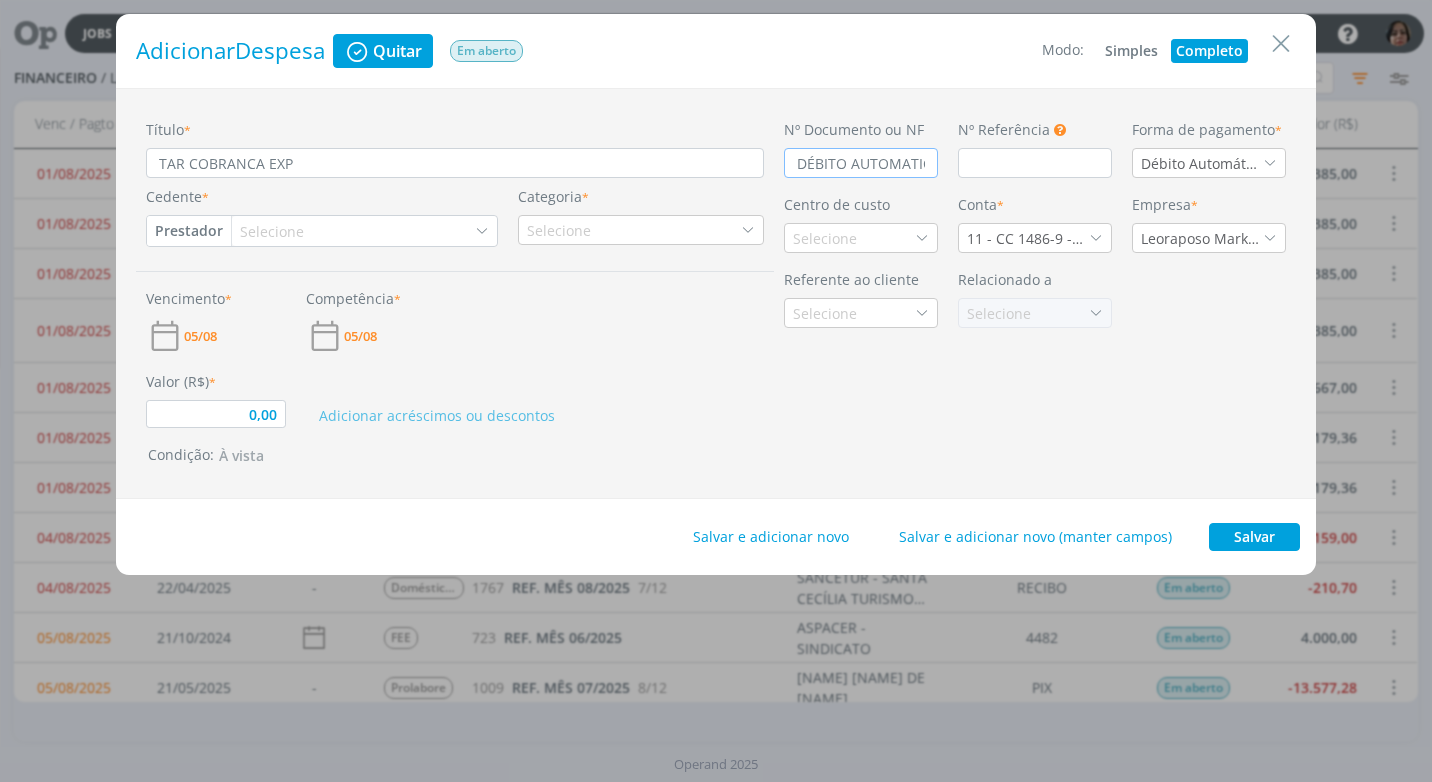 type on "0,00" 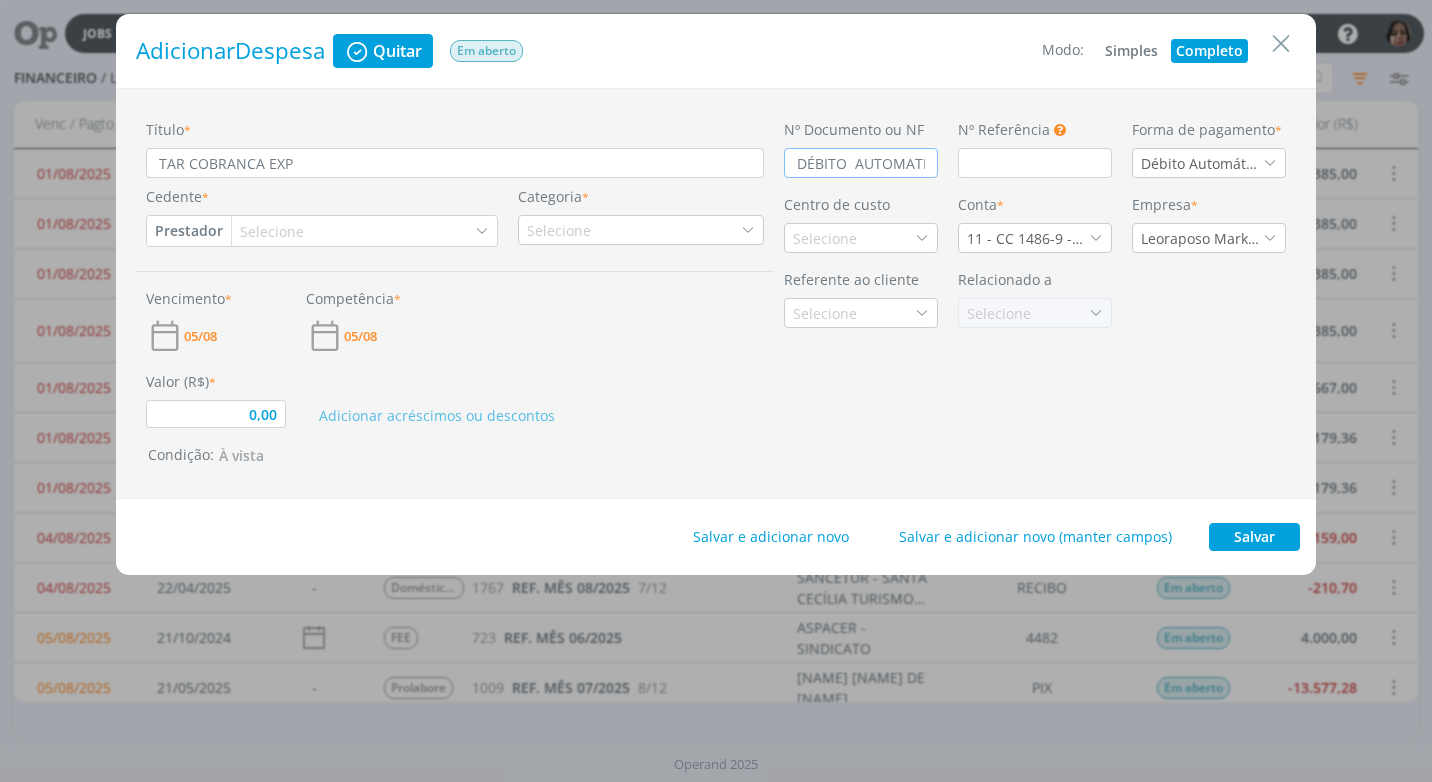 drag, startPoint x: 913, startPoint y: 163, endPoint x: 906, endPoint y: 206, distance: 43.56604 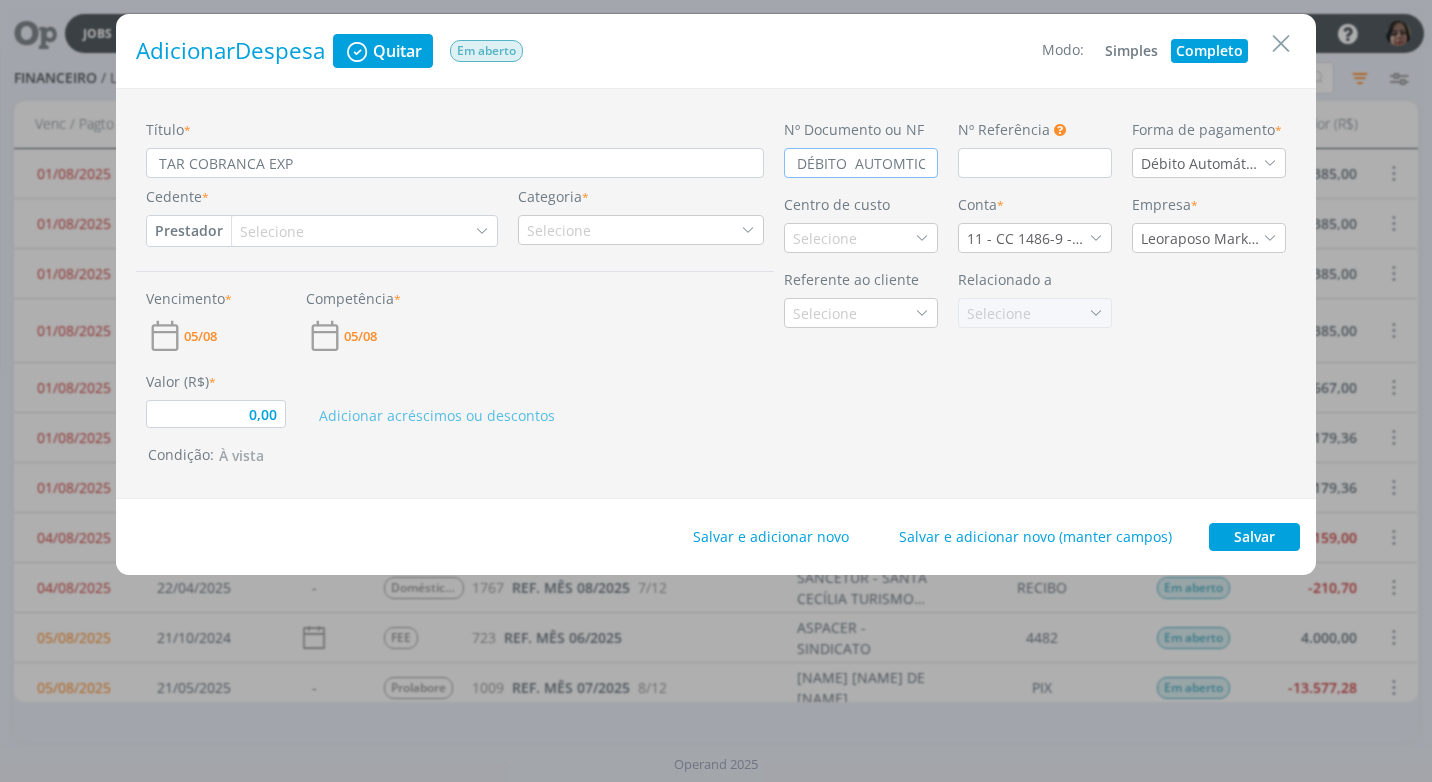 type on "0,00" 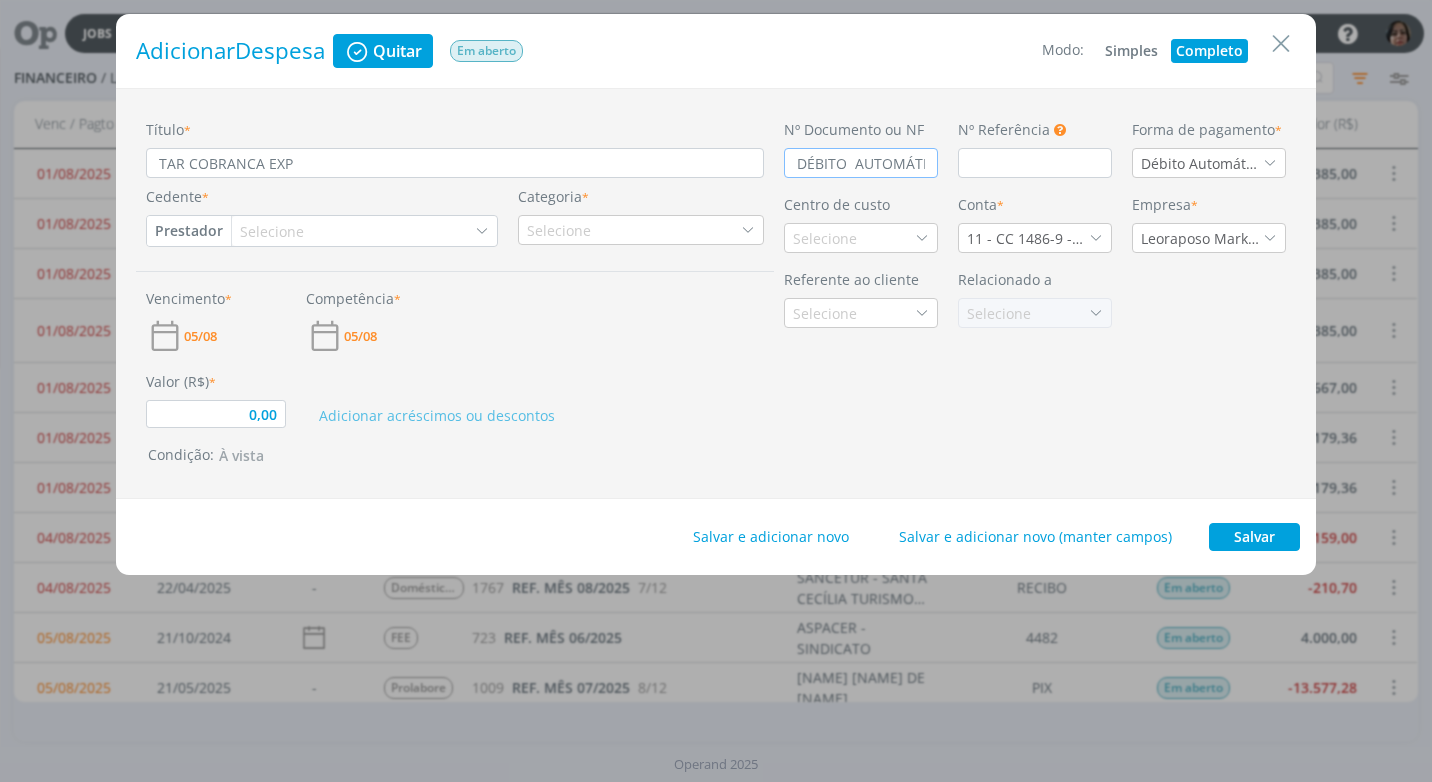 click on "Prestador" at bounding box center (189, 231) 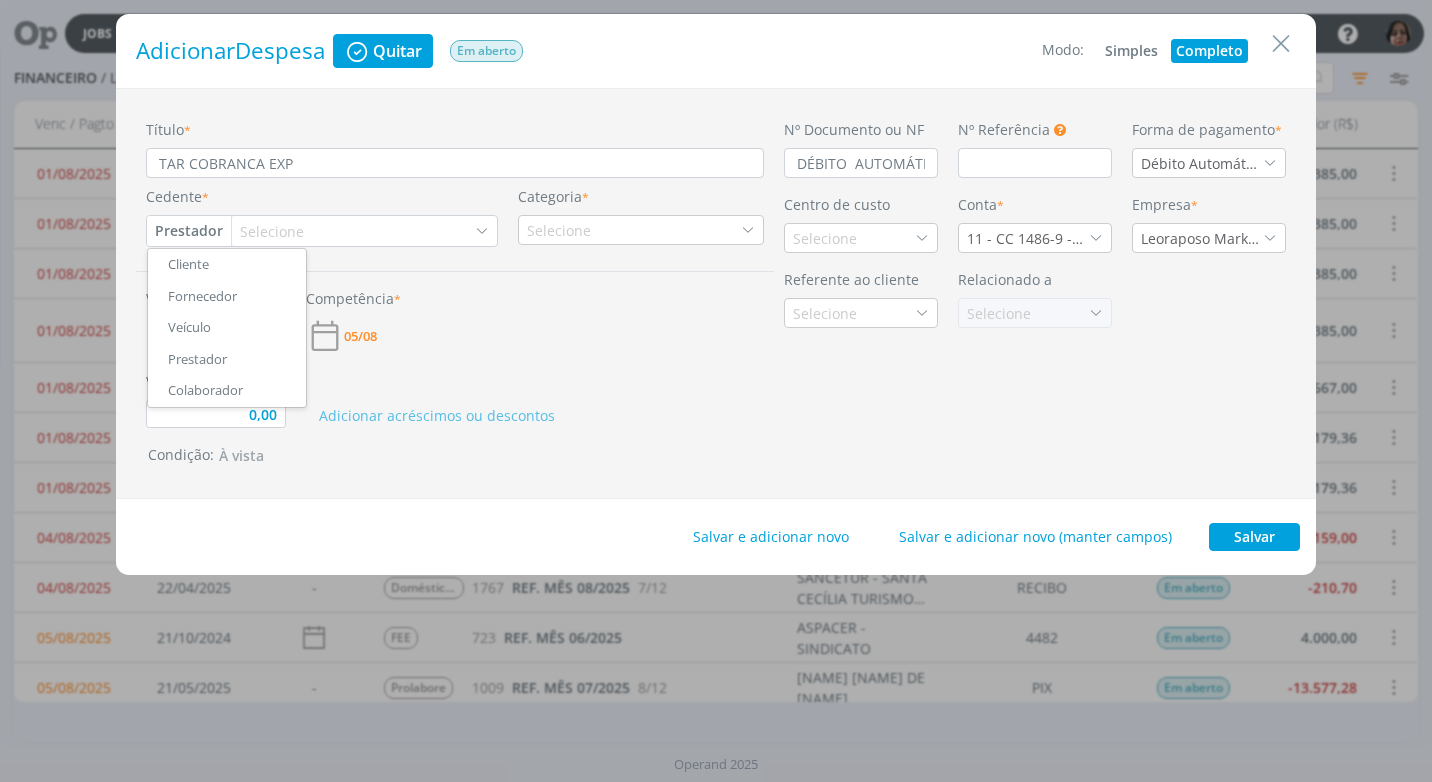 drag, startPoint x: 219, startPoint y: 295, endPoint x: 235, endPoint y: 291, distance: 16.492422 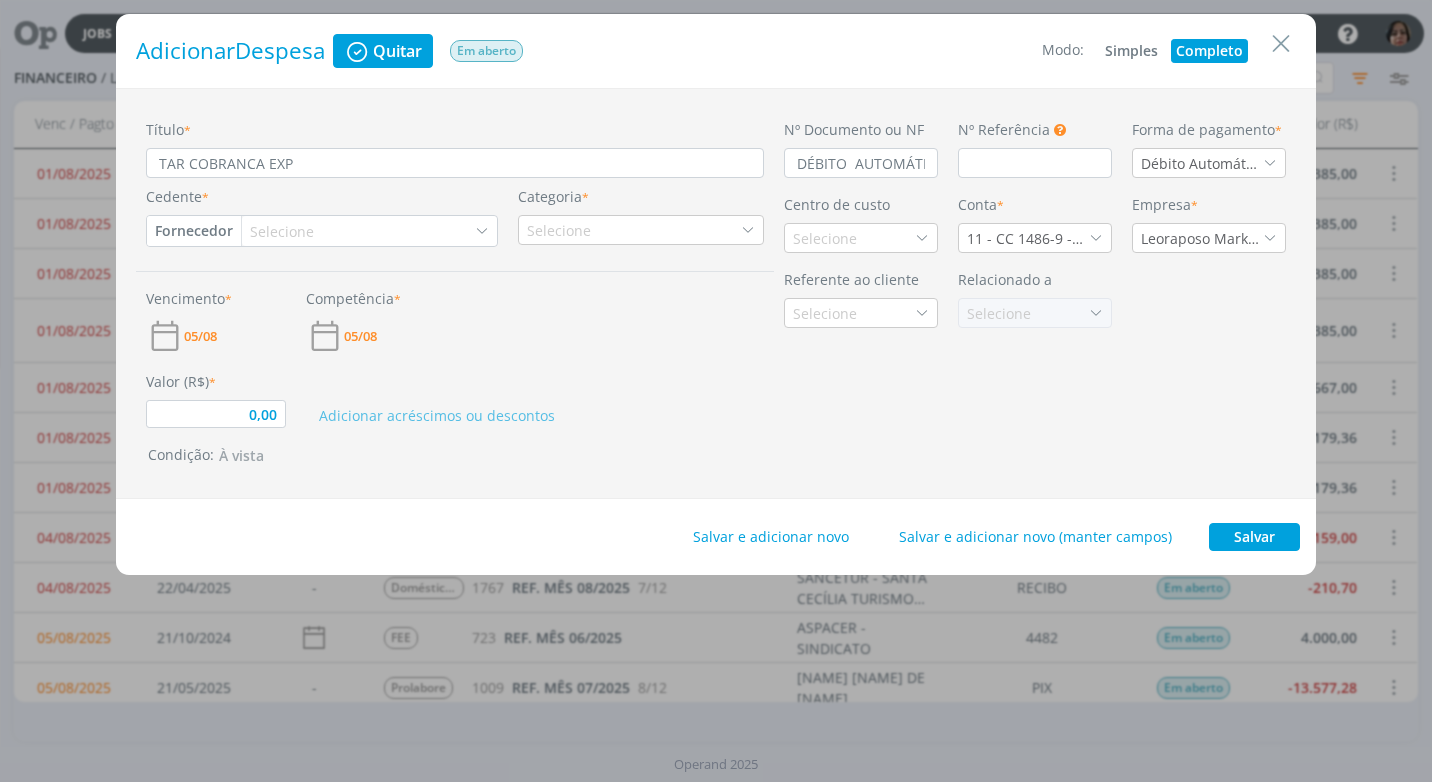 type on "0,00" 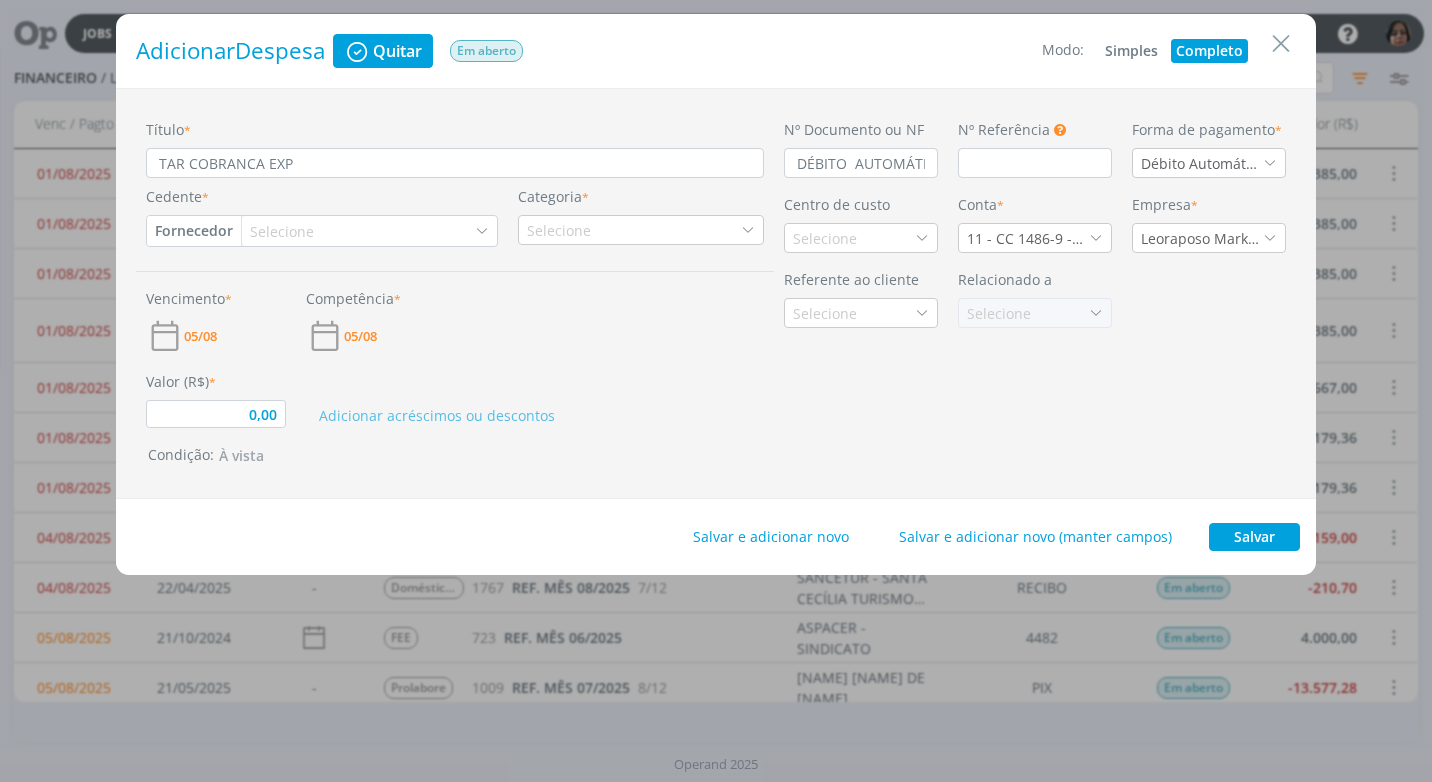 click on "Selecione" at bounding box center (284, 231) 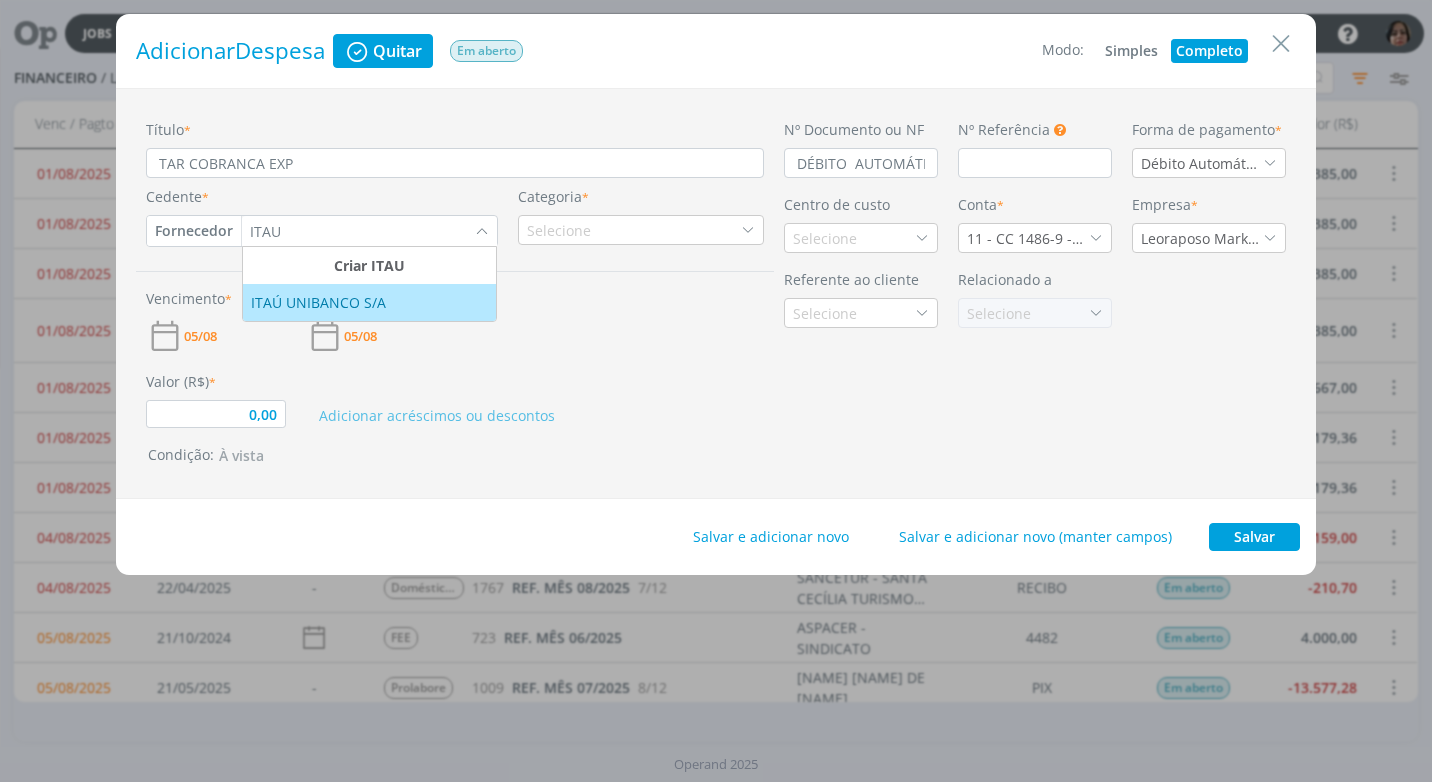 type on "ITAU" 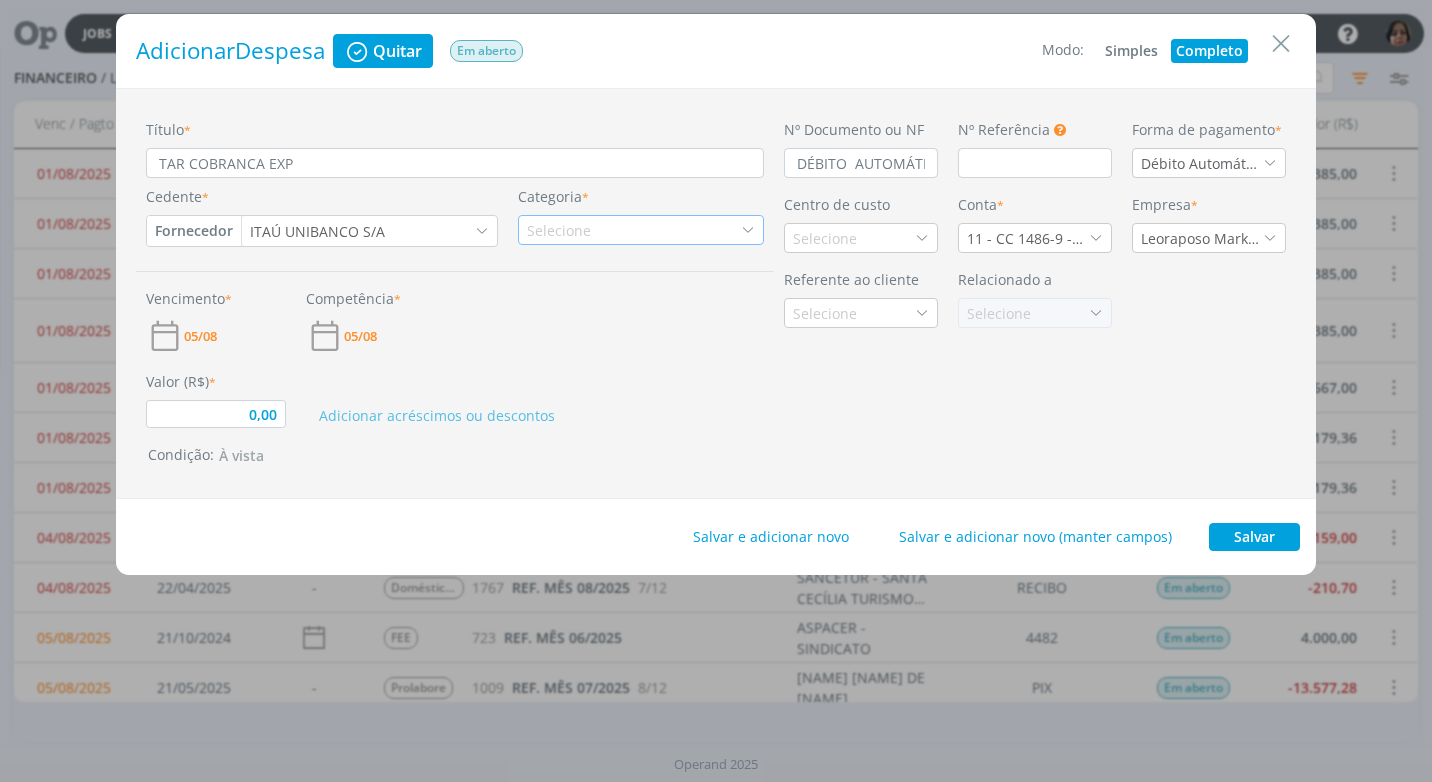 click on "Selecione" at bounding box center (641, 230) 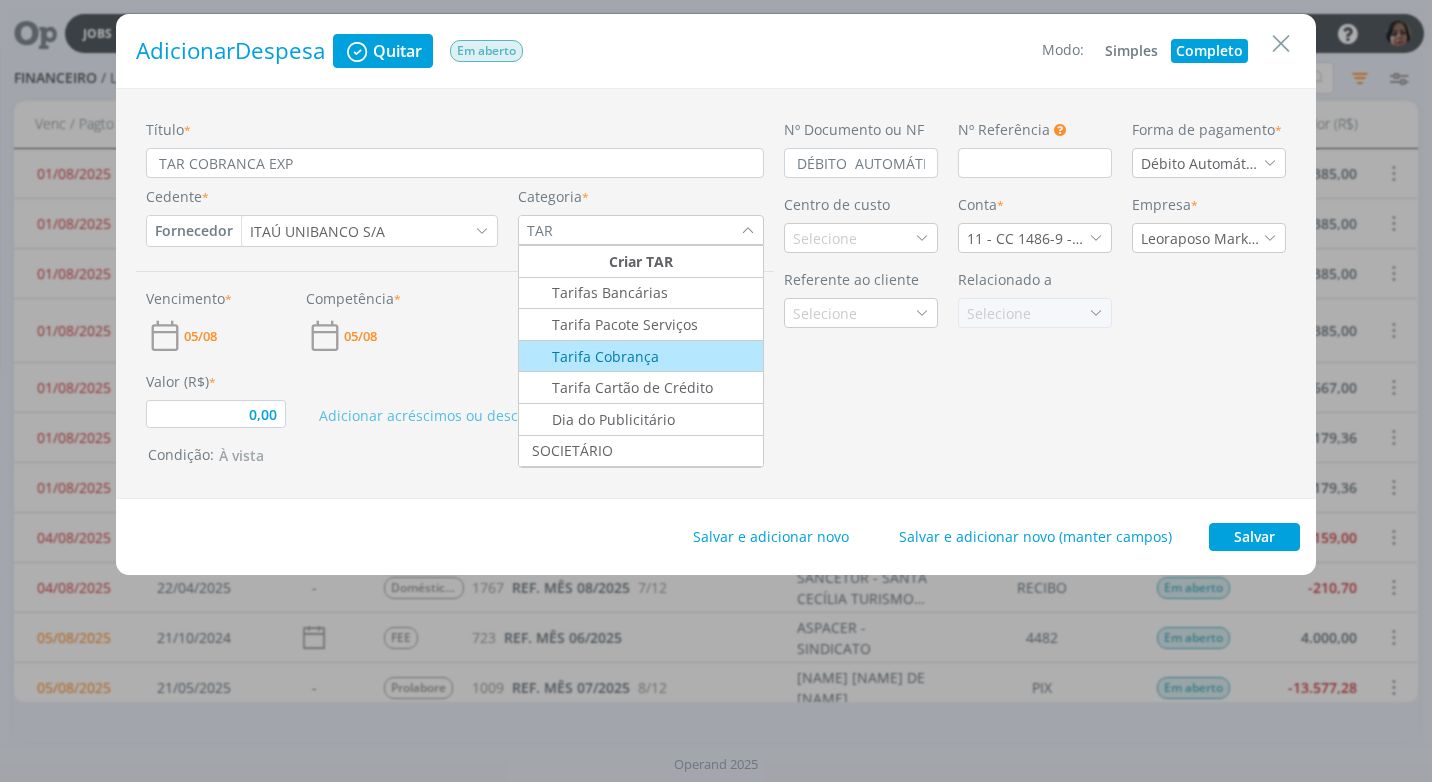 type on "TAR" 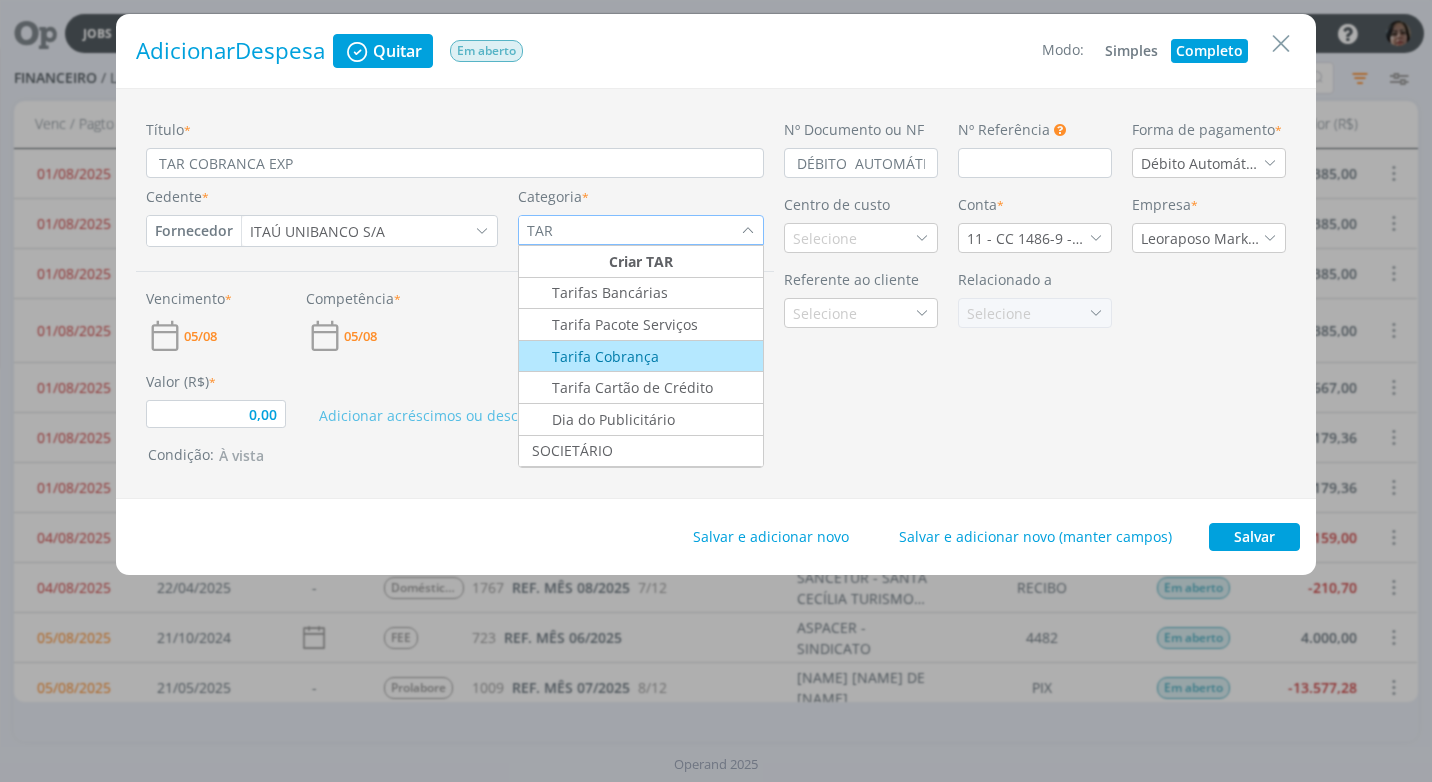 type on "0,00" 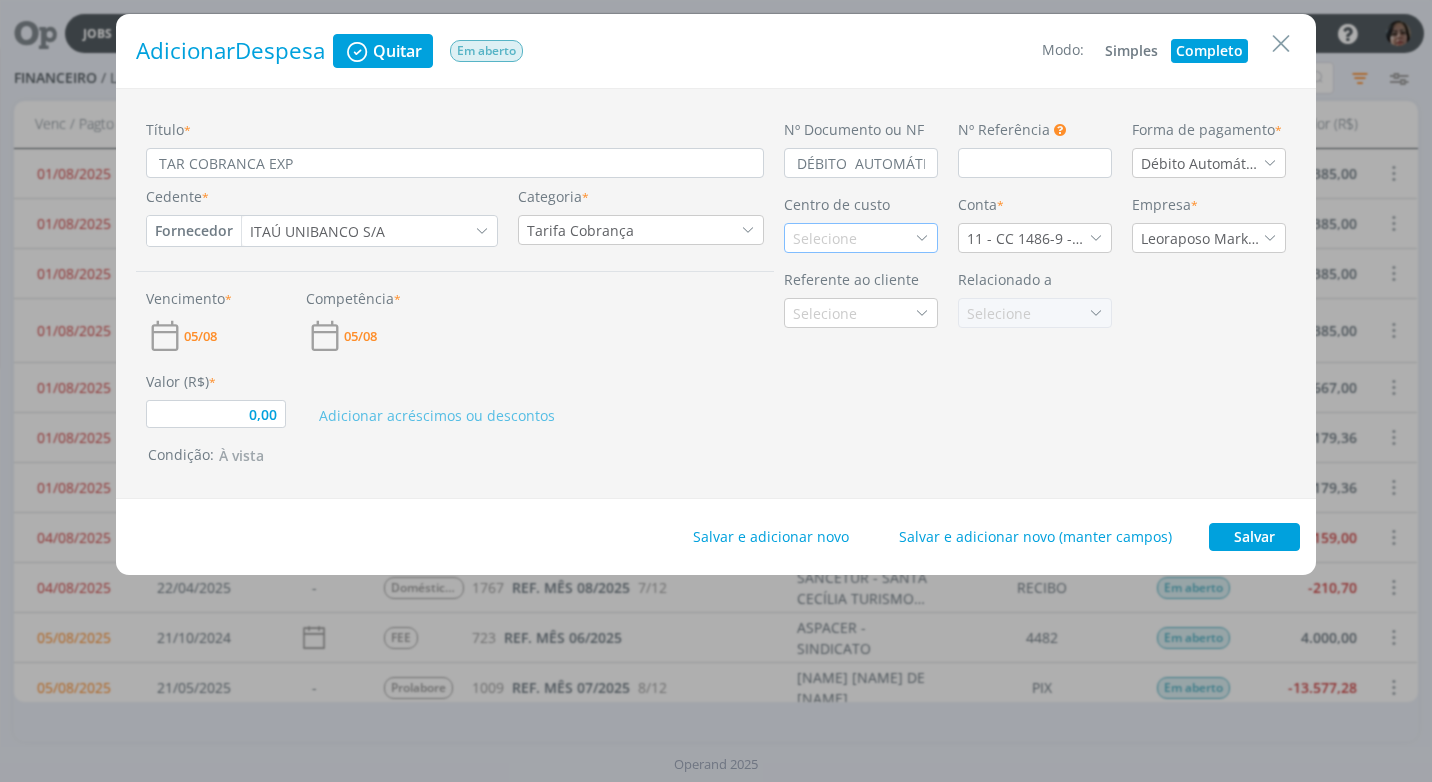 click at bounding box center [922, 238] 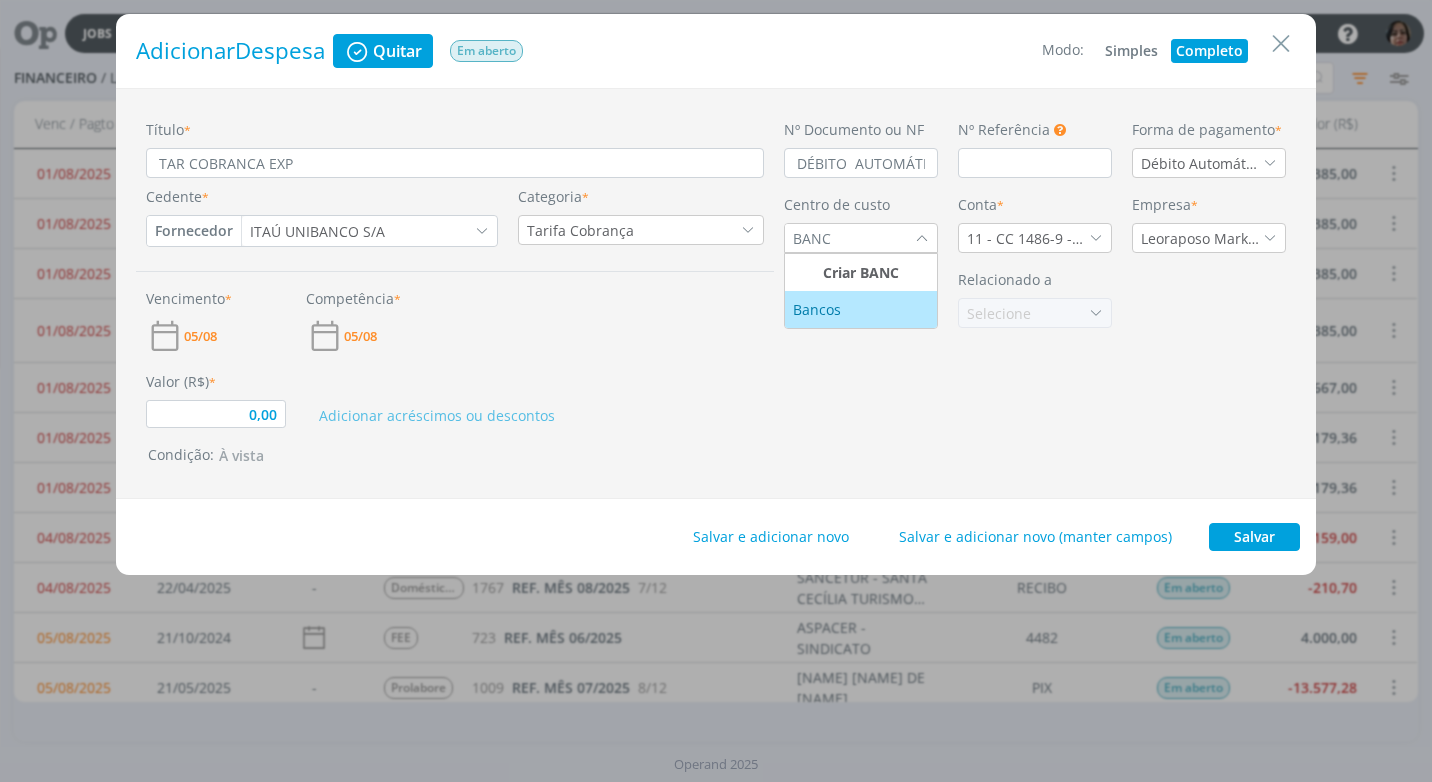 type on "BANC" 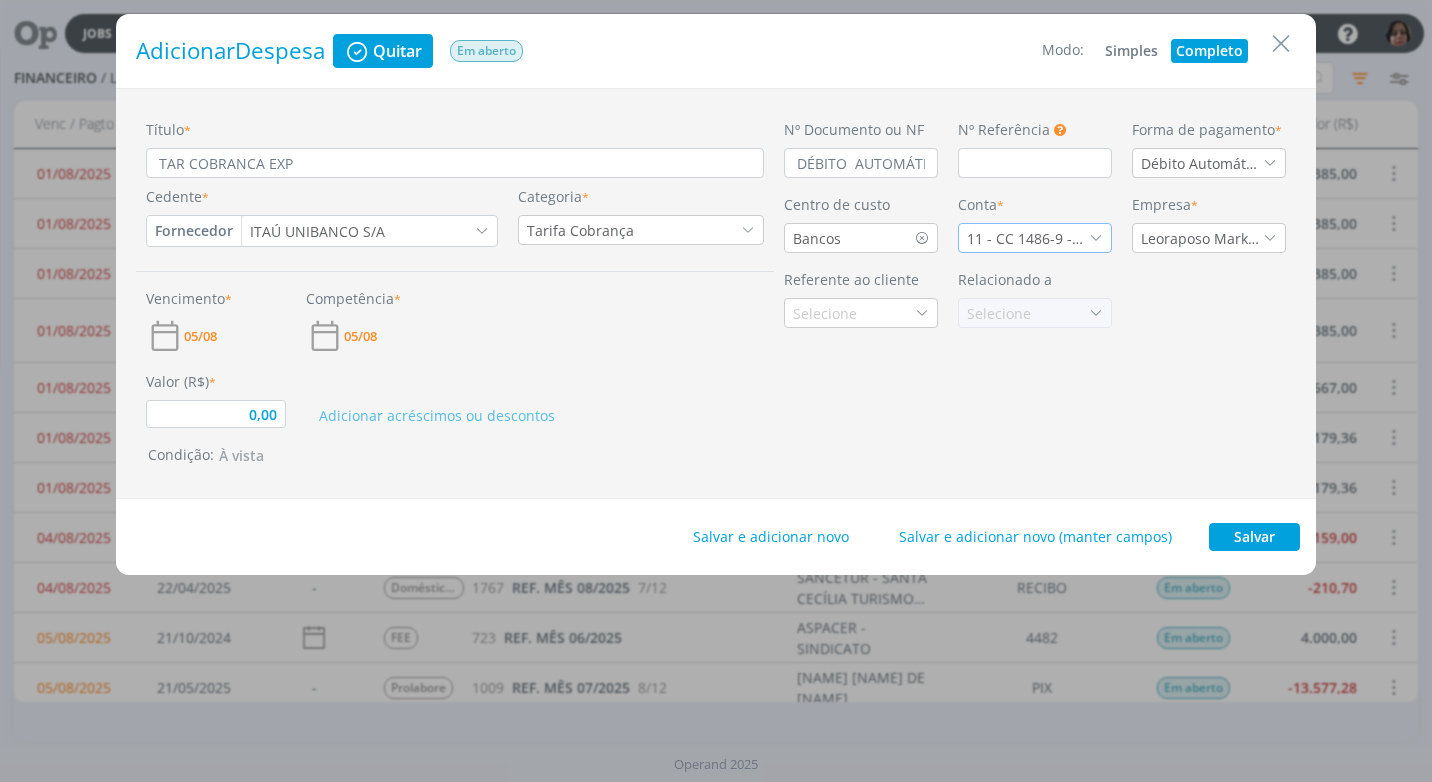 click at bounding box center [1096, 238] 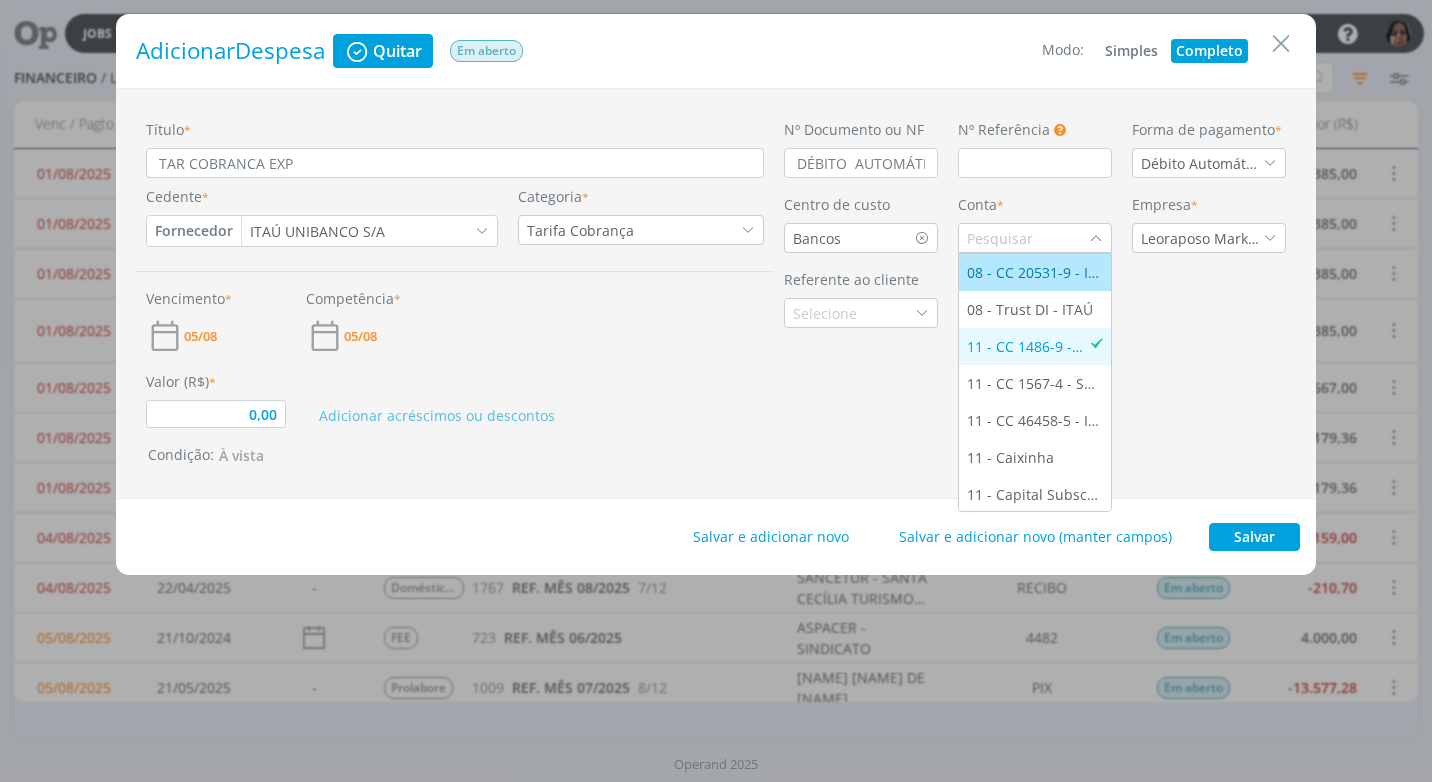 click on "08 - CC 20531-9 - ITAÚ" at bounding box center (1035, 272) 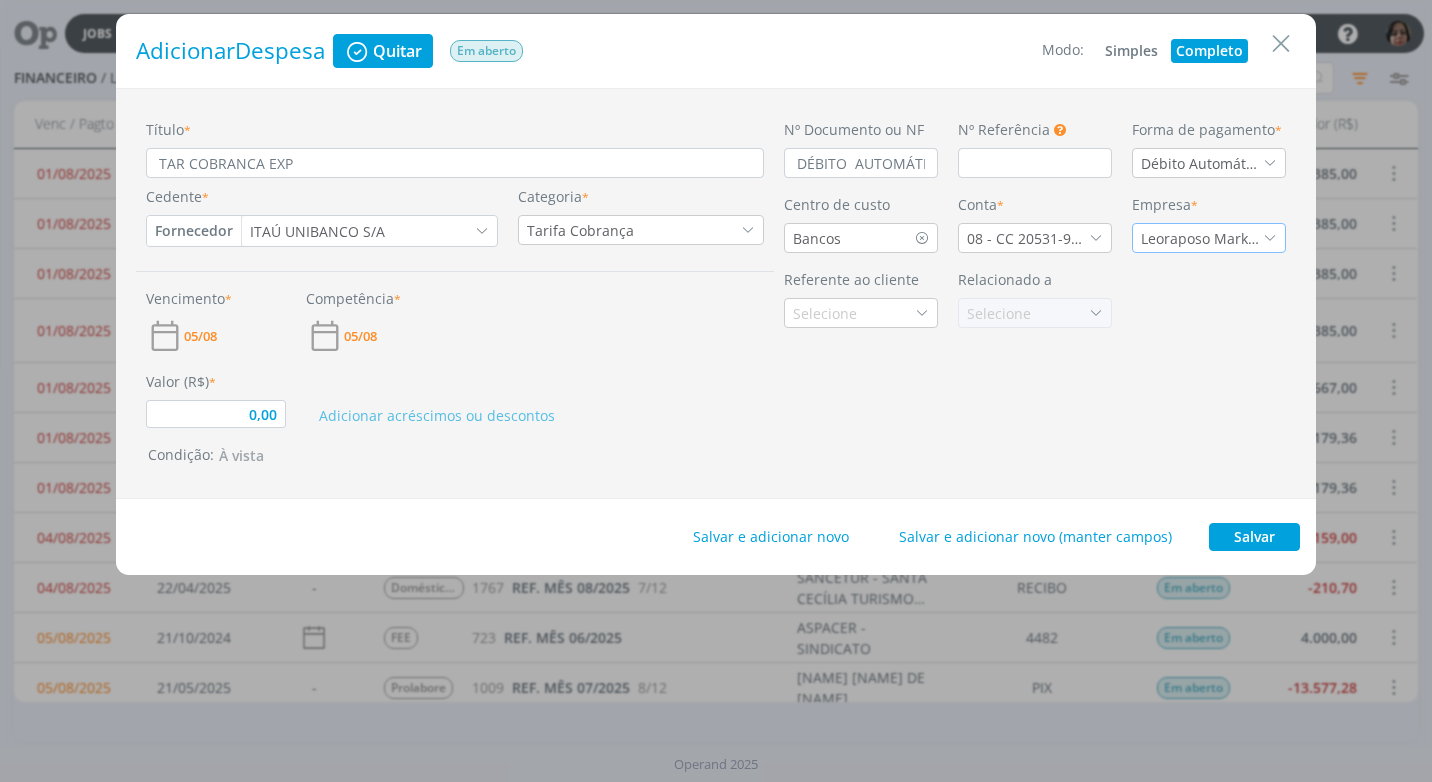click at bounding box center [1270, 238] 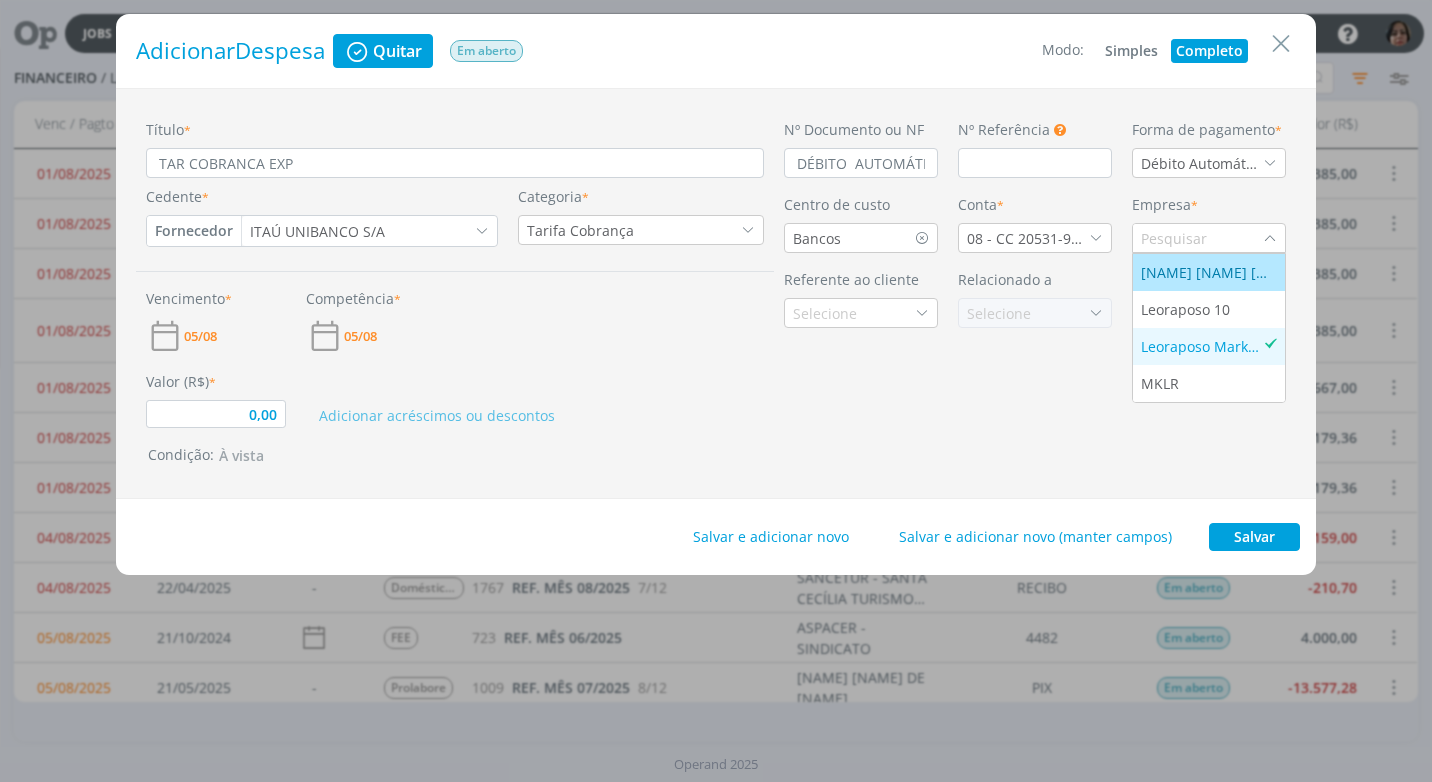 click on "Leonardo Carvalho Raposo de Almeida" at bounding box center [1209, 272] 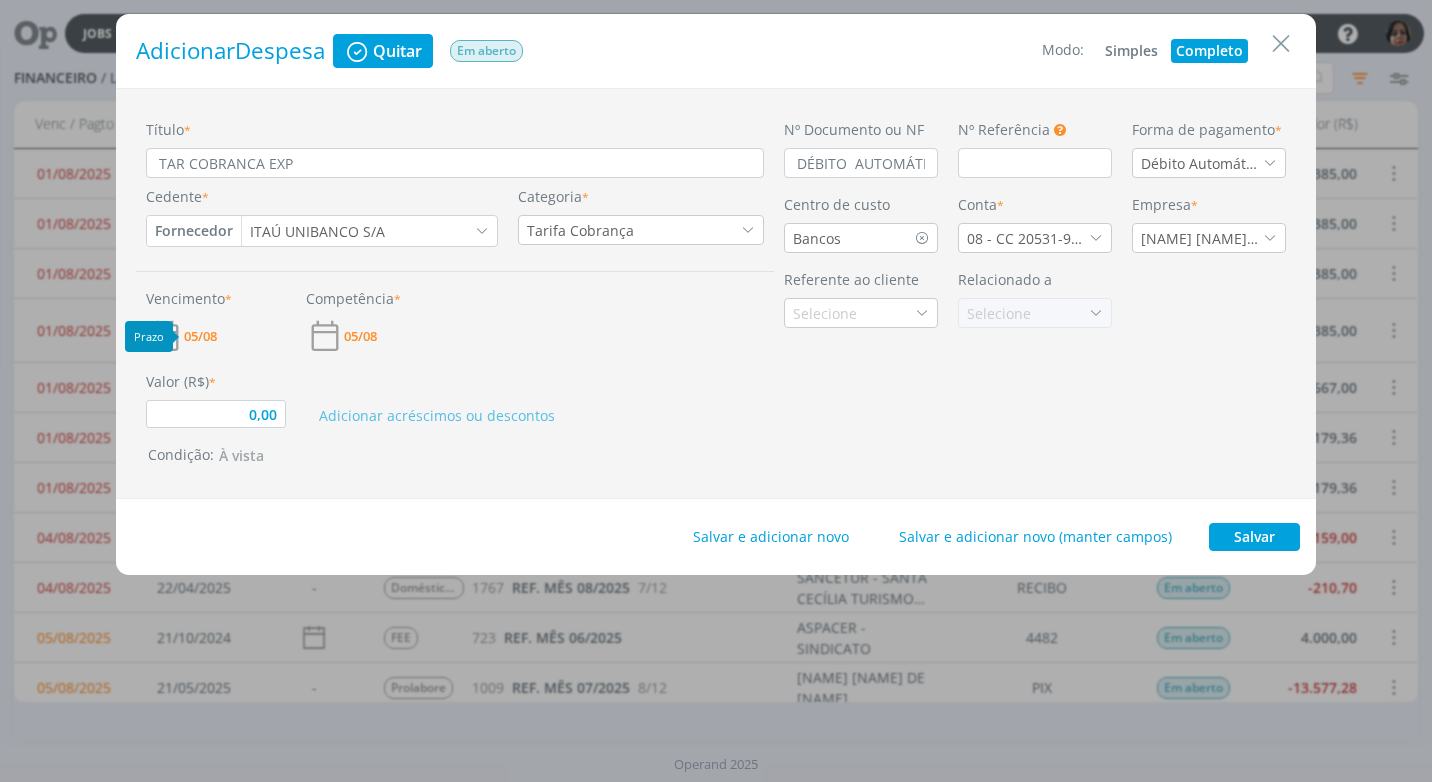 click on "05/08" at bounding box center (200, 336) 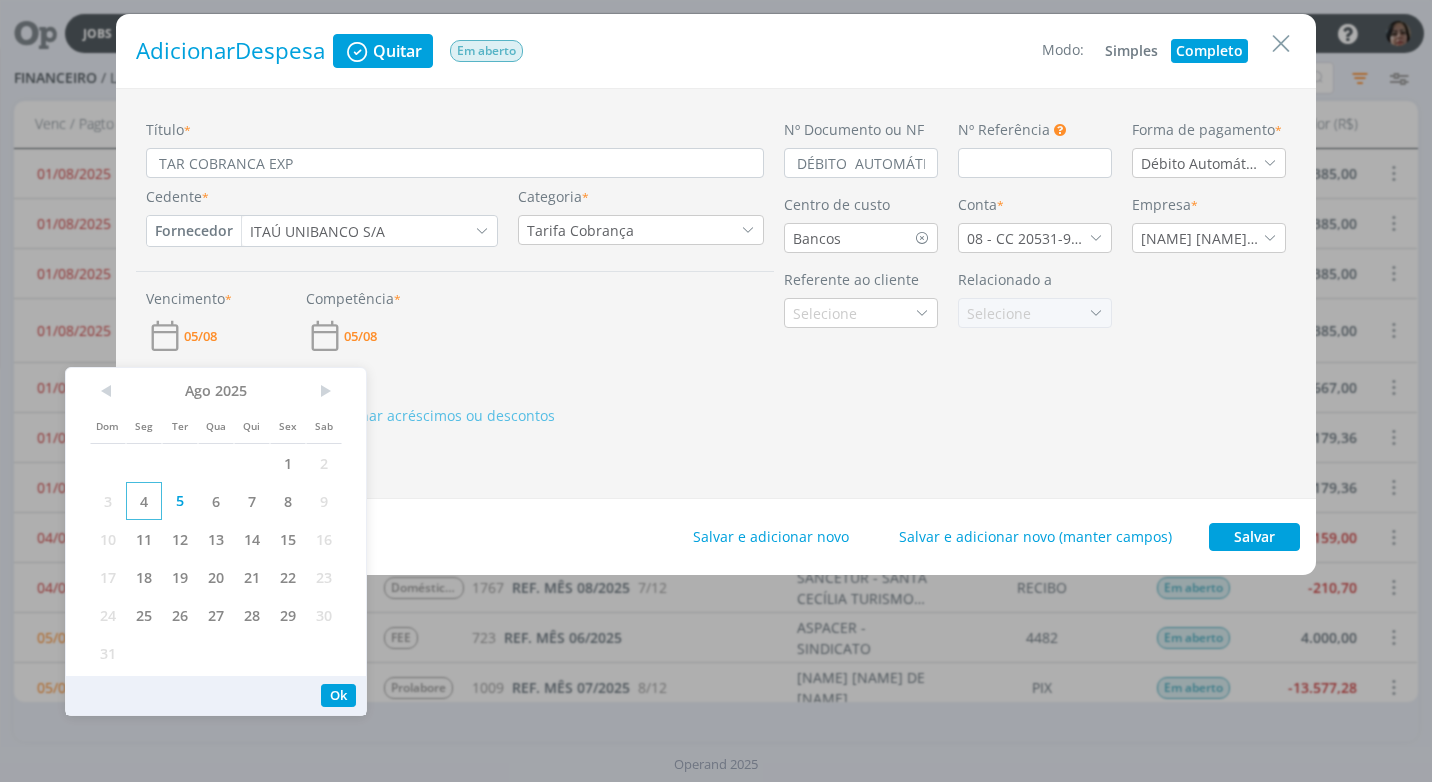 click on "4" at bounding box center (144, 501) 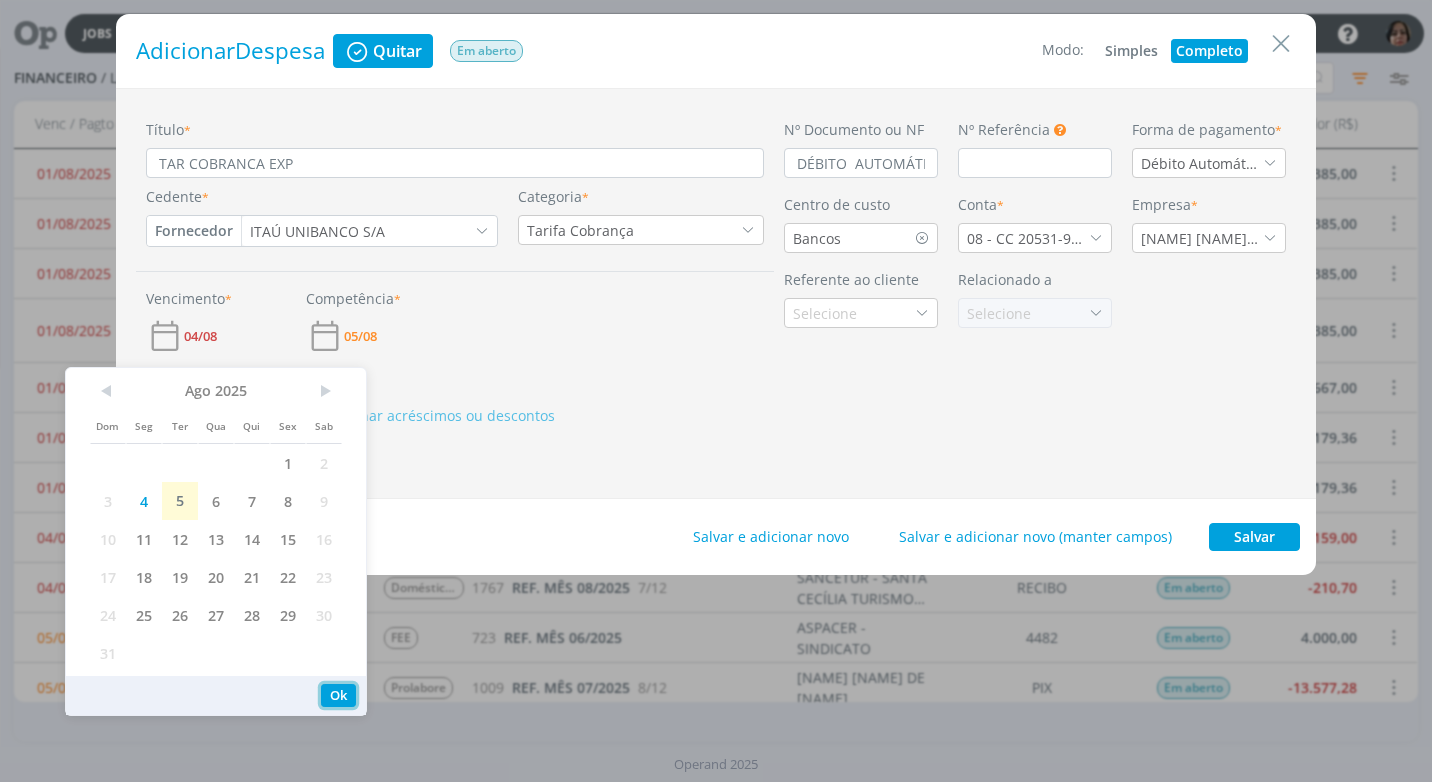 drag, startPoint x: 346, startPoint y: 684, endPoint x: 344, endPoint y: 643, distance: 41.04875 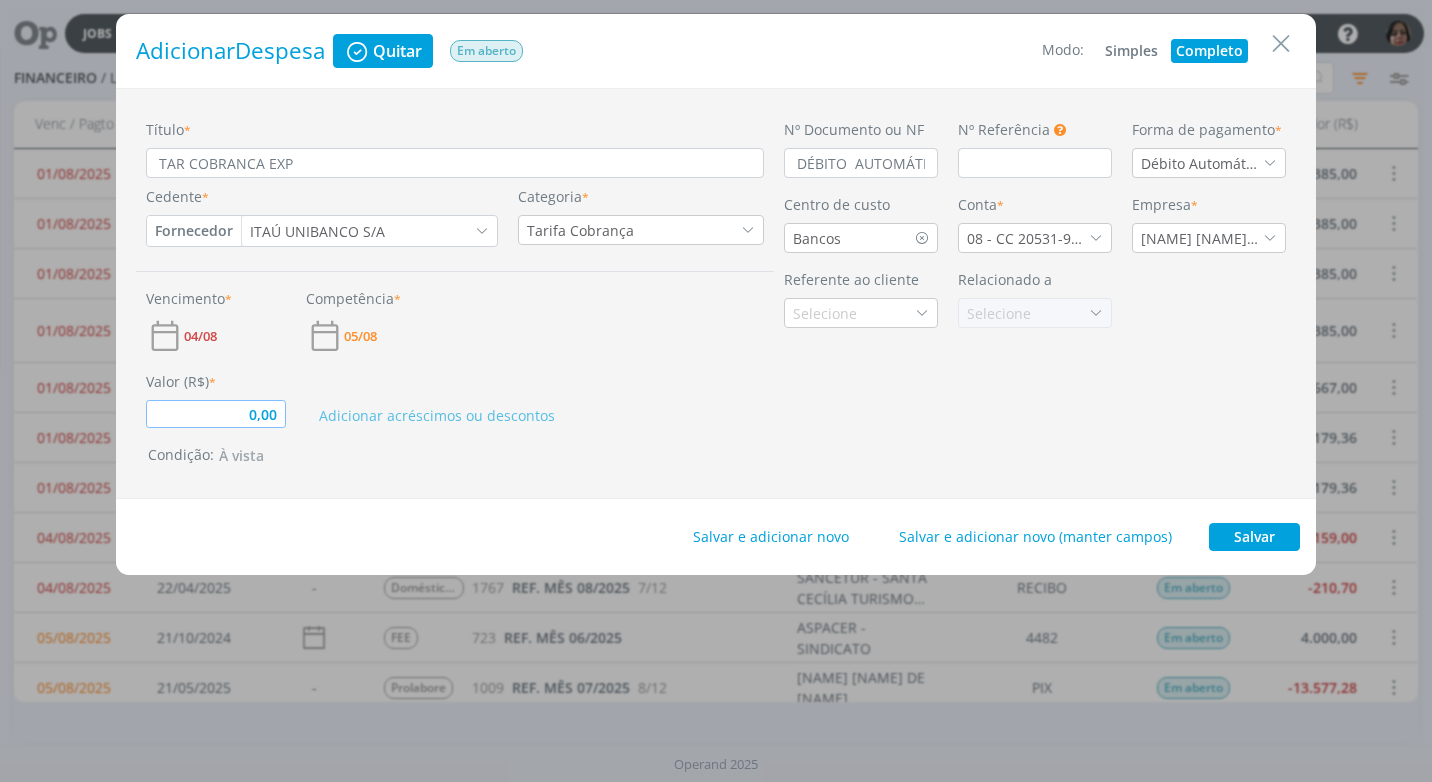 drag, startPoint x: 252, startPoint y: 407, endPoint x: 239, endPoint y: 461, distance: 55.542778 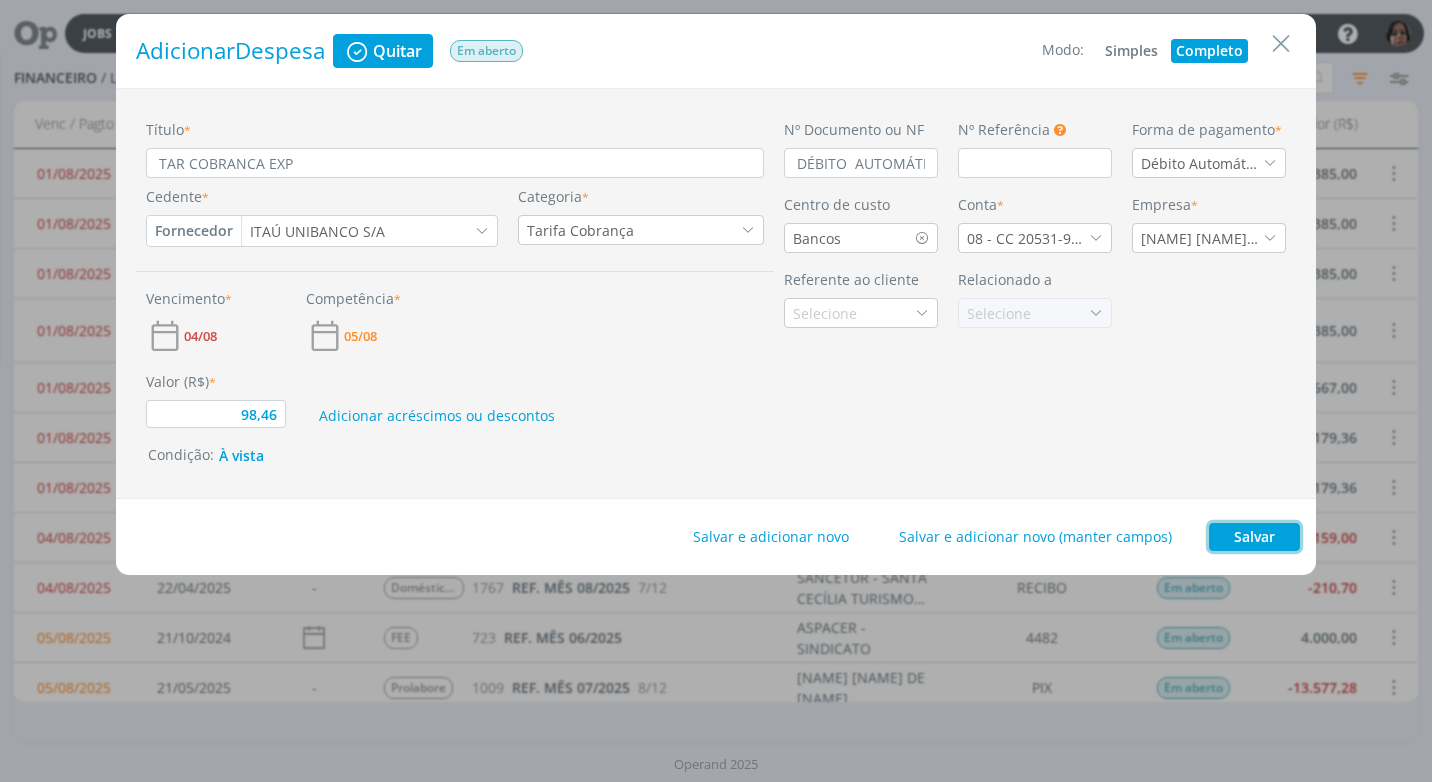 click on "Salvar" at bounding box center [1254, 537] 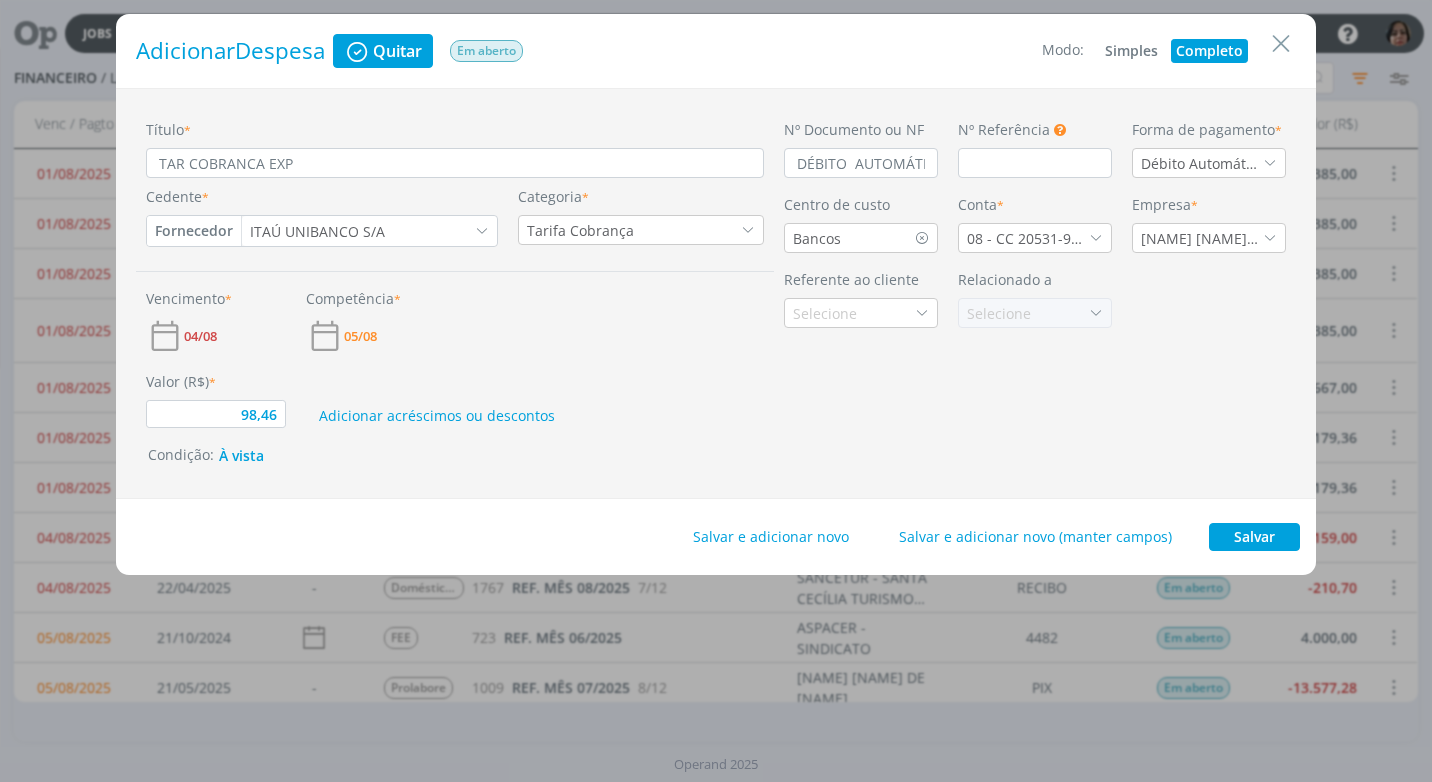type on "98,46" 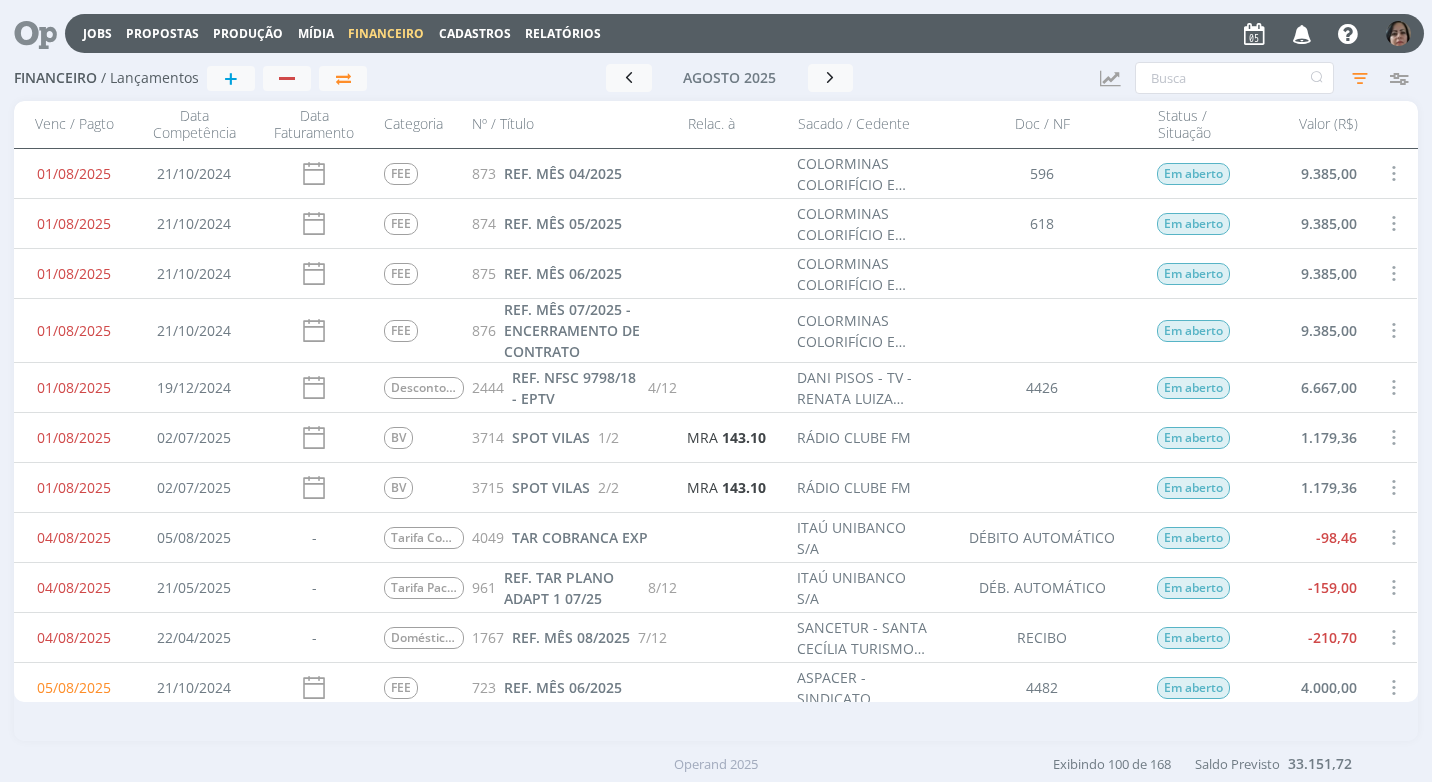 click at bounding box center (1393, 537) 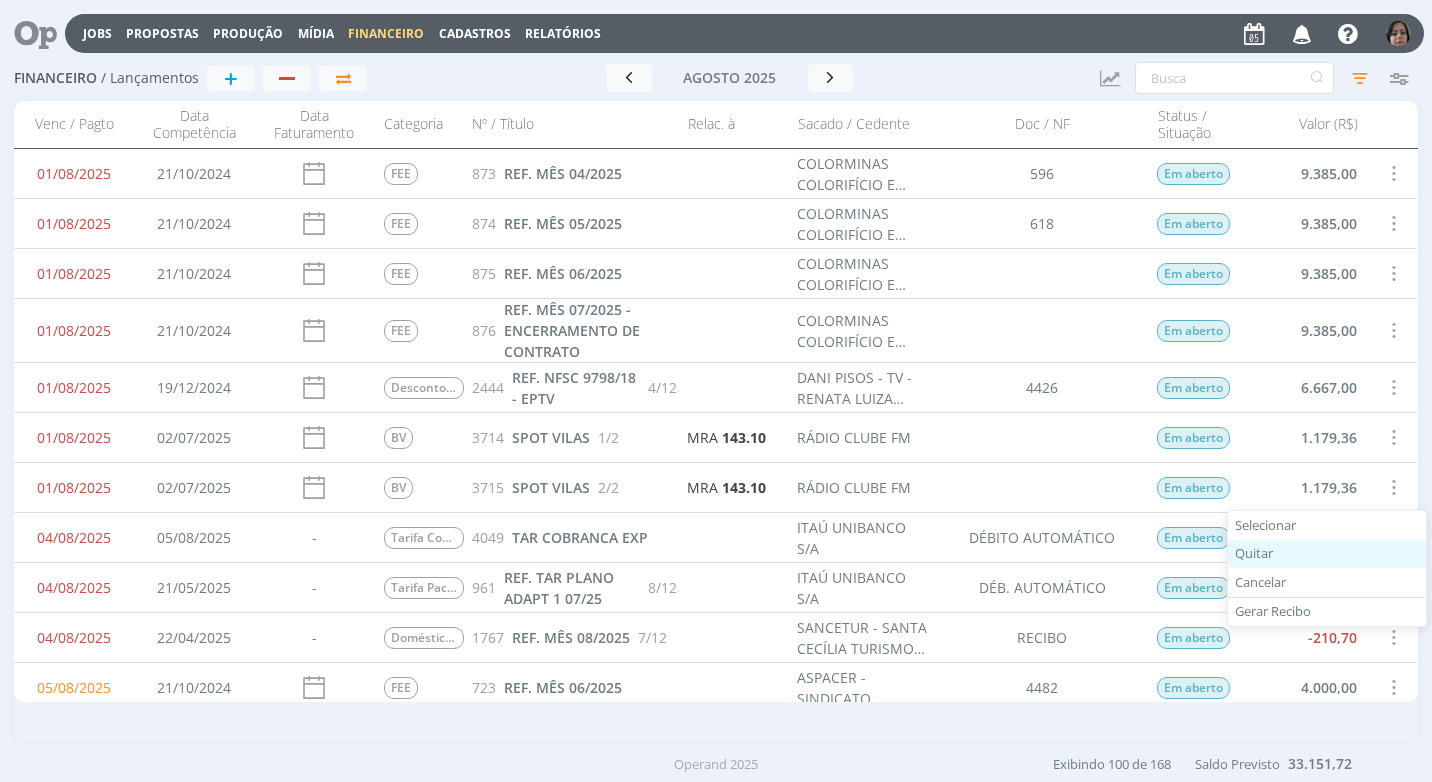 click on "Quitar" at bounding box center [1327, 554] 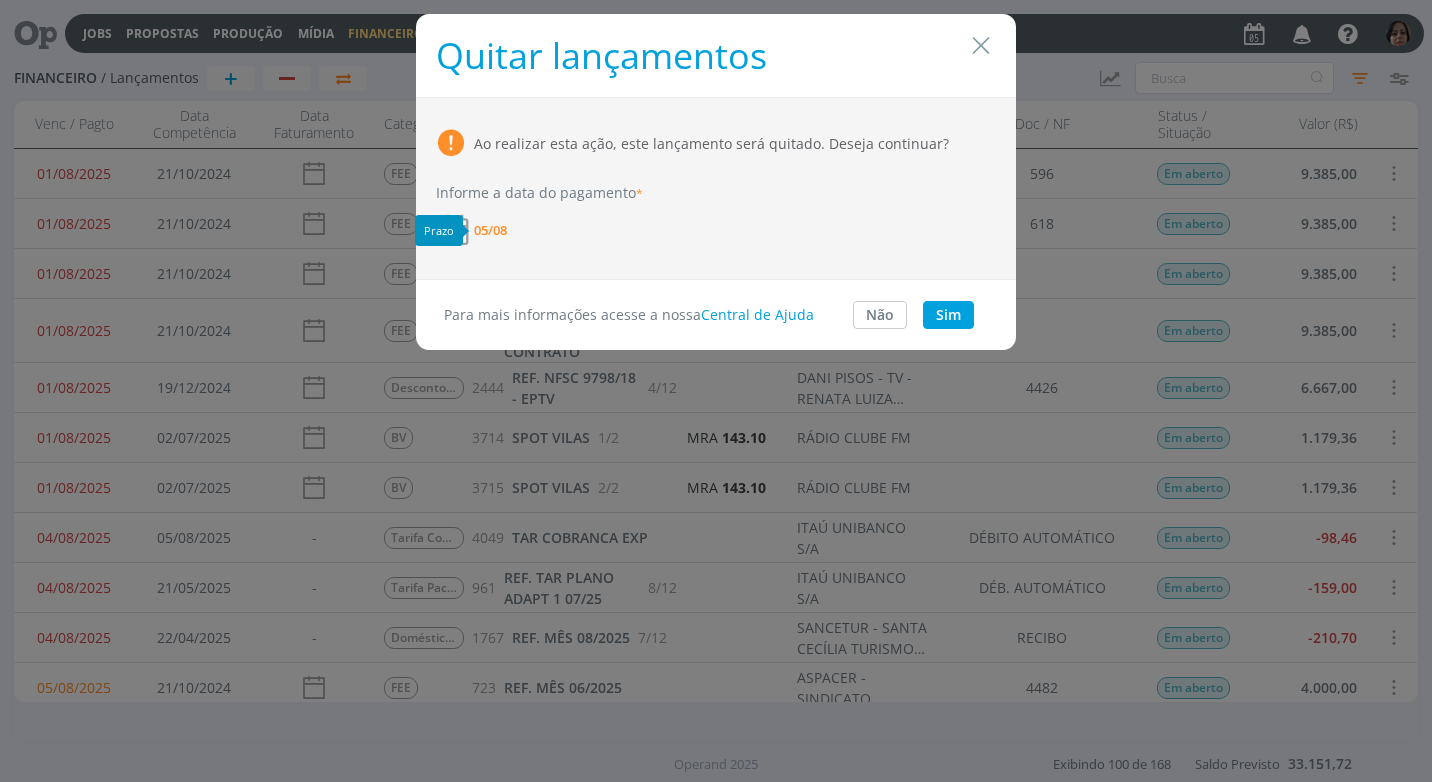 click on "05/08" at bounding box center [490, 230] 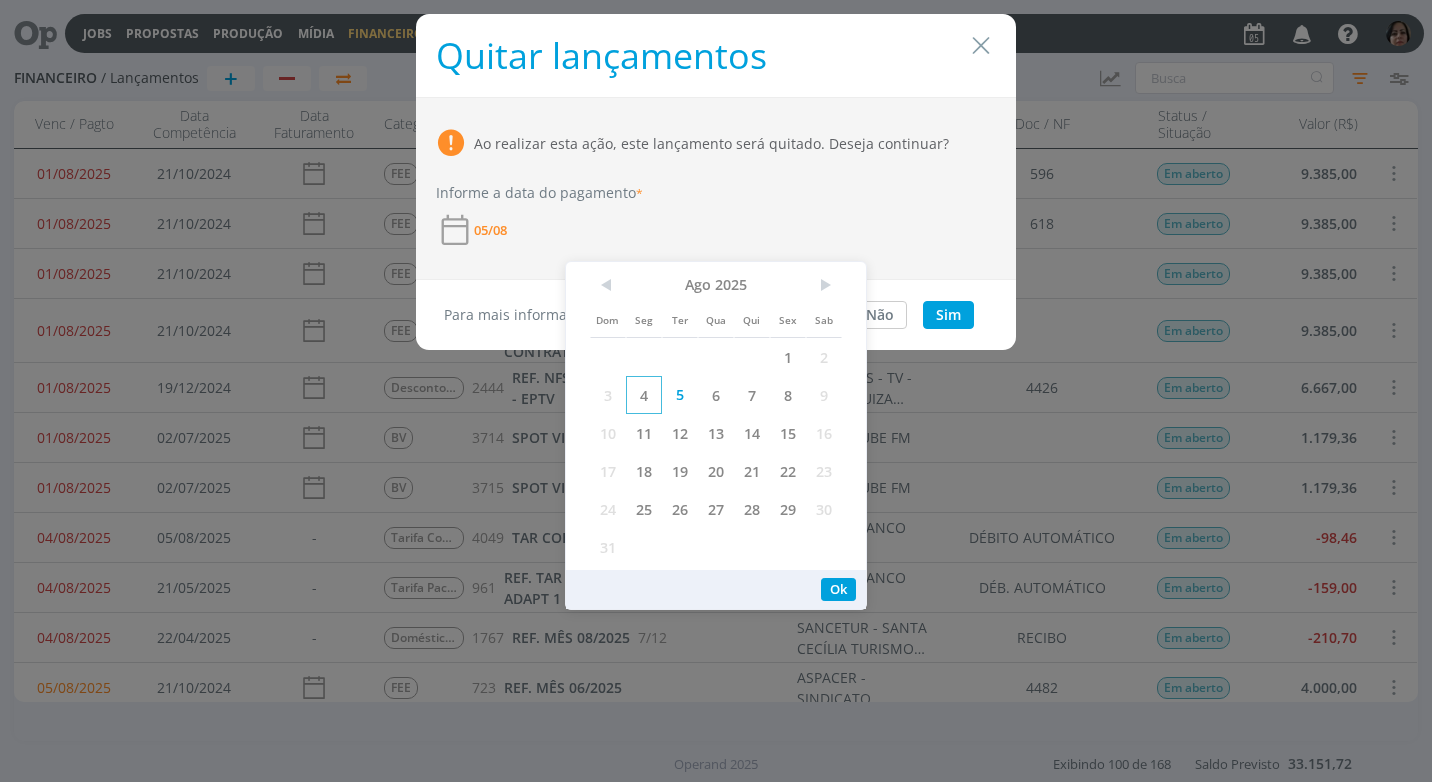 click on "4" at bounding box center [644, 395] 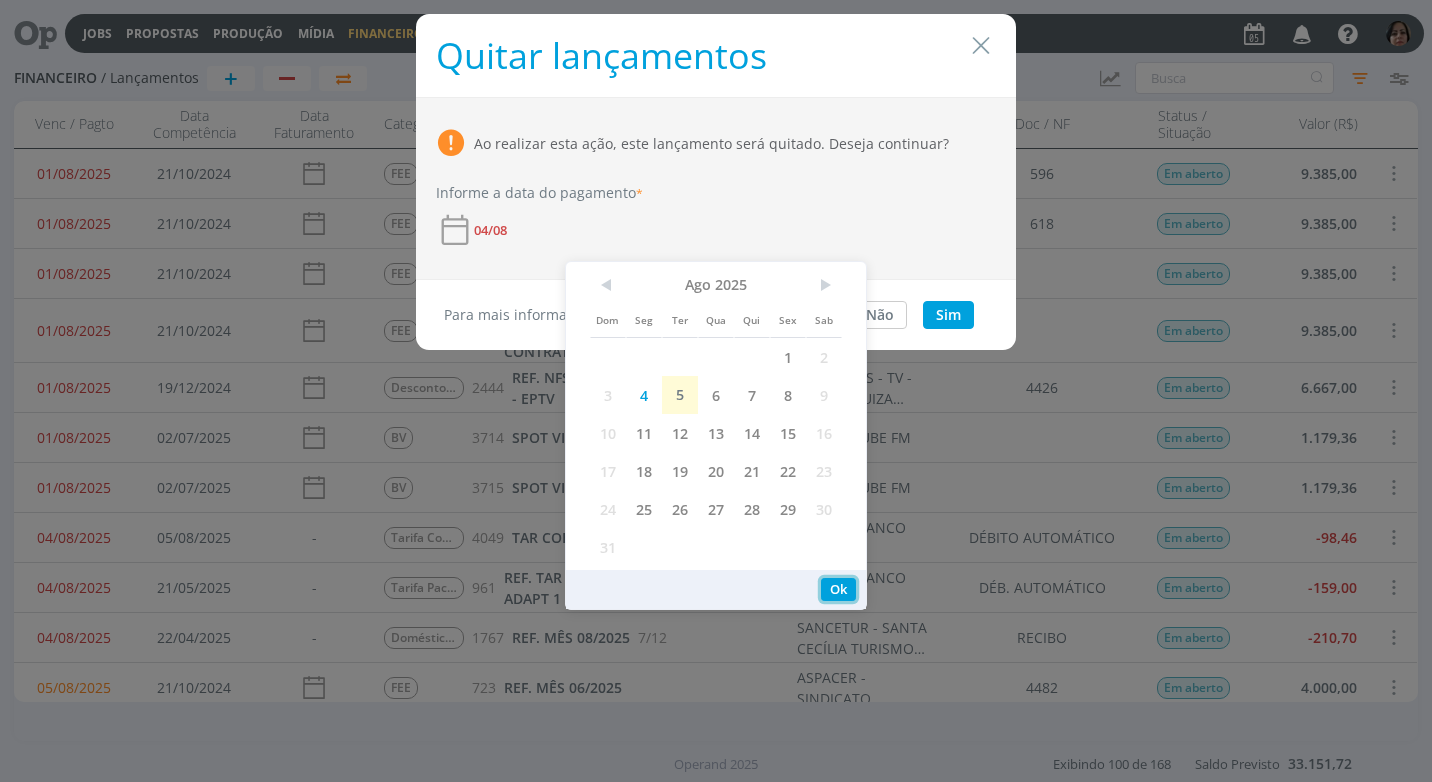 click on "Ok" at bounding box center [838, 589] 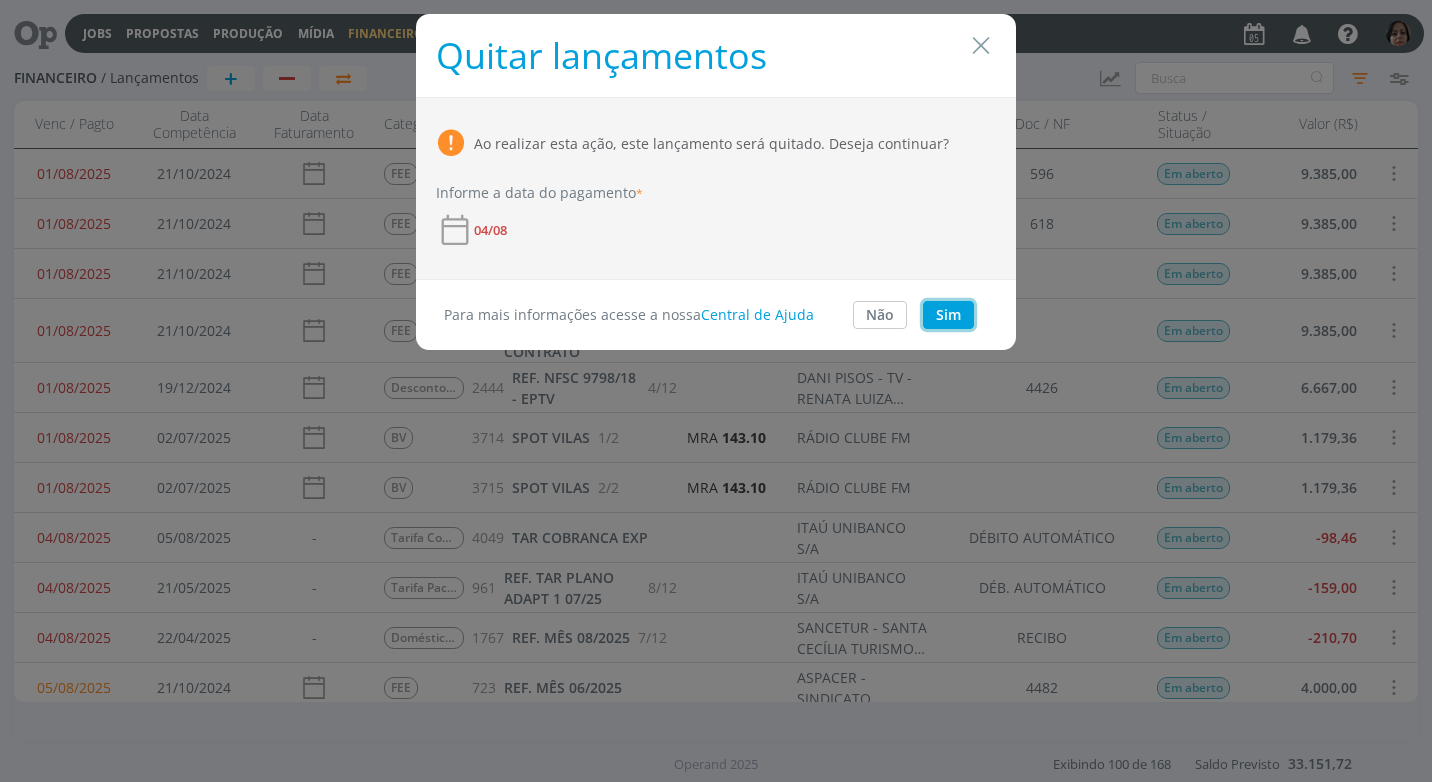 click on "Sim" at bounding box center [948, 315] 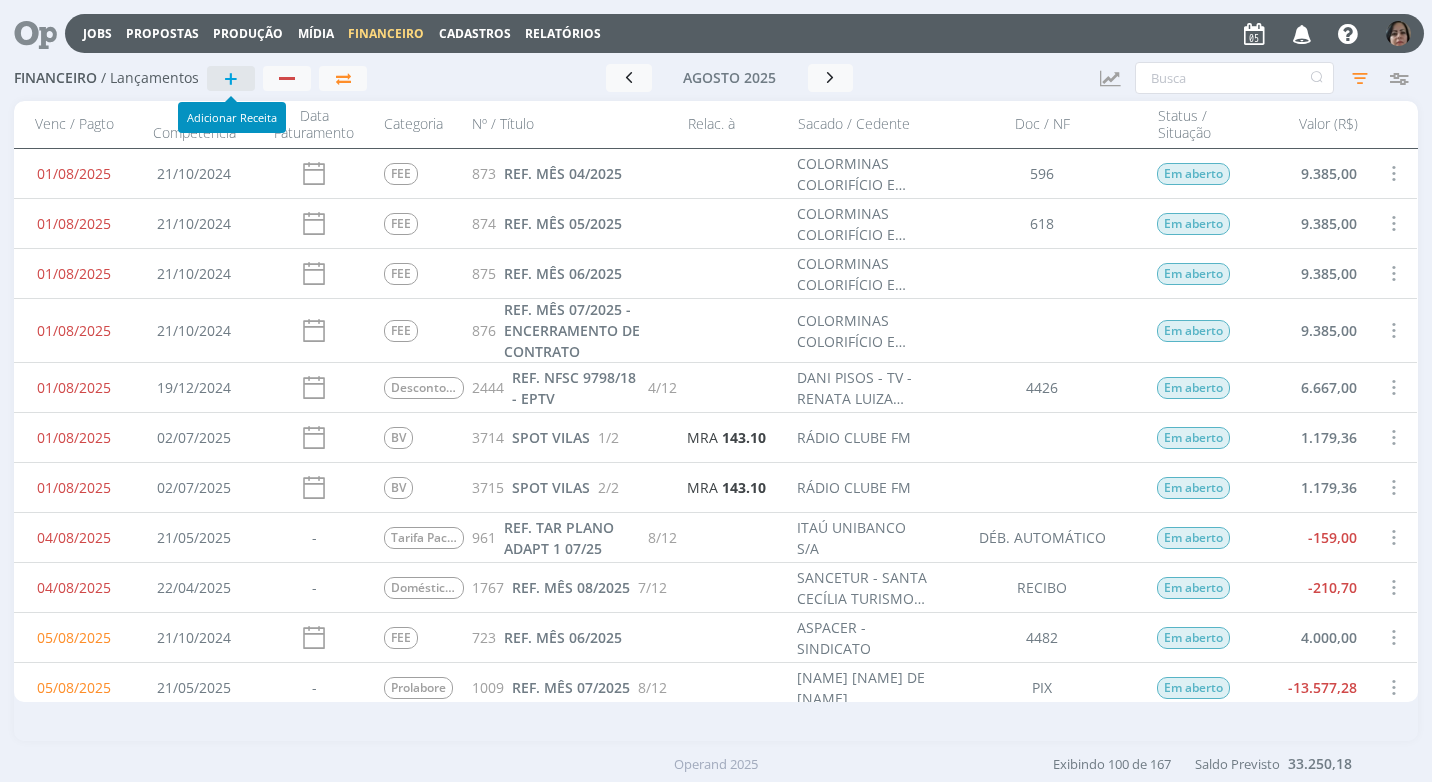 click on "+" at bounding box center (231, 78) 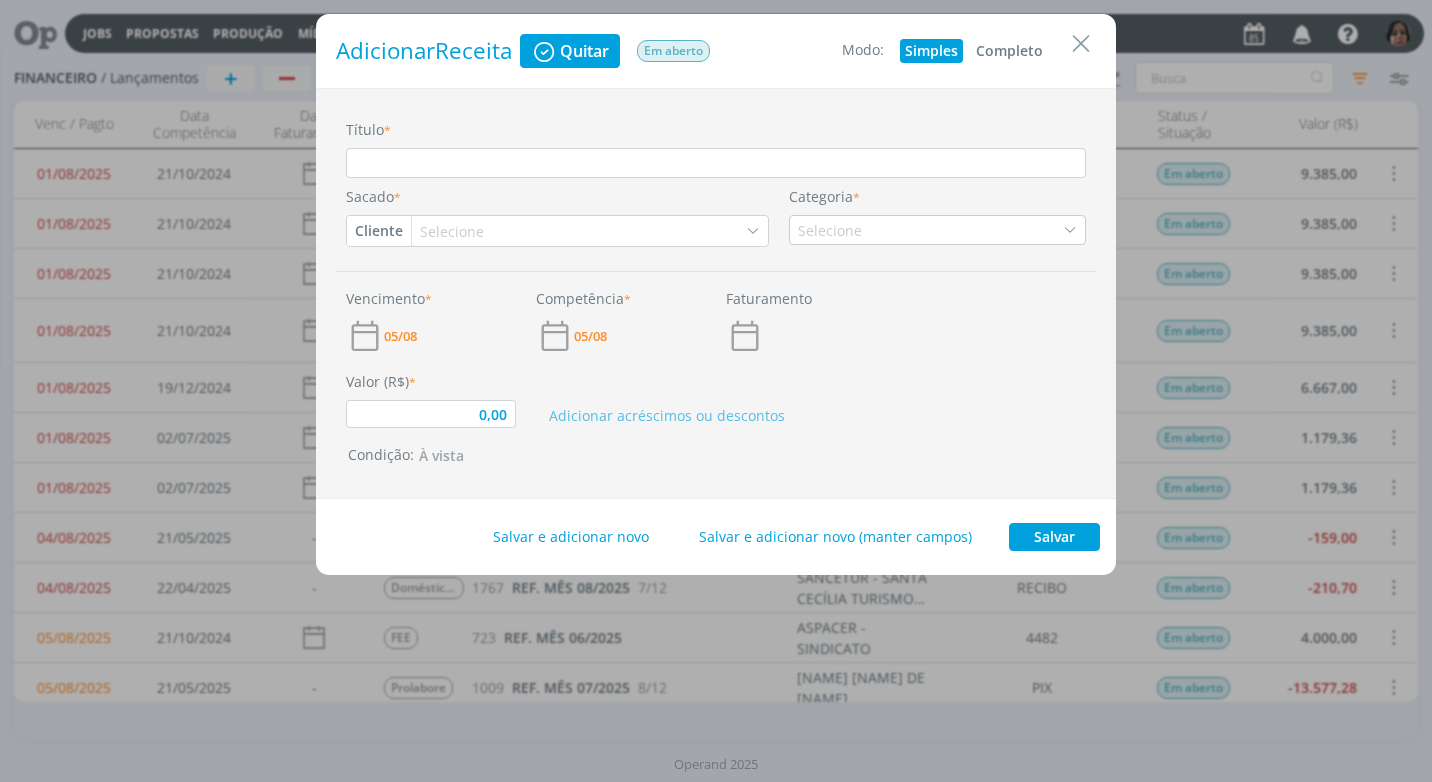 click on "Completo" at bounding box center (1009, 51) 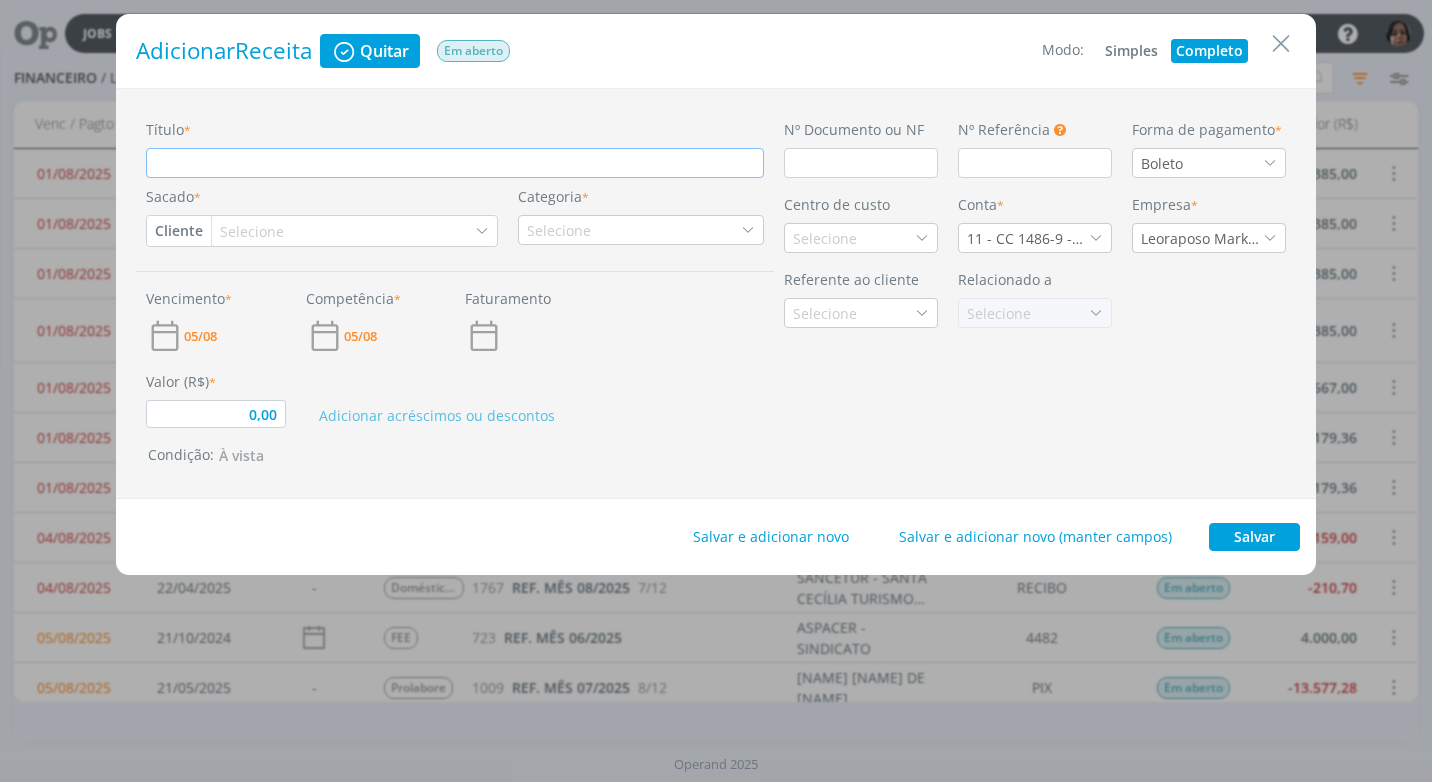click on "Título  *" at bounding box center (455, 163) 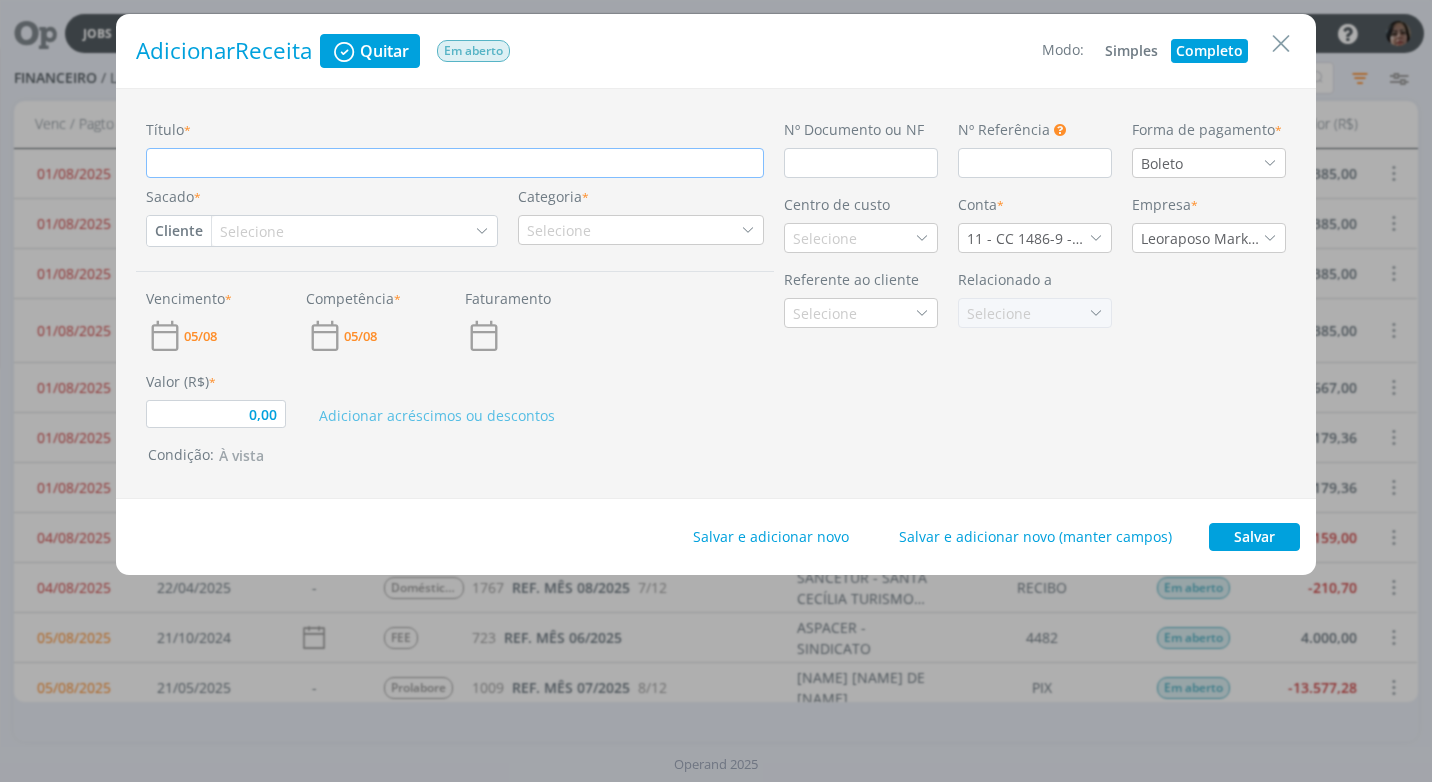 type on "R" 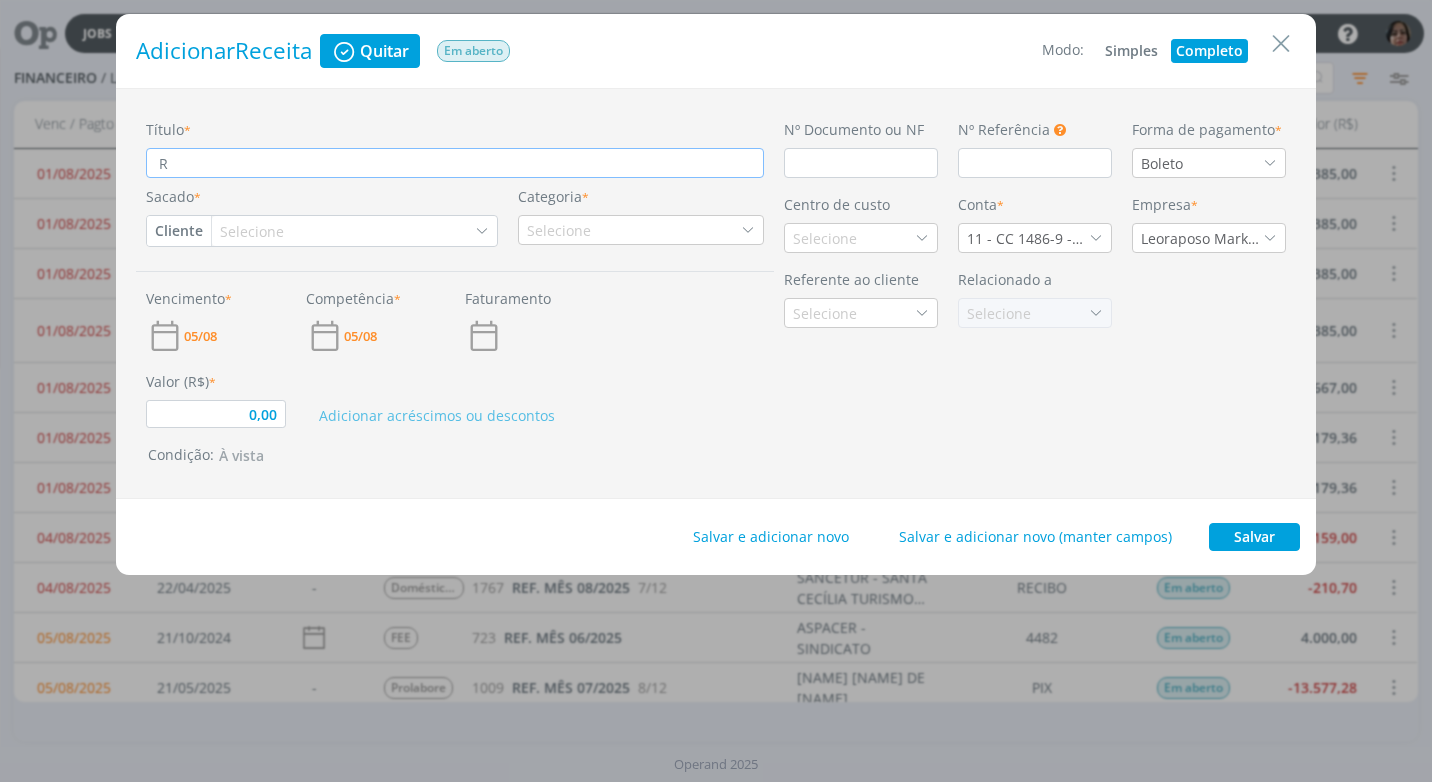 type on "RE" 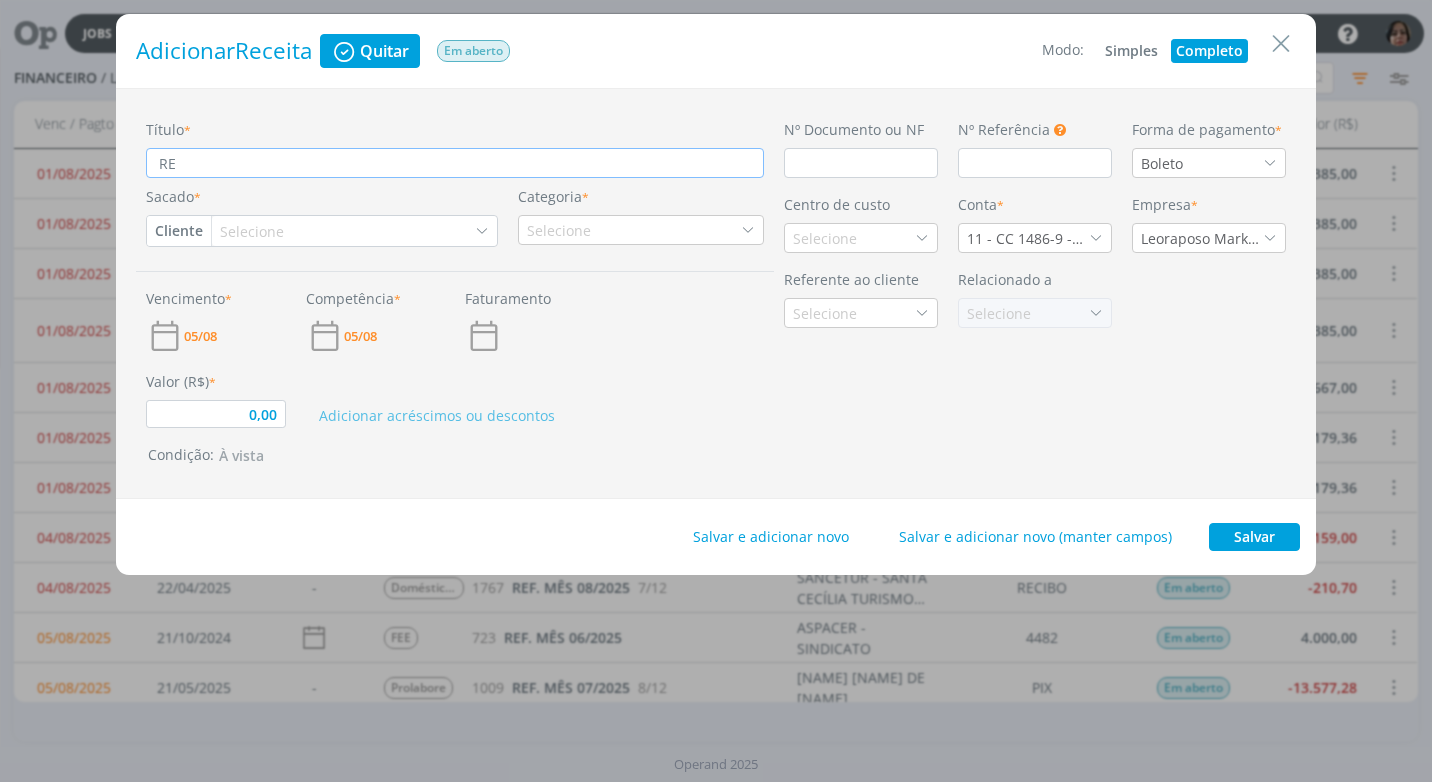 type on "REN" 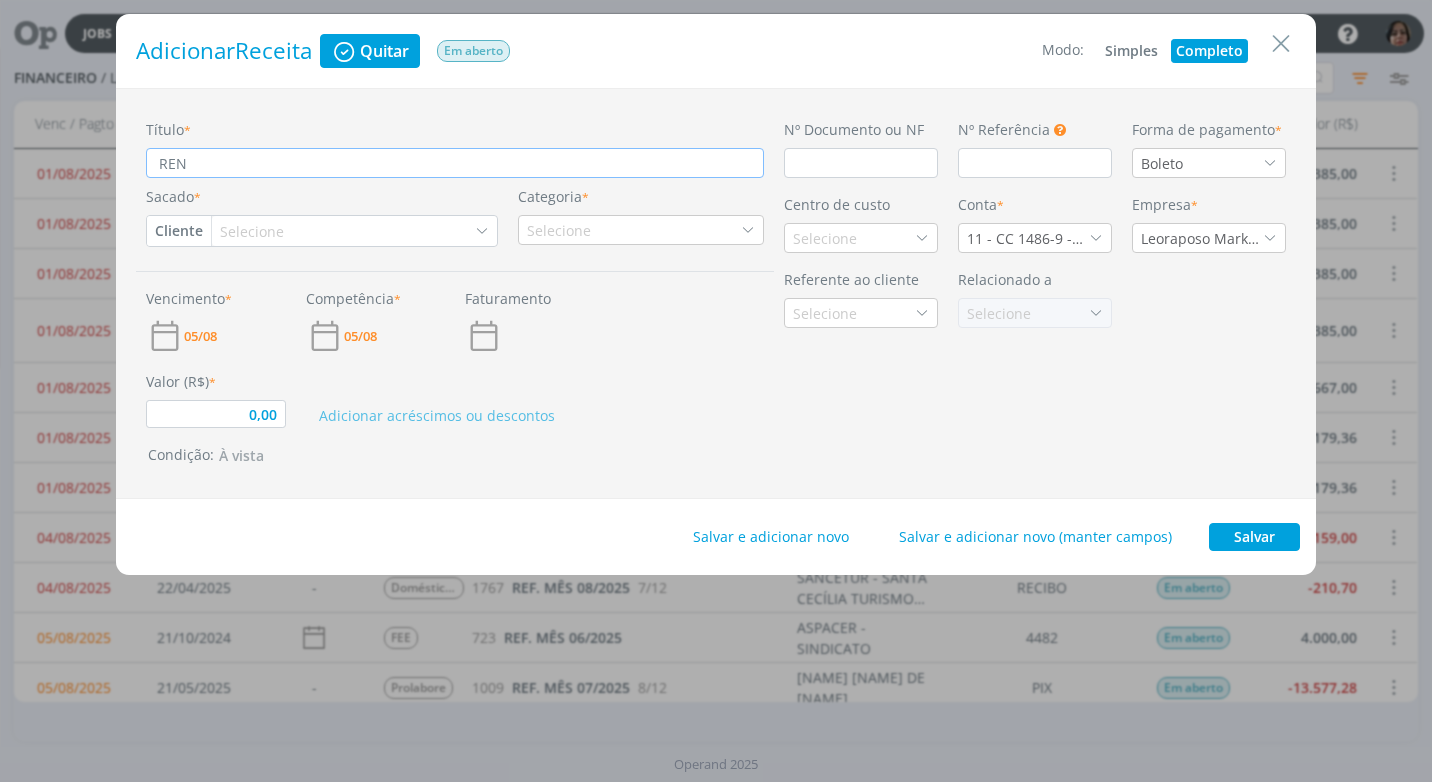 type on "REND" 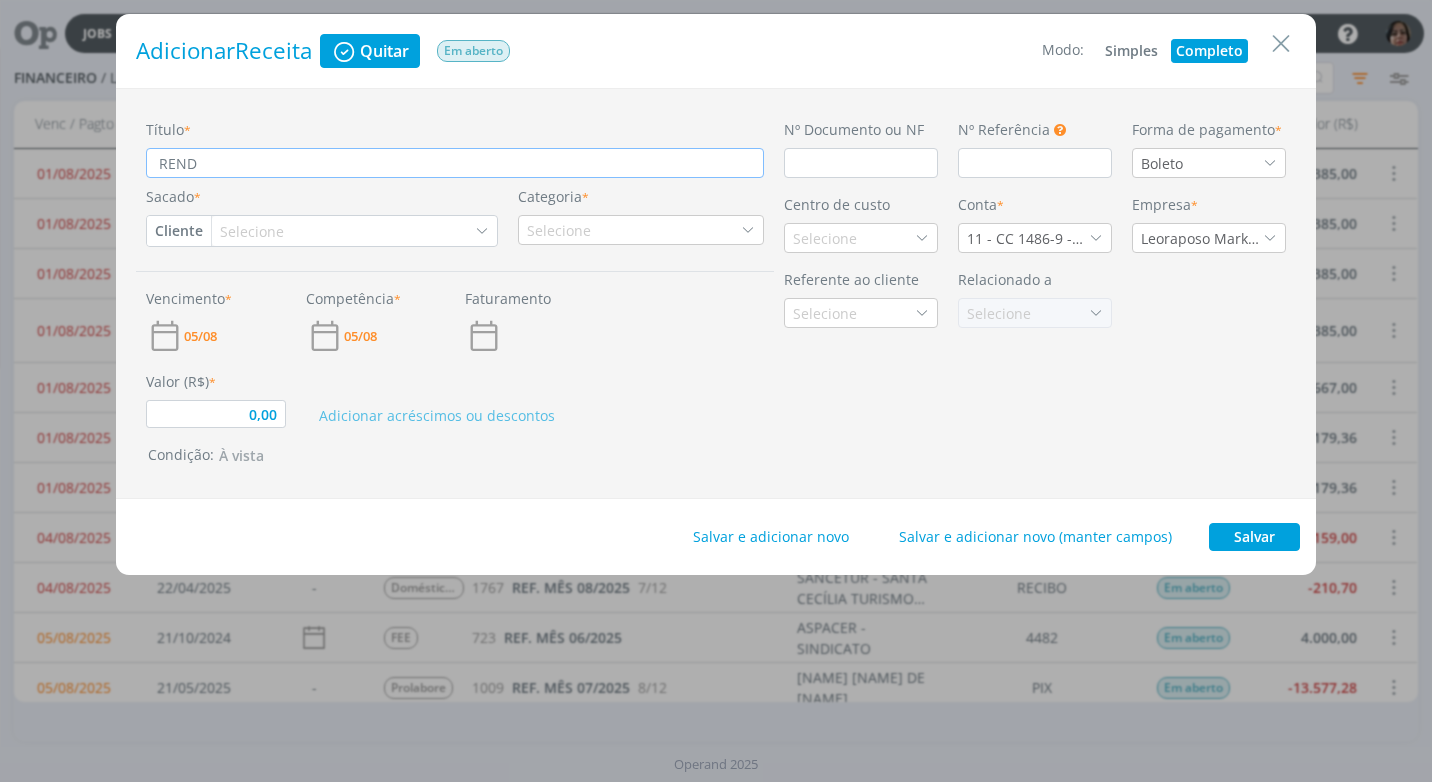 type on "REND" 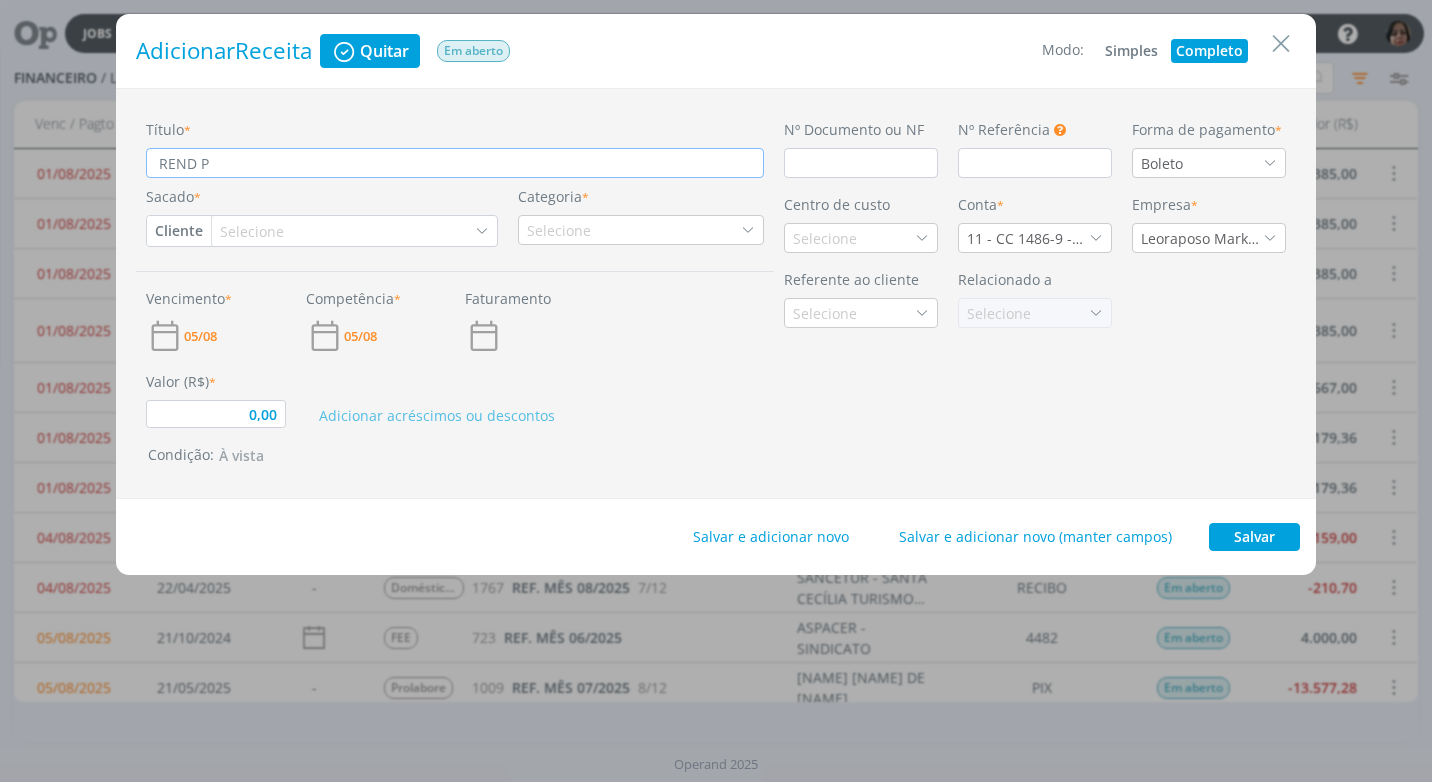 type on "REND PA" 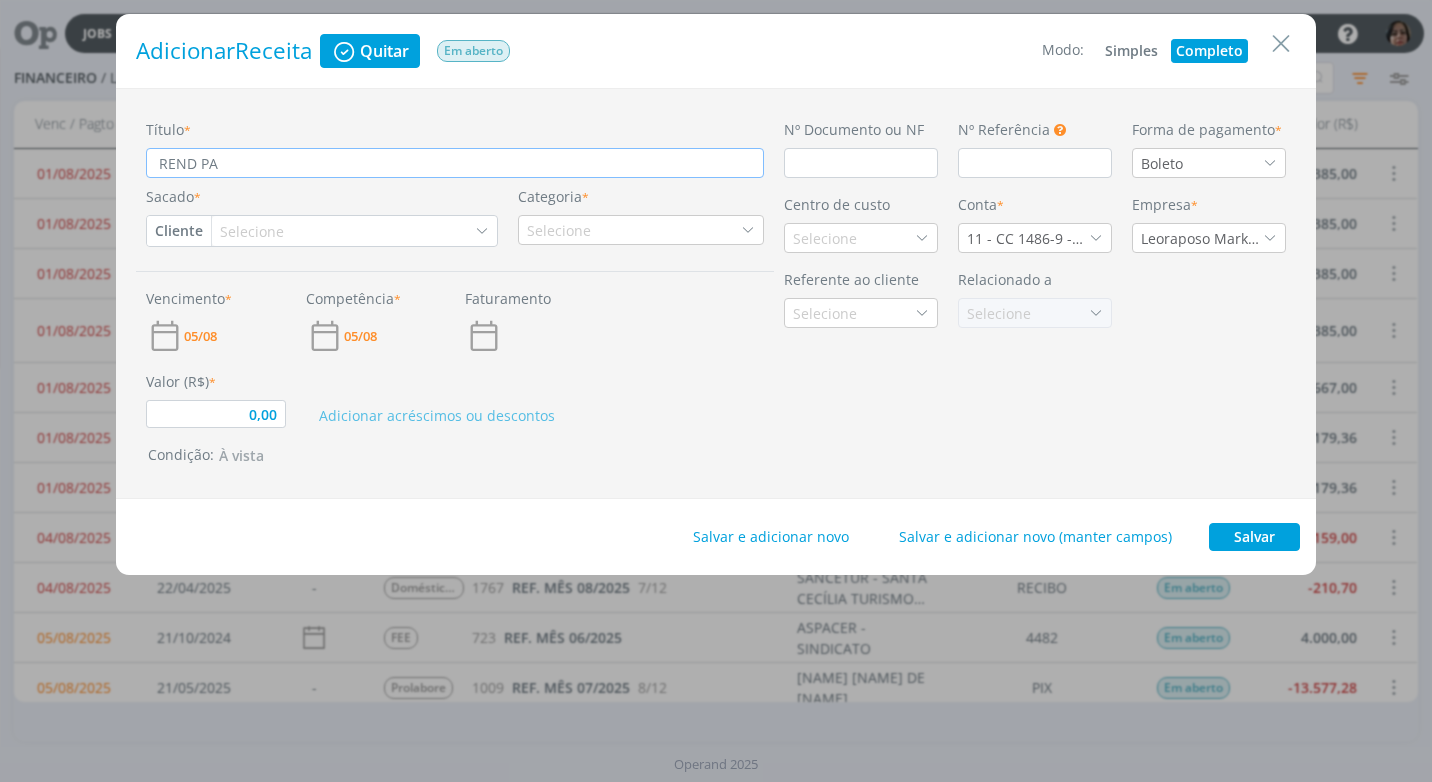 type on "REND PAG" 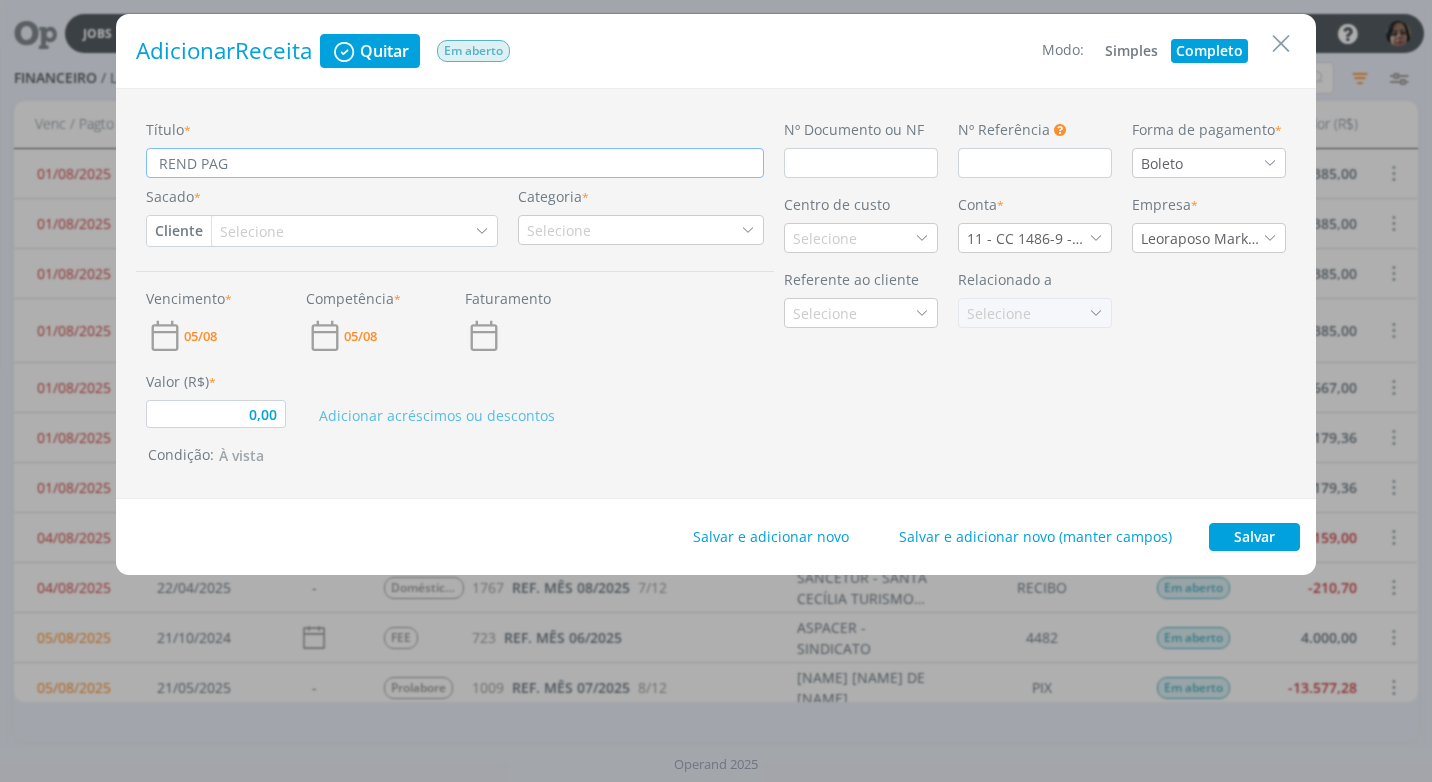 type on "REND PAGO" 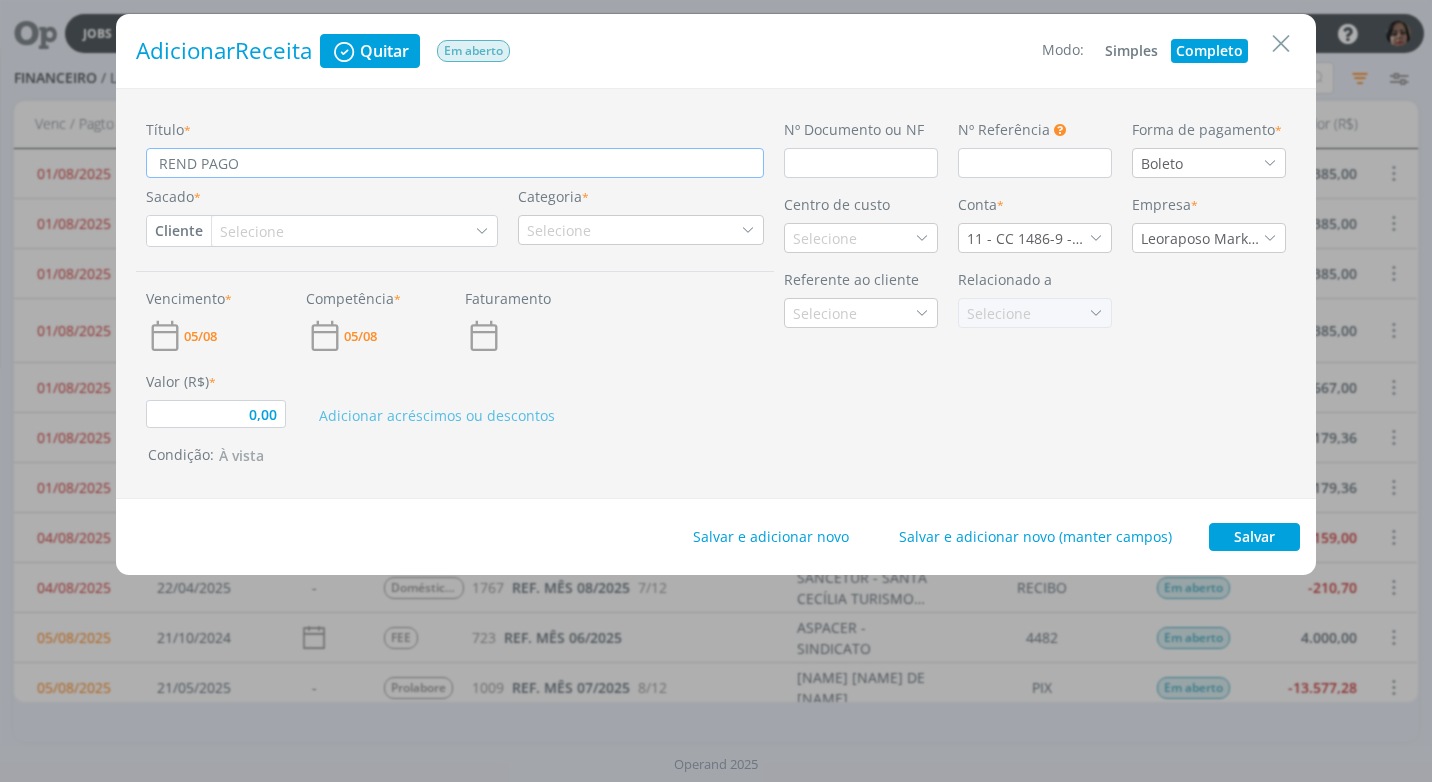 type on "0,00" 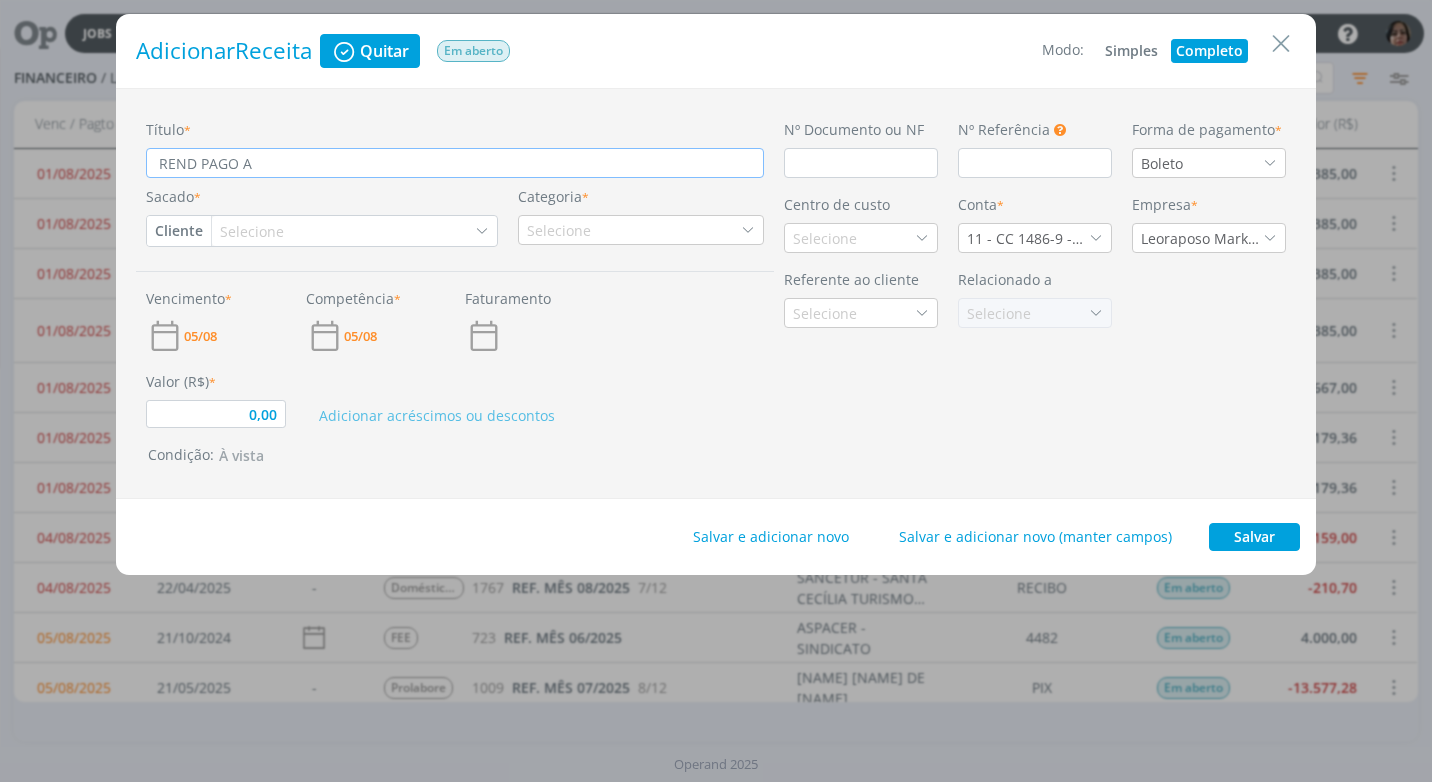 type on "REND PAGO AP" 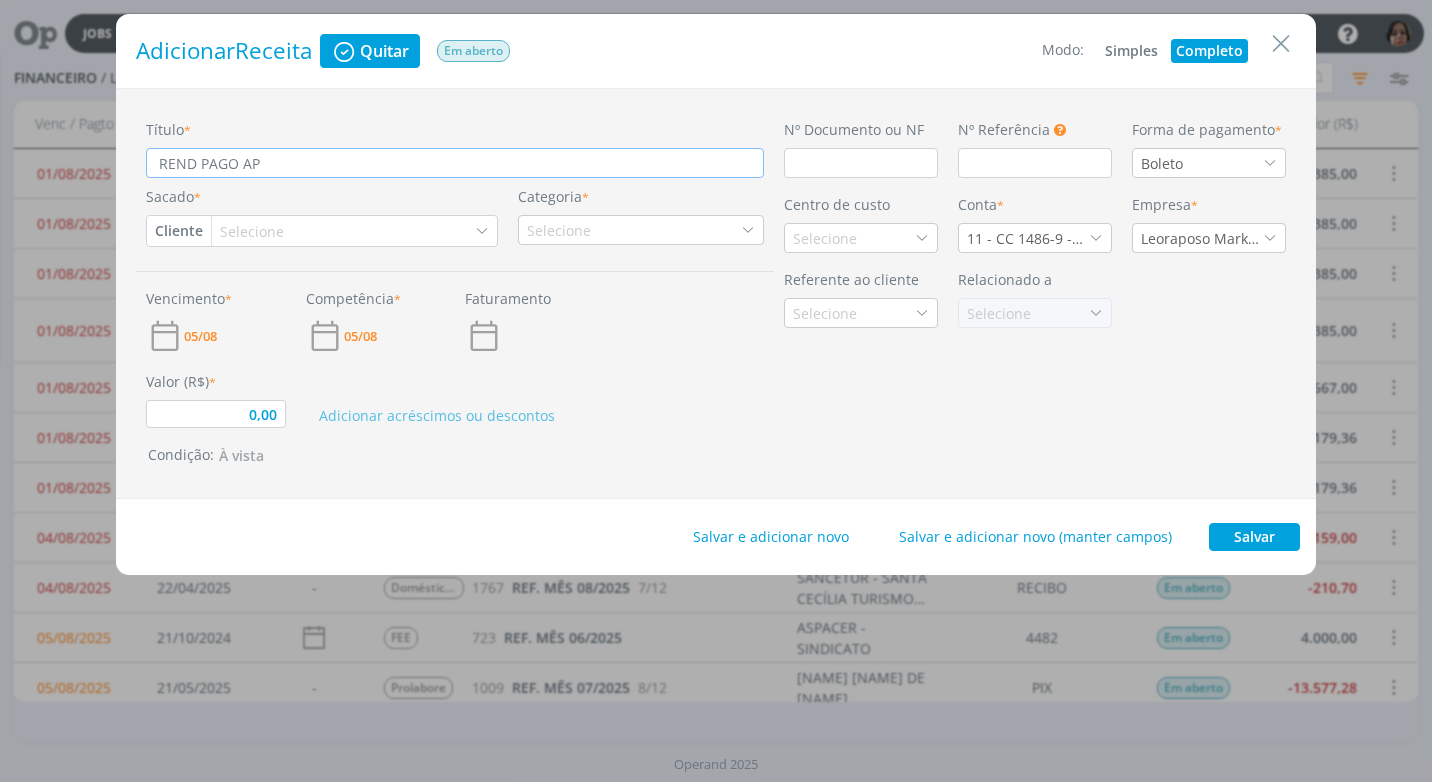 type on "REND PAGO APL" 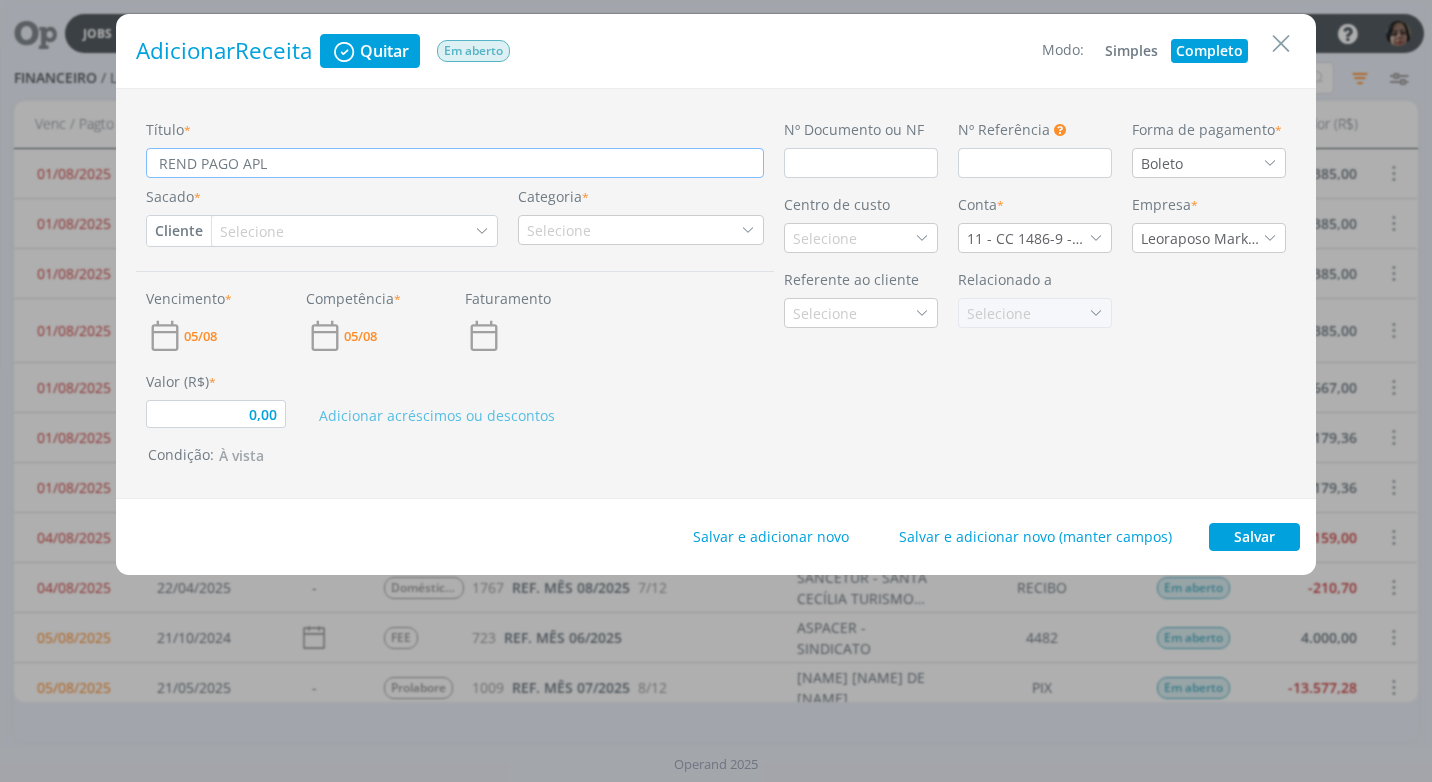 type on "0,00" 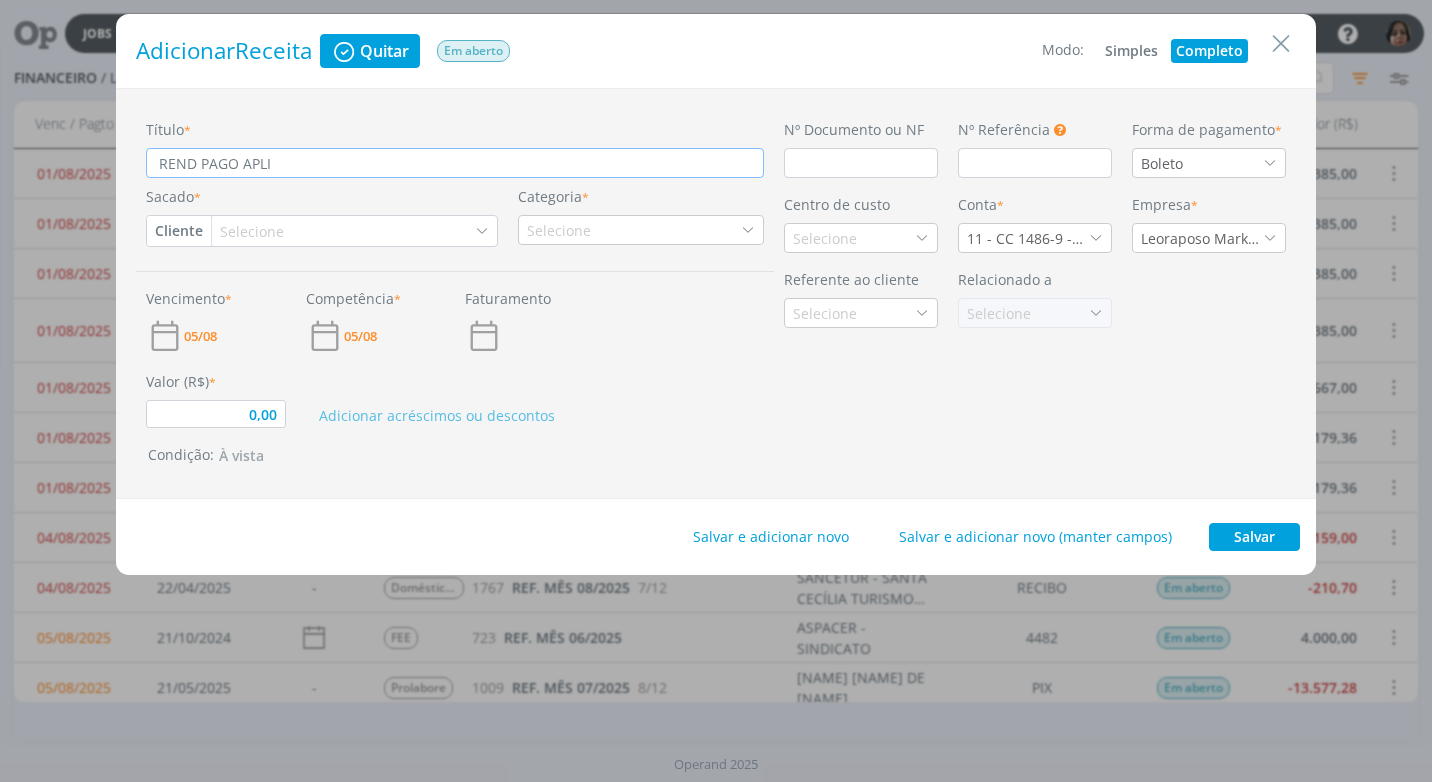 type on "REND PAGO APLIC" 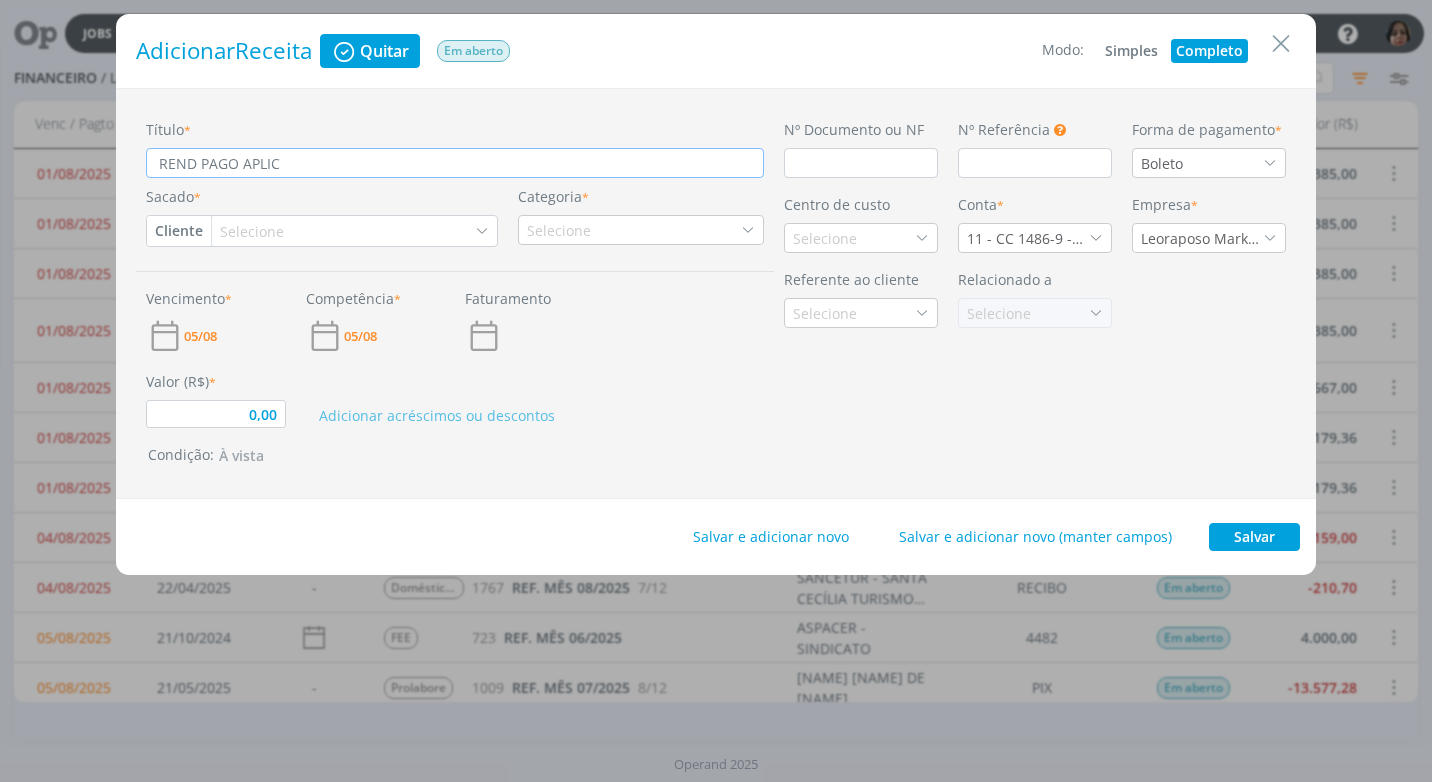 type on "REND PAGO APLIC" 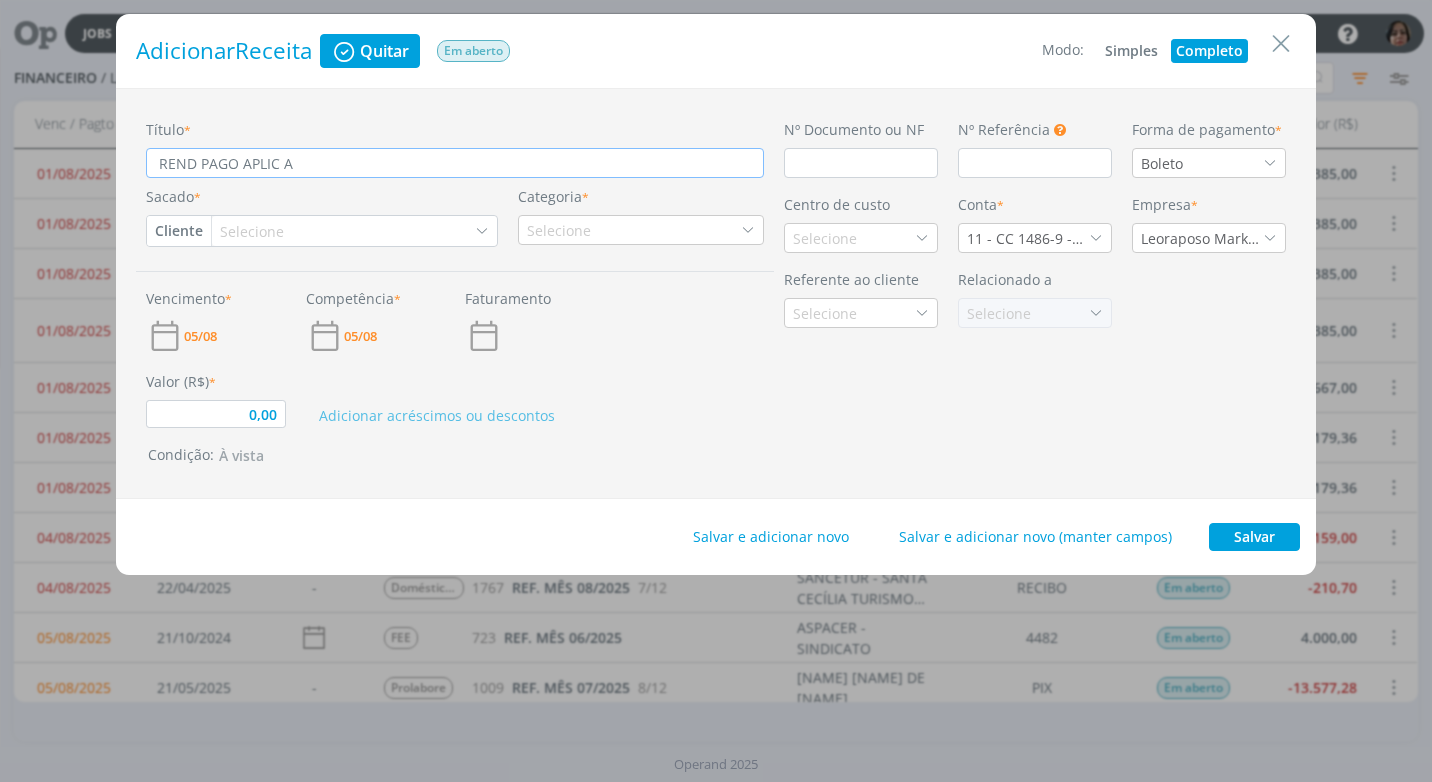 type on "REND PAGO APLIC AU" 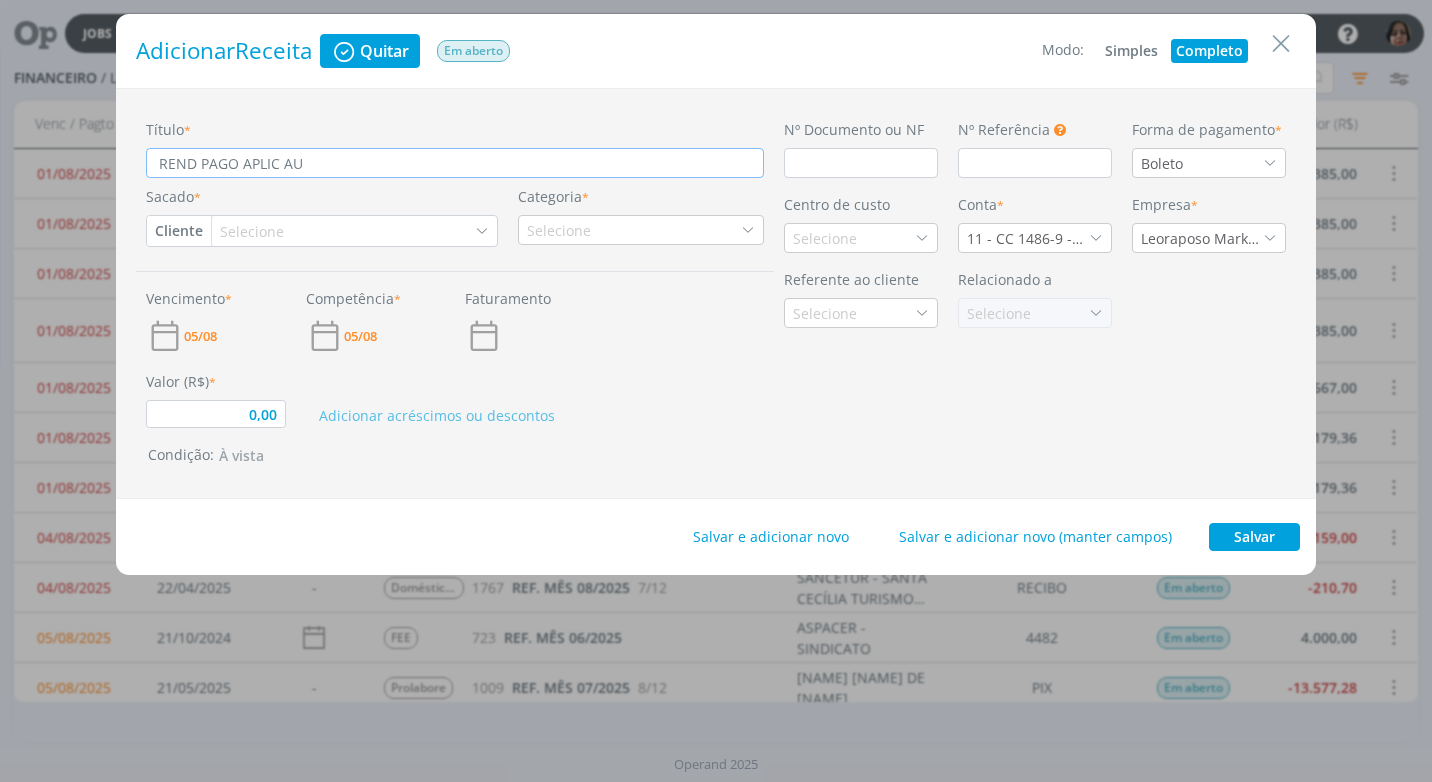 type on "REND PAGO APLIC AUT" 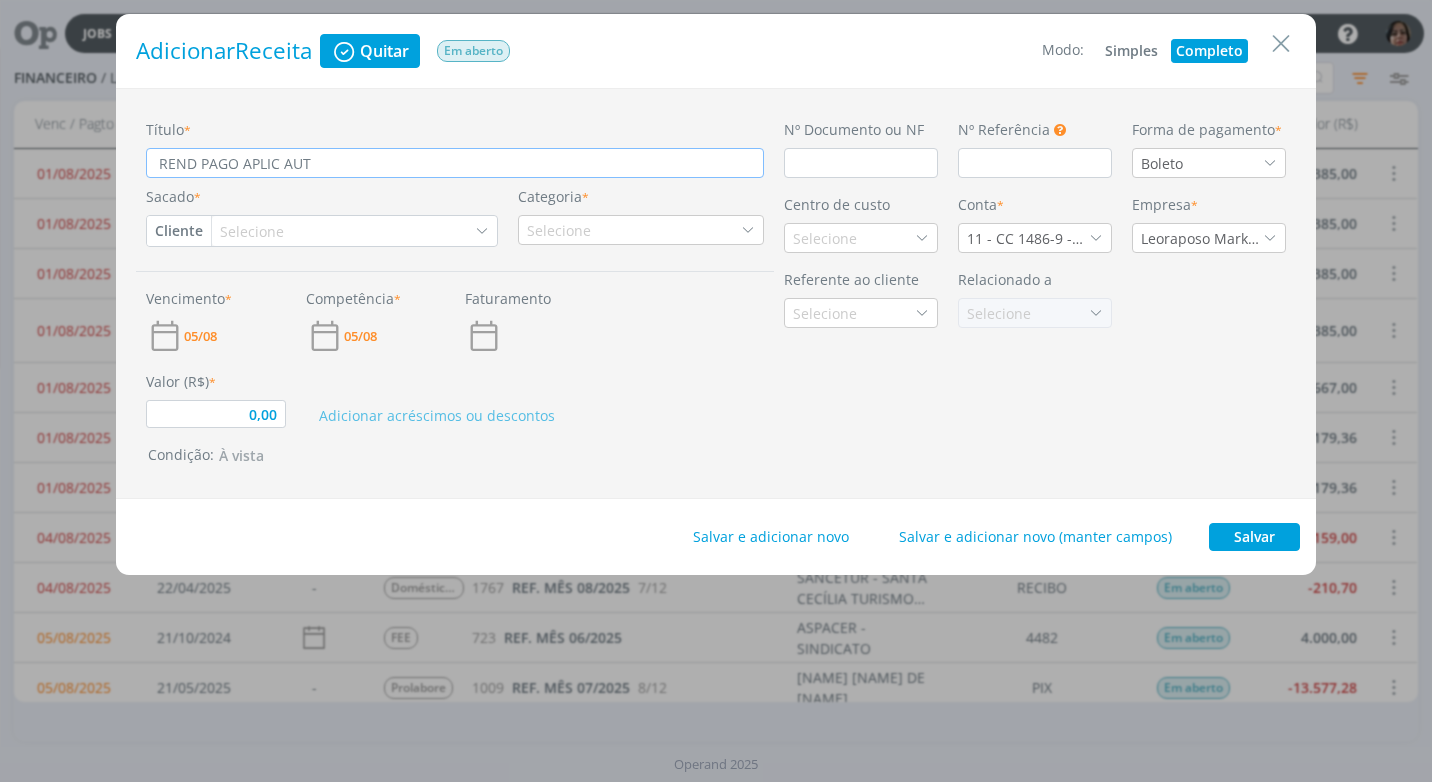 type on "REND PAGO APLIC AUT" 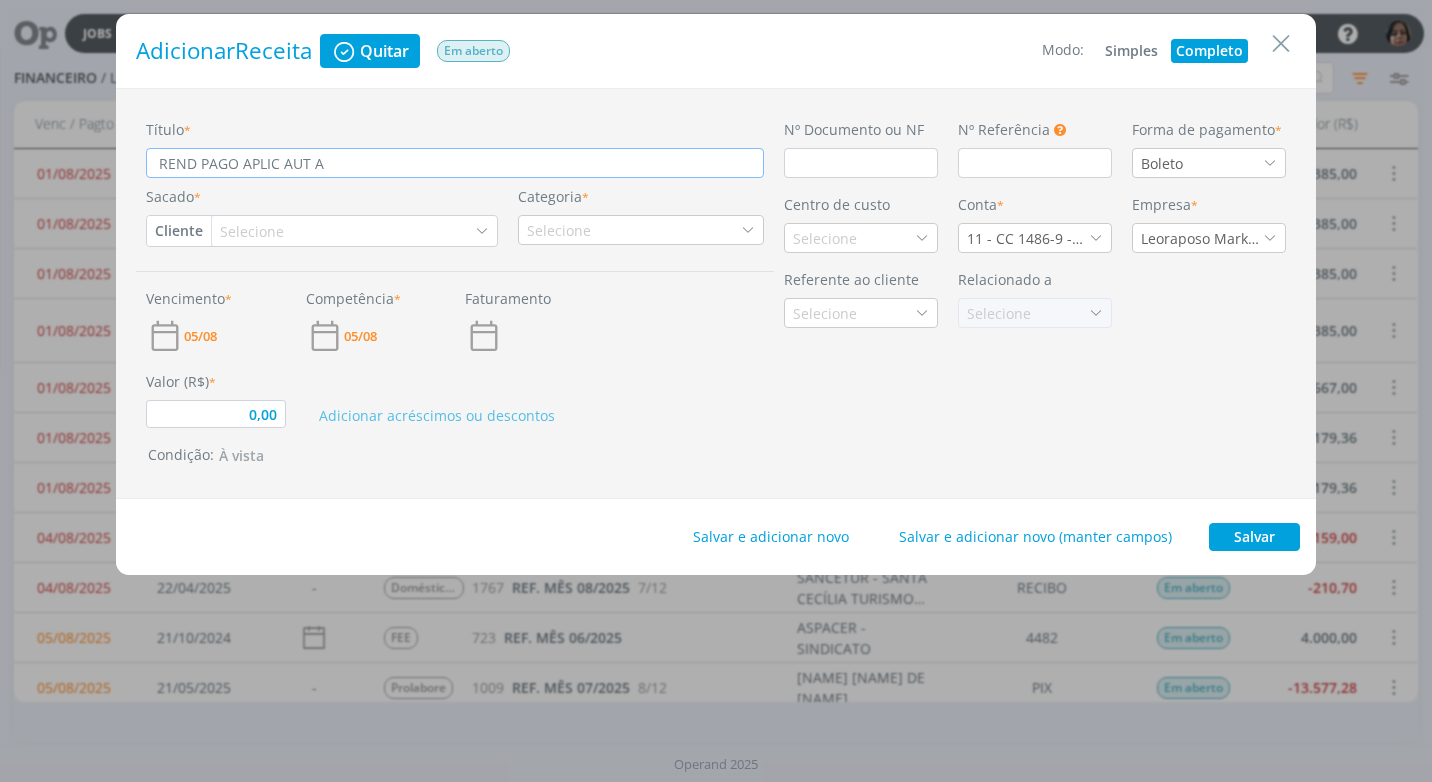 type on "REND PAGO APLIC AUT AP" 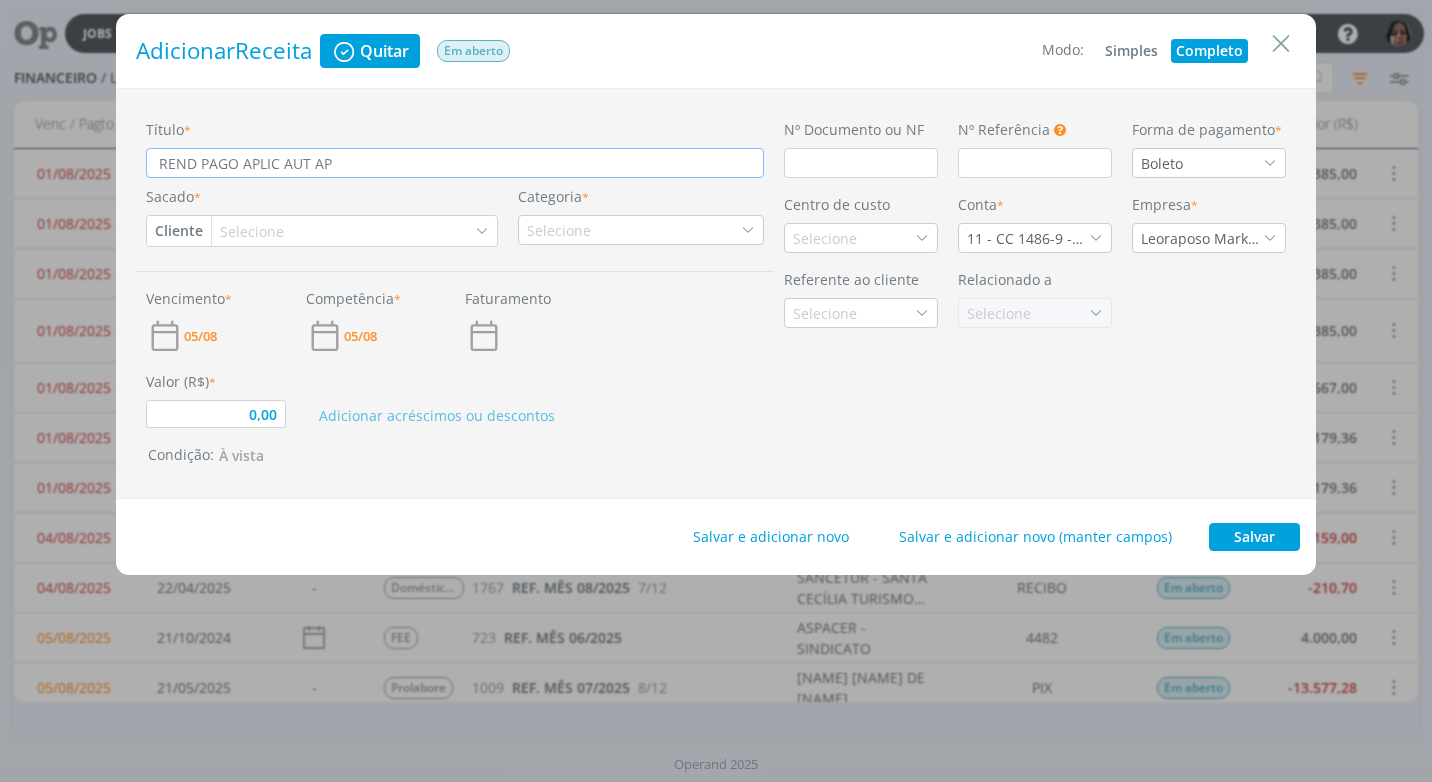 type on "REND PAGO APLIC AUT APR" 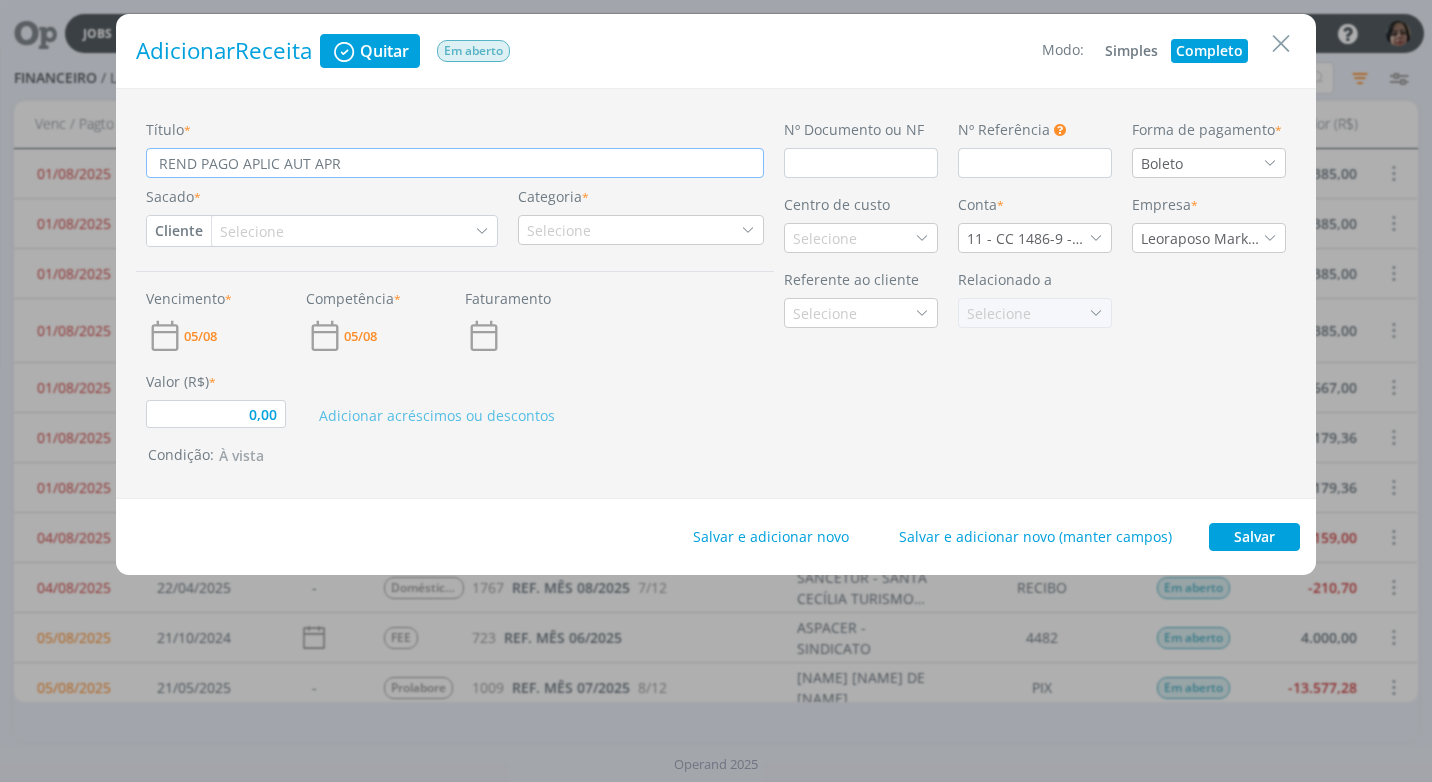 type on "REND PAGO APLIC AUT APR" 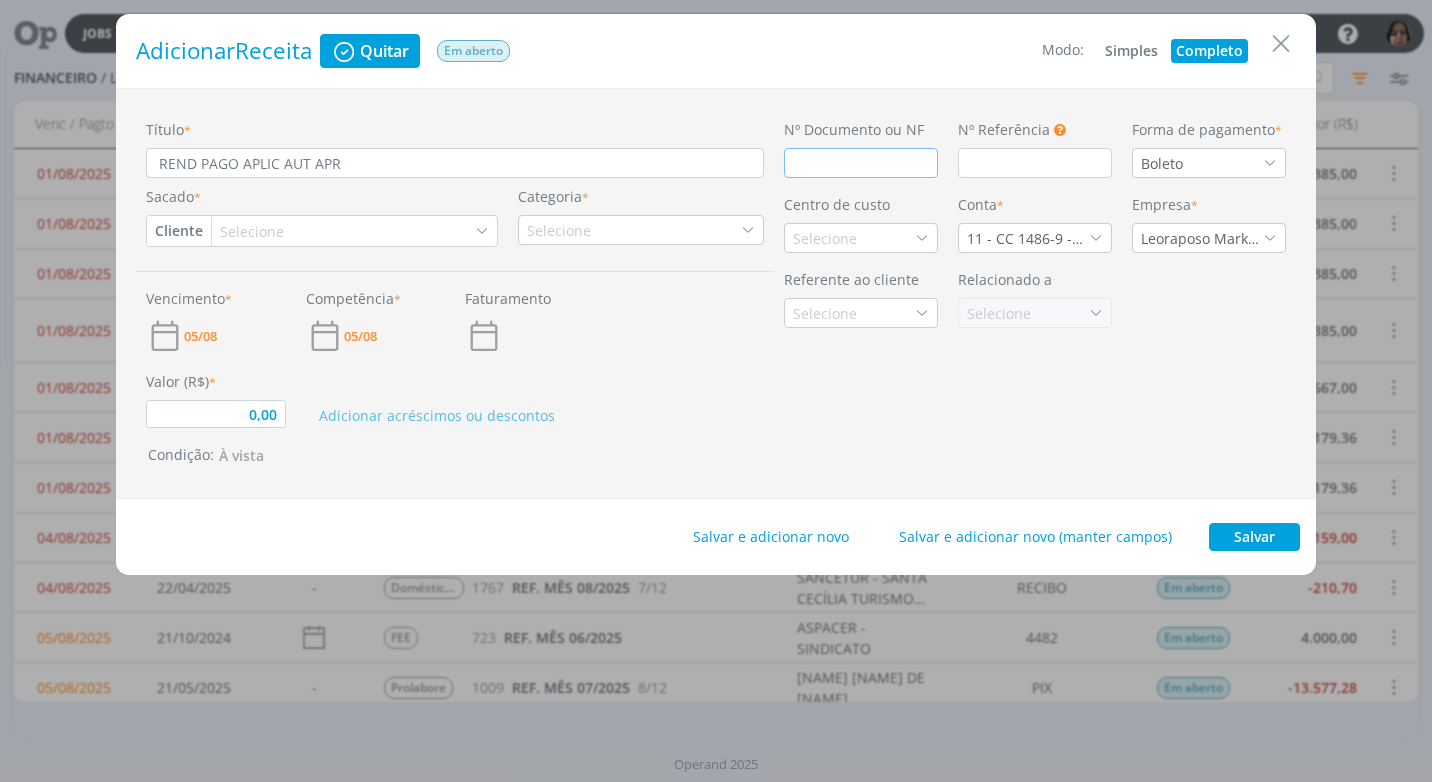 click at bounding box center [861, 163] 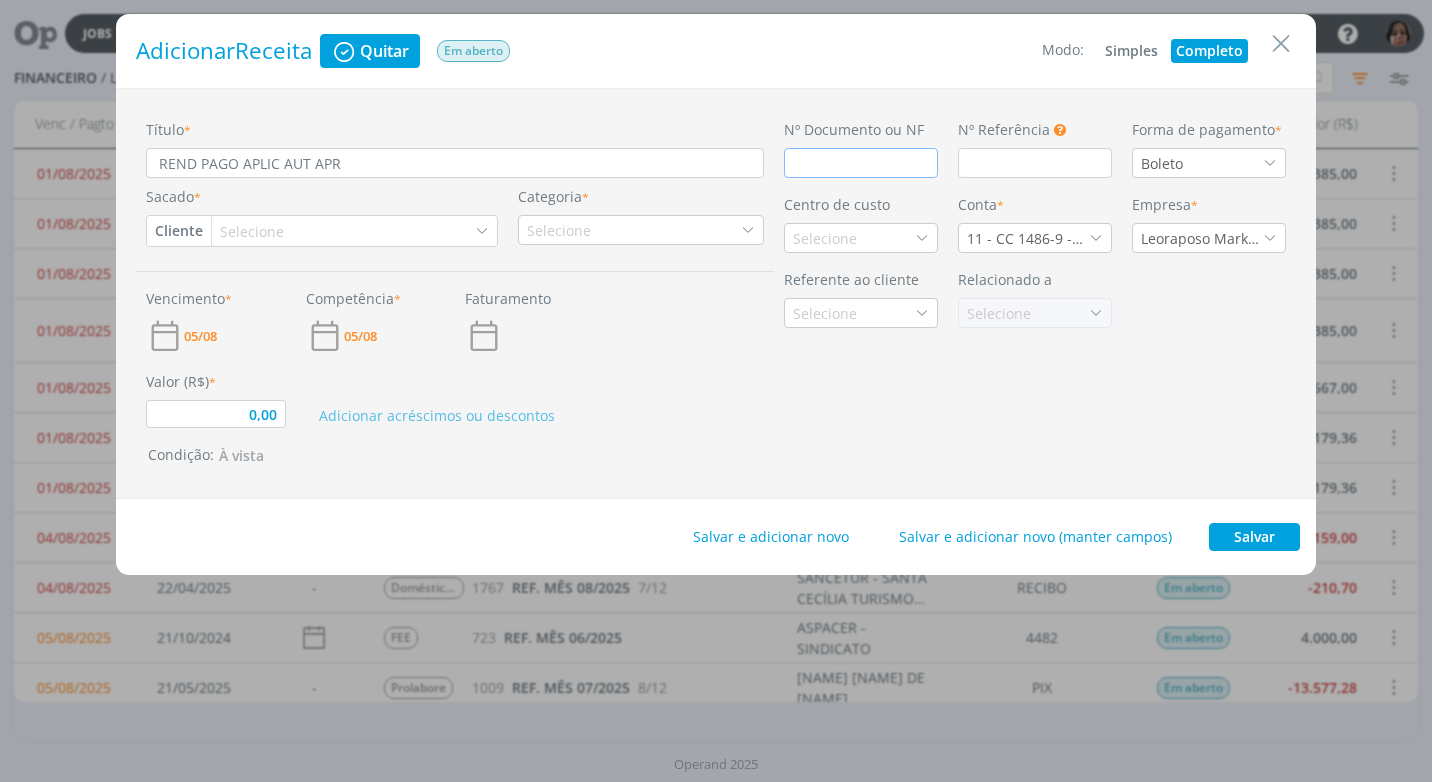 type on "0,00" 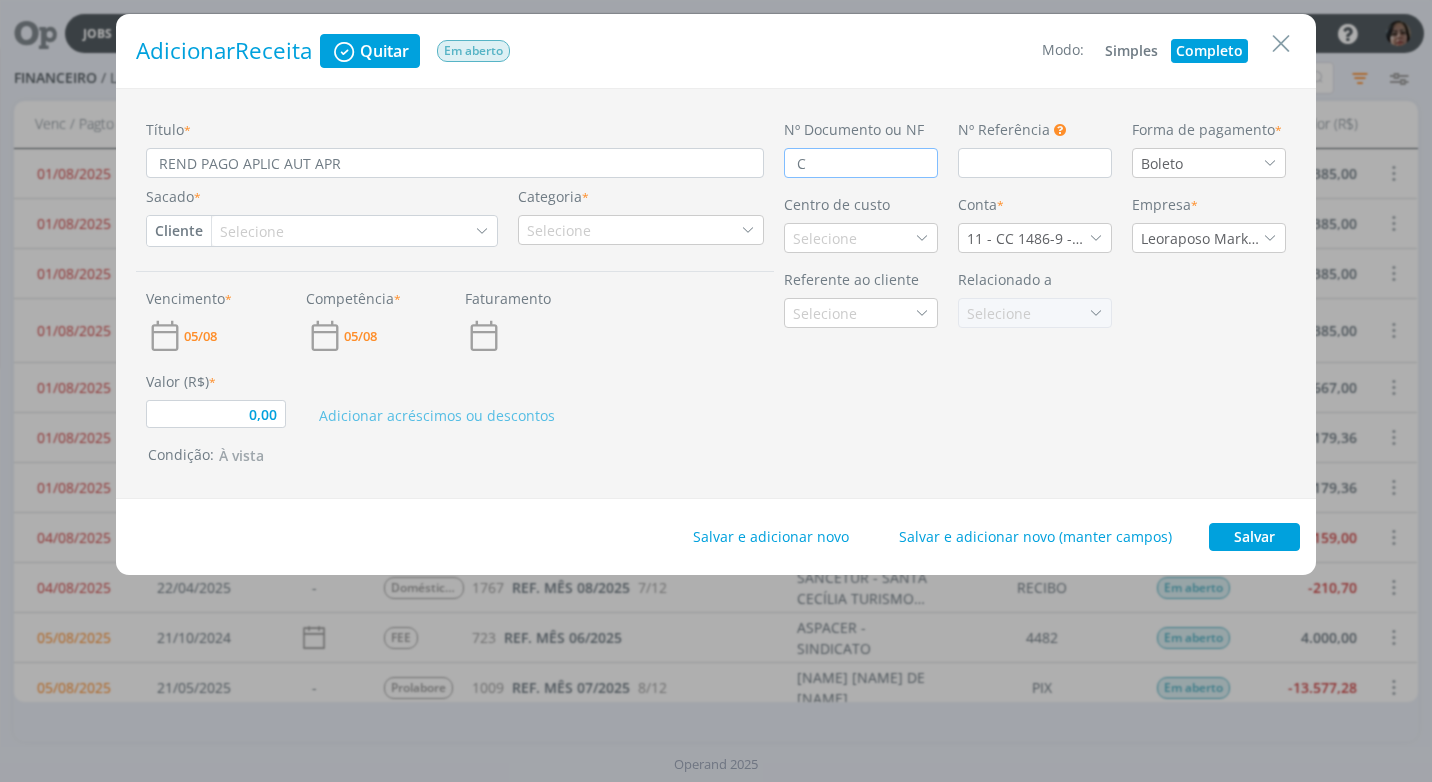 type on "0,00" 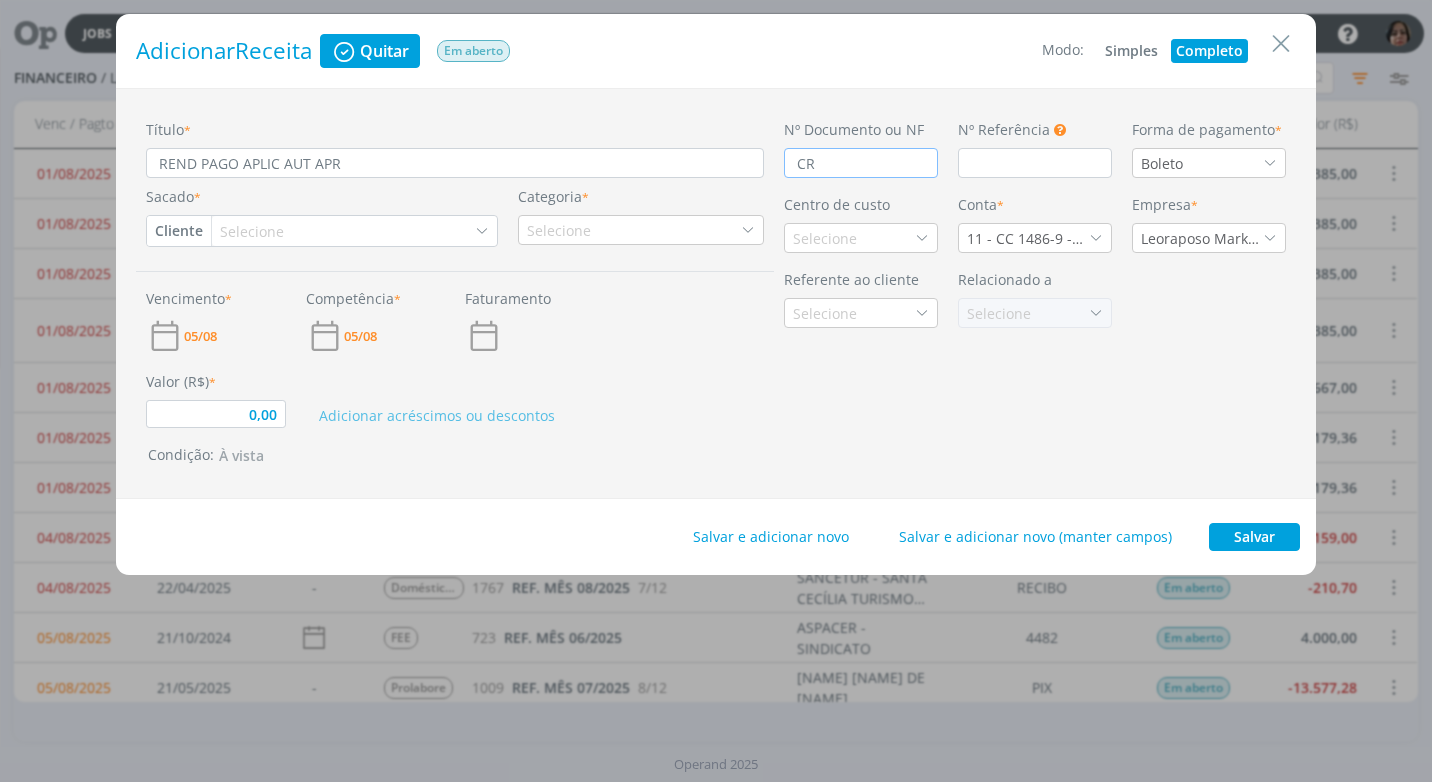 type on "0,00" 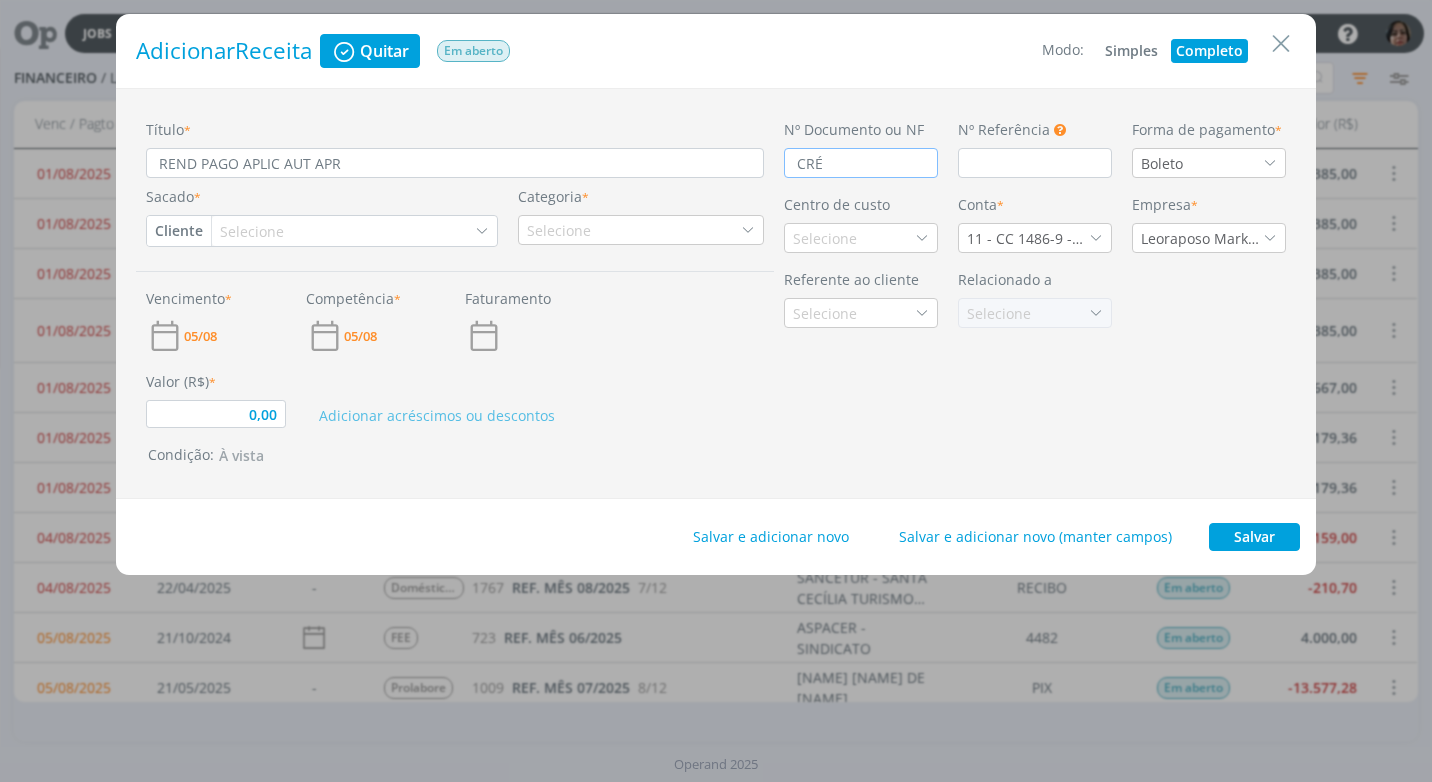 type on "0,00" 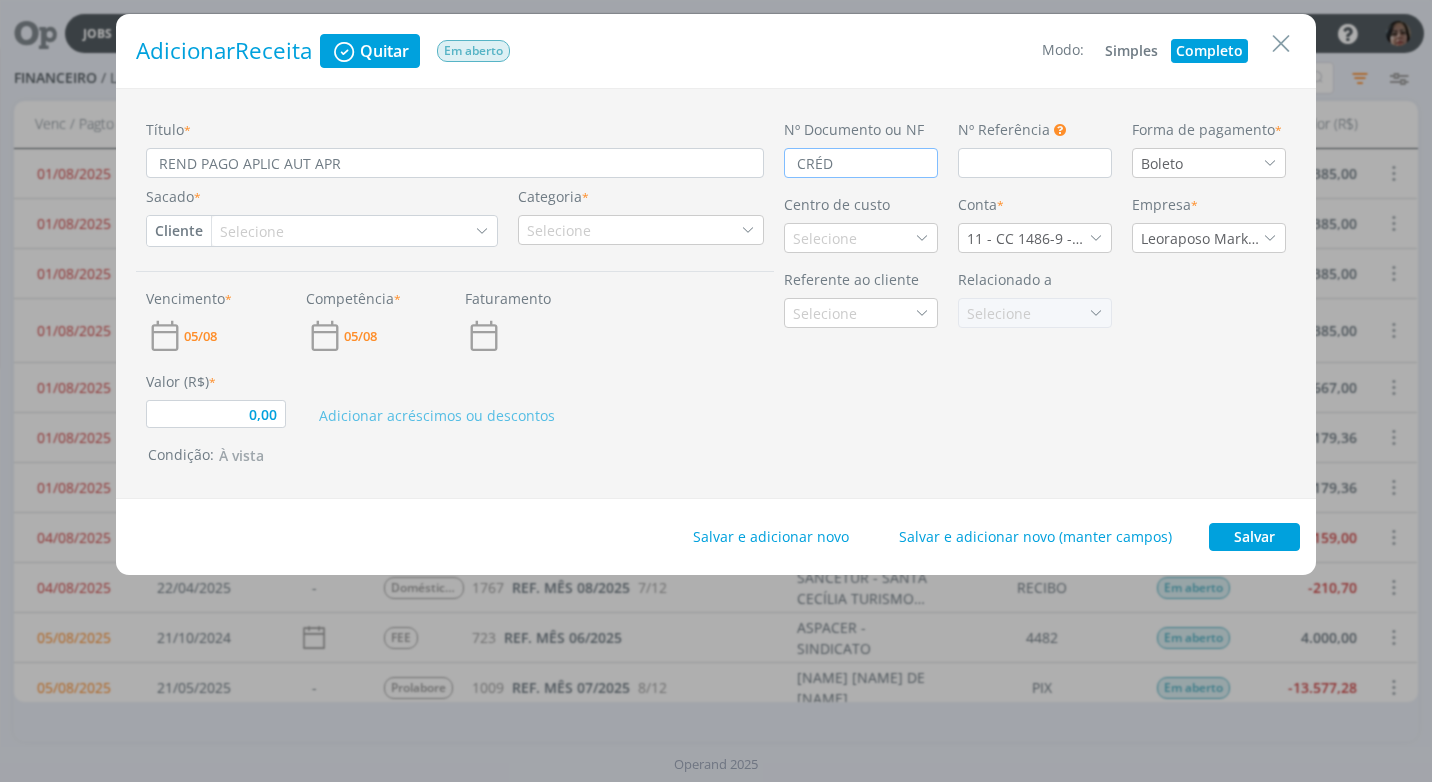 type on "CRÉD" 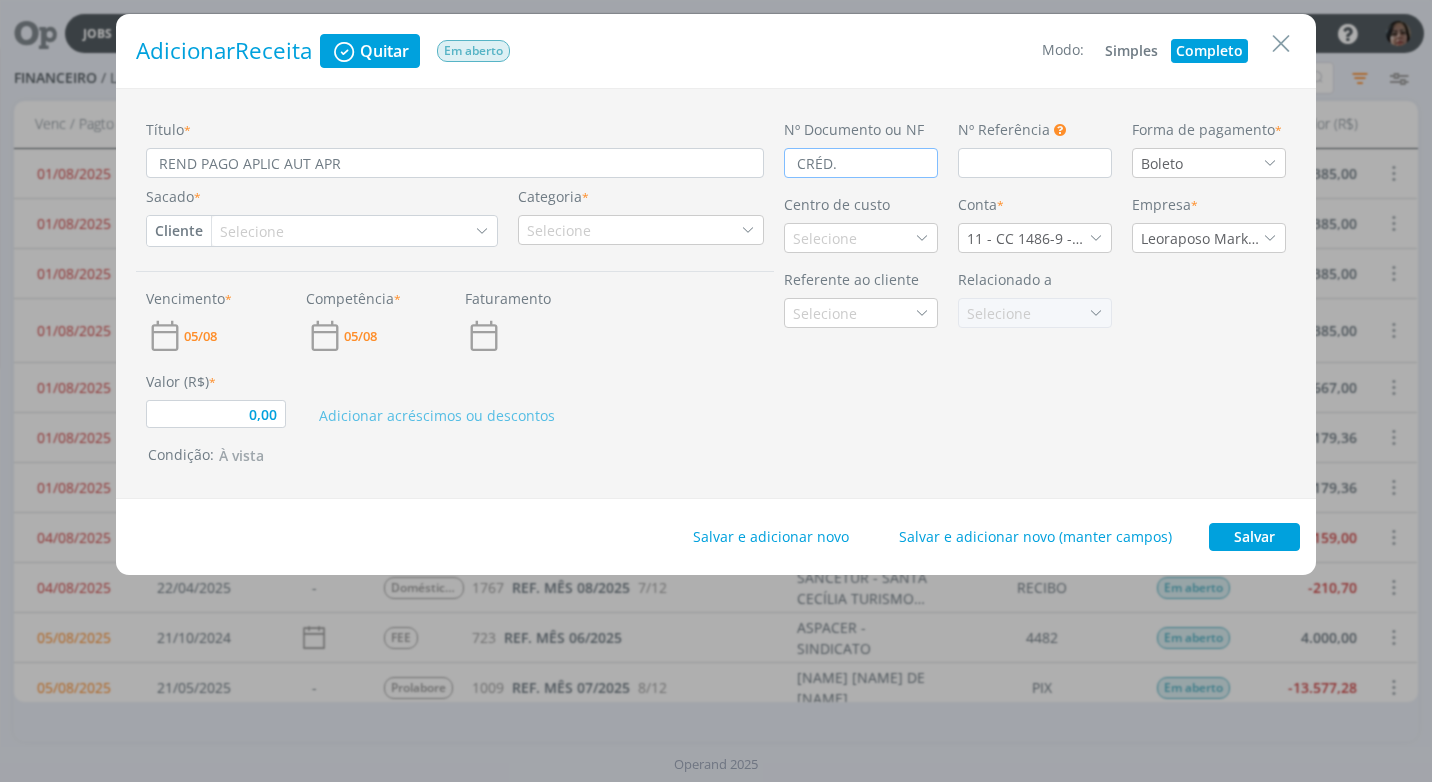 type on "0,00" 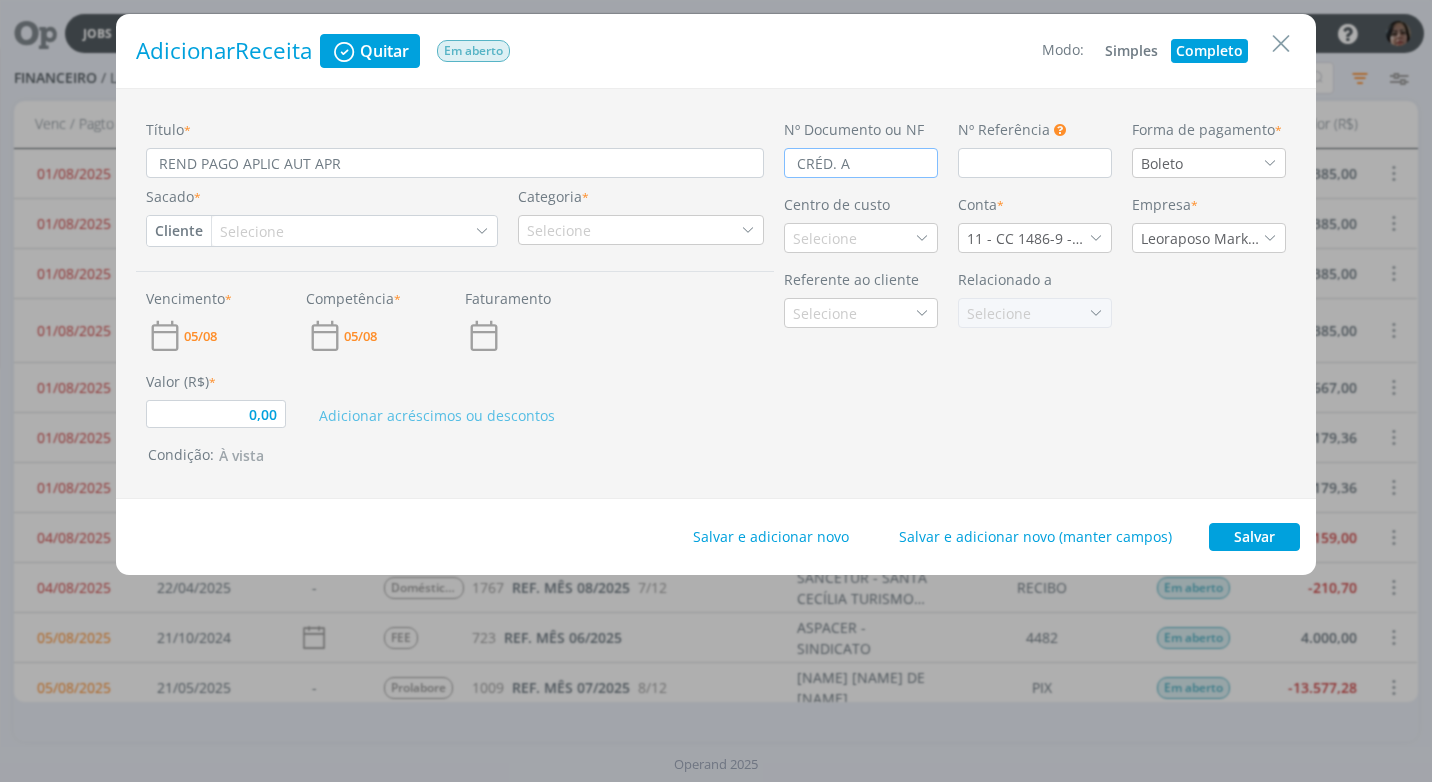 type on "0,00" 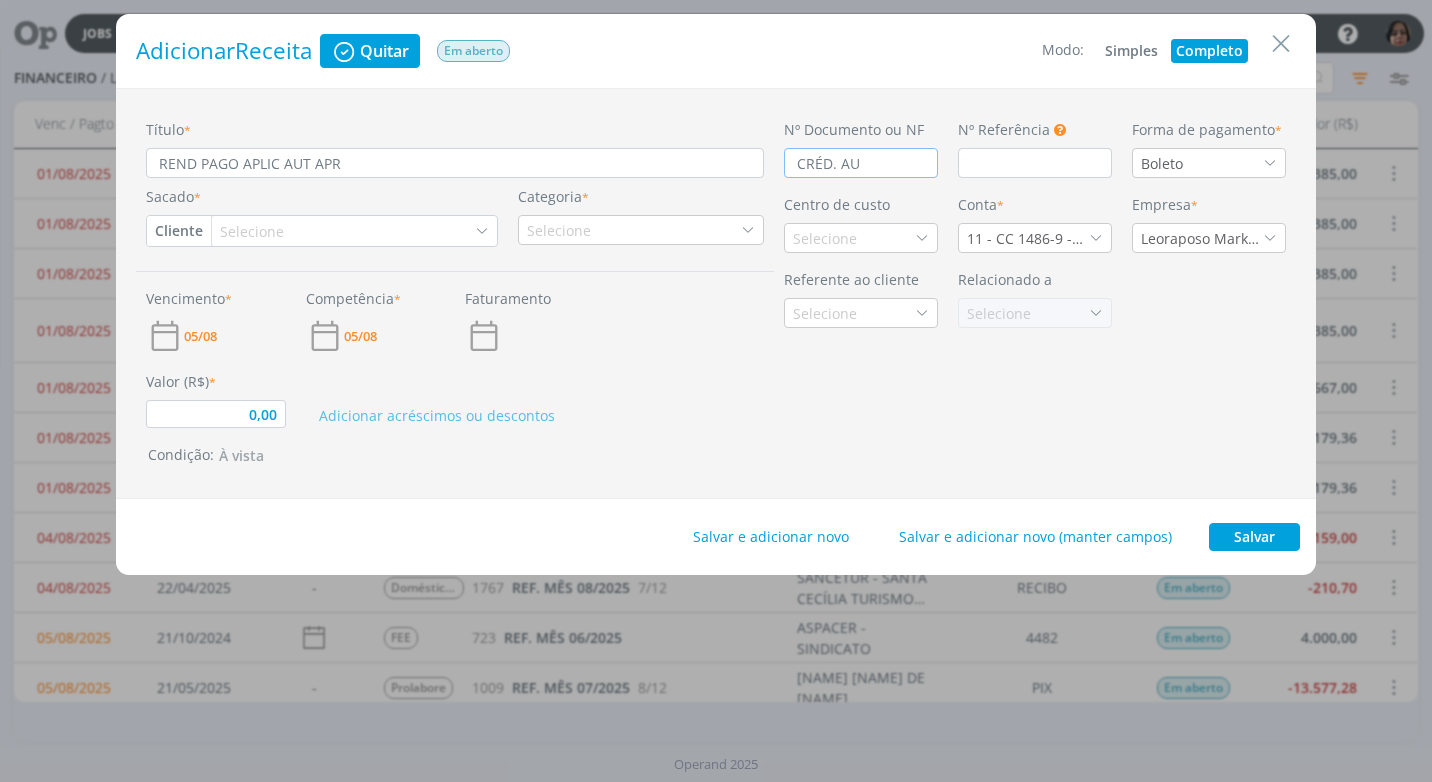 type on "CRÉD. AUT" 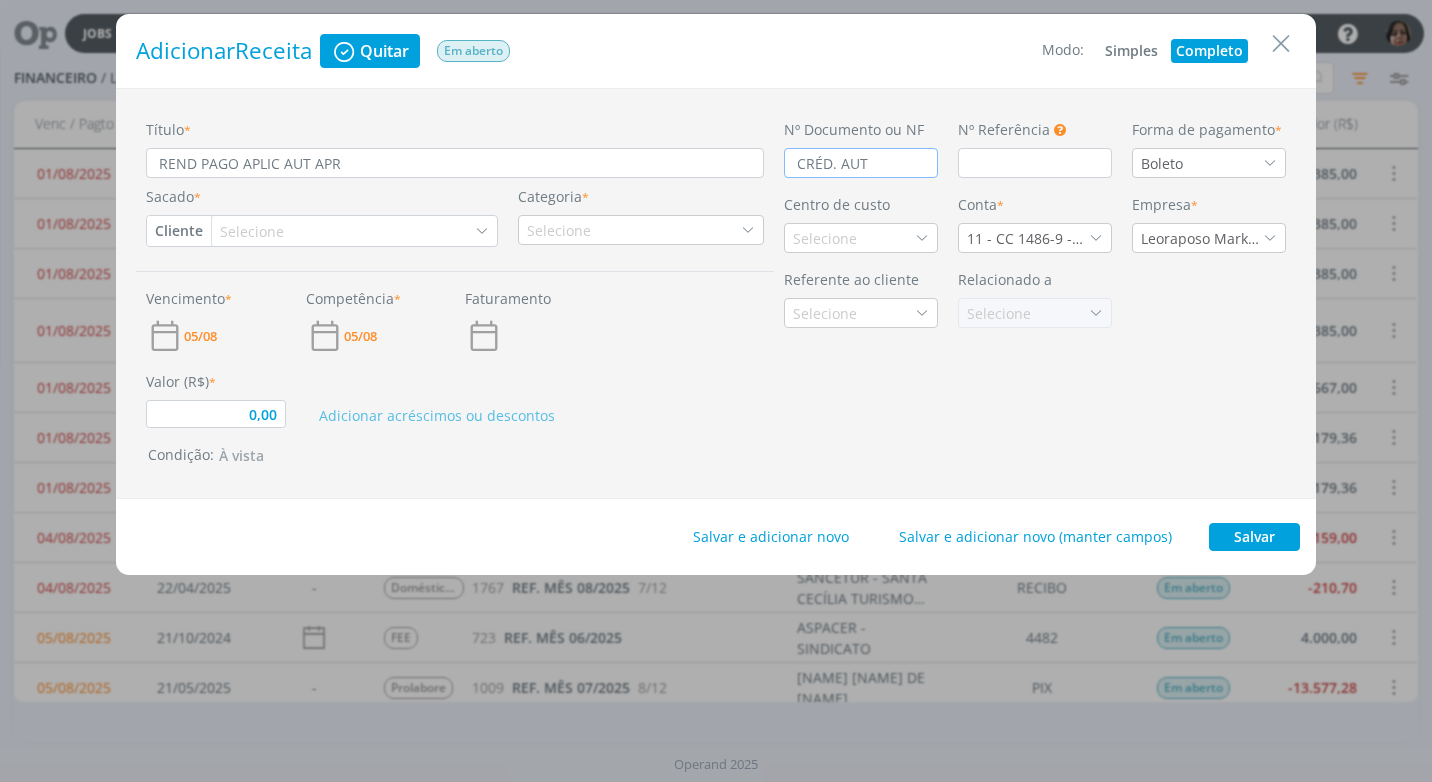 type on "0,00" 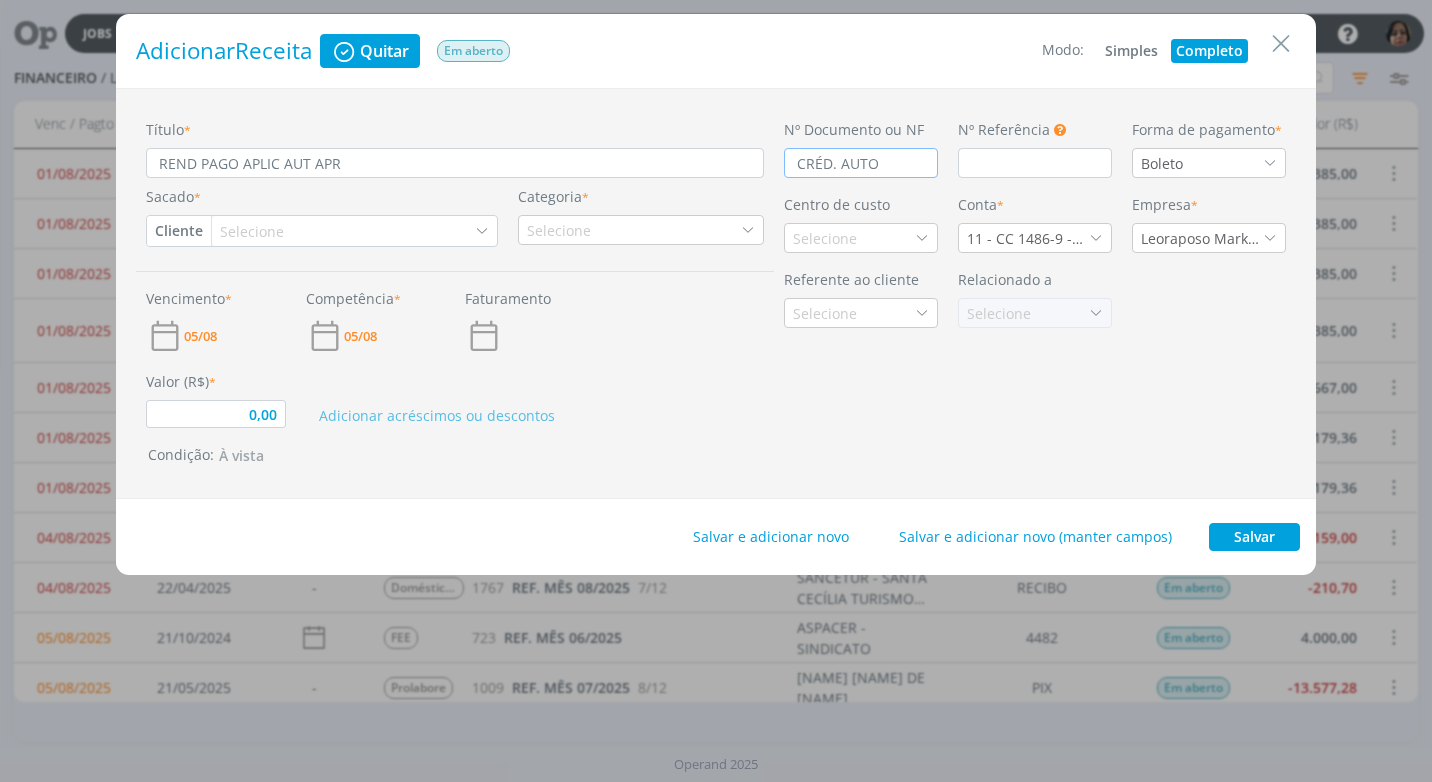 type on "0,00" 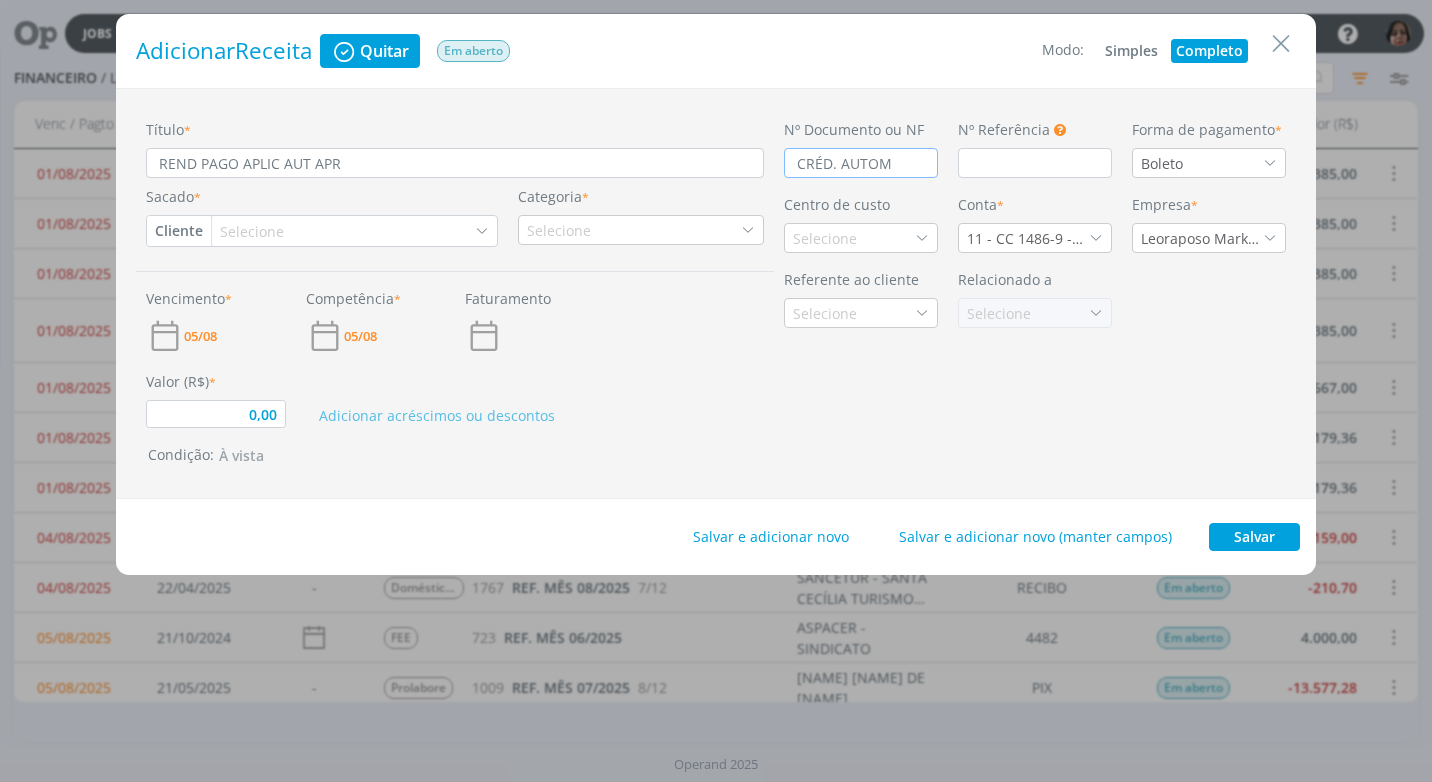 type on "0,00" 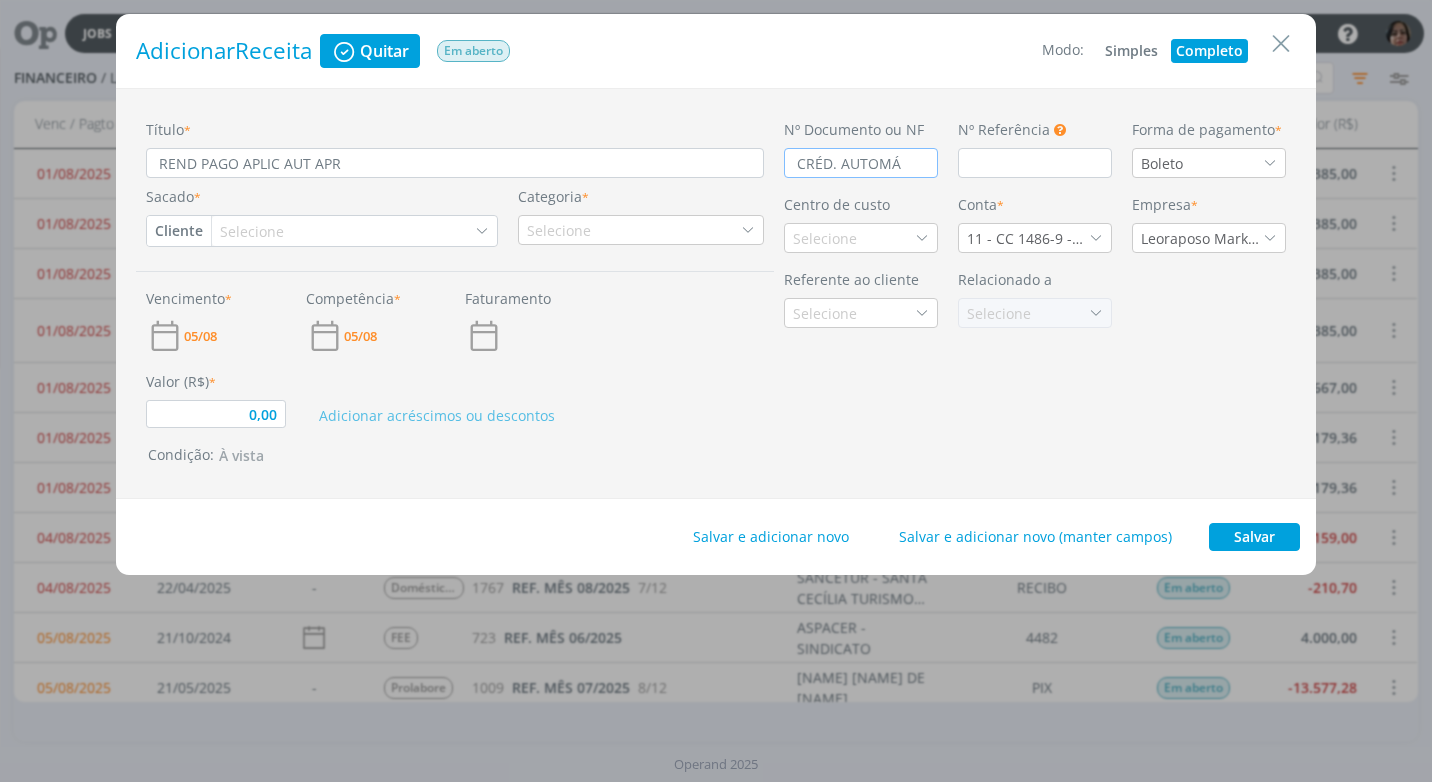 type on "0,00" 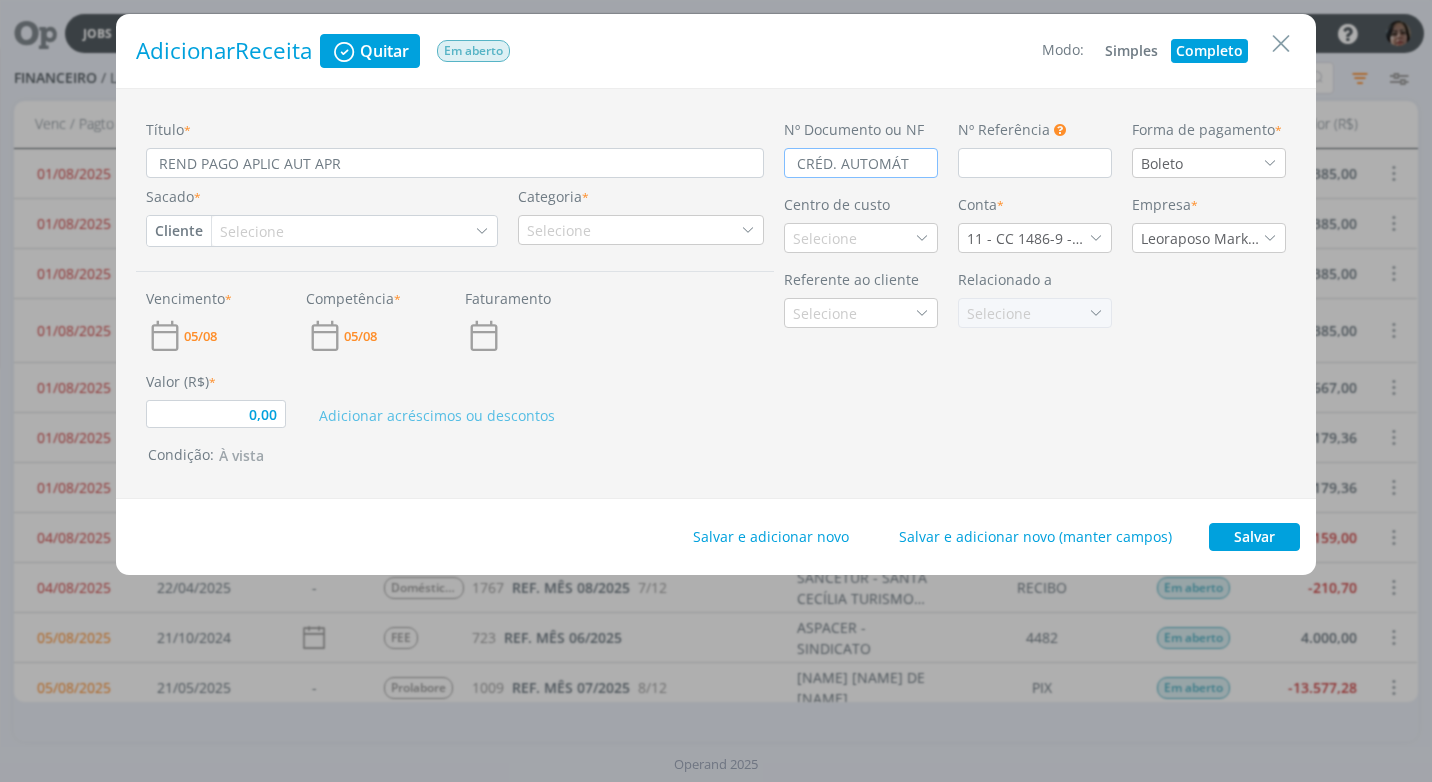 type on "CRÉD. AUTOMÁTI" 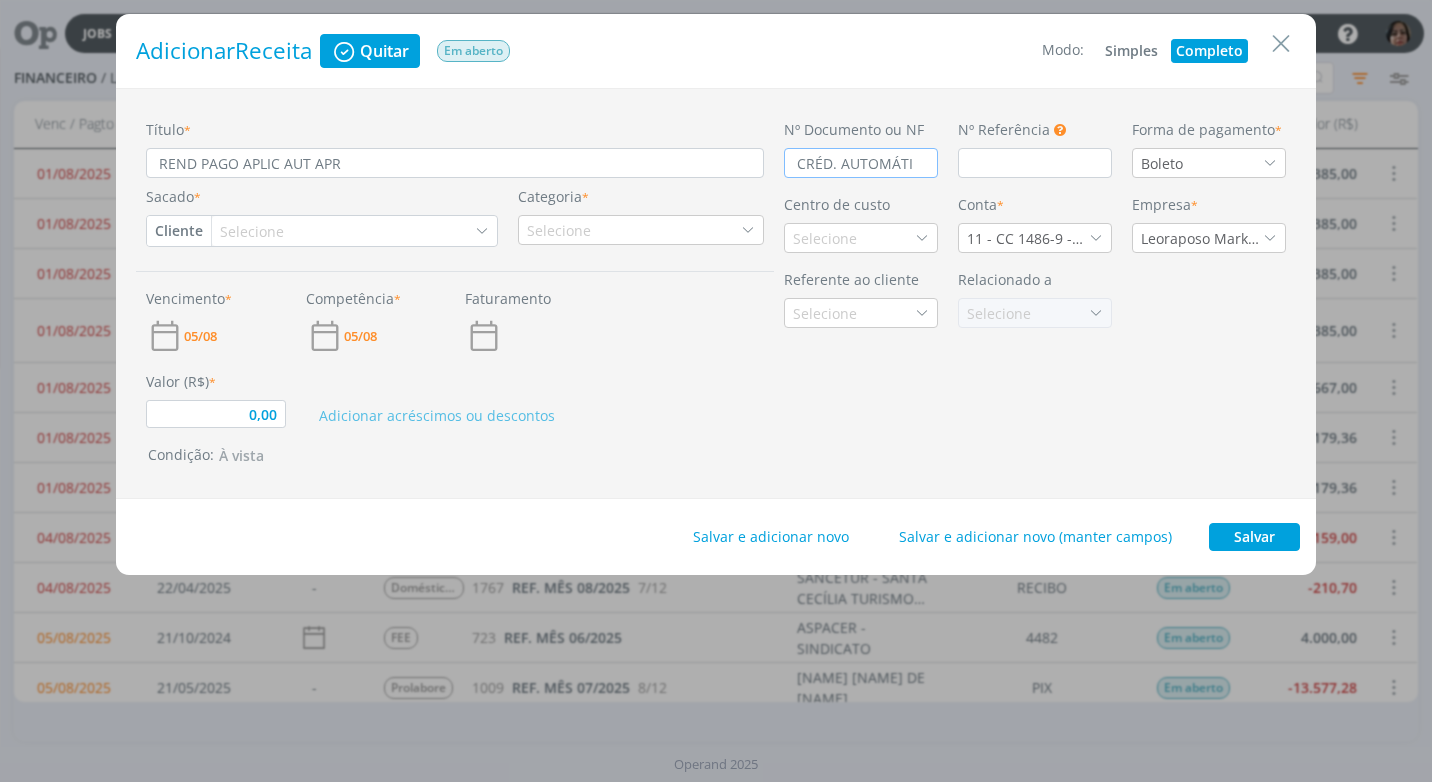 type on "0,00" 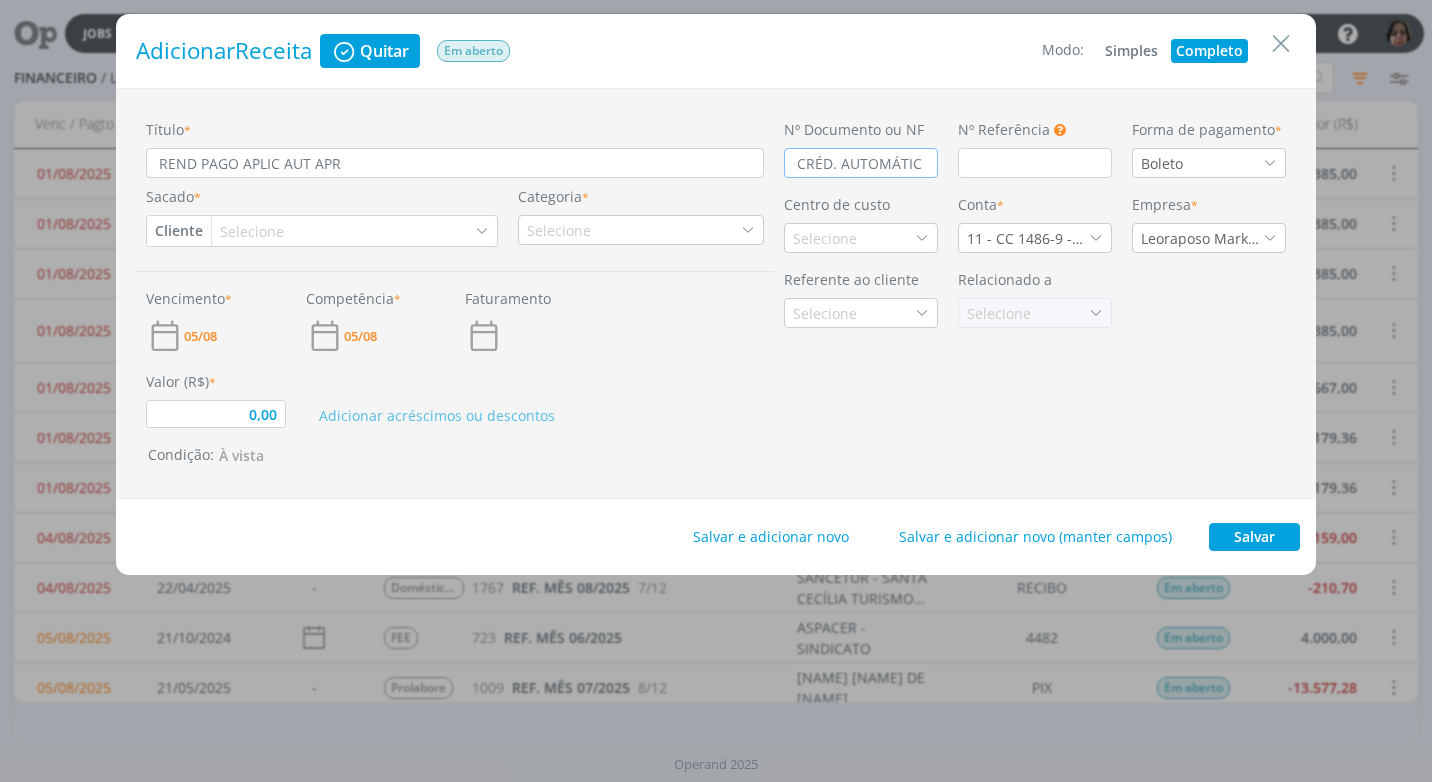 type on "0,00" 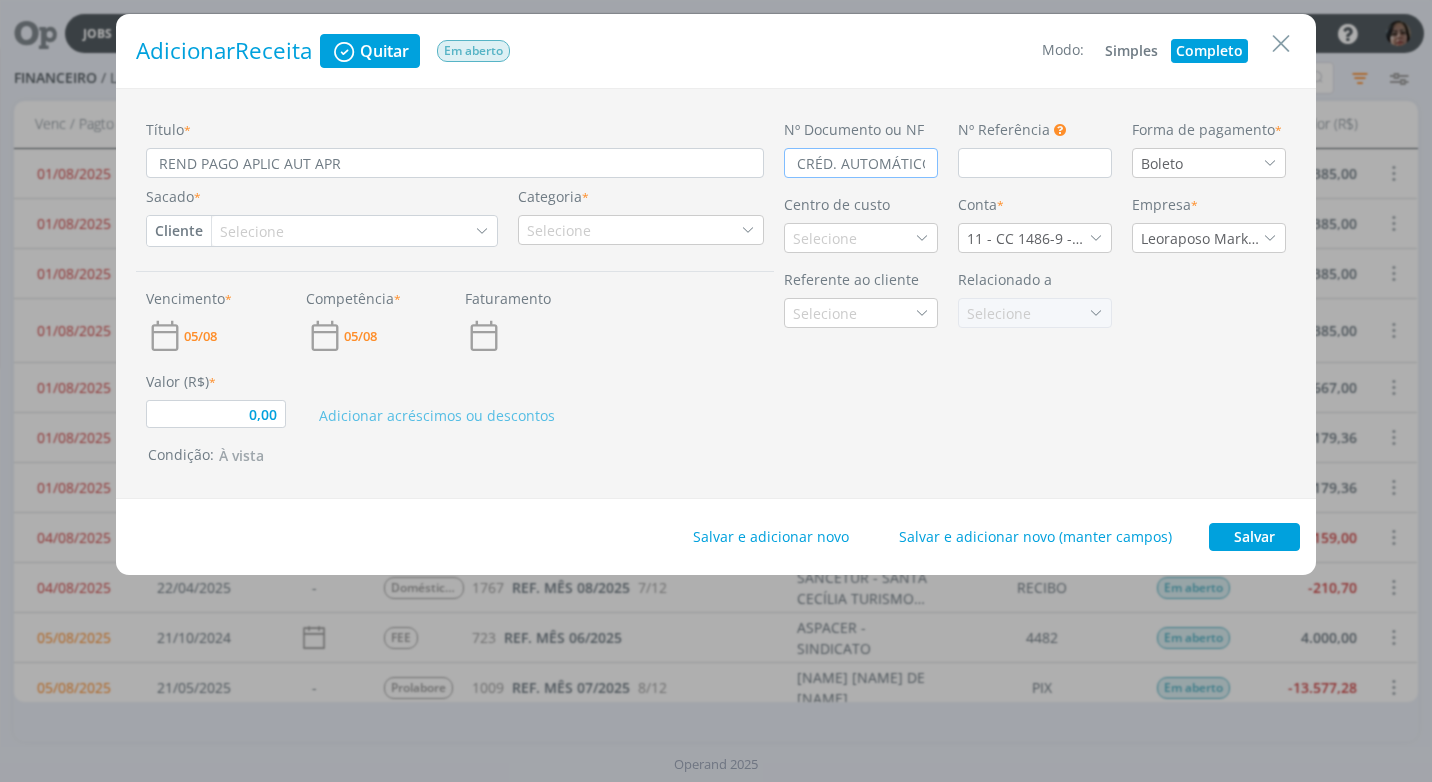 scroll, scrollTop: 0, scrollLeft: 5, axis: horizontal 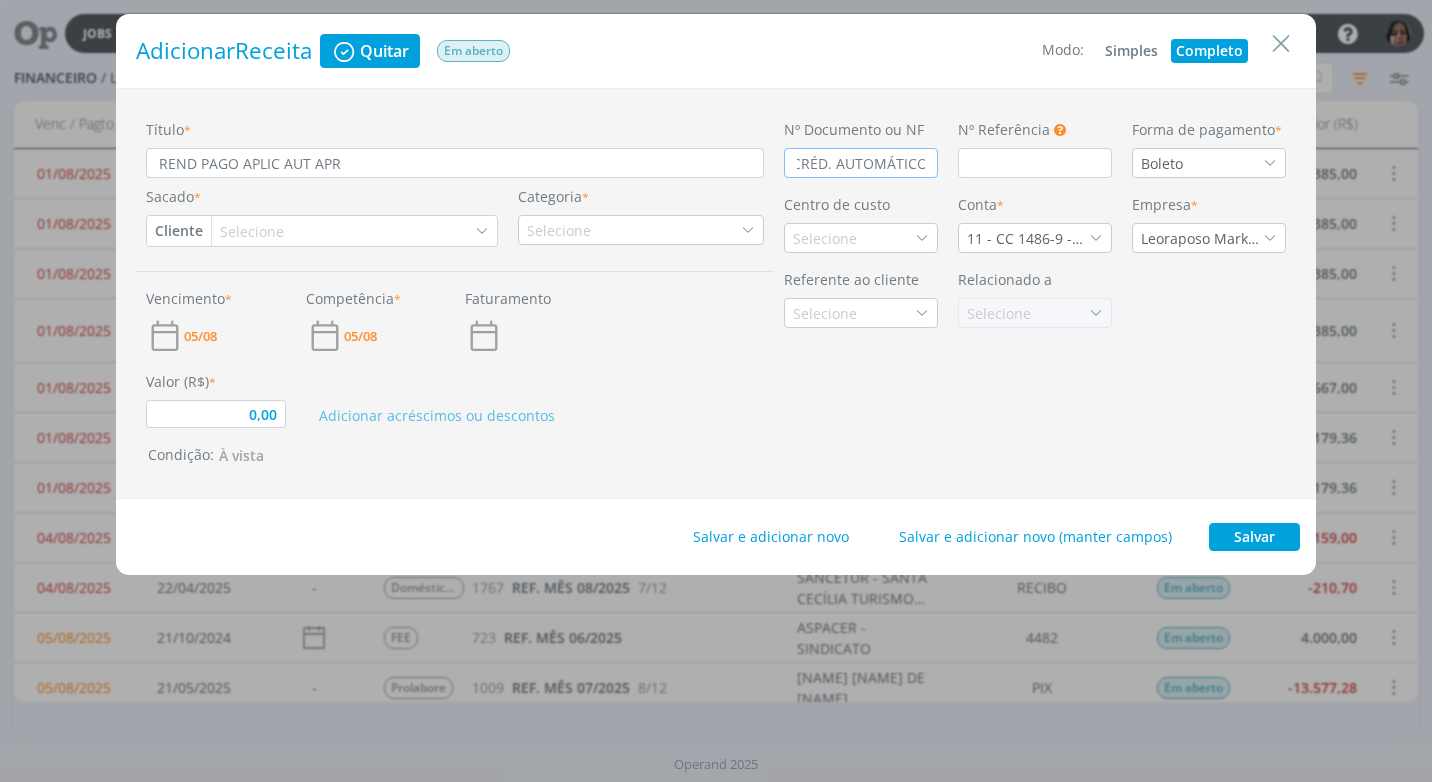 type on "CRÉD. AUTOMÁTICO" 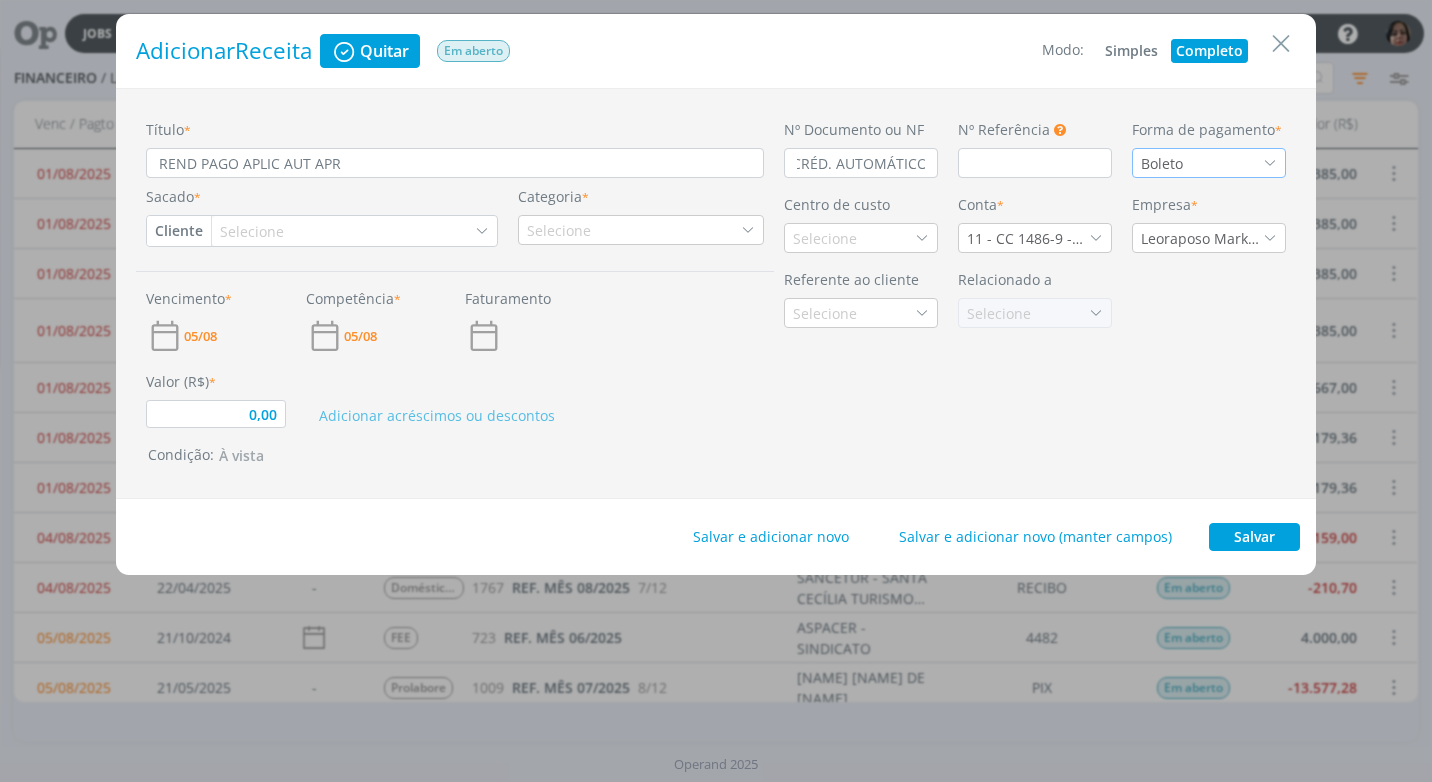 scroll, scrollTop: 0, scrollLeft: 0, axis: both 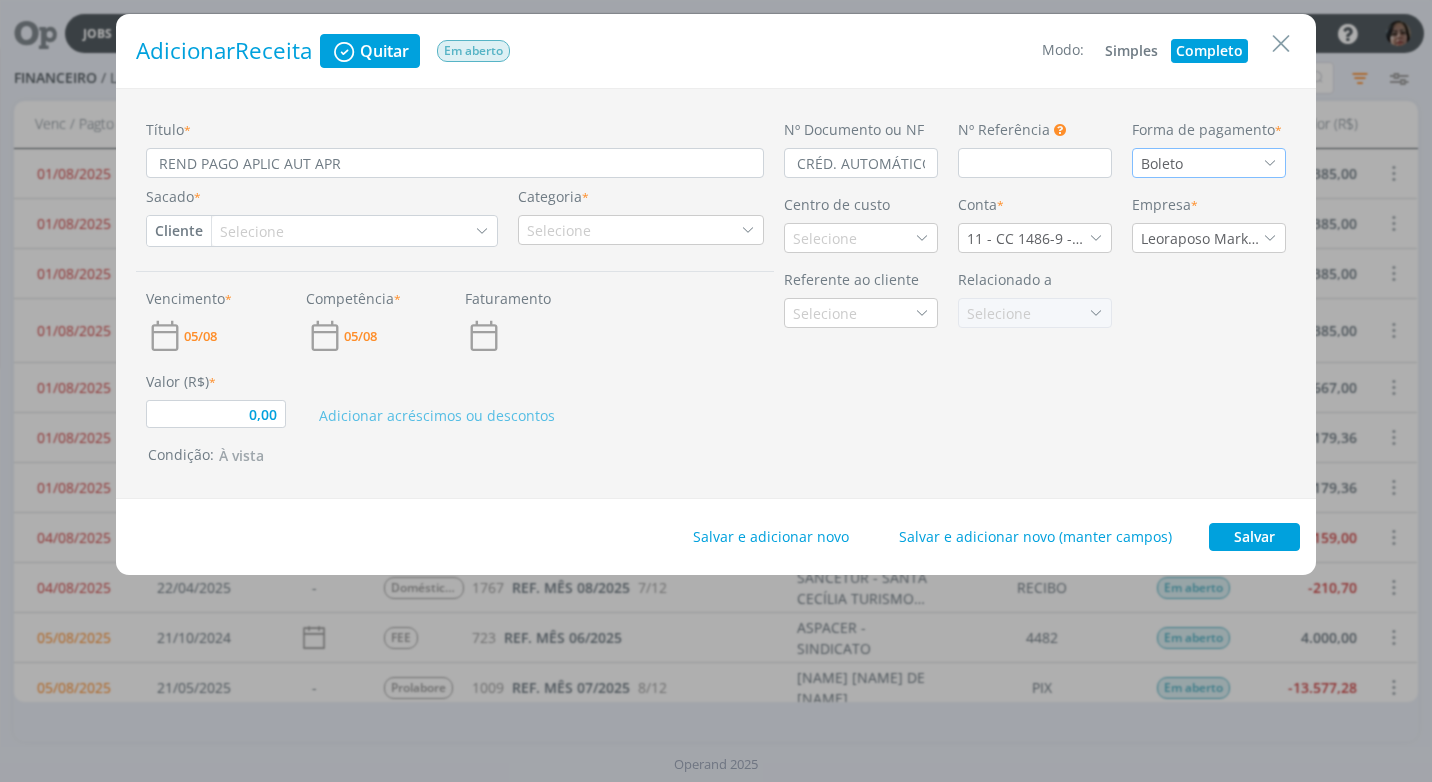 click at bounding box center [1270, 163] 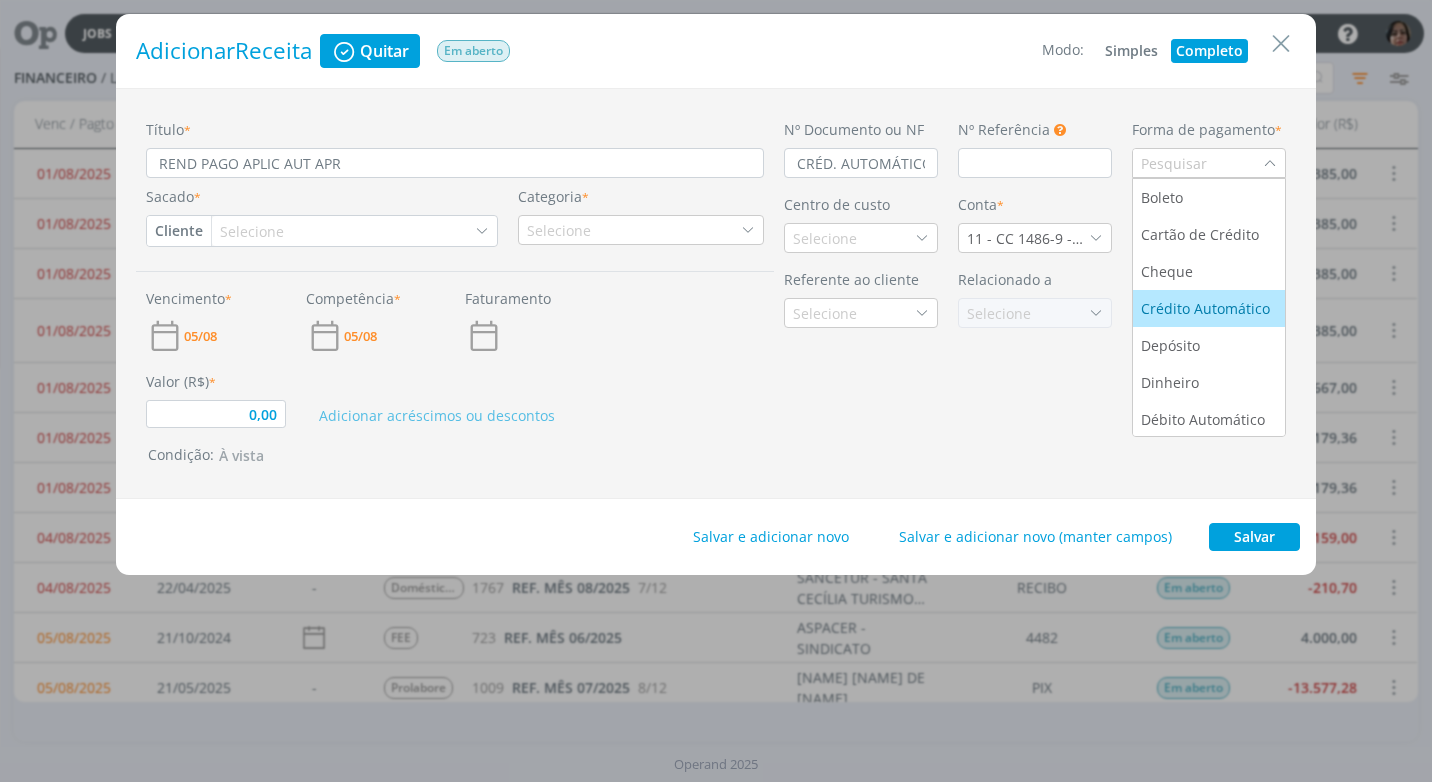 click on "Crédito Automático" at bounding box center [1209, 308] 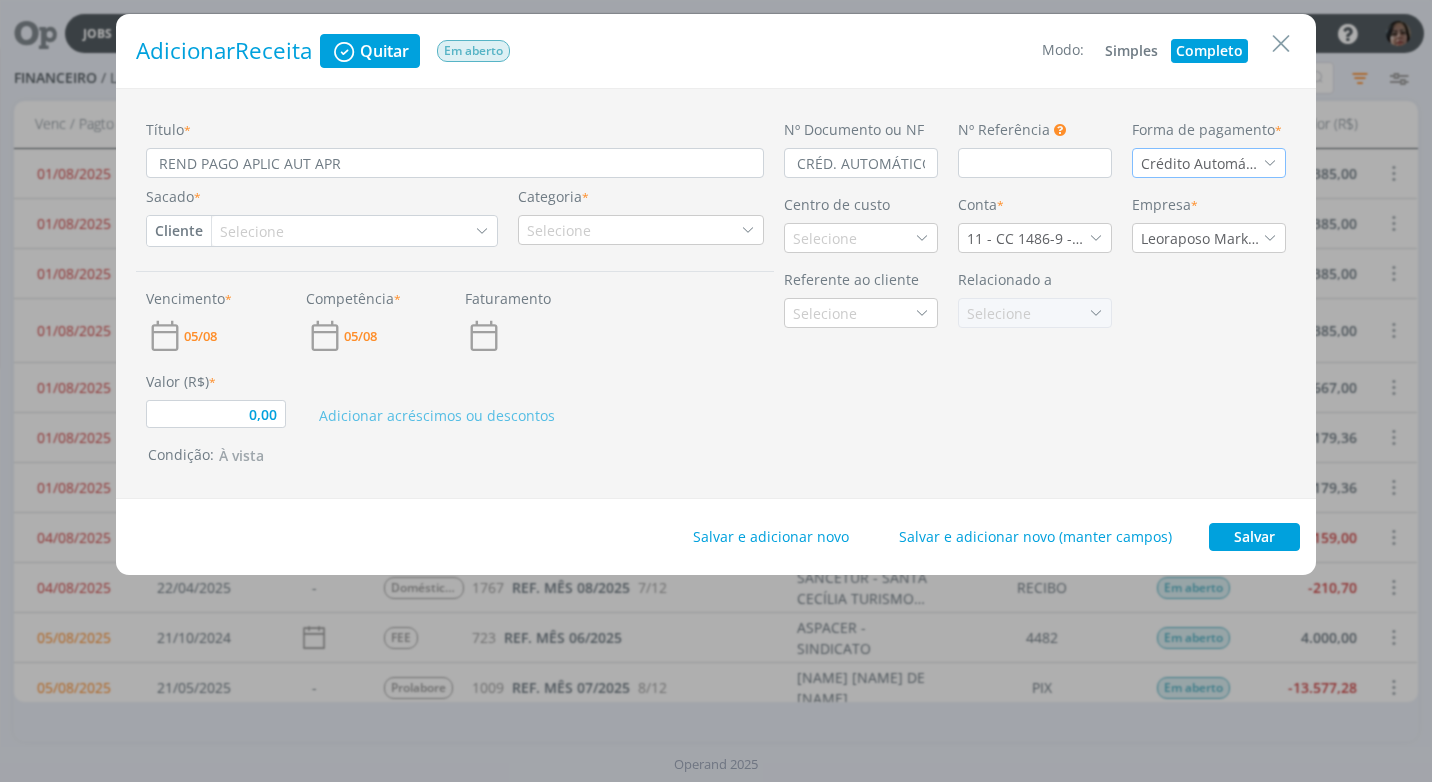 click on "Cliente" at bounding box center [179, 231] 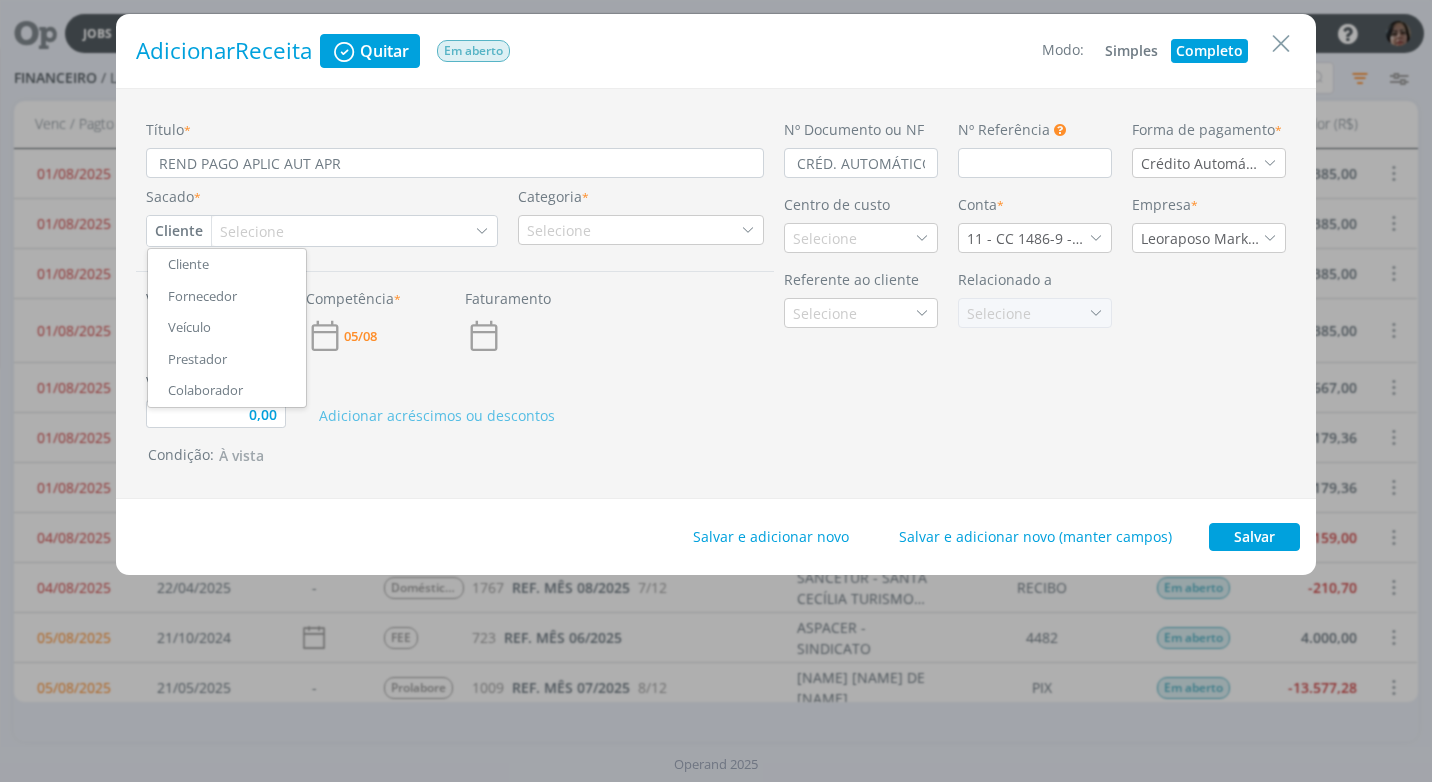 click on "Fornecedor" at bounding box center [227, 297] 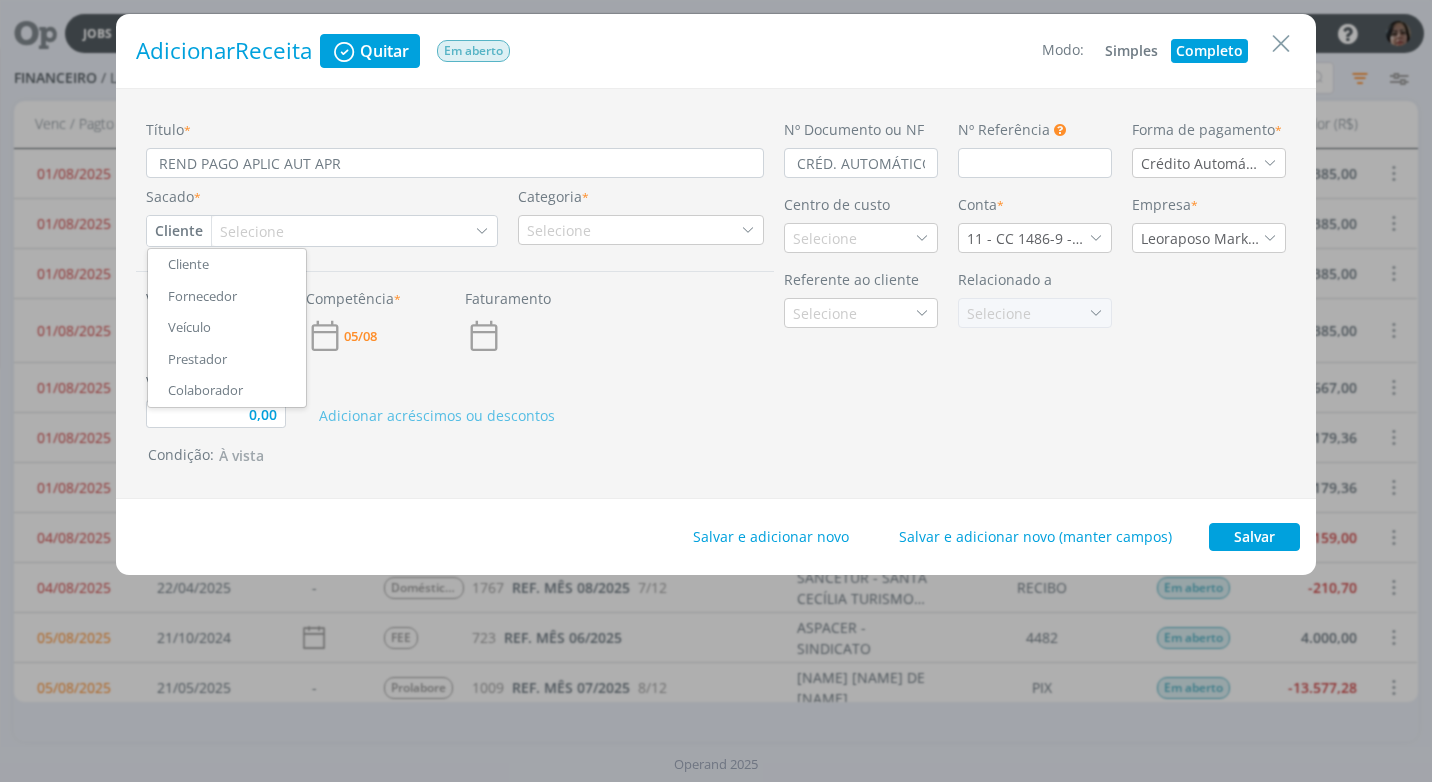 type on "0,00" 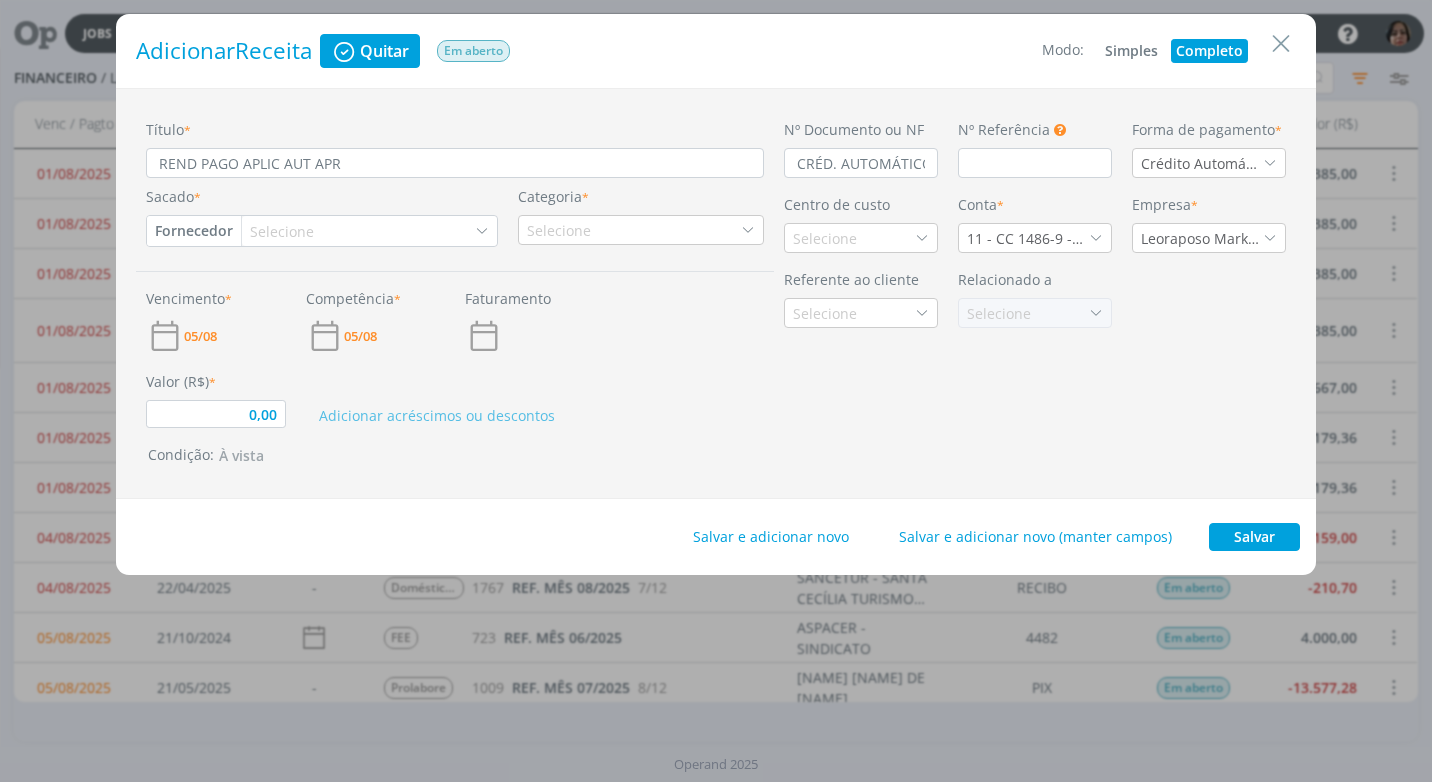 click on "Selecione" at bounding box center [284, 231] 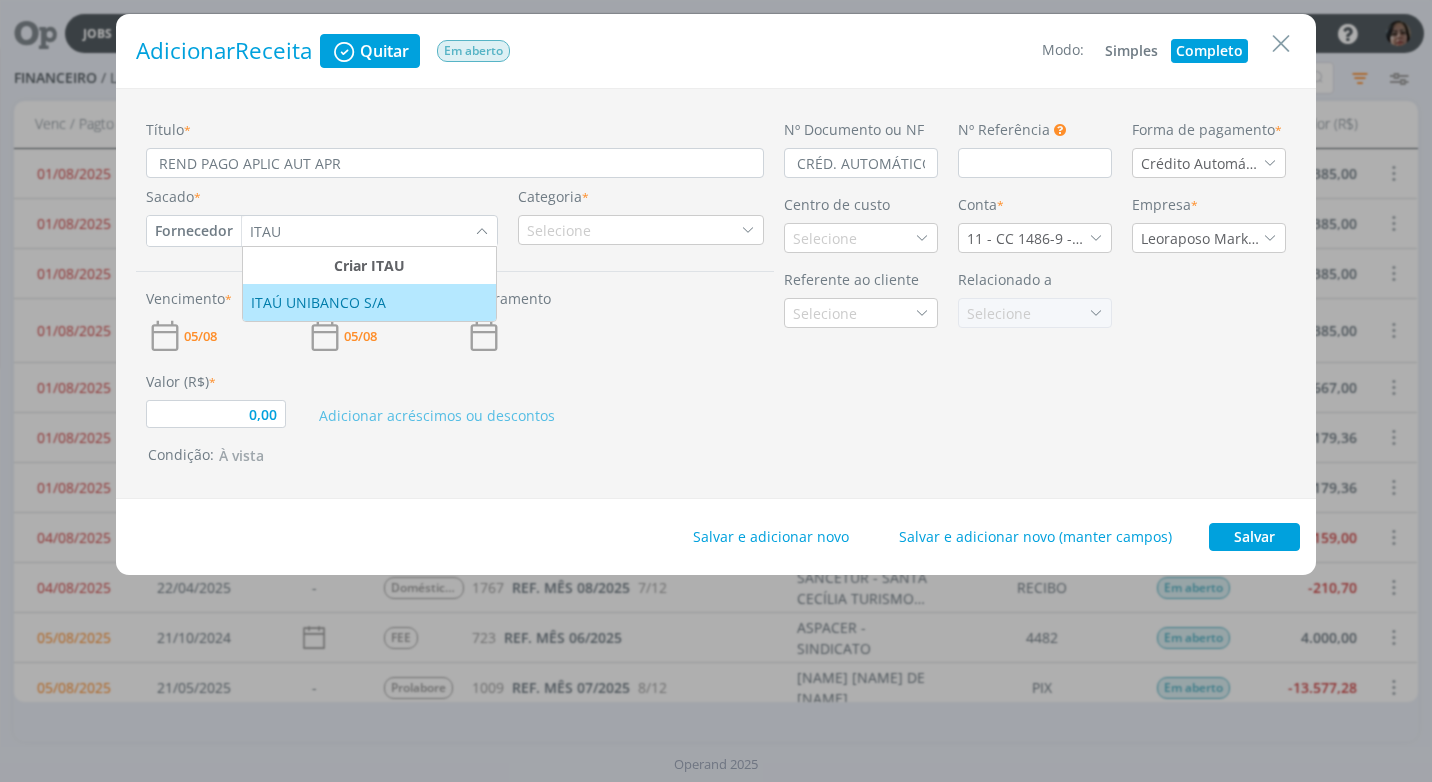 type on "ITAU" 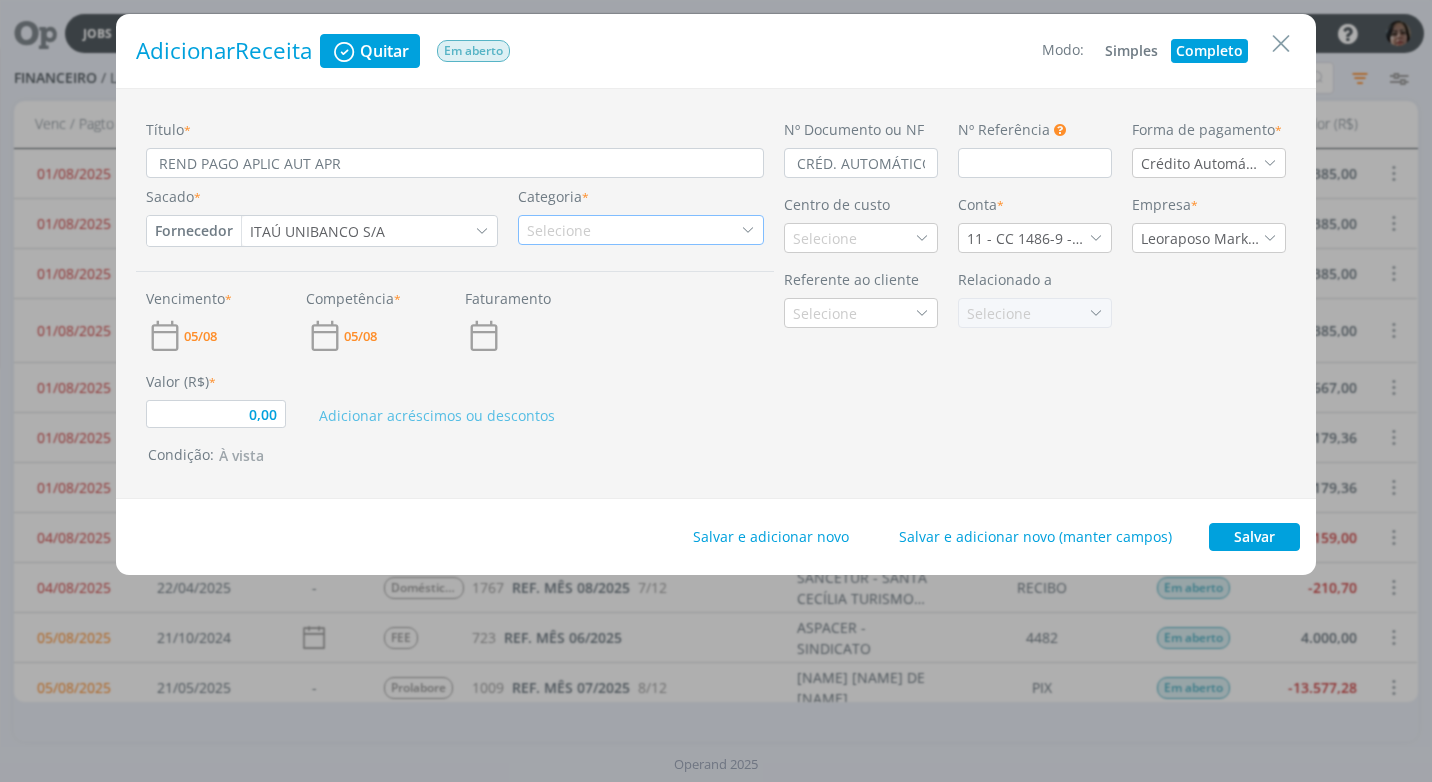 click on "Selecione" at bounding box center [561, 230] 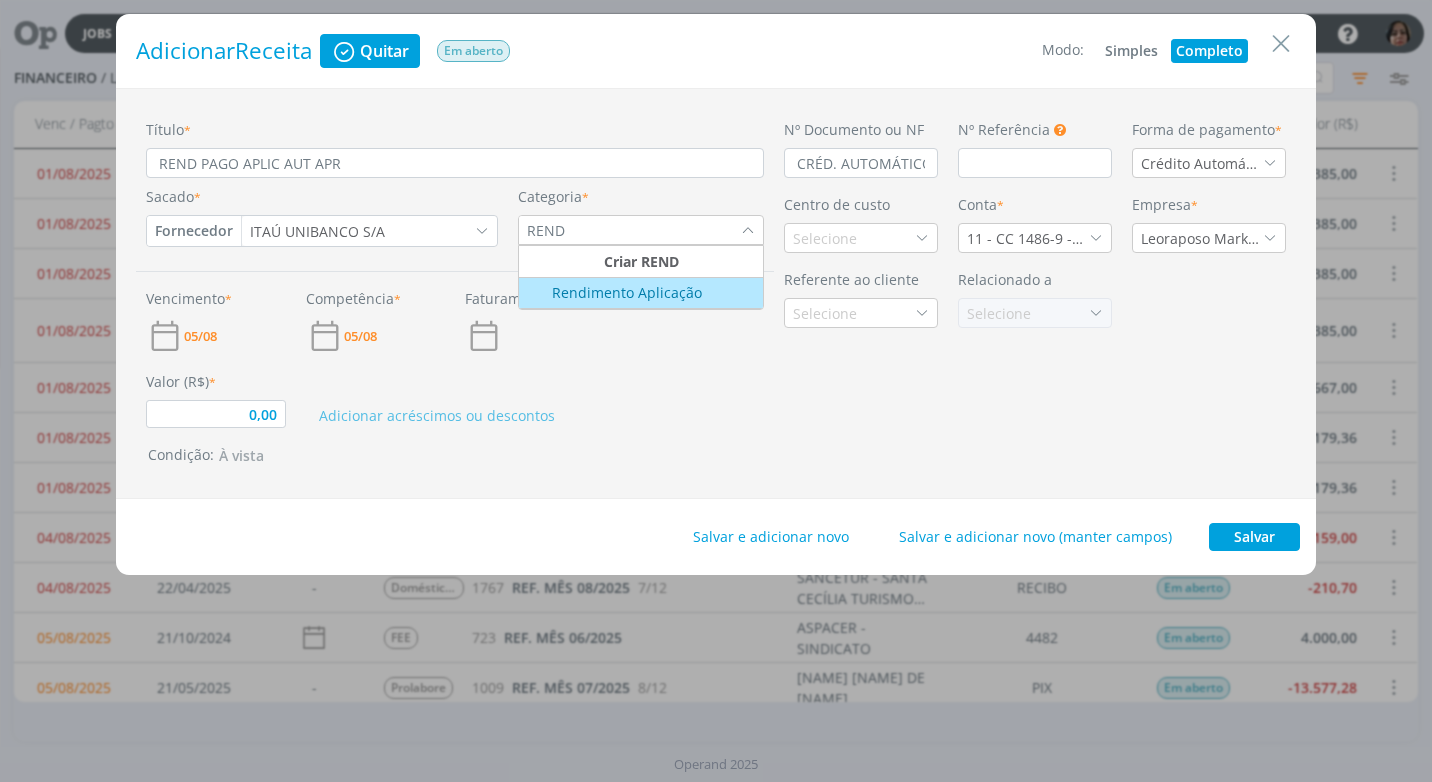 type on "REND" 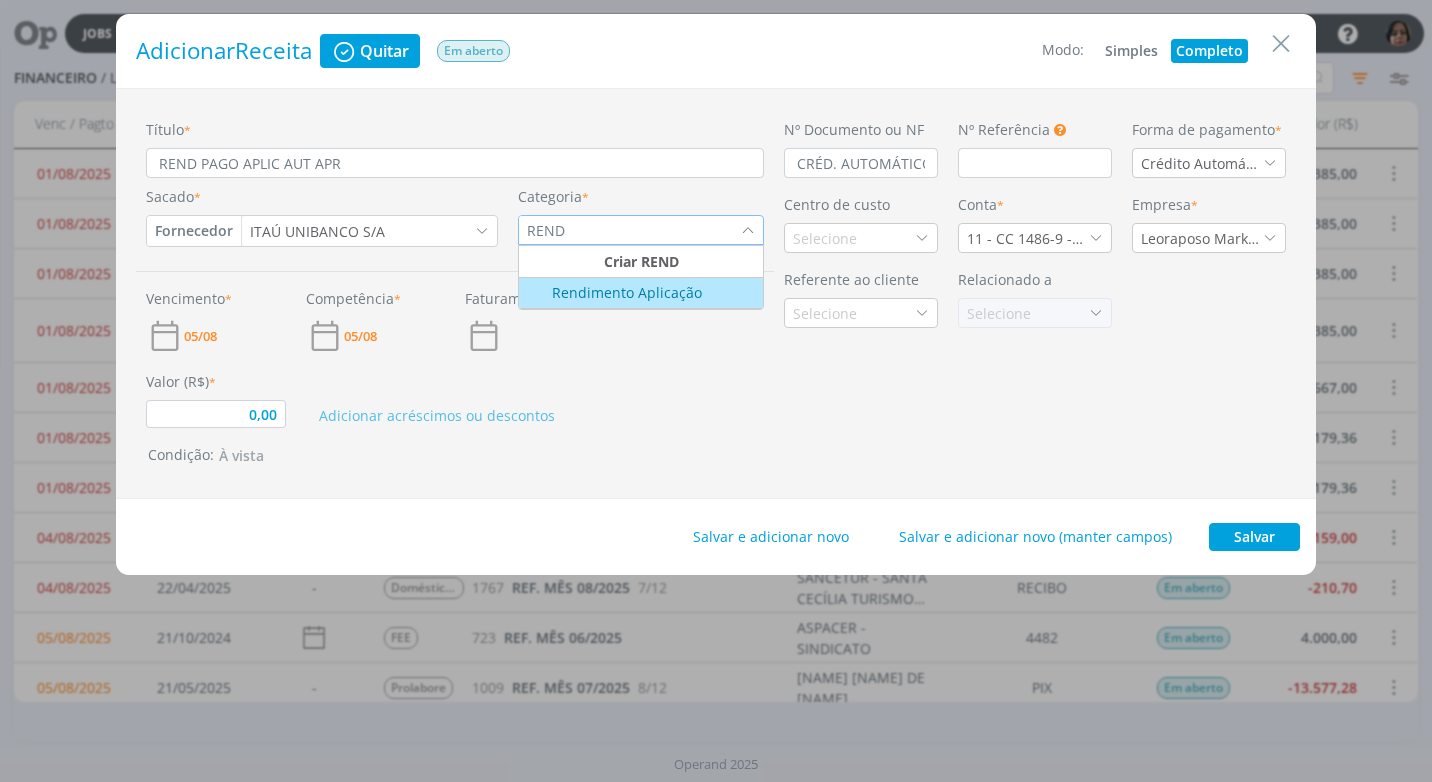 type on "0,00" 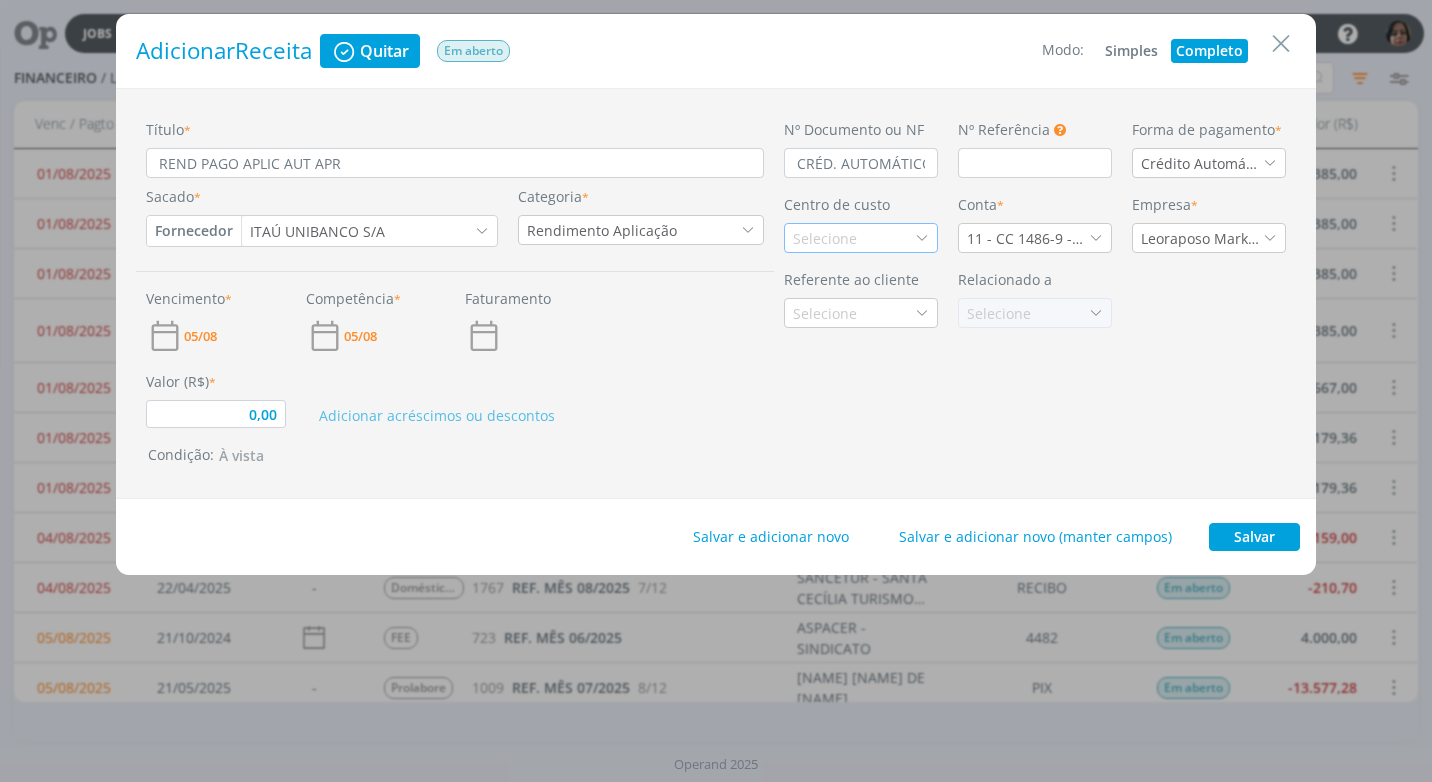 click at bounding box center [922, 238] 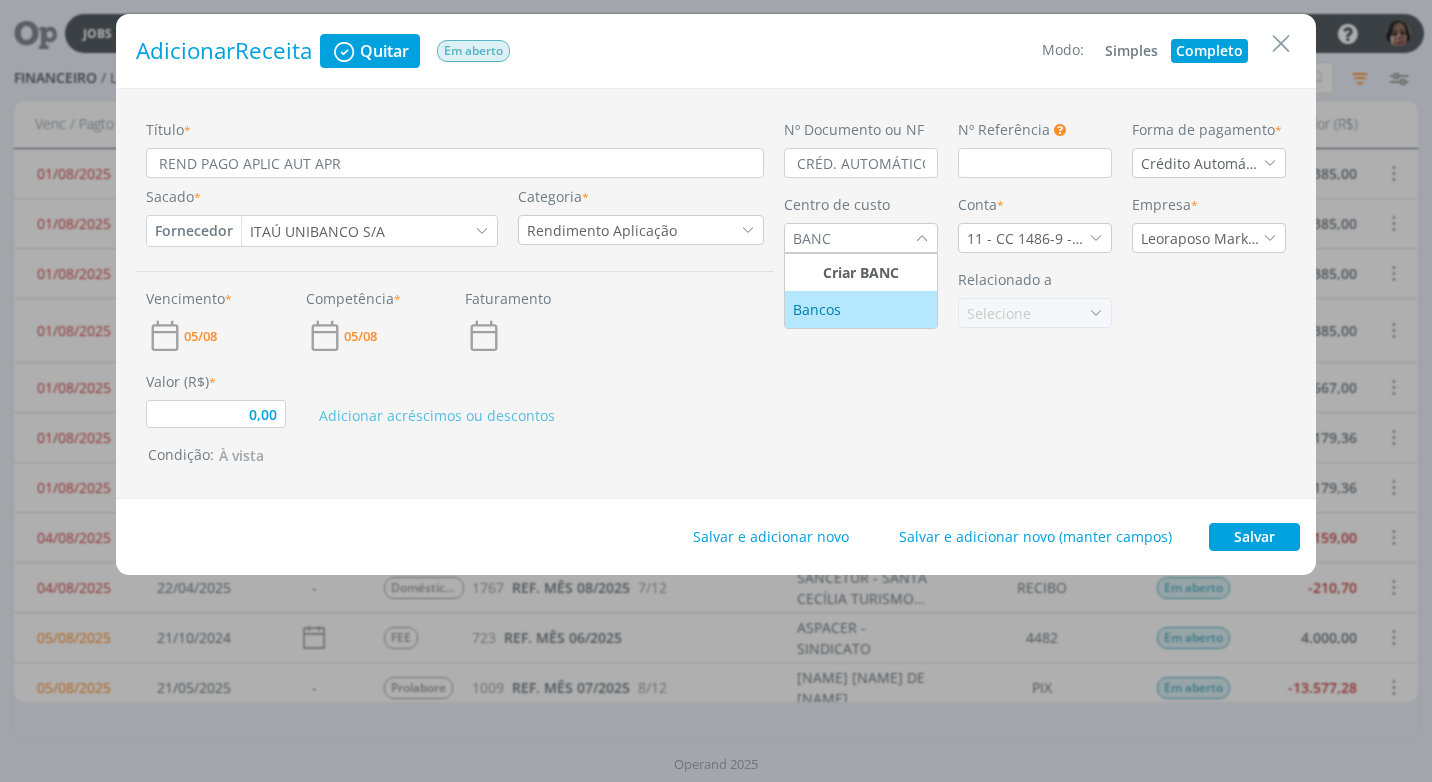 type on "BANC" 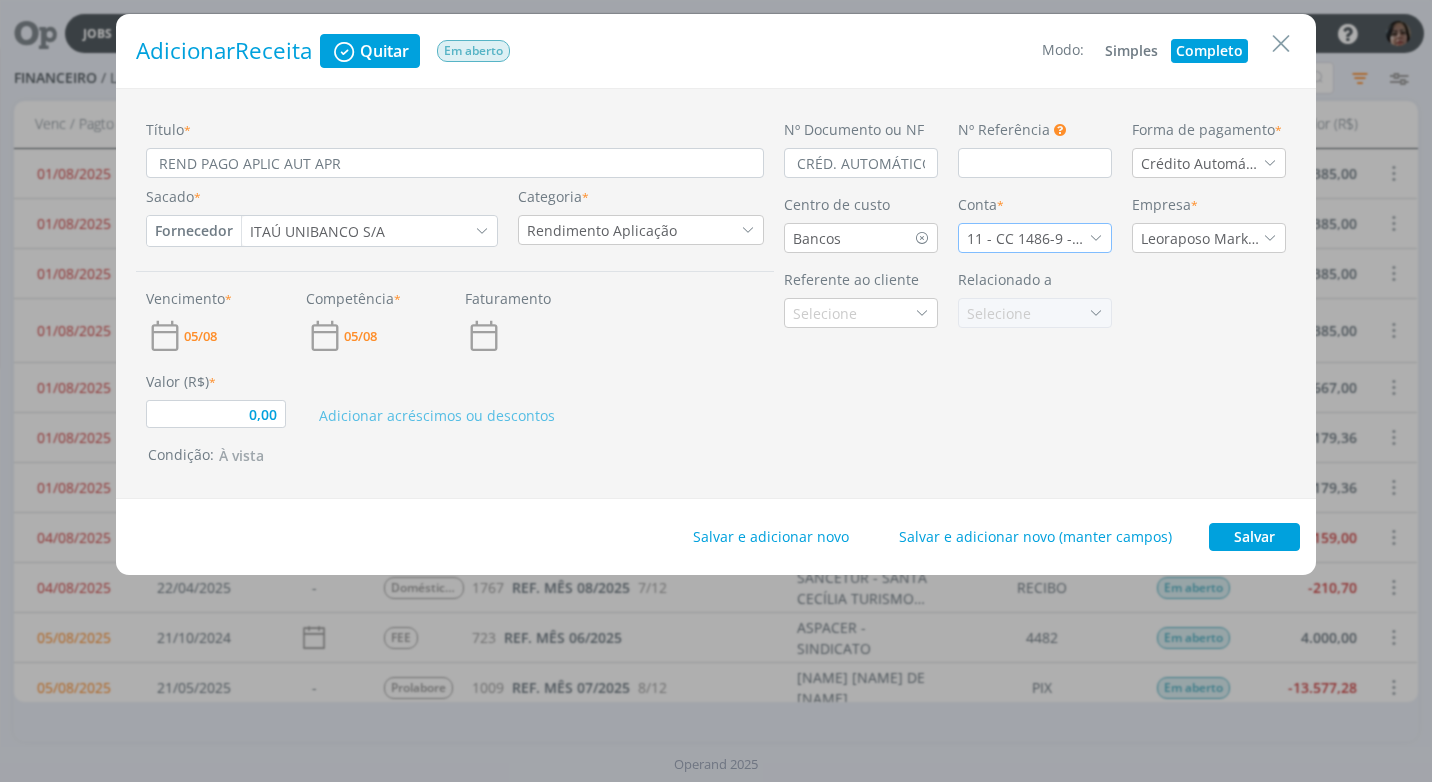 click at bounding box center [1096, 238] 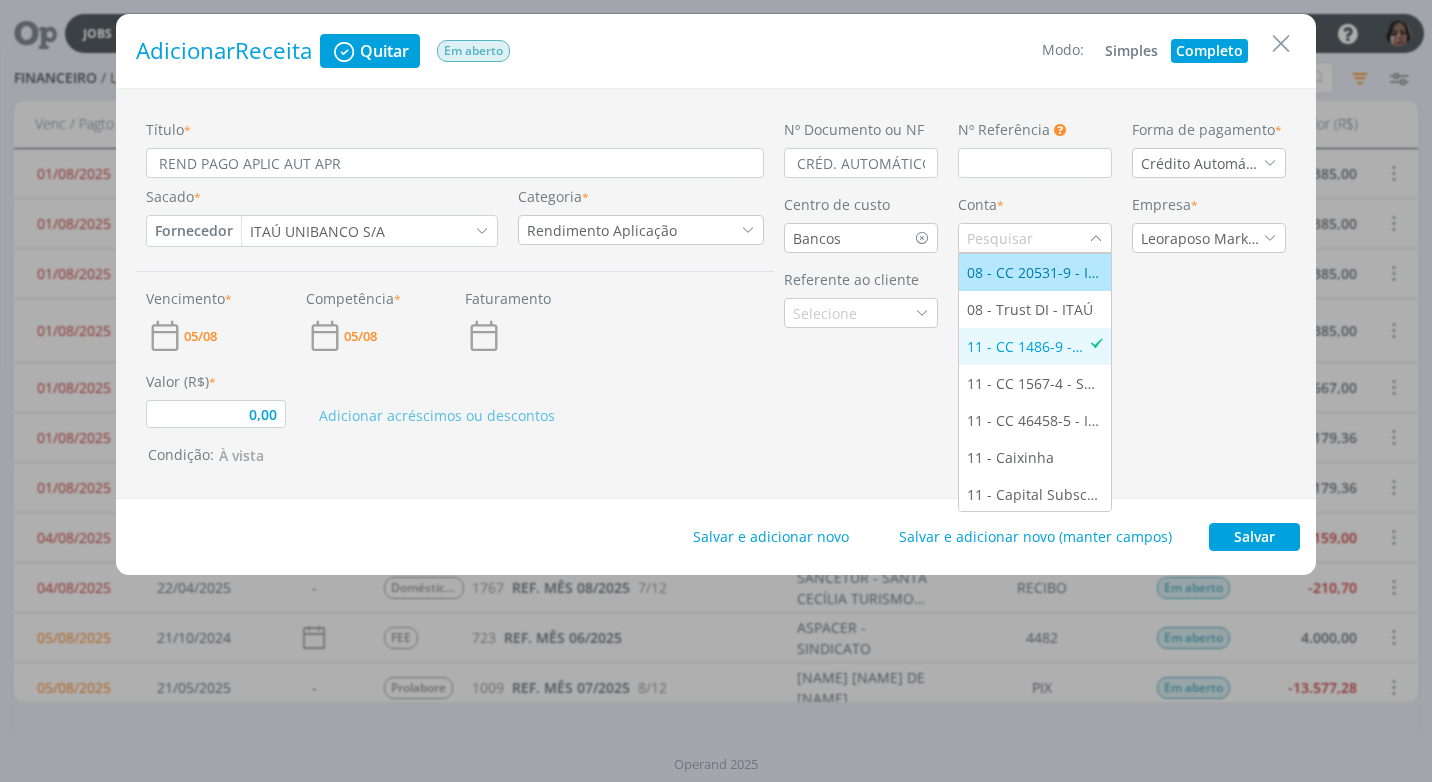 click on "08 - CC 20531-9 - ITAÚ" at bounding box center (1035, 272) 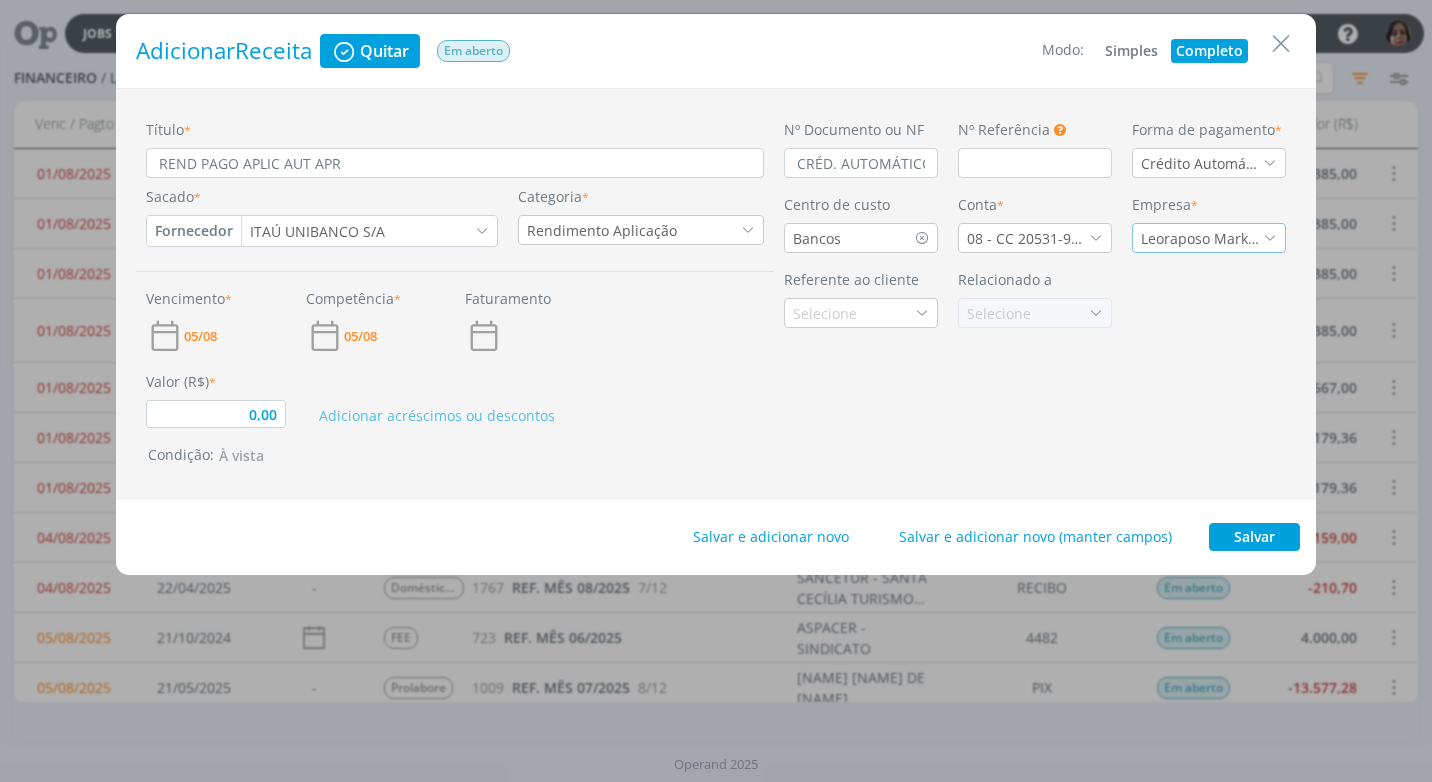 click on "Leoraposo Marketing Ltda." at bounding box center [1209, 238] 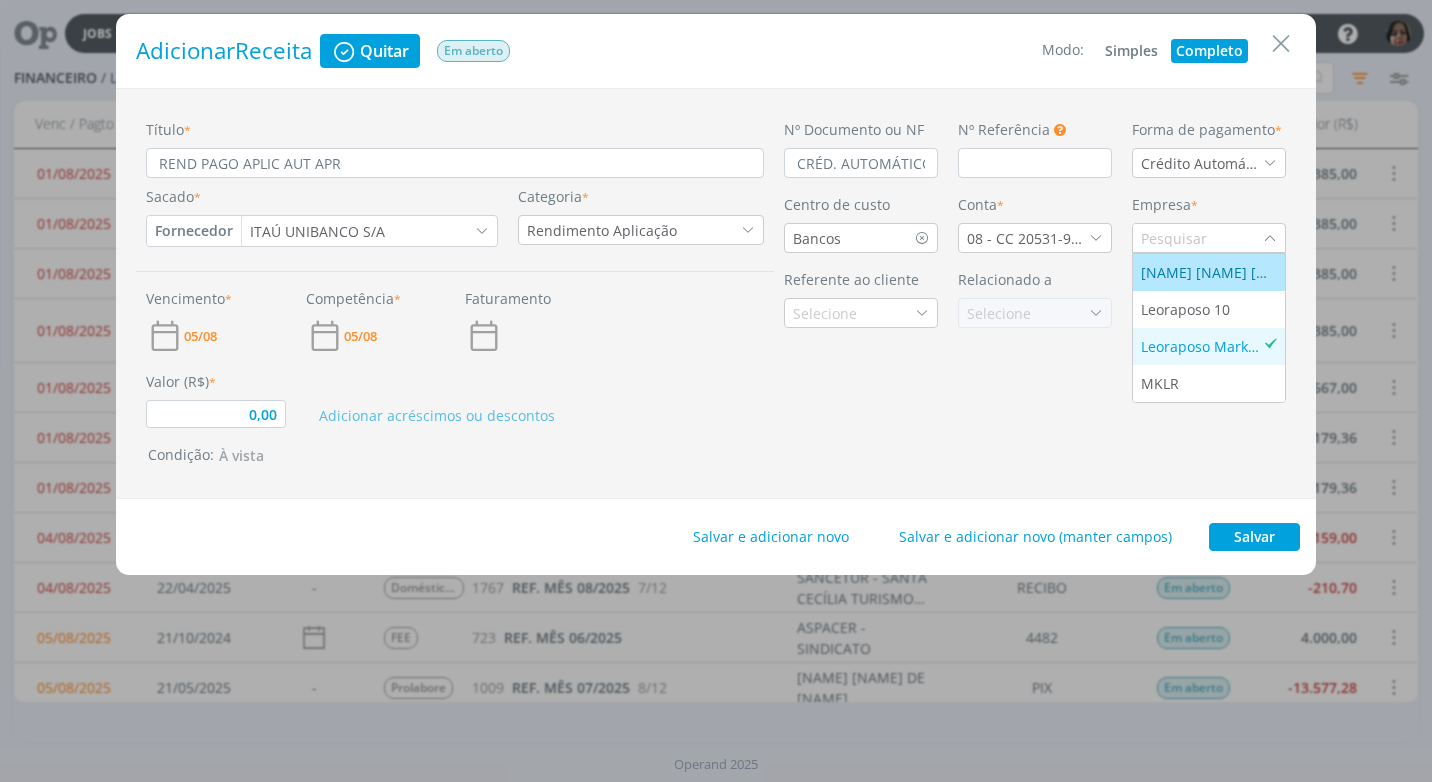 click on "Leonardo Carvalho Raposo de Almeida" at bounding box center [1209, 272] 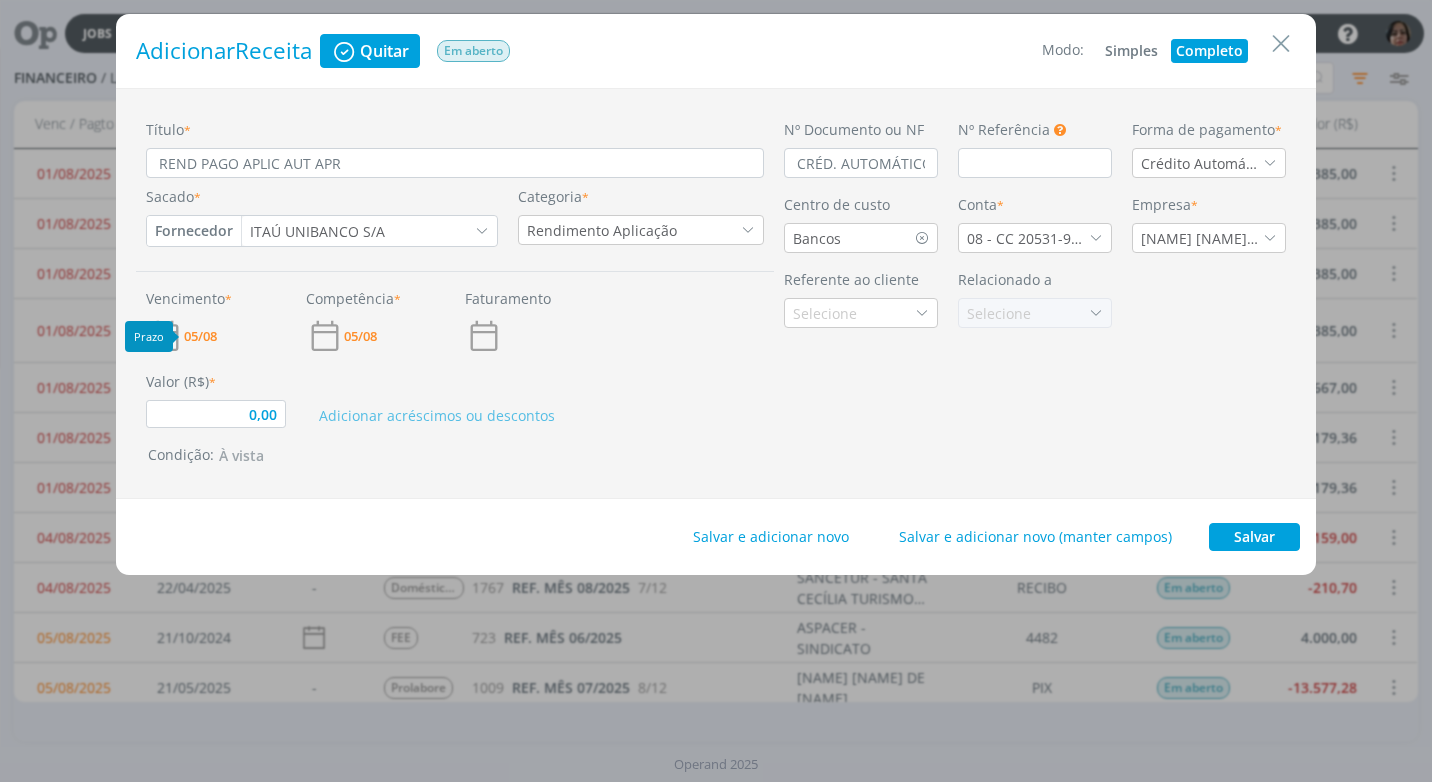 click on "05/08" at bounding box center (200, 336) 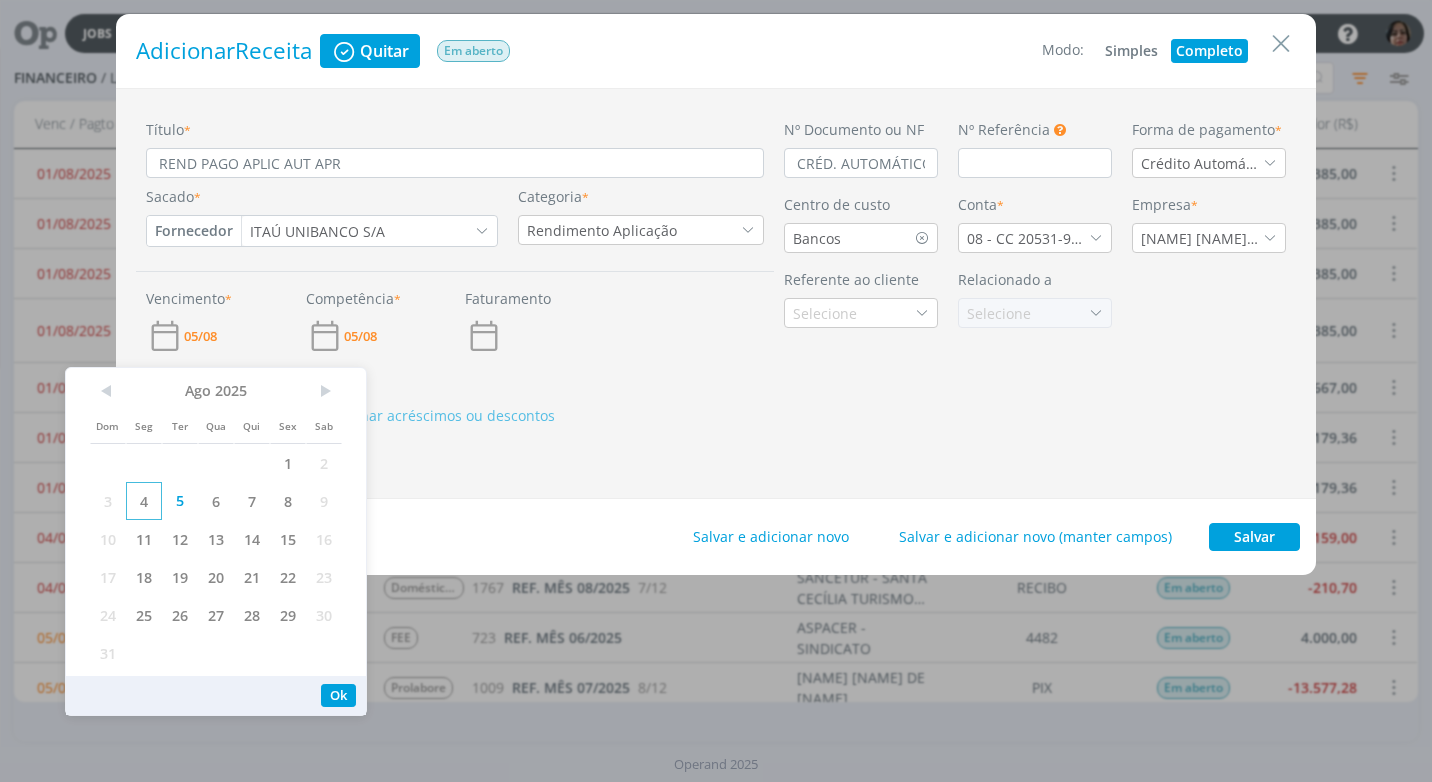 click on "4" at bounding box center [144, 501] 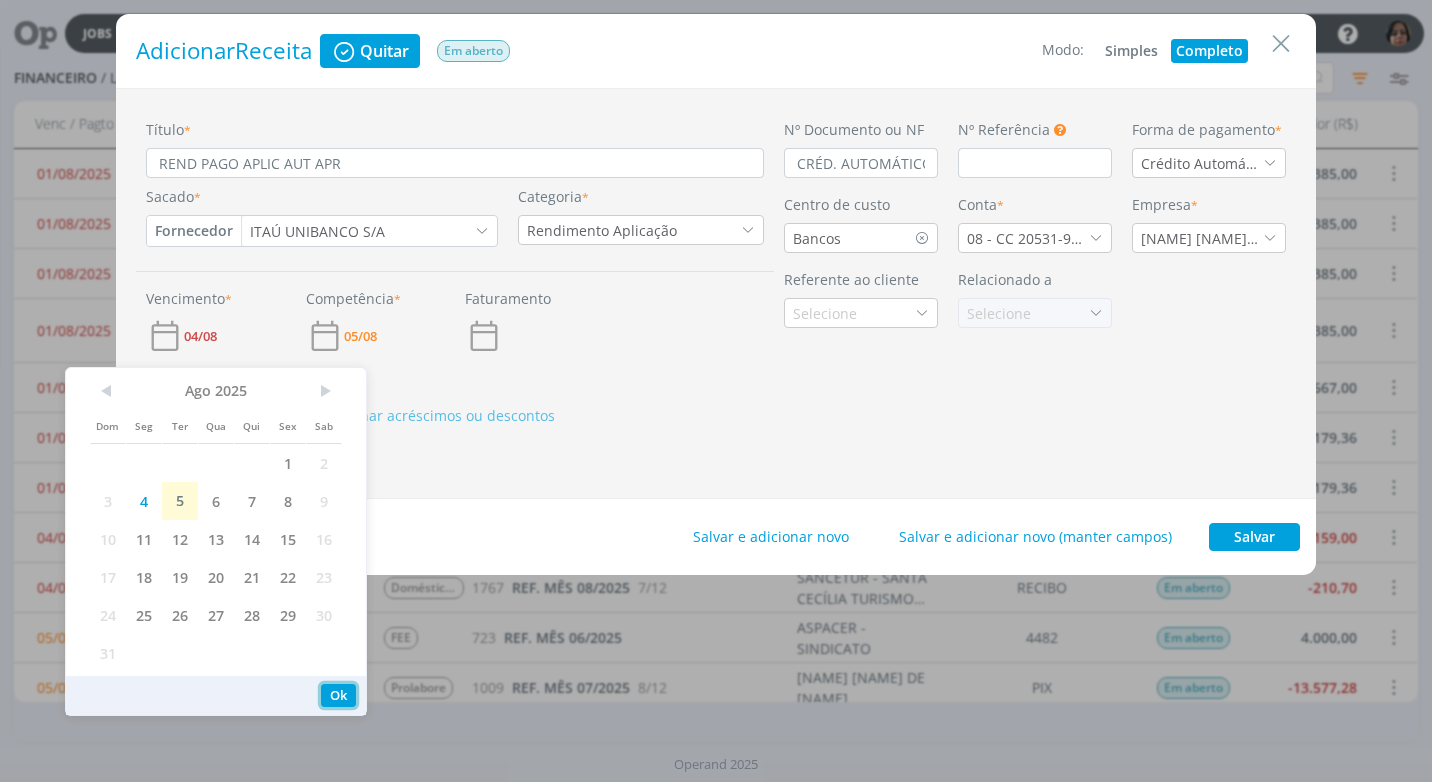 drag, startPoint x: 346, startPoint y: 696, endPoint x: 344, endPoint y: 671, distance: 25.079872 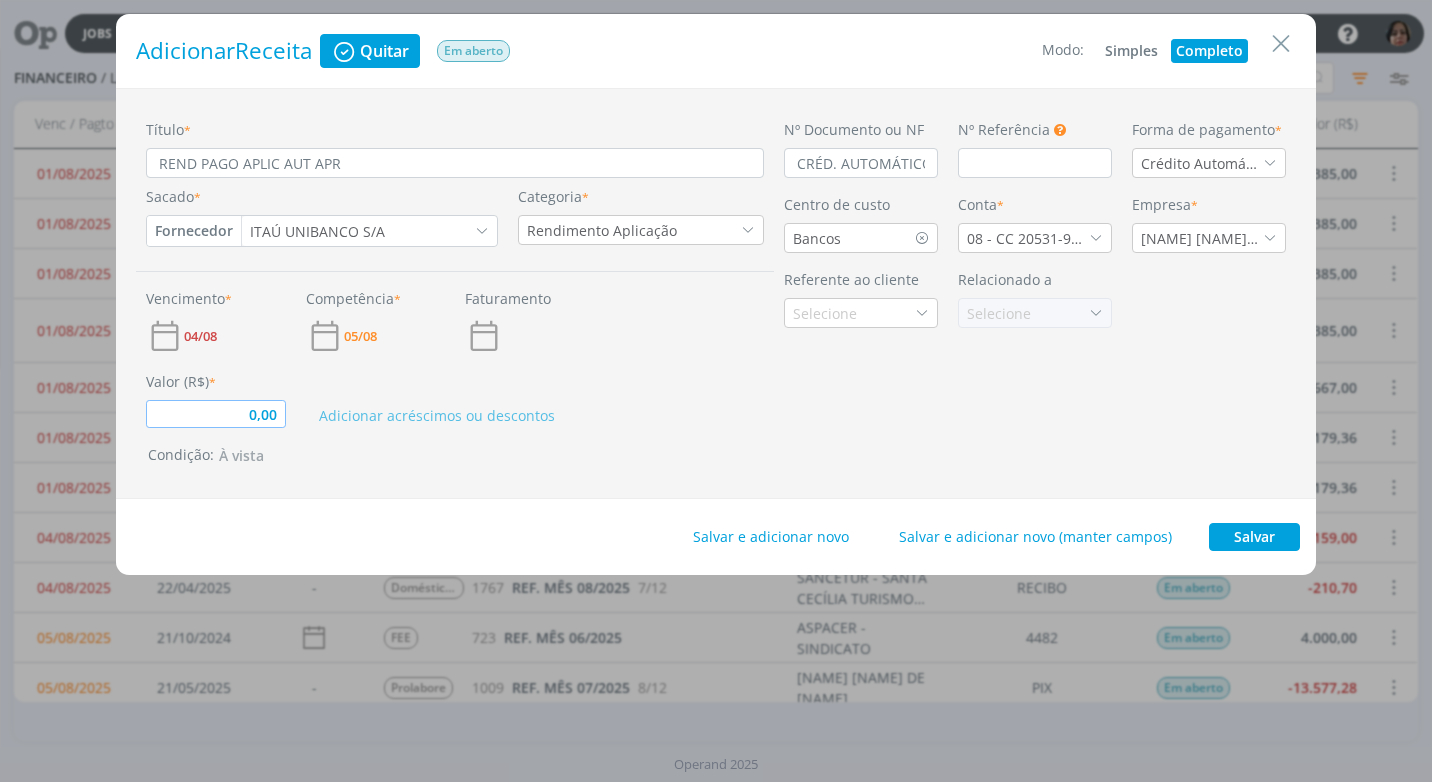 click on "0,00" at bounding box center (216, 414) 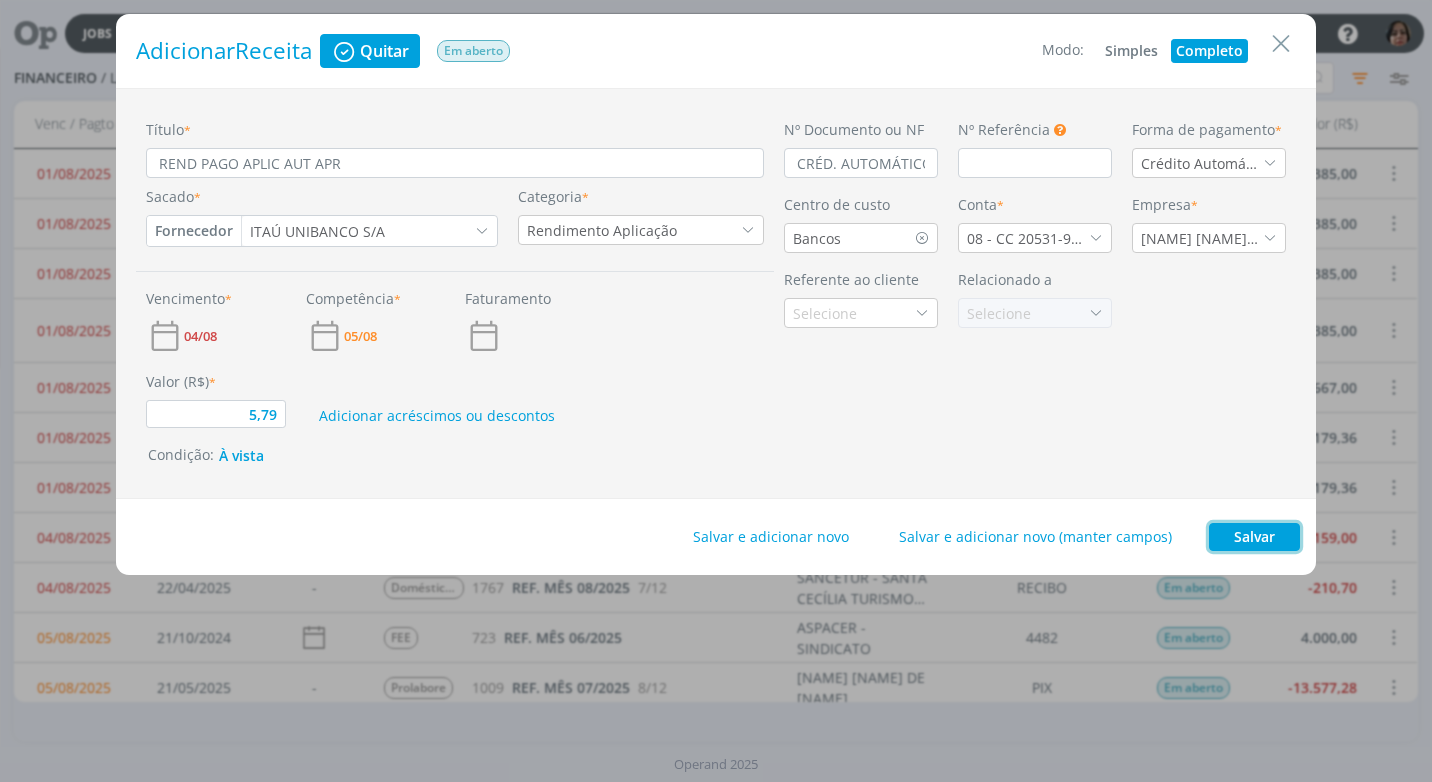 click on "Salvar" at bounding box center (1254, 537) 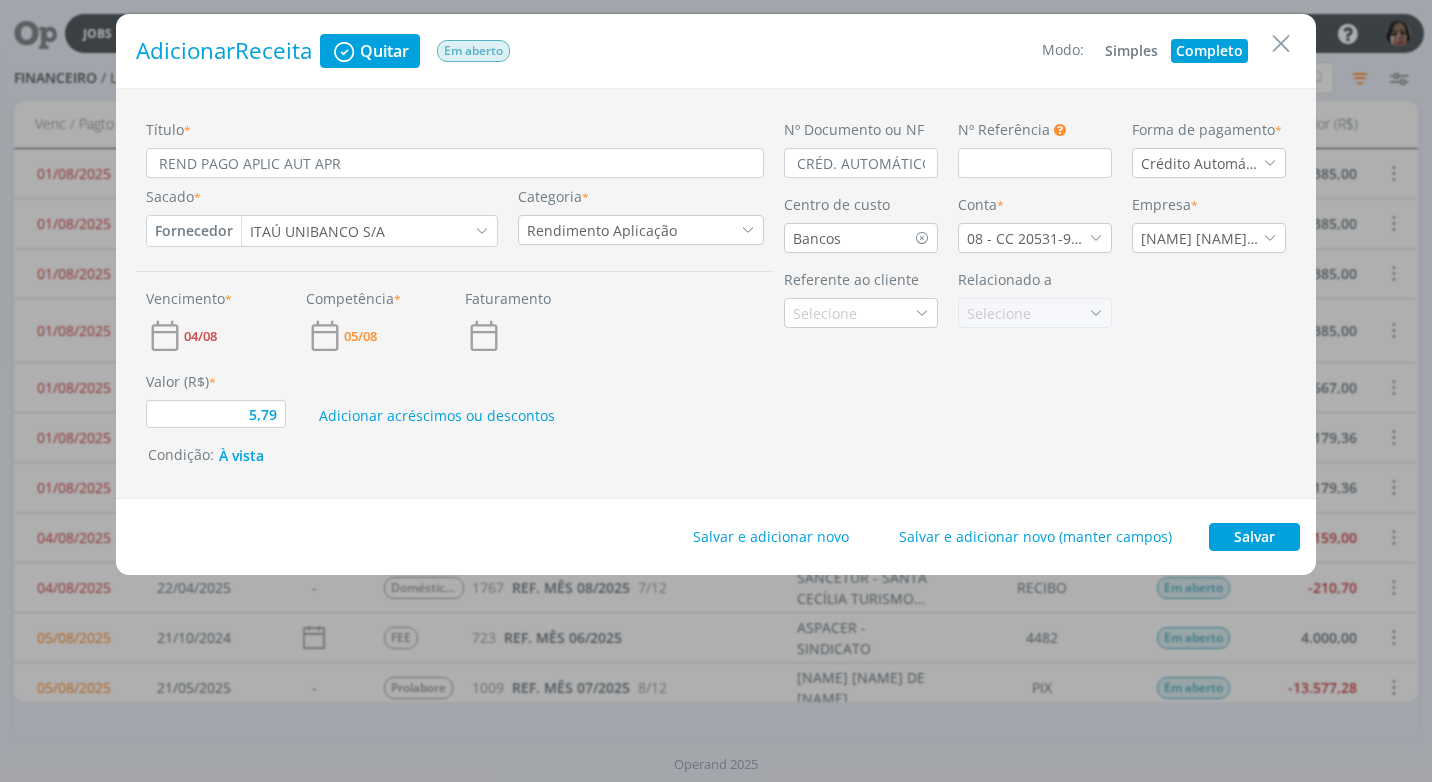 type on "5,79" 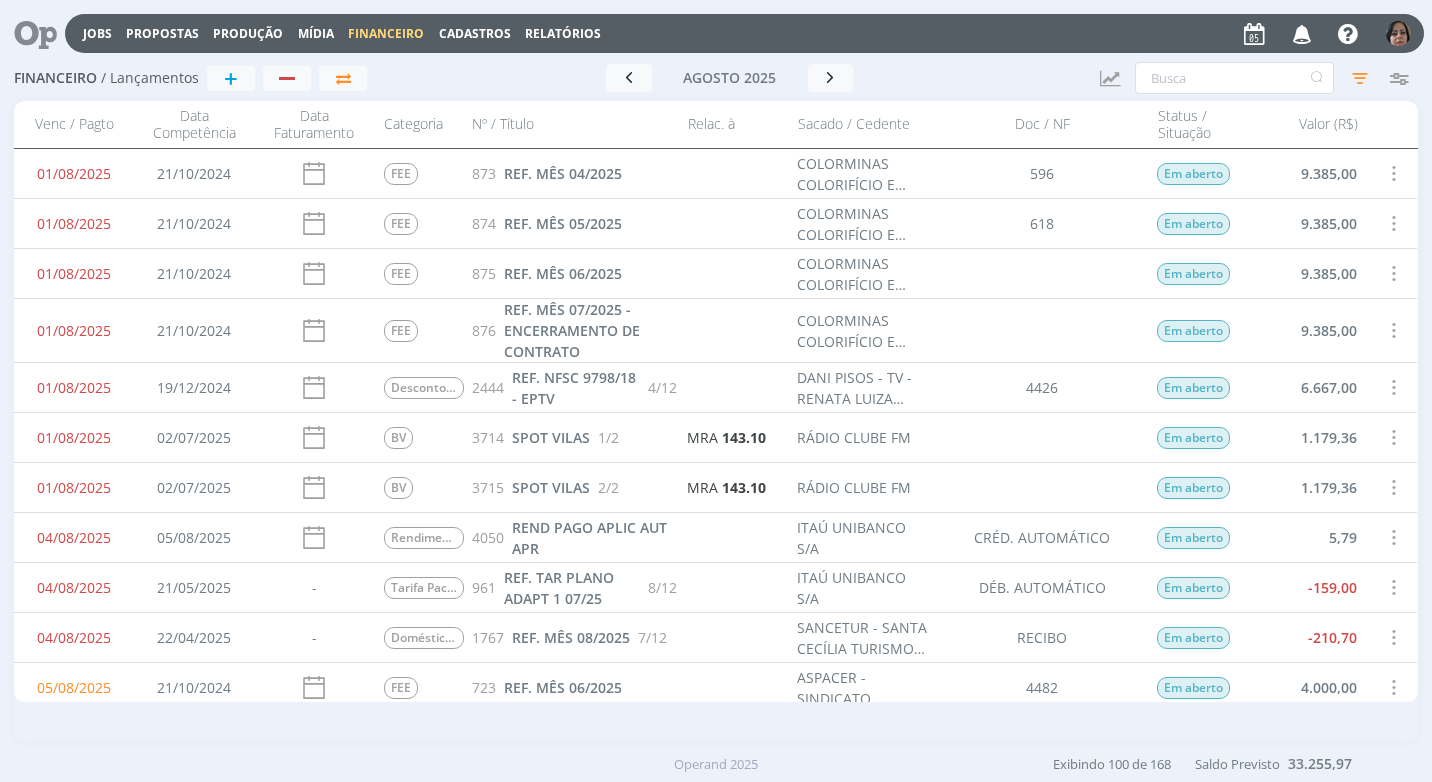 click at bounding box center [1393, 537] 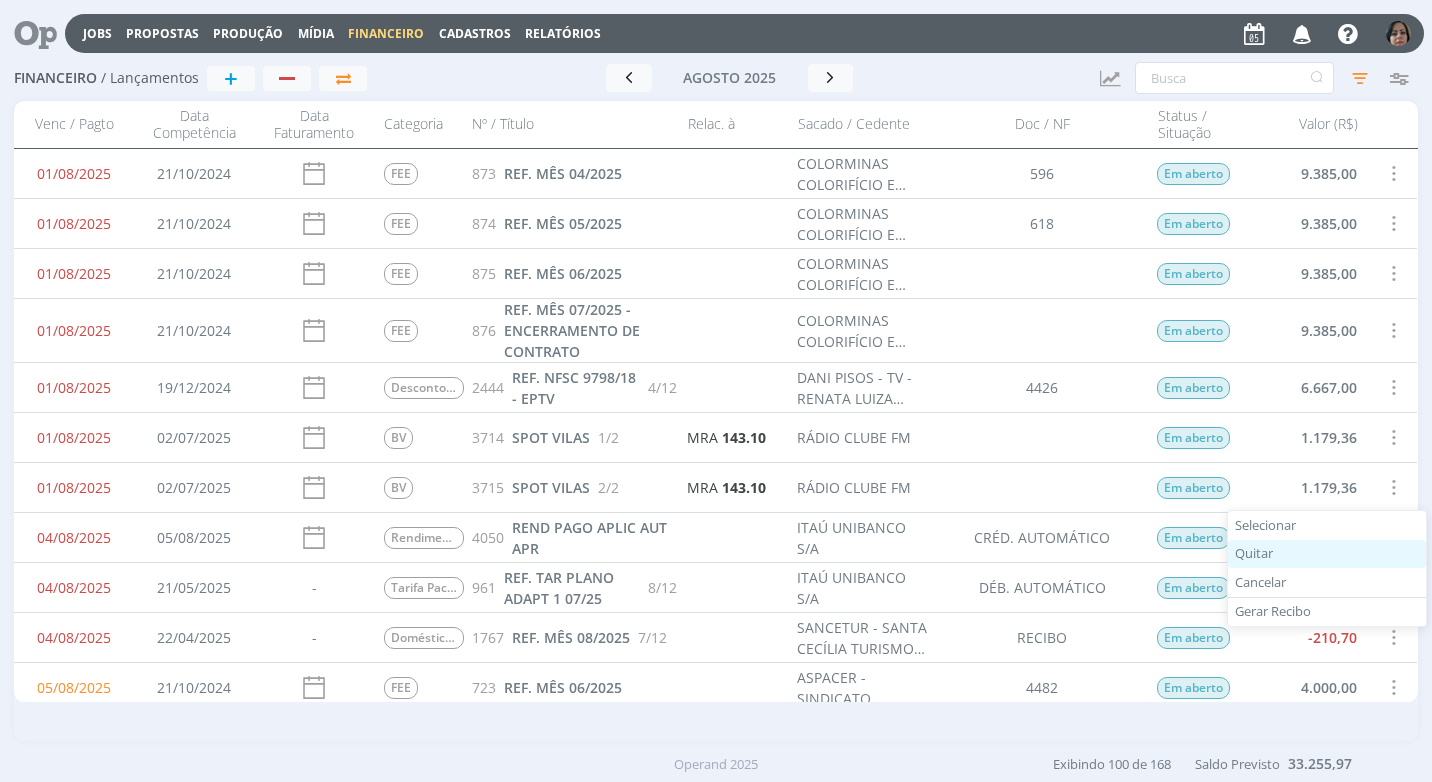 click on "Quitar" at bounding box center [1327, 554] 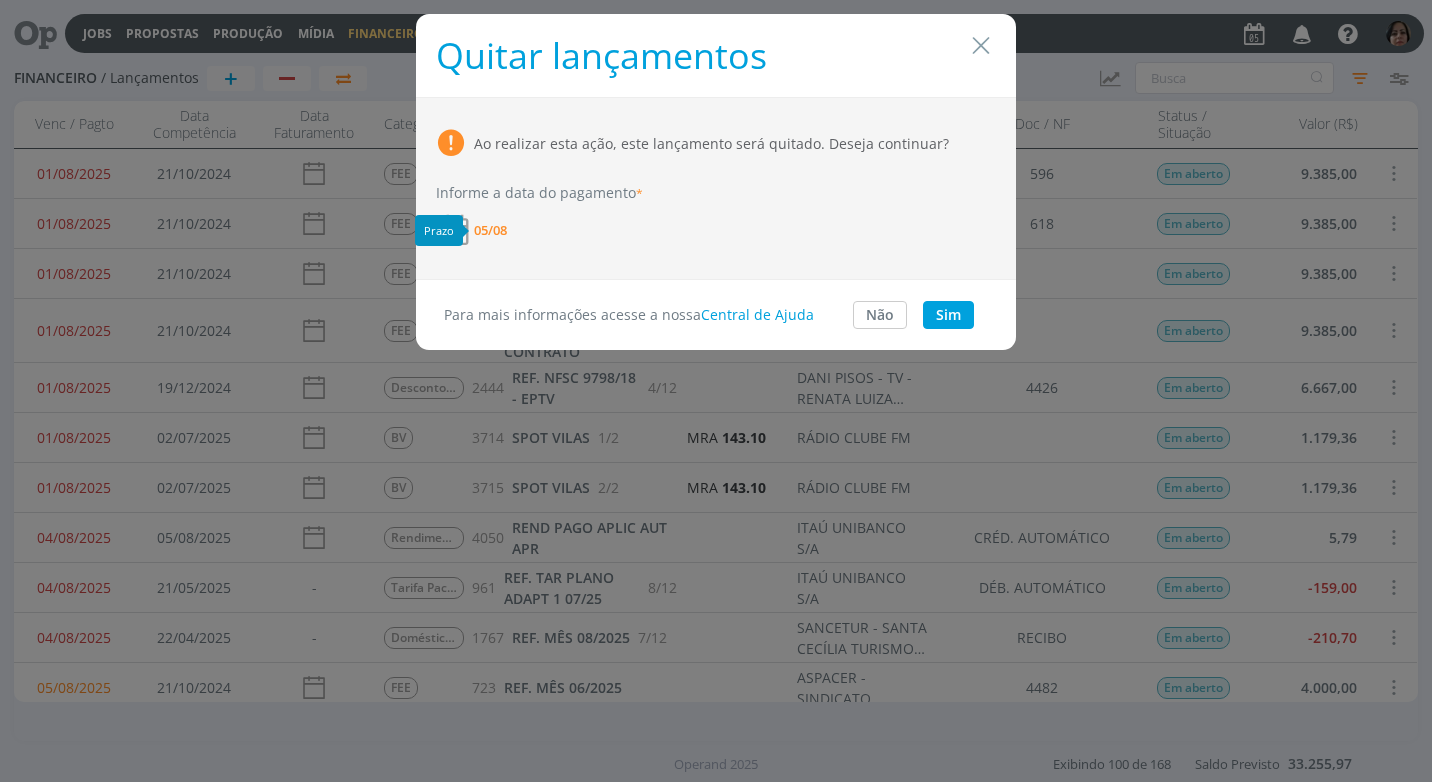 click on "05/08" at bounding box center [490, 230] 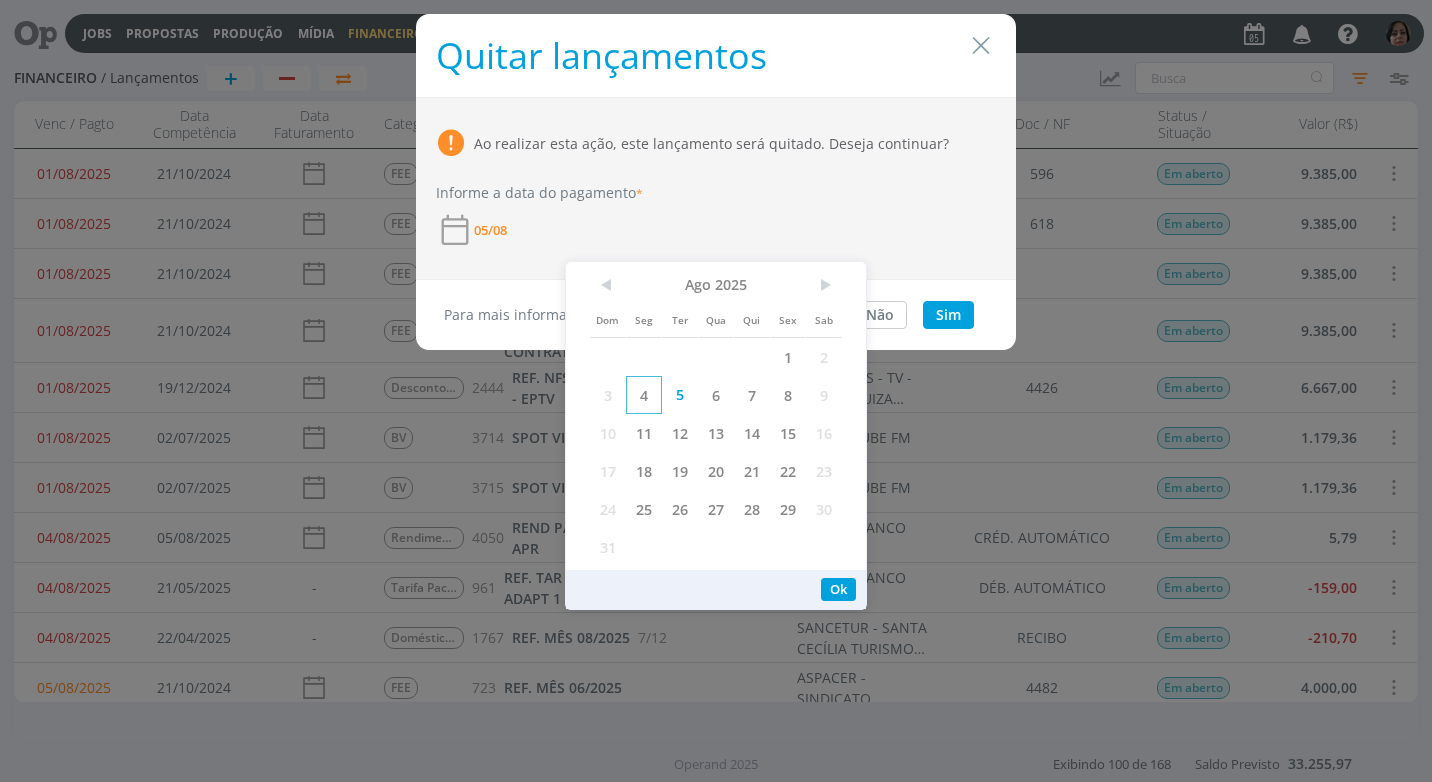 click on "4" at bounding box center [644, 395] 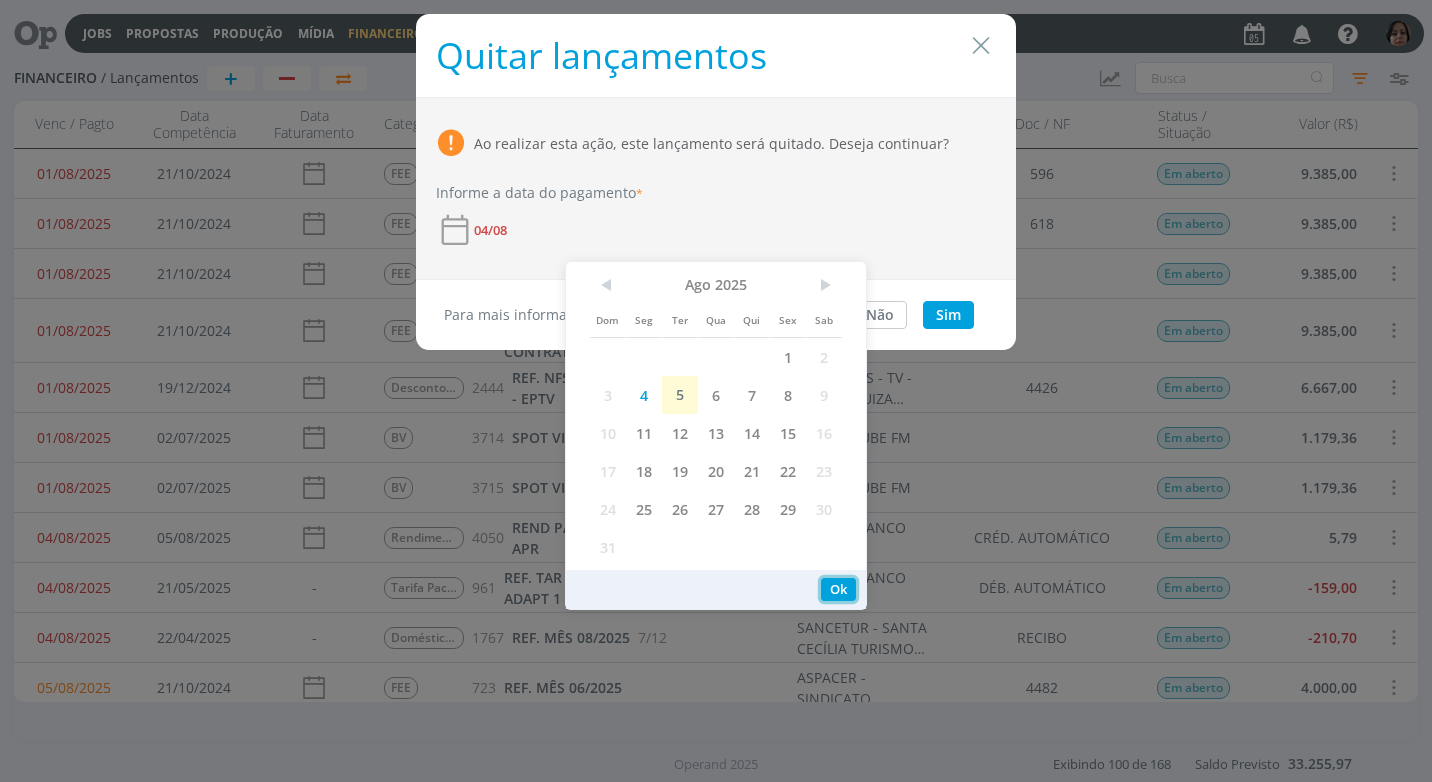 click on "Ok" at bounding box center [838, 589] 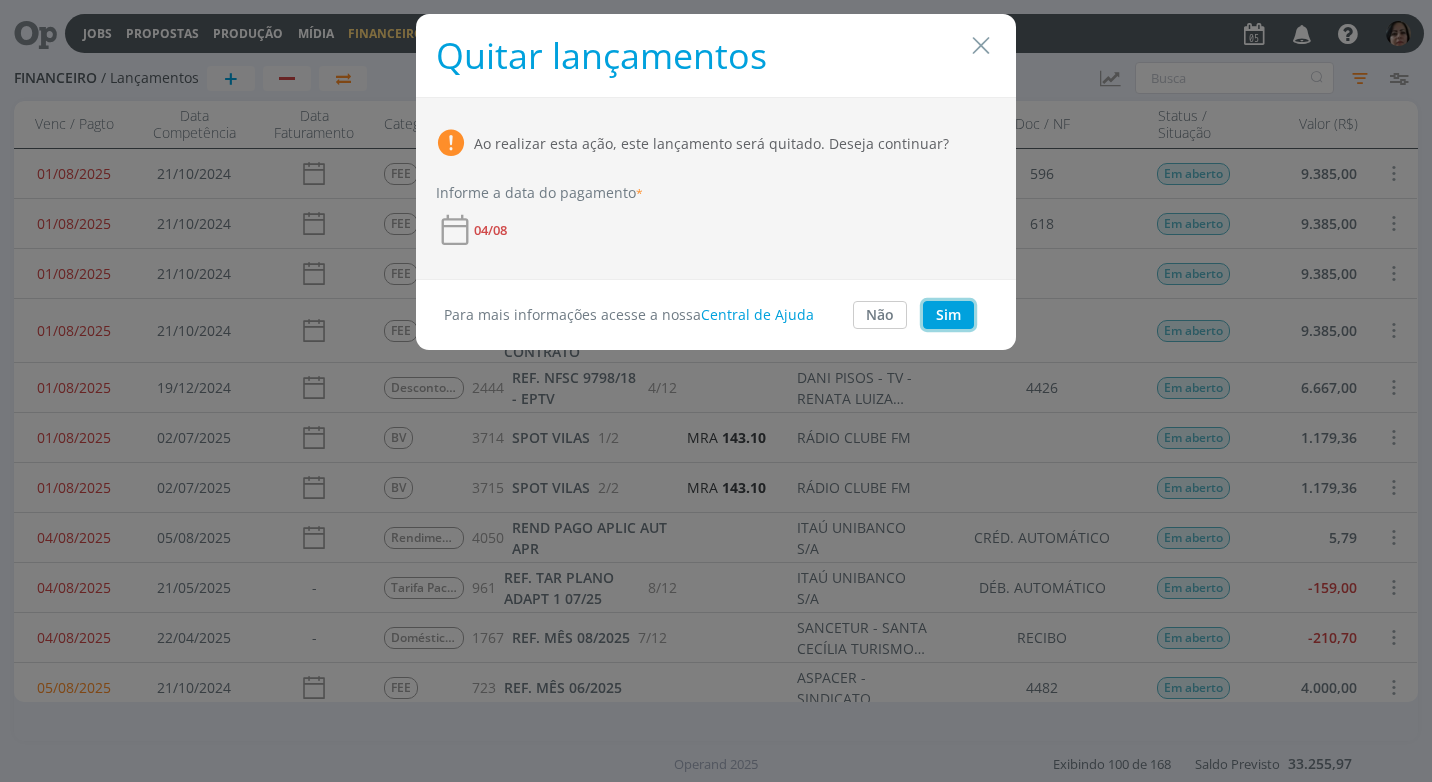 click on "Sim" at bounding box center [948, 315] 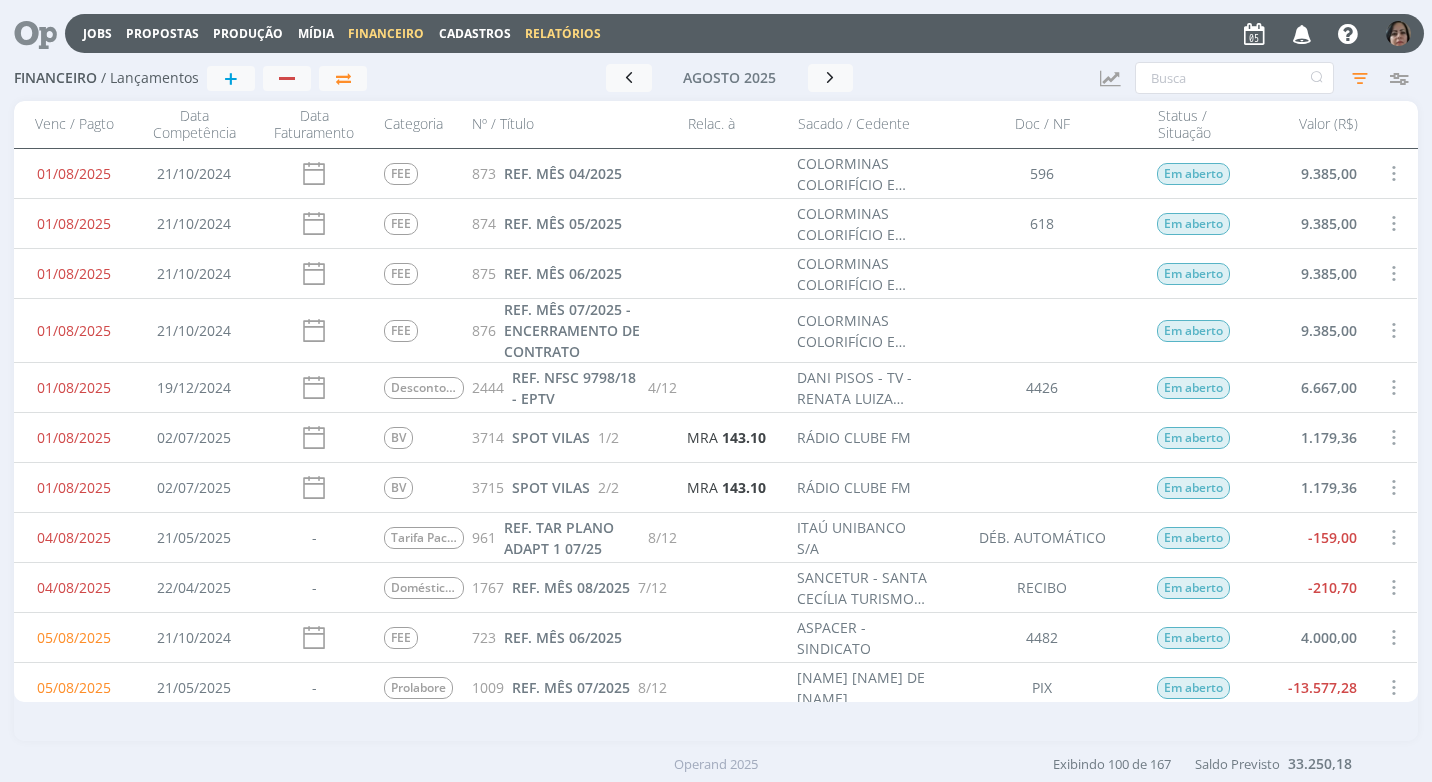 click on "Relatórios" at bounding box center [563, 33] 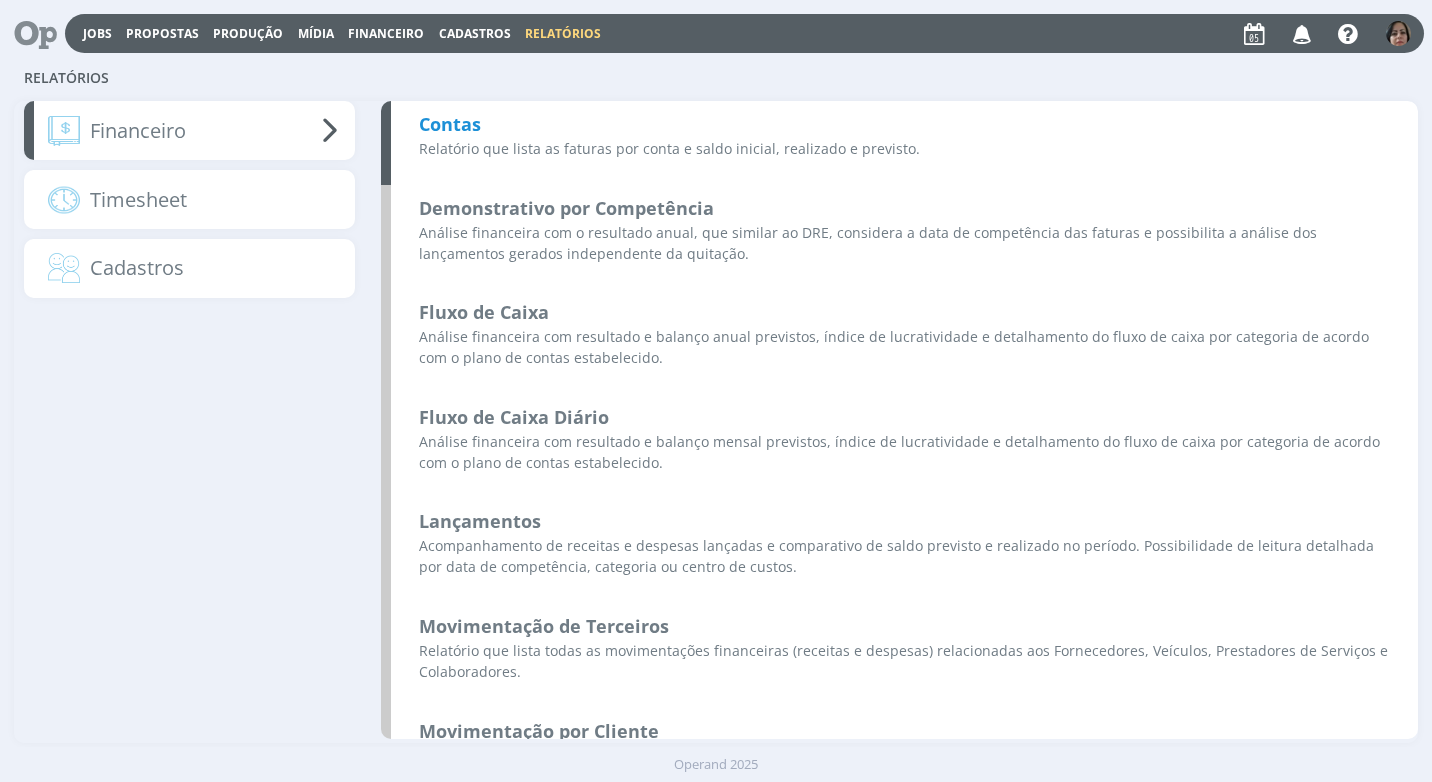 click on "Contas" at bounding box center [450, 124] 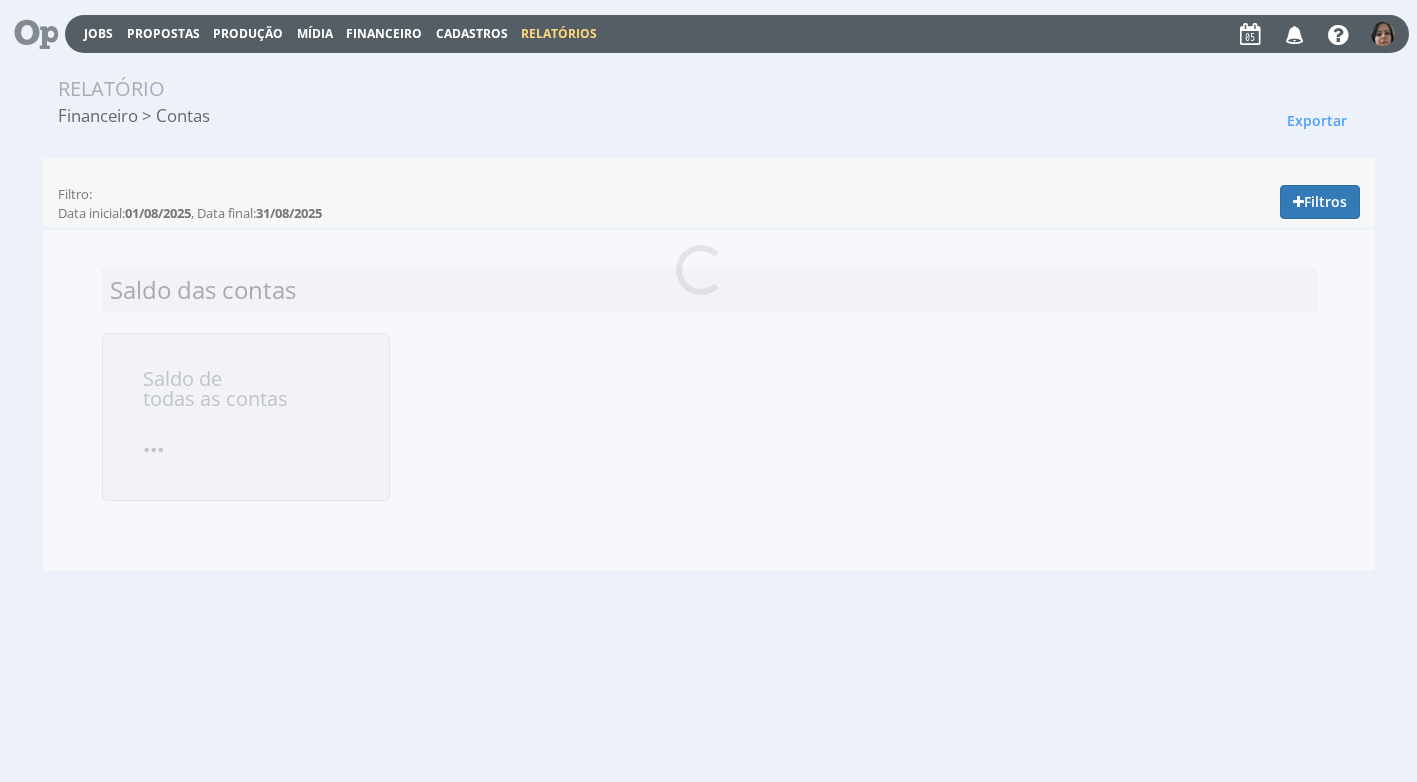 scroll, scrollTop: 0, scrollLeft: 0, axis: both 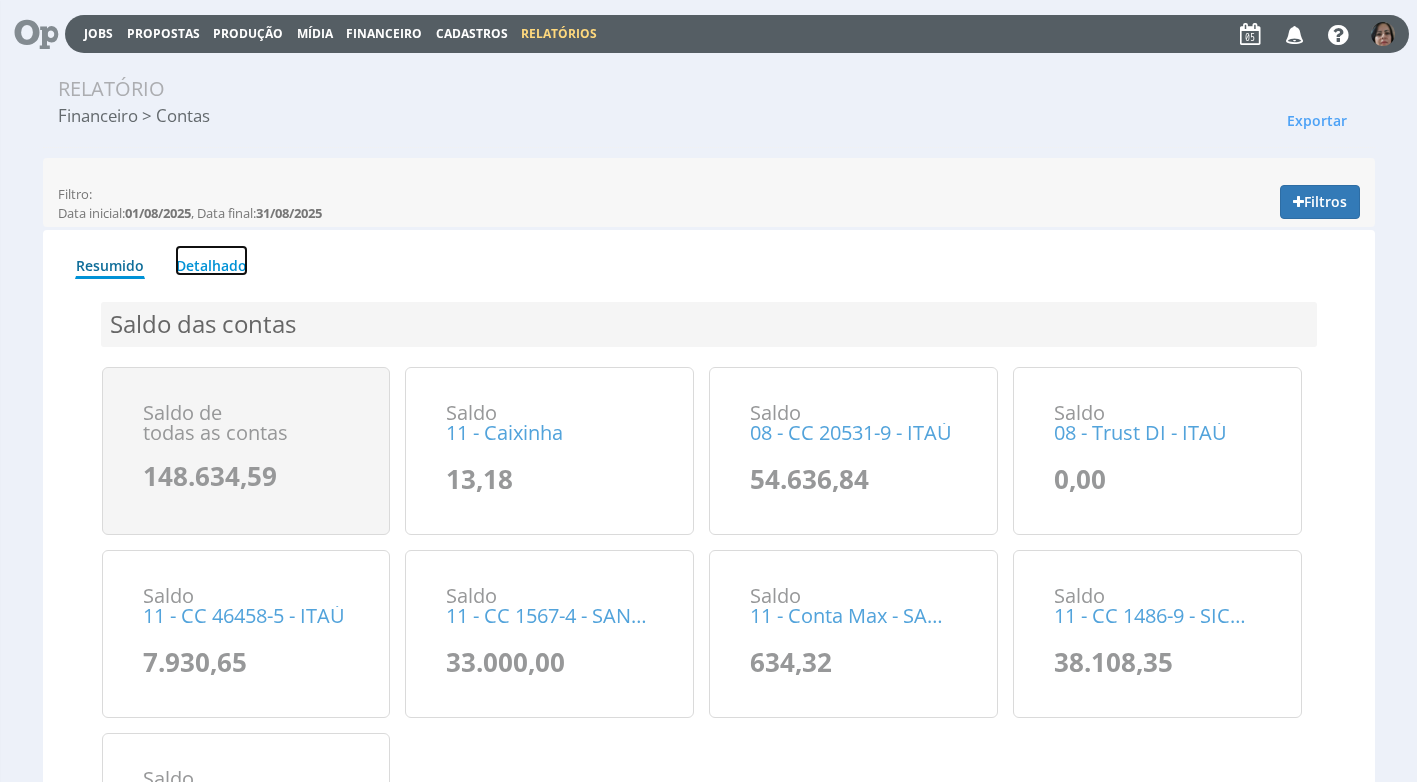 click on "Detalhado" at bounding box center [211, 260] 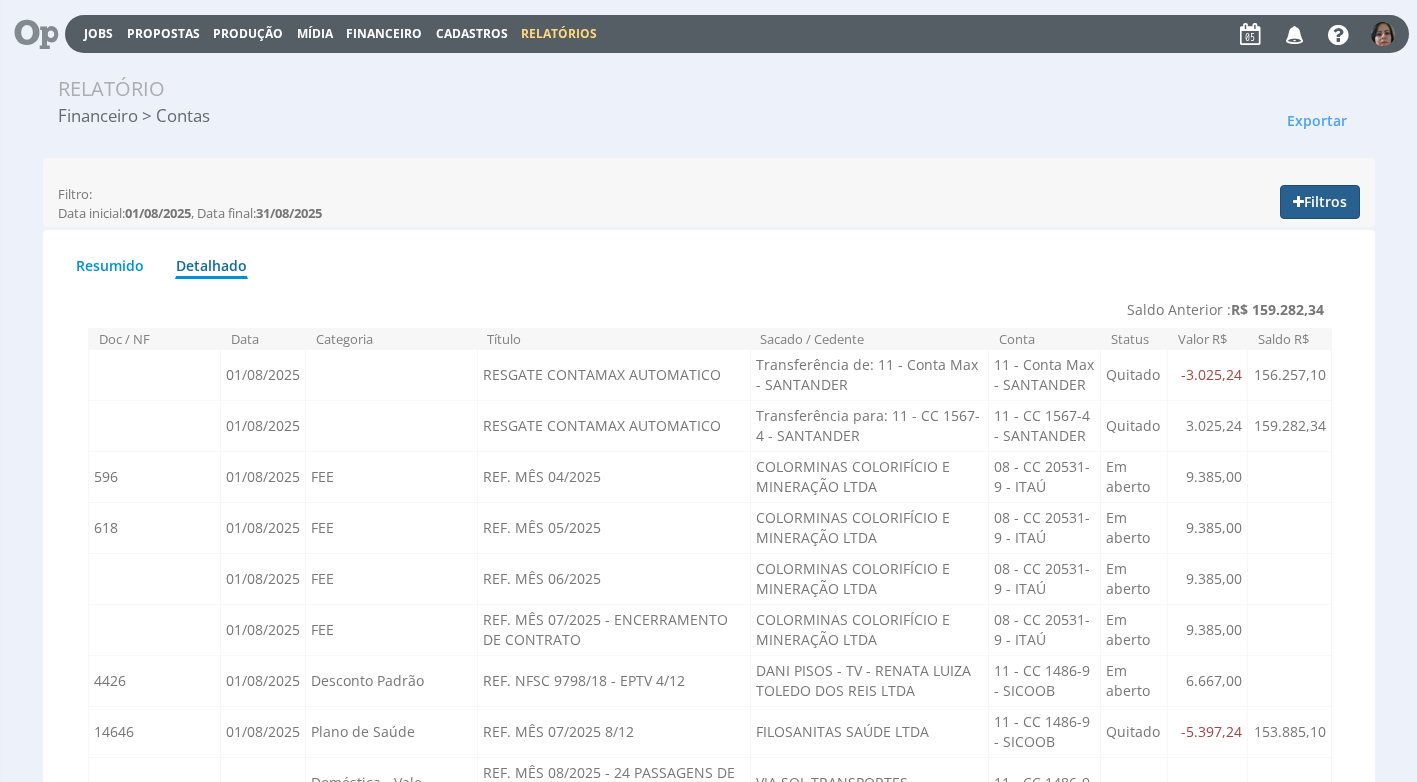 click on "Filtros" at bounding box center (1320, 202) 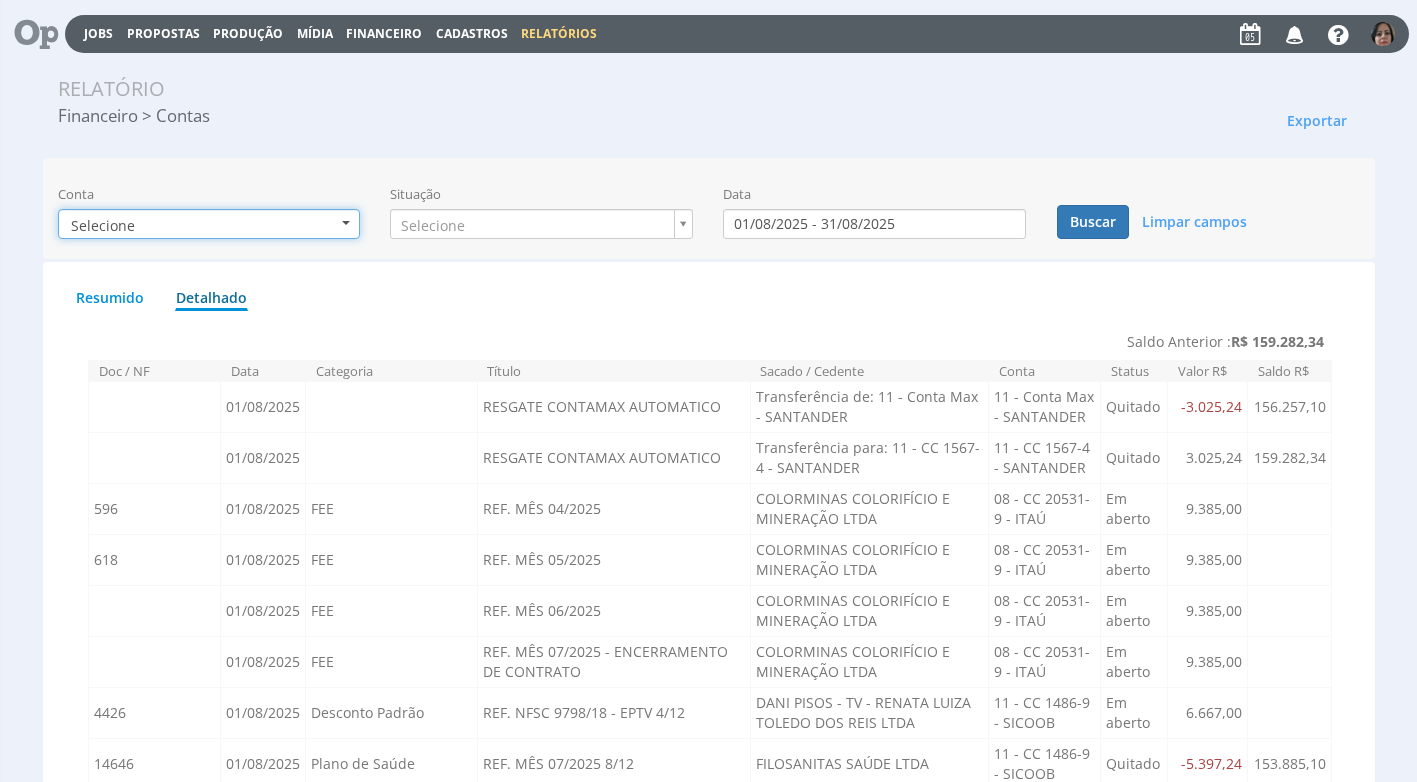 click on "Selecione" at bounding box center [209, 224] 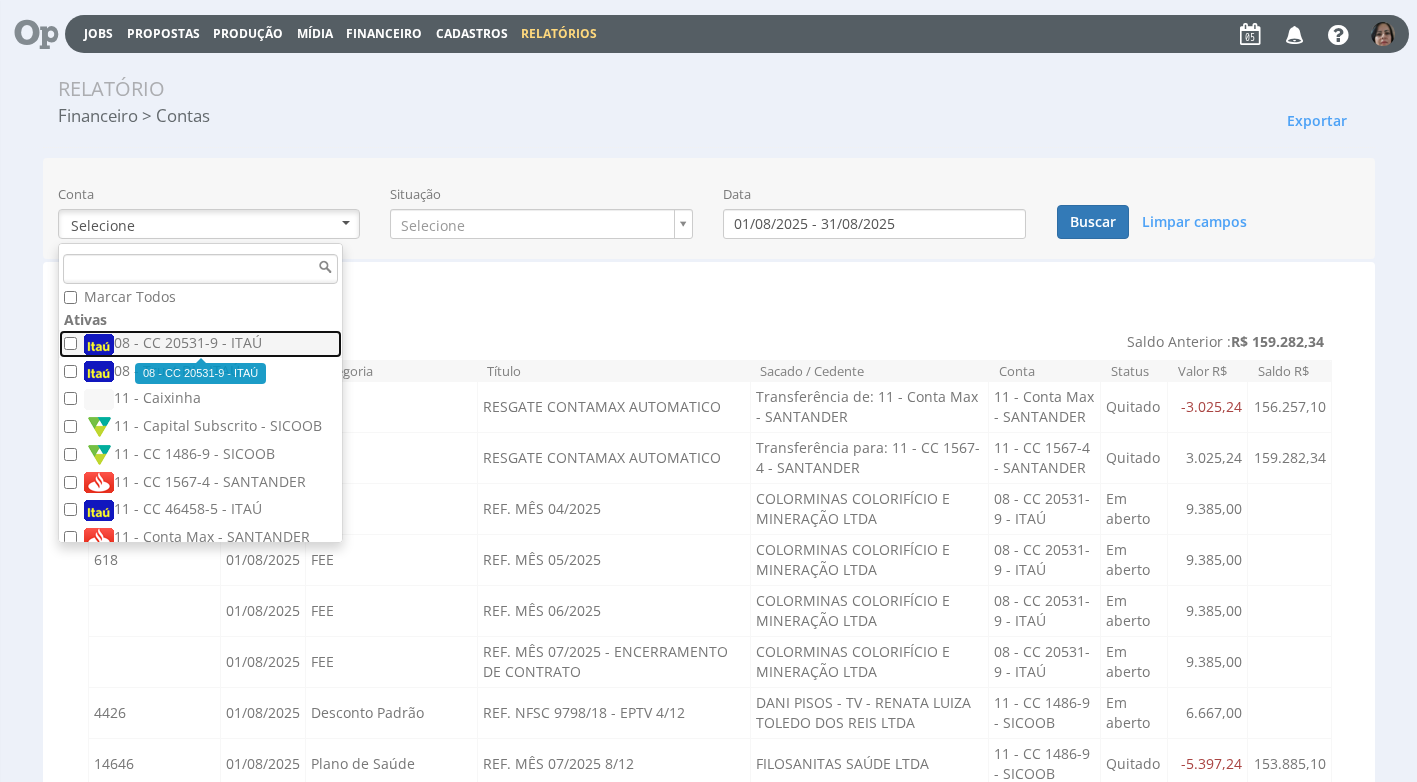 click on "08 - CC 20531-9 - ITAÚ" at bounding box center [203, 344] 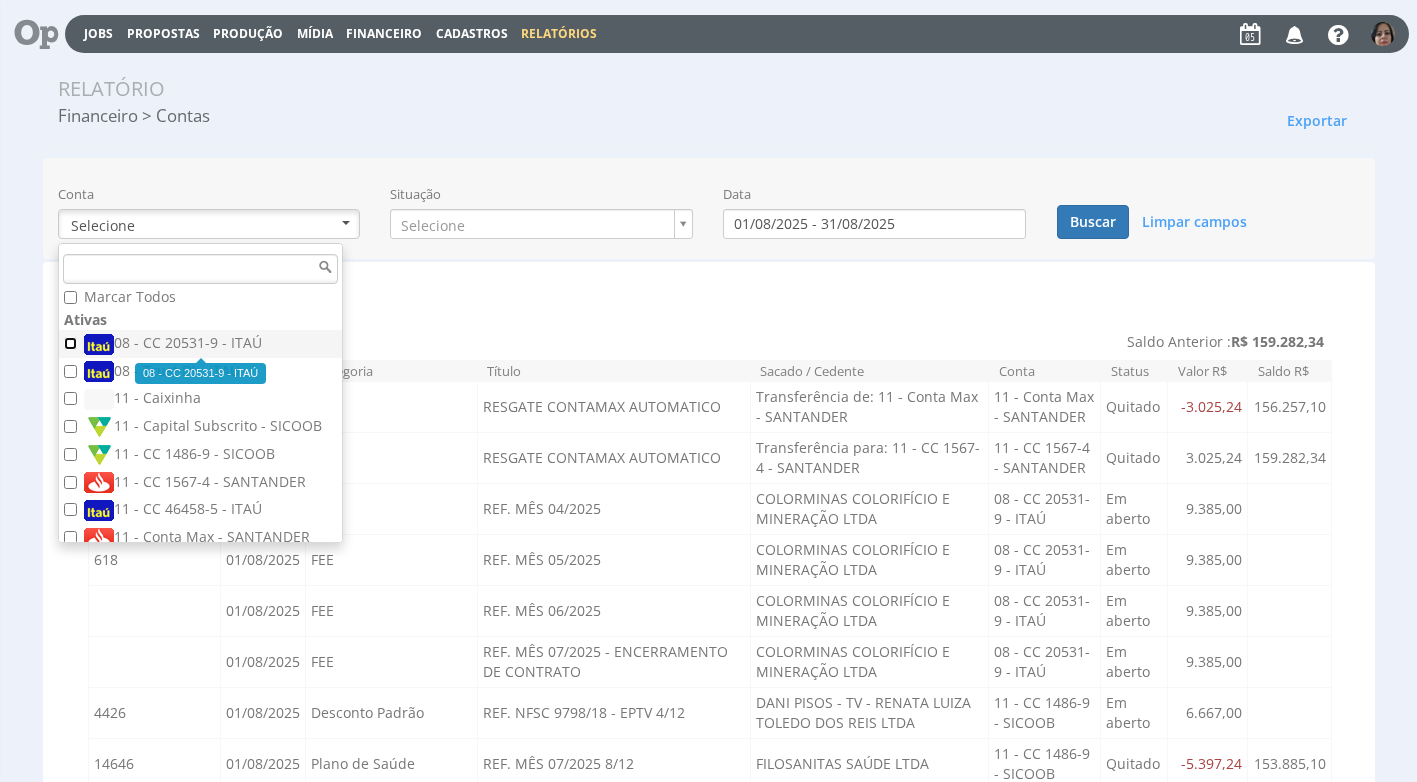 click on "08 - CC 20531-9 - ITAÚ" at bounding box center (70, 343) 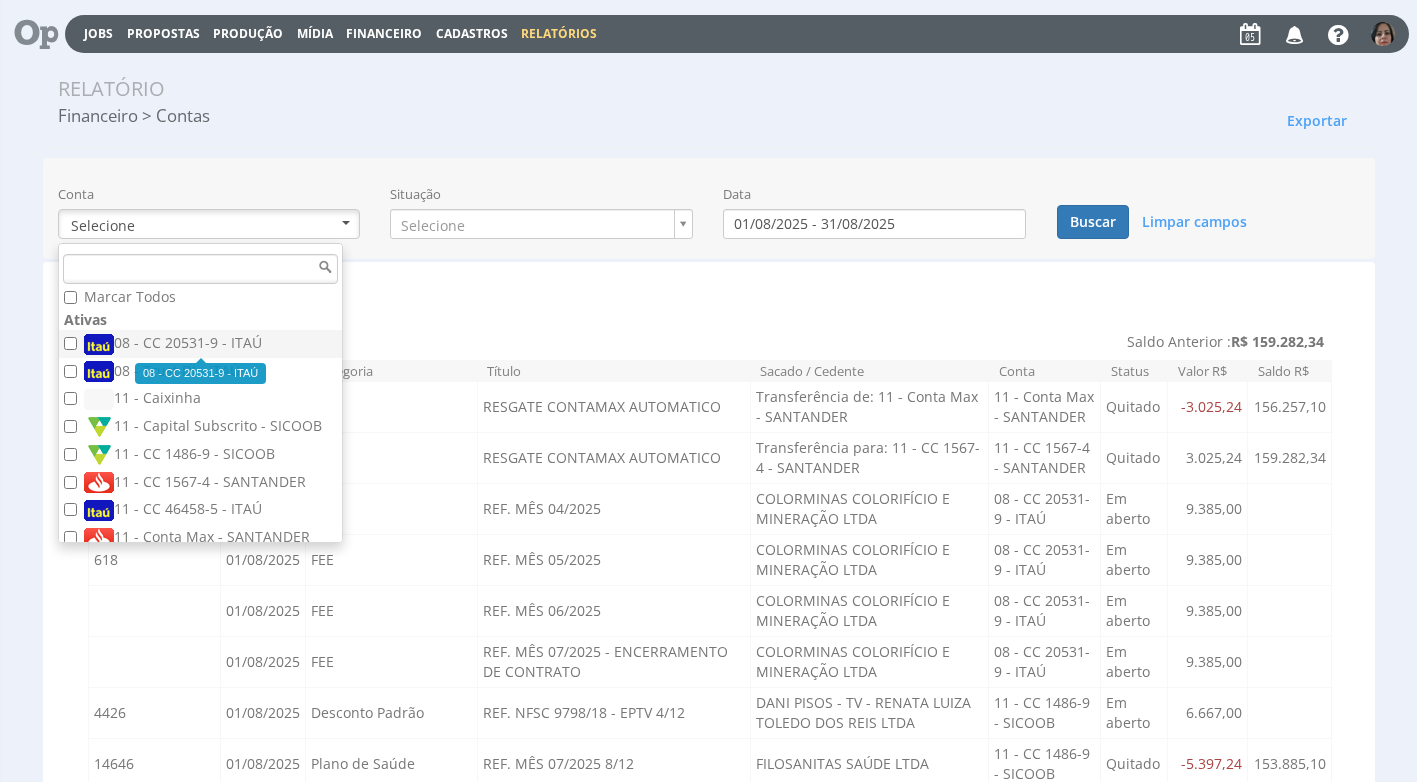 checkbox on "true" 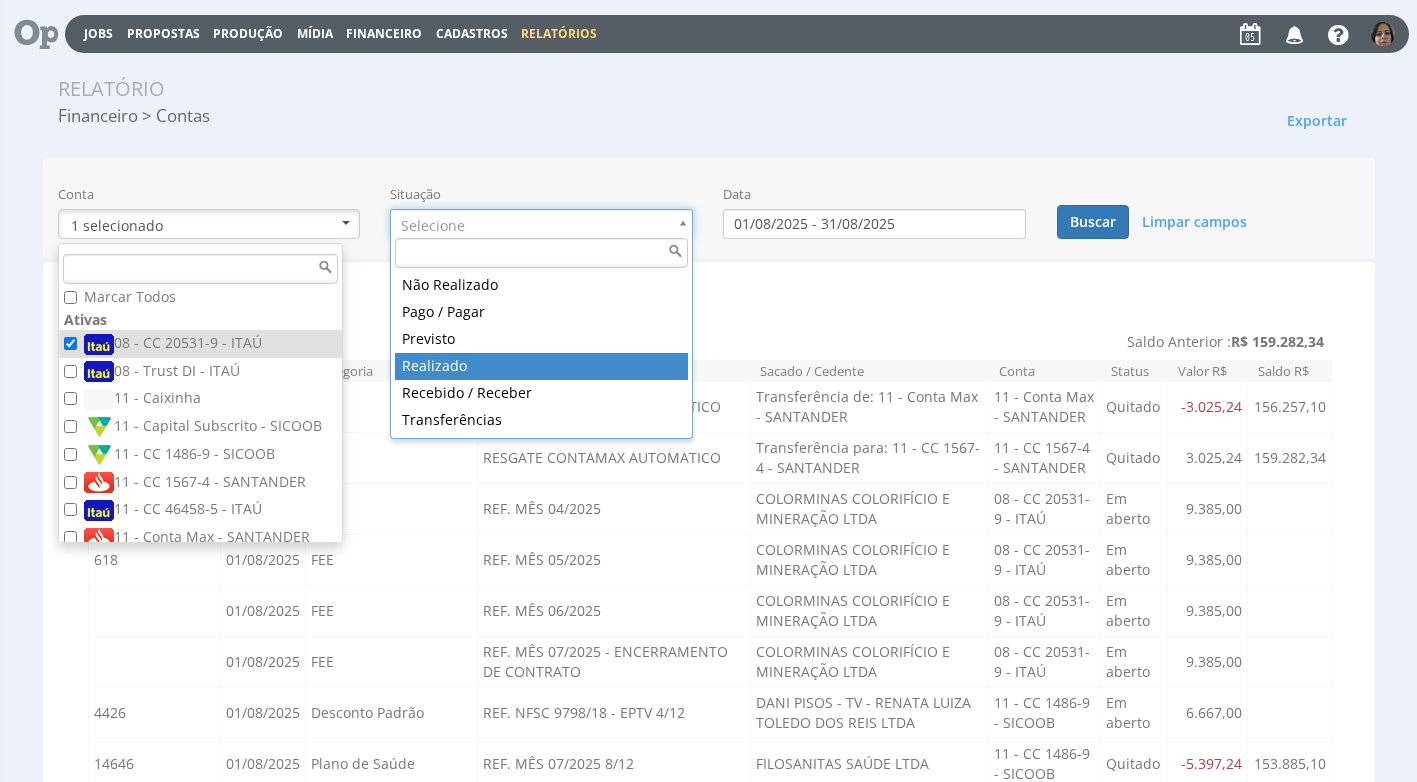 type on "realizado" 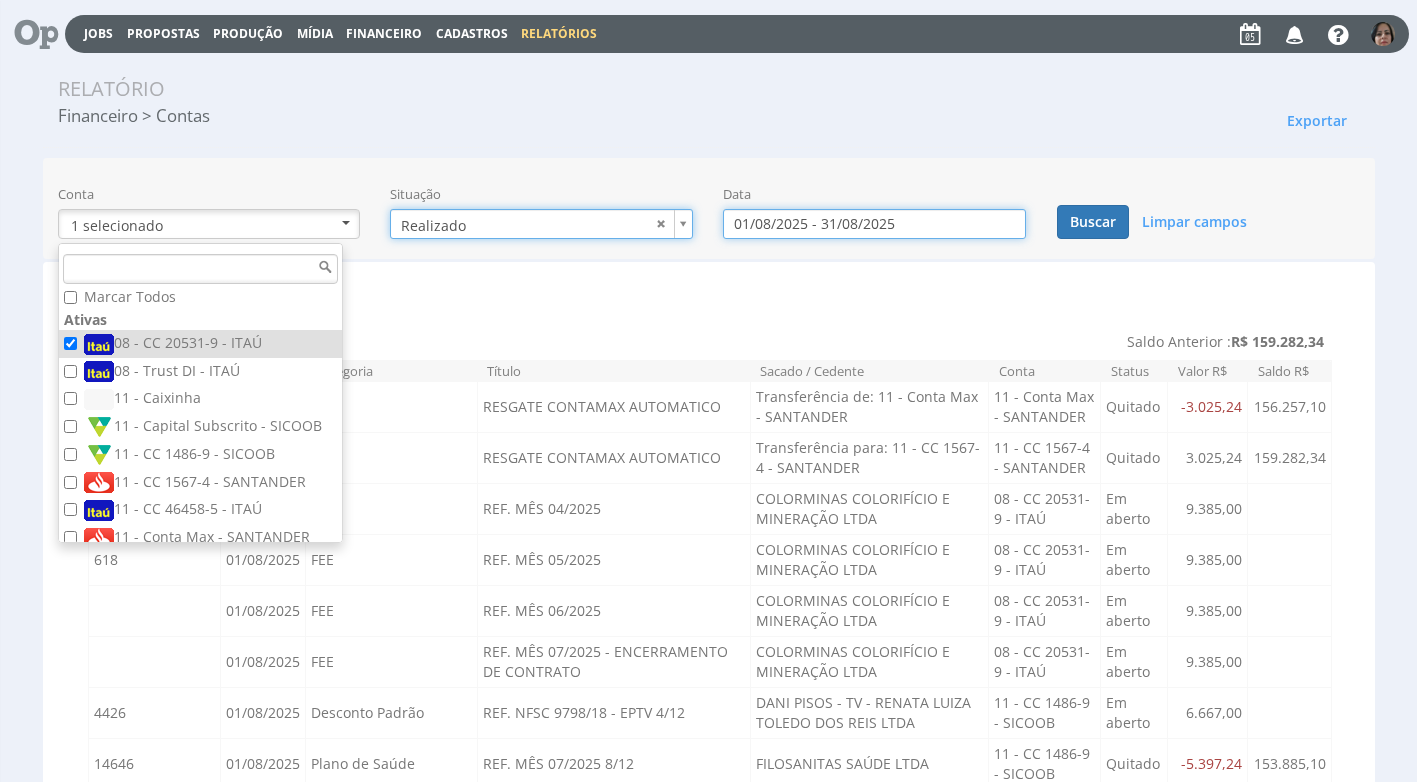 click on "01/08/2025 - 31/08/2025" at bounding box center (874, 224) 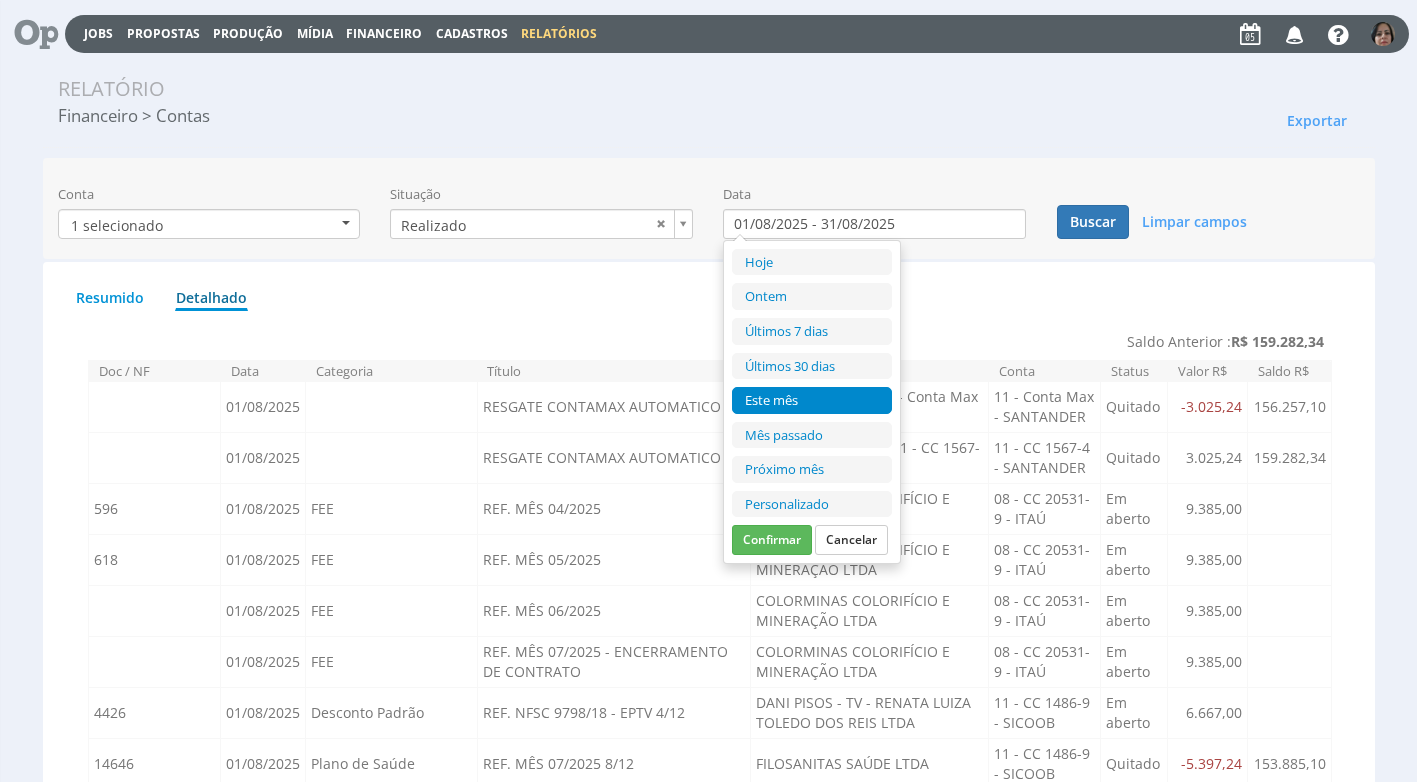 click on "Personalizado" at bounding box center (812, 504) 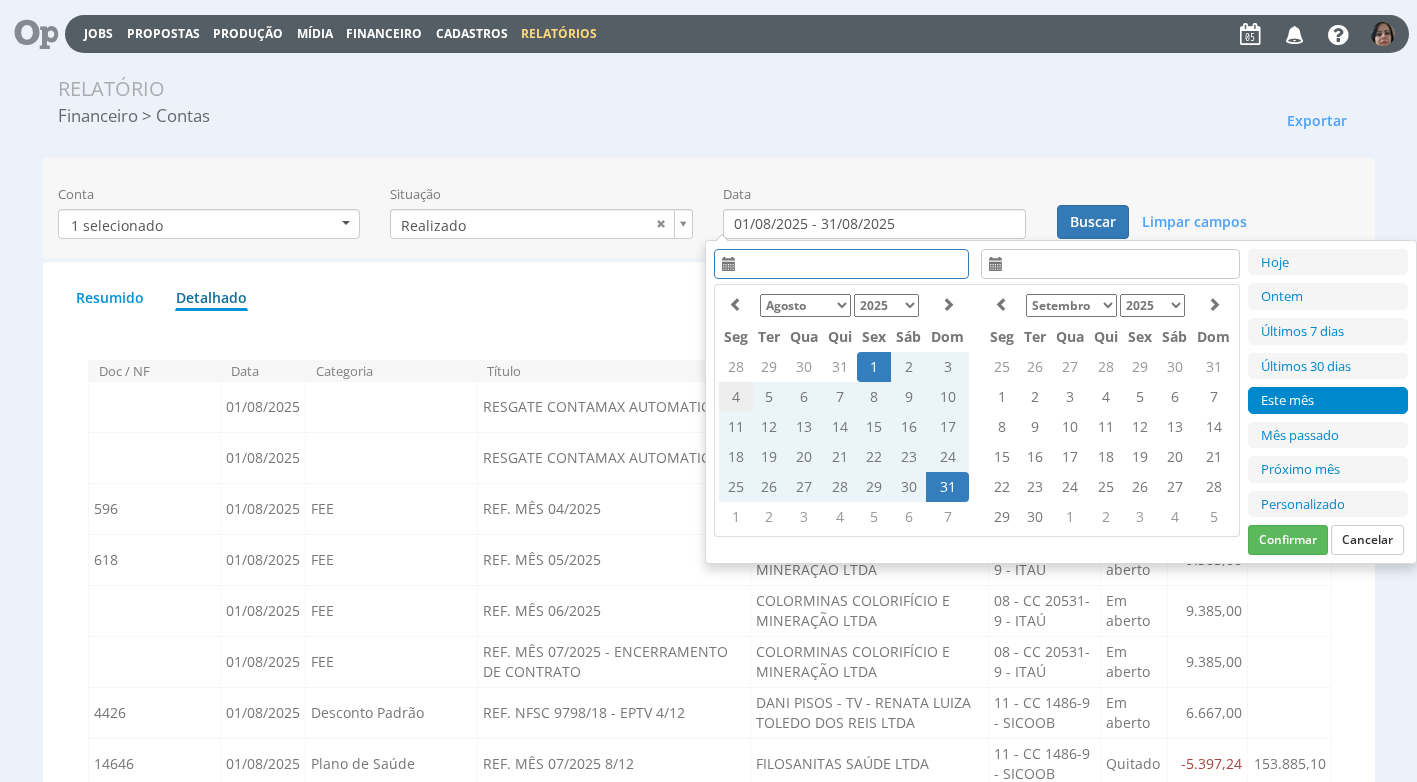 click on "4" at bounding box center [736, 397] 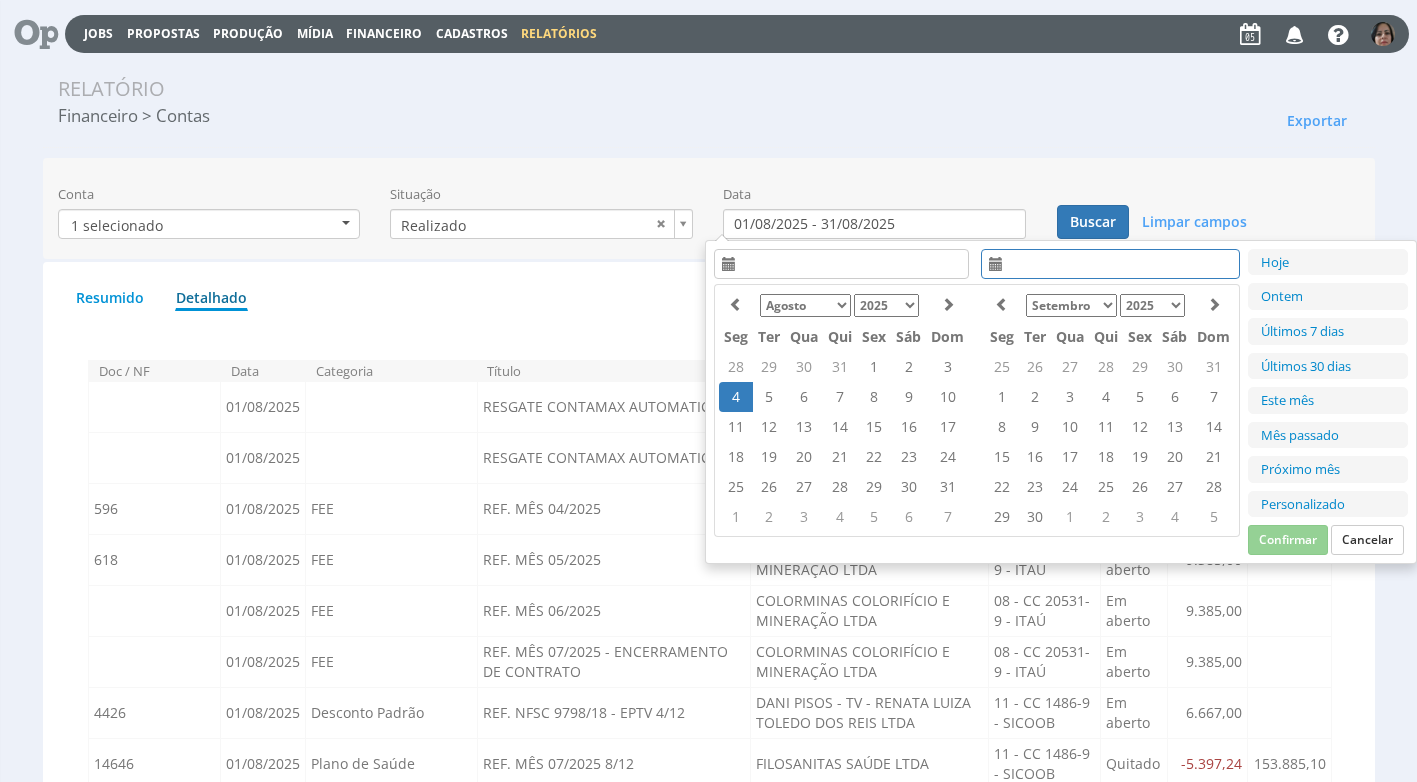 click on "4" at bounding box center [736, 397] 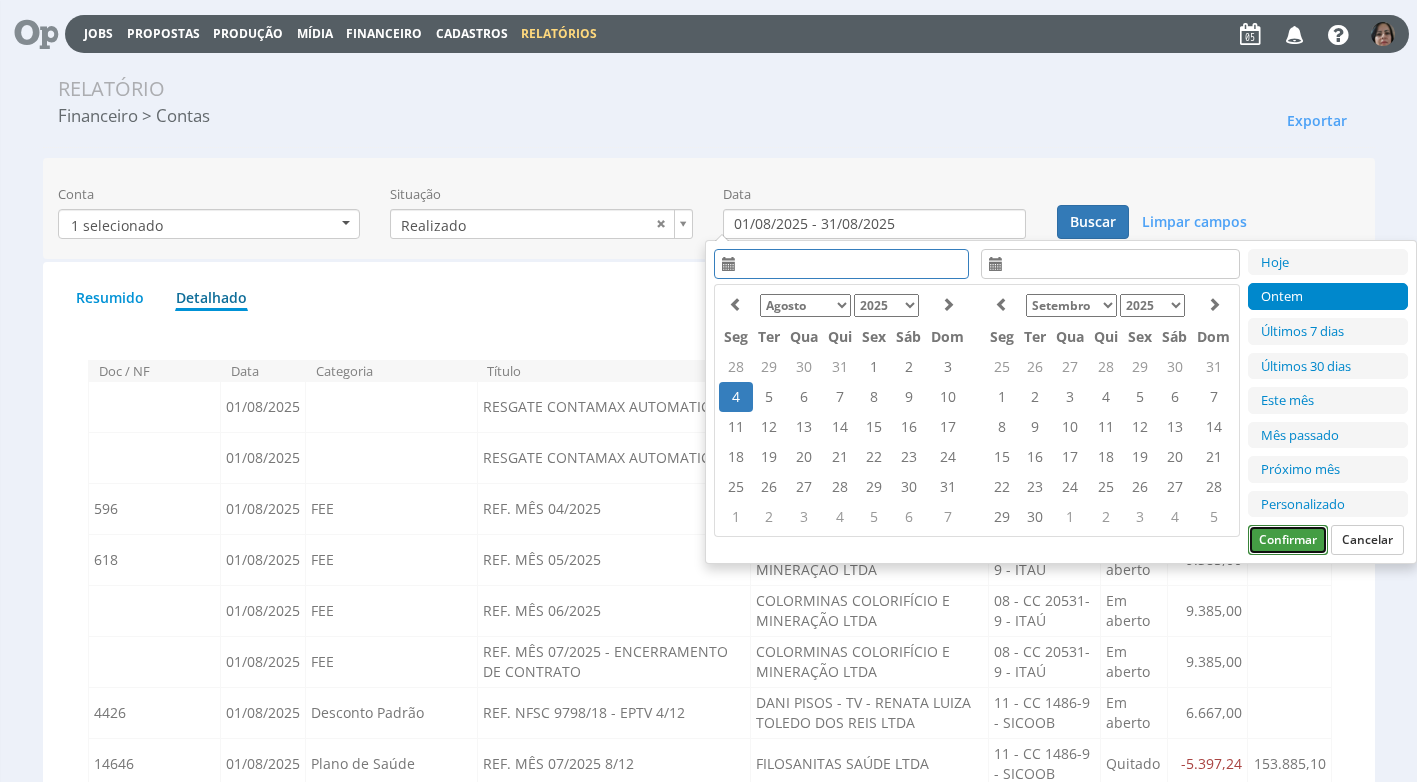 click on "Confirmar" at bounding box center [1288, 540] 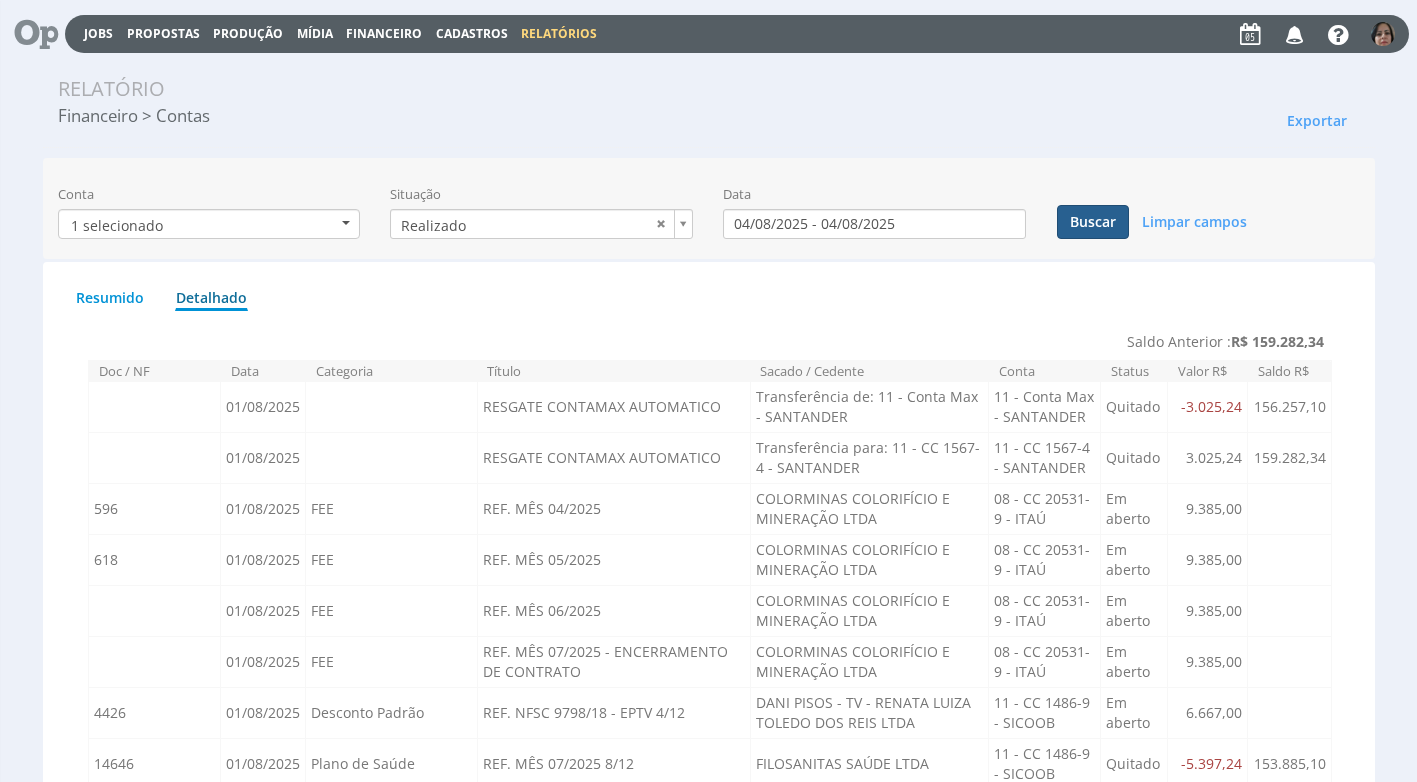 click on "Buscar" at bounding box center (1093, 222) 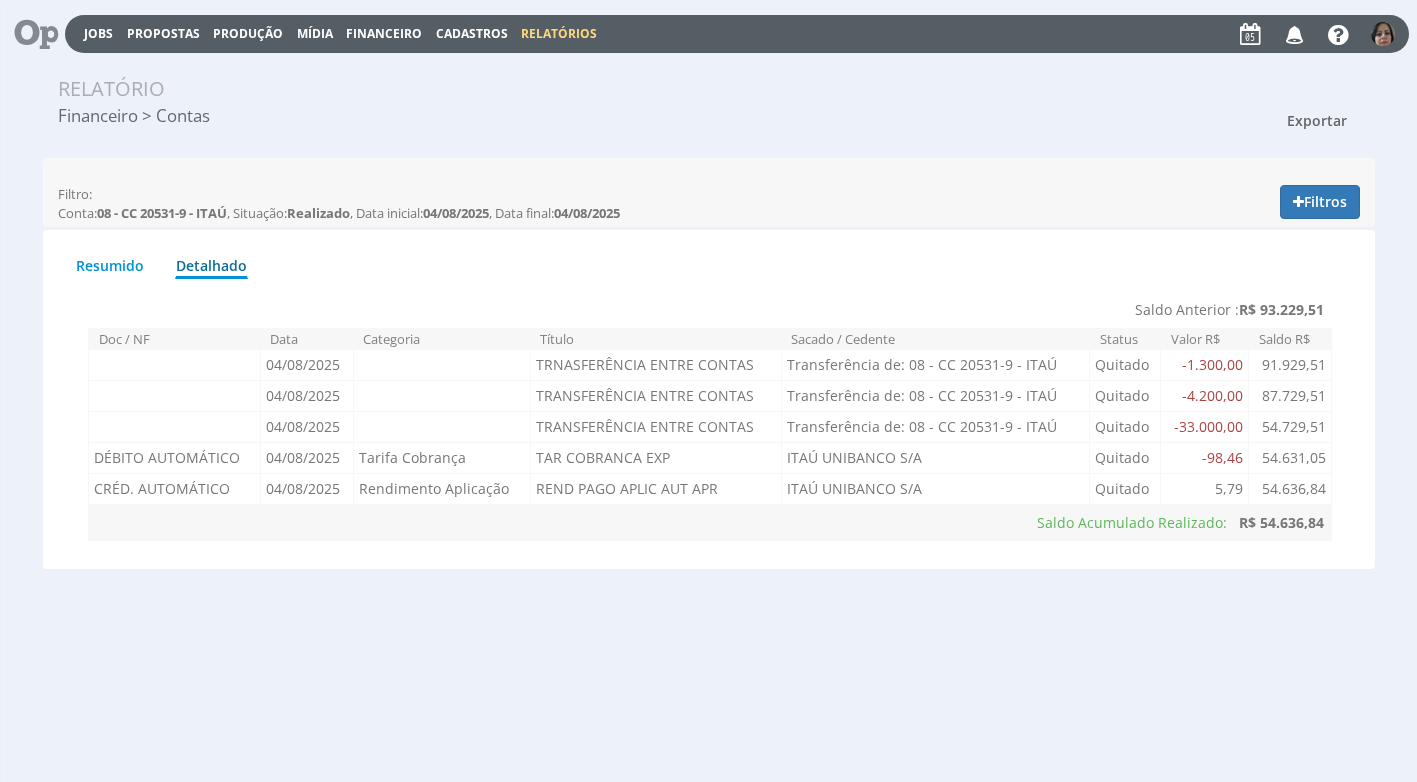 click on "Exportar" at bounding box center [1317, 121] 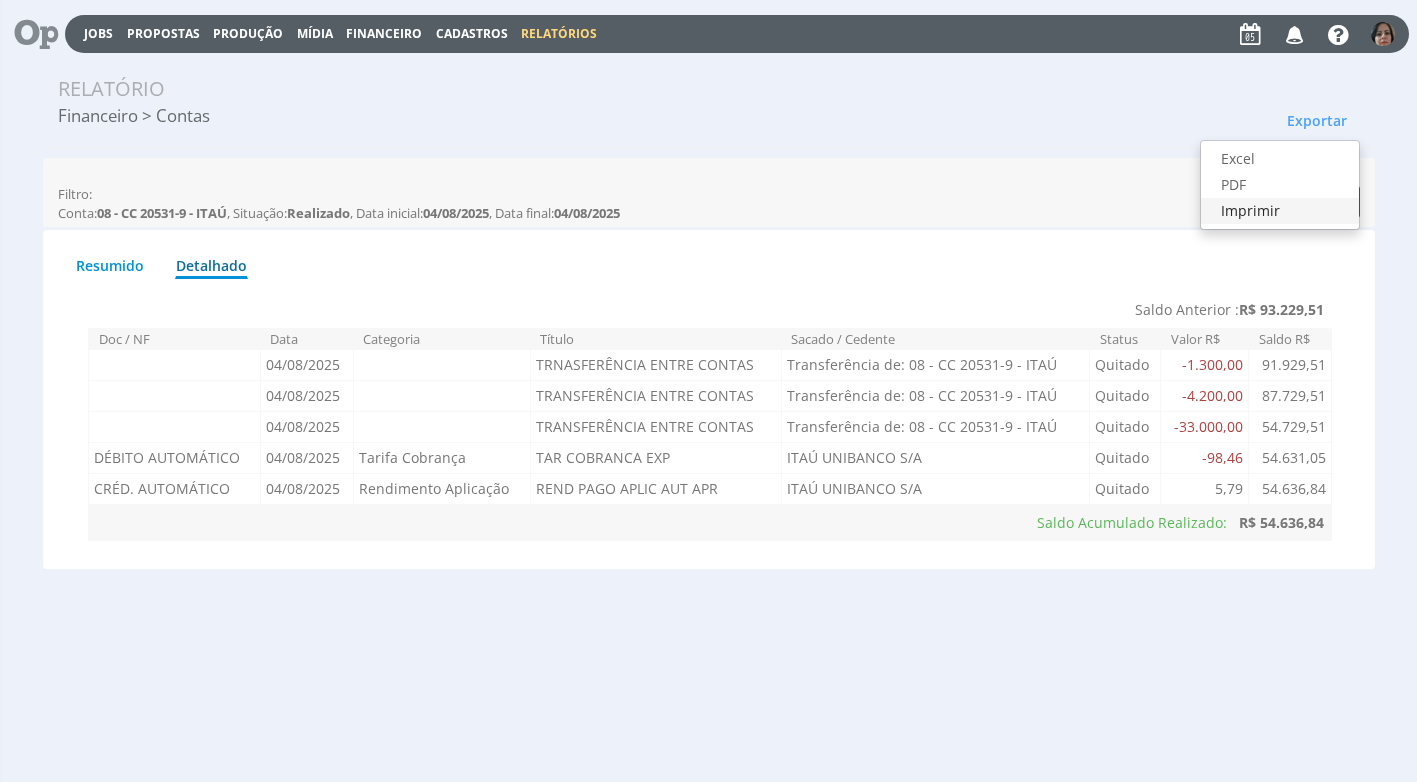 click on "Imprimir" at bounding box center (1280, 211) 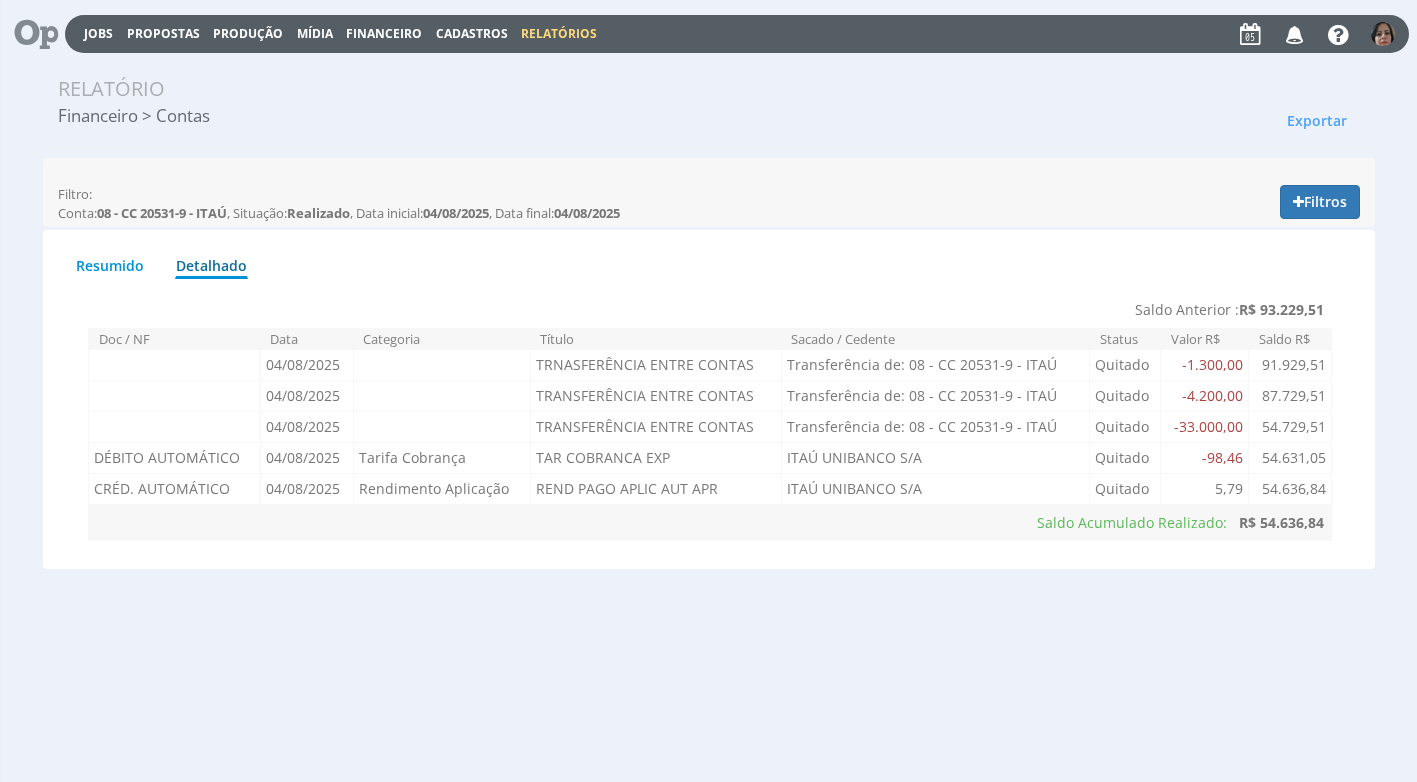 click on "Financeiro" at bounding box center (384, 33) 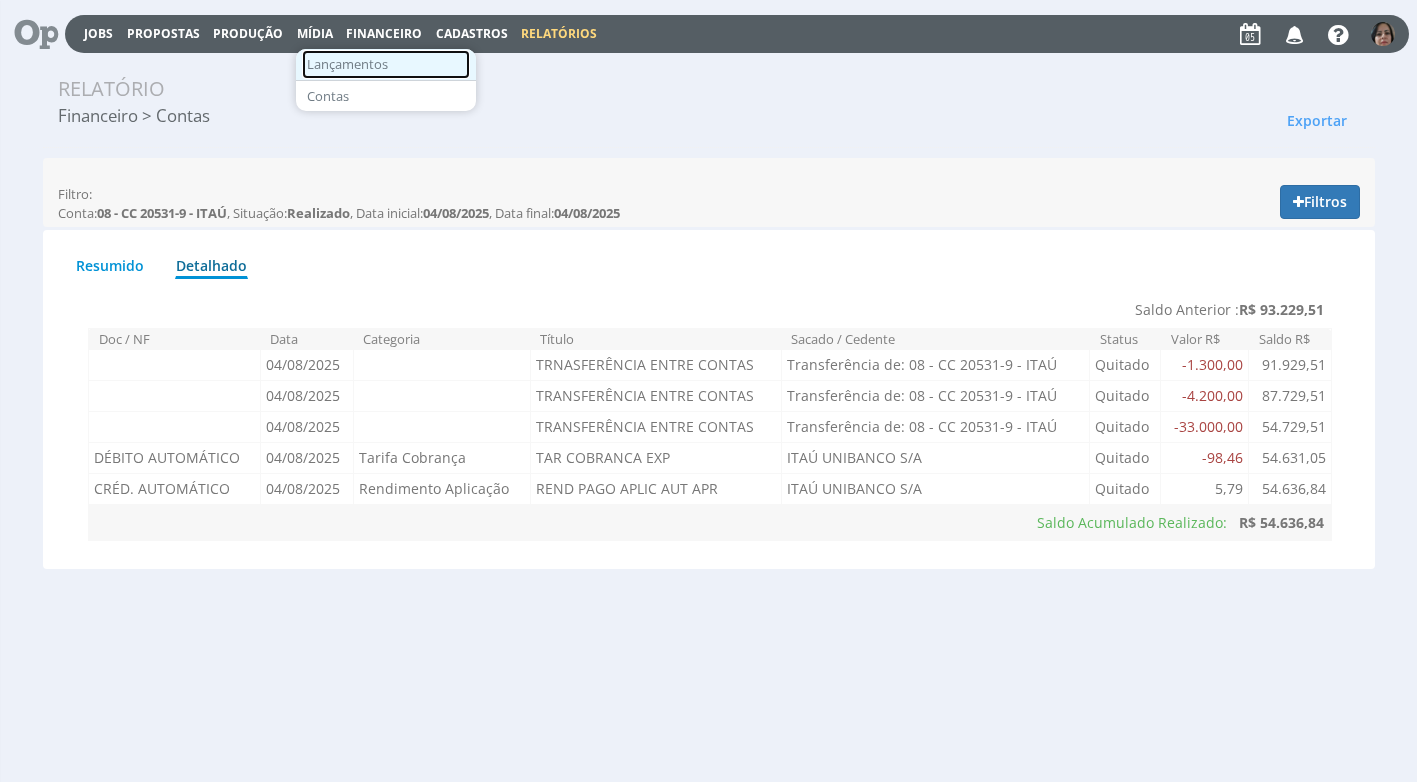 click on "Lançamentos" at bounding box center (386, 64) 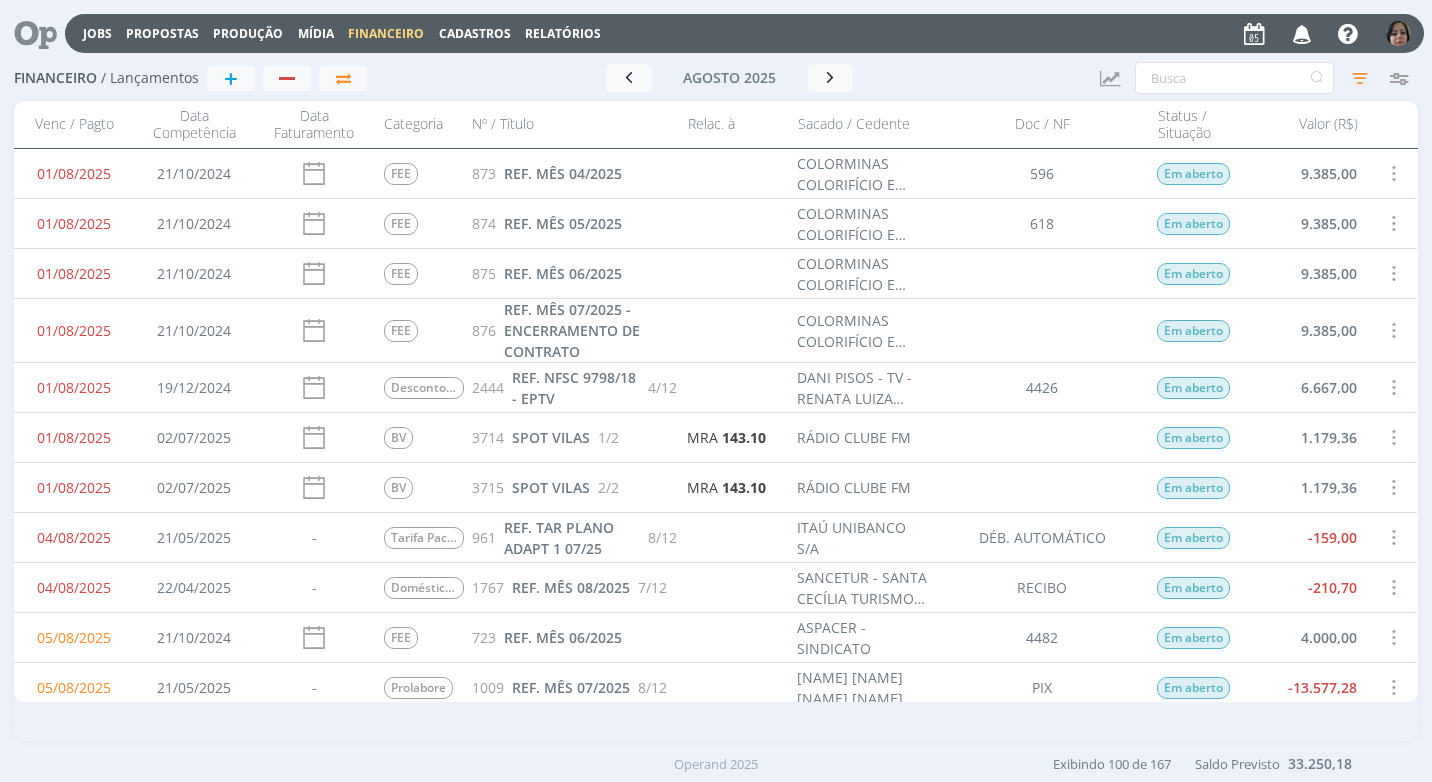 scroll, scrollTop: 0, scrollLeft: 0, axis: both 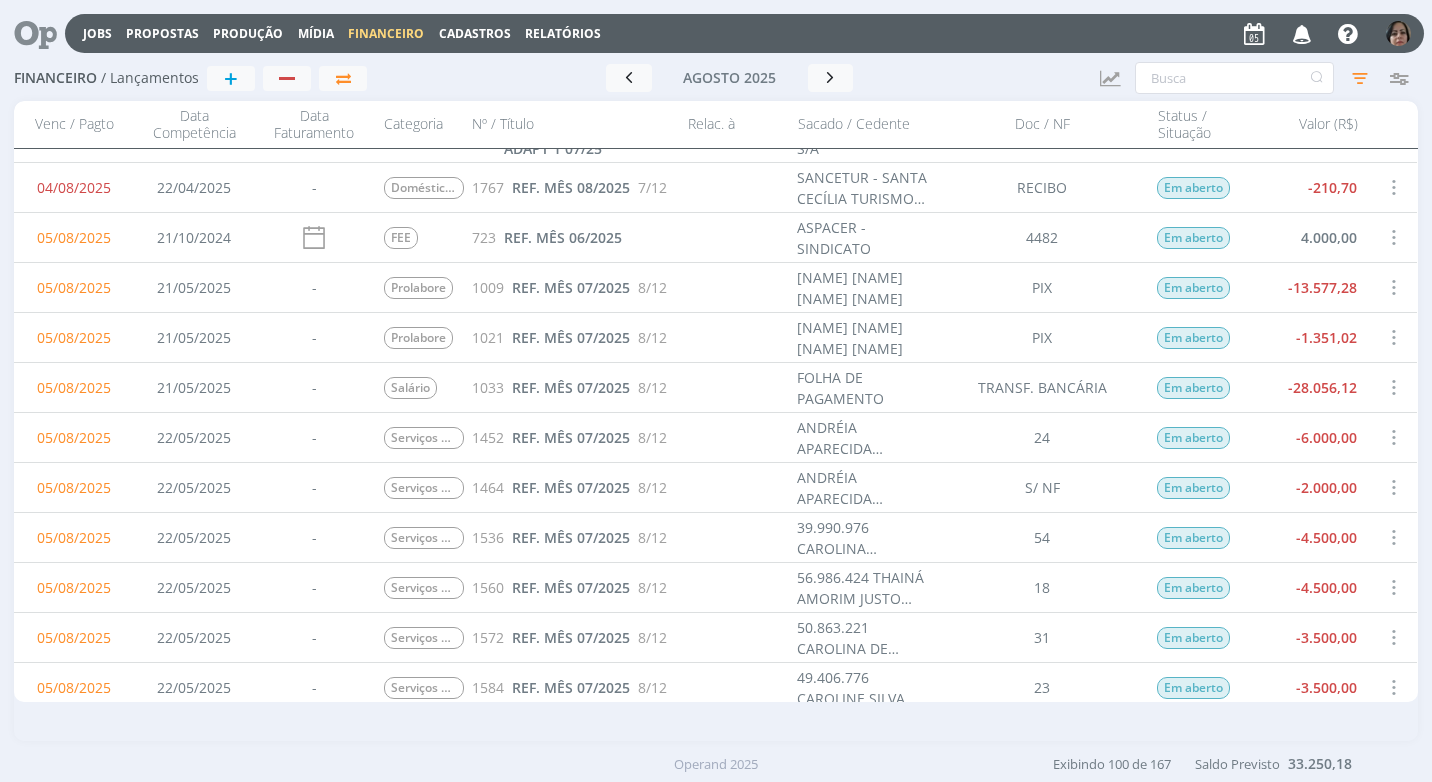 click at bounding box center (1393, 437) 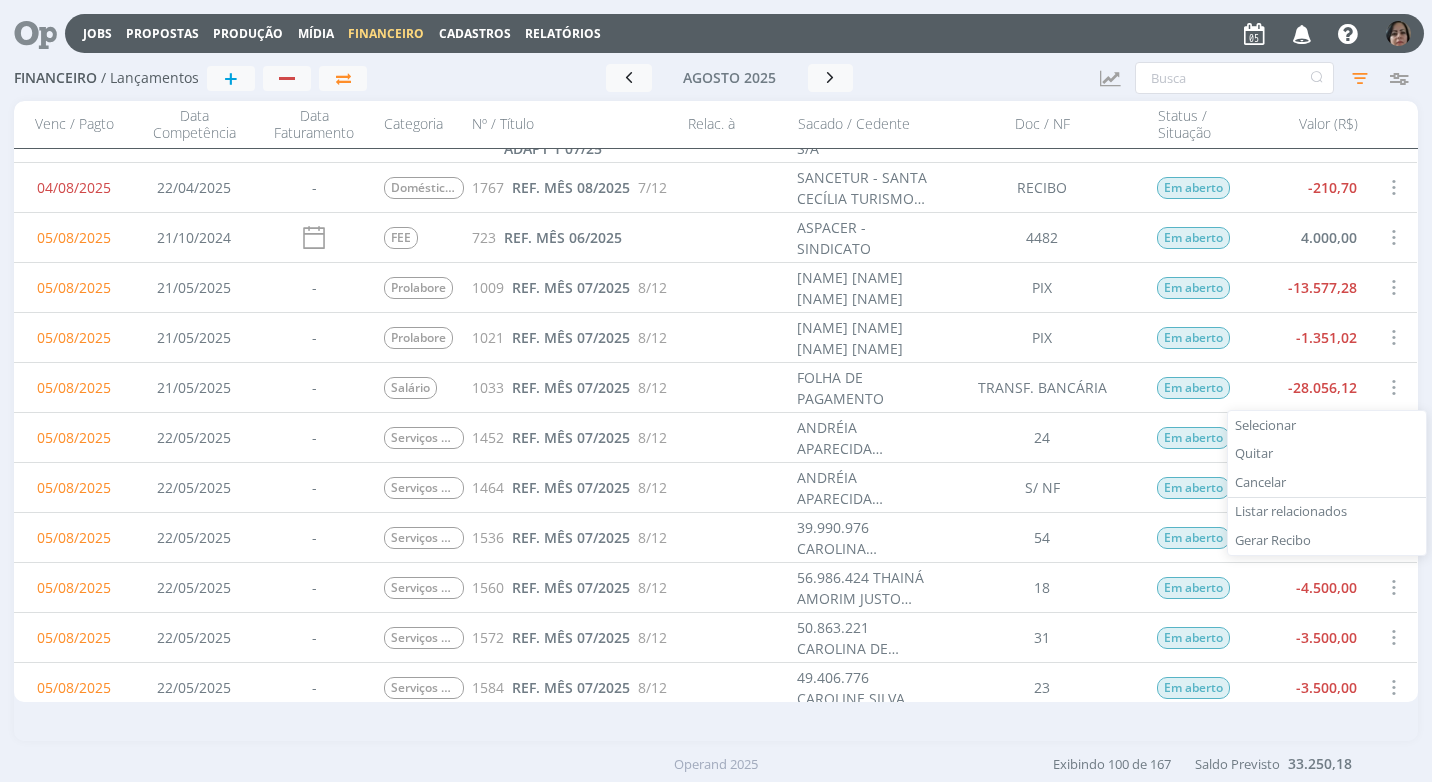 click on "Selecionar" at bounding box center (1327, 425) 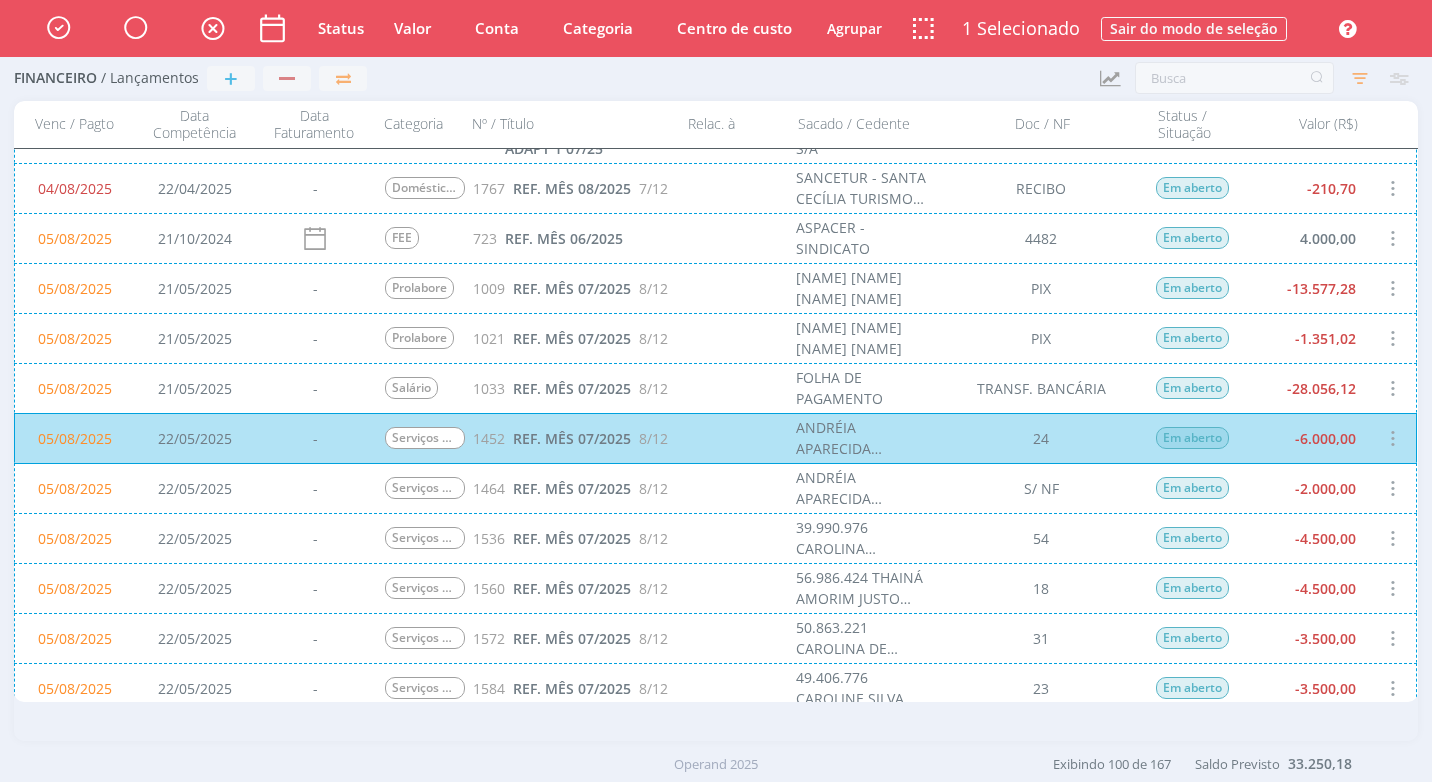 scroll, scrollTop: 601, scrollLeft: 0, axis: vertical 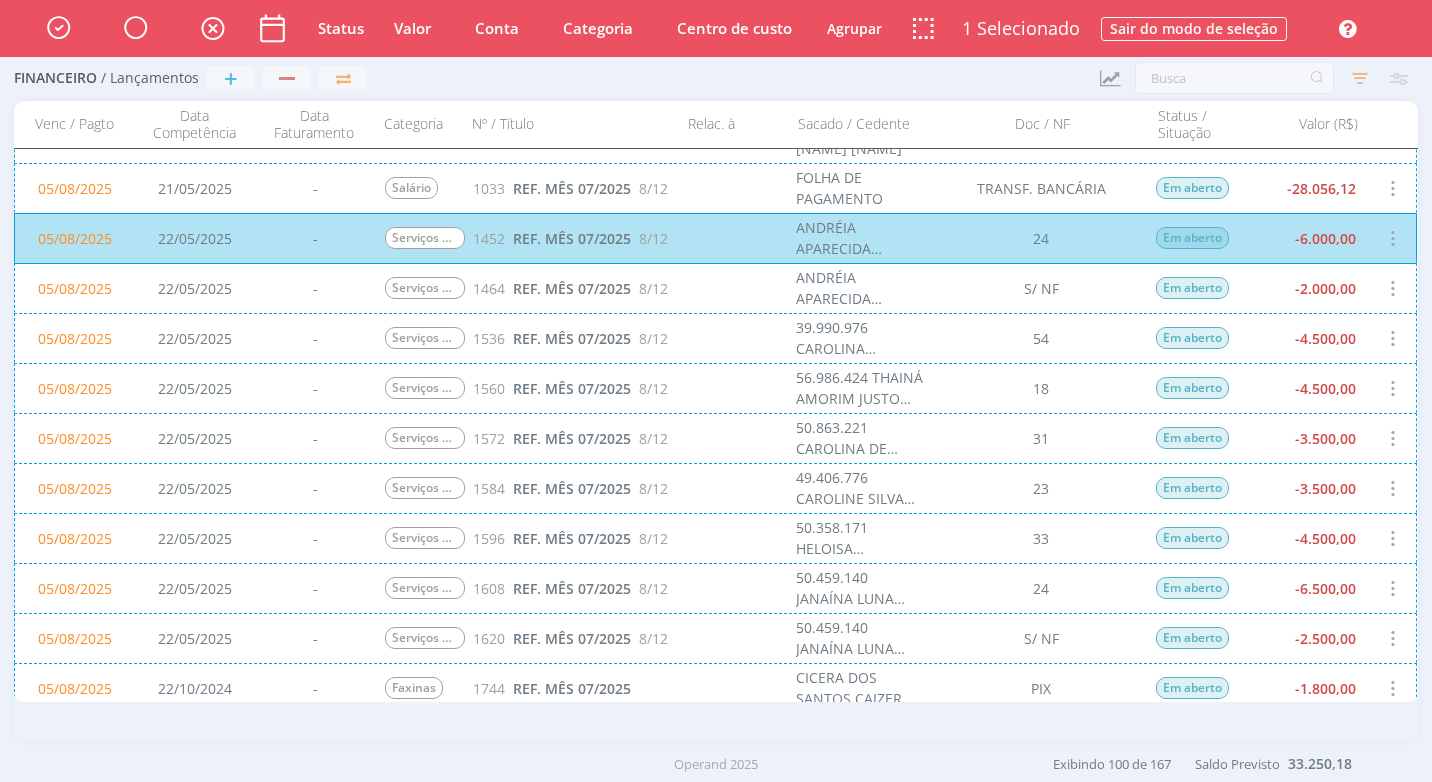 click on "[DATE]
[DATE] - Serviços de Executivos de Marketing
1608
REF. MÊS 07/[YEAR]
8/12
50.459.140 [NAME] [NAME] [NAME]
24
Em aberto
-[AMOUNT]" at bounding box center (715, 588) 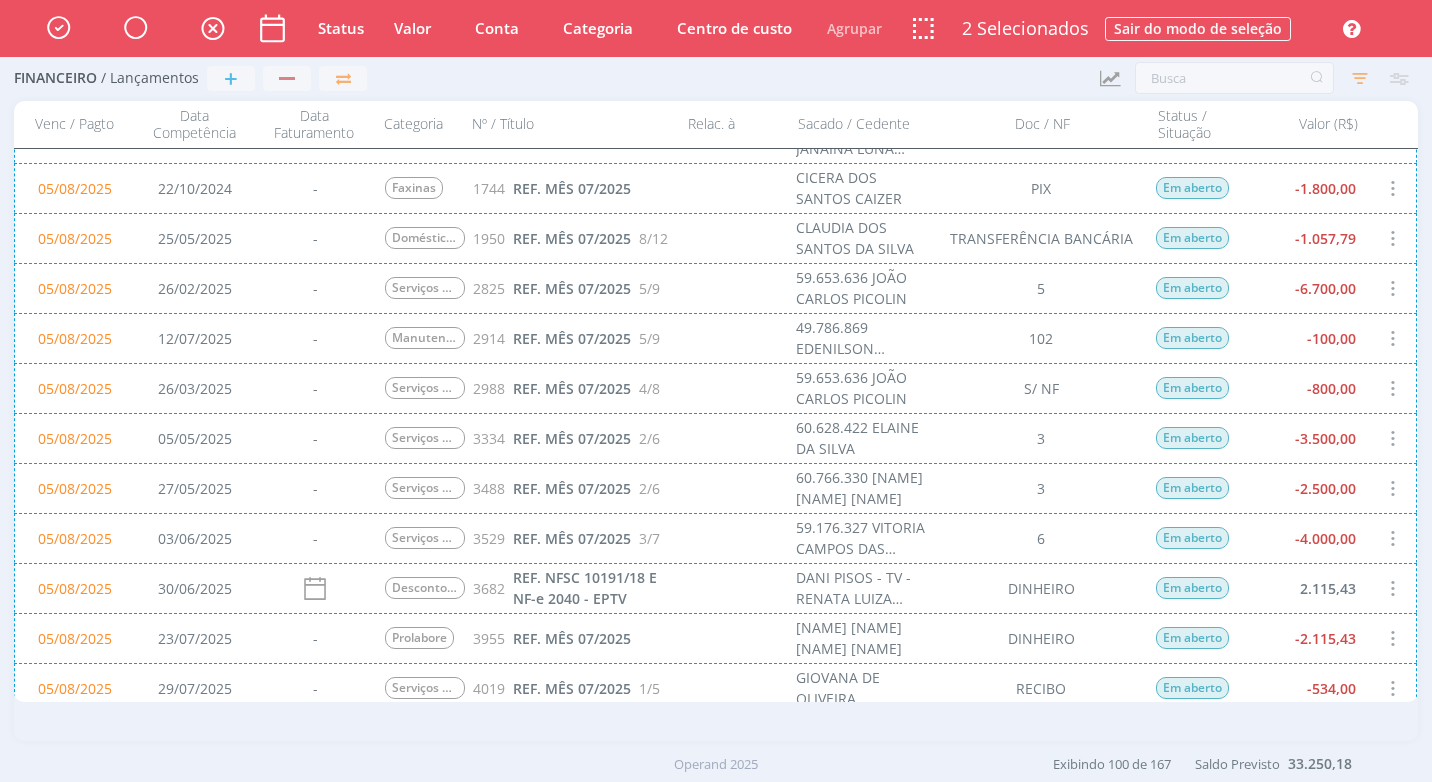 scroll, scrollTop: 1301, scrollLeft: 0, axis: vertical 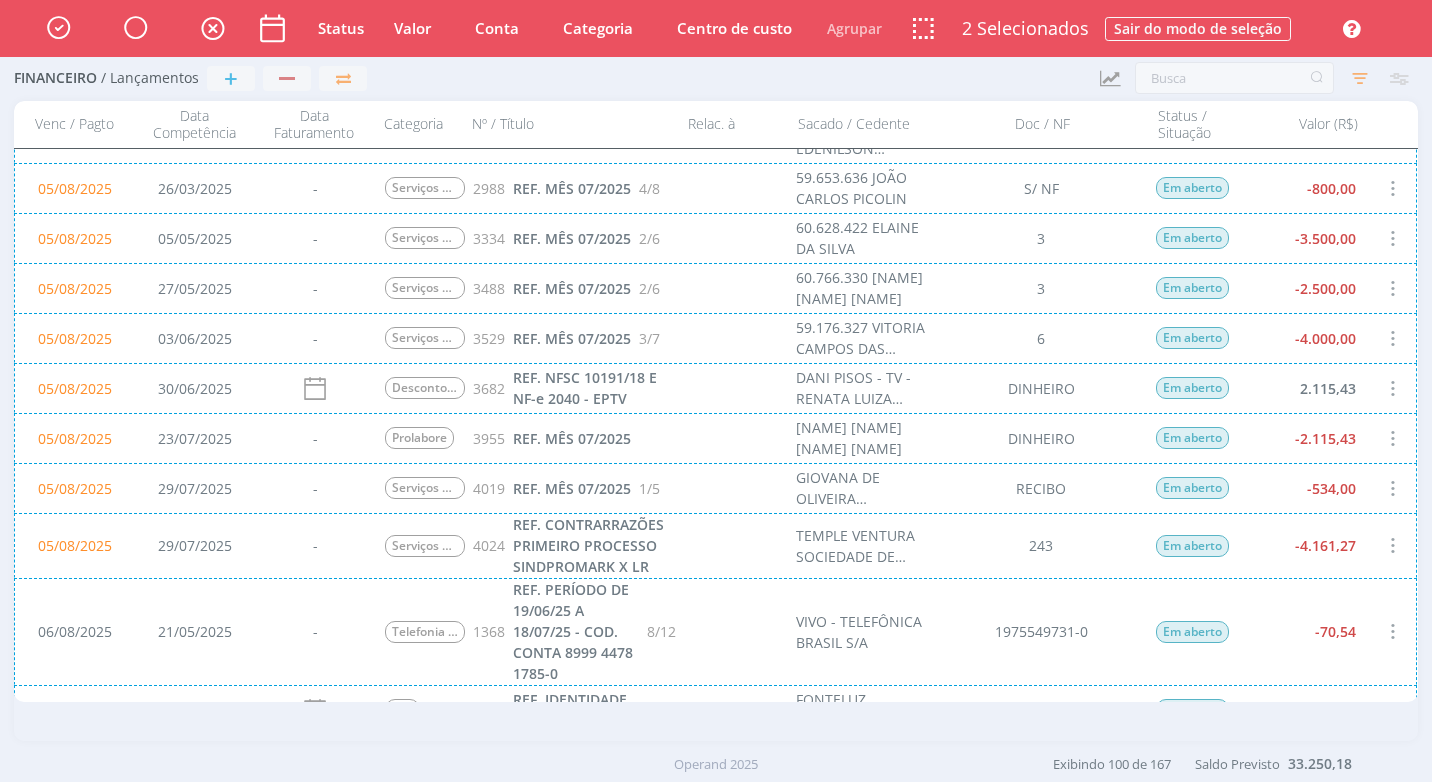 click on "[DATE]
[DATE] - Telefonia Fixa
1368
REF. PERÍODO DE 19/06/[YEAR] A 18/07/[YEAR] - COD. CONTA 8999 4478 1785-0
8/12
VIVO - TELEFÔNICA BRASIL S/A
1975549731-0
Em aberto
-[AMOUNT]" at bounding box center [715, 631] 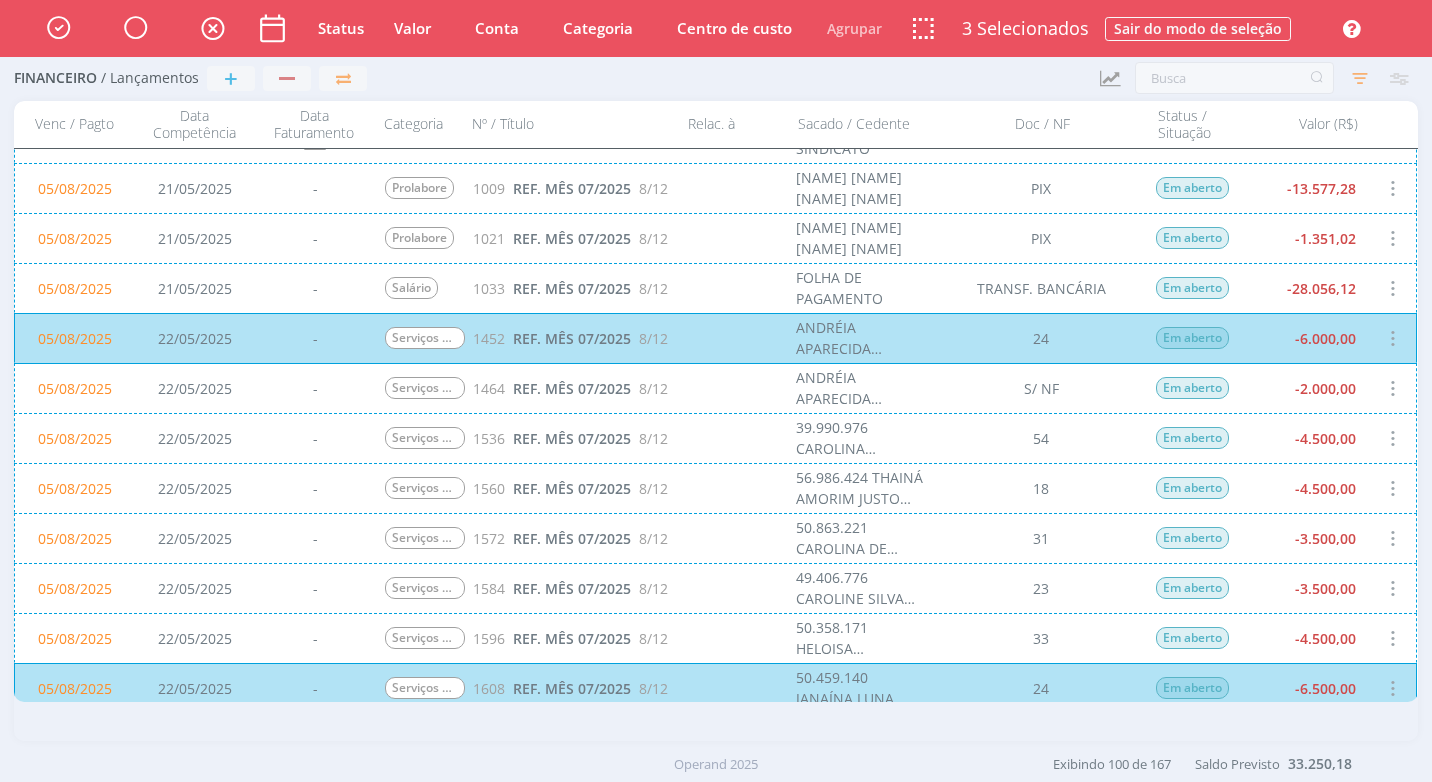 scroll, scrollTop: 201, scrollLeft: 0, axis: vertical 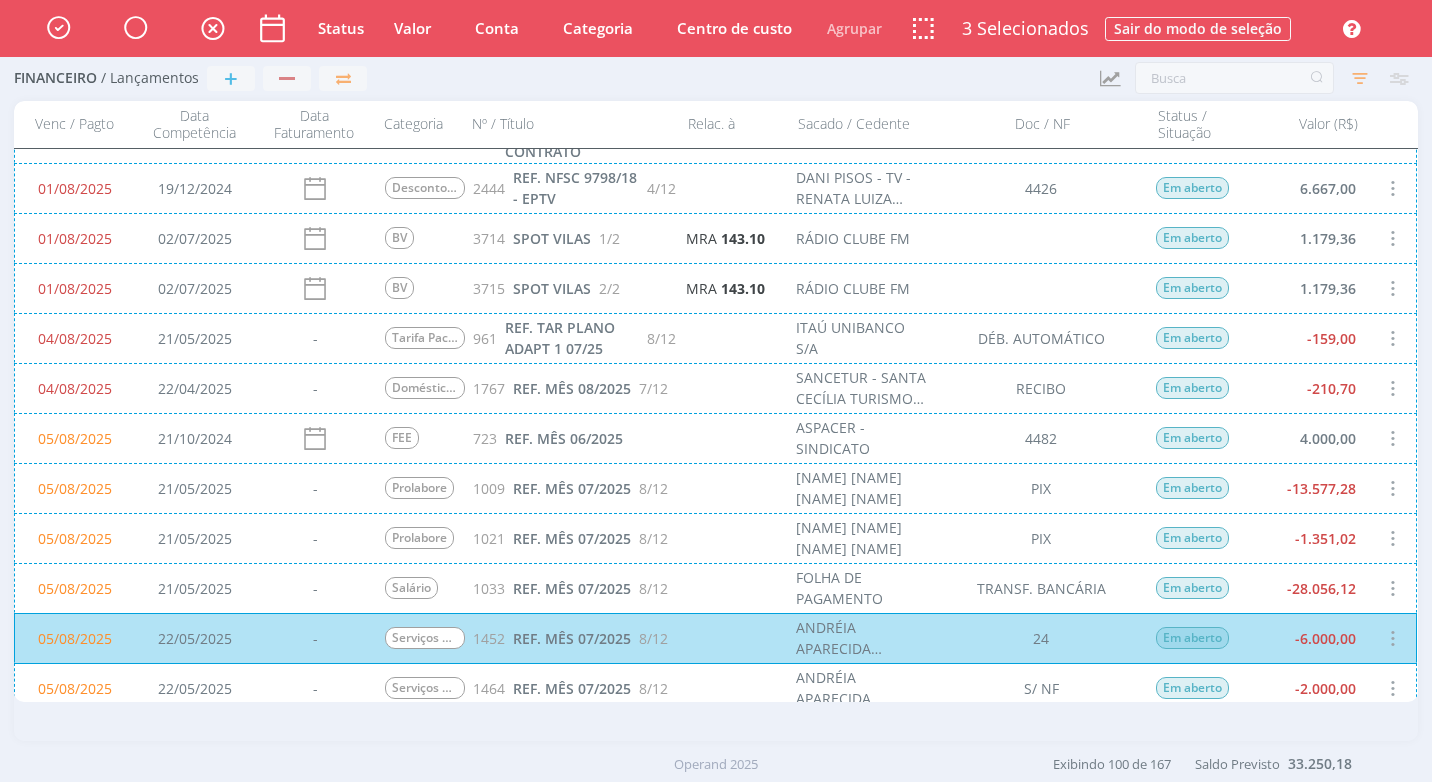 click on "[DATE]
[DATE] - Prolabore
1009
REF. MÊS 07/[YEAR]
8/12
[NAME] [NAME] [NAME] [NAME]
PIX
Em aberto
-[AMOUNT]" at bounding box center (715, 488) 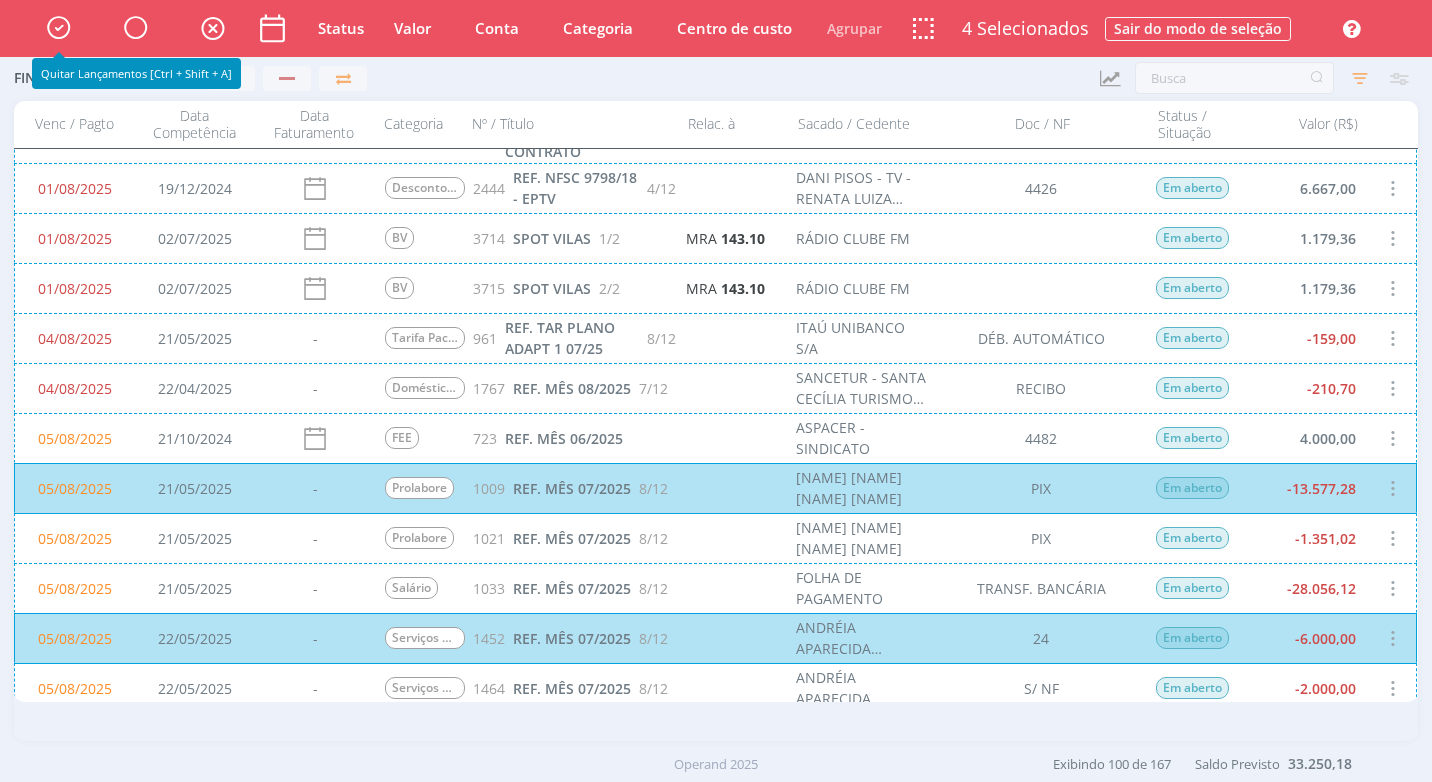 click at bounding box center [58, 27] 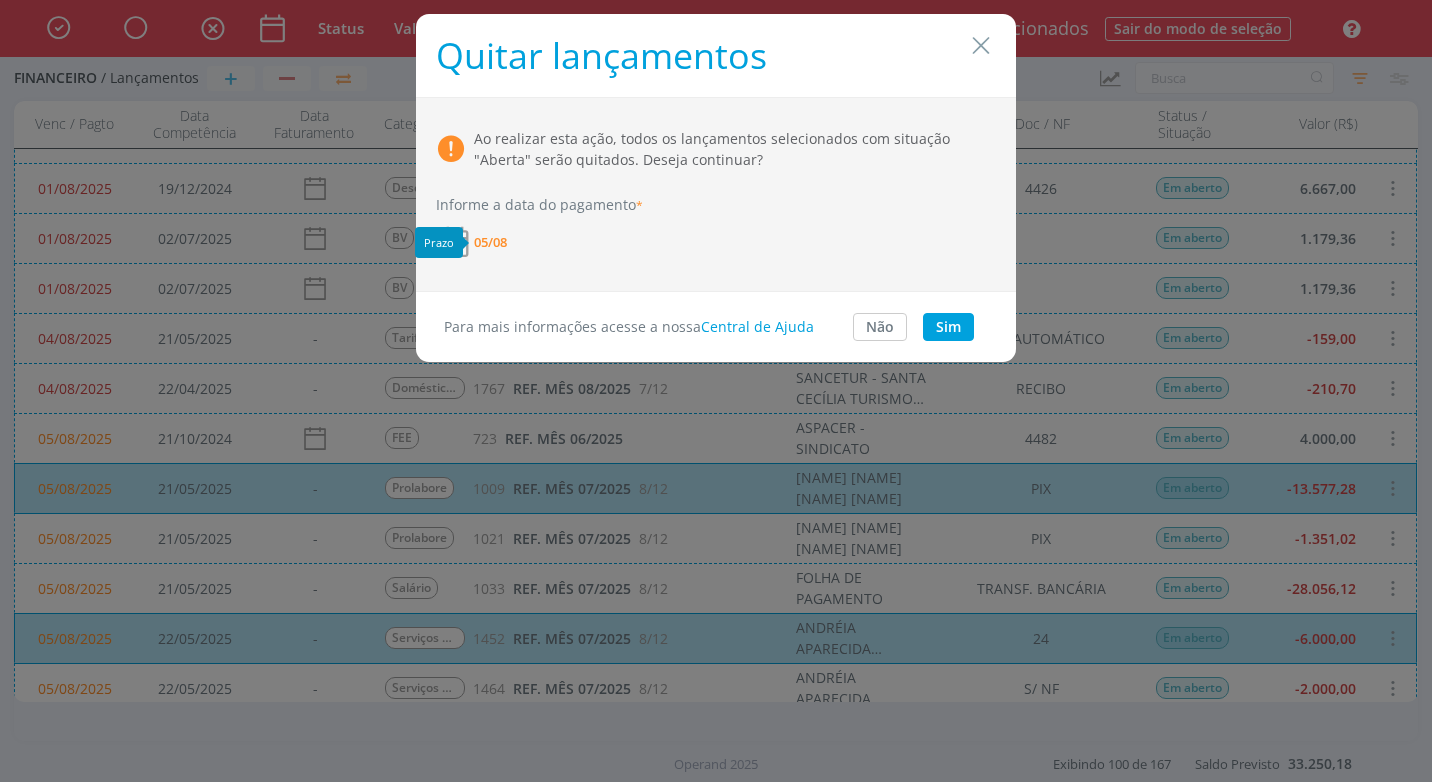 click on "05/08" at bounding box center (490, 242) 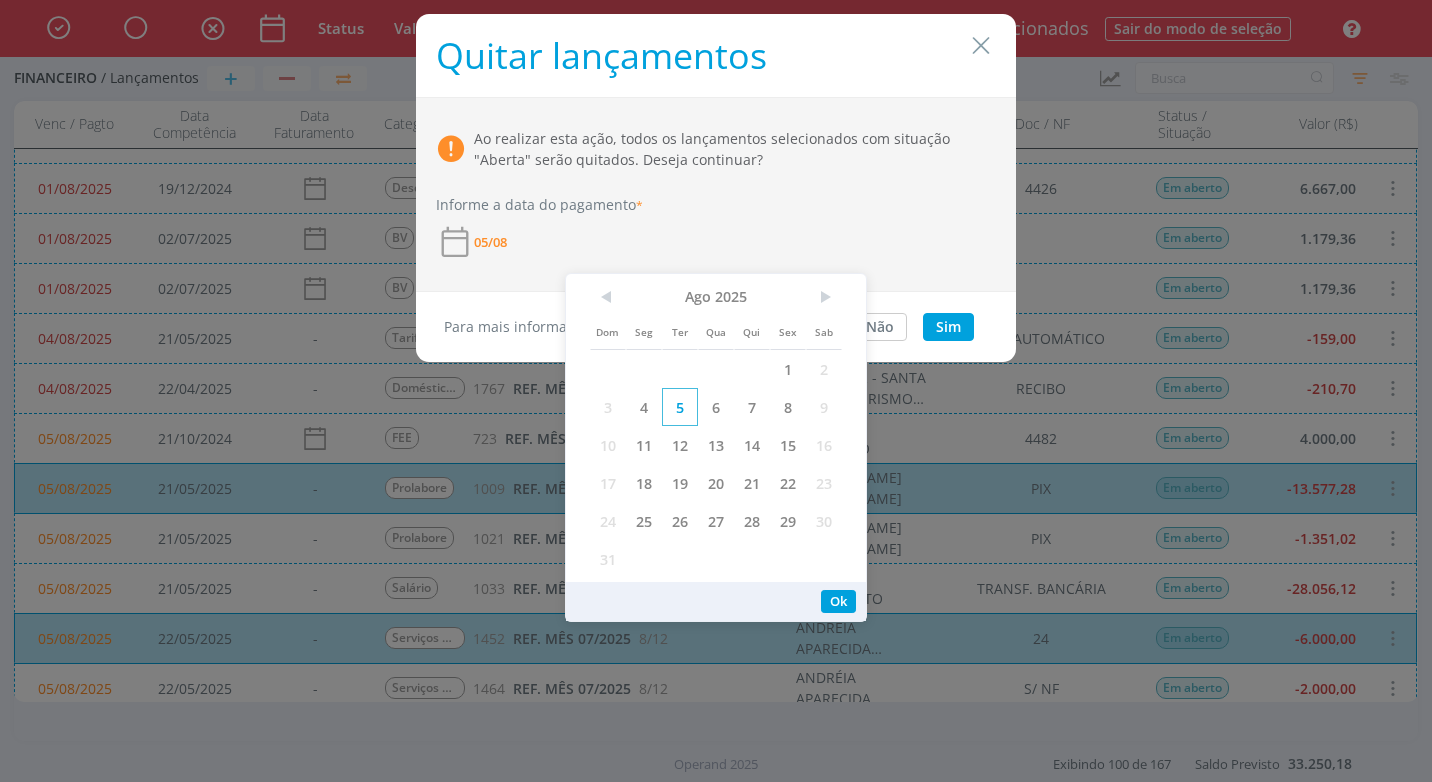 click on "5" at bounding box center [680, 407] 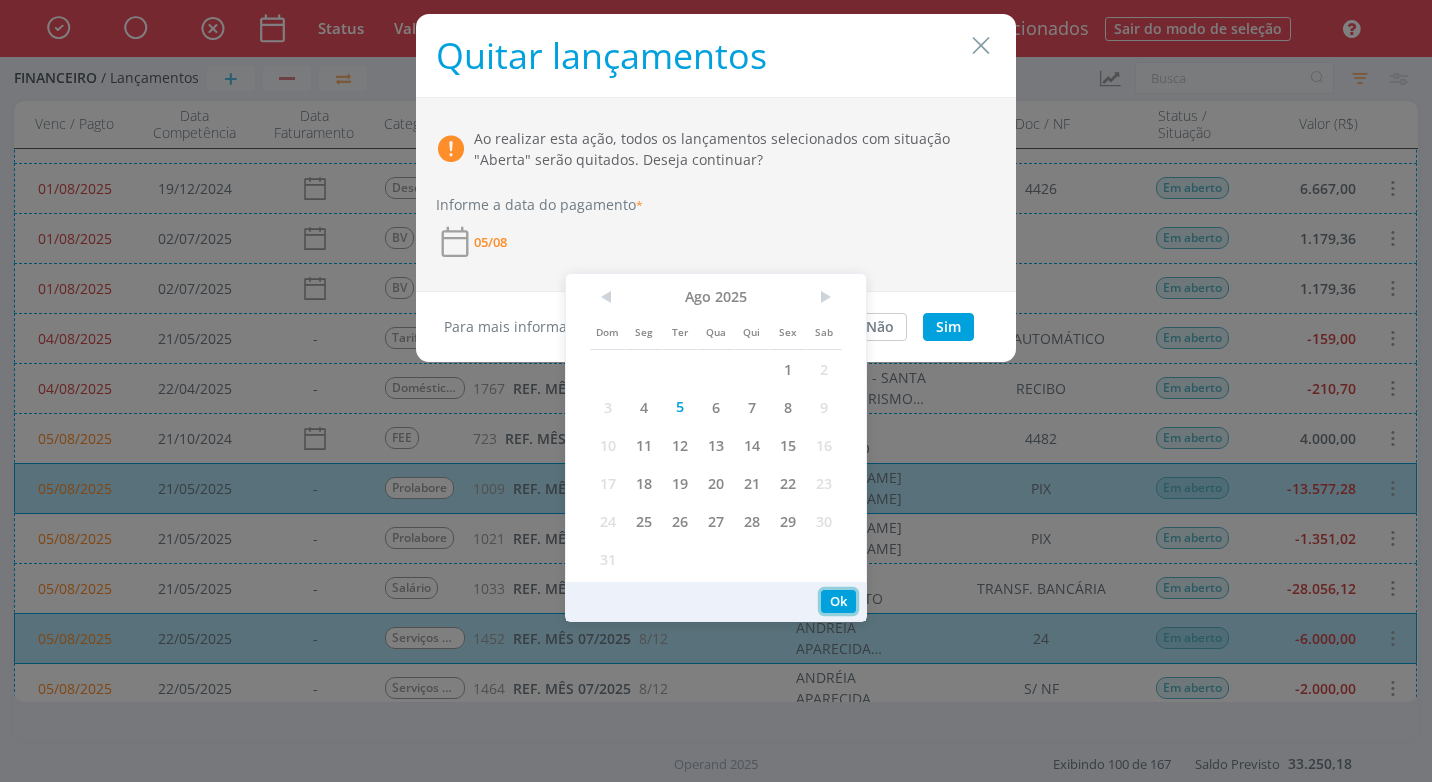 click on "Ok" at bounding box center [838, 601] 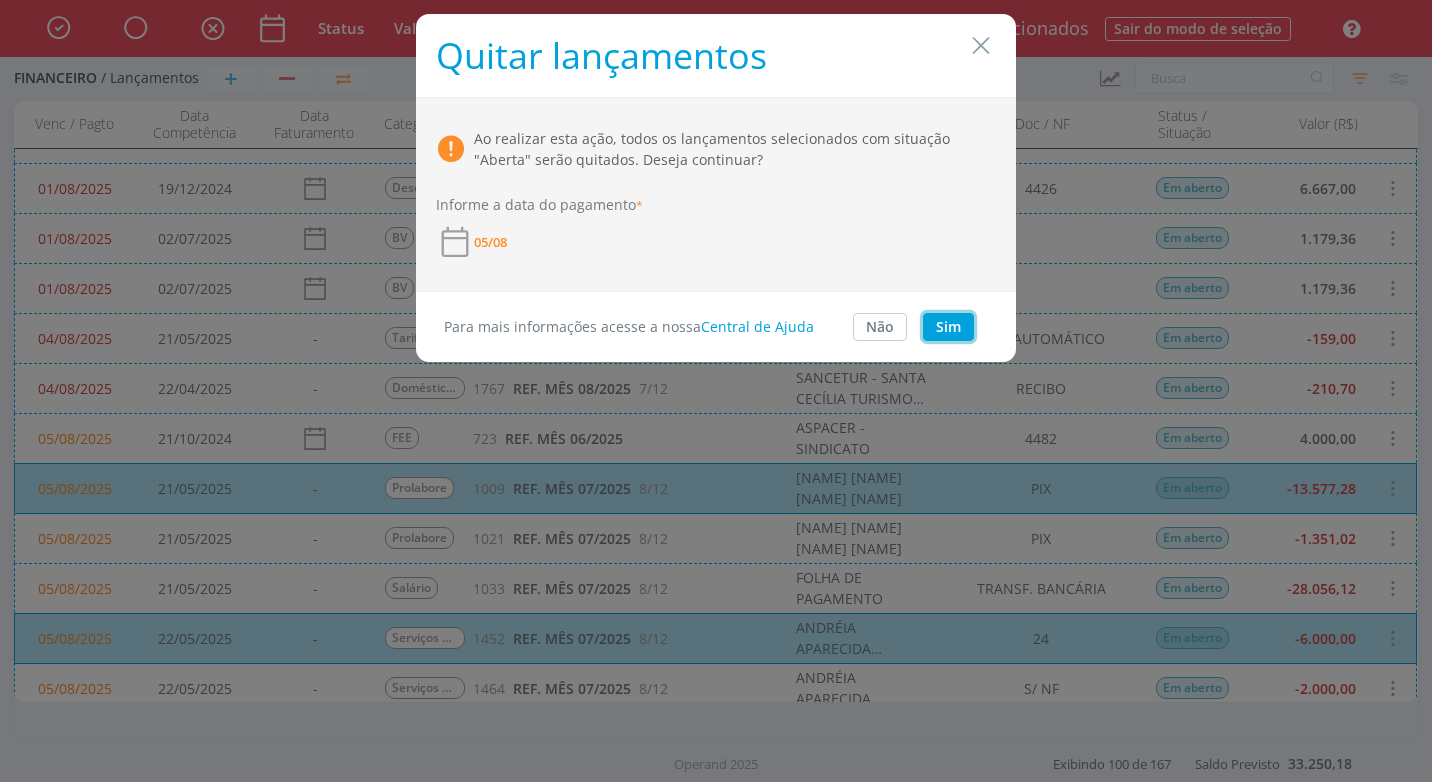 click on "Sim" at bounding box center [948, 327] 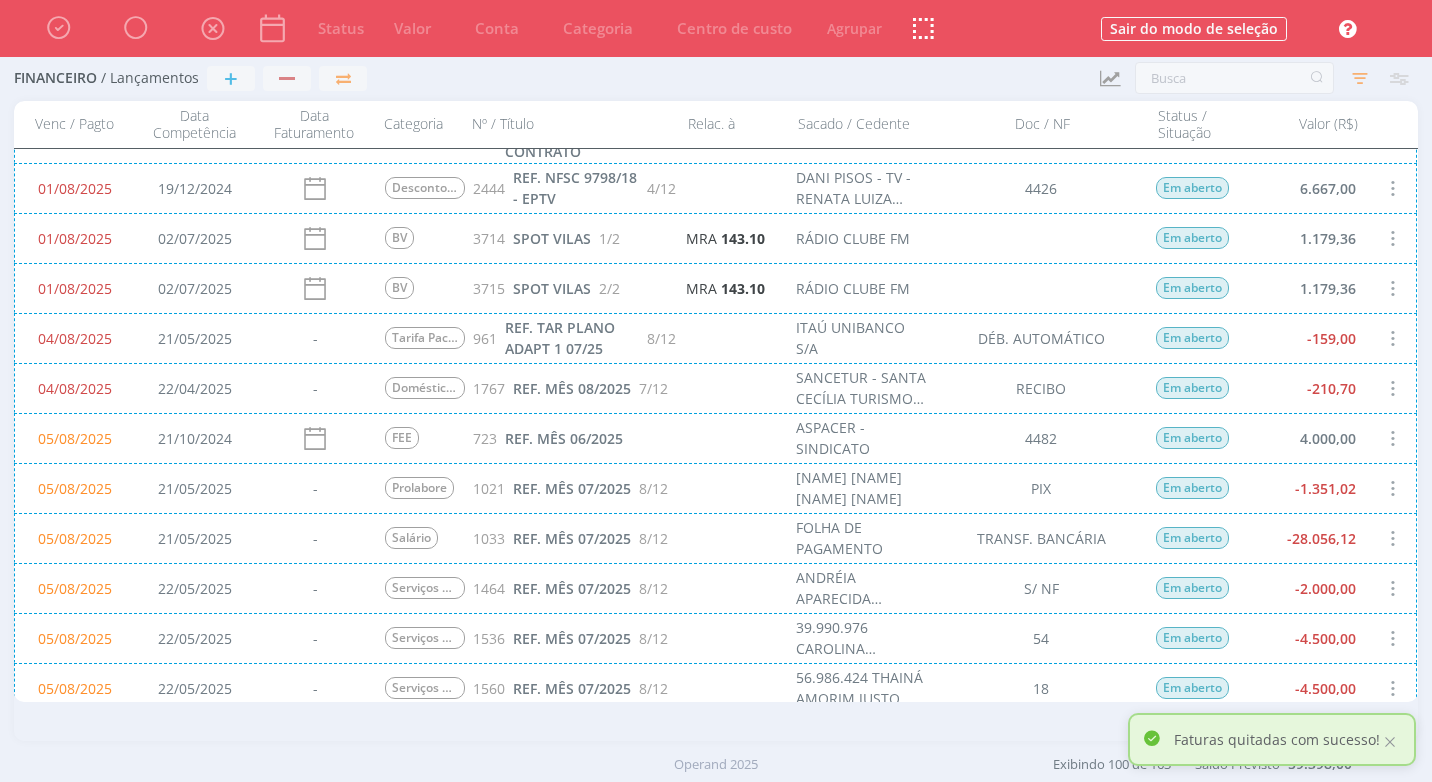 scroll, scrollTop: 0, scrollLeft: 0, axis: both 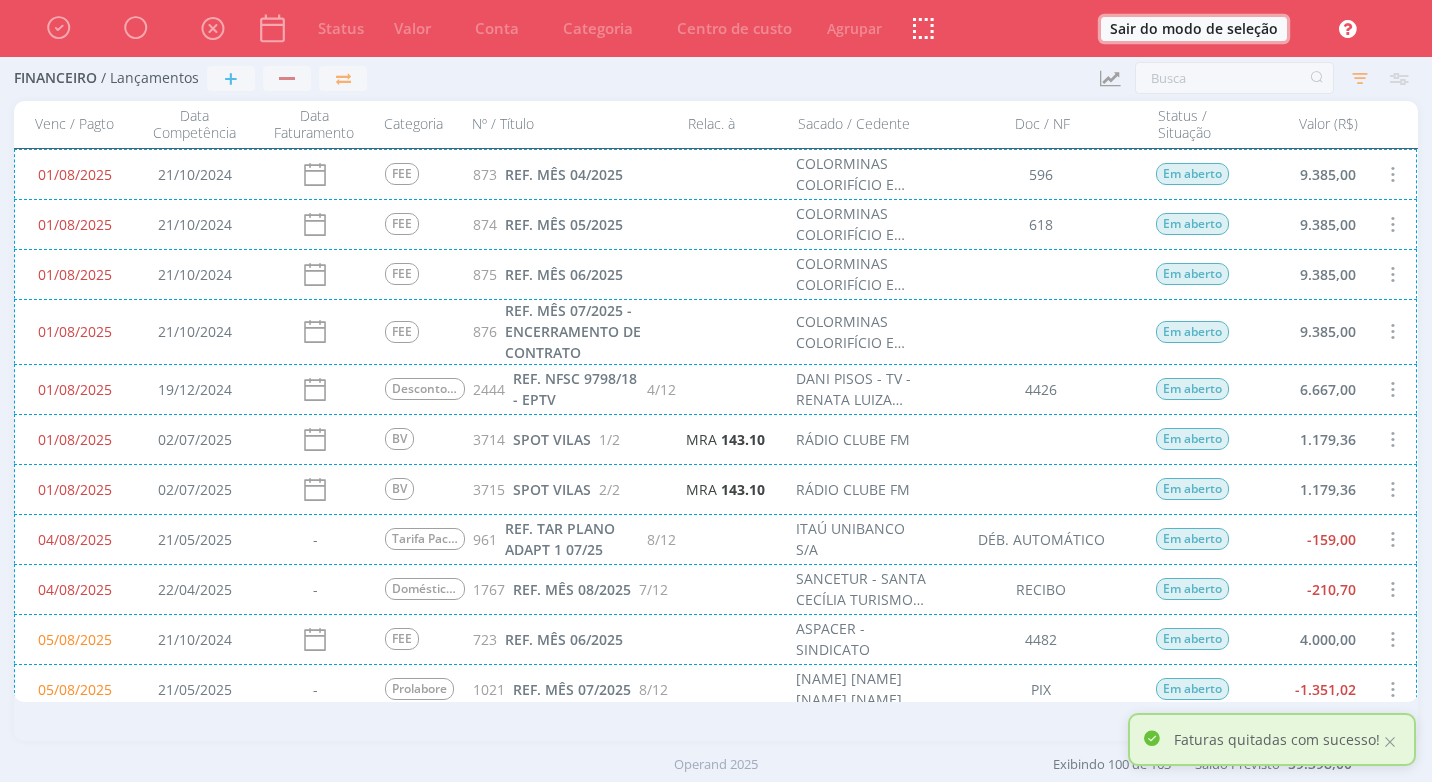click on "Sair do modo de seleção" at bounding box center [1194, 29] 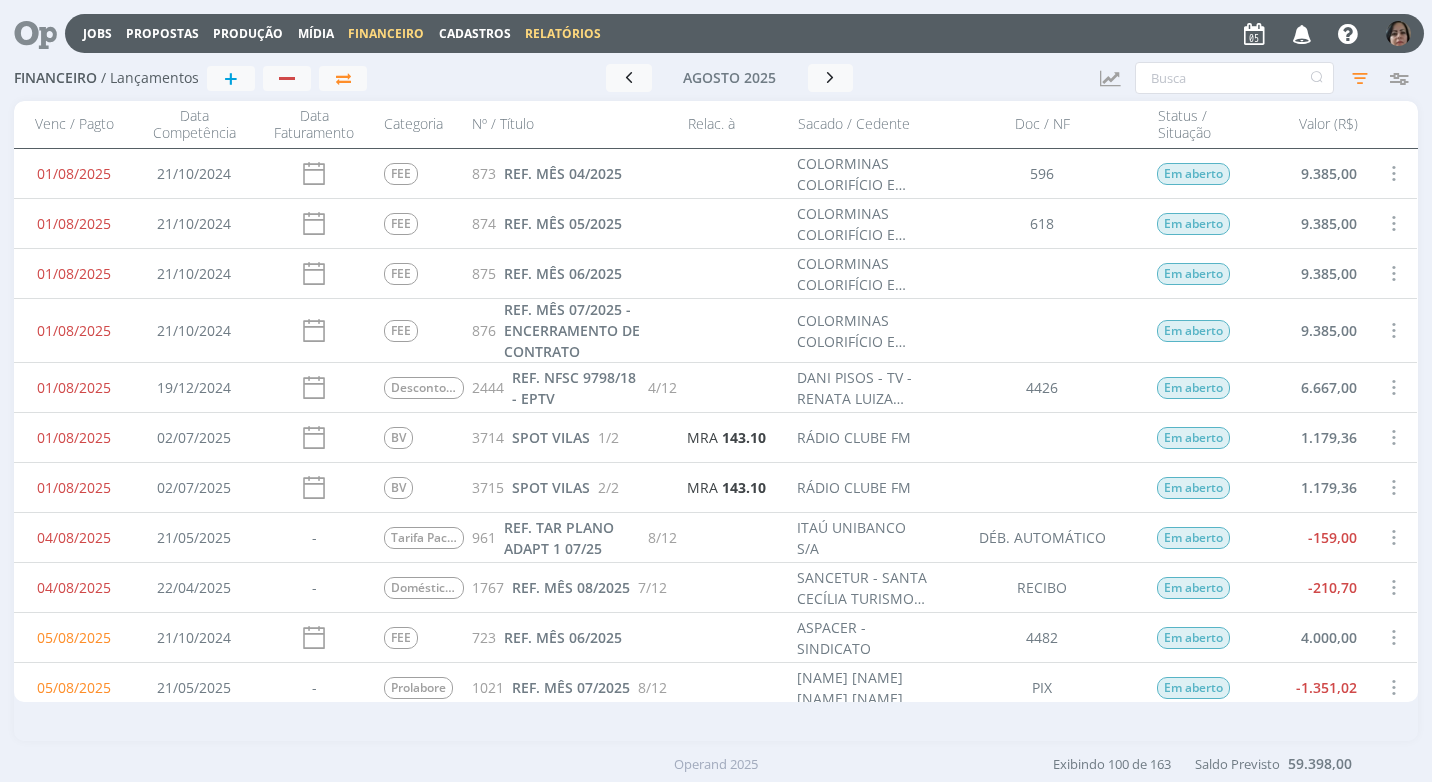 click on "Relatórios" at bounding box center [563, 33] 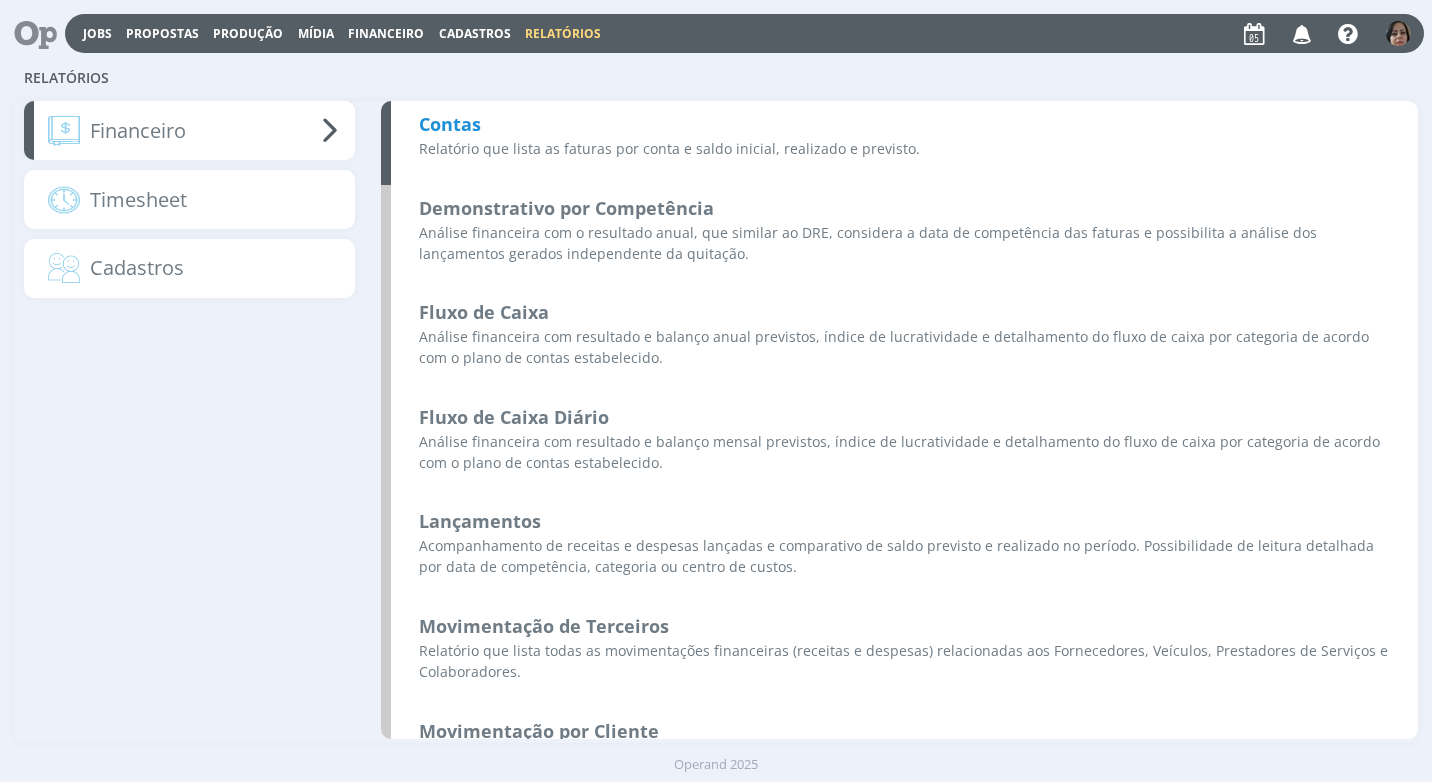 click on "Contas" at bounding box center (450, 124) 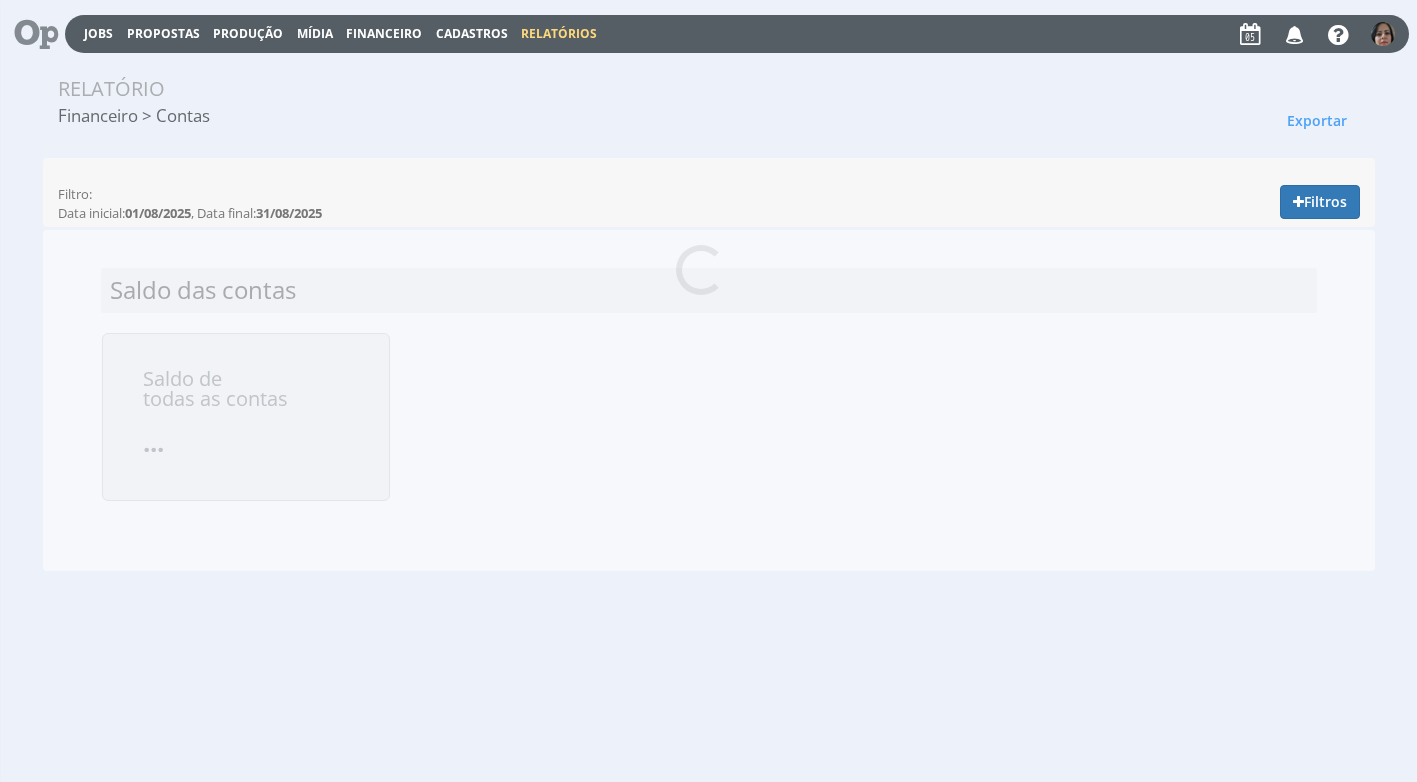 scroll, scrollTop: 0, scrollLeft: 0, axis: both 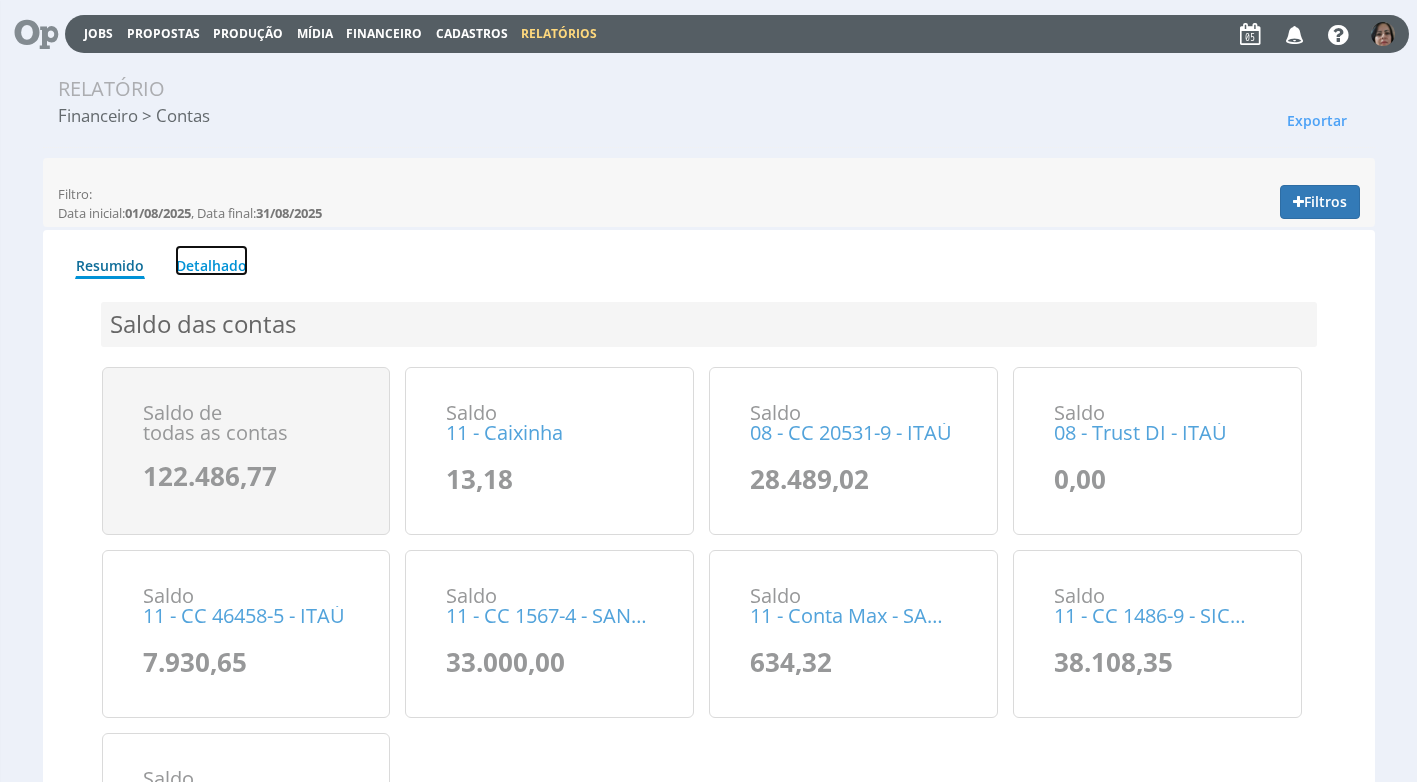 click on "Detalhado" at bounding box center [211, 260] 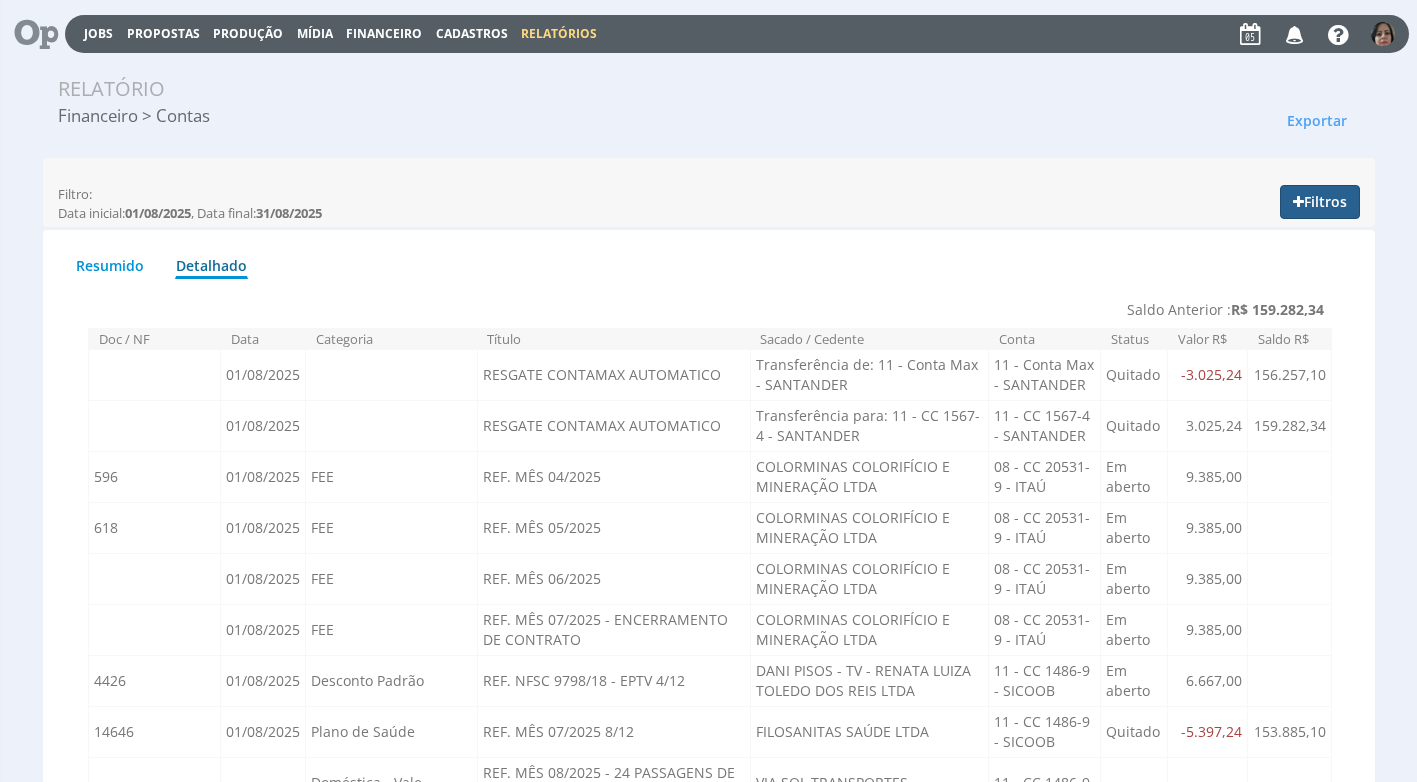 click on "Filtros" at bounding box center [1320, 202] 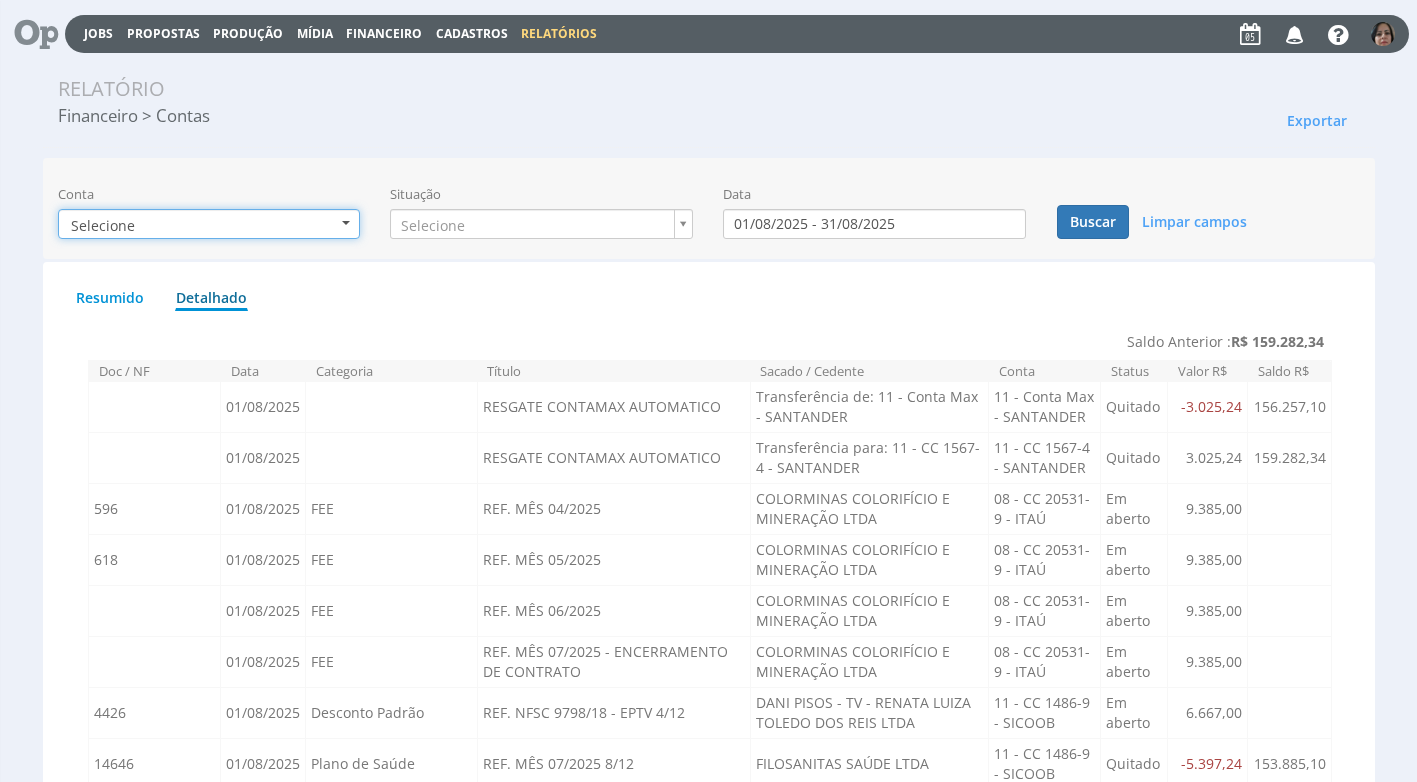 click at bounding box center [346, 223] 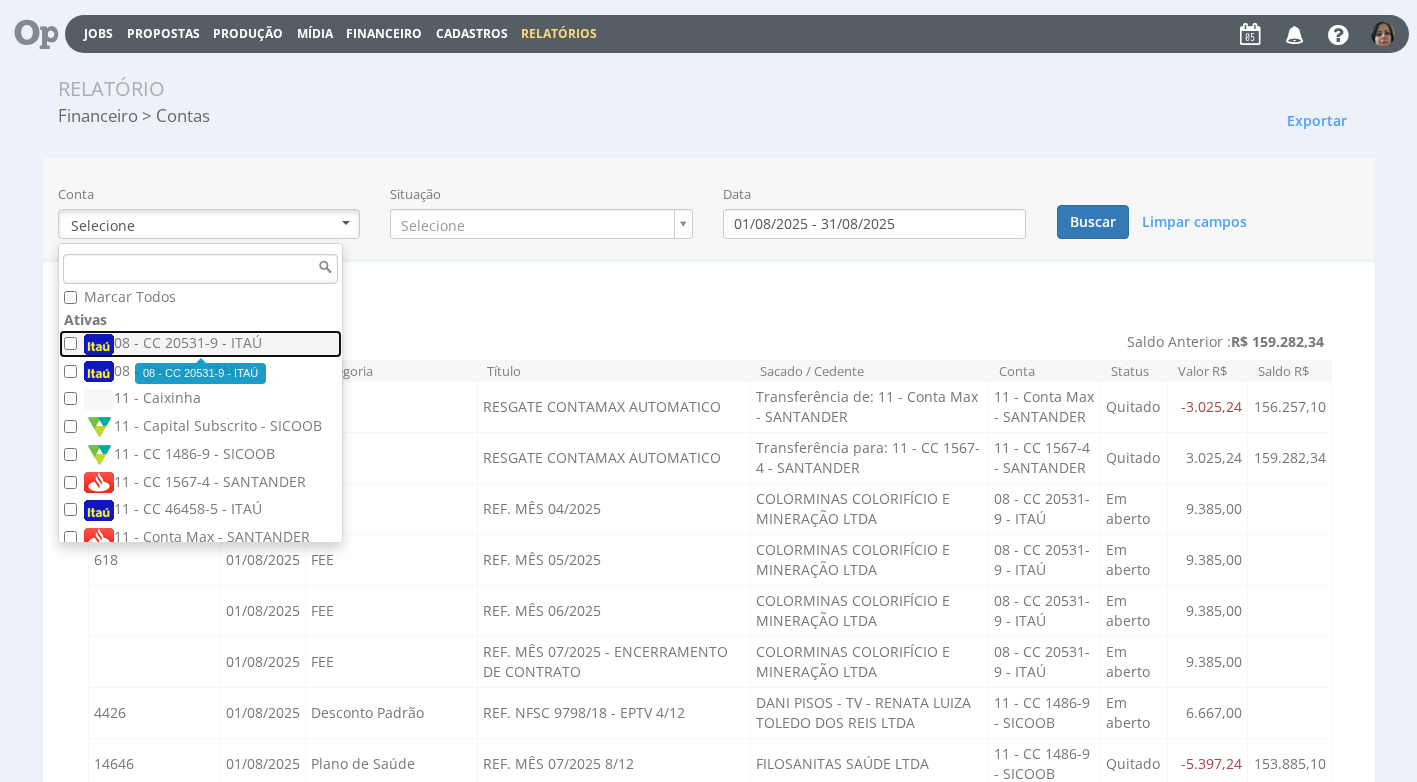 click on "08 - CC 20531-9 - ITAÚ" at bounding box center (203, 344) 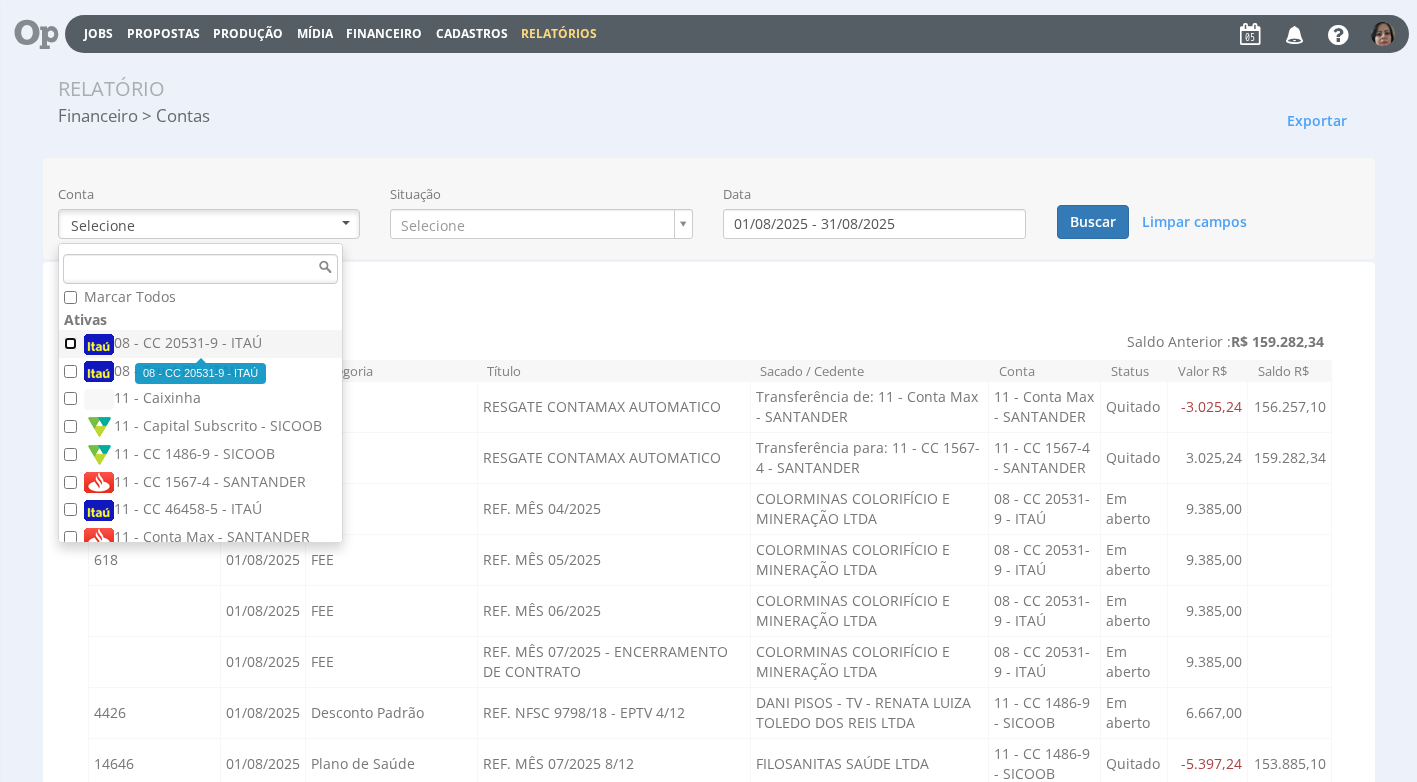 click on "08 - CC 20531-9 - ITAÚ" at bounding box center (70, 343) 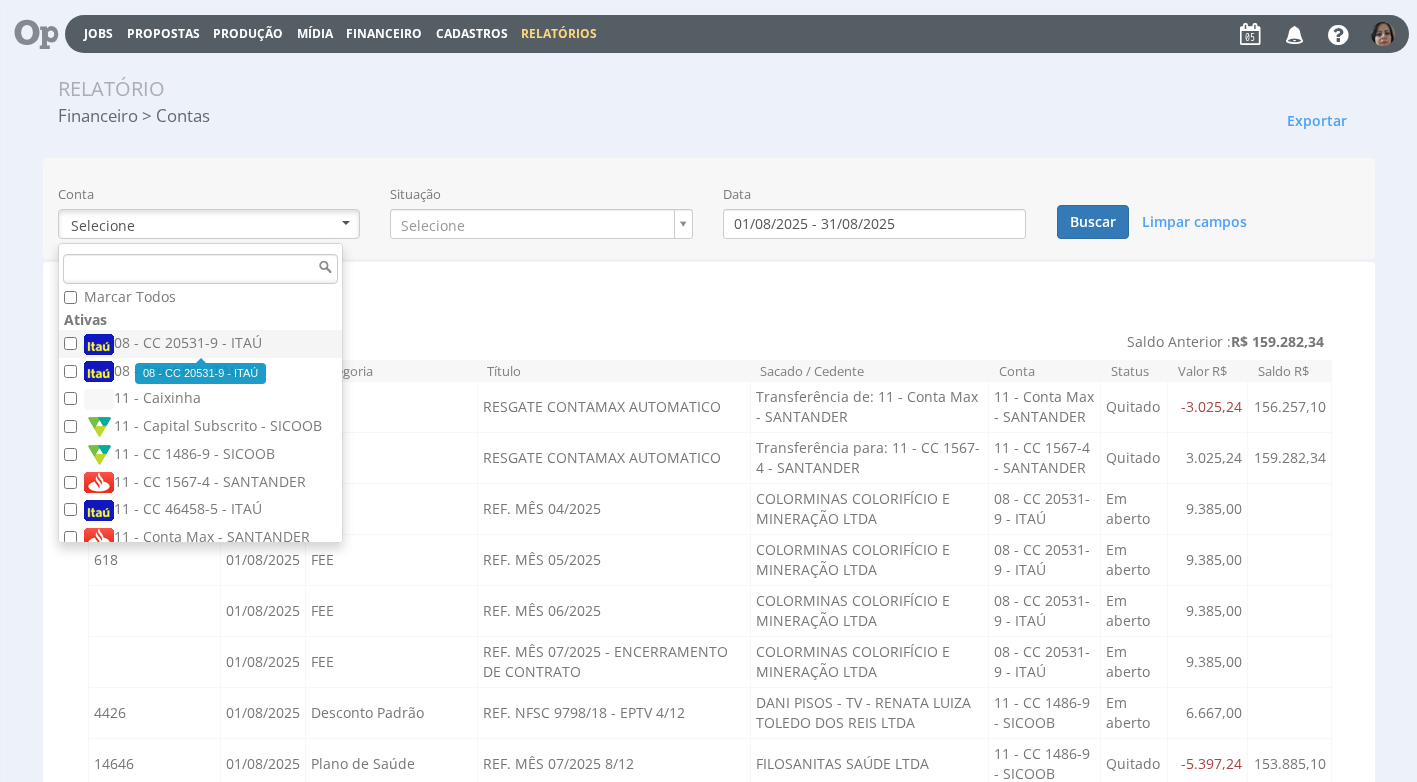 checkbox on "true" 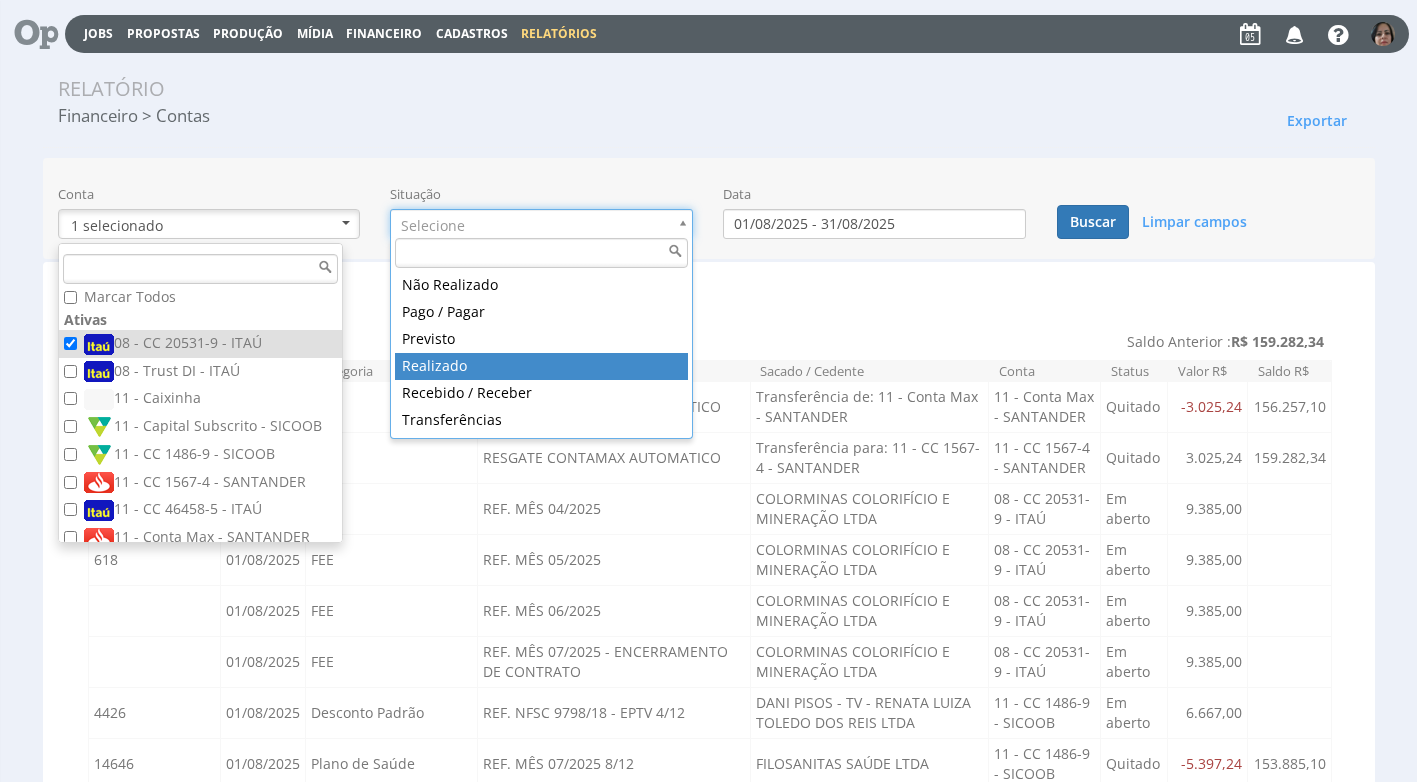 drag, startPoint x: 549, startPoint y: 367, endPoint x: 697, endPoint y: 343, distance: 149.93332 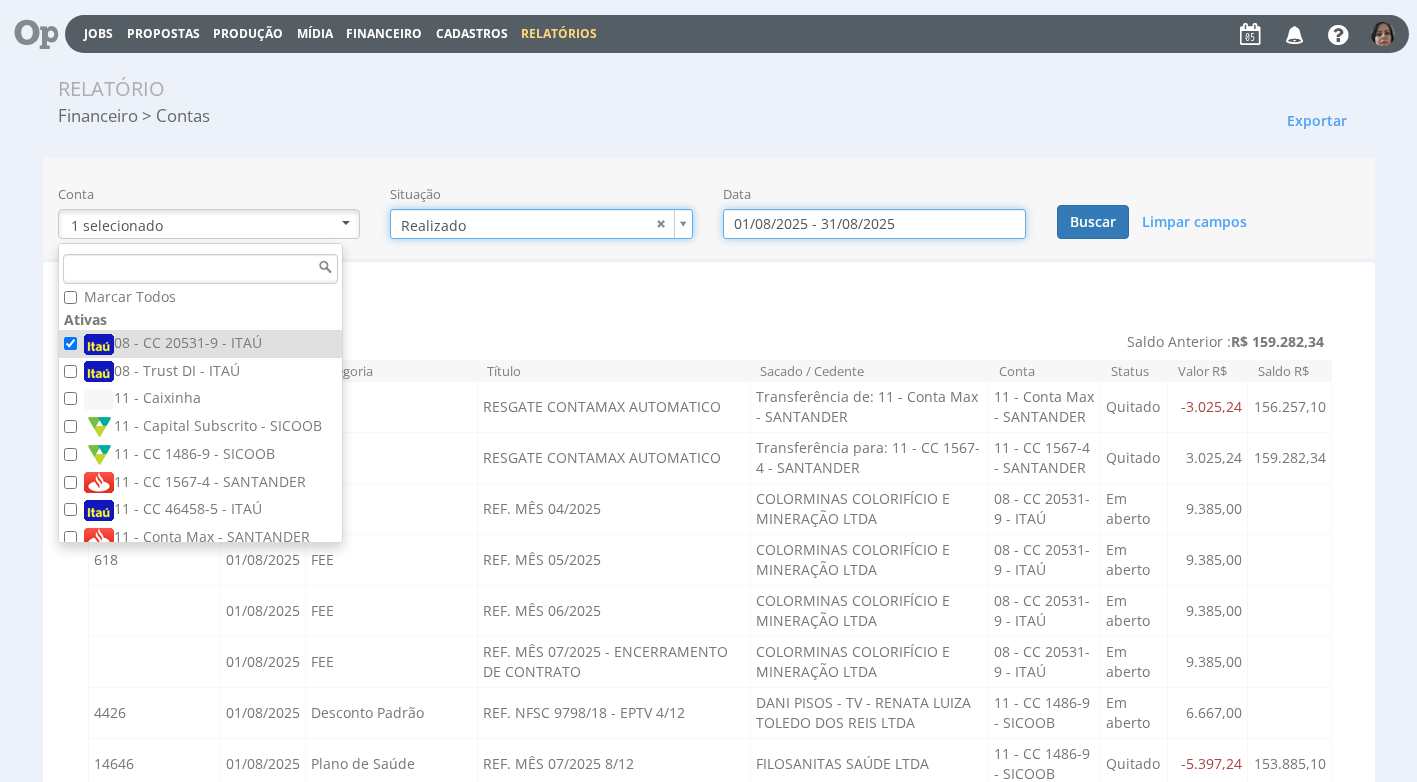click on "01/08/2025 - 31/08/2025" at bounding box center (874, 224) 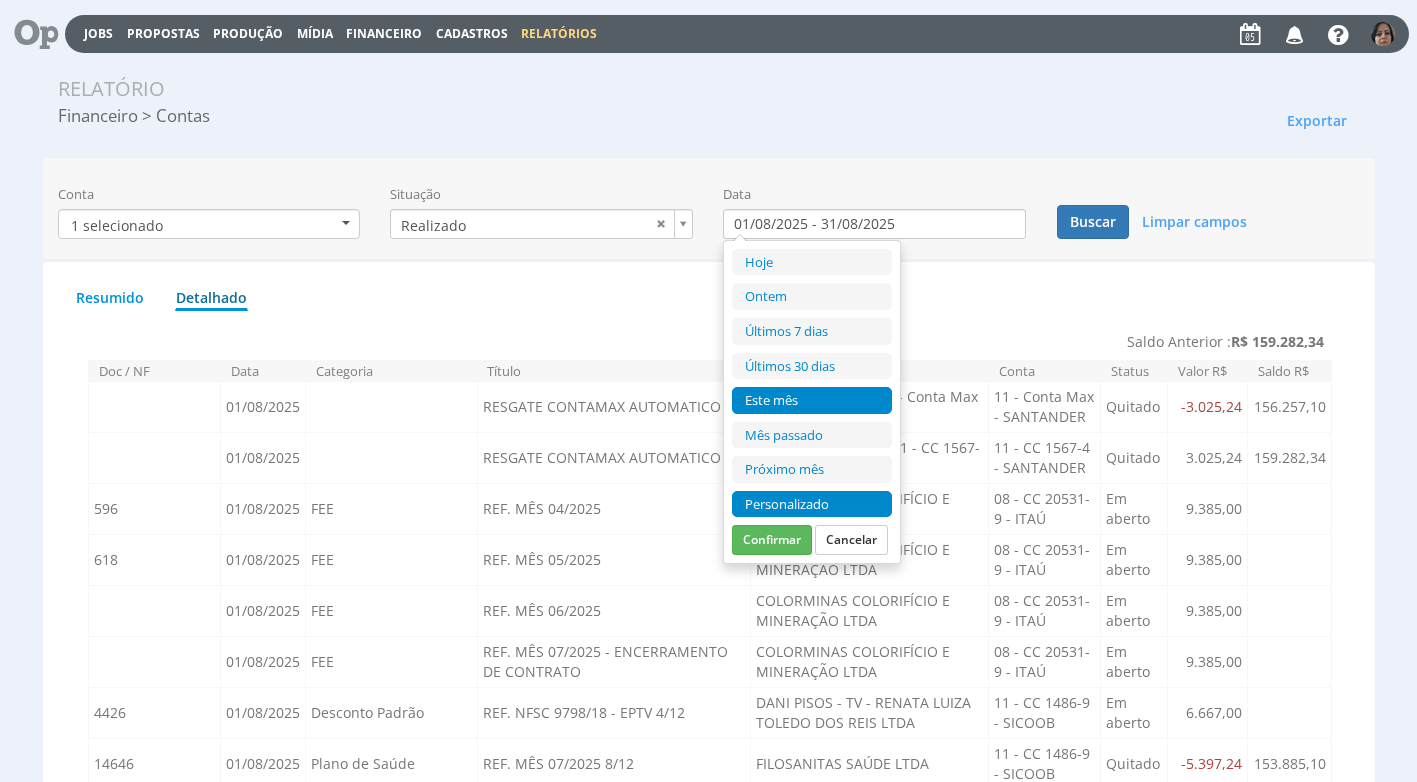 click on "Personalizado" at bounding box center [812, 504] 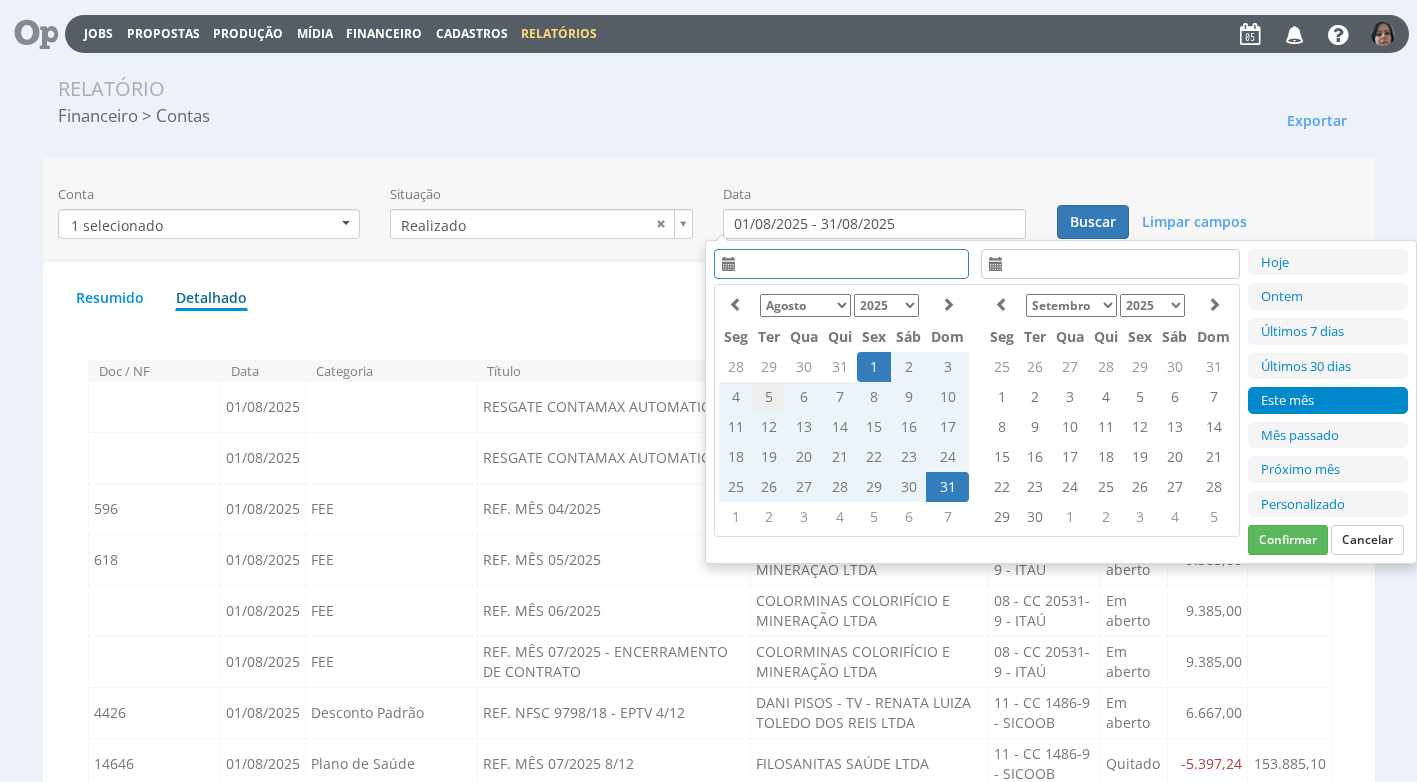 click on "5" at bounding box center (769, 397) 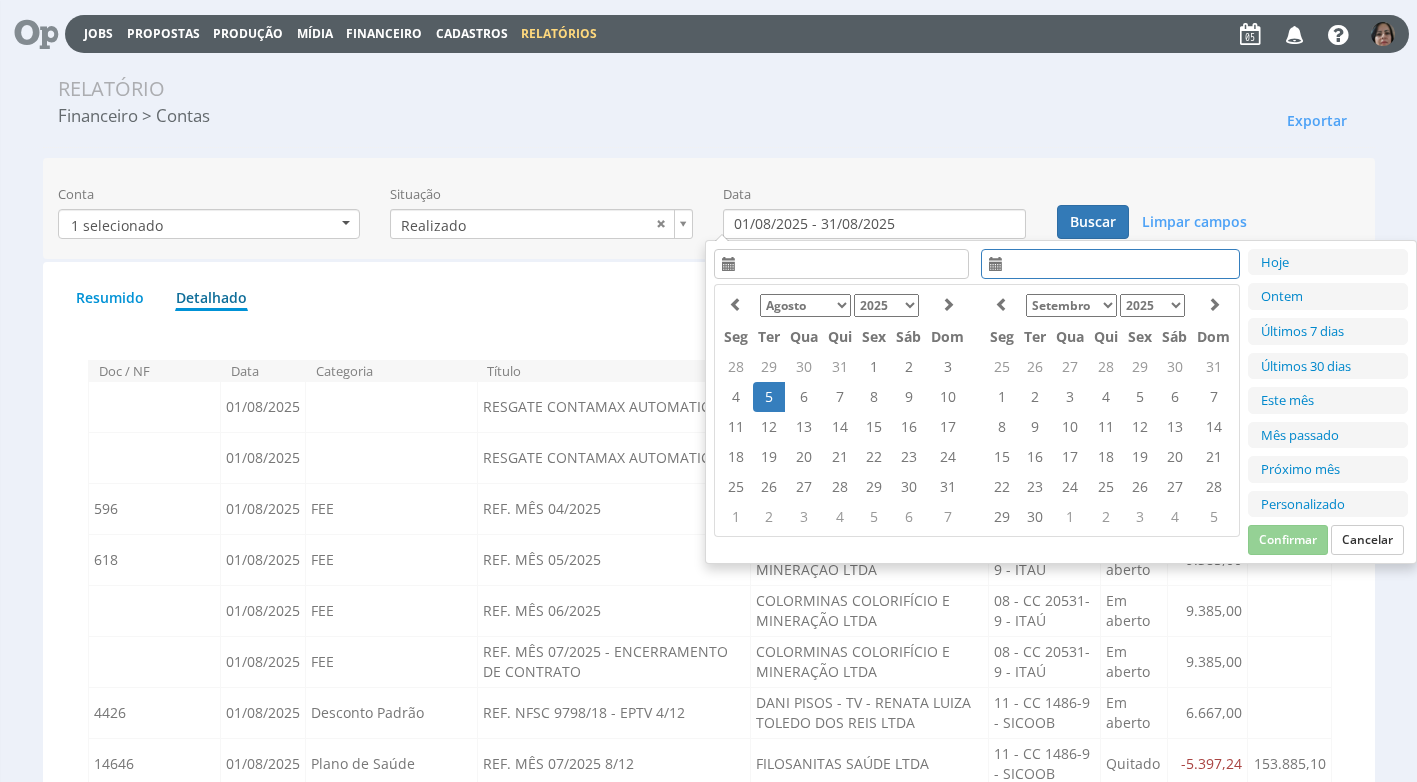 click on "5" at bounding box center (769, 397) 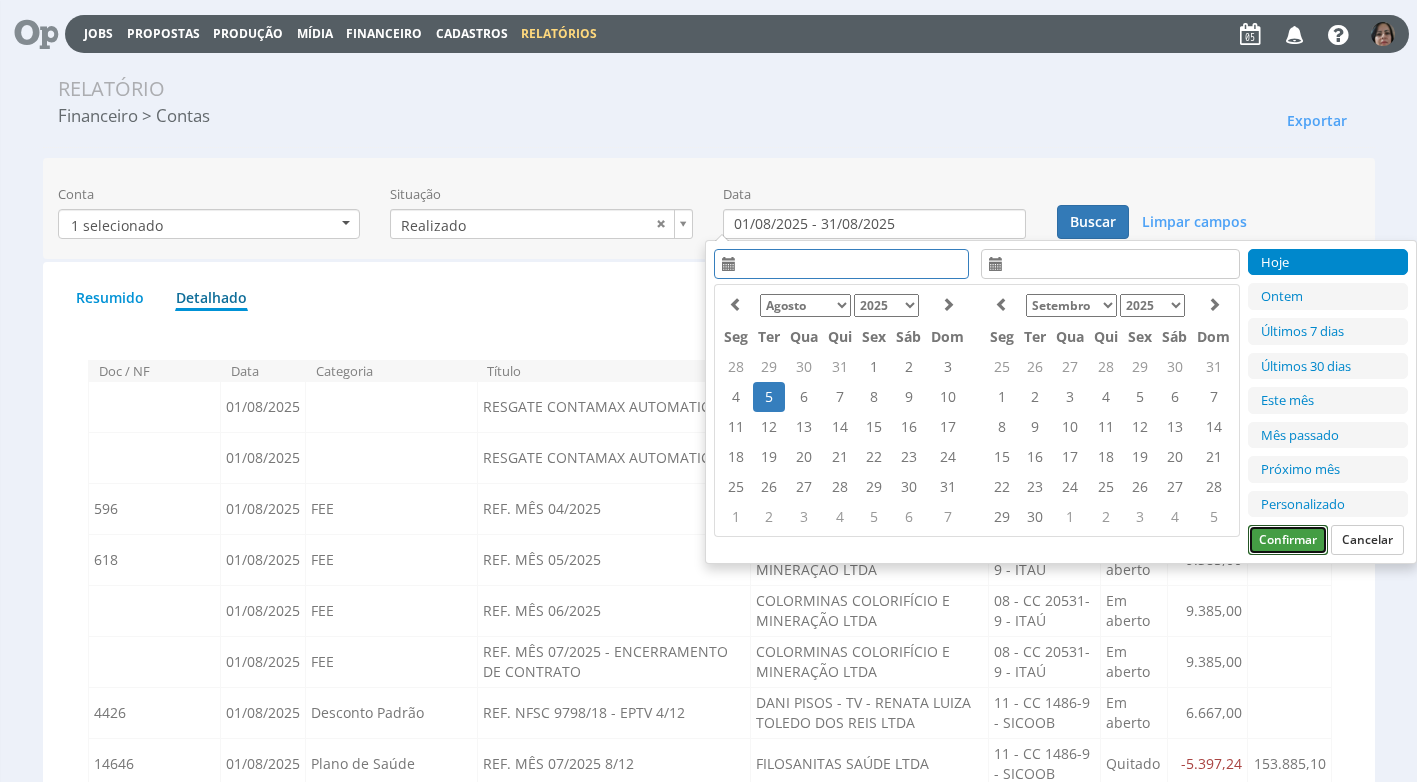 click on "Hoje Ontem Últimos 7 dias Últimos 30 dias Este mês Mês passado Próximo mês Personalizado Confirmar   Cancelar" at bounding box center (1328, 402) 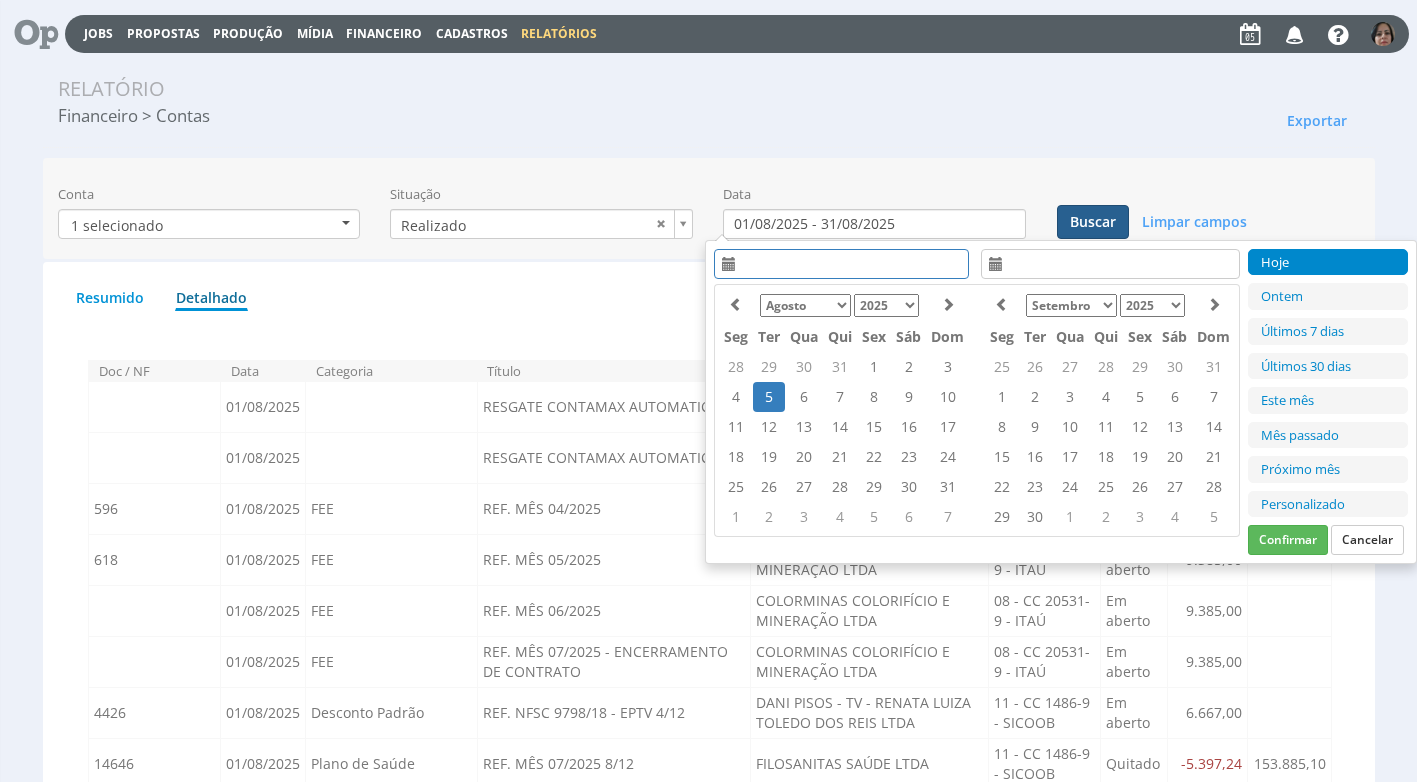 type on "05/08/2025 - 05/08/2025" 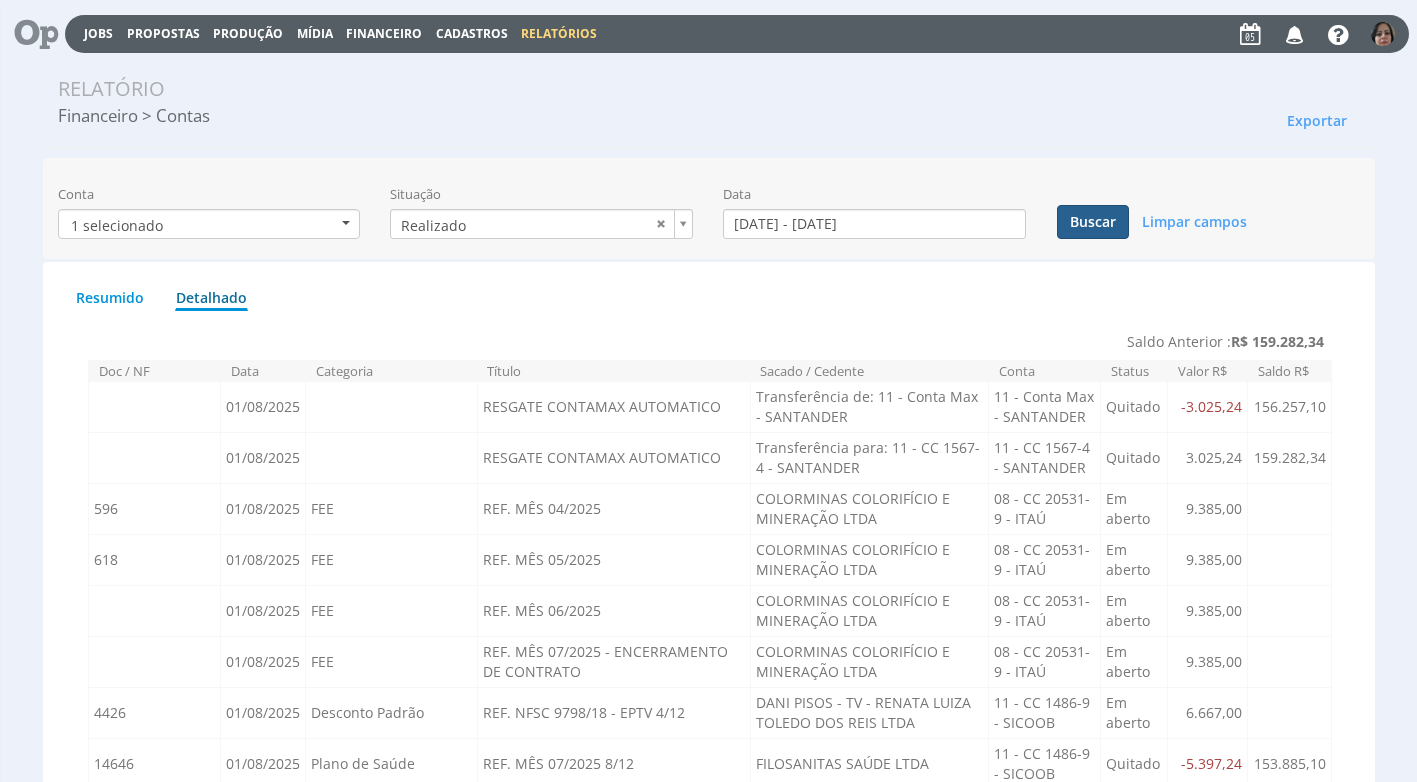 click on "Buscar" at bounding box center (1093, 222) 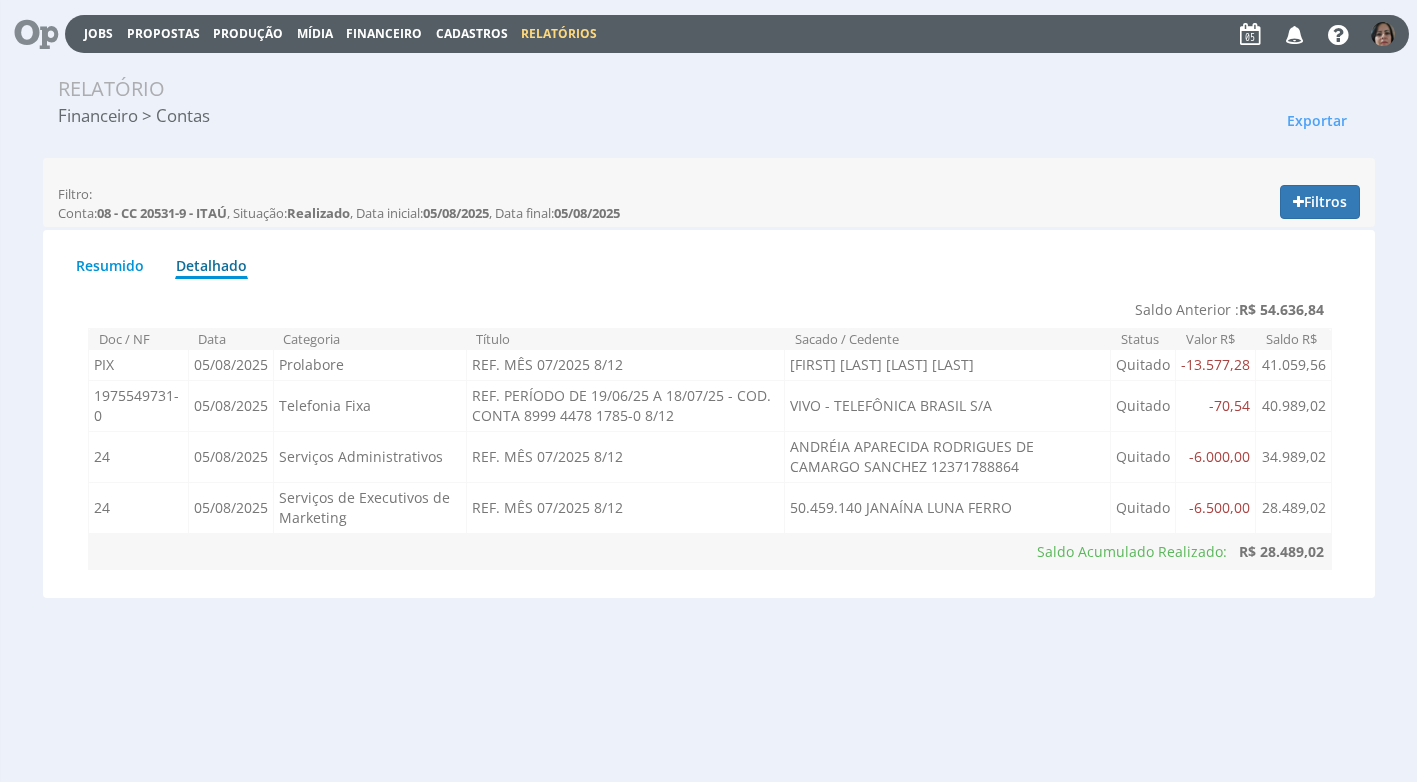 click on "Financeiro" at bounding box center (384, 33) 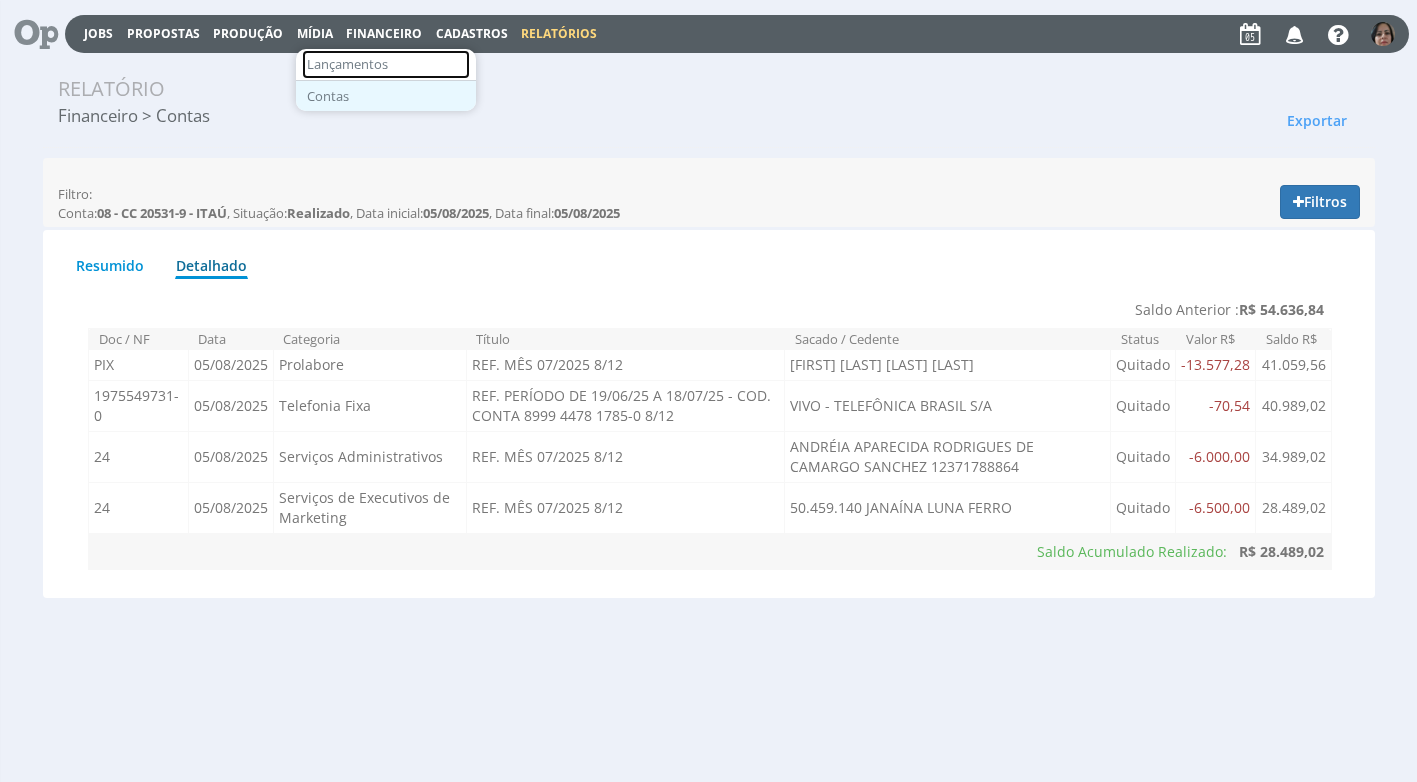 drag, startPoint x: 363, startPoint y: 59, endPoint x: 427, endPoint y: 108, distance: 80.60397 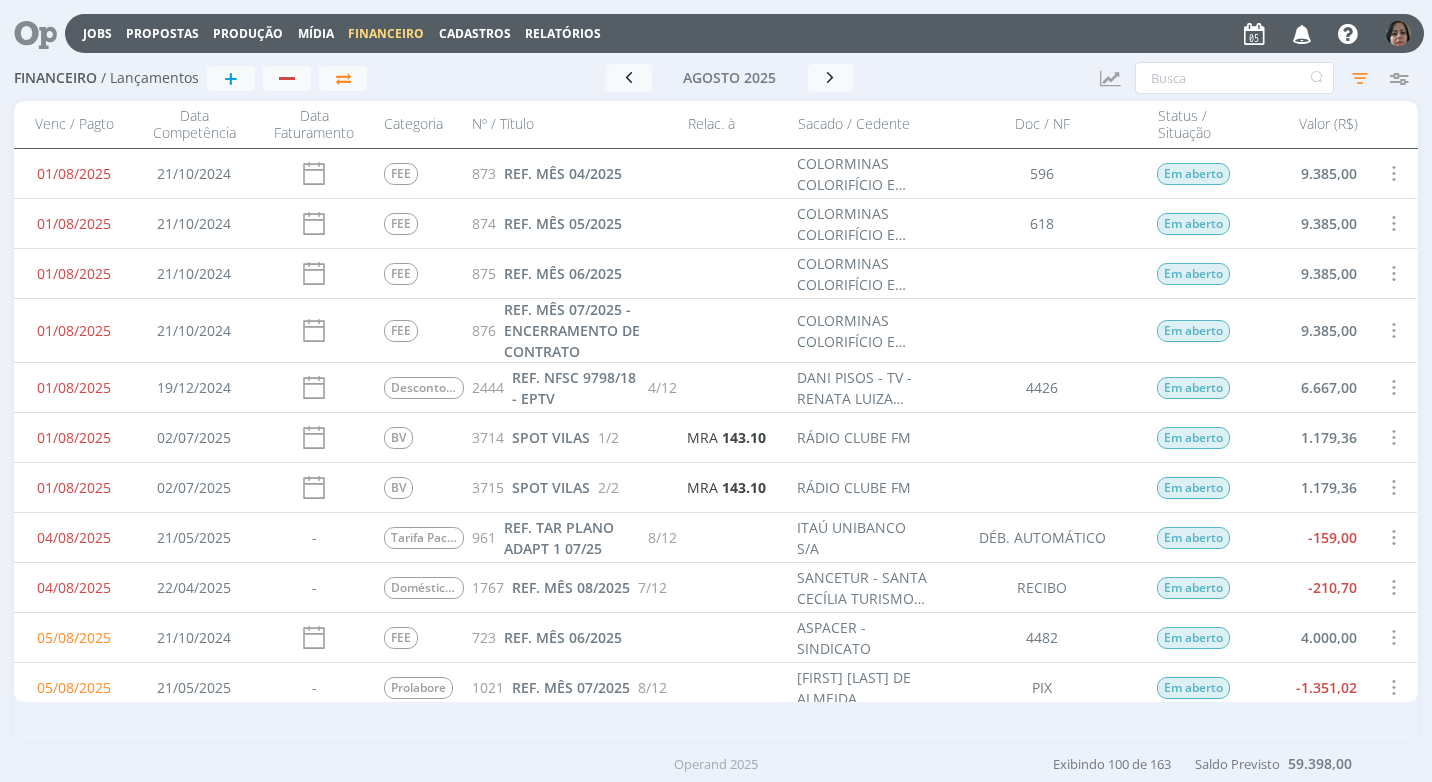 scroll, scrollTop: 0, scrollLeft: 0, axis: both 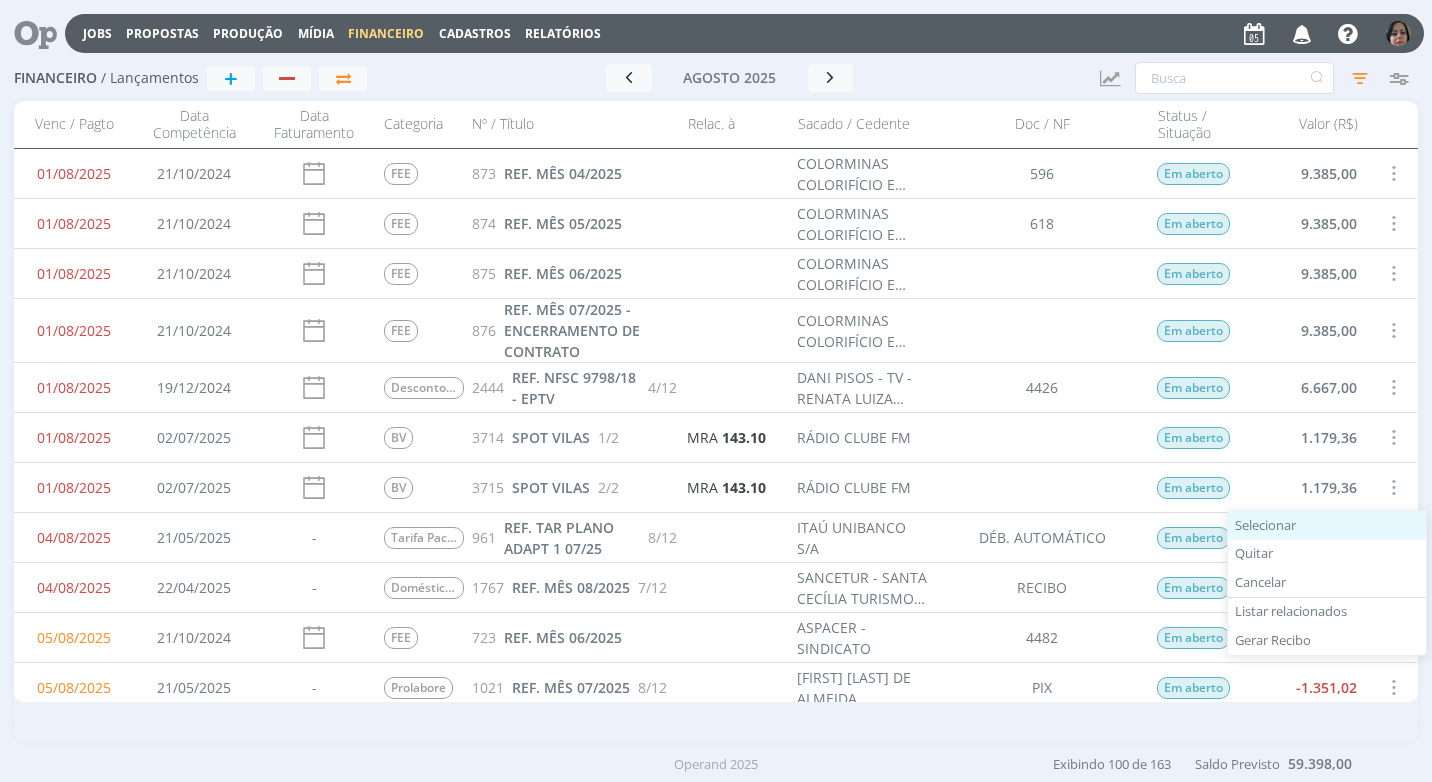 click on "Selecionar" at bounding box center (1327, 525) 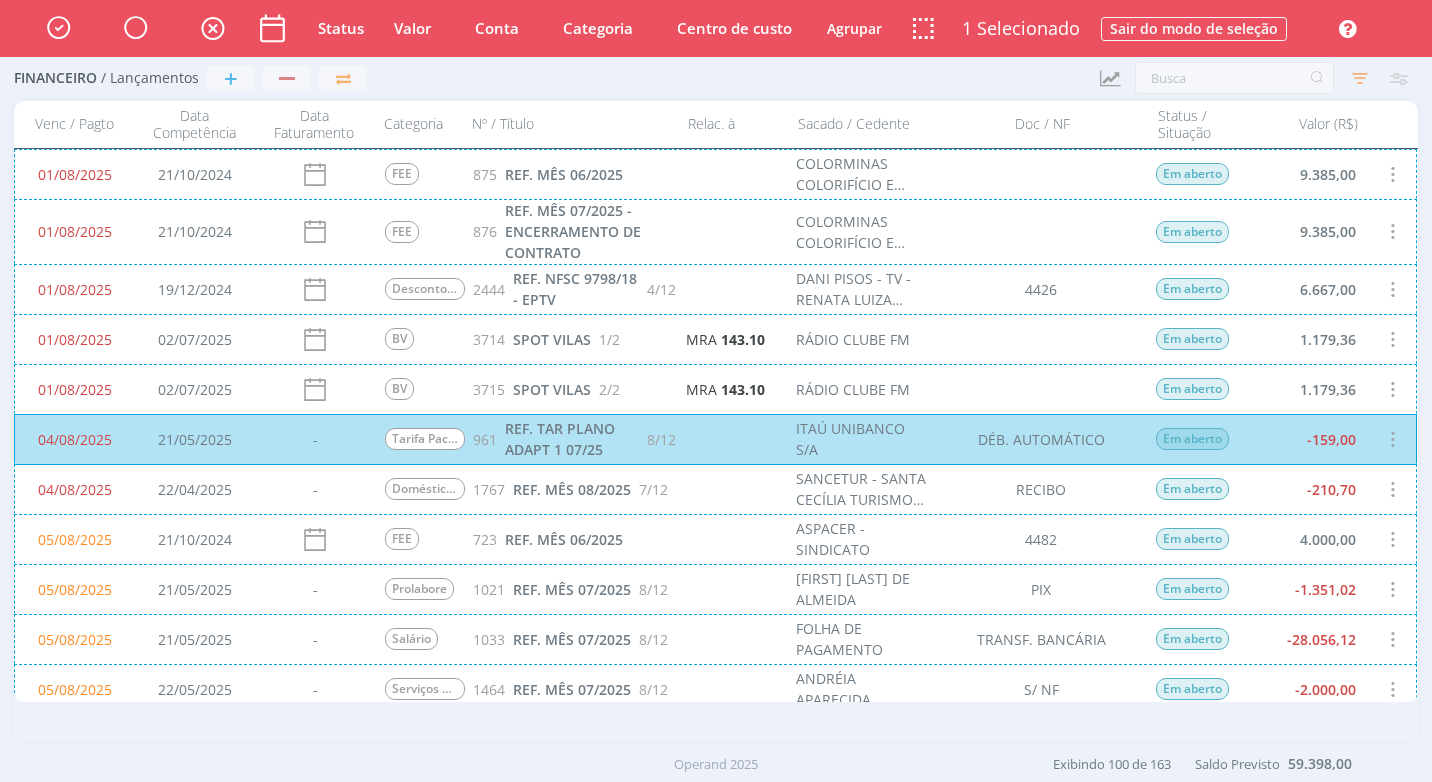 scroll, scrollTop: 0, scrollLeft: 0, axis: both 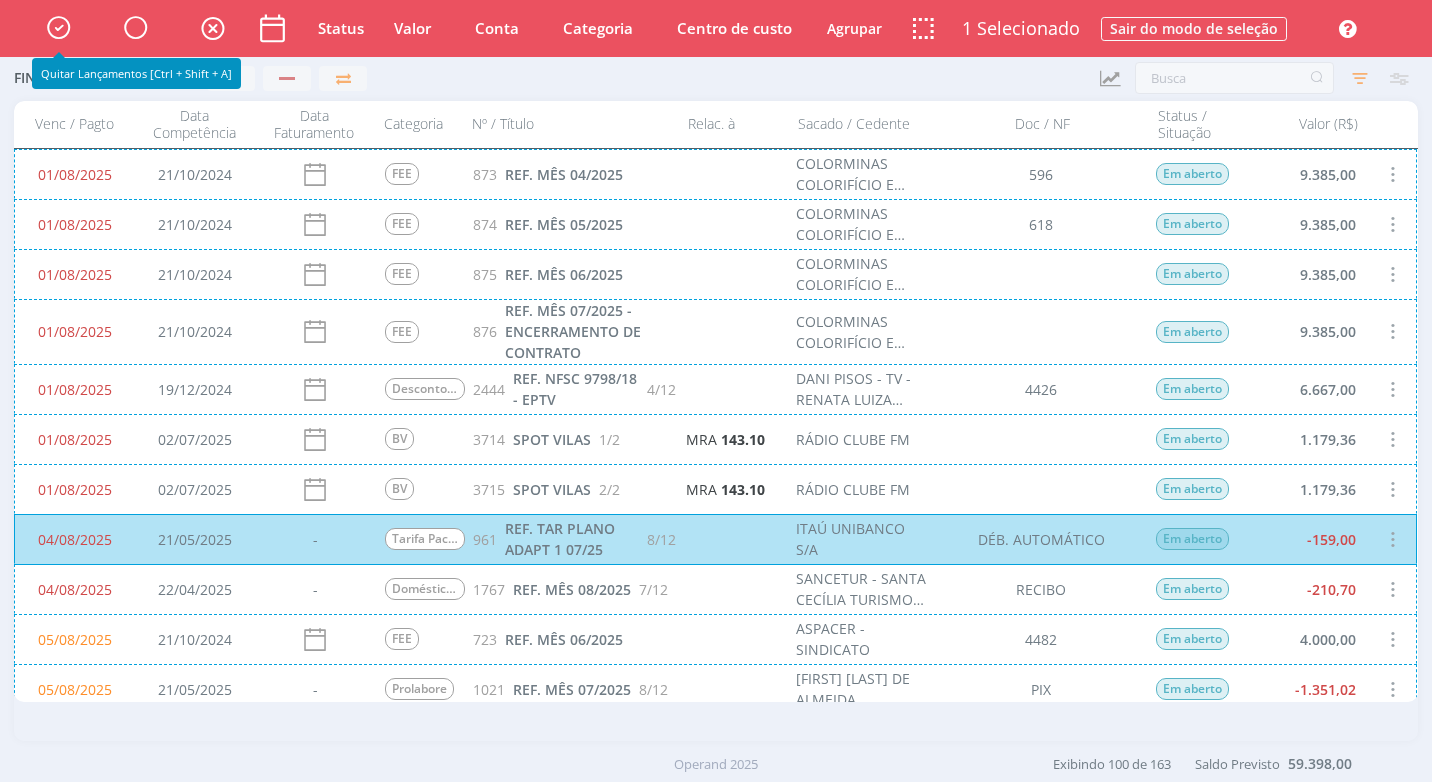 click at bounding box center [58, 27] 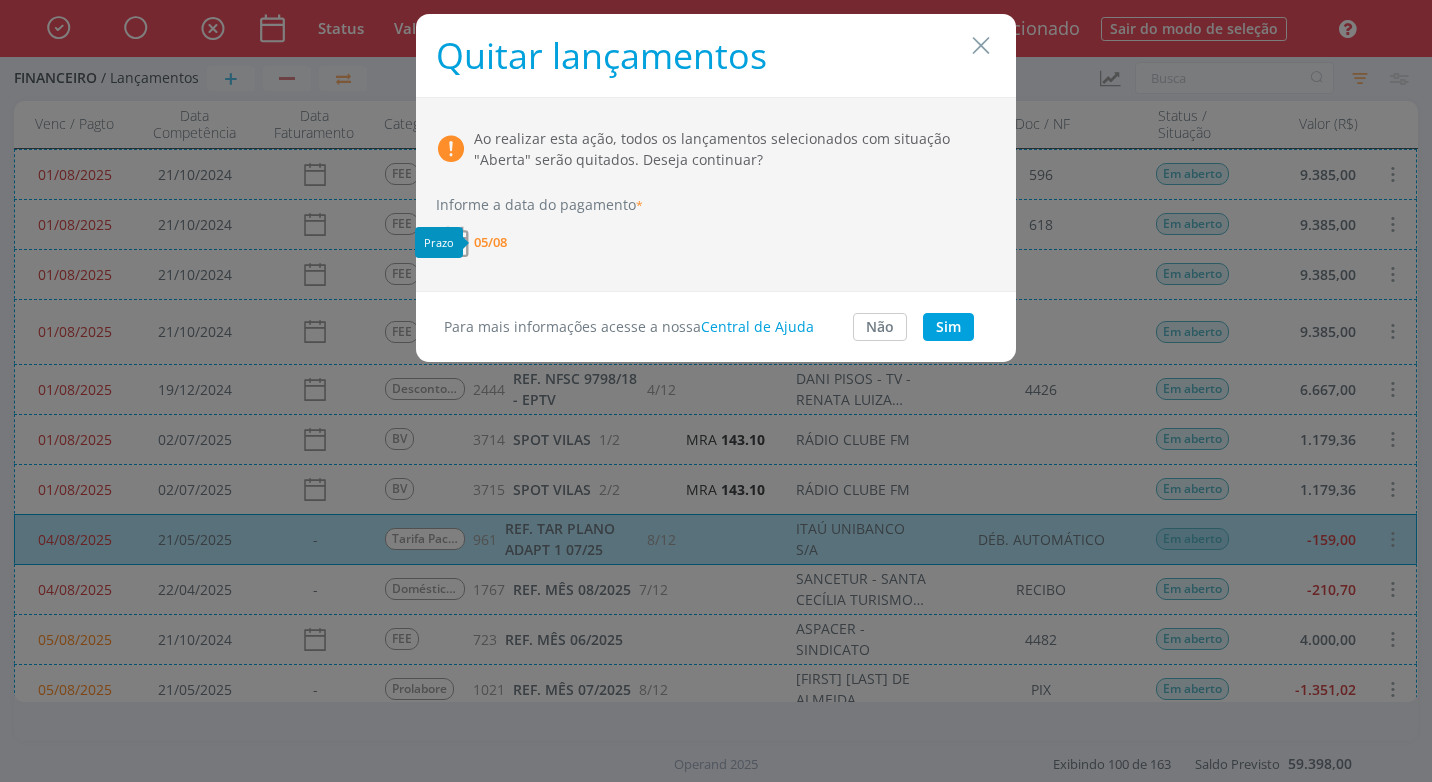 click on "05/08" at bounding box center [490, 242] 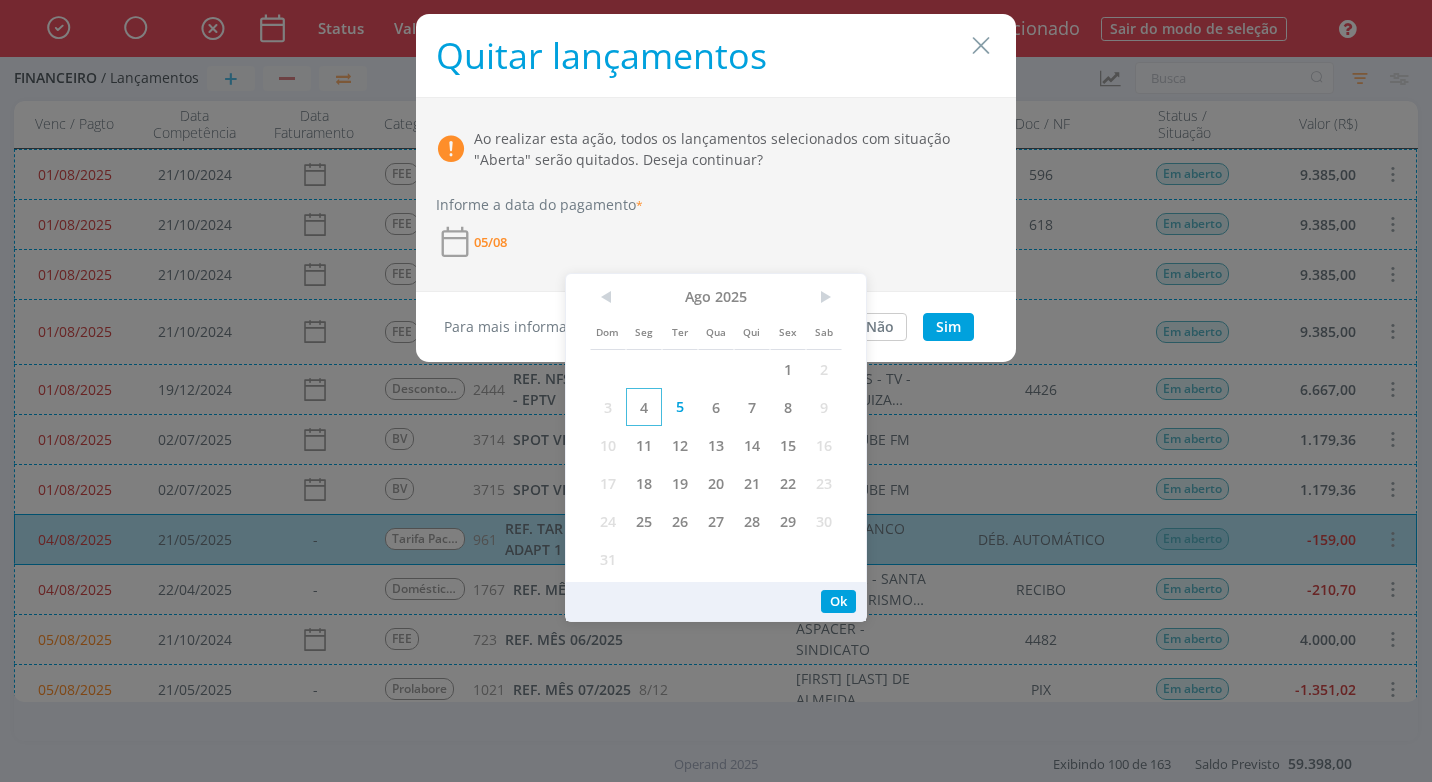 click on "4" at bounding box center (644, 407) 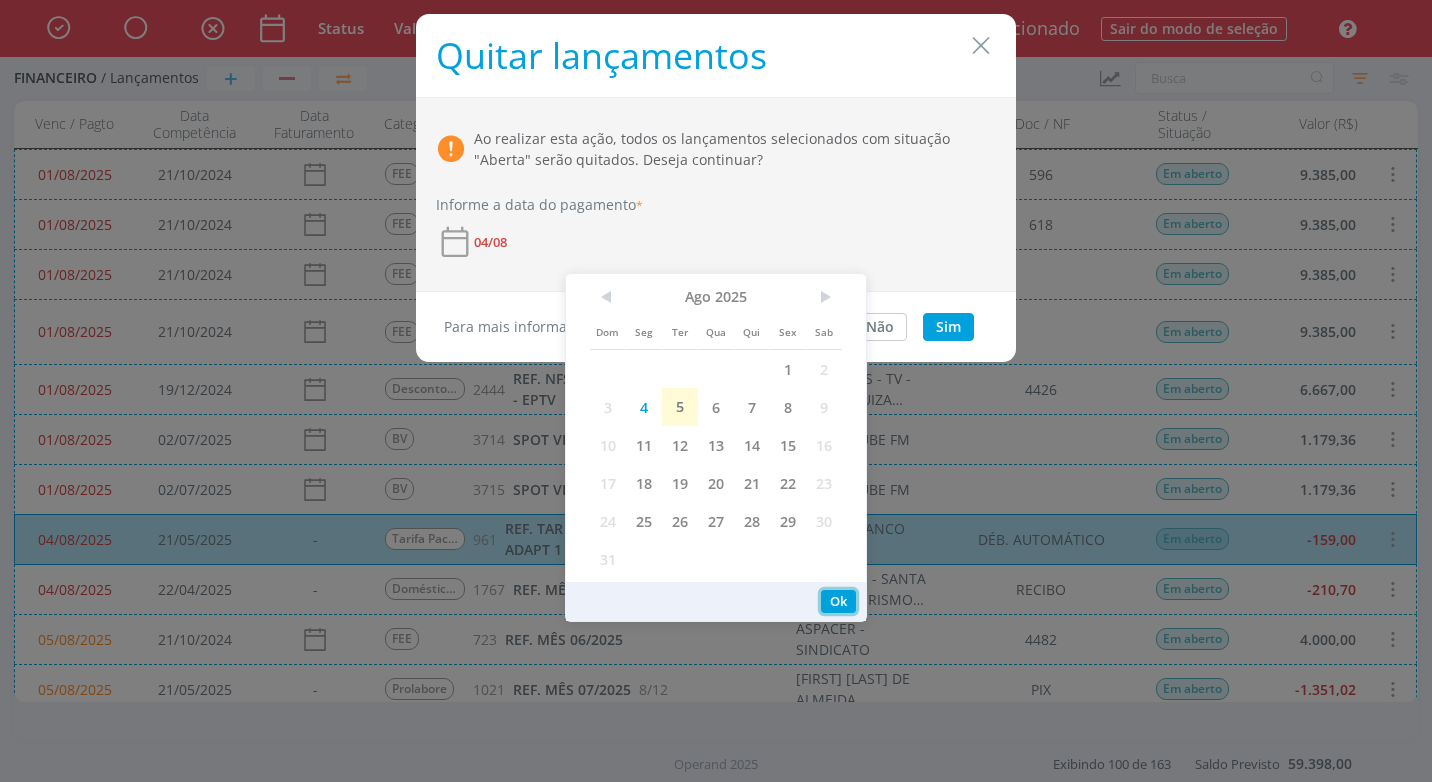 drag, startPoint x: 843, startPoint y: 605, endPoint x: 848, endPoint y: 590, distance: 15.811388 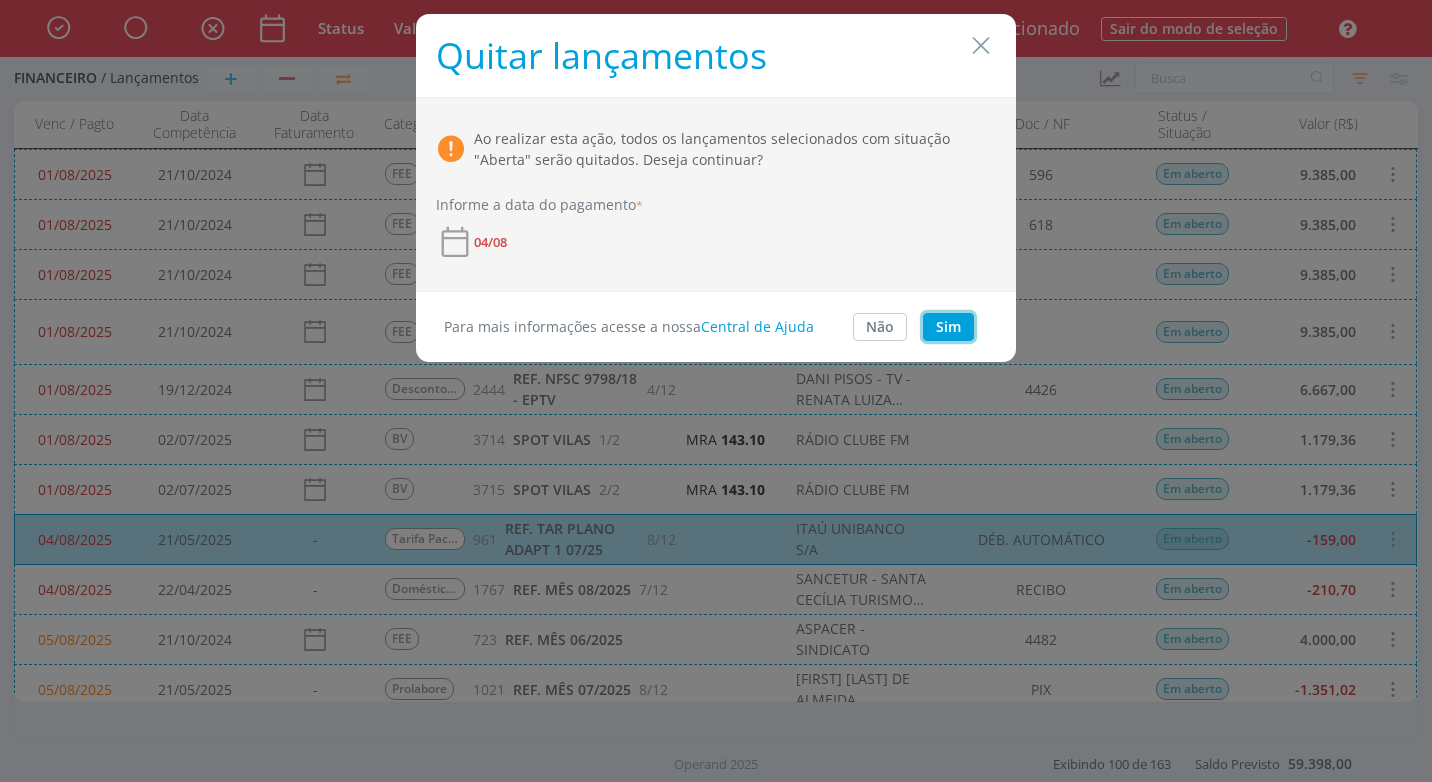 click on "Sim" at bounding box center (948, 327) 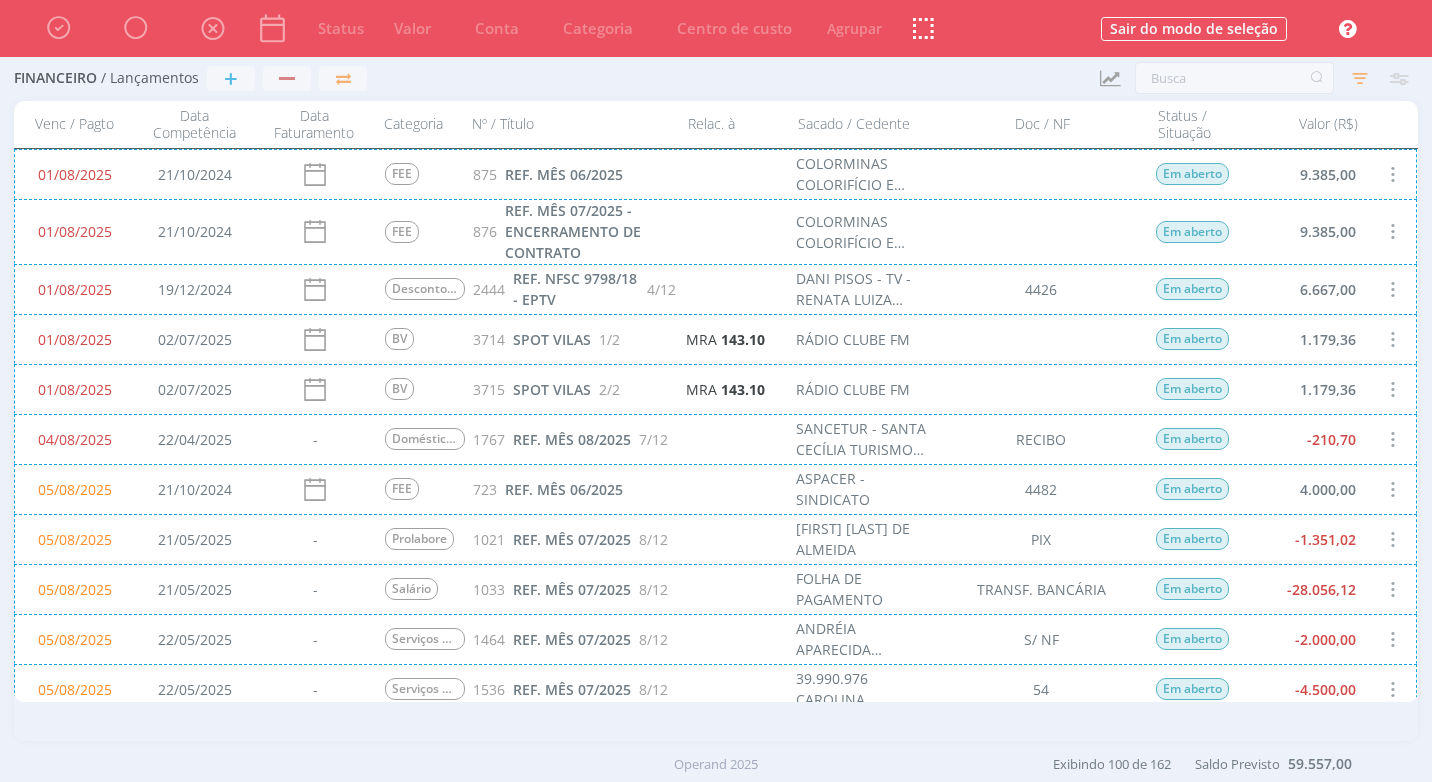 scroll, scrollTop: 0, scrollLeft: 0, axis: both 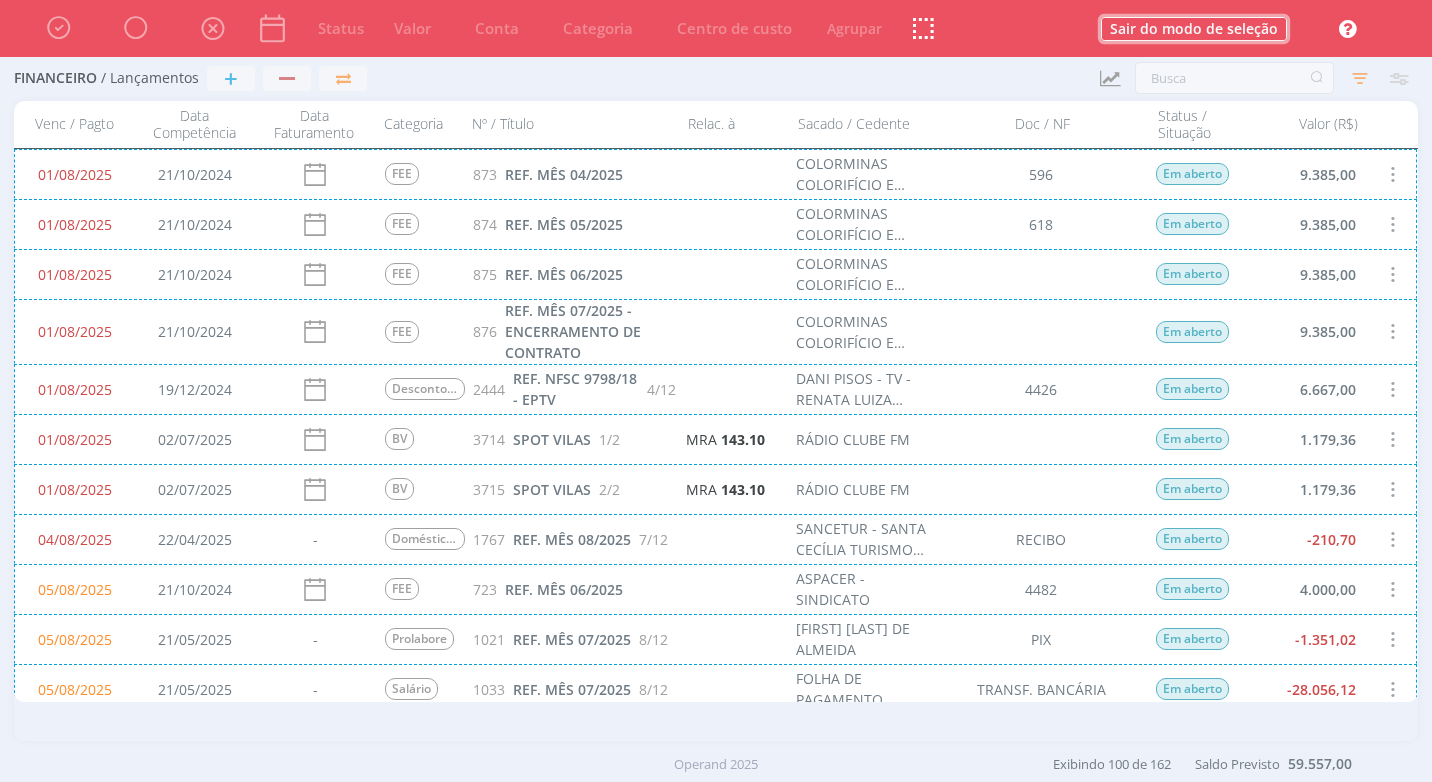 drag, startPoint x: 1150, startPoint y: 30, endPoint x: 705, endPoint y: 38, distance: 445.0719 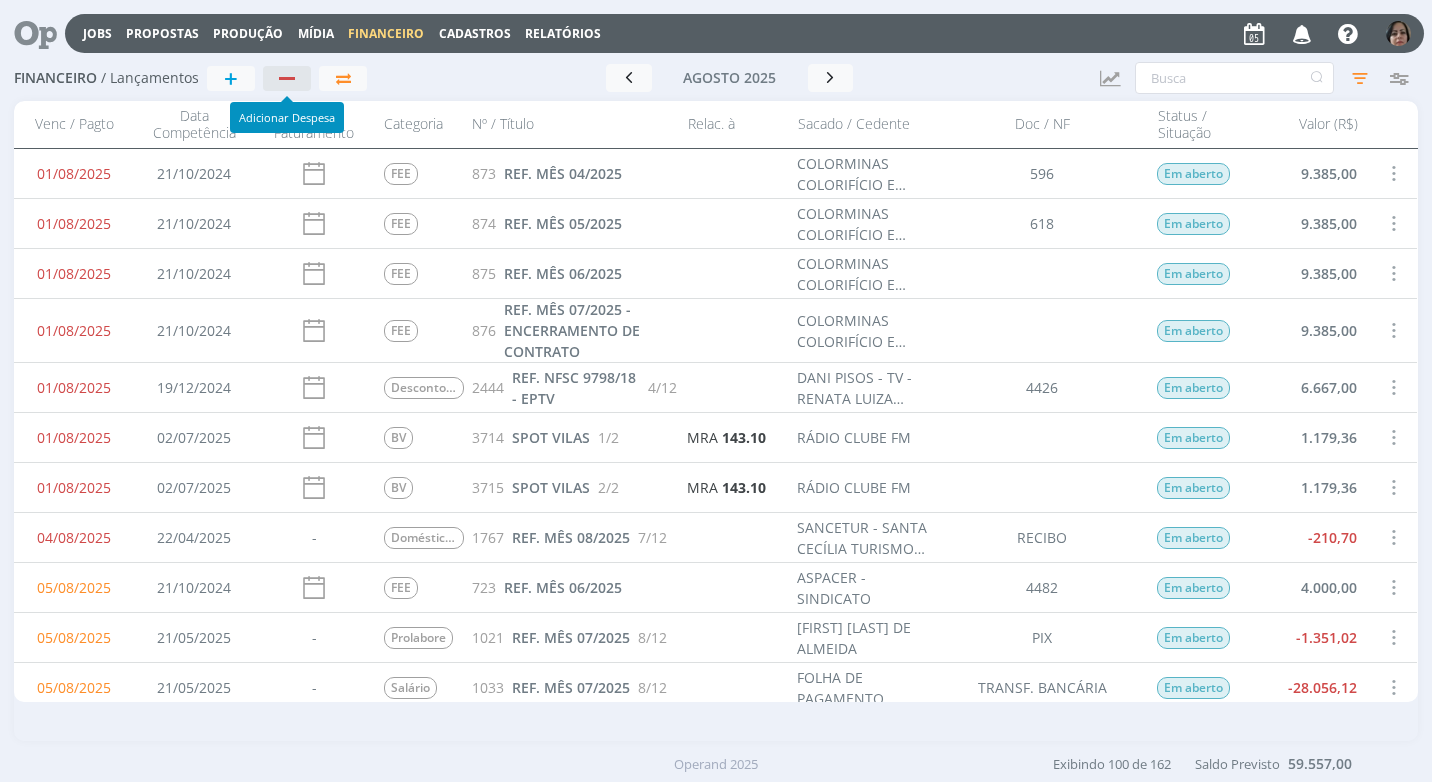 click at bounding box center (288, 78) 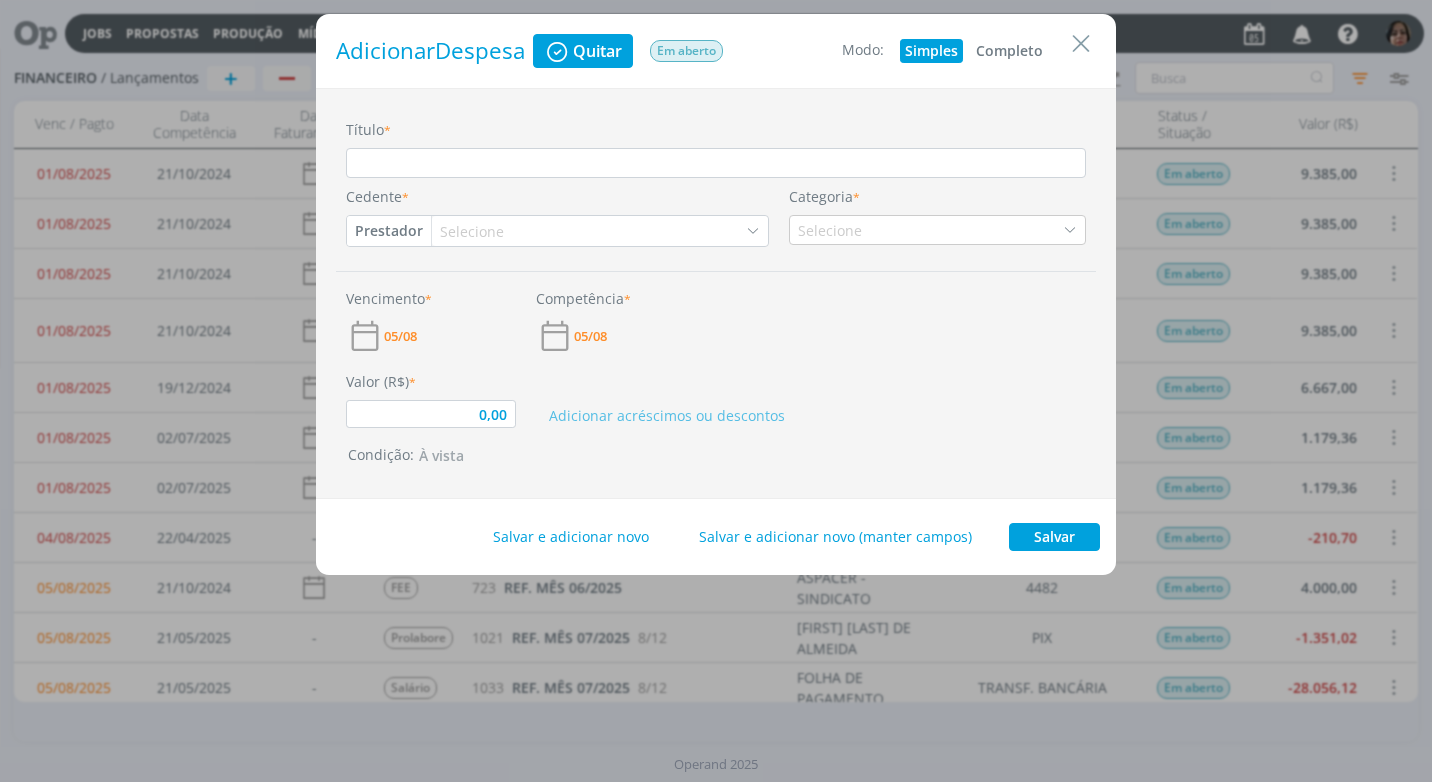 click on "Completo" at bounding box center (1009, 51) 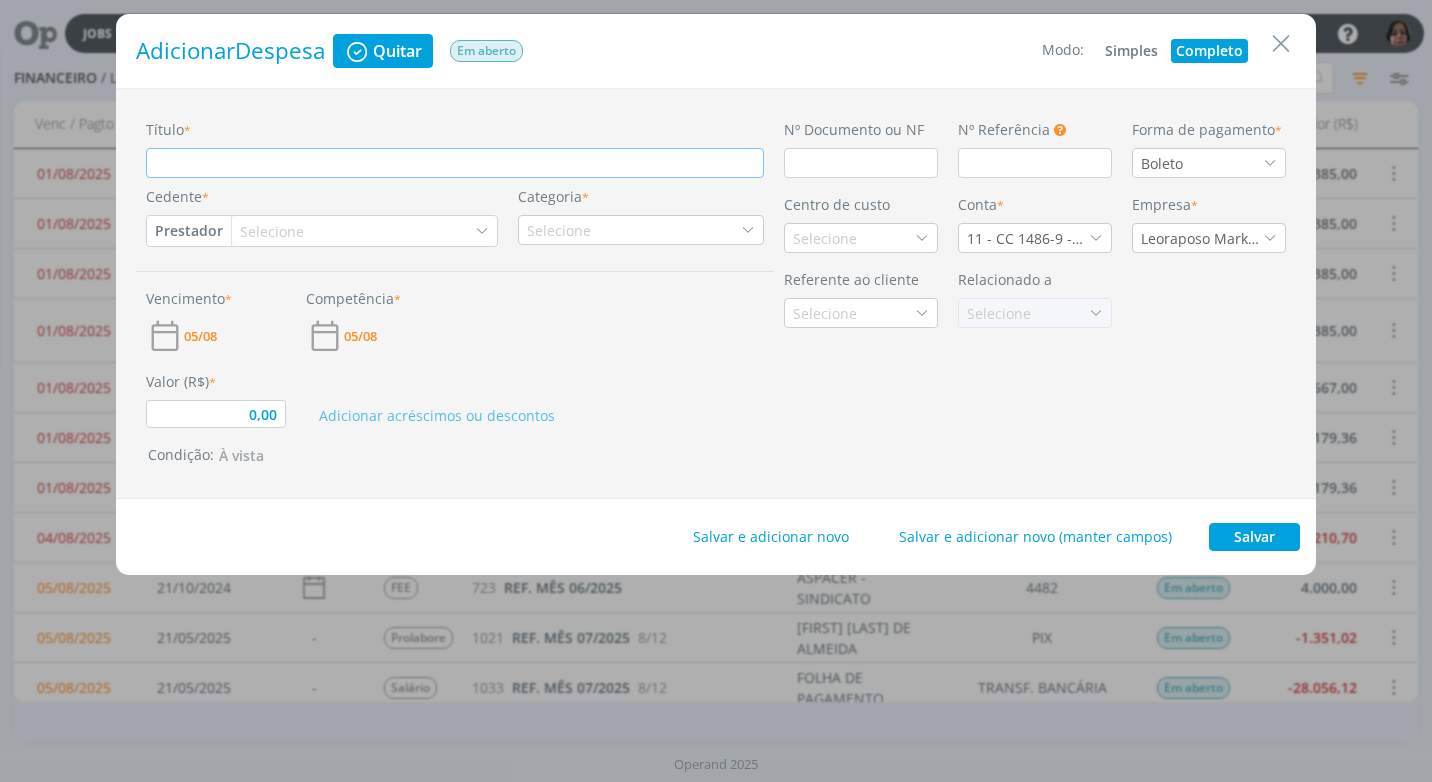 click on "Título  *" at bounding box center (455, 163) 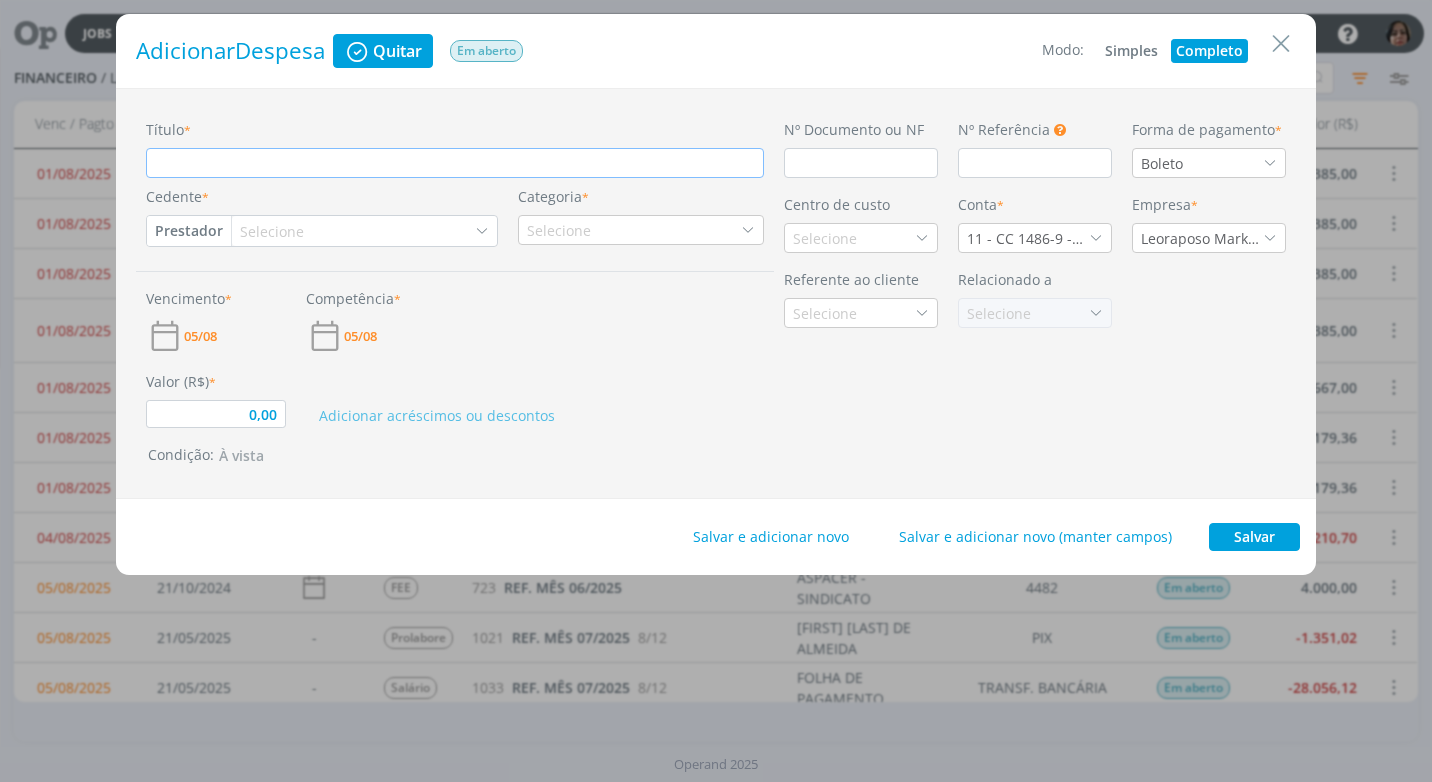 type on "T" 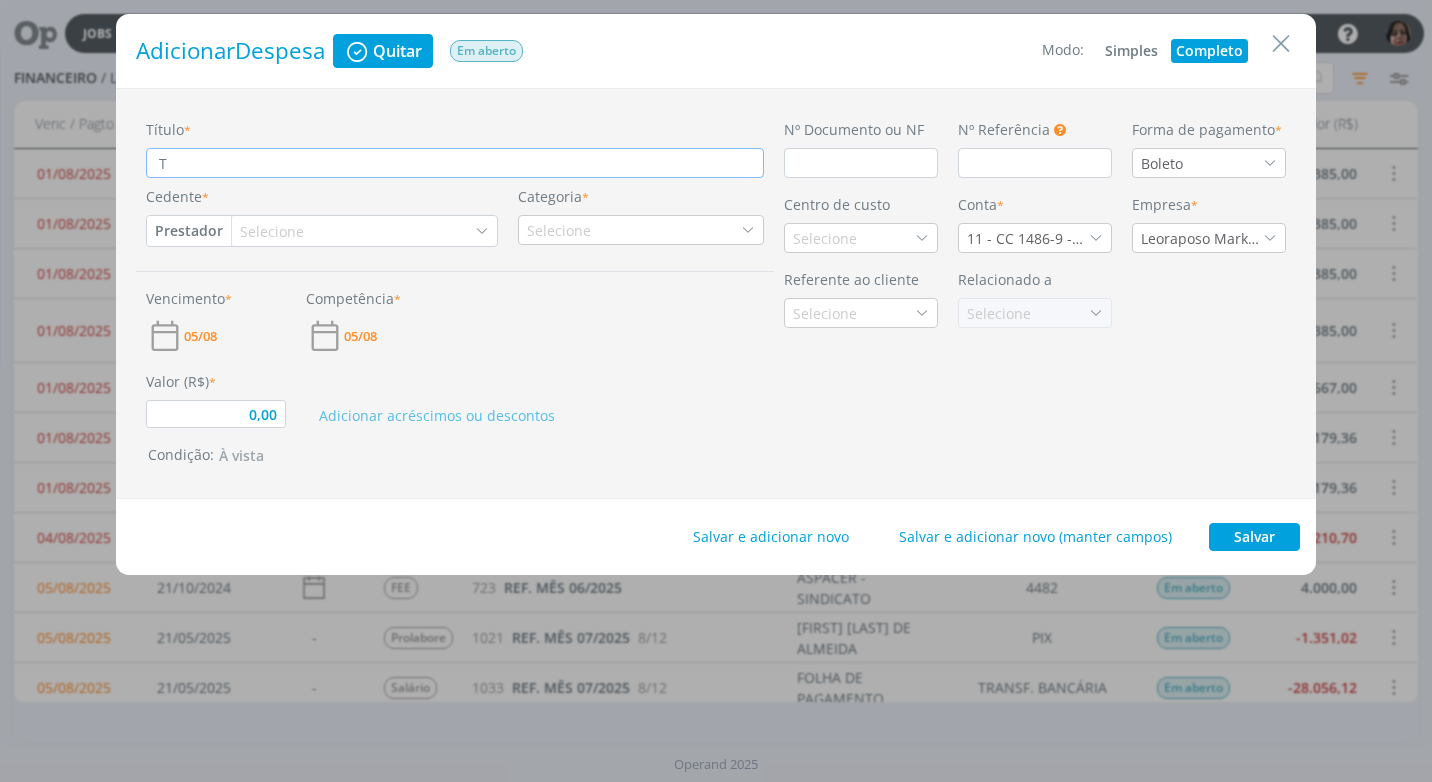 type on "0,00" 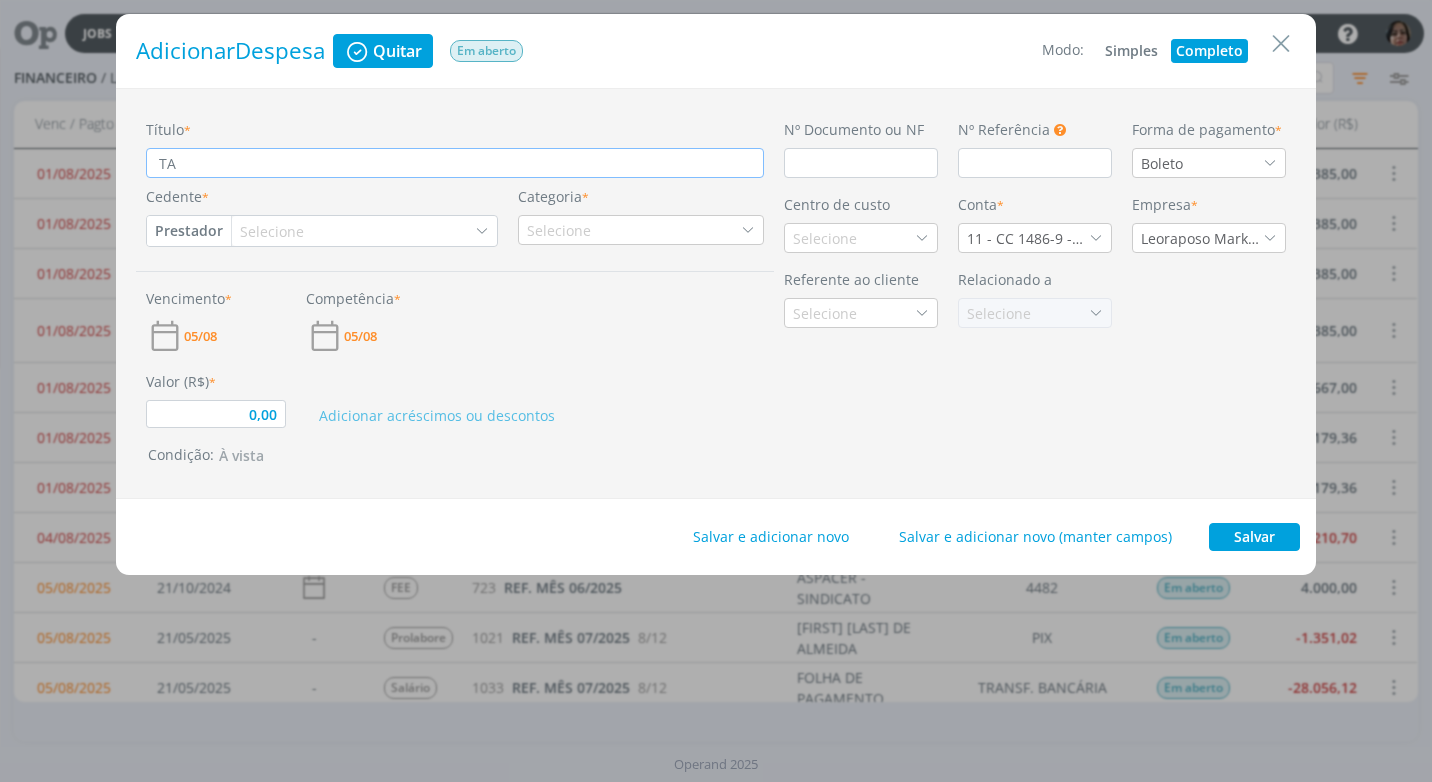 type on "TAR" 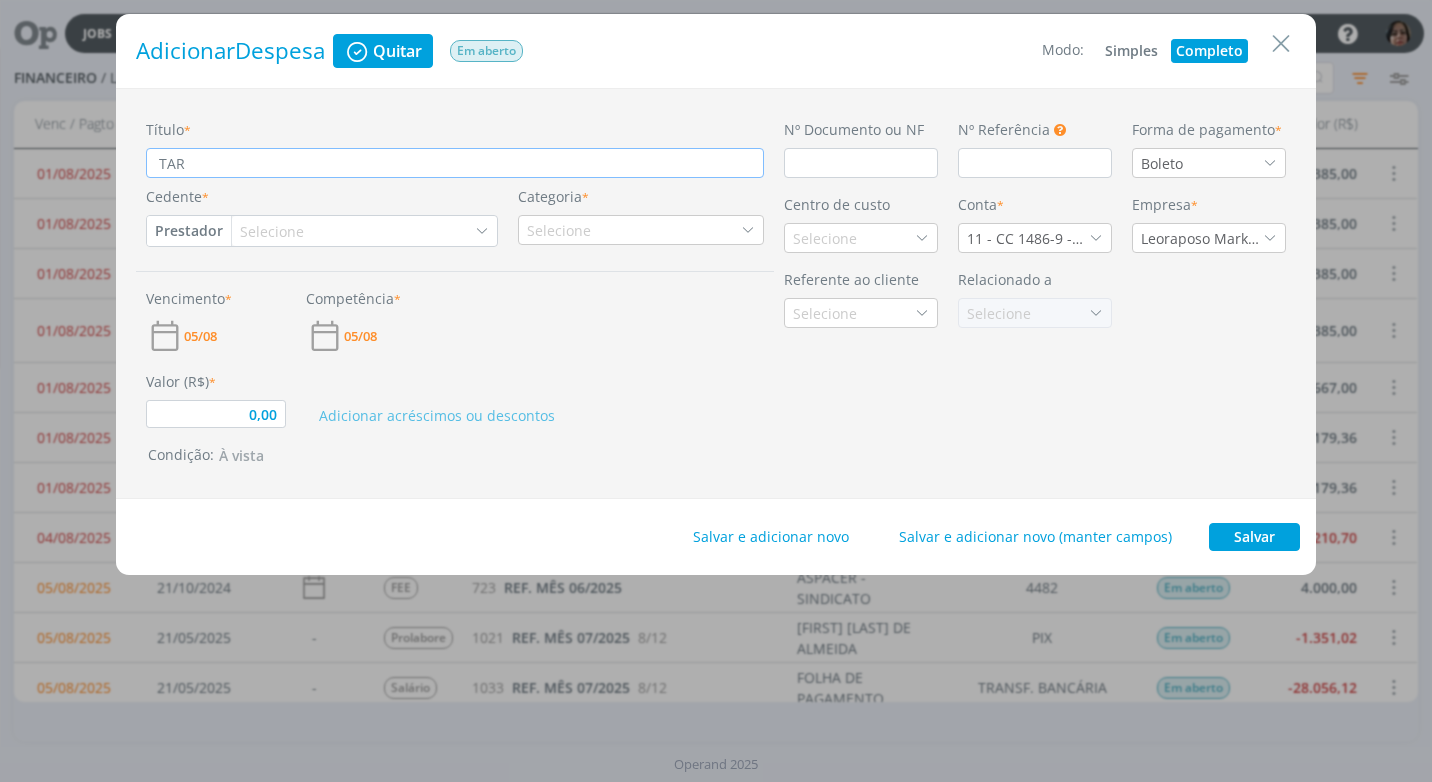 type on "TAR" 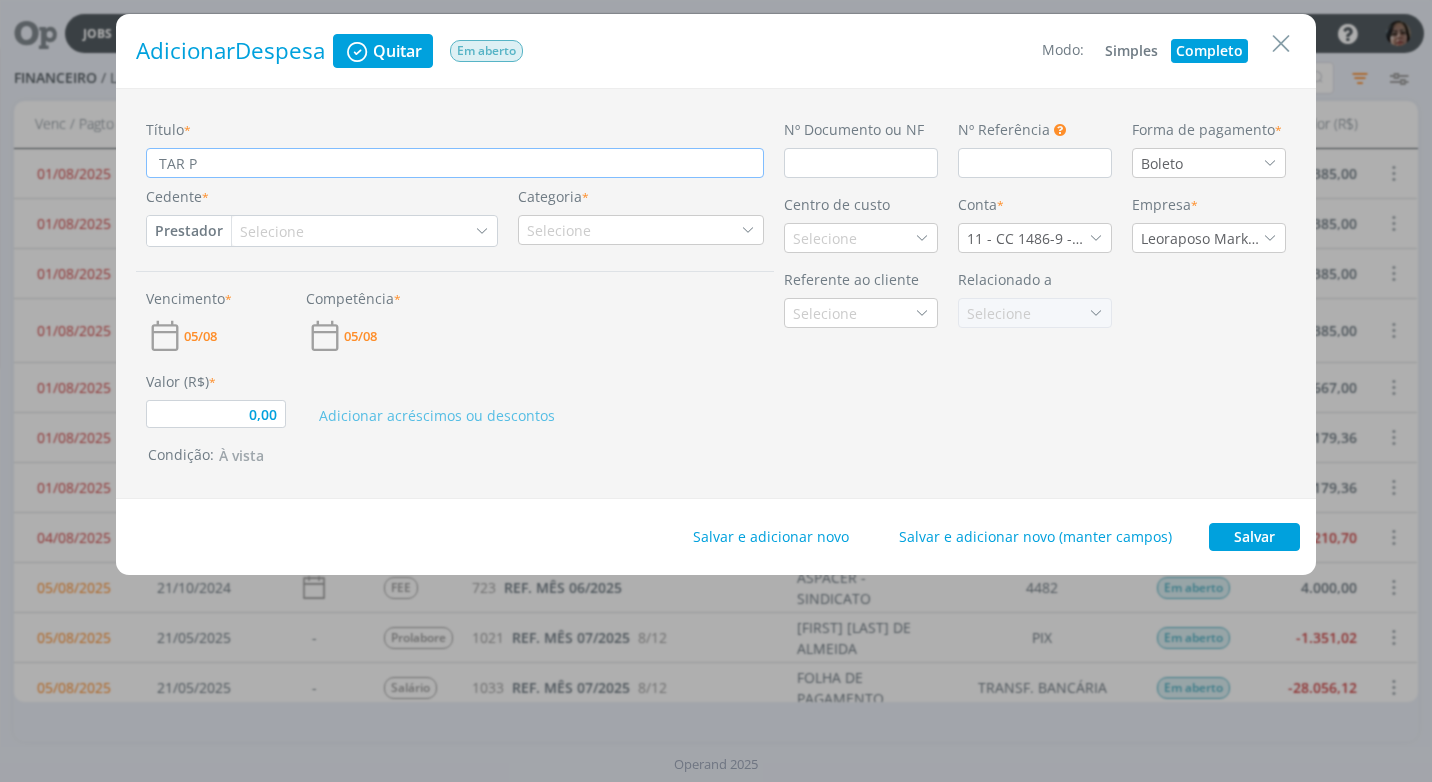 type on "TAR PI" 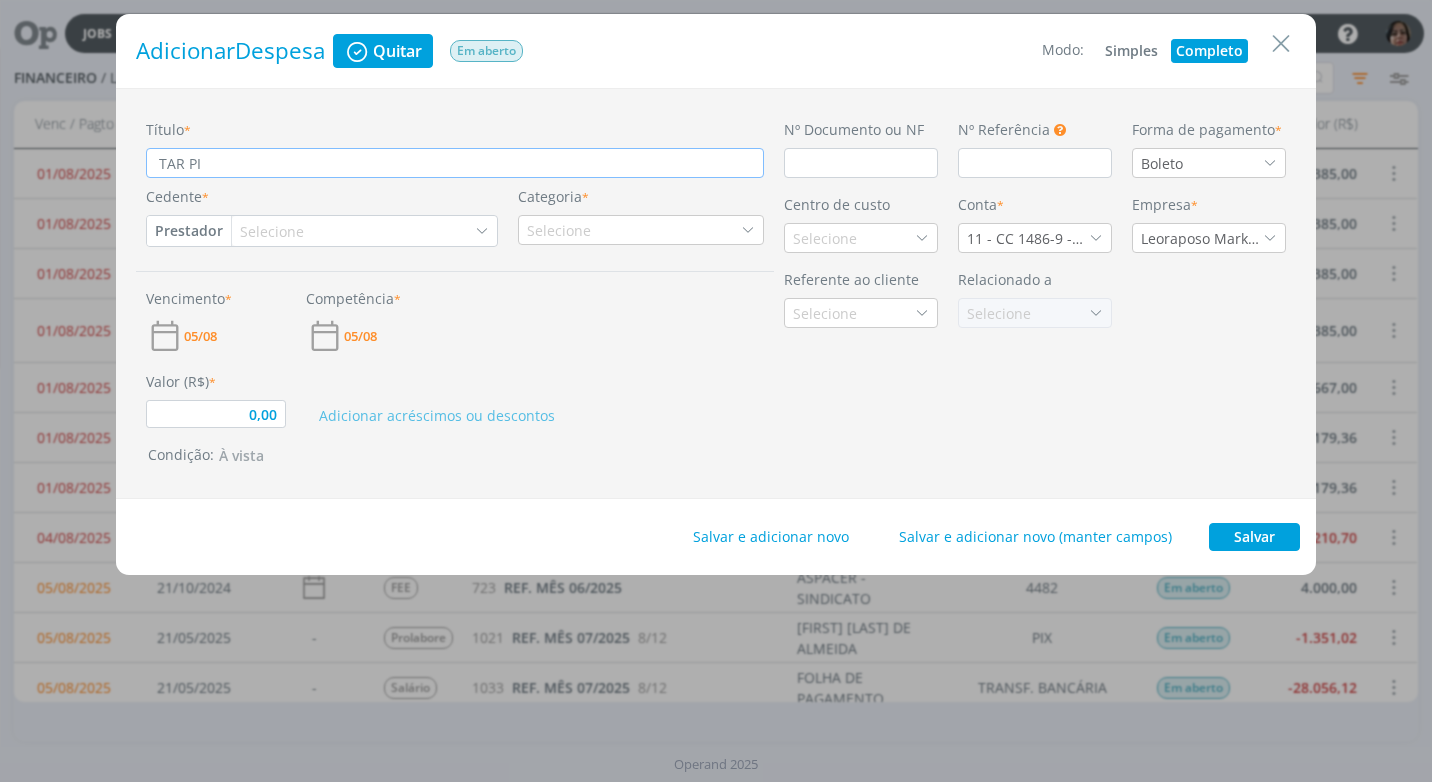 type on "0,00" 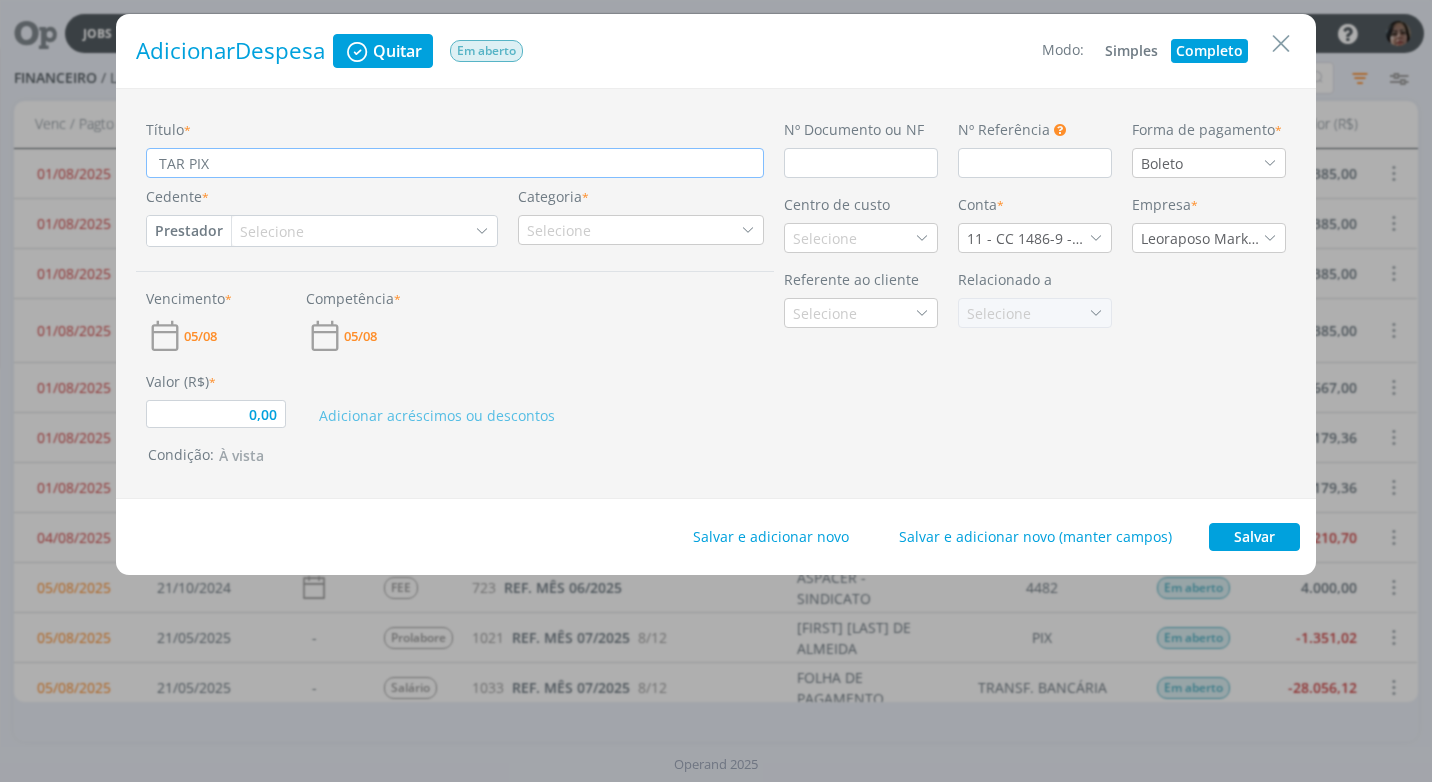 type on "TAR PIX" 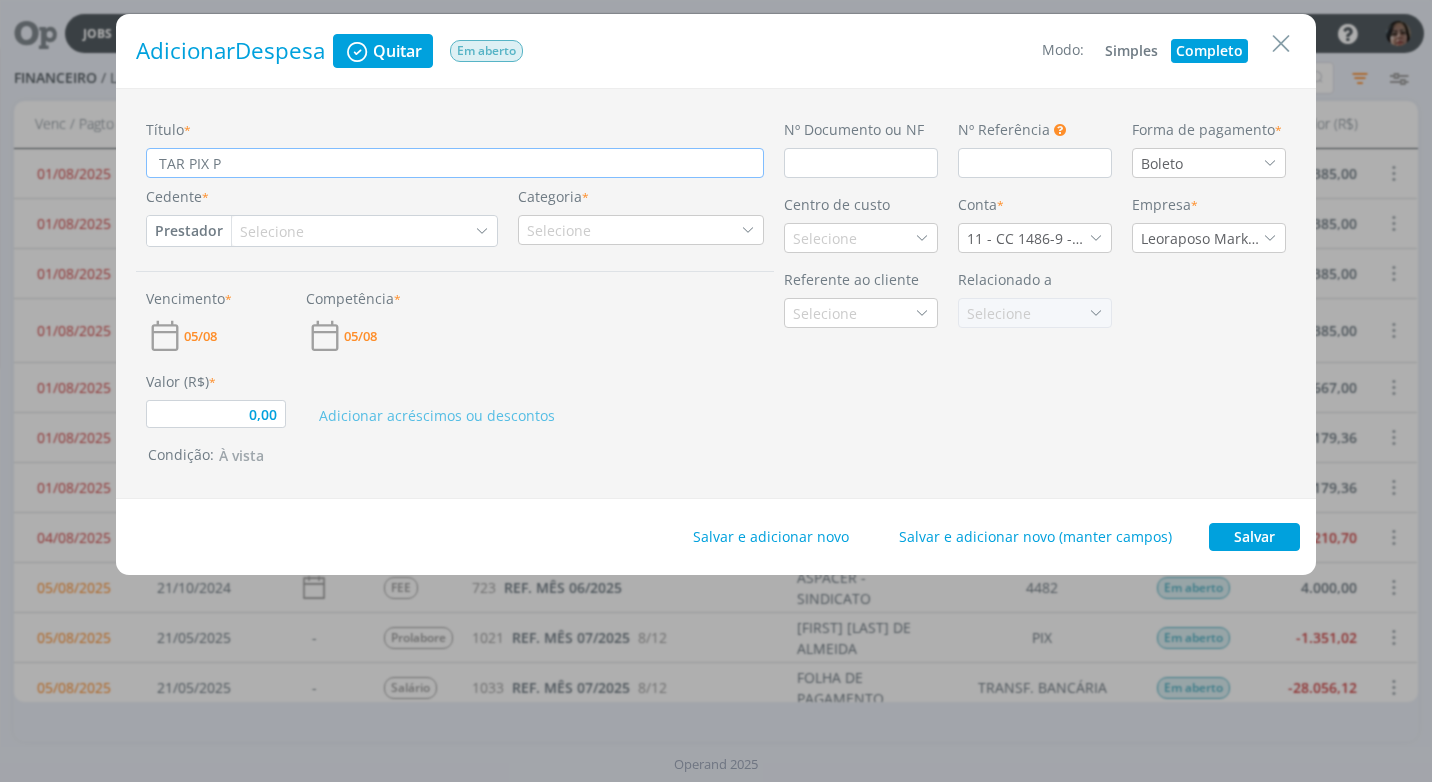 type on "0,00" 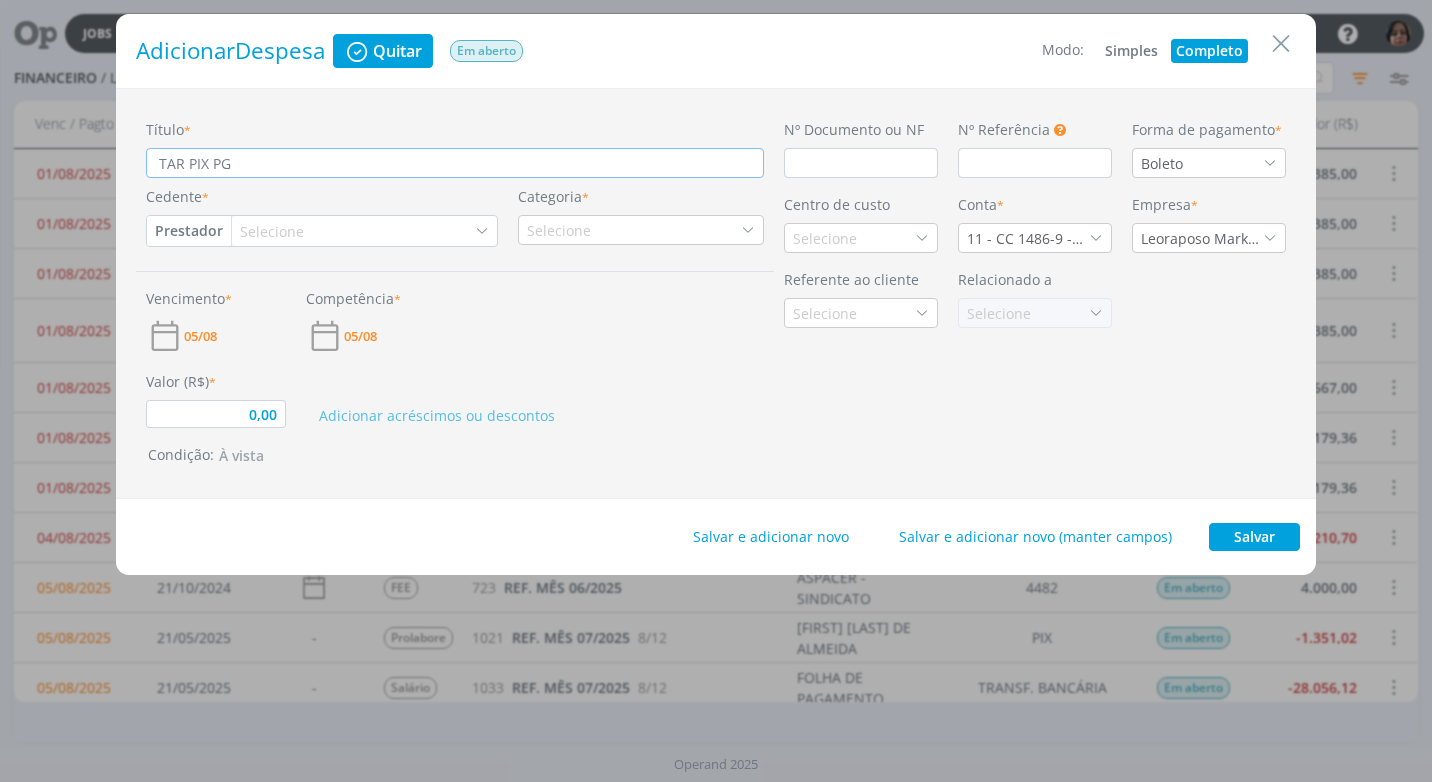 type on "TAR PIX PGT" 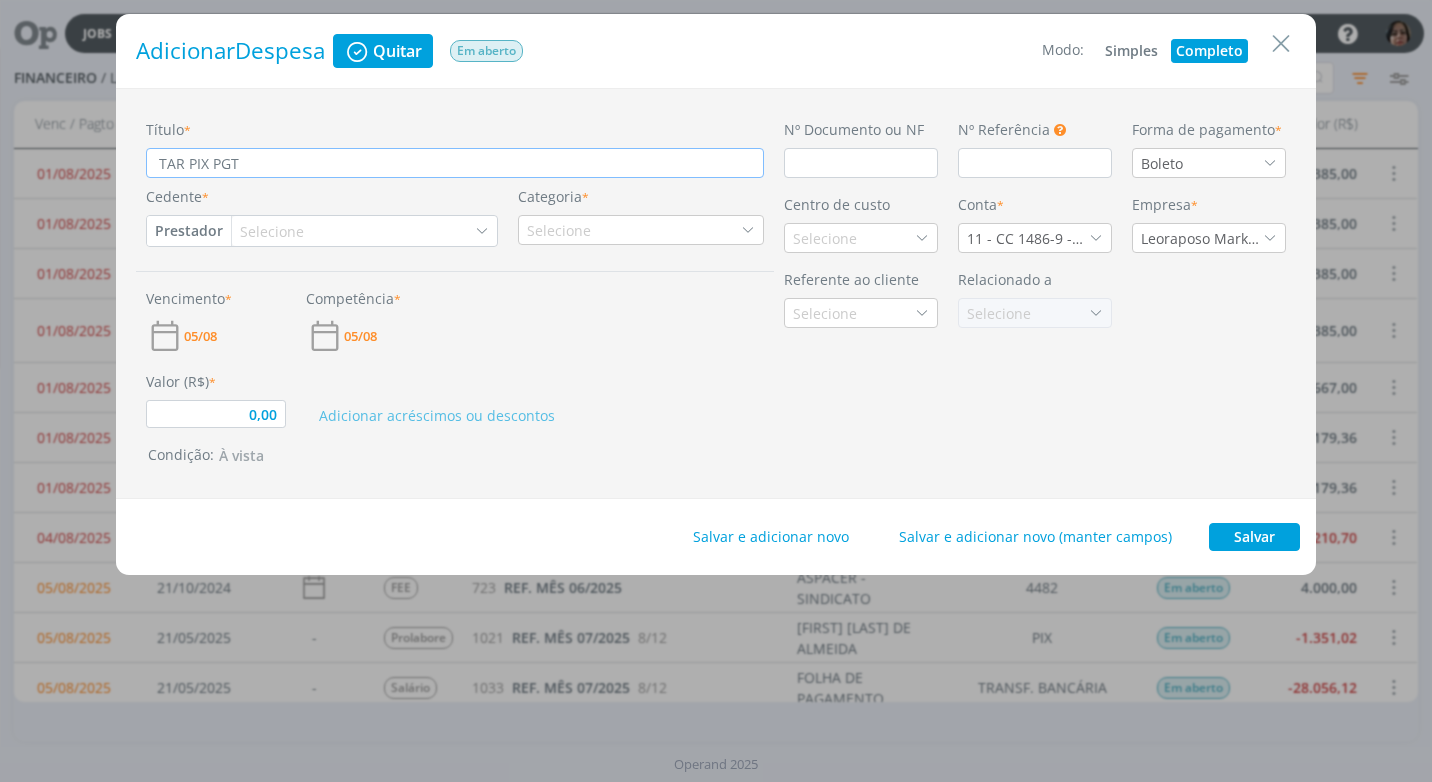 type on "TAR PIX PGTO" 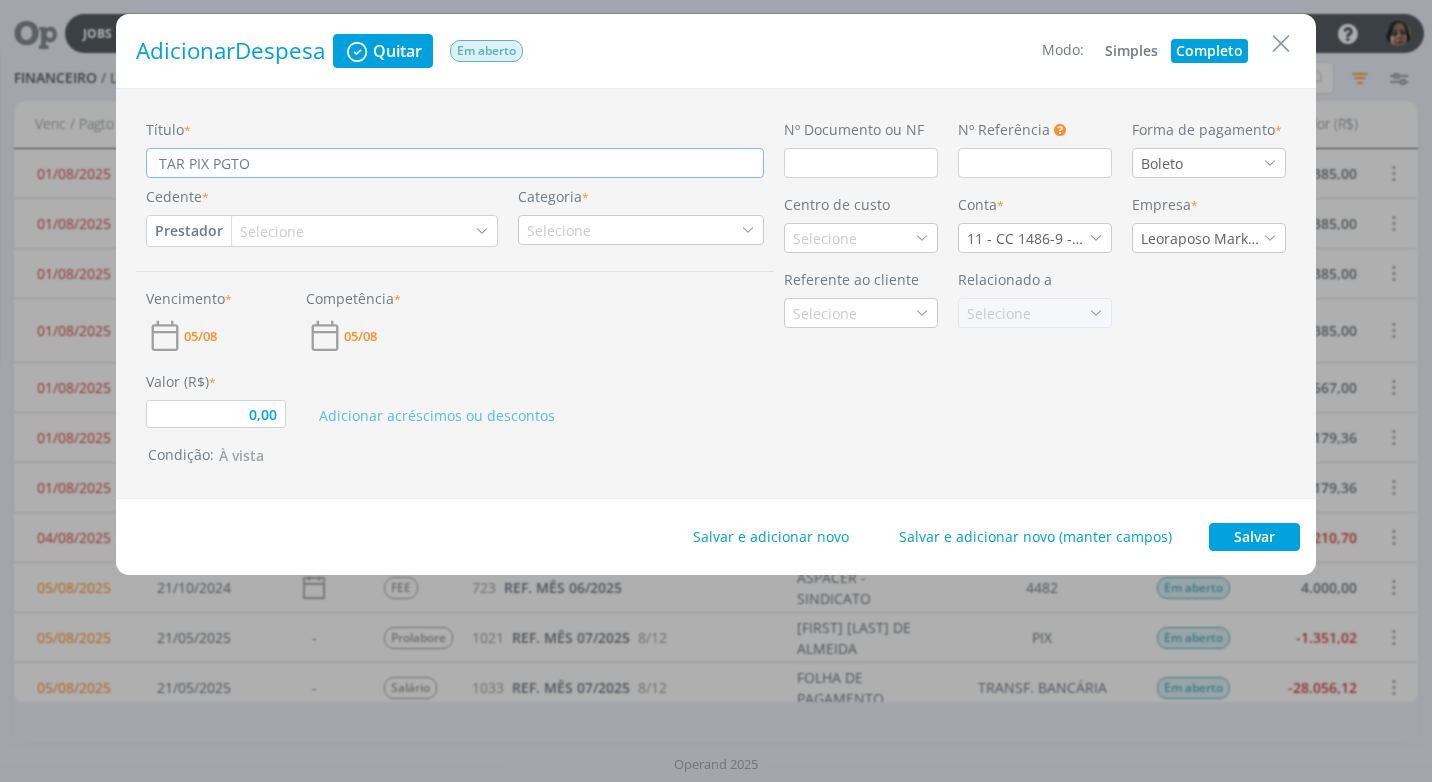 type on "TAR PIX PGTO" 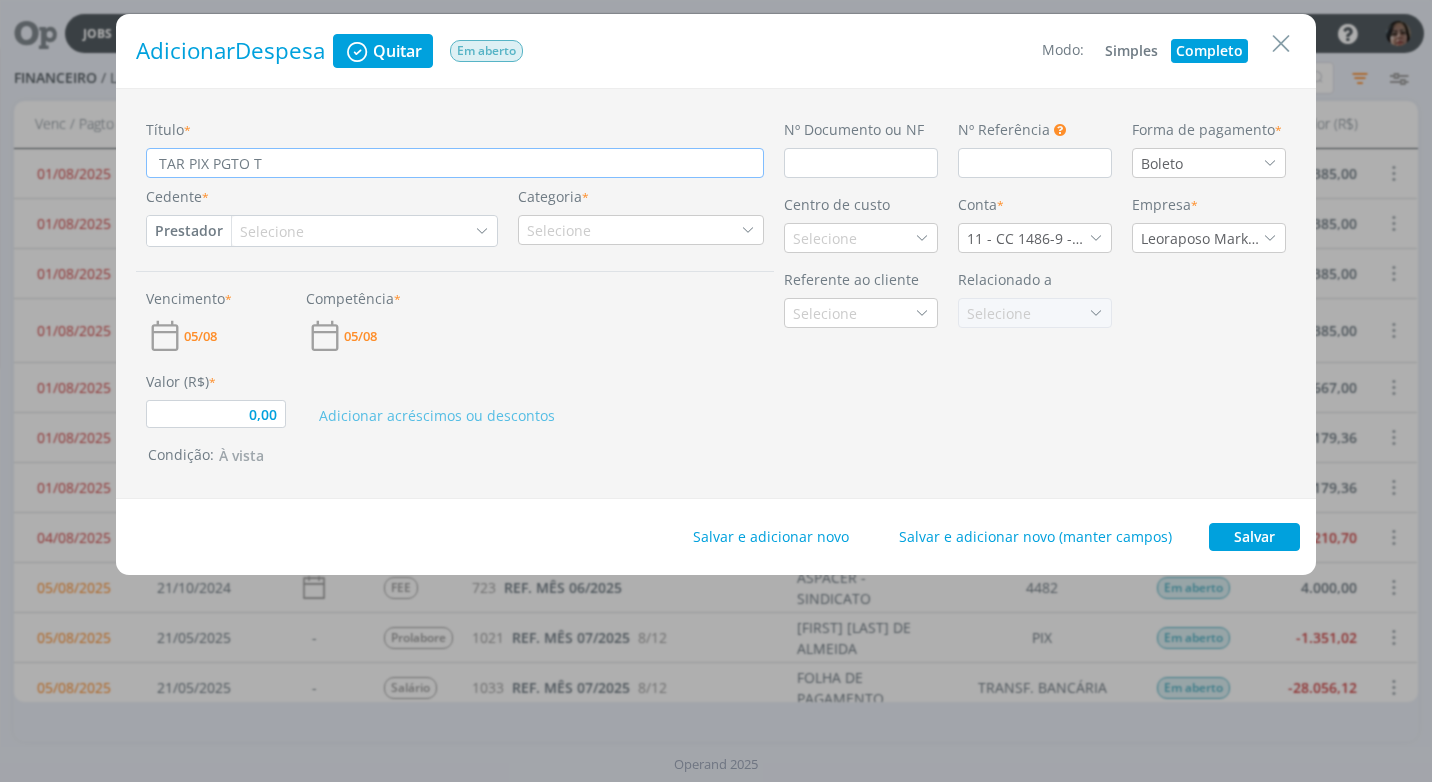type on "0,00" 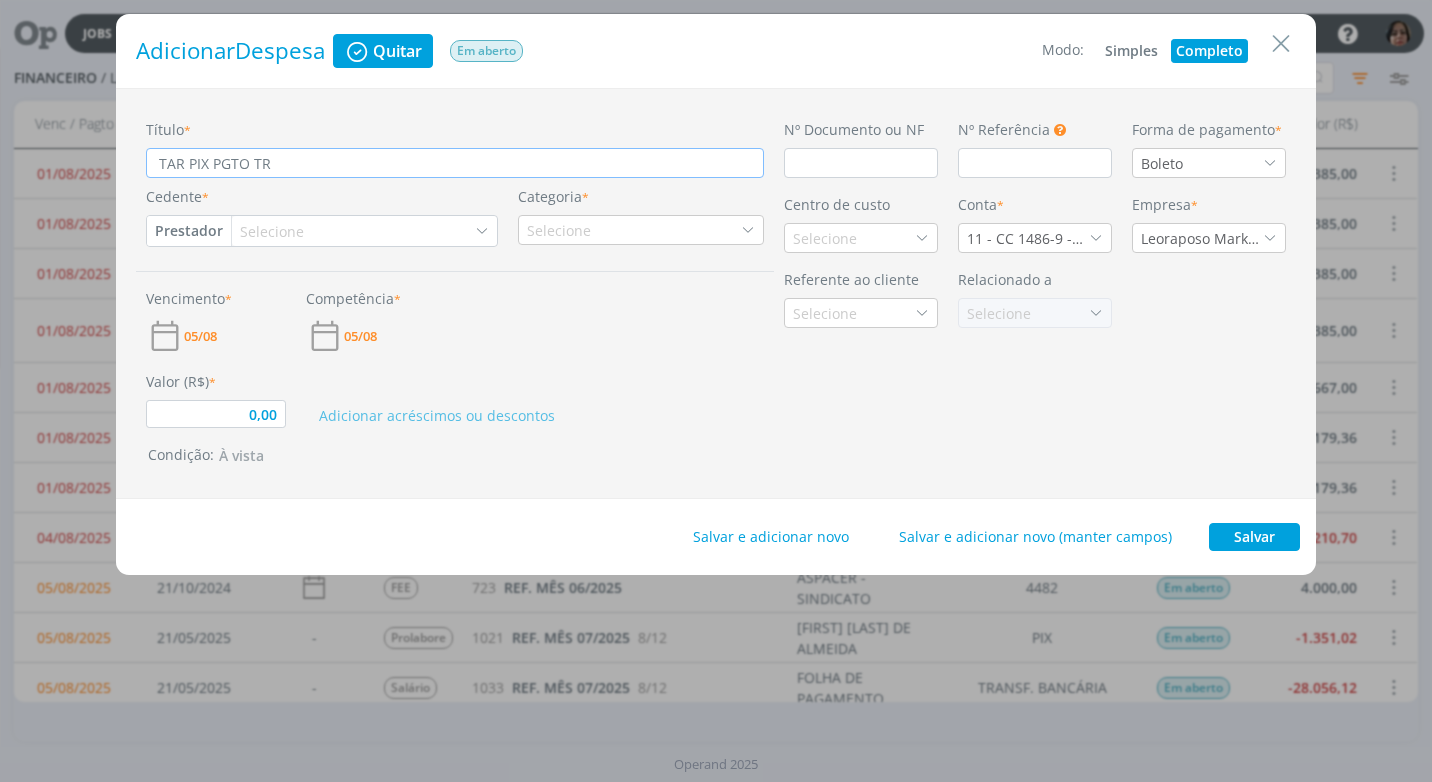 type on "TAR PIX PGTO TRA" 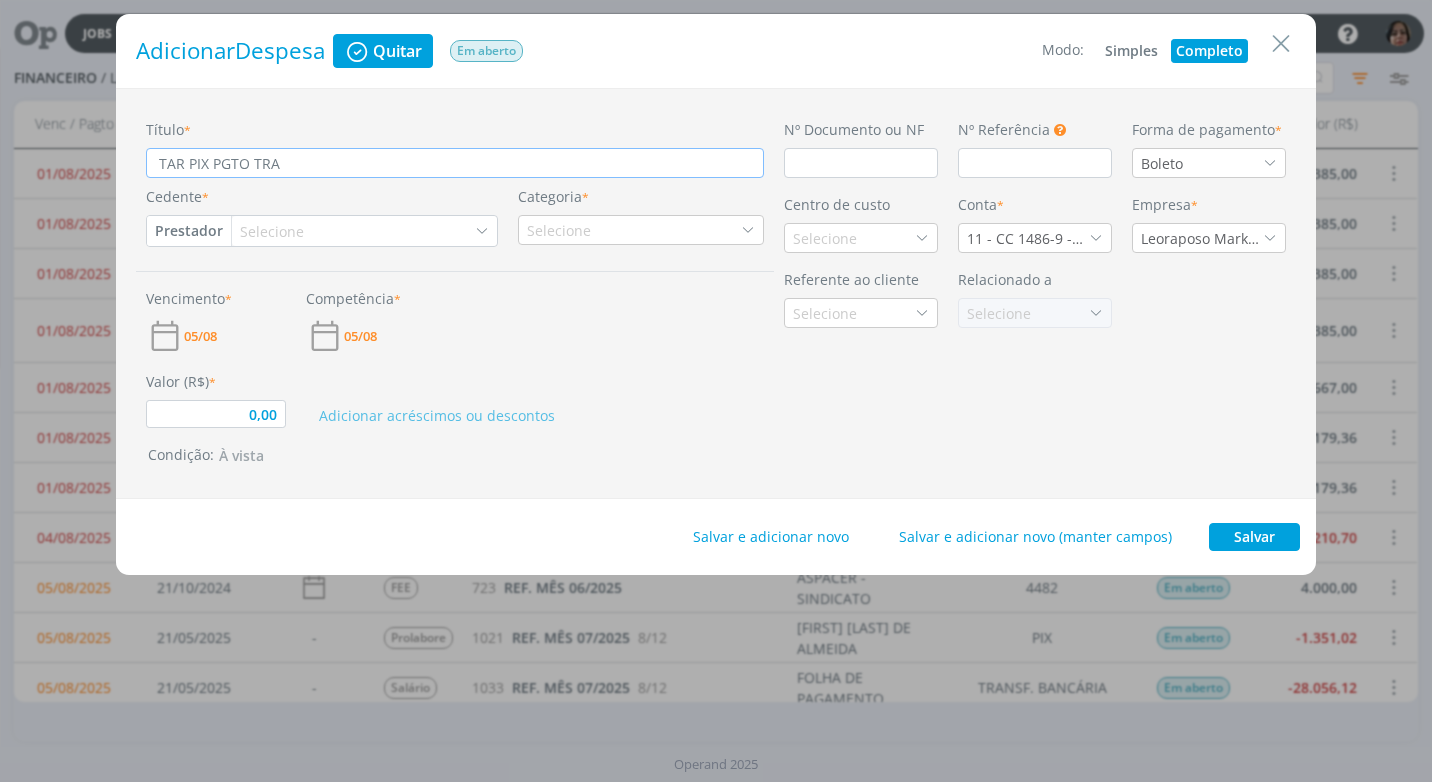 type on "TAR PIX PGTO TRAN" 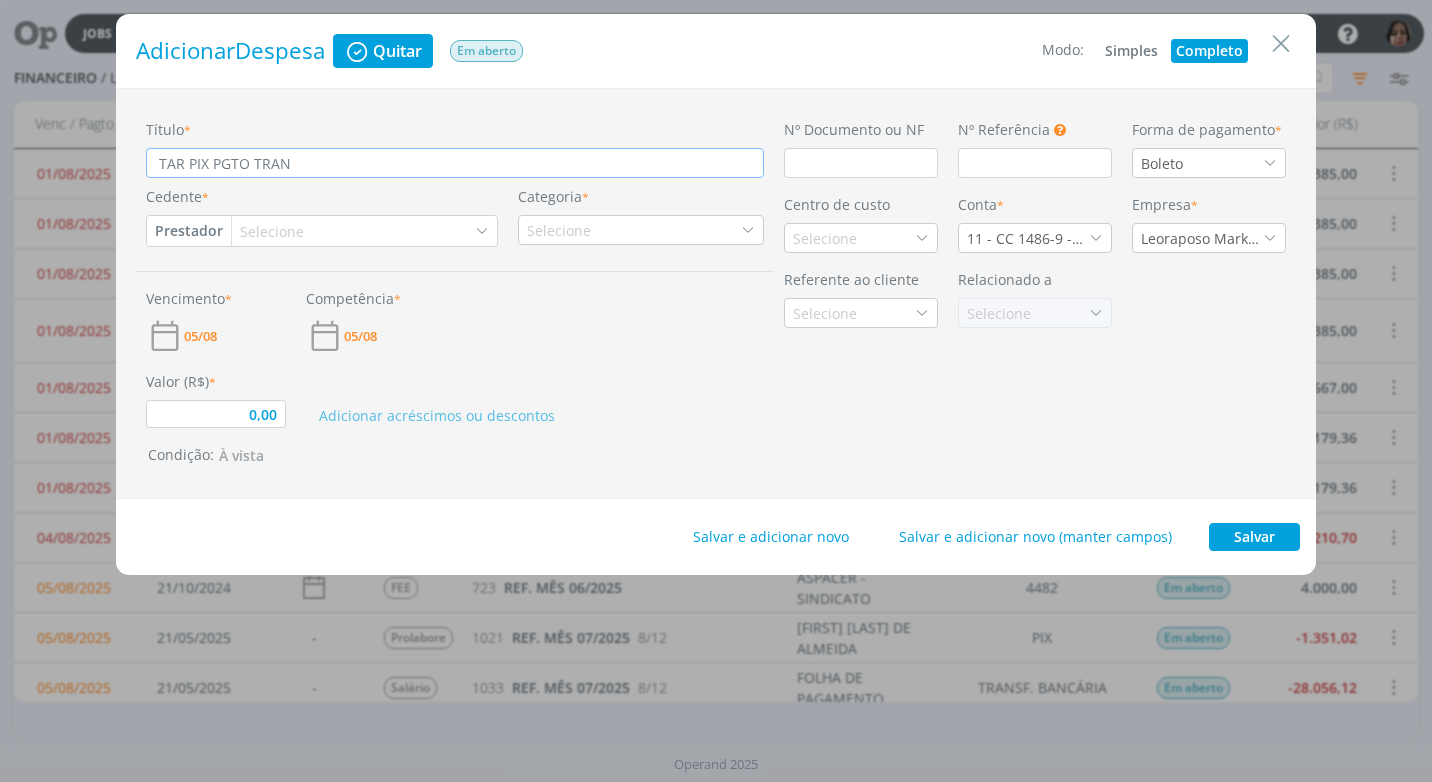 type on "0,00" 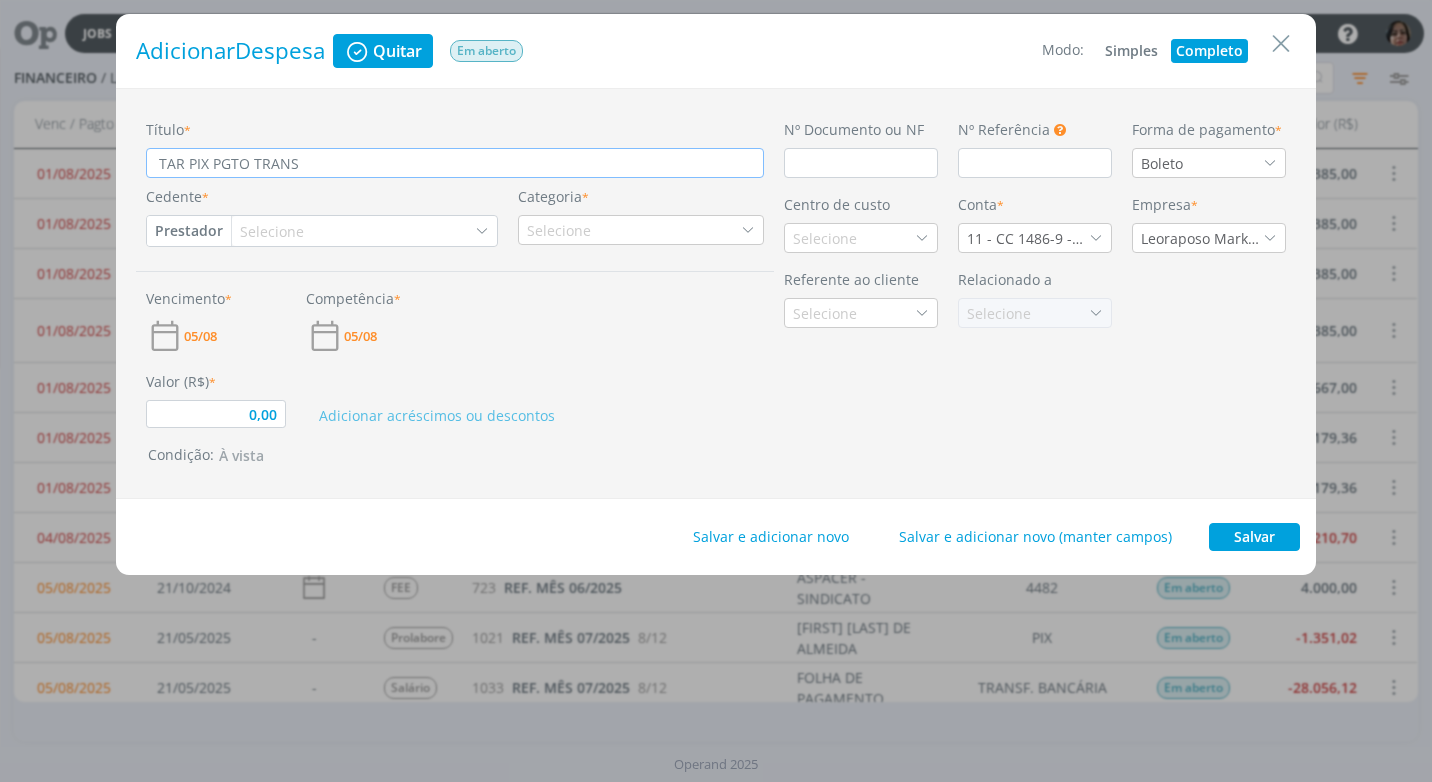type on "TAR PIX PGTO TRANSF" 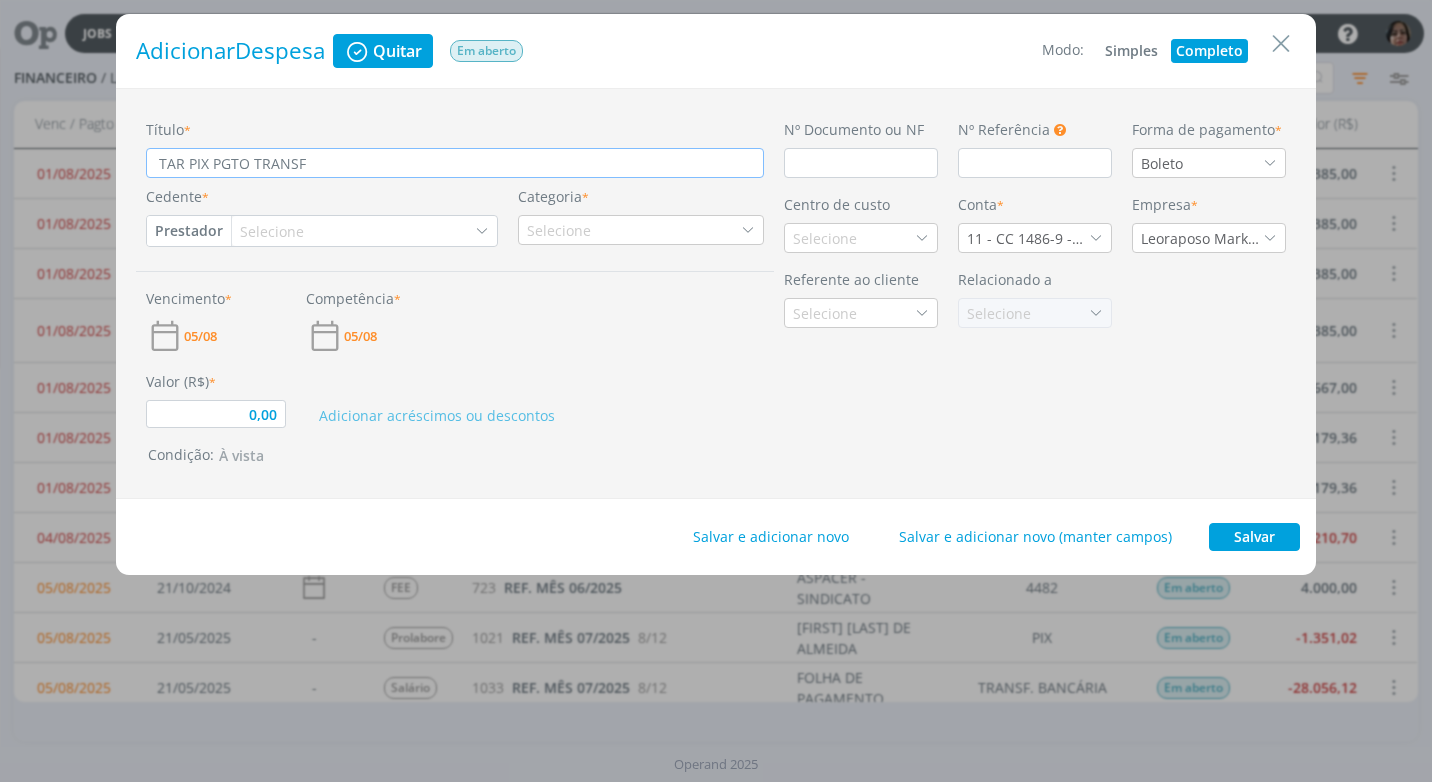 type on "0,00" 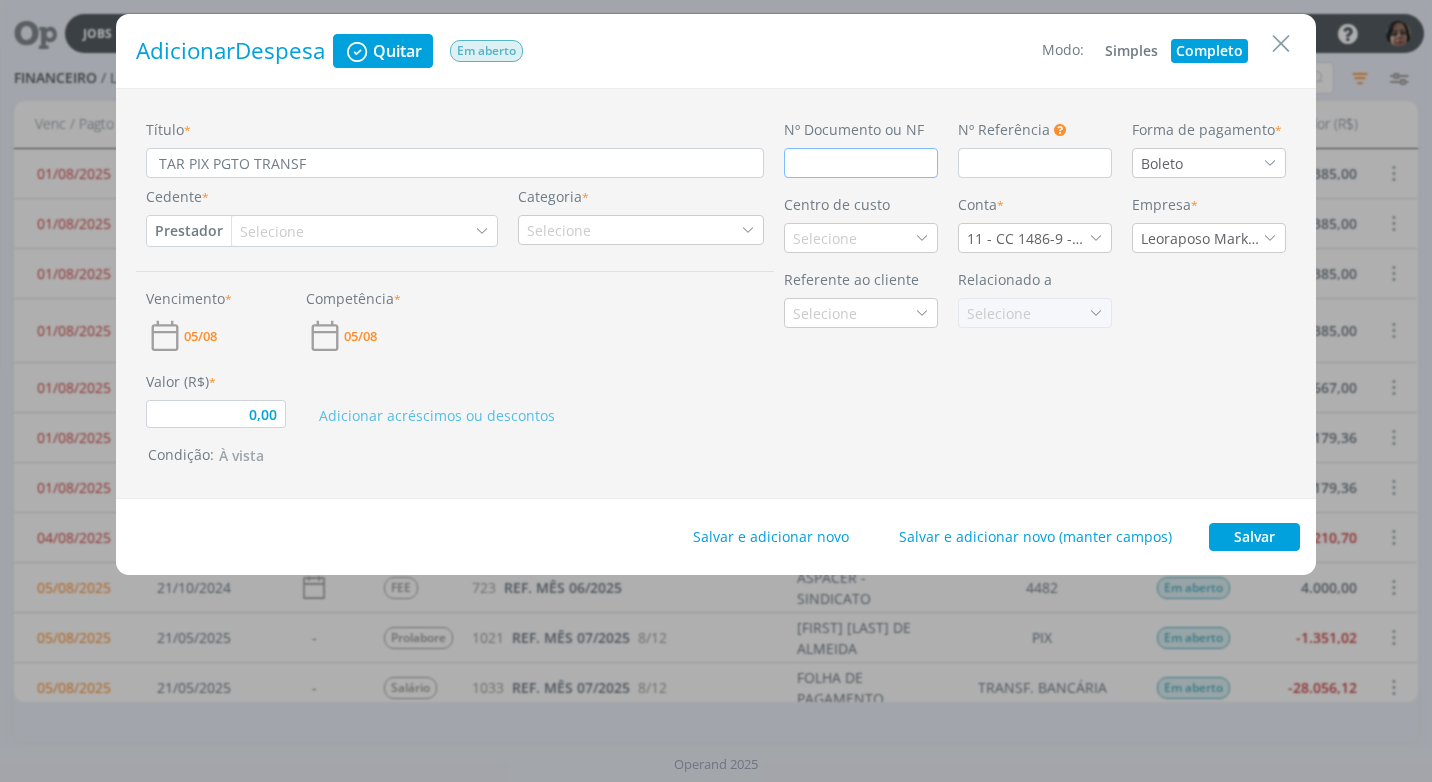click at bounding box center (861, 163) 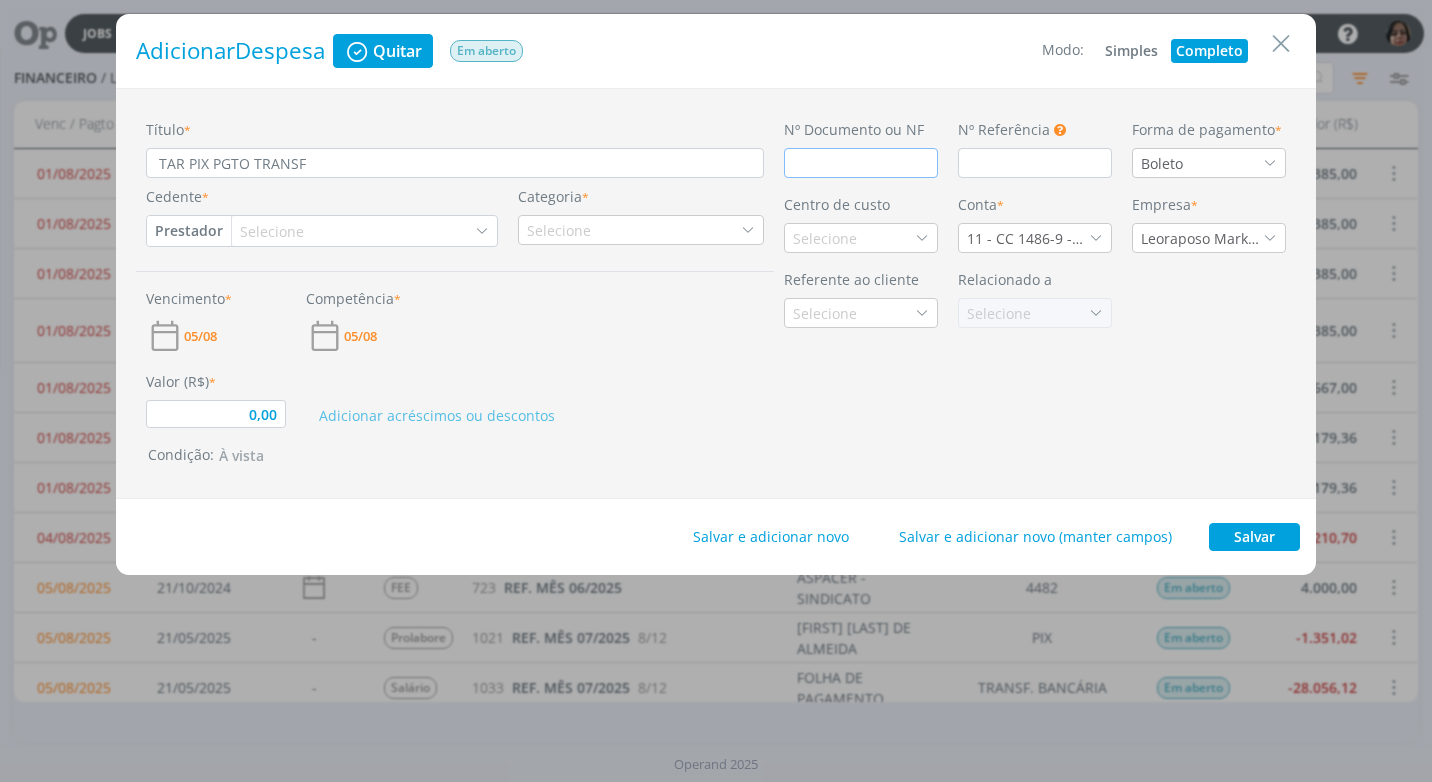 type on "0,00" 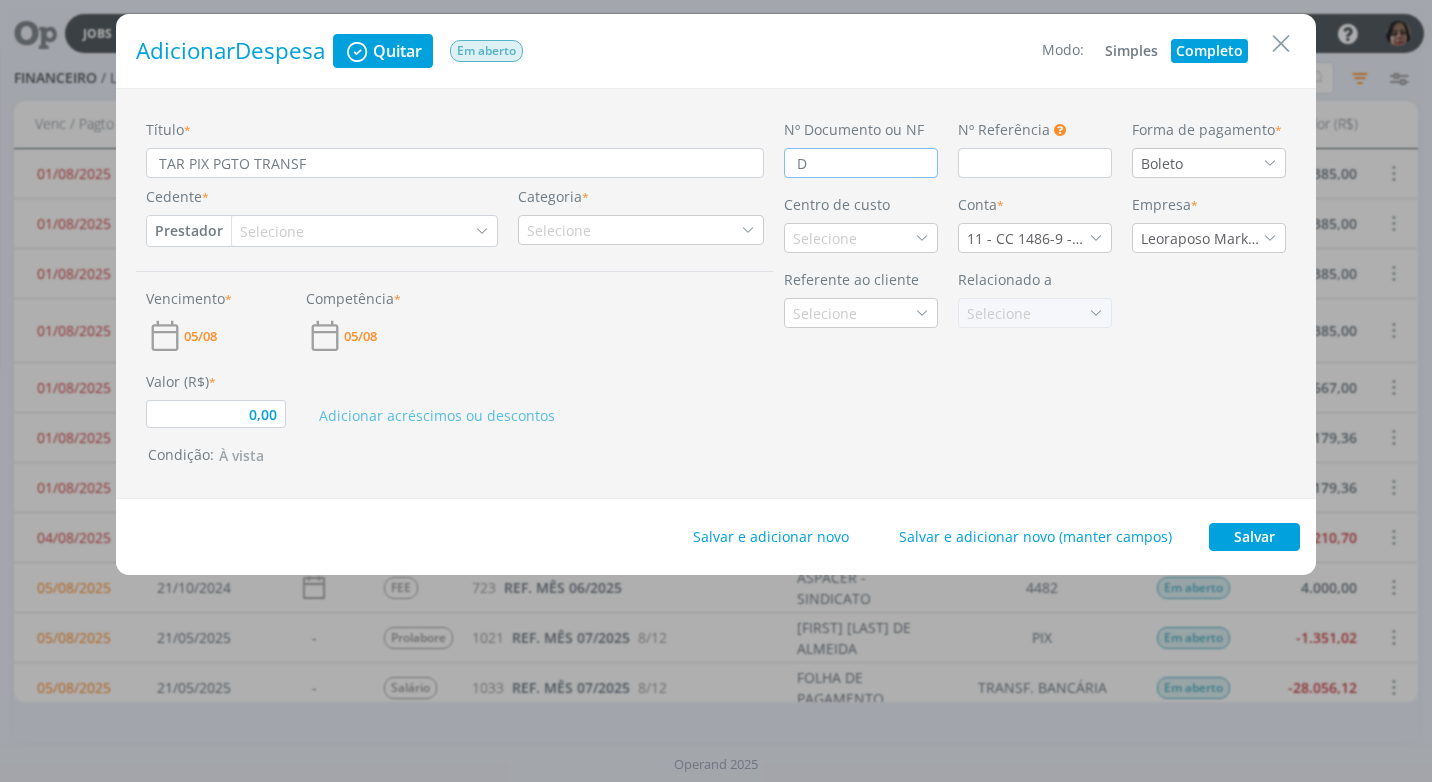 type on "0,00" 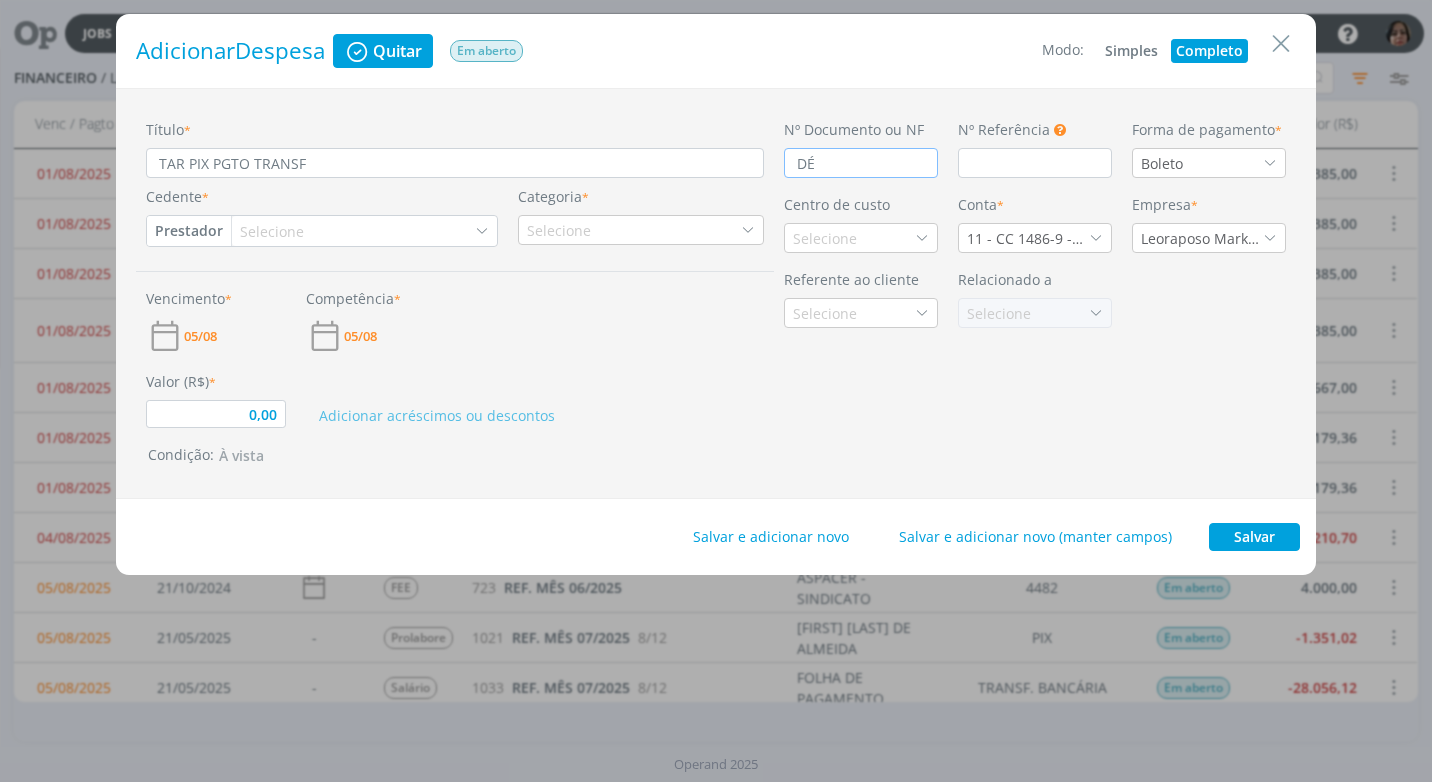 type on "DÉB" 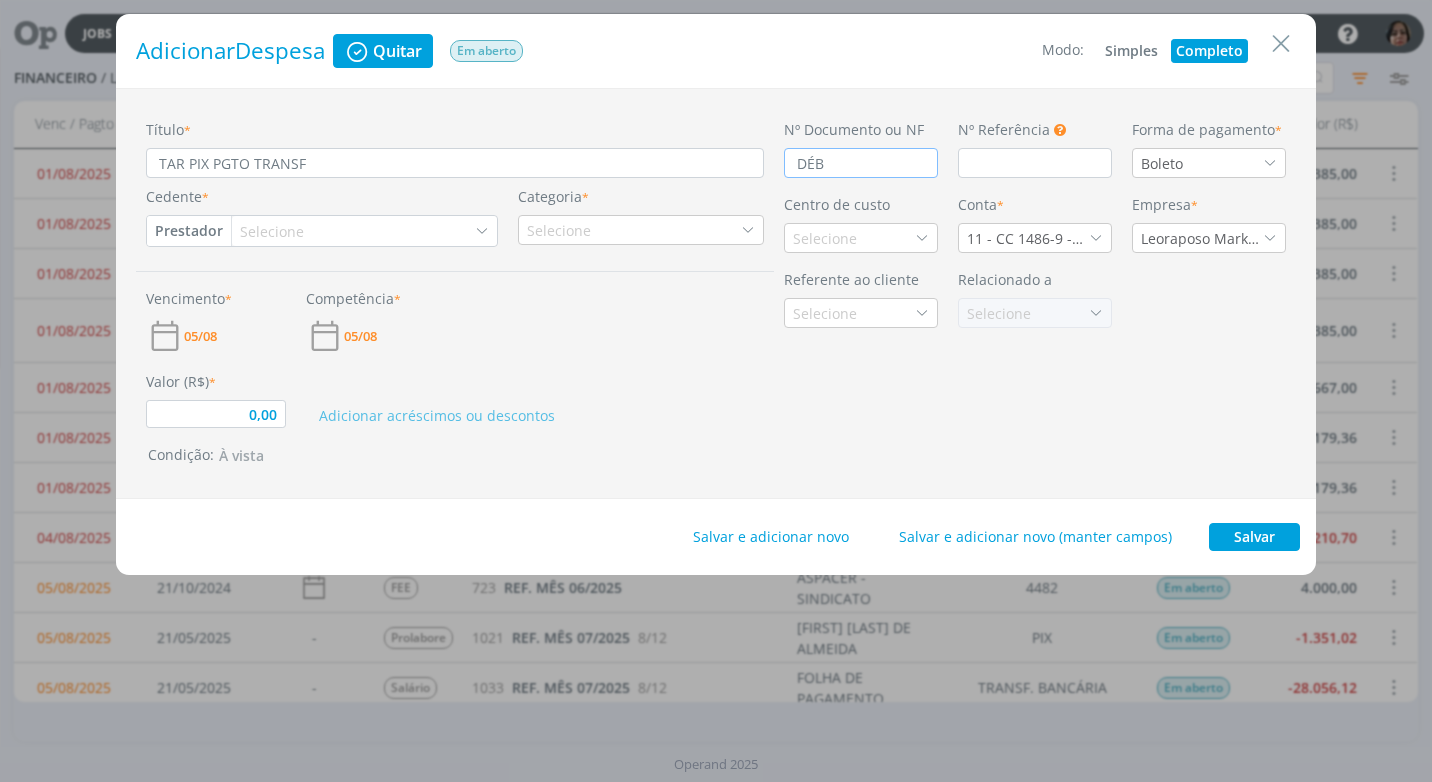 type on "0,00" 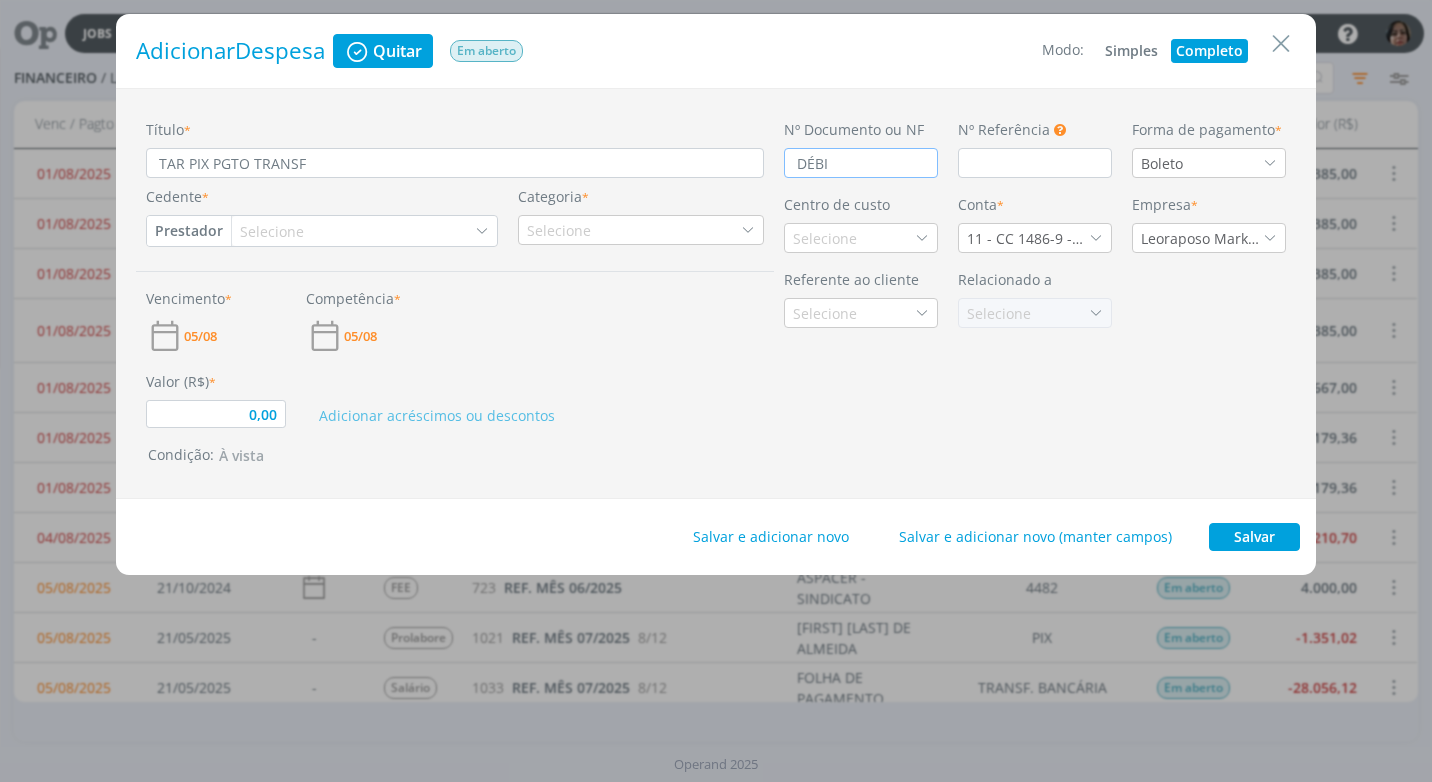 type on "DÉBIT" 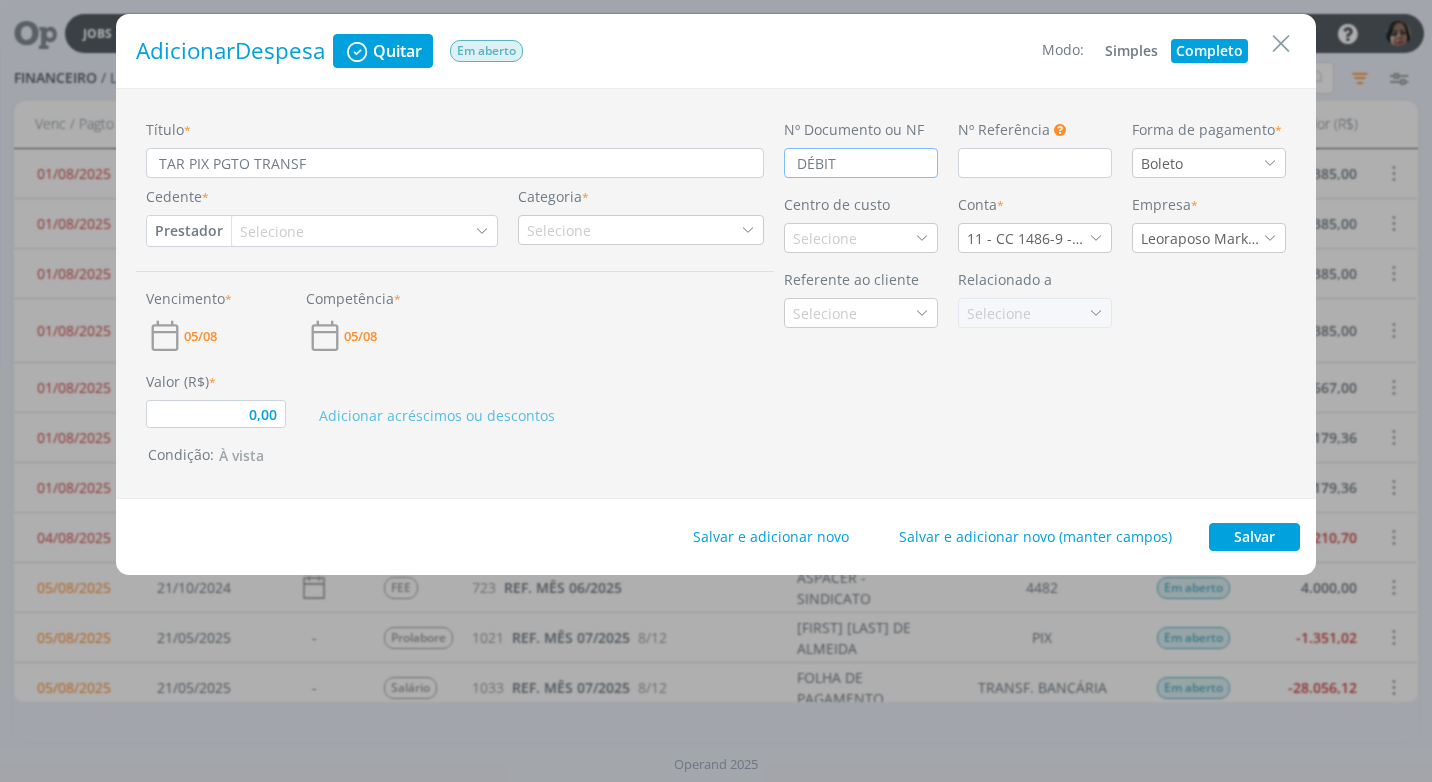 type on "0,00" 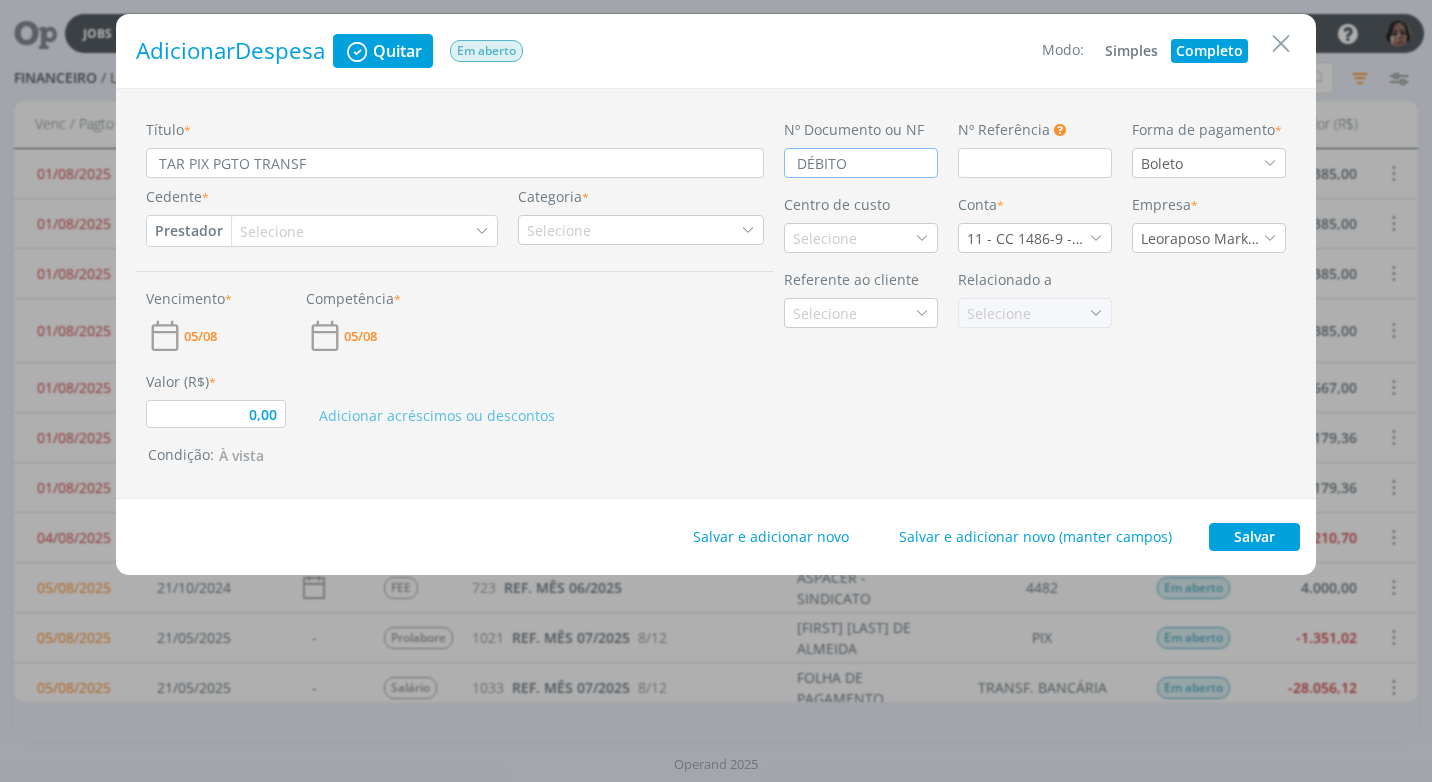 type on "0,00" 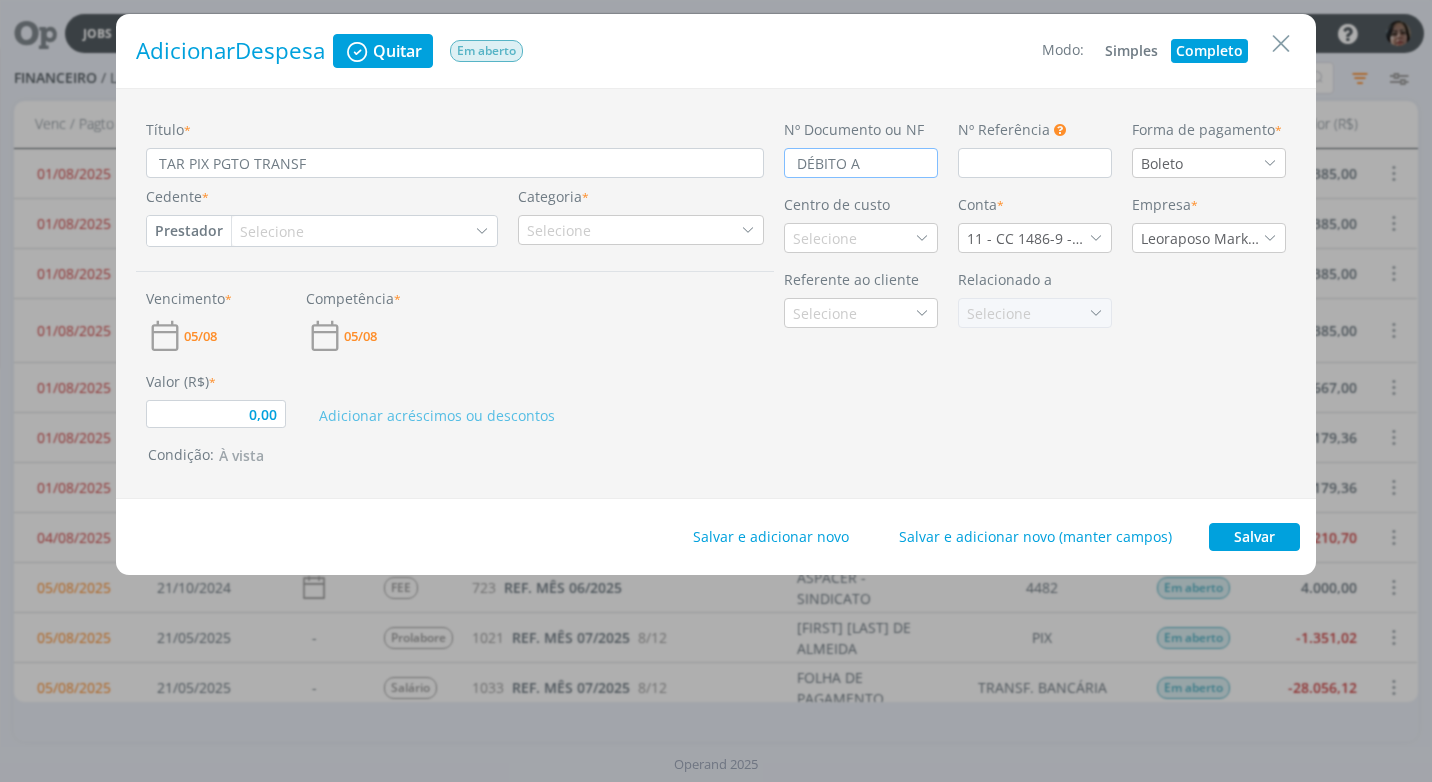 type on "0,00" 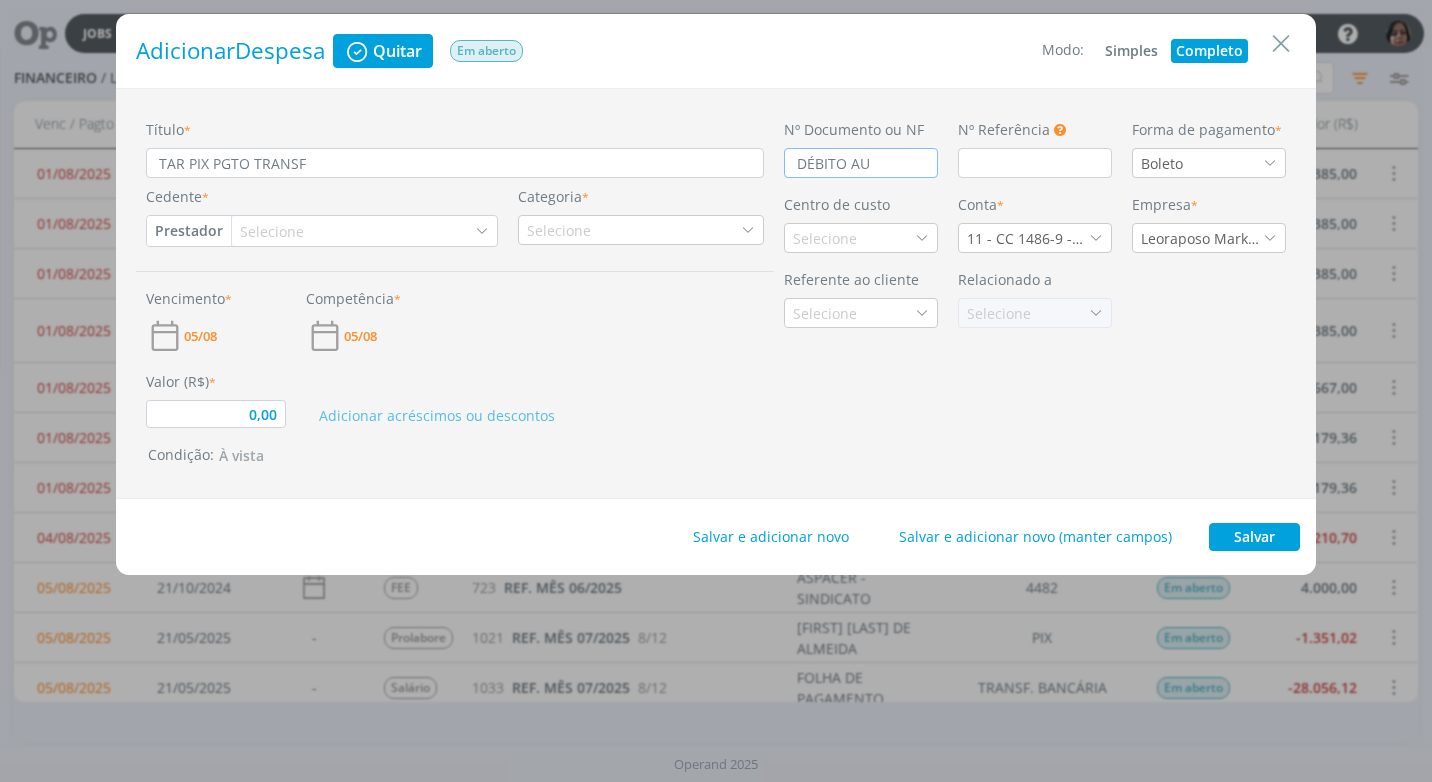 type on "0,00" 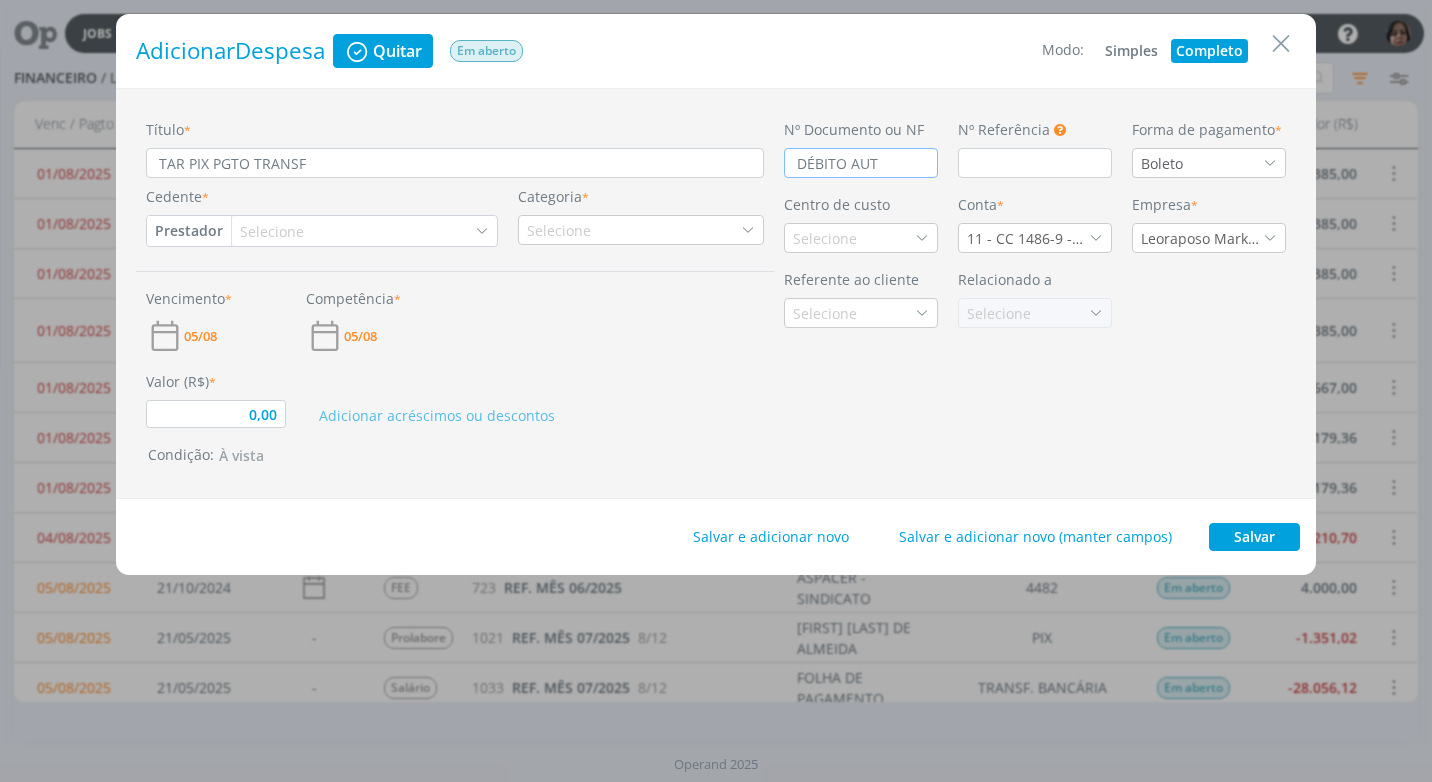 type on "DÉBITO AUTO" 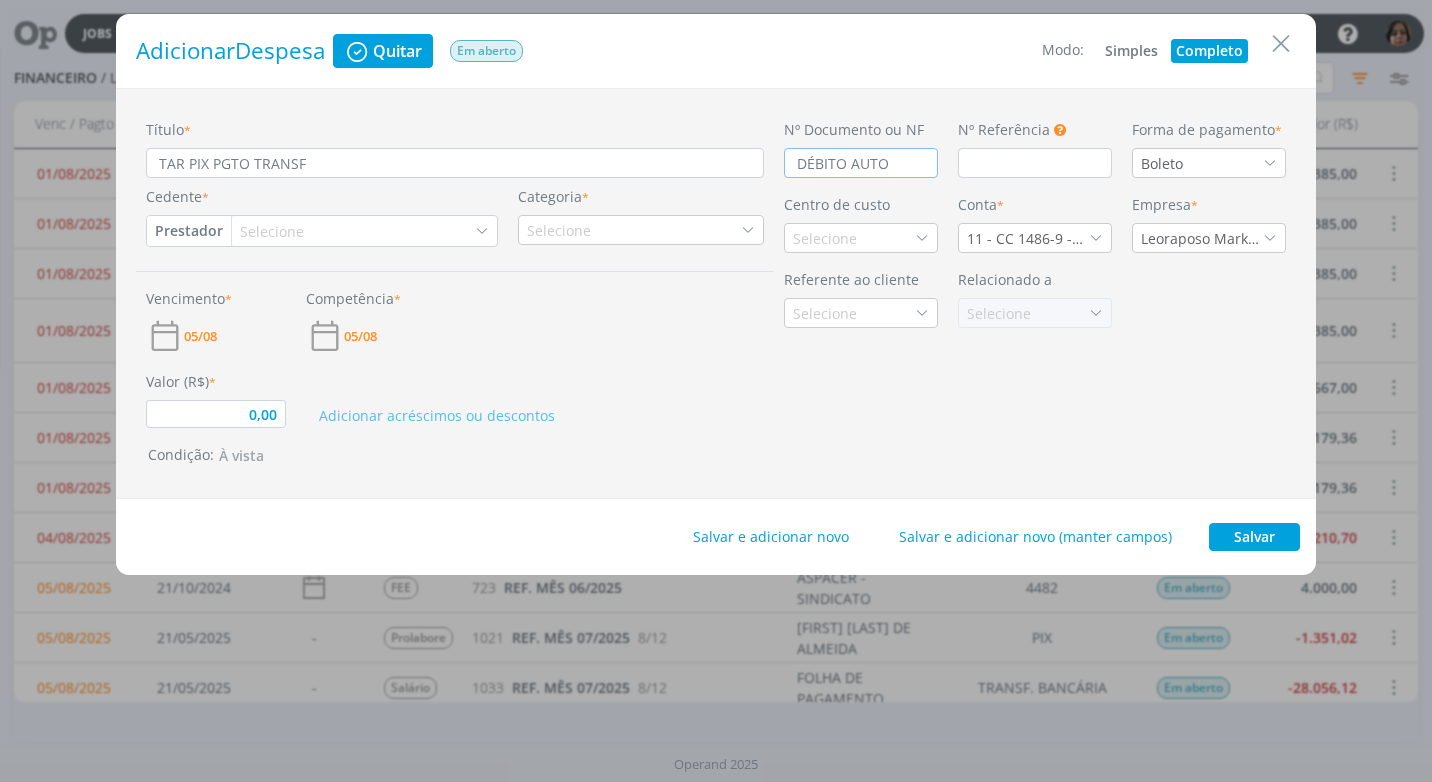 type on "0,00" 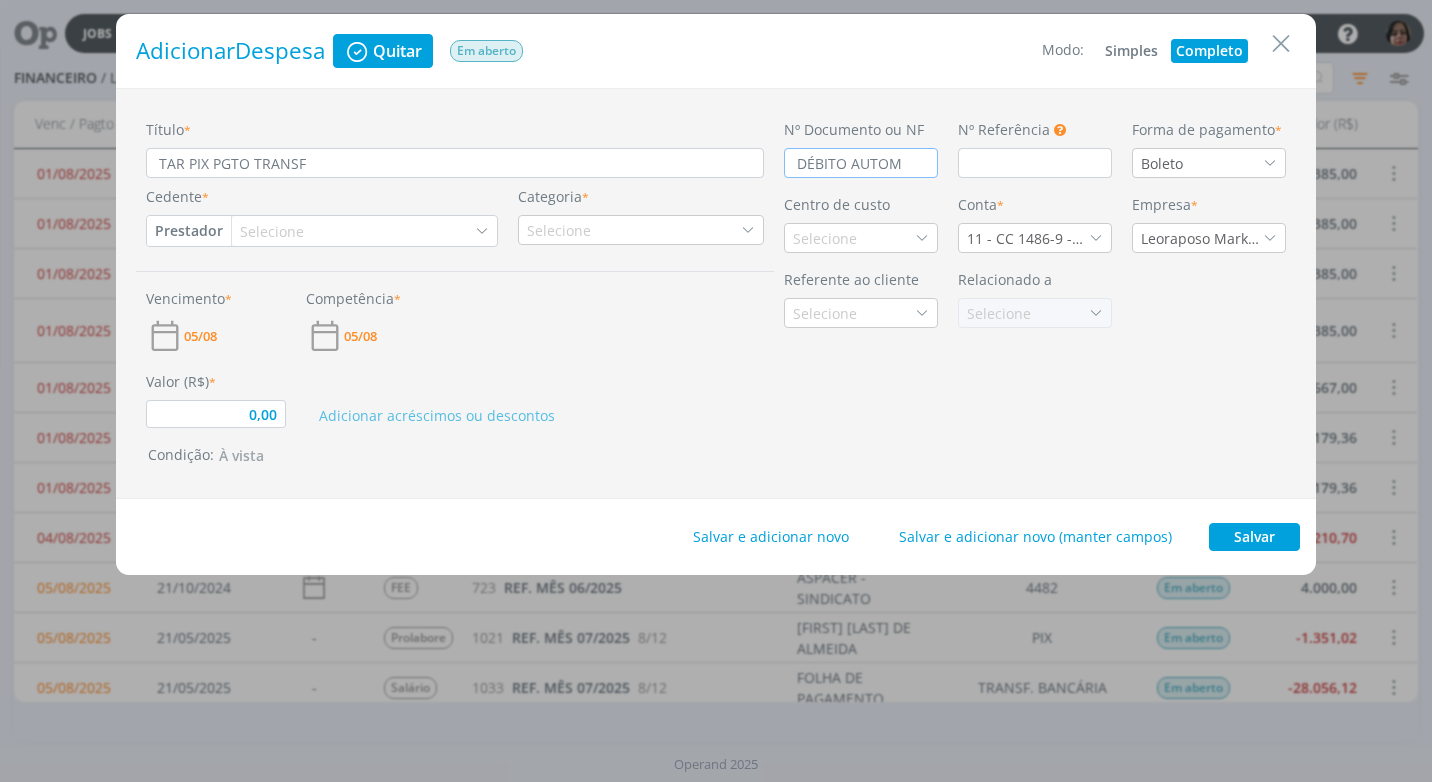 type on "DÉBITO AUTOMÁ" 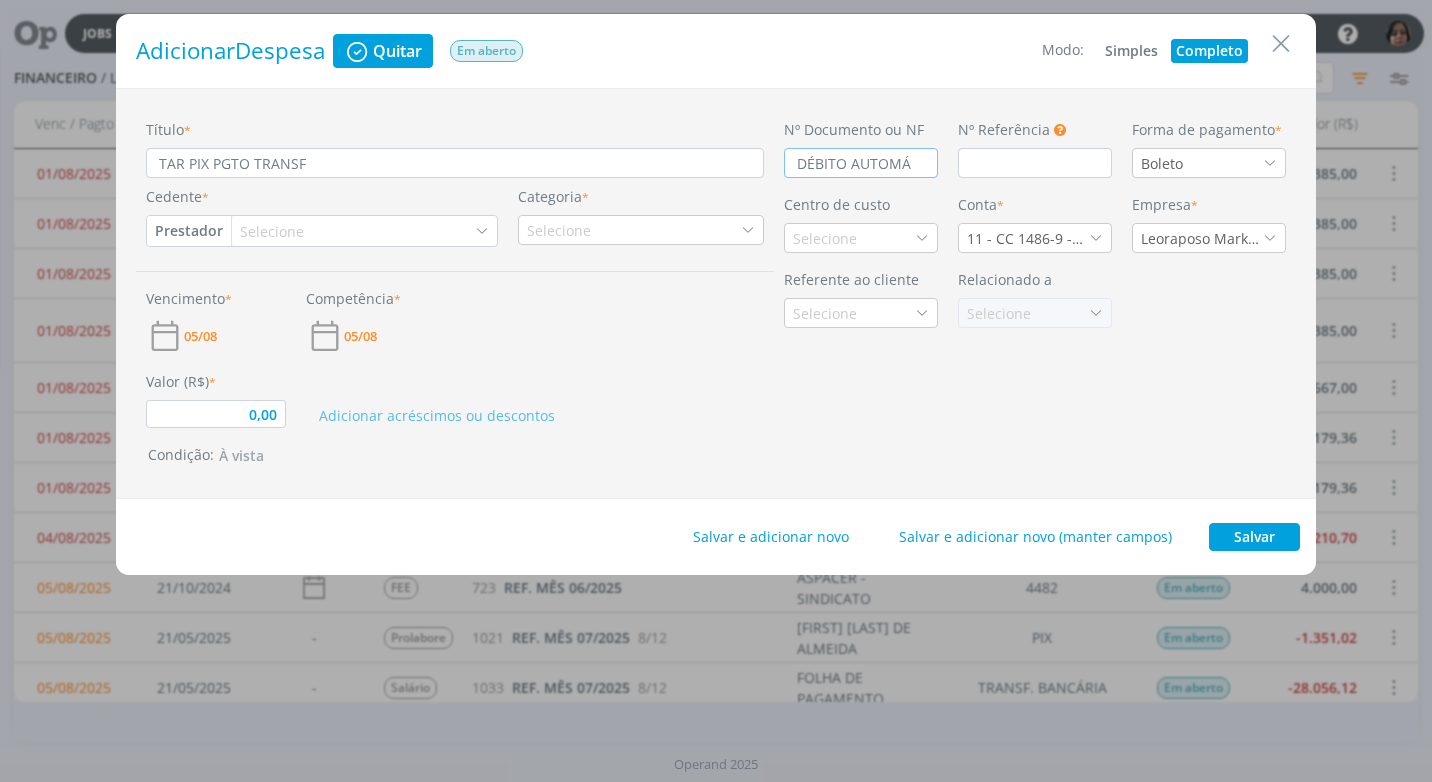 type on "0,00" 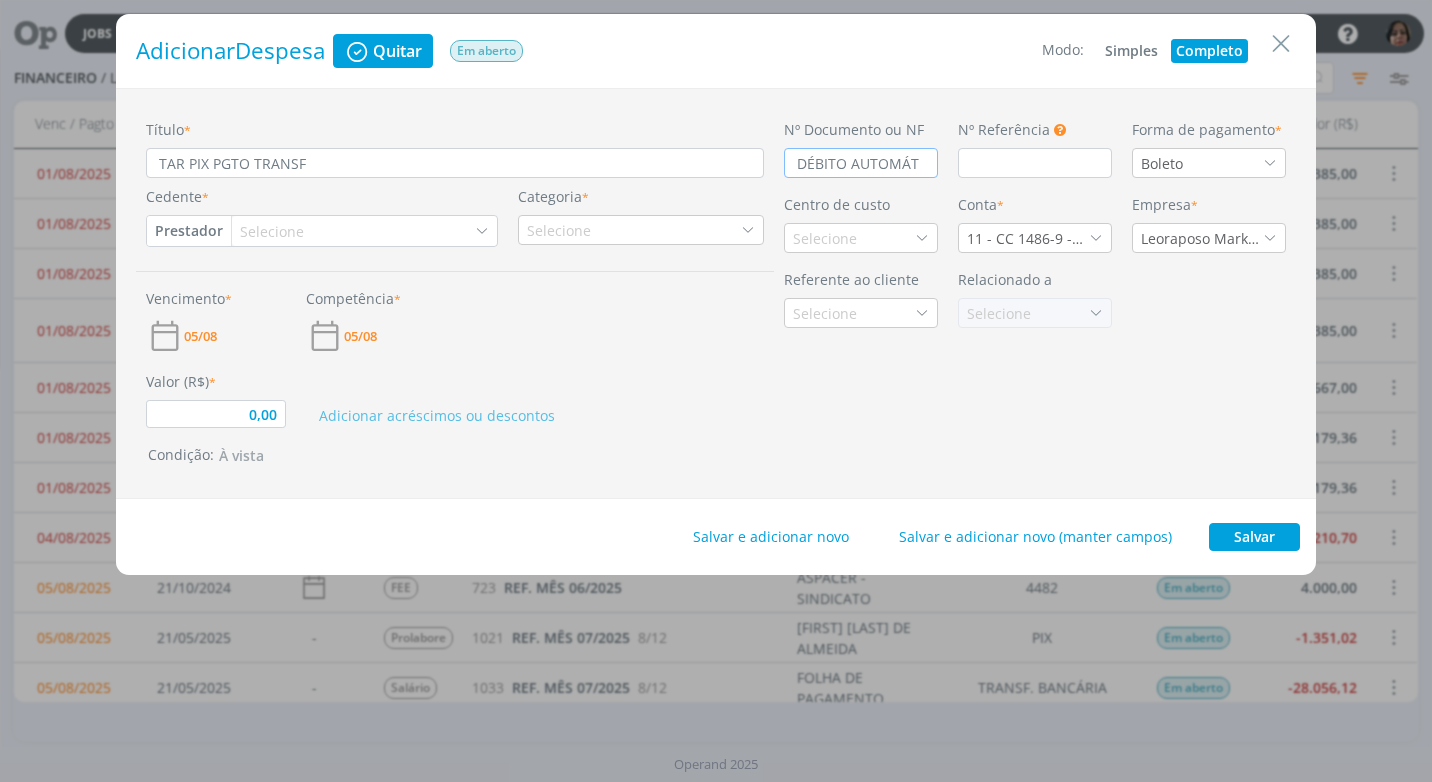 type on "0,00" 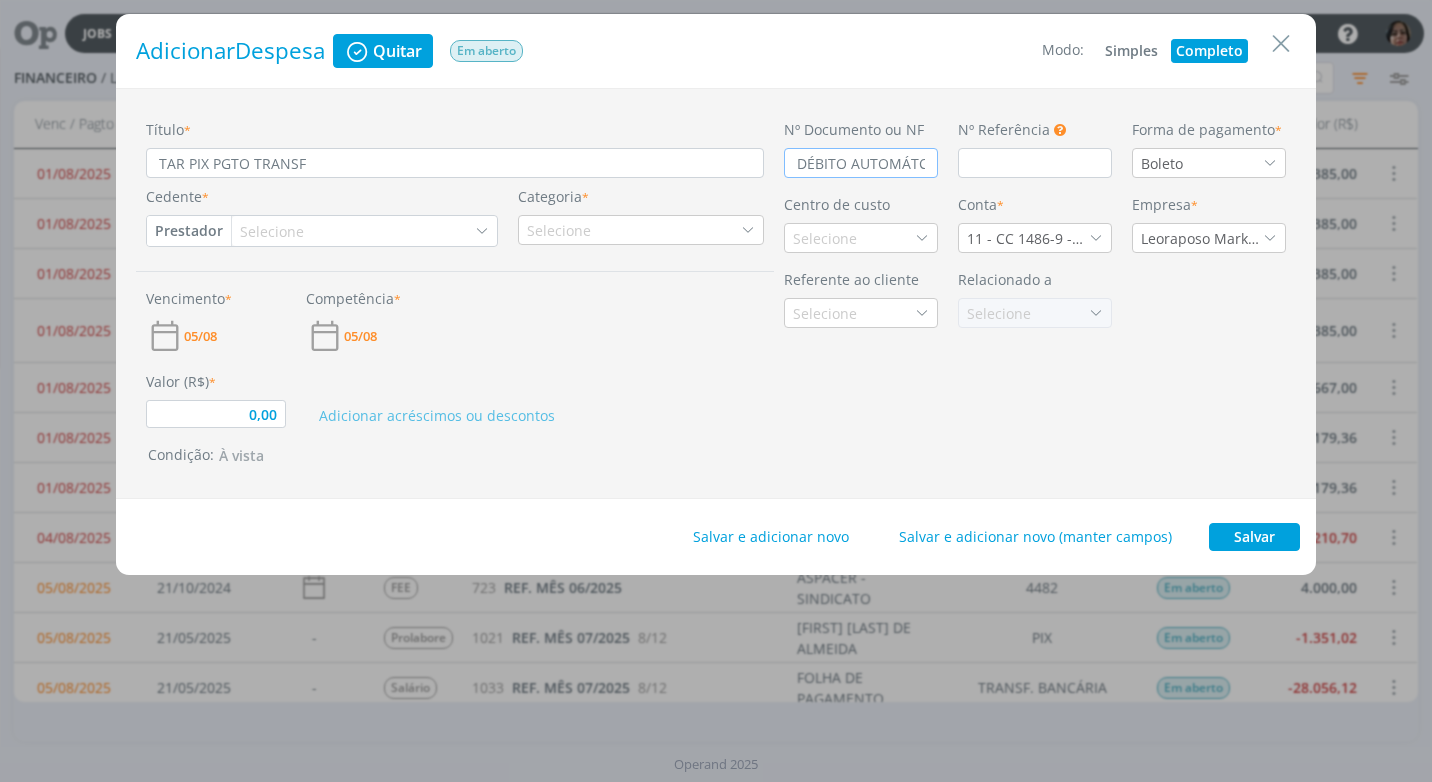 type on "0,00" 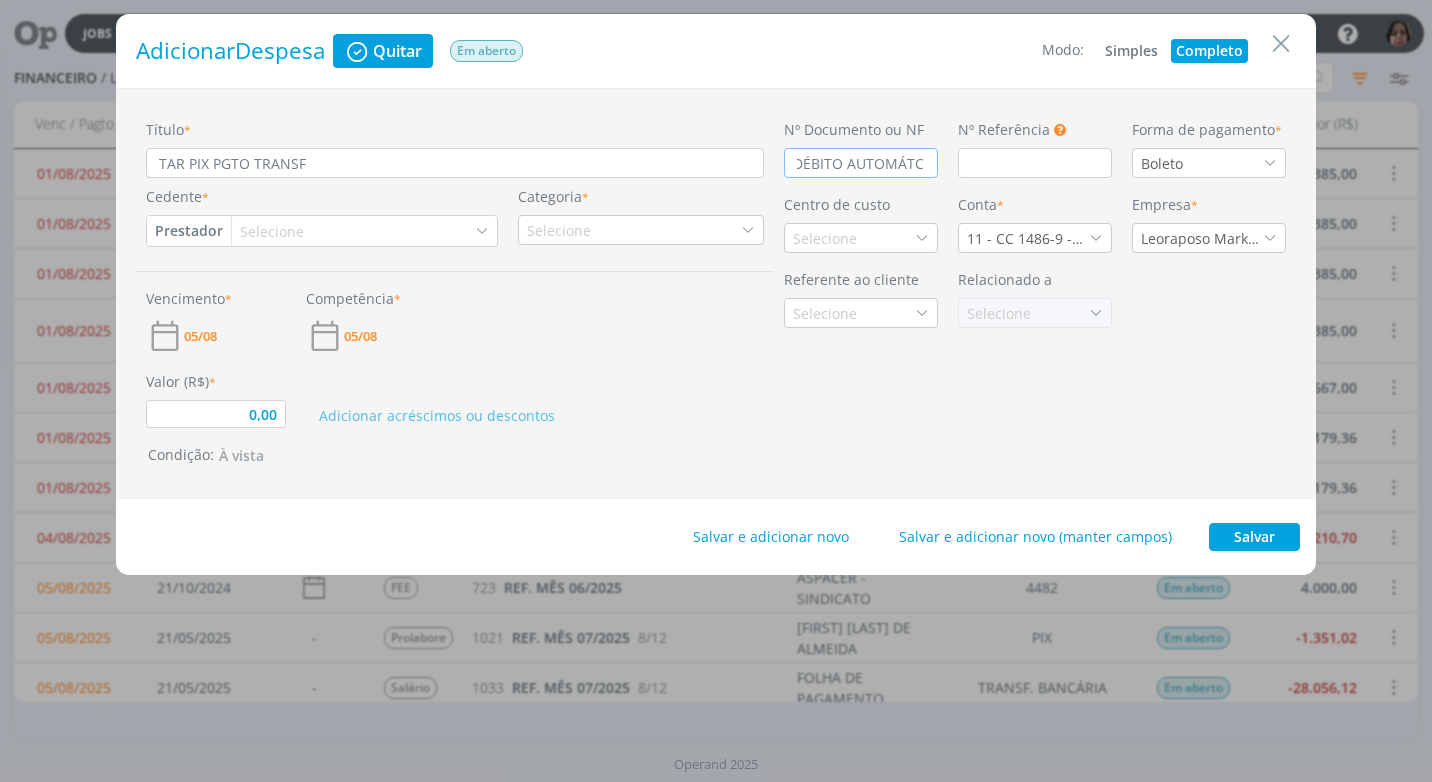 type on "0,00" 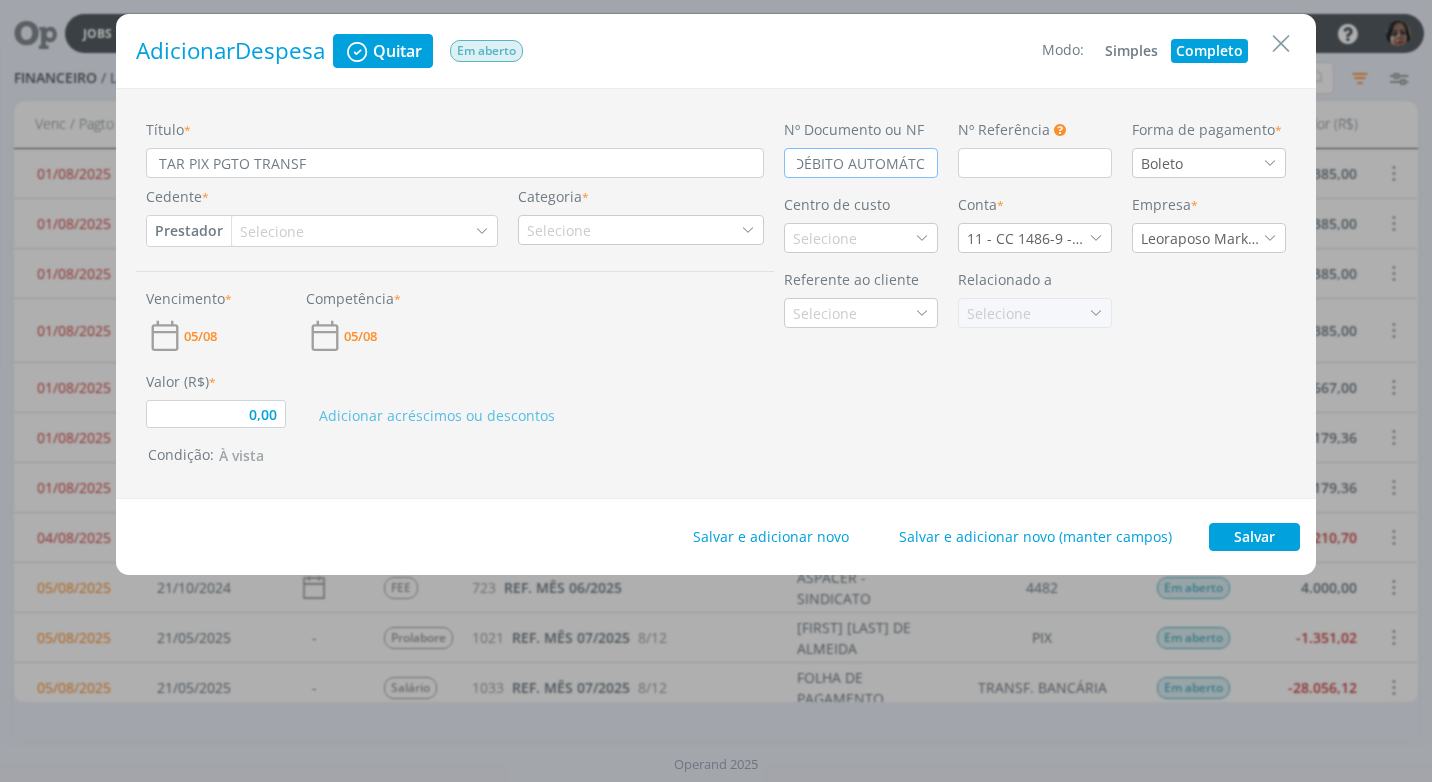 scroll, scrollTop: 0, scrollLeft: 1, axis: horizontal 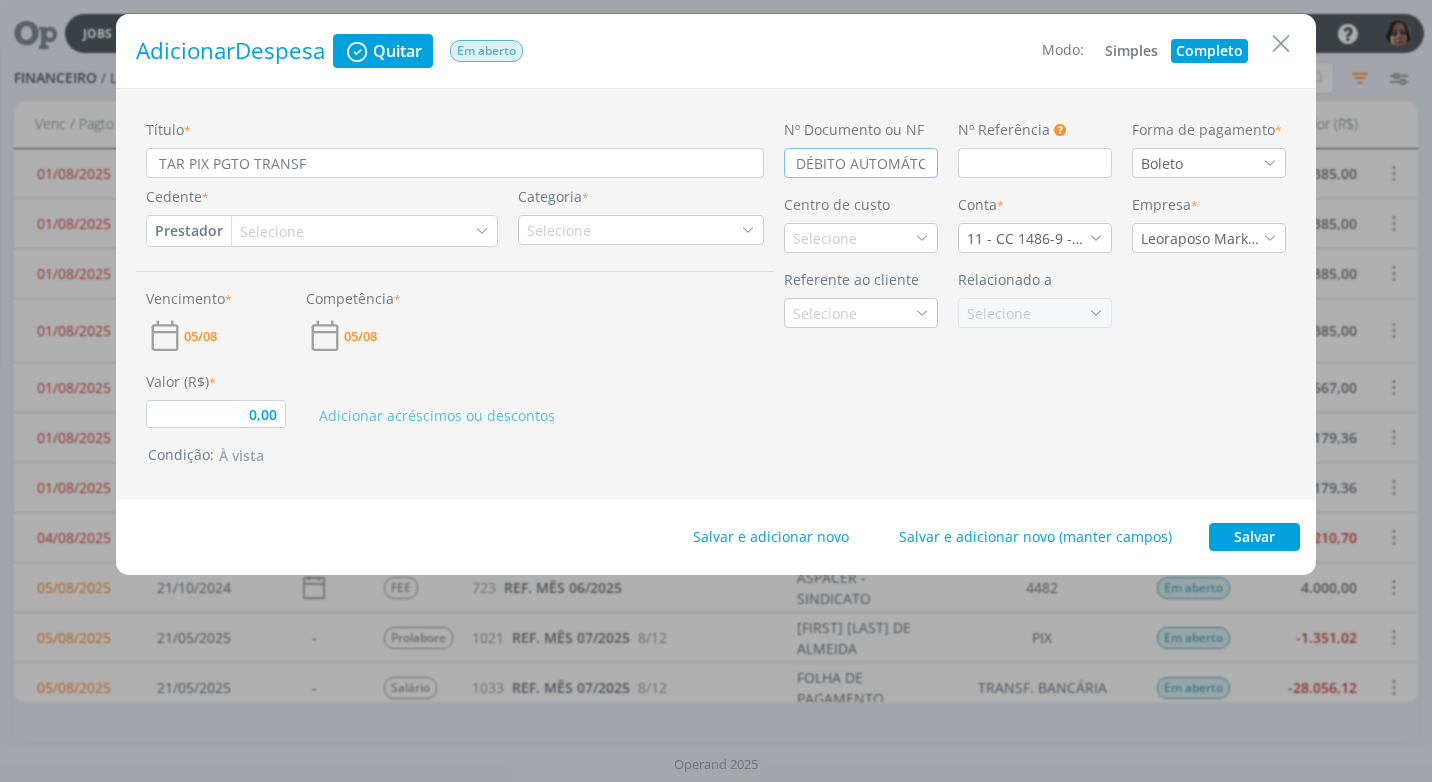 type on "0,00" 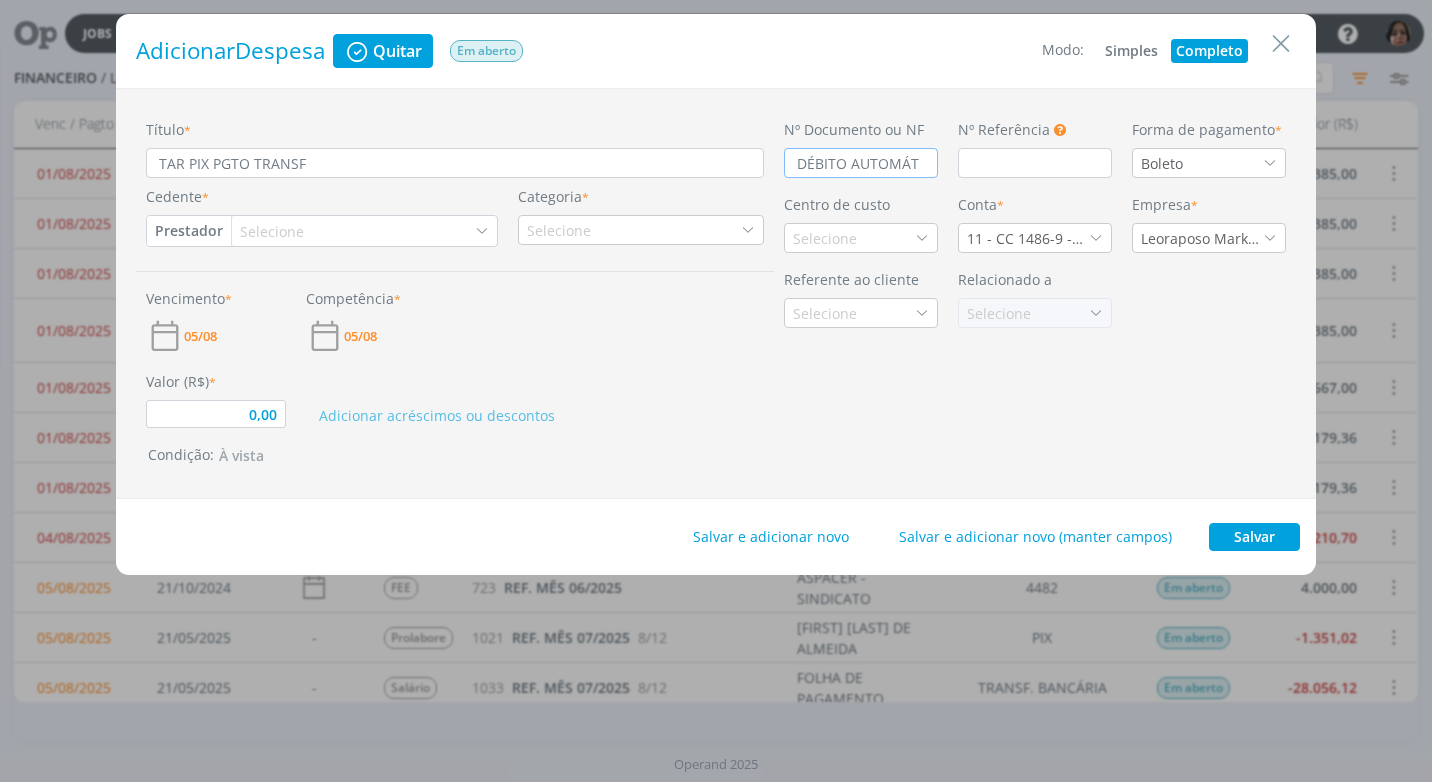 scroll, scrollTop: 0, scrollLeft: 0, axis: both 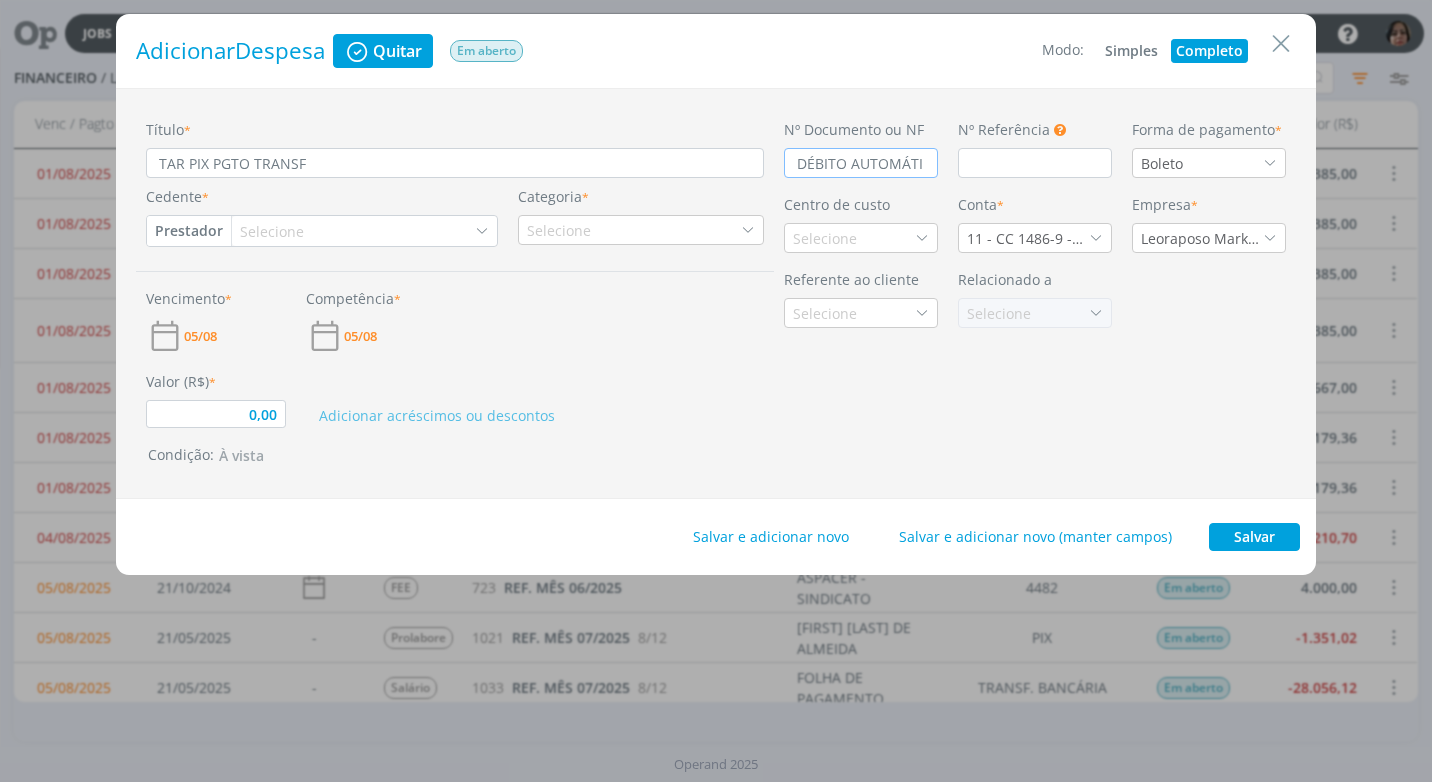 type on "0,00" 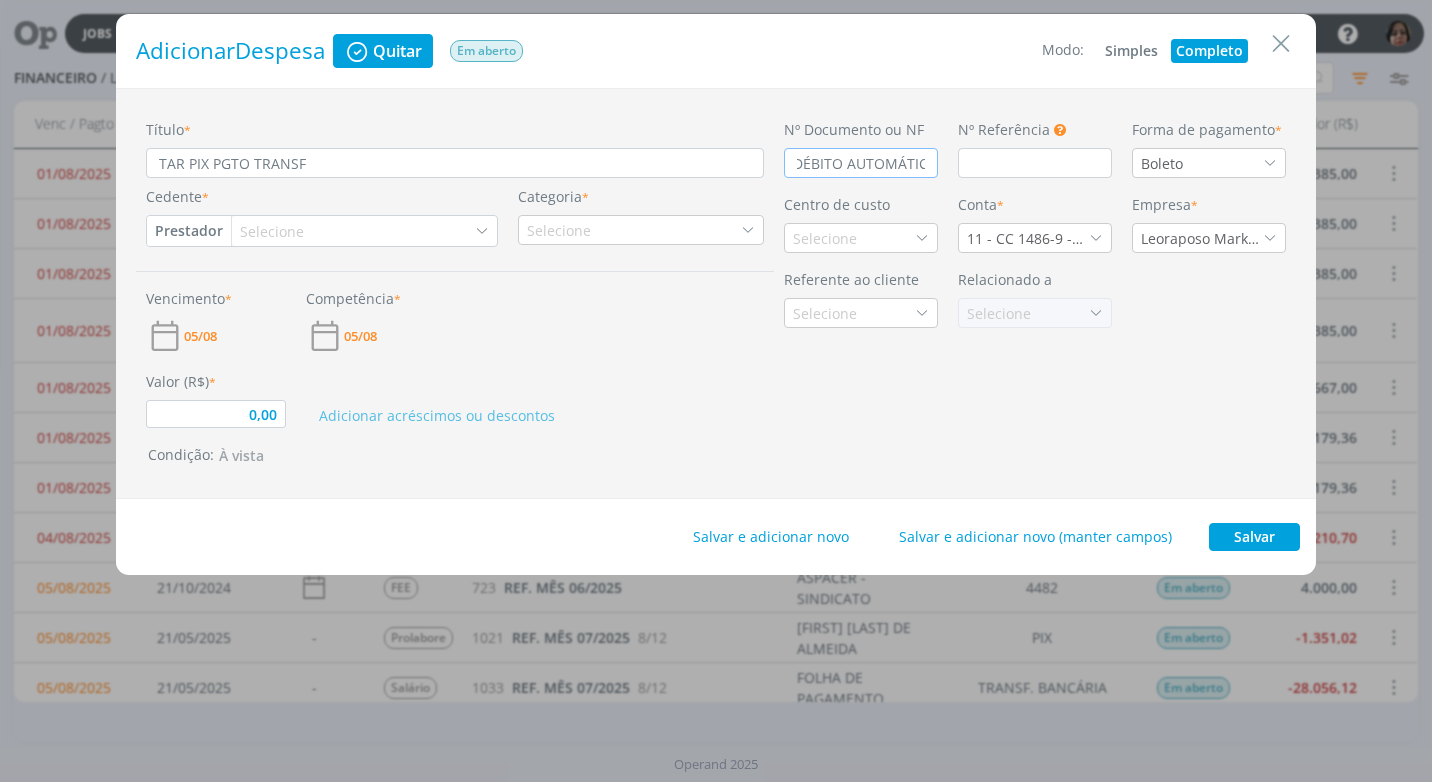 type on "0,00" 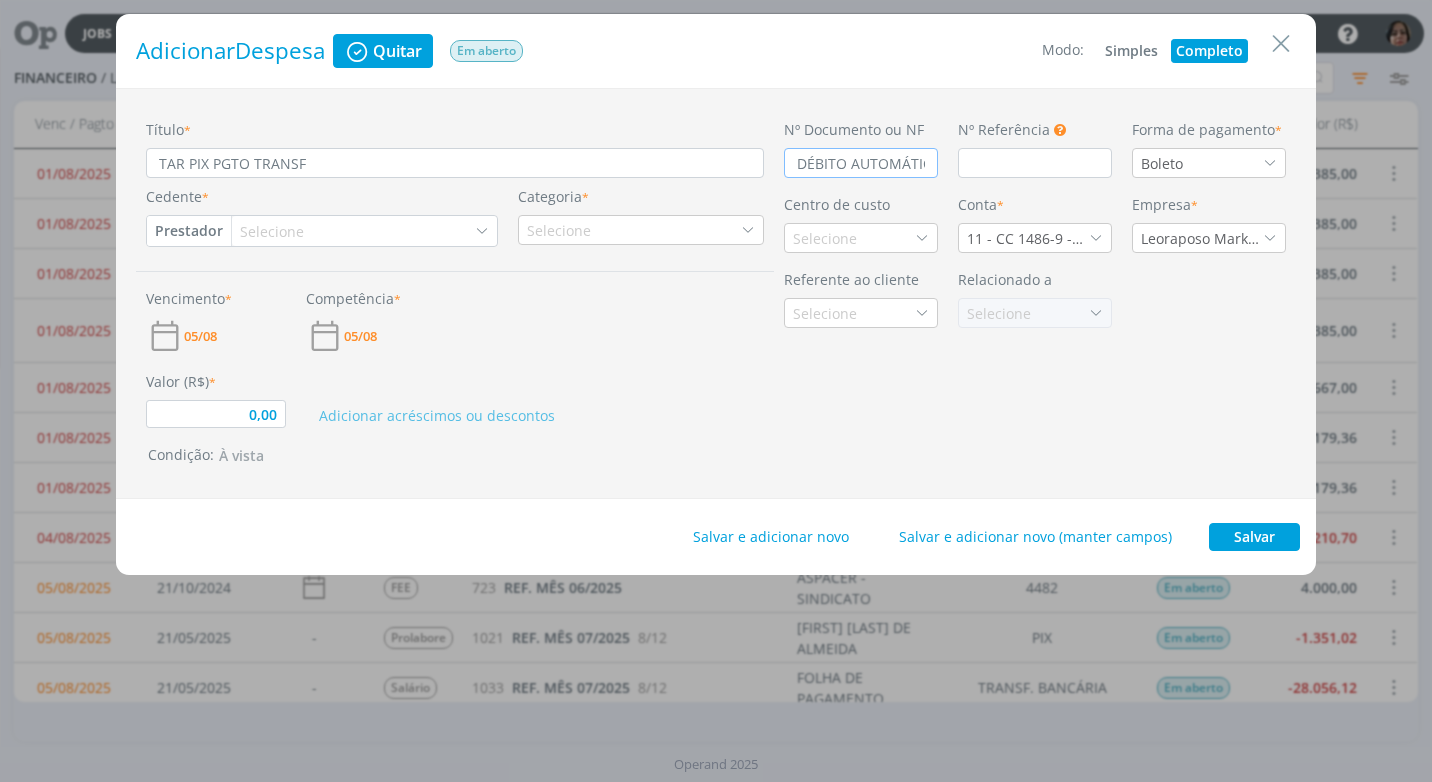 scroll, scrollTop: 0, scrollLeft: 15, axis: horizontal 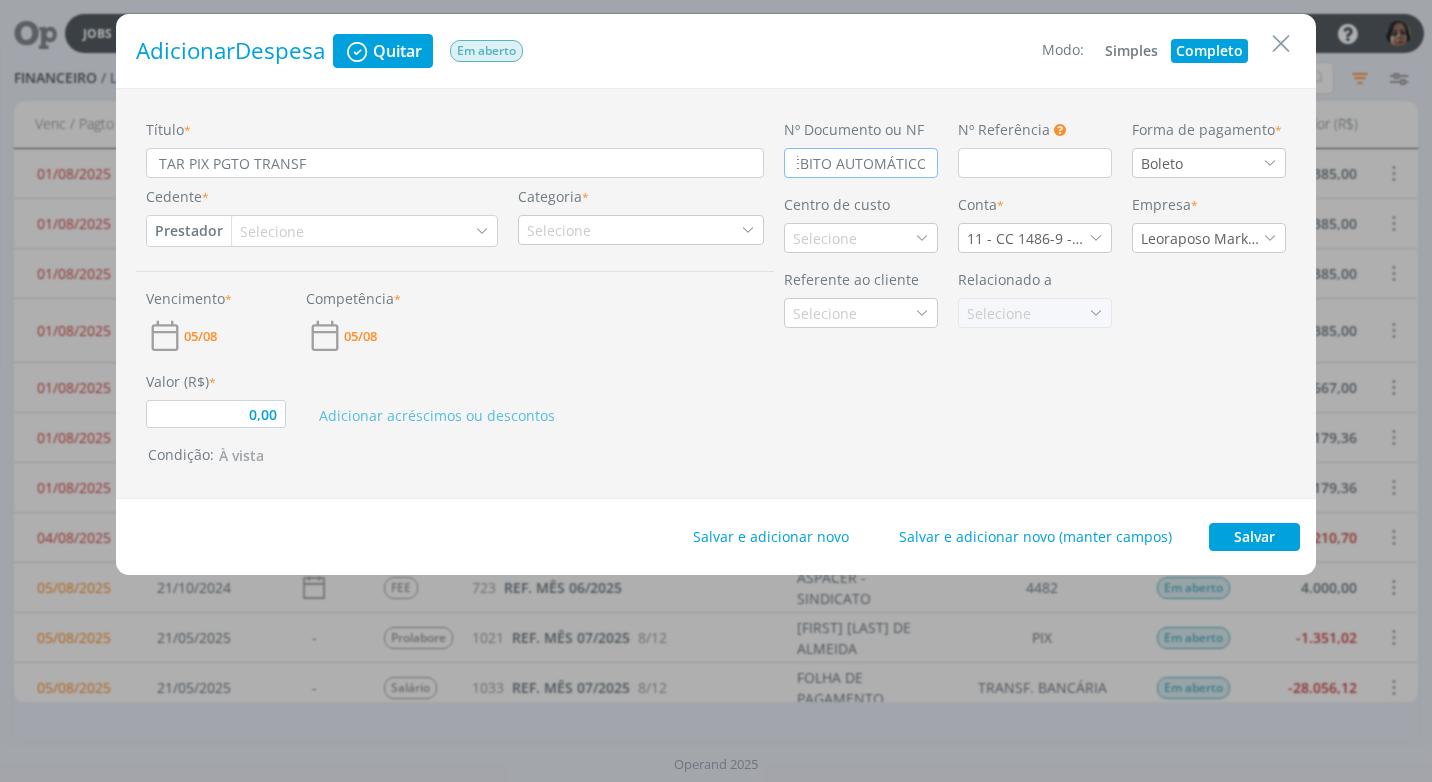 type on "DÉBITO AUTOMÁTICO" 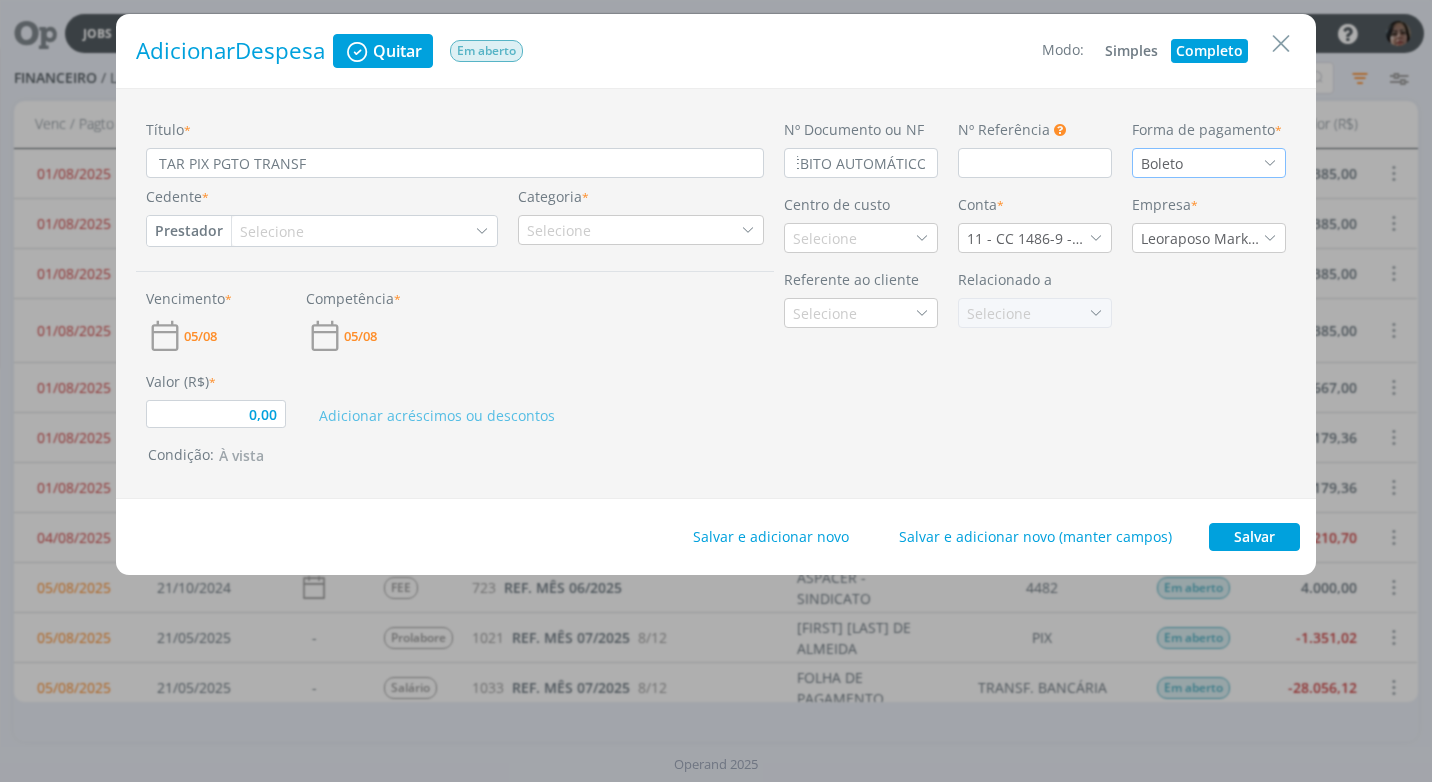 scroll, scrollTop: 0, scrollLeft: 0, axis: both 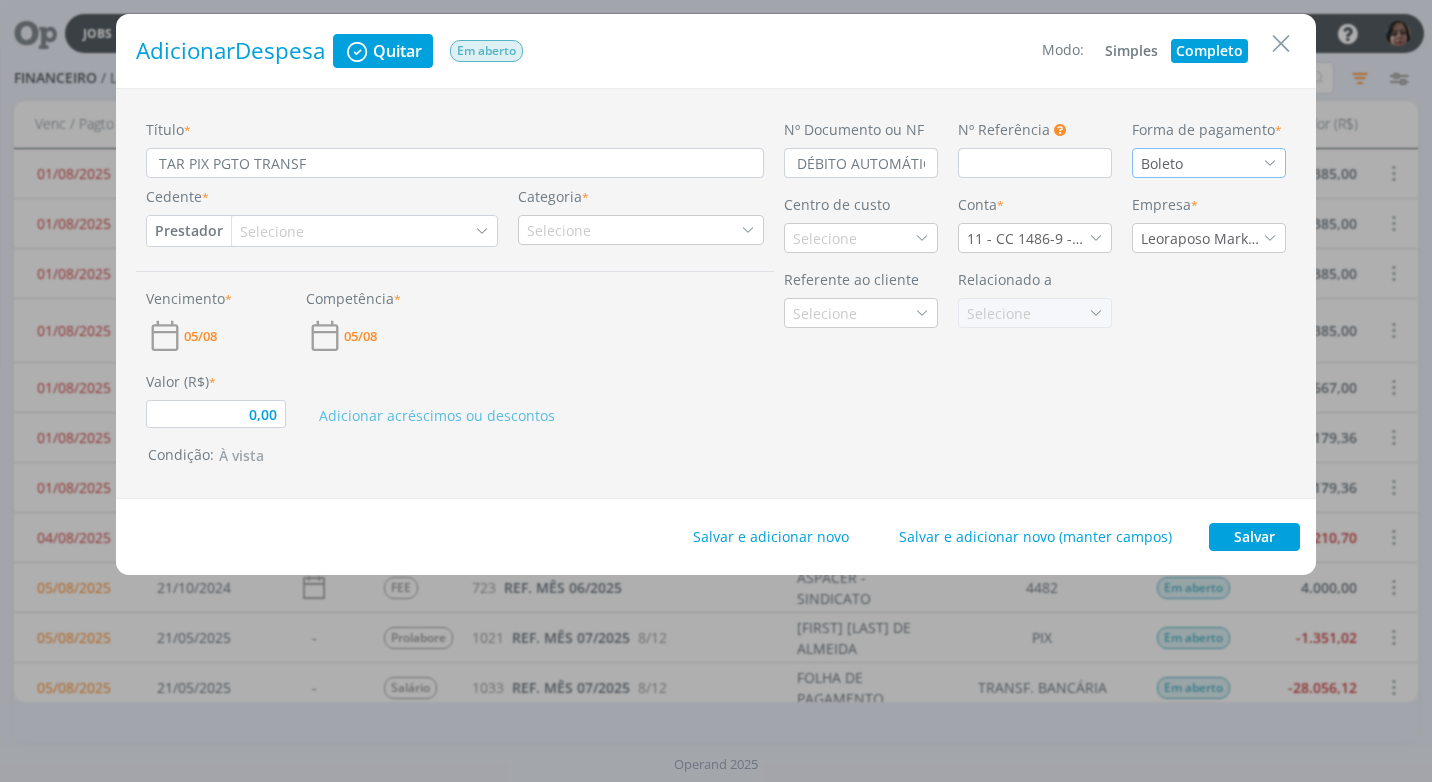 click on "Boleto" at bounding box center (1209, 163) 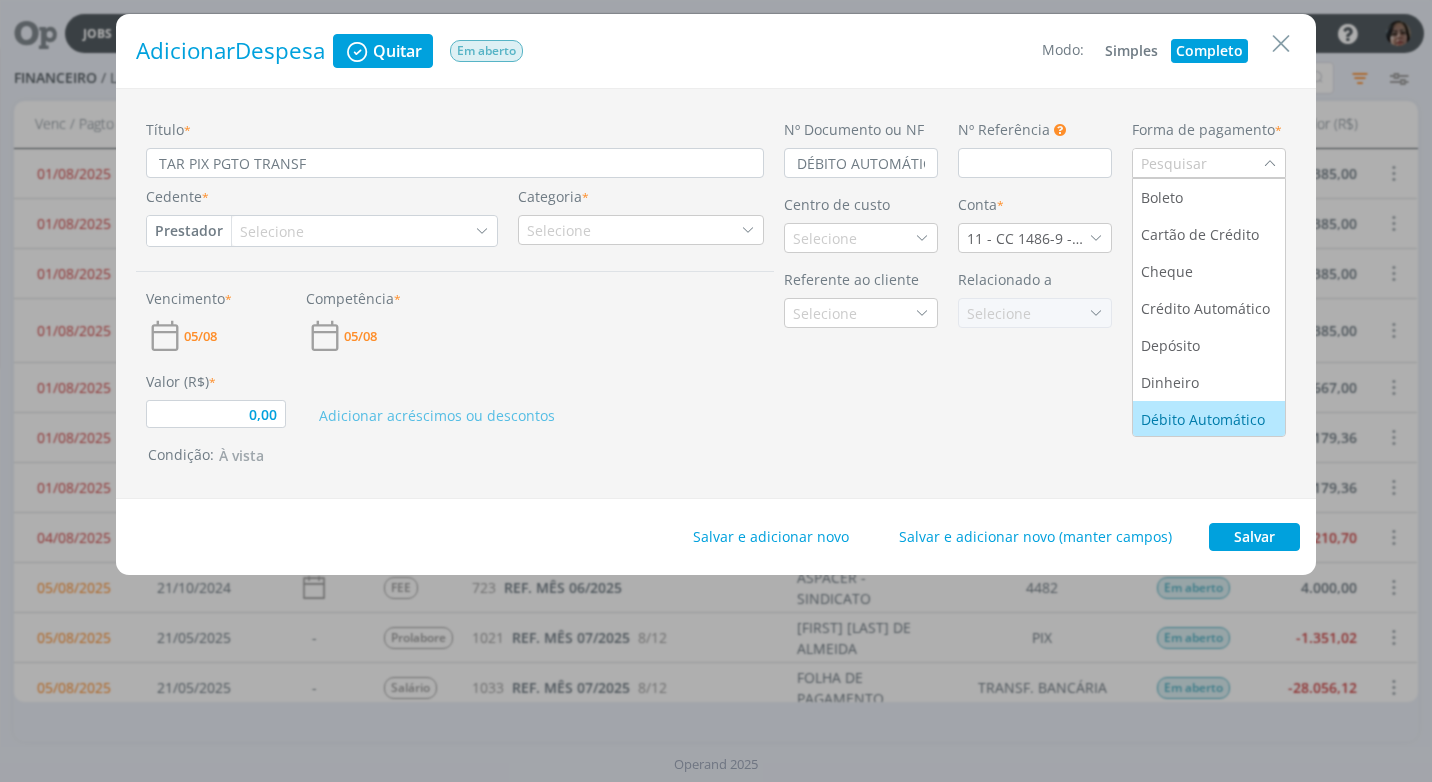 drag, startPoint x: 1238, startPoint y: 410, endPoint x: 1206, endPoint y: 382, distance: 42.520584 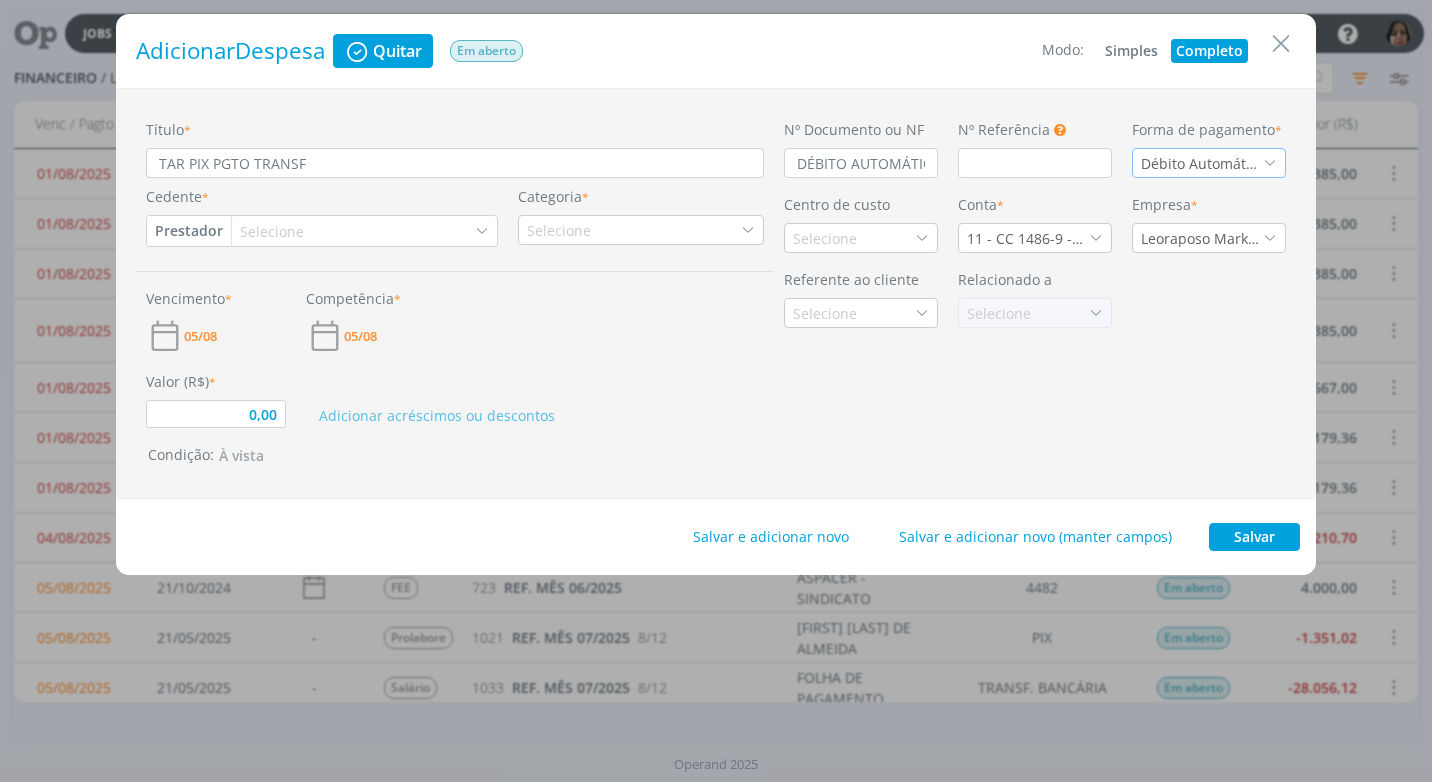 click on "Prestador" at bounding box center (189, 231) 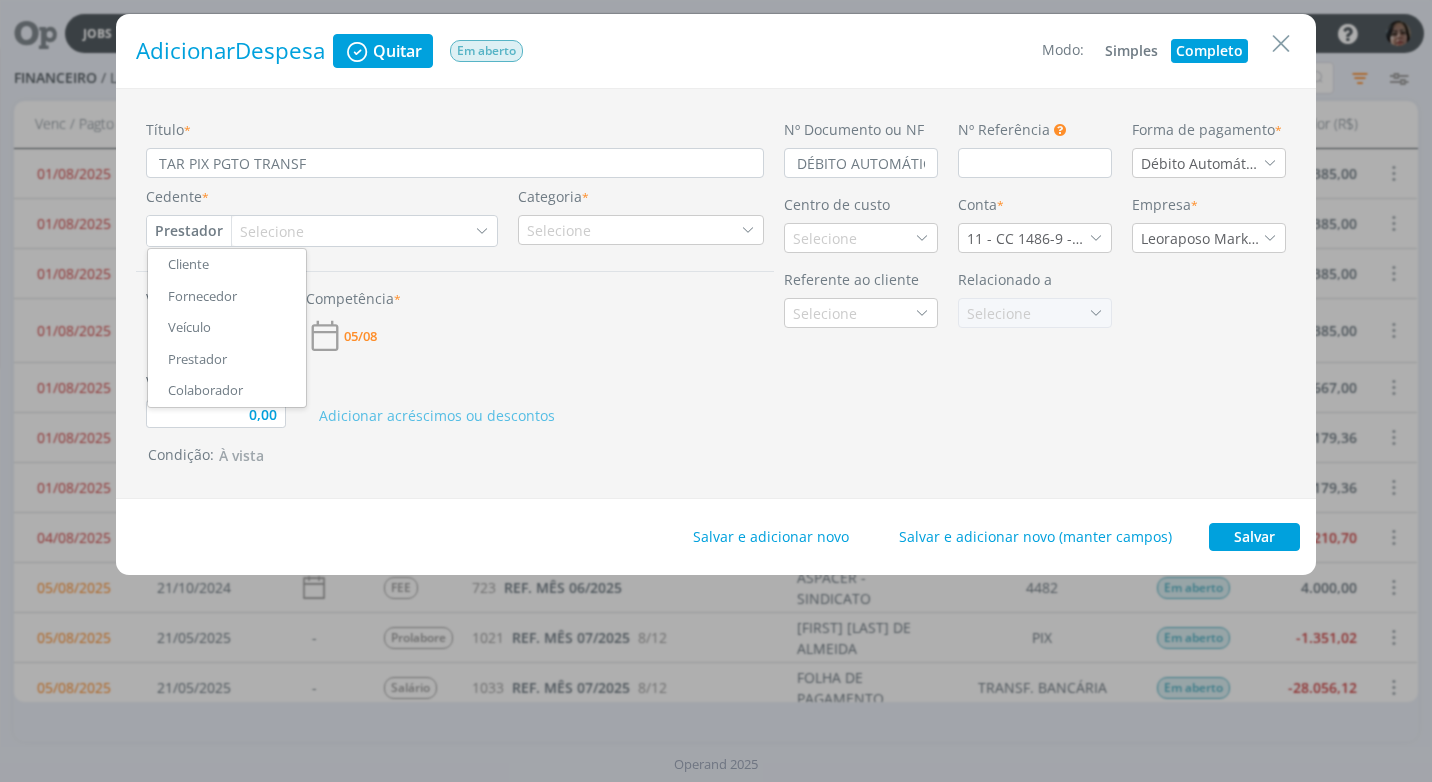 click on "Fornecedor" at bounding box center [227, 297] 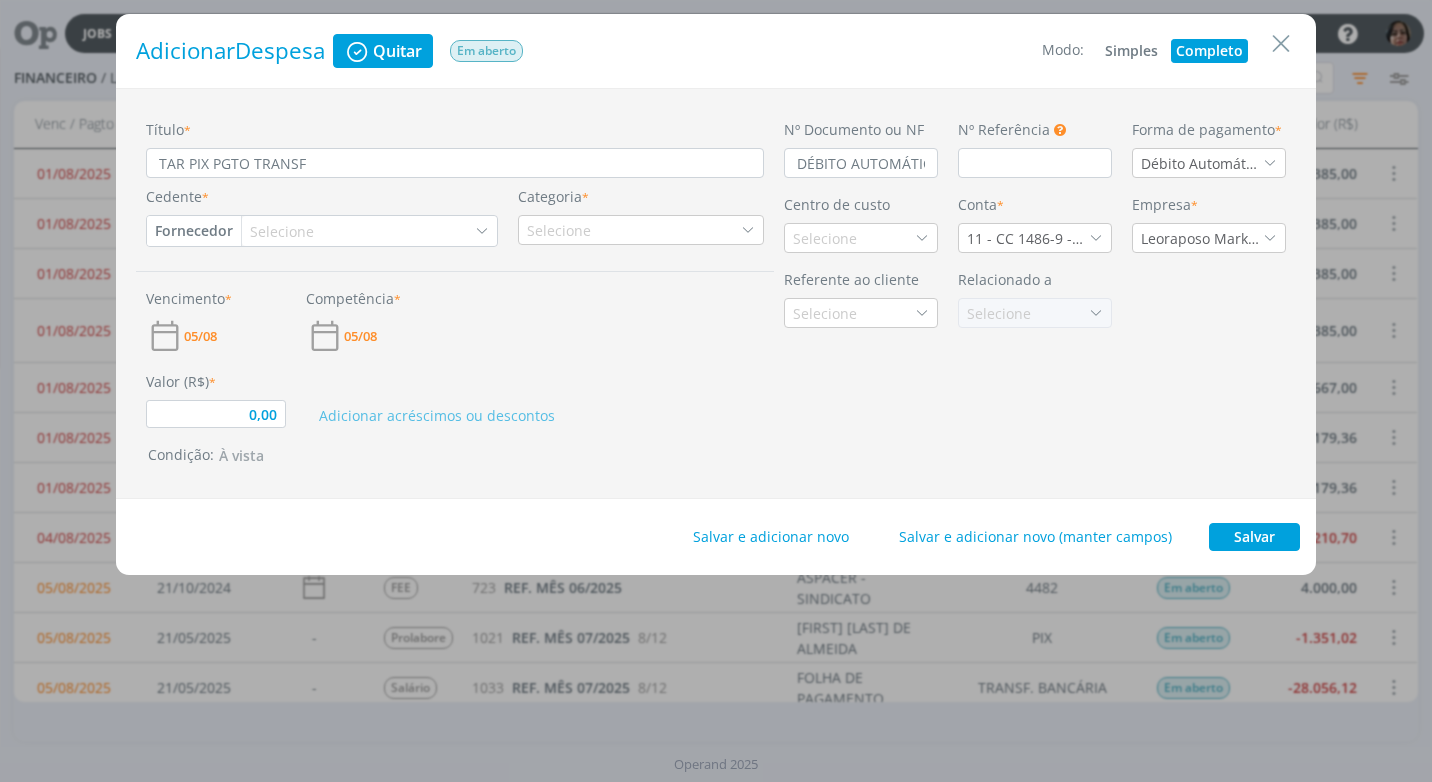 type on "0,00" 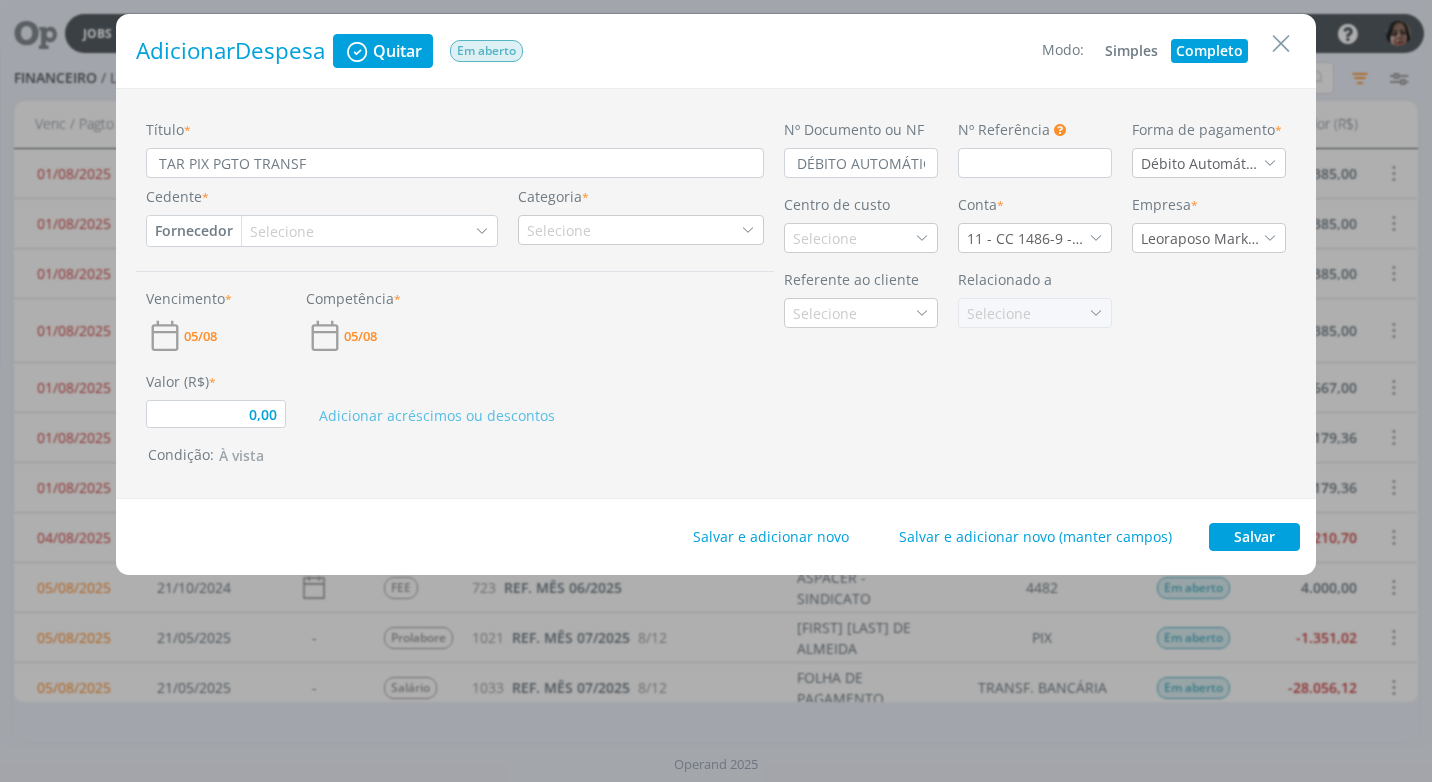 click on "Selecione" at bounding box center (284, 231) 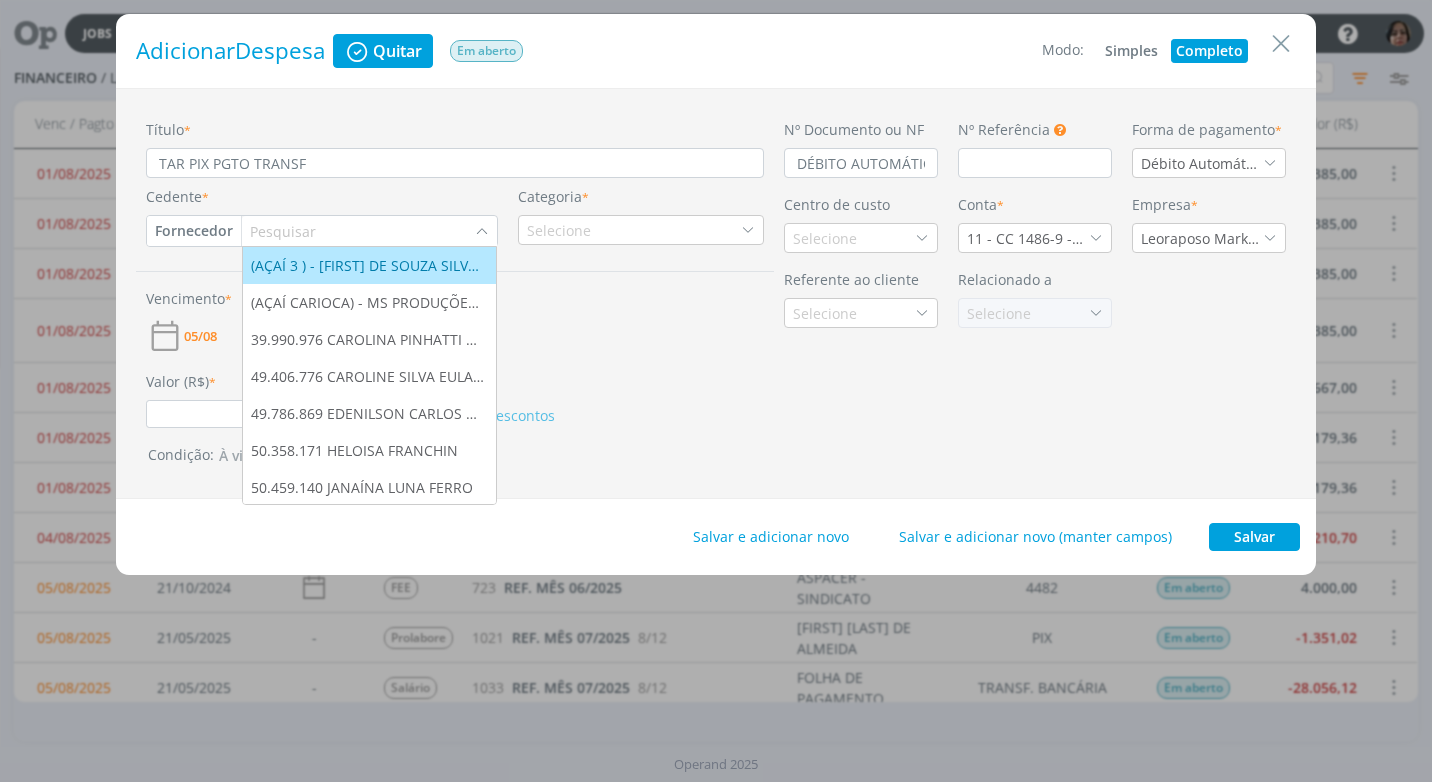 click at bounding box center (358, 231) 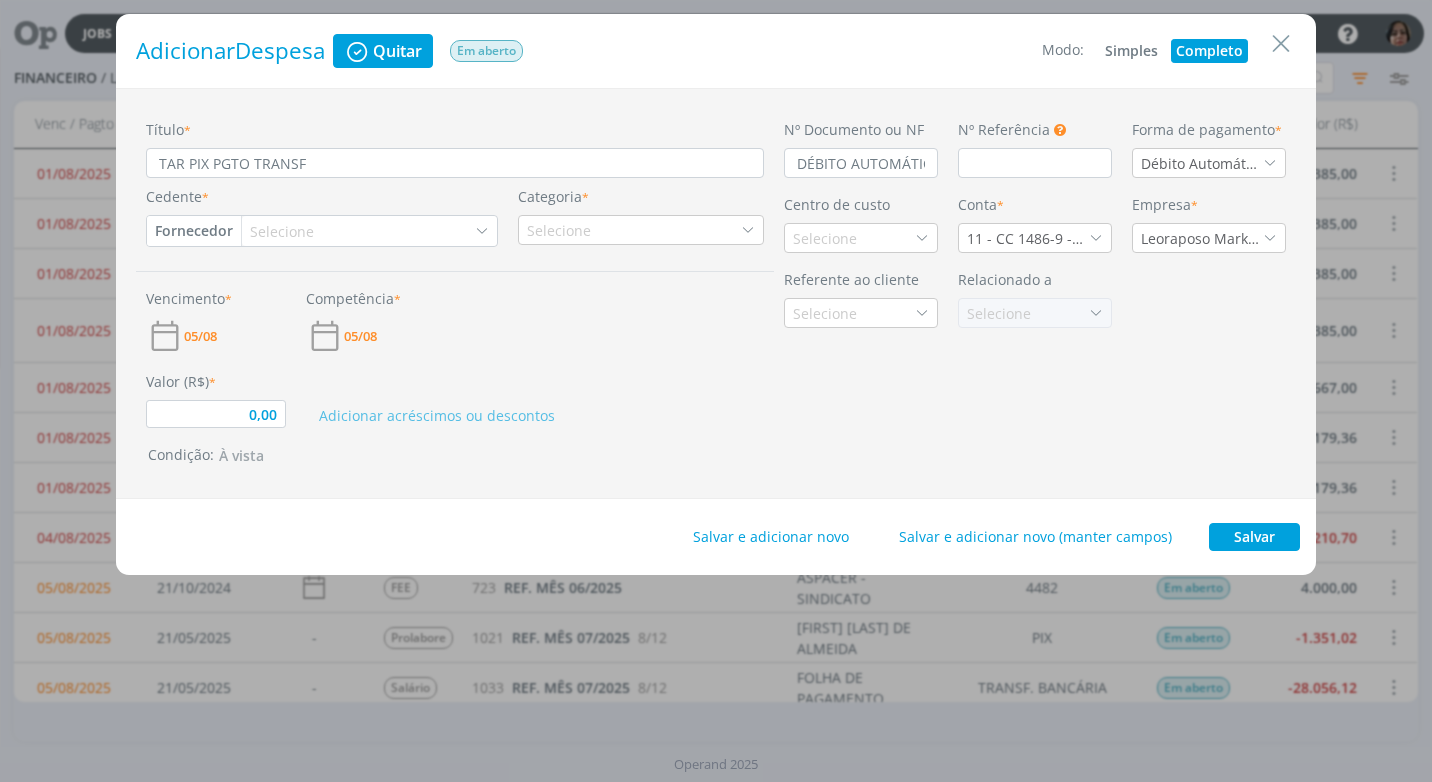 click on "Selecione" at bounding box center [284, 231] 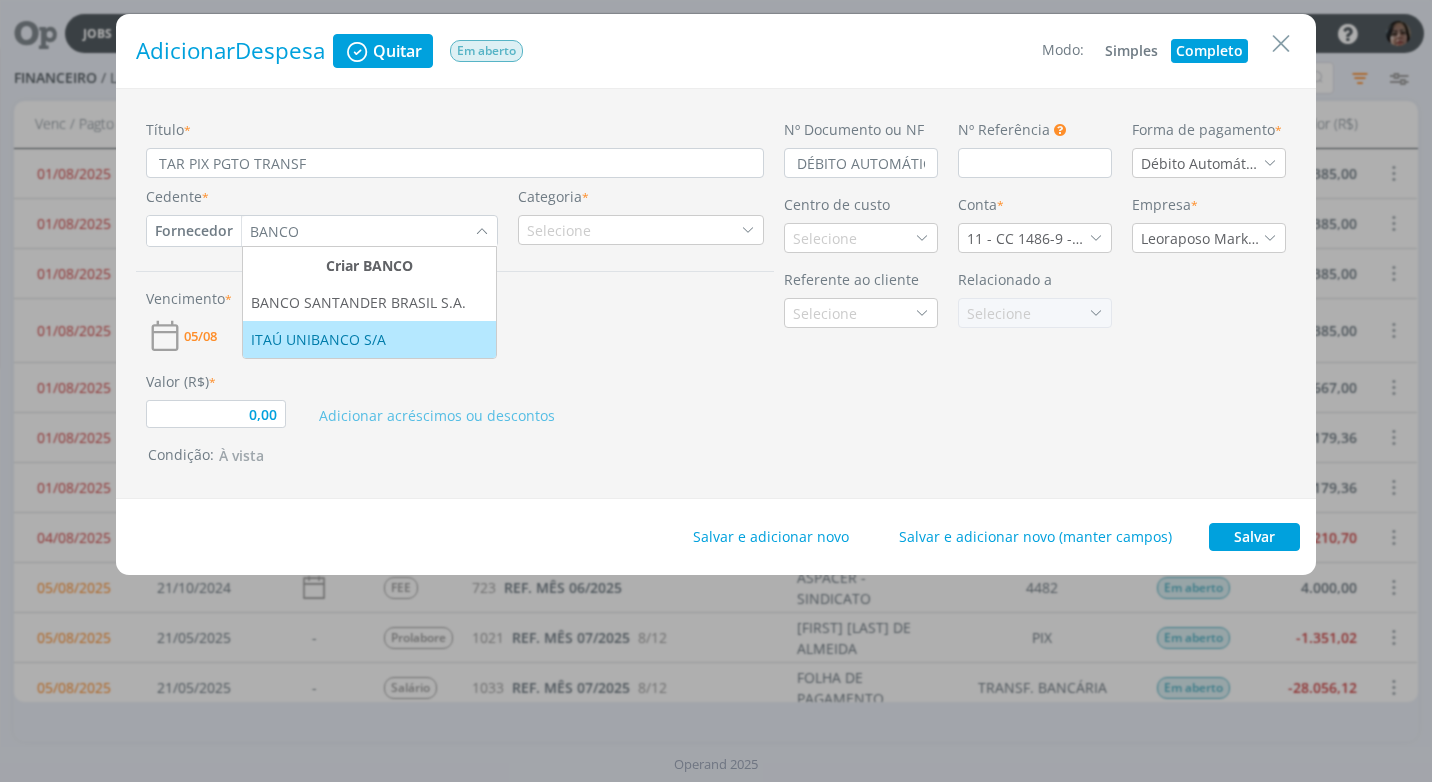 type on "BANCO" 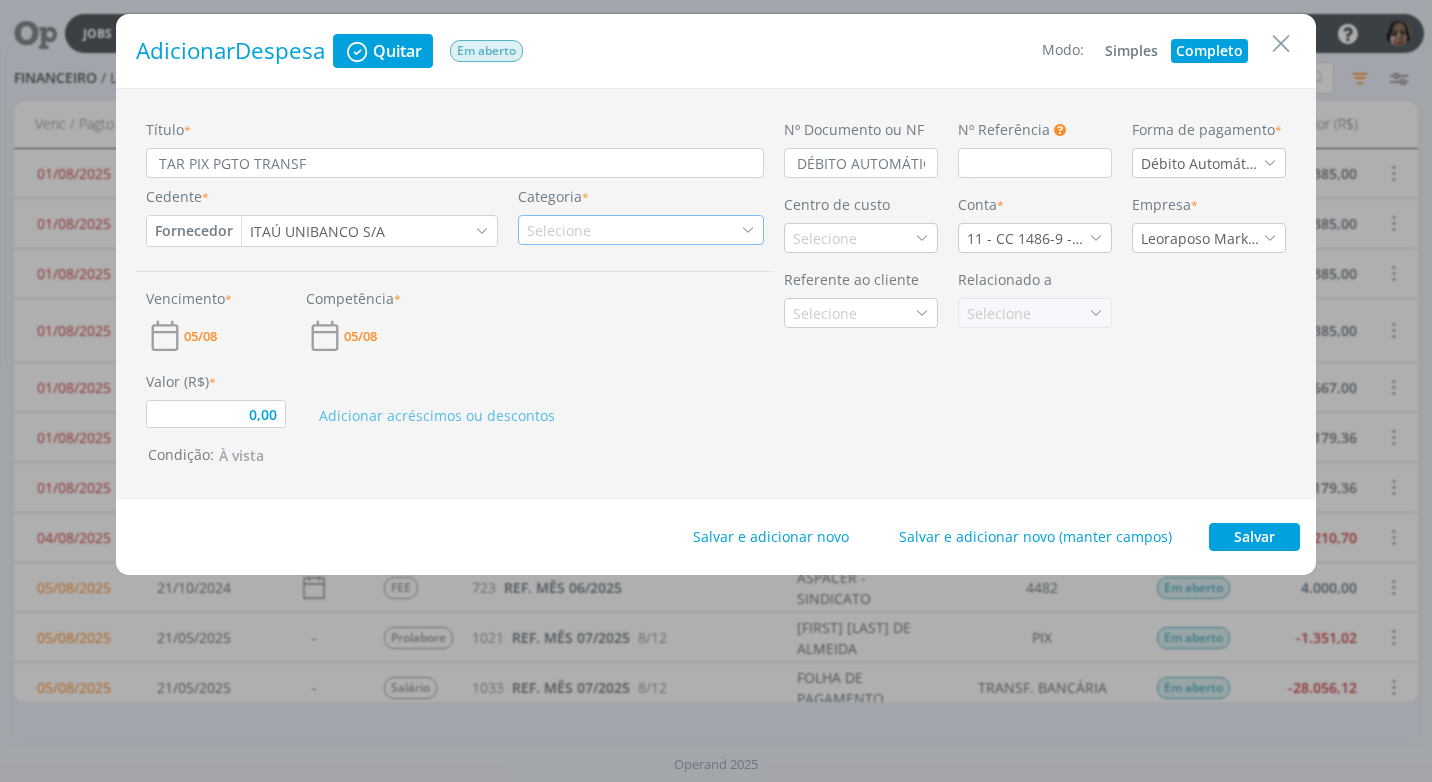 click on "Selecione" at bounding box center [641, 230] 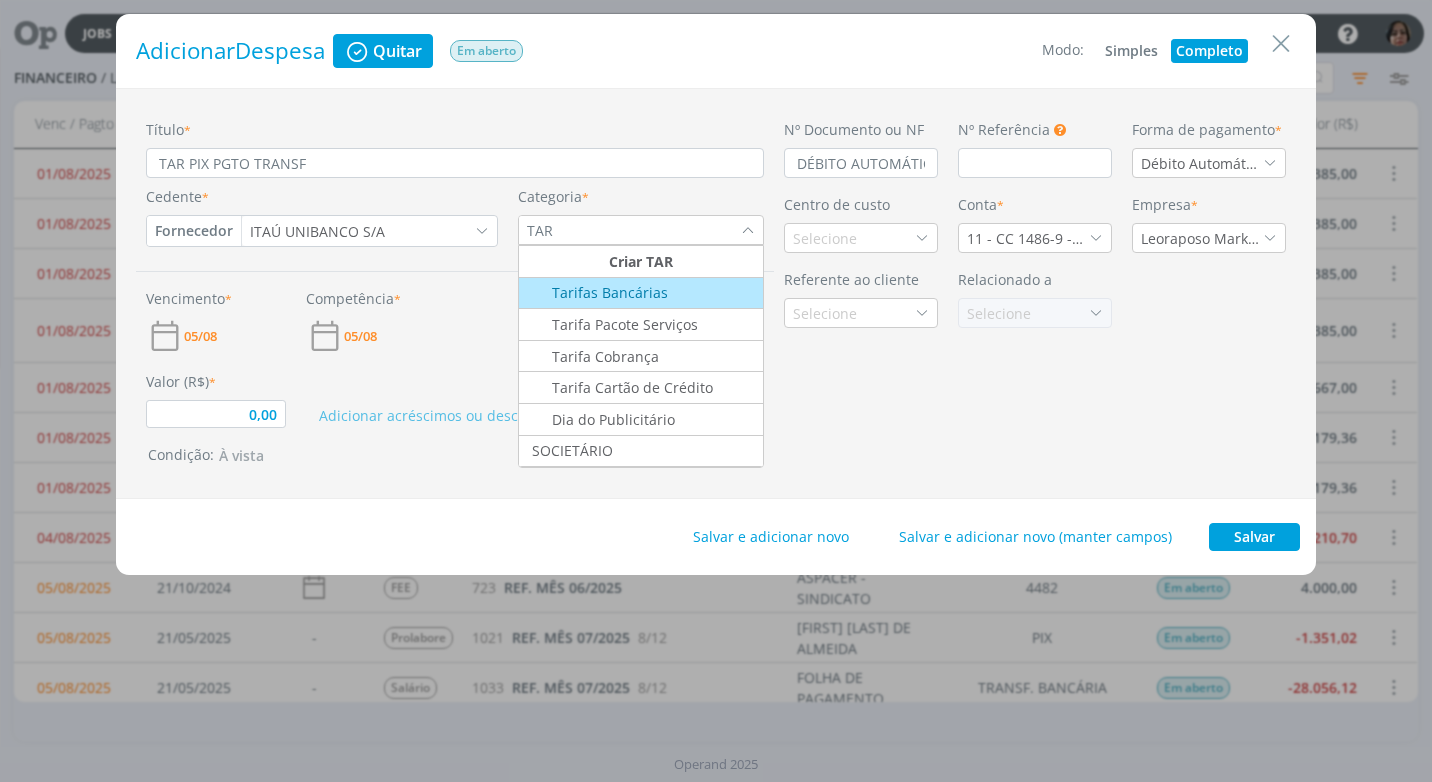 type on "TAR" 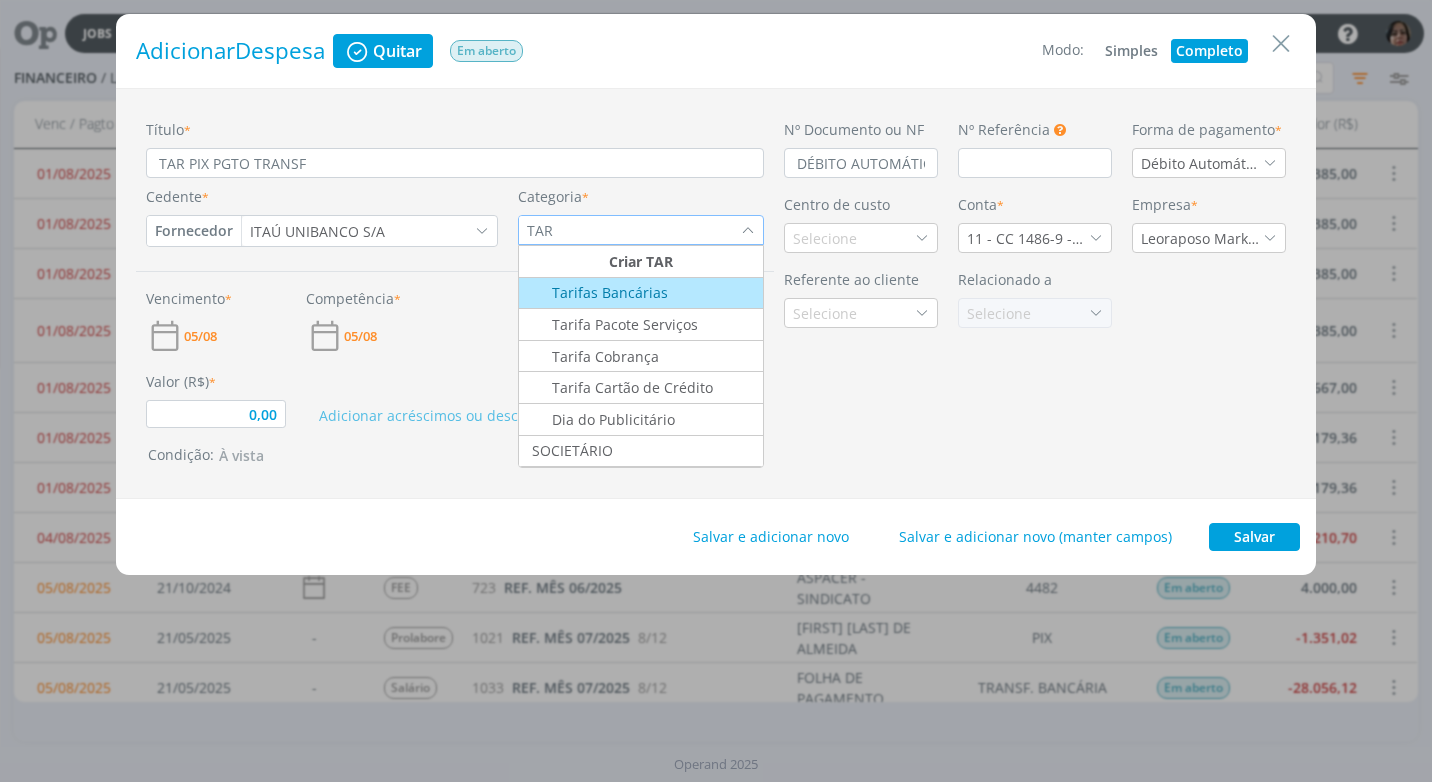 type on "0,00" 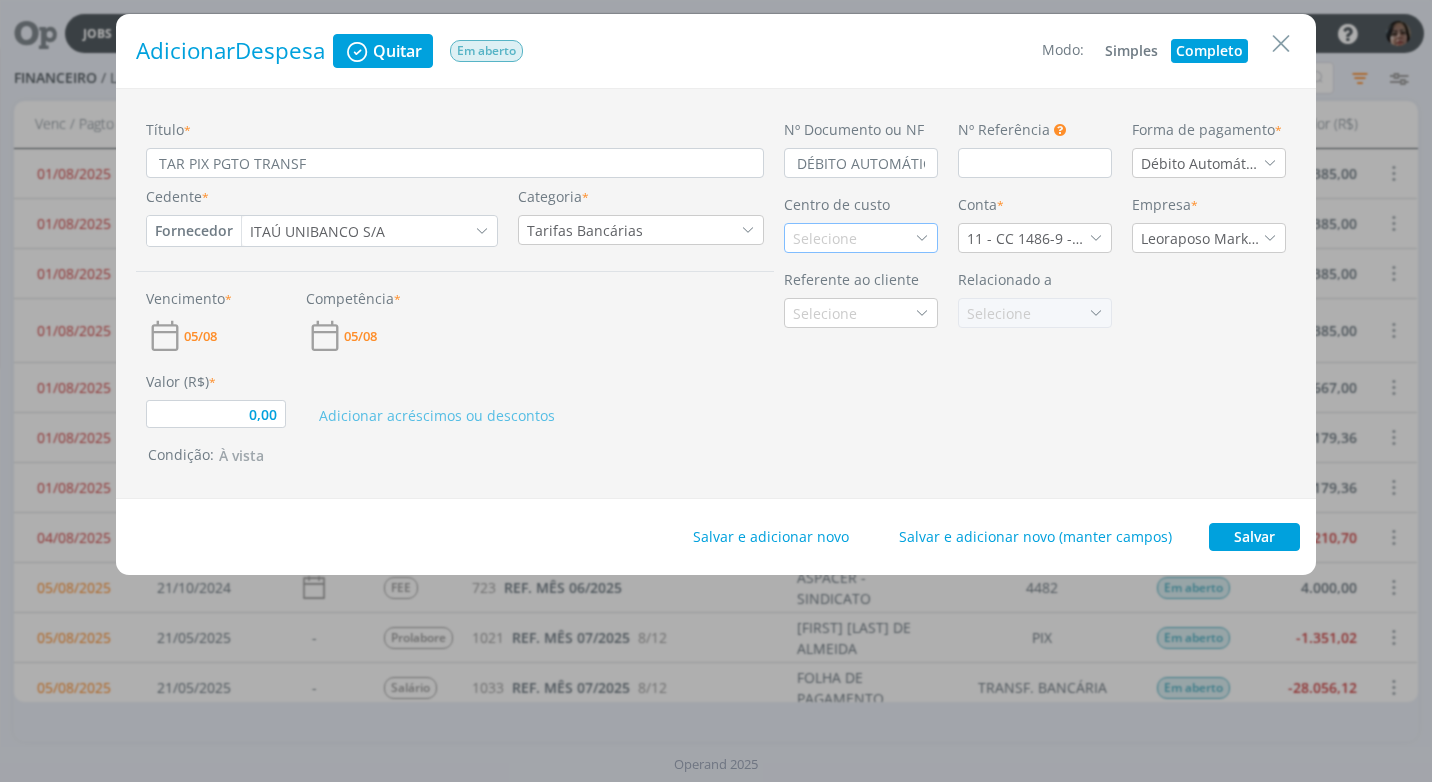 click on "Selecione" at bounding box center [861, 238] 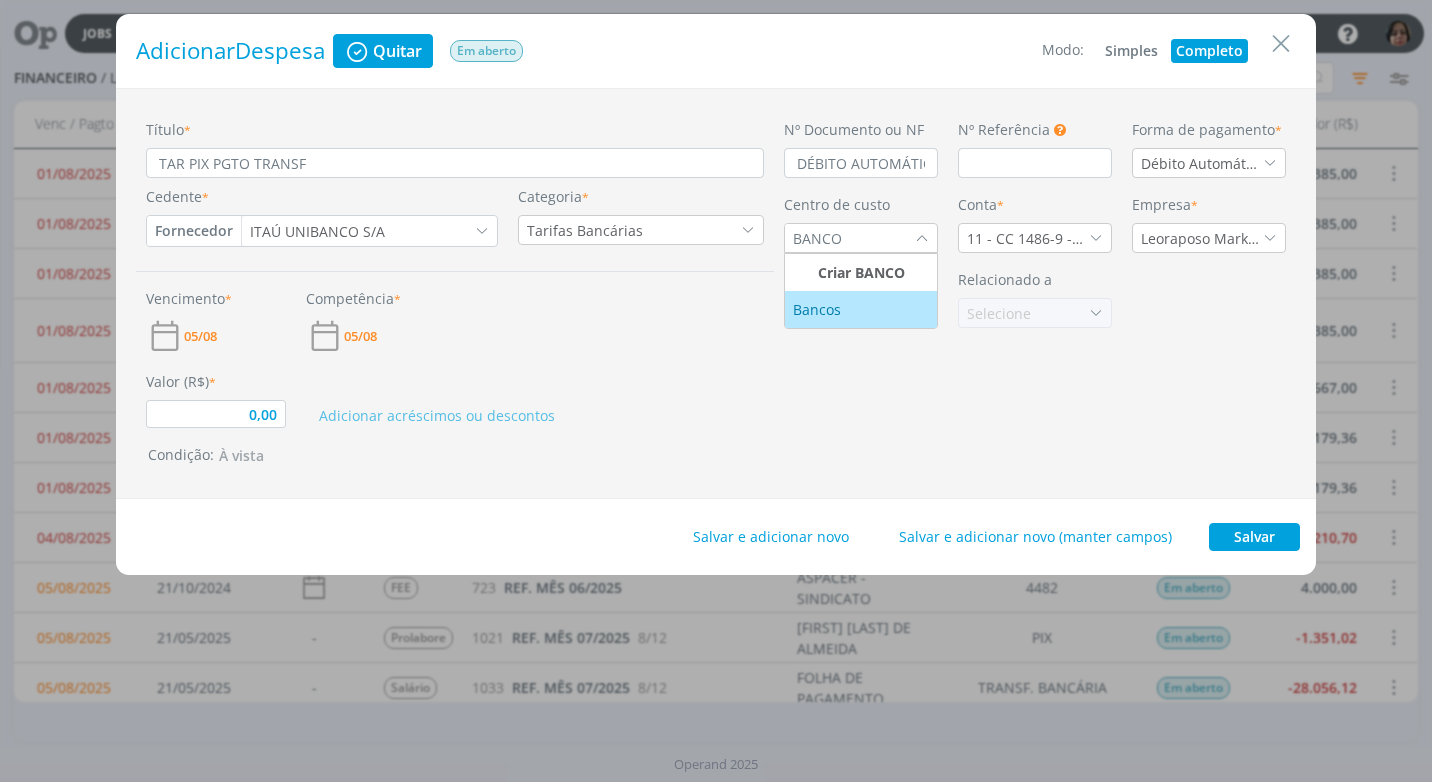 type on "BANCO" 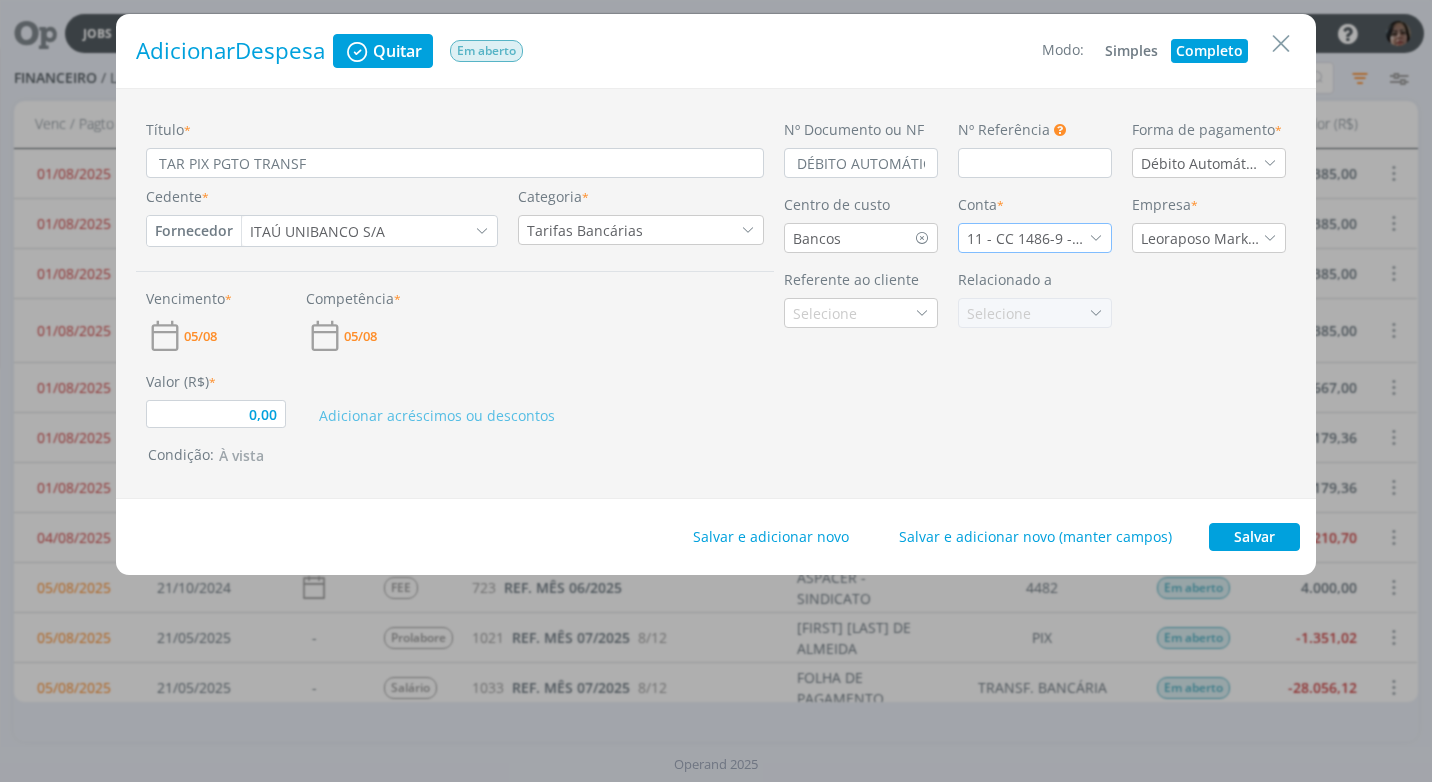 click at bounding box center (1096, 238) 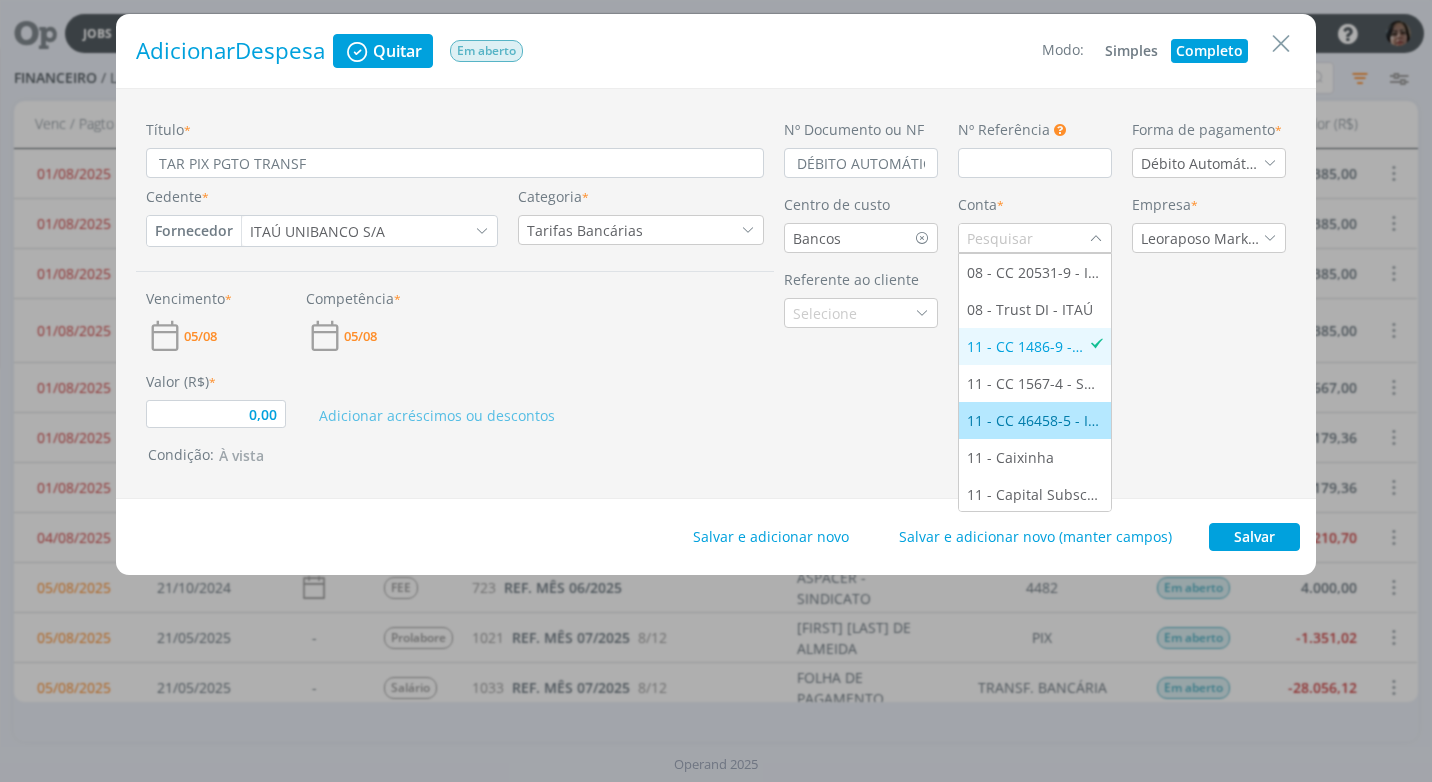click on "11 - CC 46458-5 - ITAÚ" at bounding box center (1035, 420) 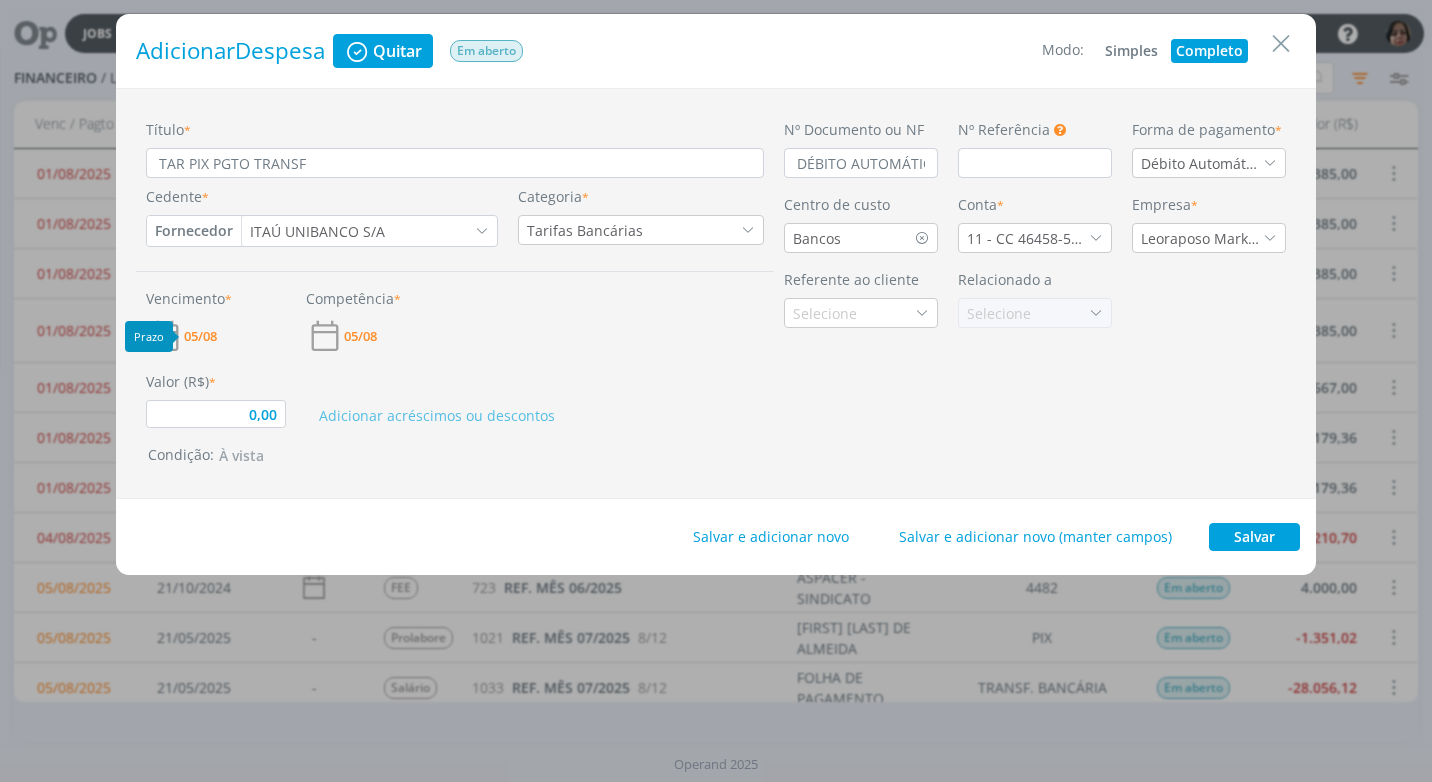 click on "05/08" at bounding box center (200, 336) 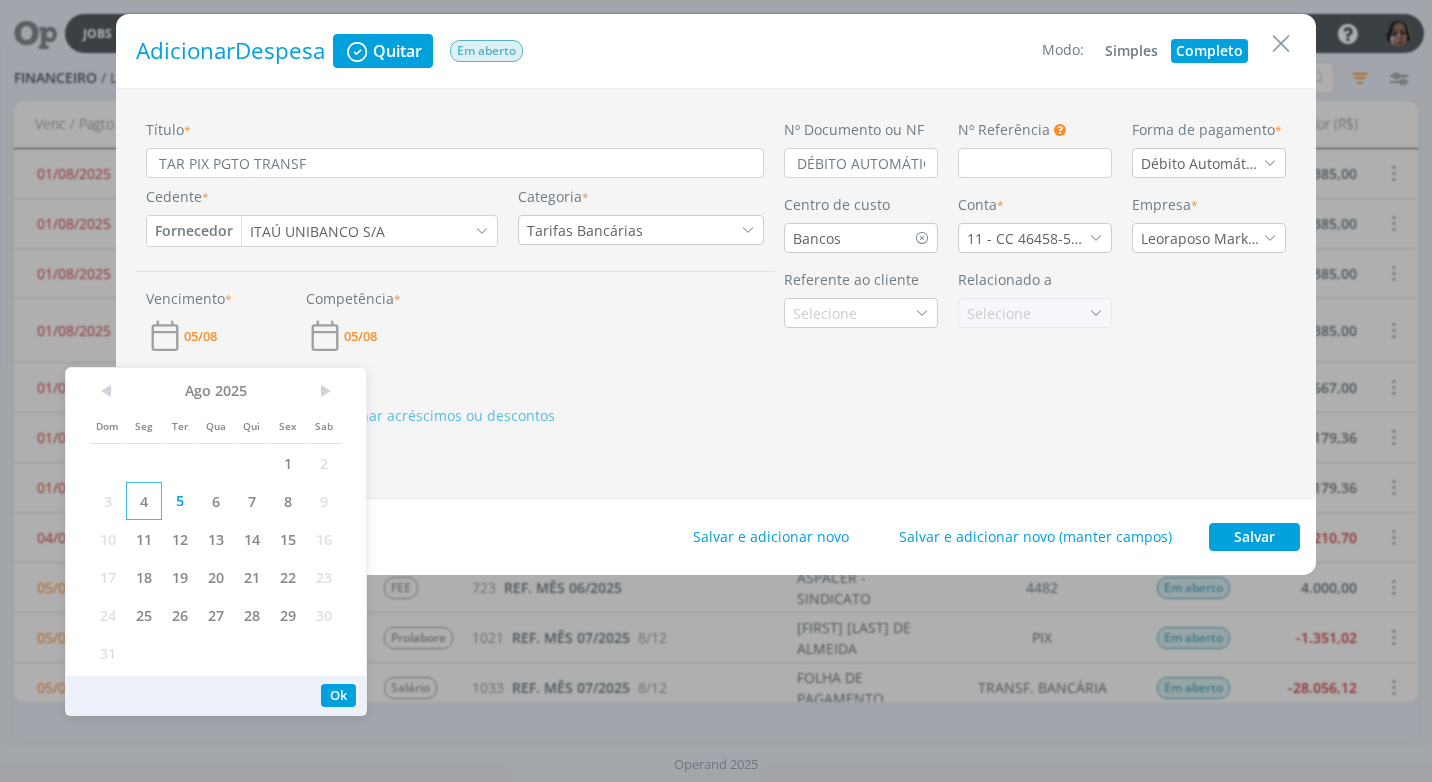 click on "4" at bounding box center [144, 501] 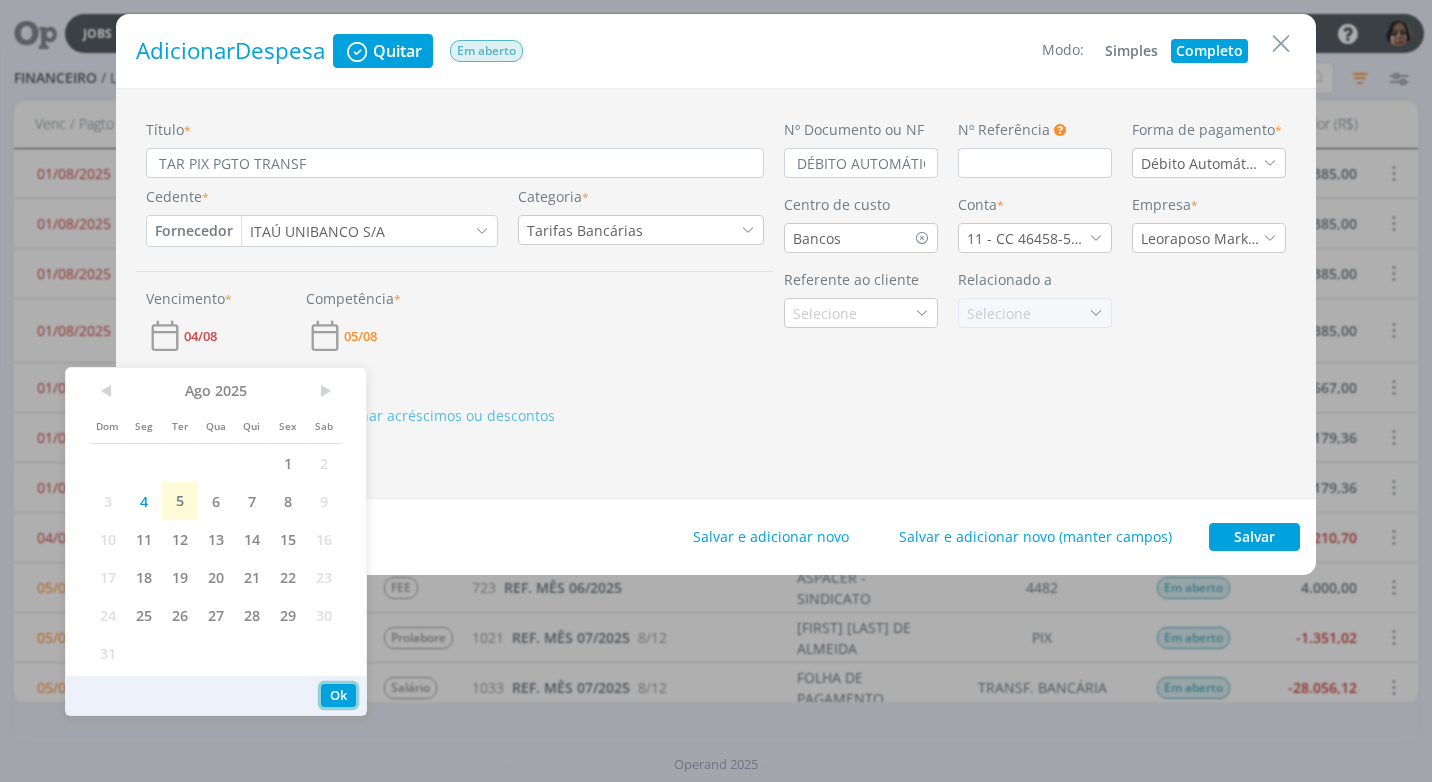 drag, startPoint x: 352, startPoint y: 689, endPoint x: 347, endPoint y: 663, distance: 26.476404 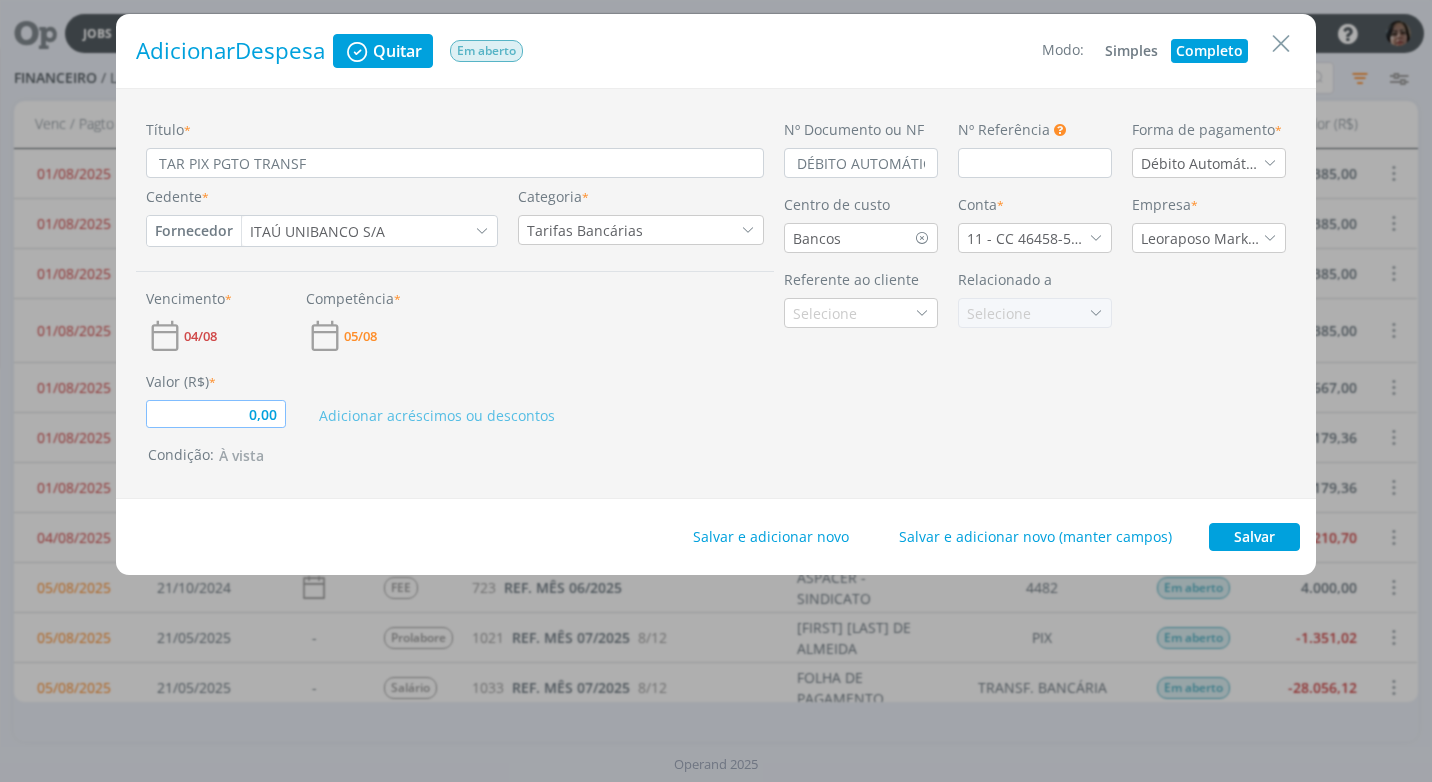 click on "0,00" at bounding box center (216, 414) 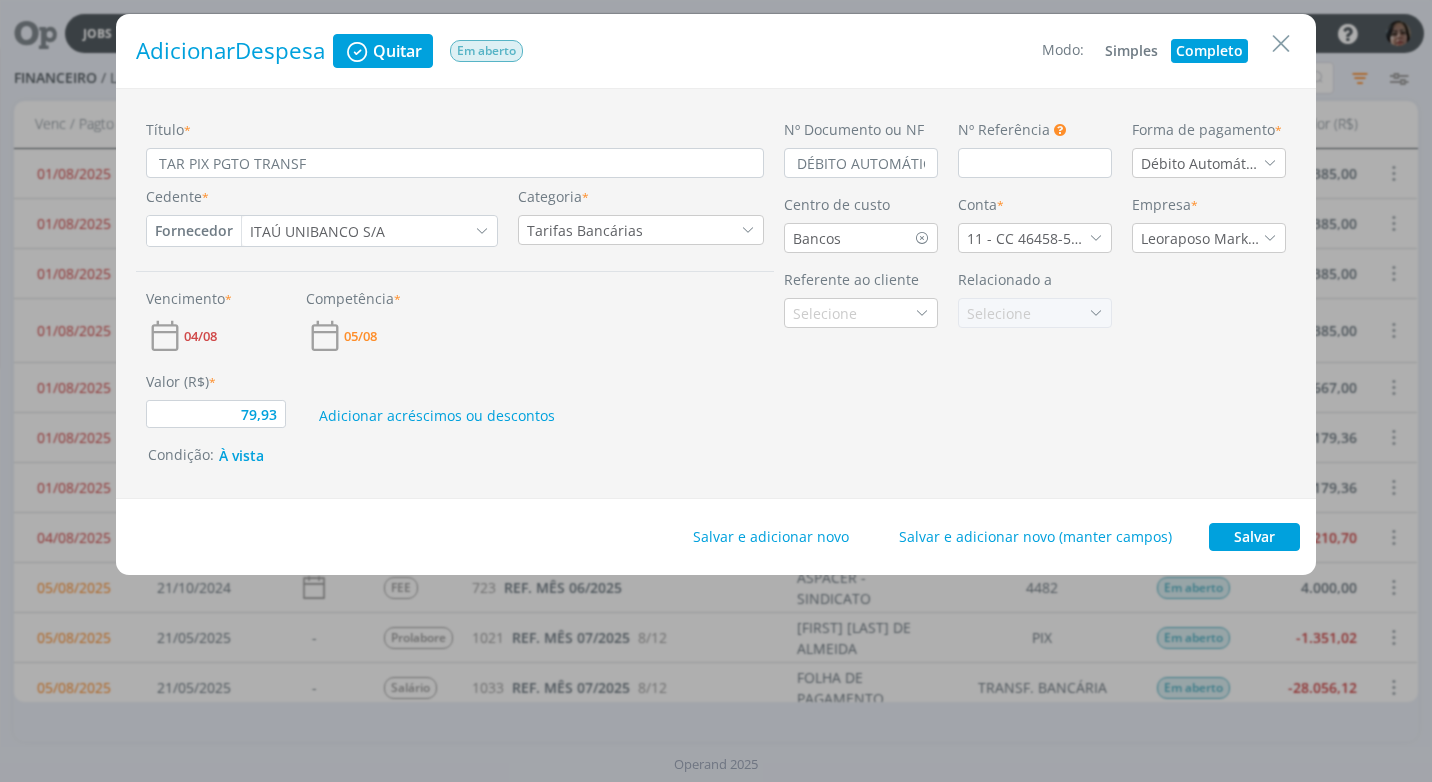click on "Nº Documento ou NF DÉBITO AUTOMÁTICO Nº Referência
Este campo pode ser utilizado para informar Número de Referência, Número de Pedido ou Número do Empenho.”
Ok
Forma de pagamento  *
Débito Automático
Centro de custo
Bancos
Conta  *
11 - CC 46458-5 - ITAÚ
Empresa  *
Leoraposo Marketing Ltda.
Referente ao cliente
Selecione
Relacionado a
Selecione" at bounding box center [1035, 293] 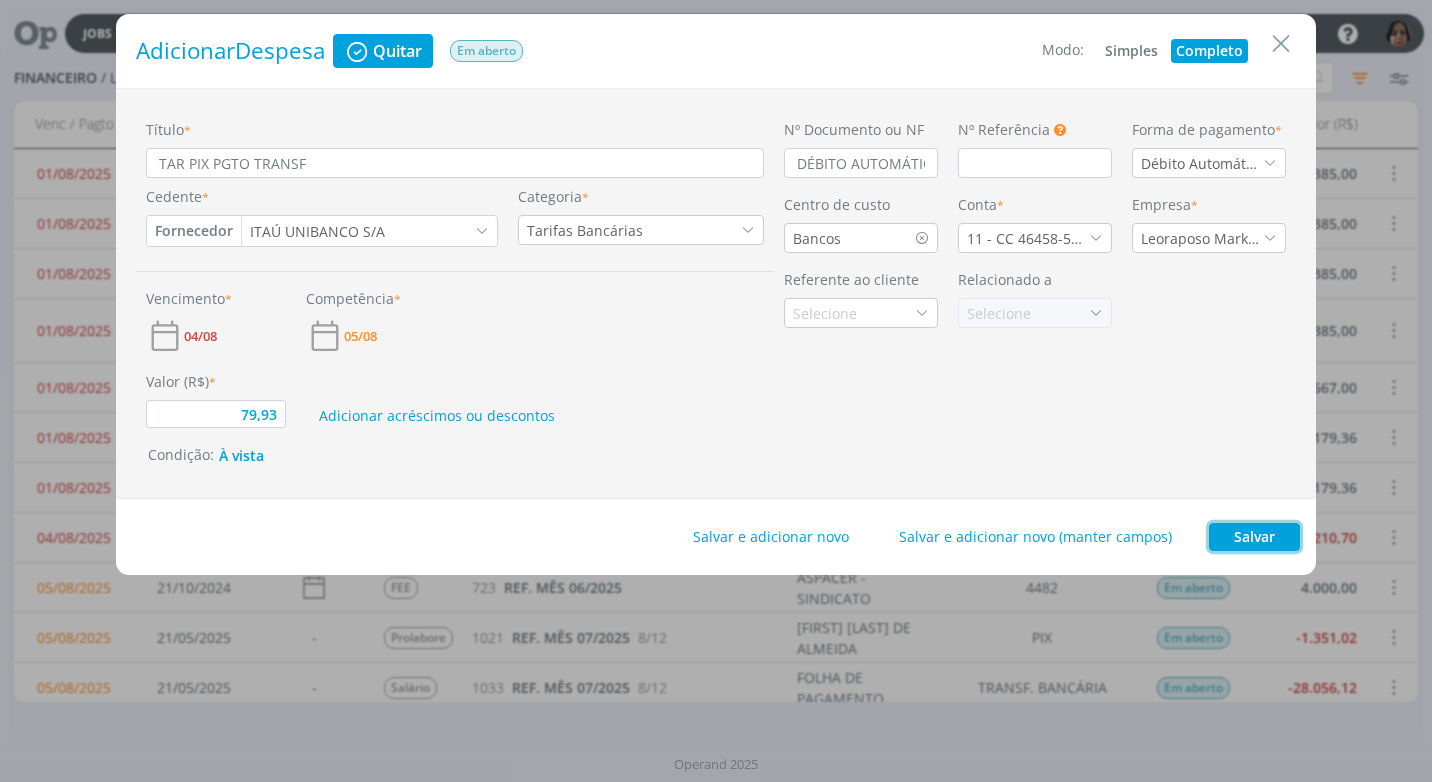 drag, startPoint x: 1250, startPoint y: 531, endPoint x: 1240, endPoint y: 513, distance: 20.59126 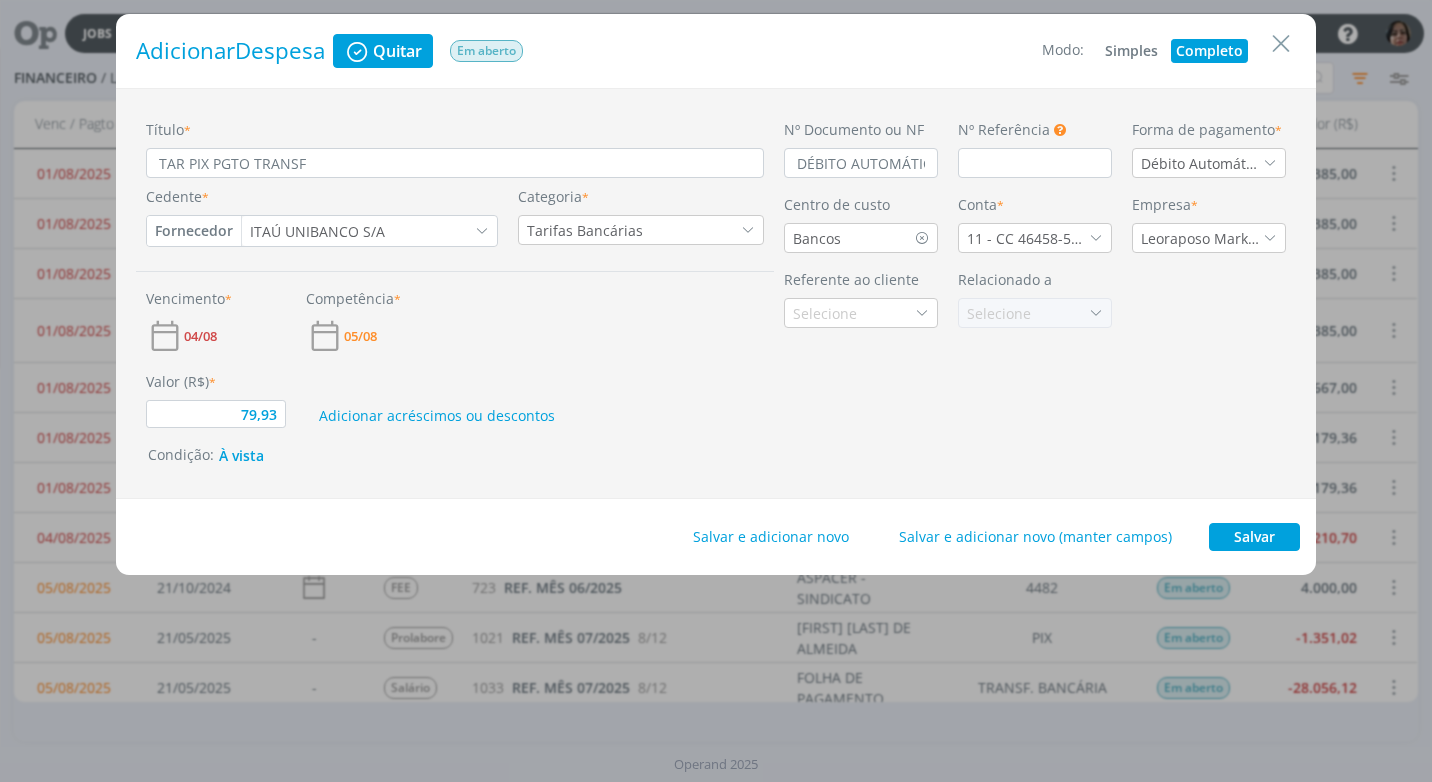 type on "79,93" 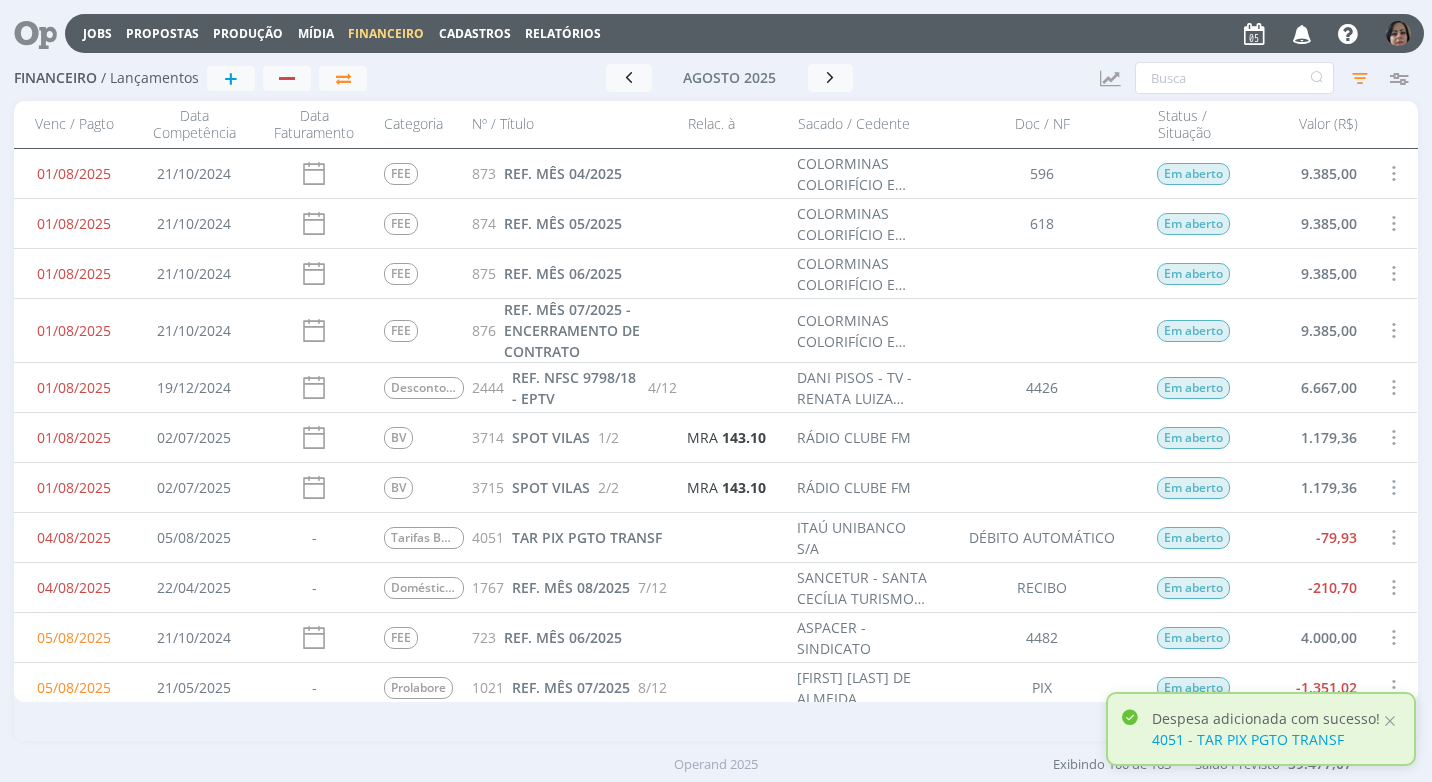 click at bounding box center [1393, 537] 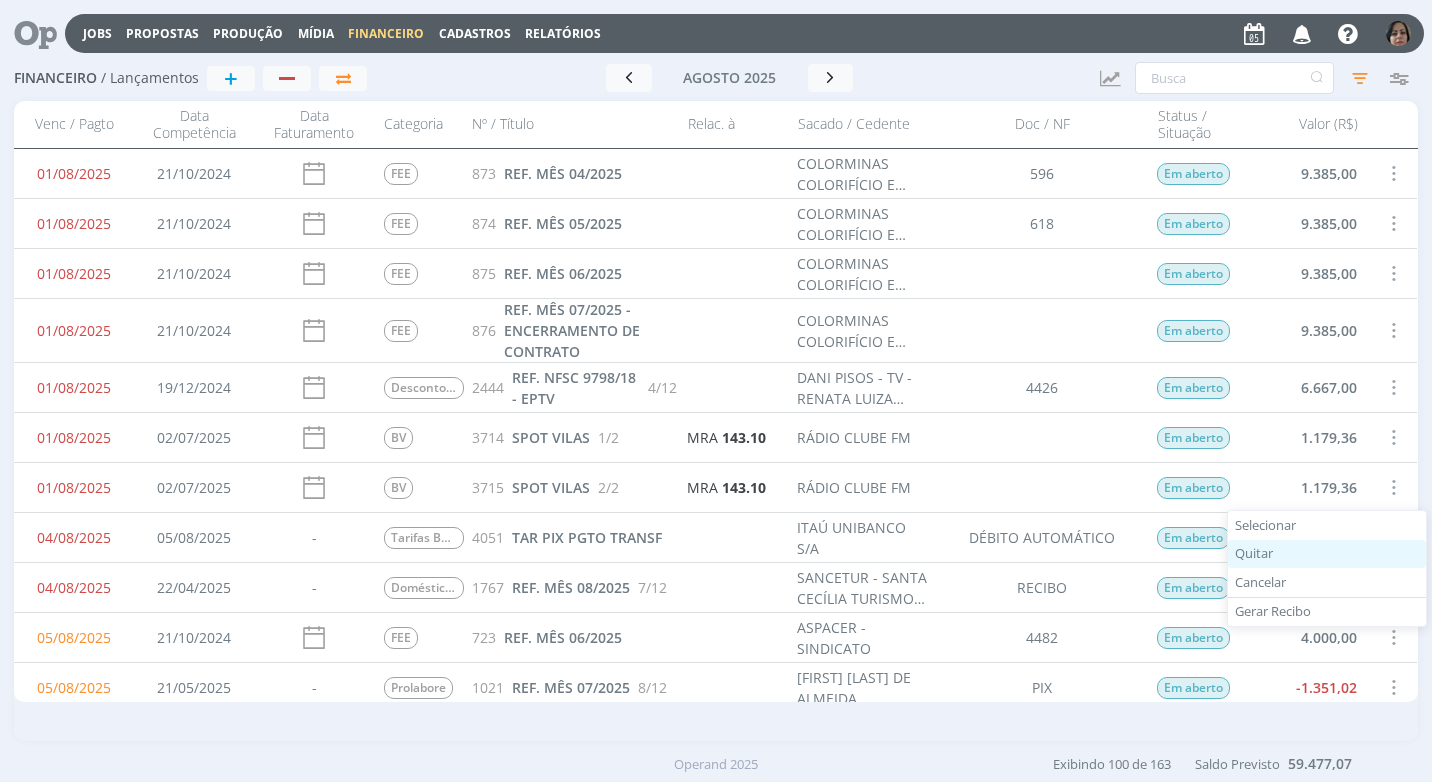 click on "Quitar" at bounding box center [1327, 554] 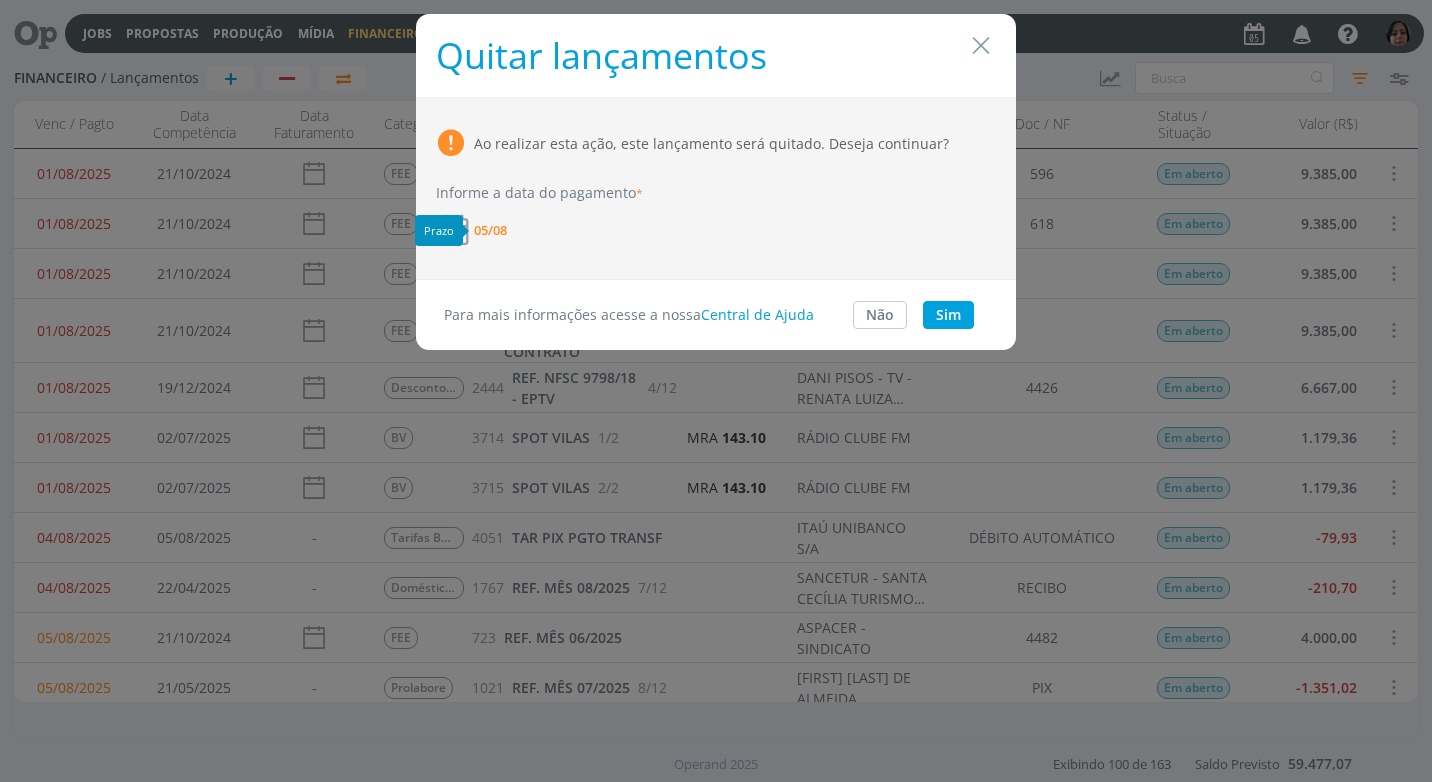 click on "05/08" at bounding box center [490, 230] 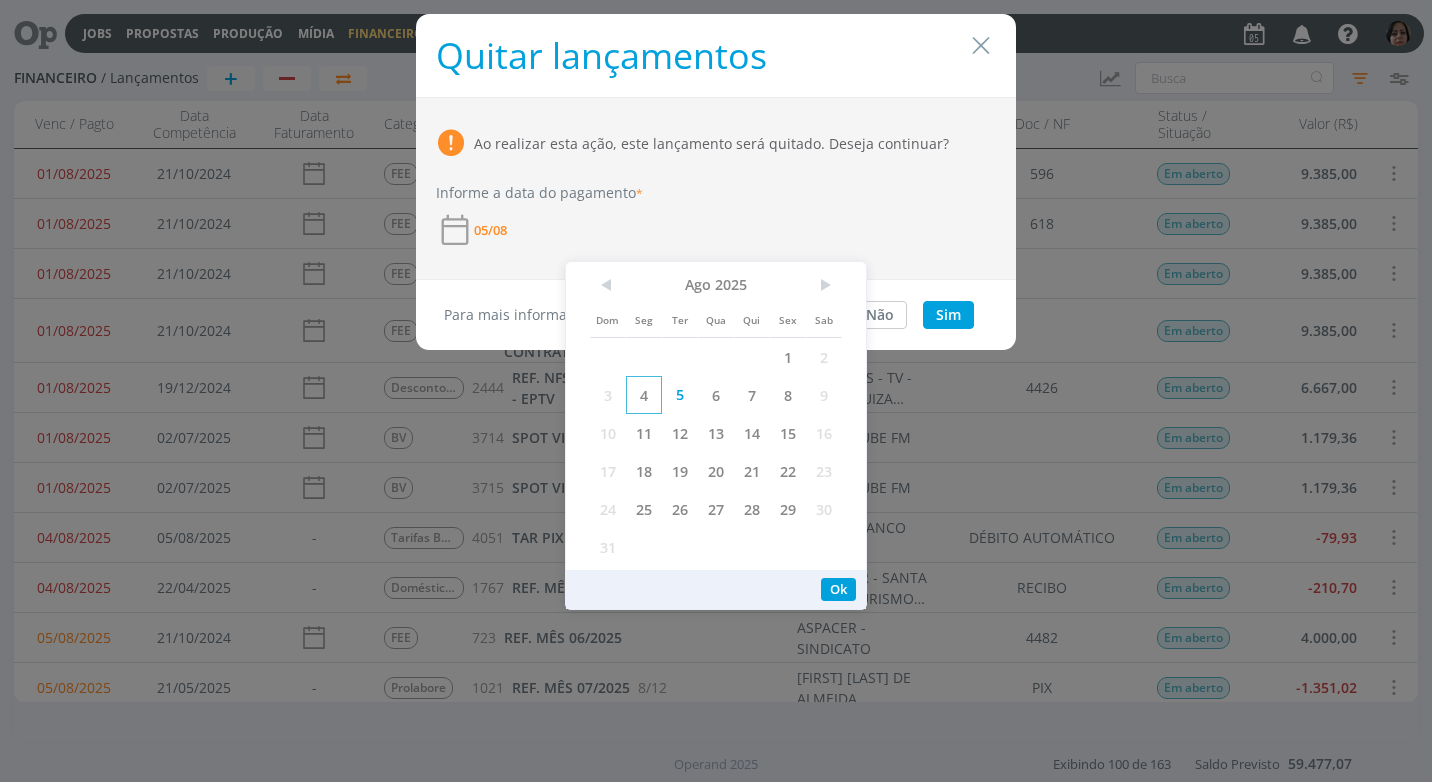 click on "4" at bounding box center (644, 395) 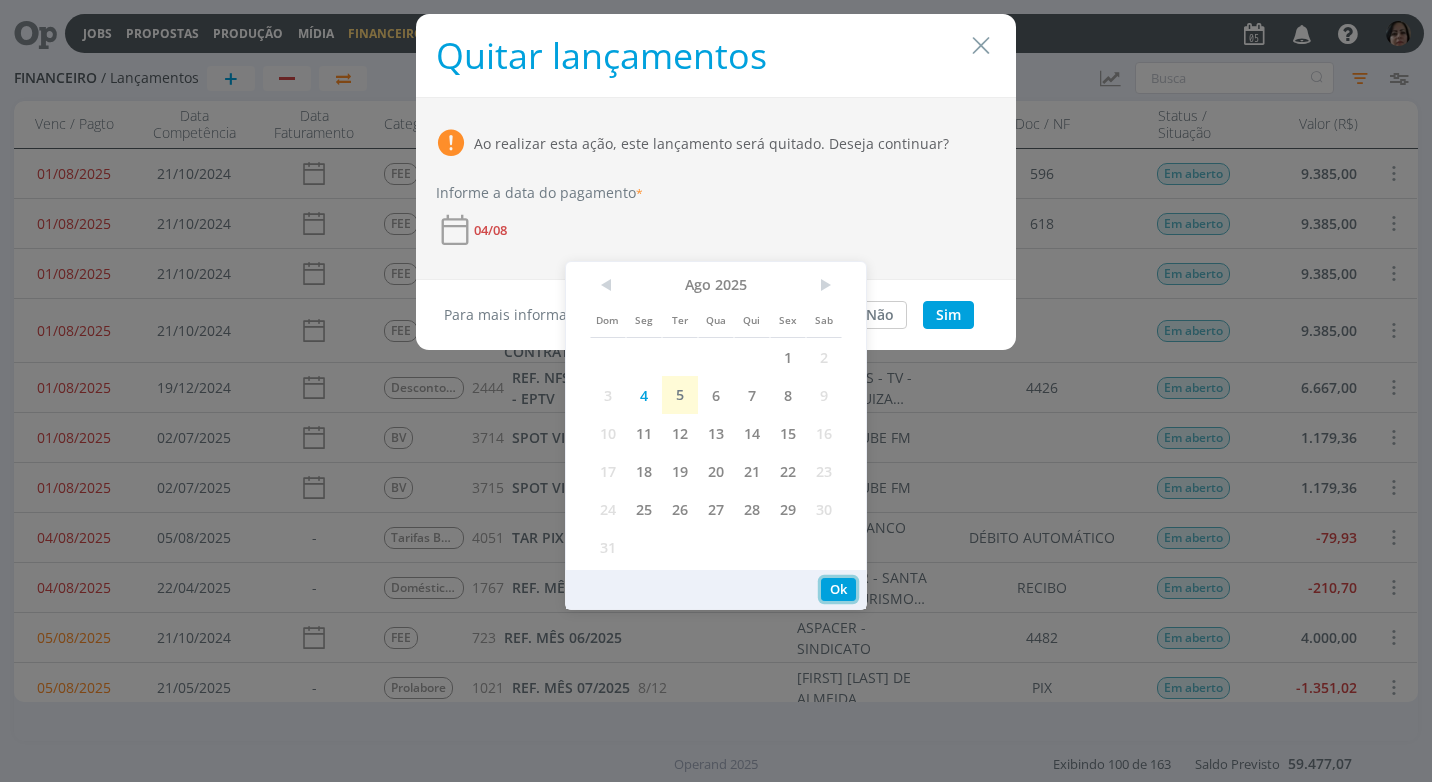 click on "Ok" at bounding box center [838, 589] 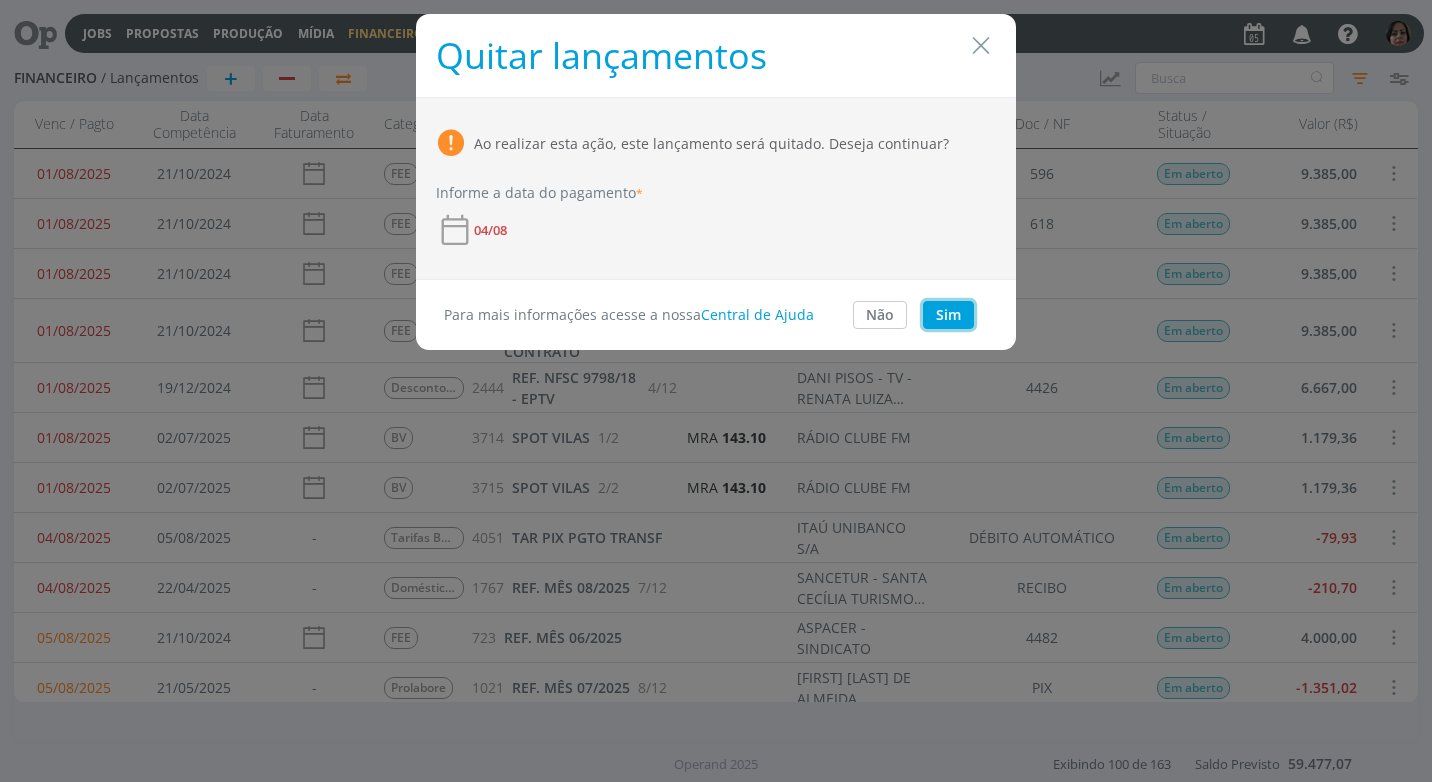 drag, startPoint x: 942, startPoint y: 316, endPoint x: 934, endPoint y: 328, distance: 14.422205 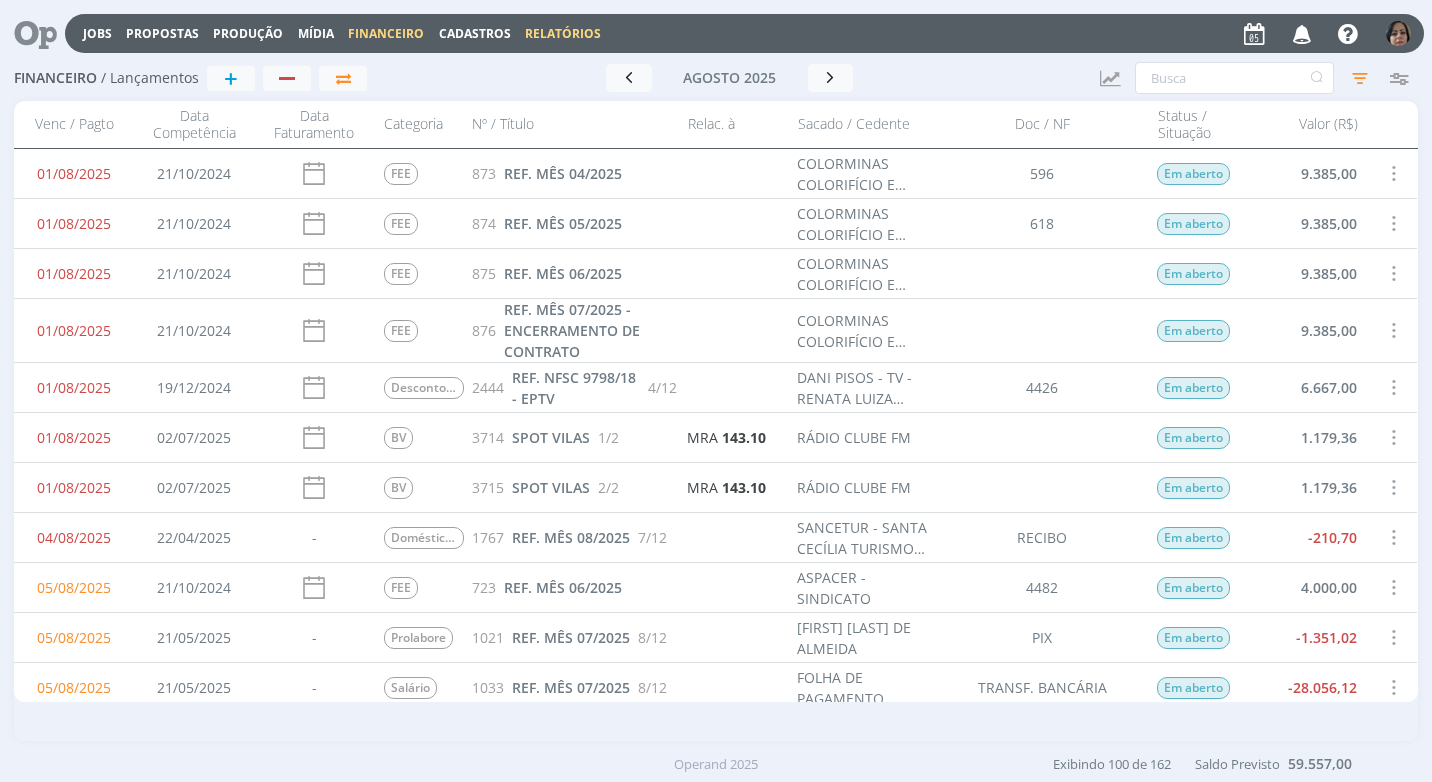 click on "Relatórios" at bounding box center [563, 33] 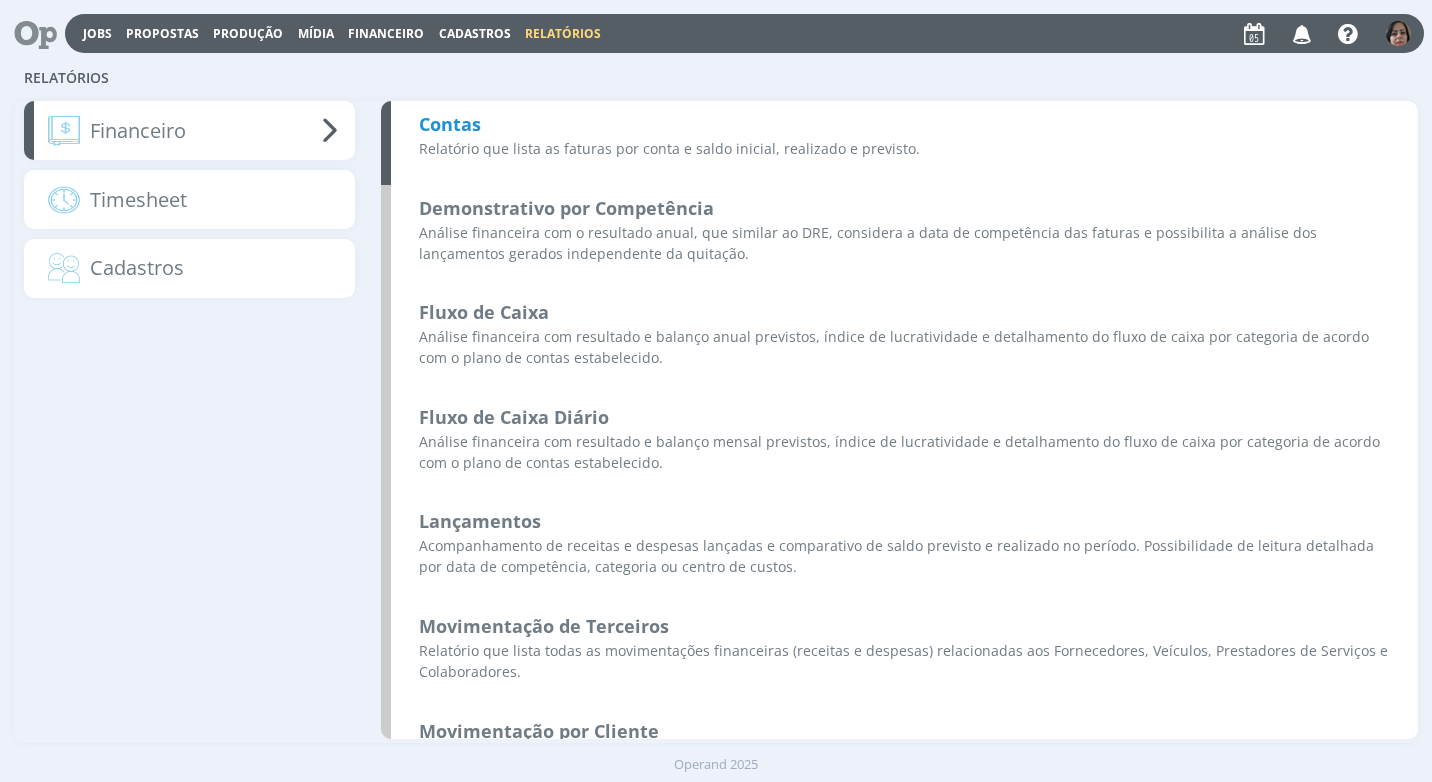 click on "Contas" at bounding box center [450, 124] 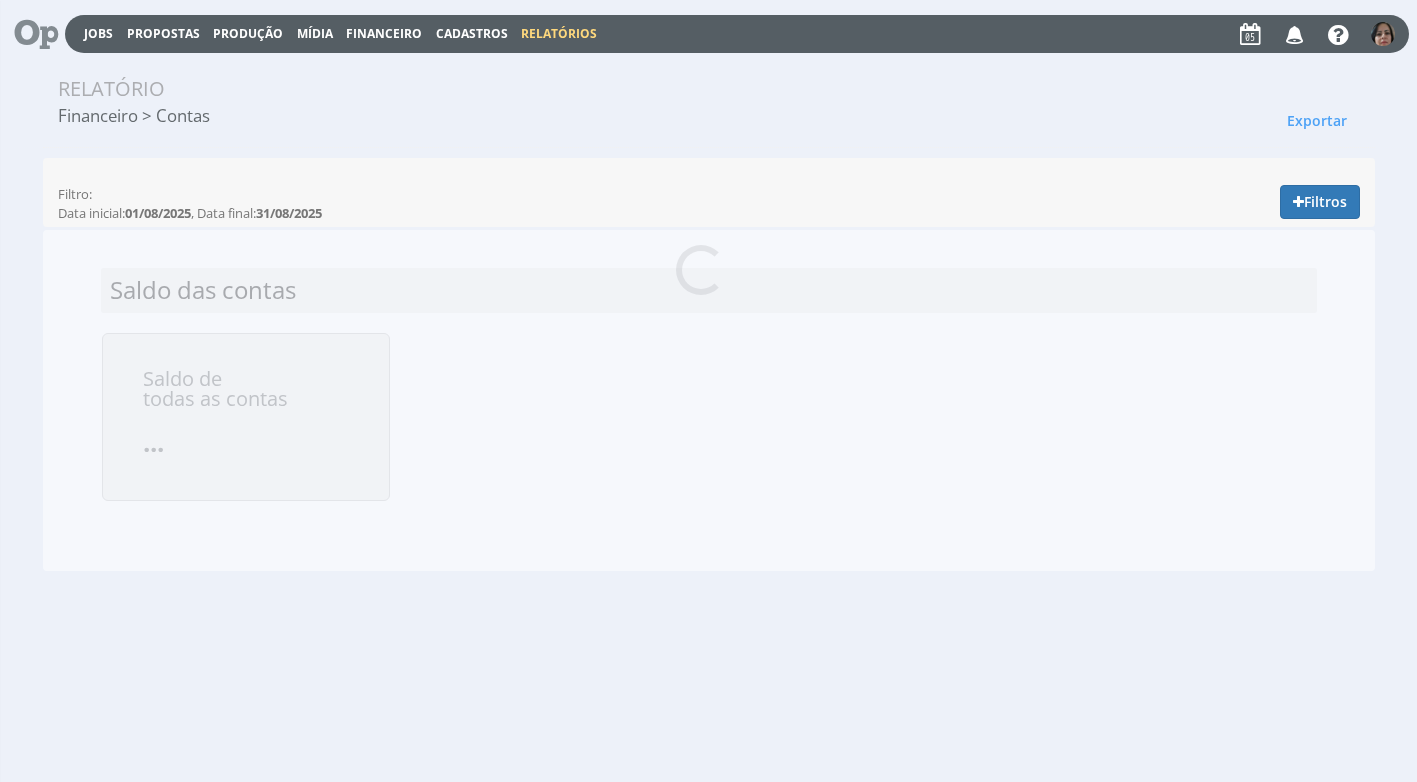 scroll, scrollTop: 0, scrollLeft: 0, axis: both 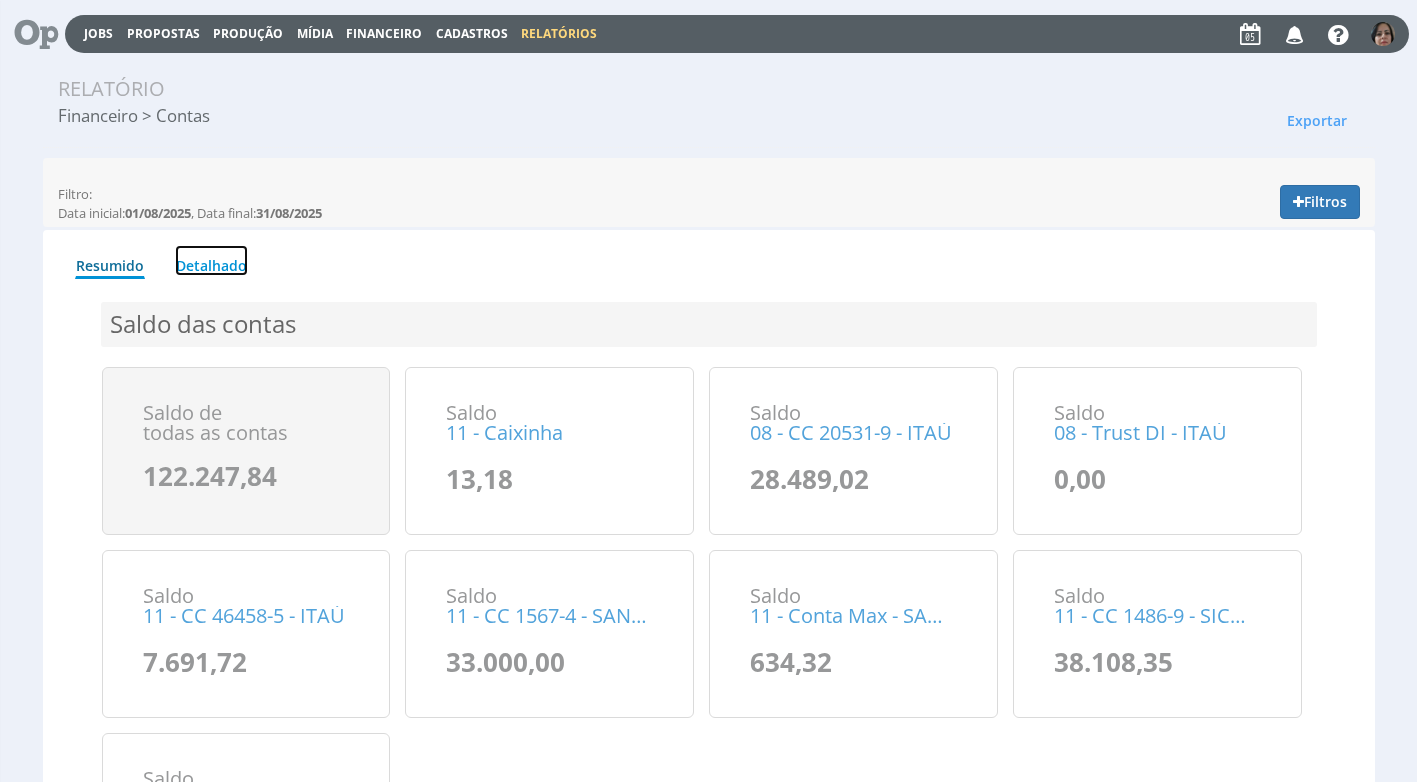 click on "Detalhado" at bounding box center [211, 260] 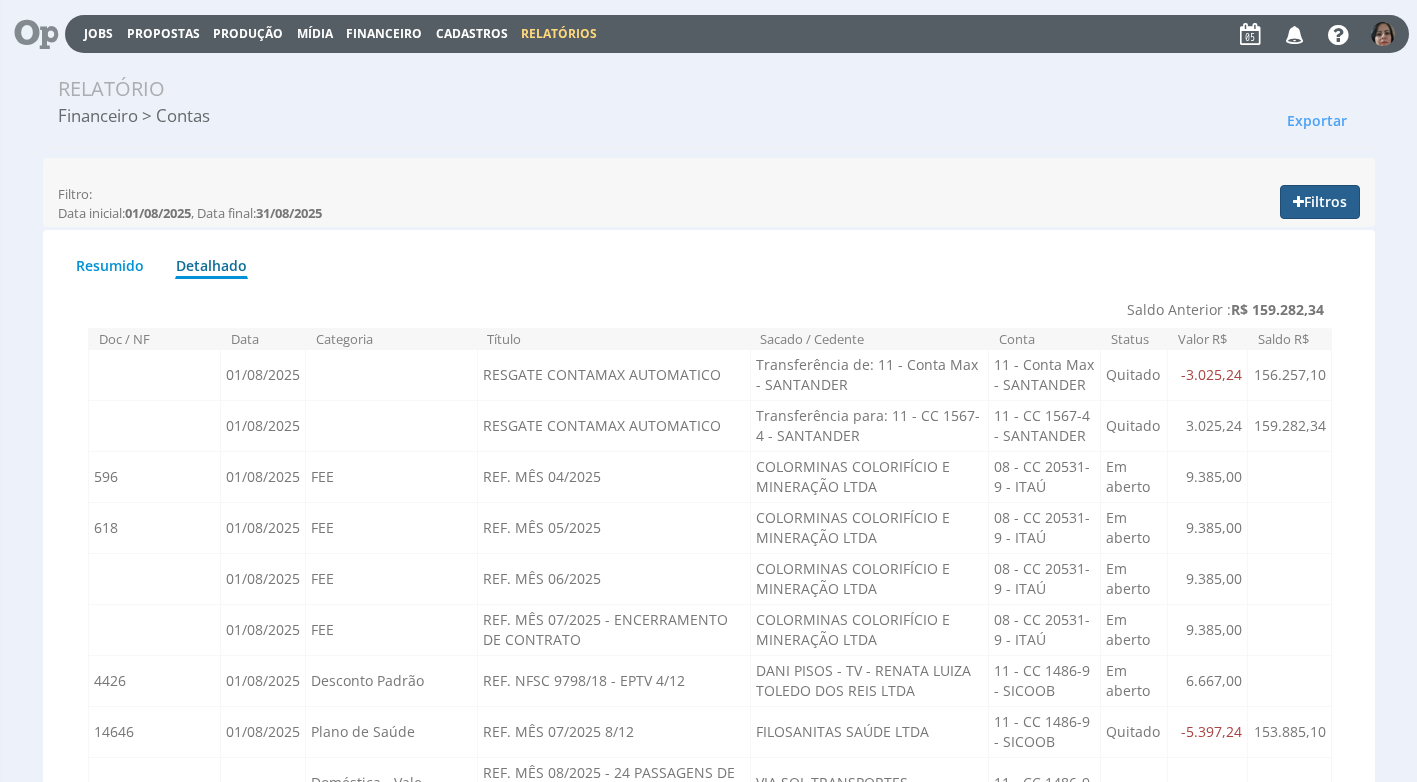 click on "Filtros" at bounding box center [1320, 202] 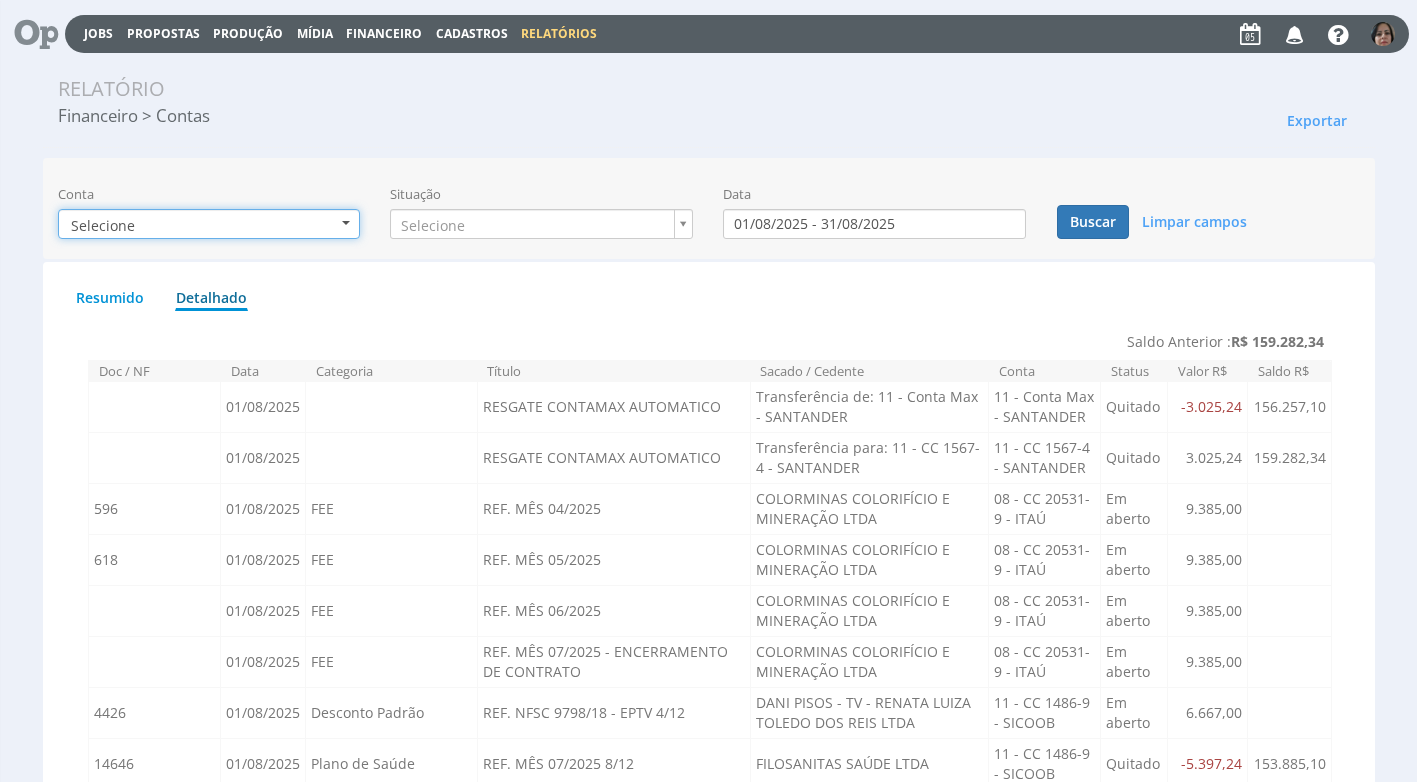 click at bounding box center [346, 223] 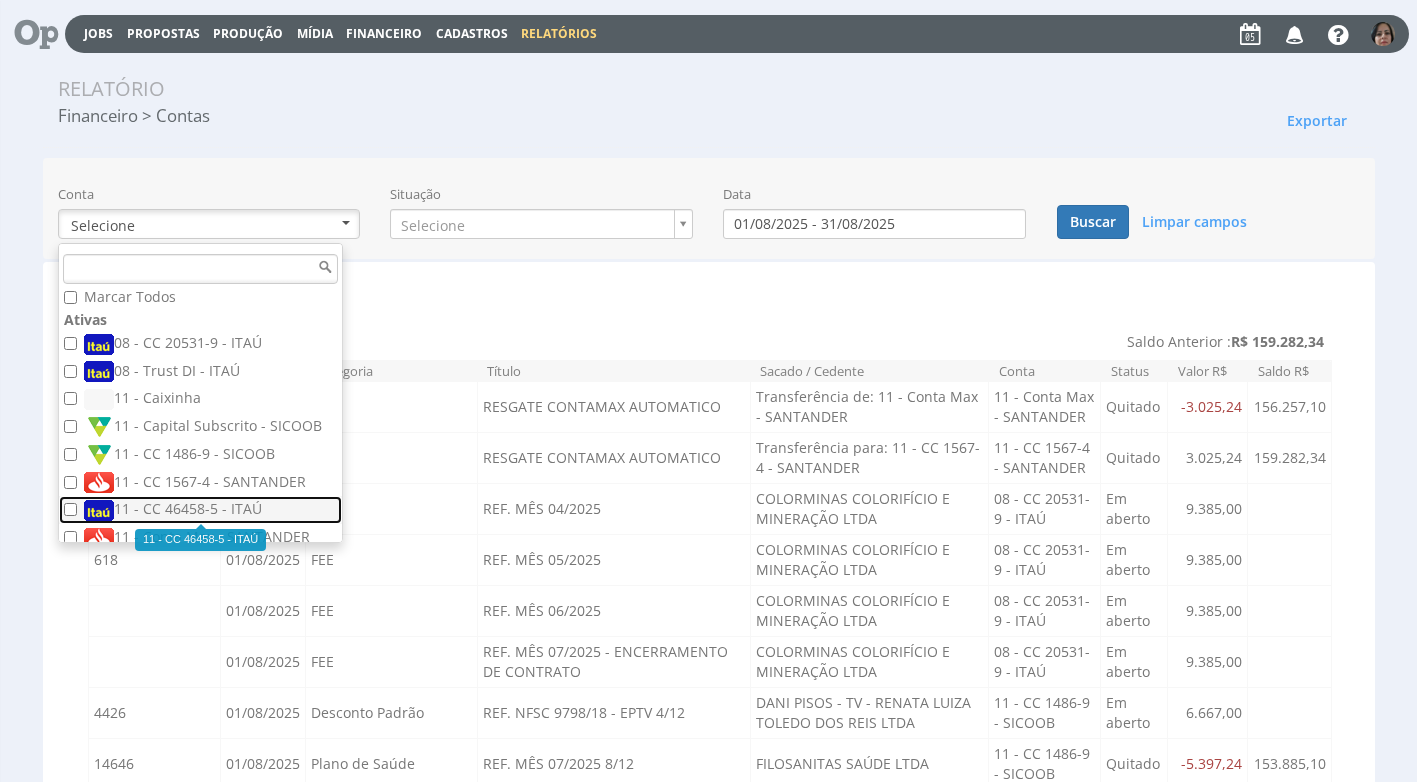 click on "11 - CC 46458-5 - ITAÚ" at bounding box center [203, 510] 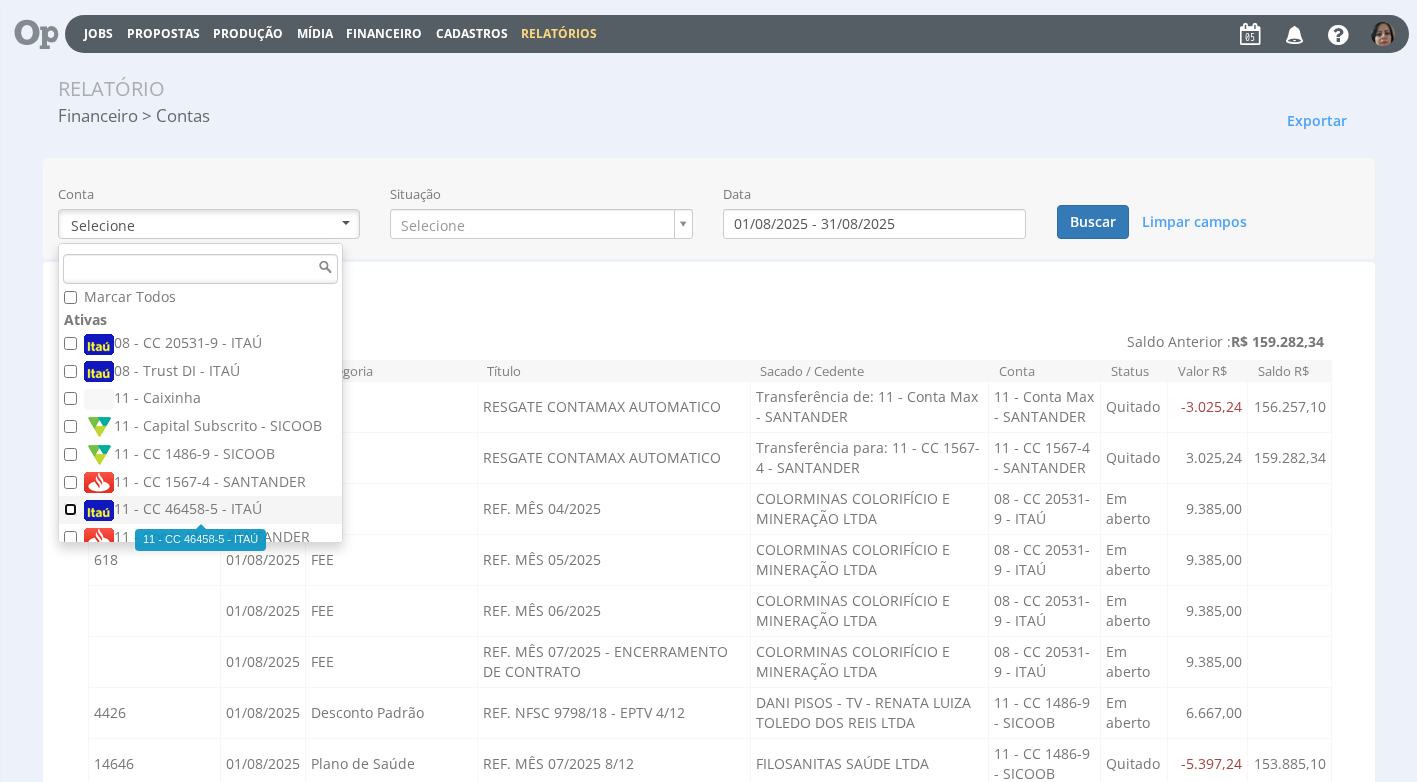 click on "11 - CC 46458-5 - ITAÚ" at bounding box center [70, 509] 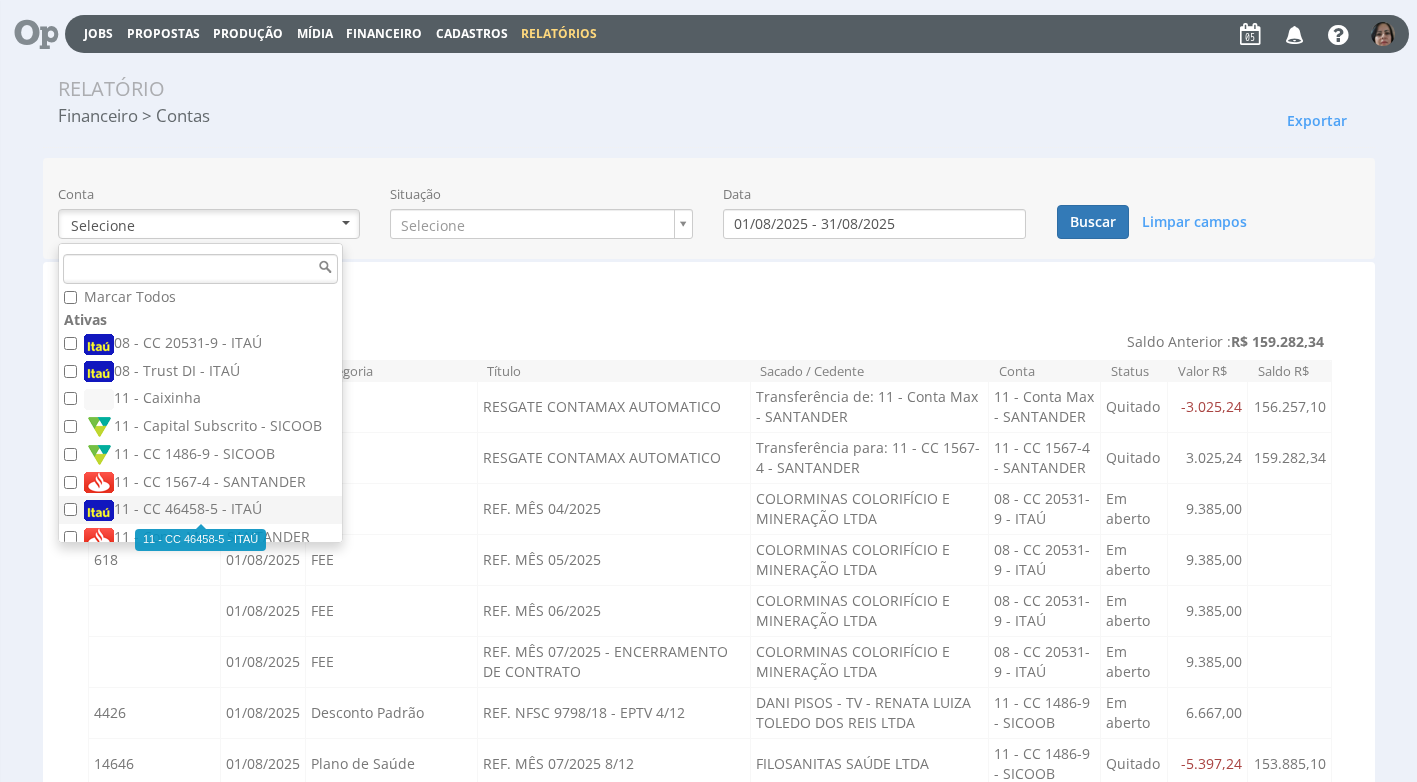 checkbox on "true" 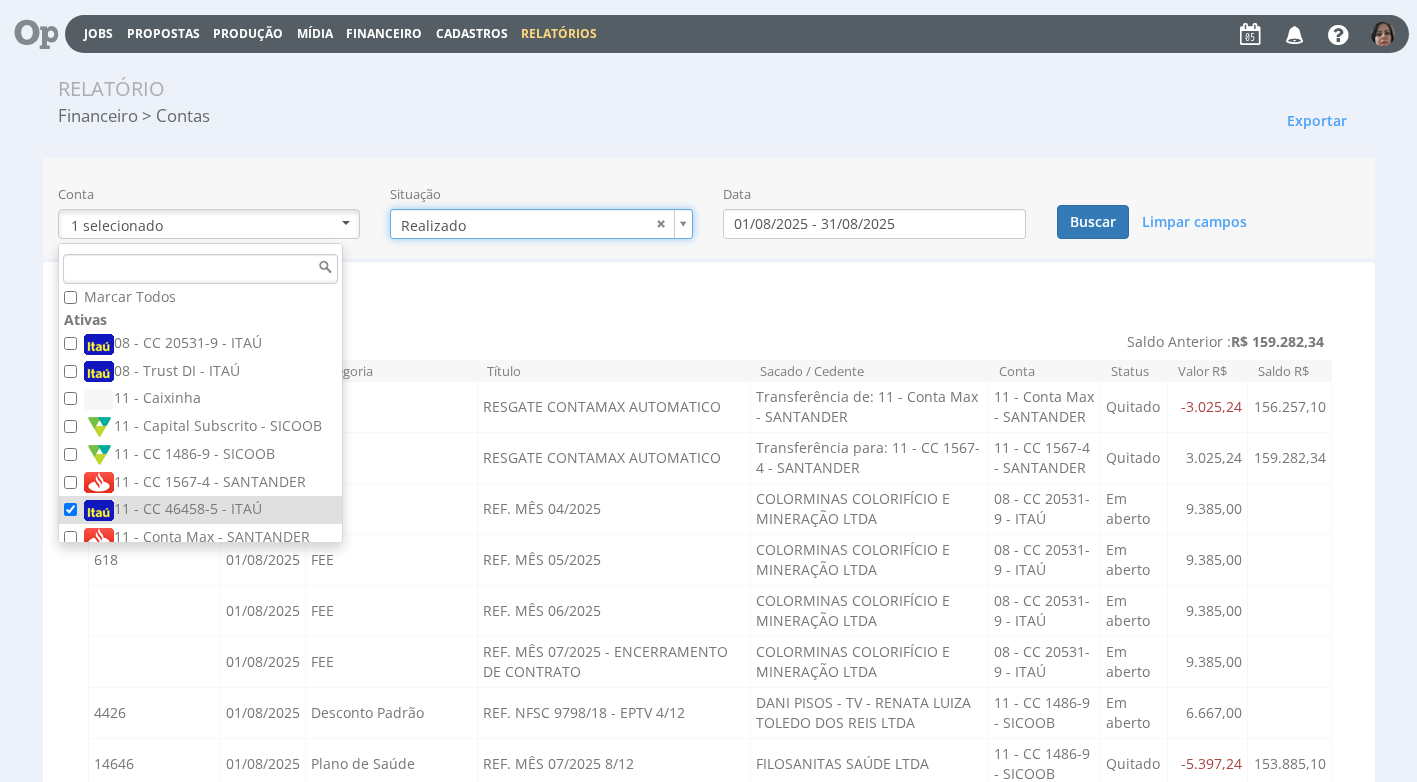 type on "realizado" 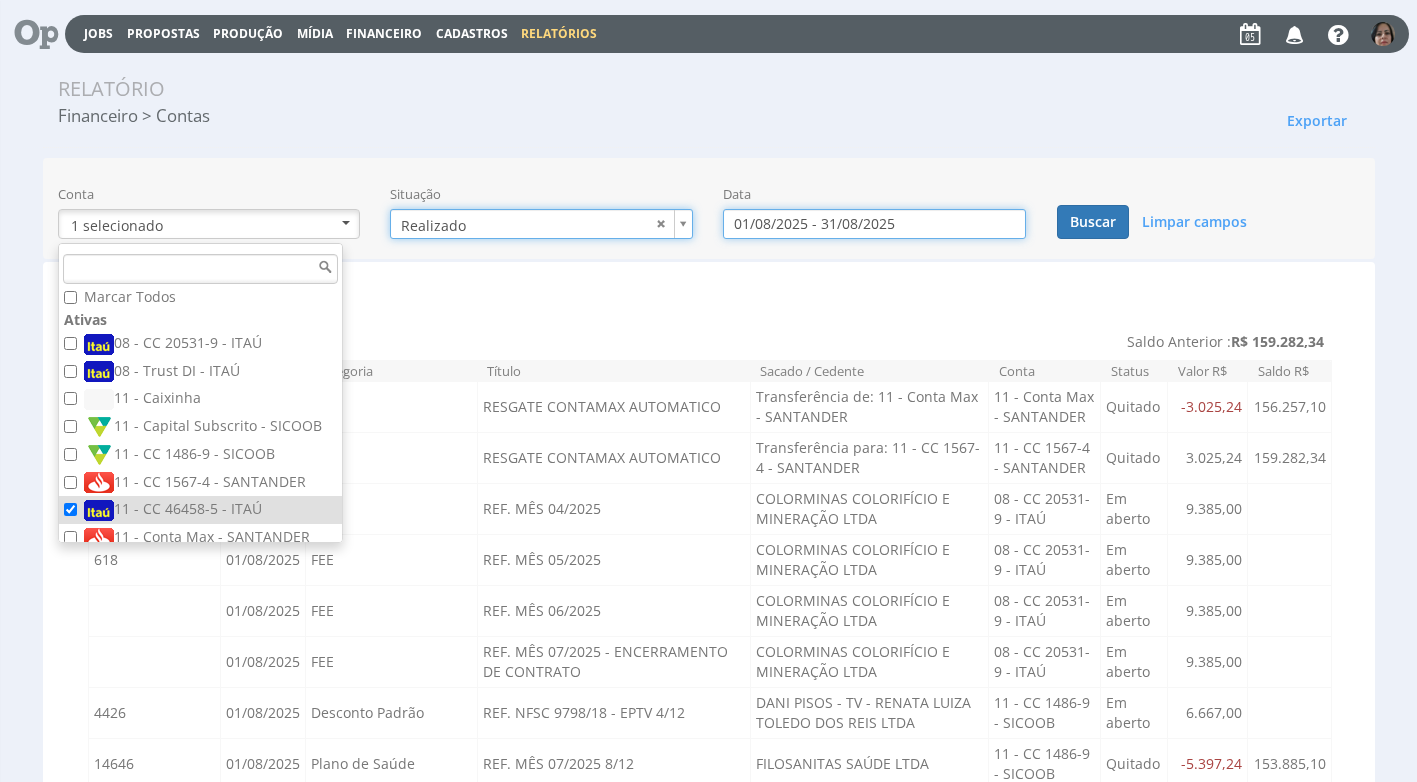 click on "01/08/2025 - 31/08/2025" at bounding box center [874, 224] 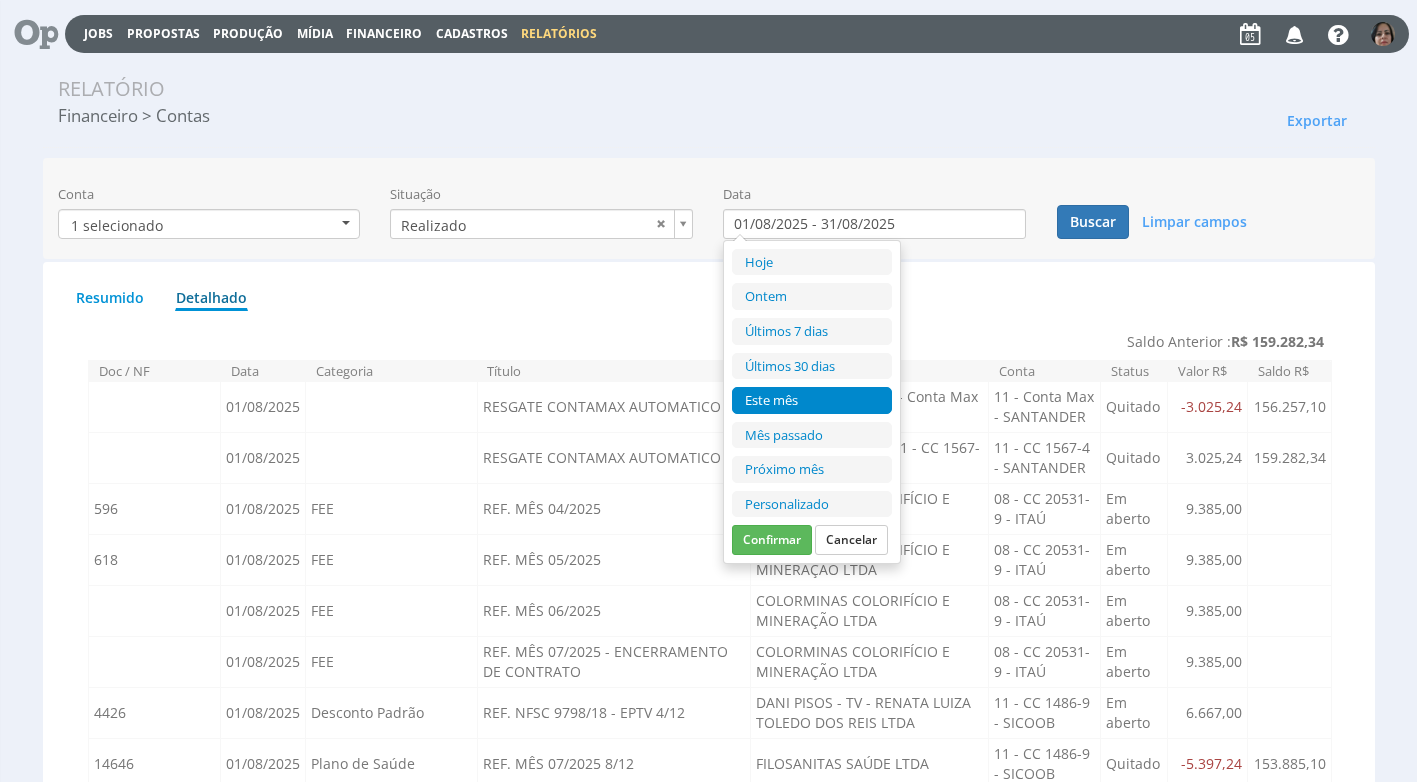 click on "Personalizado" at bounding box center (812, 504) 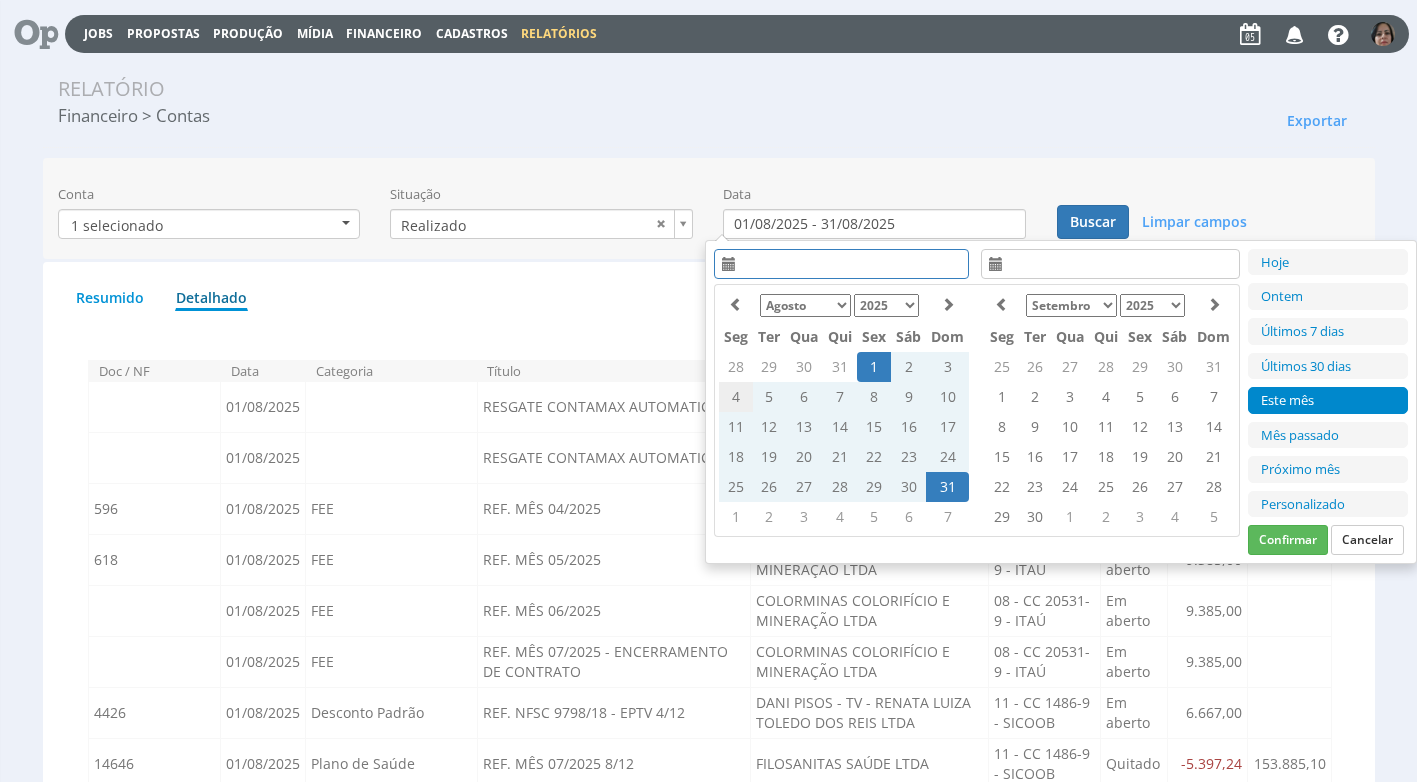 click on "4" at bounding box center (736, 397) 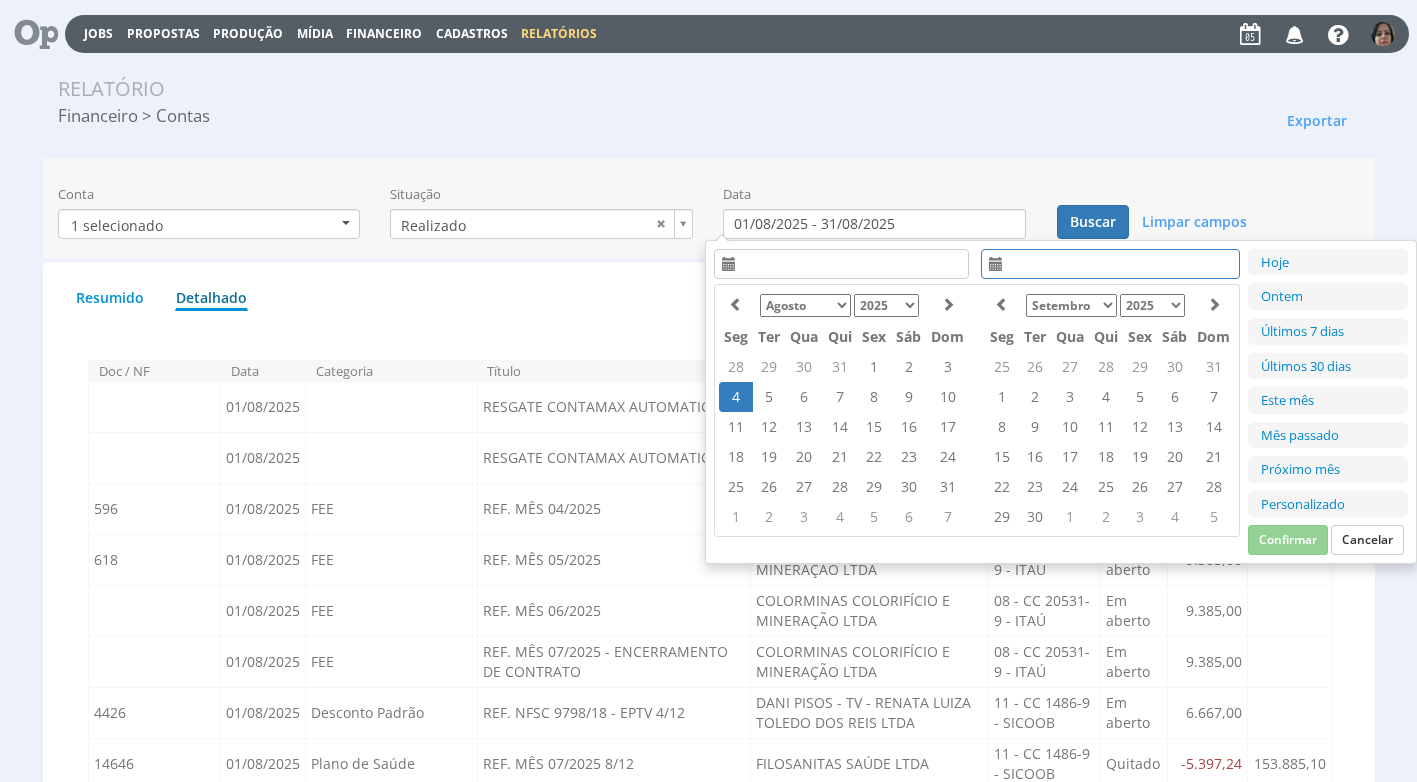 click on "4" at bounding box center (736, 397) 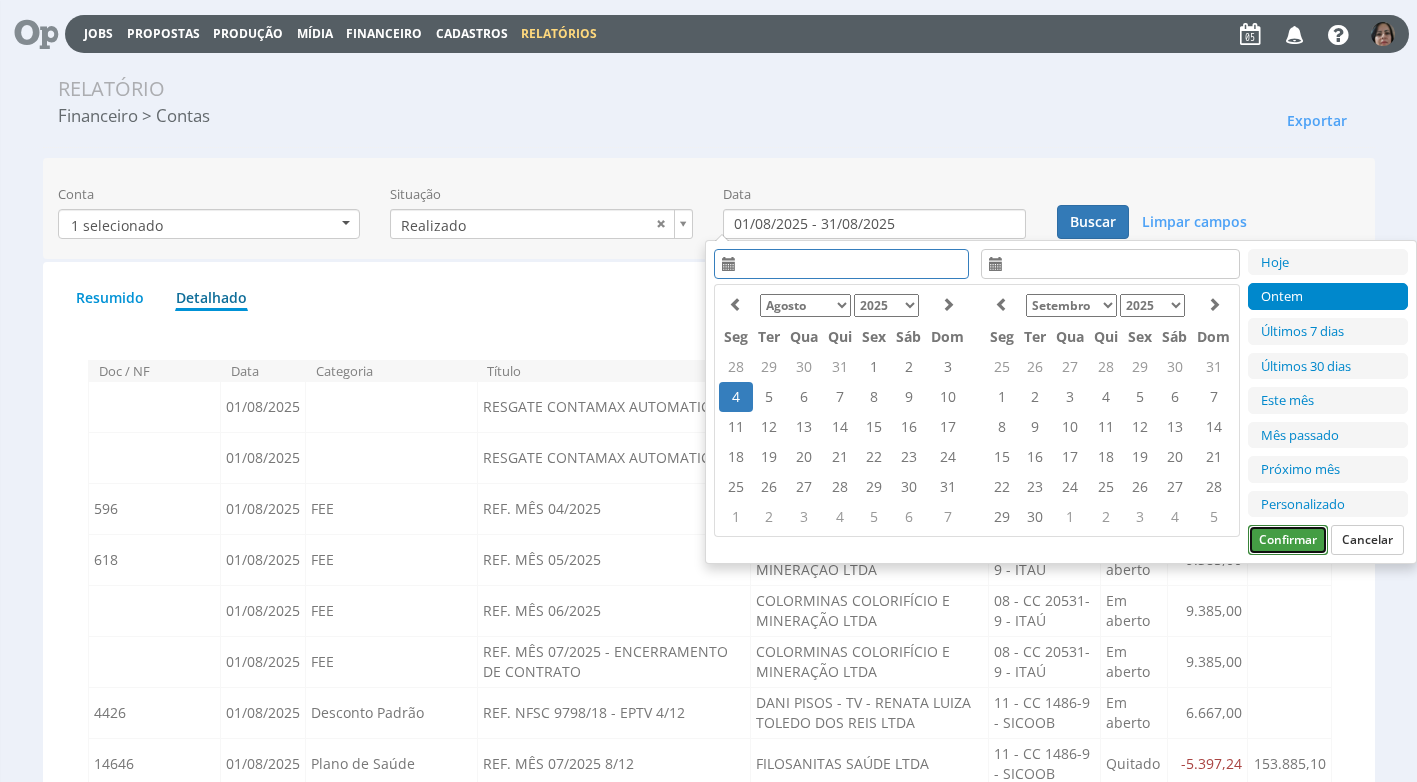 click on "Confirmar" at bounding box center (1288, 540) 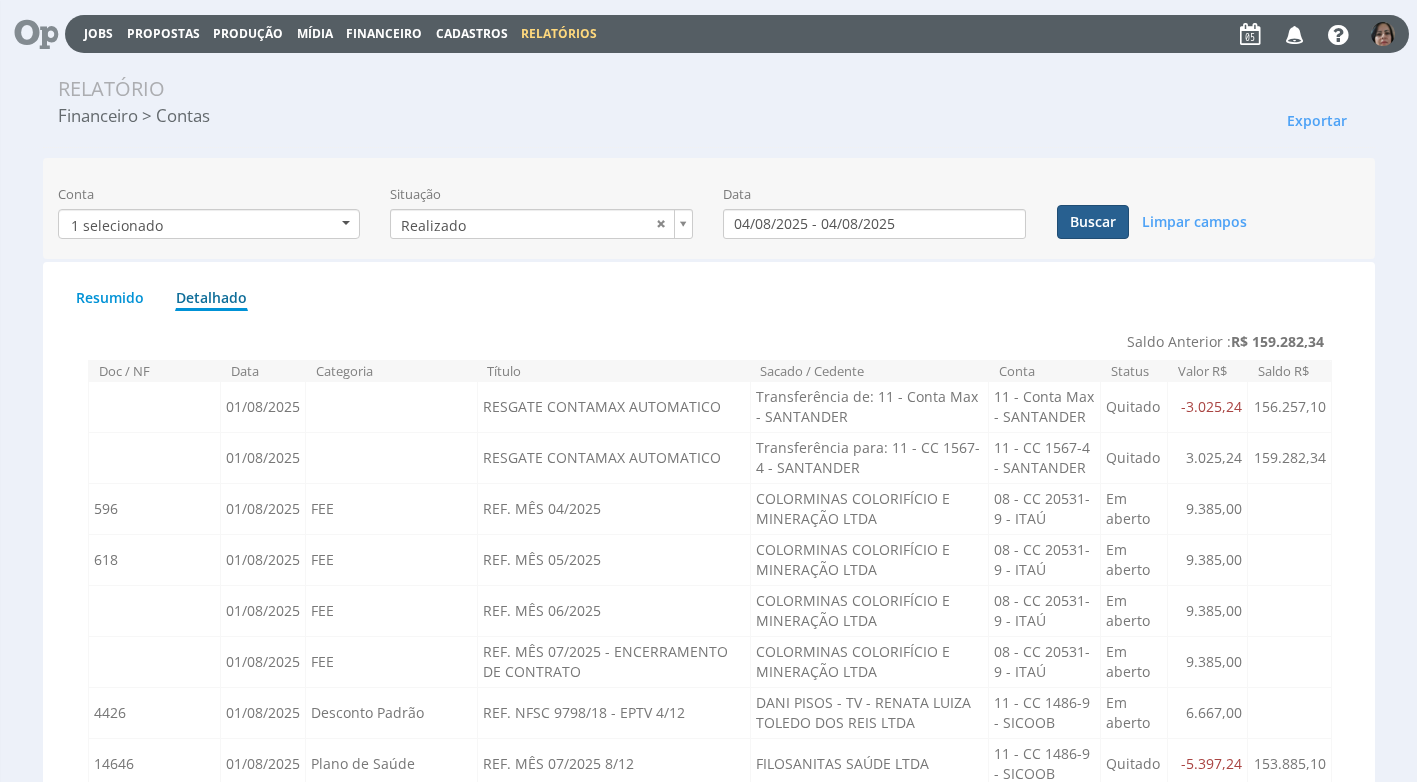 click on "Buscar" at bounding box center (1093, 222) 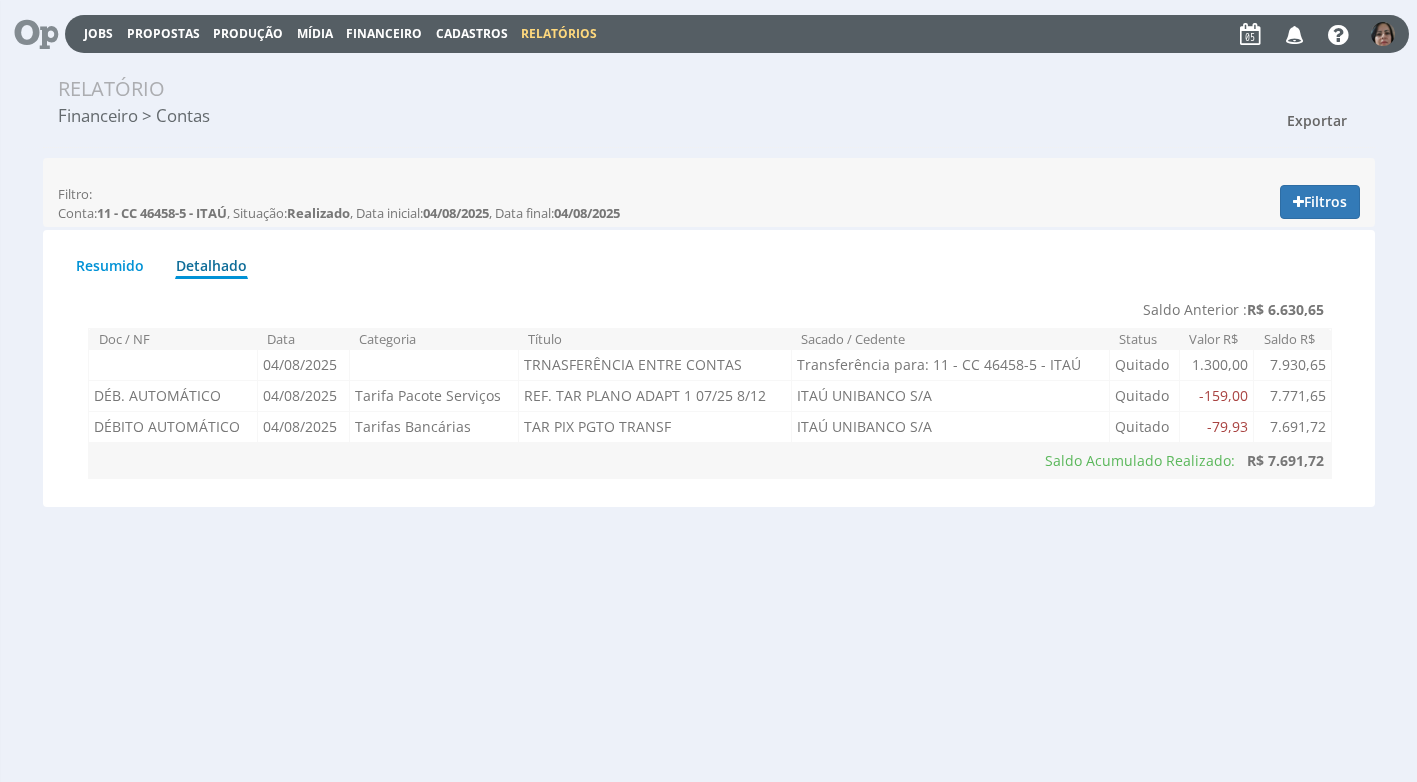 click on "Exportar" at bounding box center [1317, 120] 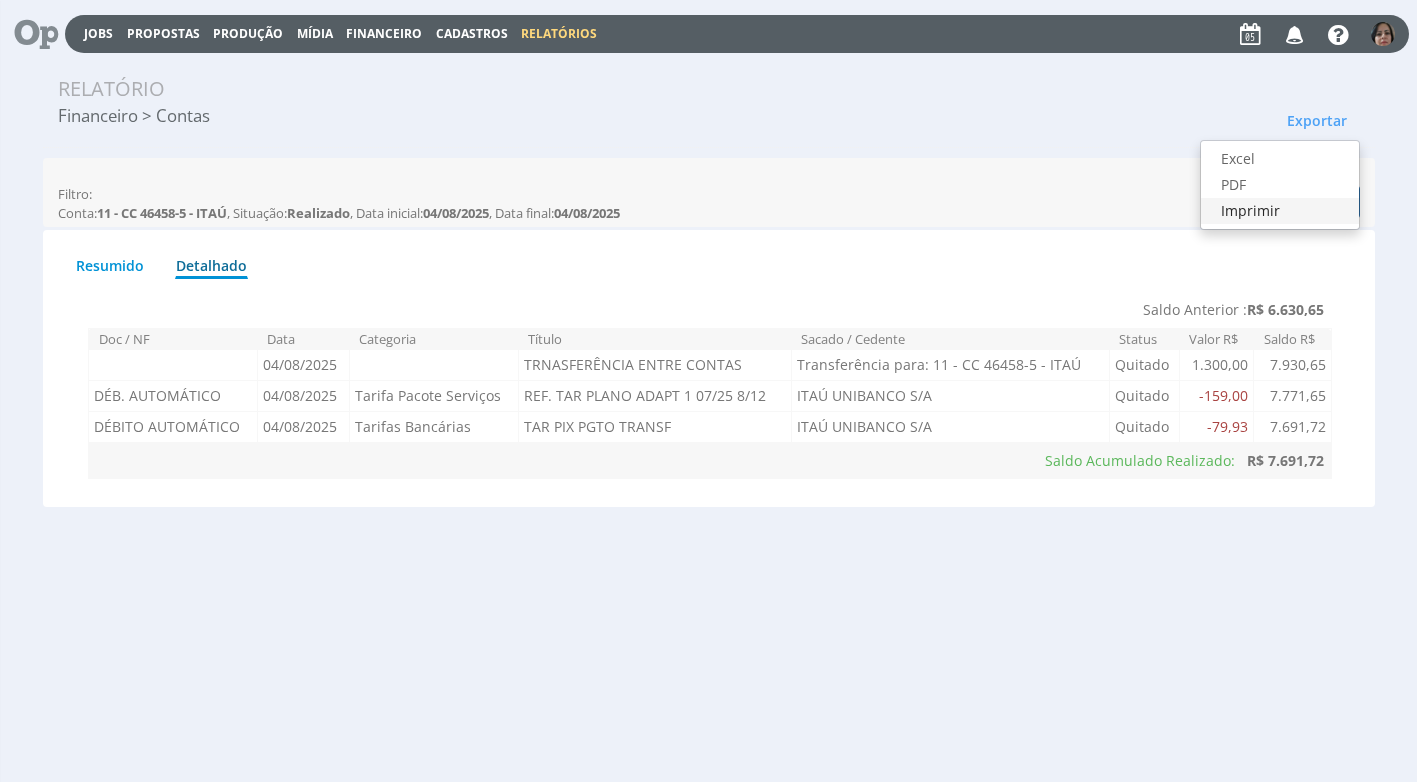 click on "Imprimir" at bounding box center (1280, 211) 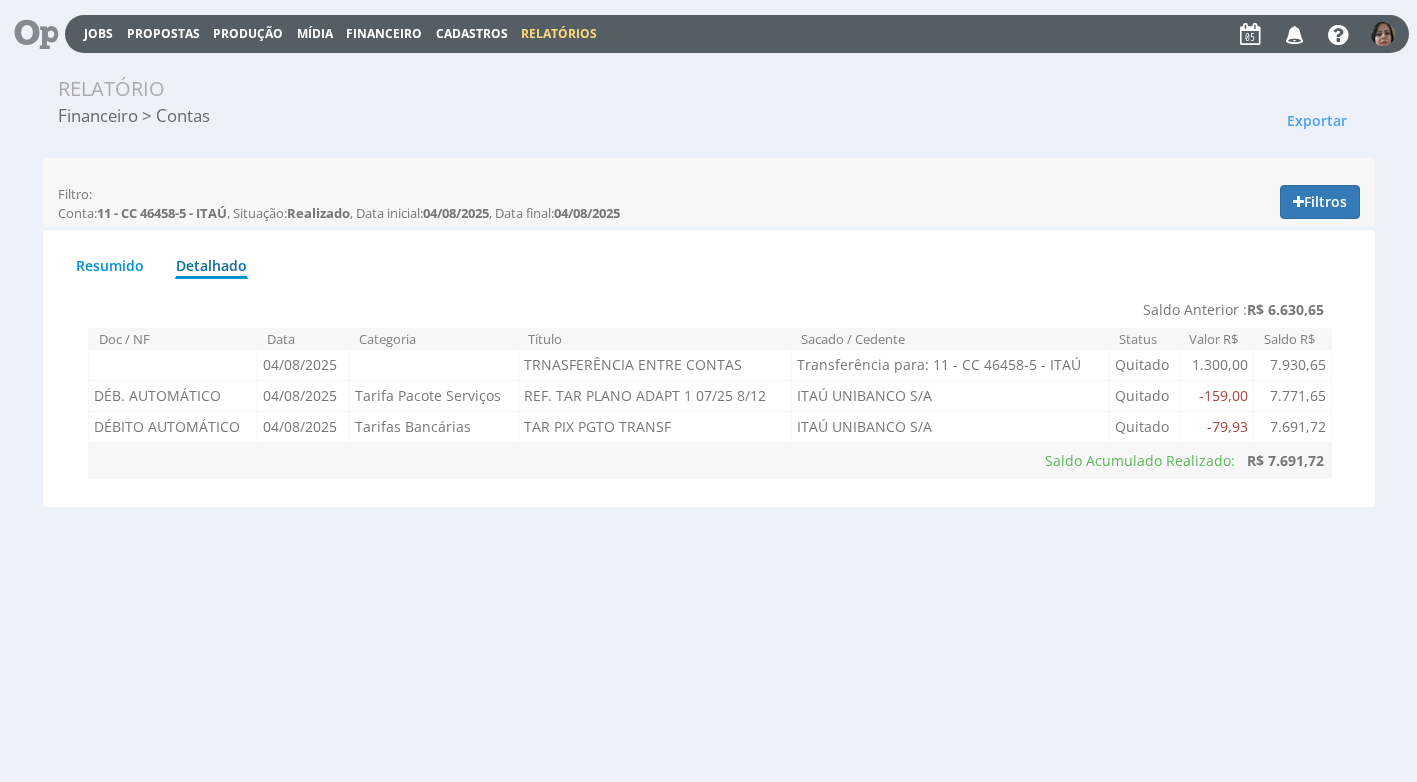 click on "Financeiro" at bounding box center [384, 33] 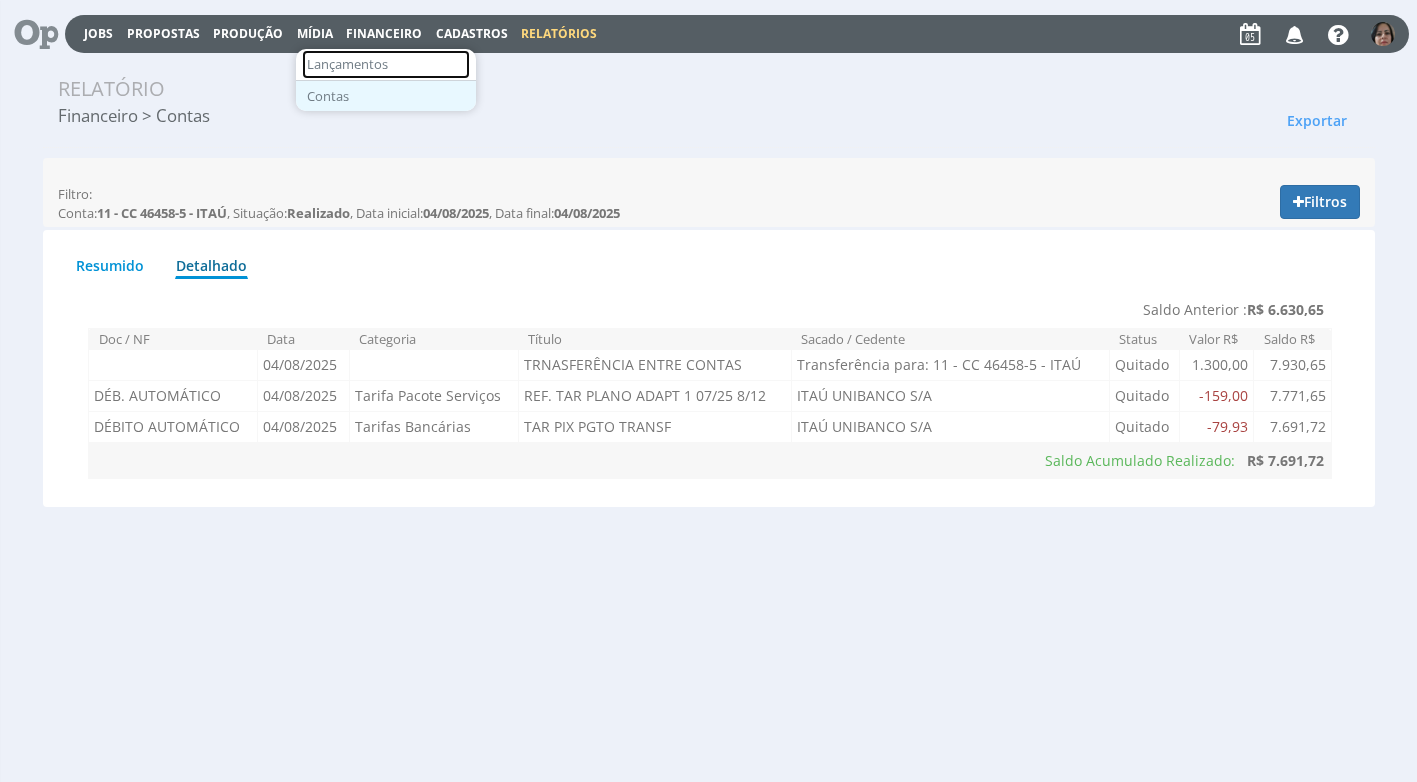 drag, startPoint x: 356, startPoint y: 64, endPoint x: 379, endPoint y: 83, distance: 29.832869 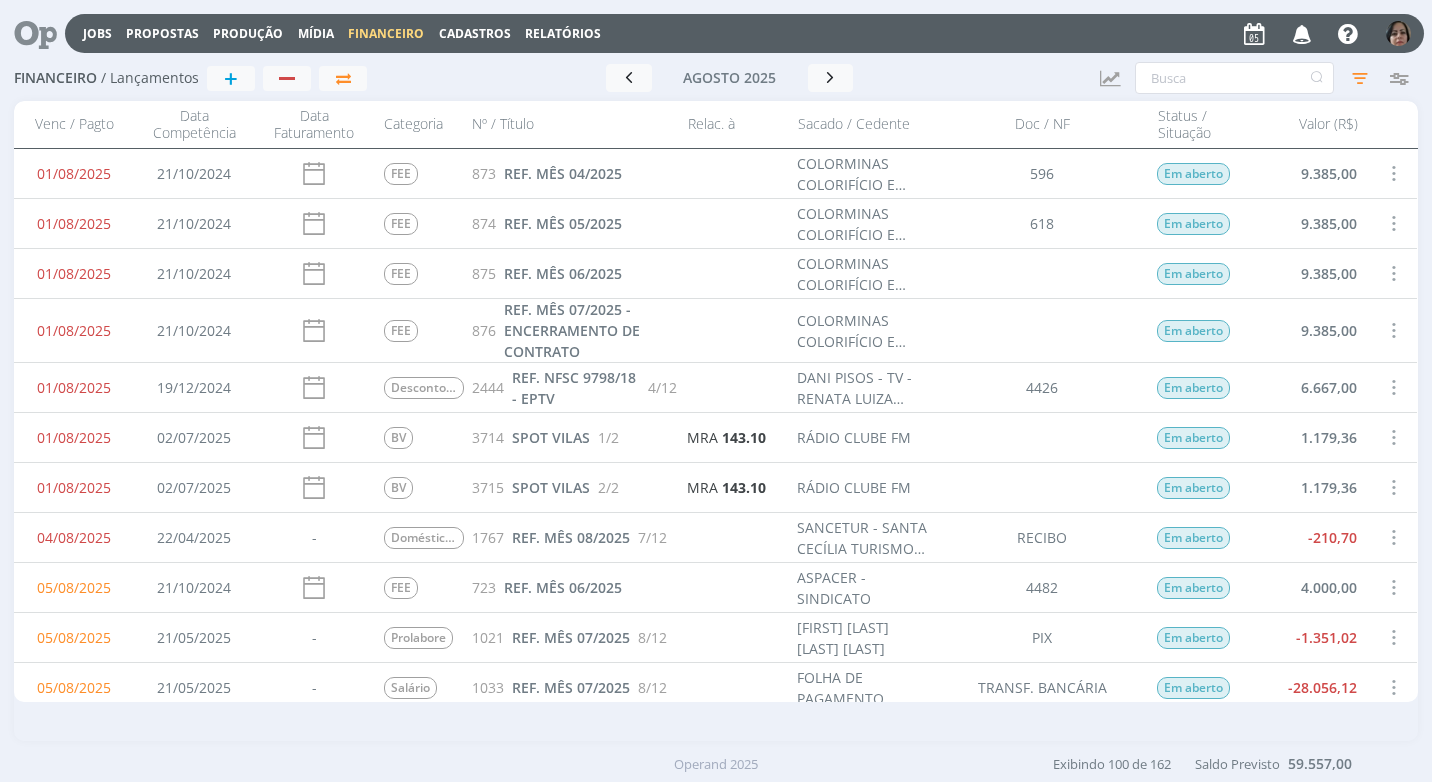 scroll, scrollTop: 0, scrollLeft: 0, axis: both 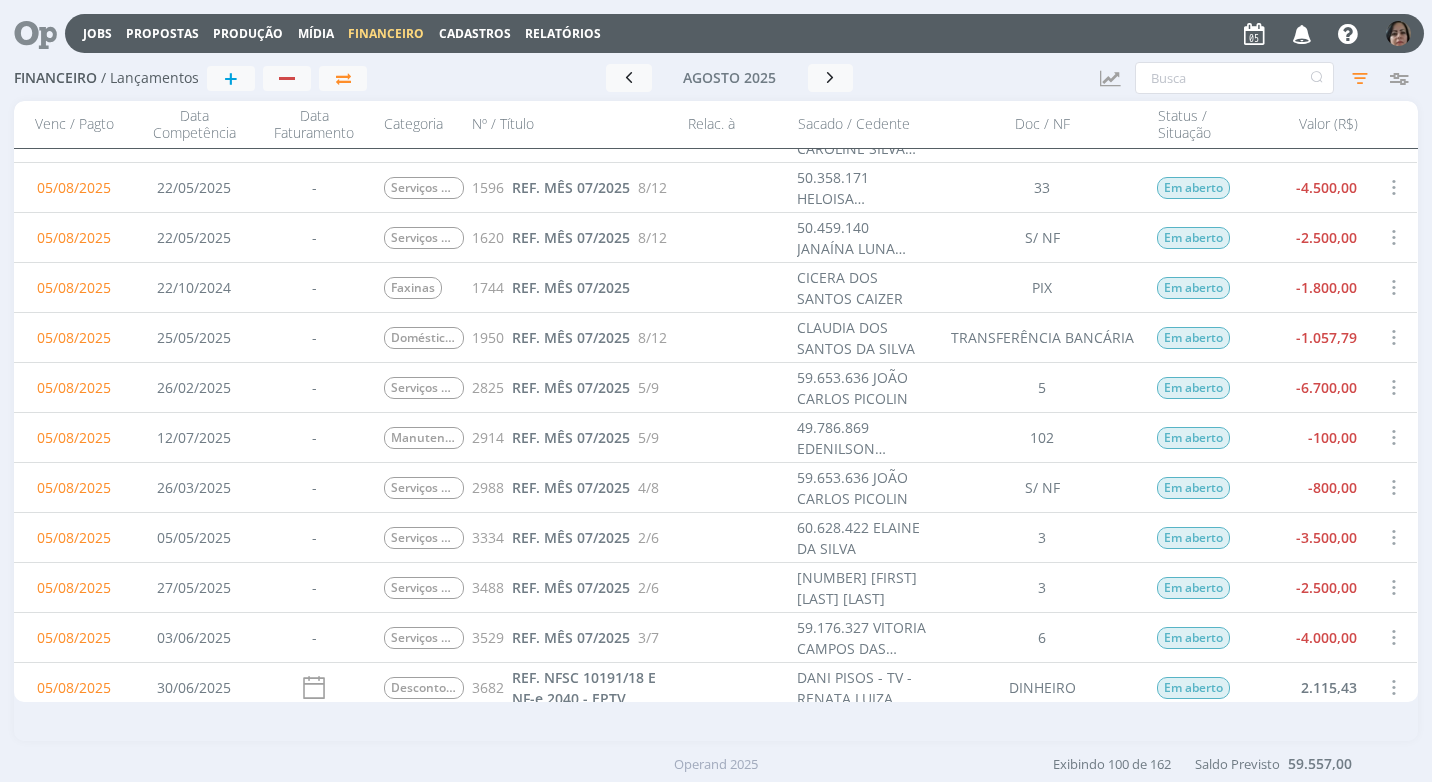 click at bounding box center (1393, 487) 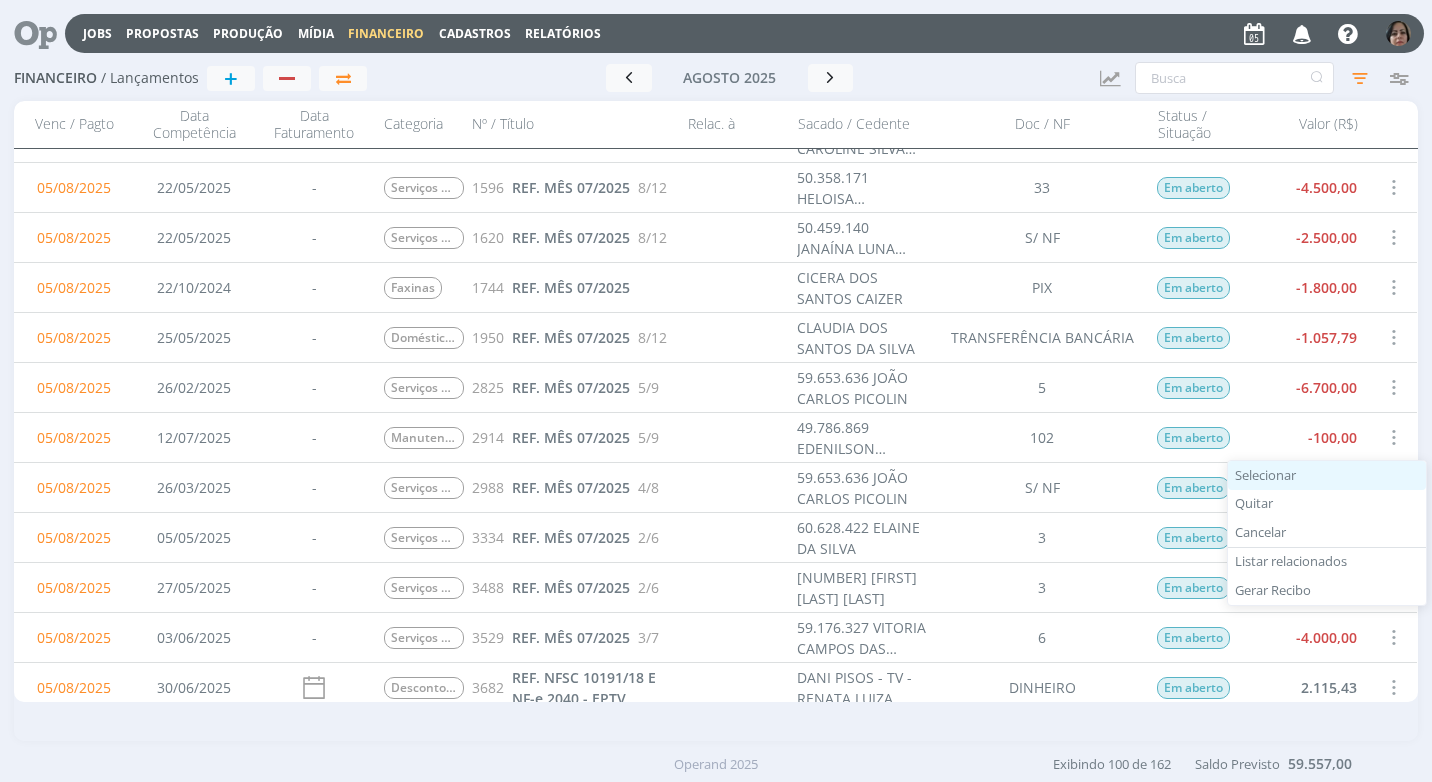 click on "Selecionar" at bounding box center [1327, 475] 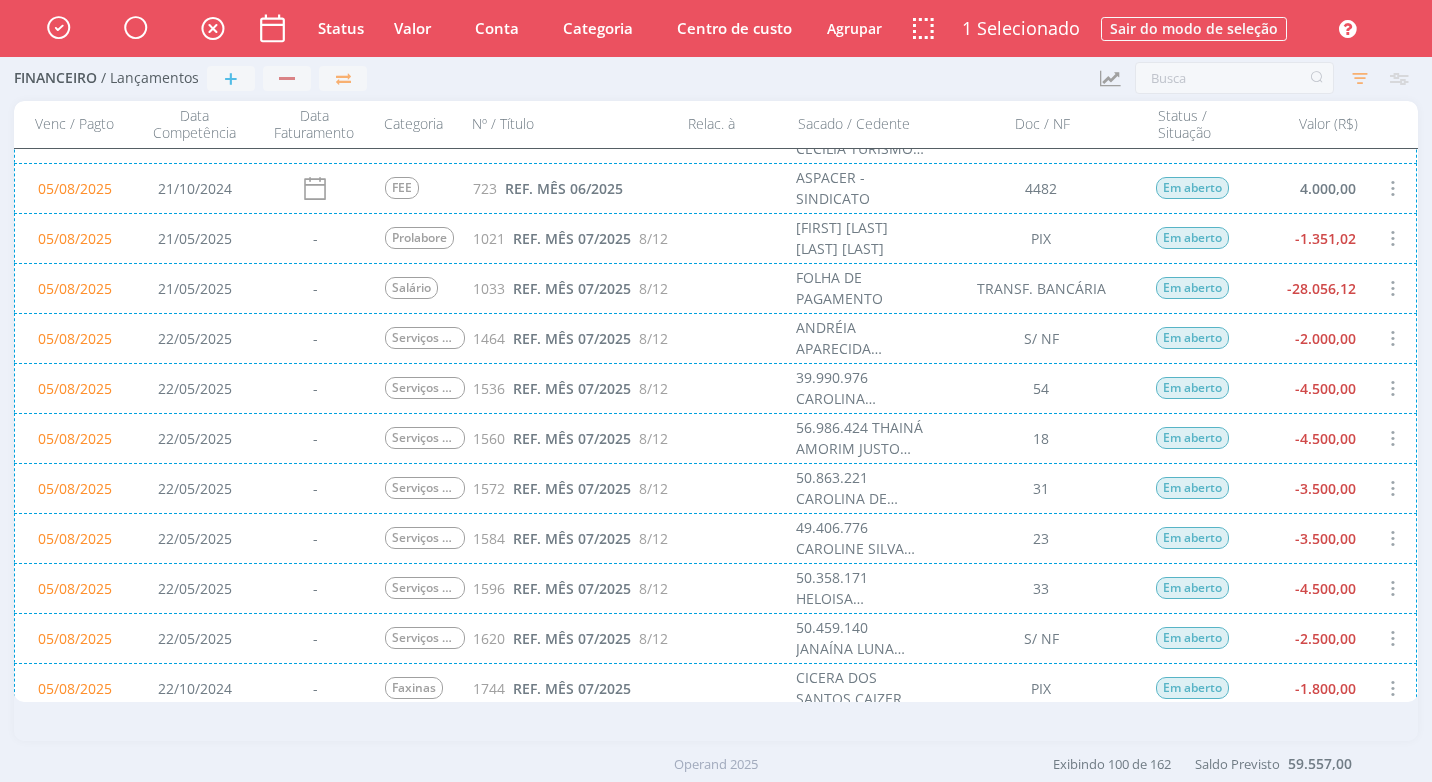 scroll, scrollTop: 501, scrollLeft: 0, axis: vertical 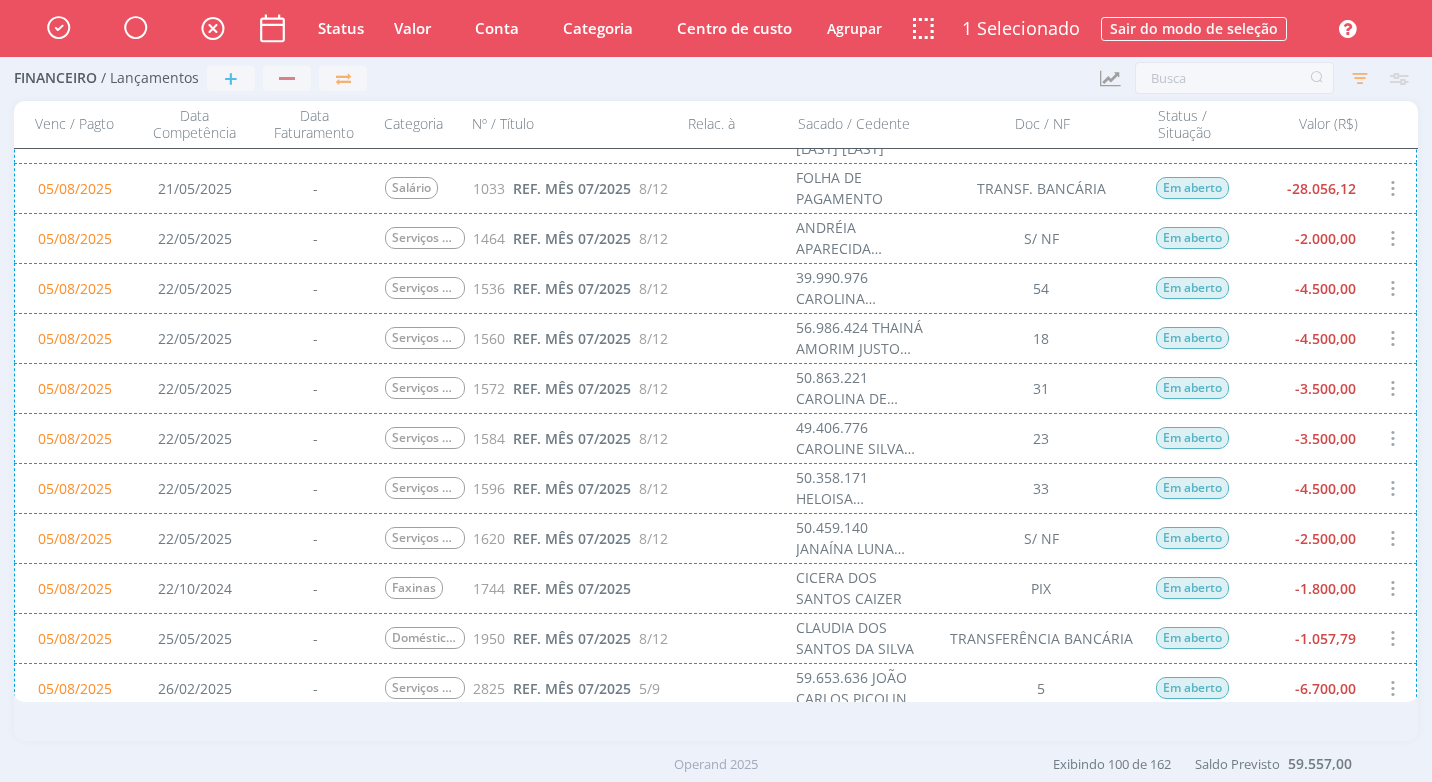 click on "05/08/2025
22/05/2025 - Serviços Administrativos
1464
REF. MÊS 07/2025
8/12
ANDRÉIA APARECIDA RODRIGUES DE CAMARGO SANCHEZ 12371788864
S/ NF
Em aberto
-2.000,00" at bounding box center [715, 238] 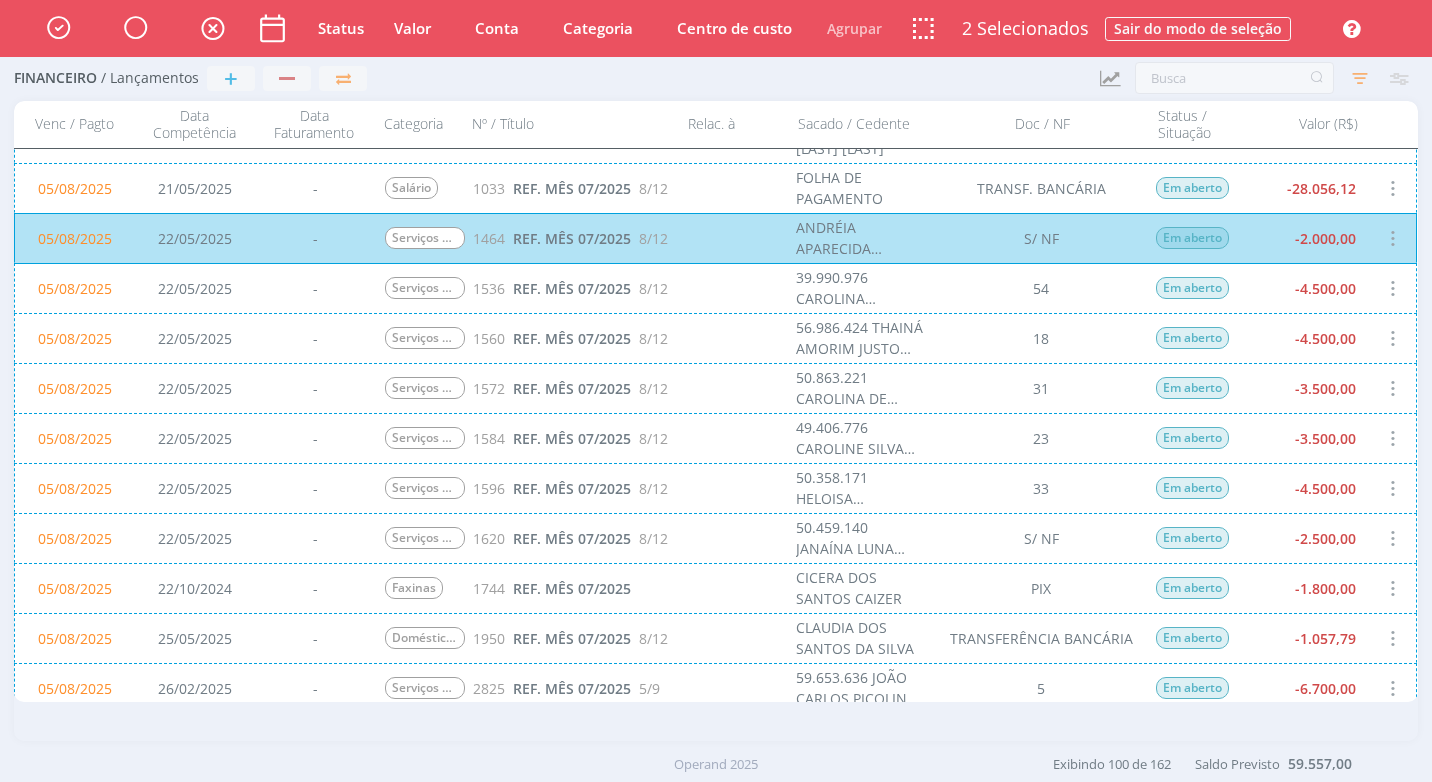 scroll, scrollTop: 601, scrollLeft: 0, axis: vertical 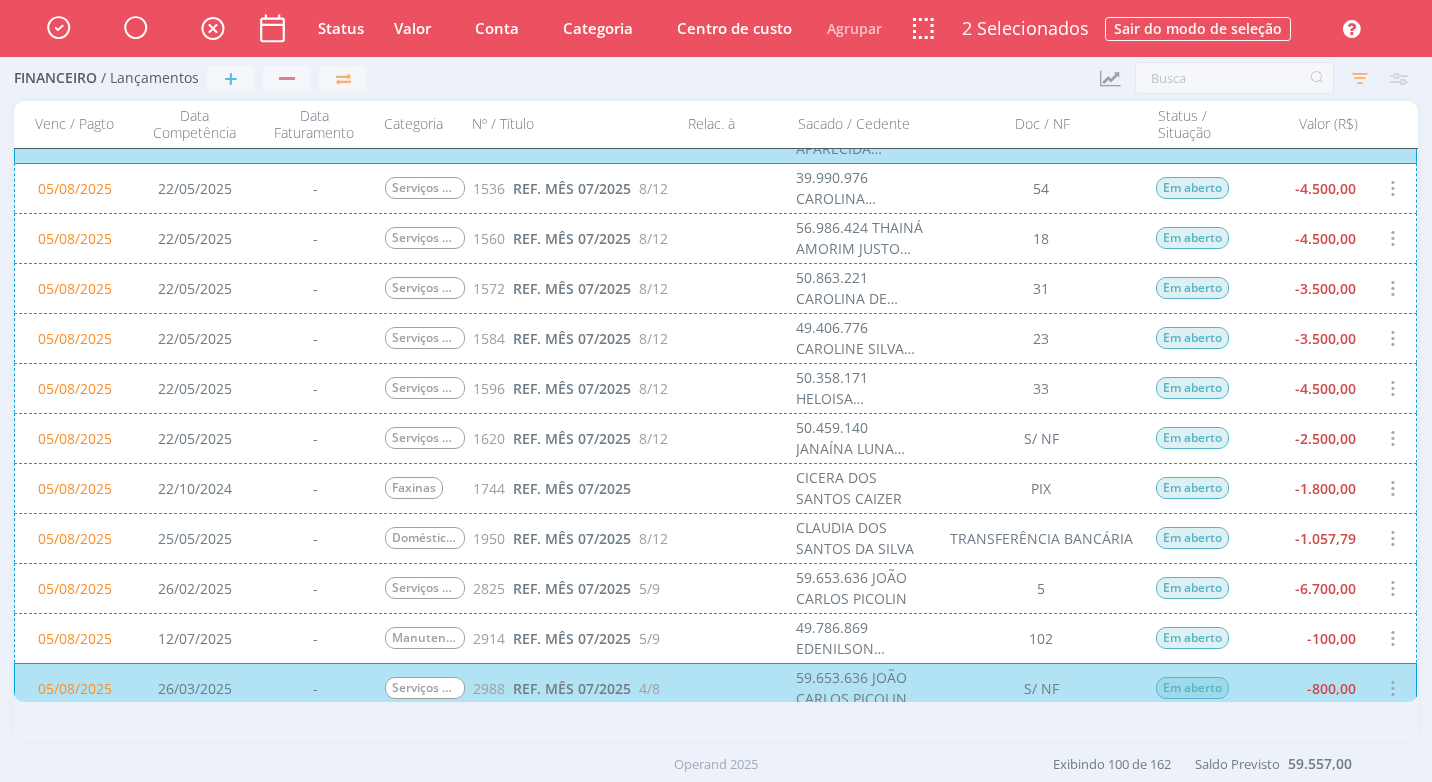 click on "05/08/2025
22/10/2024 - Faxinas
1744
REF. MÊS 07/2025
CICERA DOS SANTOS CAIZER
PIX
Em aberto
-1.800,00" at bounding box center (715, 488) 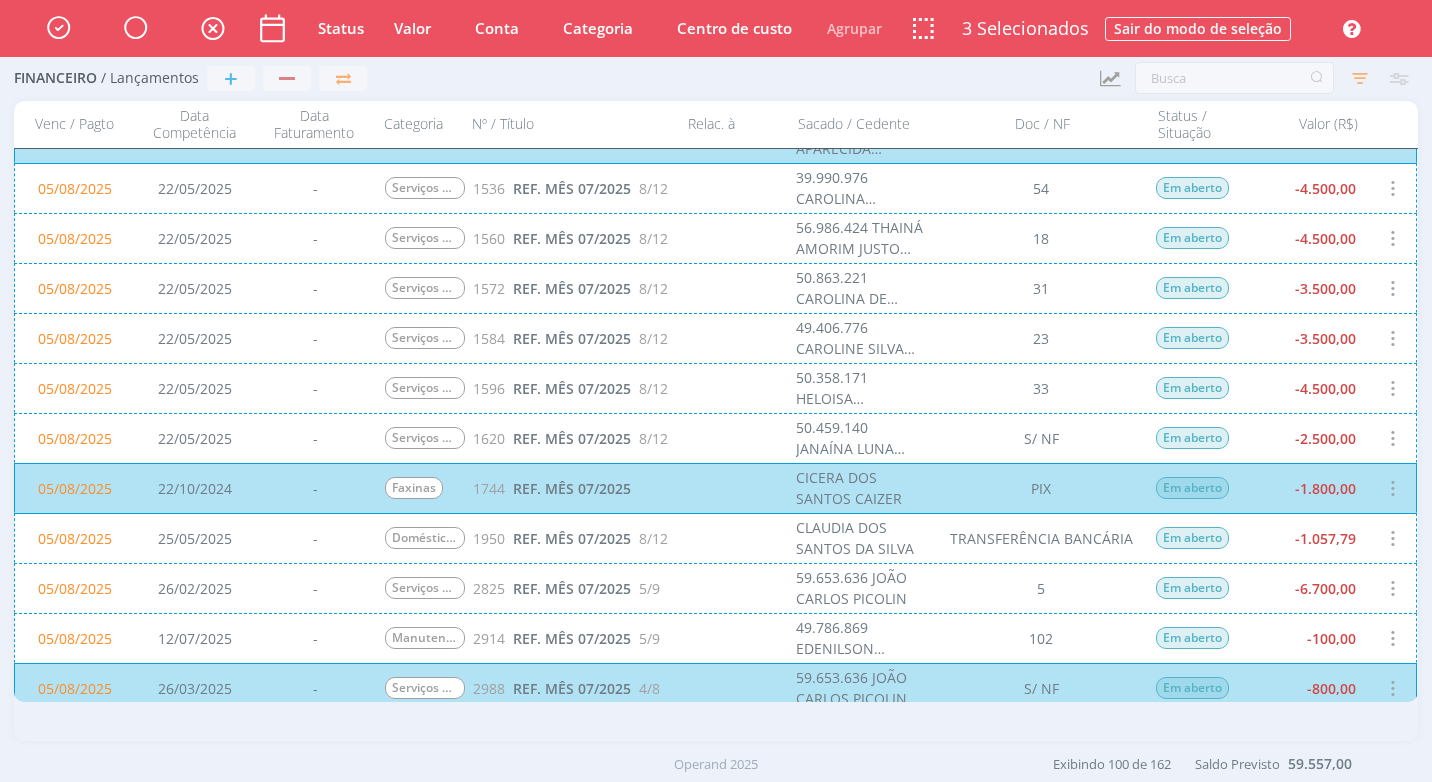 scroll, scrollTop: 801, scrollLeft: 0, axis: vertical 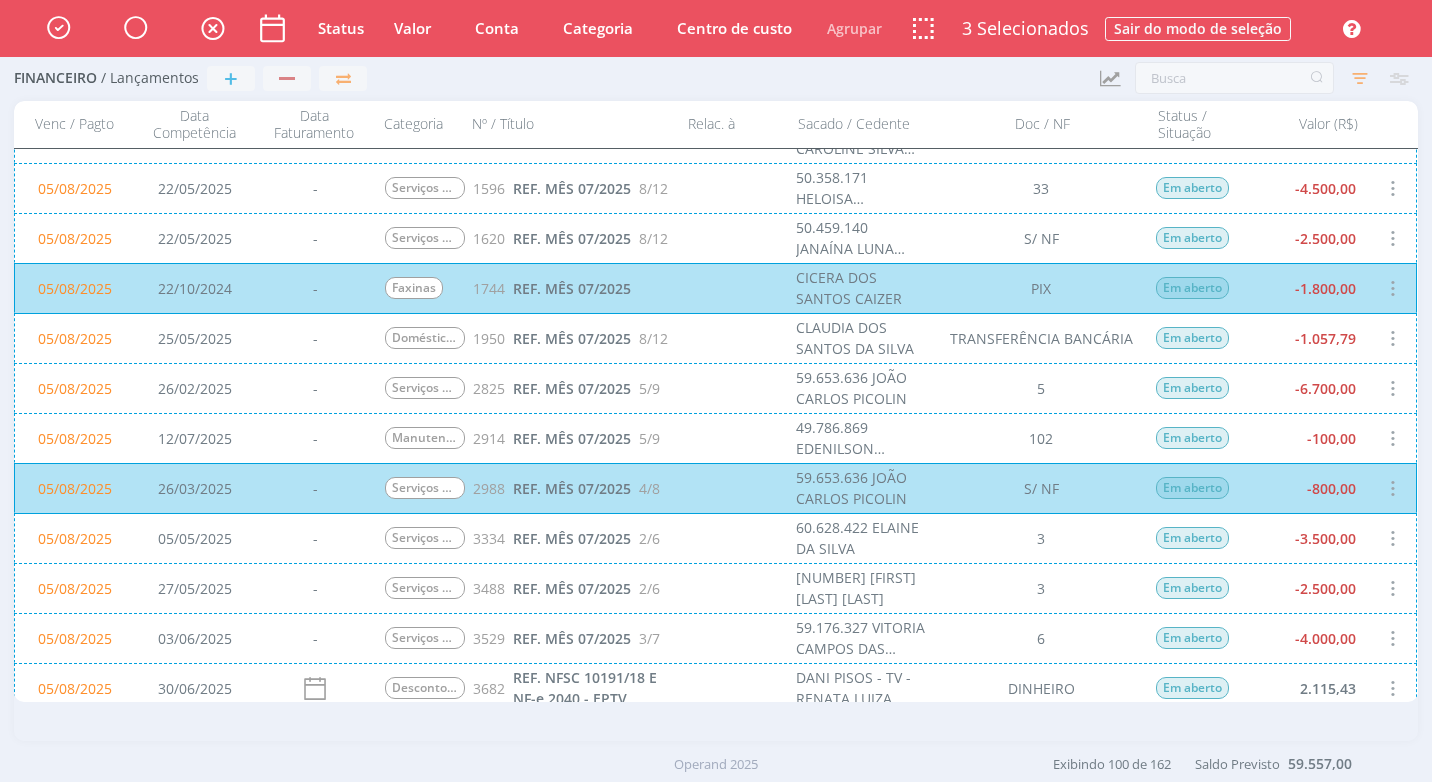 click on "05/08/2025
27/05/2025 - Serviços de Criação
3488
REF. MÊS 07/2025
2/6
60.766.330 VINICIUS SOMERALDI LAHR
3
Em aberto
-2.500,00" at bounding box center (715, 588) 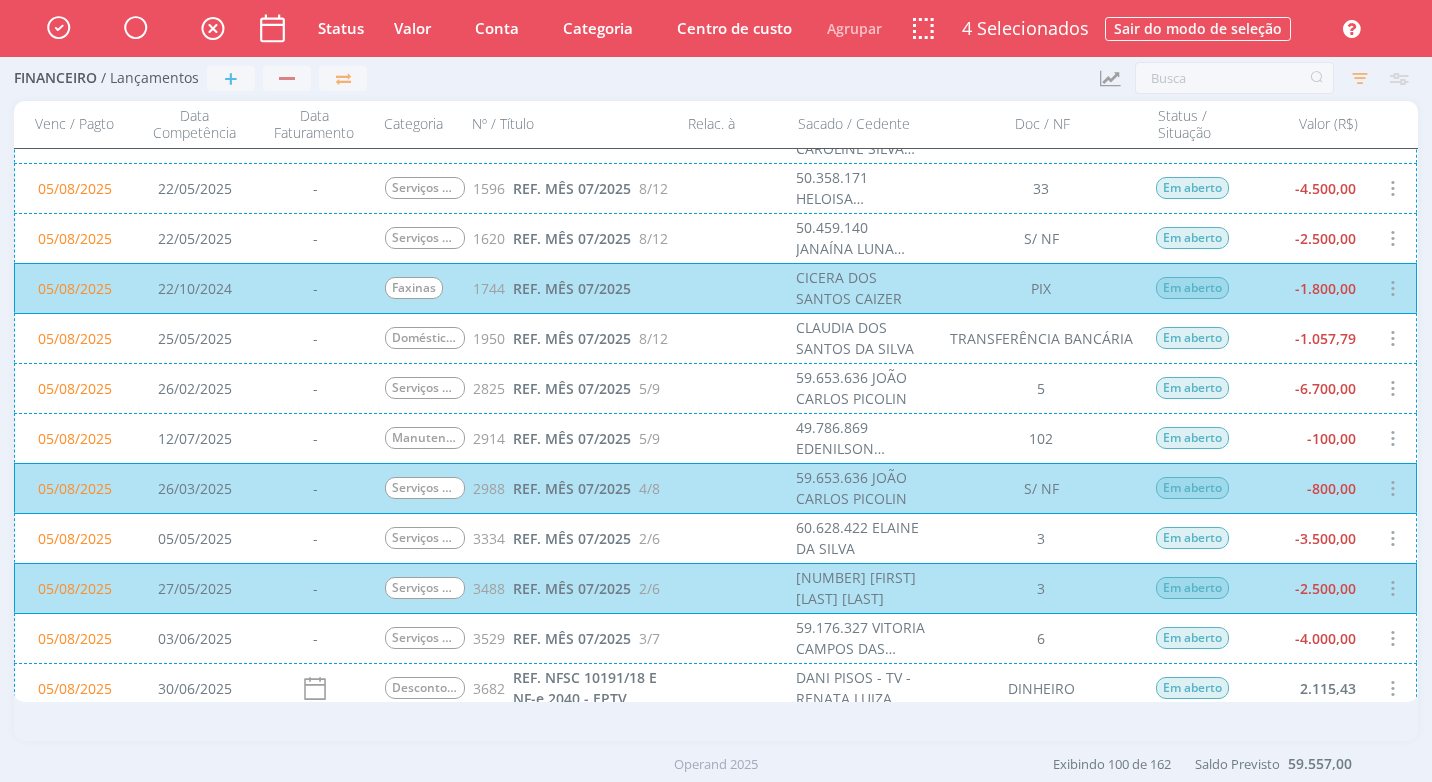 scroll, scrollTop: 1001, scrollLeft: 0, axis: vertical 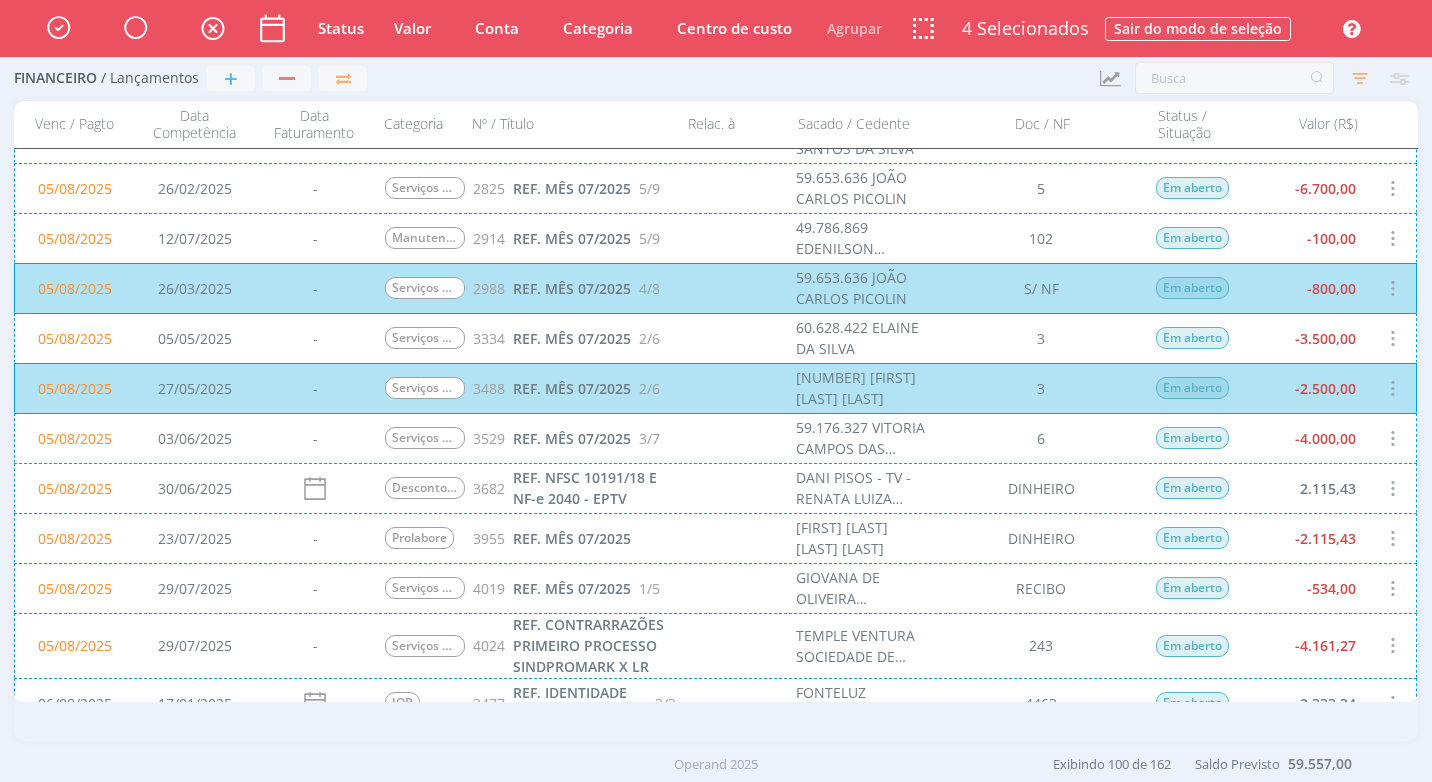 click on "05/08/2025
29/07/2025 - Serviços de Executivos de Marketing
4019
REF. MÊS 07/2025
1/5
GIOVANA DE OLIVEIRA PERSINOTI
RECIBO
Em aberto
-534,00" at bounding box center (715, 588) 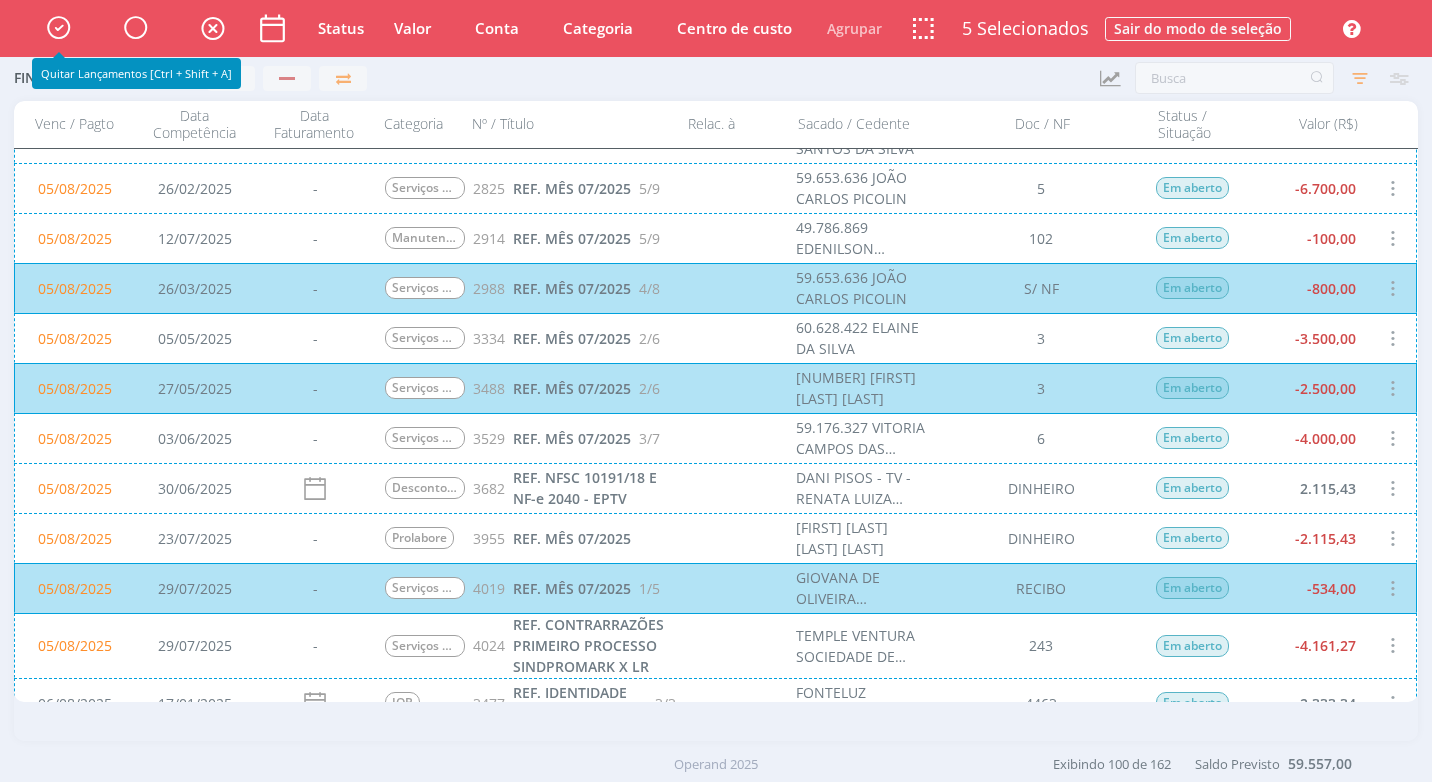 click at bounding box center (58, 27) 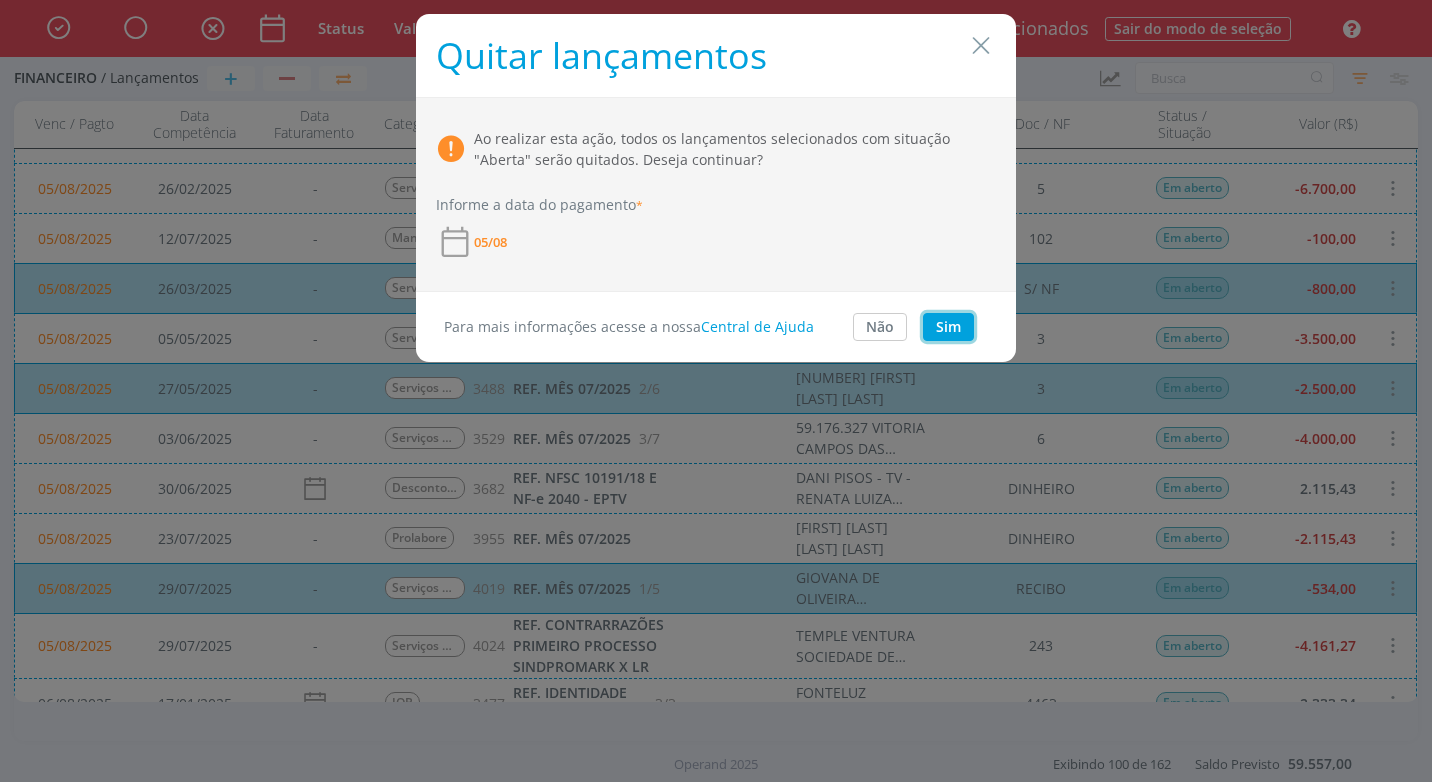 click on "Sim" at bounding box center [948, 327] 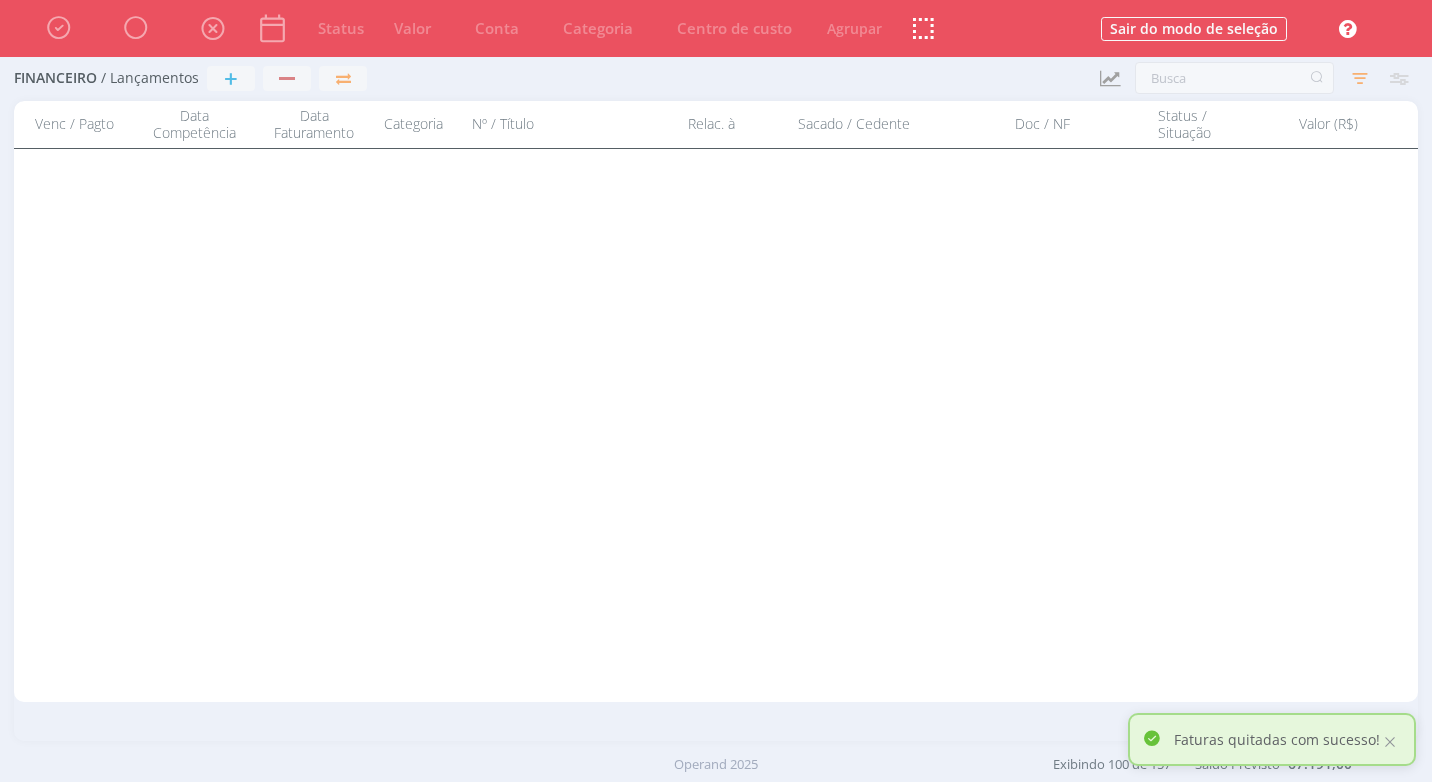 scroll, scrollTop: 0, scrollLeft: 0, axis: both 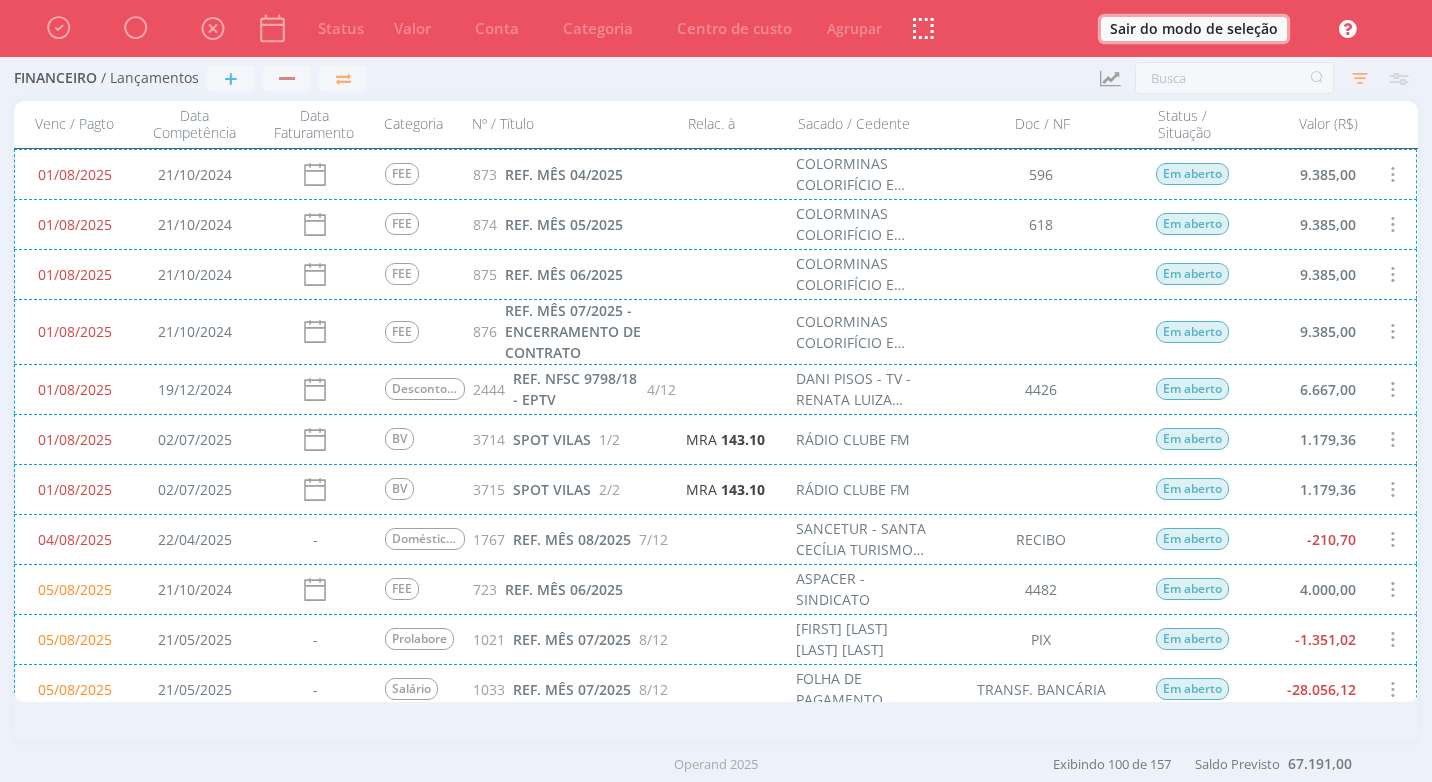 click on "Sair do modo de seleção" at bounding box center (1194, 29) 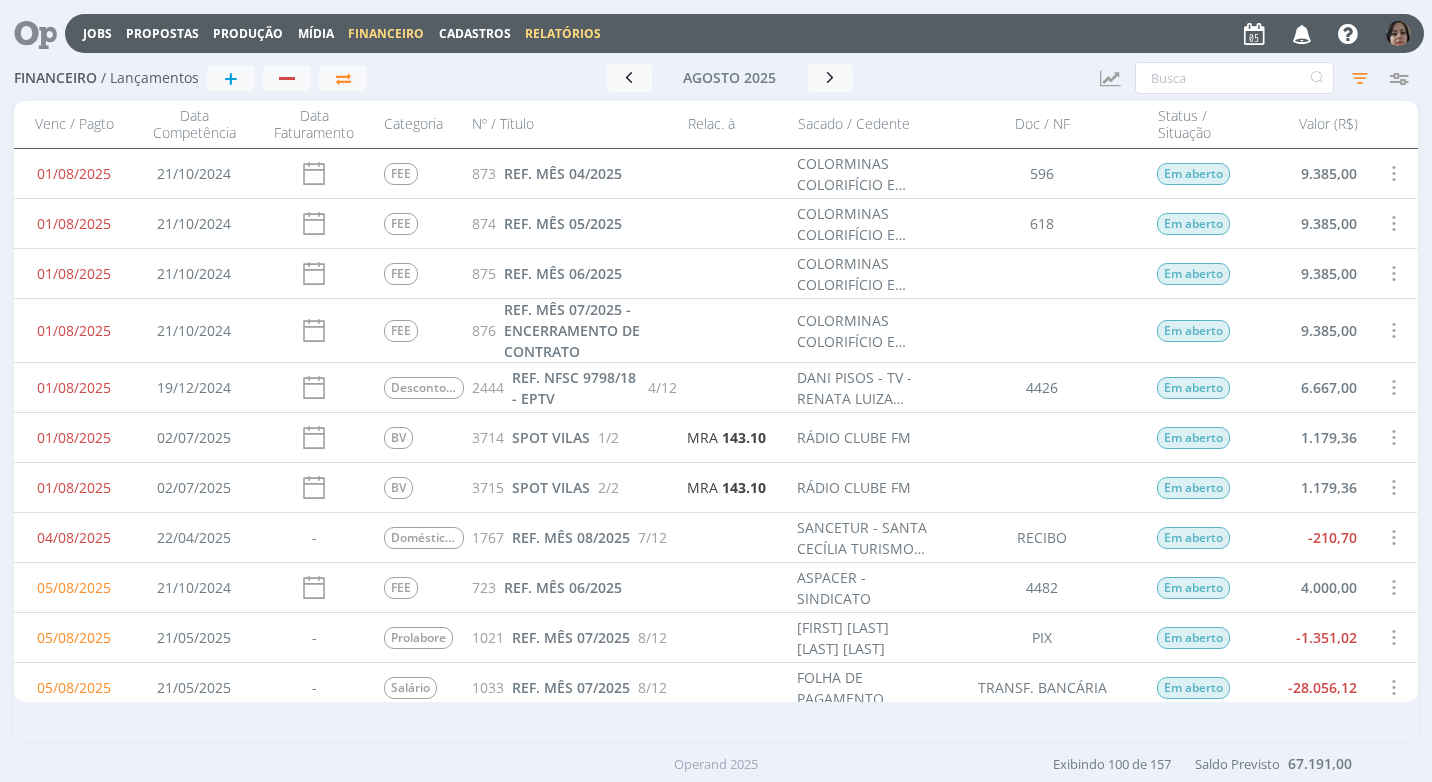 click on "Relatórios" at bounding box center [563, 33] 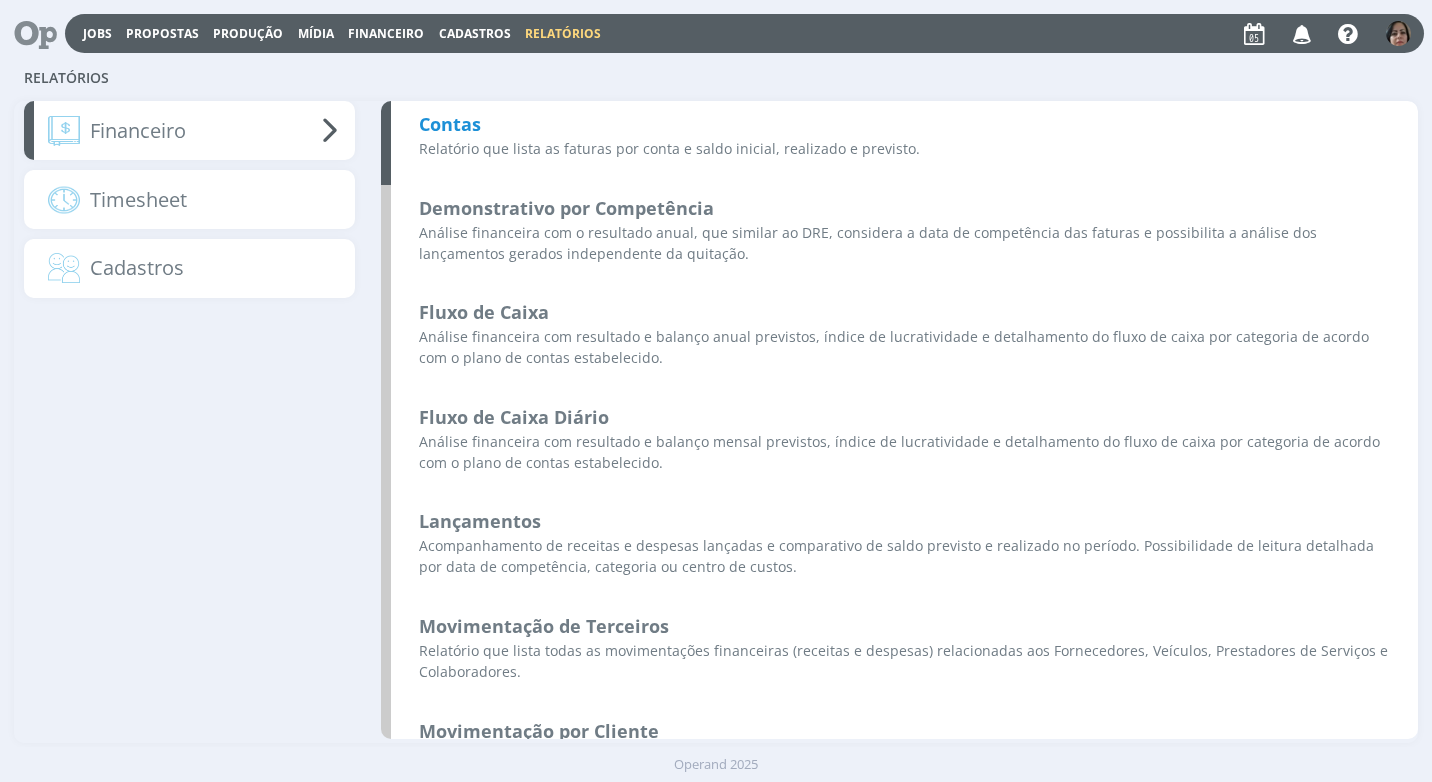 click on "Contas Relatório que lista as faturas por conta e saldo inicial, realizado e previsto." at bounding box center [899, 143] 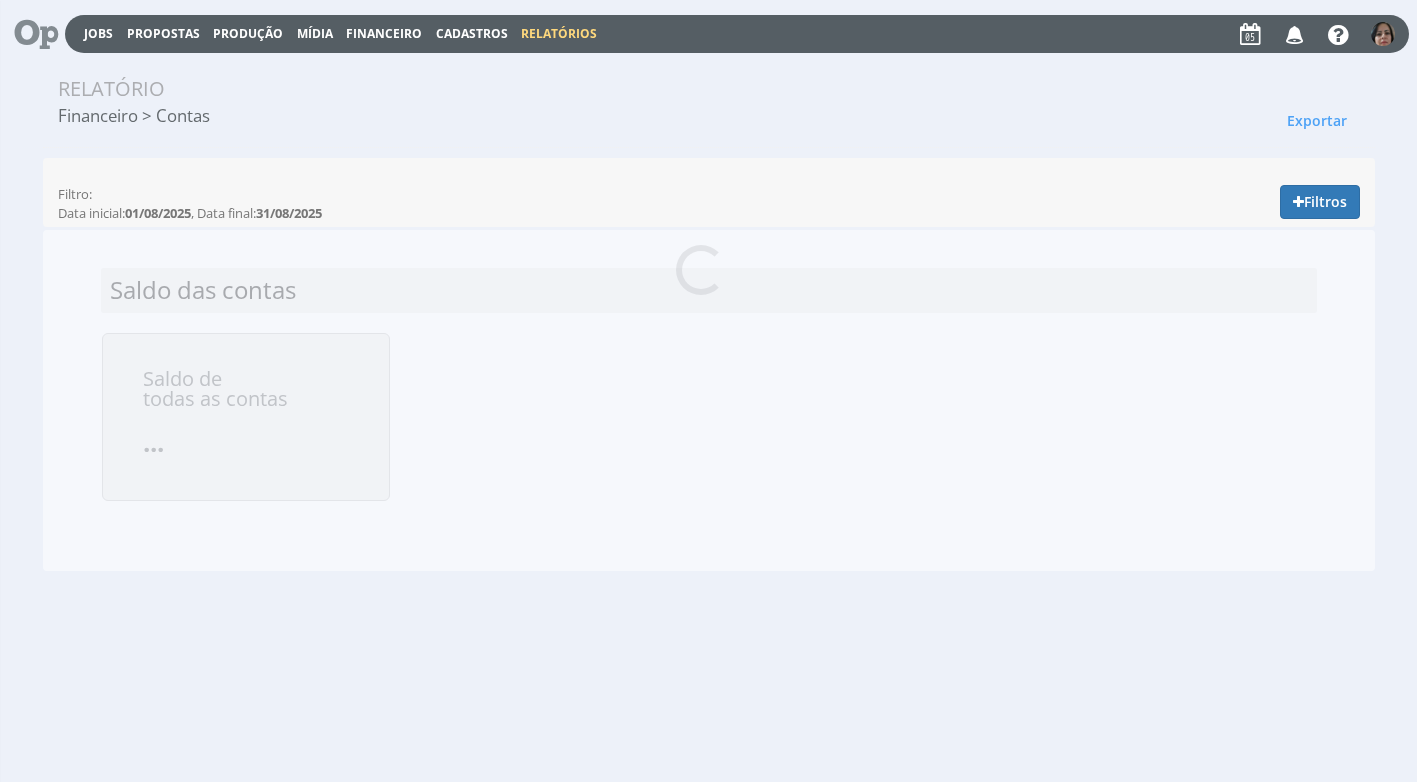 scroll, scrollTop: 0, scrollLeft: 0, axis: both 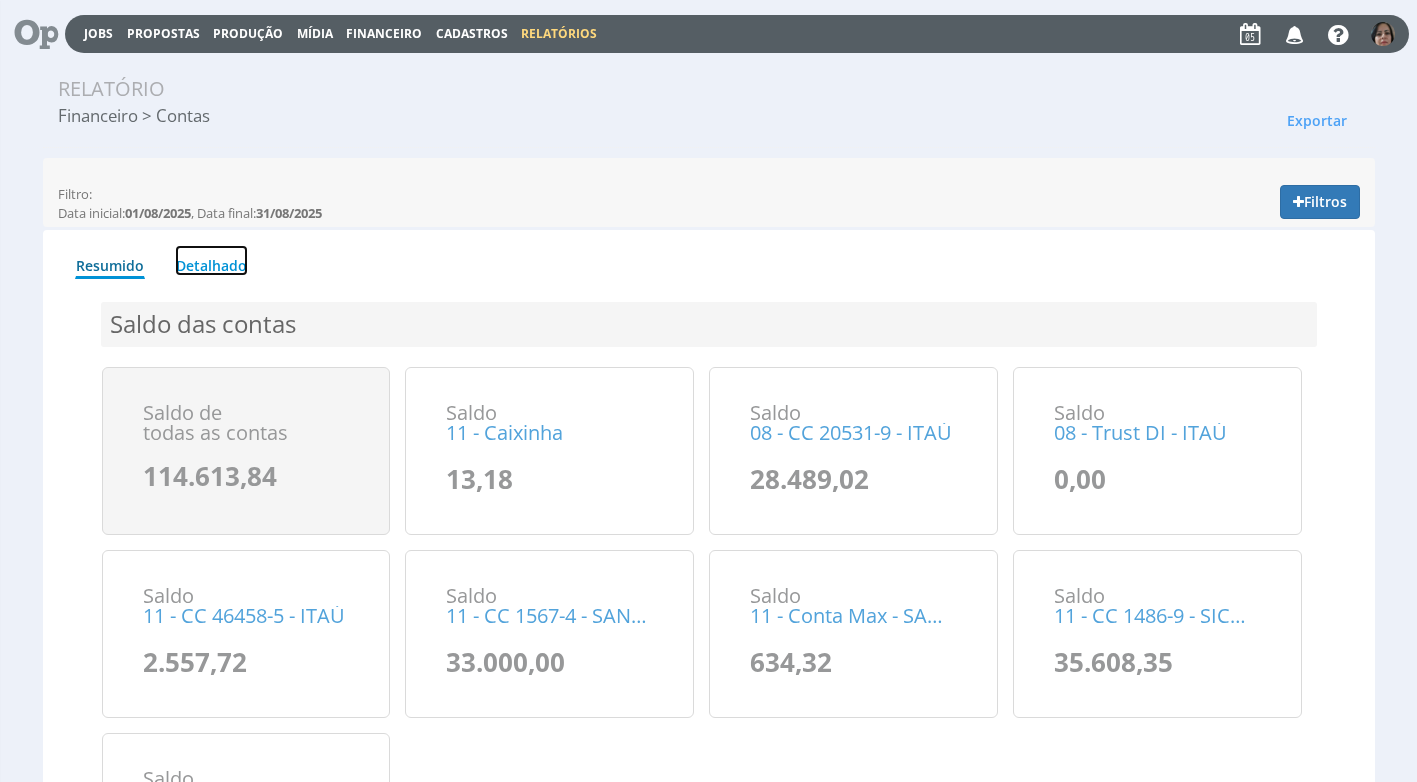 click on "Detalhado" at bounding box center [211, 260] 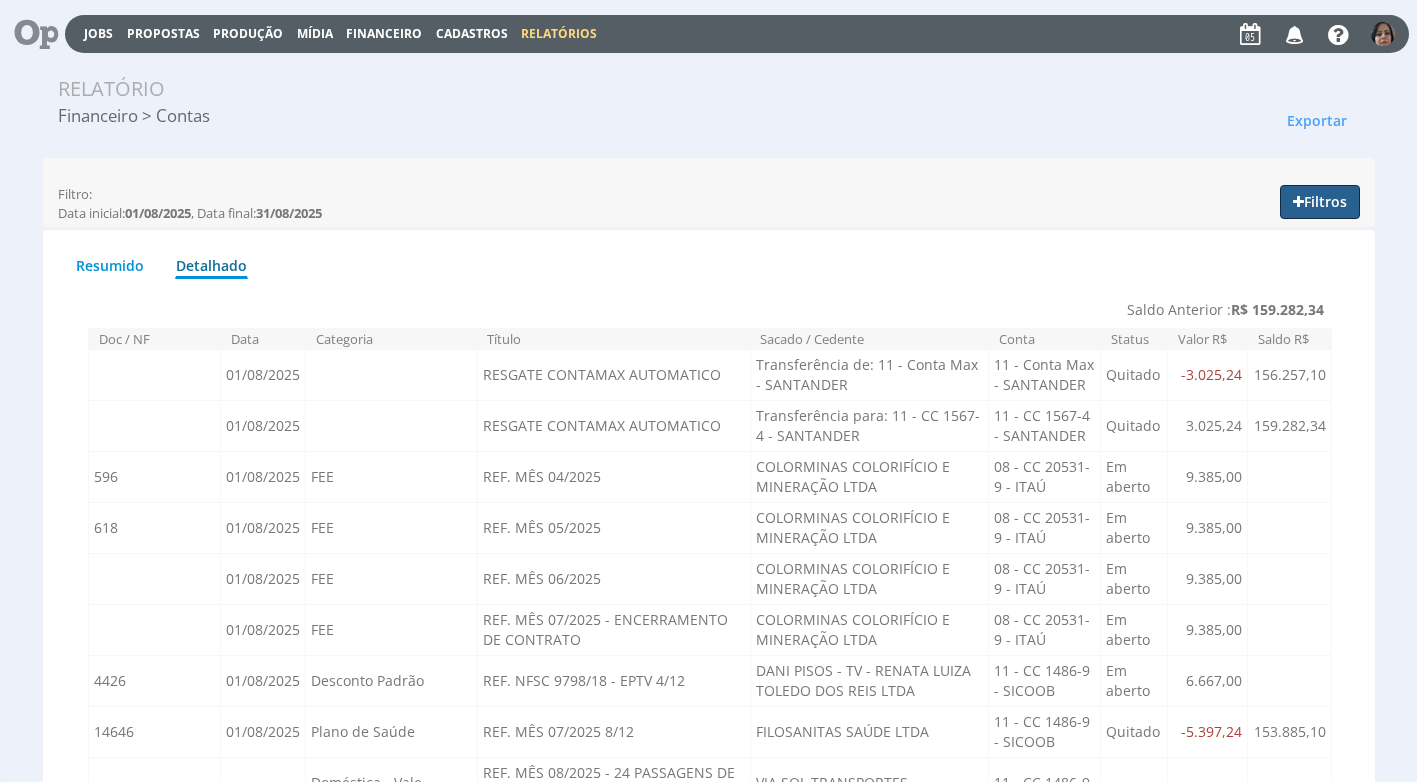 drag, startPoint x: 1335, startPoint y: 205, endPoint x: 1250, endPoint y: 201, distance: 85.09406 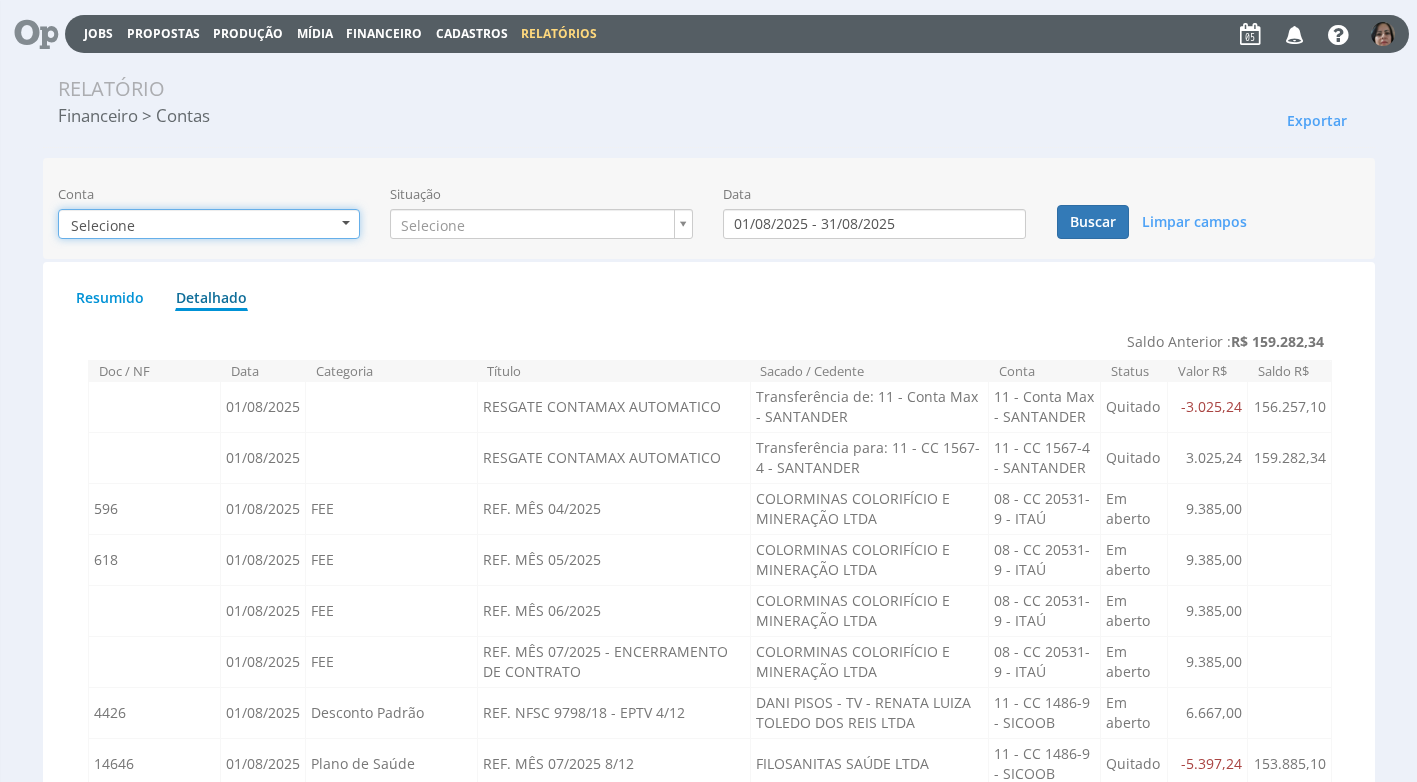 click on "Selecione" at bounding box center [209, 224] 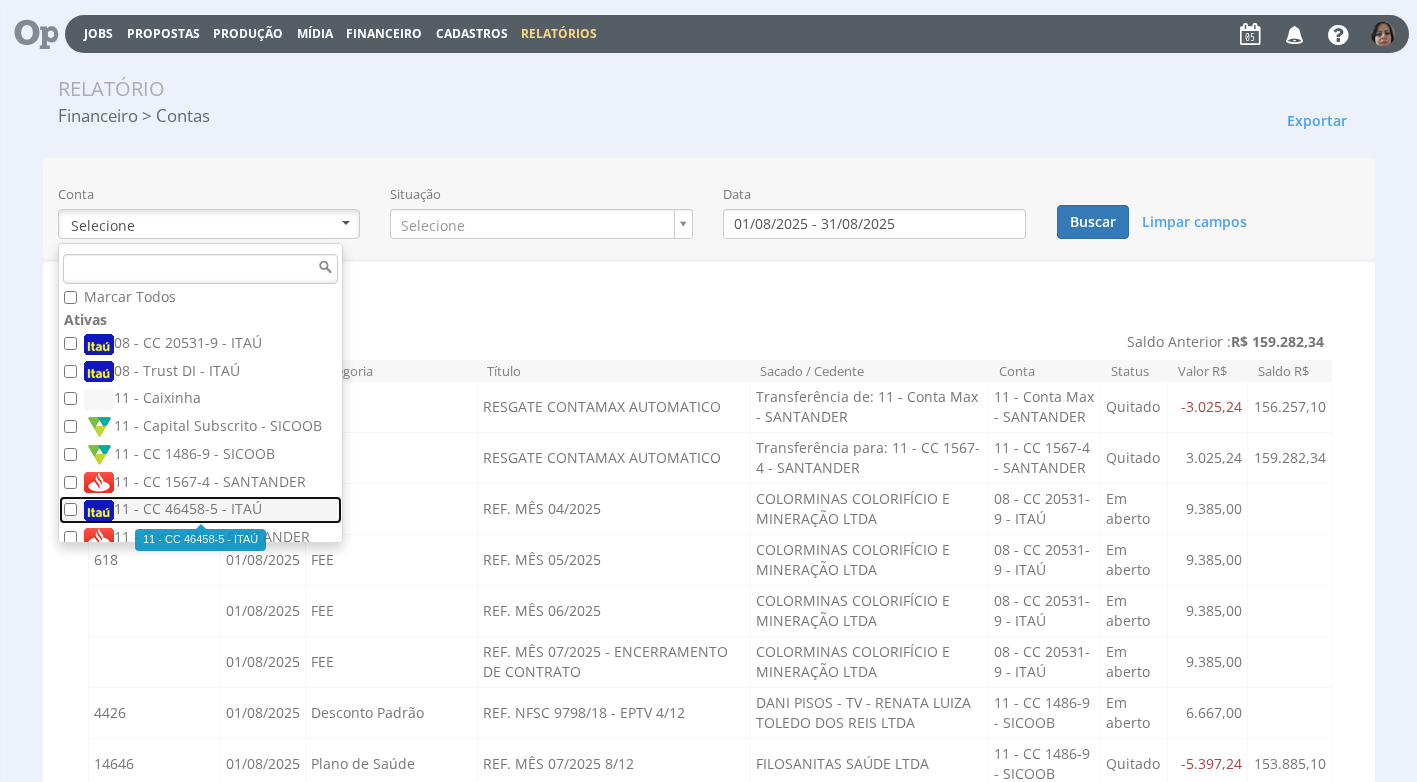 click on "11 - CC 46458-5 - ITAÚ" at bounding box center [203, 510] 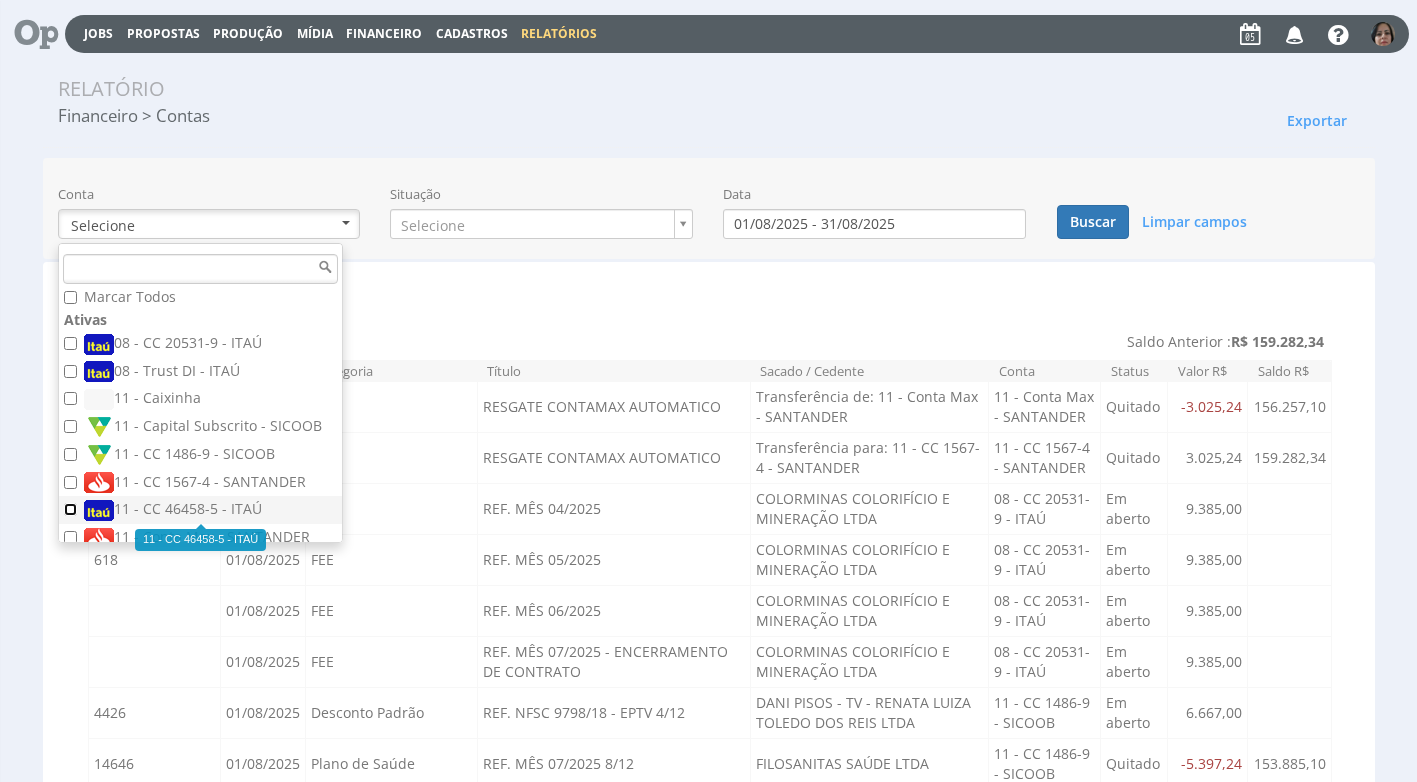 click on "11 - CC 46458-5 - ITAÚ" at bounding box center [70, 509] 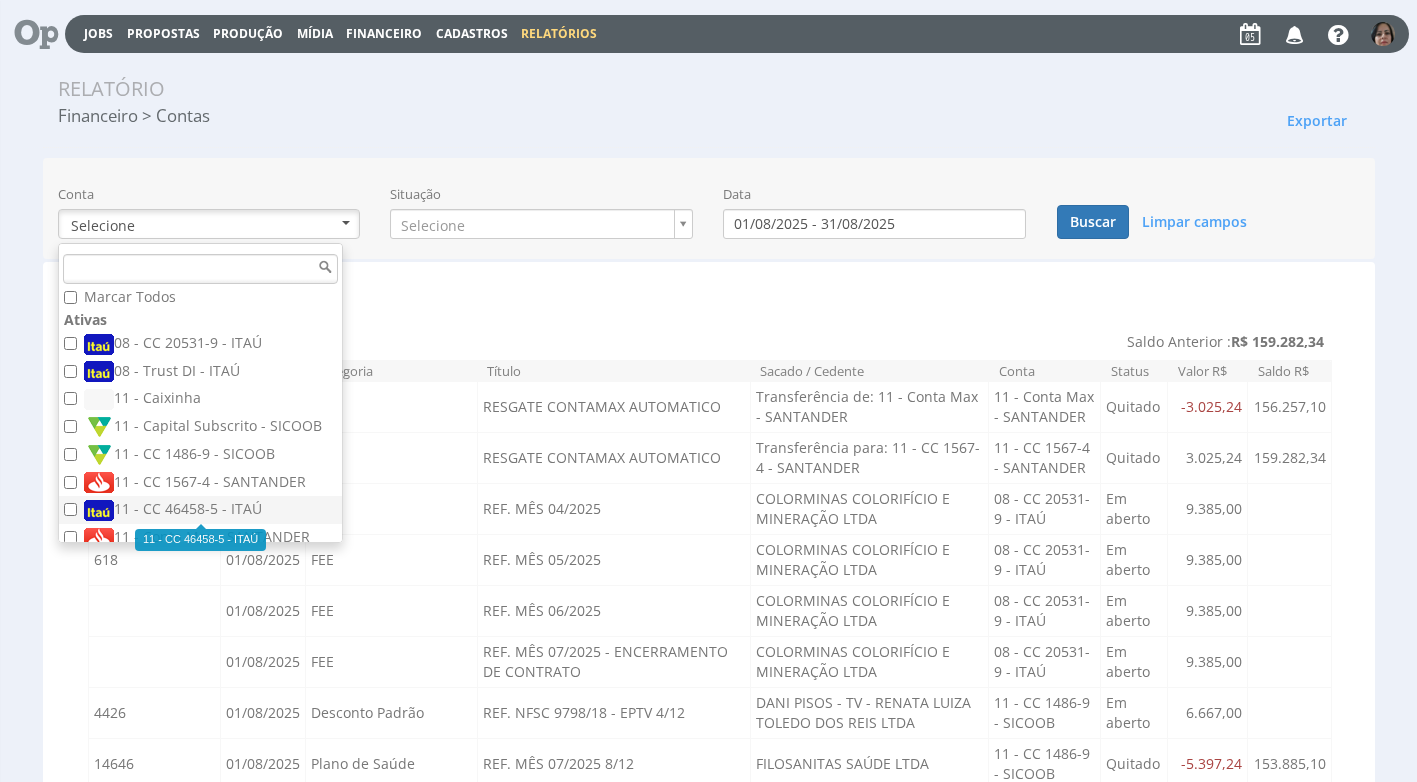checkbox on "true" 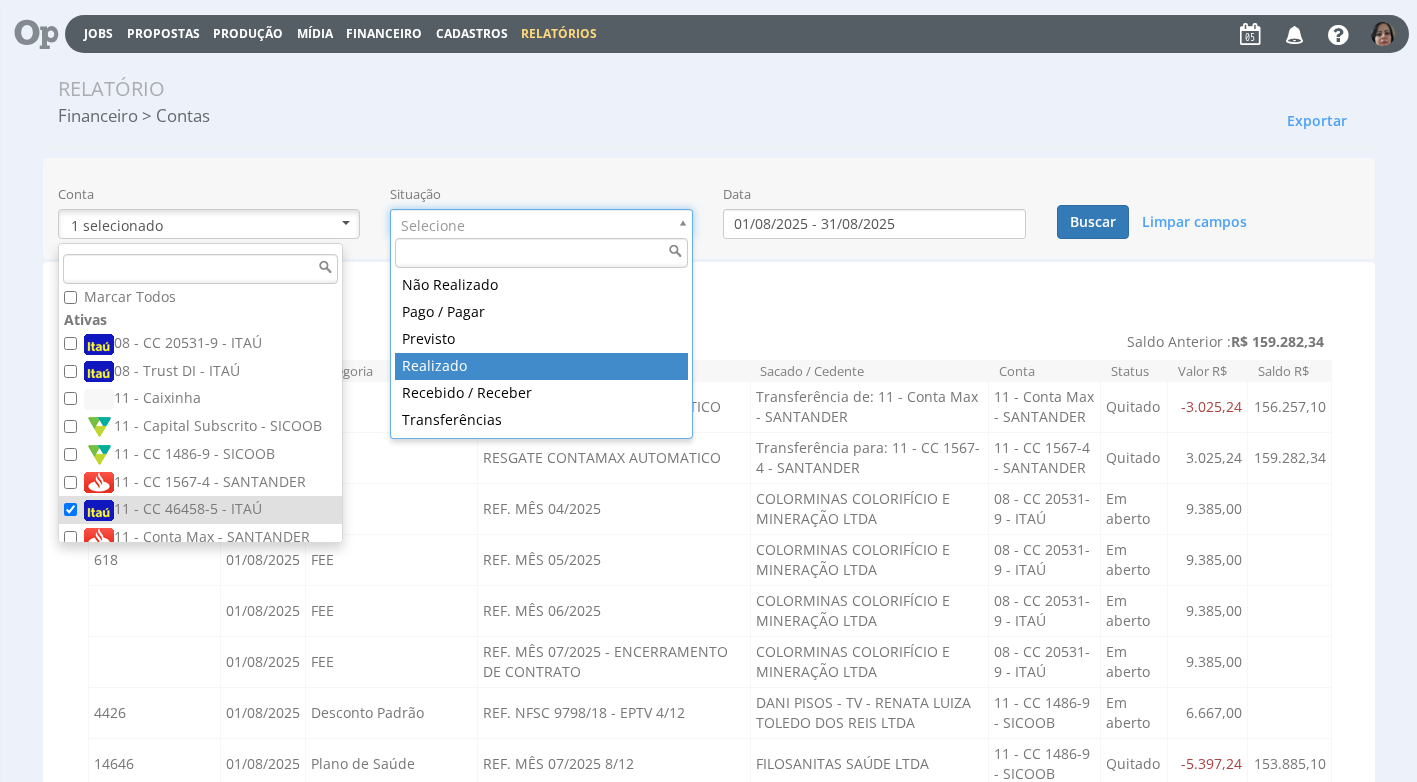 drag, startPoint x: 551, startPoint y: 359, endPoint x: 665, endPoint y: 324, distance: 119.25183 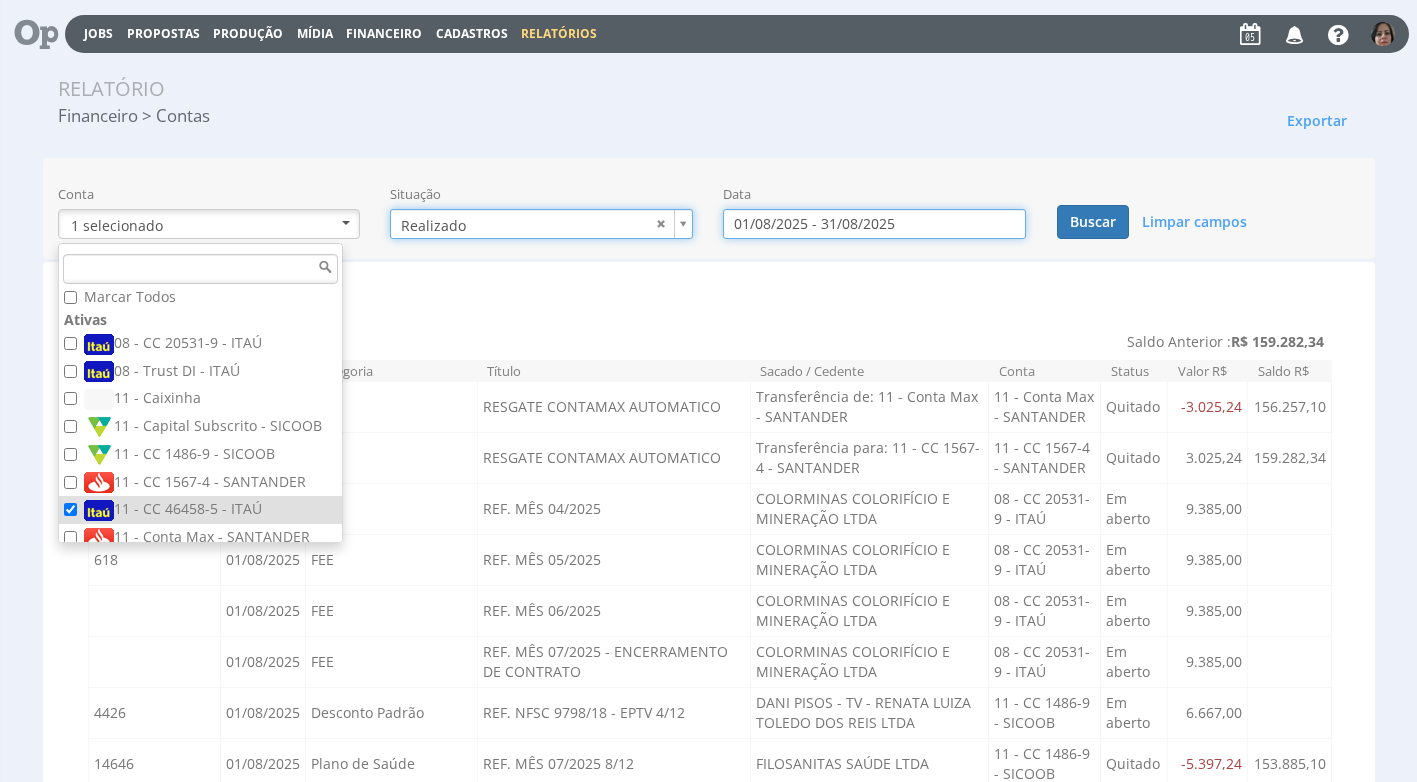 click on "01/08/2025 - 31/08/2025" at bounding box center (874, 224) 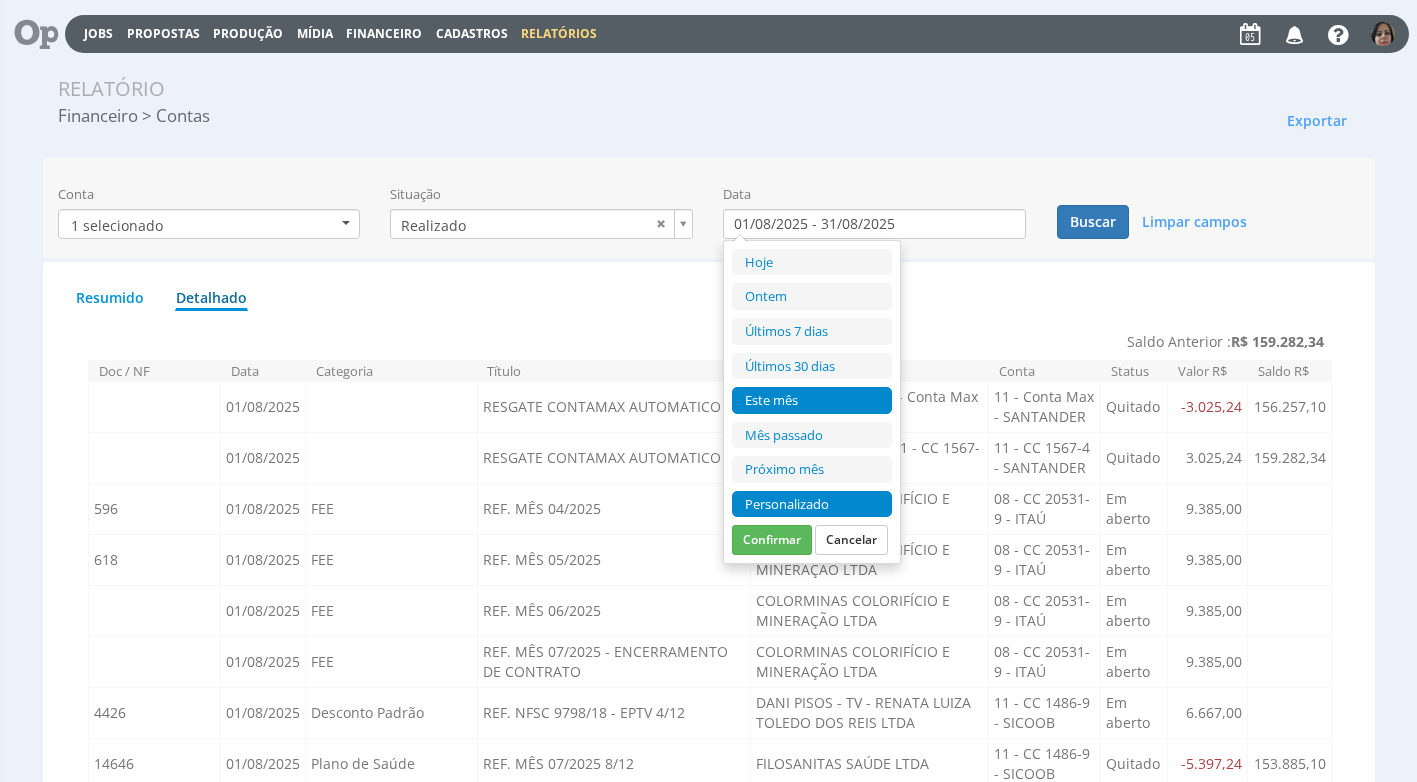click on "Personalizado" at bounding box center (812, 504) 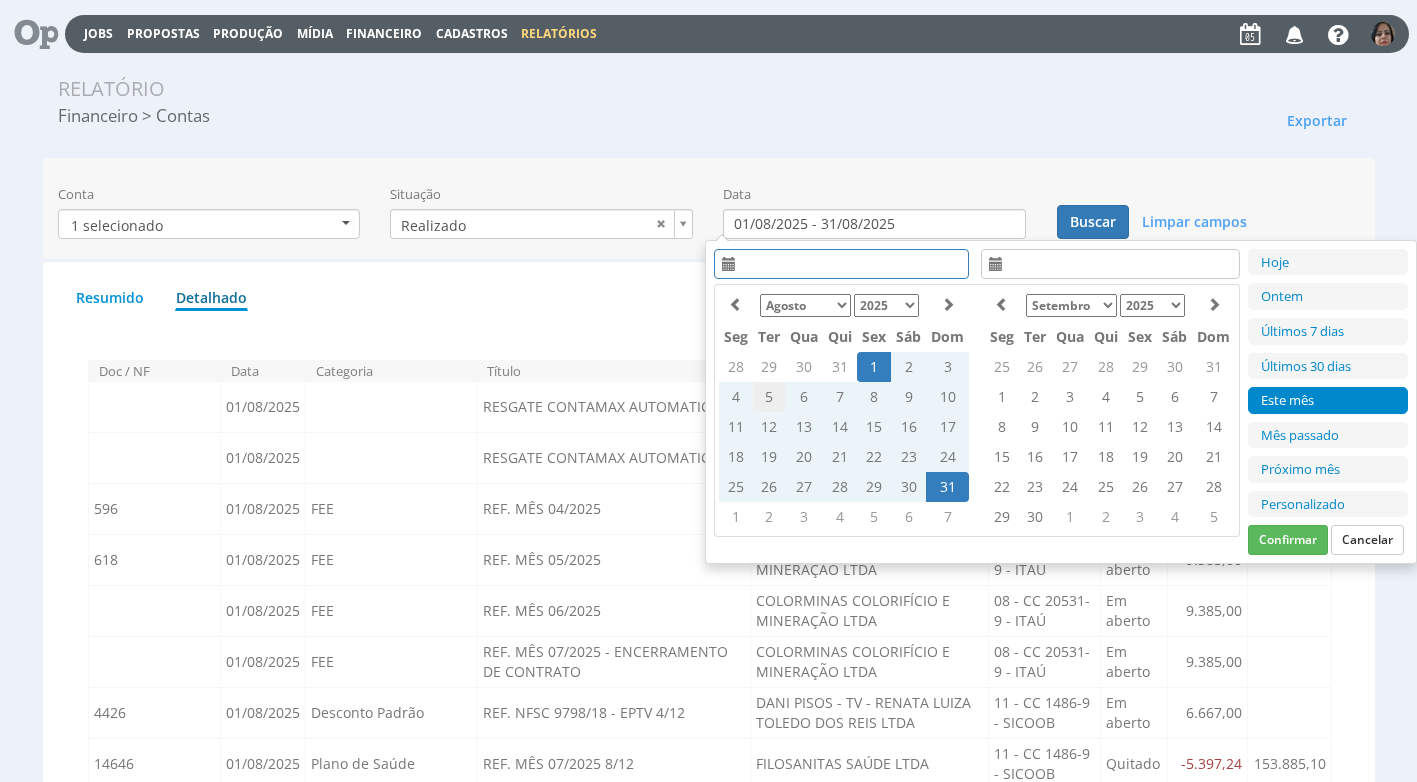 click on "5" at bounding box center (769, 397) 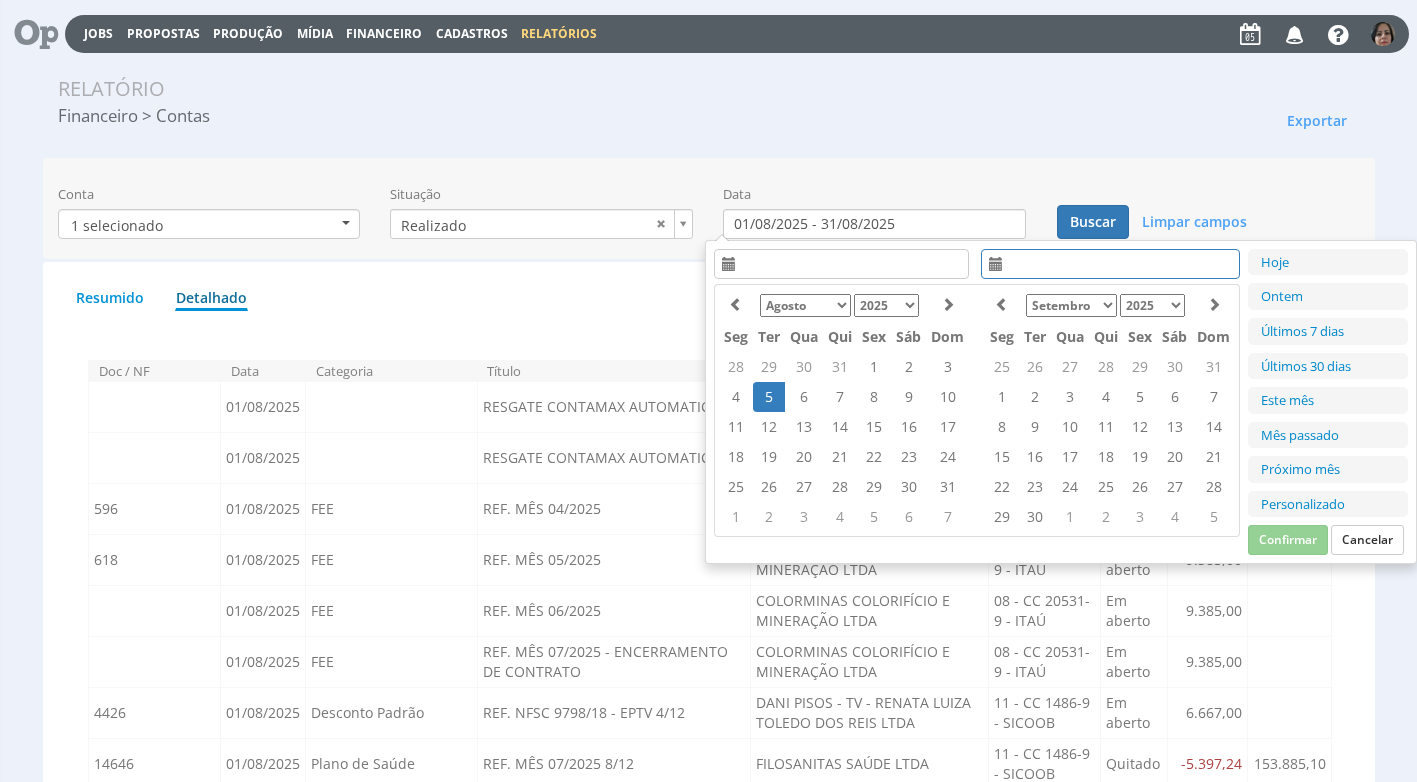 click on "5" at bounding box center [769, 397] 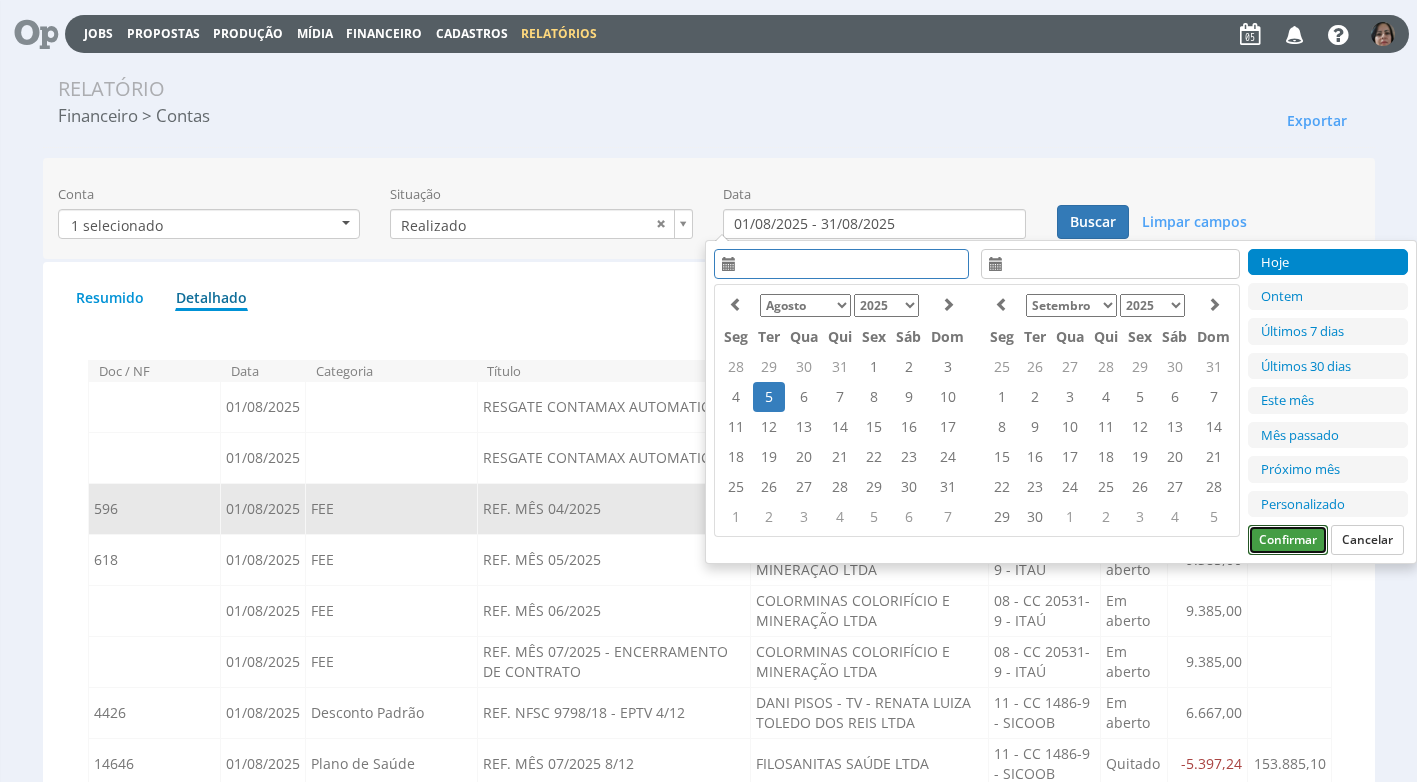 drag, startPoint x: 1290, startPoint y: 537, endPoint x: 1288, endPoint y: 524, distance: 13.152946 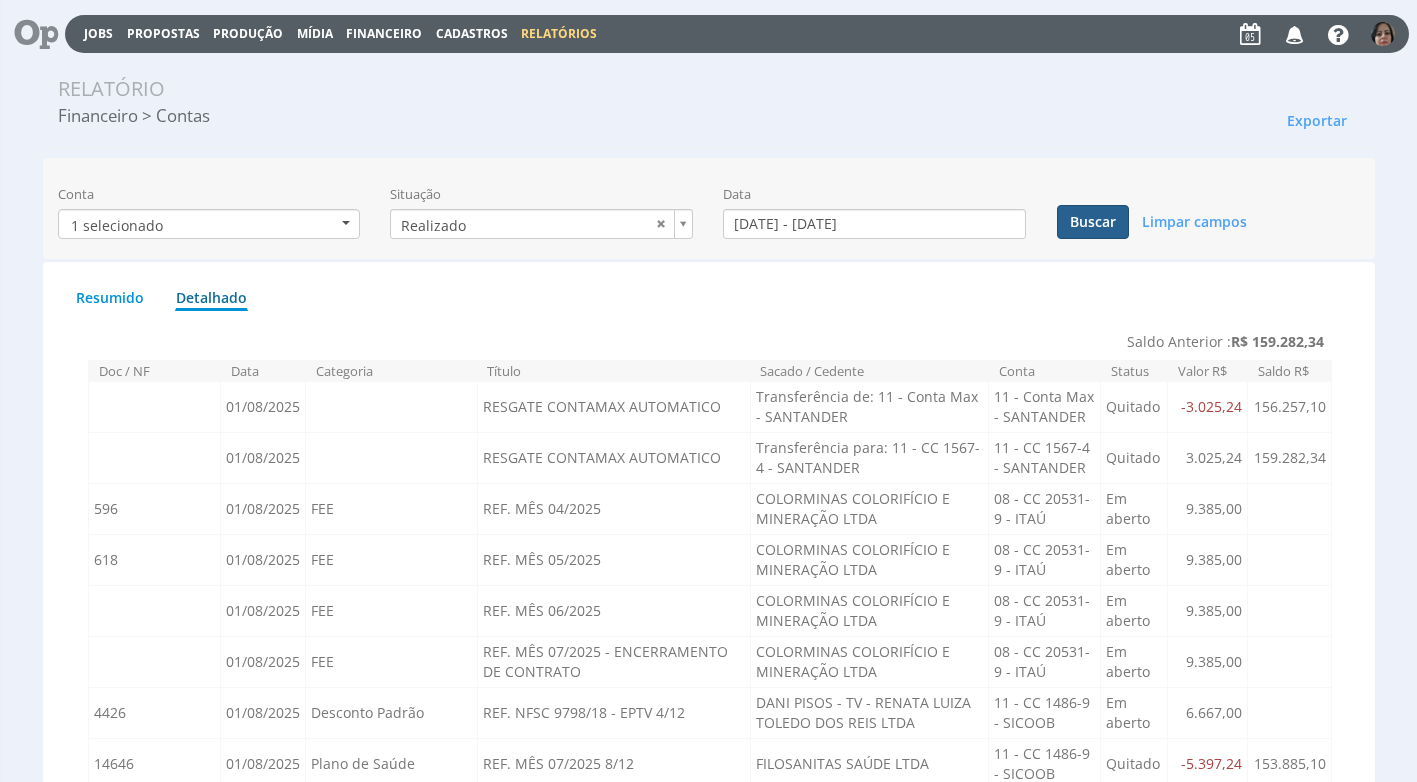click on "Buscar" at bounding box center (1093, 222) 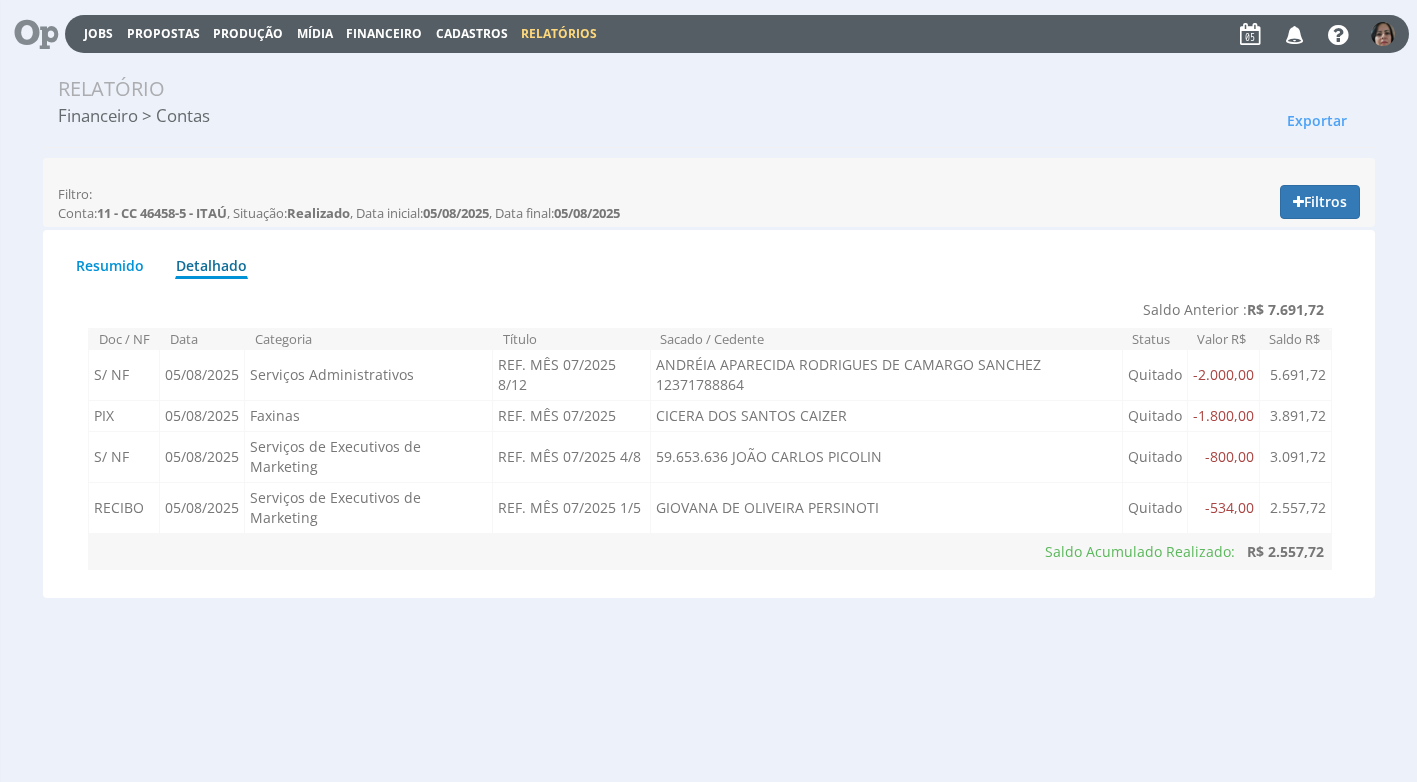 click on "Financeiro" at bounding box center (384, 33) 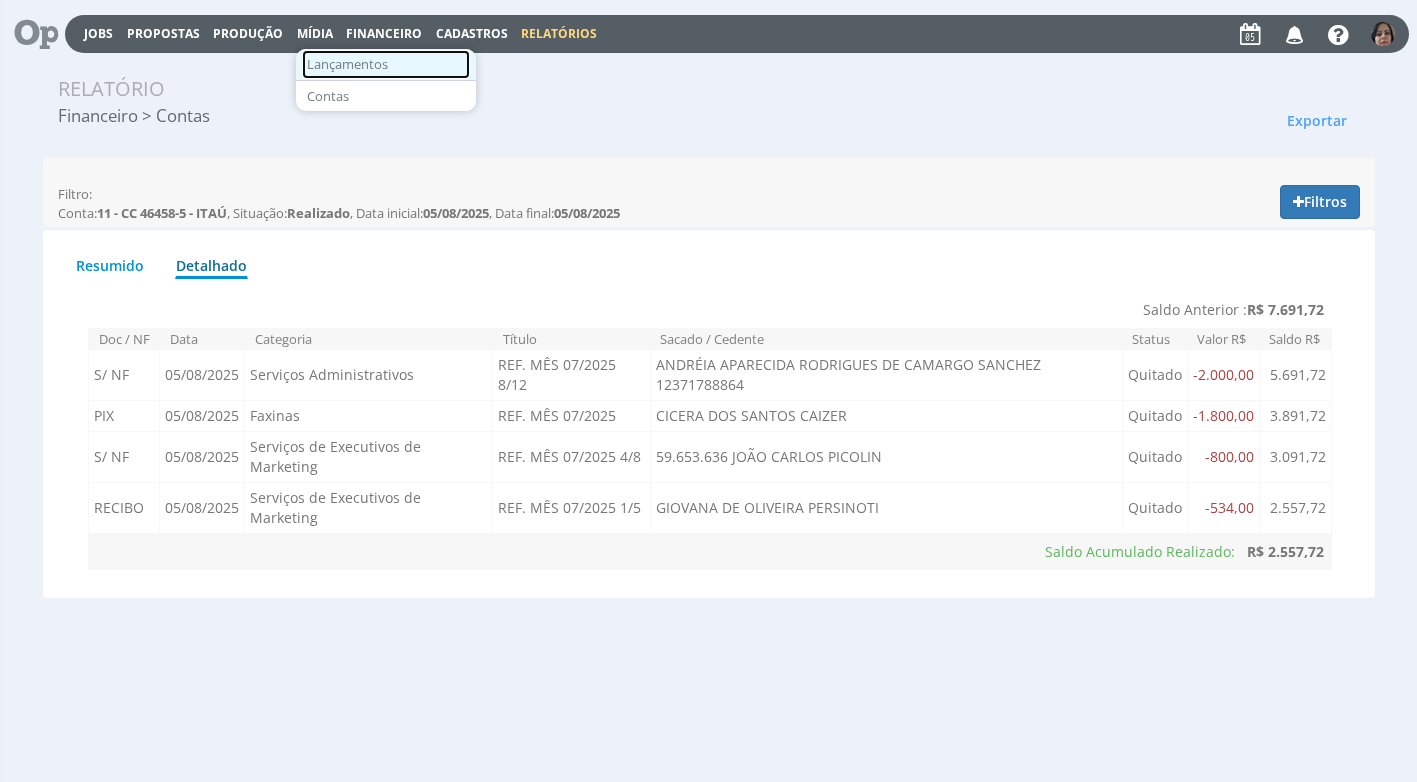 click on "Lançamentos" at bounding box center (386, 64) 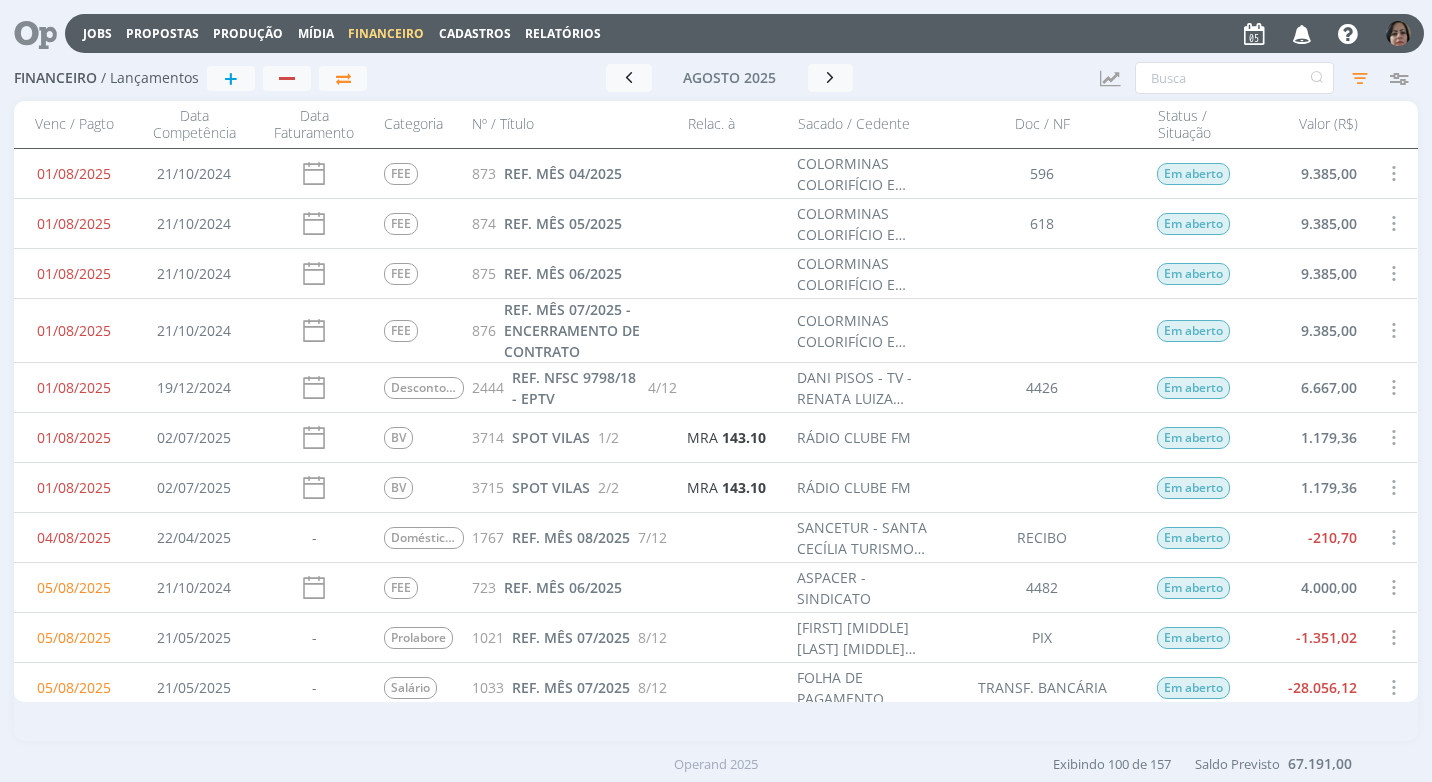 scroll, scrollTop: 0, scrollLeft: 0, axis: both 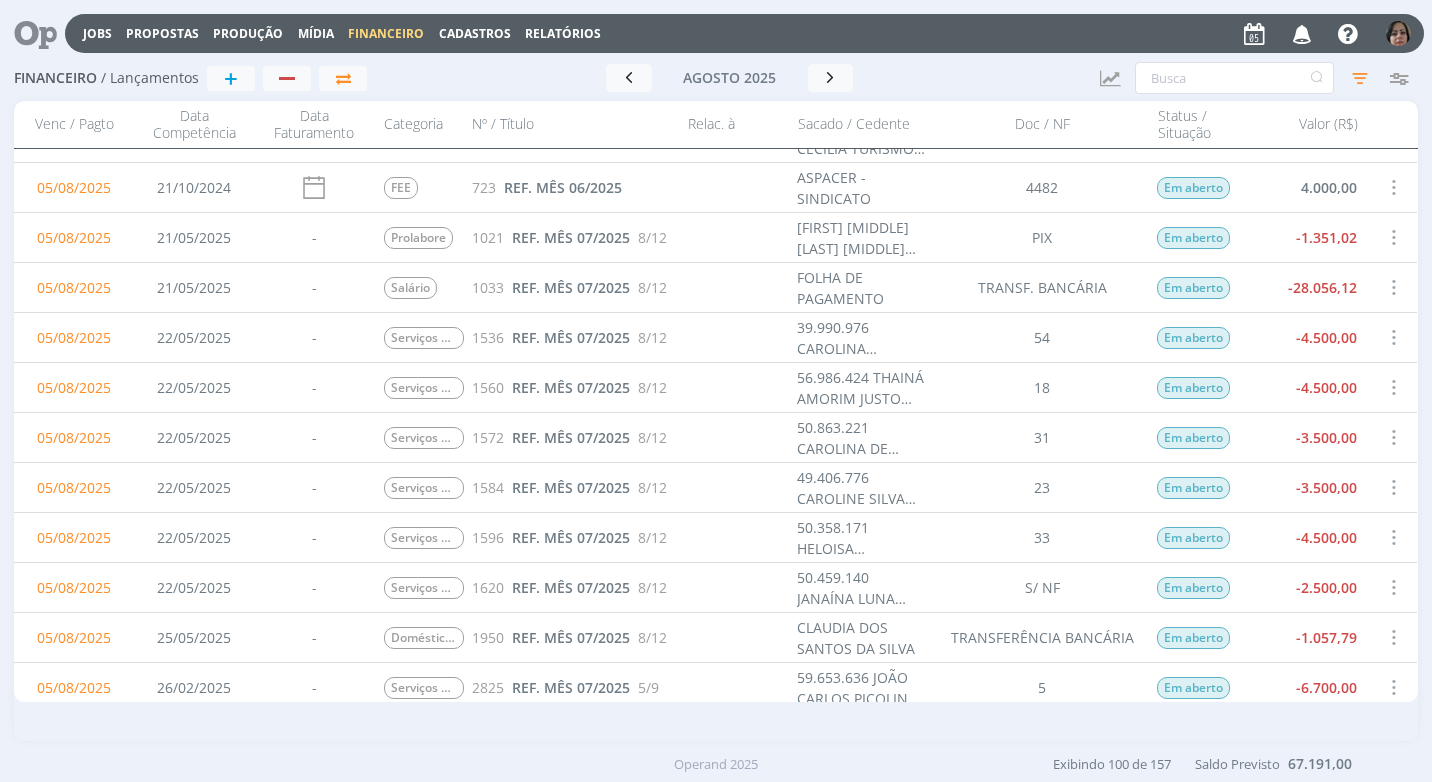 click on "-2.500,00" at bounding box center (1308, 587) 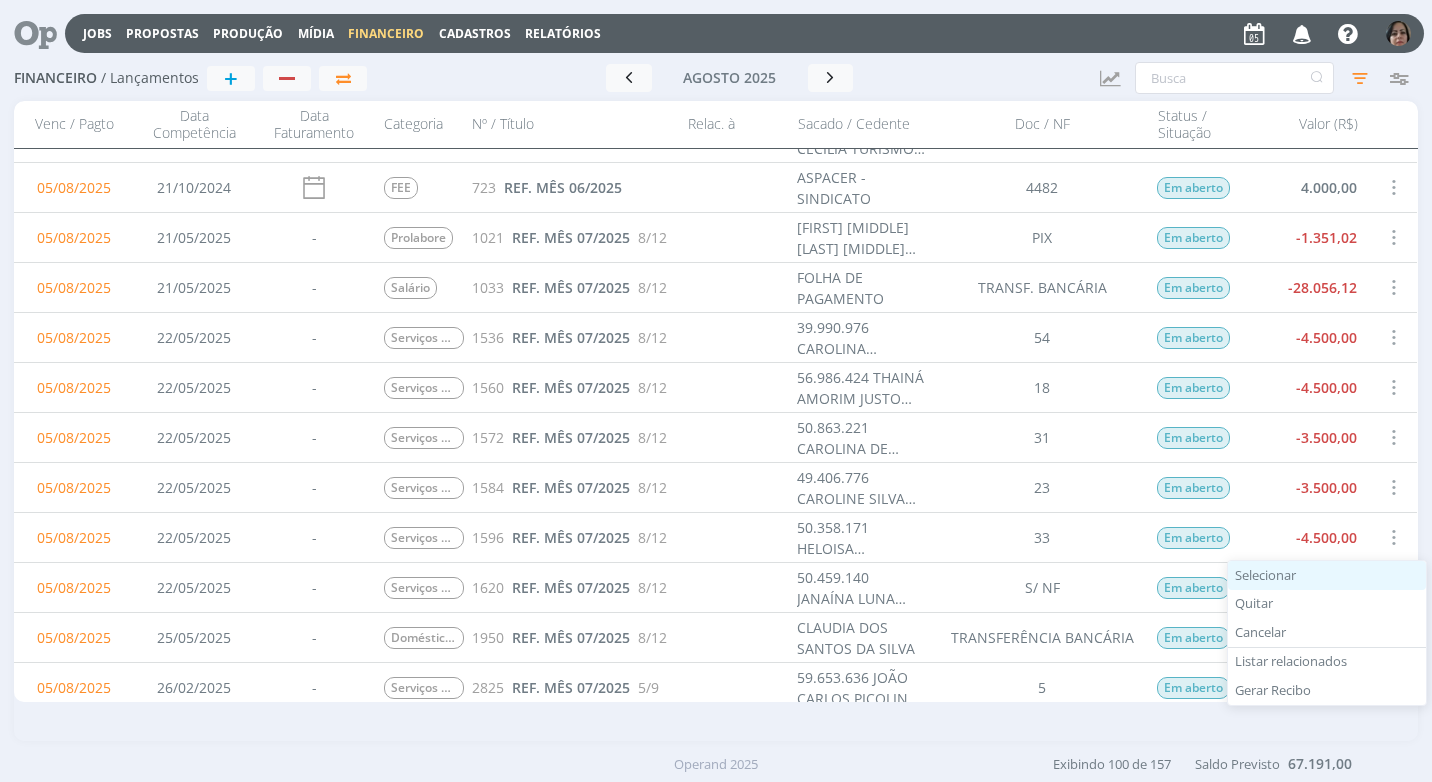click on "Selecionar" at bounding box center [1327, 575] 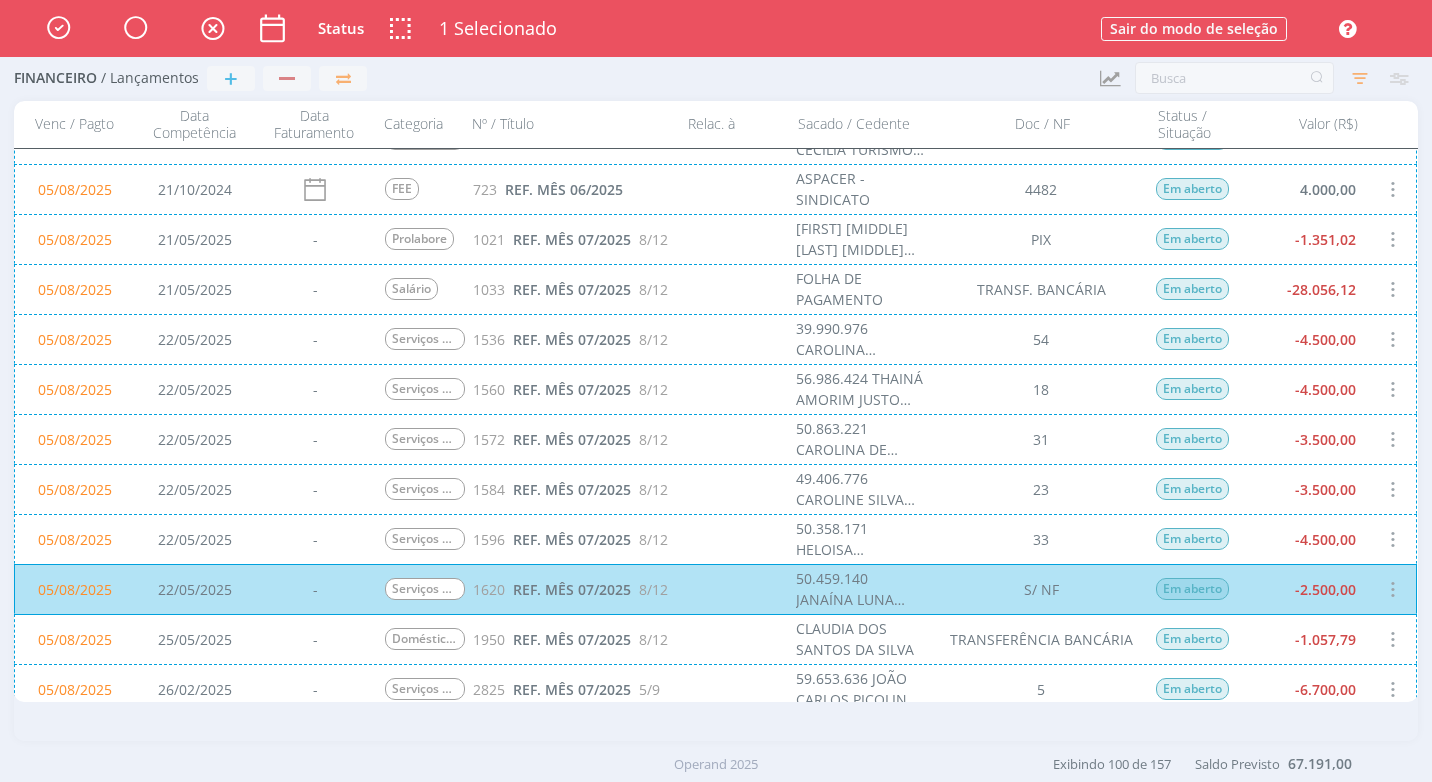 scroll, scrollTop: 401, scrollLeft: 0, axis: vertical 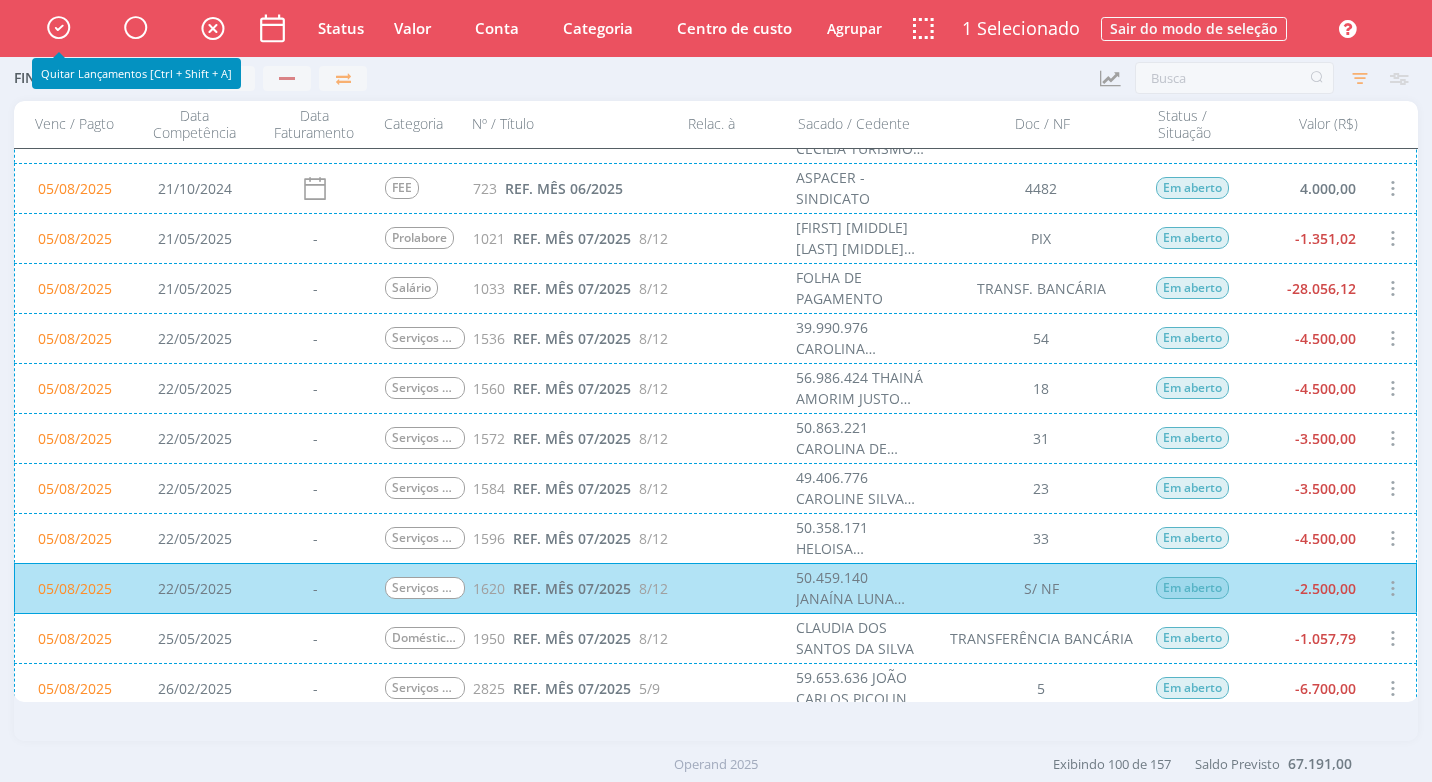 click at bounding box center (58, 27) 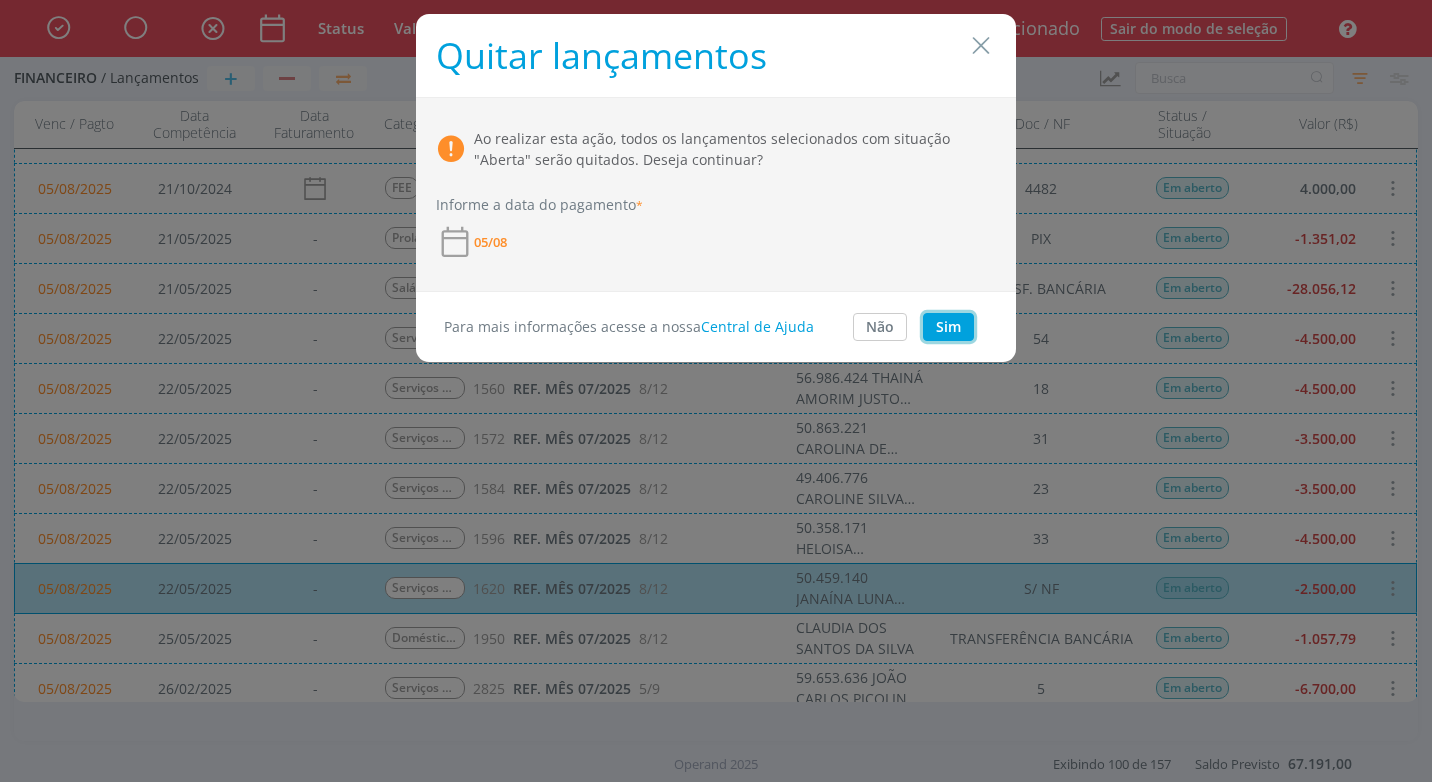 click on "Sim" at bounding box center [948, 327] 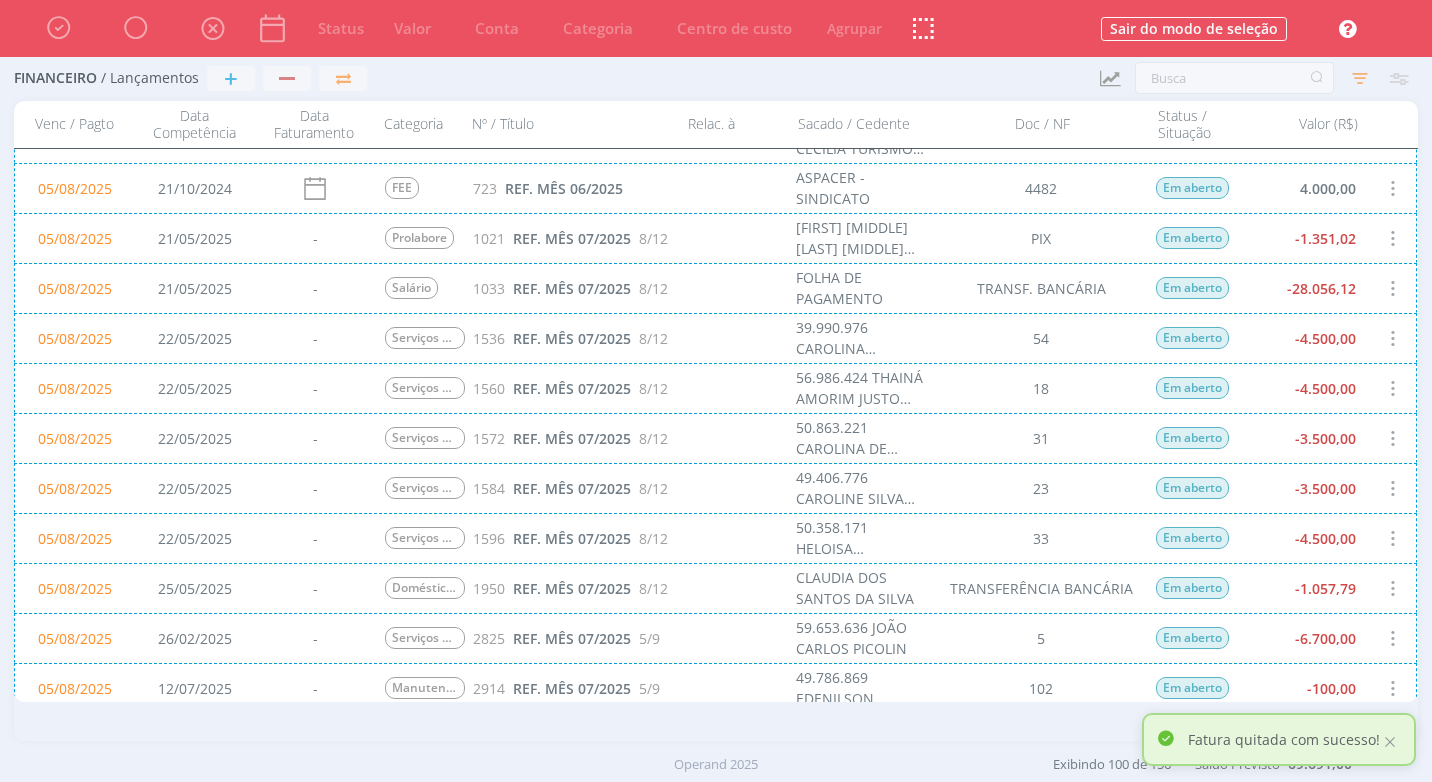 scroll, scrollTop: 0, scrollLeft: 0, axis: both 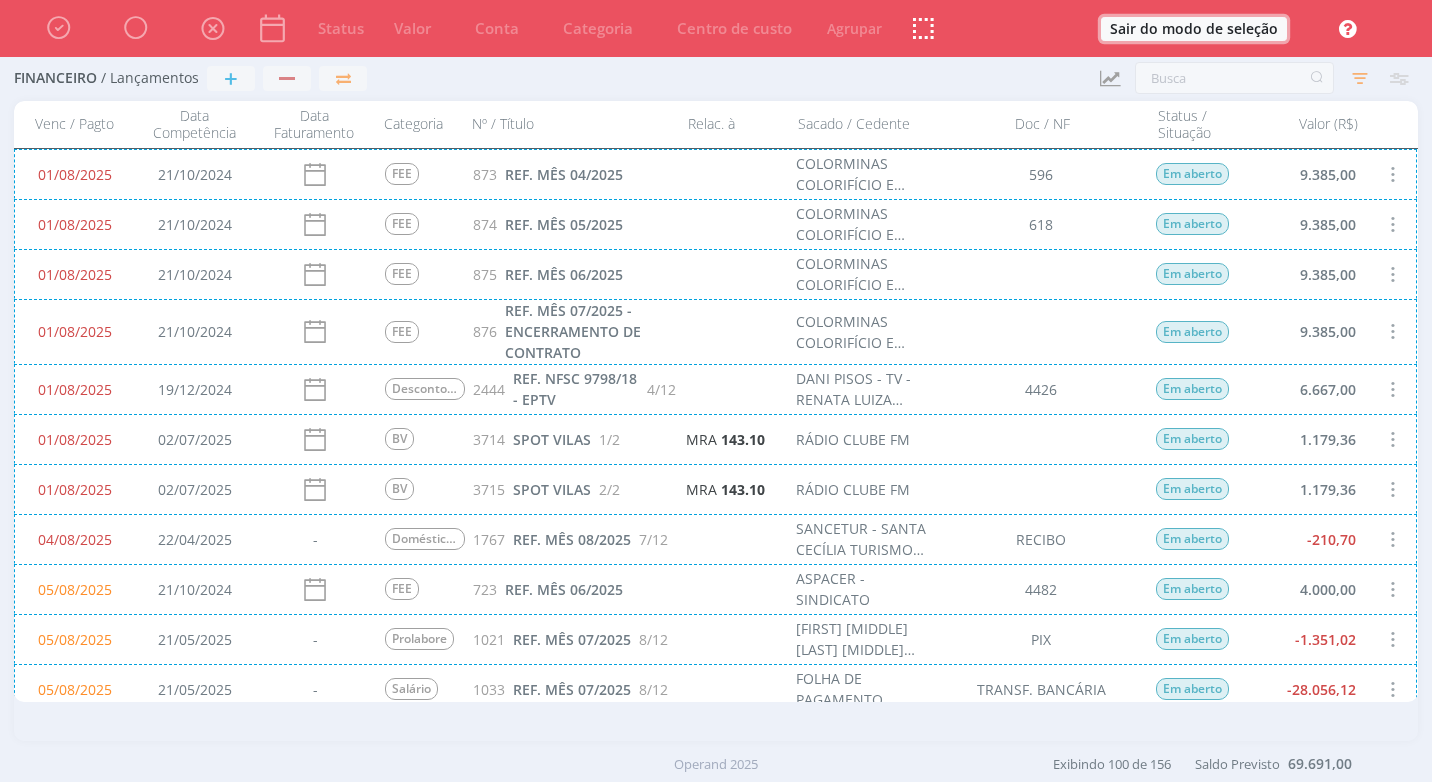 click on "Sair do modo de seleção" at bounding box center (1194, 29) 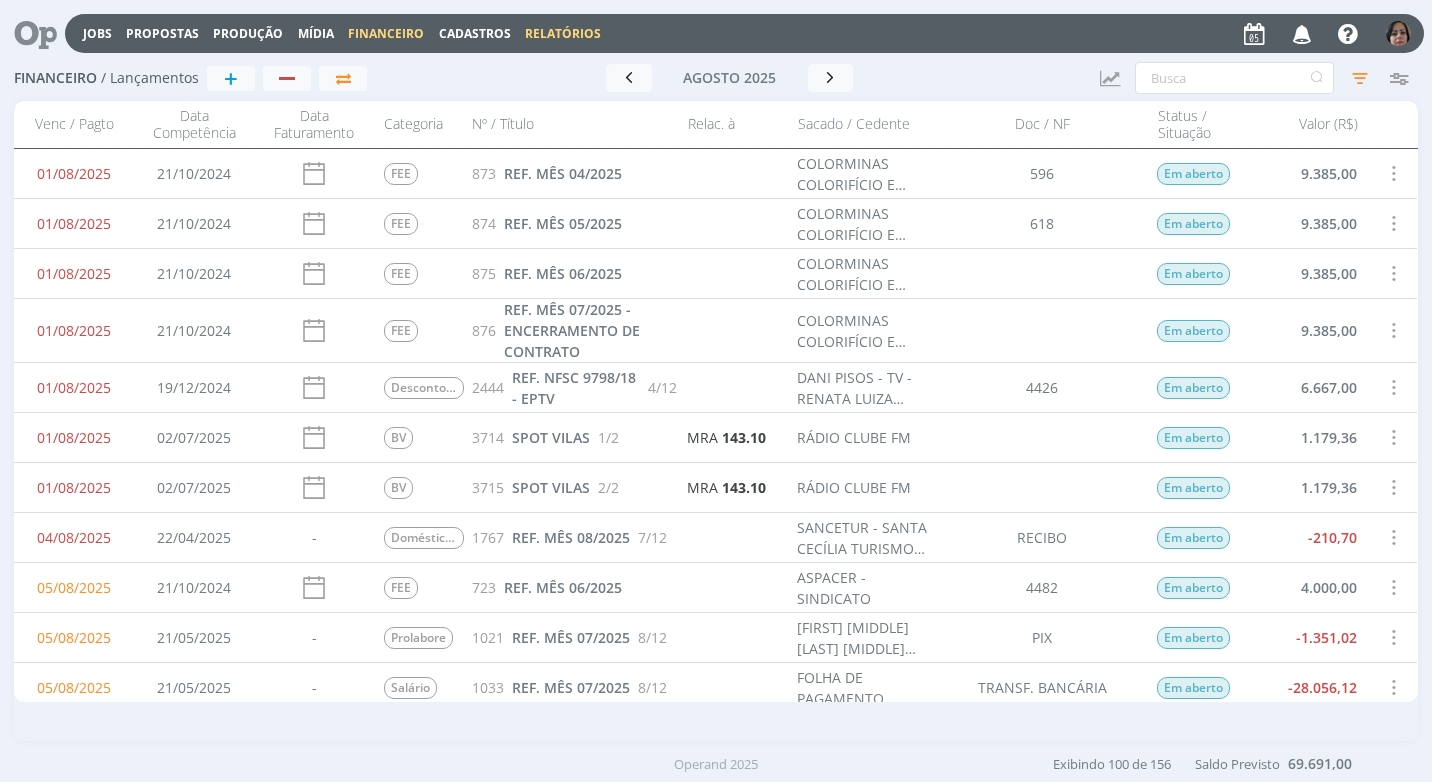 click on "Relatórios" at bounding box center (563, 33) 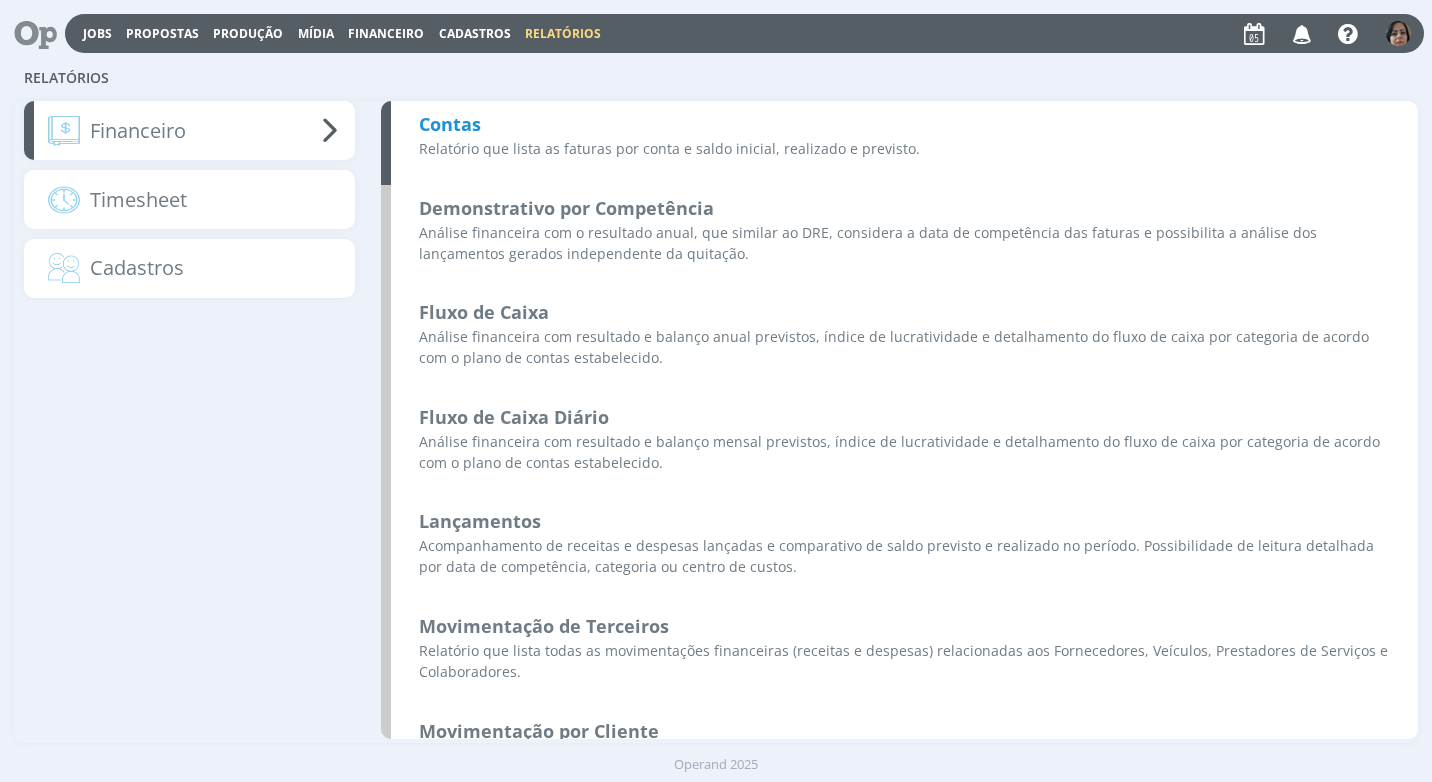 click on "Contas Relatório que lista as faturas por conta e saldo inicial, realizado e previsto." at bounding box center [899, 143] 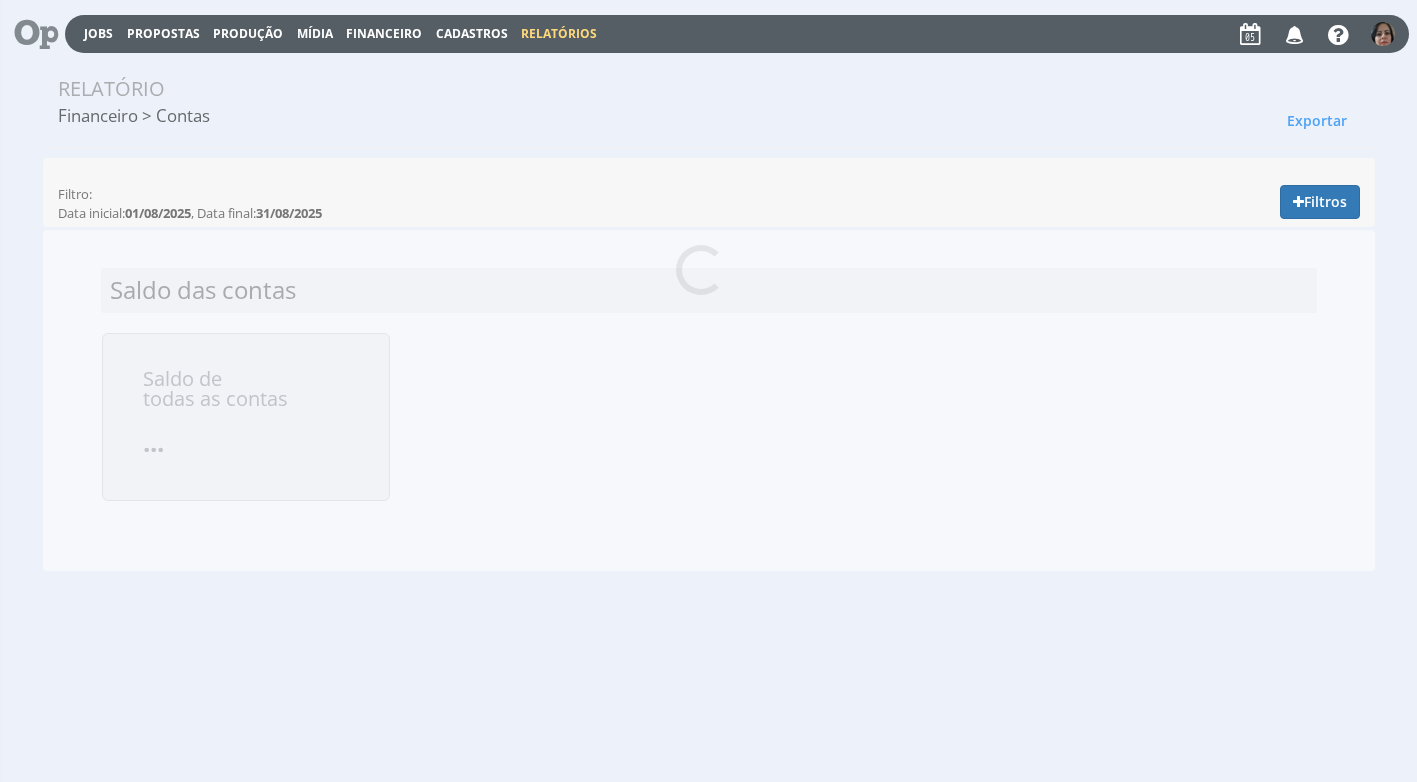 scroll, scrollTop: 0, scrollLeft: 0, axis: both 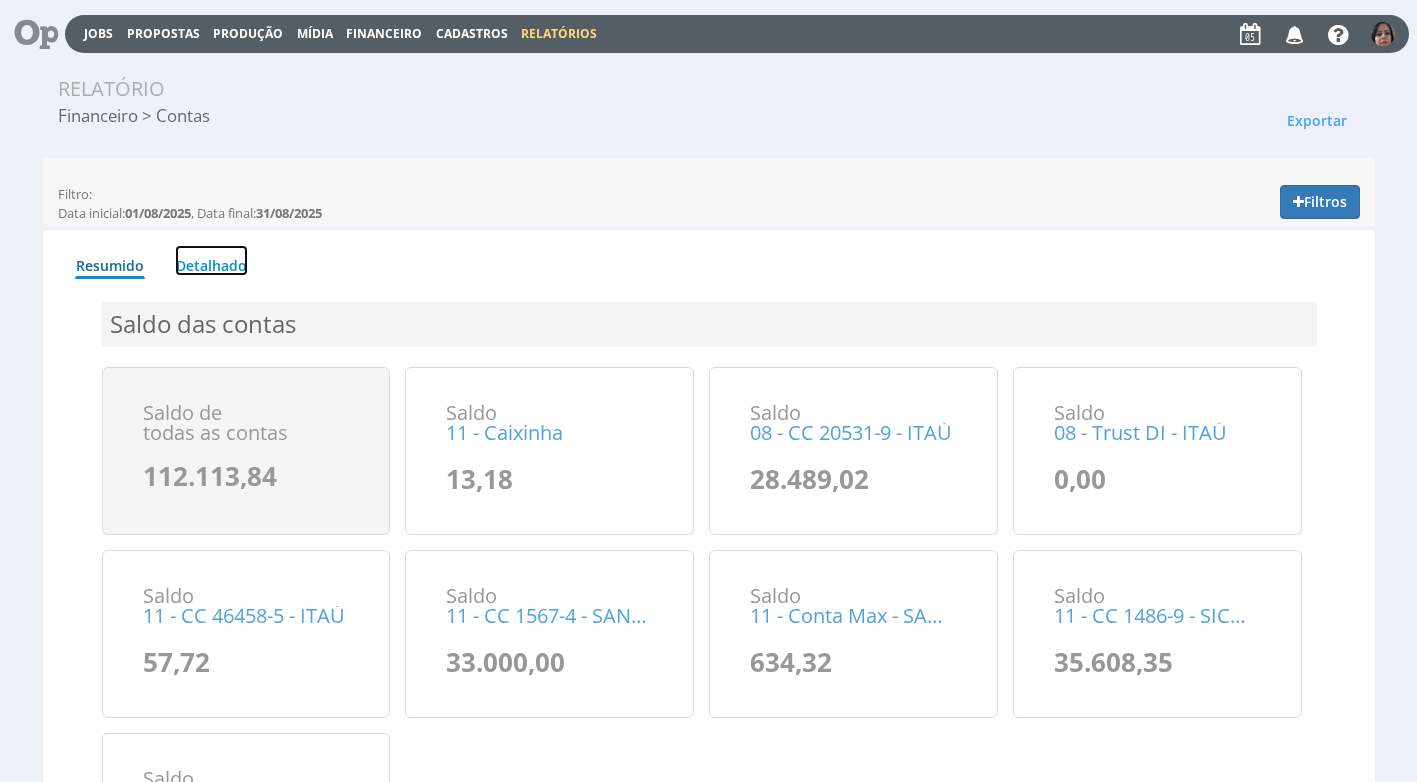 click on "Detalhado" at bounding box center [211, 260] 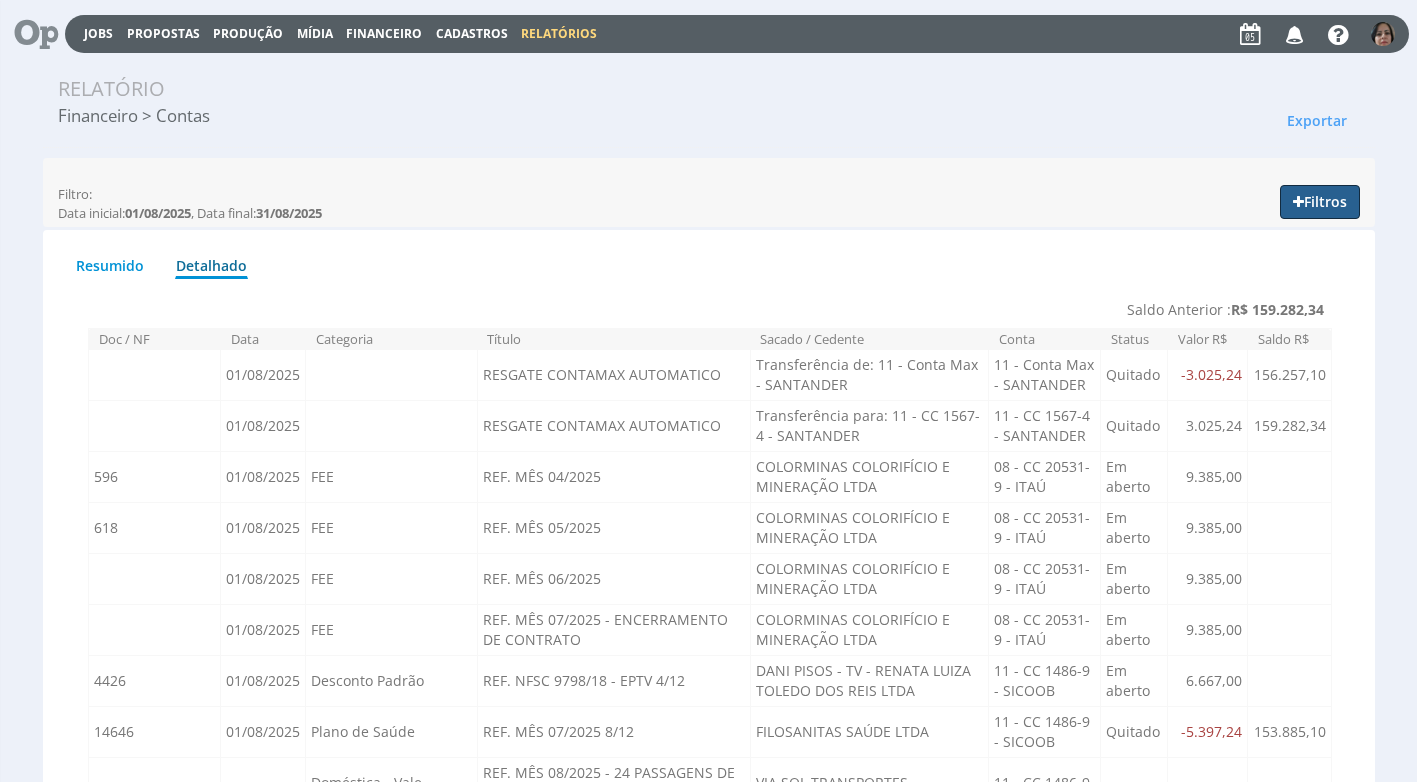 click on "Filtros" at bounding box center [1320, 202] 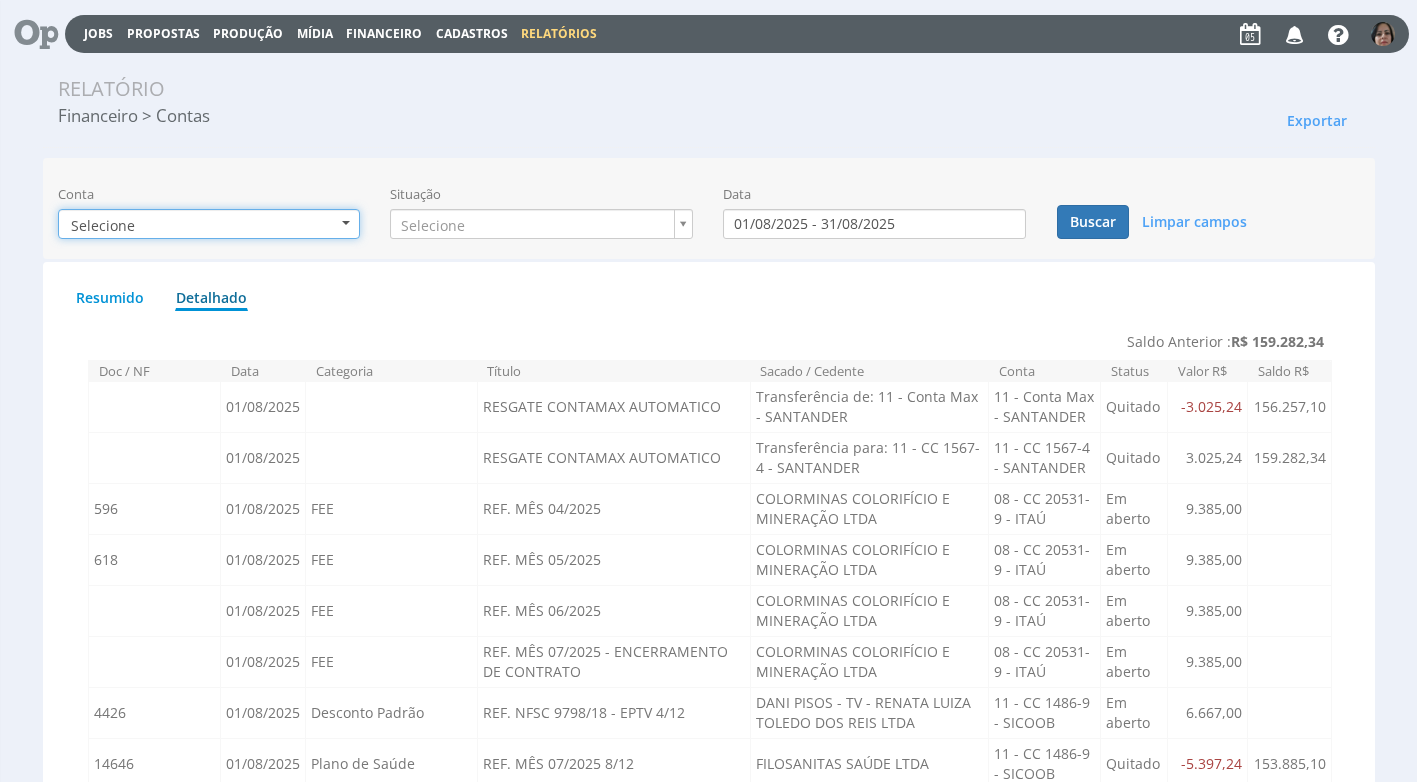 click on "Selecione" at bounding box center [209, 224] 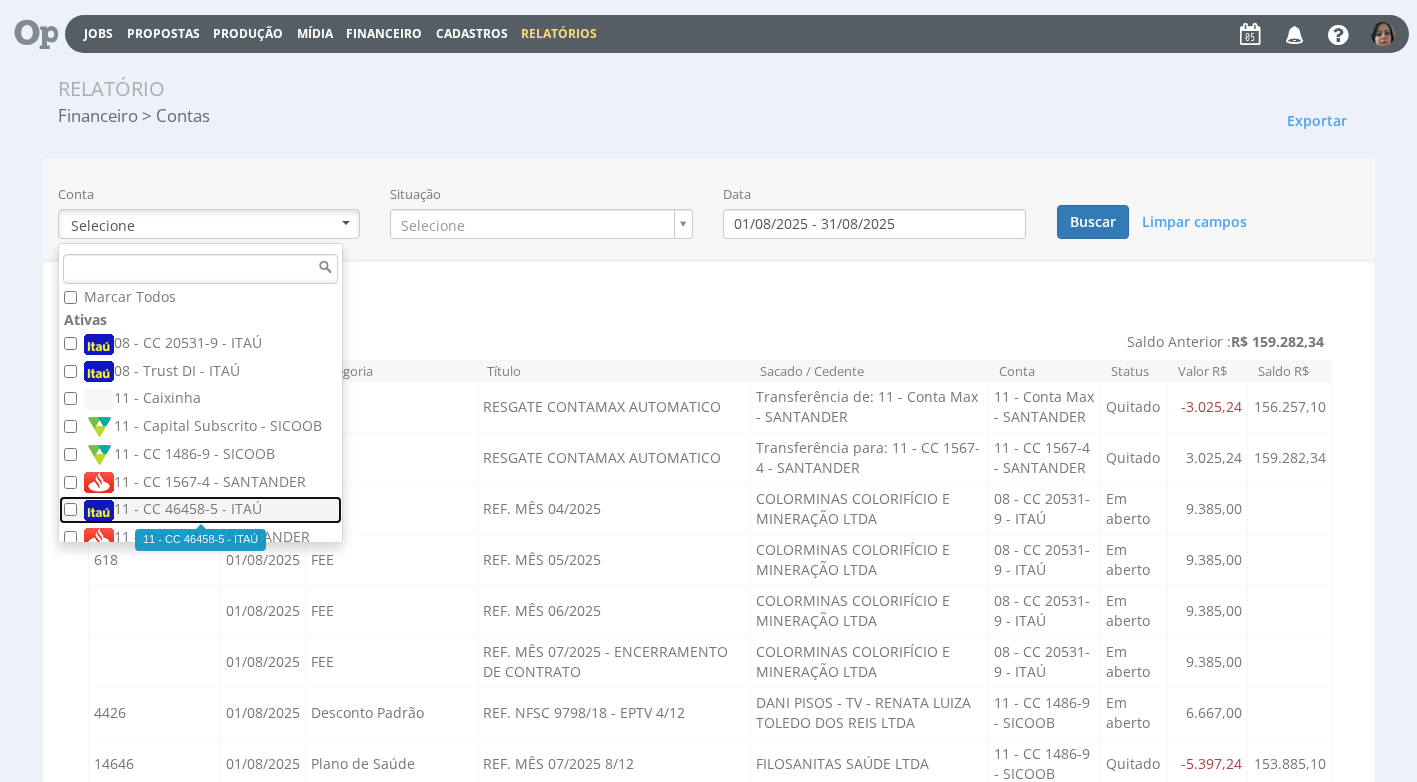 click on "11 - CC 46458-5 - ITAÚ" at bounding box center [203, 510] 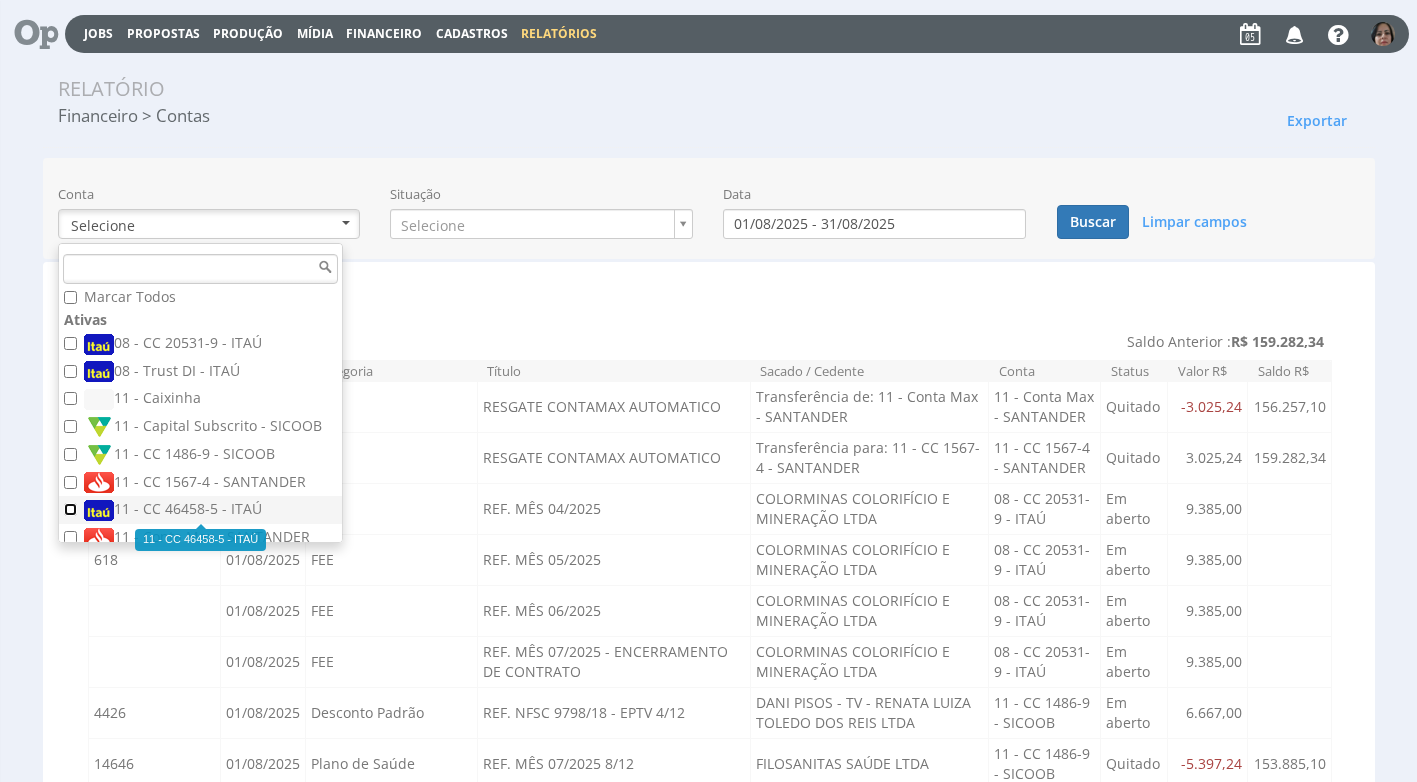click on "11 - CC 46458-5 - ITAÚ" at bounding box center [70, 509] 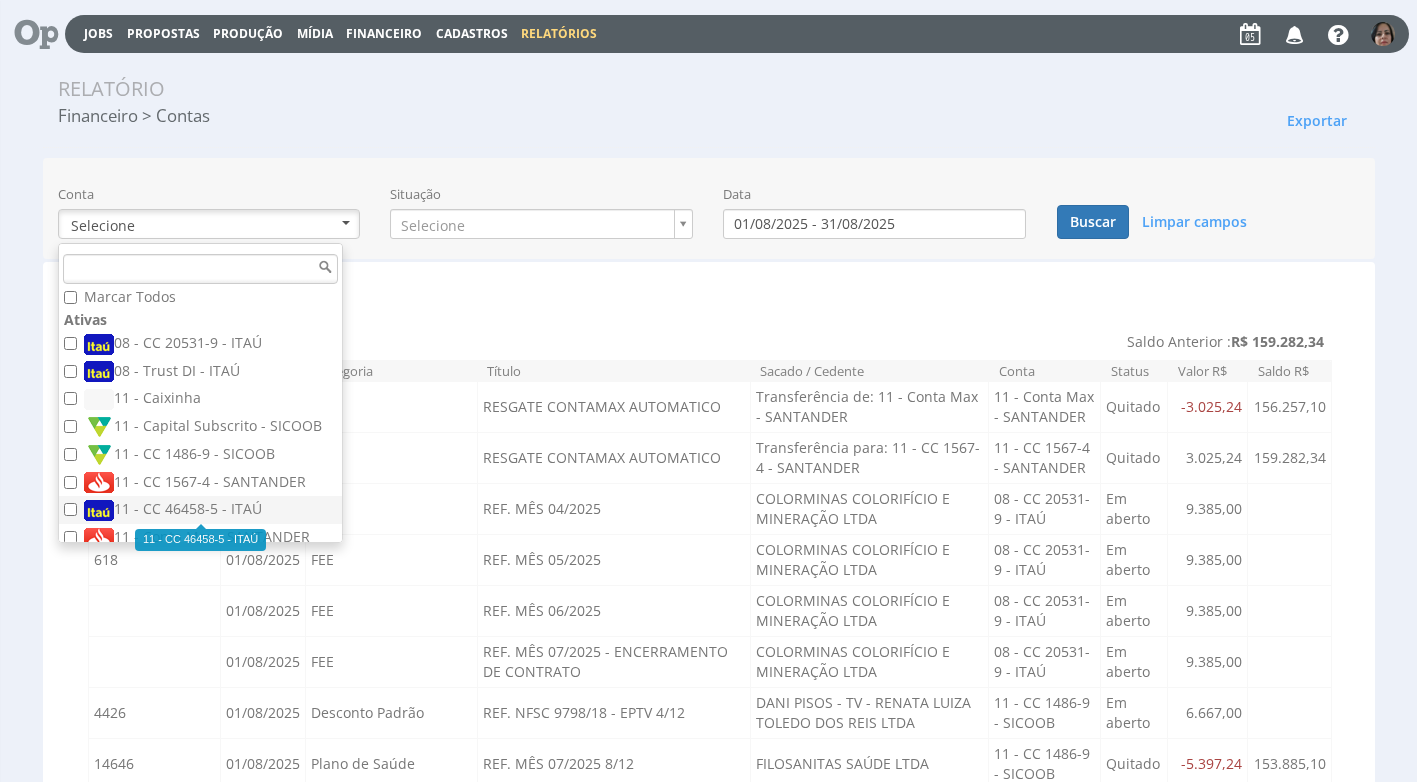 checkbox on "true" 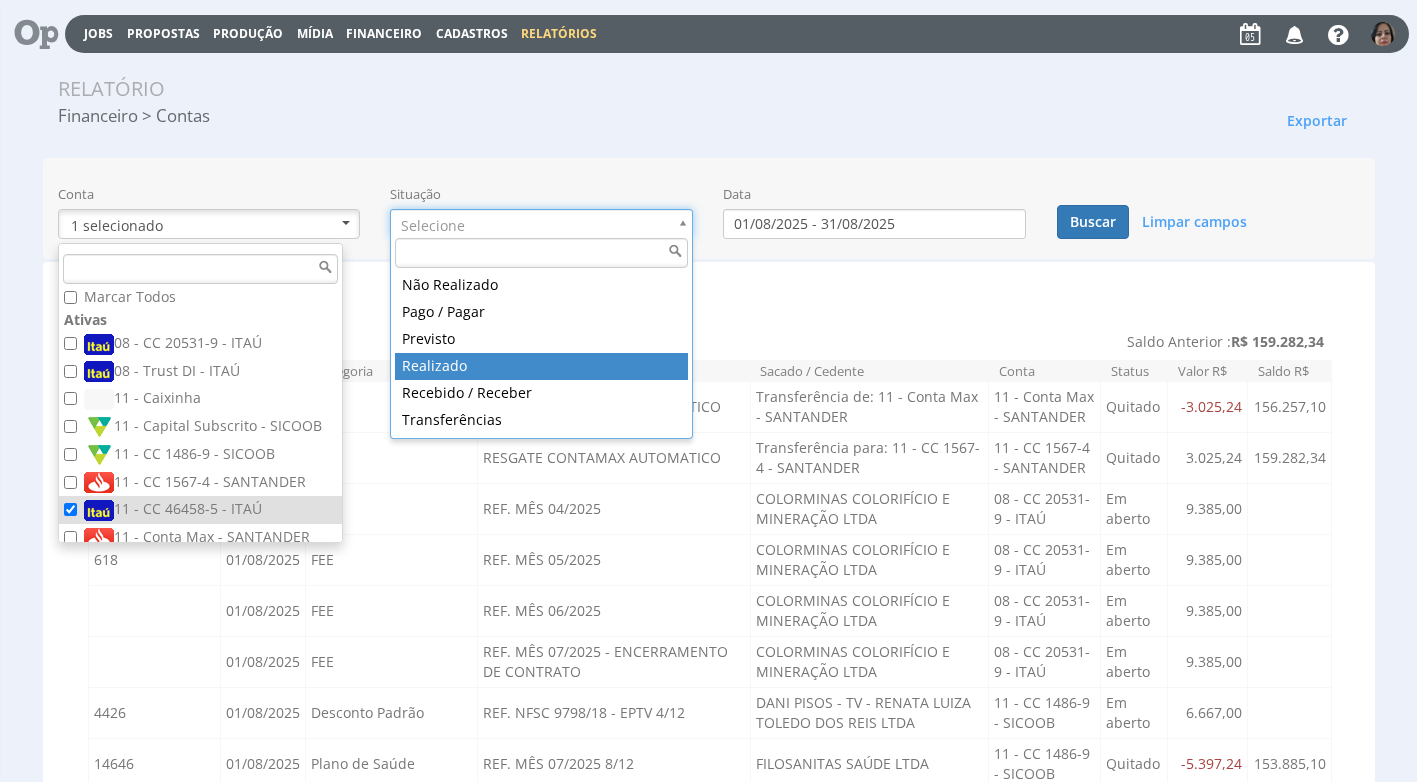 drag, startPoint x: 592, startPoint y: 365, endPoint x: 649, endPoint y: 339, distance: 62.649822 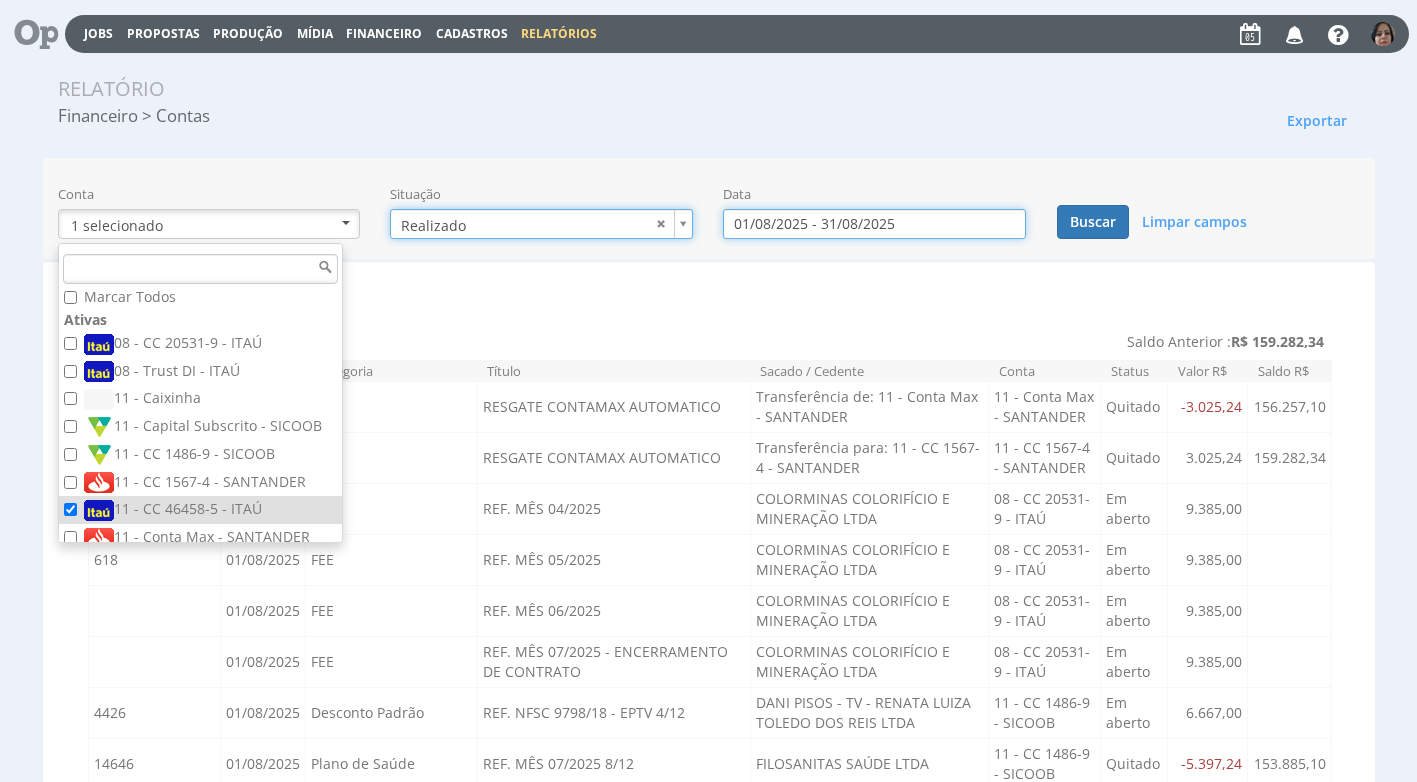 click on "01/08/2025 - 31/08/2025" at bounding box center (874, 224) 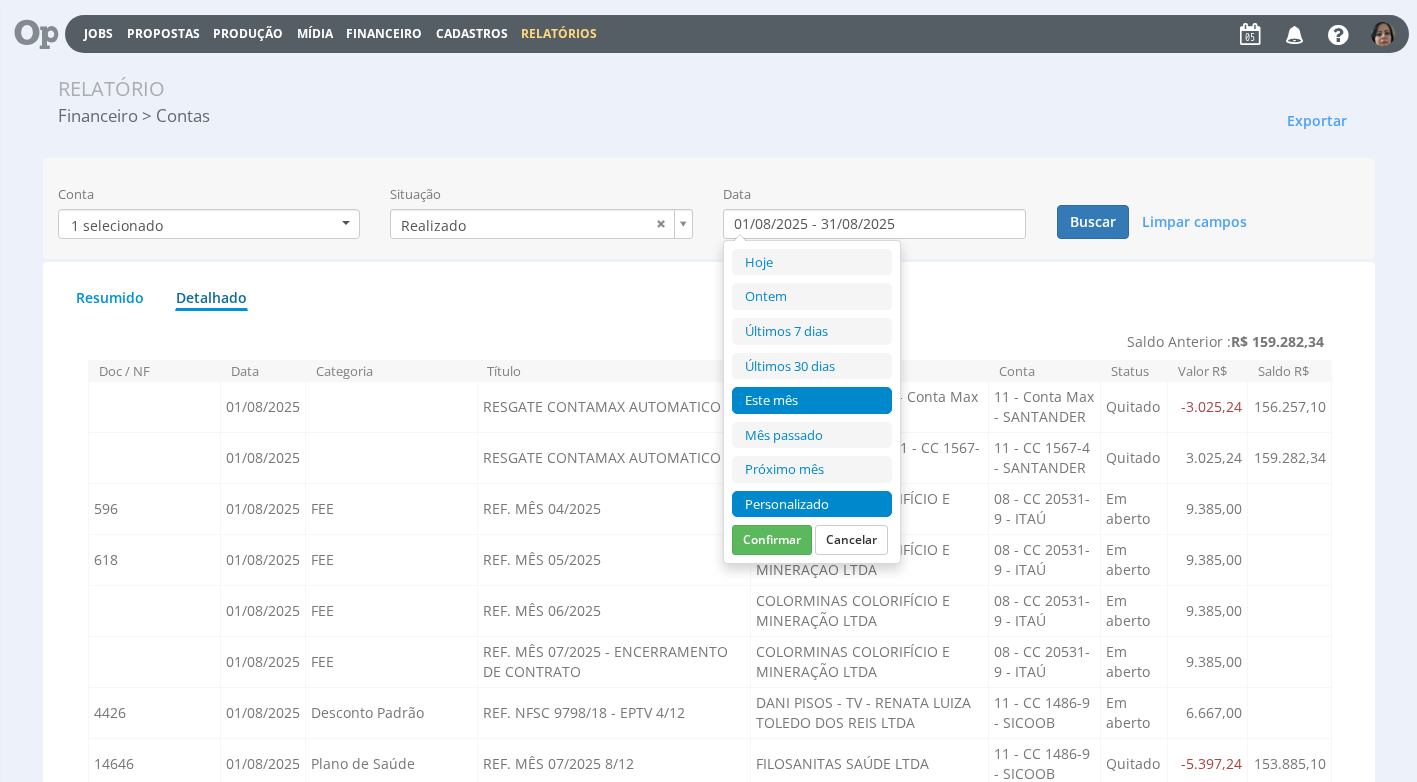 click on "Personalizado" at bounding box center [812, 504] 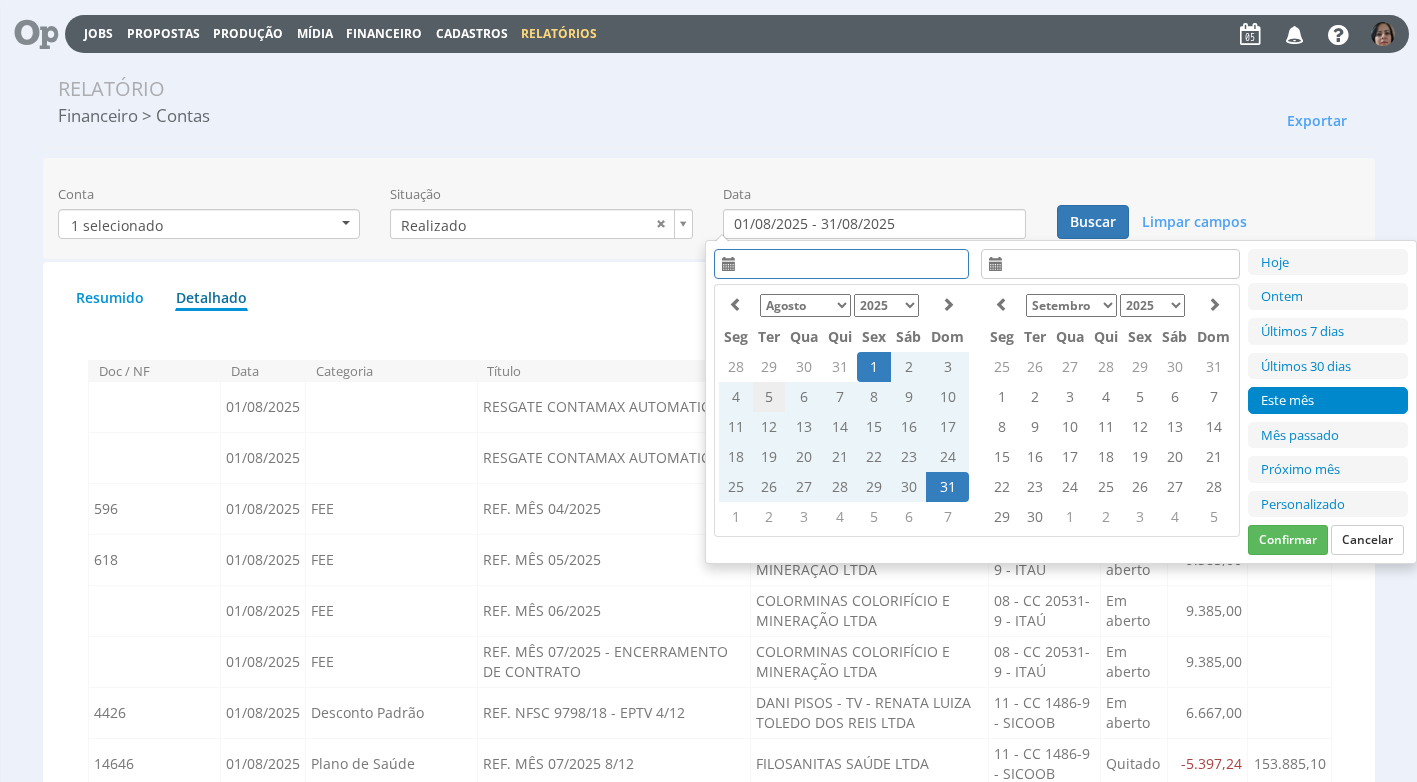 click on "5" at bounding box center (769, 397) 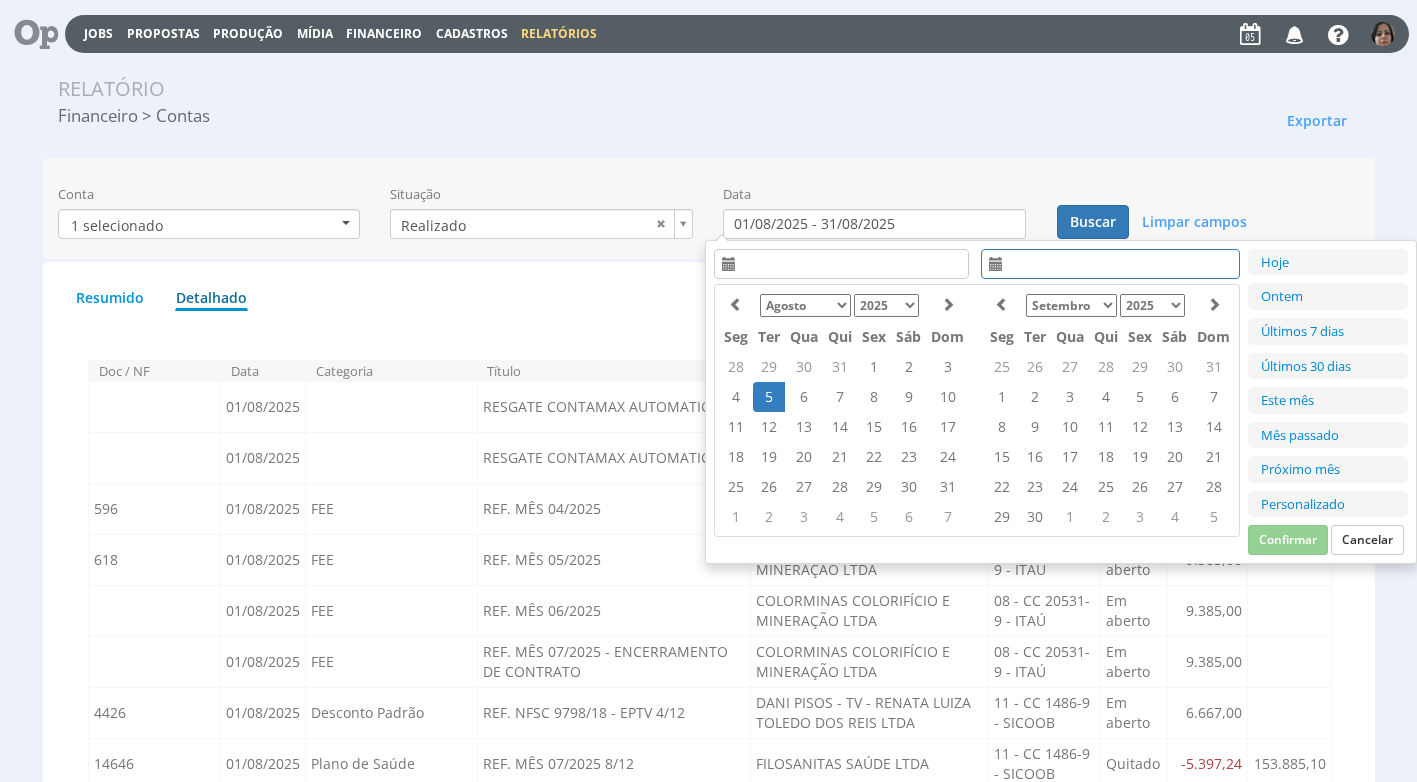 click on "5" at bounding box center (769, 397) 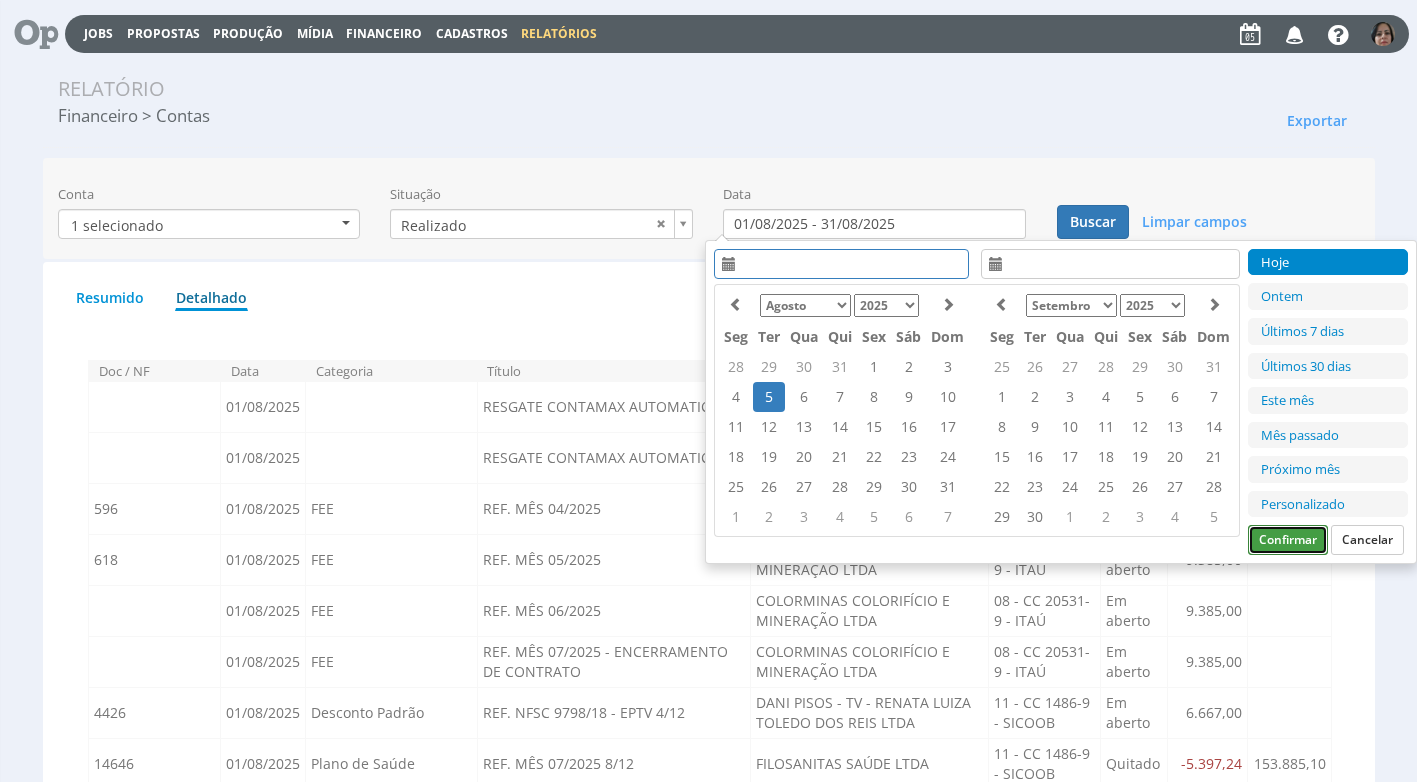 click on "Confirmar" at bounding box center (1288, 540) 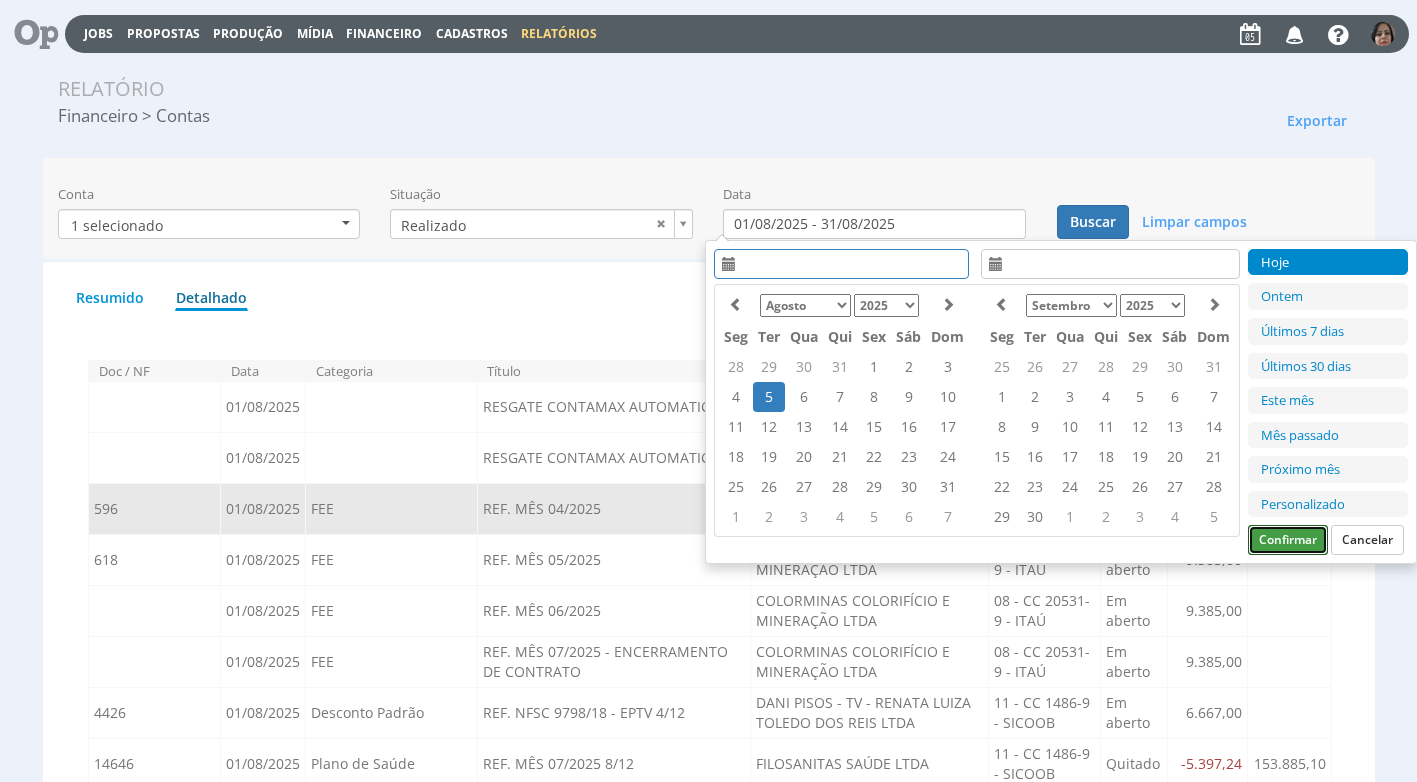 type on "[DATE] - [DATE]" 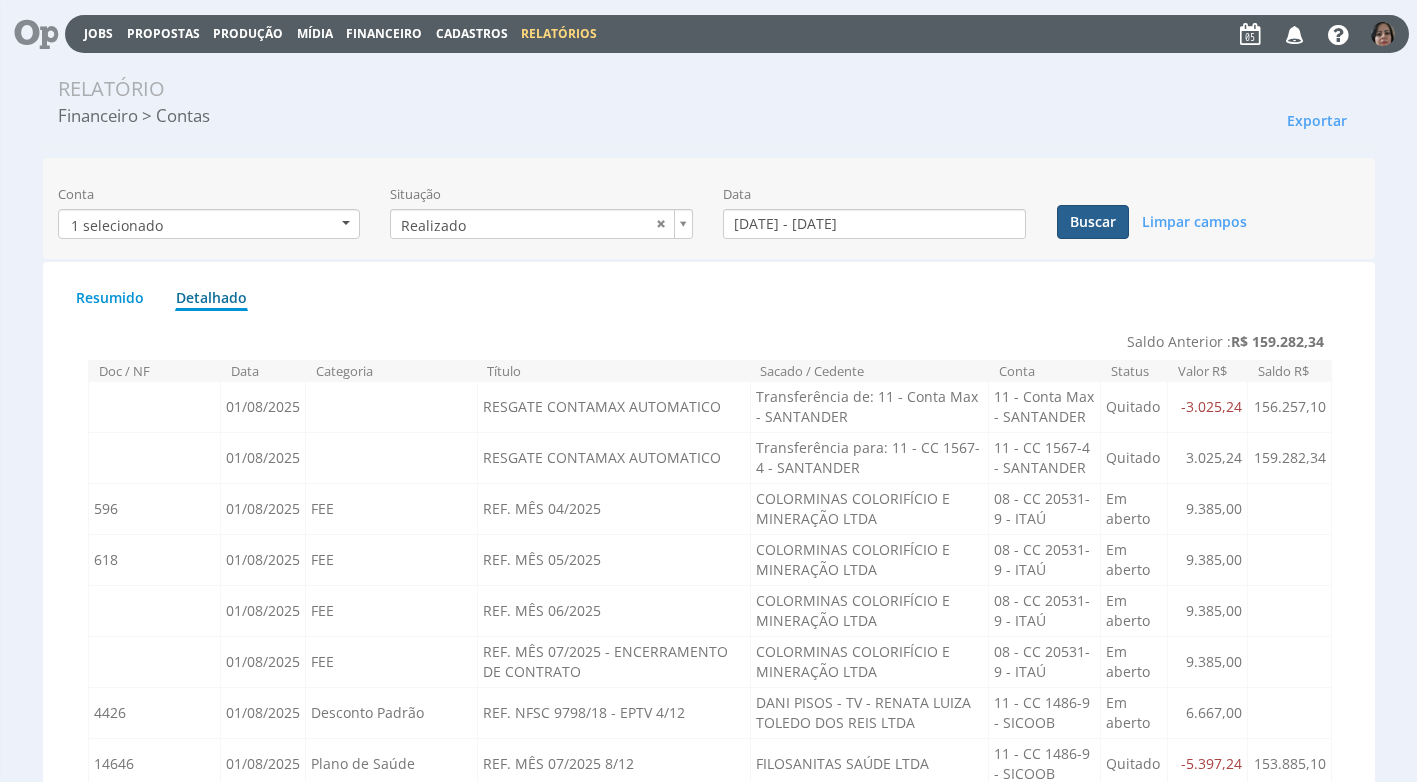 click on "Buscar" at bounding box center [1093, 222] 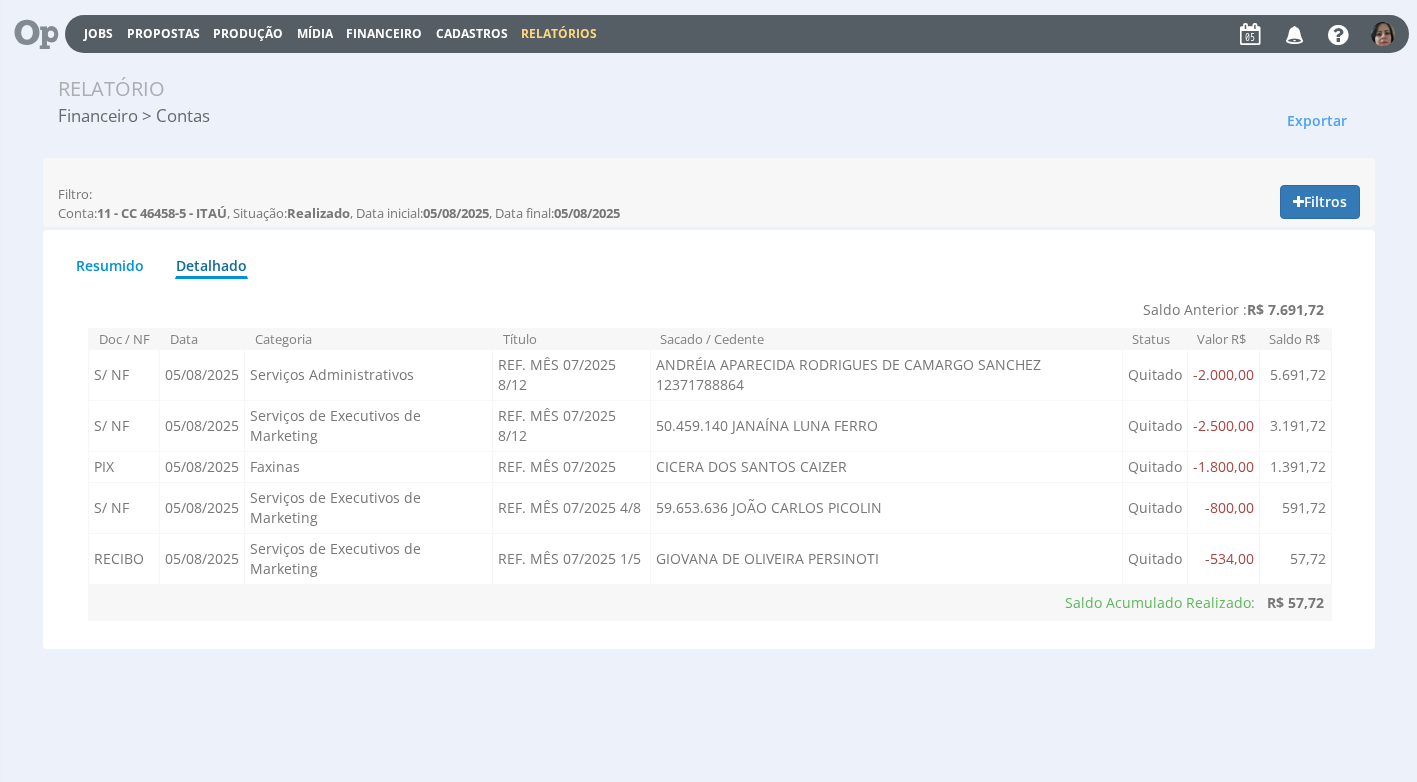 click on "Financeiro" at bounding box center [384, 33] 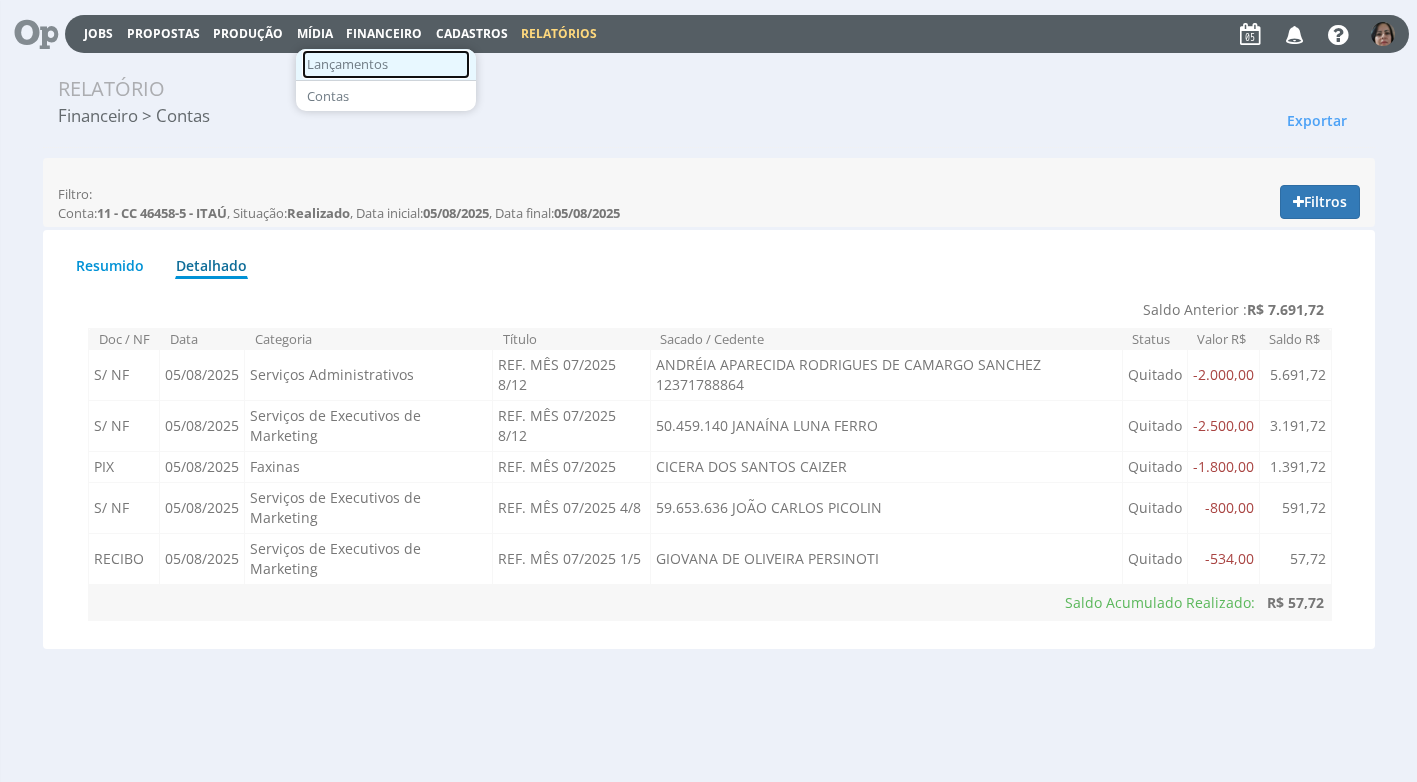 click on "Lançamentos" at bounding box center [386, 64] 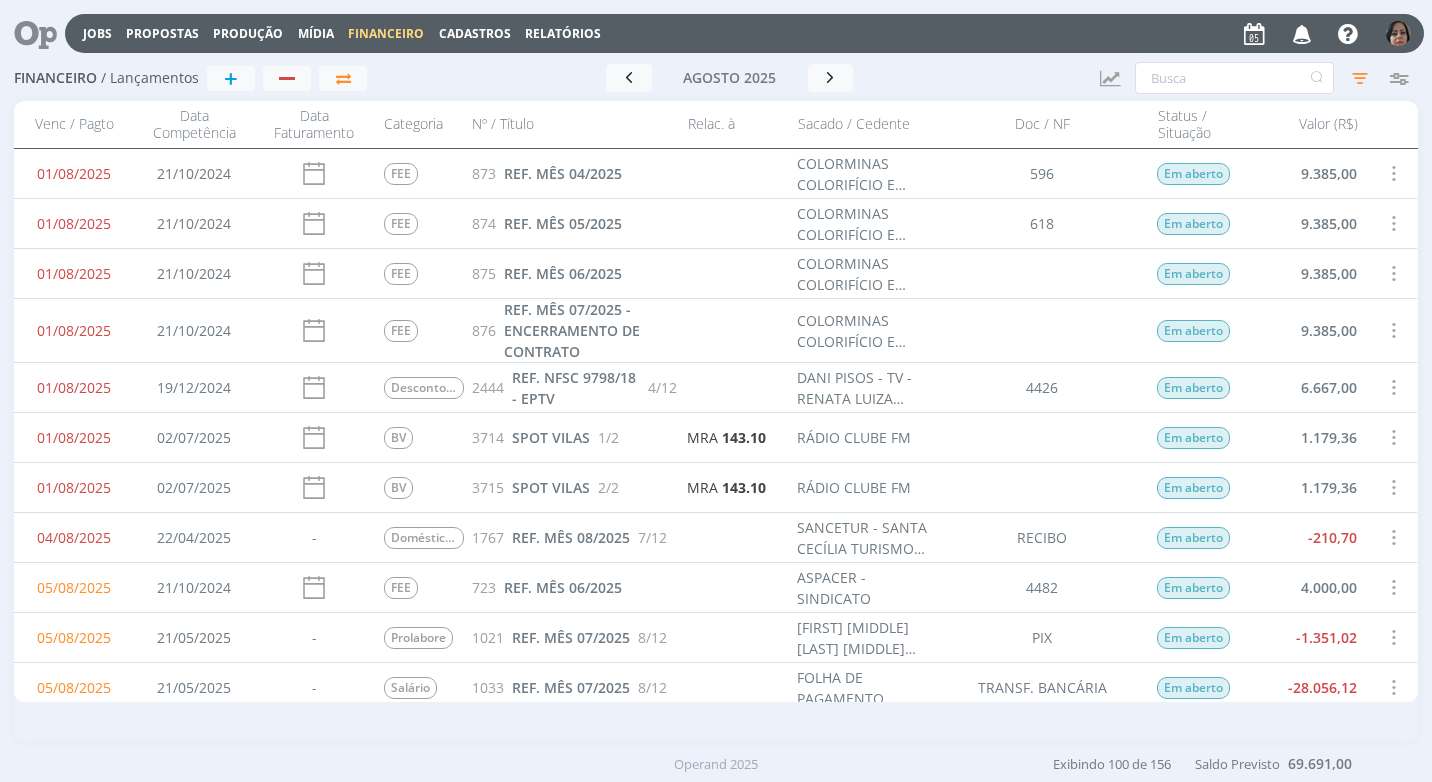 scroll, scrollTop: 0, scrollLeft: 0, axis: both 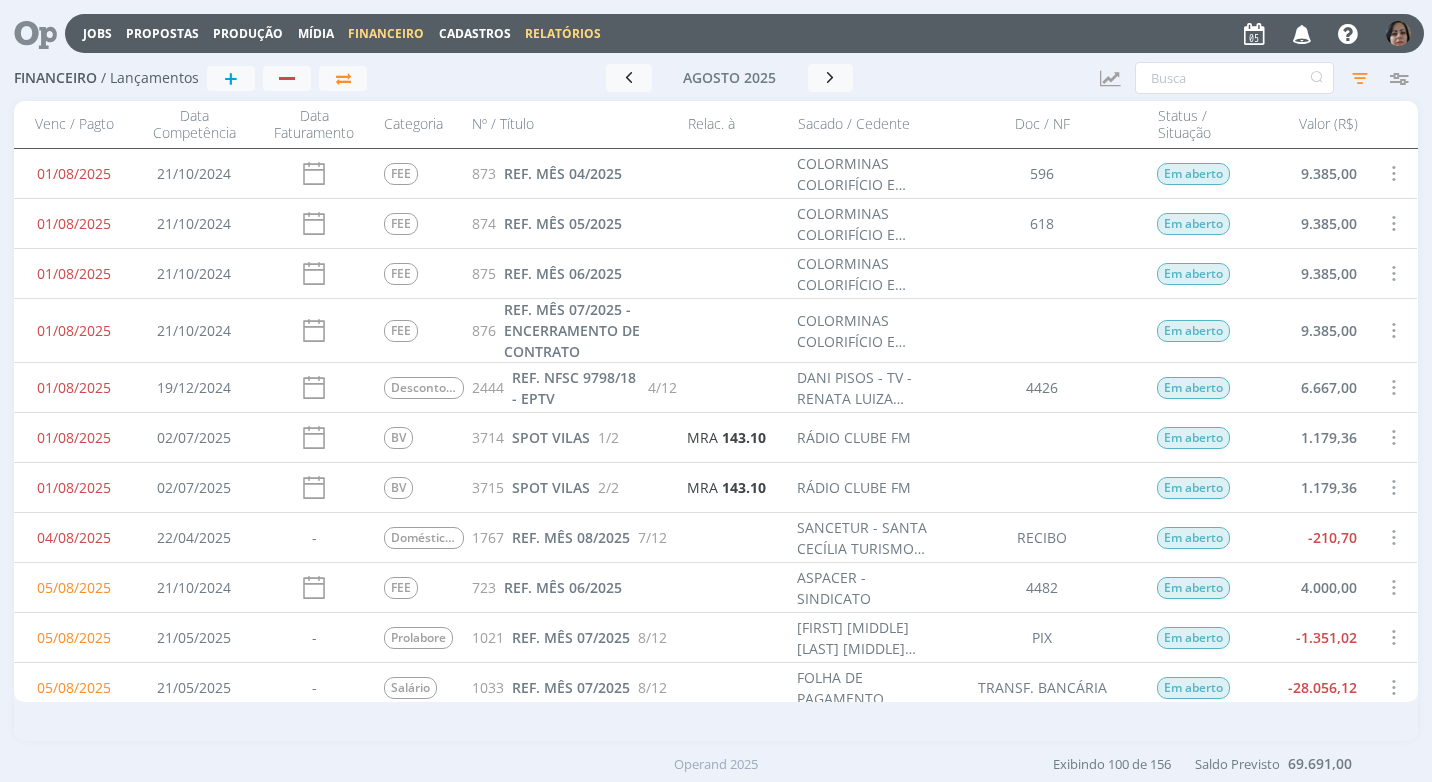 click on "Relatórios" at bounding box center (563, 33) 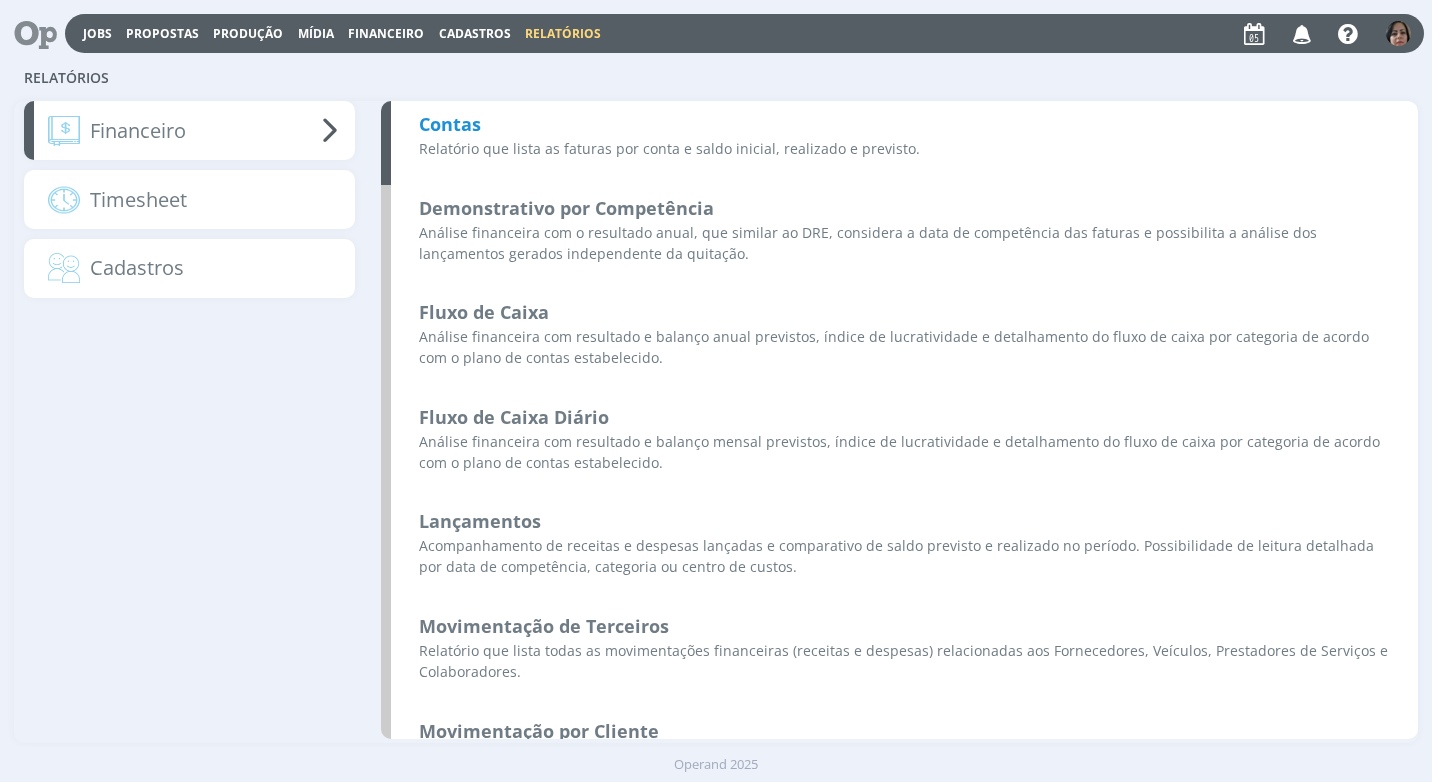 click on "Contas" at bounding box center [450, 124] 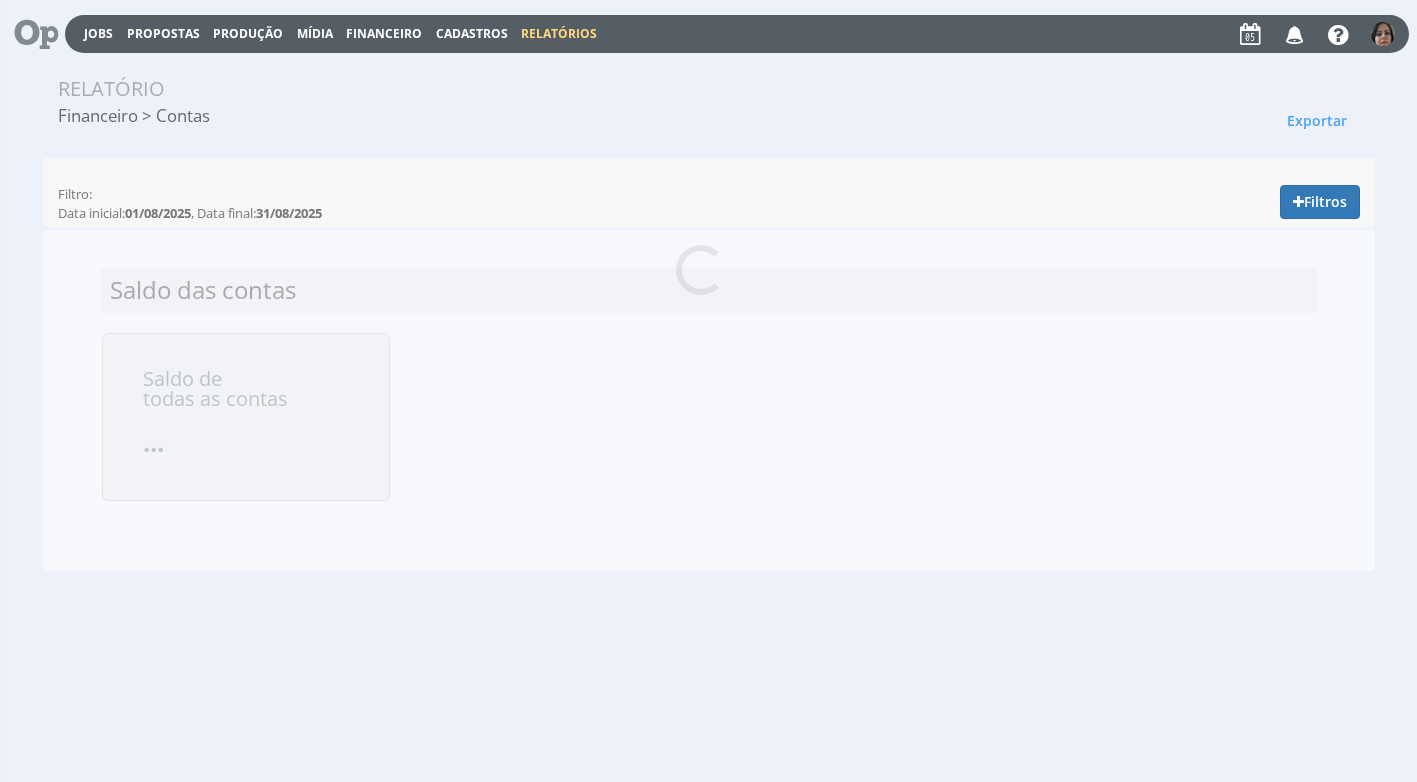 scroll, scrollTop: 0, scrollLeft: 0, axis: both 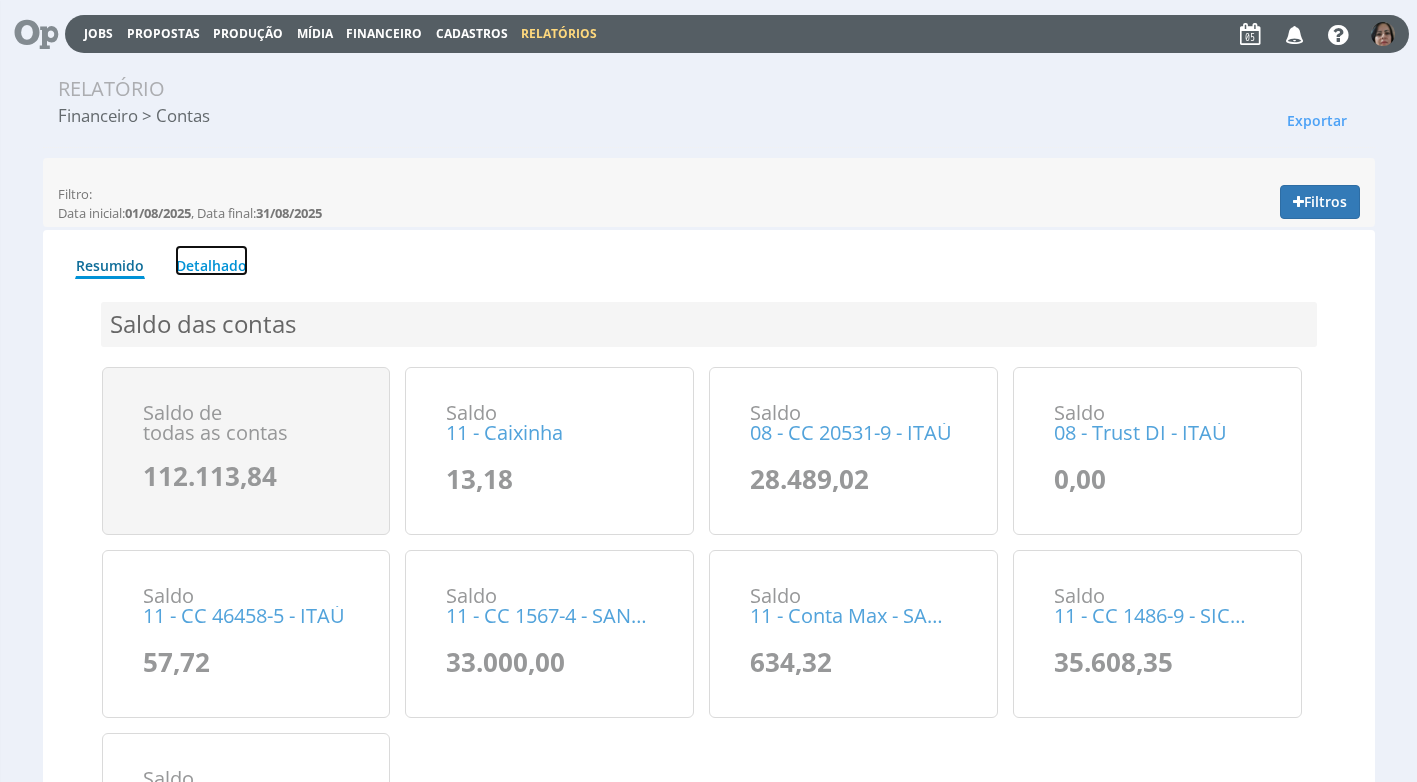 click on "Detalhado" at bounding box center (211, 260) 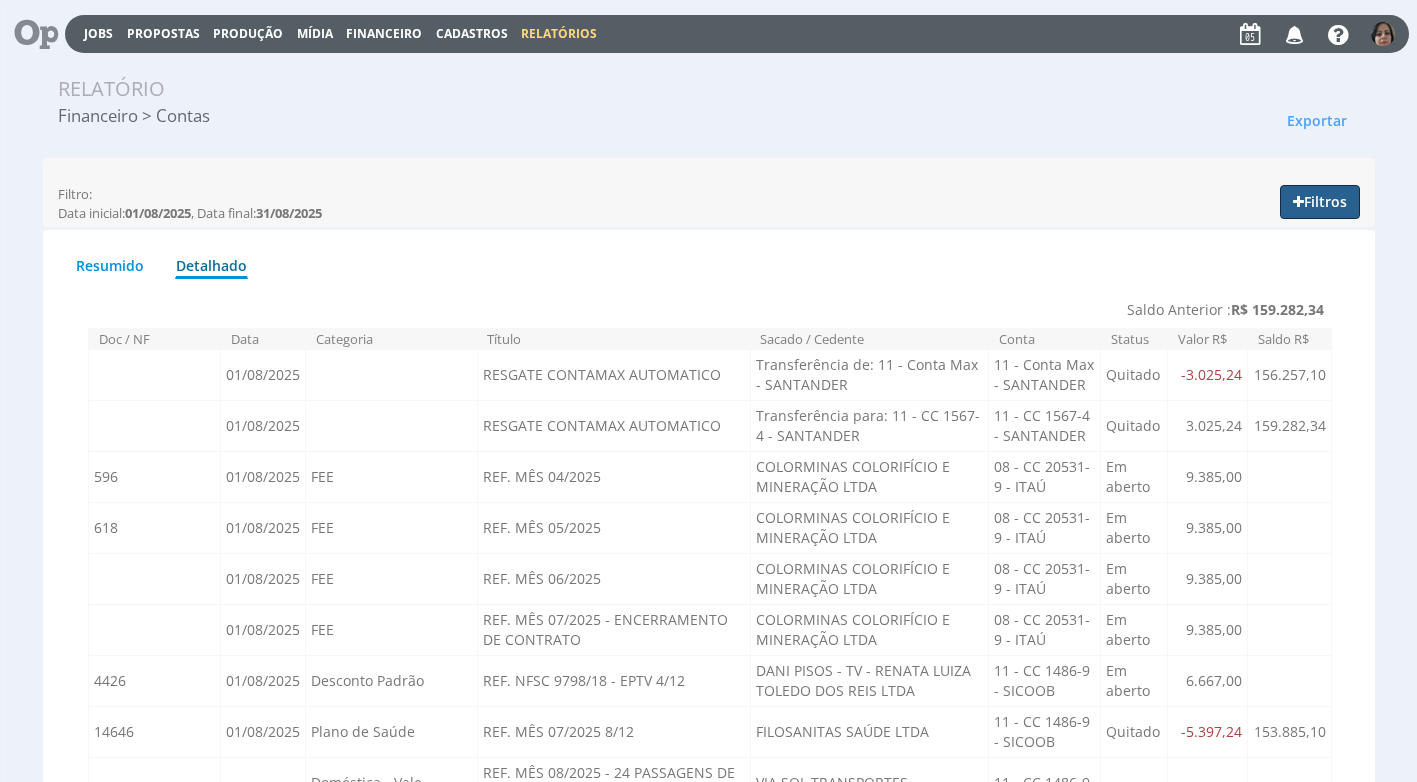 click on "Filtros" at bounding box center (1320, 202) 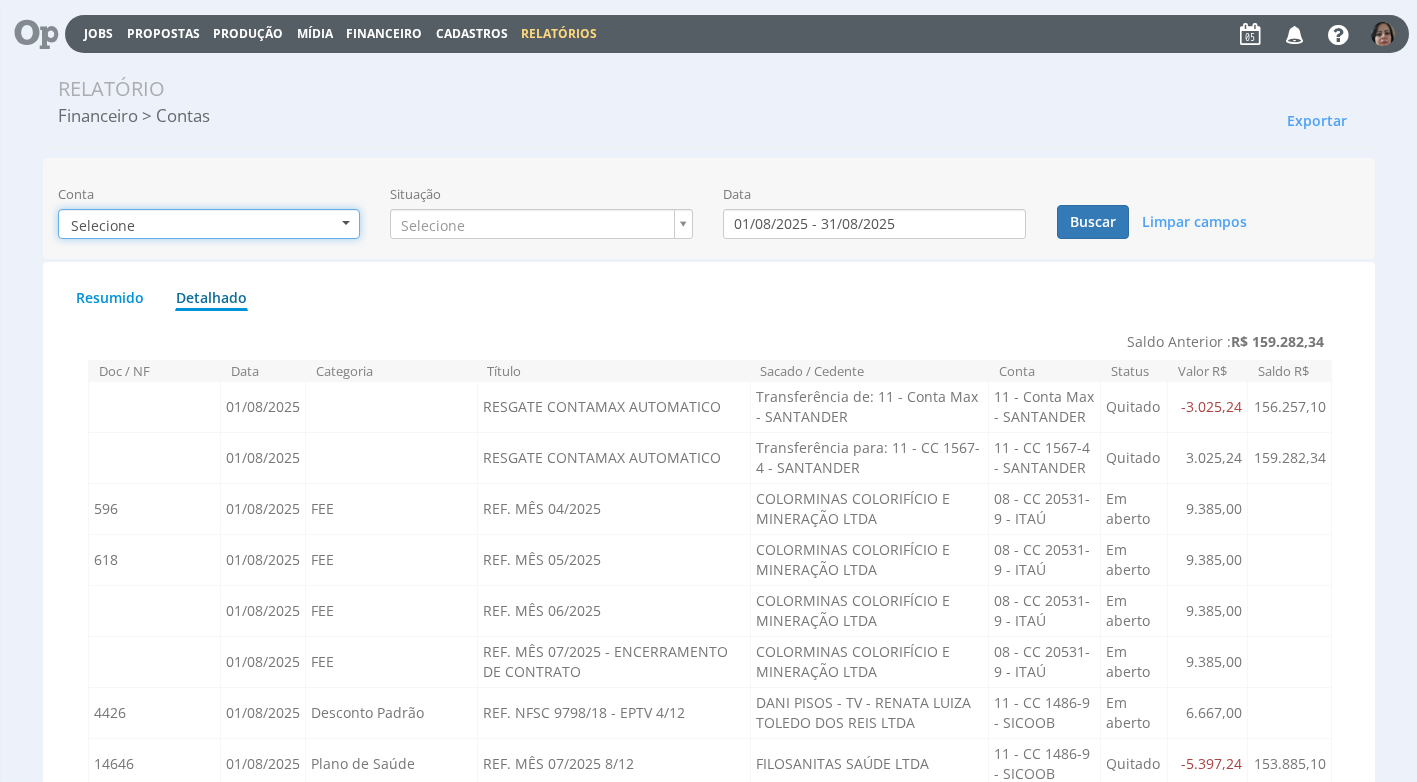 click at bounding box center (346, 223) 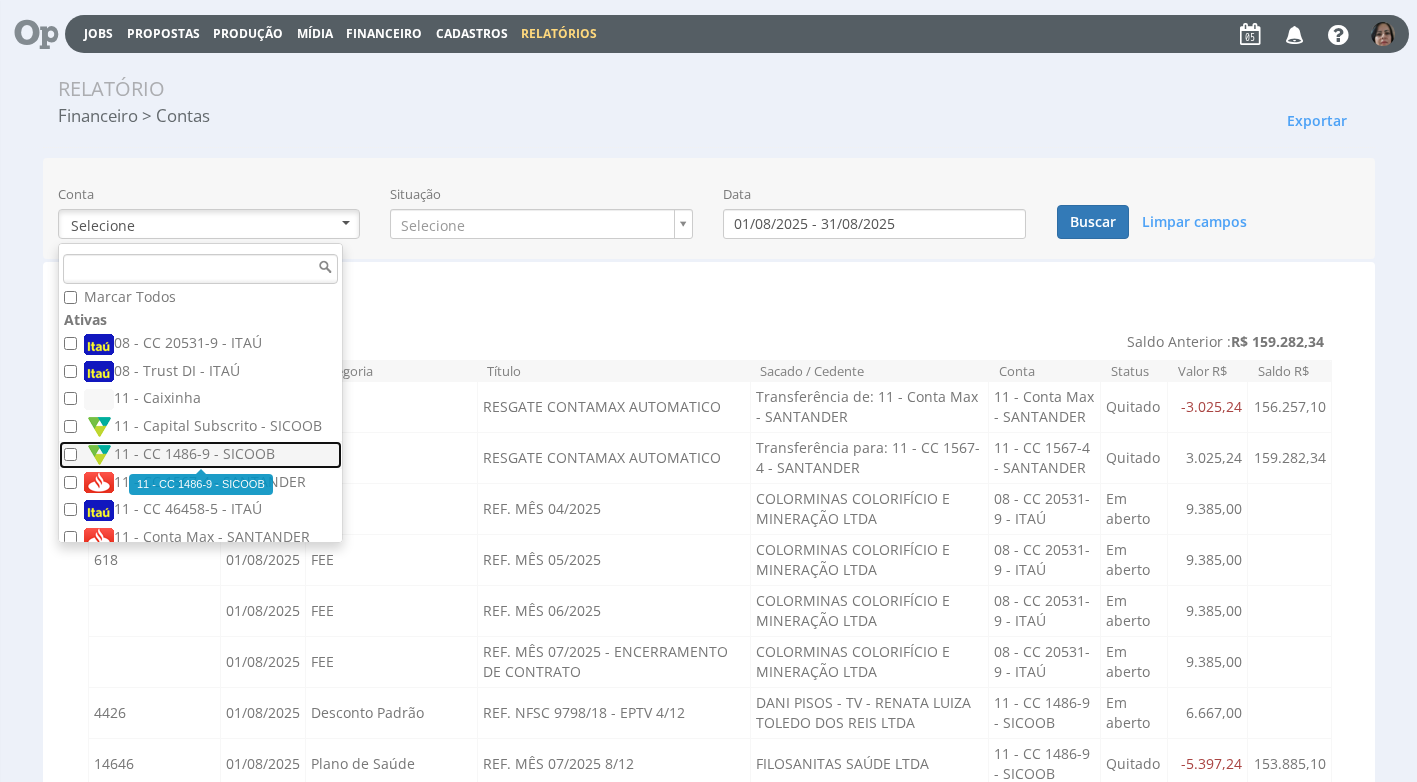 click on "11 - CC 1486-9 - SICOOB" at bounding box center [203, 455] 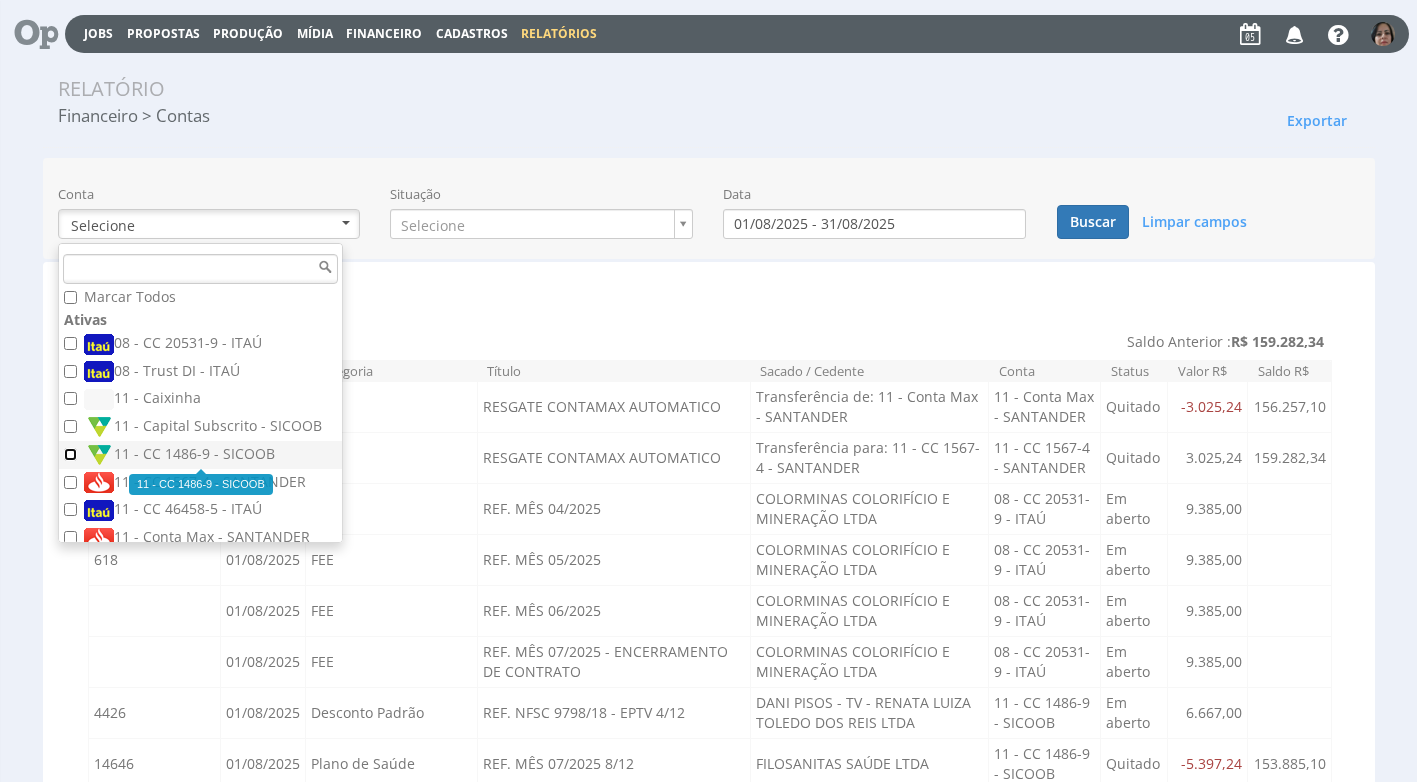 click on "11 - CC 1486-9 - SICOOB" at bounding box center (70, 454) 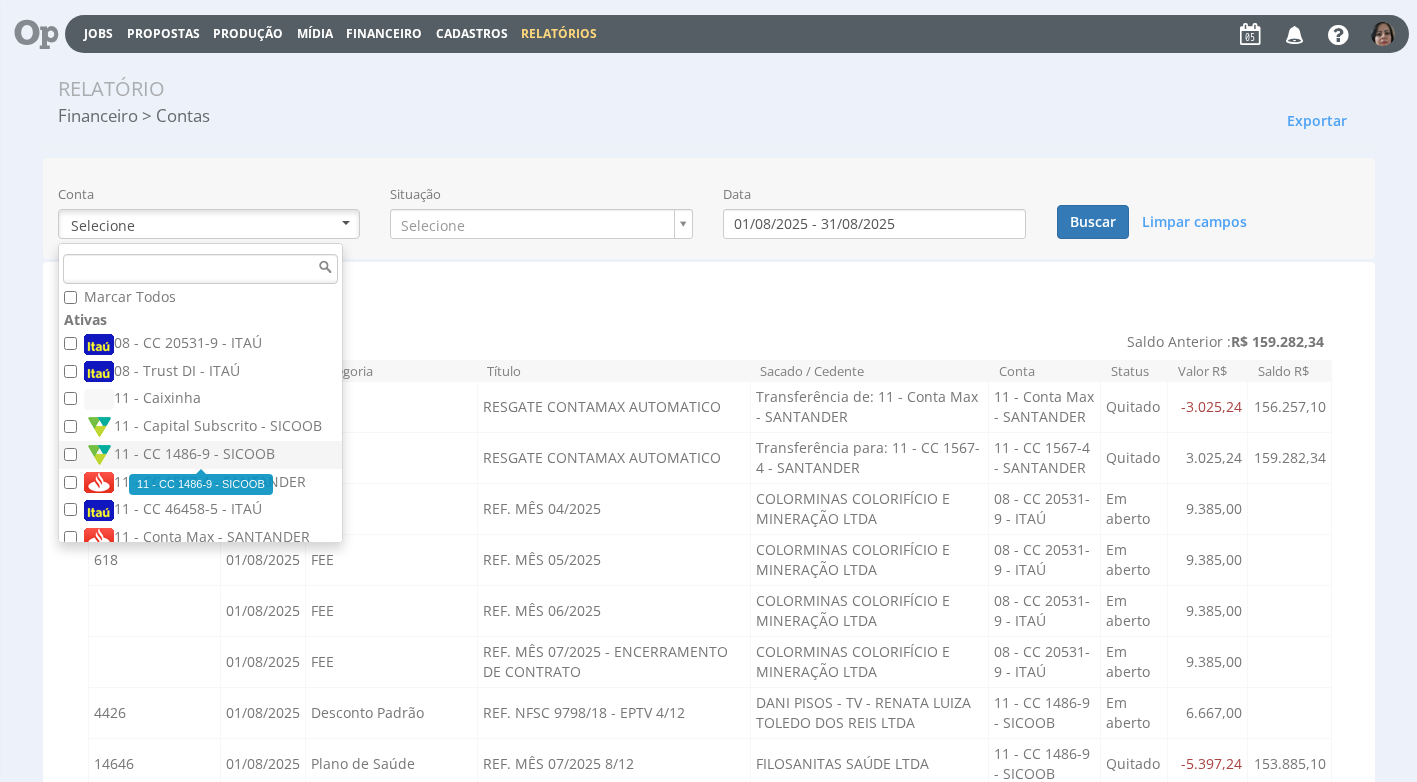 checkbox on "true" 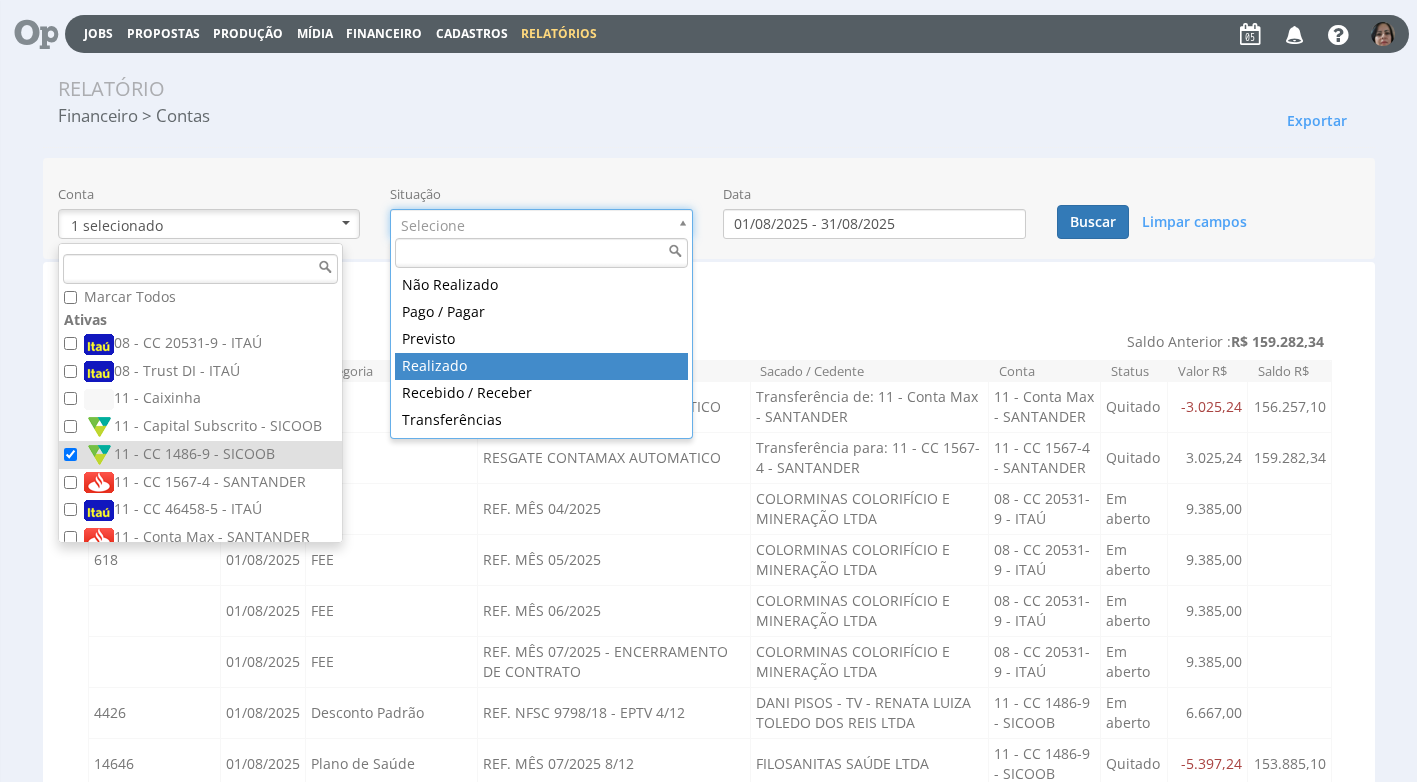 drag, startPoint x: 562, startPoint y: 364, endPoint x: 631, endPoint y: 330, distance: 76.922035 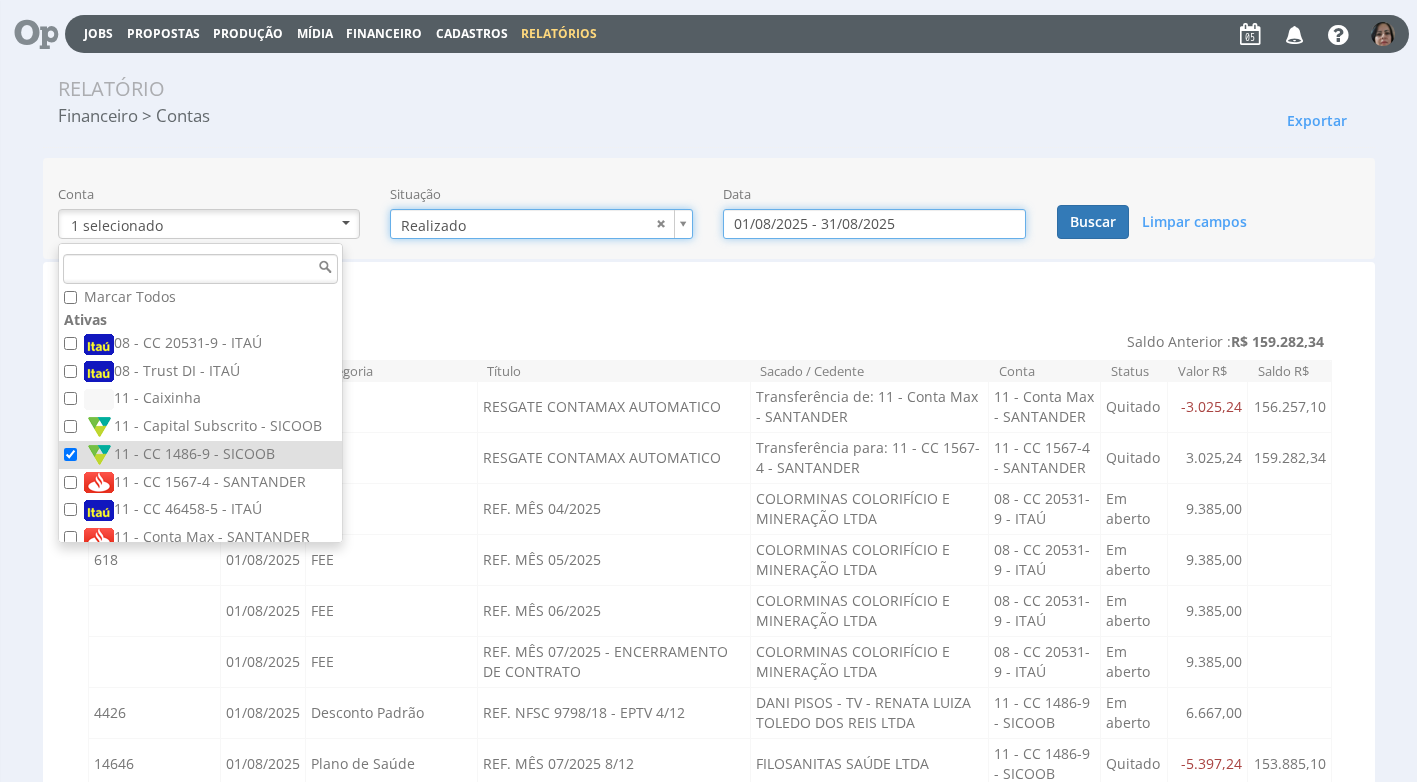 click on "01/08/2025 - 31/08/2025" at bounding box center [874, 224] 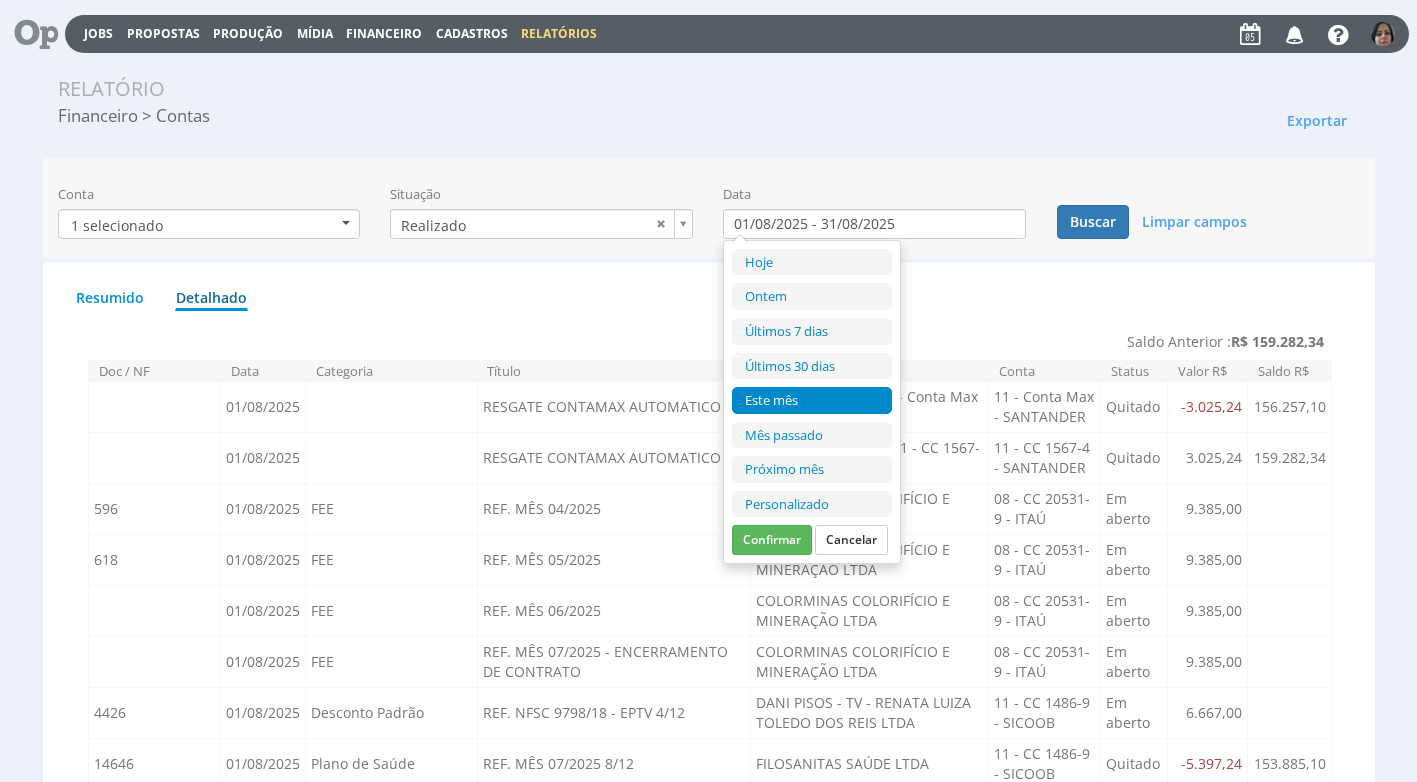 drag, startPoint x: 781, startPoint y: 503, endPoint x: 789, endPoint y: 484, distance: 20.615528 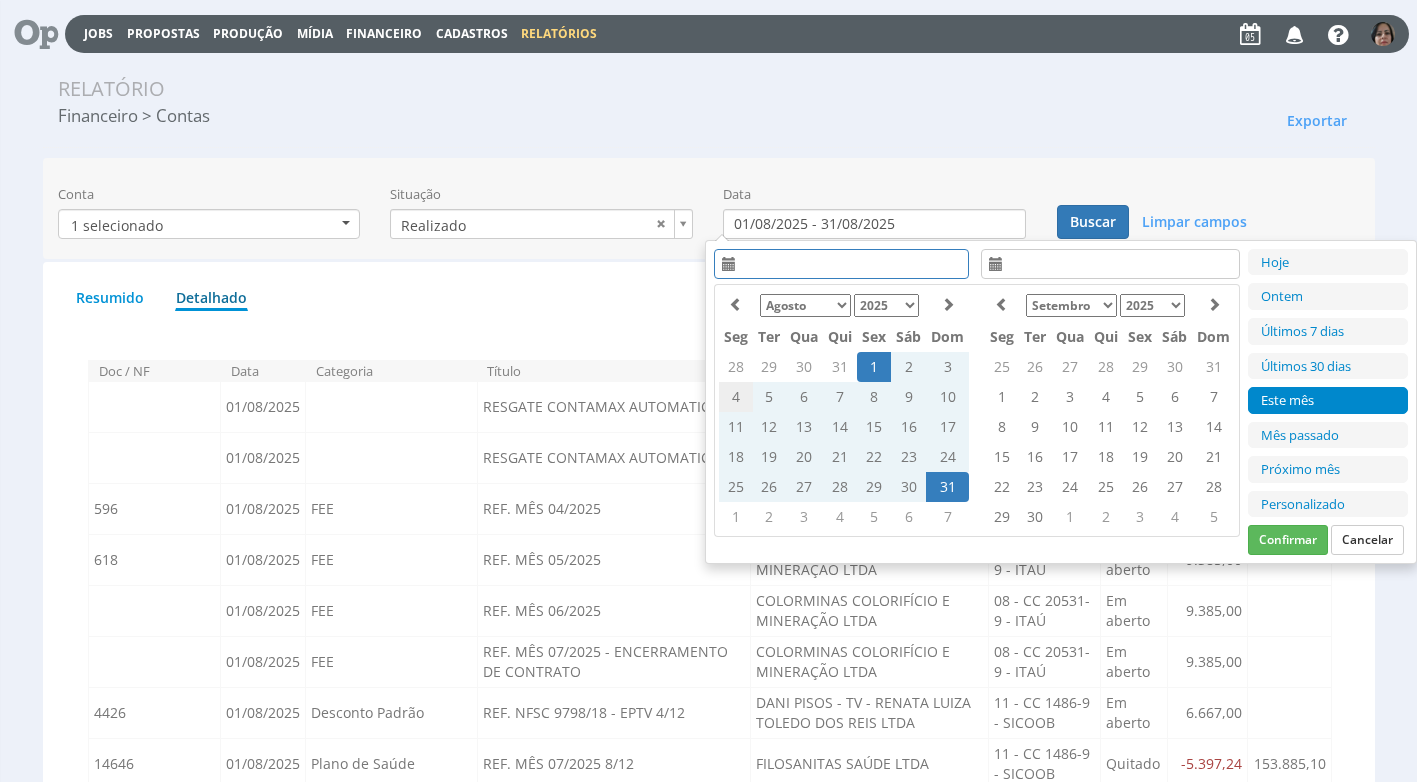 click on "4" at bounding box center [736, 397] 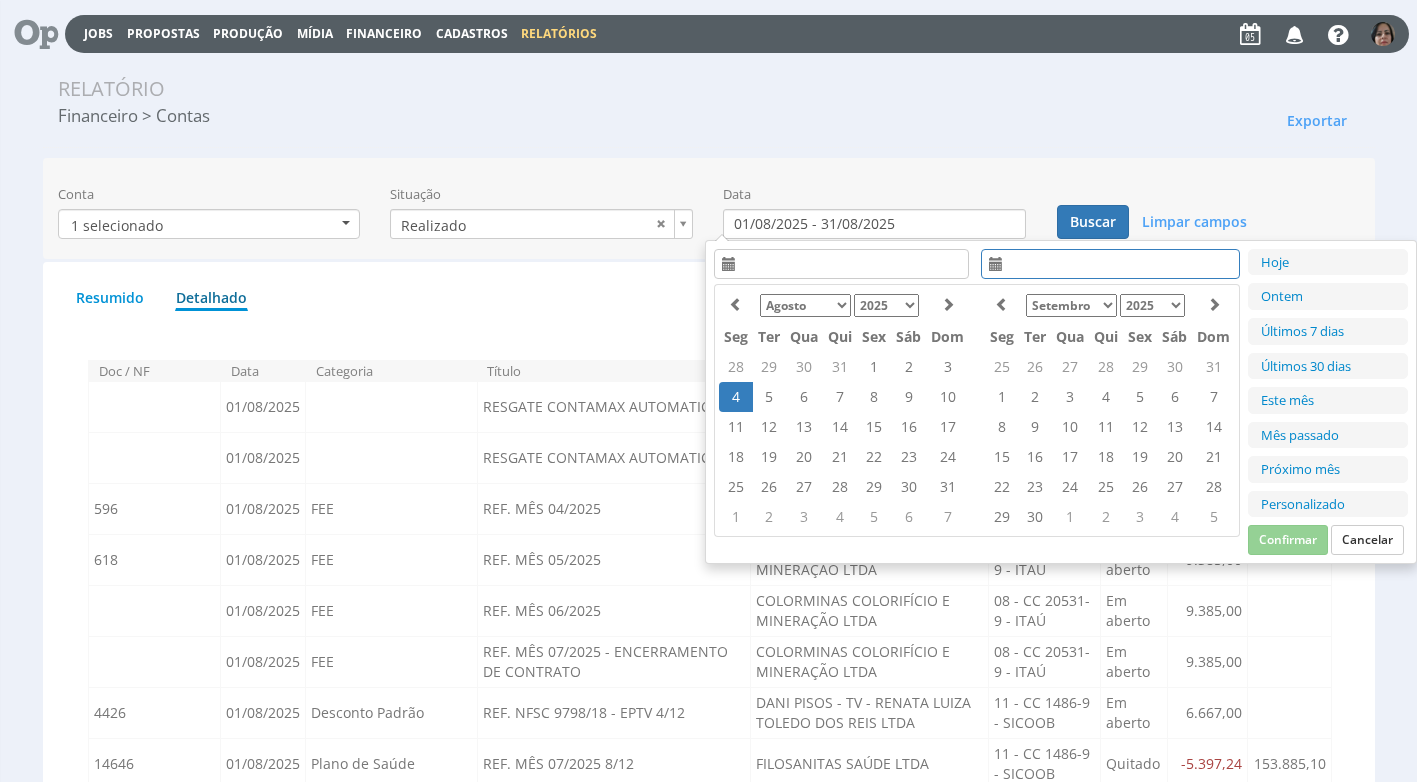 click on "4" at bounding box center (736, 397) 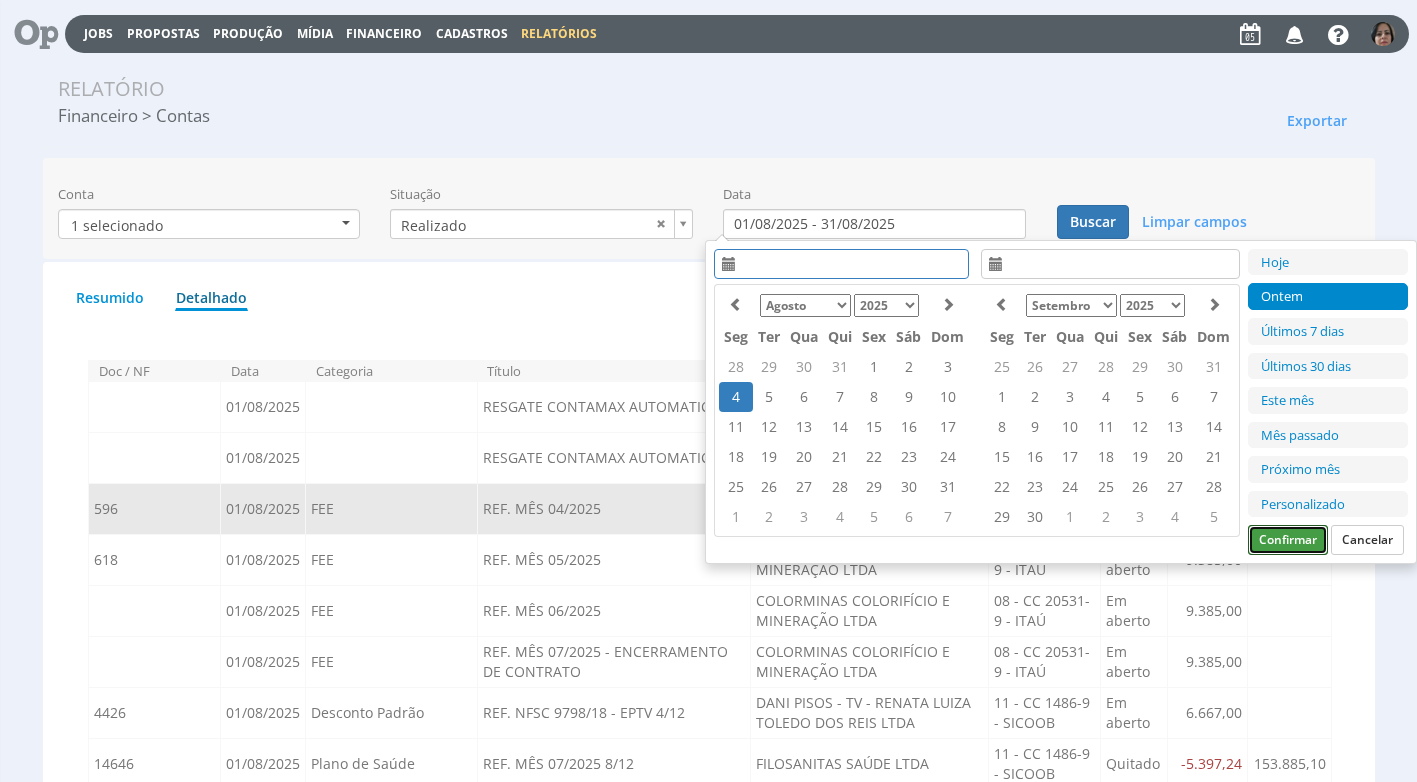 drag, startPoint x: 1300, startPoint y: 540, endPoint x: 1273, endPoint y: 530, distance: 28.79236 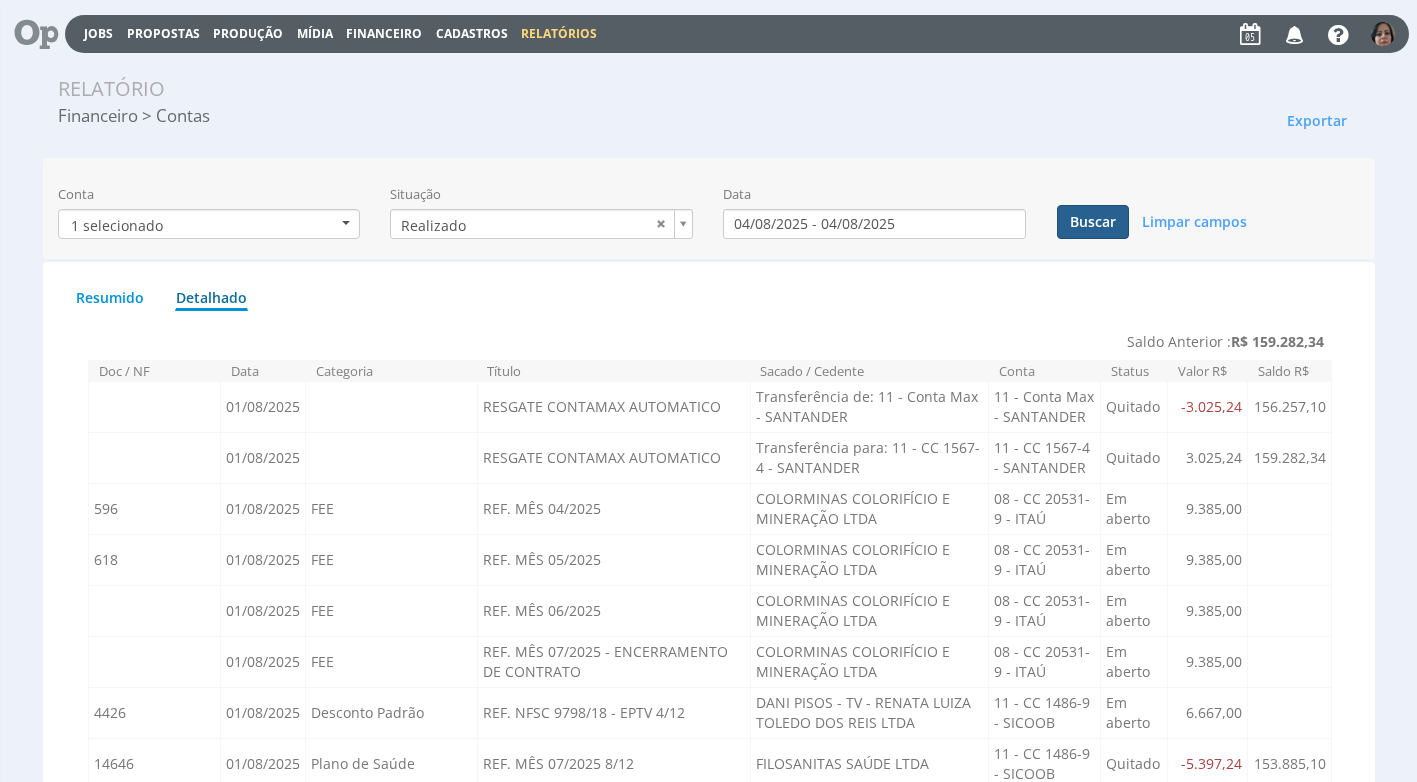 click on "Buscar" at bounding box center [1093, 222] 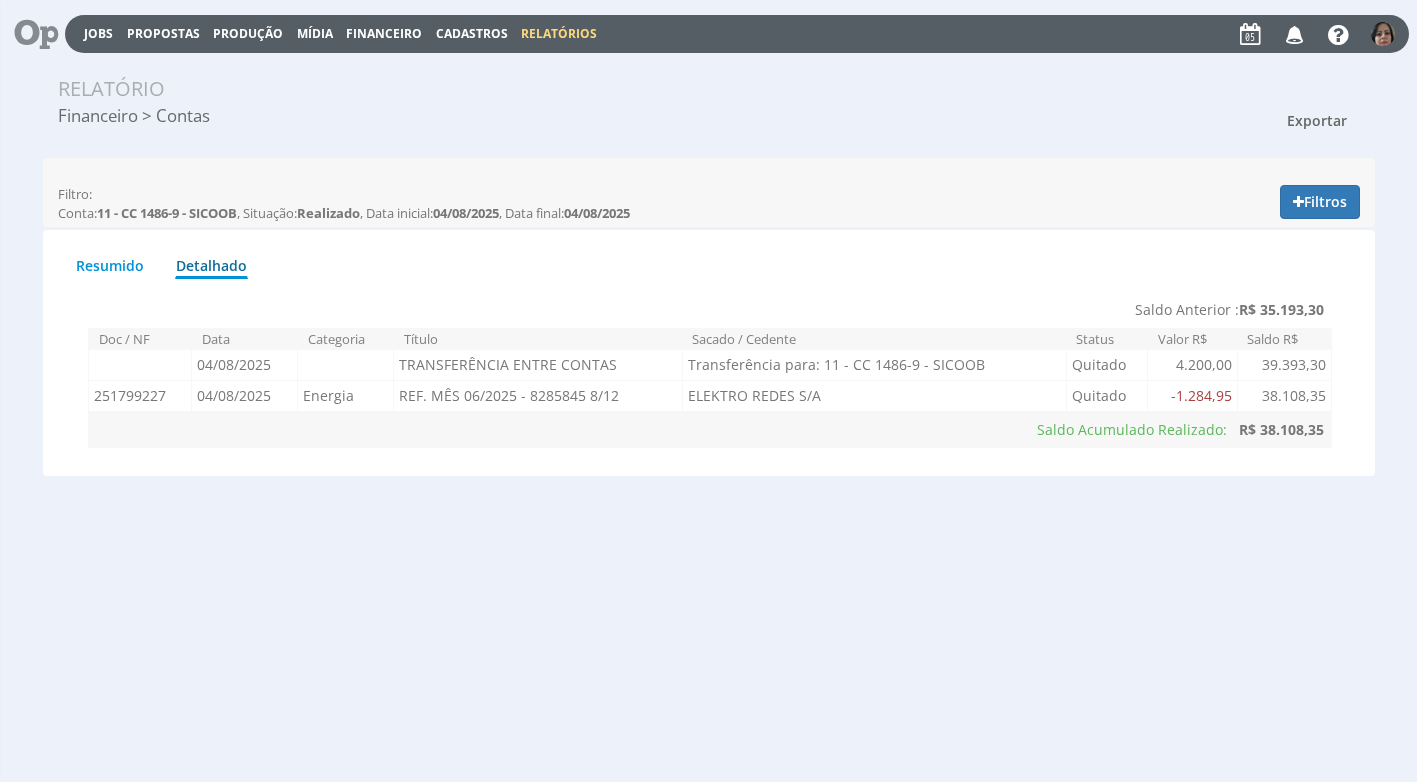 click on "Exportar" at bounding box center [1317, 120] 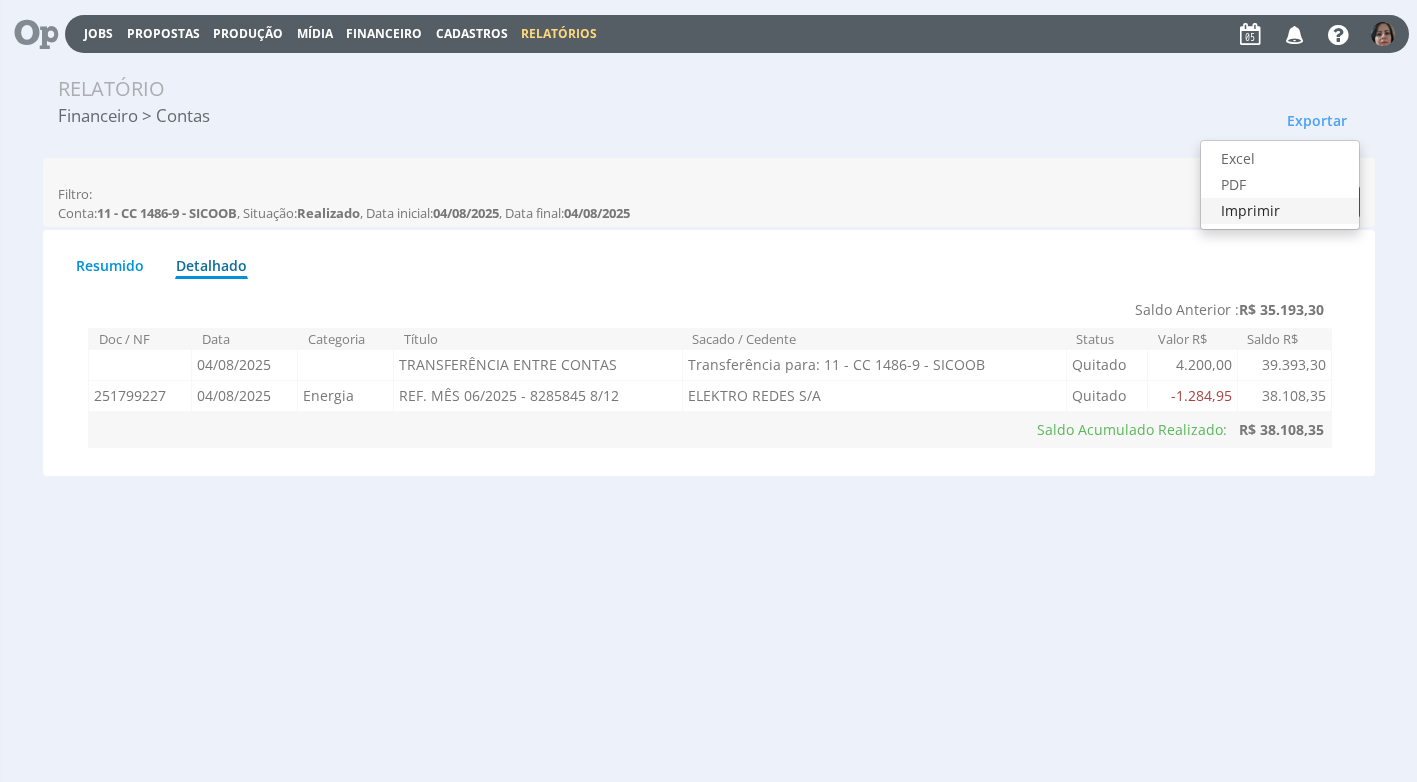 click on "Imprimir" at bounding box center [1280, 211] 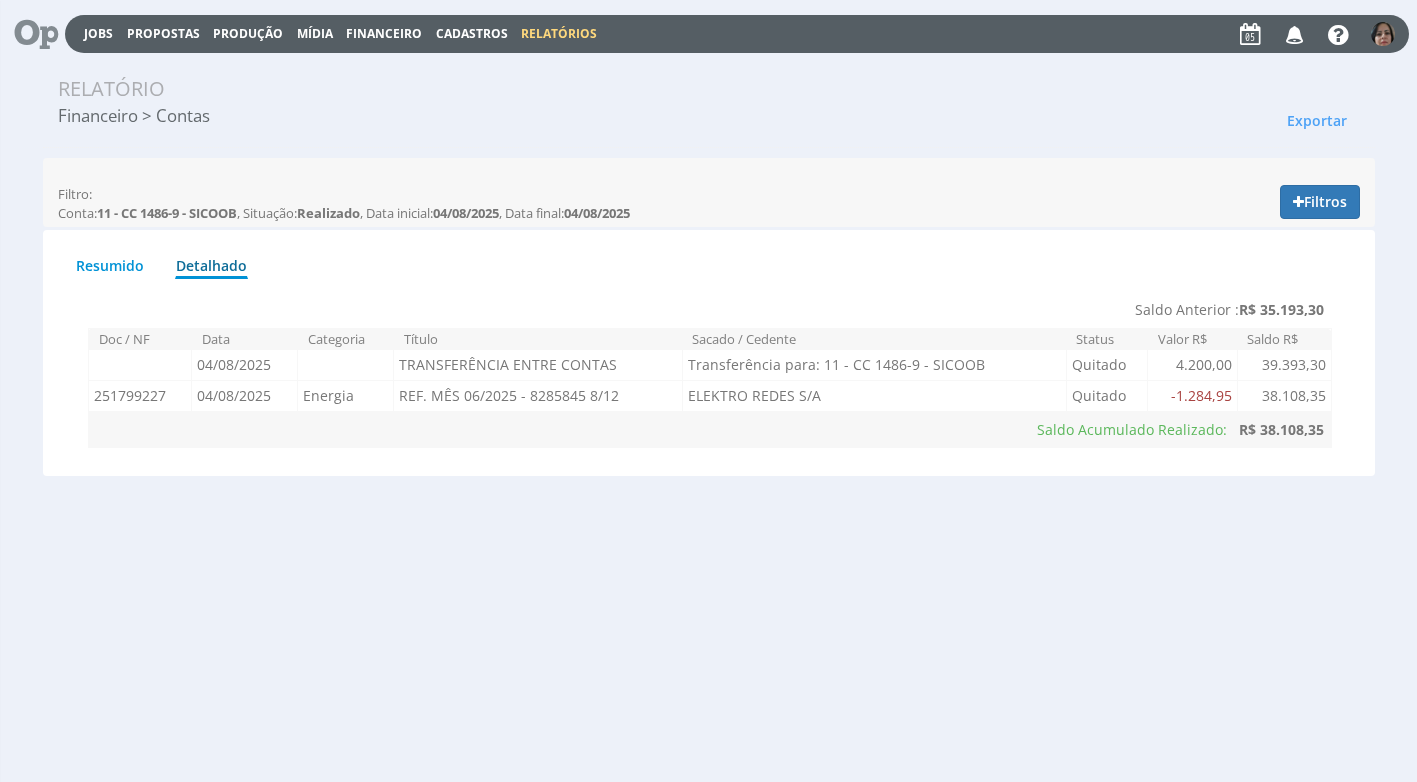 click on "Financeiro" at bounding box center [384, 33] 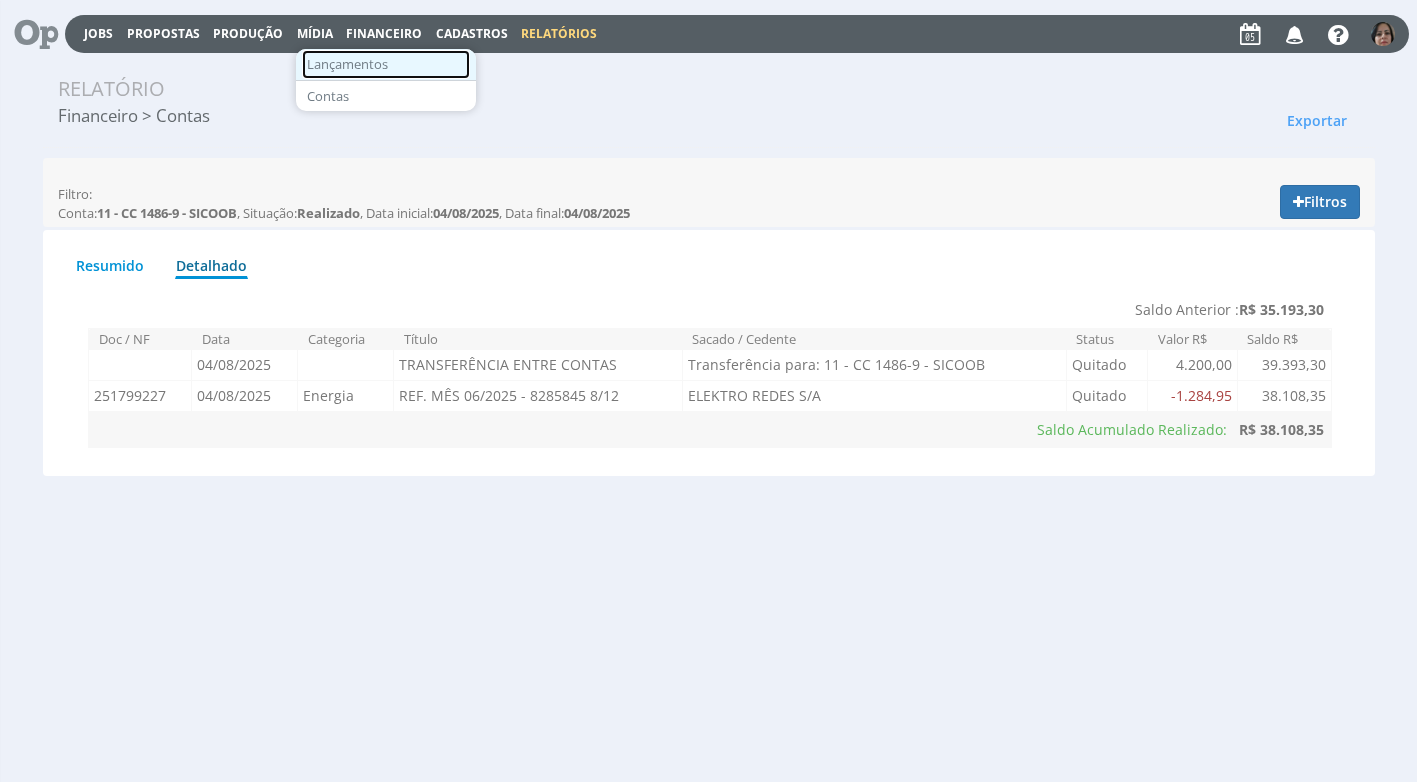 click on "Lançamentos" at bounding box center [386, 64] 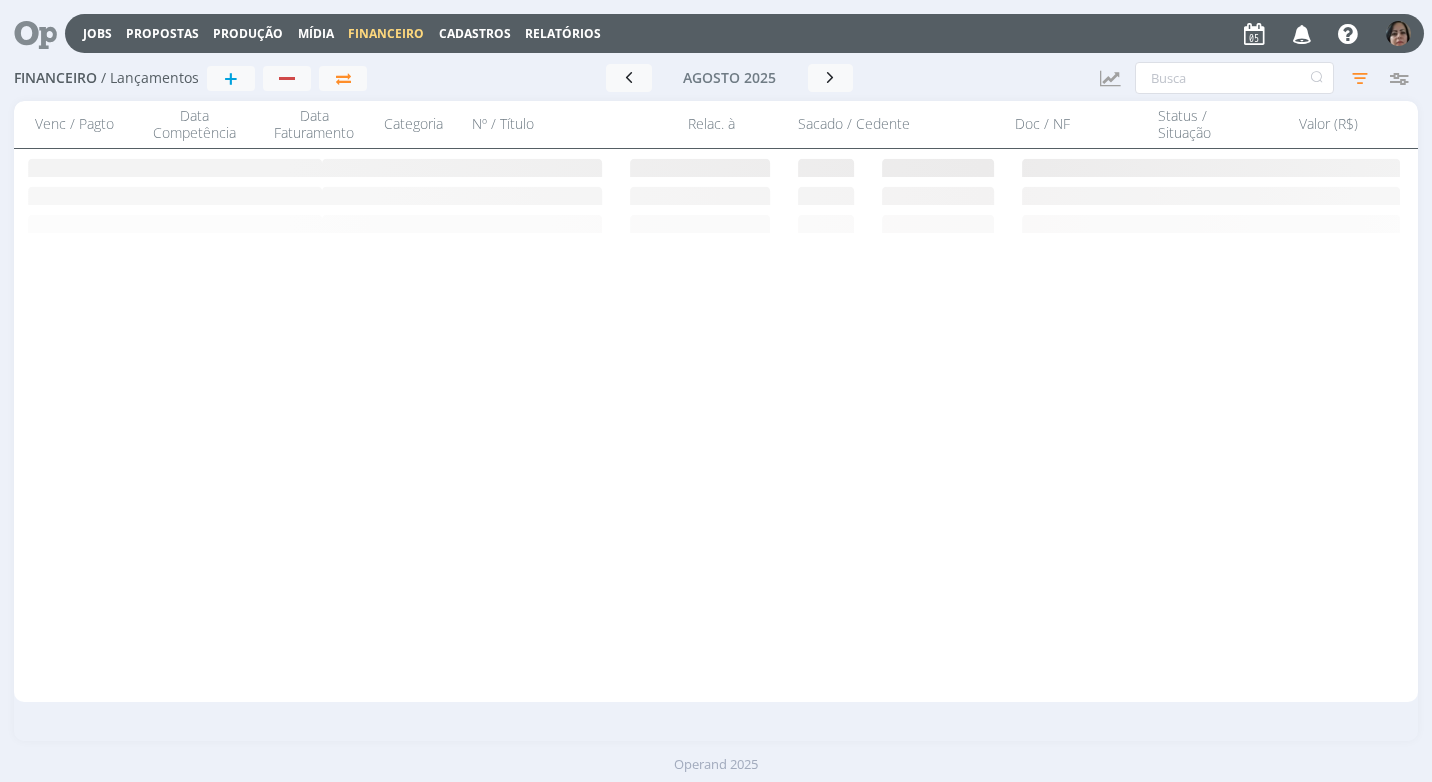 scroll, scrollTop: 0, scrollLeft: 0, axis: both 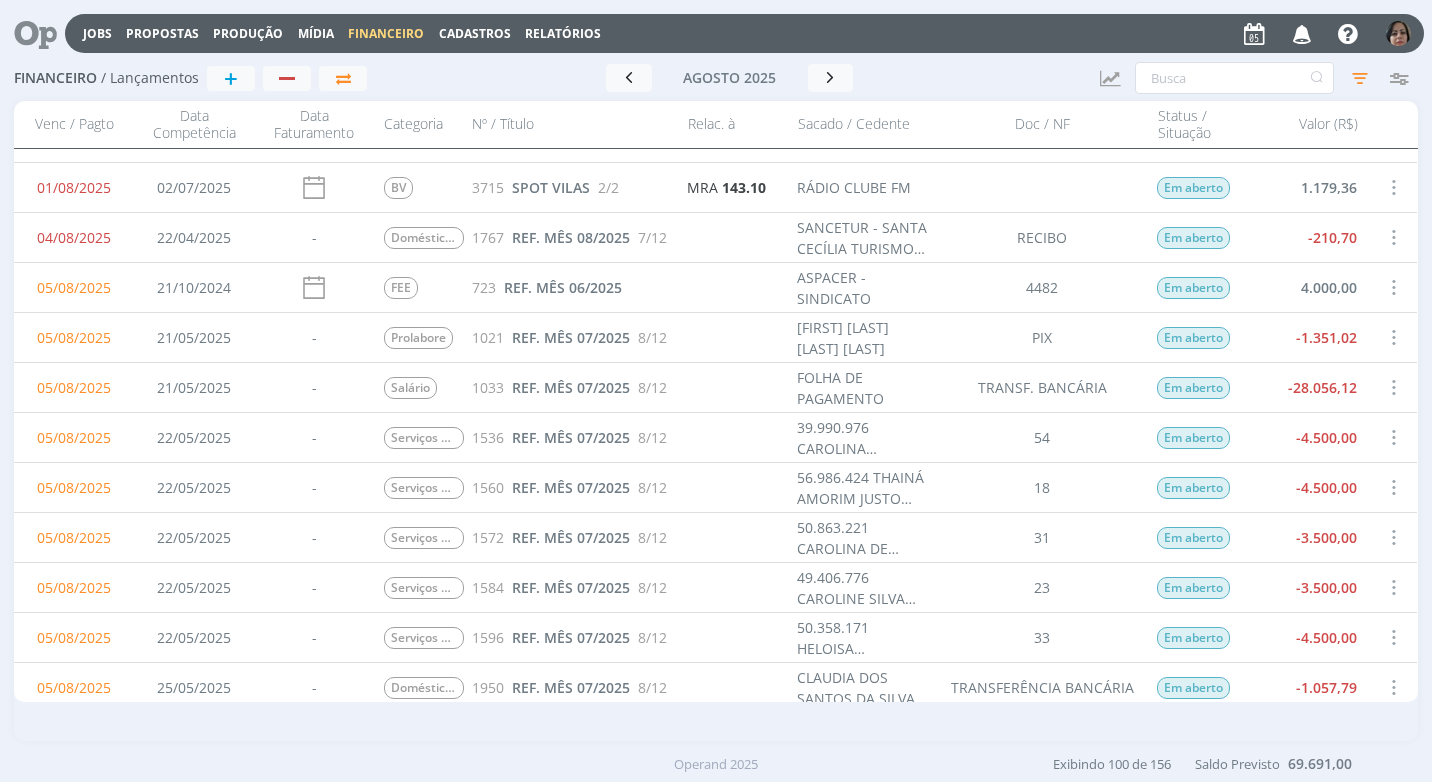 click at bounding box center (1393, 437) 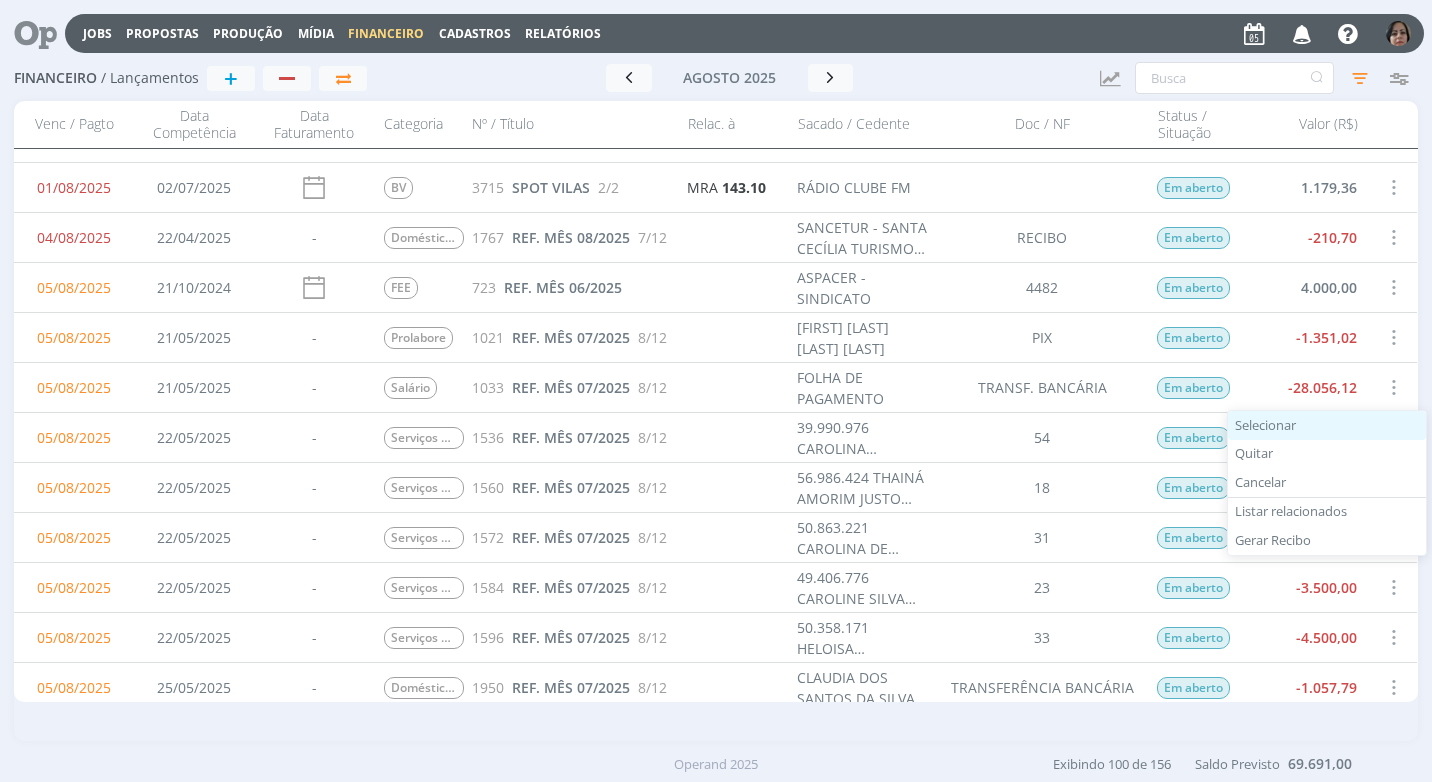 click on "Selecionar" at bounding box center [1327, 425] 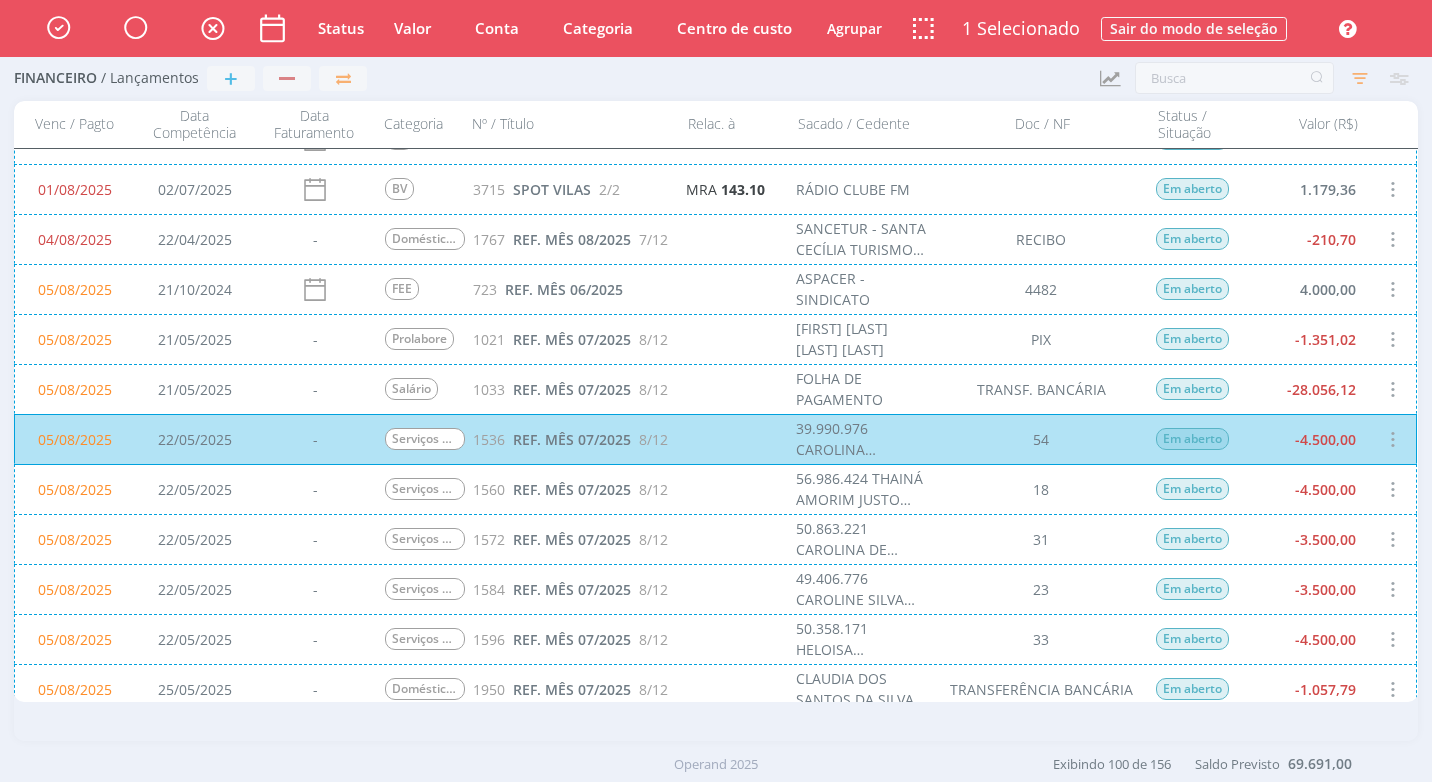 scroll, scrollTop: 301, scrollLeft: 0, axis: vertical 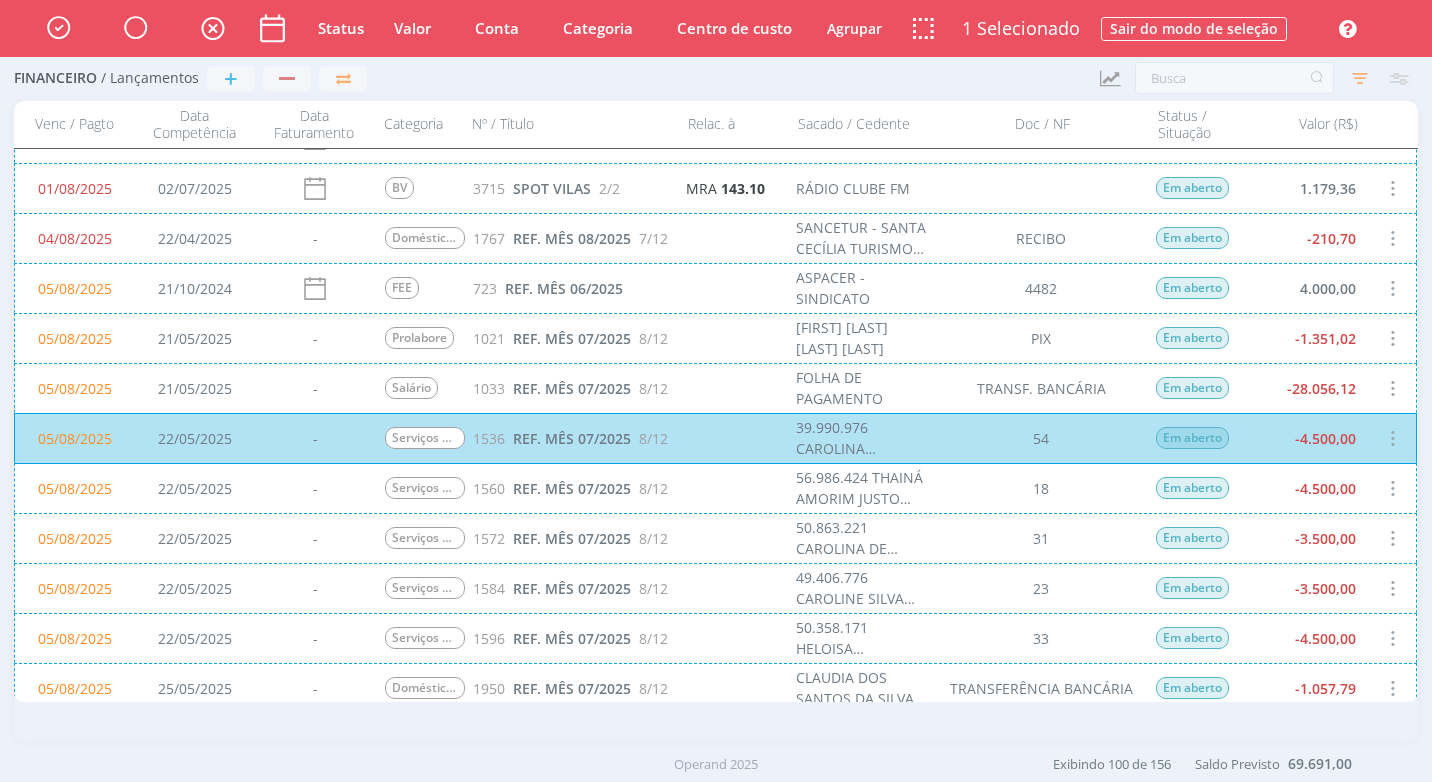 click on "05/08/2025
22/05/2025 - Serviços de Marketing Digital
1560
REF. MÊS 07/2025
8/12
[NUMBER] [LAST] [LAST] [LAST] [LAST]
18
Em aberto
-4.500,00" at bounding box center (715, 488) 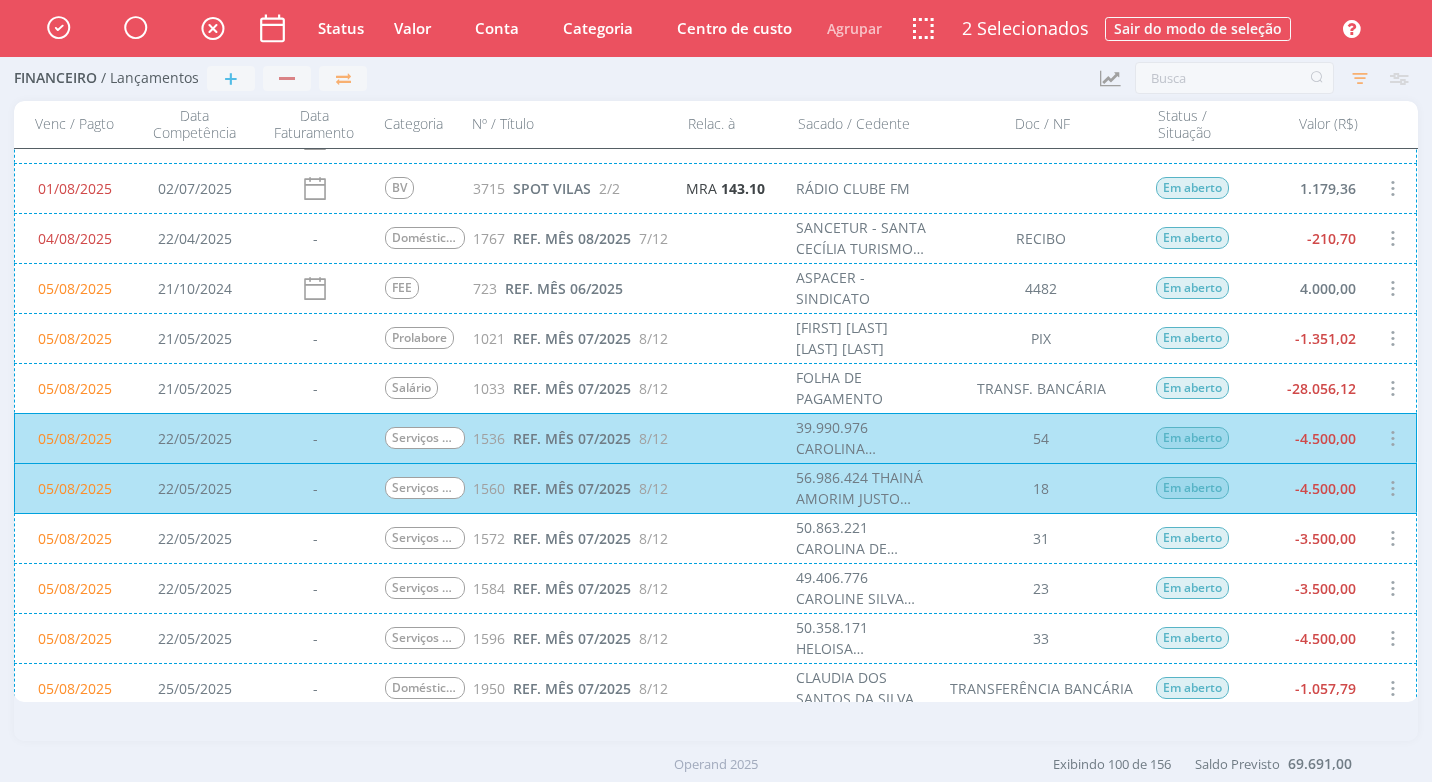 click on "05/08/2025
22/05/2025 - Serviços de Marketing Digital
1572
REF. MÊS 07/2025
8/12
[NUMBER] [LAST] [LAST]
31
Em aberto
-3.500,00" at bounding box center (715, 538) 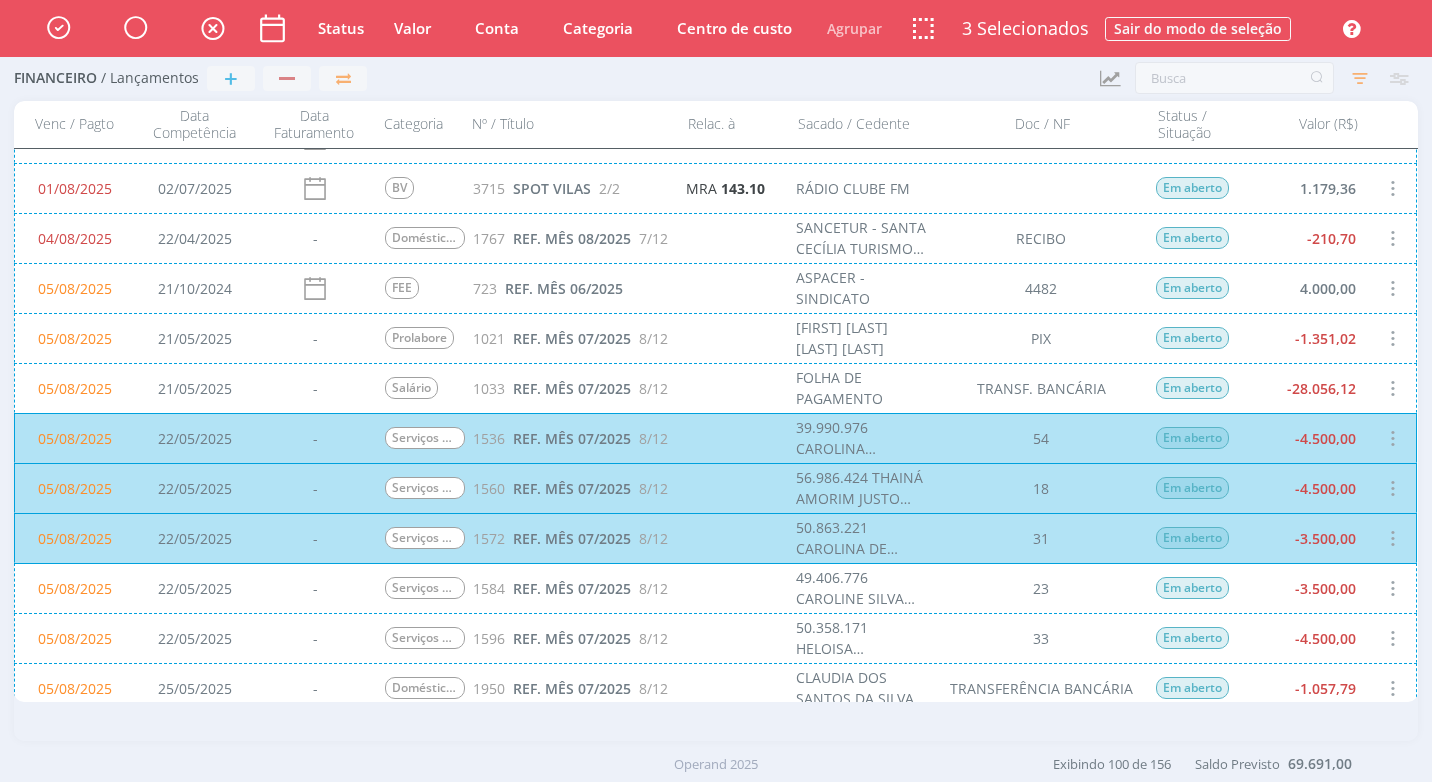 click on "05/08/2025
22/05/2025 - Serviços de Marketing Digital
1584
REF. MÊS 07/2025
8/12
[NUMBER] [LAST] [LAST] [LAST]
23
Em aberto
-3.500,00" at bounding box center [715, 588] 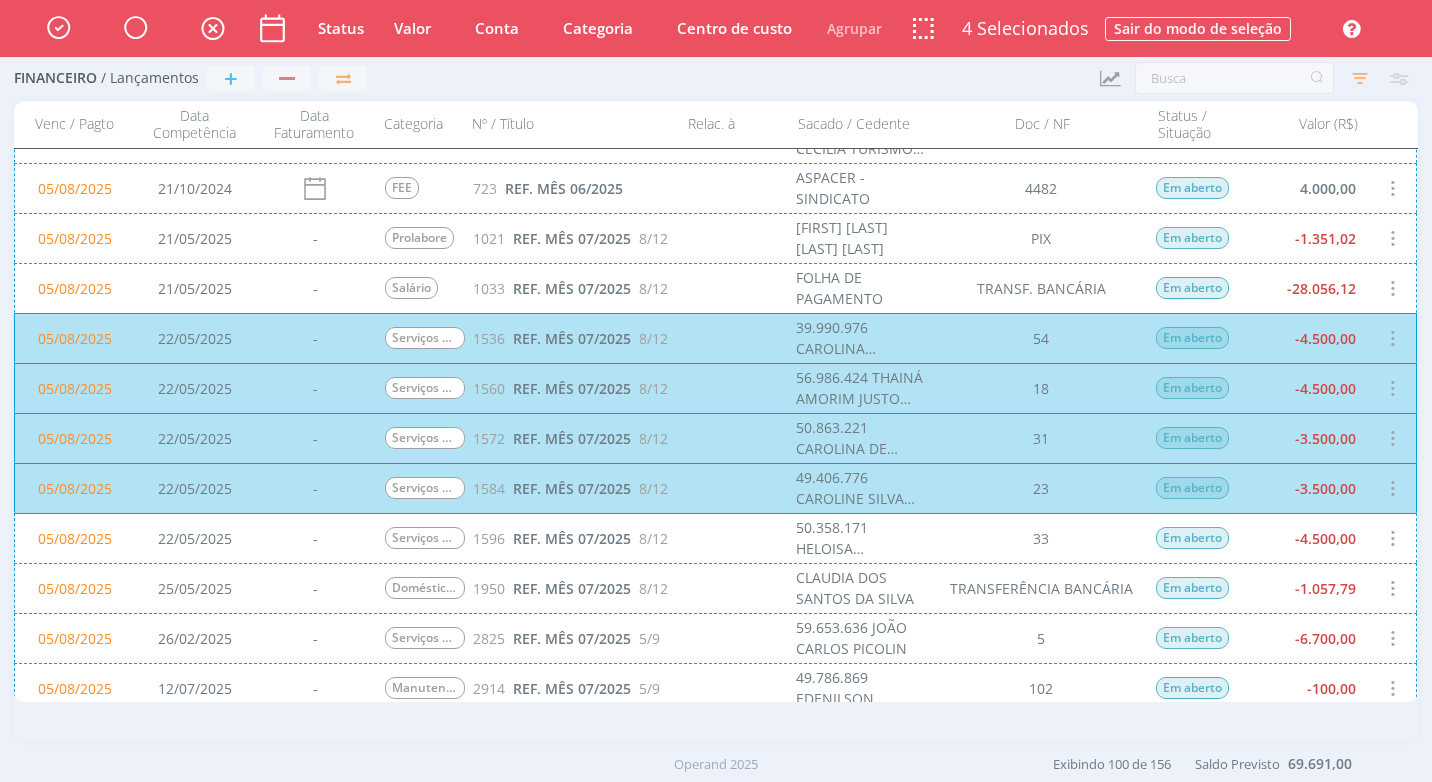 scroll, scrollTop: 601, scrollLeft: 0, axis: vertical 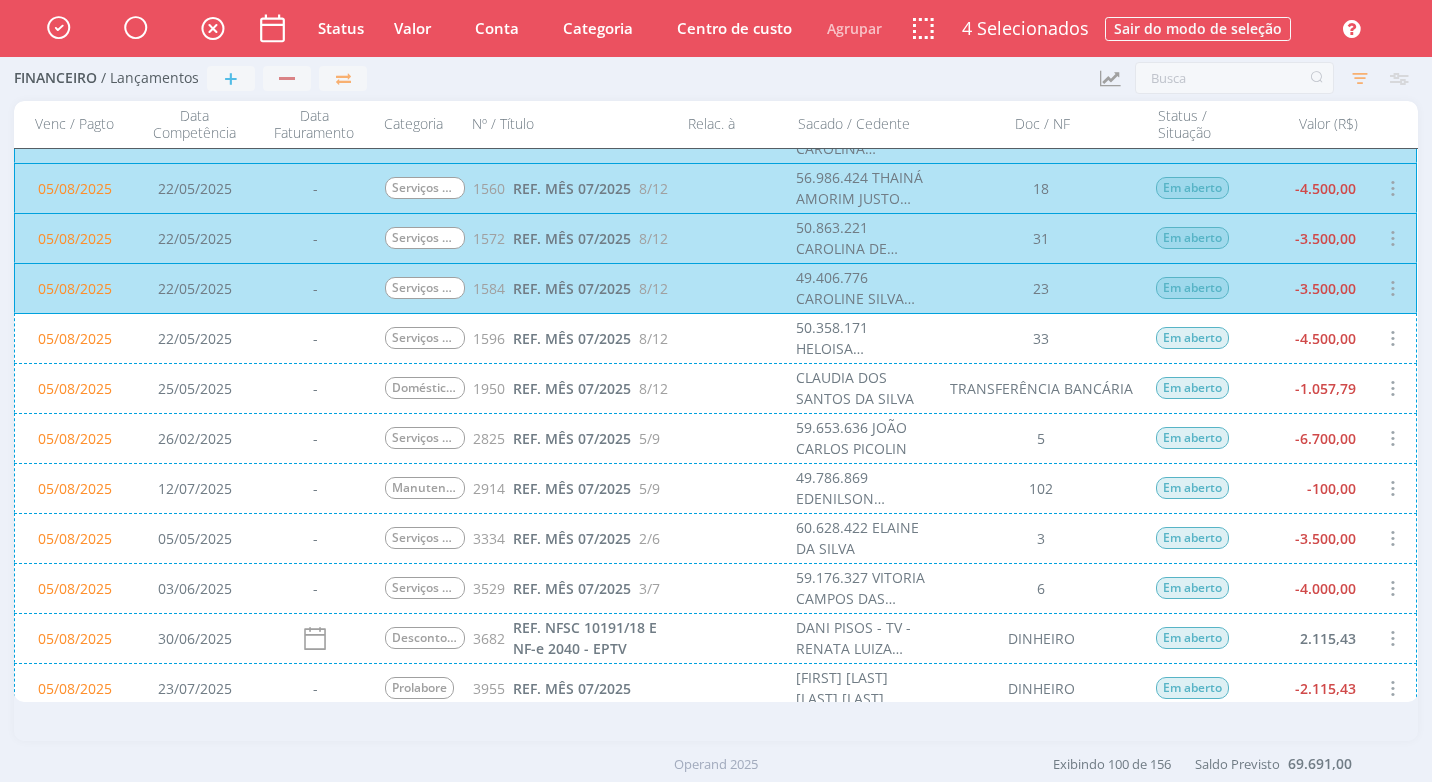 click on "05/08/2025
22/05/2025 - Serviços de Executivos de Marketing
1596
REF. MÊS 07/2025
8/12
50.358.171 HELOISA FRANCHIN
33
Em aberto
-4.500,00" at bounding box center (715, 338) 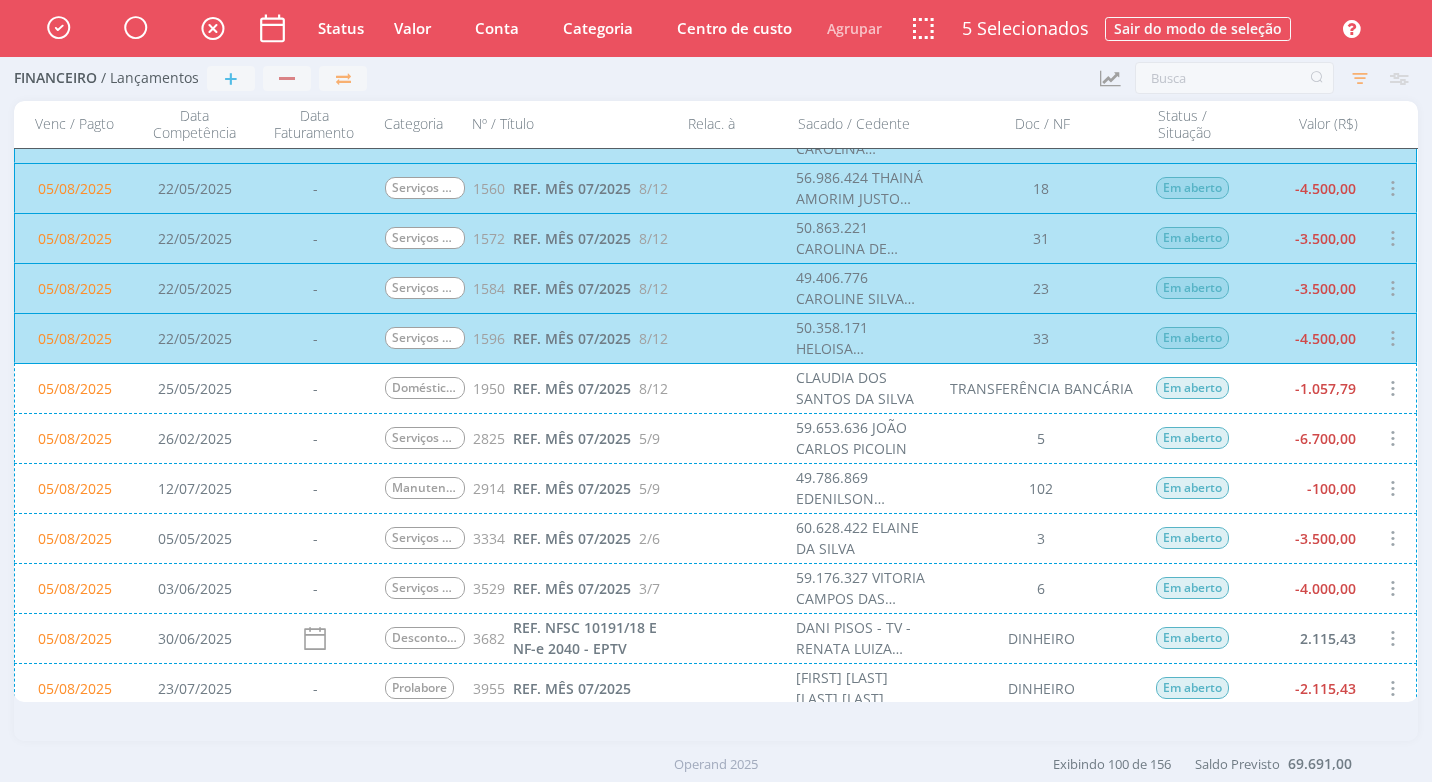 drag, startPoint x: 1246, startPoint y: 433, endPoint x: 1240, endPoint y: 446, distance: 14.3178215 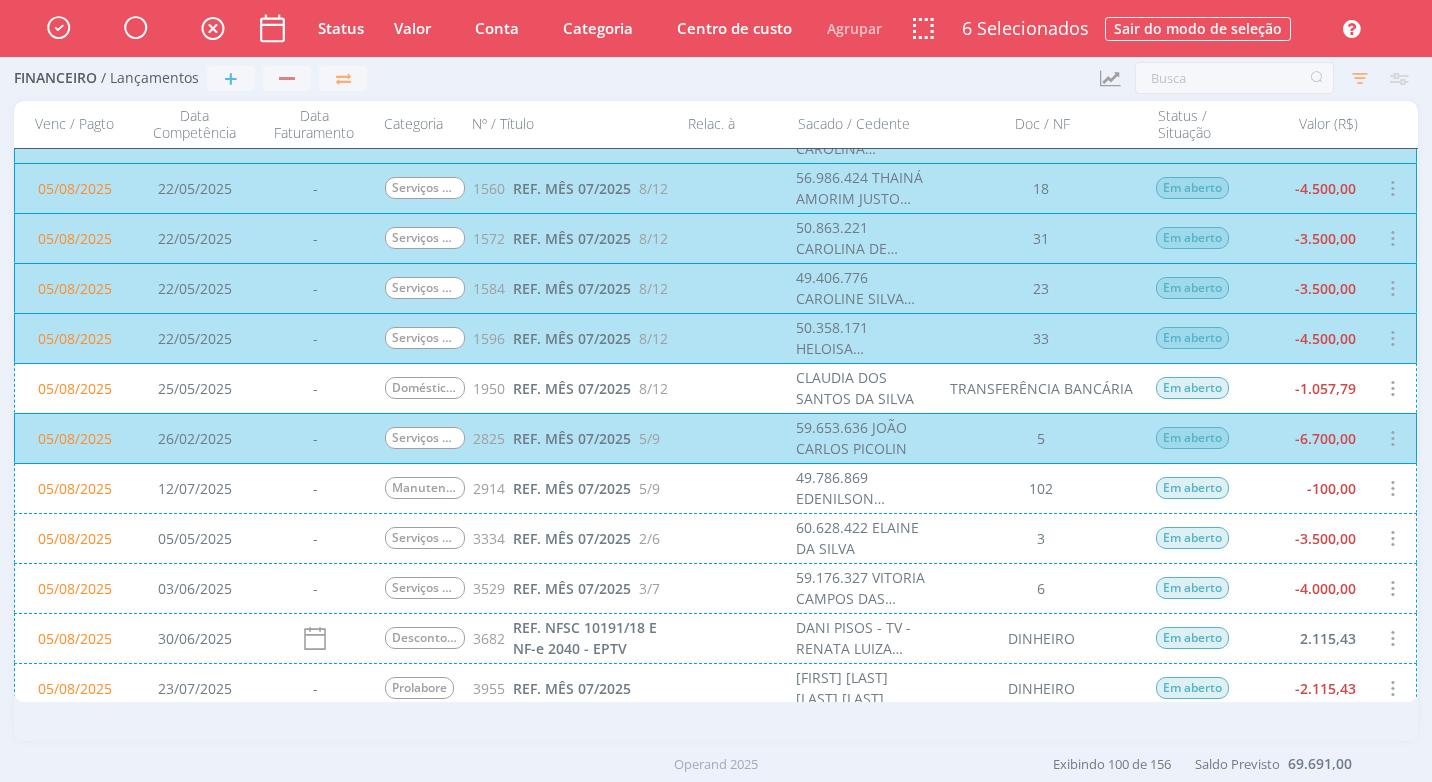 click on "05/08/2025
12/07/2025 - Manutenção de Veículos
2914
REF. MÊS 07/2025
5/9
49.786.869 EDENILSON CARLOS DE OLIVEIRA
102
Em aberto
-100,00" at bounding box center [715, 488] 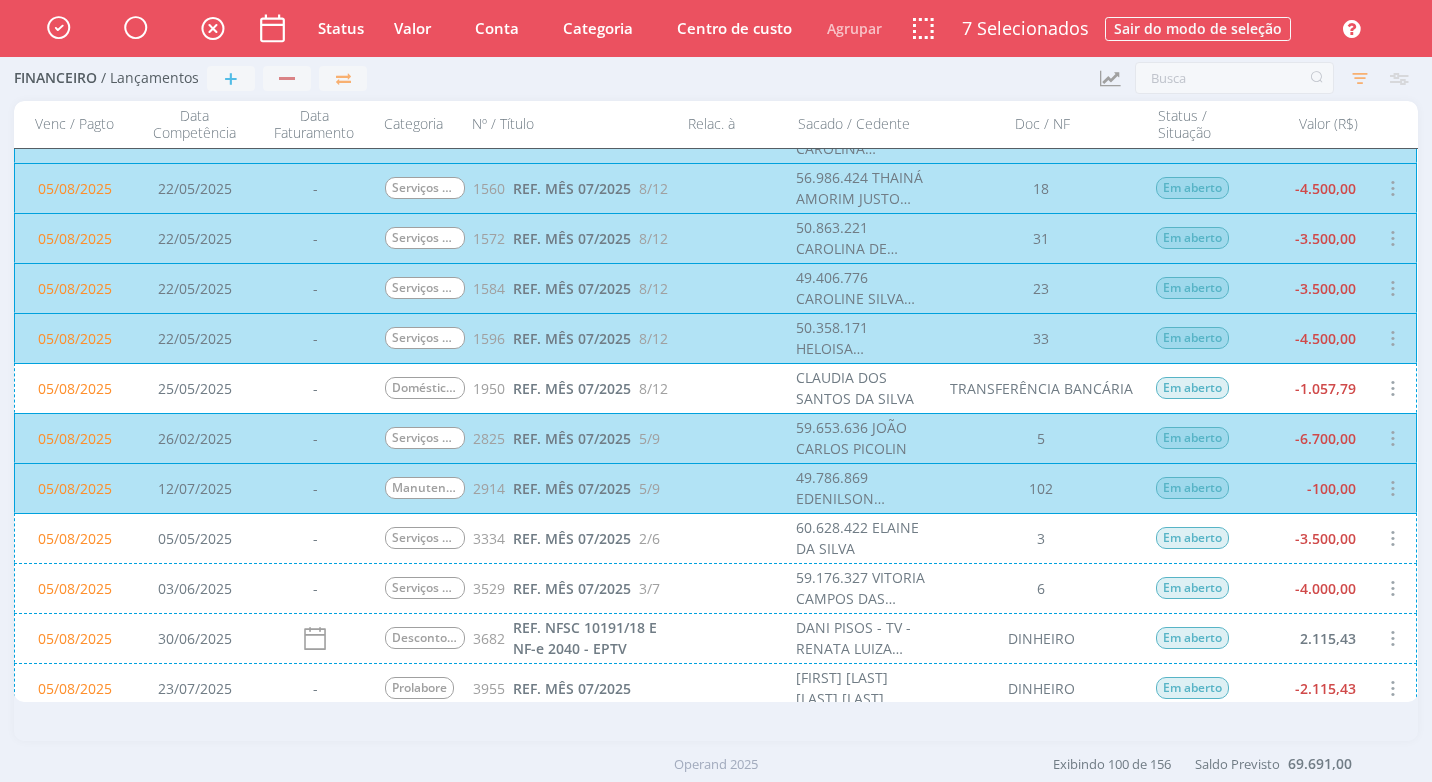 click on "05/08/2025
05/05/2025 - Serviços Administrativos
3334
REF. MÊS 07/2025
2/6
60.628.422 ELAINE DA SILVA
3
Em aberto
-3.500,00" at bounding box center (715, 538) 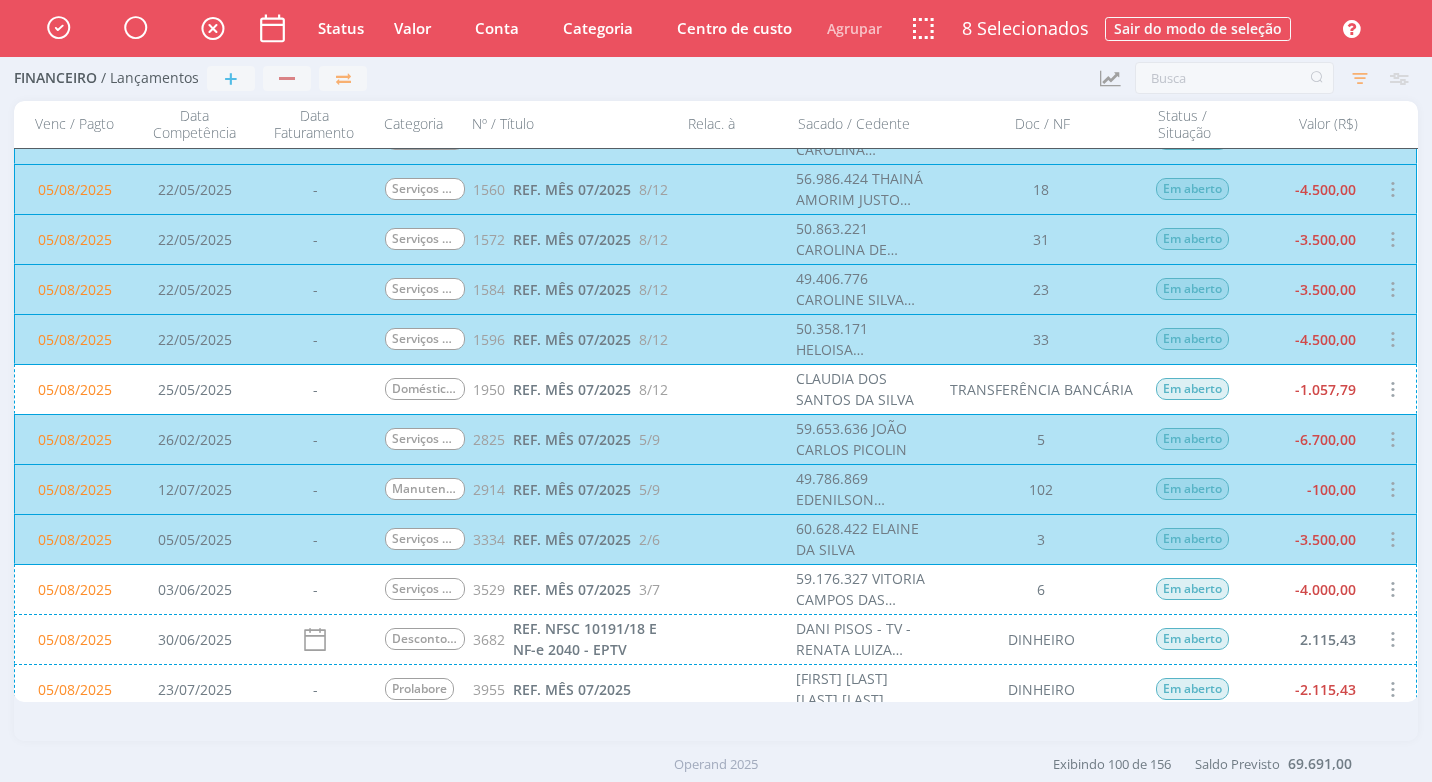 scroll, scrollTop: 700, scrollLeft: 0, axis: vertical 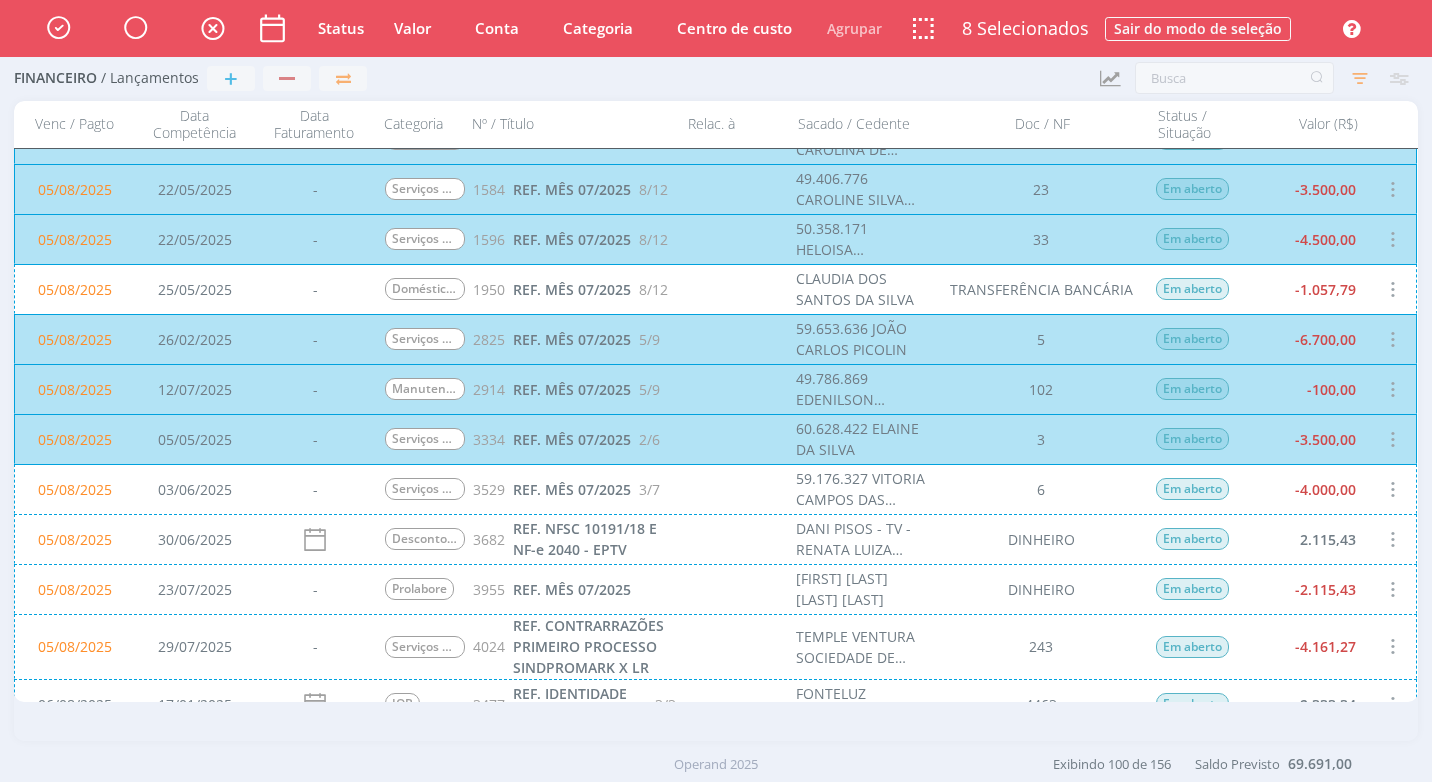 click on "05/08/2025
03/06/2025 - Serviços de Executivos de Marketing
3529
REF. MÊS 07/2025
3/7
59.176.327 VITORIA CAMPOS DAS NEVES
6
Em aberto
-4.000,00" at bounding box center (715, 489) 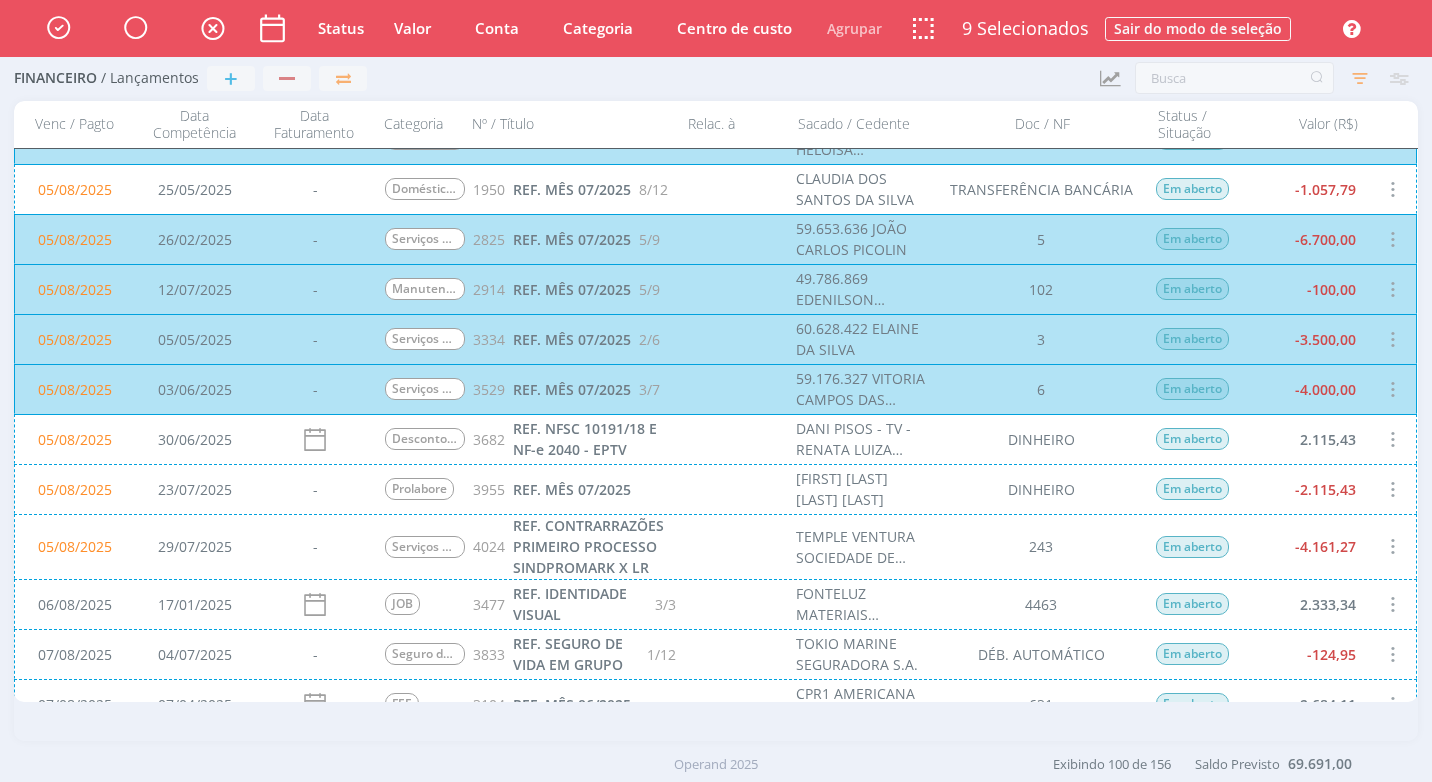 scroll, scrollTop: 900, scrollLeft: 0, axis: vertical 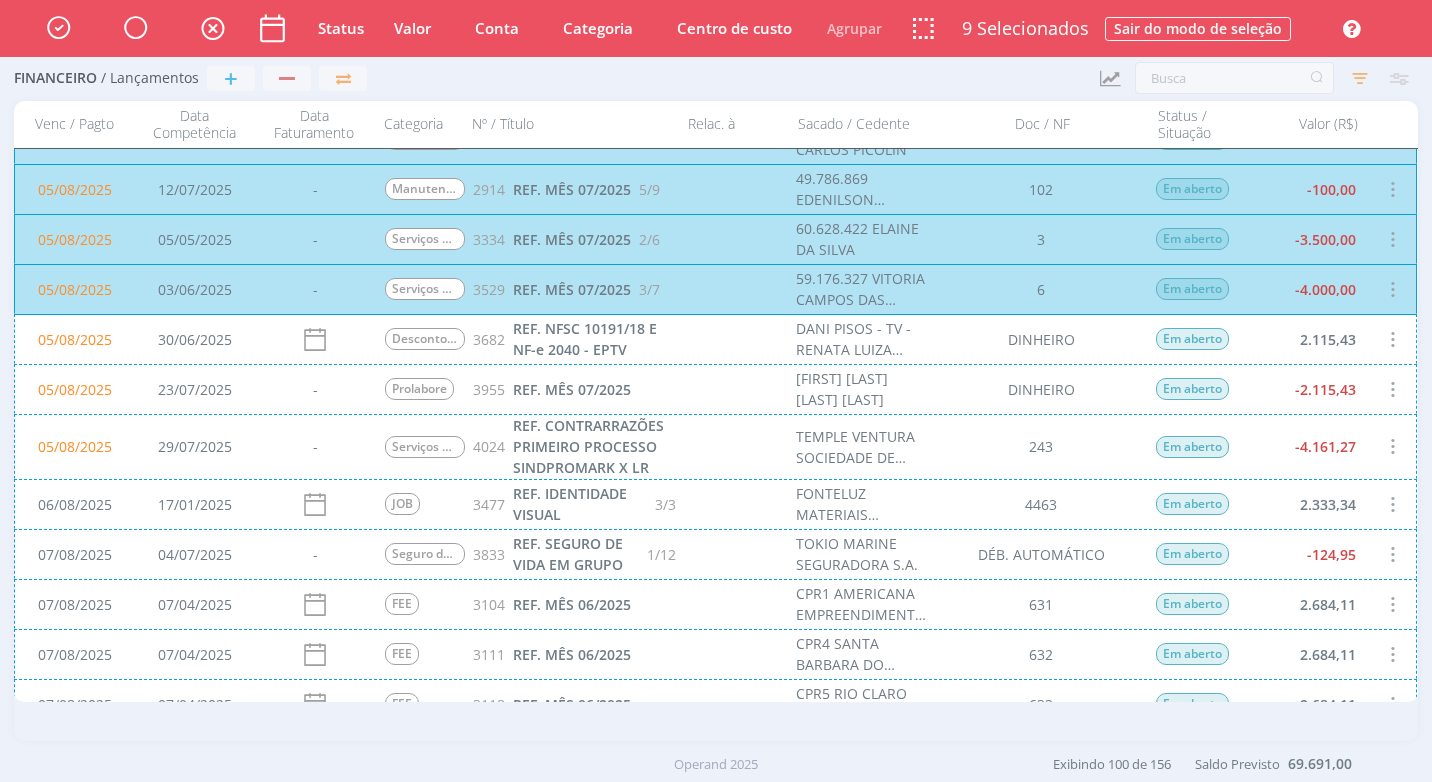 click on "05/08/2025
29/07/2025 - Serviços Advocatícios
4024
REF. CONTRARRAZÕES PRIMEIRO PROCESSO SINDPROMARK X LR
TEMPLE VENTURA SOCIEDADE DE ADVOGADOS
243
Em aberto
-4.161,27" at bounding box center [715, 446] 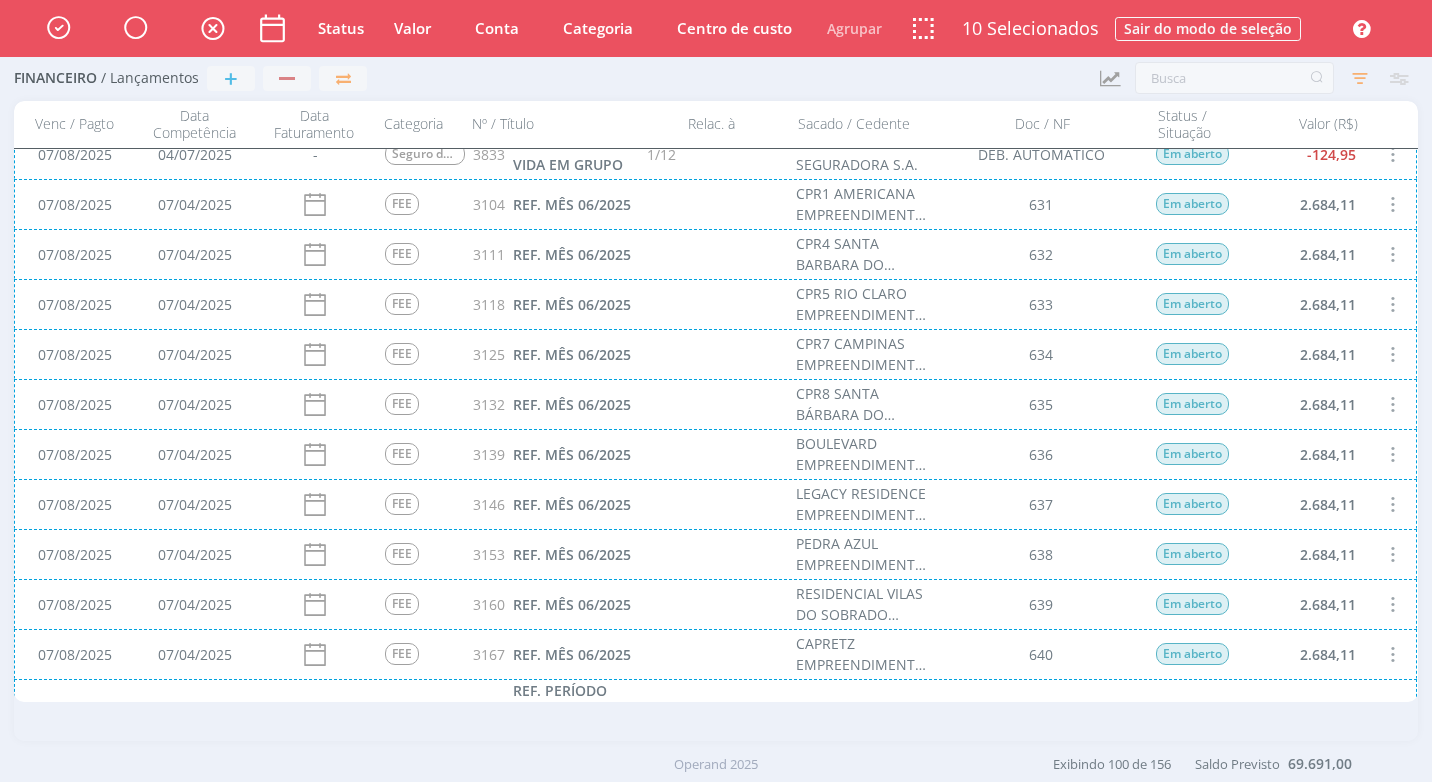 scroll, scrollTop: 900, scrollLeft: 0, axis: vertical 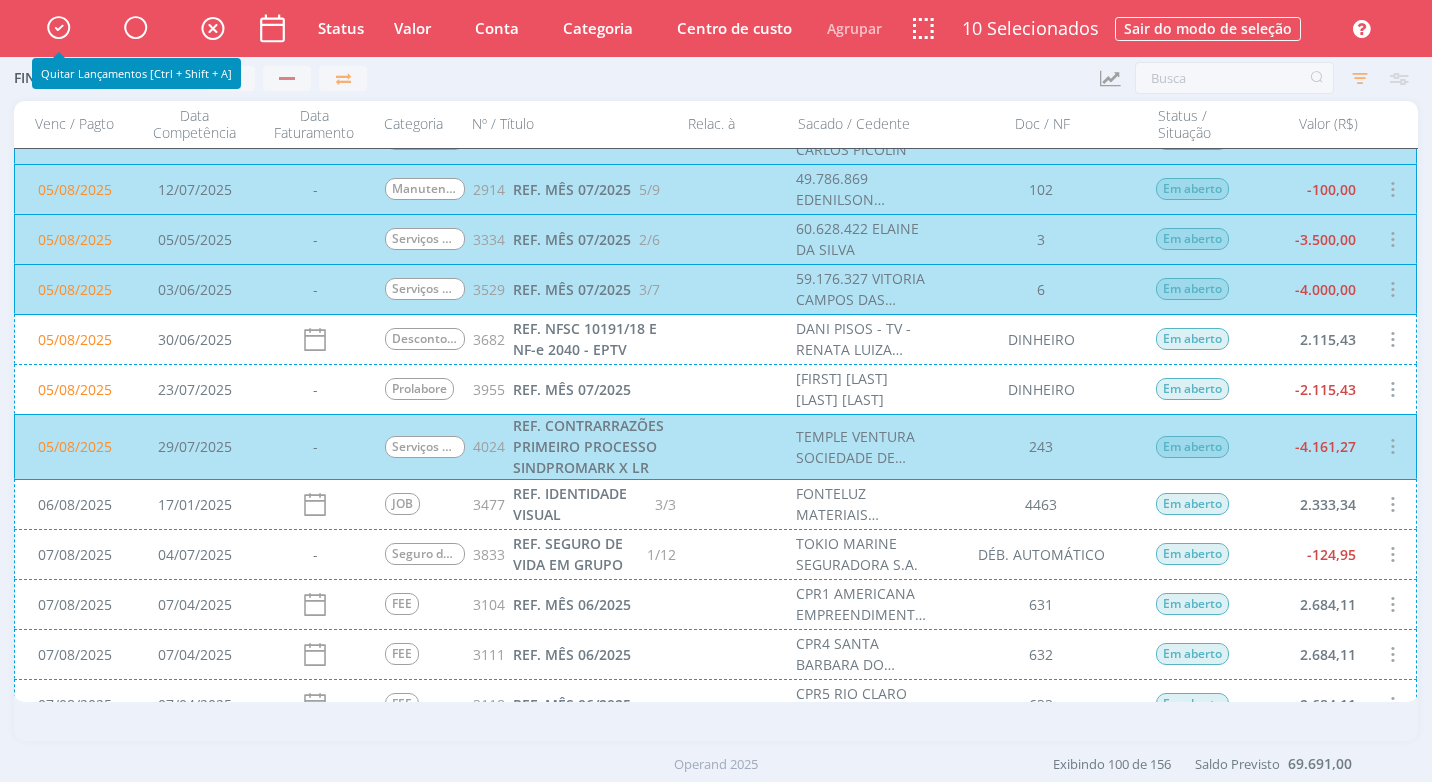 click at bounding box center [58, 27] 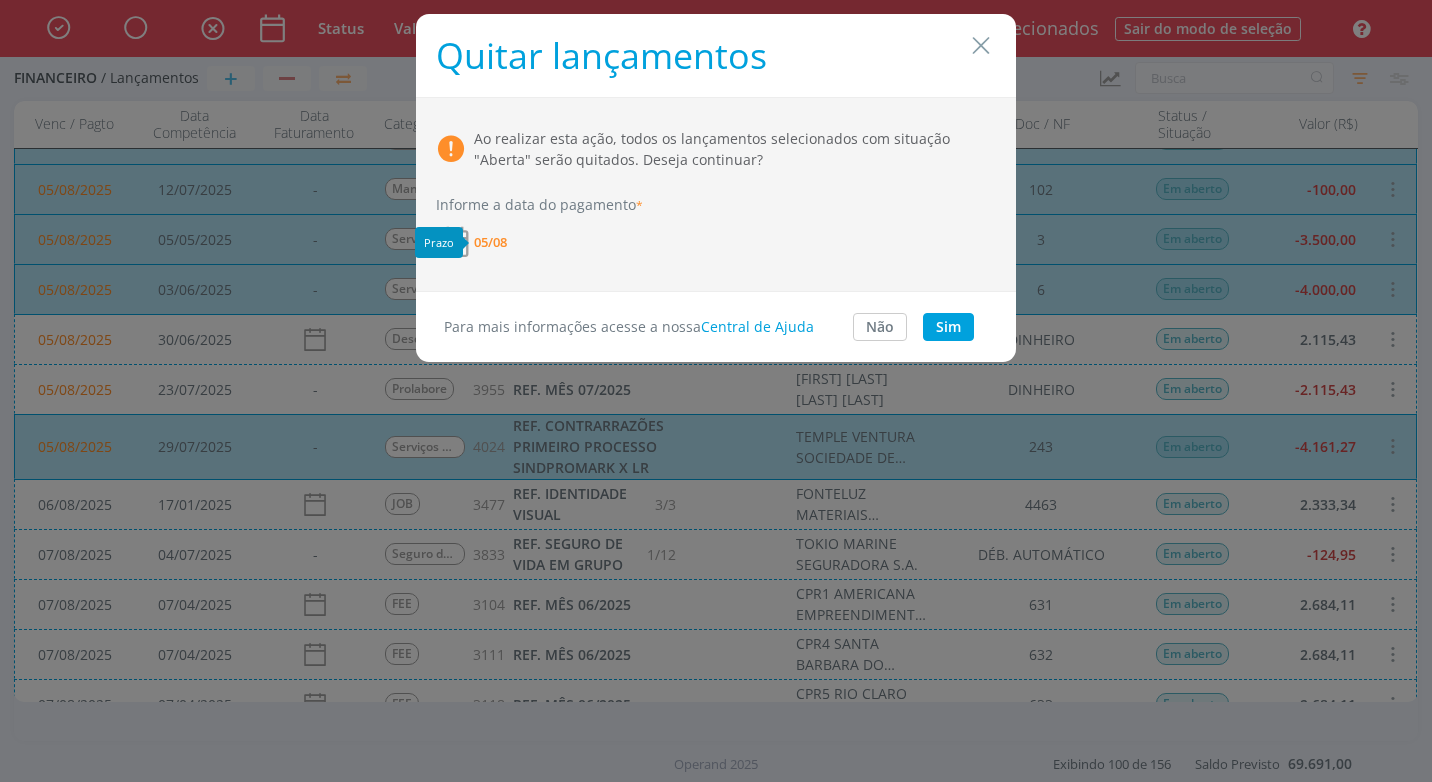 click on "05/08" at bounding box center (490, 242) 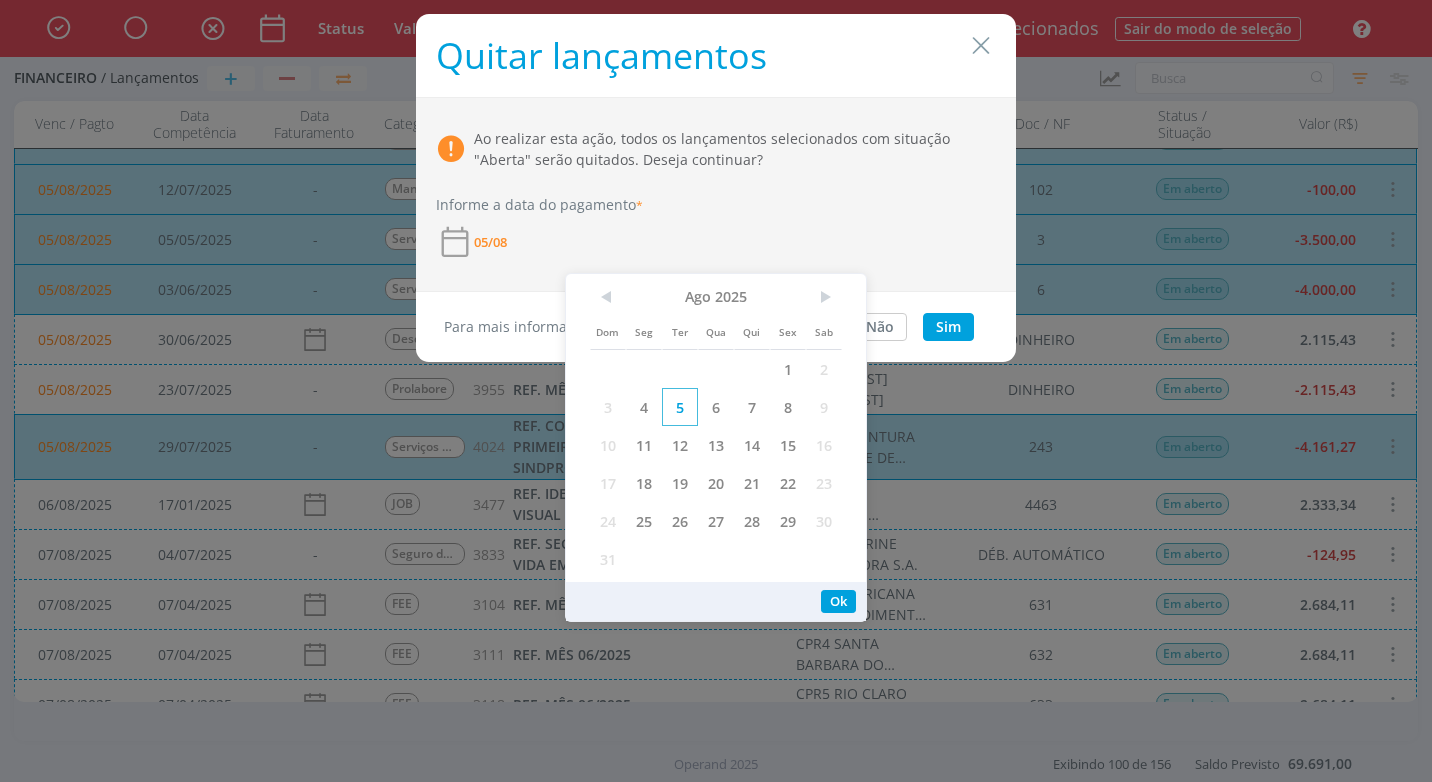 click on "5" at bounding box center [680, 407] 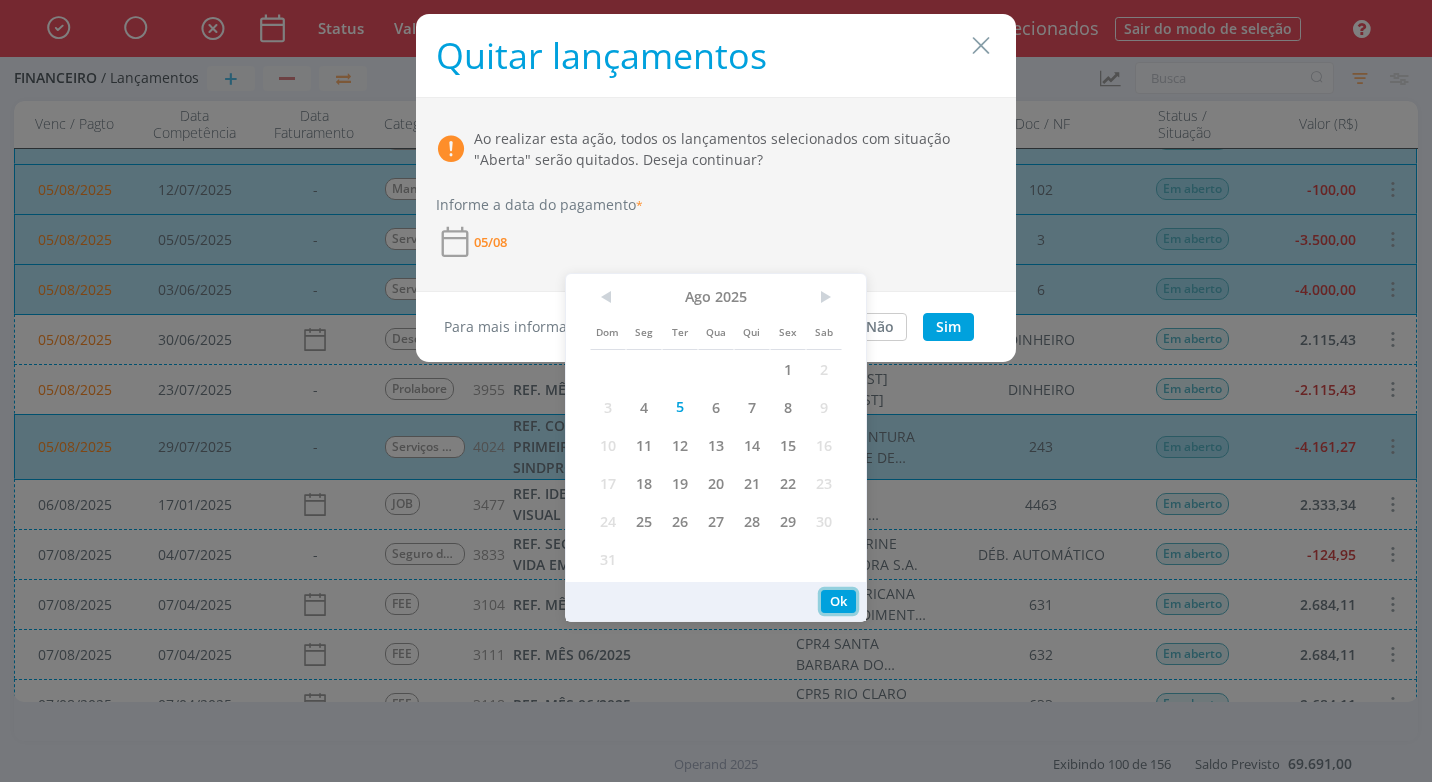 drag, startPoint x: 839, startPoint y: 603, endPoint x: 853, endPoint y: 572, distance: 34.0147 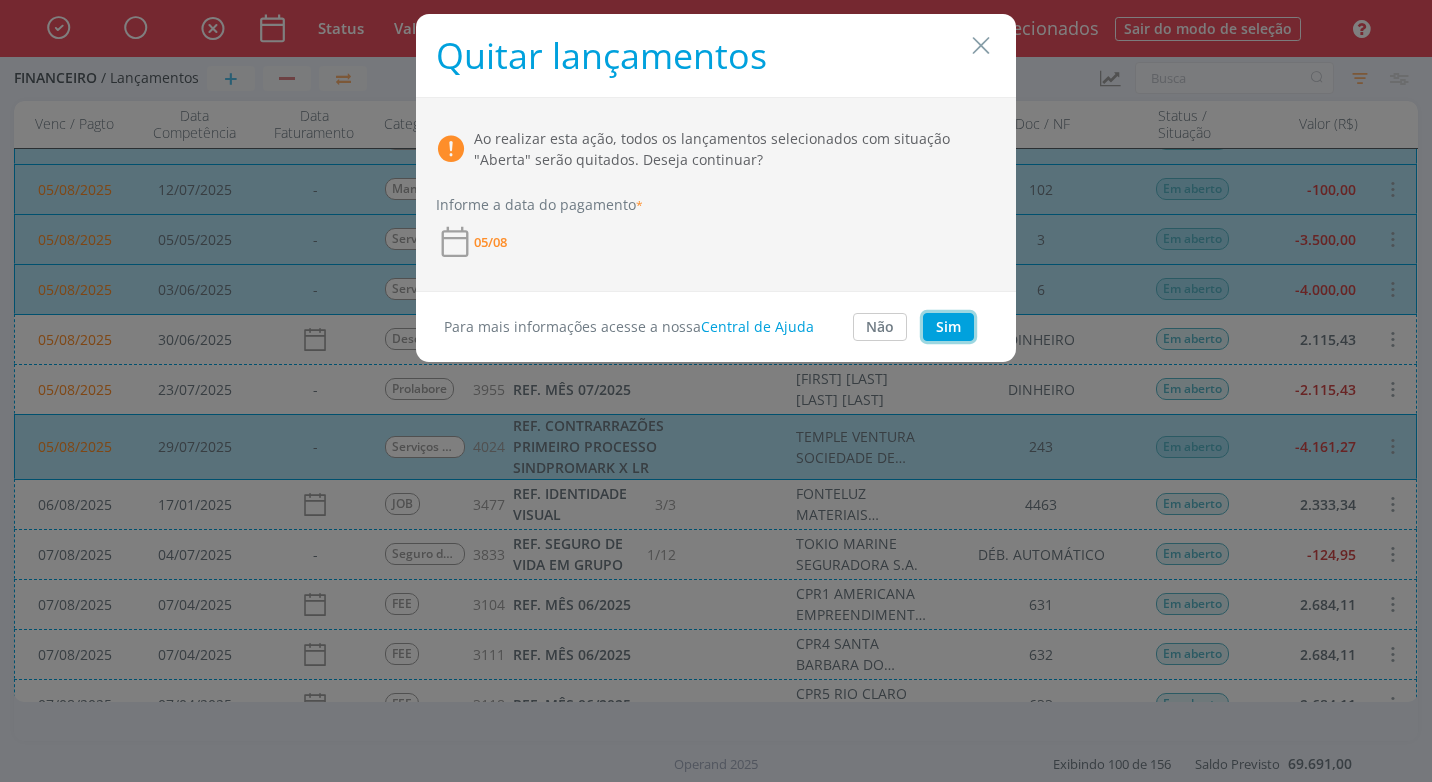 click on "Sim" at bounding box center (948, 327) 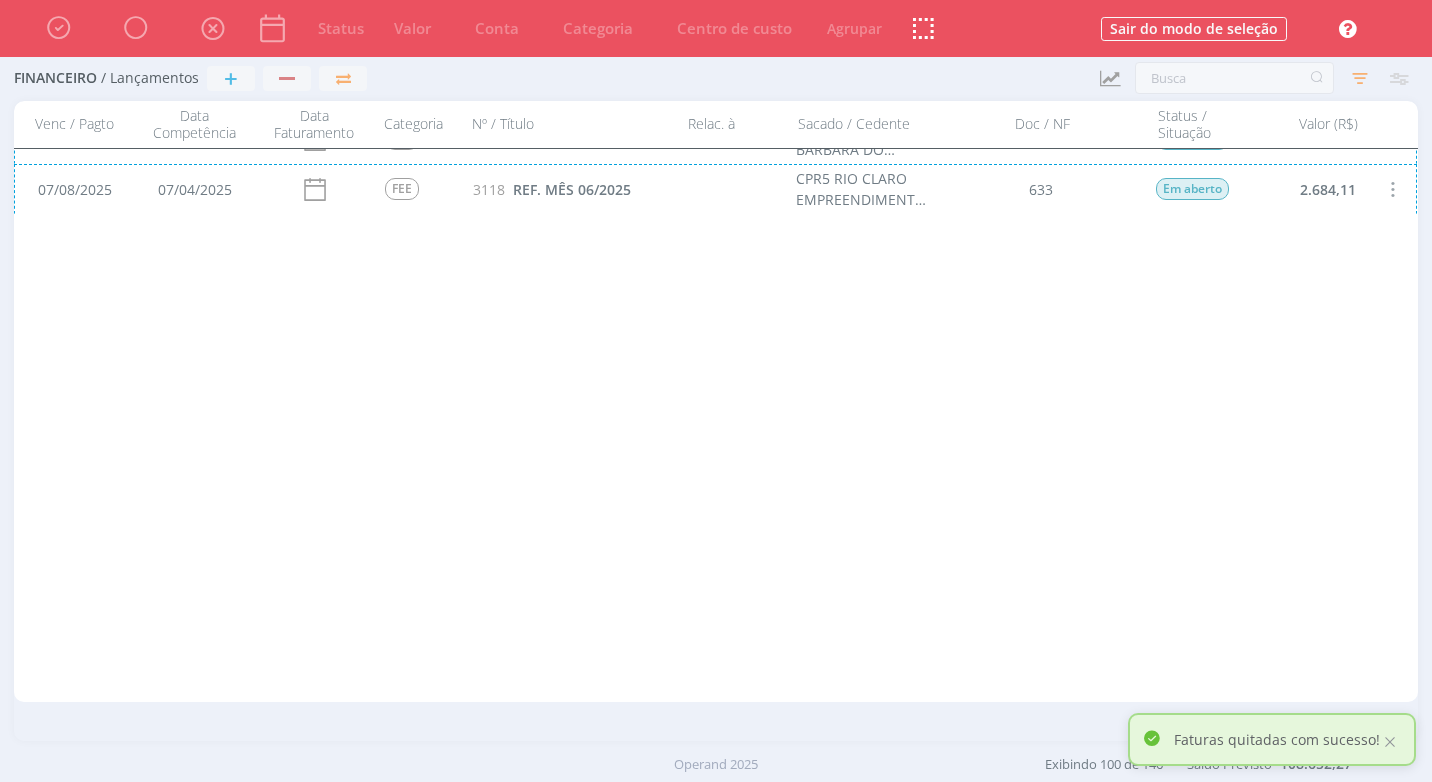 scroll, scrollTop: 0, scrollLeft: 0, axis: both 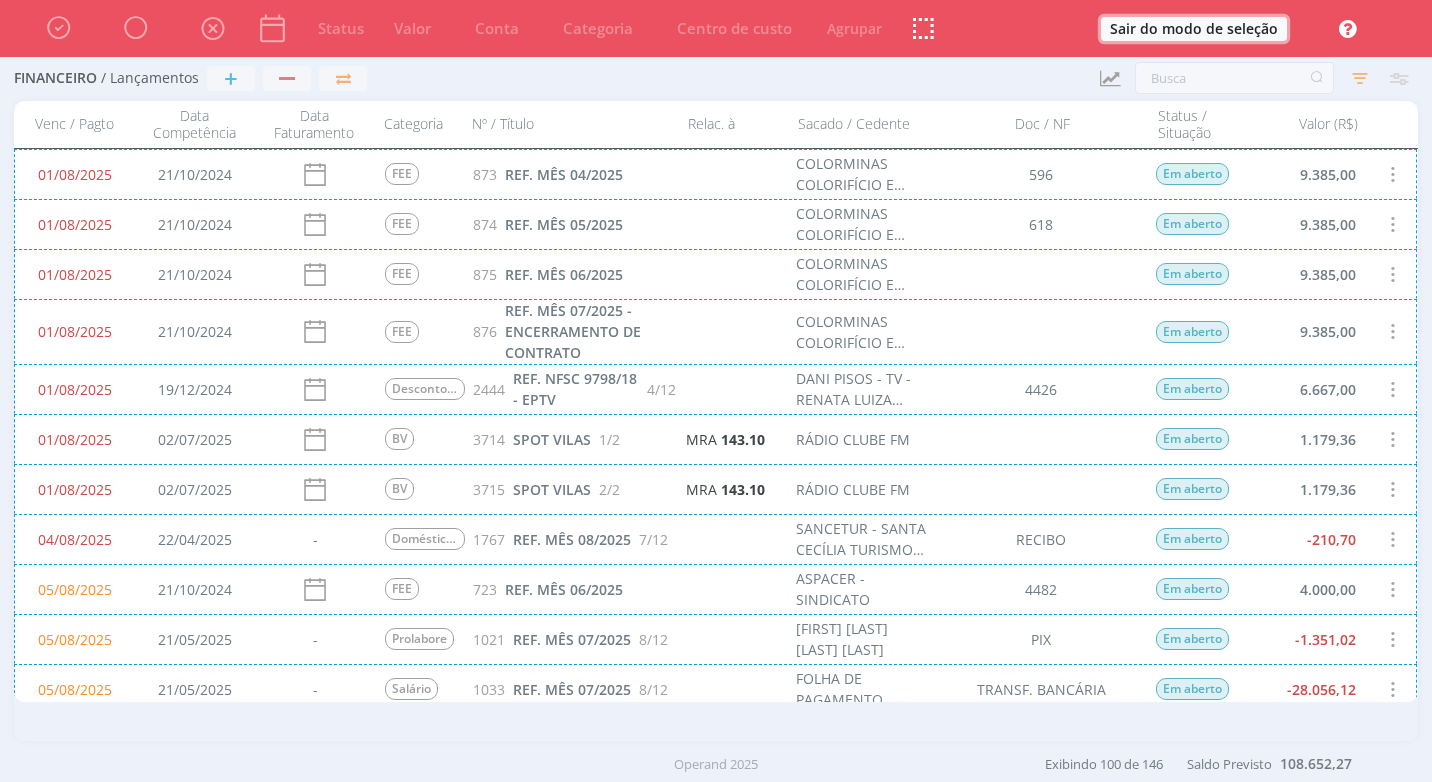 click on "Sair do modo de seleção" at bounding box center (1194, 29) 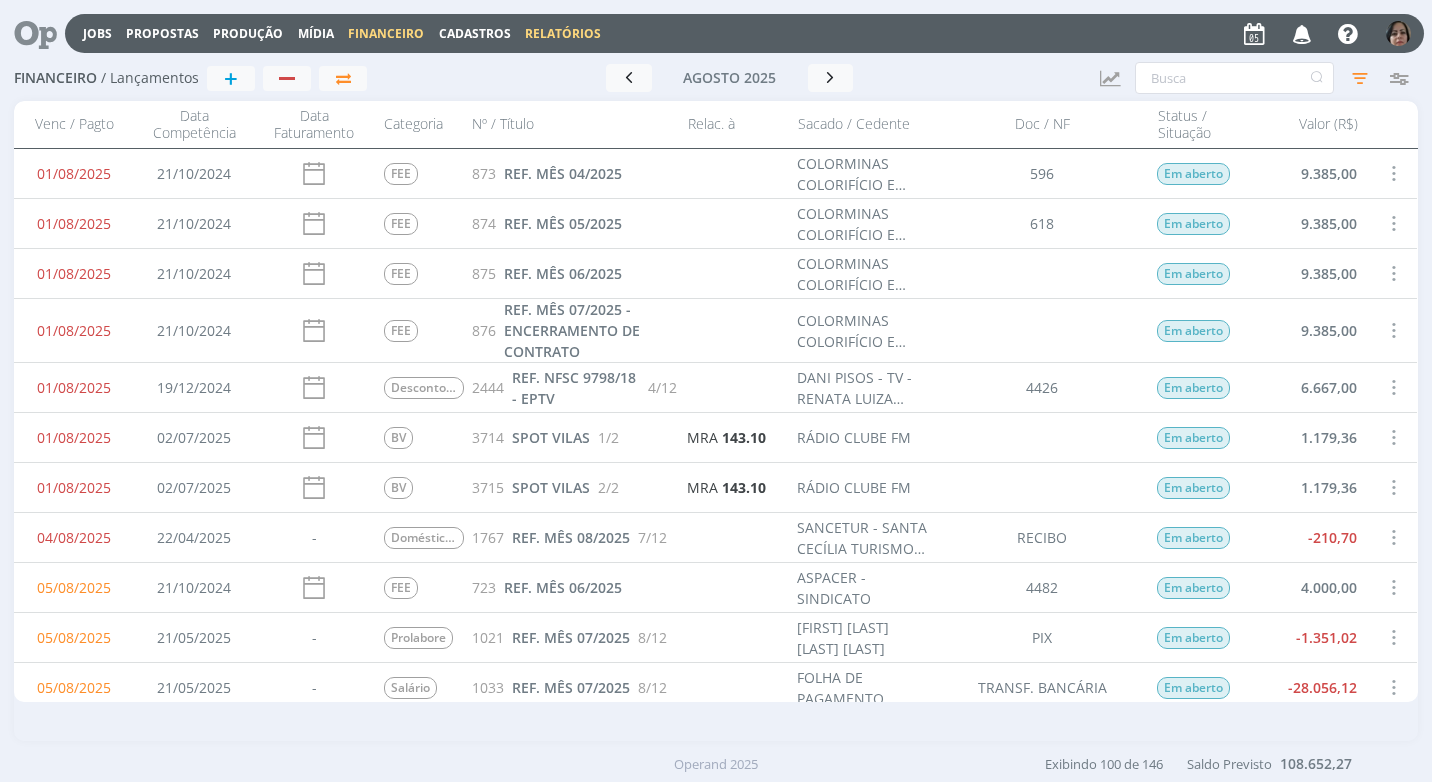 click on "Relatórios" at bounding box center [563, 33] 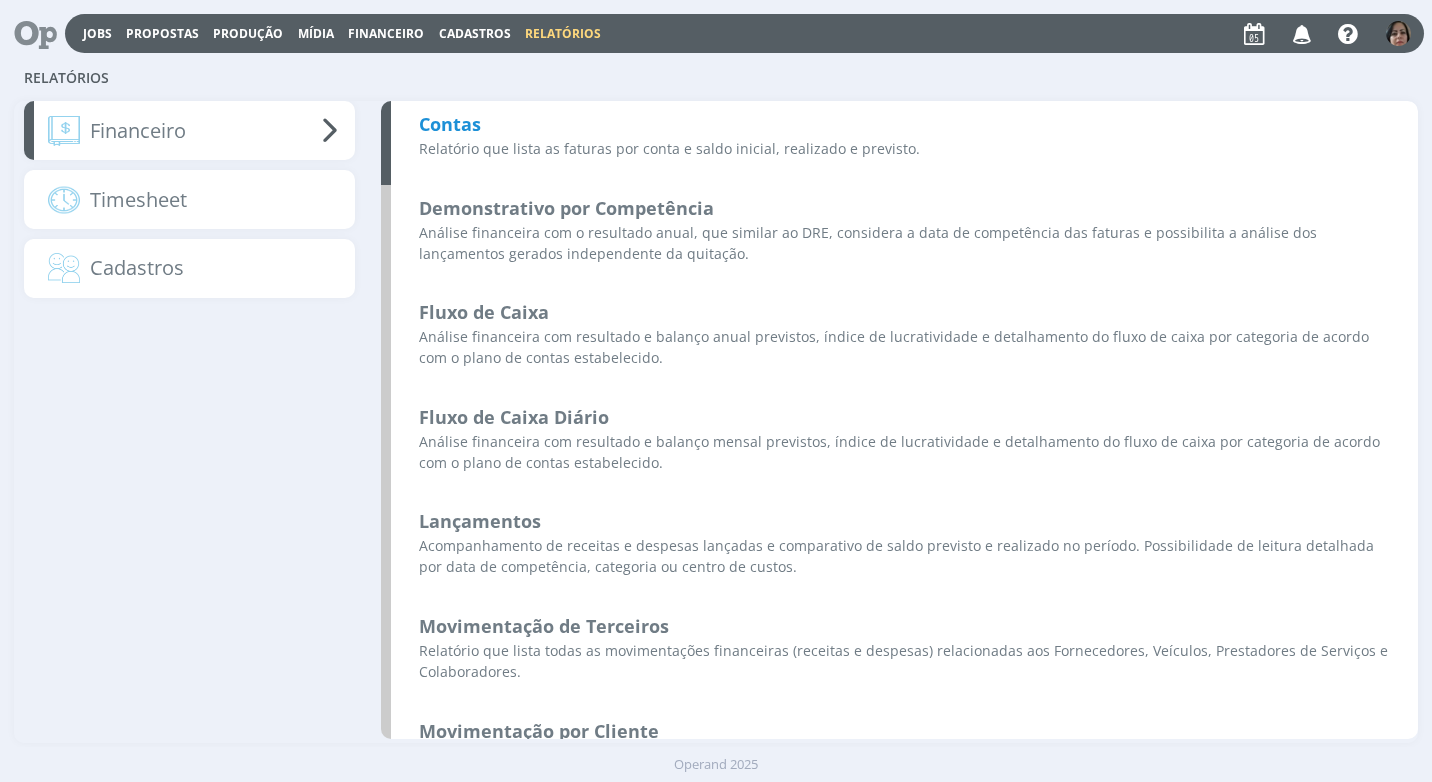 click on "Contas" at bounding box center (450, 124) 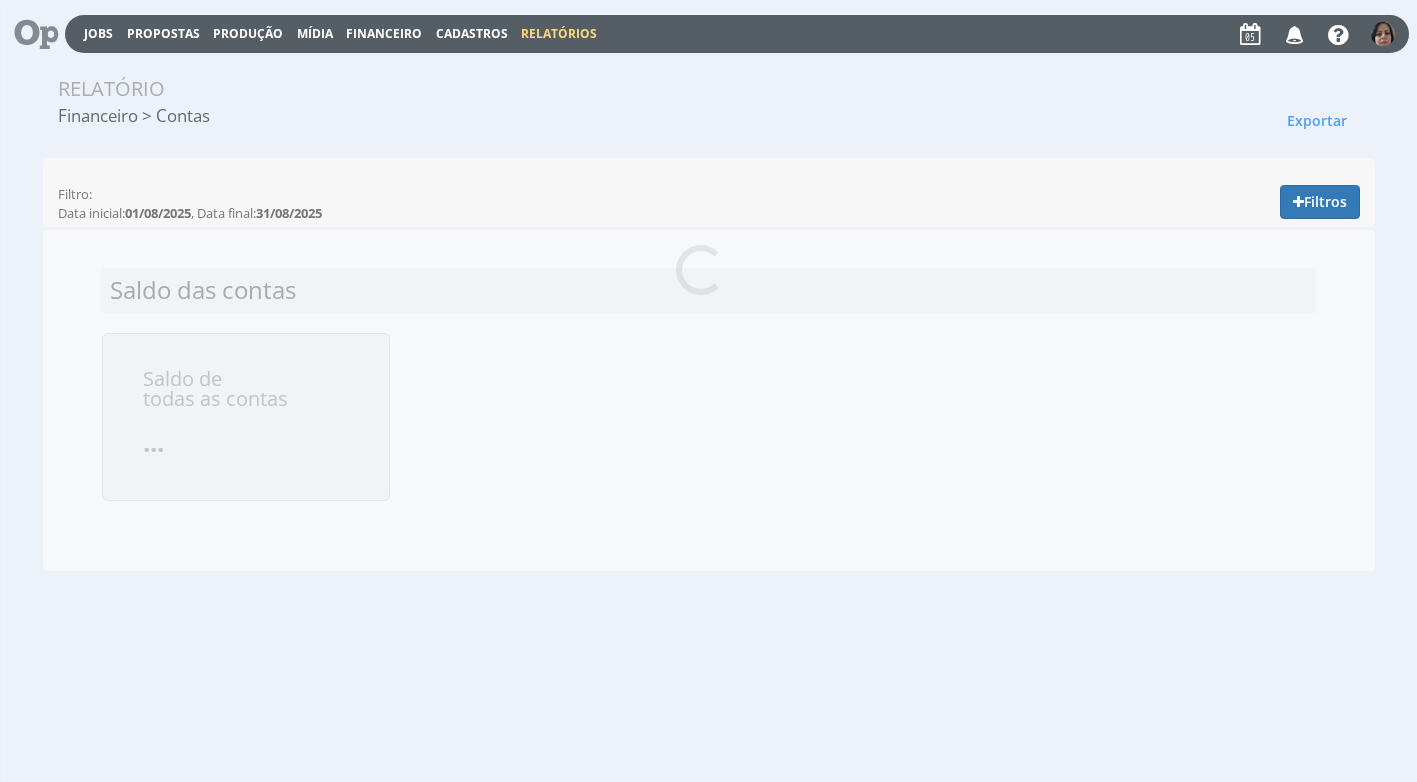scroll, scrollTop: 0, scrollLeft: 0, axis: both 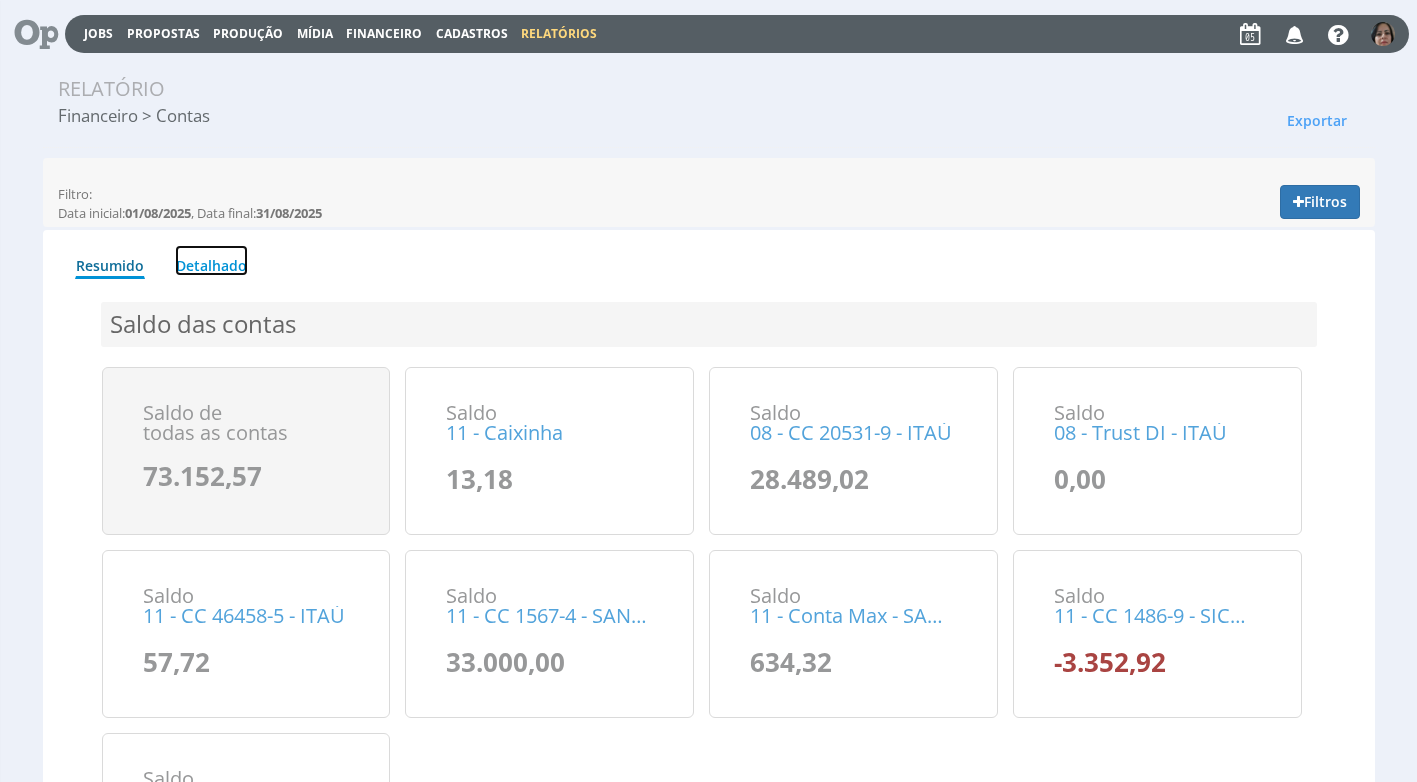 click on "Detalhado" at bounding box center (211, 260) 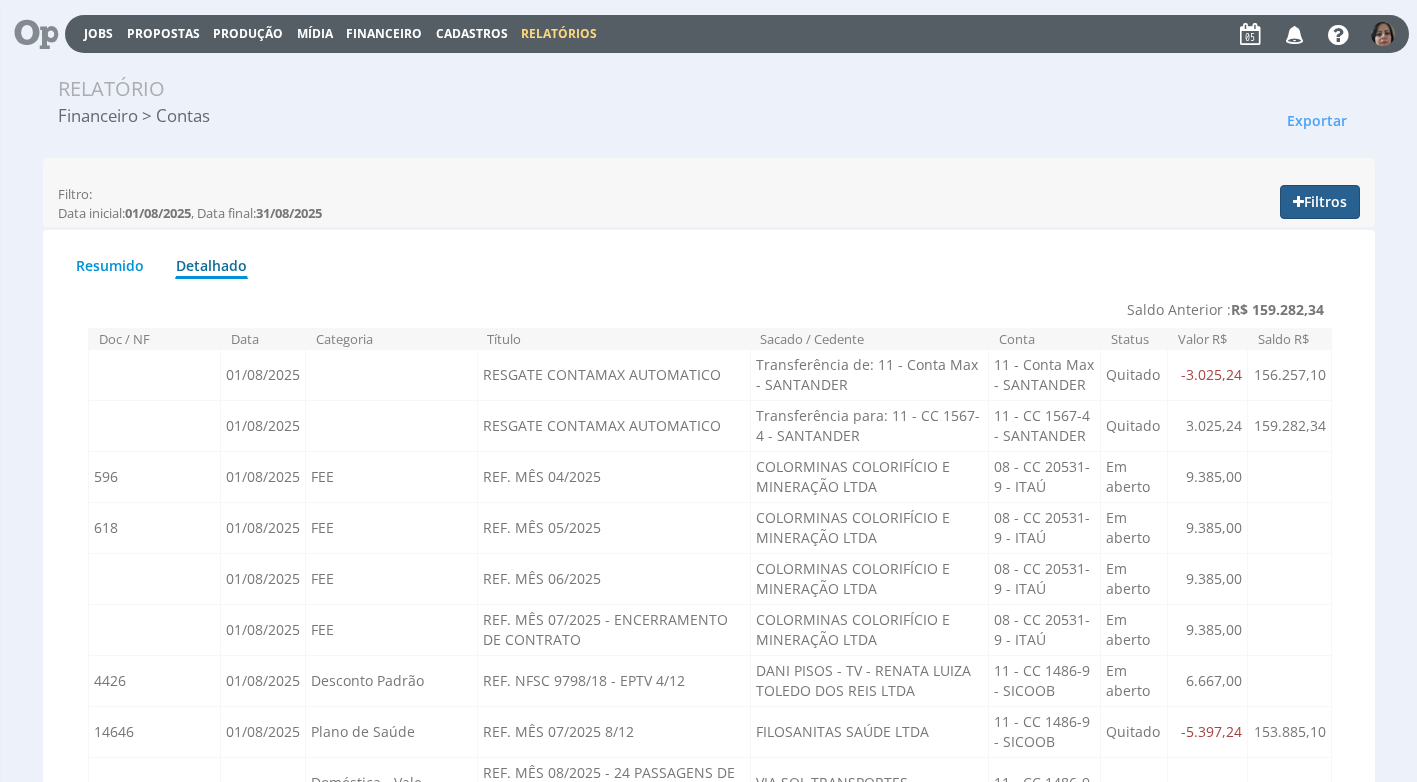 click on "Filtros" at bounding box center [1320, 202] 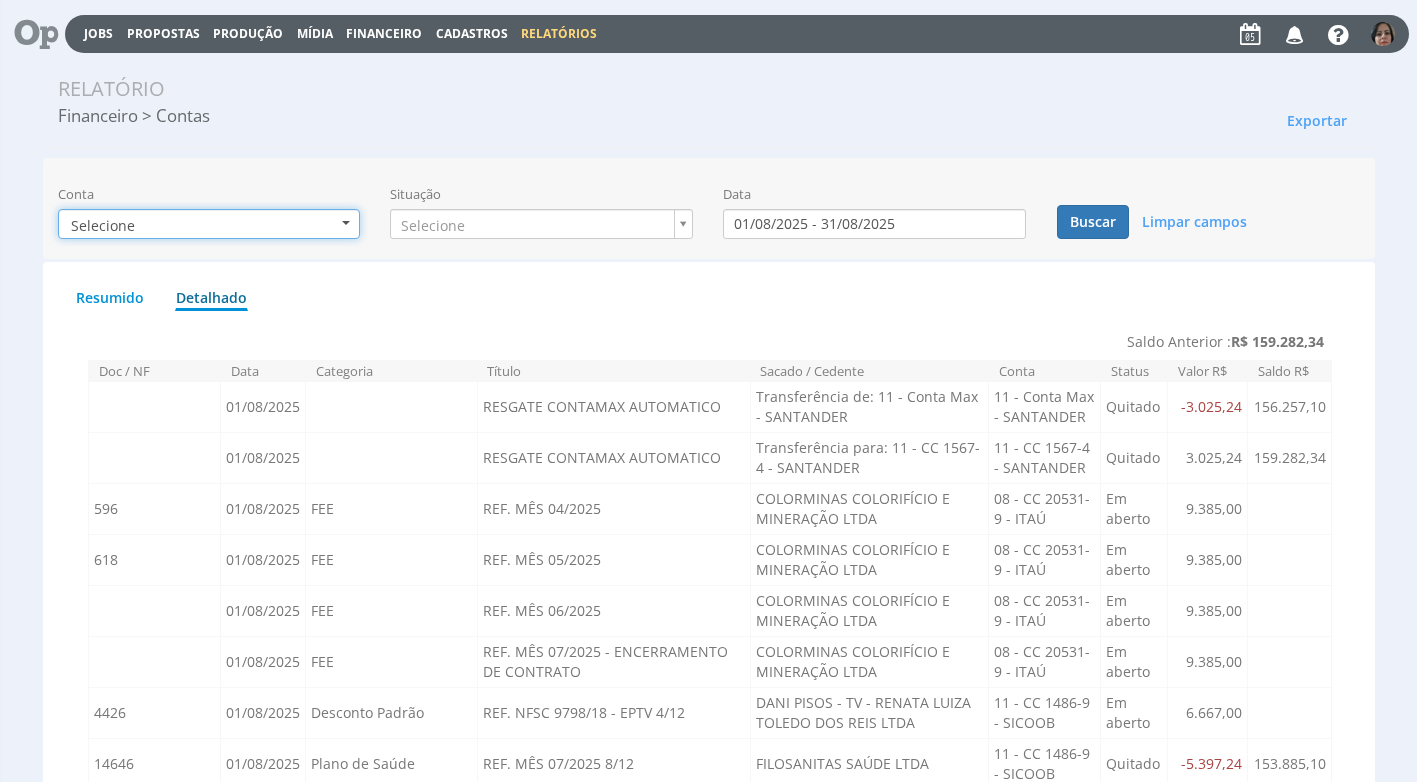click on "Selecione" at bounding box center [209, 224] 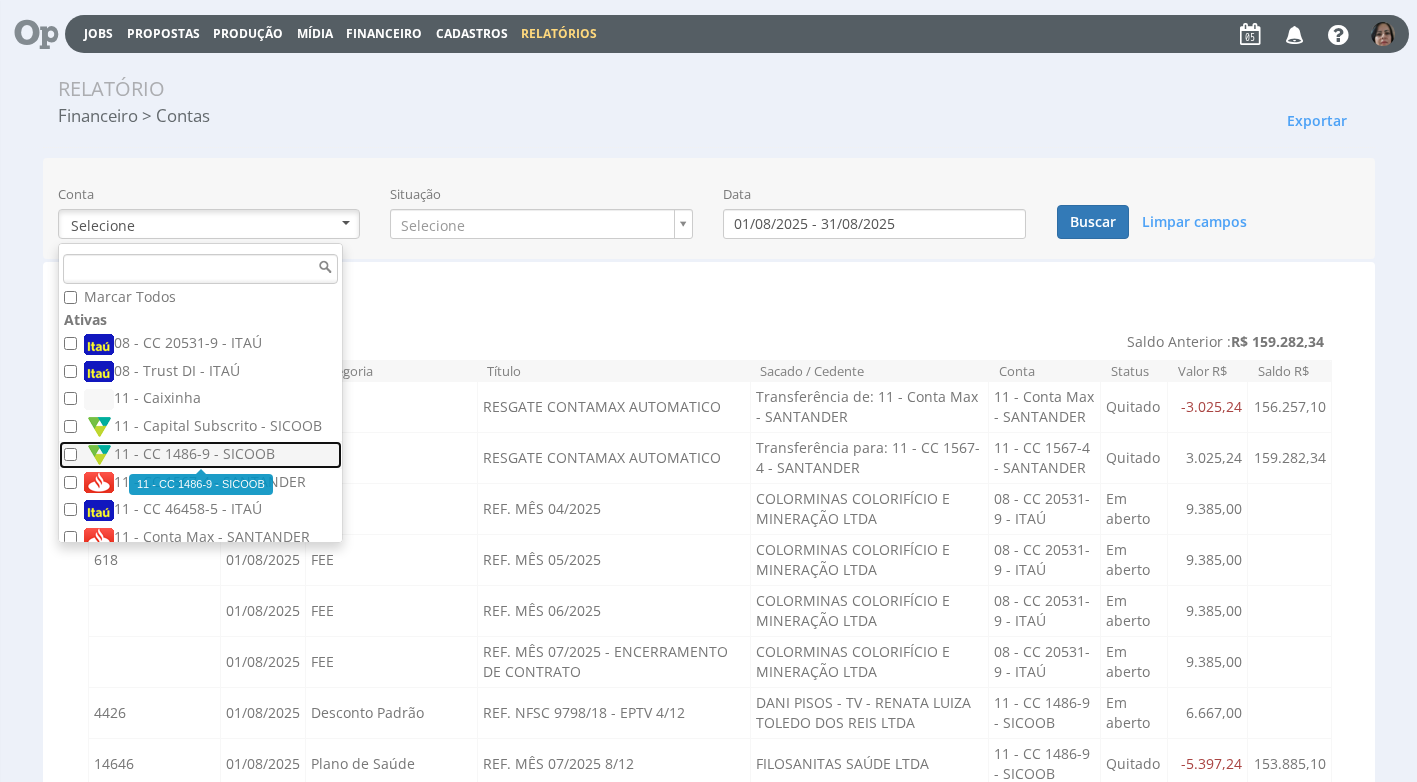 click on "11 - CC 1486-9 - SICOOB" at bounding box center (203, 455) 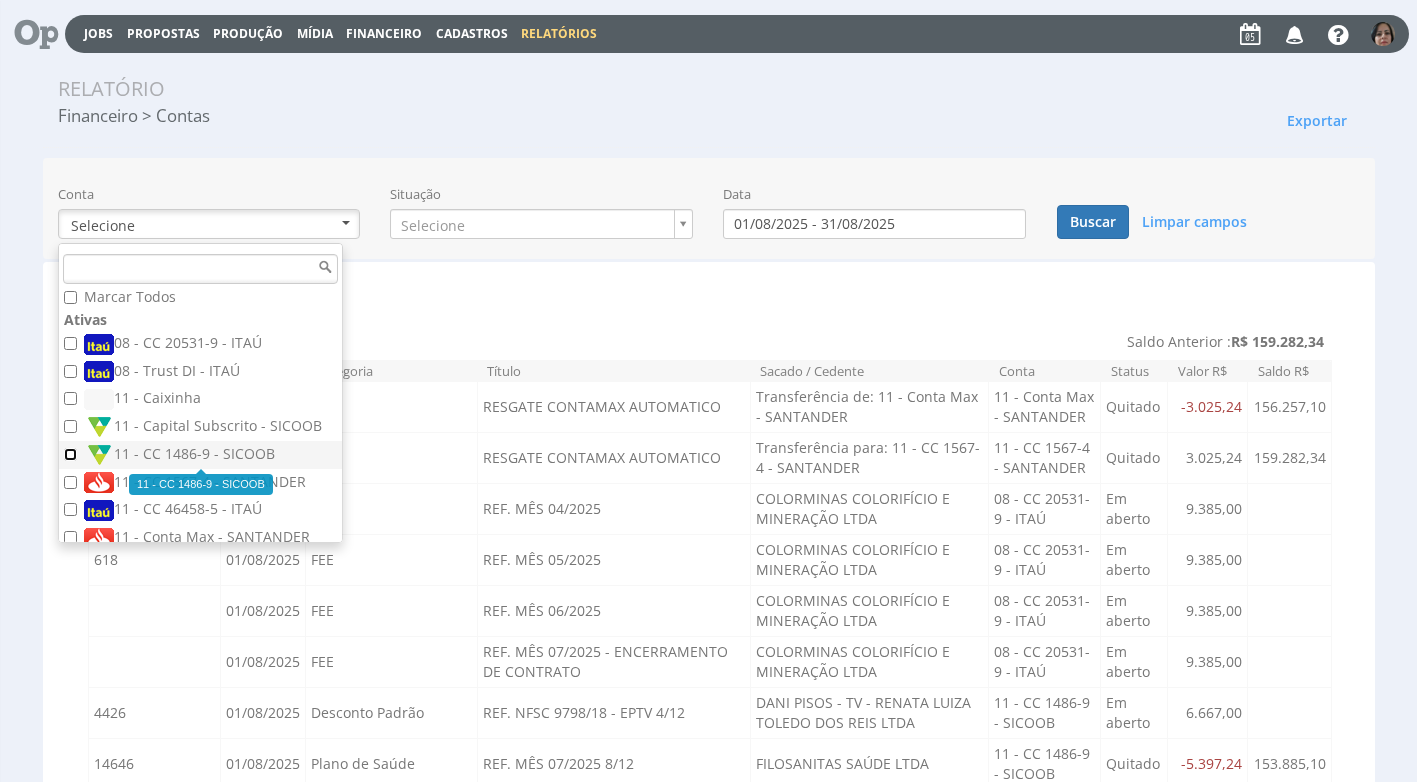 click on "11 - CC 1486-9 - SICOOB" at bounding box center [70, 454] 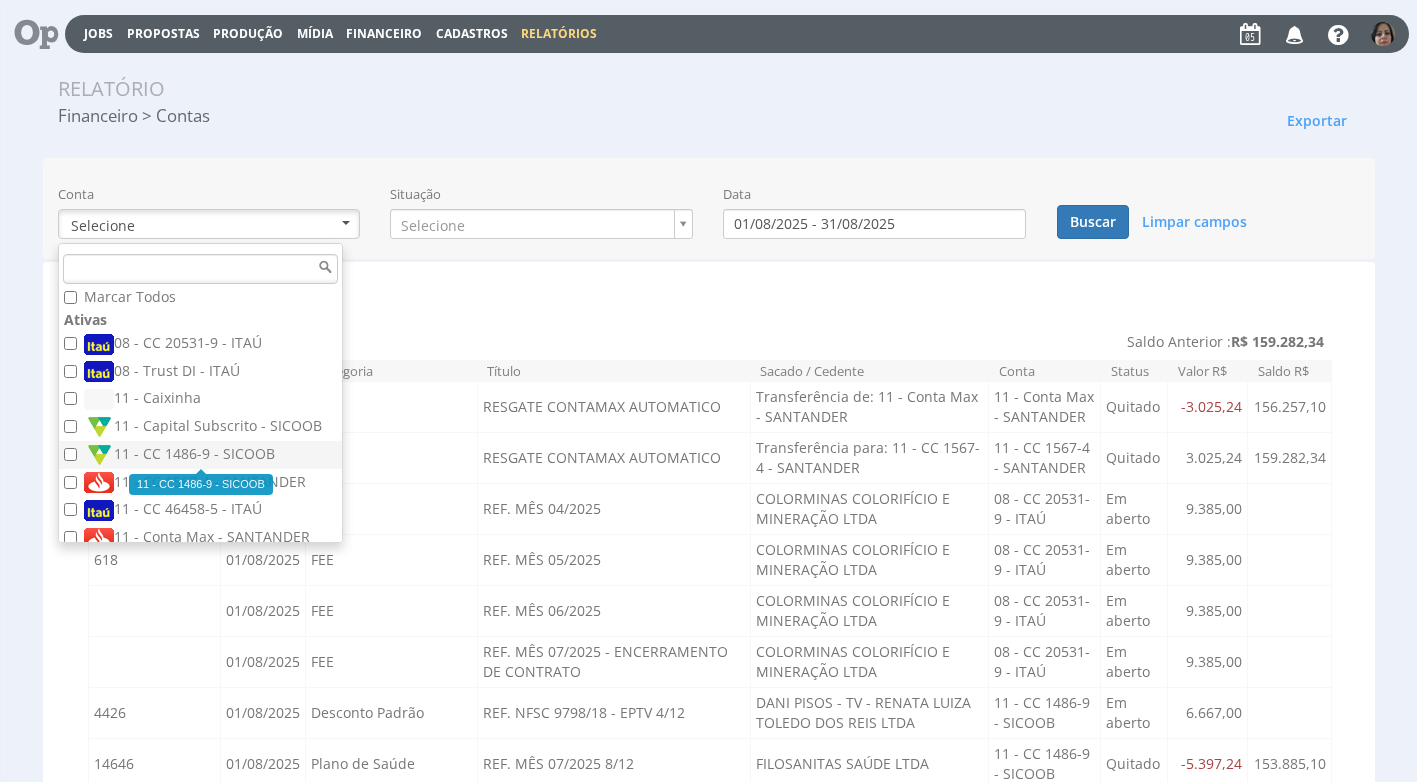 checkbox on "true" 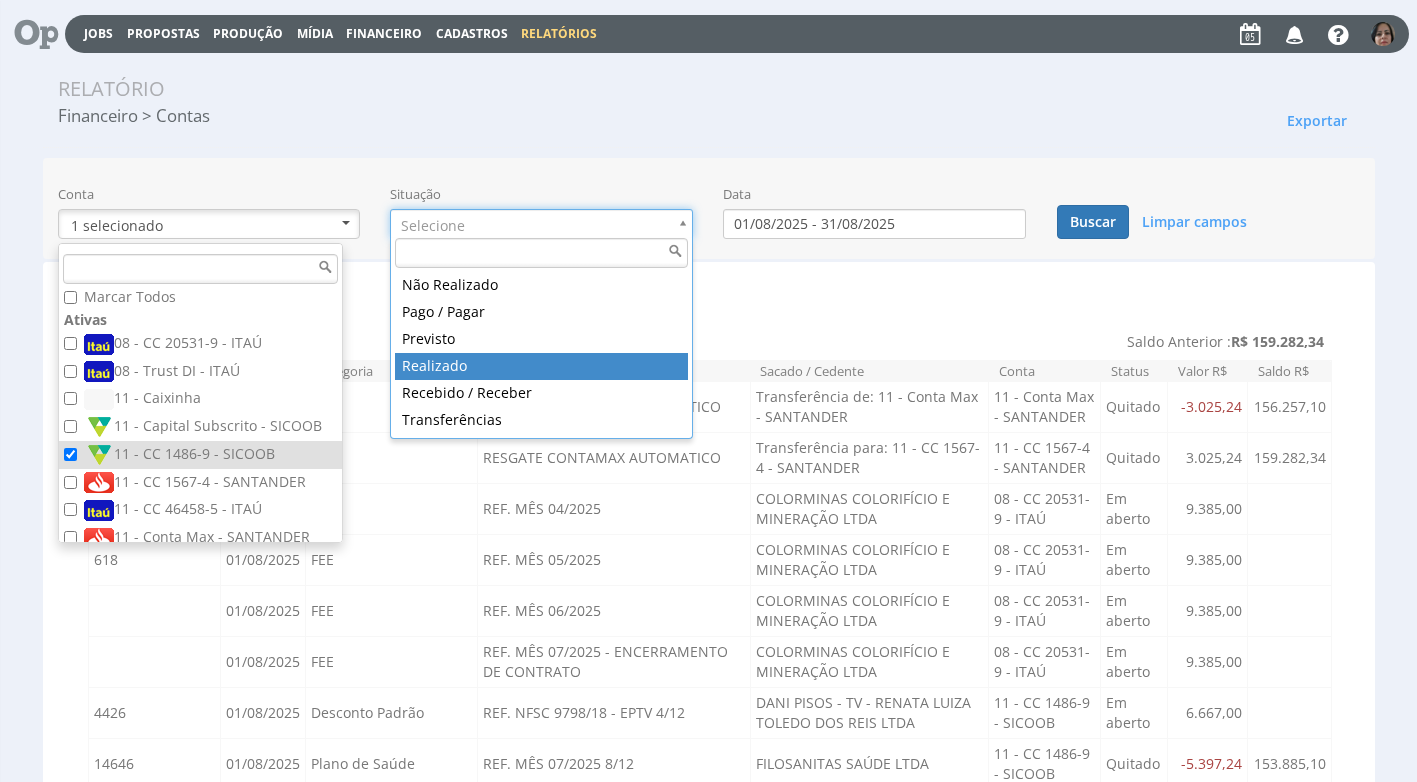 type on "realizado" 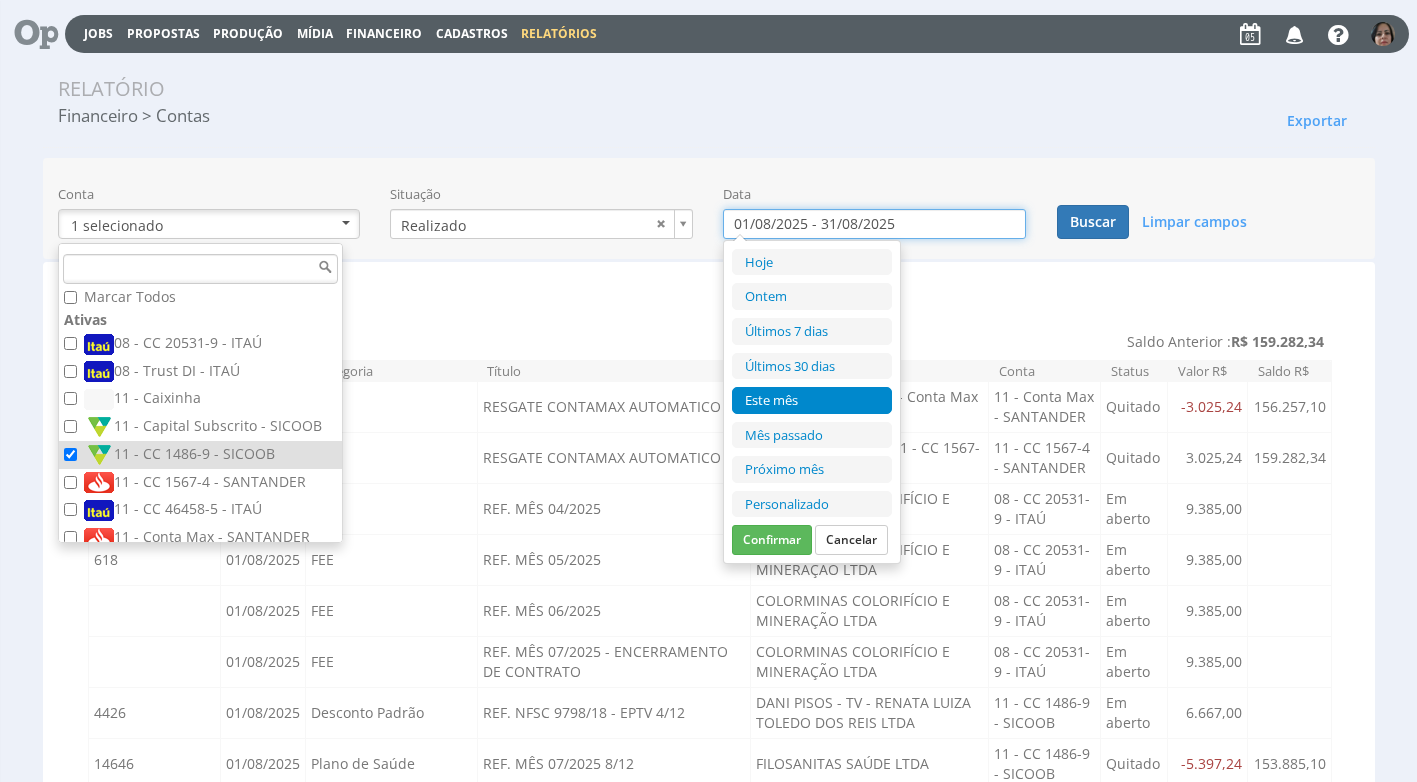 click on "01/08/2025 - 31/08/2025" at bounding box center (874, 224) 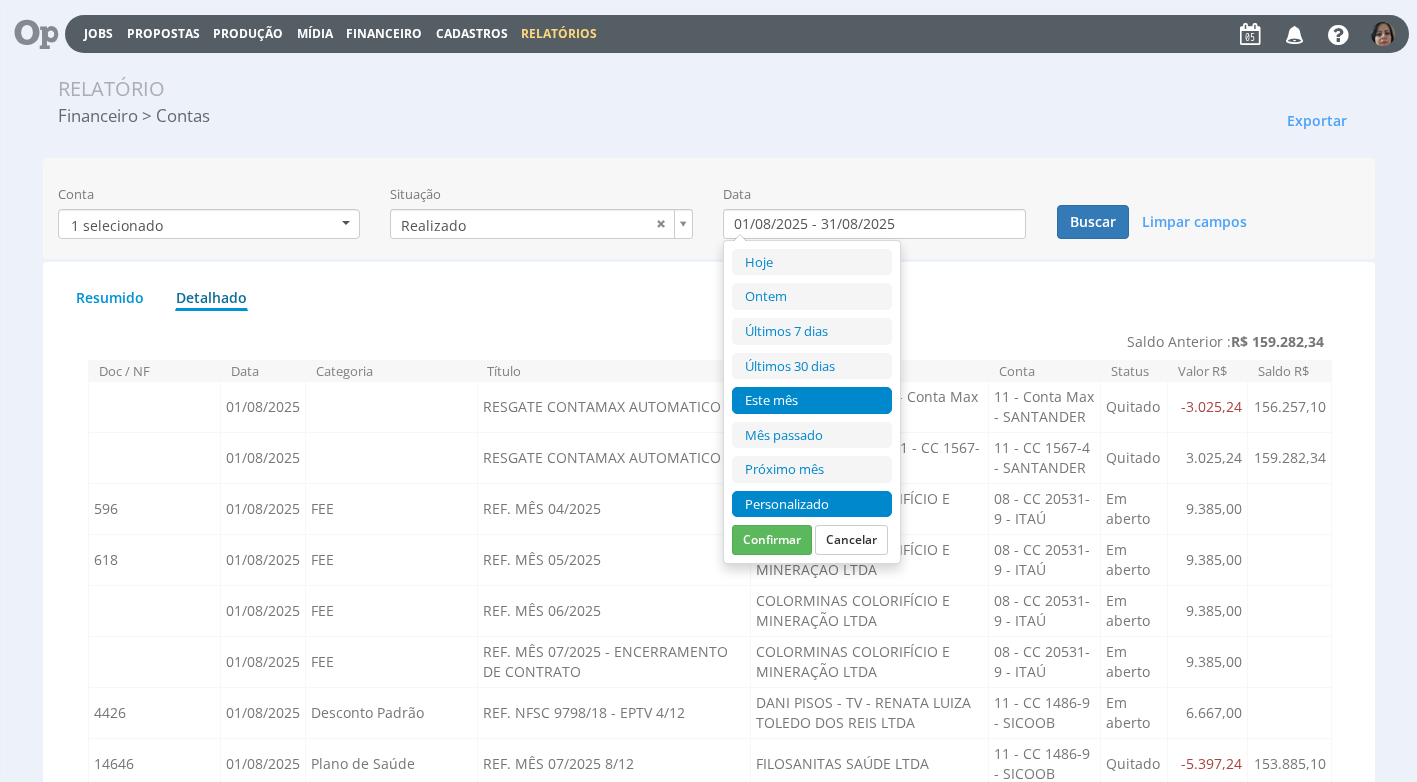 click on "Personalizado" at bounding box center [812, 504] 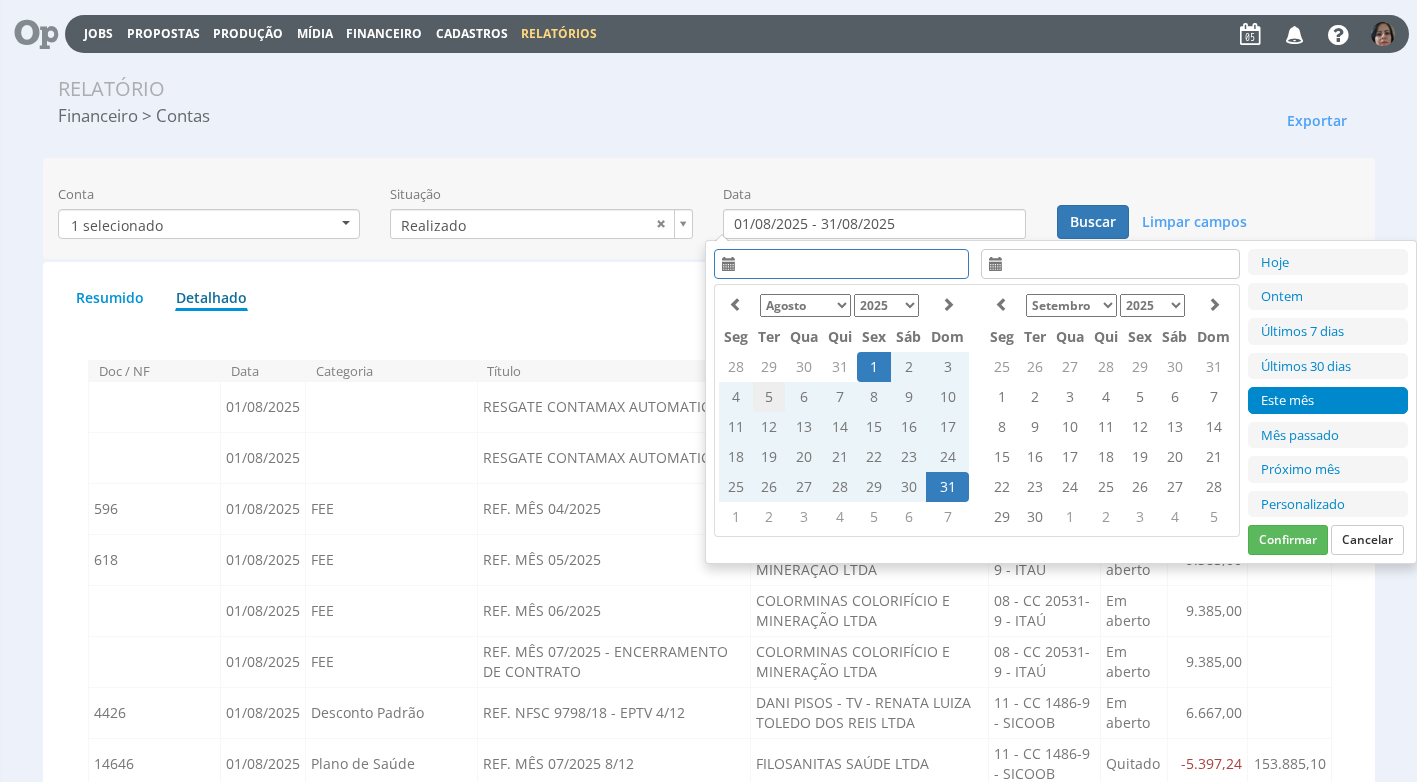 click on "5" at bounding box center (769, 397) 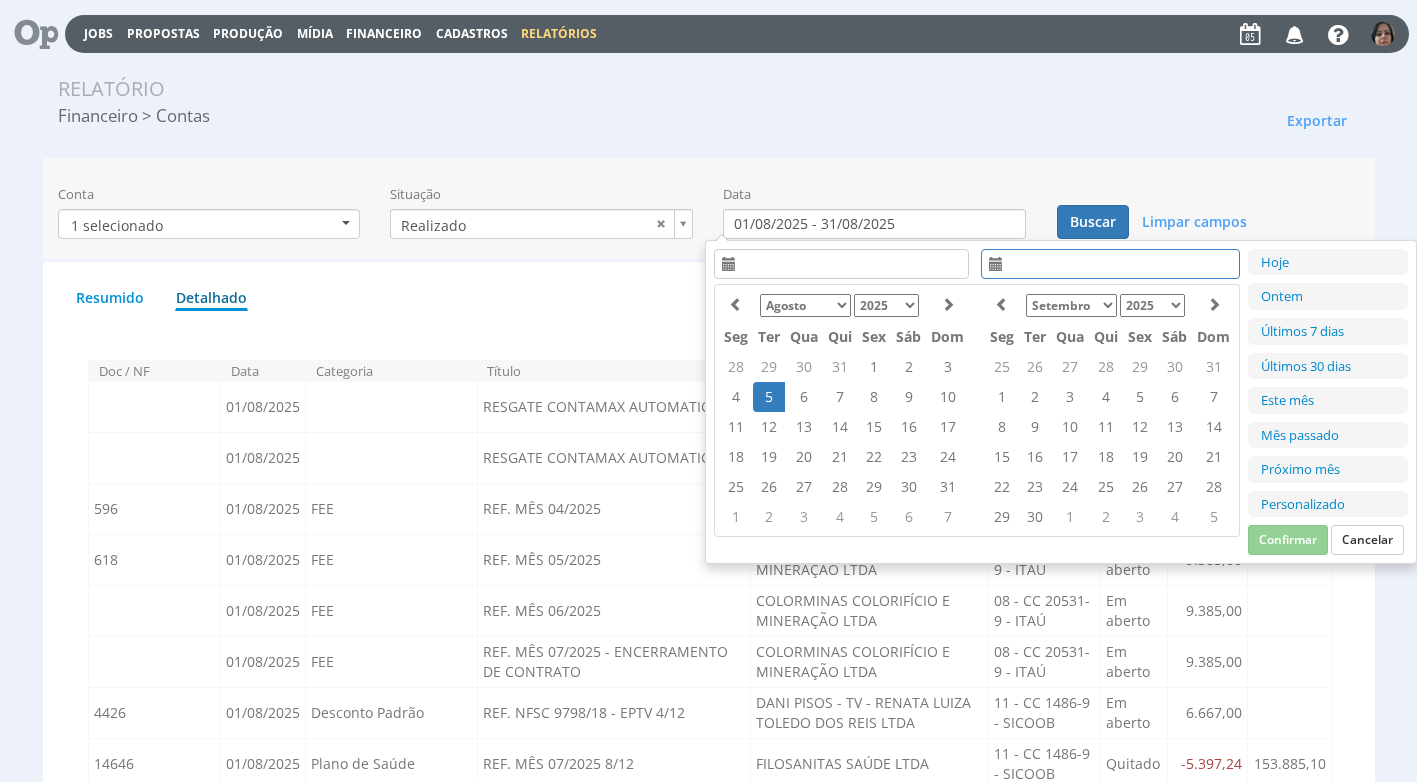 click on "5" at bounding box center (769, 397) 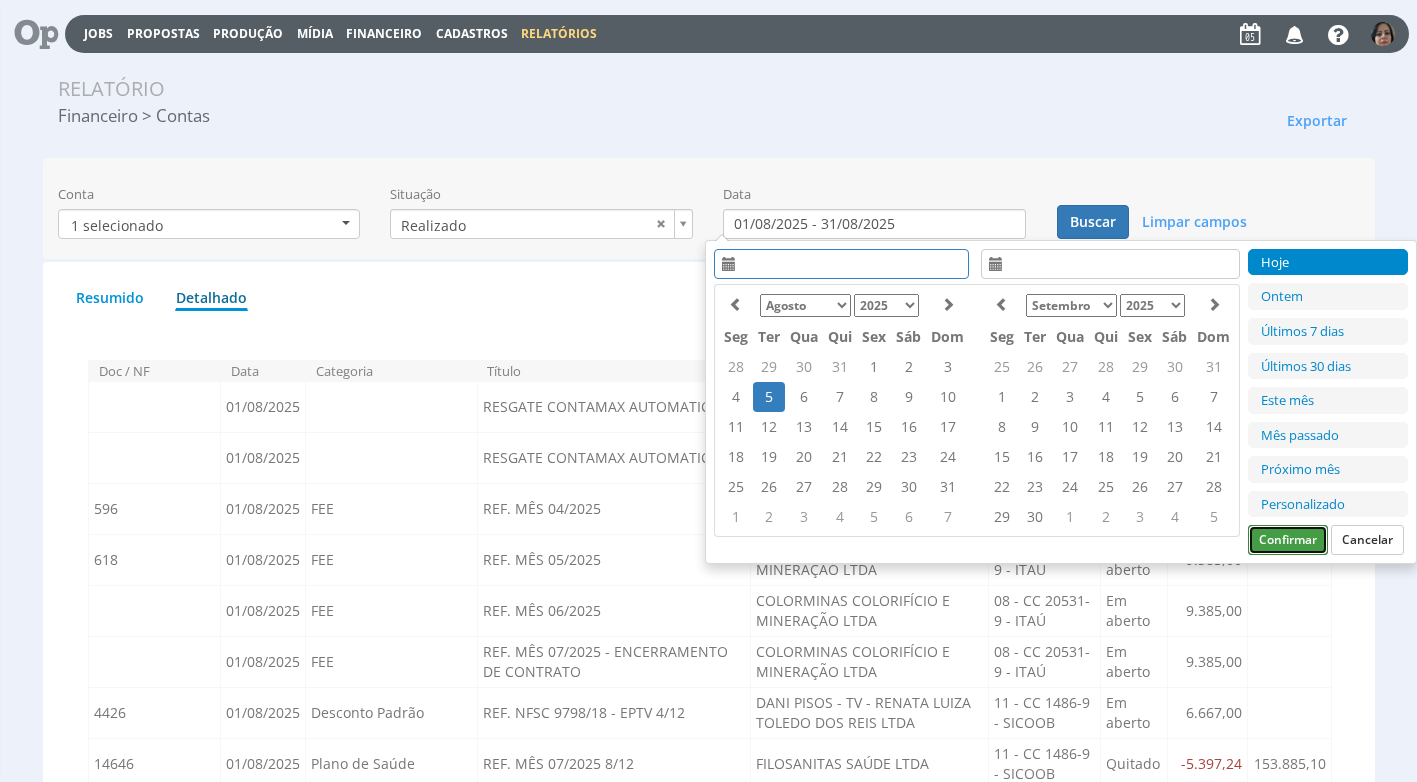 click on "Confirmar" at bounding box center [1288, 540] 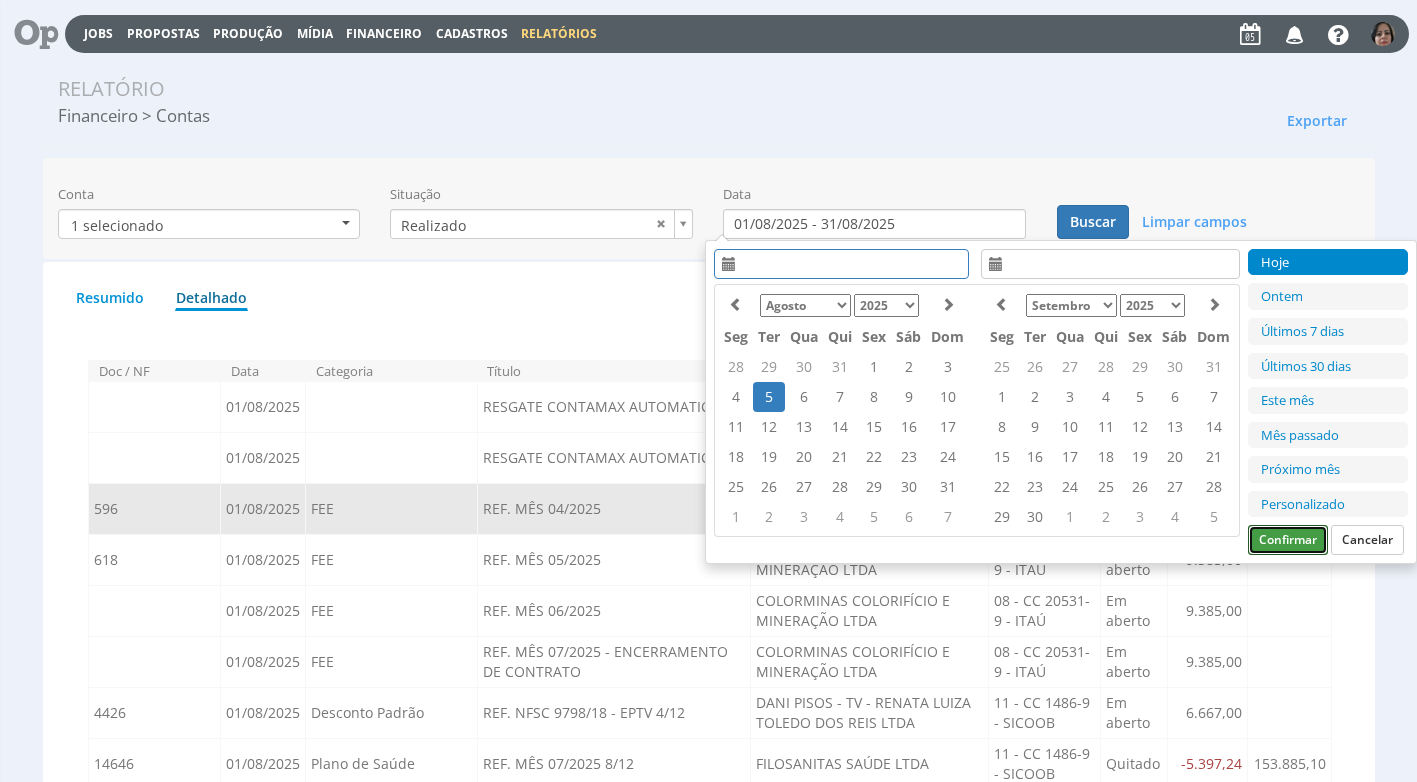 type on "[DATE] - [DATE]" 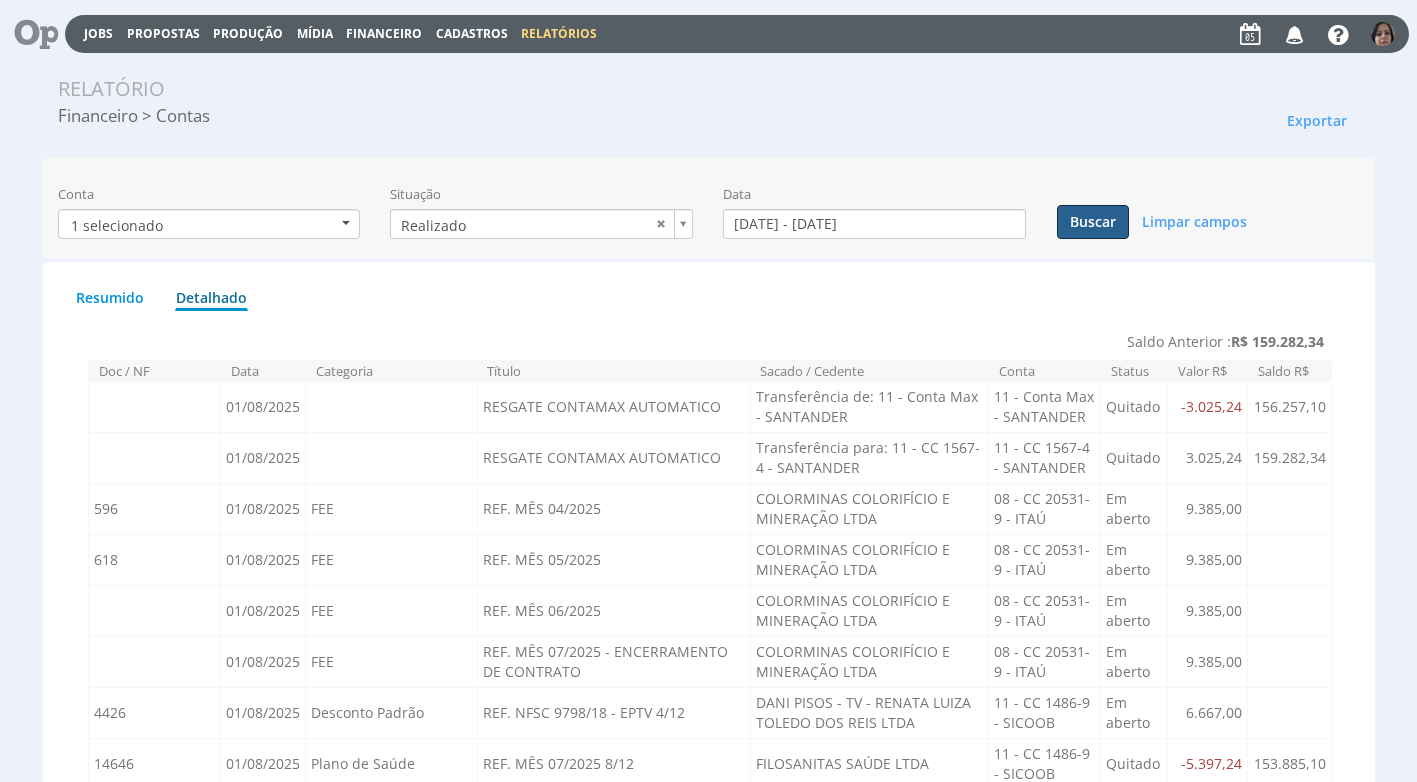 click on "Buscar" at bounding box center (1093, 222) 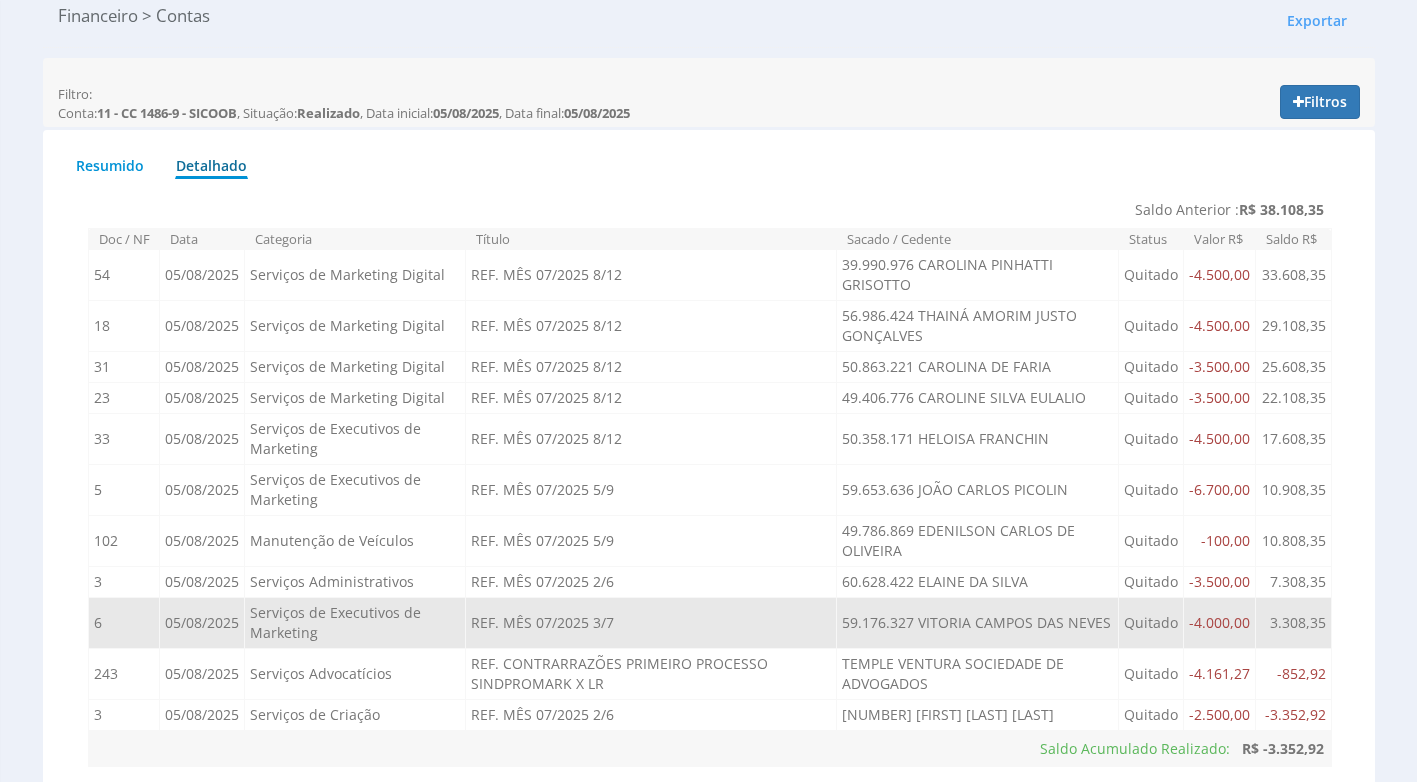 scroll, scrollTop: 157, scrollLeft: 0, axis: vertical 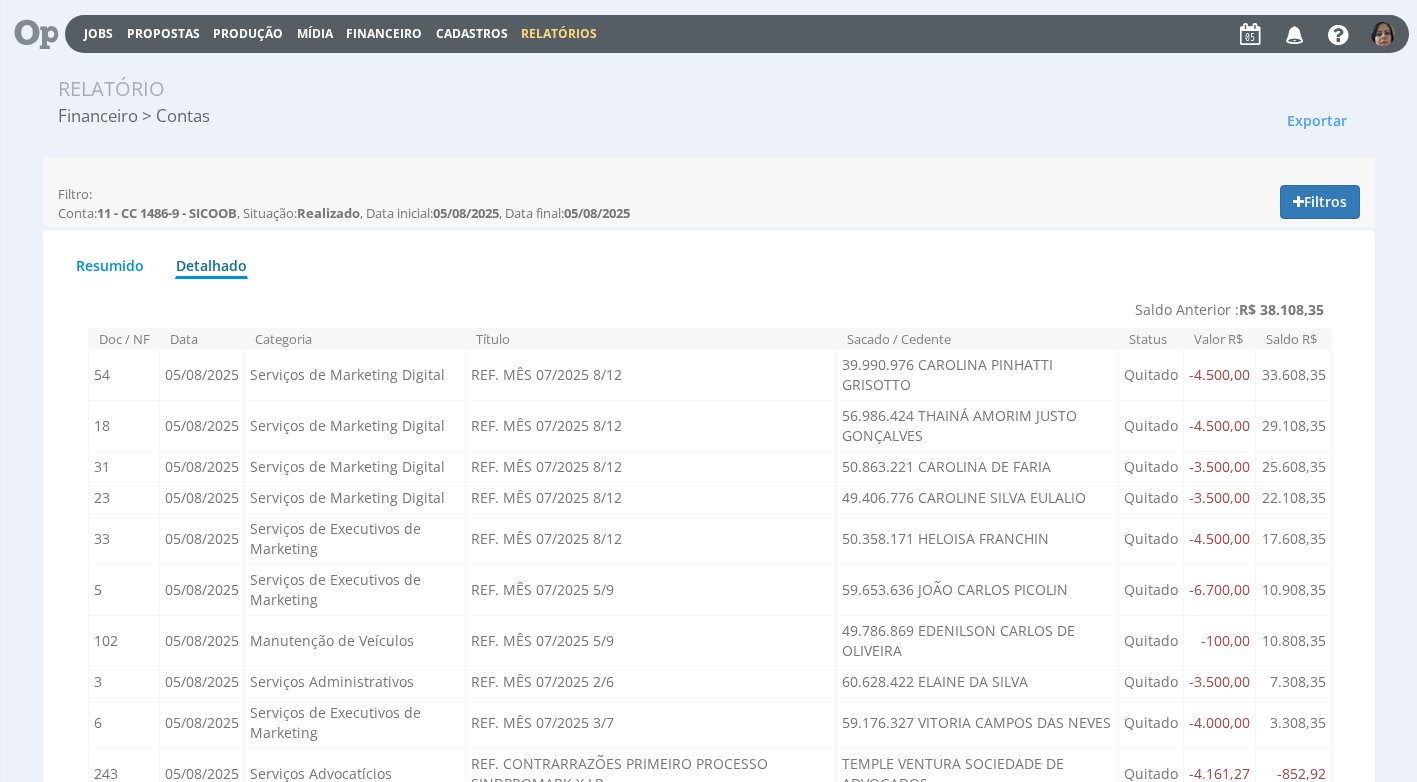 click on "Financeiro" at bounding box center (384, 33) 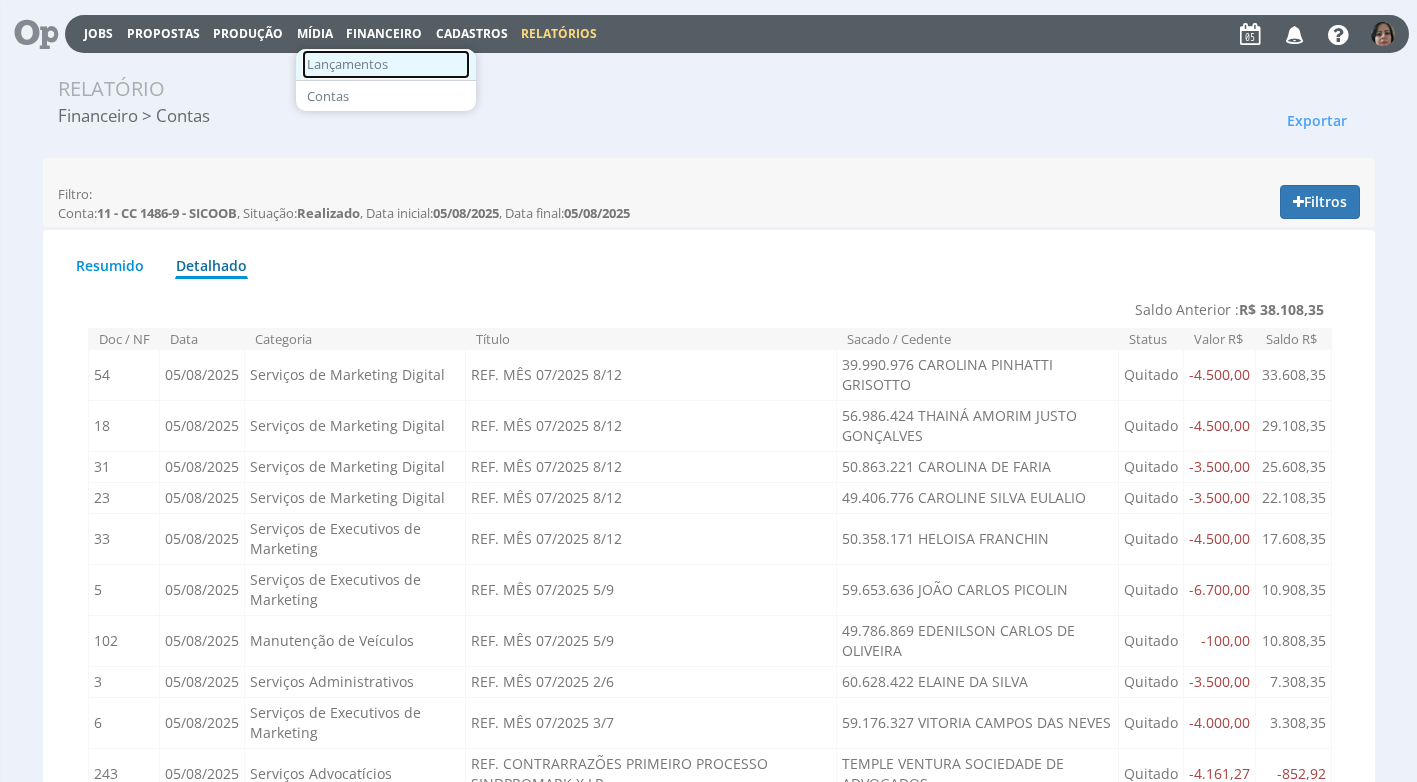 click on "Lançamentos" at bounding box center (386, 64) 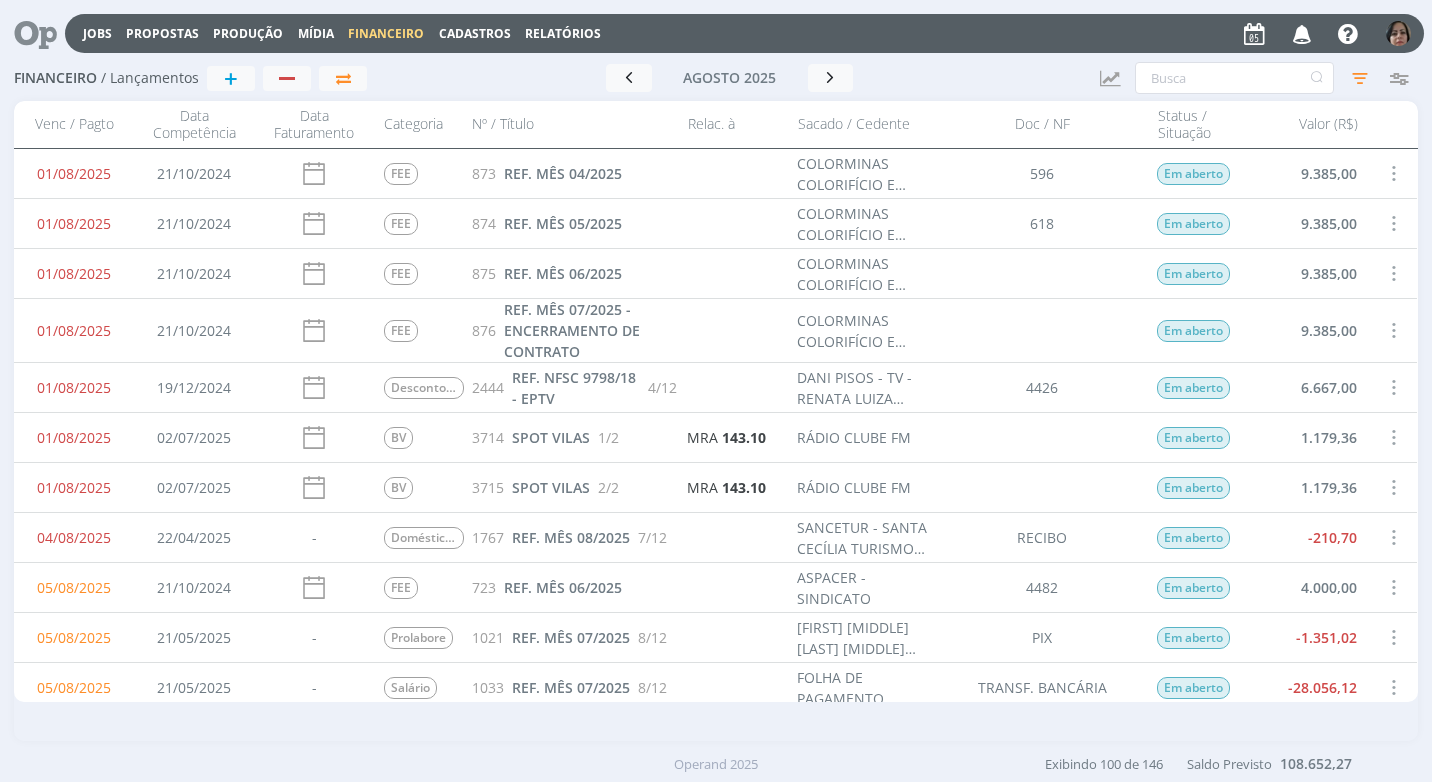 scroll, scrollTop: 0, scrollLeft: 0, axis: both 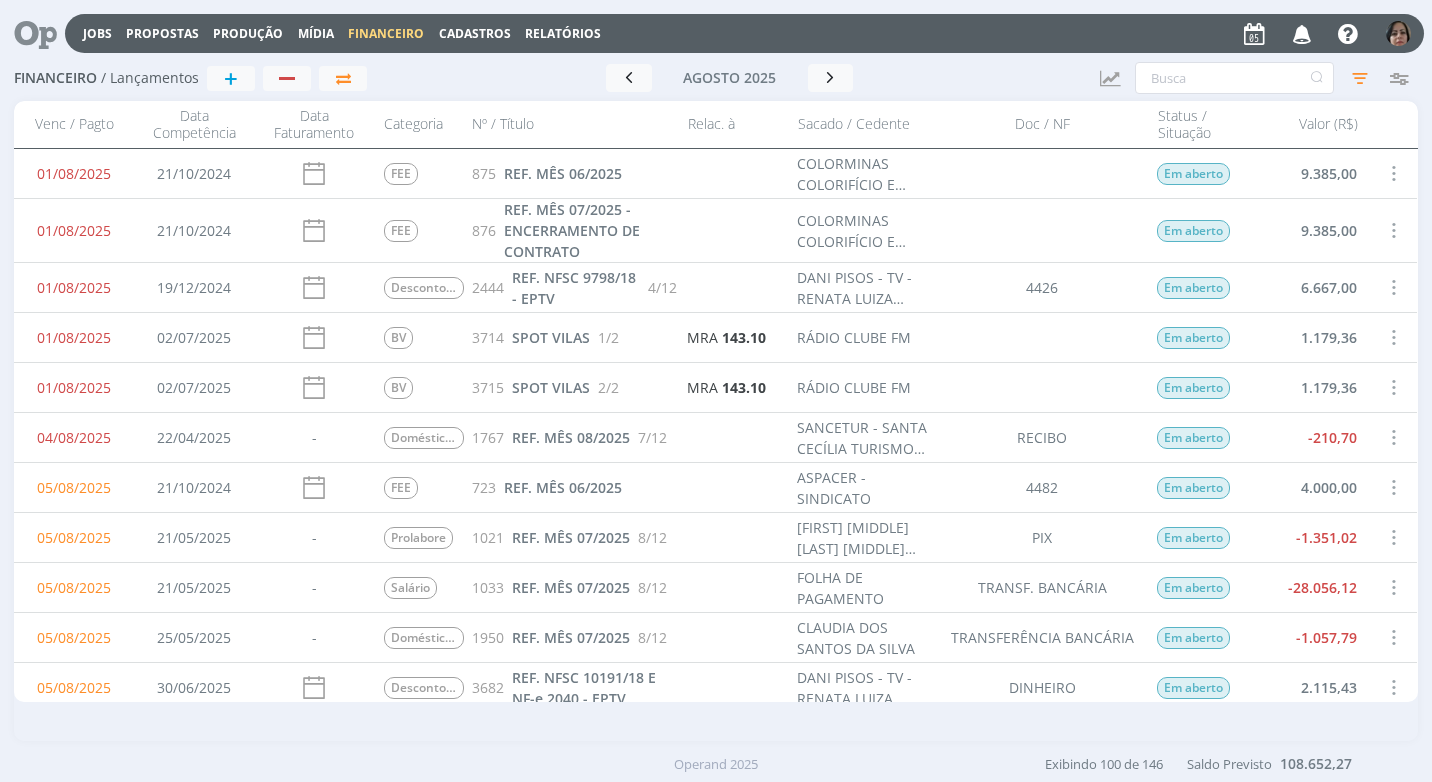 click at bounding box center (1393, 487) 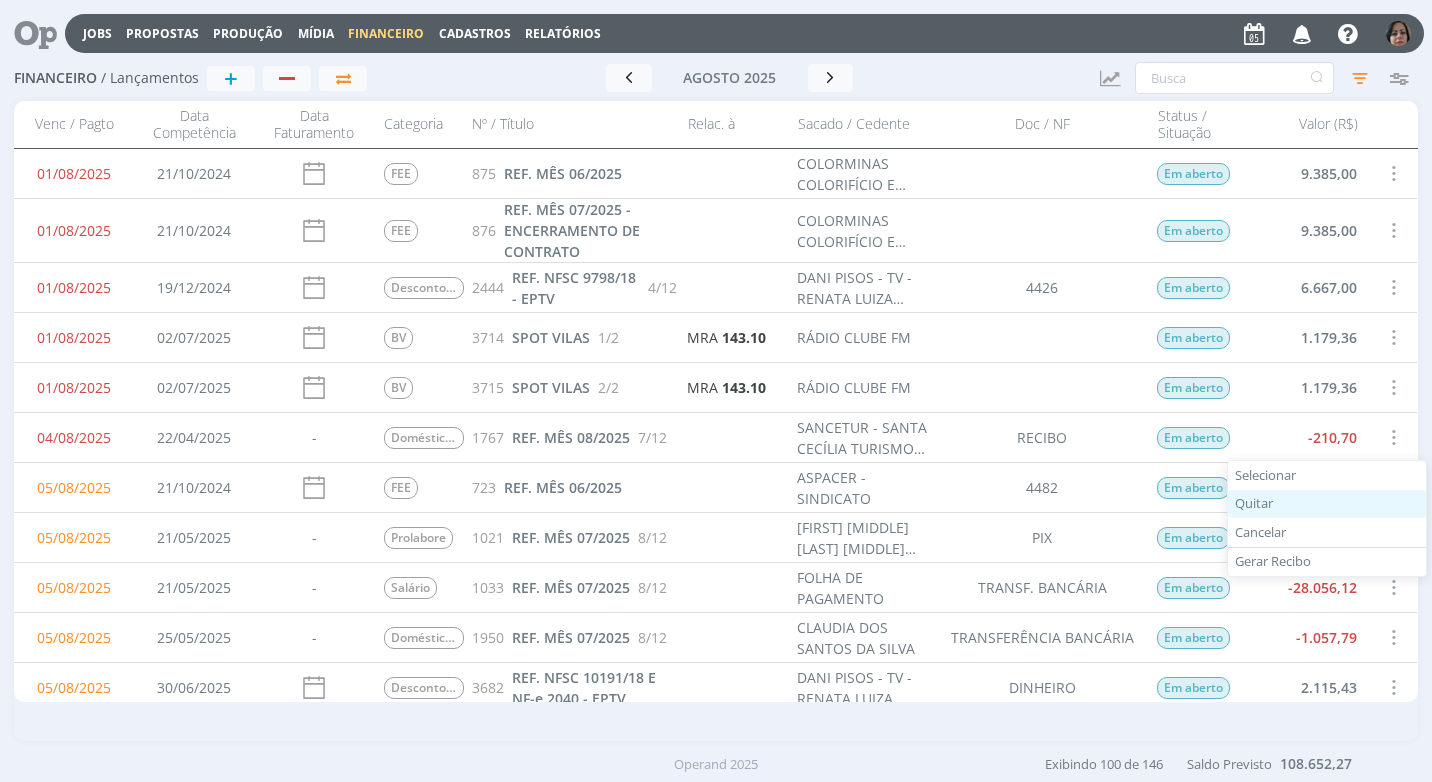 click on "Quitar" at bounding box center [1327, 504] 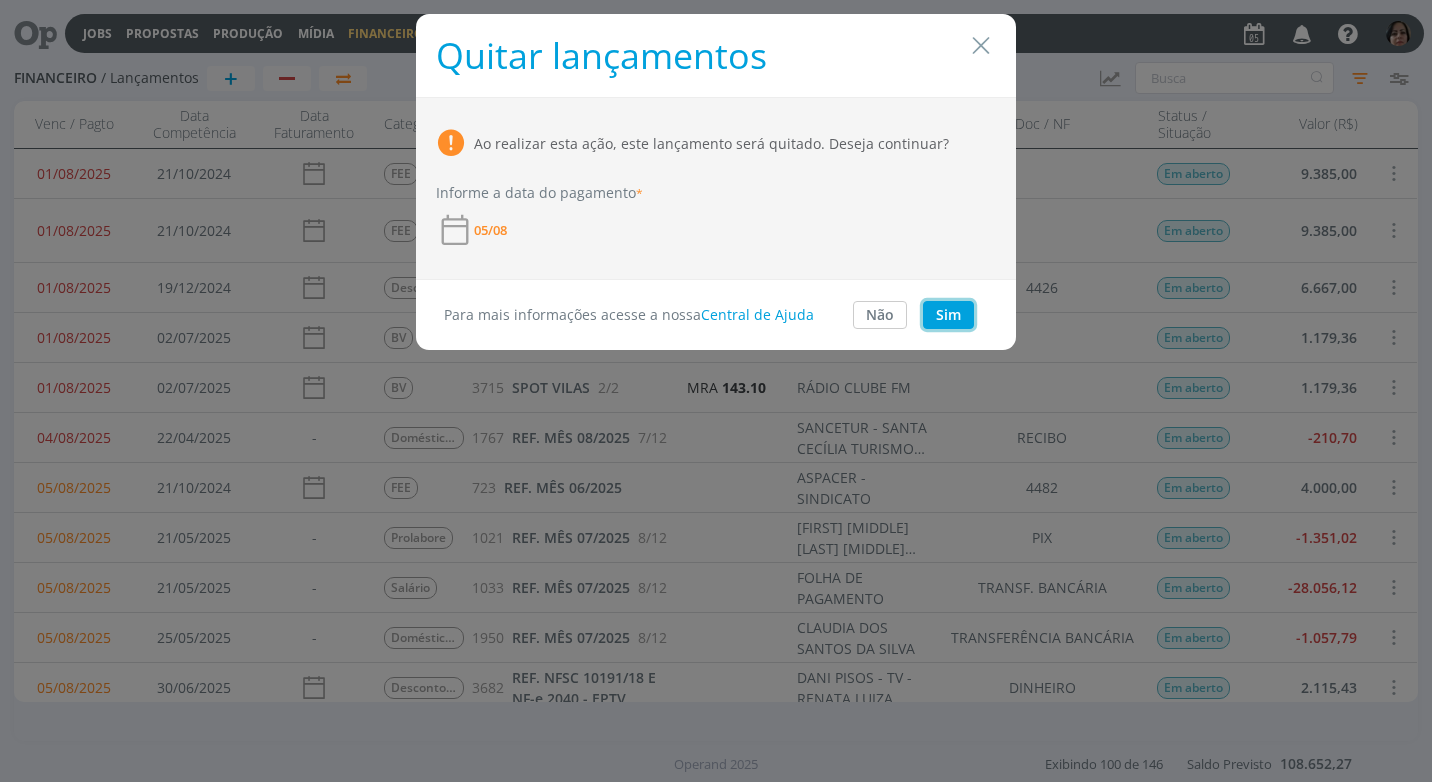 click on "Sim" at bounding box center (948, 315) 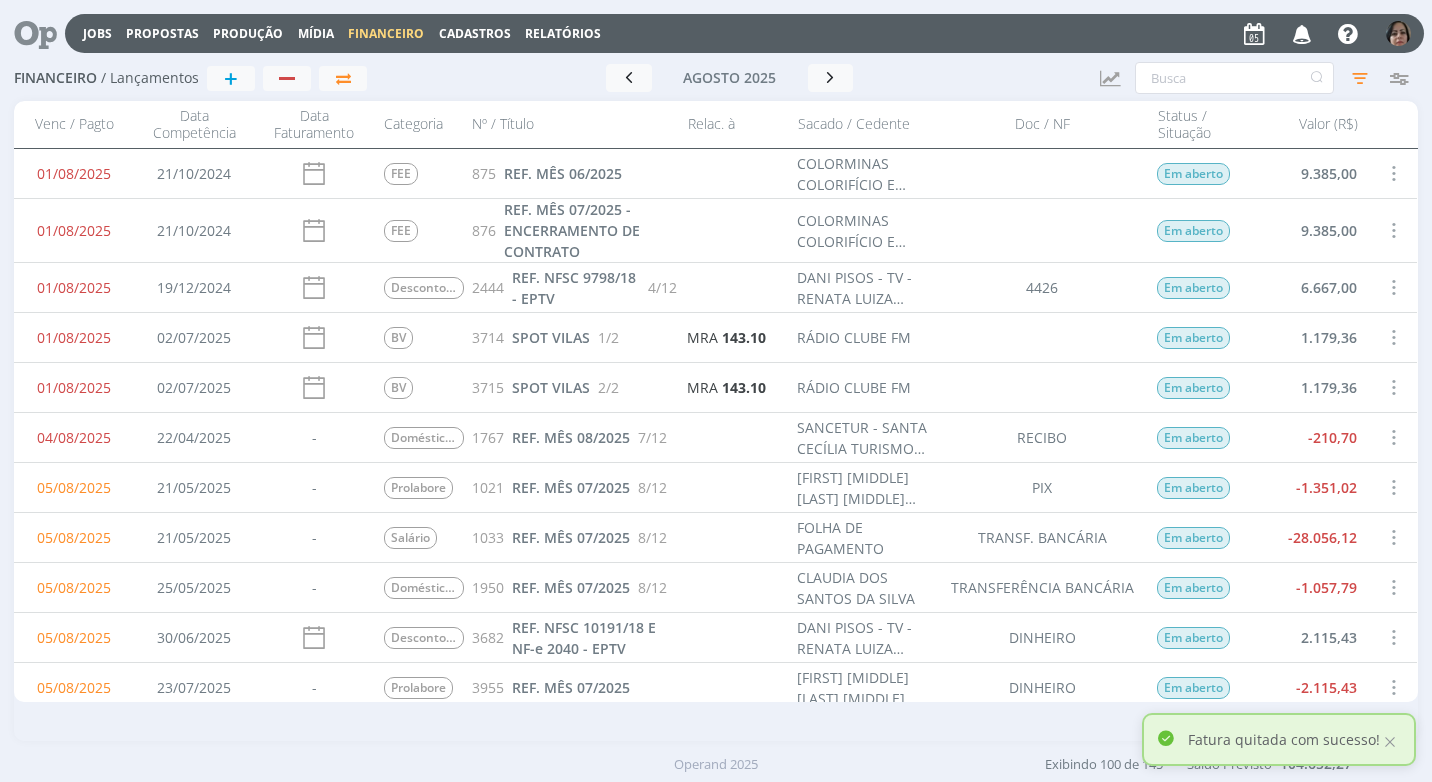 scroll, scrollTop: 0, scrollLeft: 0, axis: both 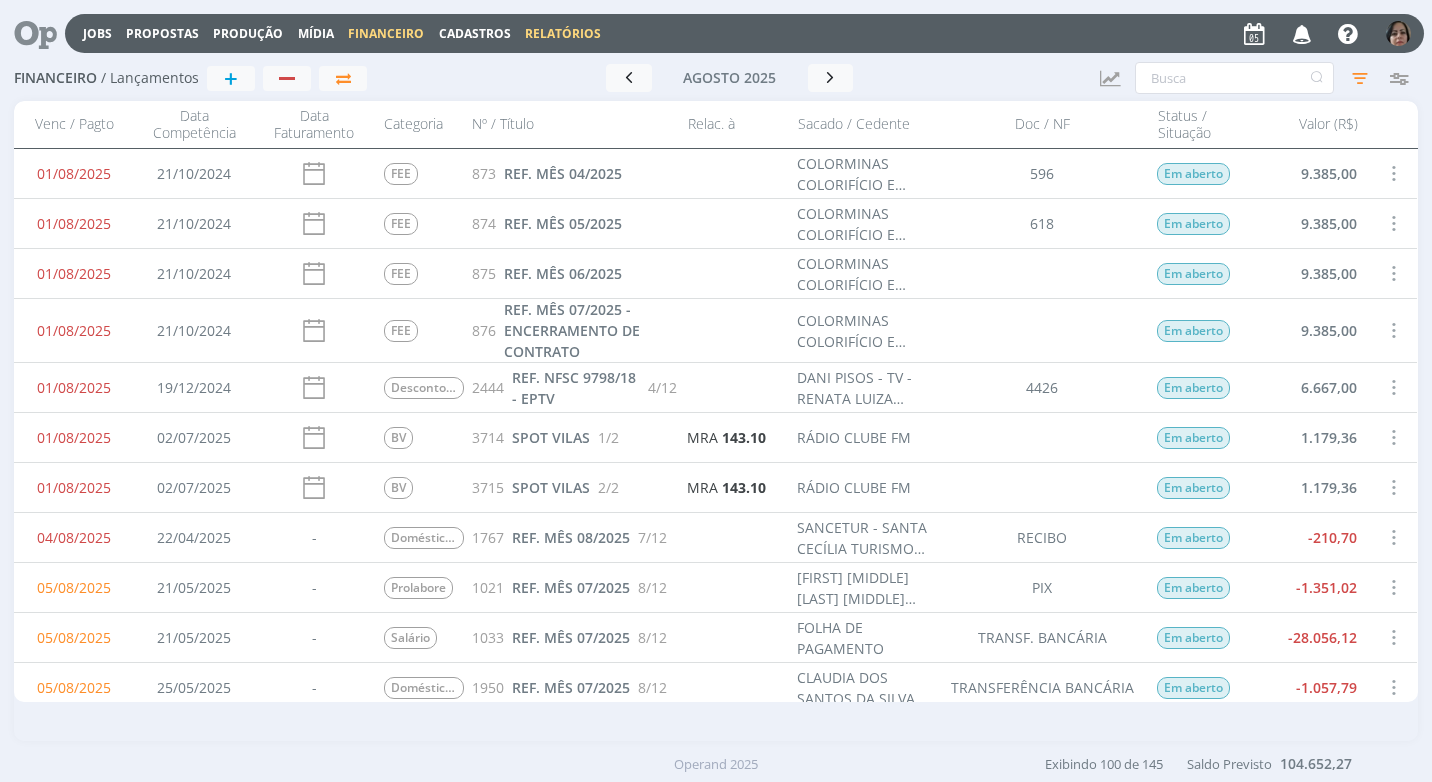 click on "Relatórios" at bounding box center (563, 33) 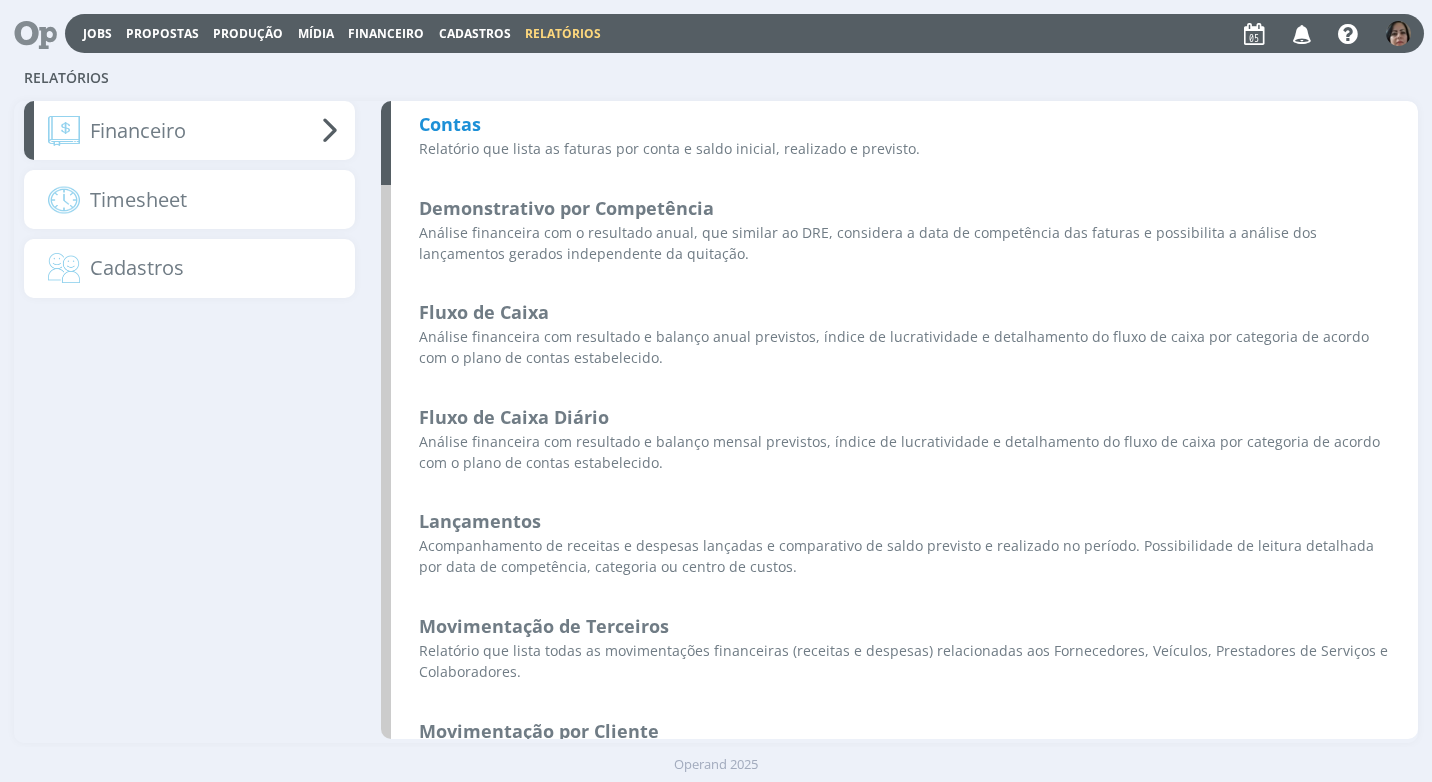 click on "Contas" at bounding box center [450, 124] 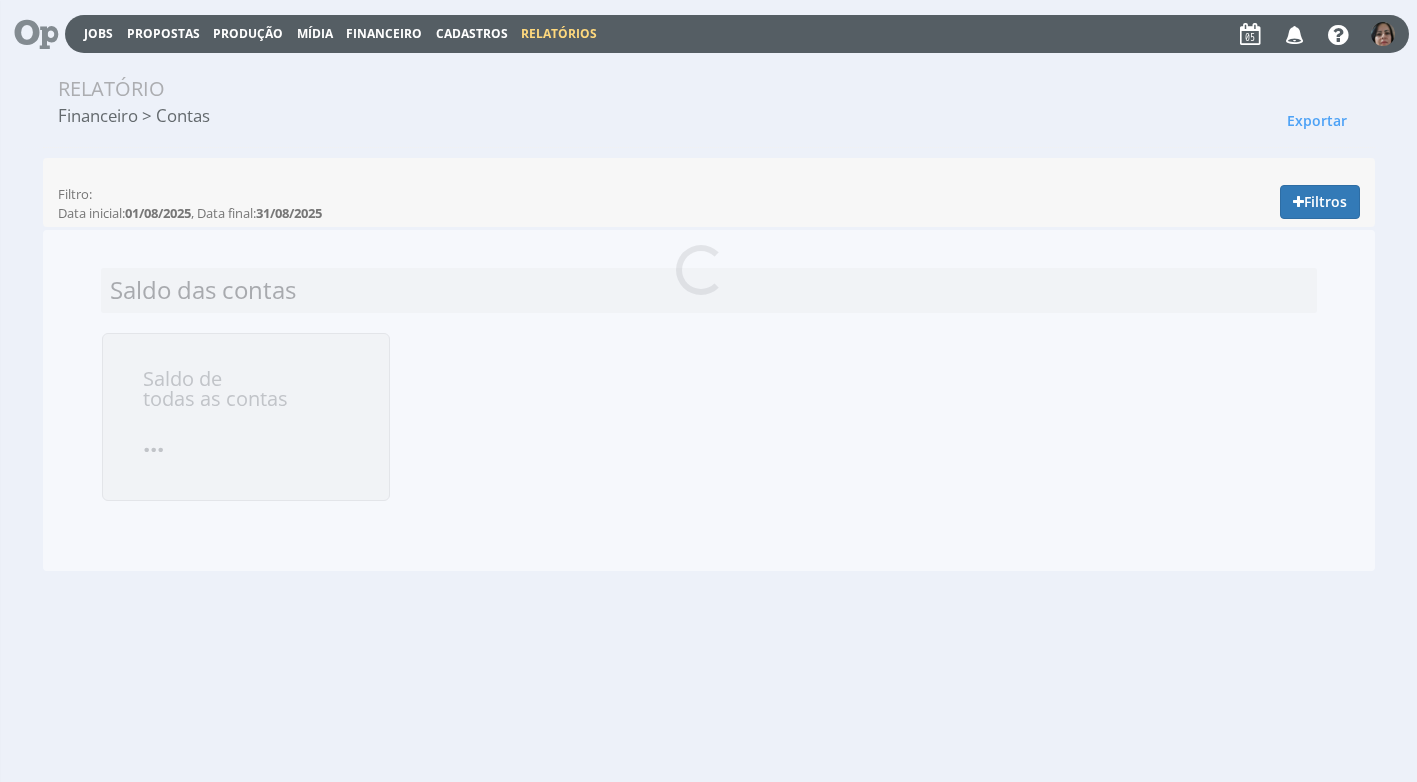 scroll, scrollTop: 0, scrollLeft: 0, axis: both 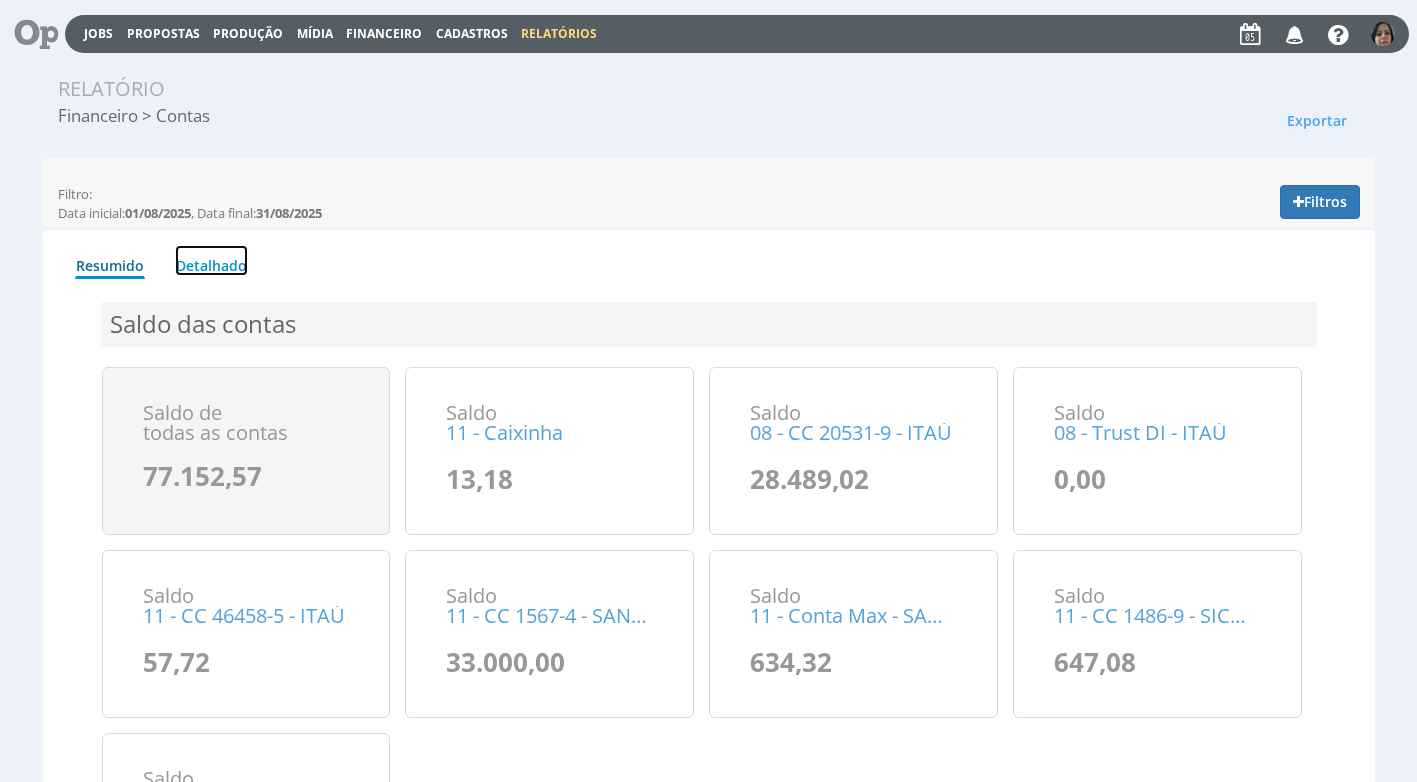 click on "Detalhado" at bounding box center (211, 260) 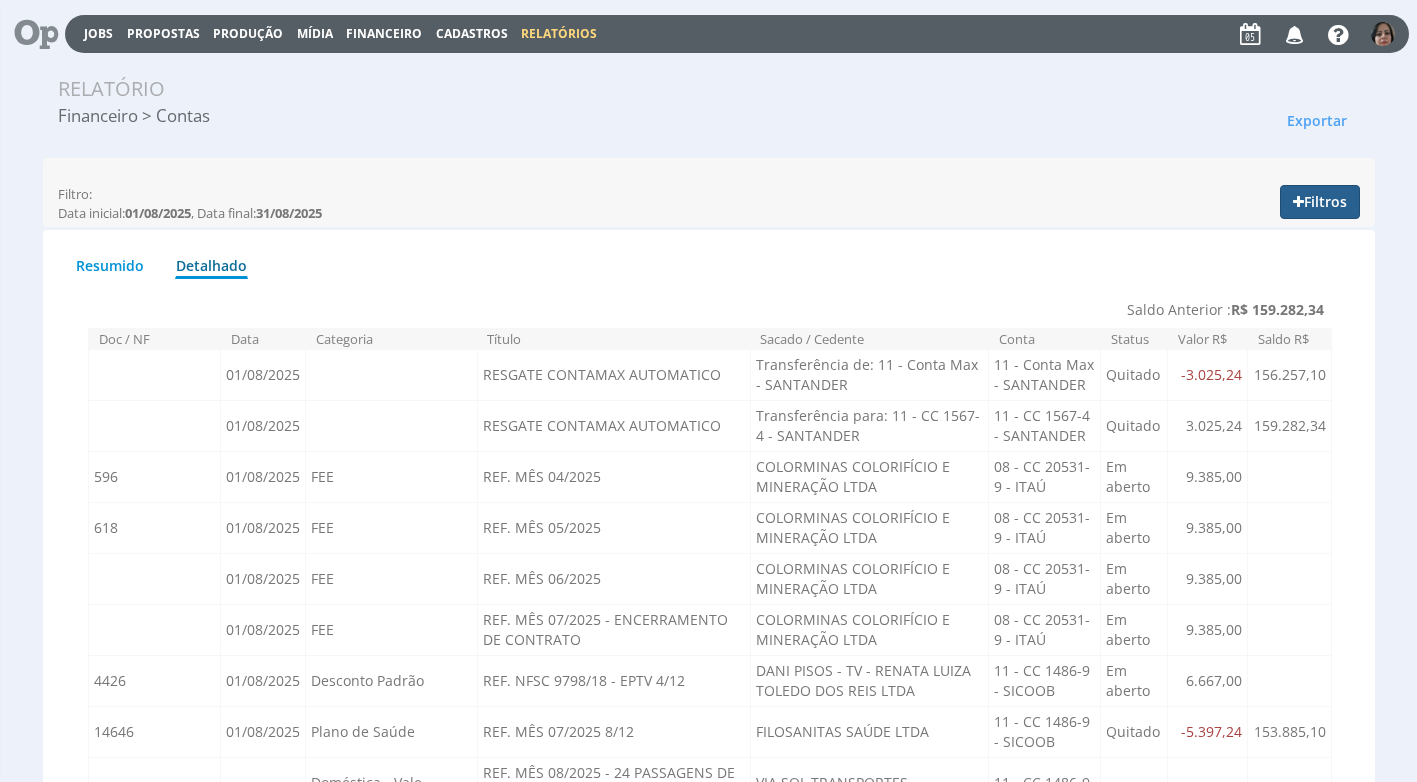 click on "Filtros" at bounding box center (1320, 202) 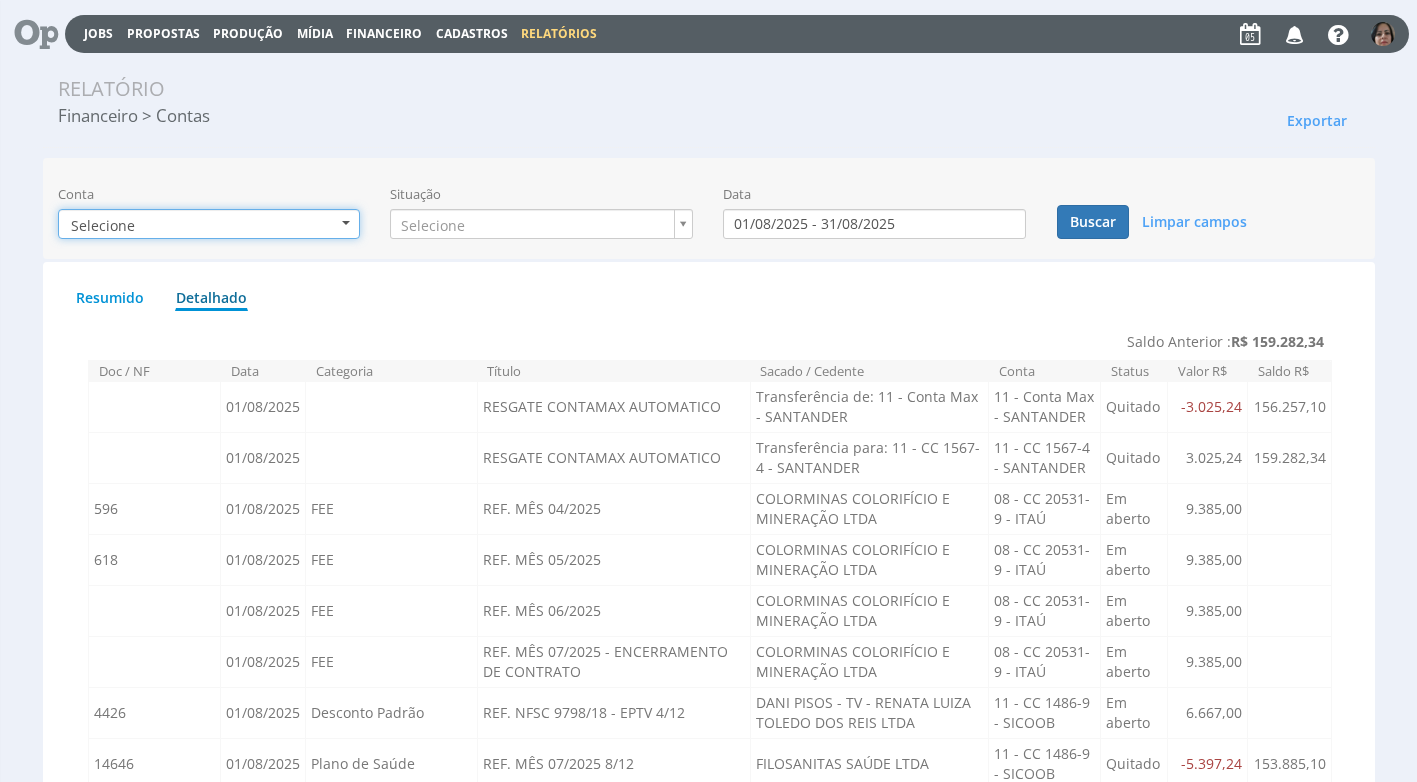 click at bounding box center [346, 223] 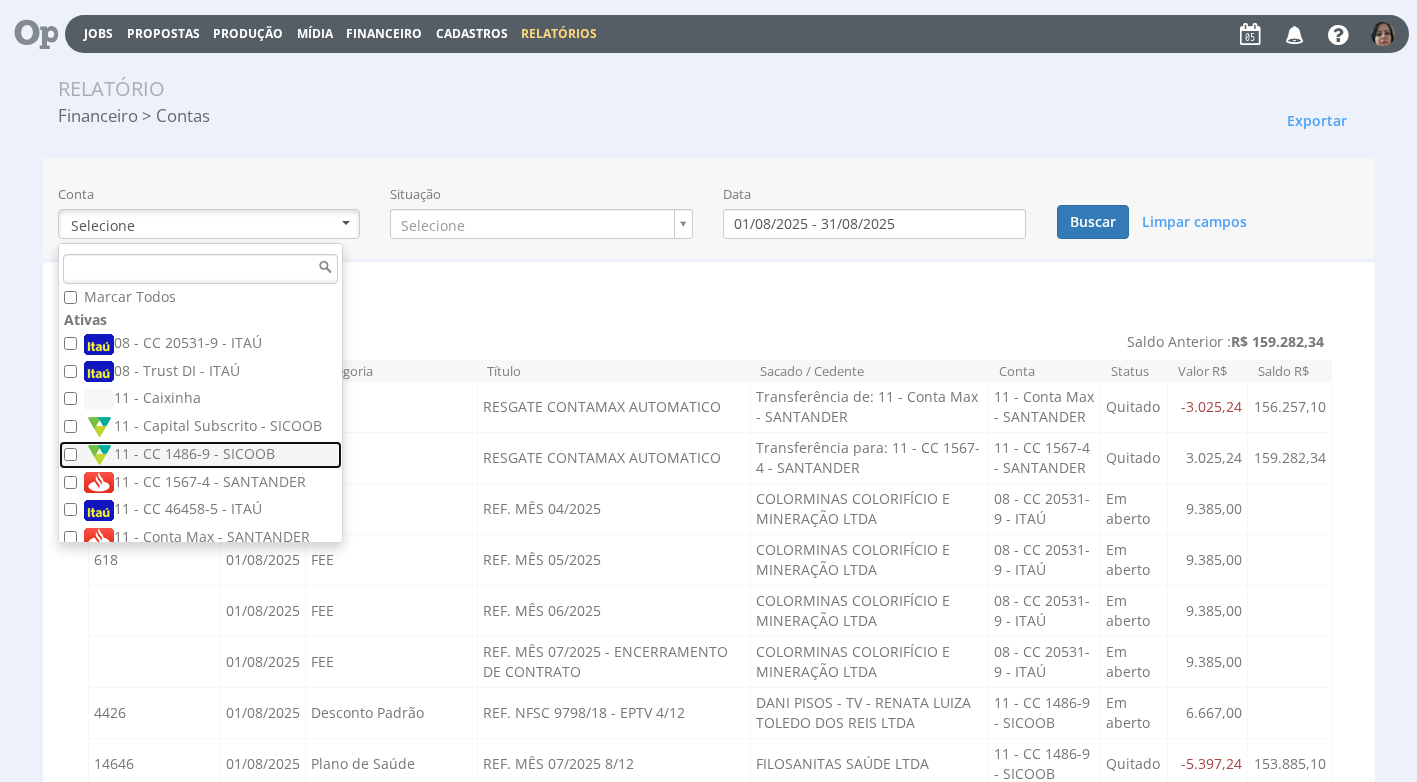 click on "11 - CC 1486-9 - SICOOB" at bounding box center (200, 455) 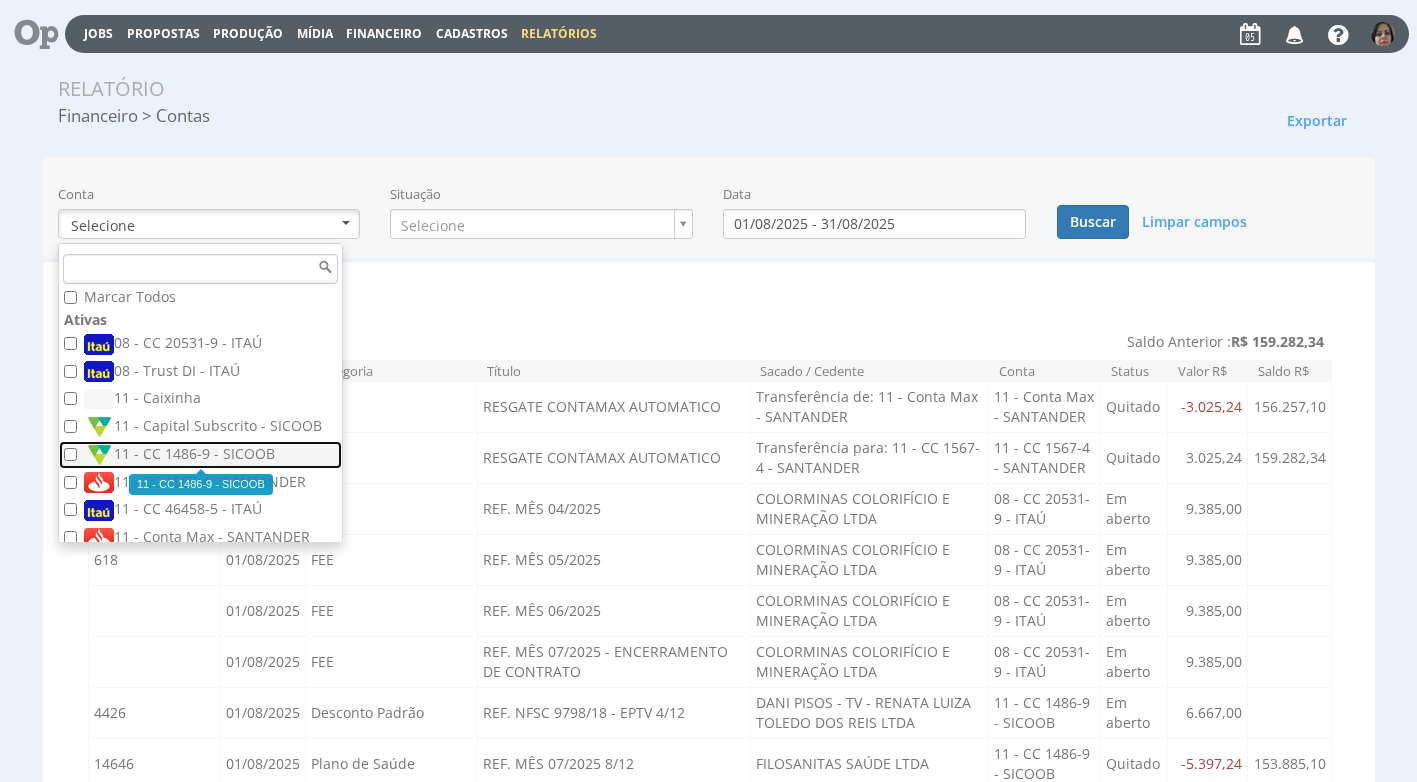 click on "11 - CC 1486-9 - SICOOB" at bounding box center [203, 455] 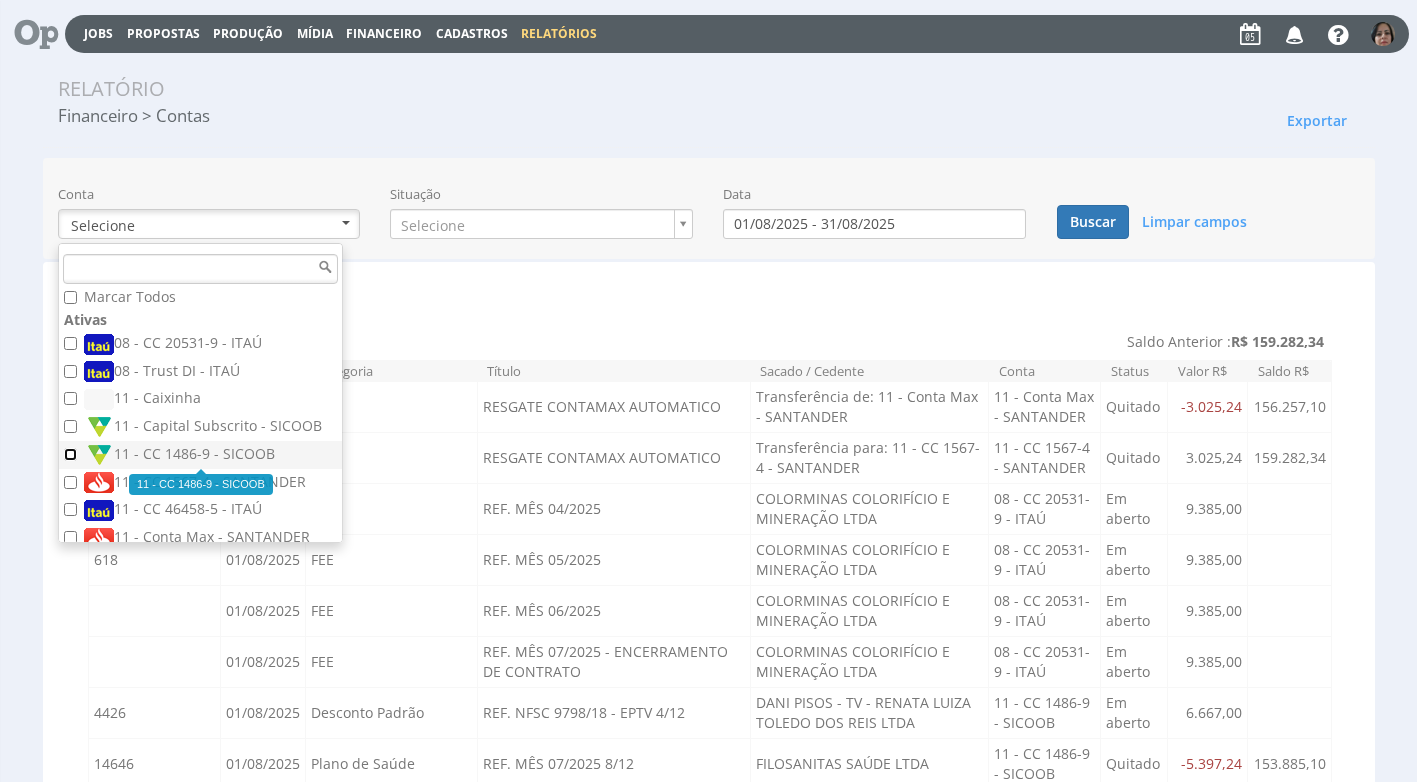 click on "11 - CC 1486-9 - SICOOB" at bounding box center (70, 454) 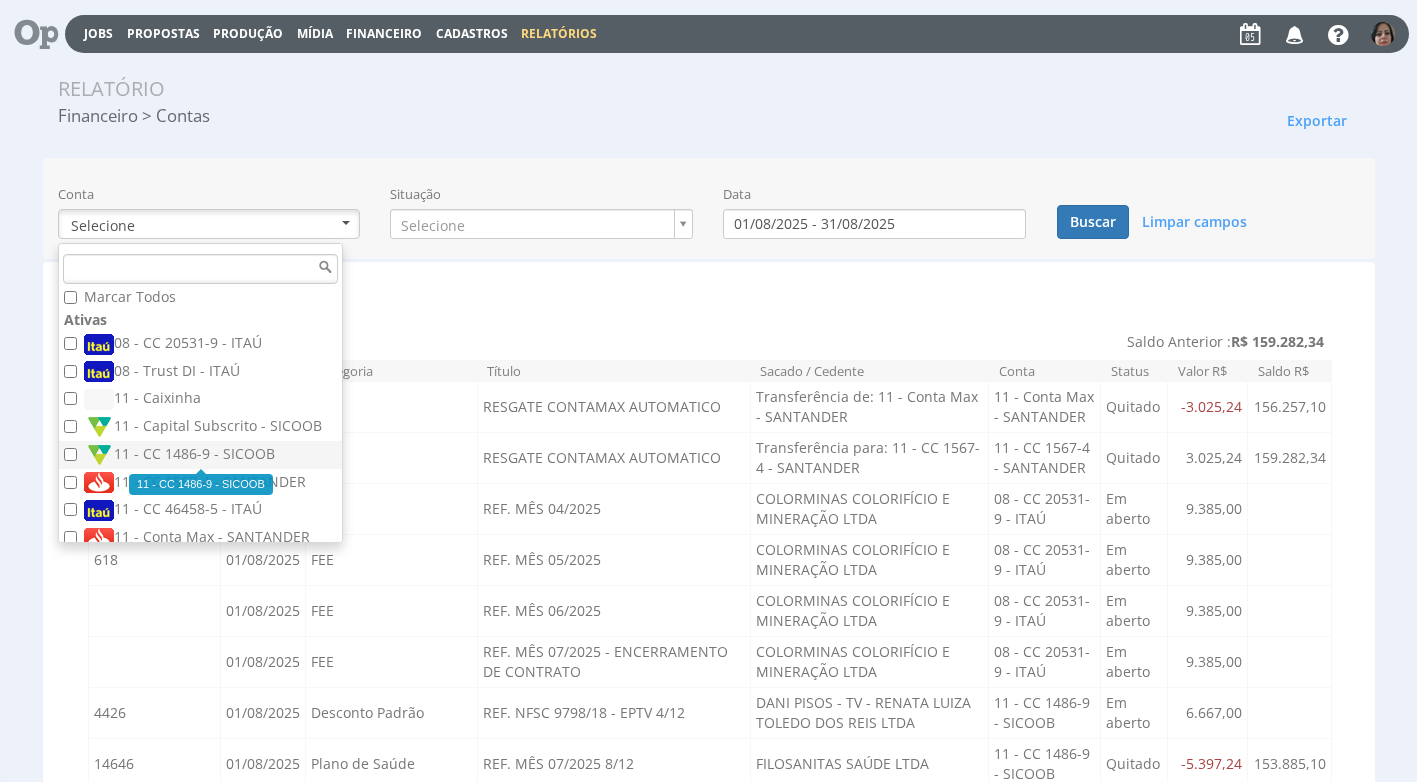 checkbox on "true" 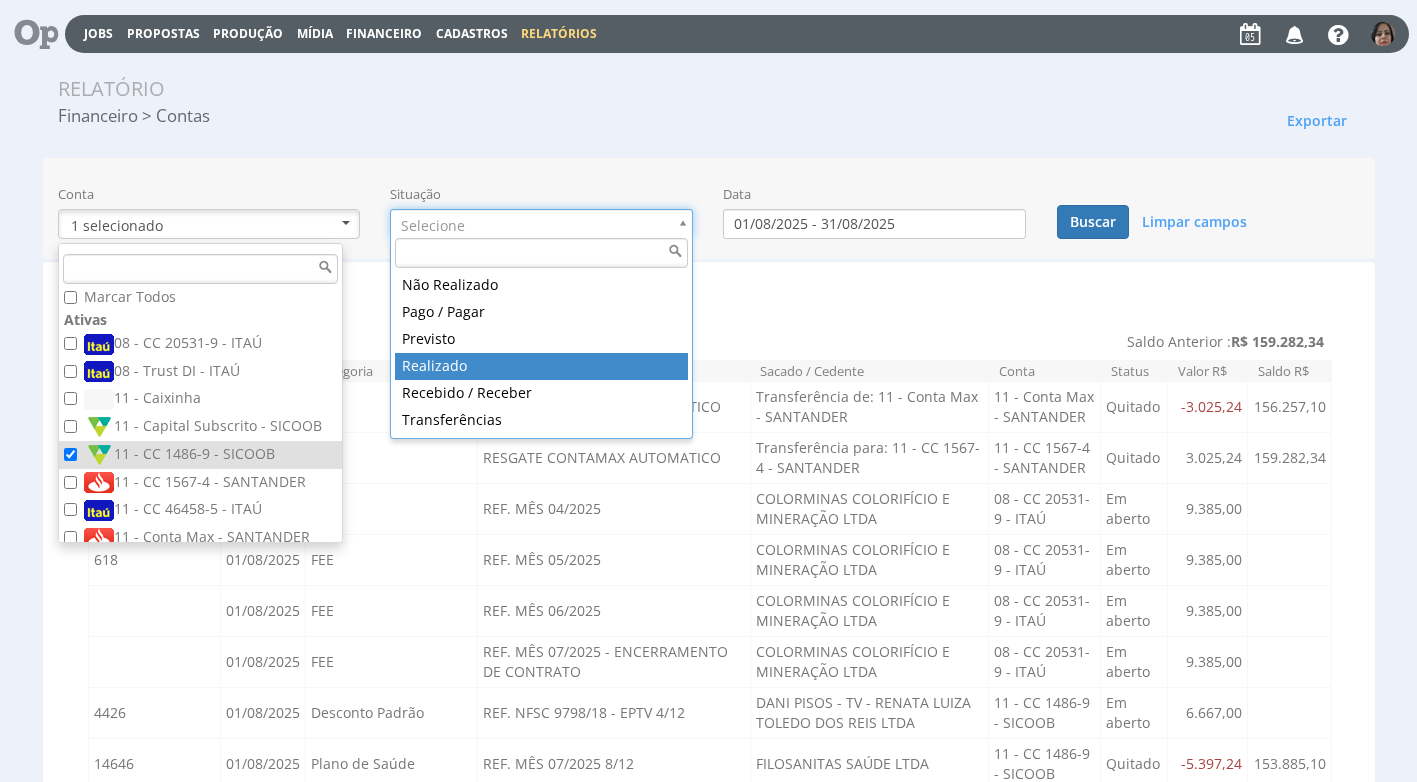 drag, startPoint x: 509, startPoint y: 362, endPoint x: 571, endPoint y: 350, distance: 63.15061 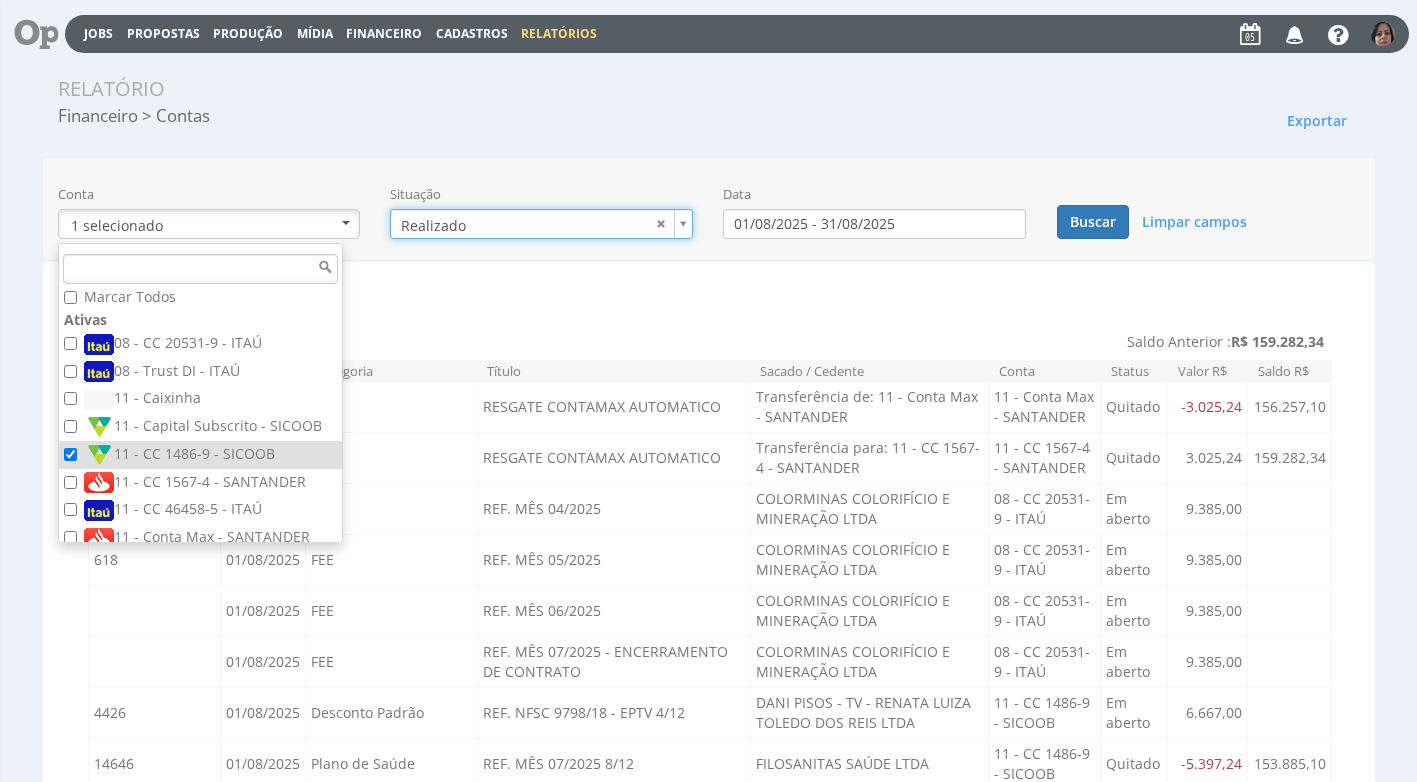 type on "realizado" 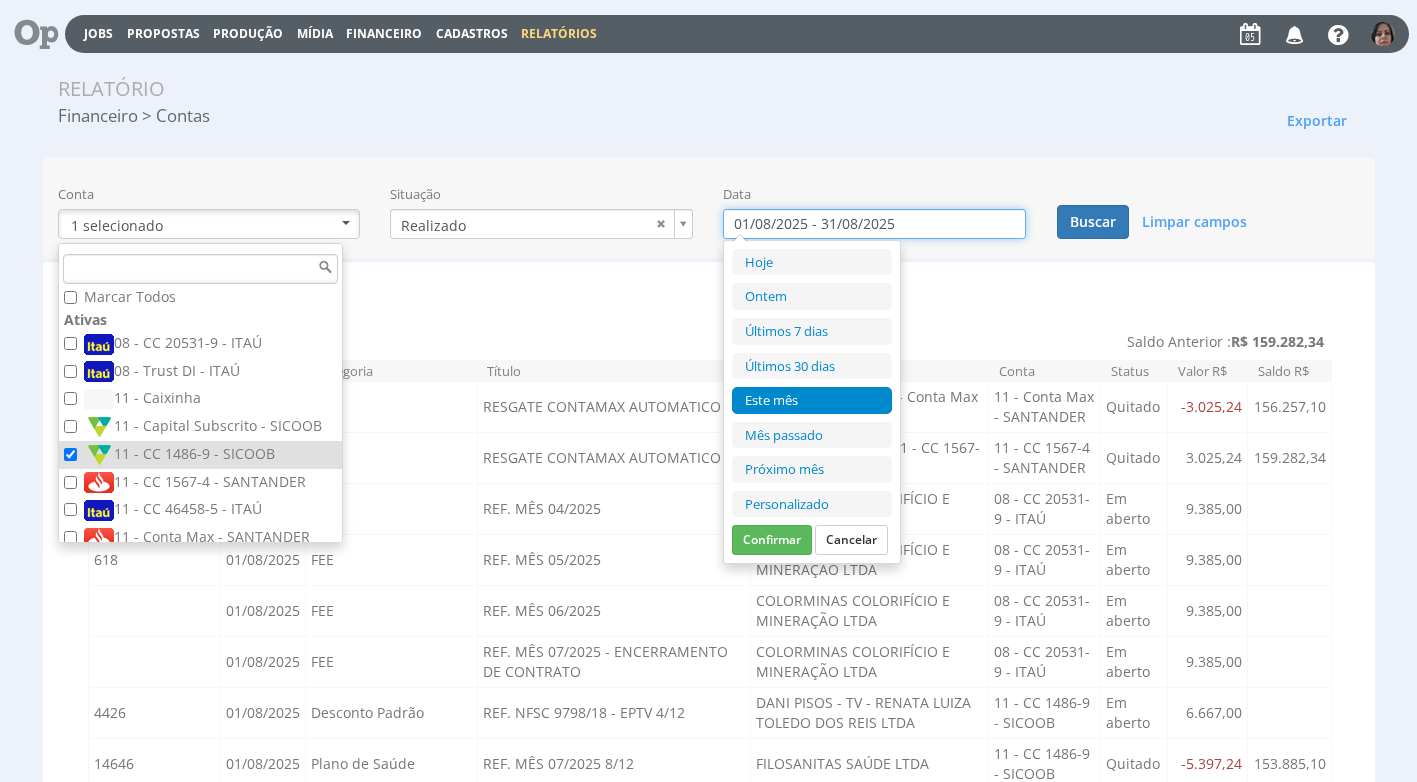 click on "01/08/2025 - 31/08/2025" at bounding box center (874, 224) 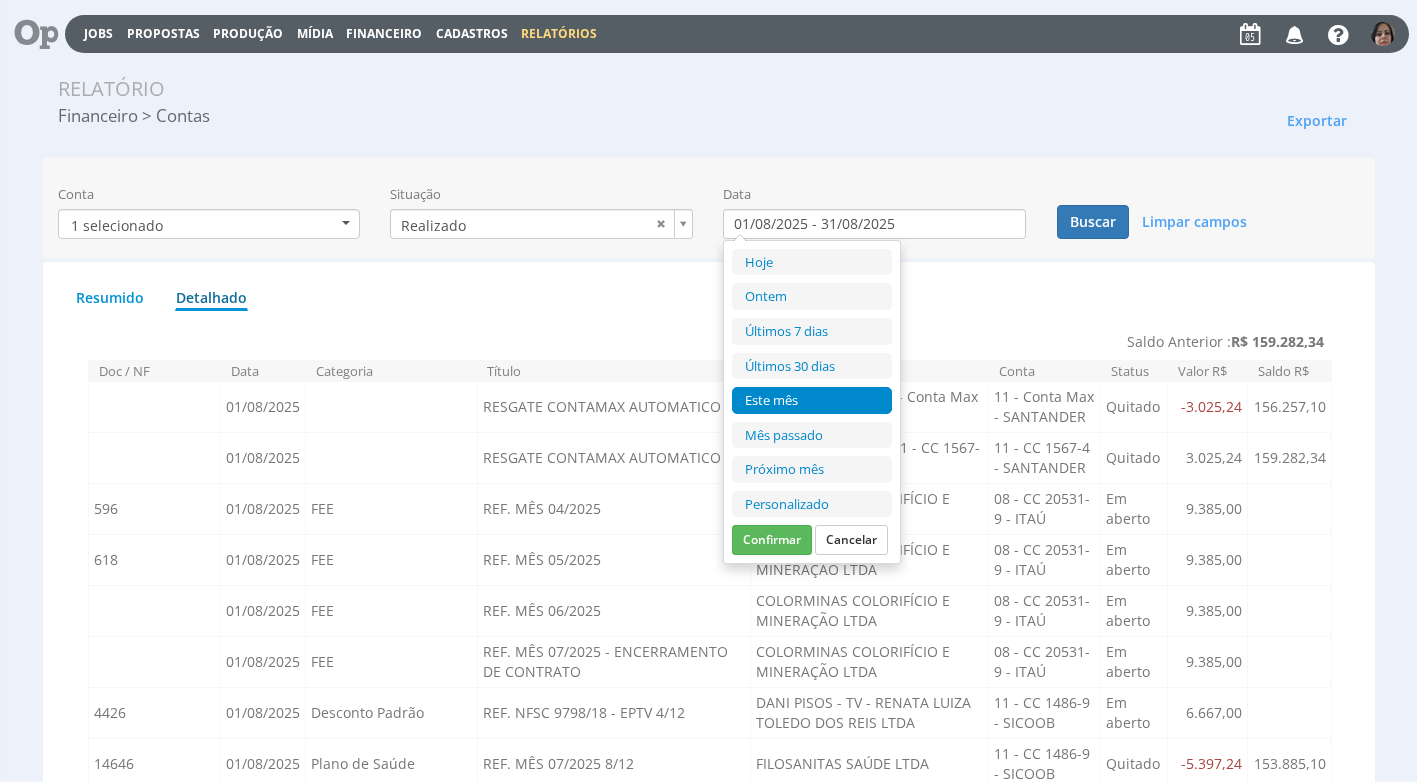drag, startPoint x: 766, startPoint y: 501, endPoint x: 802, endPoint y: 486, distance: 39 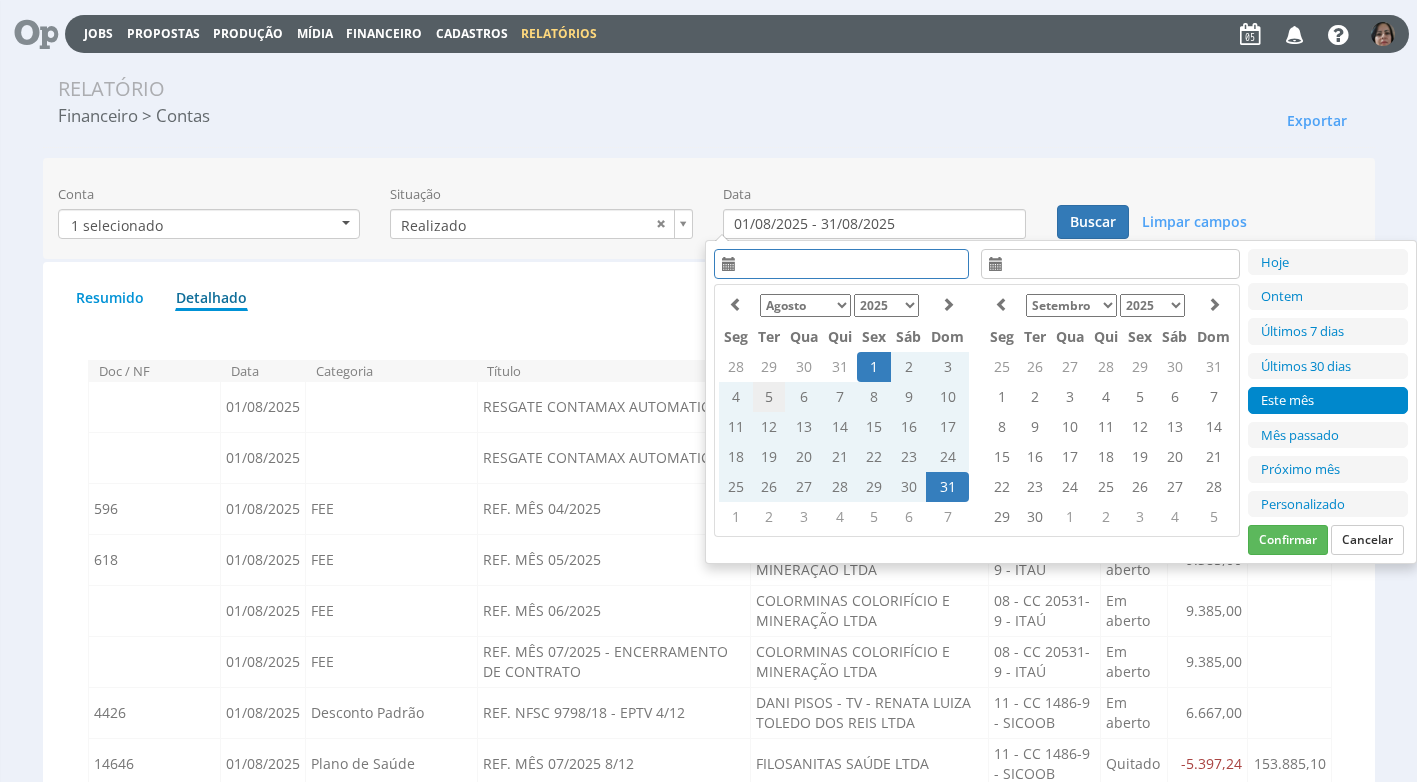 click on "5" at bounding box center [769, 397] 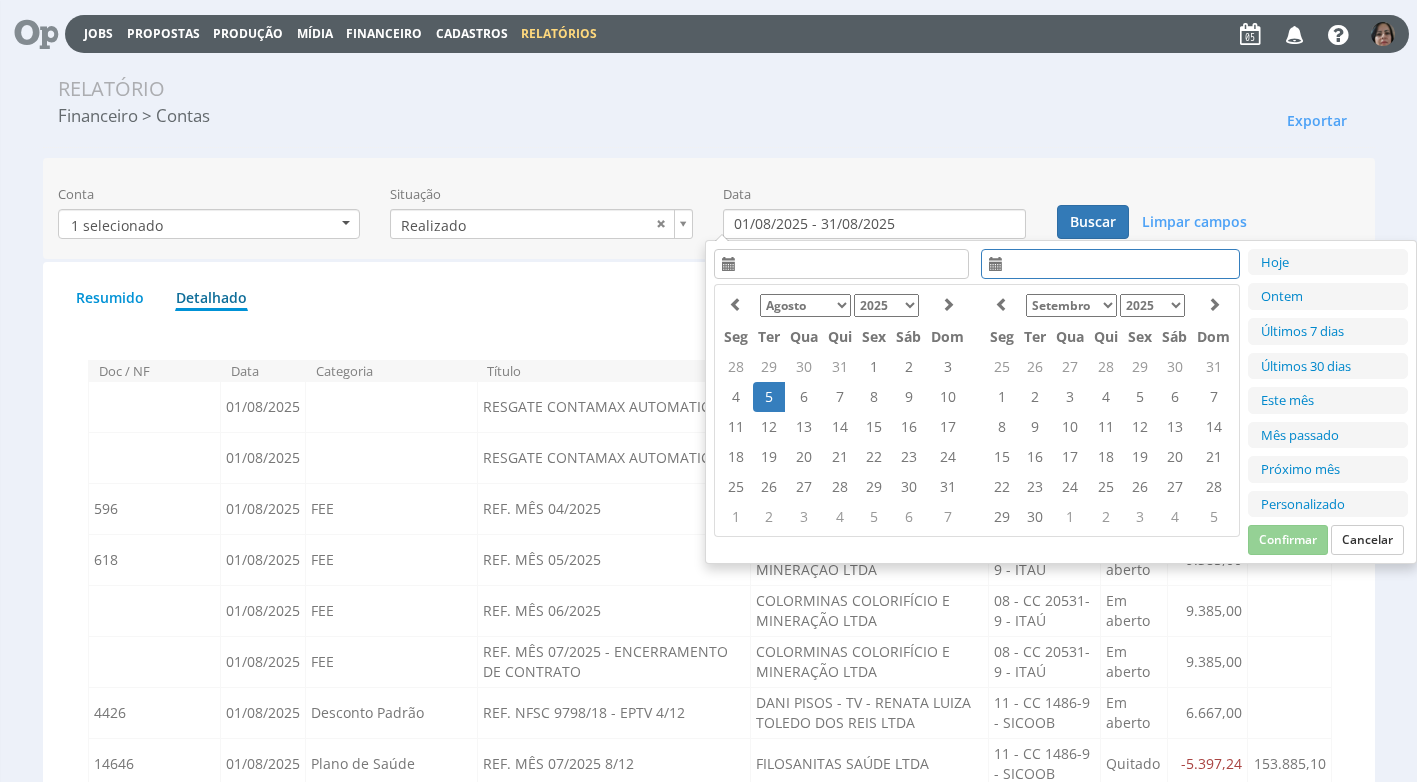 click on "5" at bounding box center [769, 397] 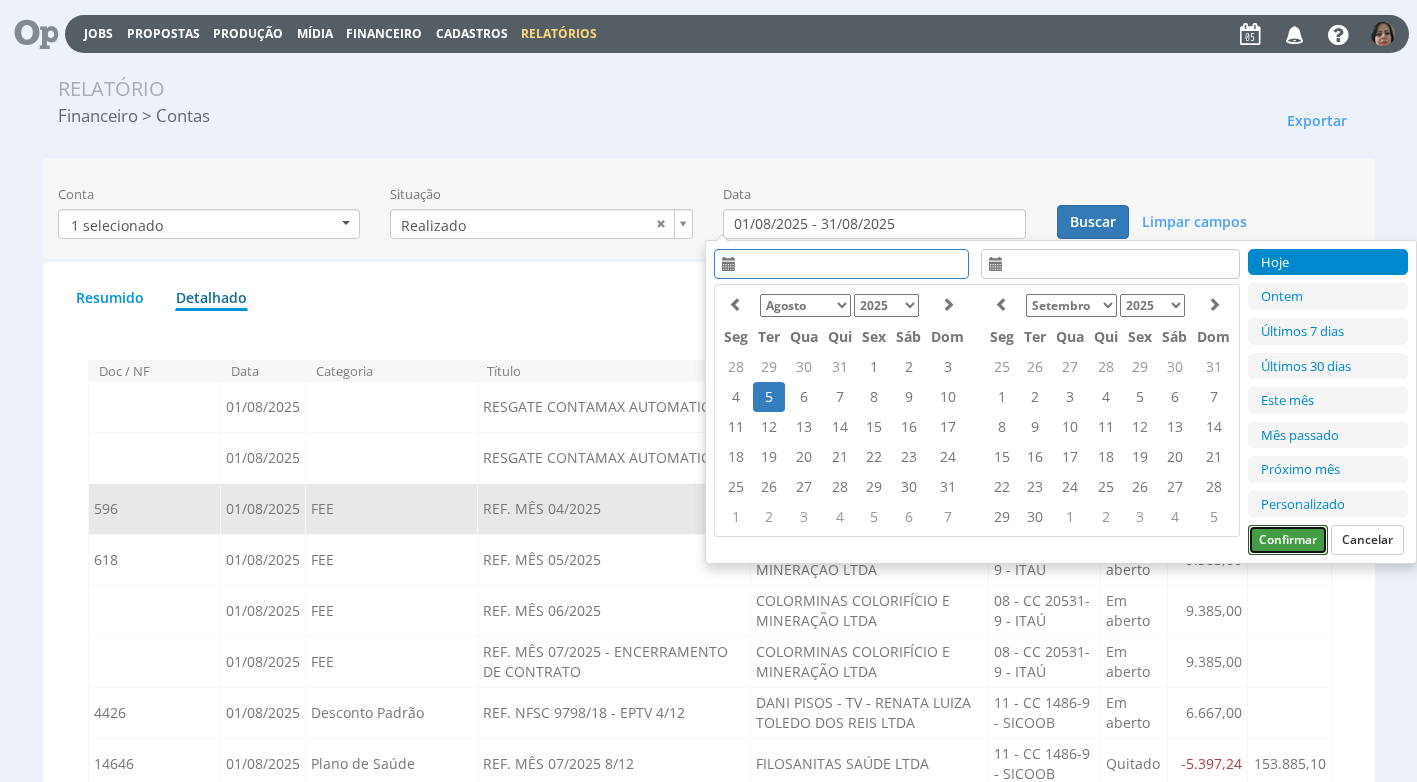 drag, startPoint x: 1275, startPoint y: 537, endPoint x: 1241, endPoint y: 495, distance: 54.037025 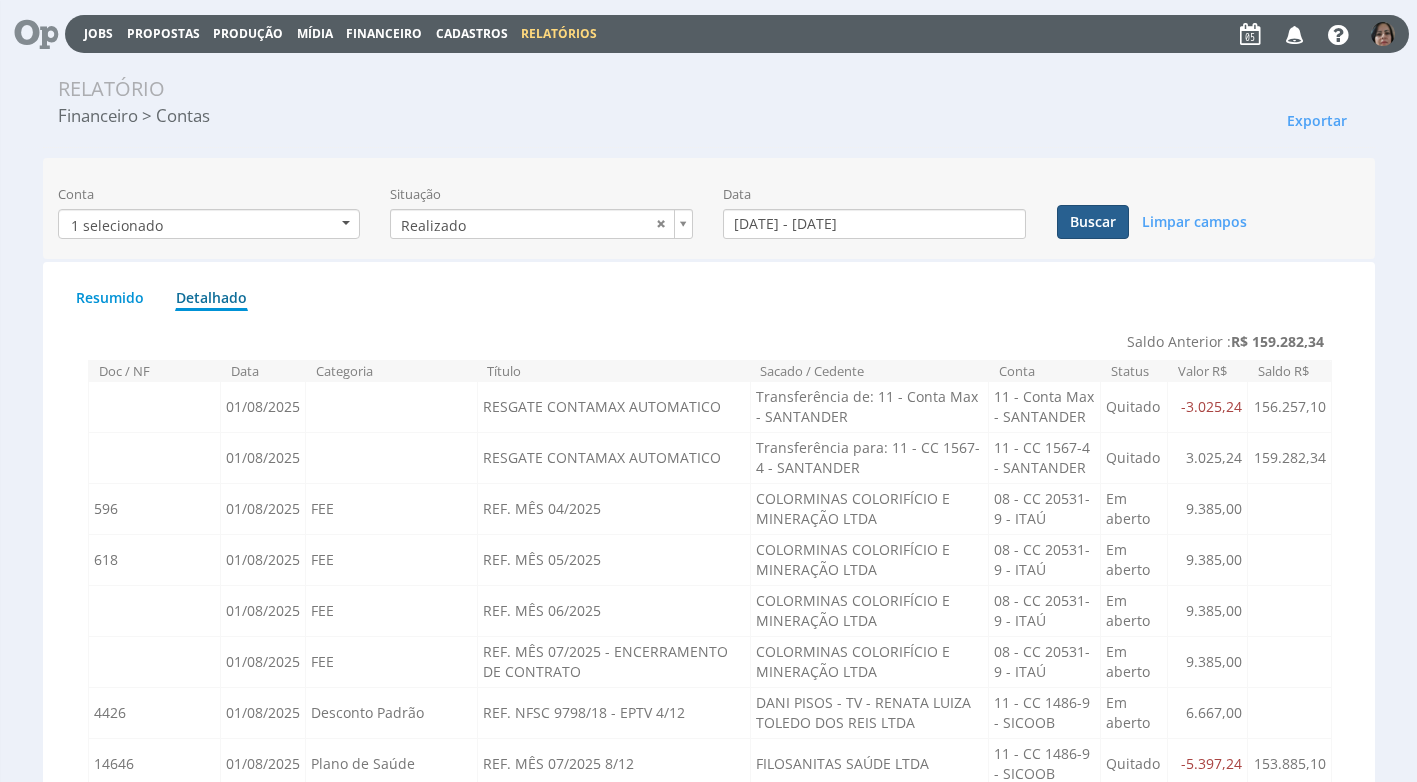 click on "Buscar" at bounding box center [1093, 222] 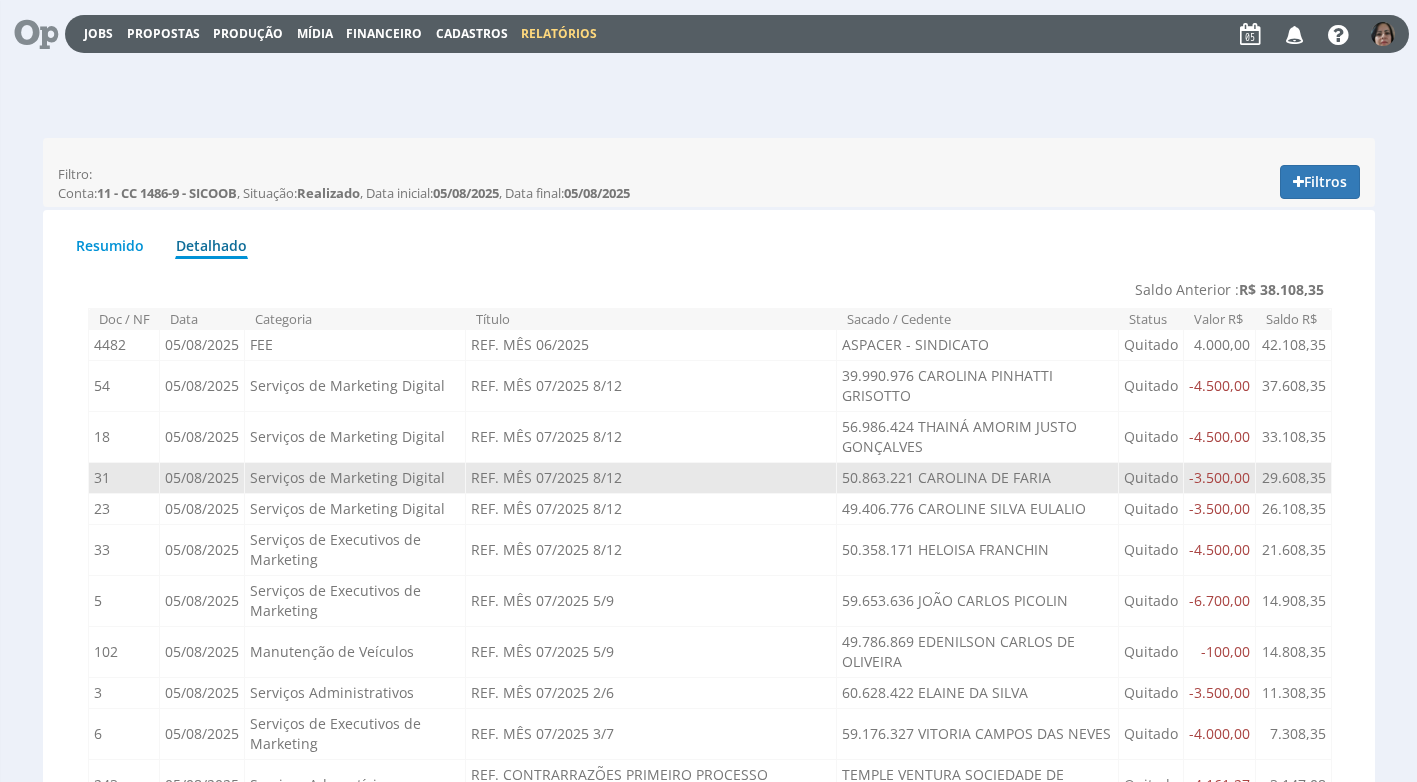 scroll, scrollTop: 168, scrollLeft: 0, axis: vertical 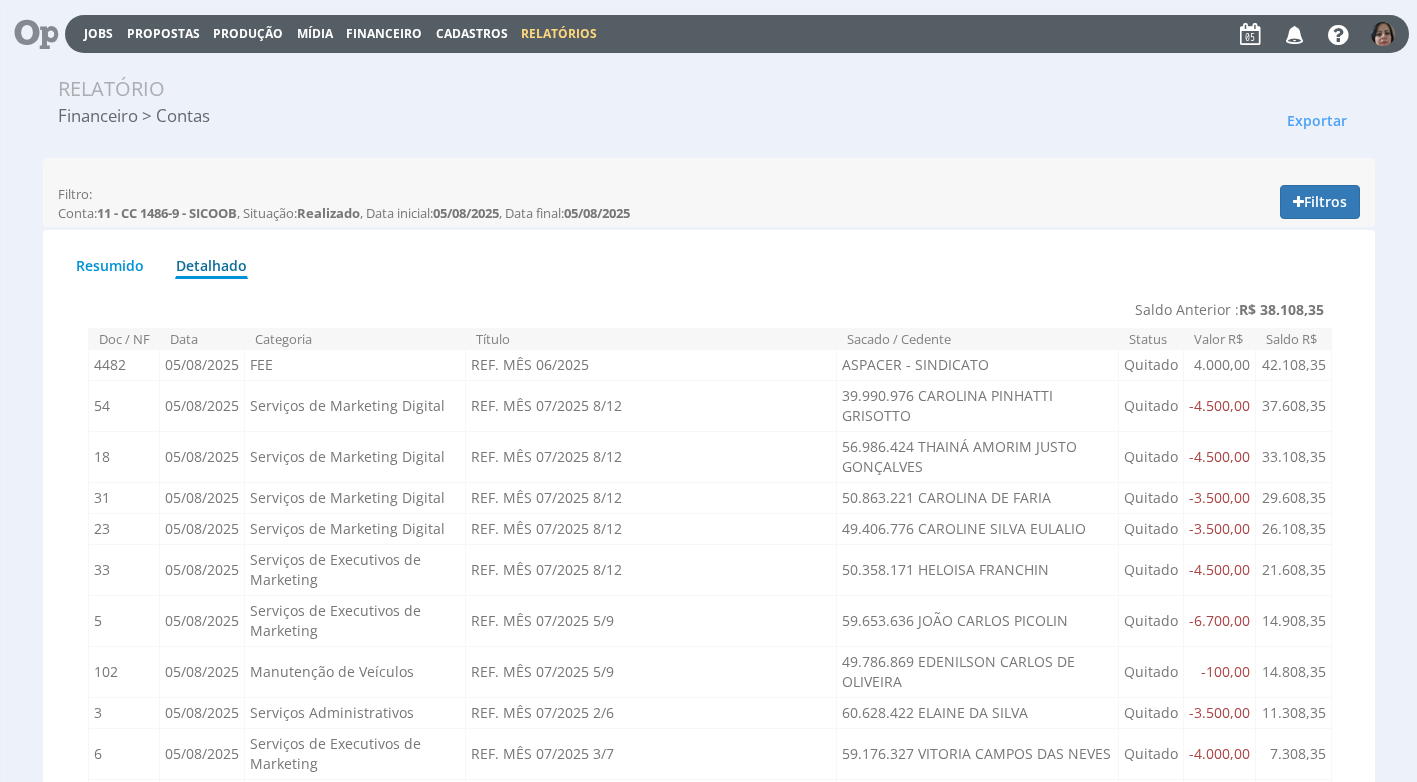 click on "Financeiro" at bounding box center (384, 33) 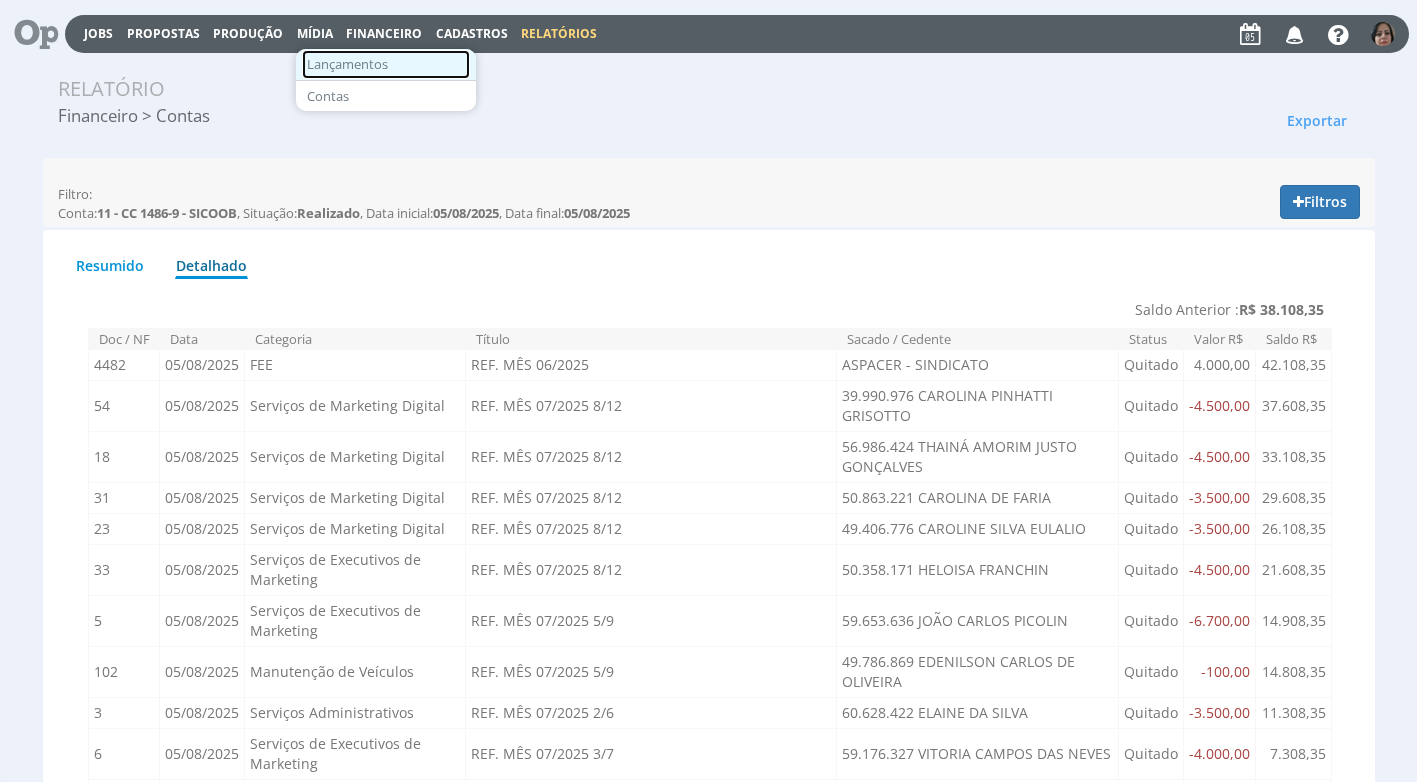 click on "Lançamentos" at bounding box center (386, 64) 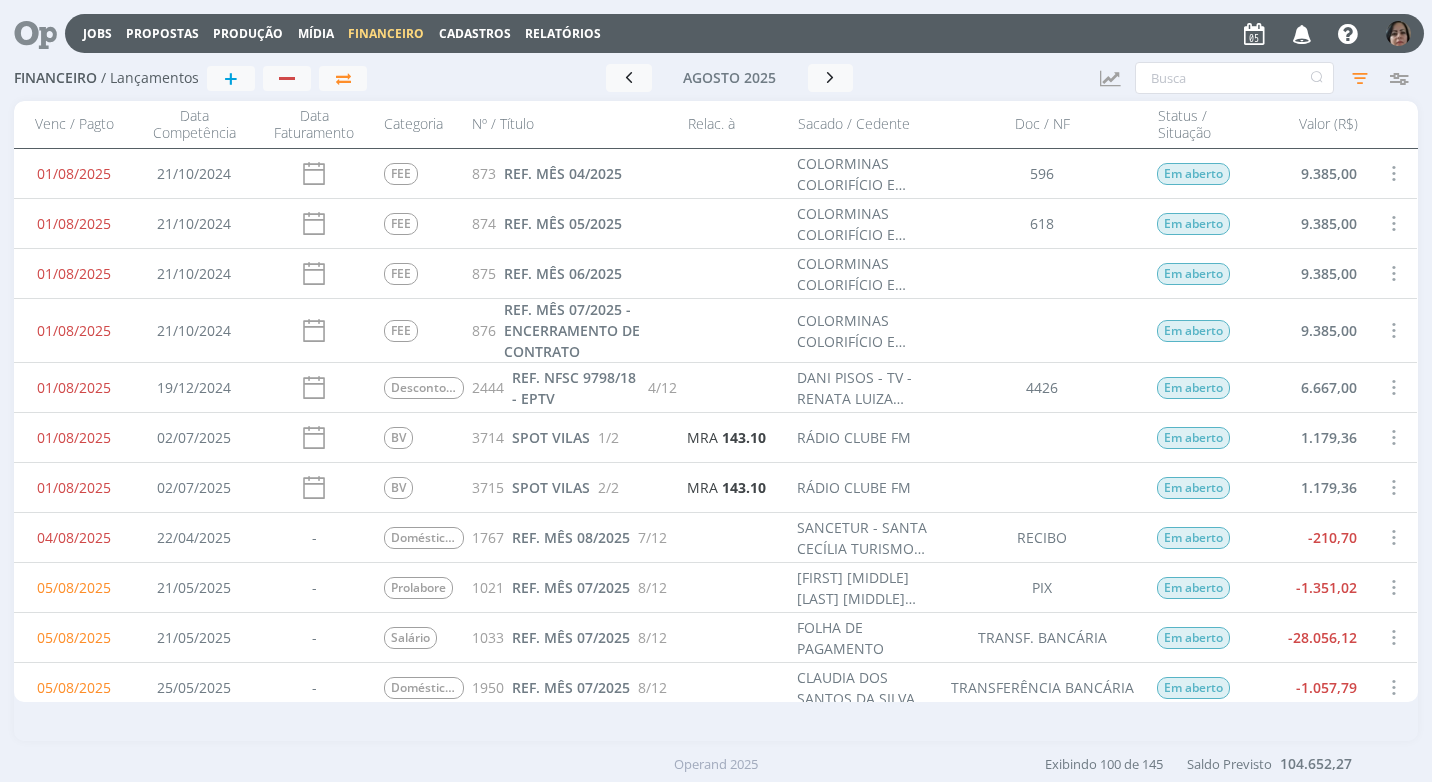 scroll, scrollTop: 0, scrollLeft: 0, axis: both 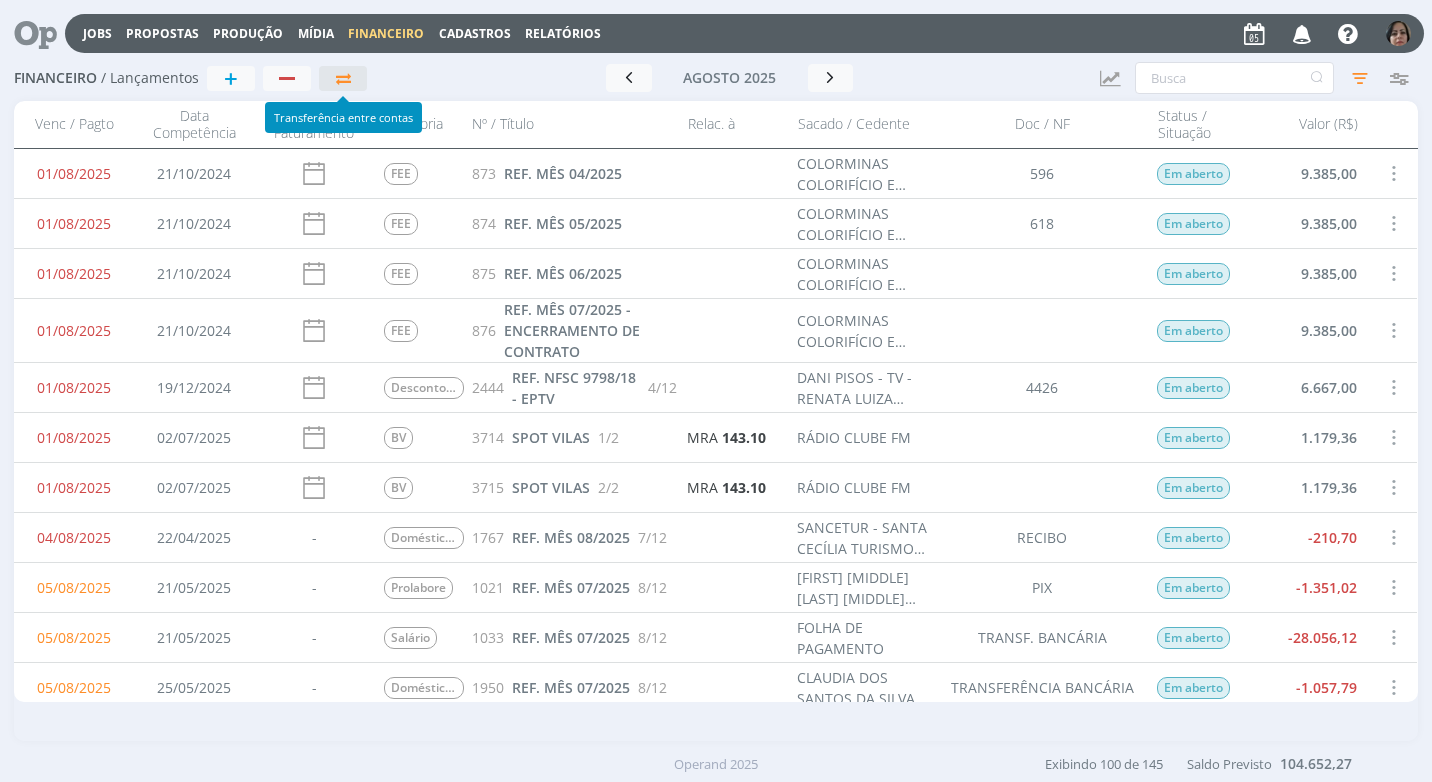 click at bounding box center (343, 78) 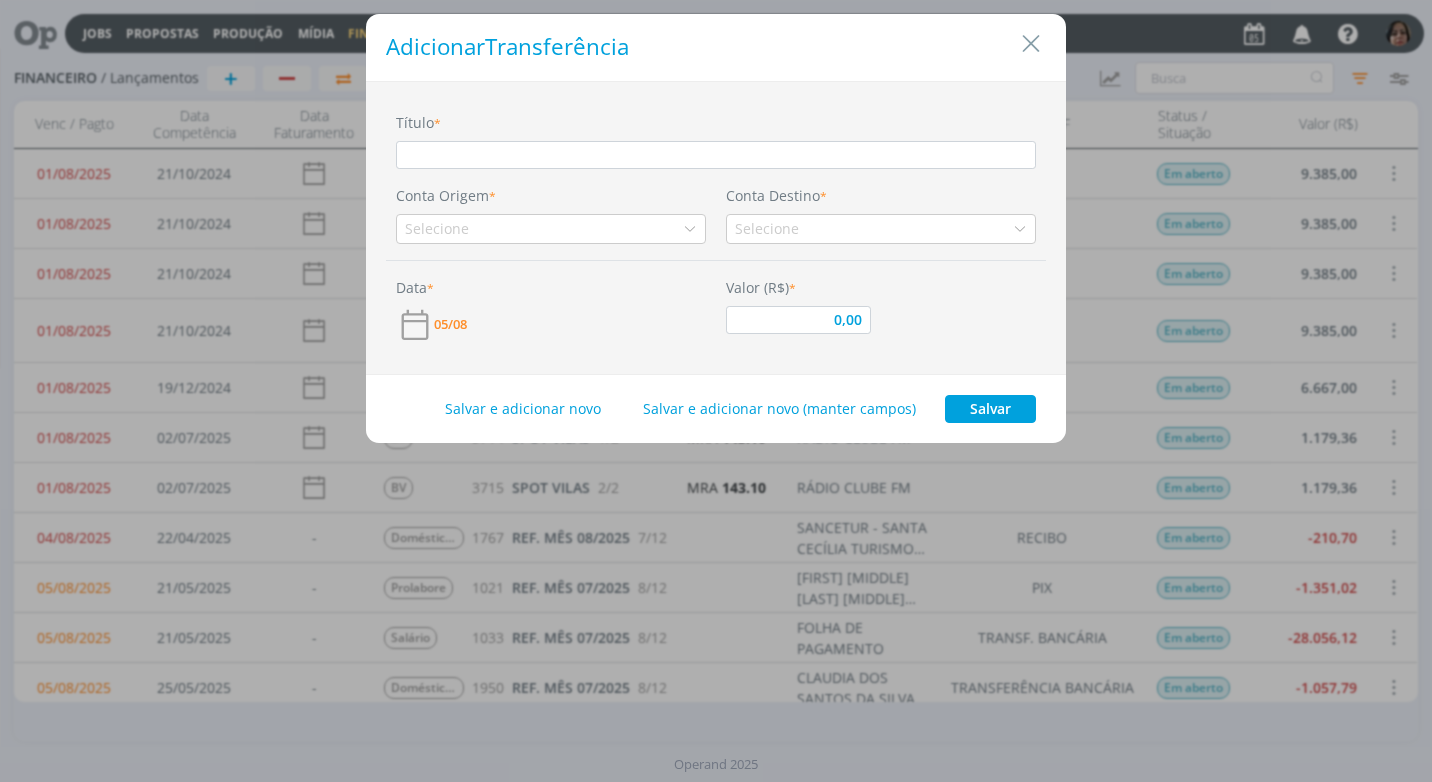 type on "A" 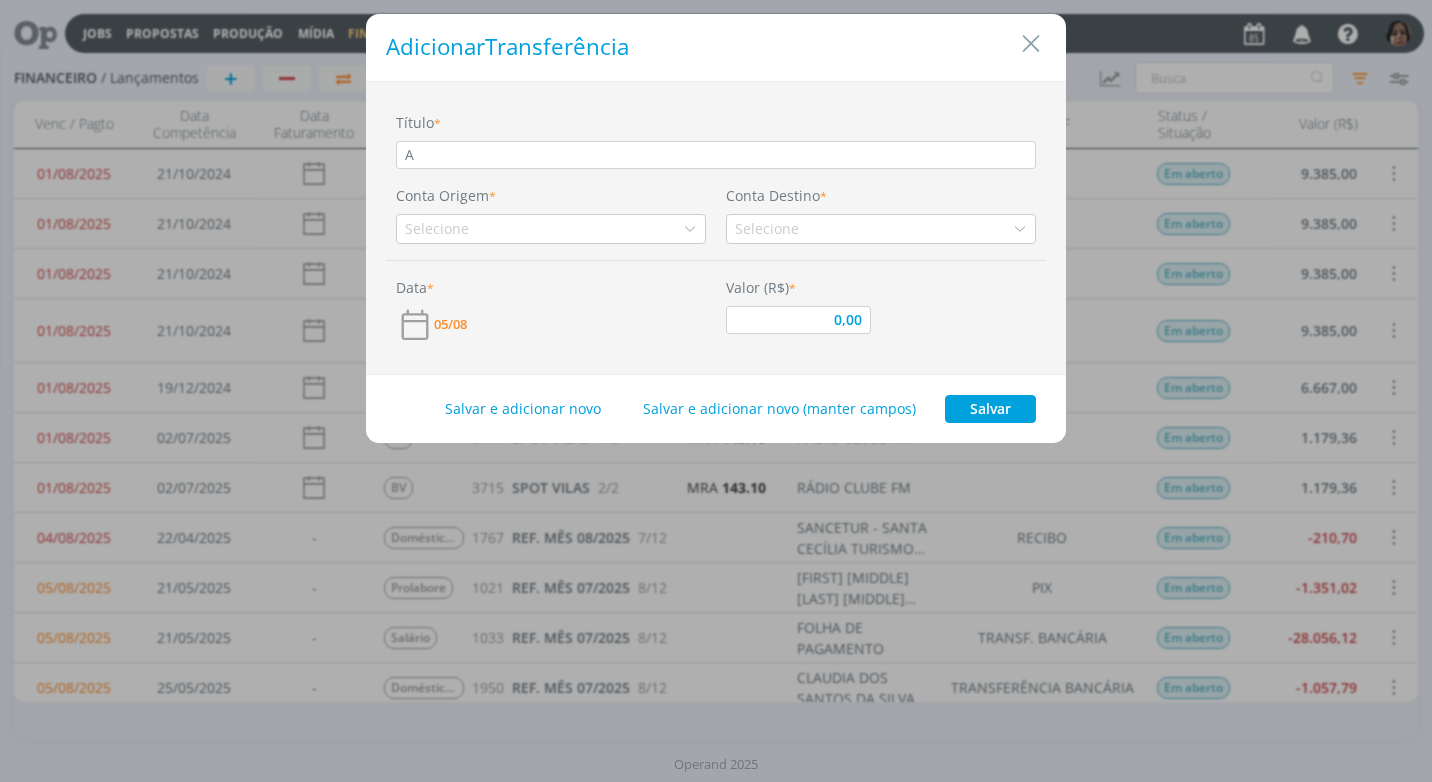type on "0,00" 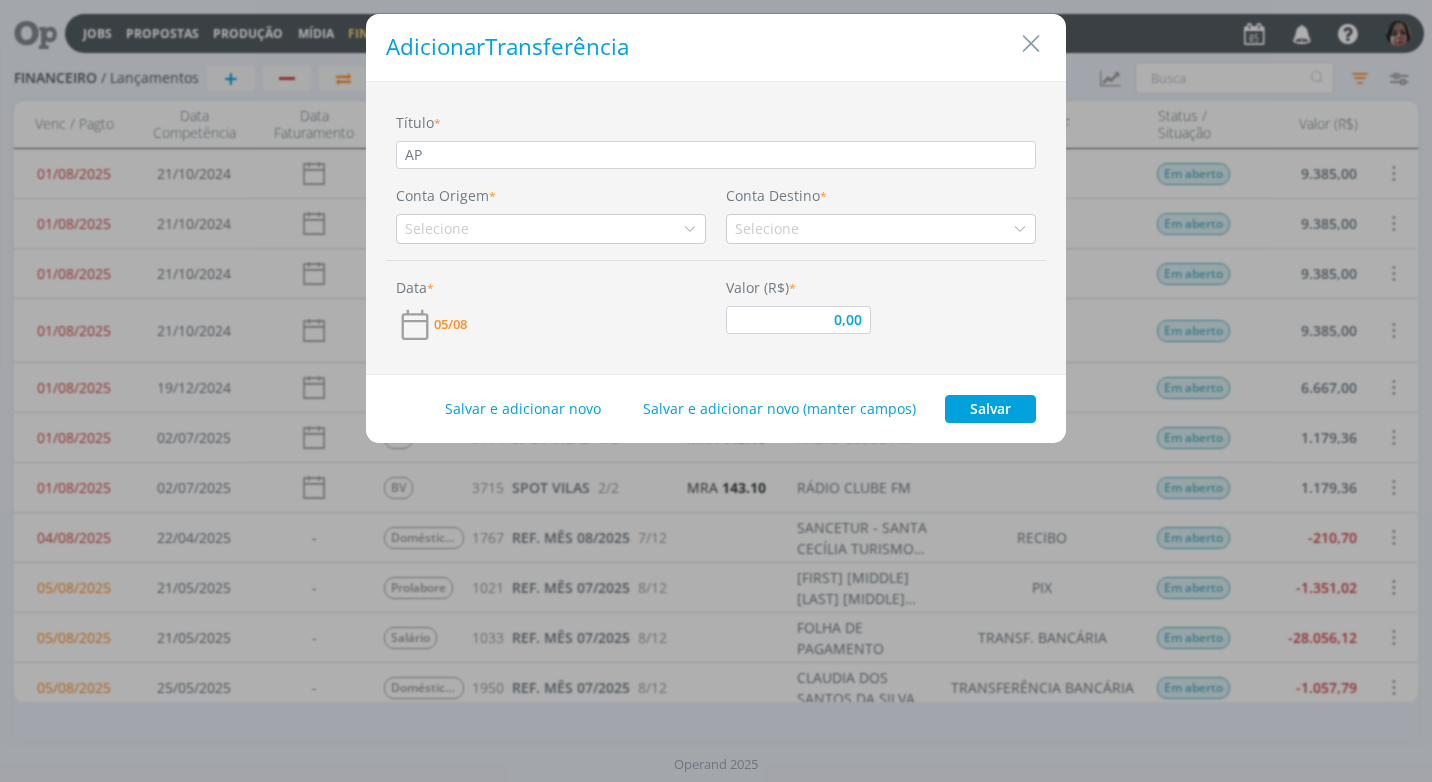 type on "APL" 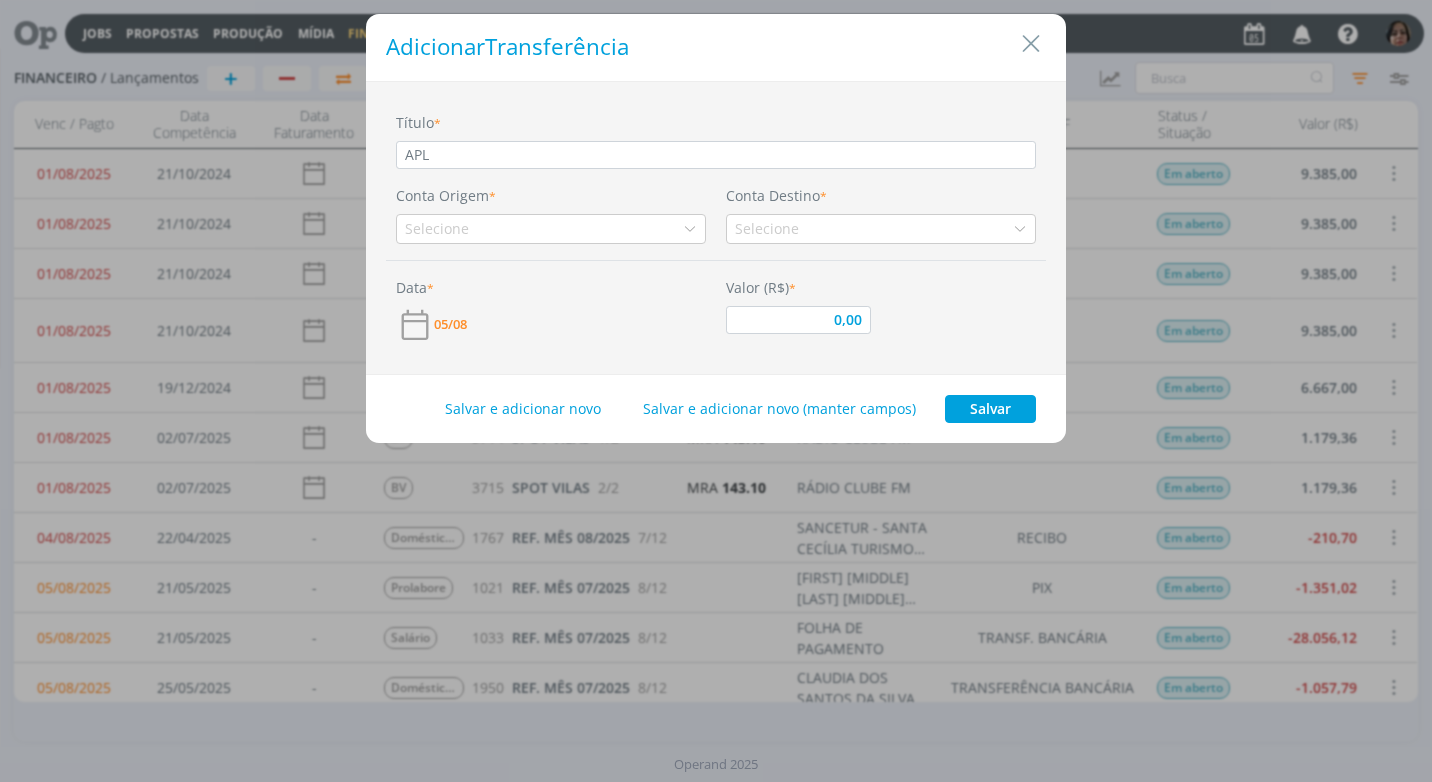 type on "APLI" 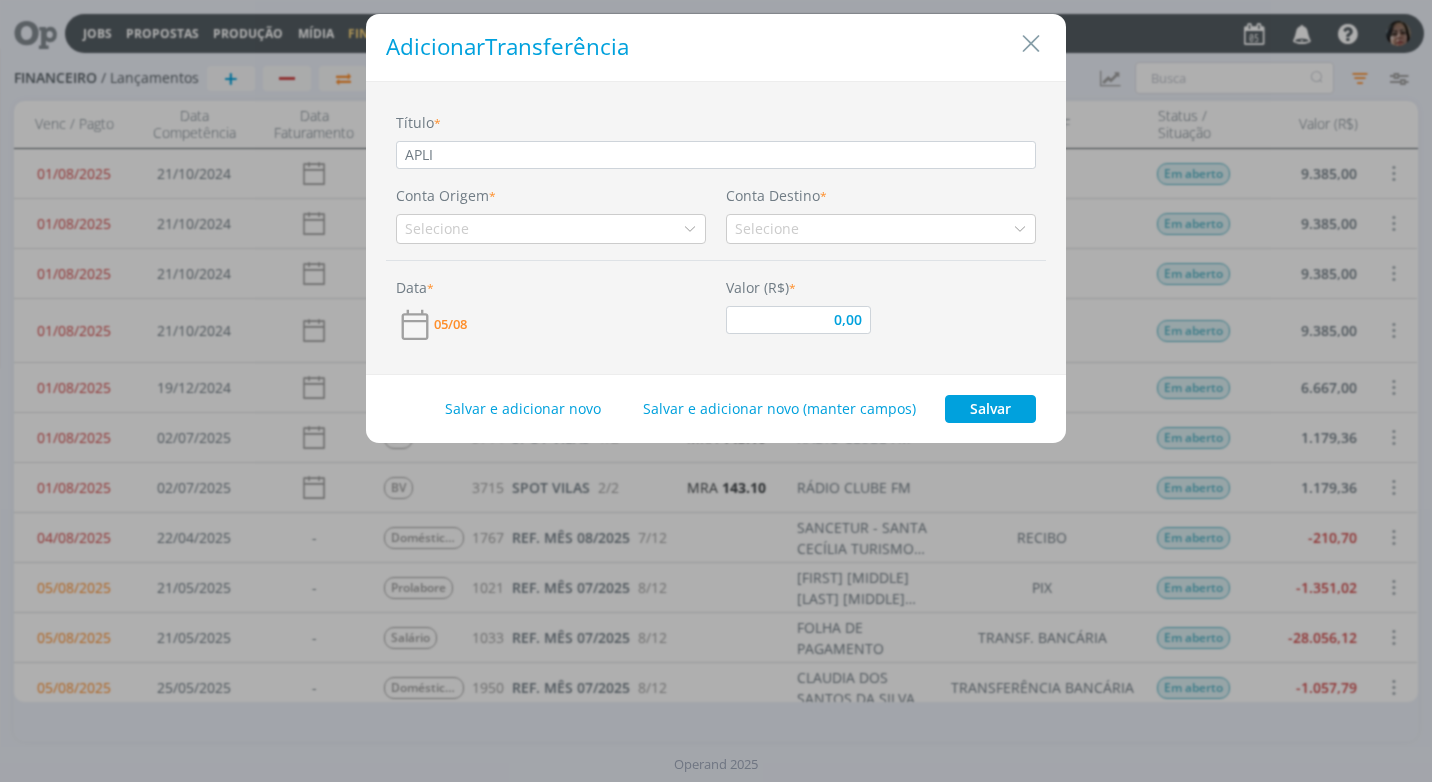 type on "APLIC" 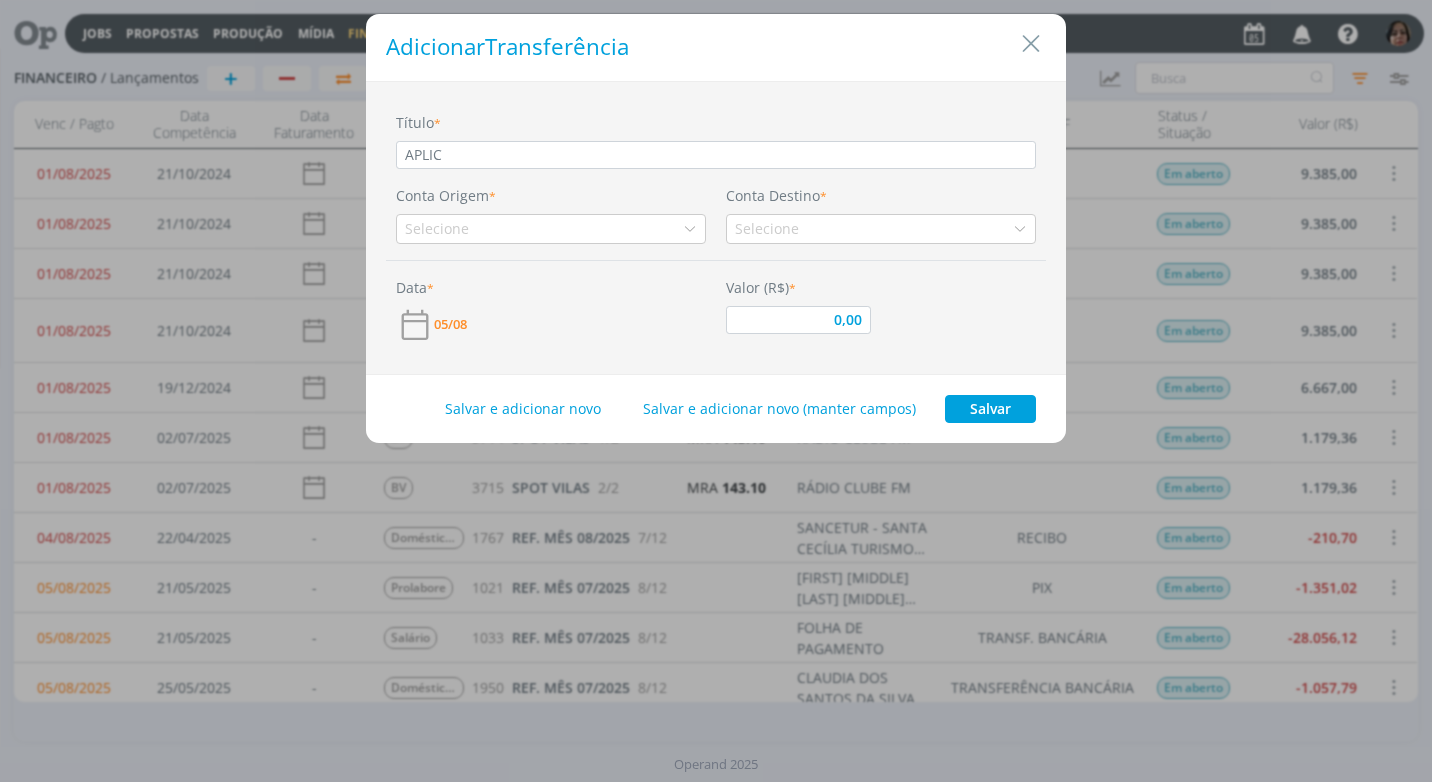 type on "APLICA" 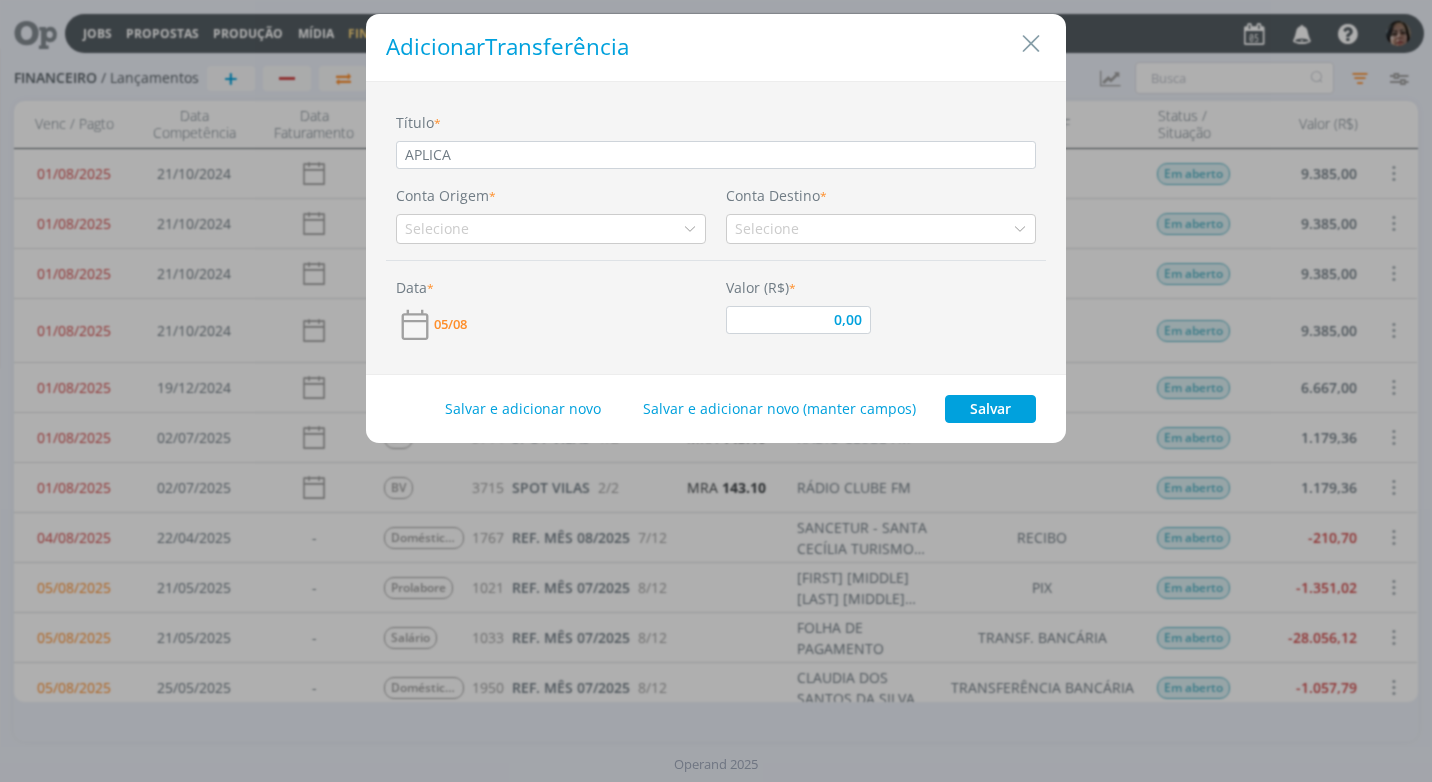 type on "APLICAÇ" 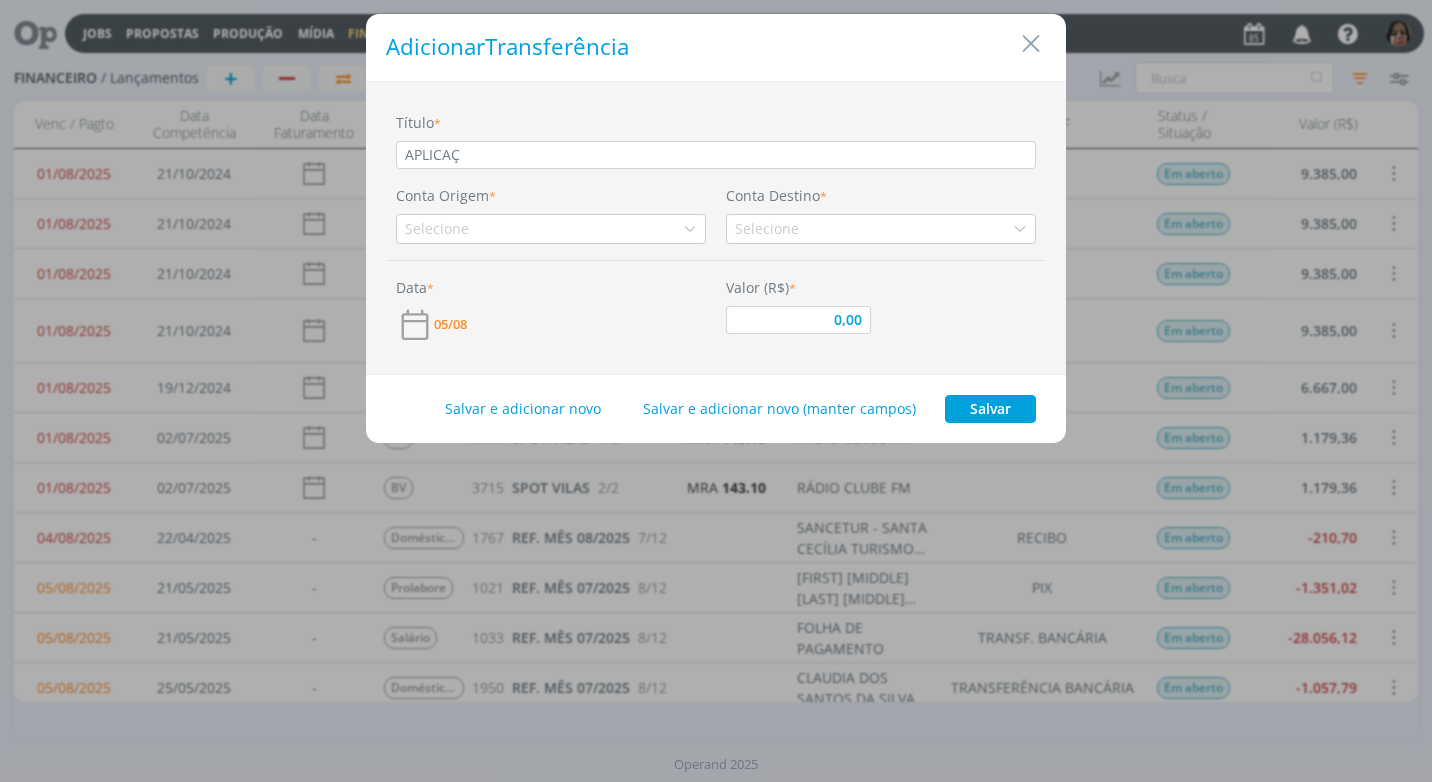 type on "APLICAÇÃ" 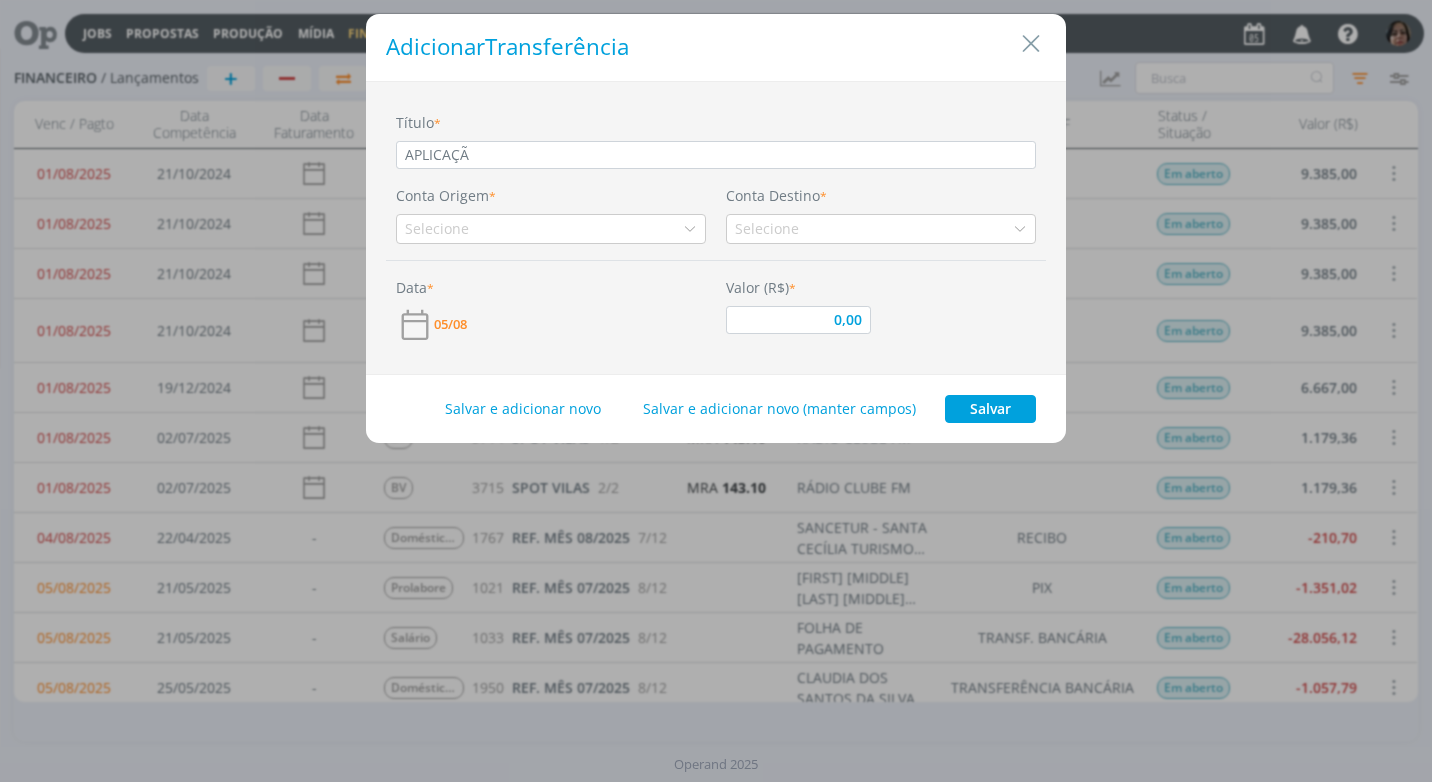 type on "APLICAÇÃO" 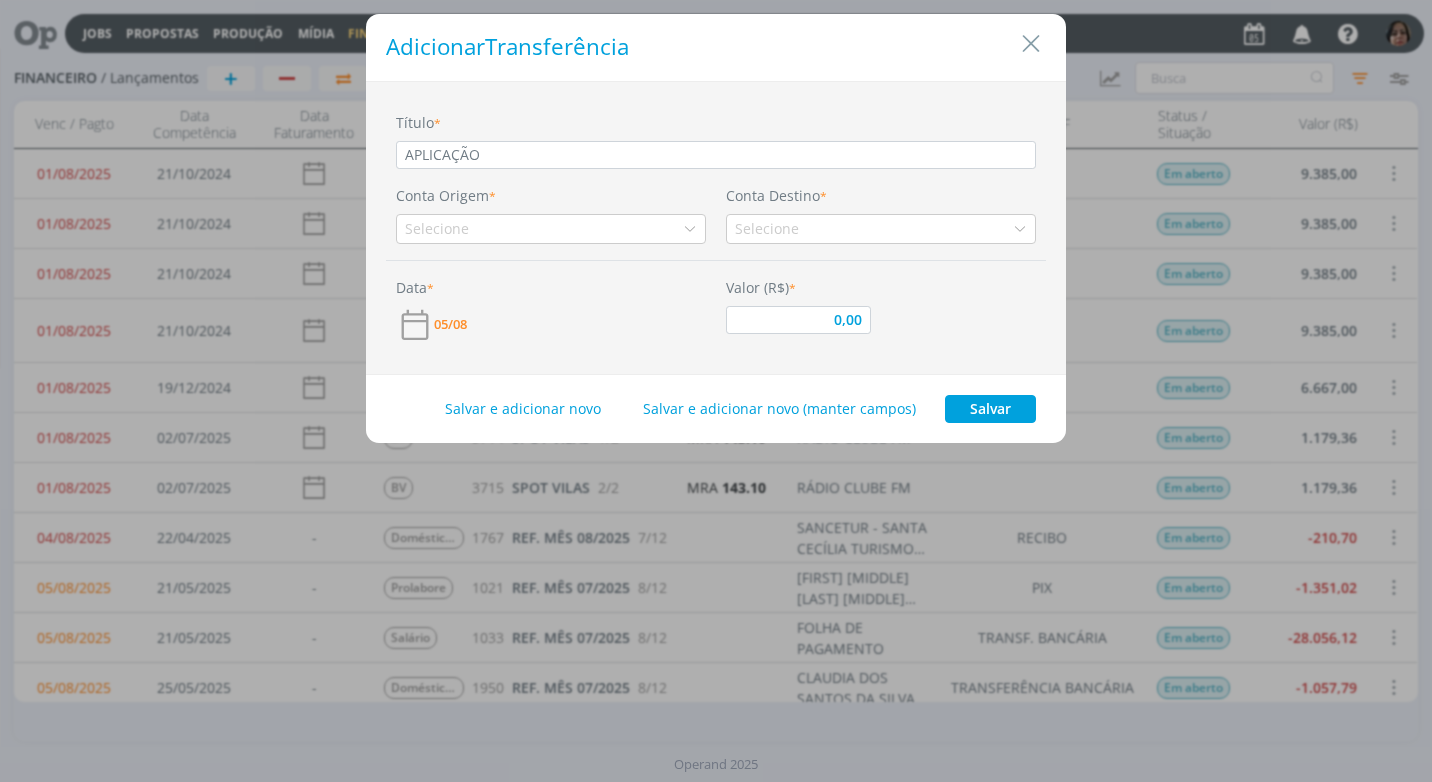 type on "APLICAÇÃO" 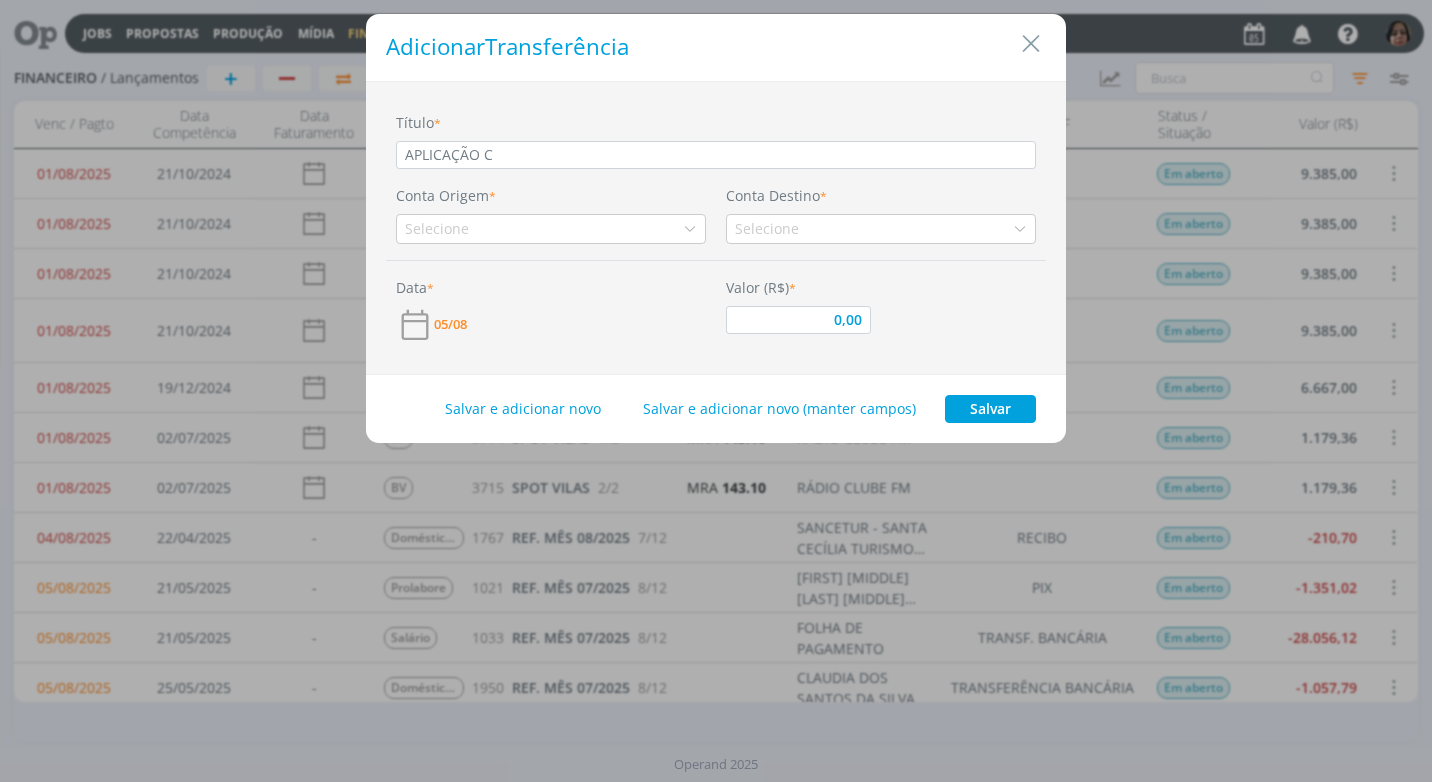 type on "0,00" 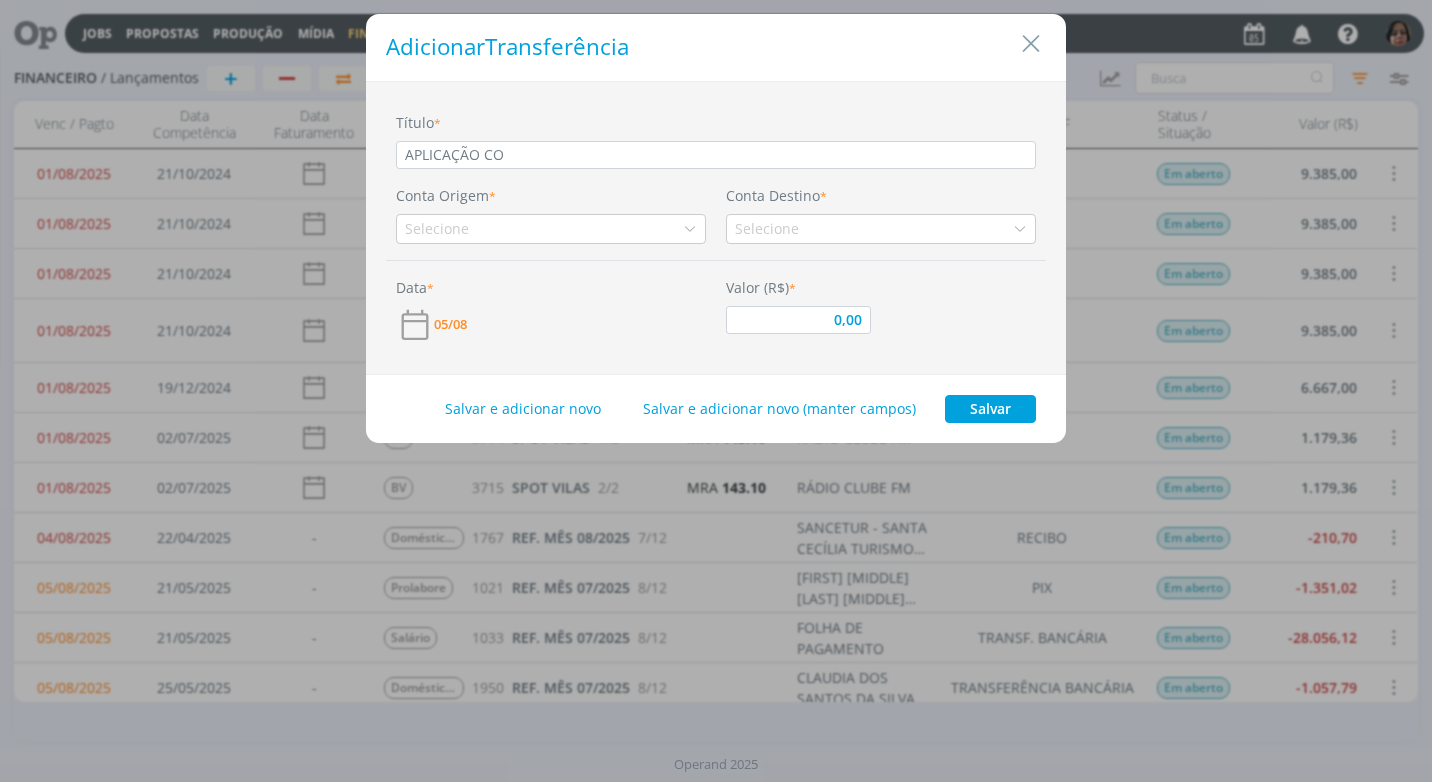 type on "APLICAÇÃO CON" 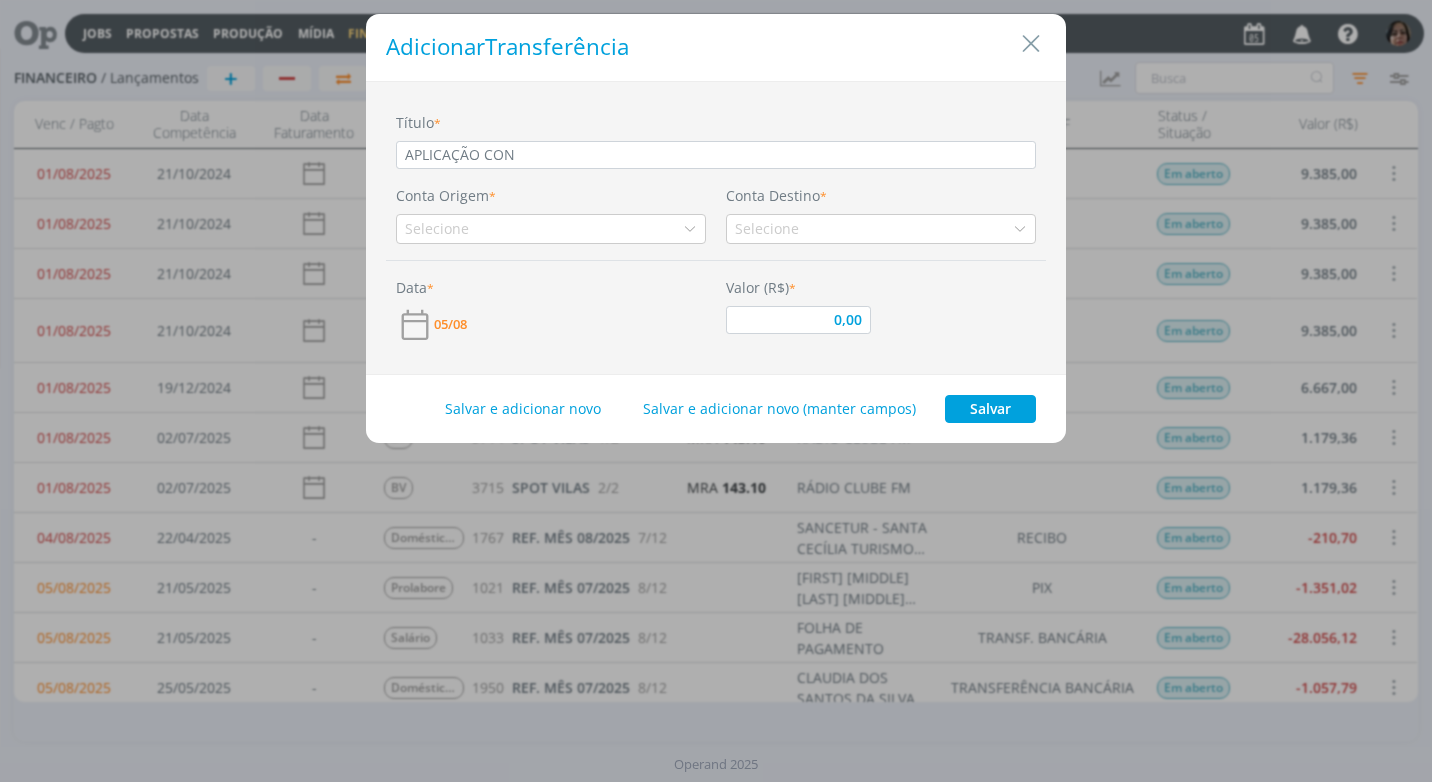 type on "APLICAÇÃO CONT" 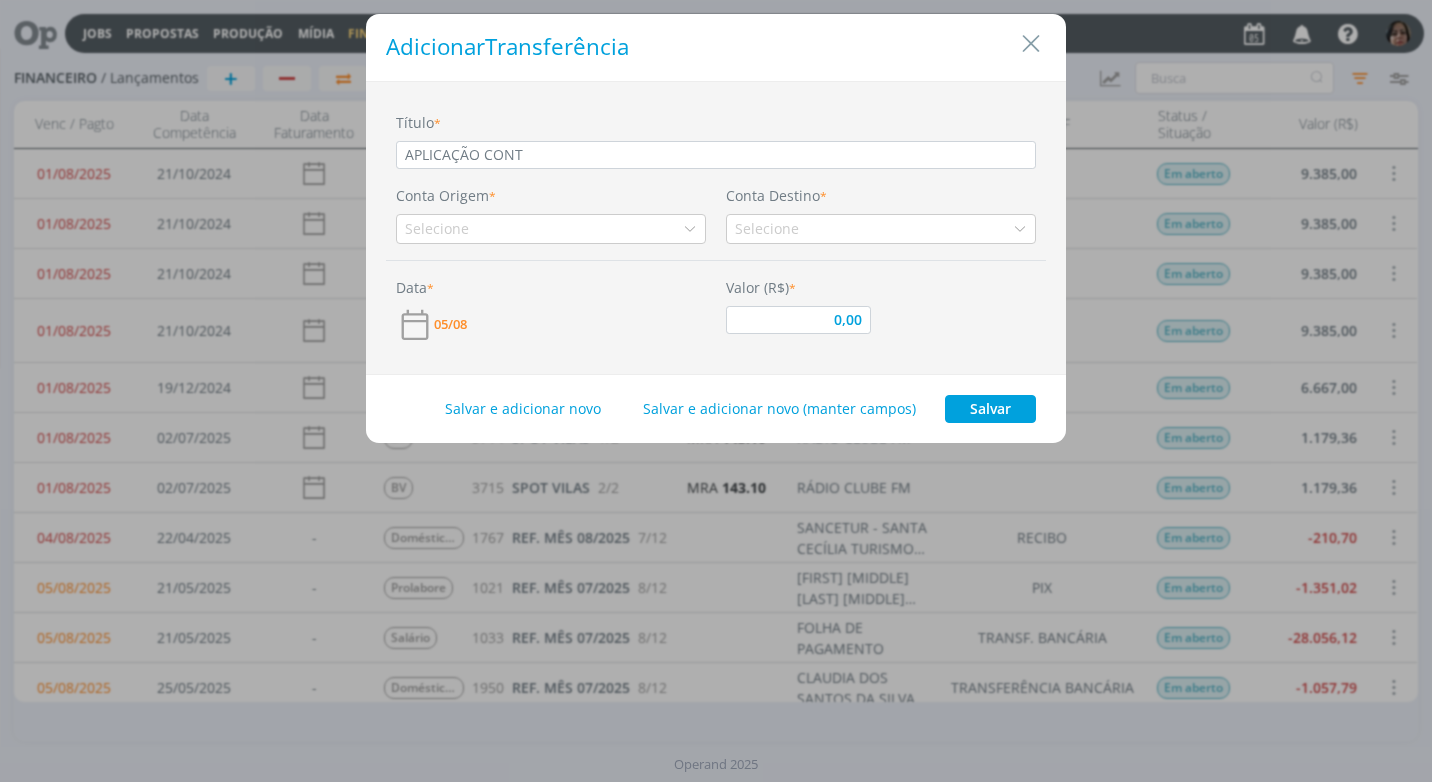 type on "APLICAÇÃO CONTA" 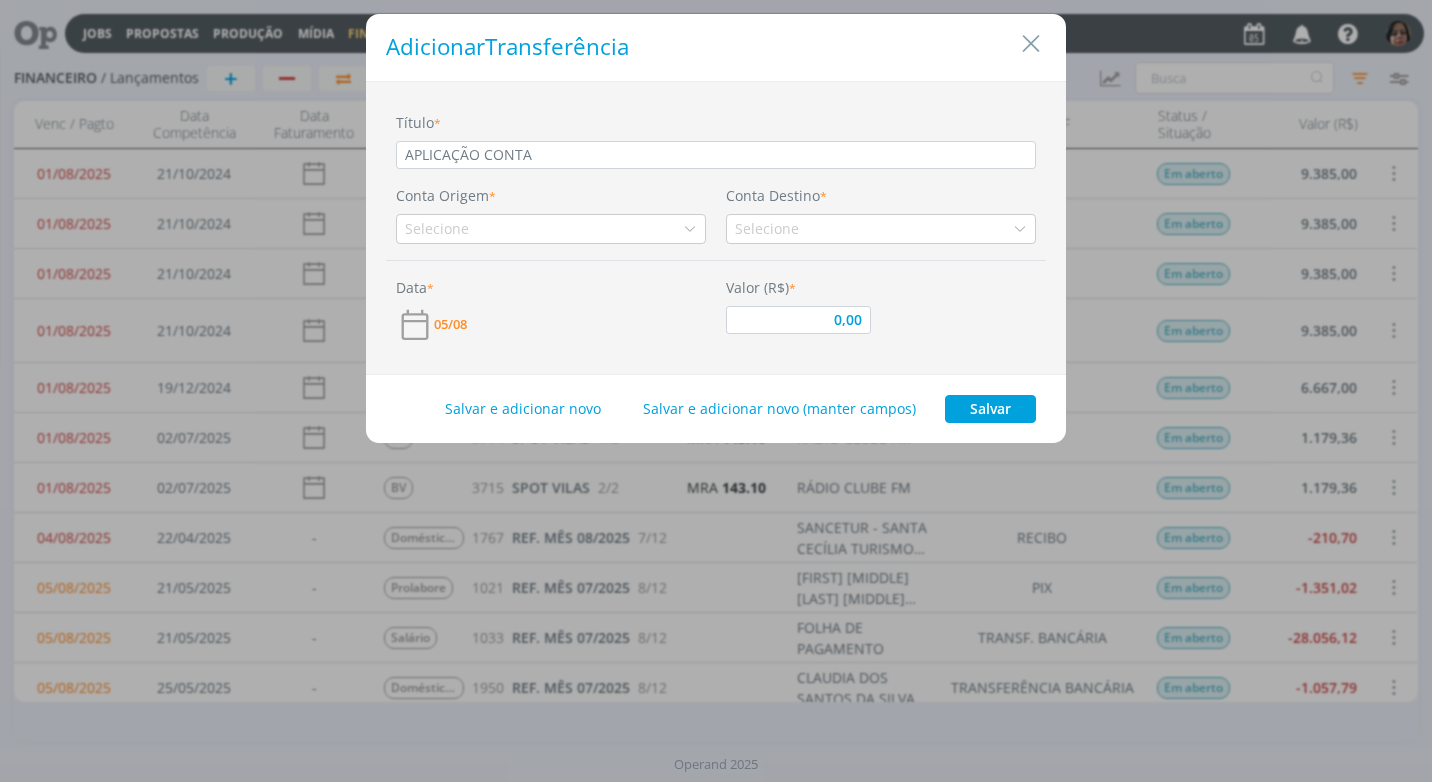 type on "APLICAÇÃO CONTA" 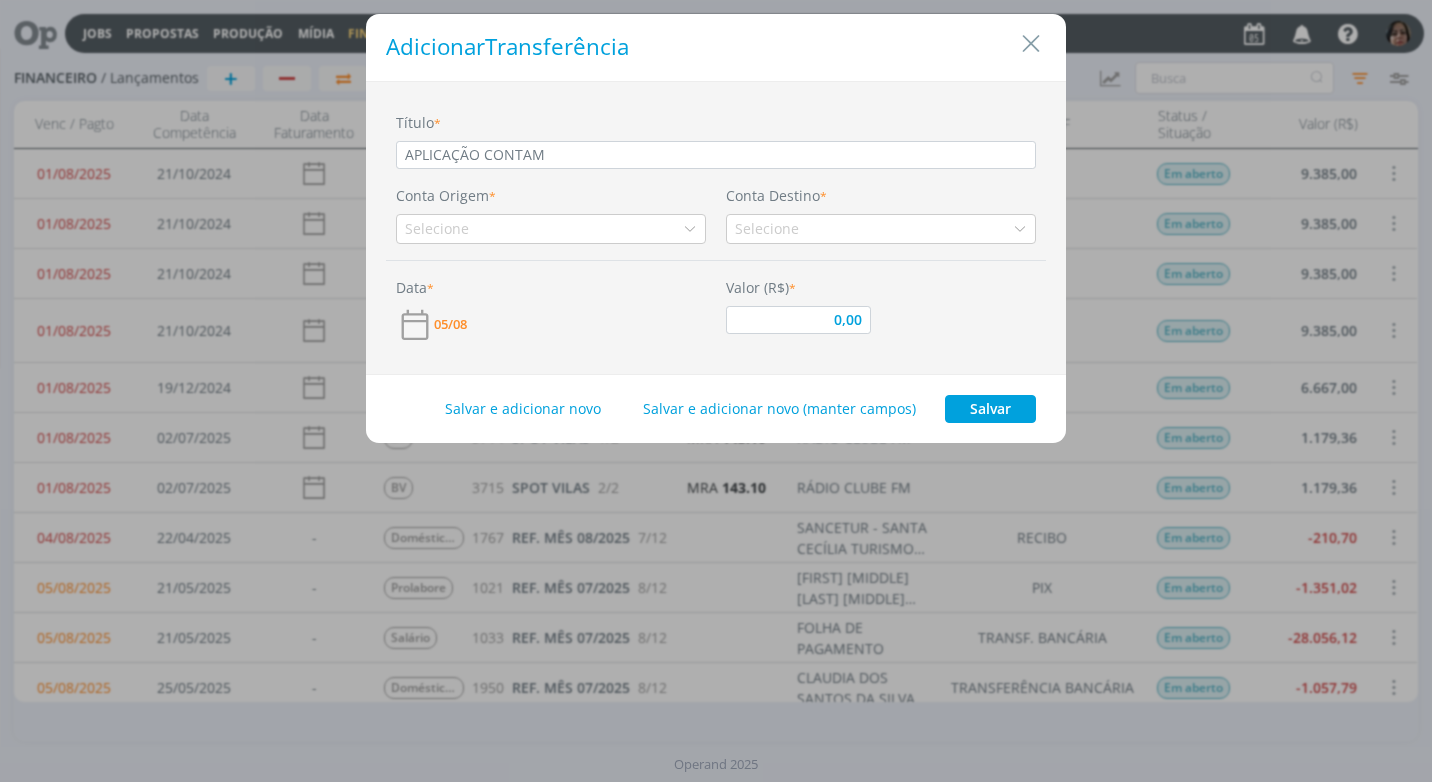type on "0,00" 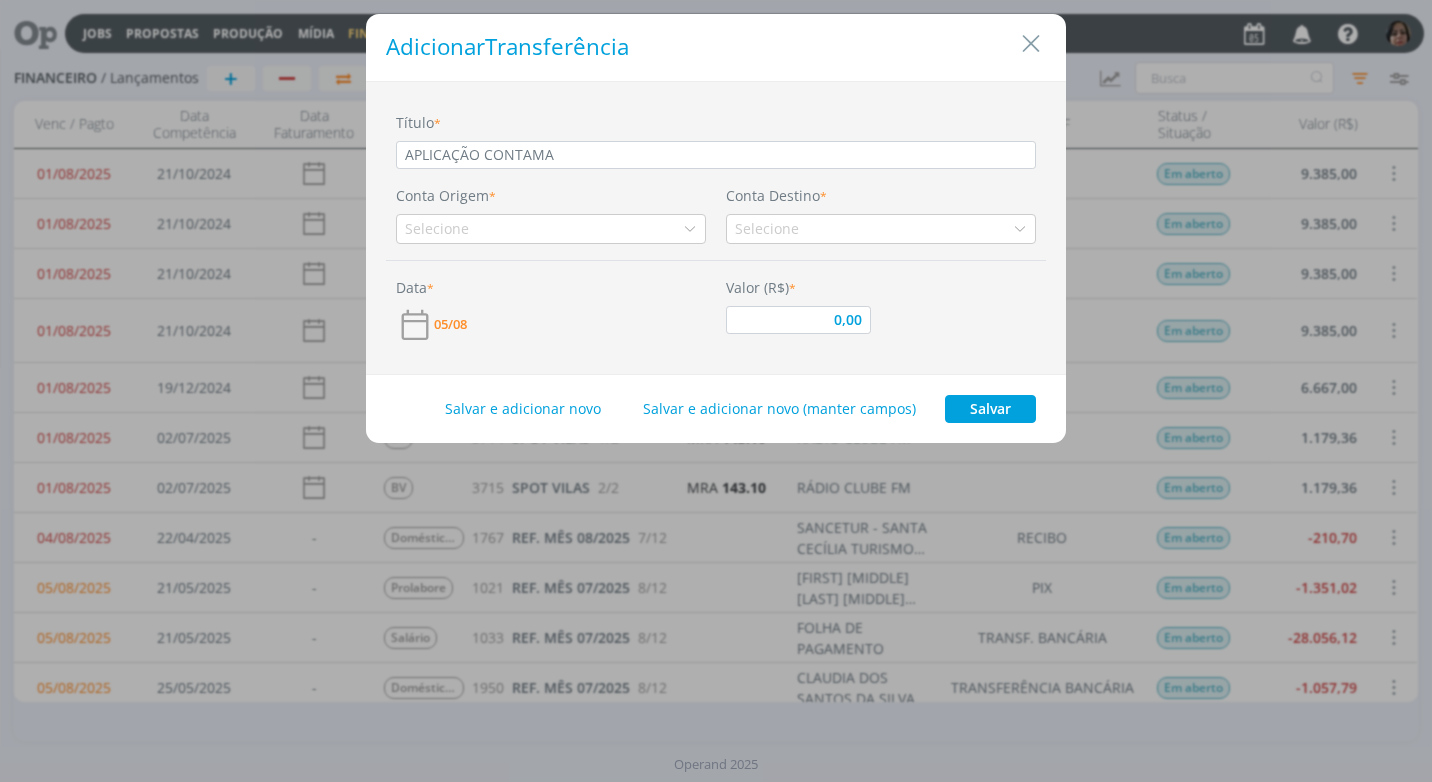 type on "APLICAÇÃO CONTAMAX" 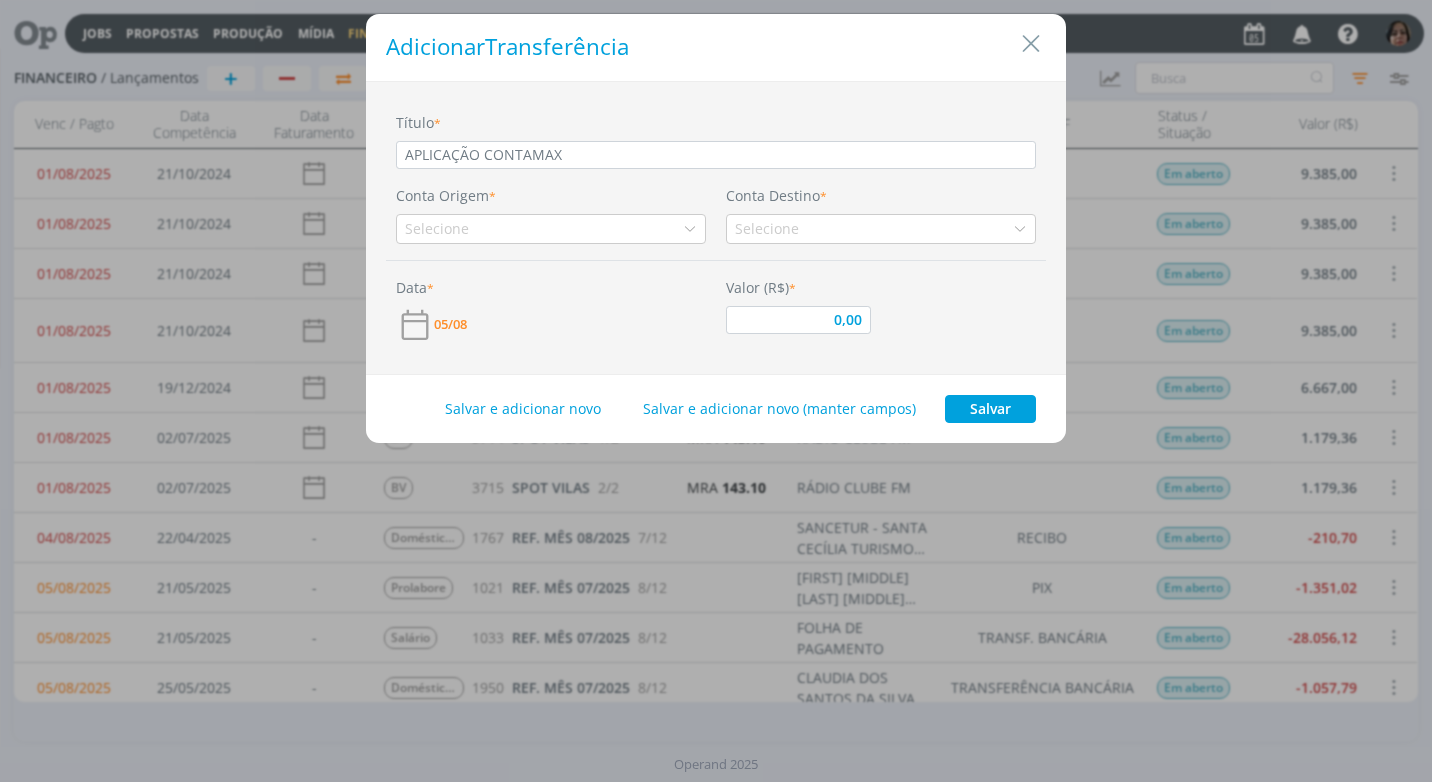 type on "0,00" 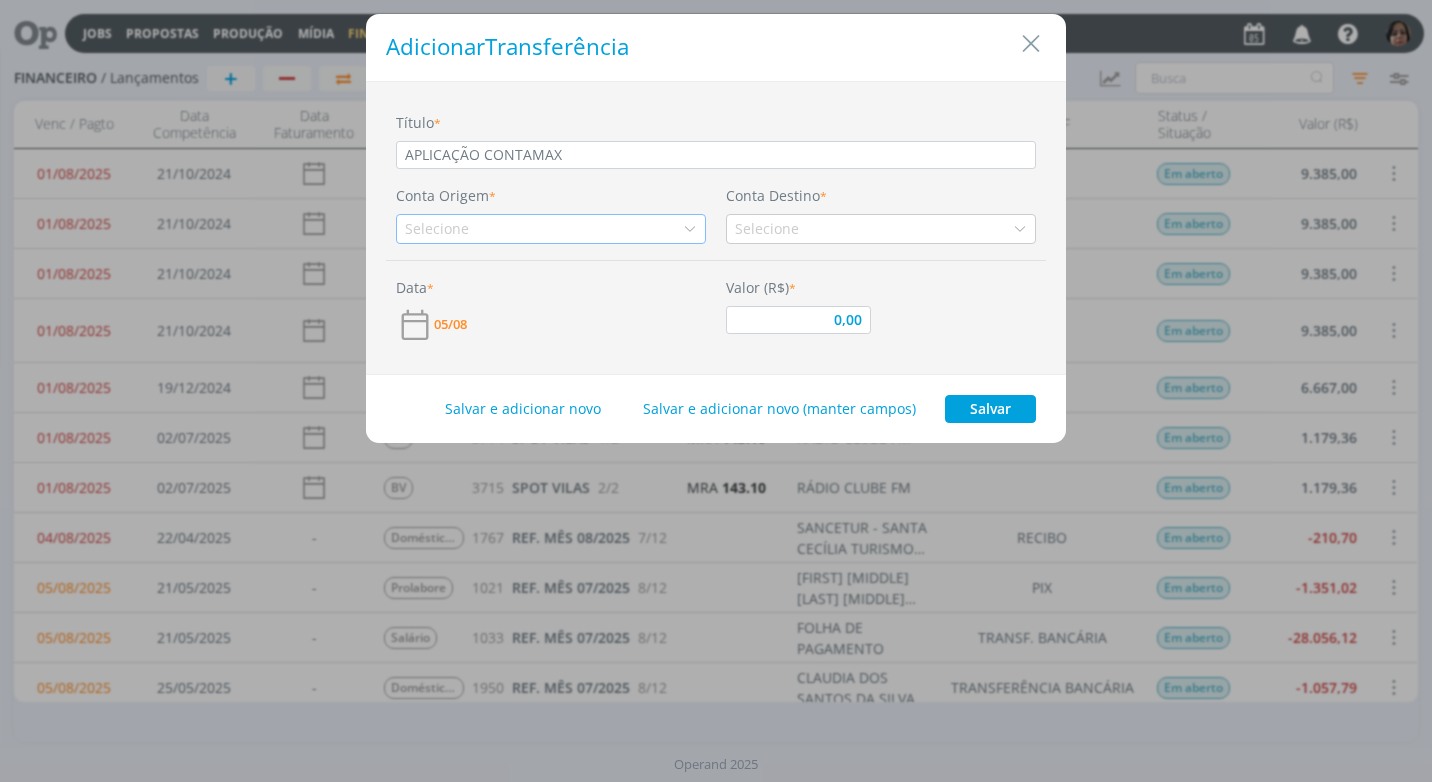 click at bounding box center [690, 229] 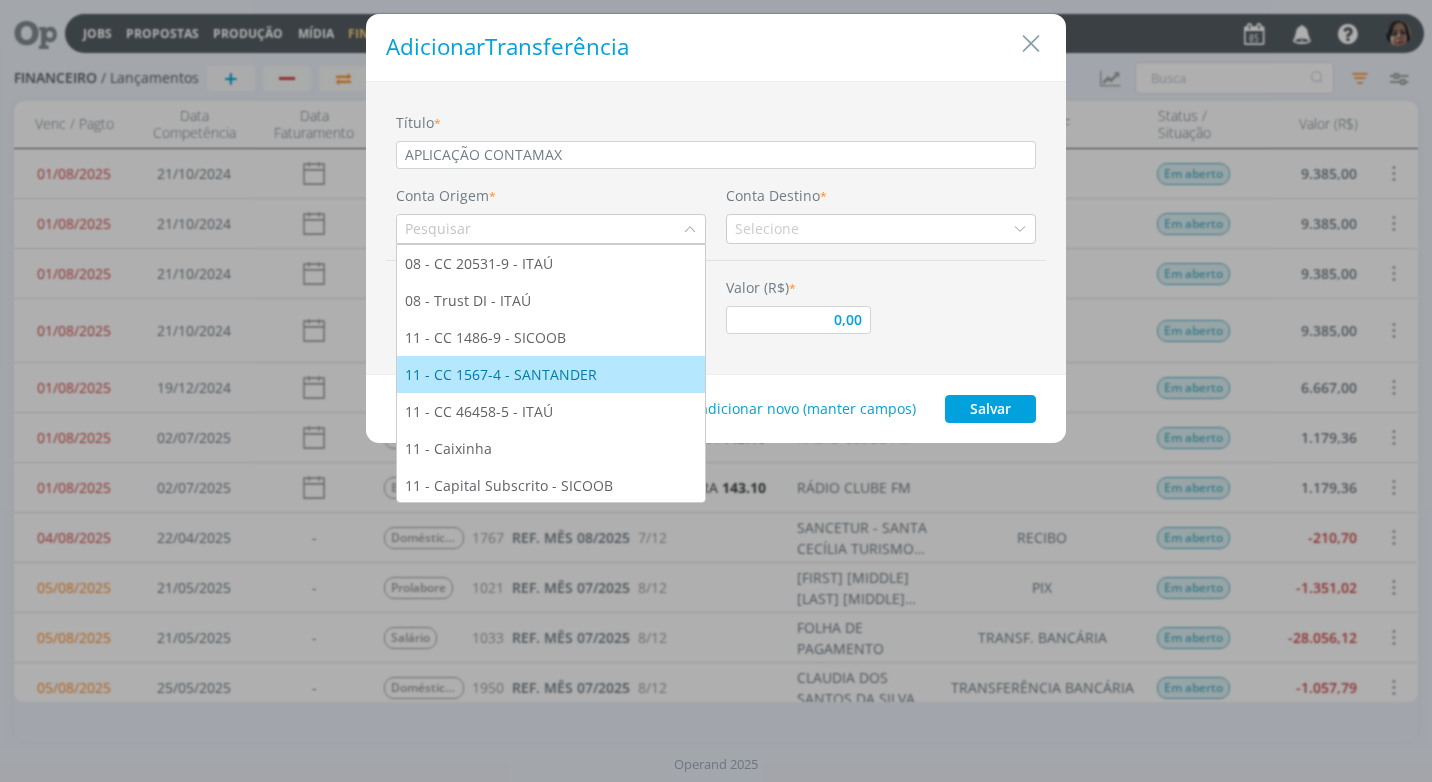 click on "11 - CC 1567-4 - SANTANDER" at bounding box center [503, 374] 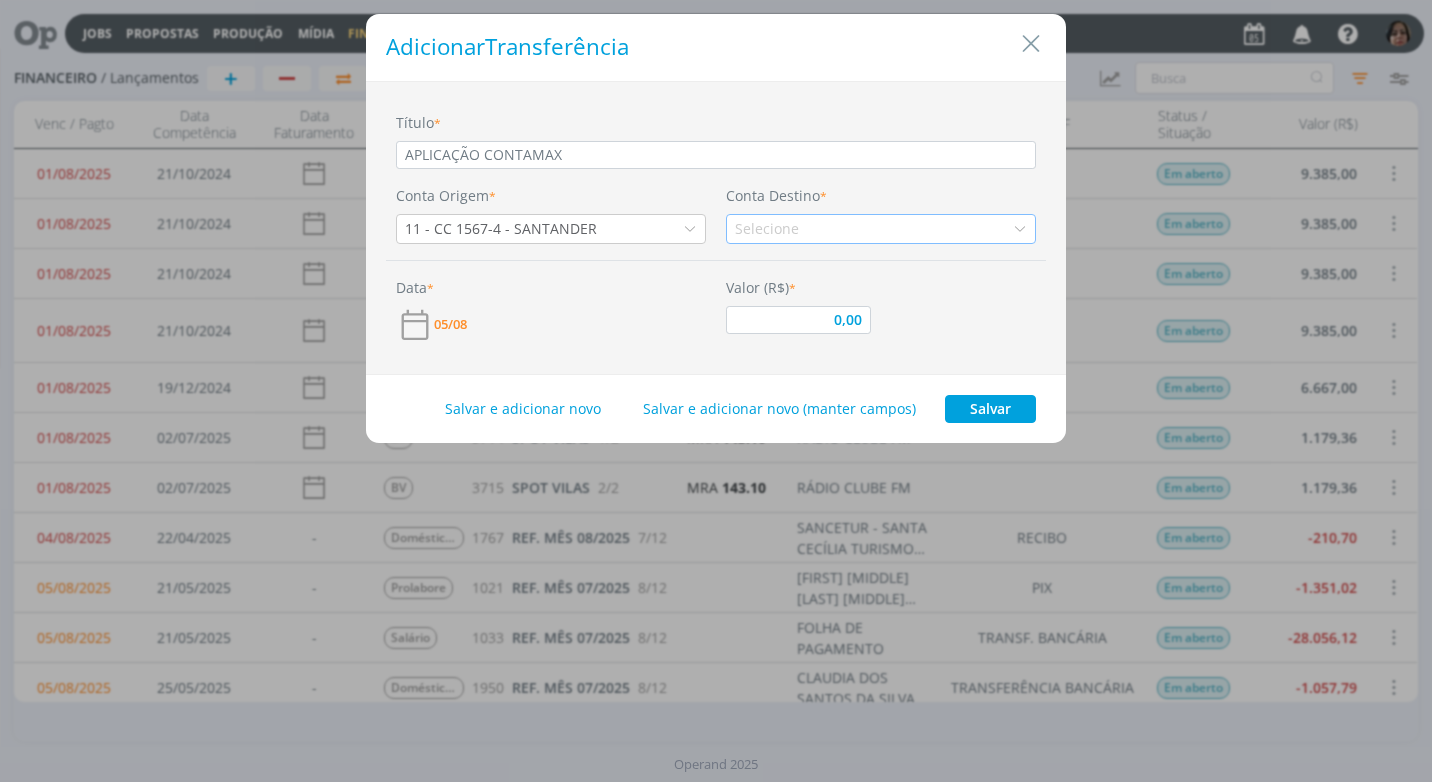 click at bounding box center [1020, 229] 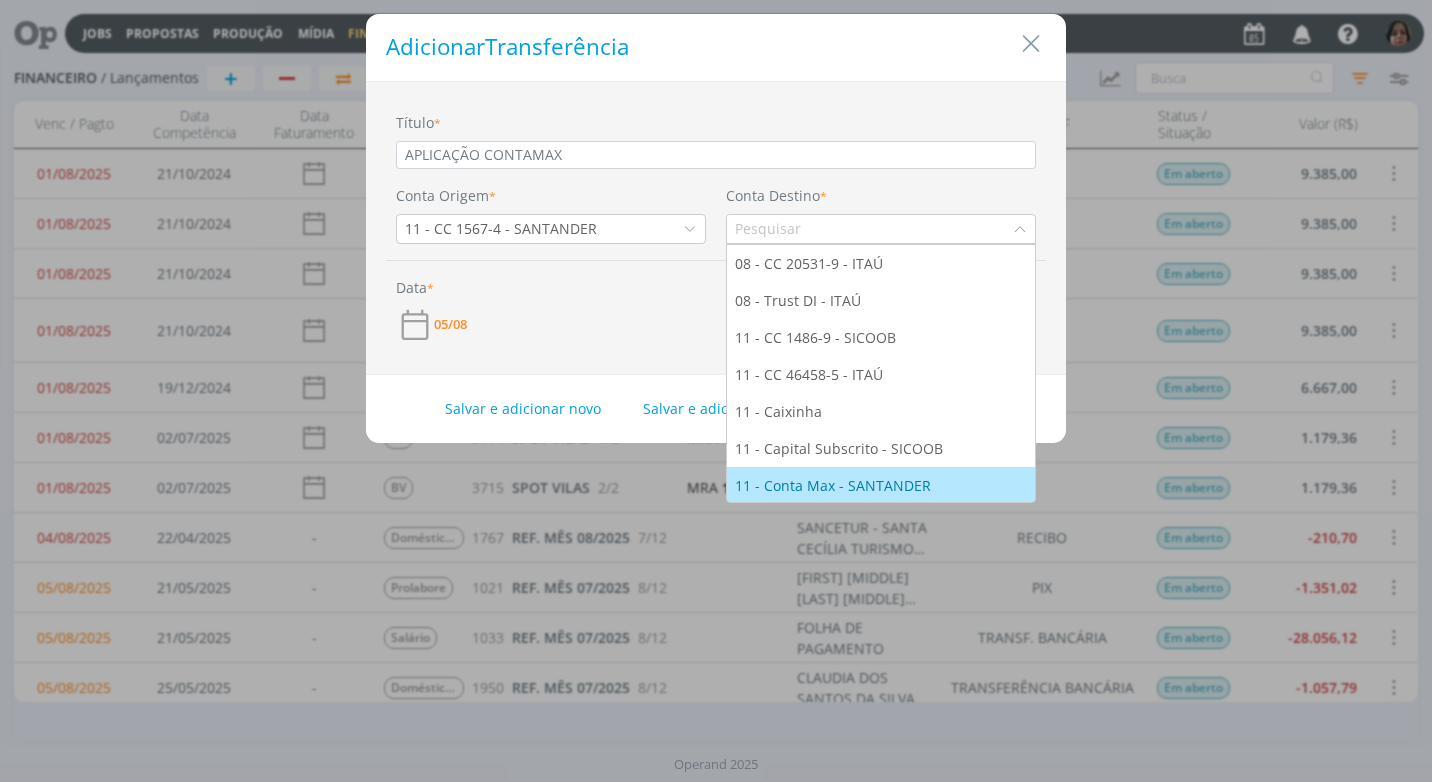 click on "11 - Conta Max - SANTANDER" at bounding box center (835, 485) 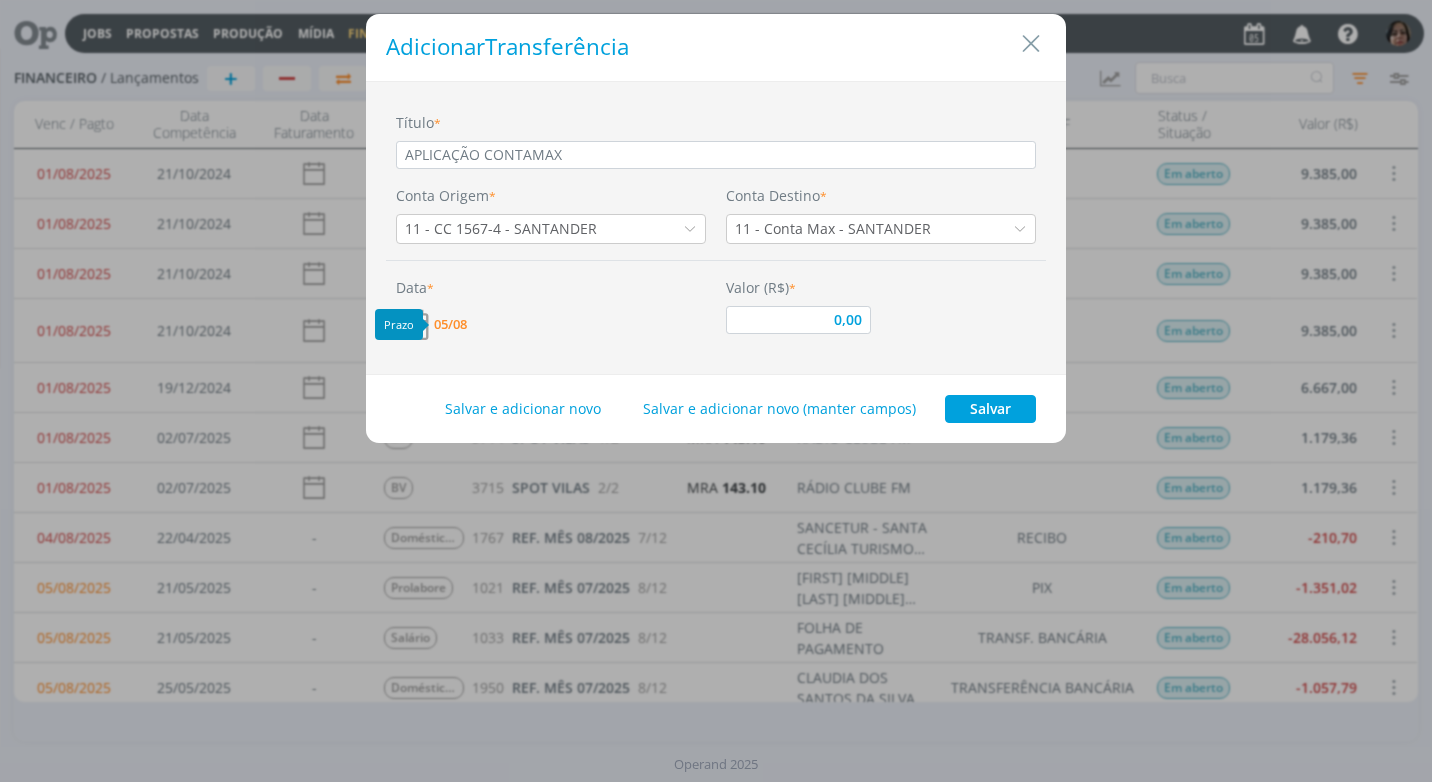 click on "05/08" at bounding box center (450, 324) 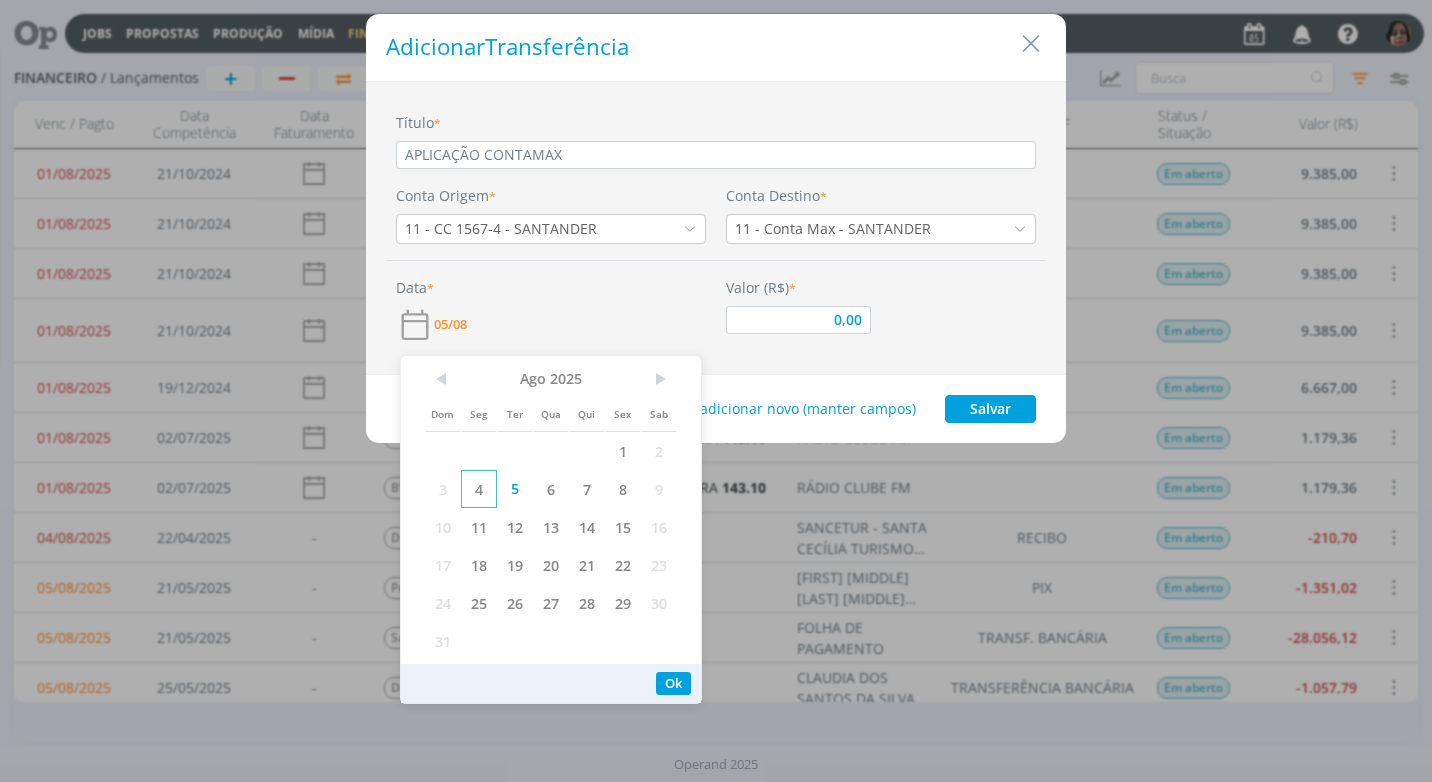 click on "4" at bounding box center (479, 489) 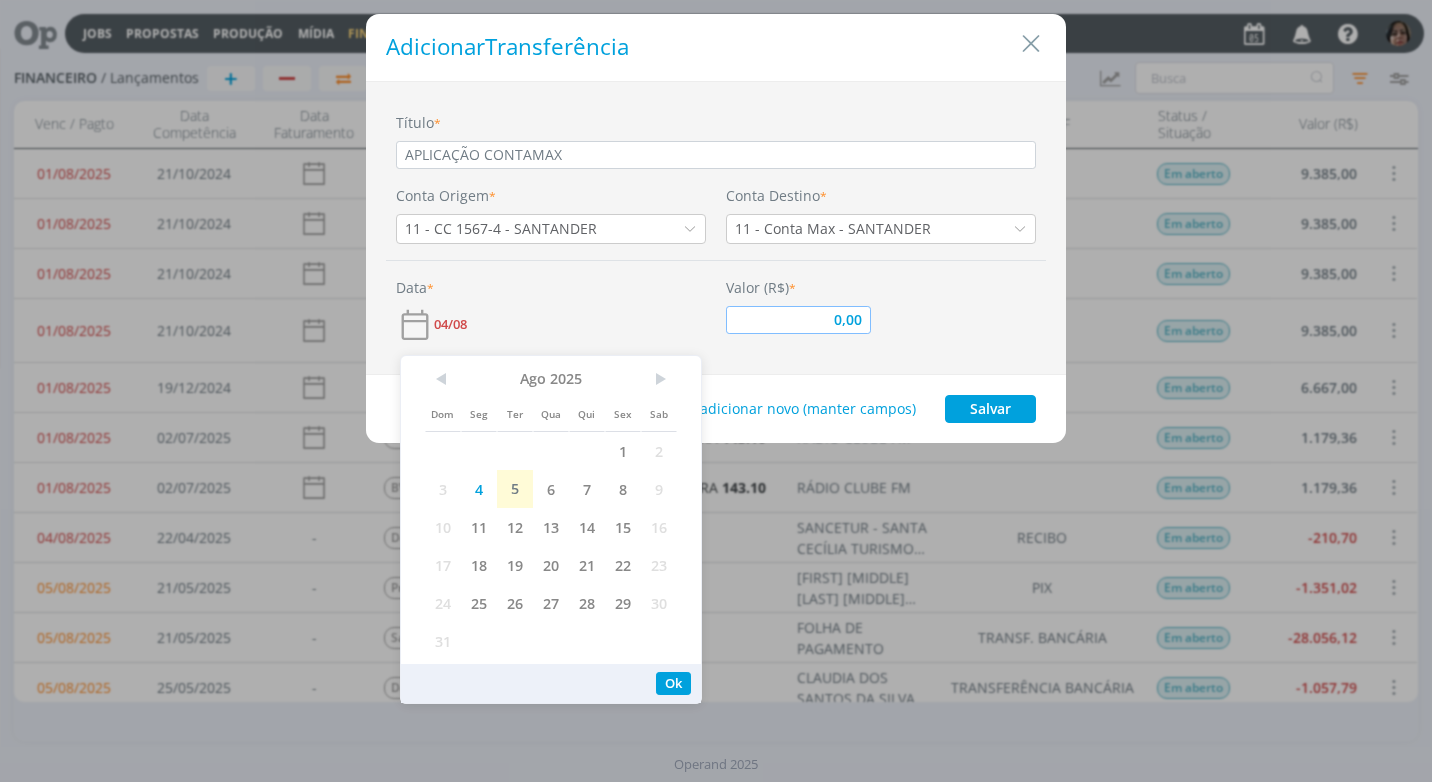 drag, startPoint x: 812, startPoint y: 309, endPoint x: 816, endPoint y: 320, distance: 11.7046995 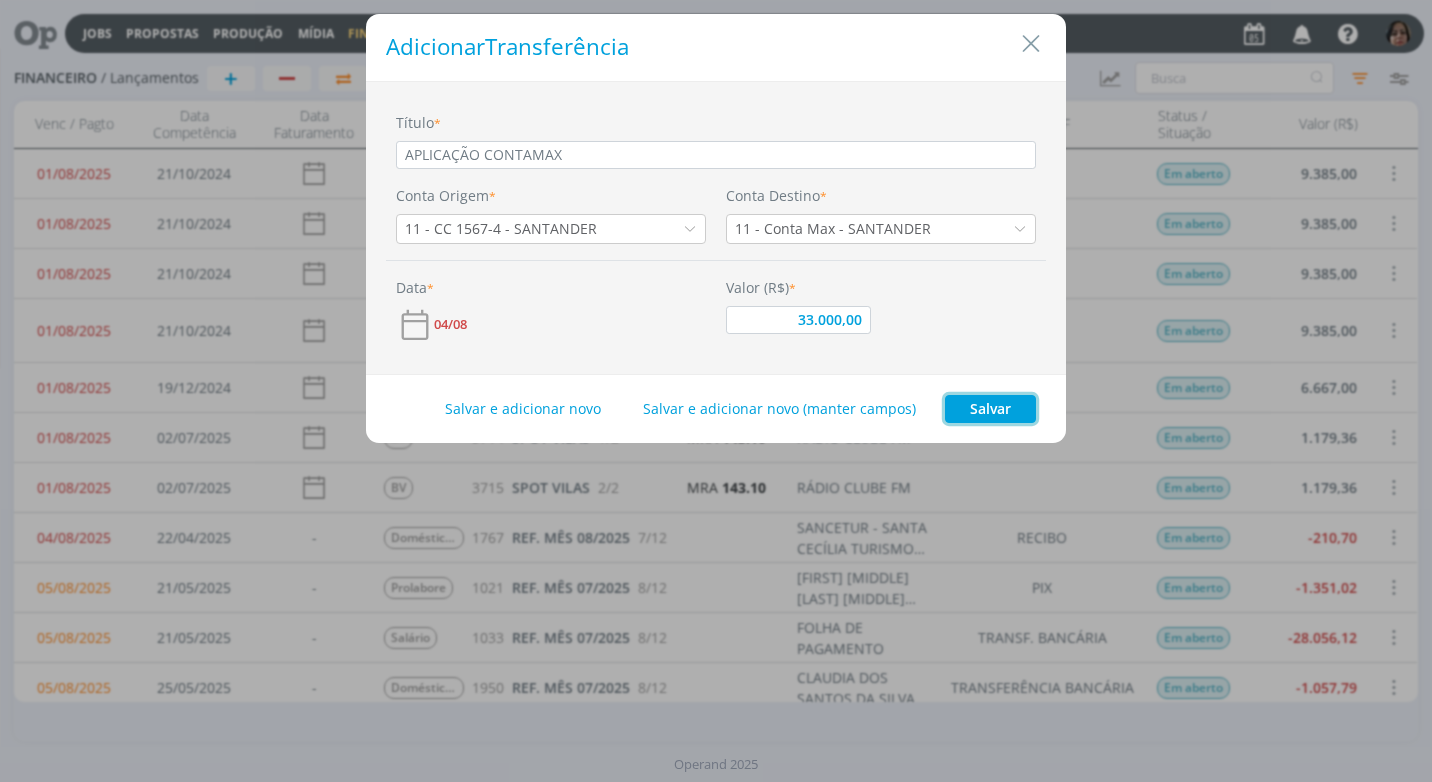 click on "Salvar" at bounding box center [990, 409] 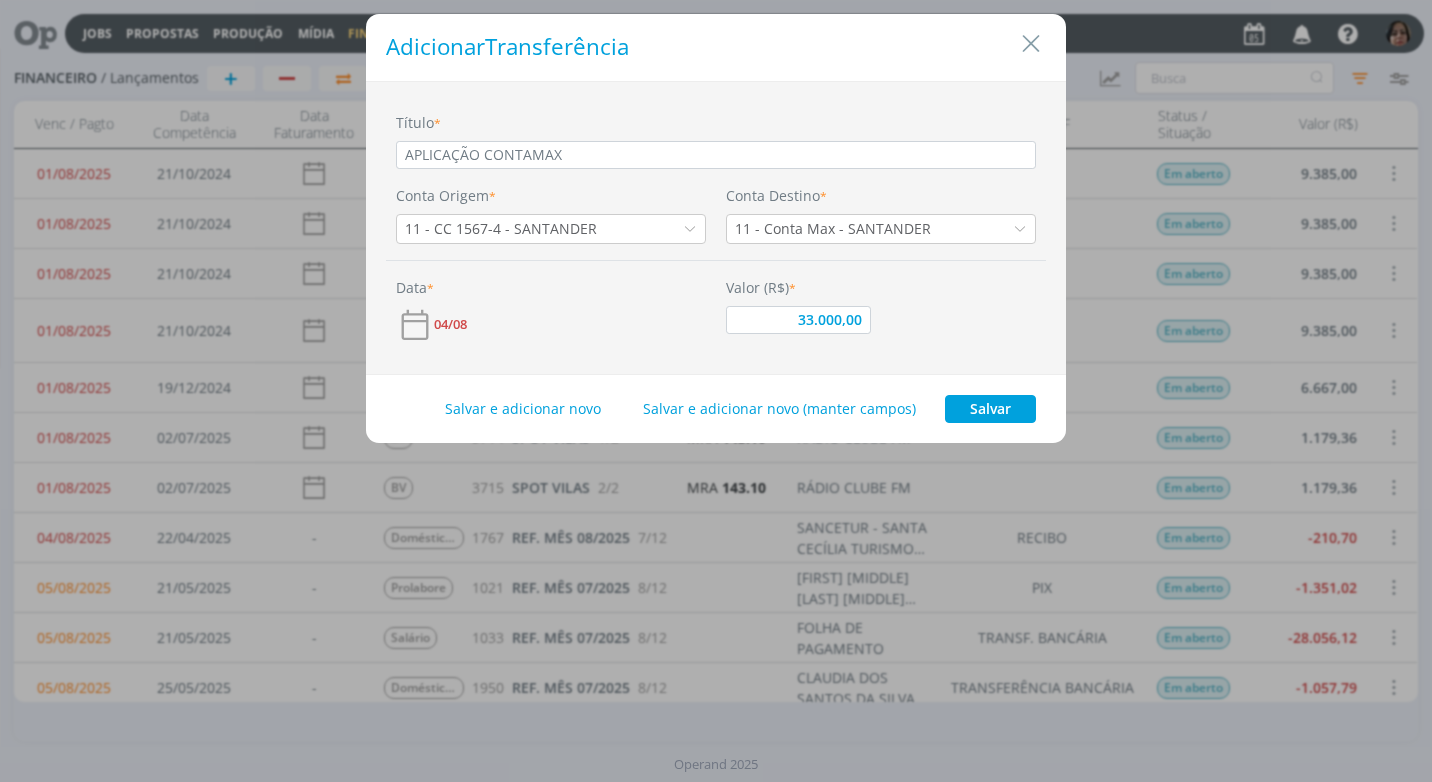 type on "33.000,00" 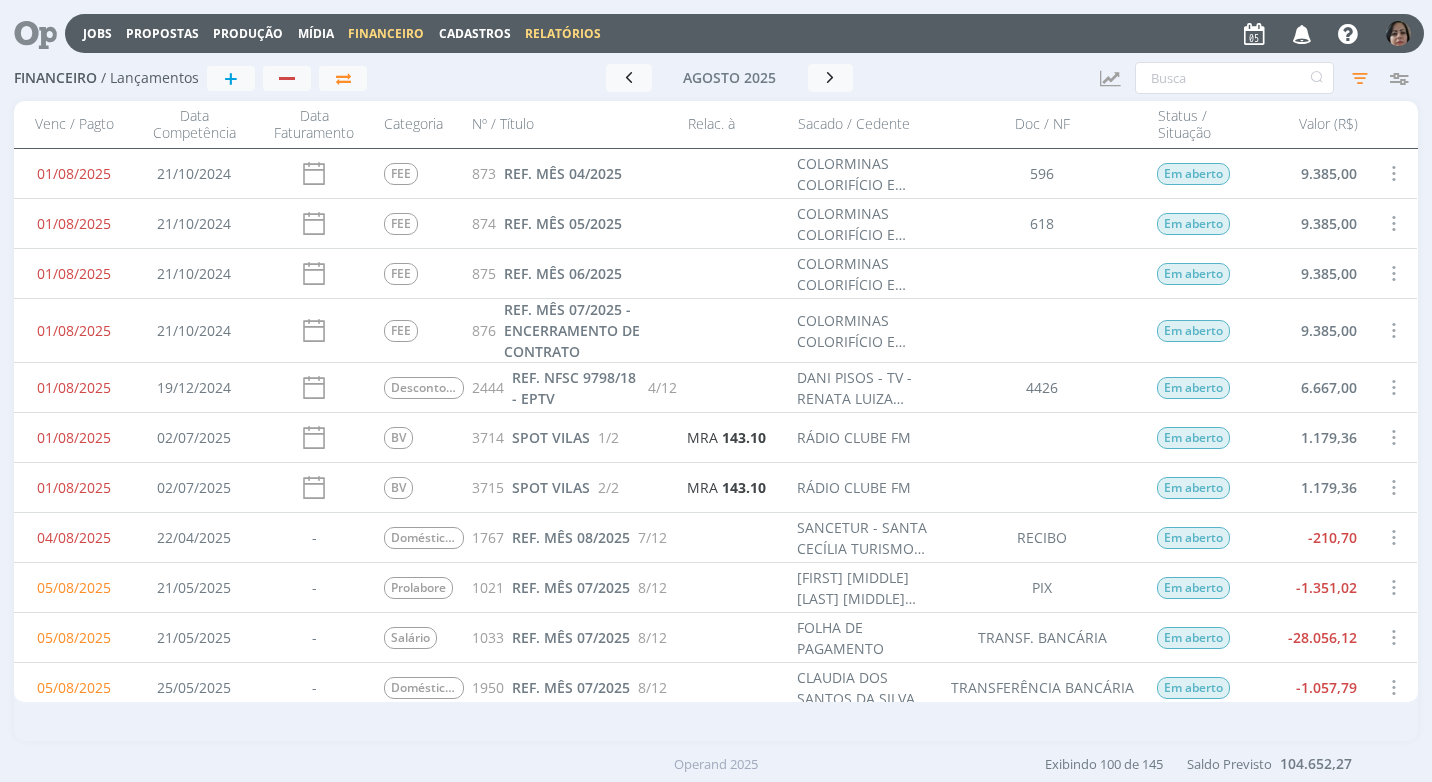 click on "Relatórios" at bounding box center [563, 33] 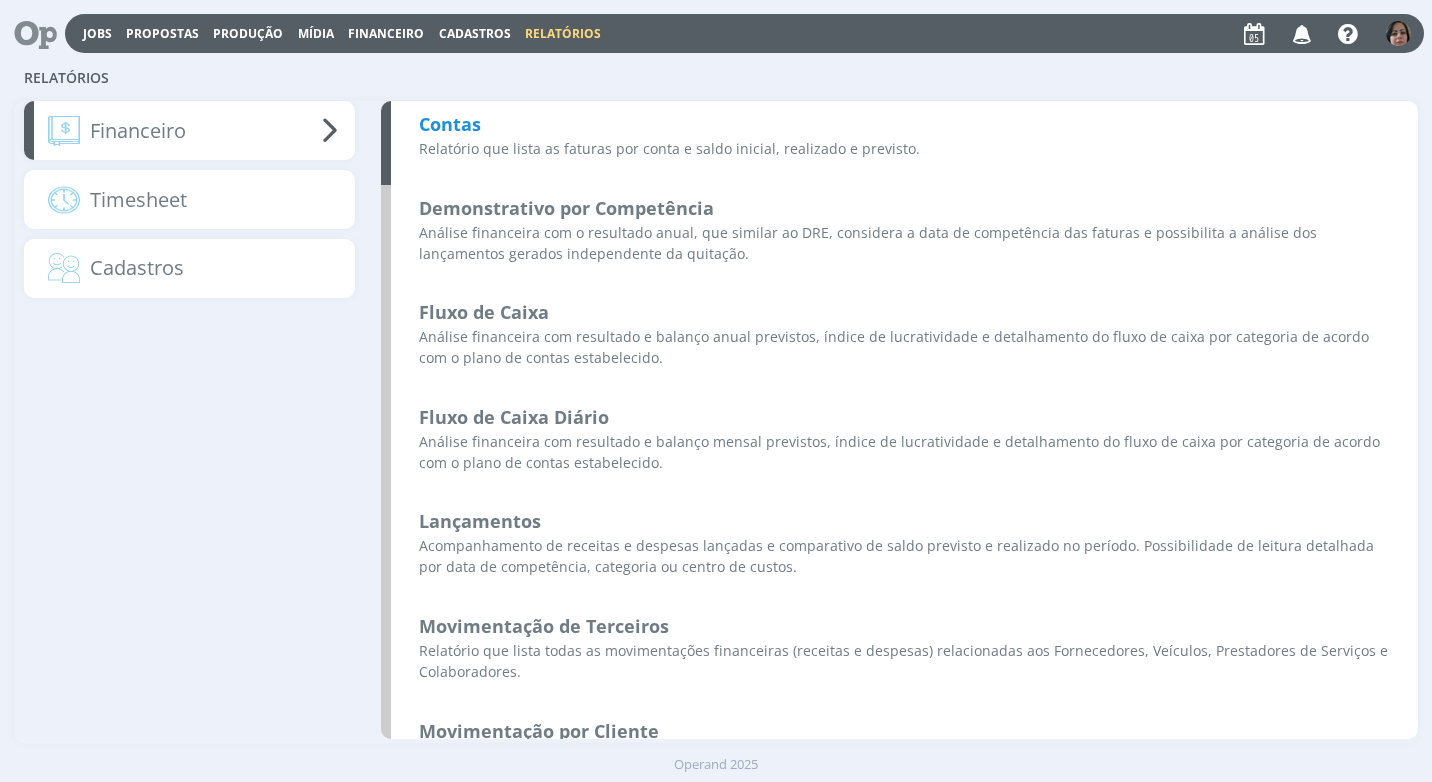 click on "Contas" at bounding box center (450, 124) 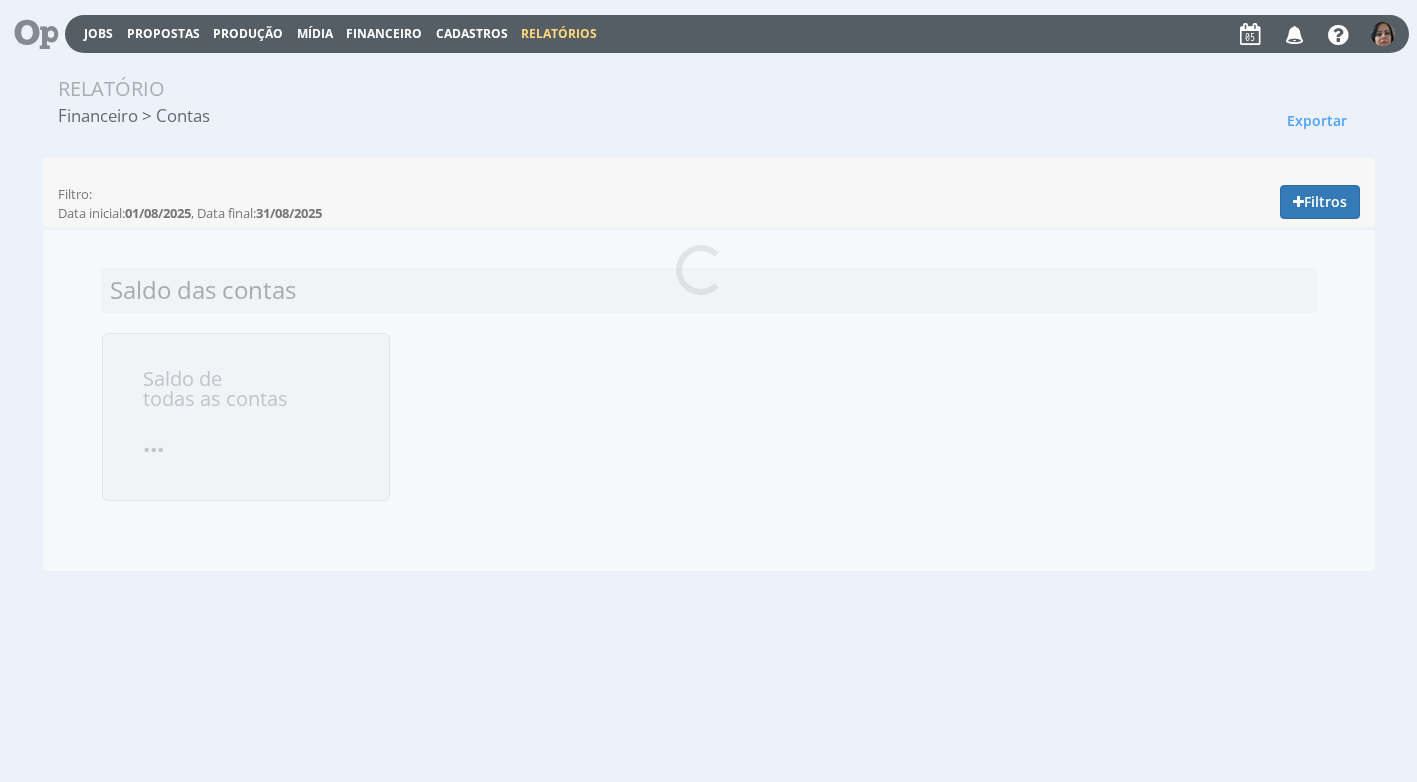 scroll, scrollTop: 0, scrollLeft: 0, axis: both 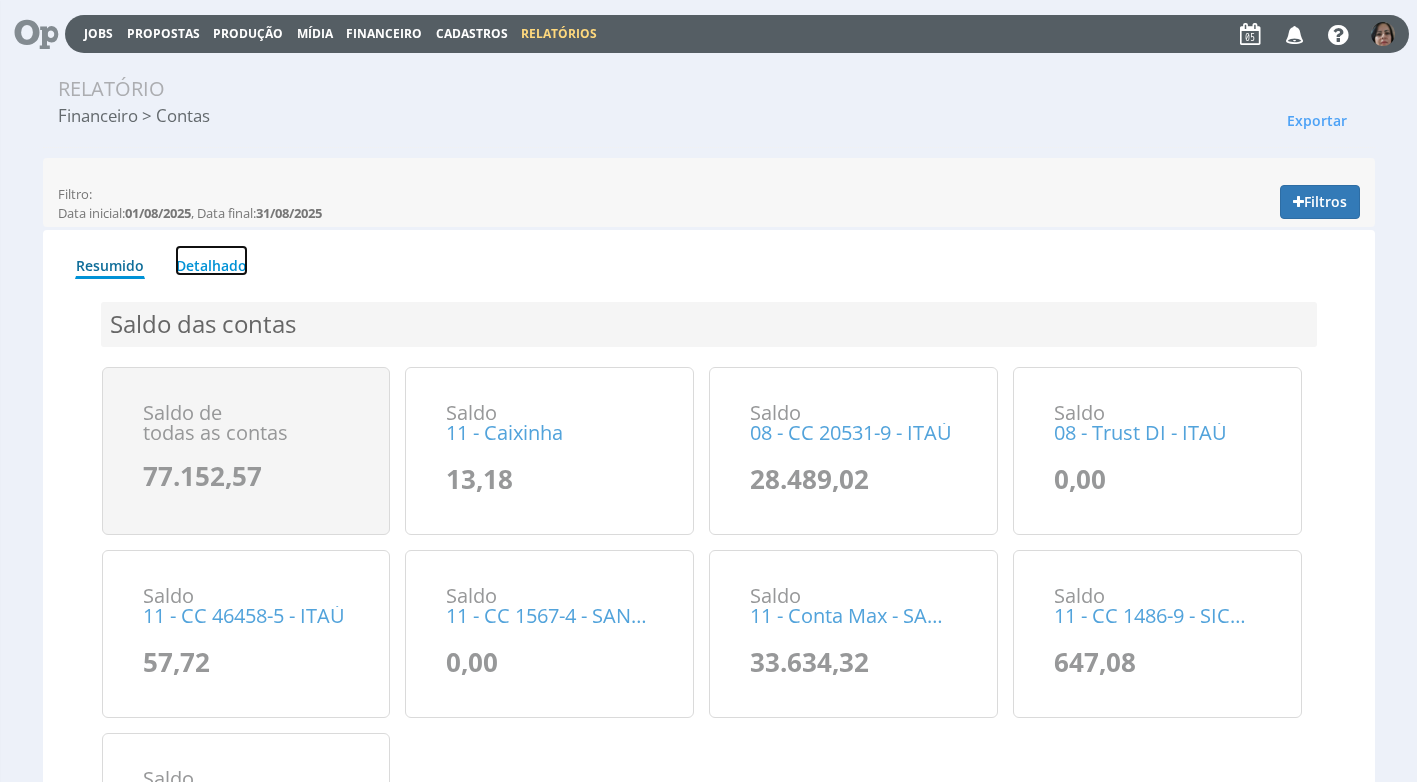 click on "Detalhado" at bounding box center (211, 260) 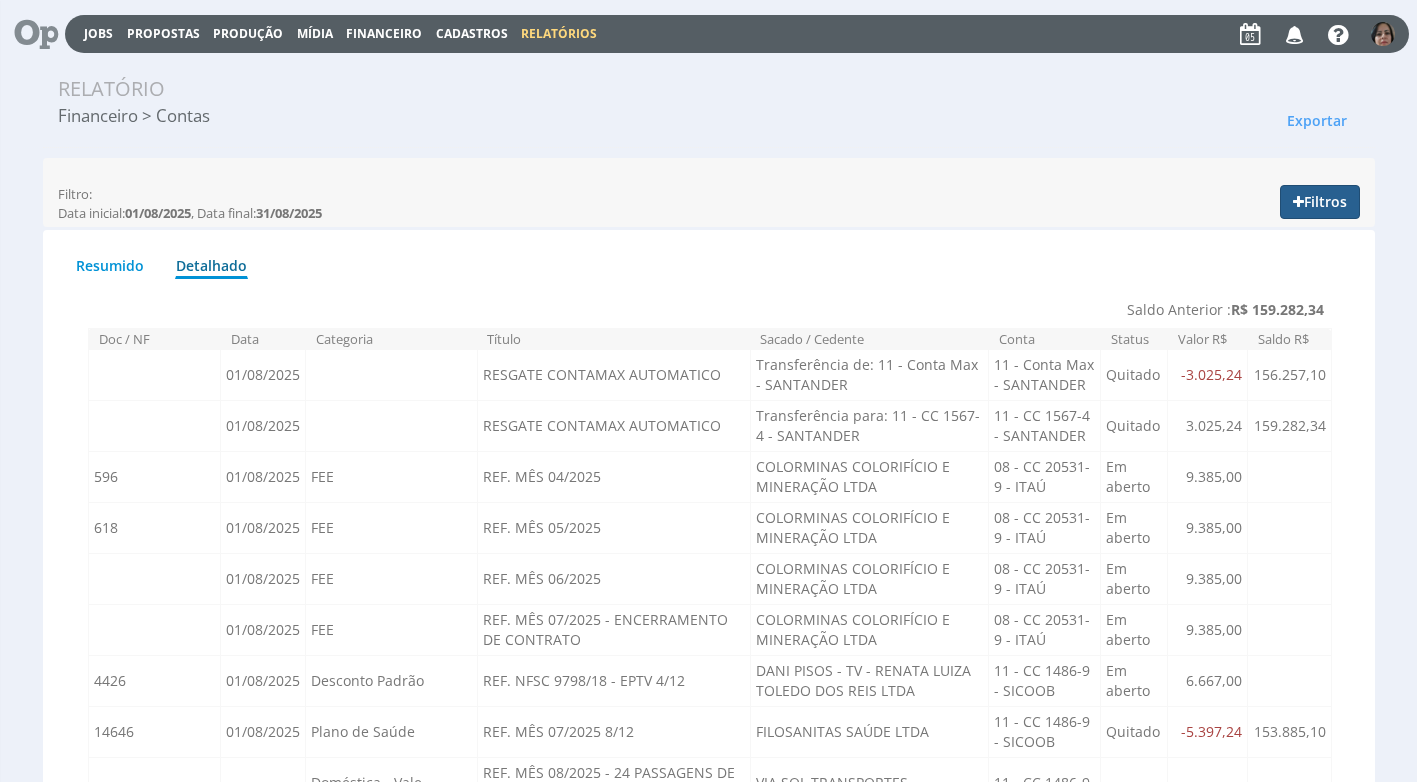 click on "Filtros" at bounding box center (1320, 202) 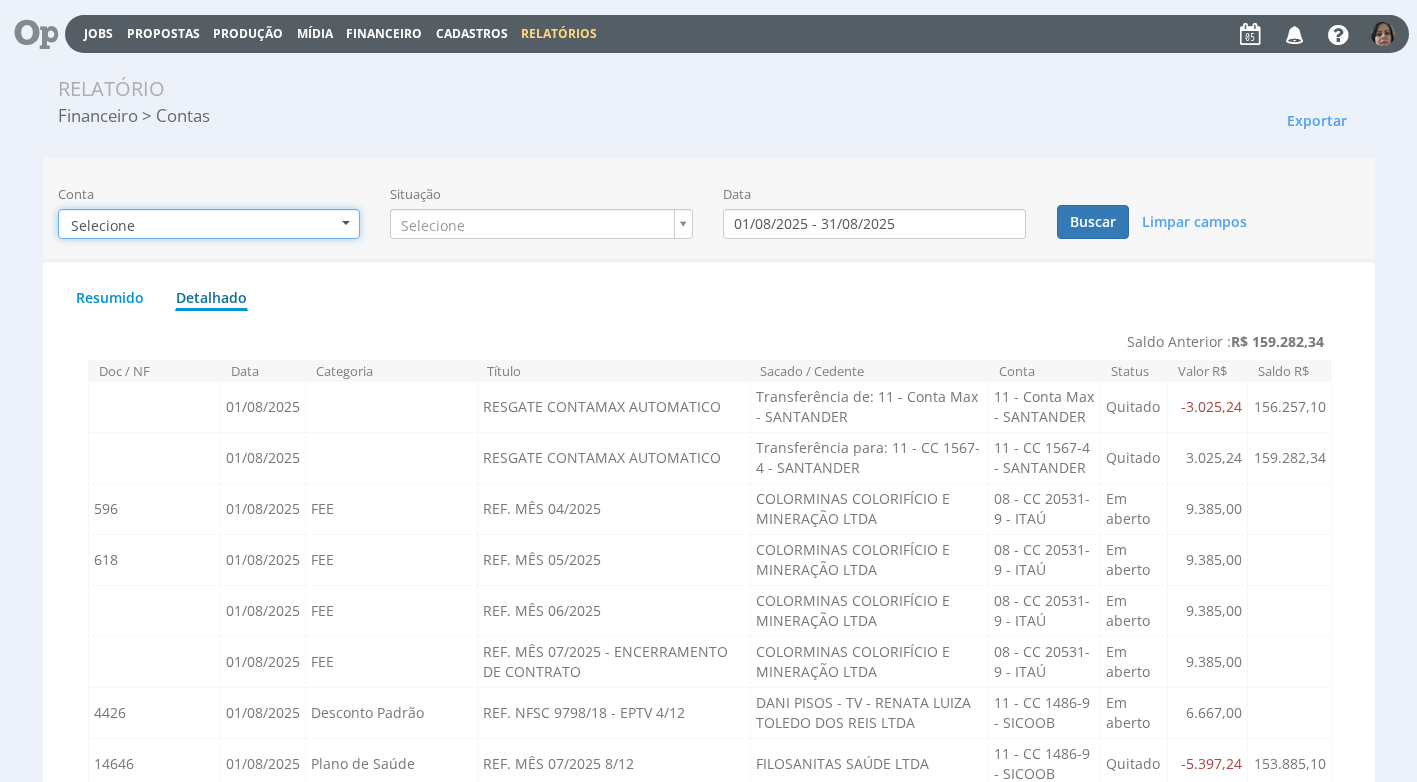 click at bounding box center [346, 223] 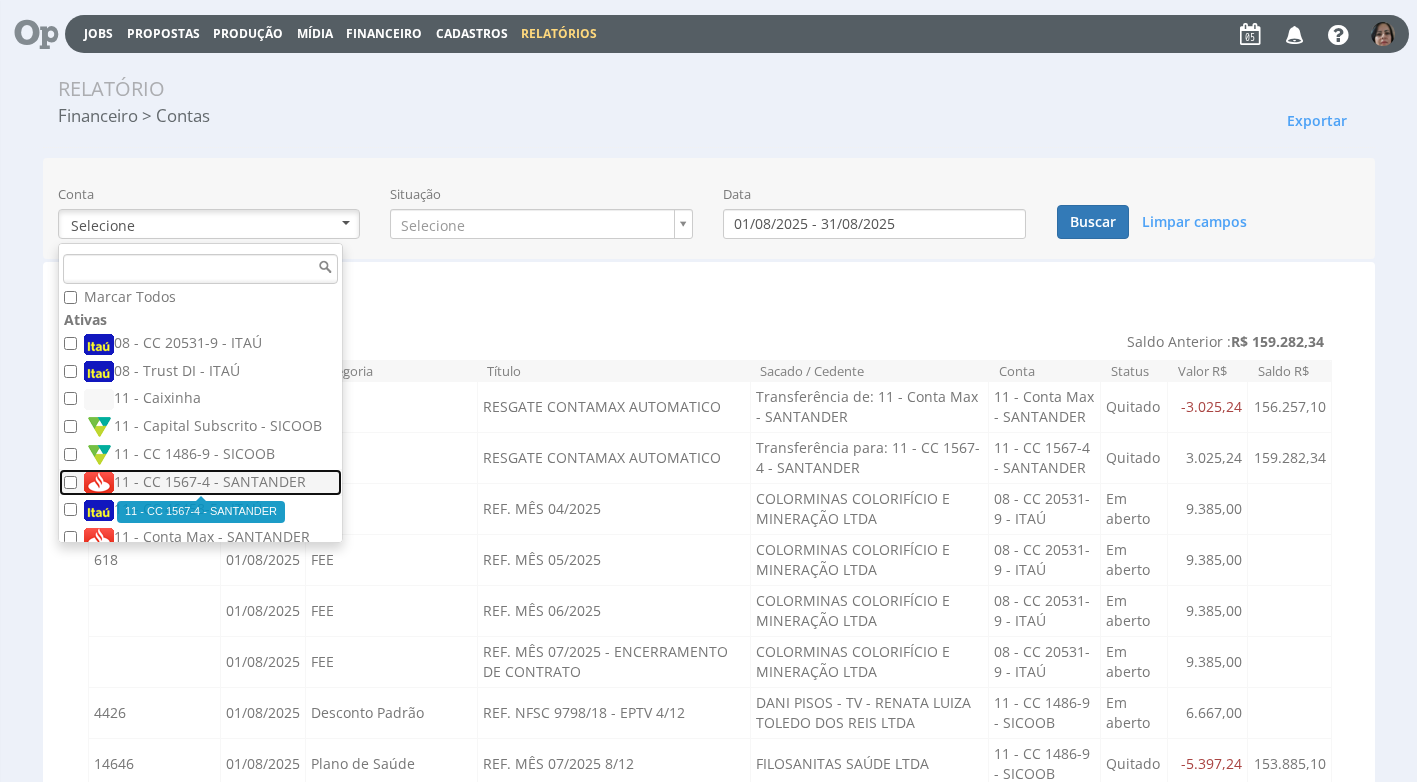 click on "11 - CC 1567-4 - SANTANDER" at bounding box center [203, 483] 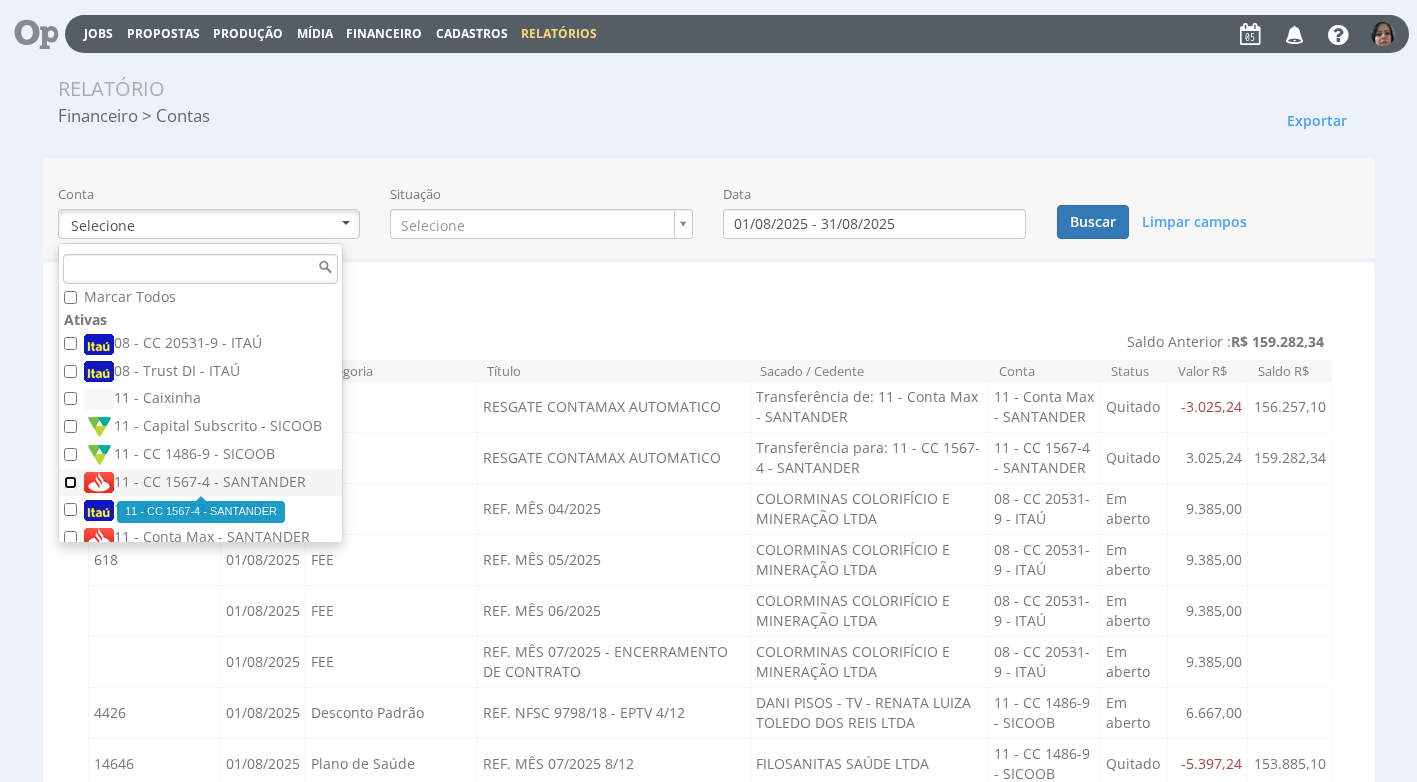 click on "11 - CC 1567-4 - SANTANDER" at bounding box center (70, 482) 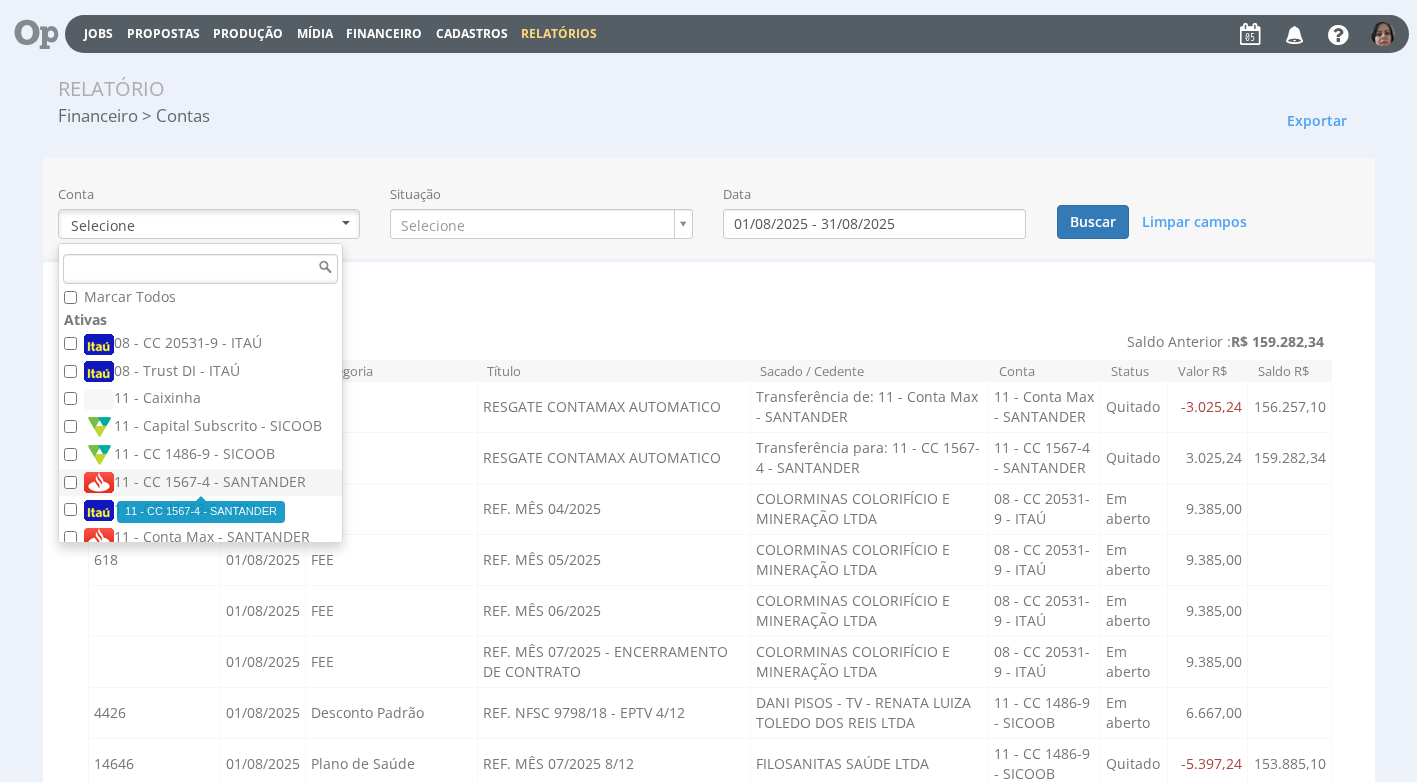 checkbox on "true" 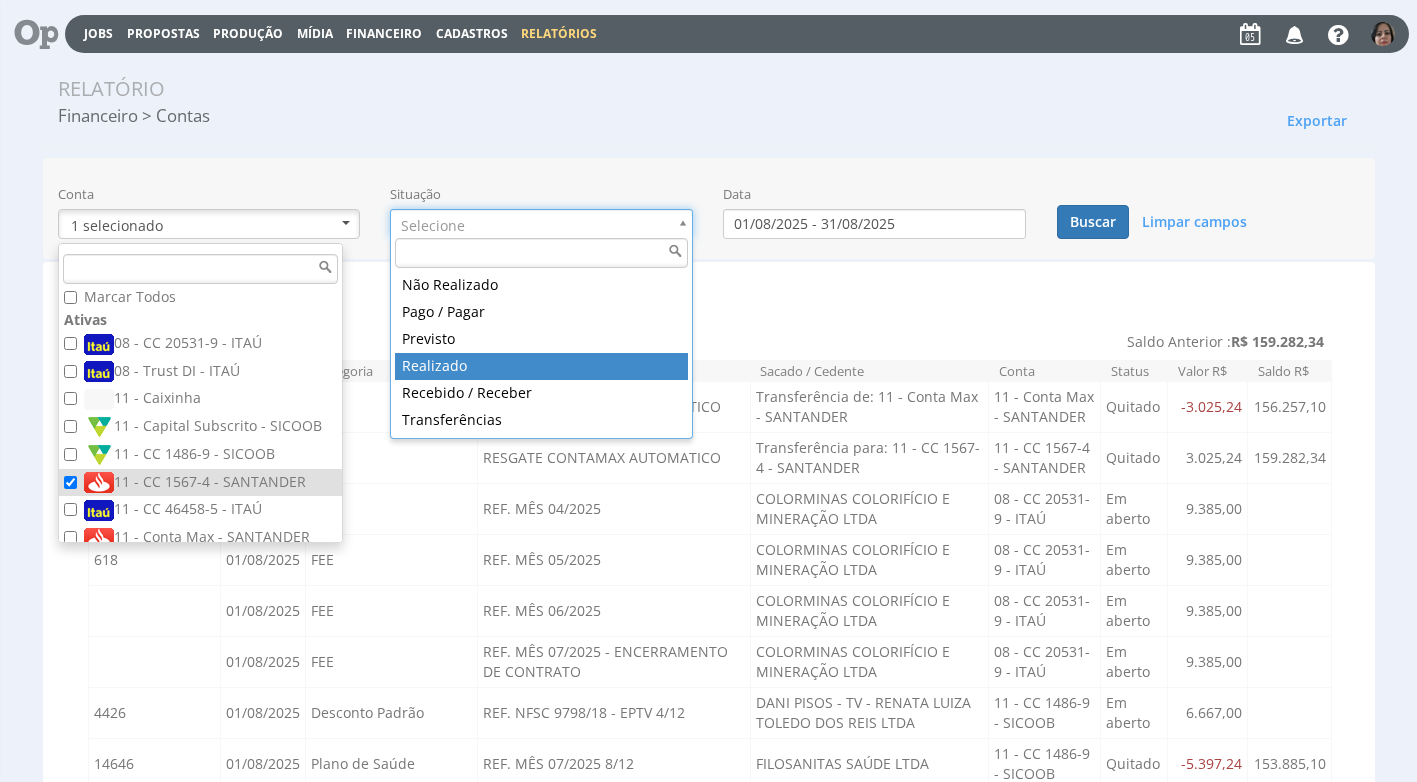 type on "realizado" 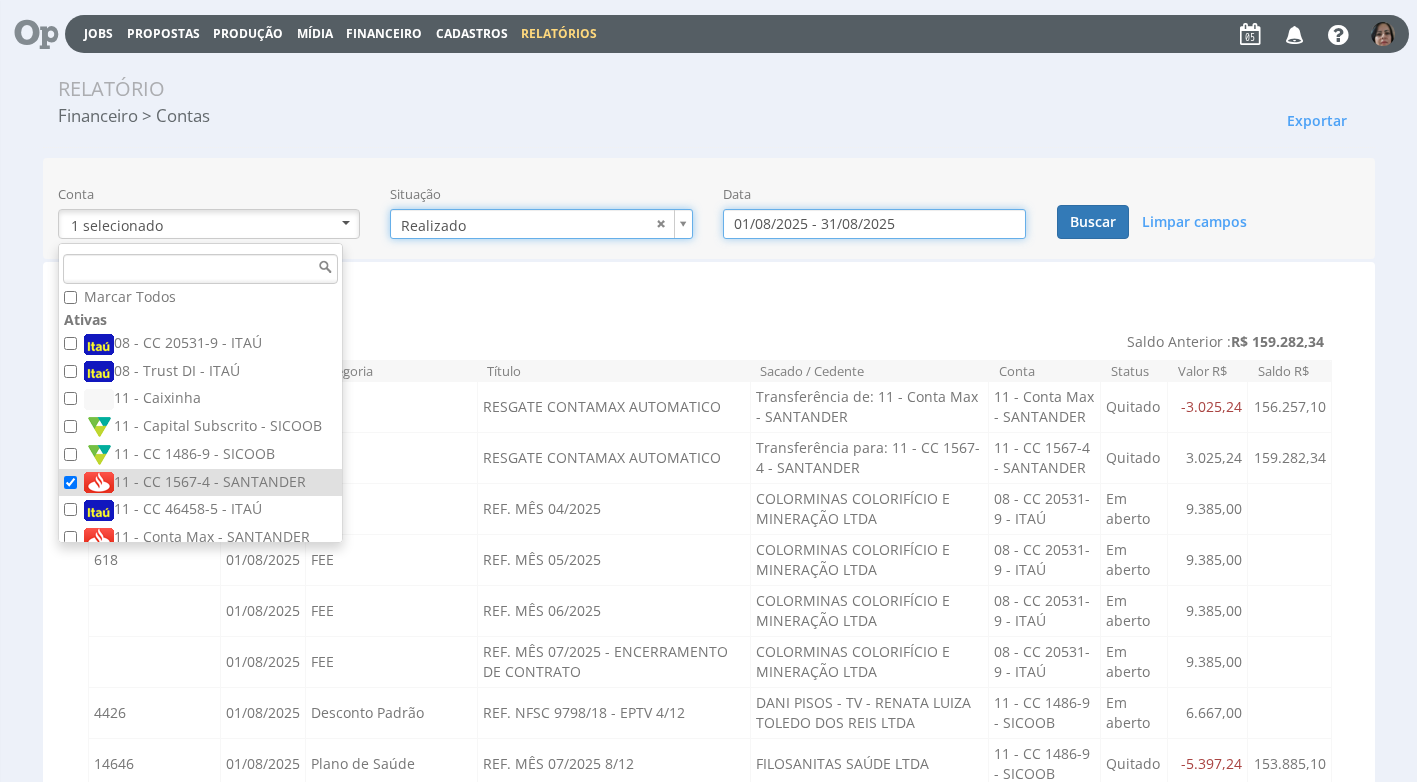 click on "01/08/2025 - 31/08/2025" at bounding box center [874, 224] 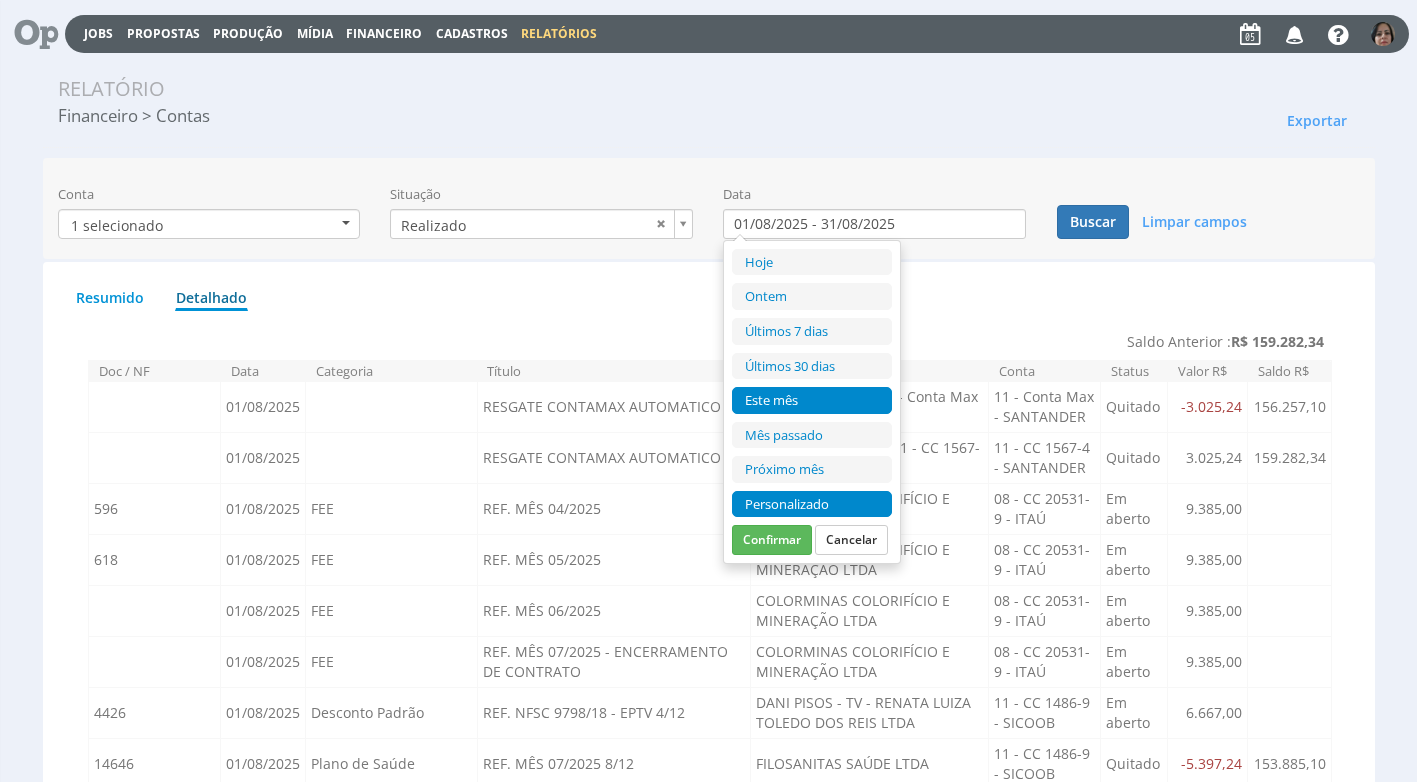 click on "Personalizado" at bounding box center [812, 504] 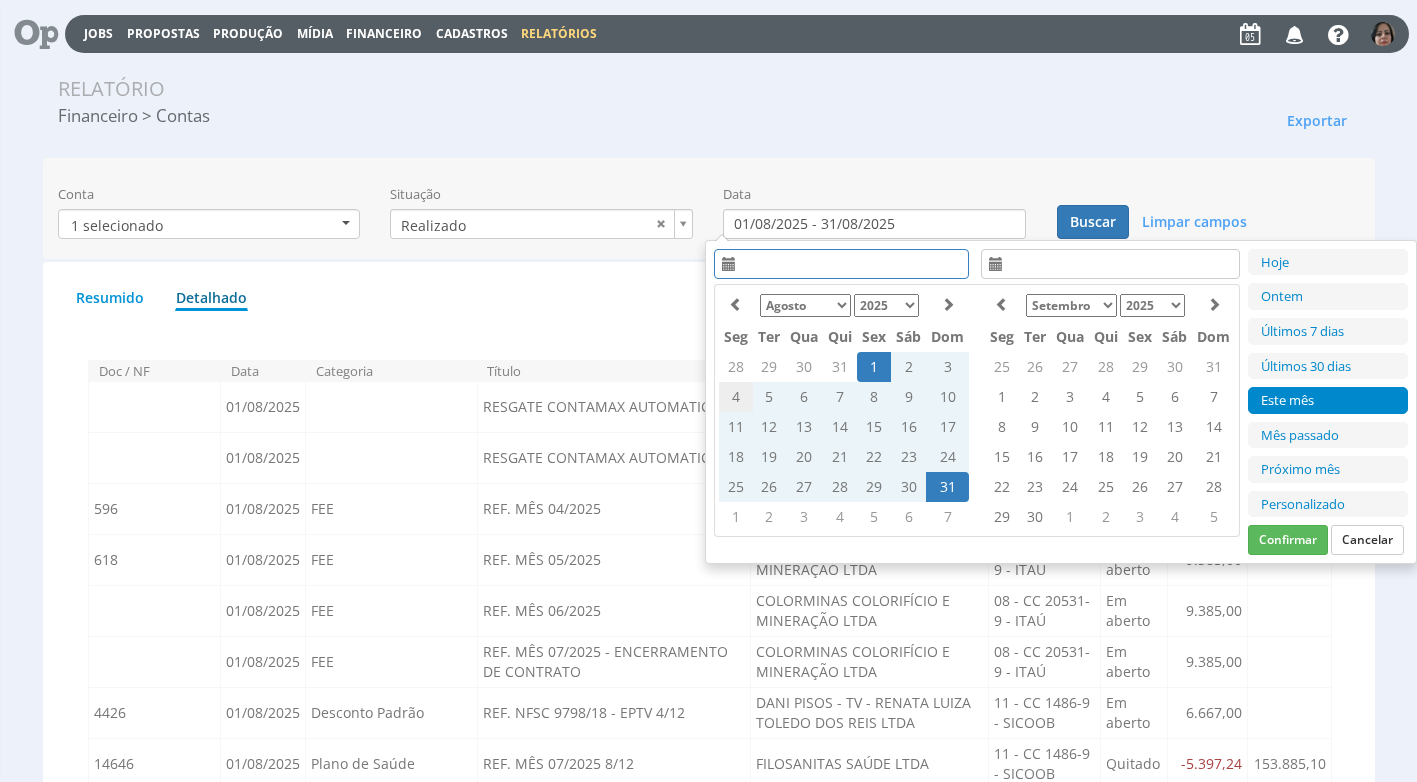 click on "4" at bounding box center [736, 397] 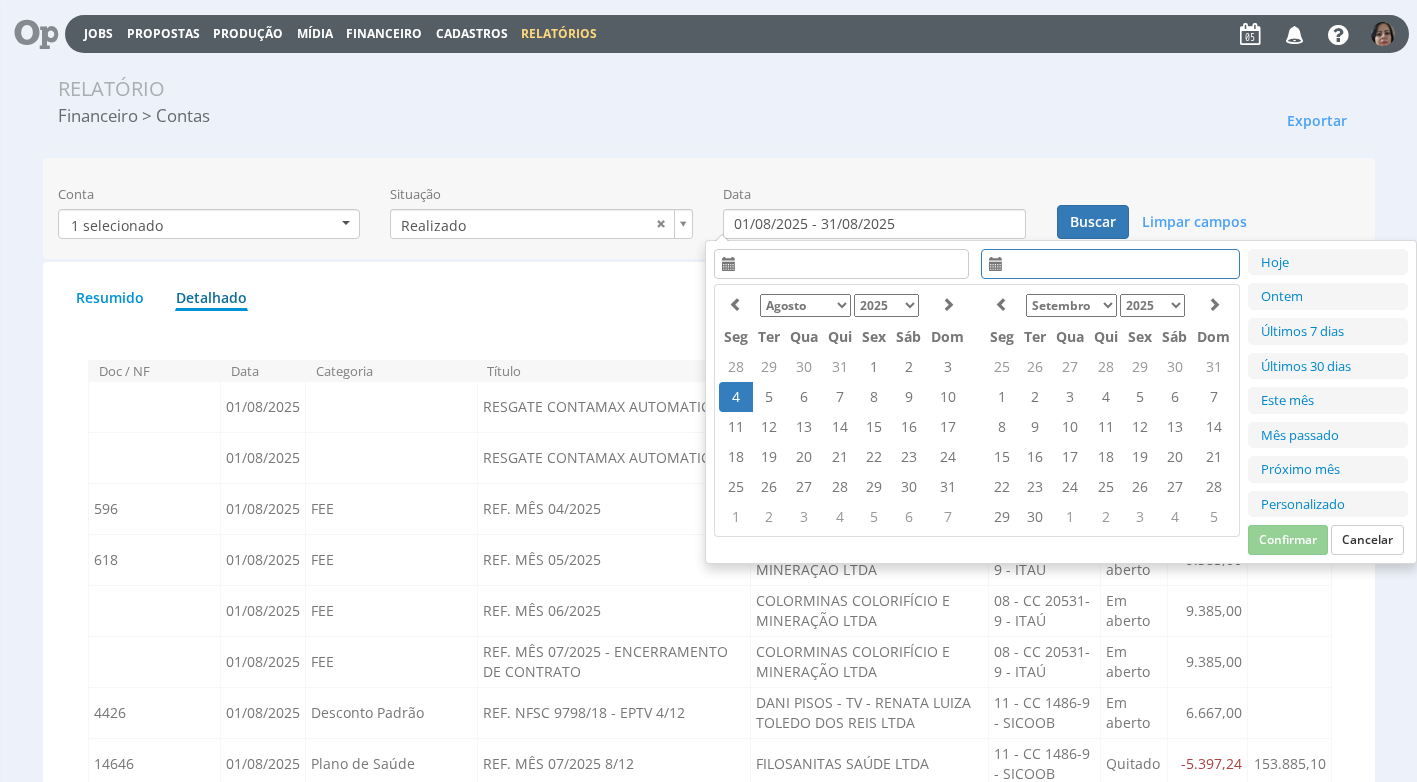 click on "4" at bounding box center (736, 397) 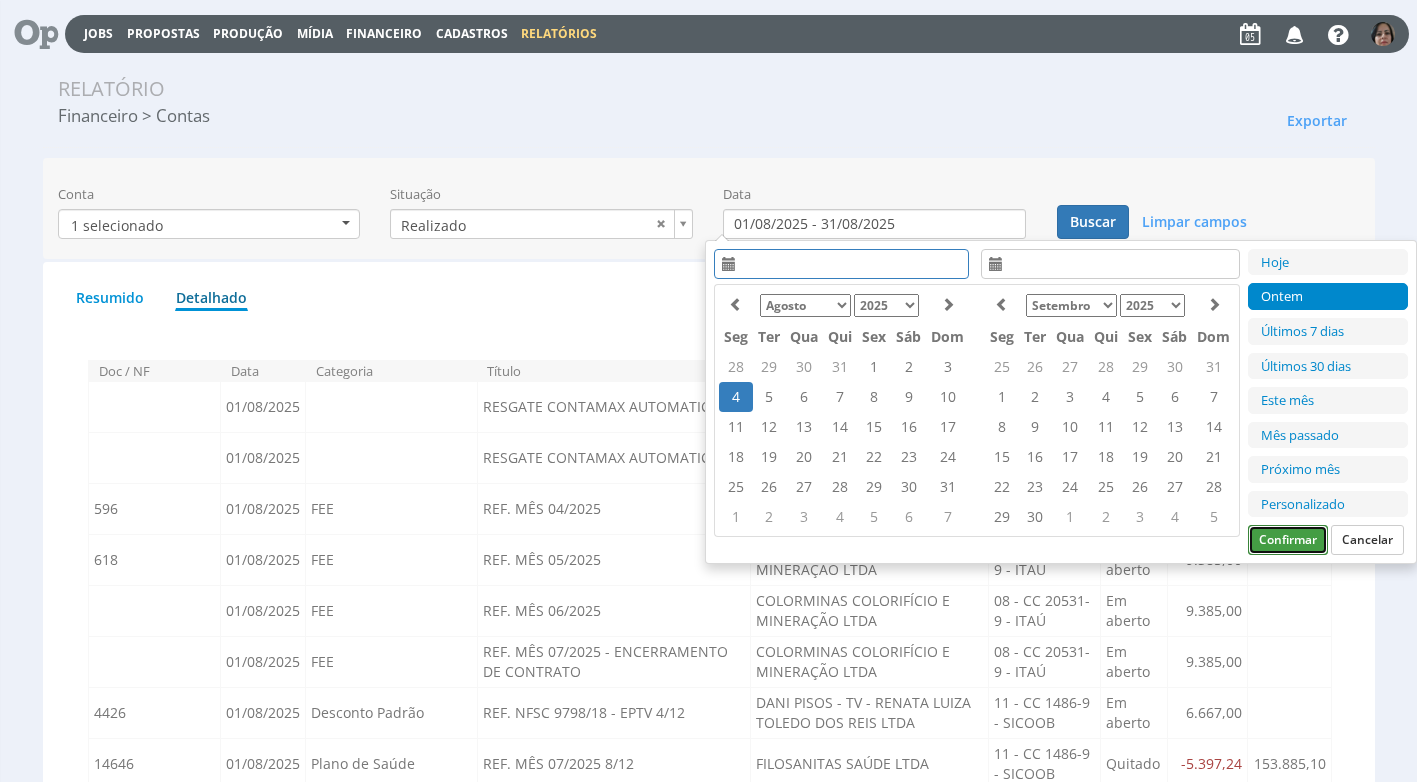 click on "Confirmar" at bounding box center [1288, 540] 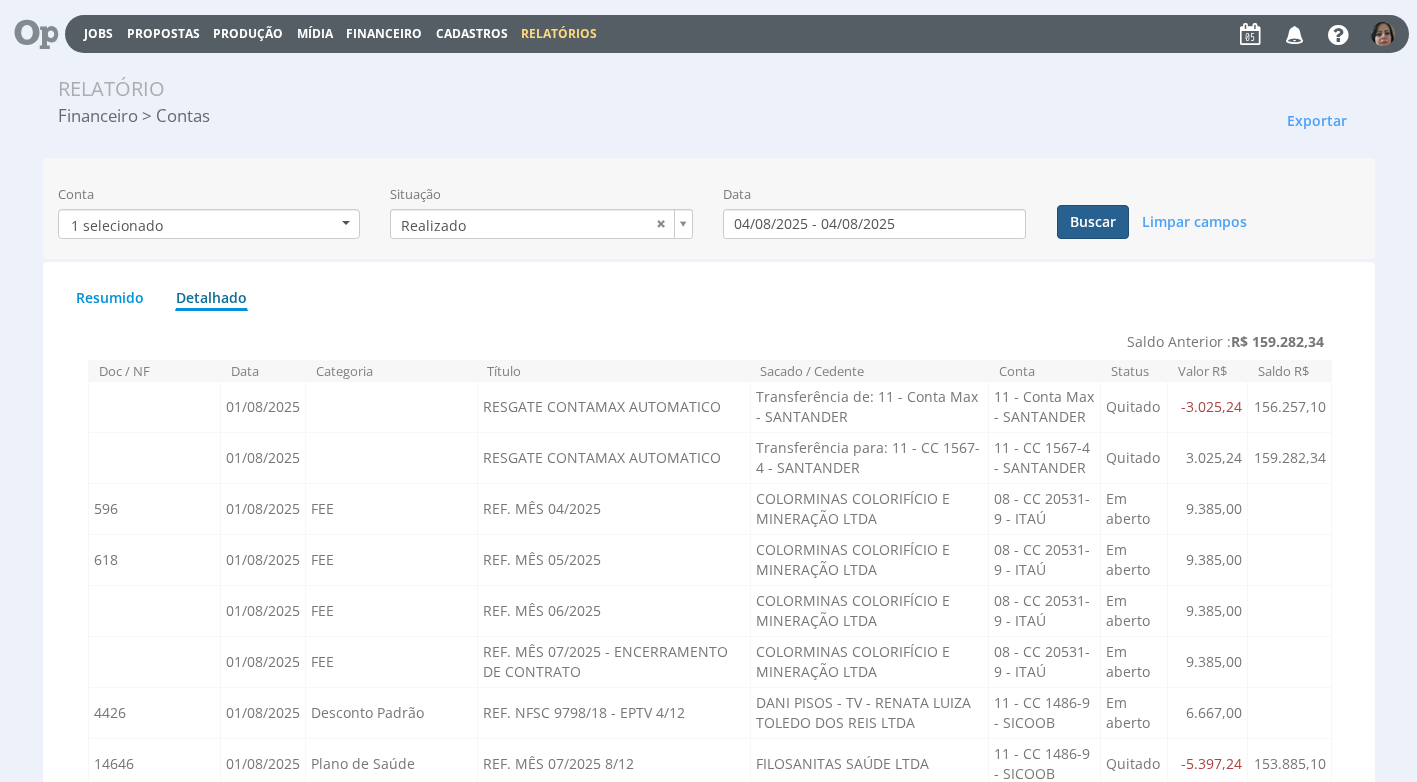 click on "Buscar" at bounding box center [1093, 222] 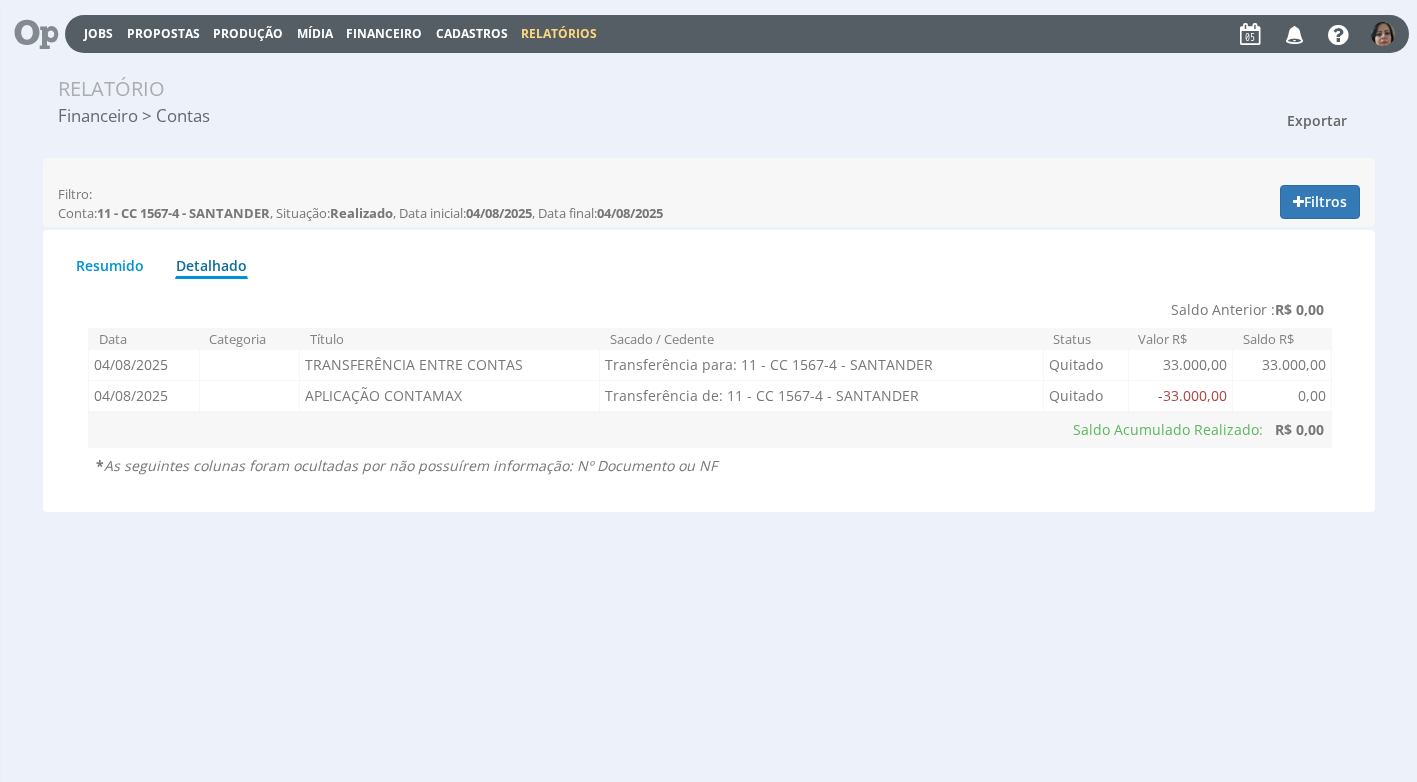 click on "Exportar" at bounding box center (1317, 120) 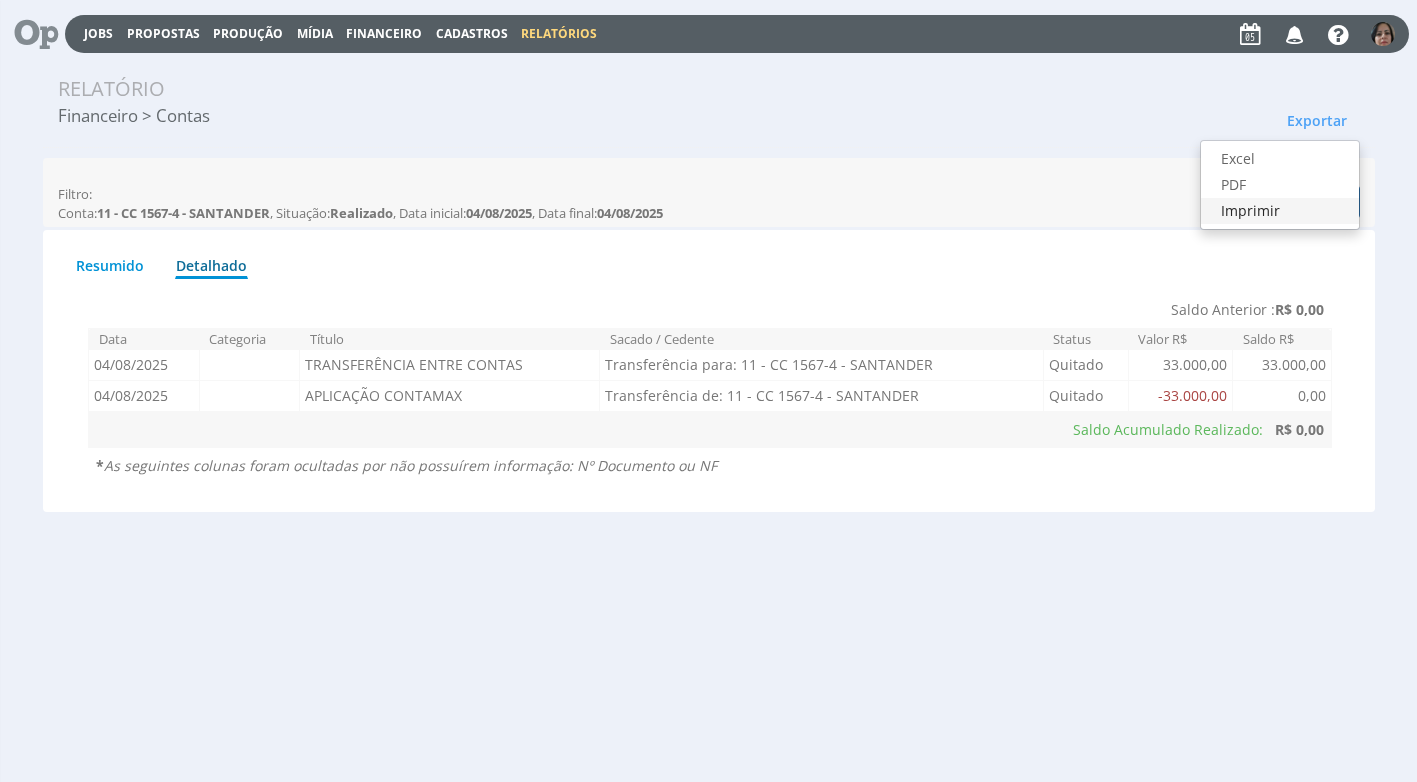click on "Imprimir" at bounding box center (1280, 211) 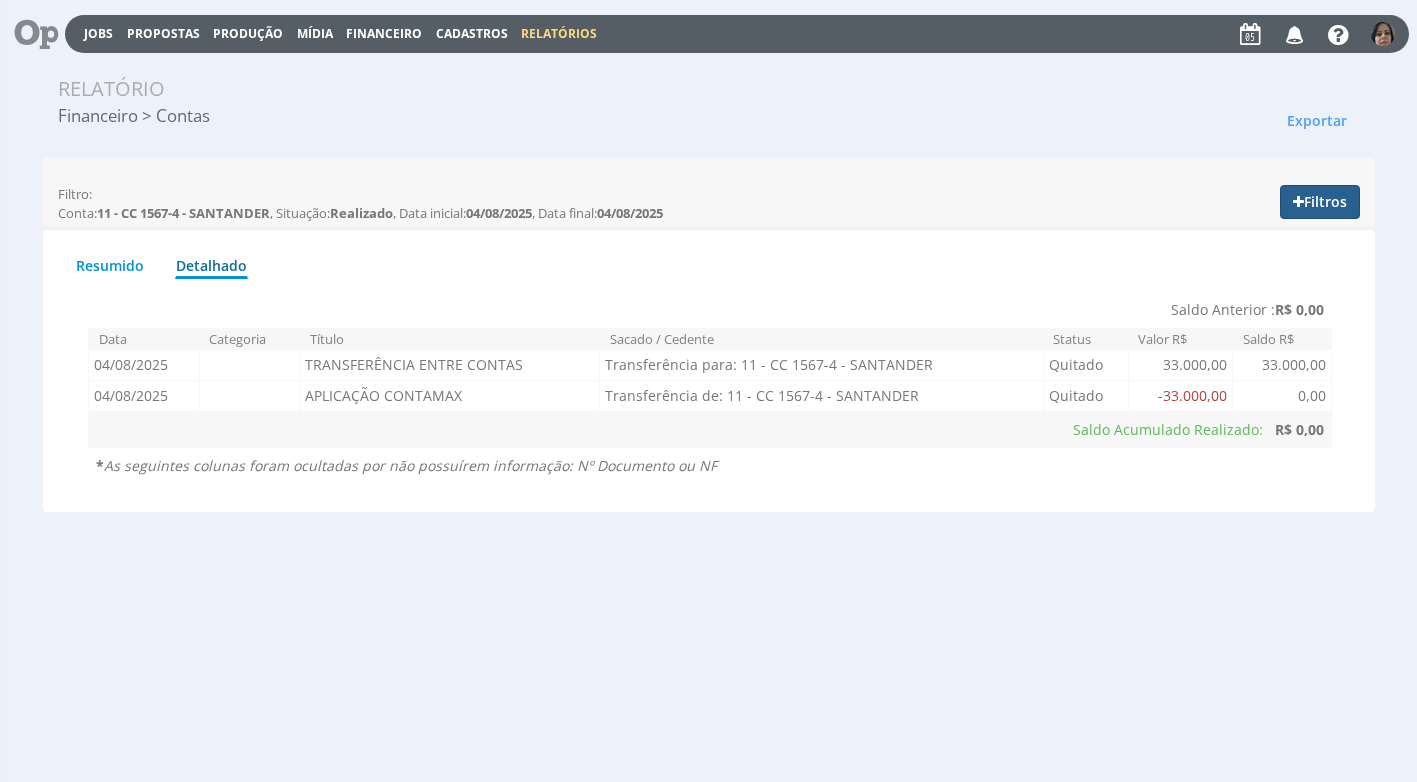 click on "Filtros" at bounding box center [1320, 202] 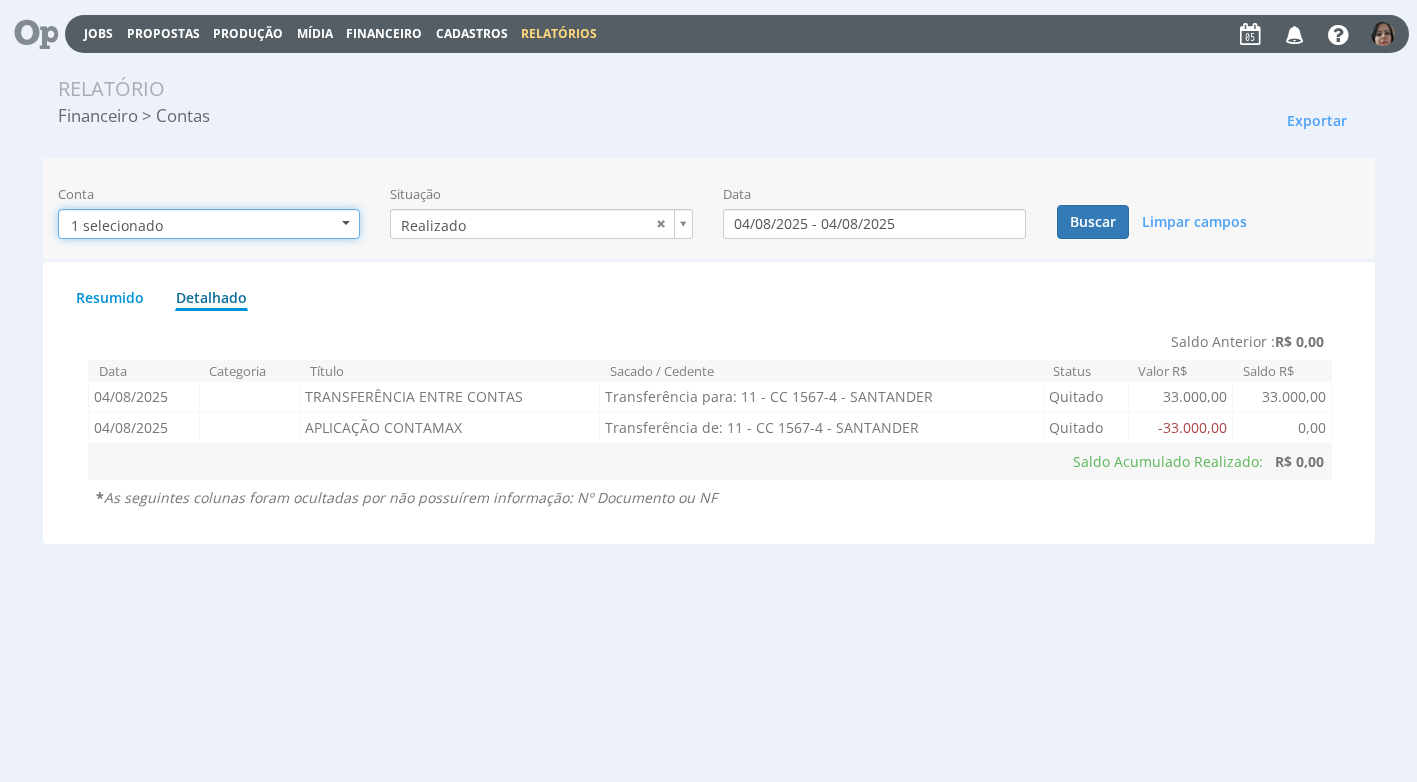 click at bounding box center [346, 223] 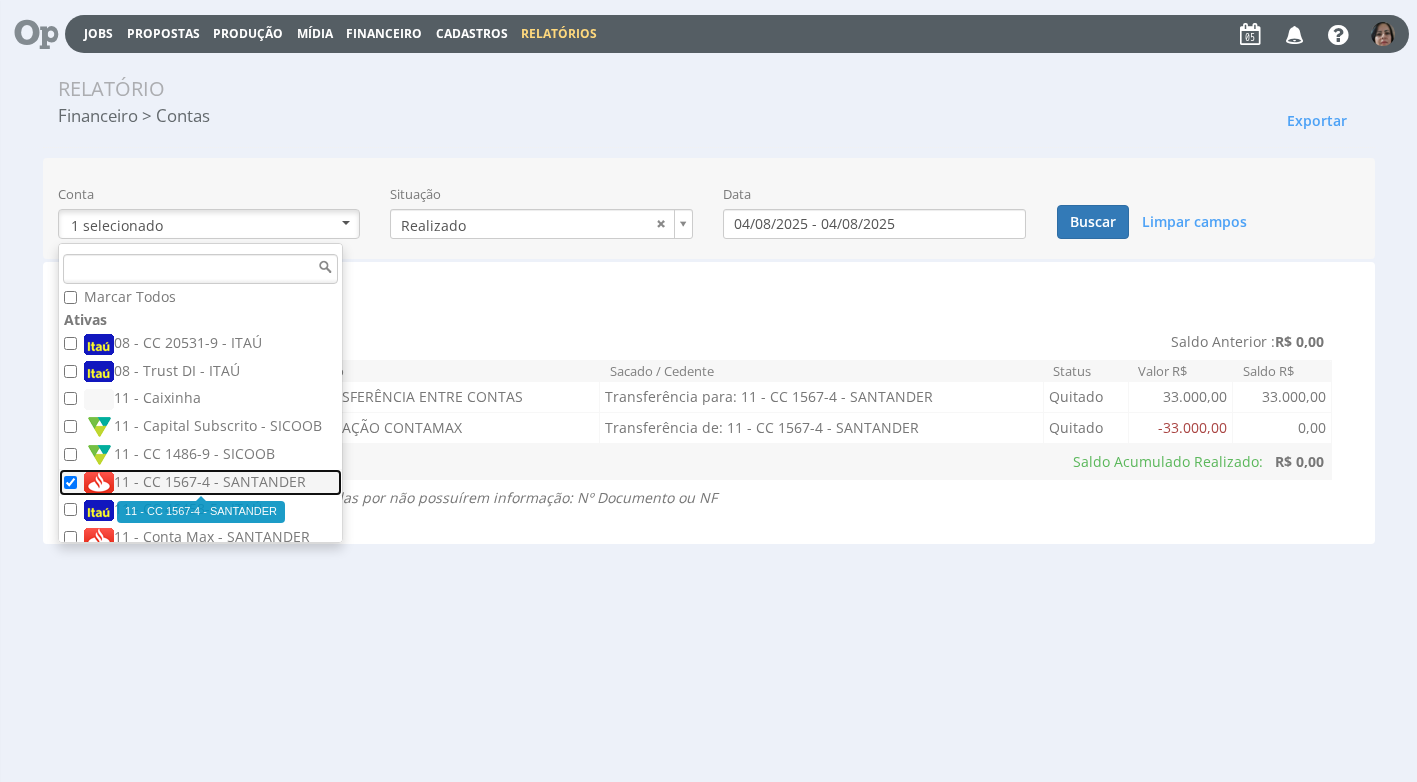 click on "11 - CC 1567-4 - SANTANDER" at bounding box center [203, 483] 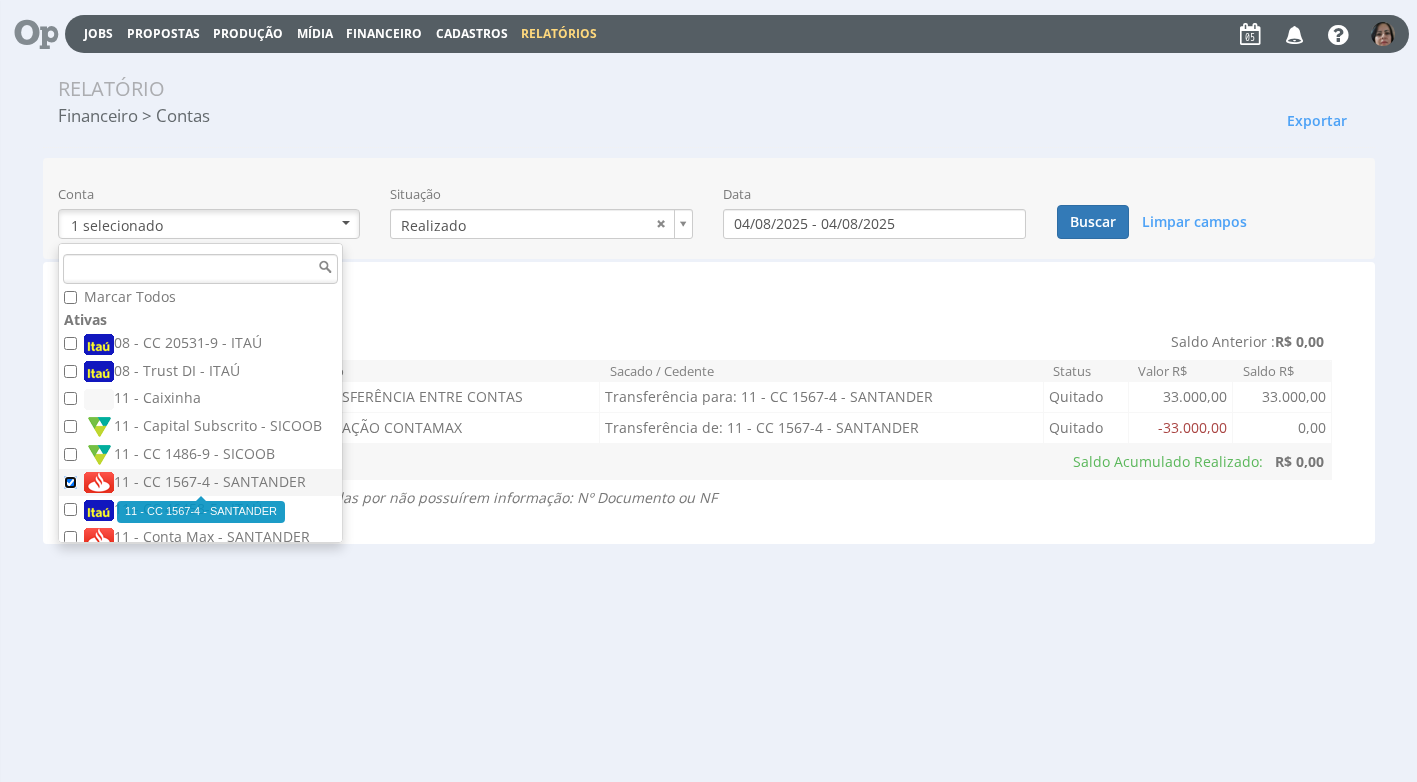 click on "11 - CC 1567-4 - SANTANDER" at bounding box center [70, 482] 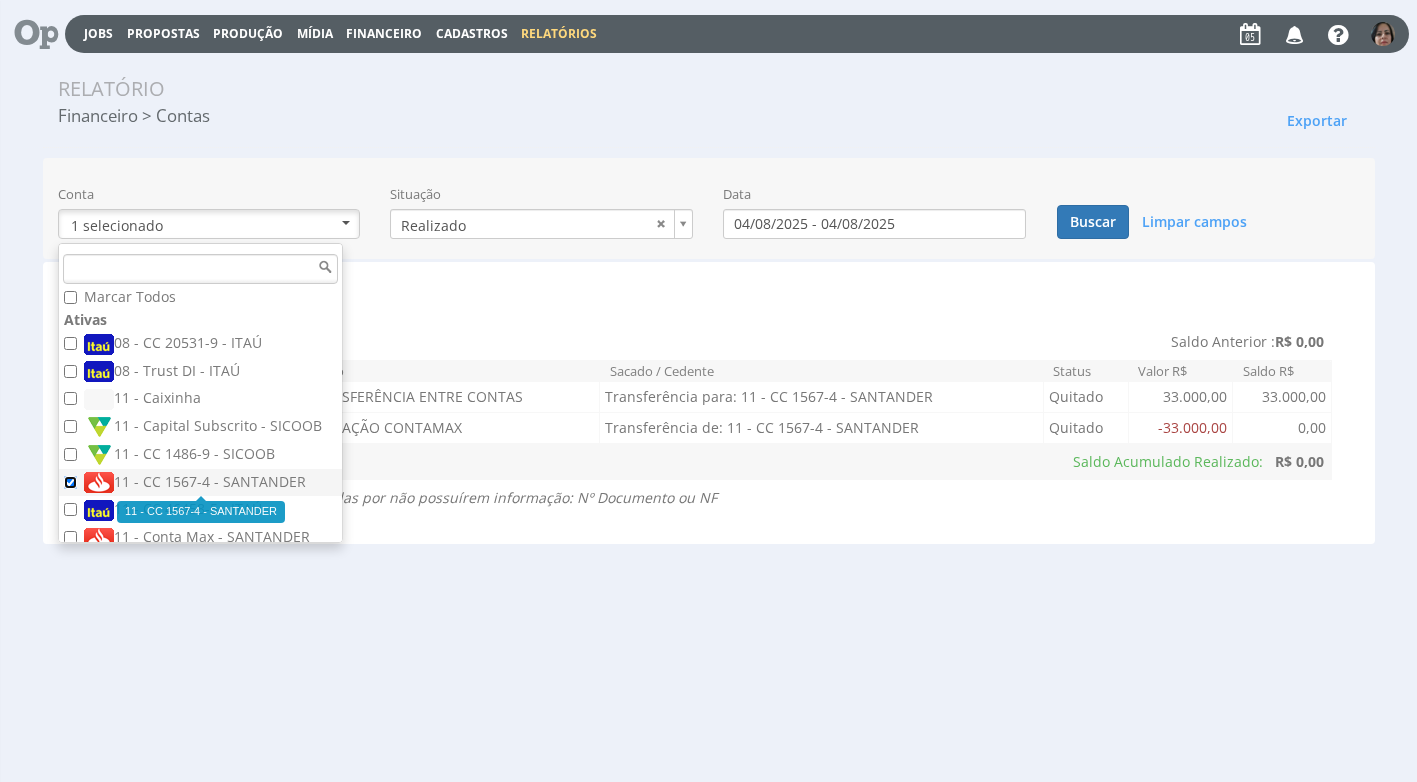 checkbox on "false" 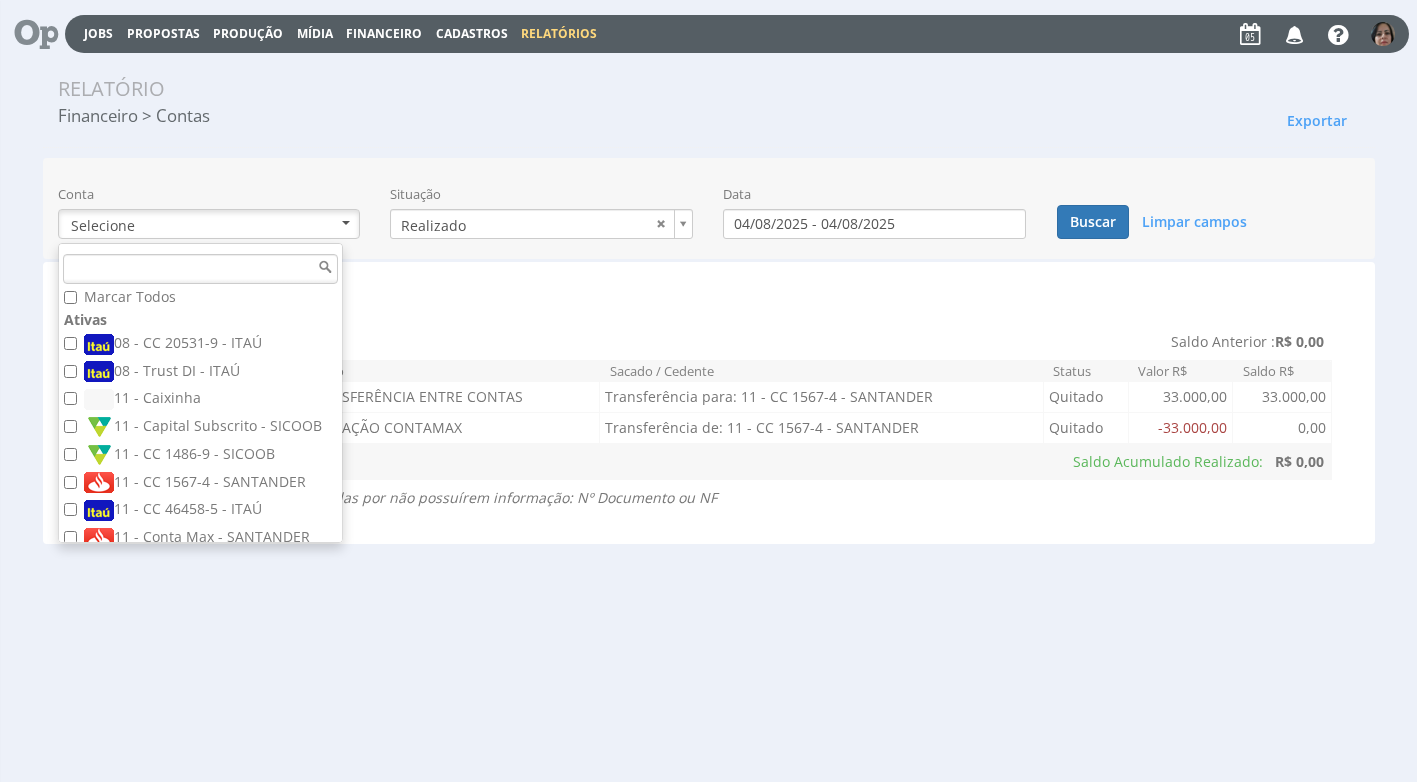 scroll, scrollTop: 20, scrollLeft: 0, axis: vertical 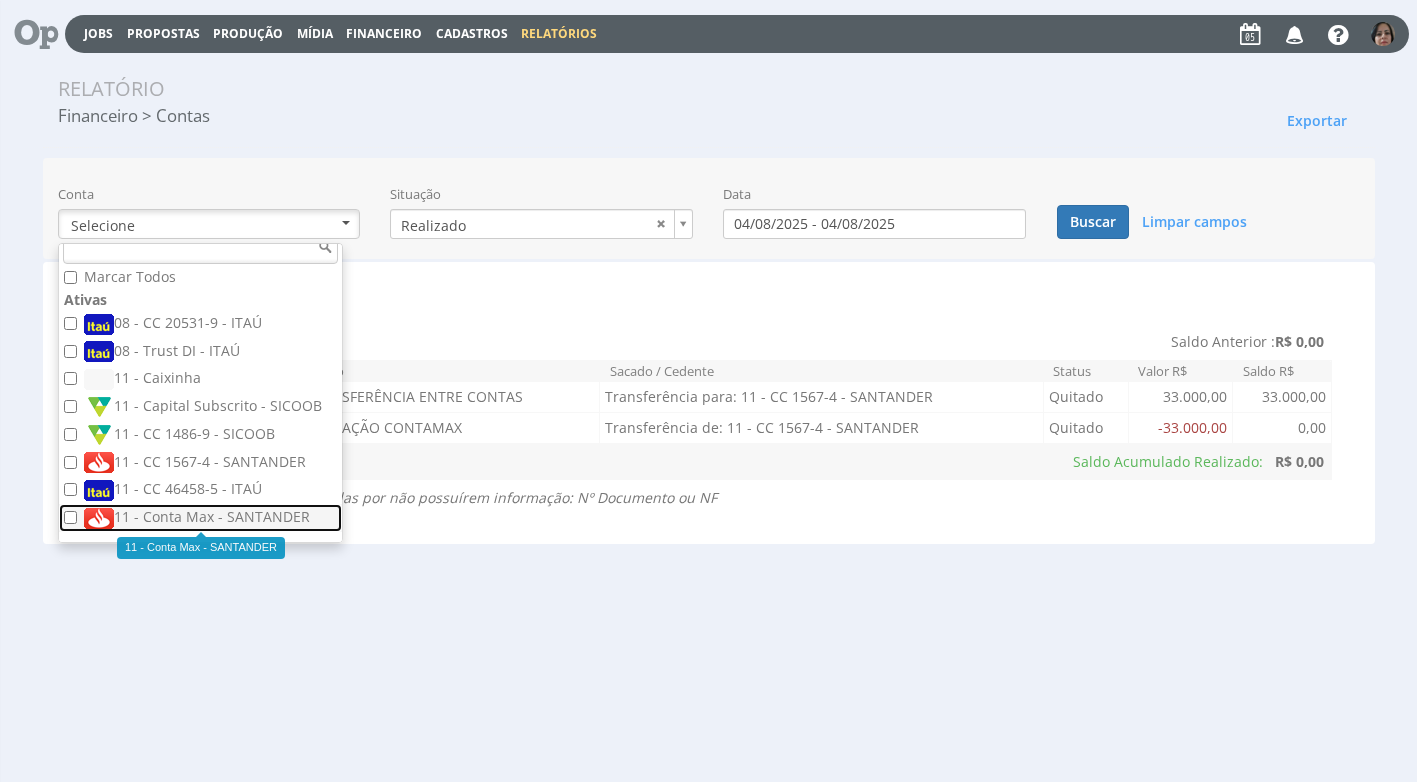 click on "11 - Conta Max - SANTANDER" at bounding box center [203, 518] 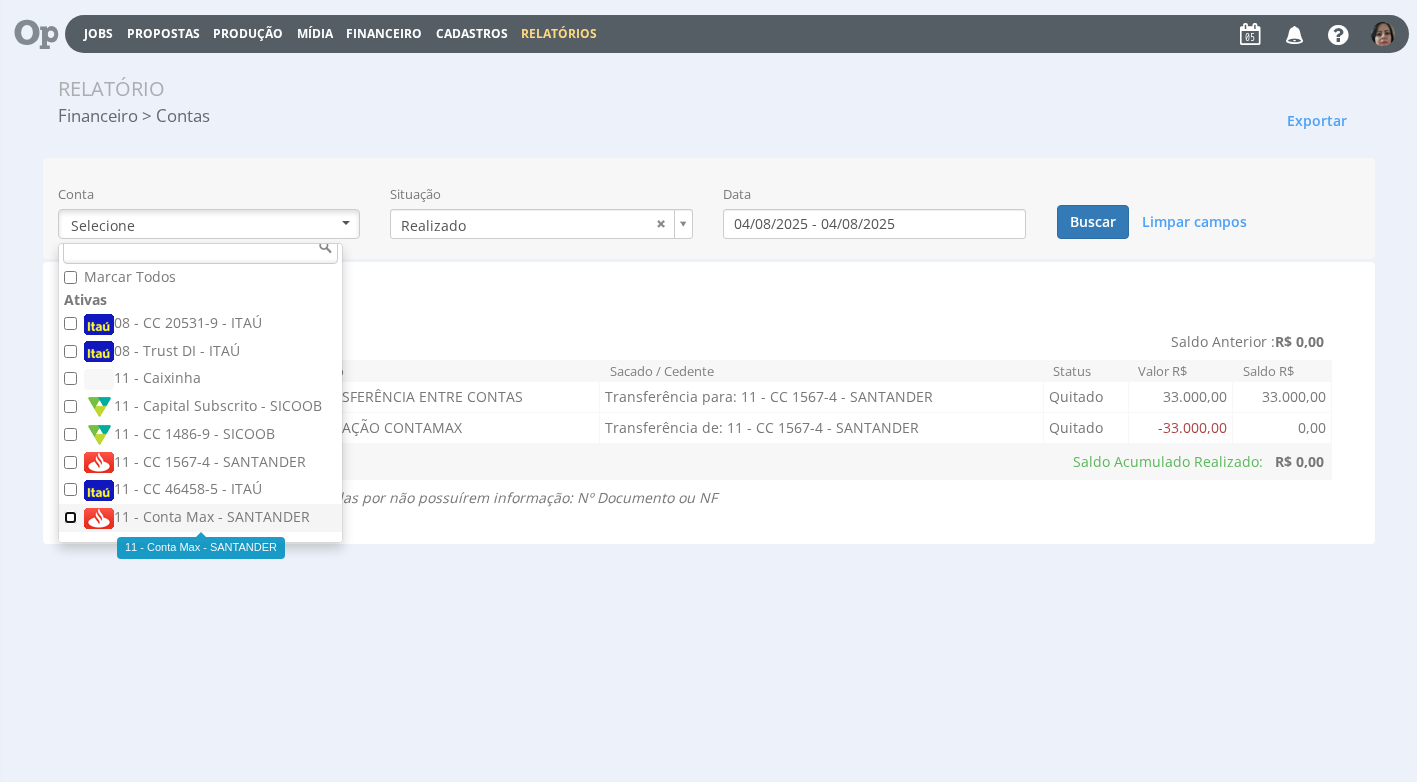 click on "11 - Conta Max - SANTANDER" at bounding box center [70, 517] 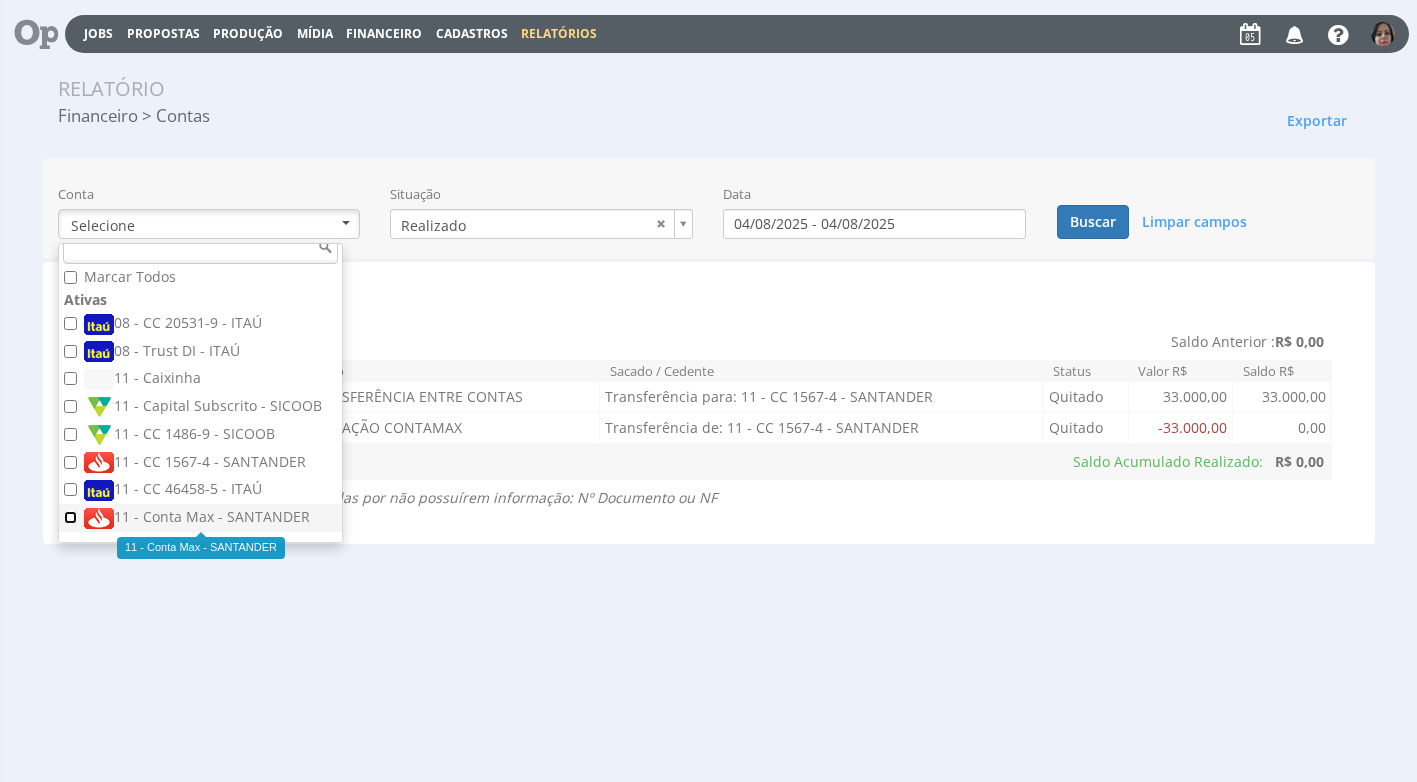 checkbox on "true" 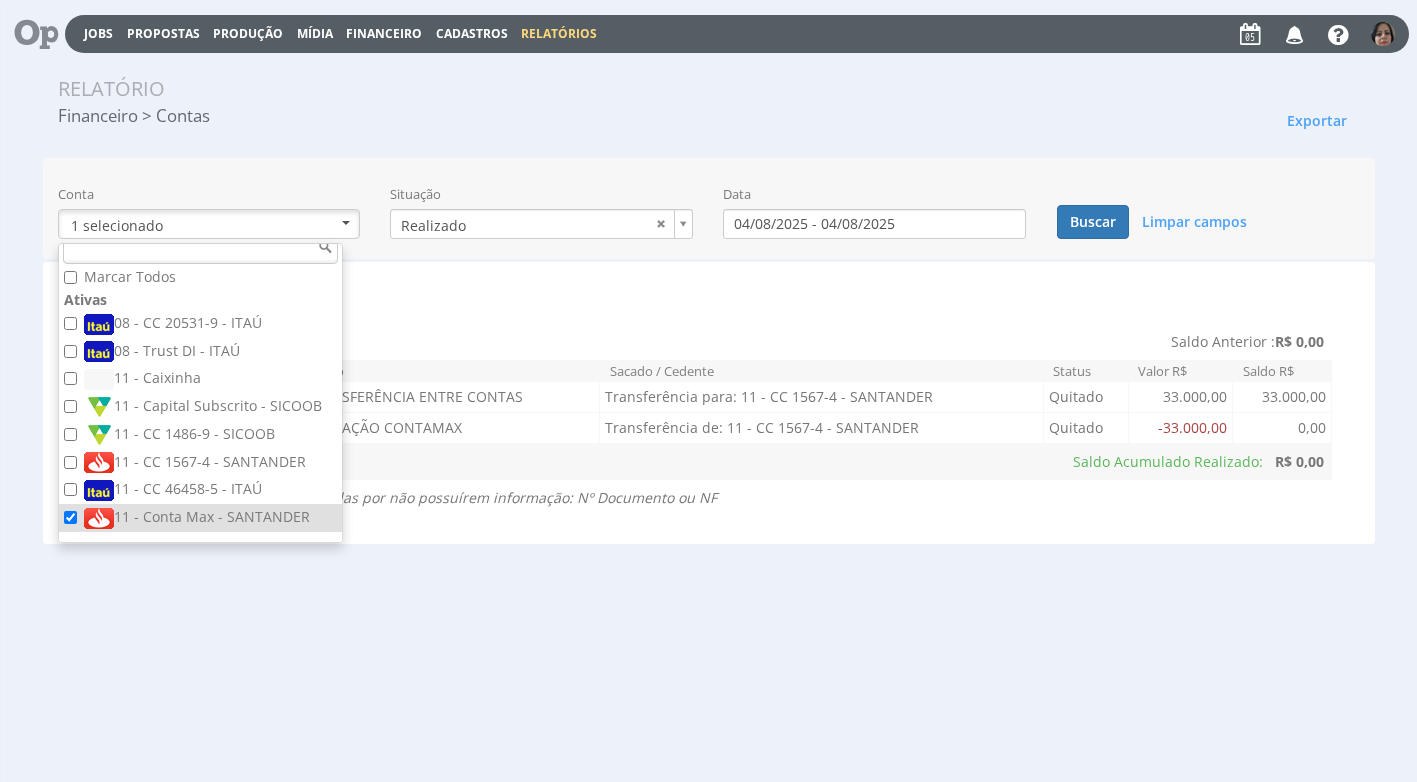 click on "Resumido
Detalhado" at bounding box center [709, 294] 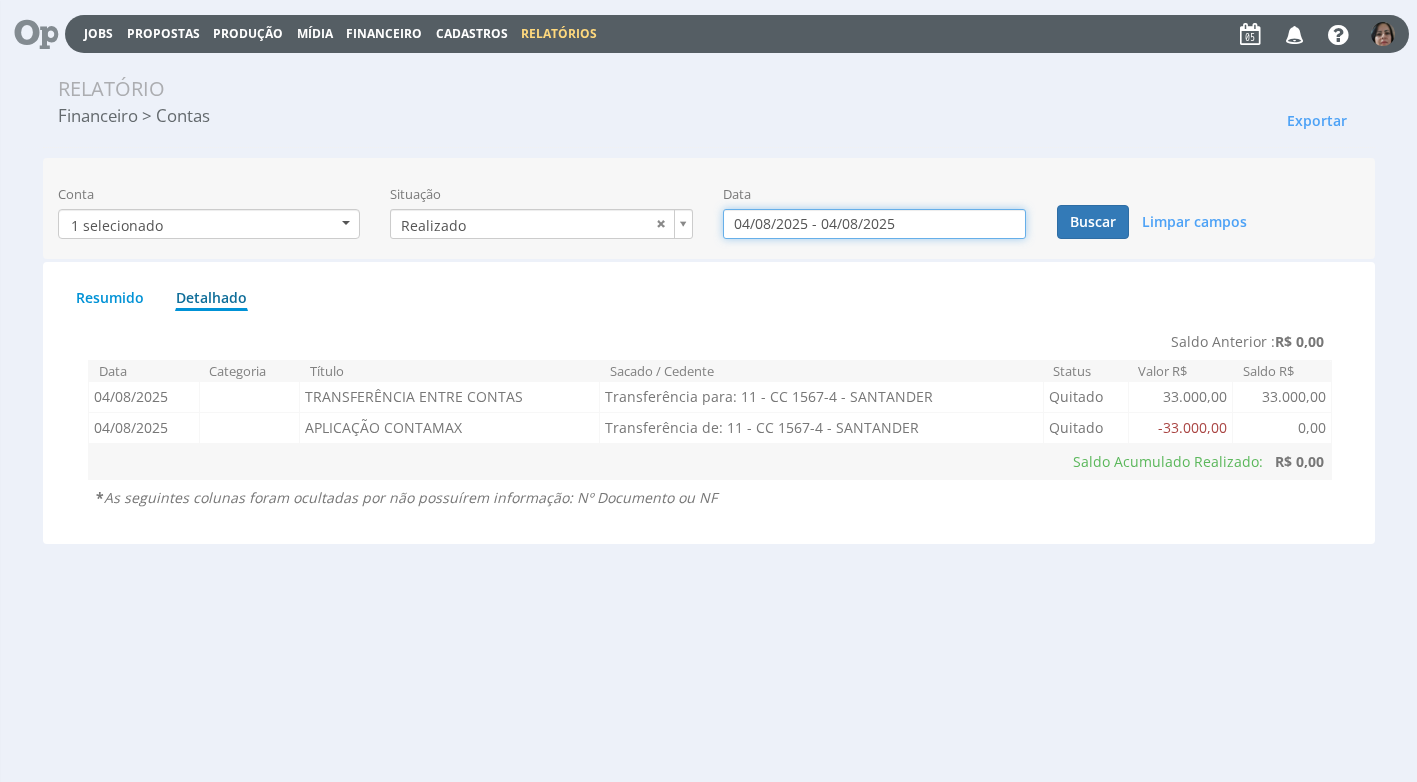 click on "04/08/2025 - 04/08/2025" at bounding box center [874, 224] 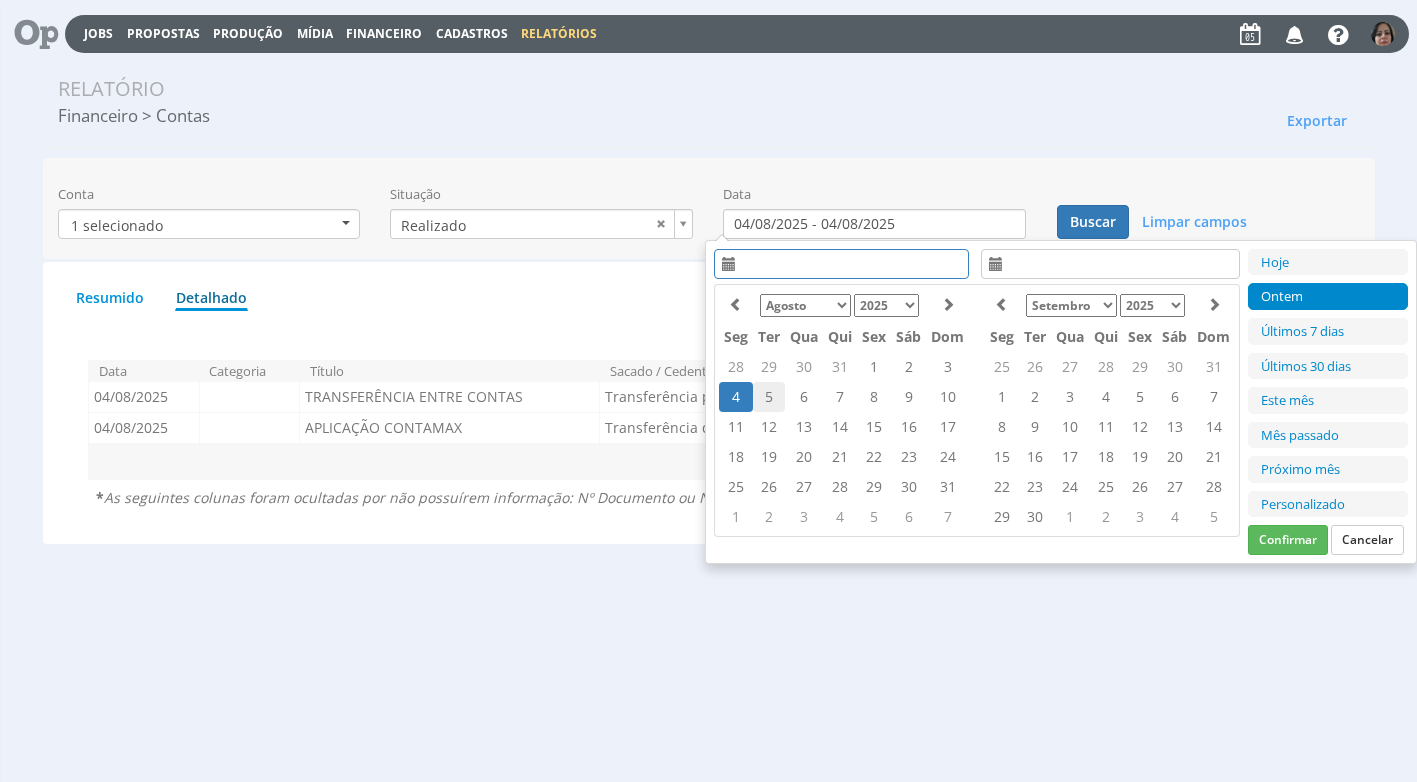 click on "5" at bounding box center [769, 397] 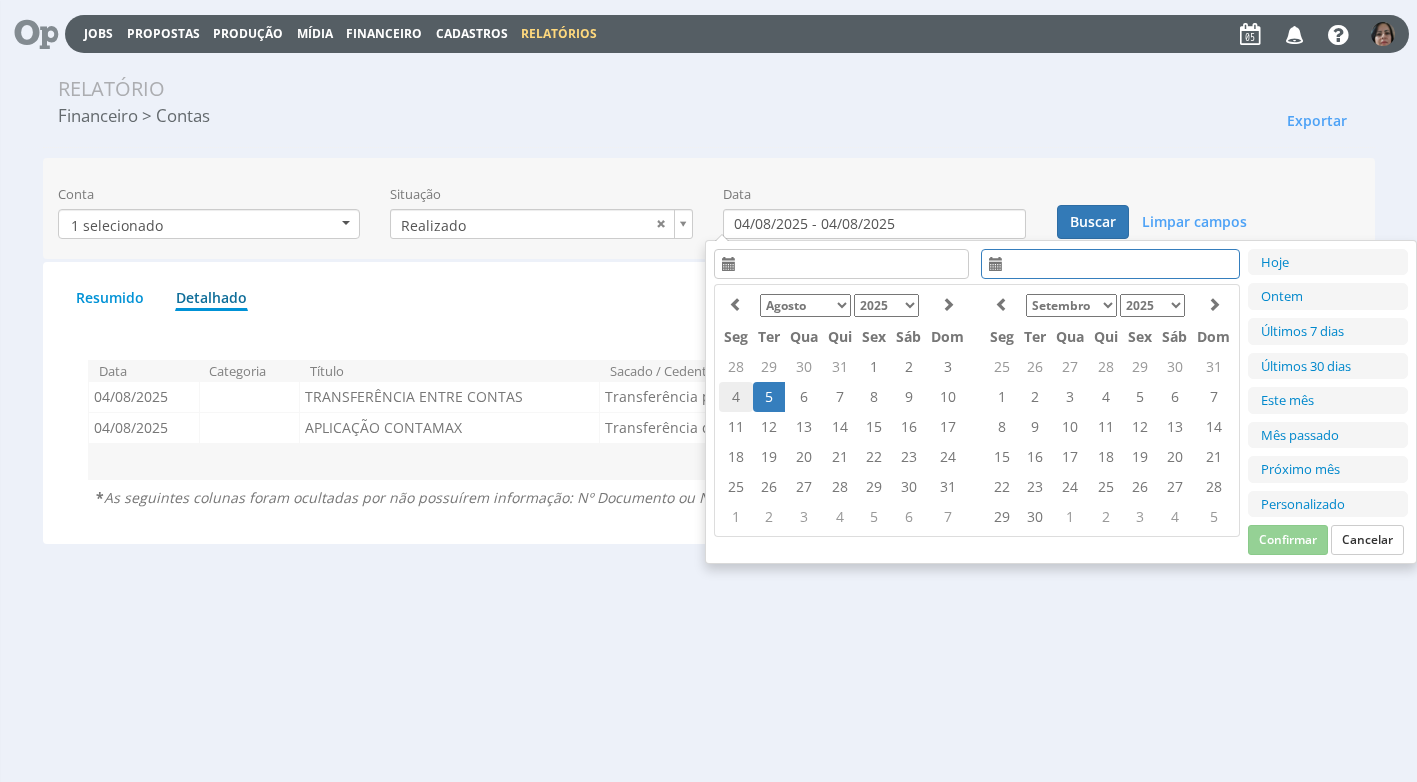 click on "4" at bounding box center (736, 397) 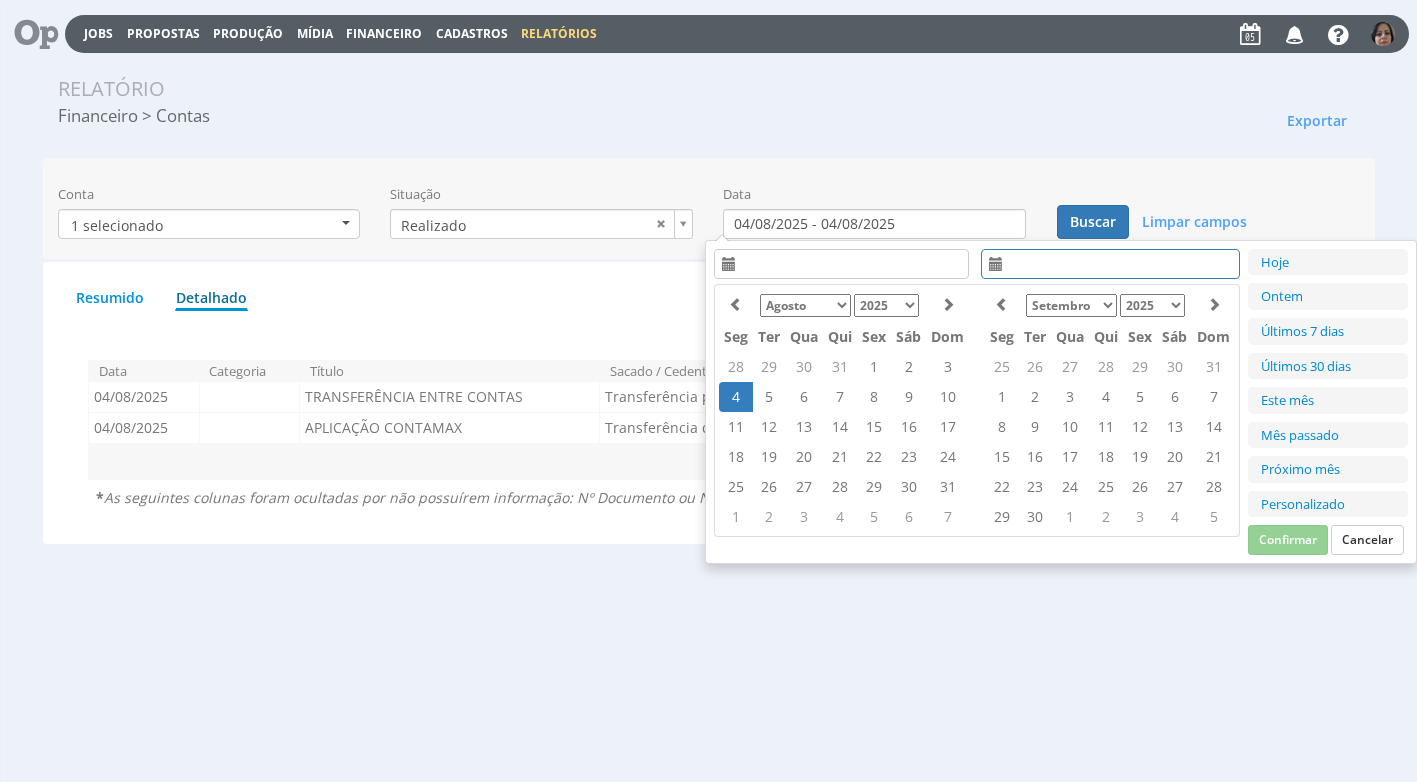 click on "4" at bounding box center (736, 397) 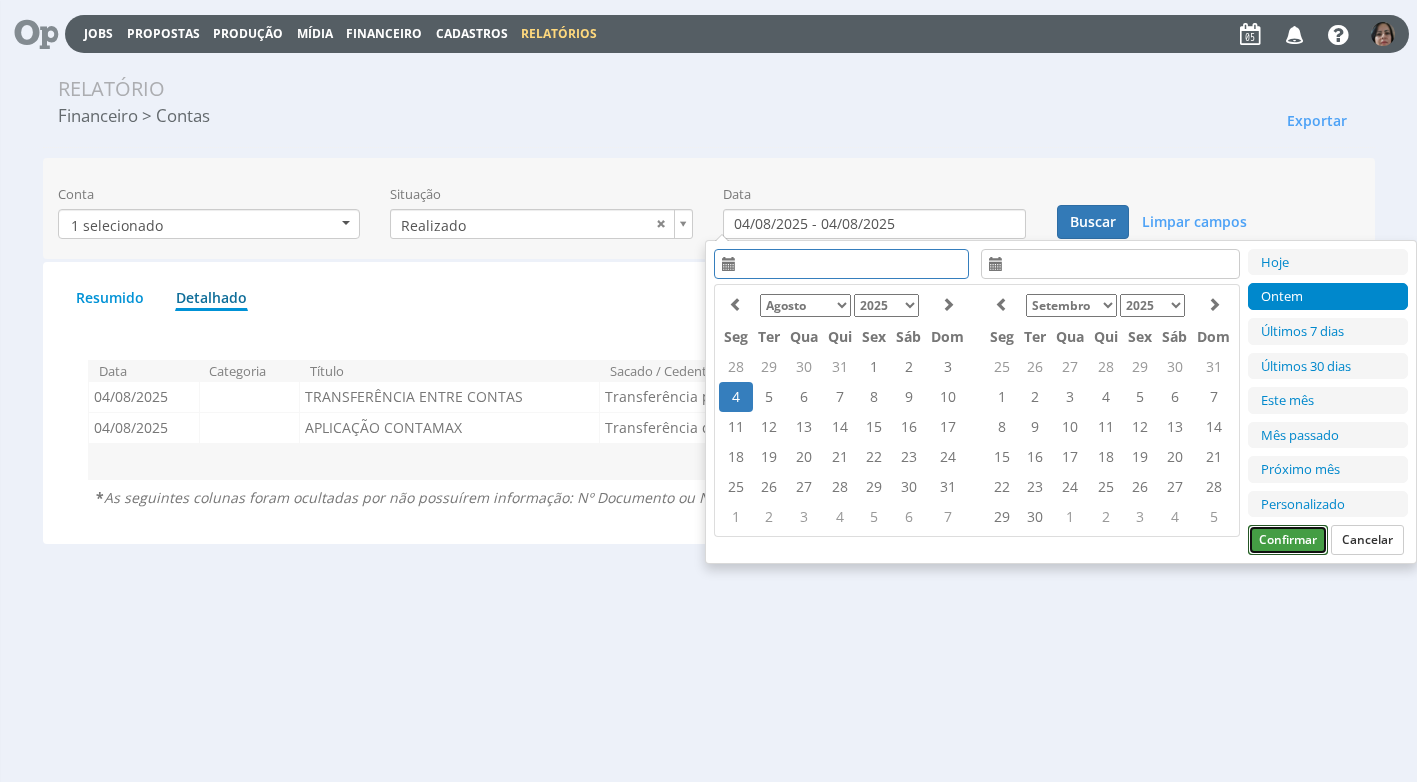 drag, startPoint x: 1289, startPoint y: 542, endPoint x: 1280, endPoint y: 528, distance: 16.643316 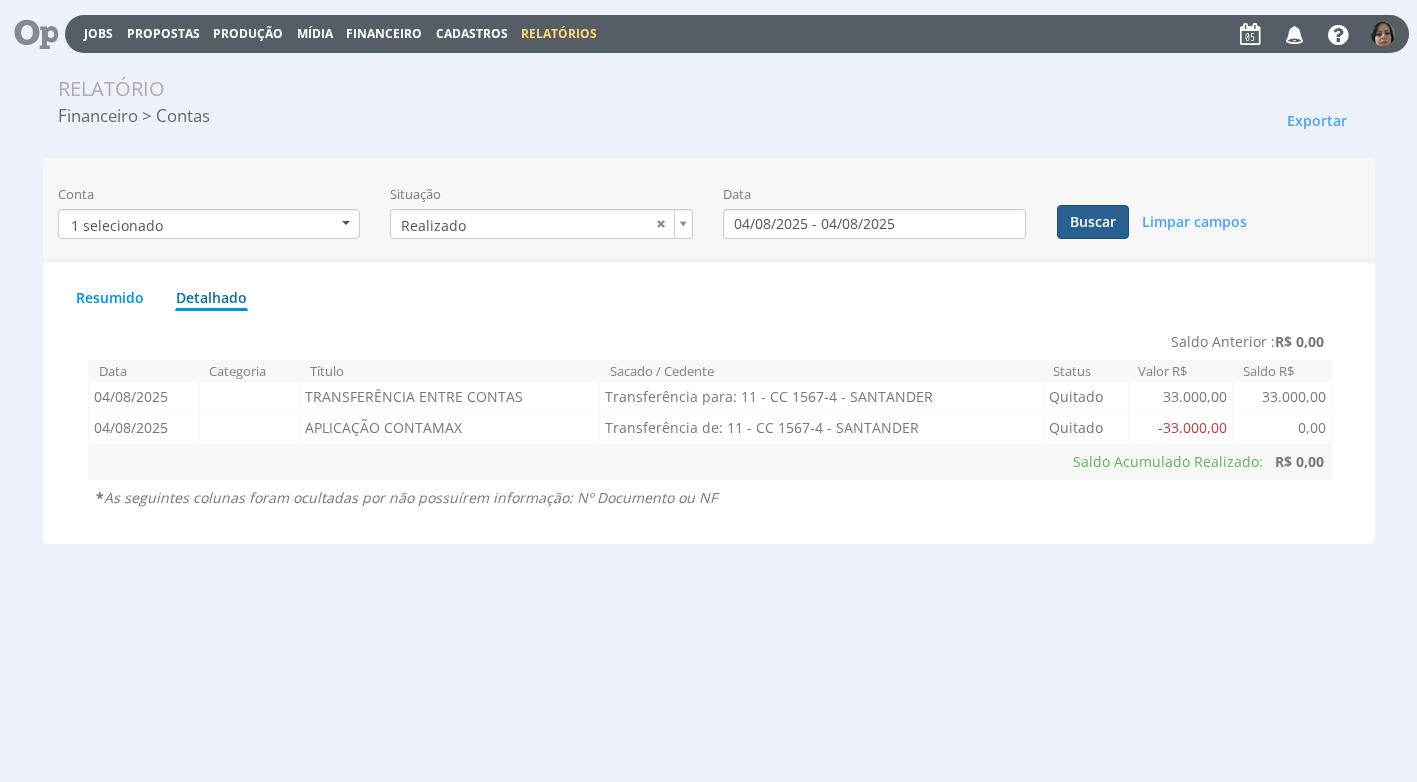 click on "Buscar" at bounding box center (1093, 222) 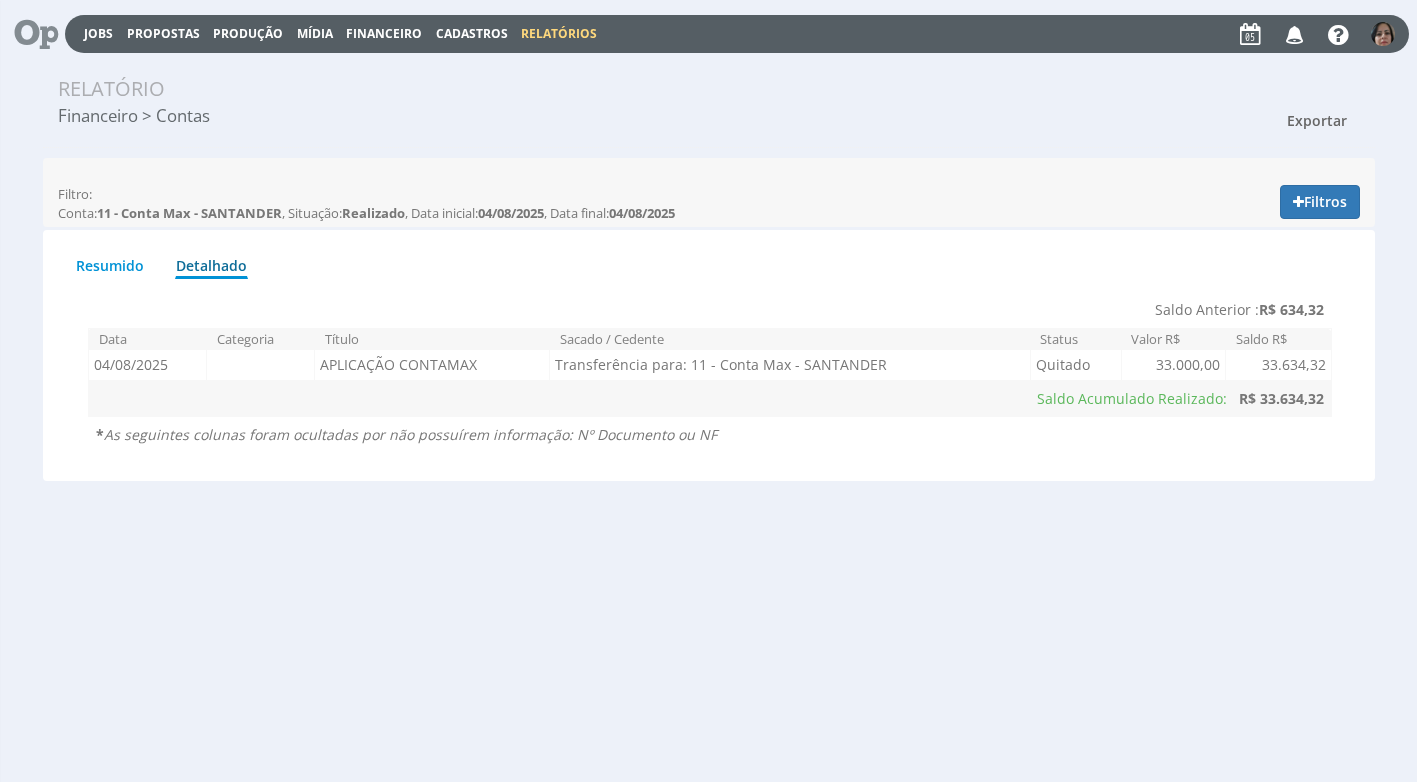click on "Exportar" at bounding box center [1317, 120] 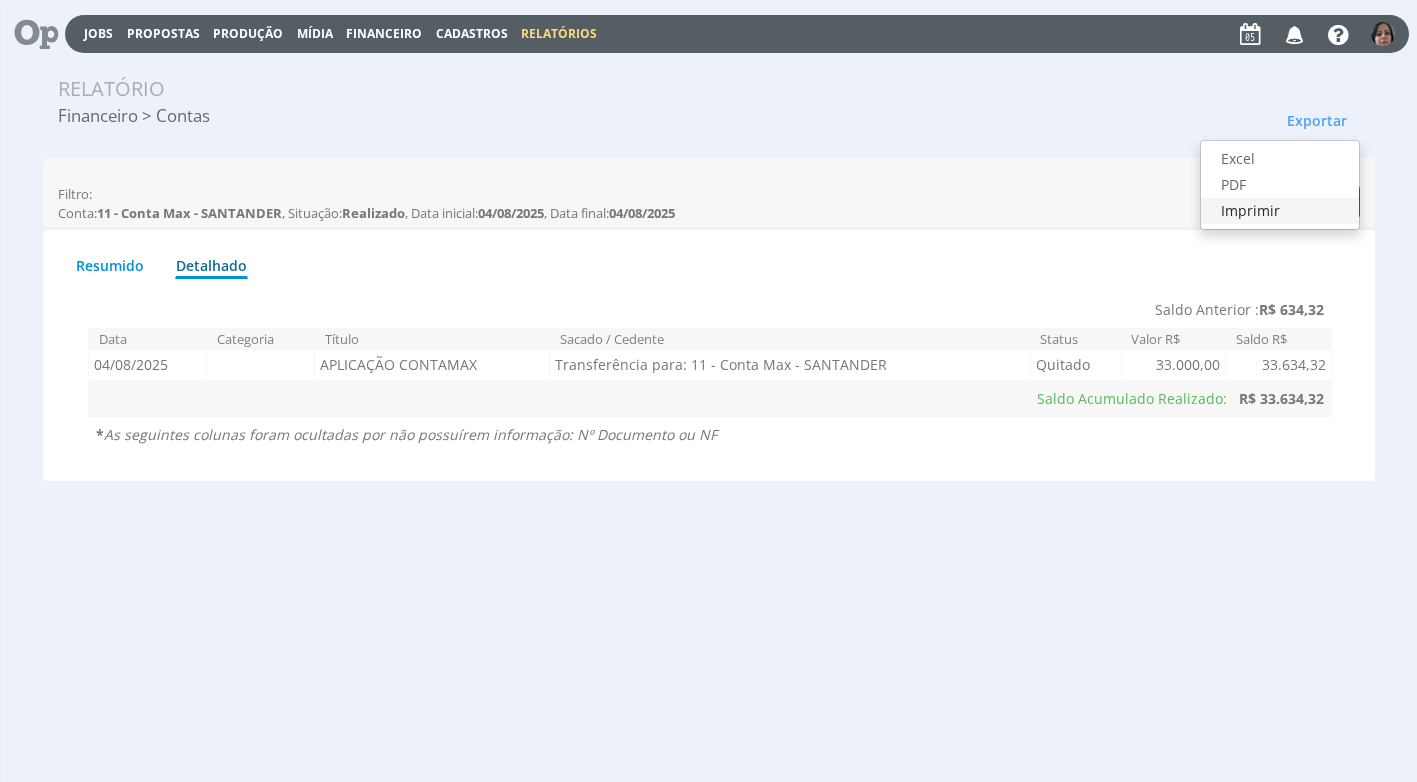 click on "Imprimir" at bounding box center [1280, 211] 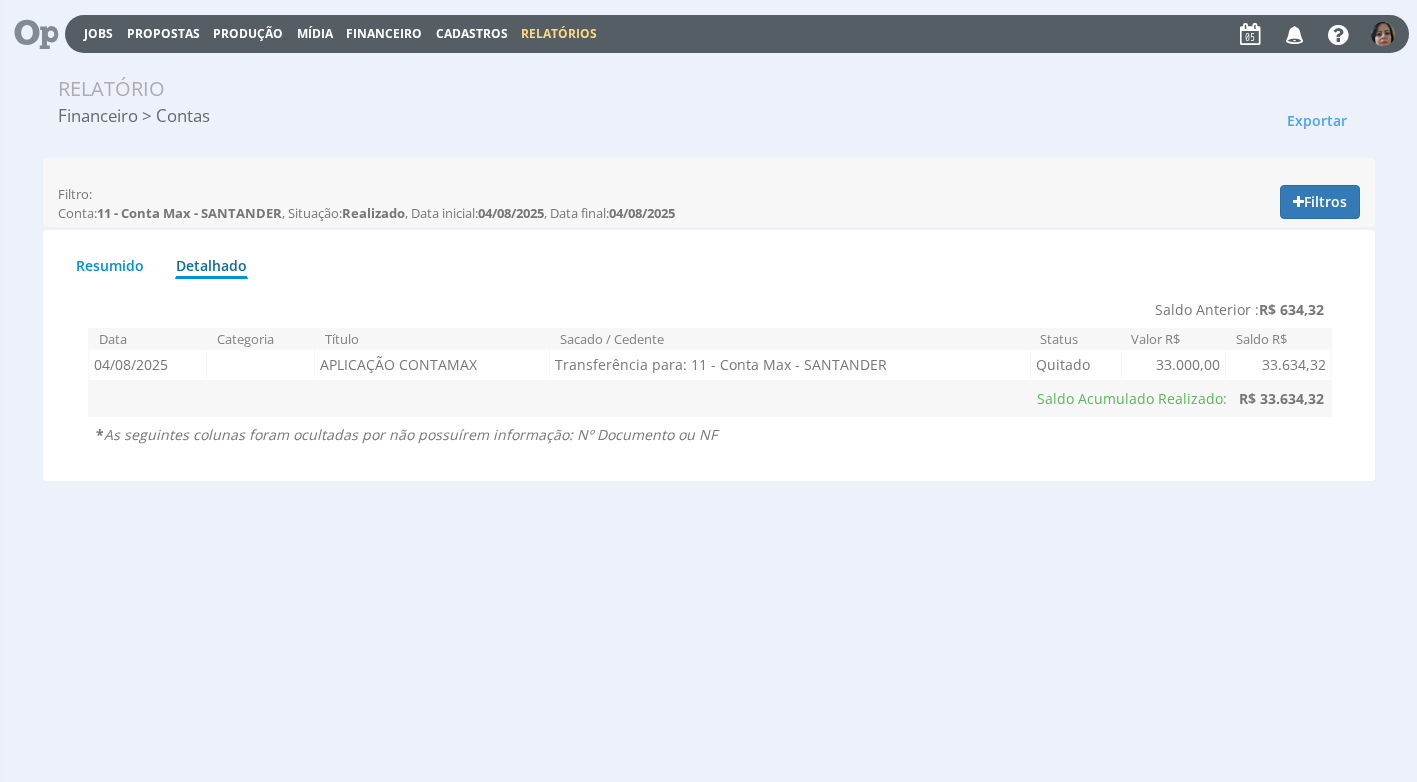 click on "Financeiro" at bounding box center [384, 33] 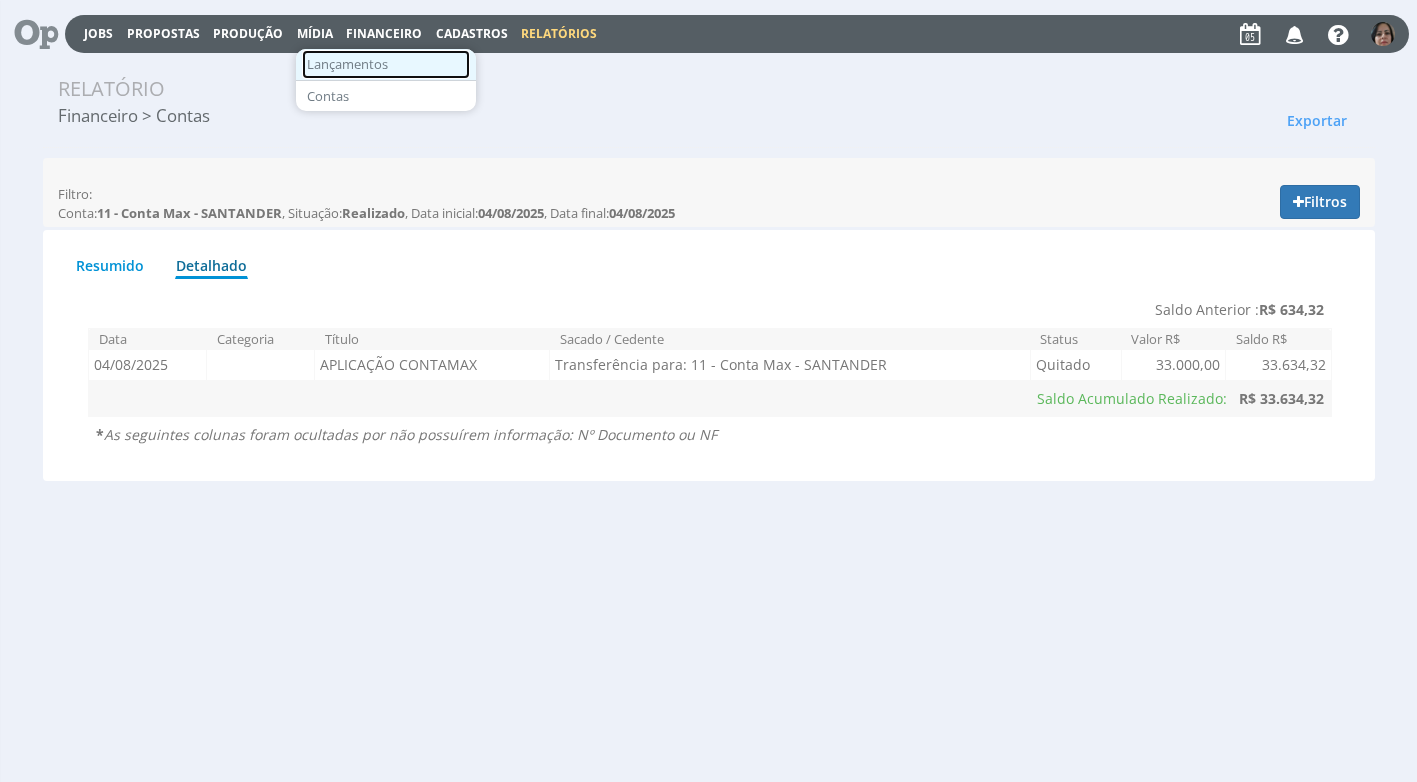 click on "Lançamentos" at bounding box center (386, 64) 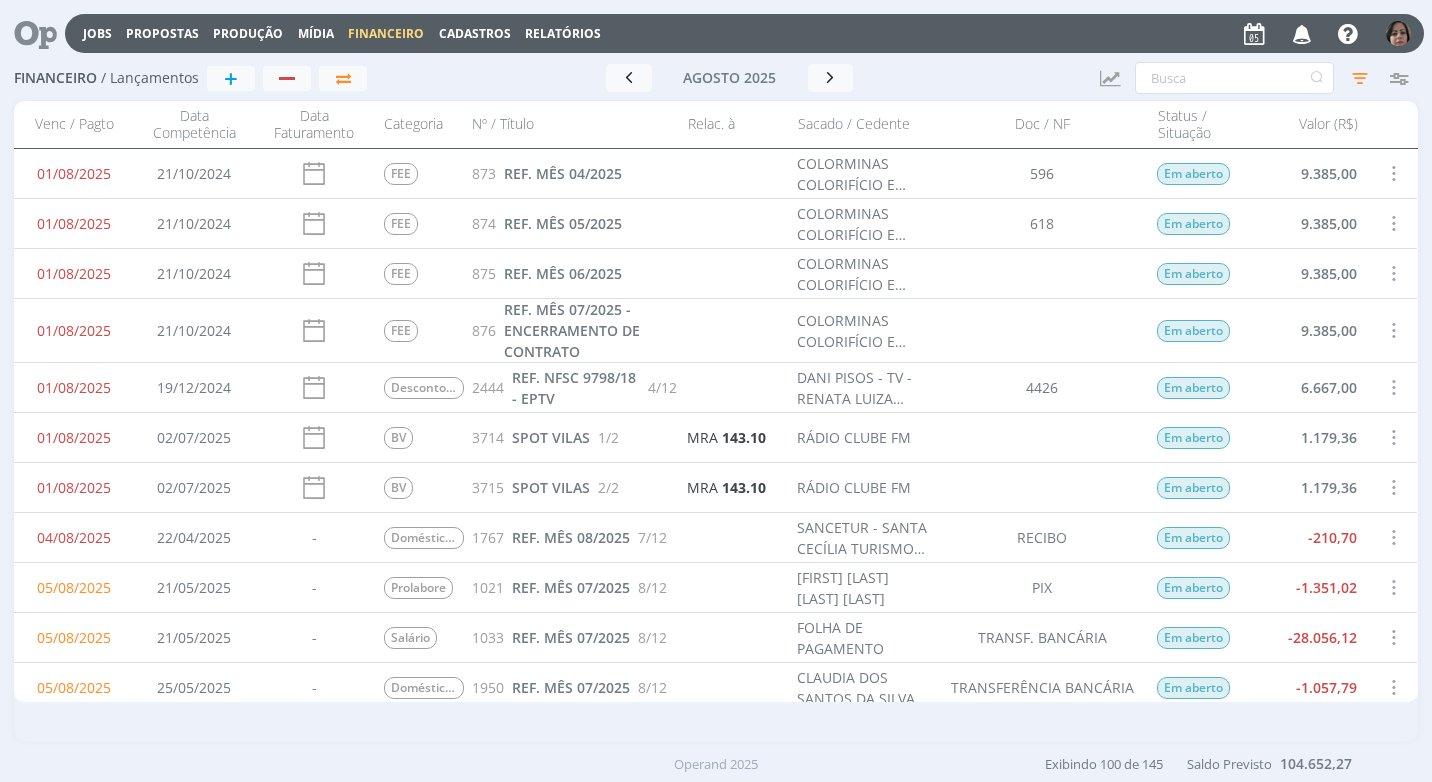 scroll, scrollTop: 0, scrollLeft: 0, axis: both 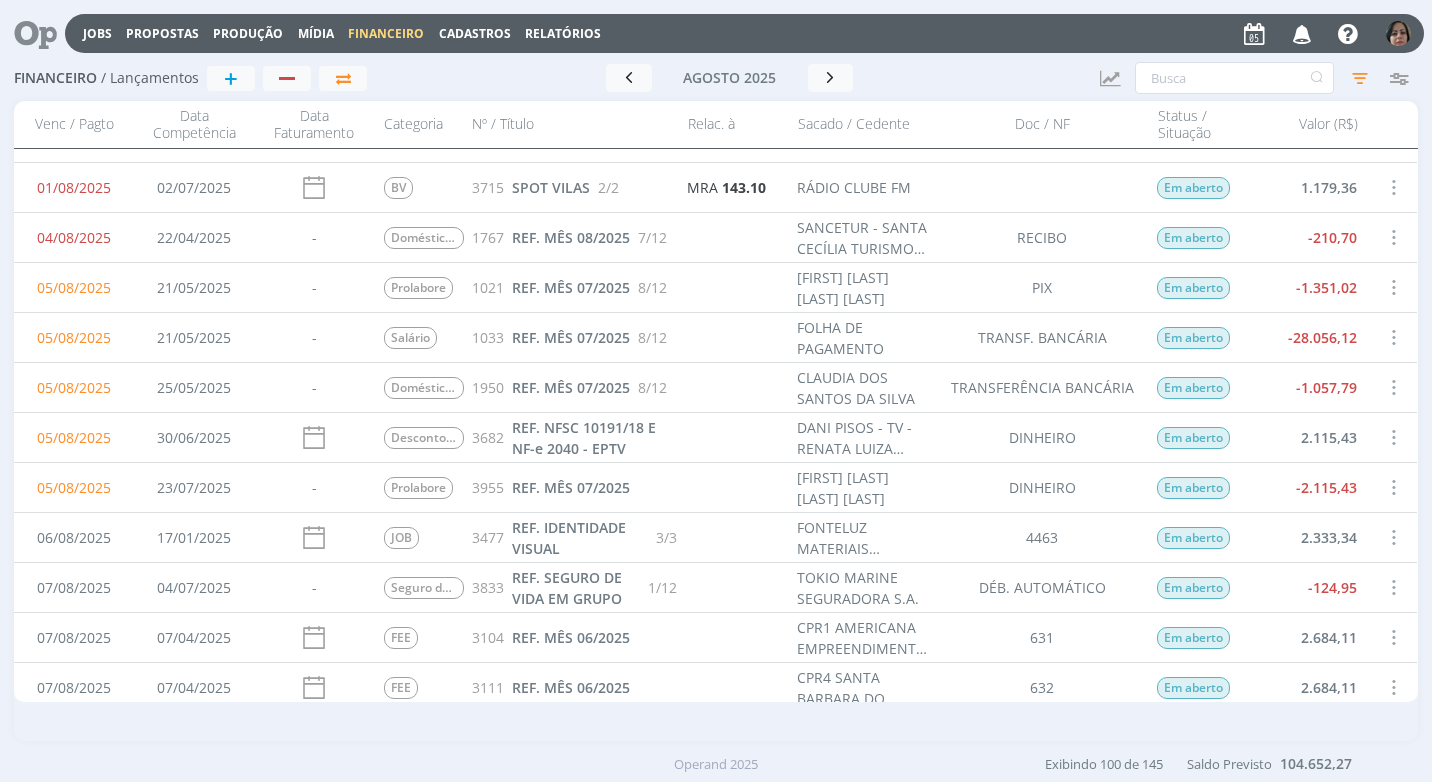 click at bounding box center [1393, 287] 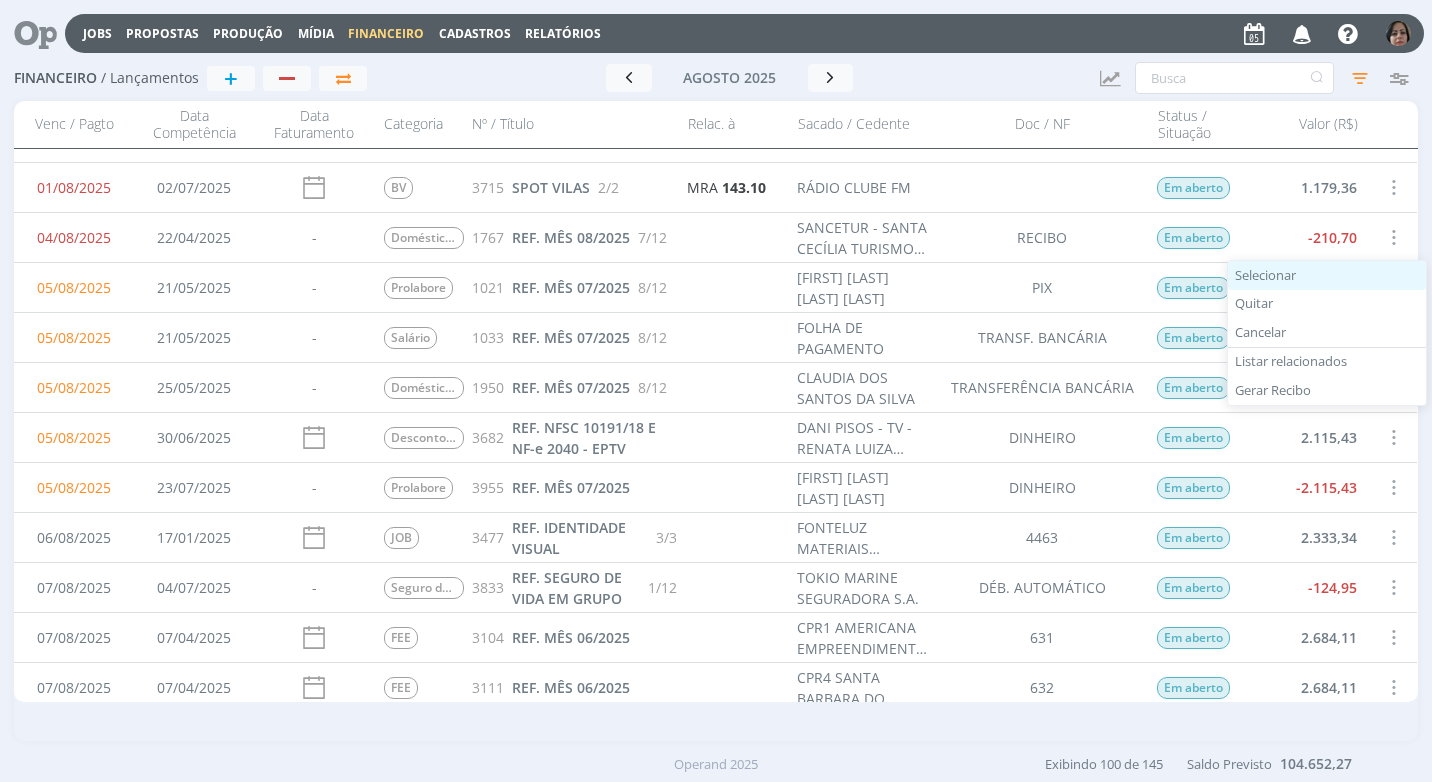 click on "Selecionar" at bounding box center [1327, 275] 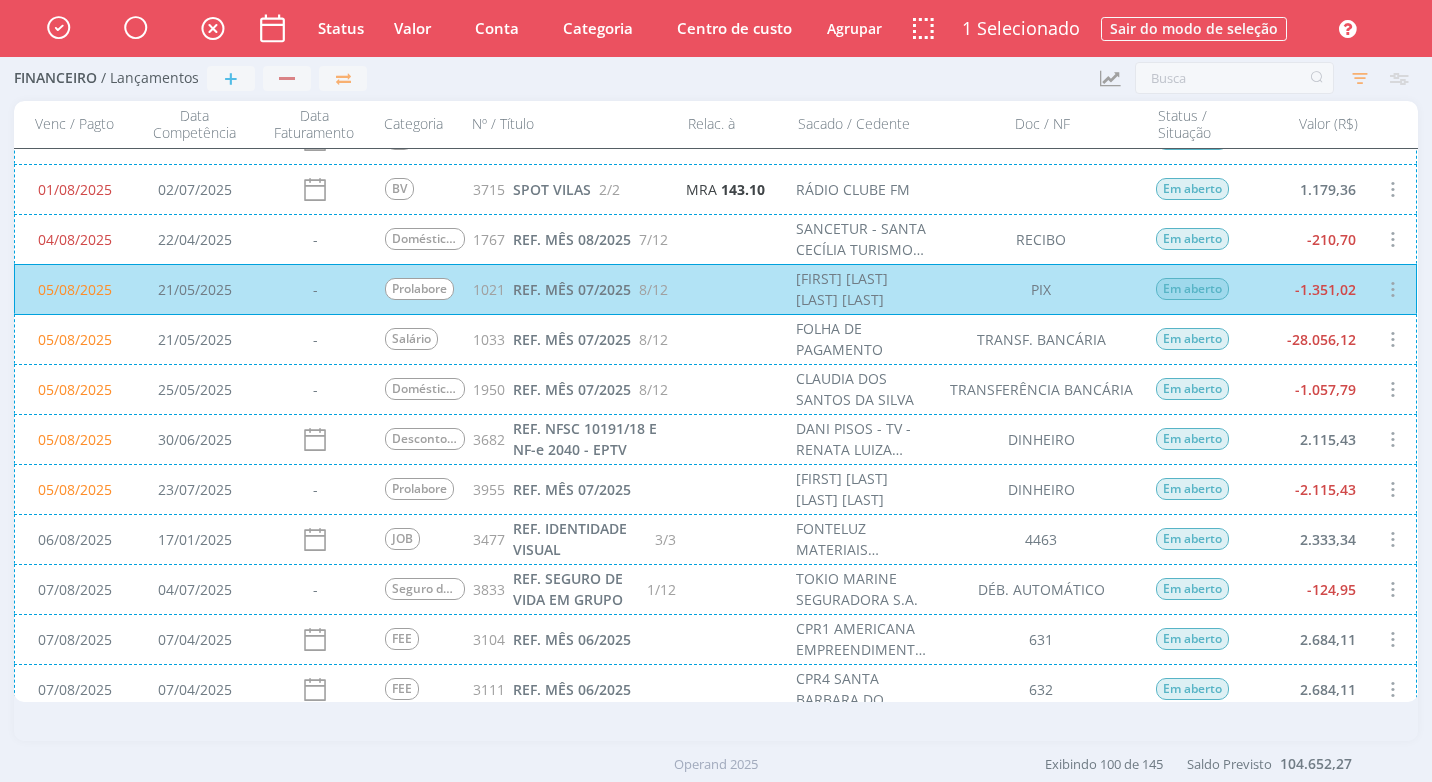 scroll, scrollTop: 301, scrollLeft: 0, axis: vertical 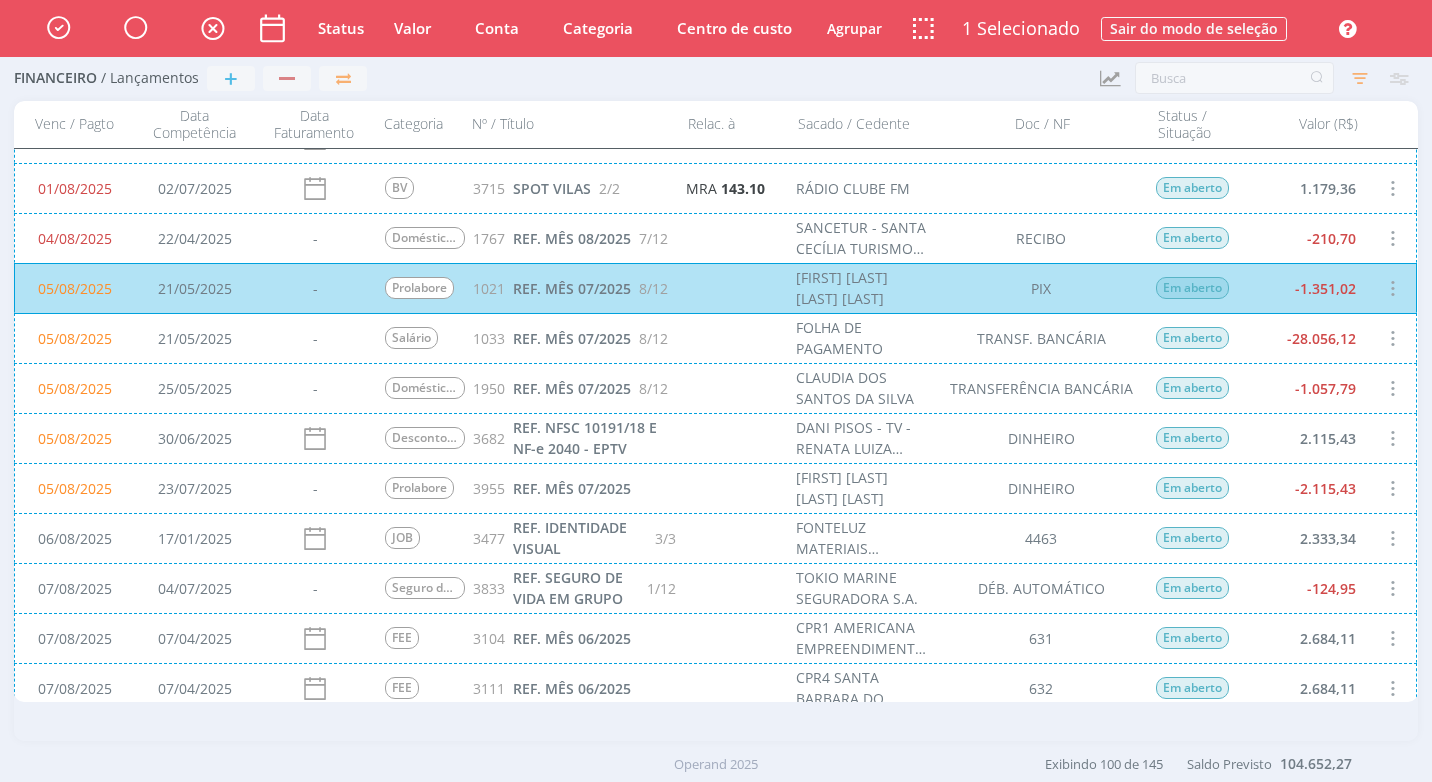 click on "05/08/2025
21/05/2025 - Salário
1033
REF. MÊS 07/2025
8/12
FOLHA DE PAGAMENTO
TRANSF. BANCÁRIA
Em aberto
-28.056,12" at bounding box center (715, 338) 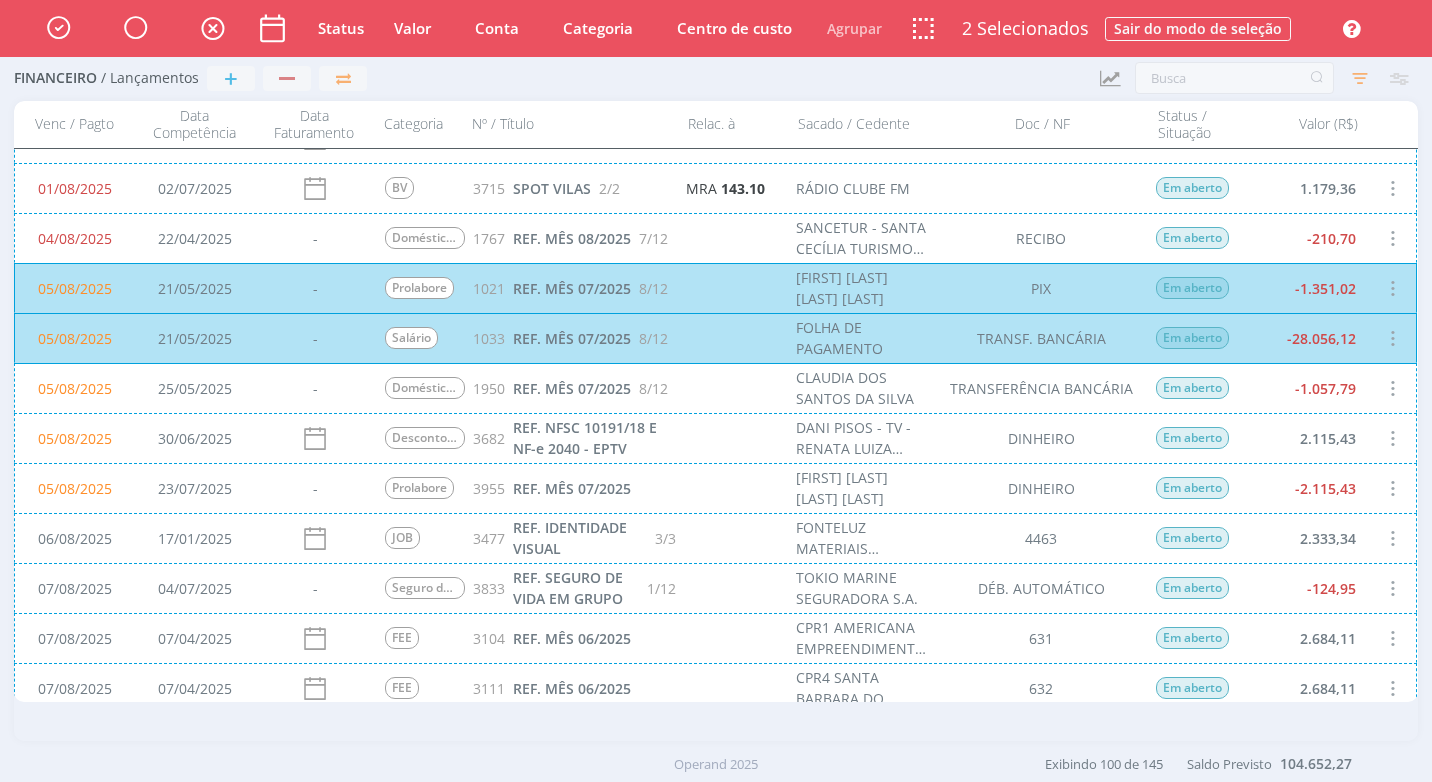 click on "05/08/2025
25/05/2025 - Doméstica - Salário e Adiantamento
1950
REF. MÊS 07/2025
8/12
CLAUDIA DOS SANTOS DA SILVA
TRANSFERÊNCIA BANCÁRIA
Em aberto
-1.057,79" at bounding box center (715, 388) 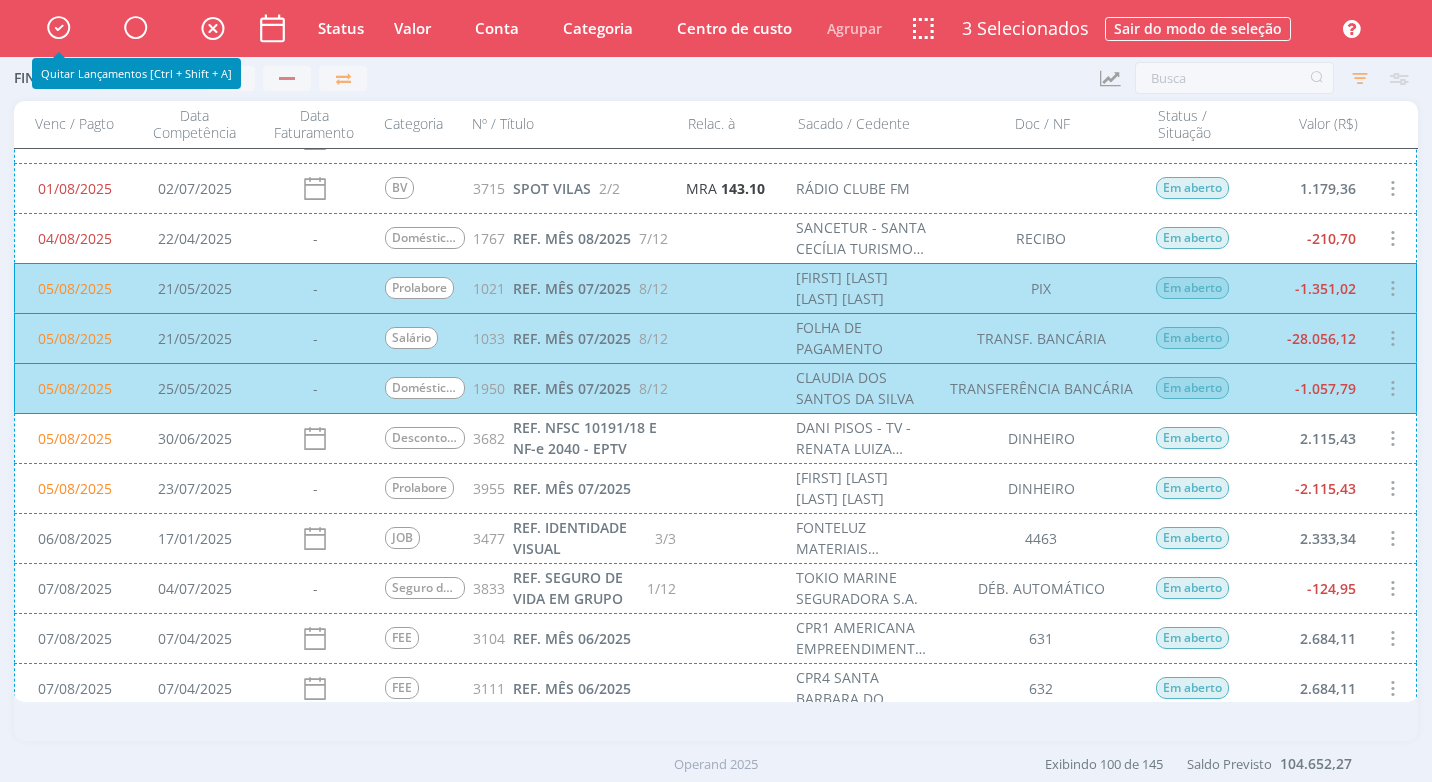 click at bounding box center [58, 27] 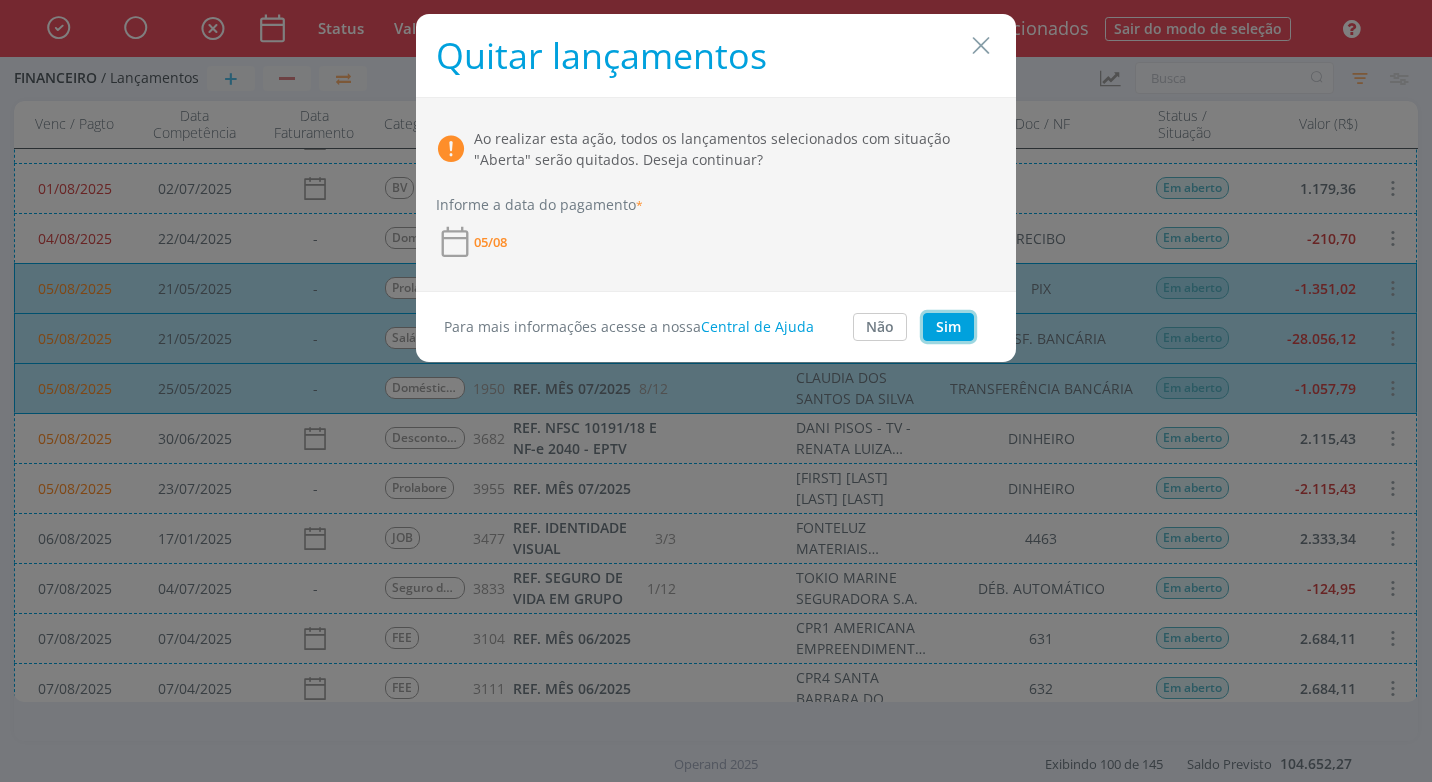 click on "Sim" at bounding box center [948, 327] 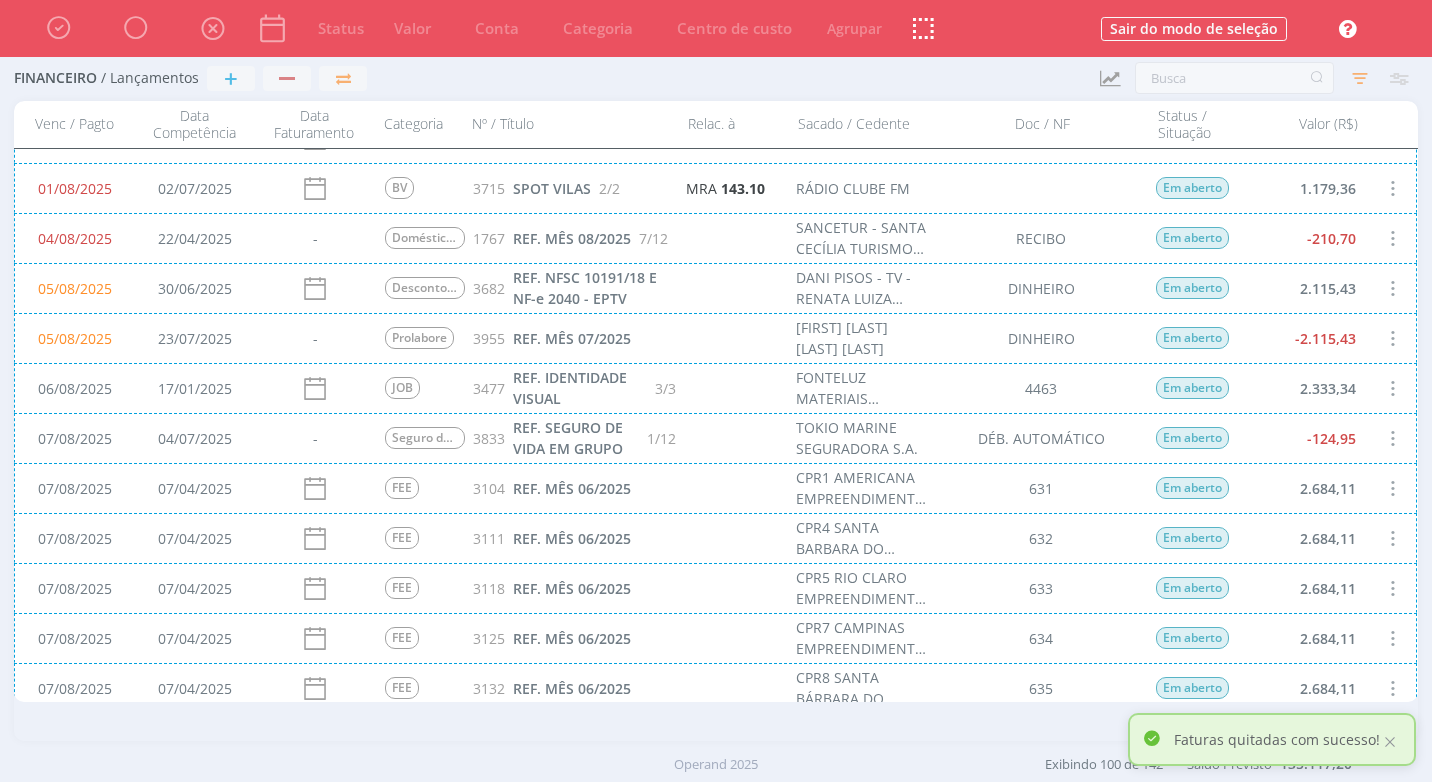 scroll, scrollTop: 0, scrollLeft: 0, axis: both 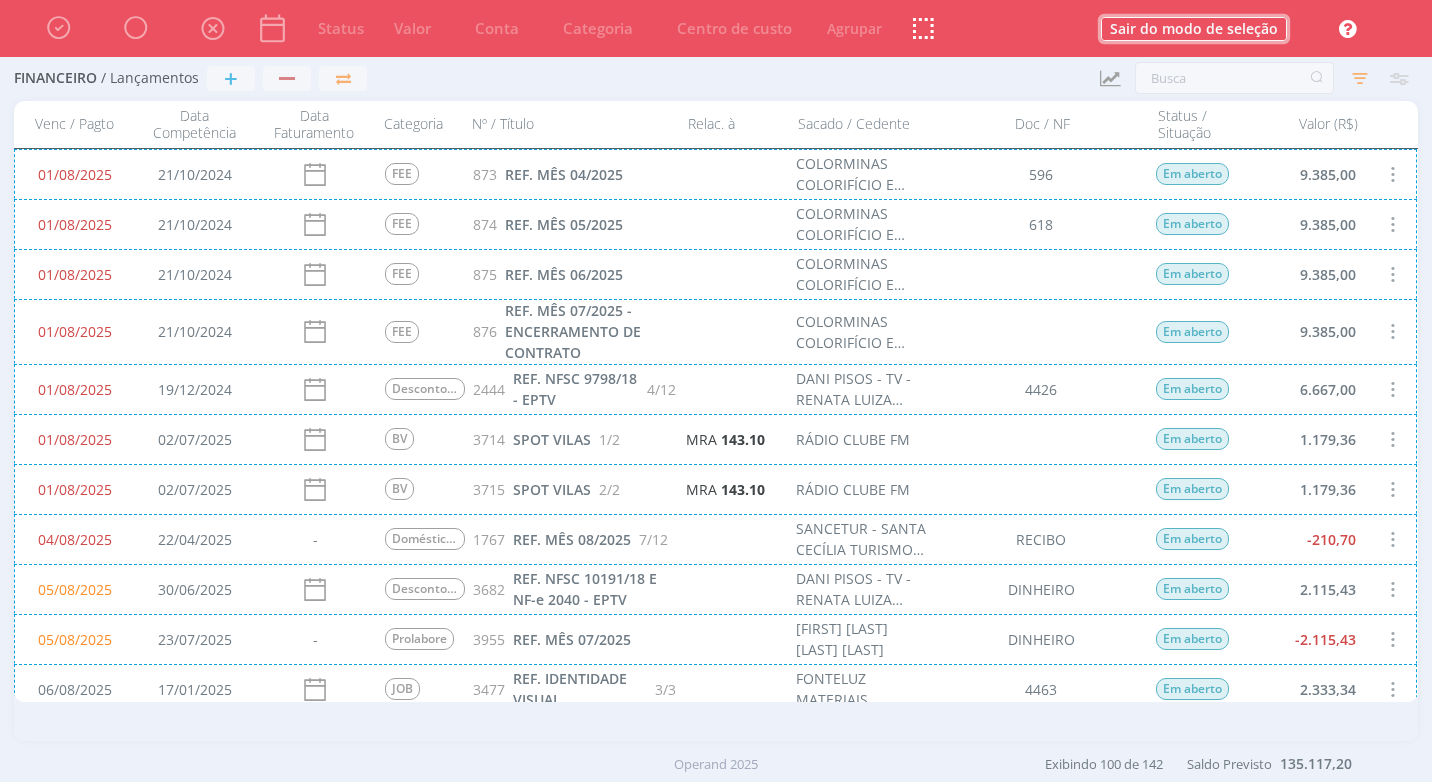 drag, startPoint x: 1199, startPoint y: 28, endPoint x: 475, endPoint y: 9, distance: 724.24927 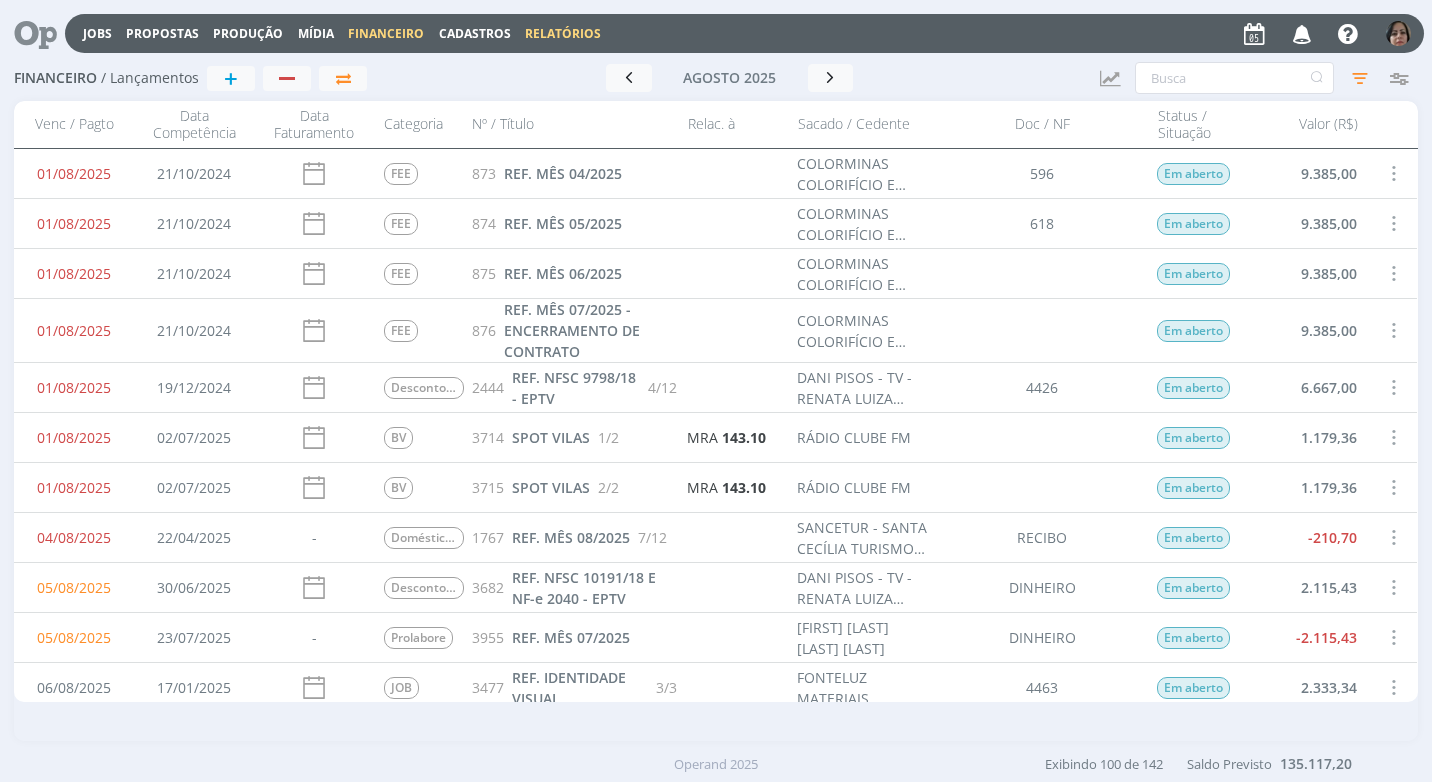 click on "Relatórios" at bounding box center (563, 33) 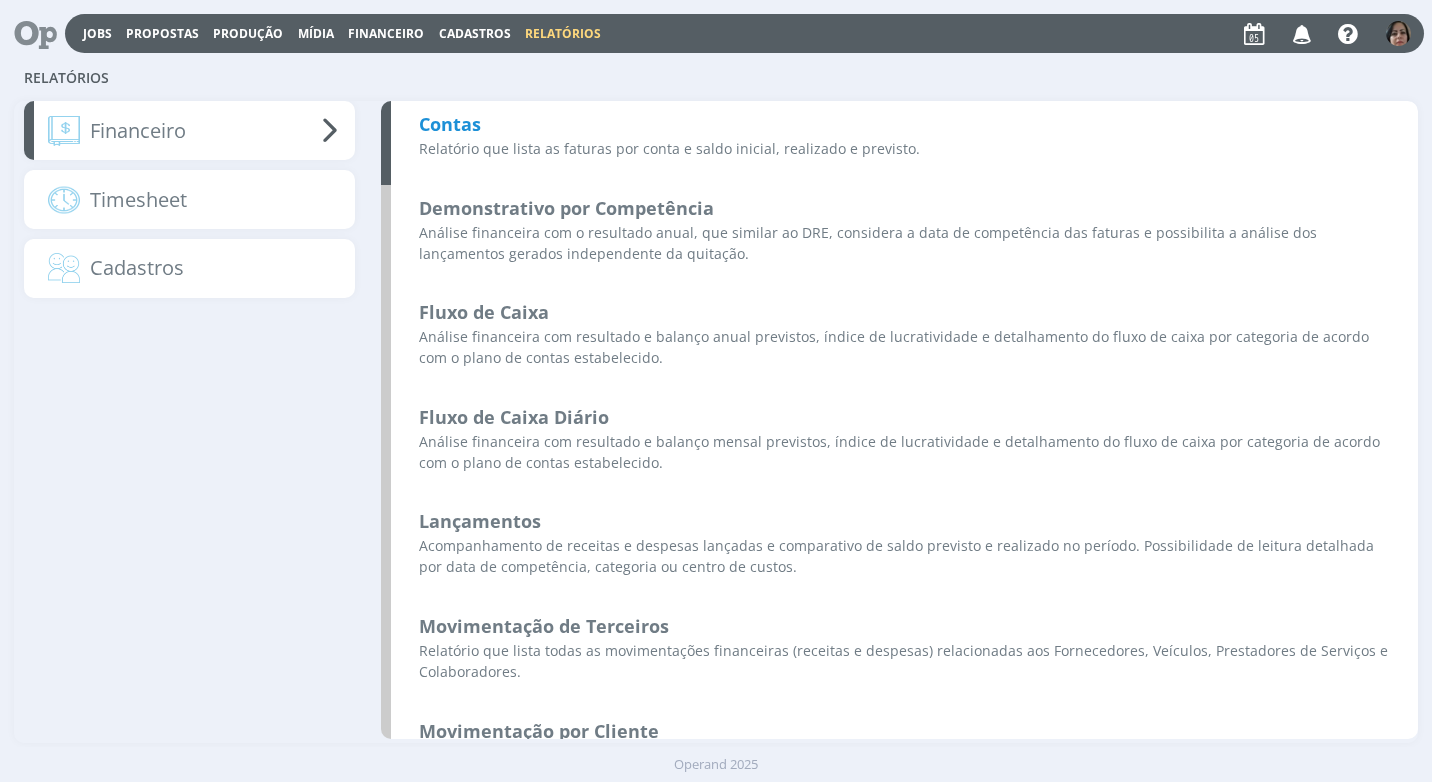 click on "Contas" at bounding box center (450, 124) 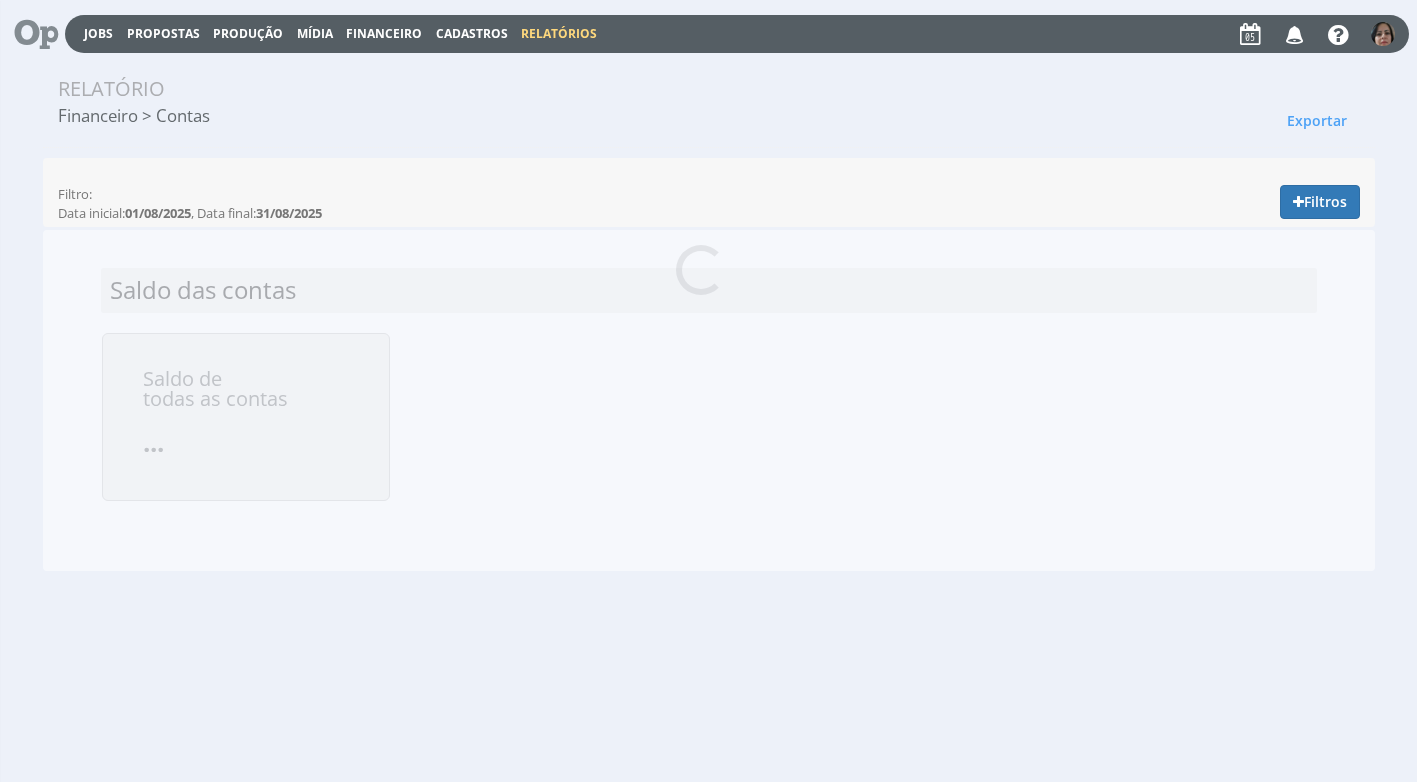 scroll, scrollTop: 0, scrollLeft: 0, axis: both 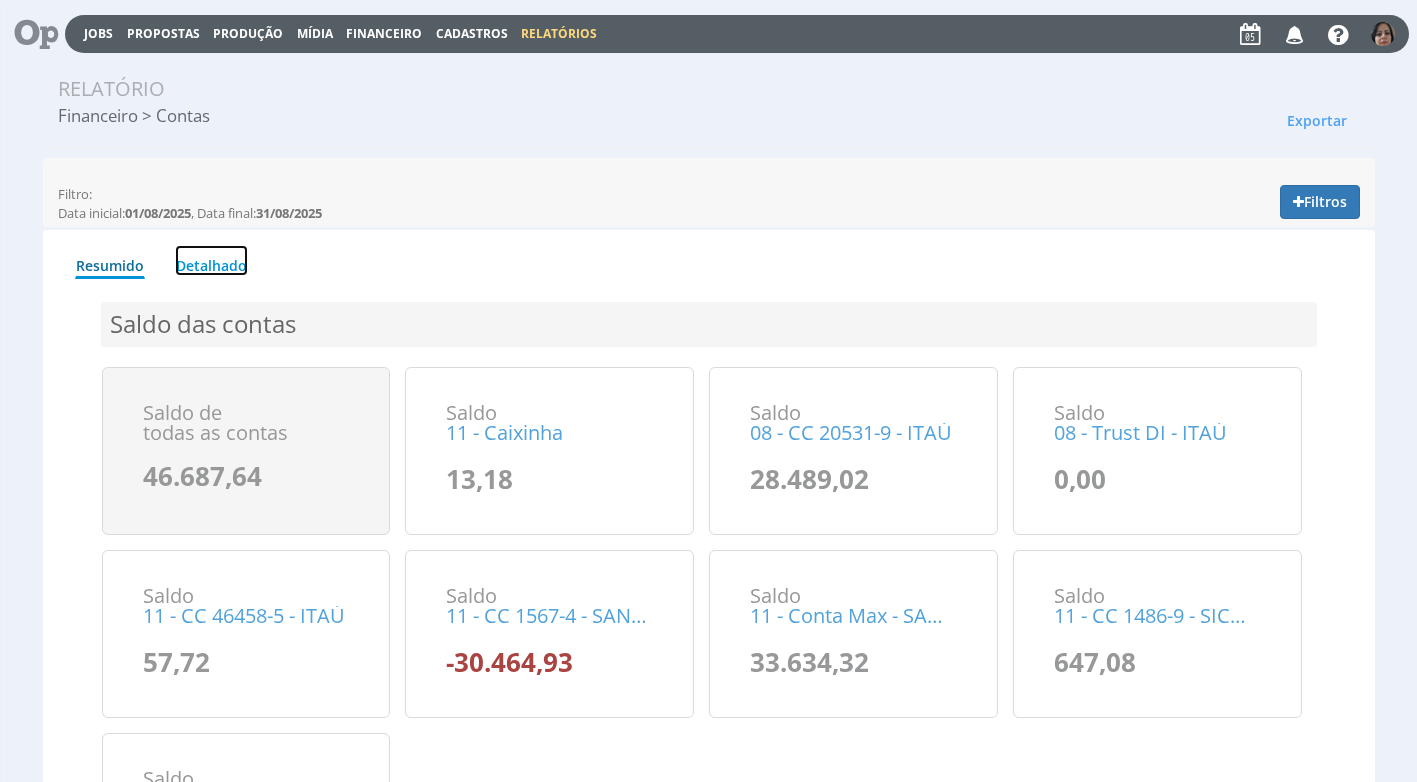 drag, startPoint x: 220, startPoint y: 266, endPoint x: 327, endPoint y: 289, distance: 109.444046 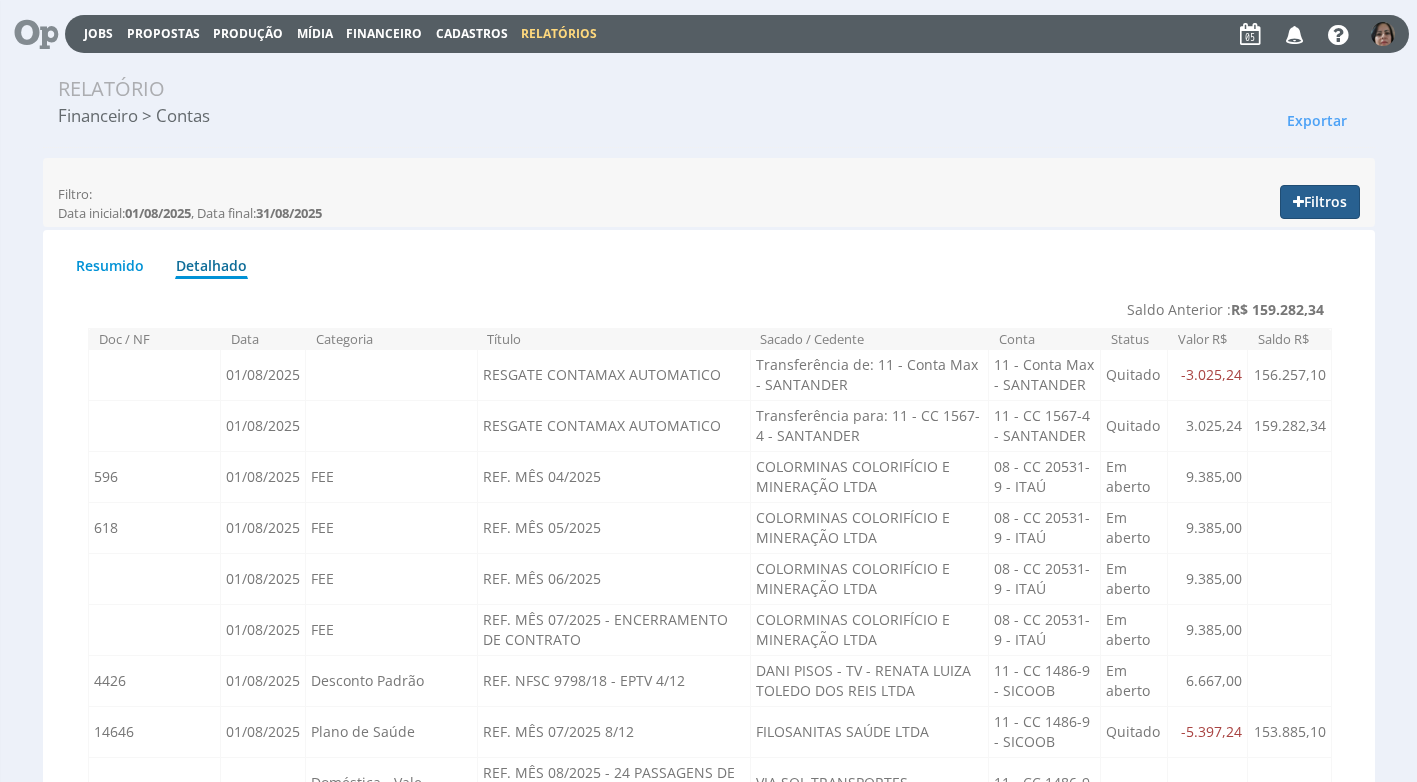 click on "Filtros" at bounding box center [1320, 202] 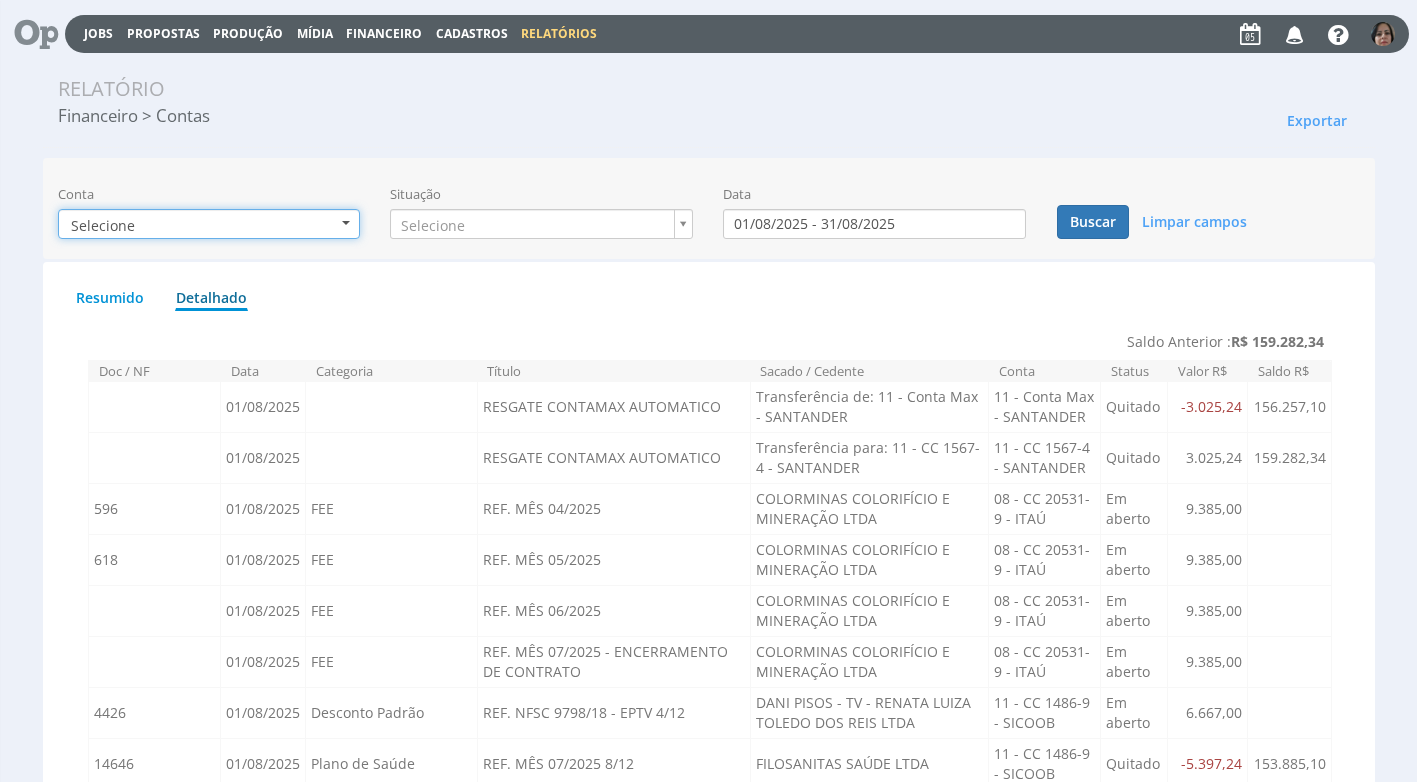 click at bounding box center (346, 223) 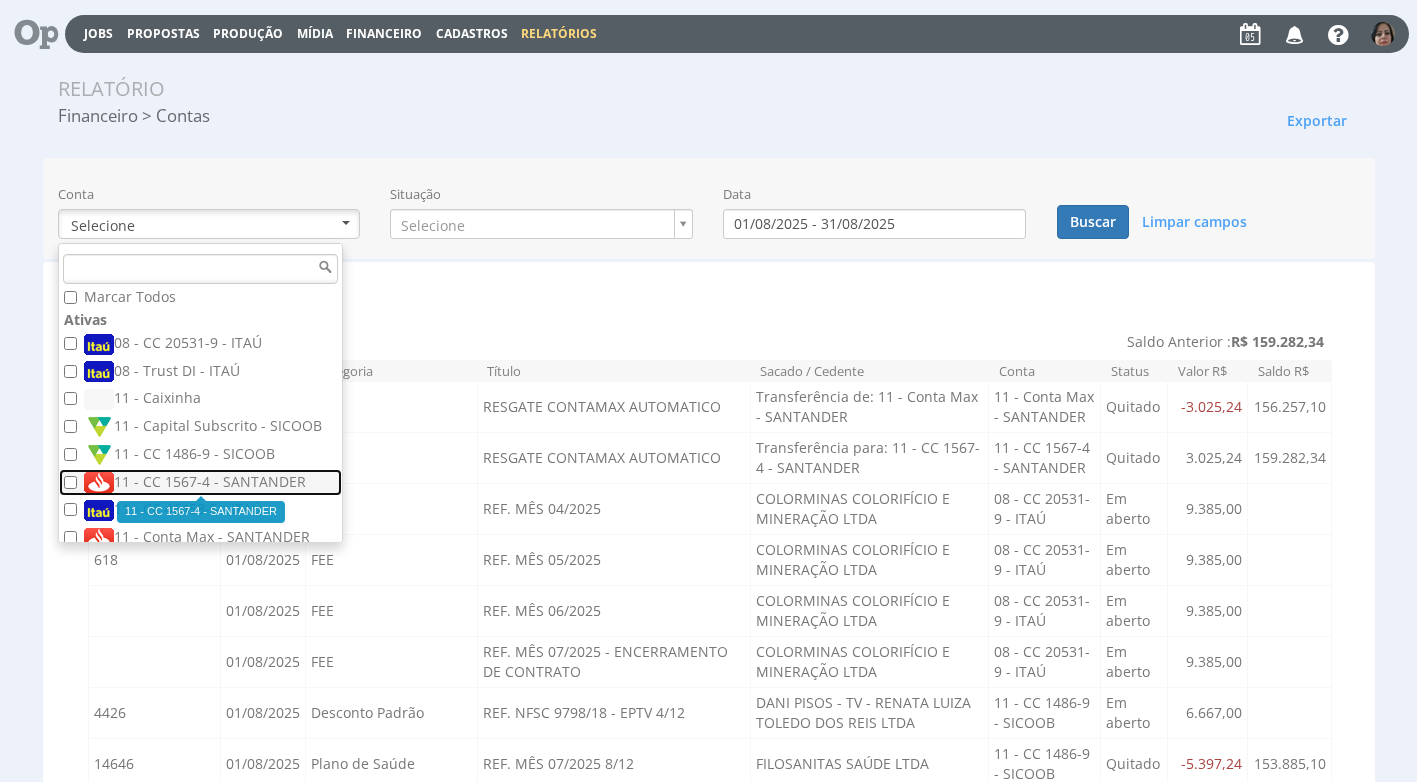 click on "11 - CC 1567-4 - SANTANDER" at bounding box center [203, 483] 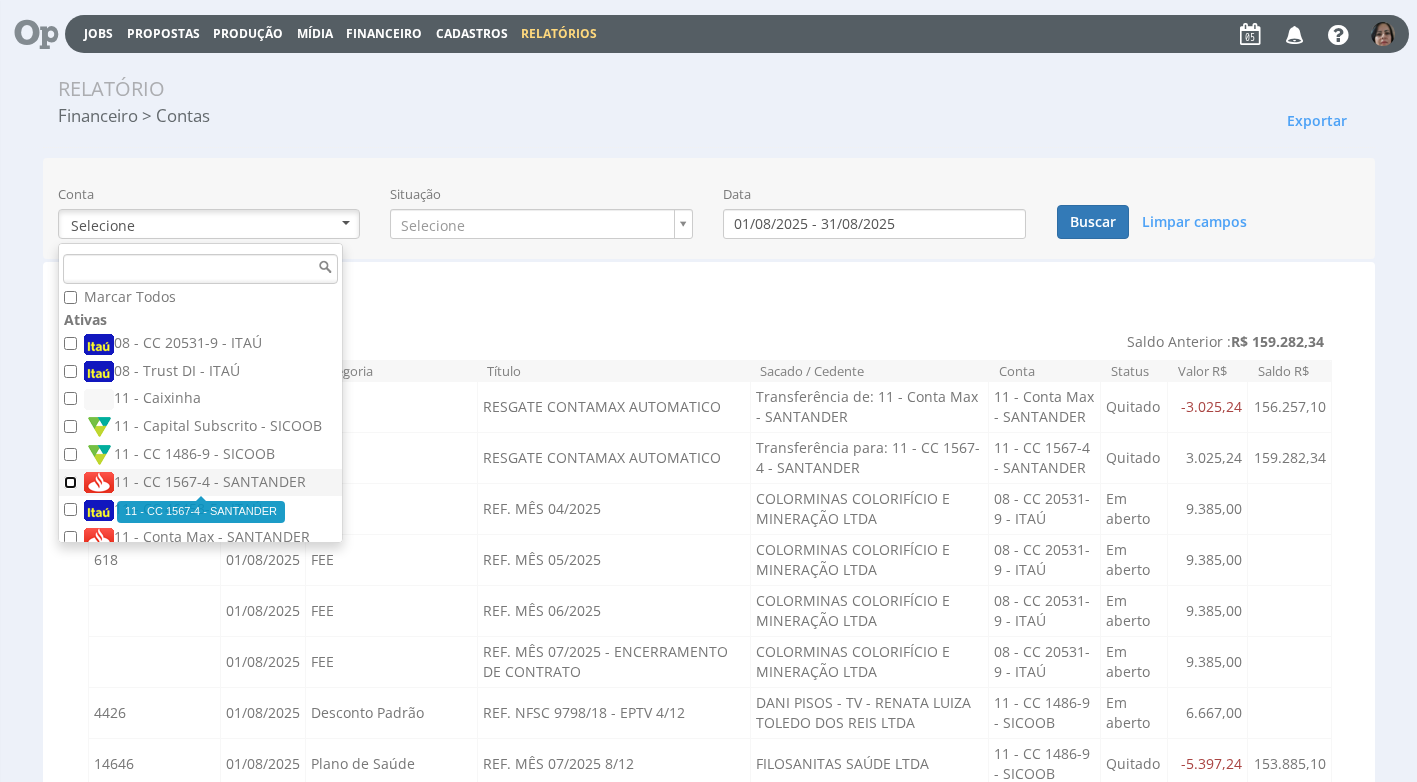 click on "11 - CC 1567-4 - SANTANDER" at bounding box center (70, 482) 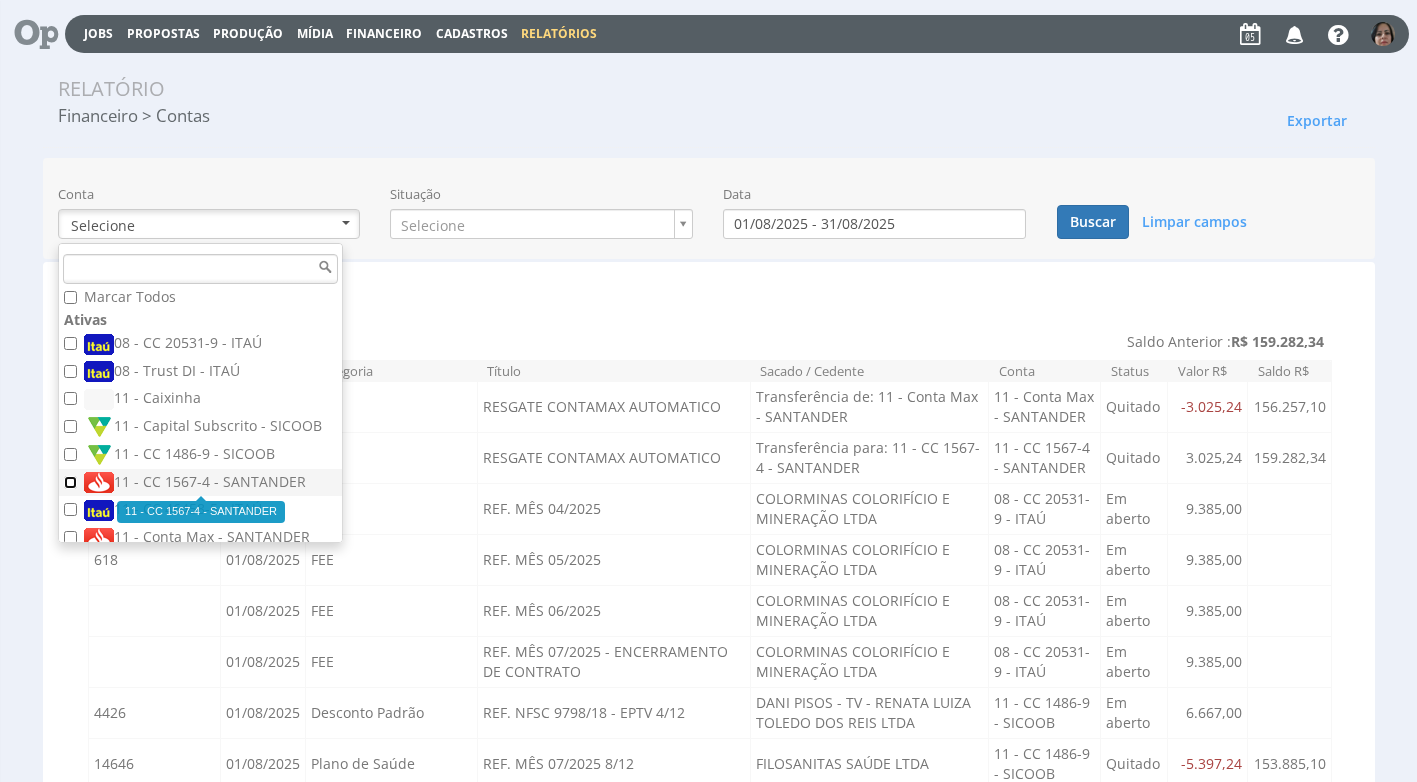 checkbox on "true" 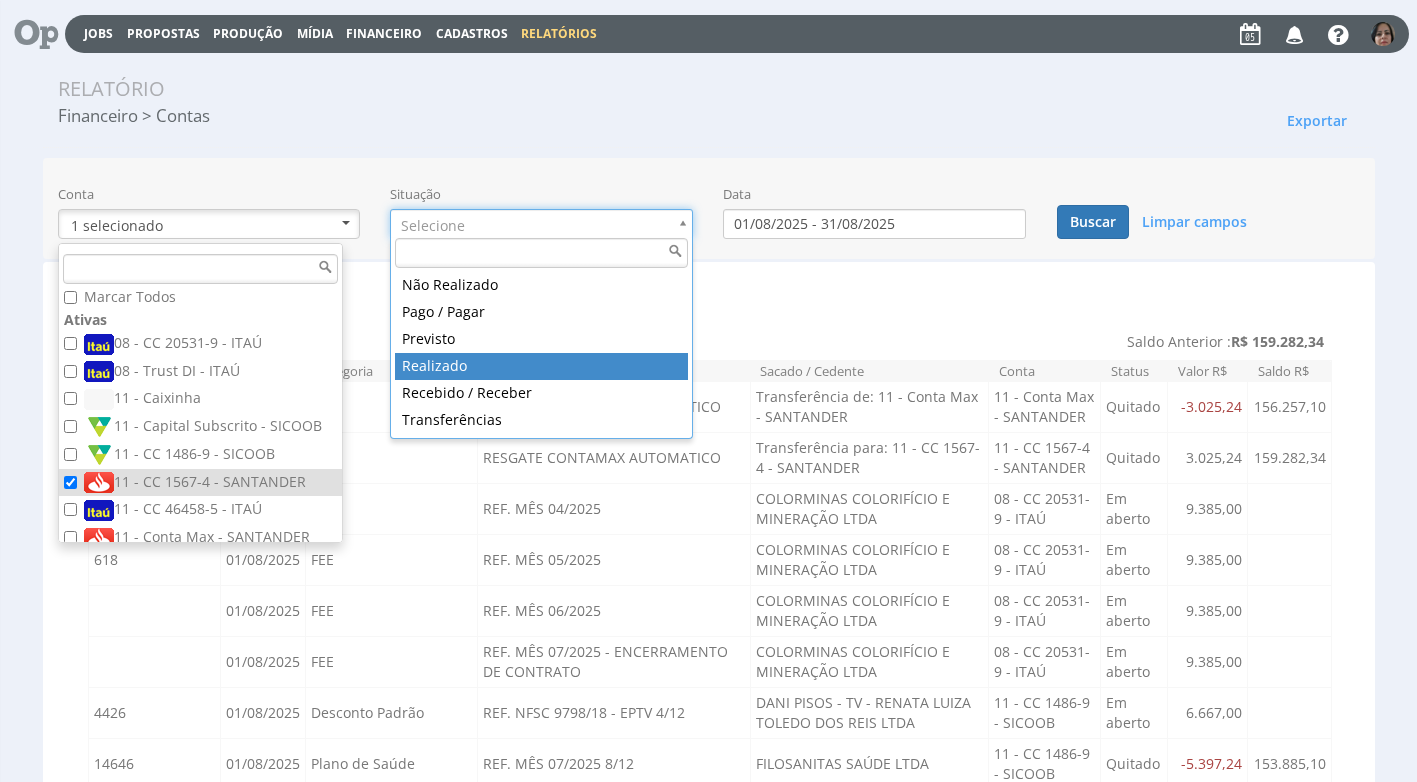 type on "realizado" 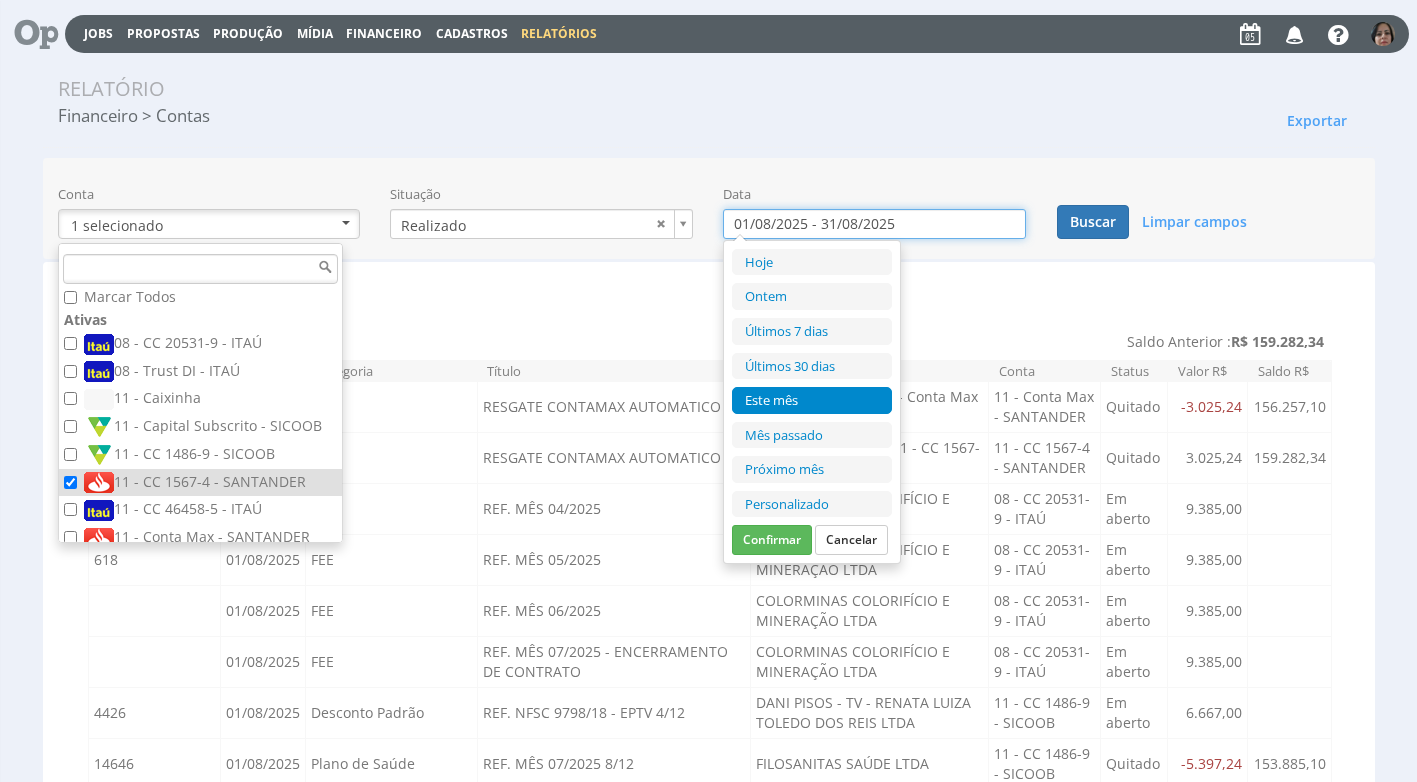 click on "01/08/2025 - 31/08/2025" at bounding box center (874, 224) 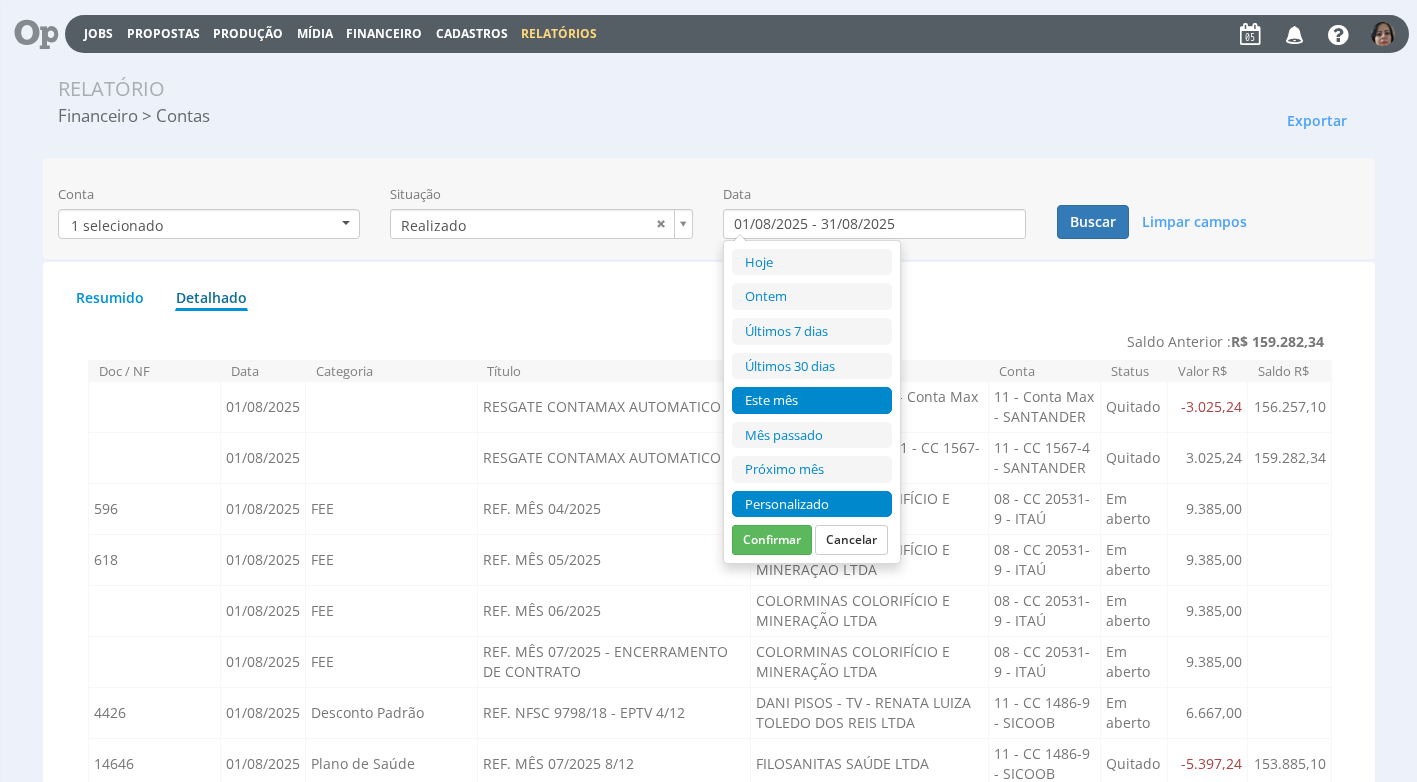 click on "Personalizado" at bounding box center [812, 504] 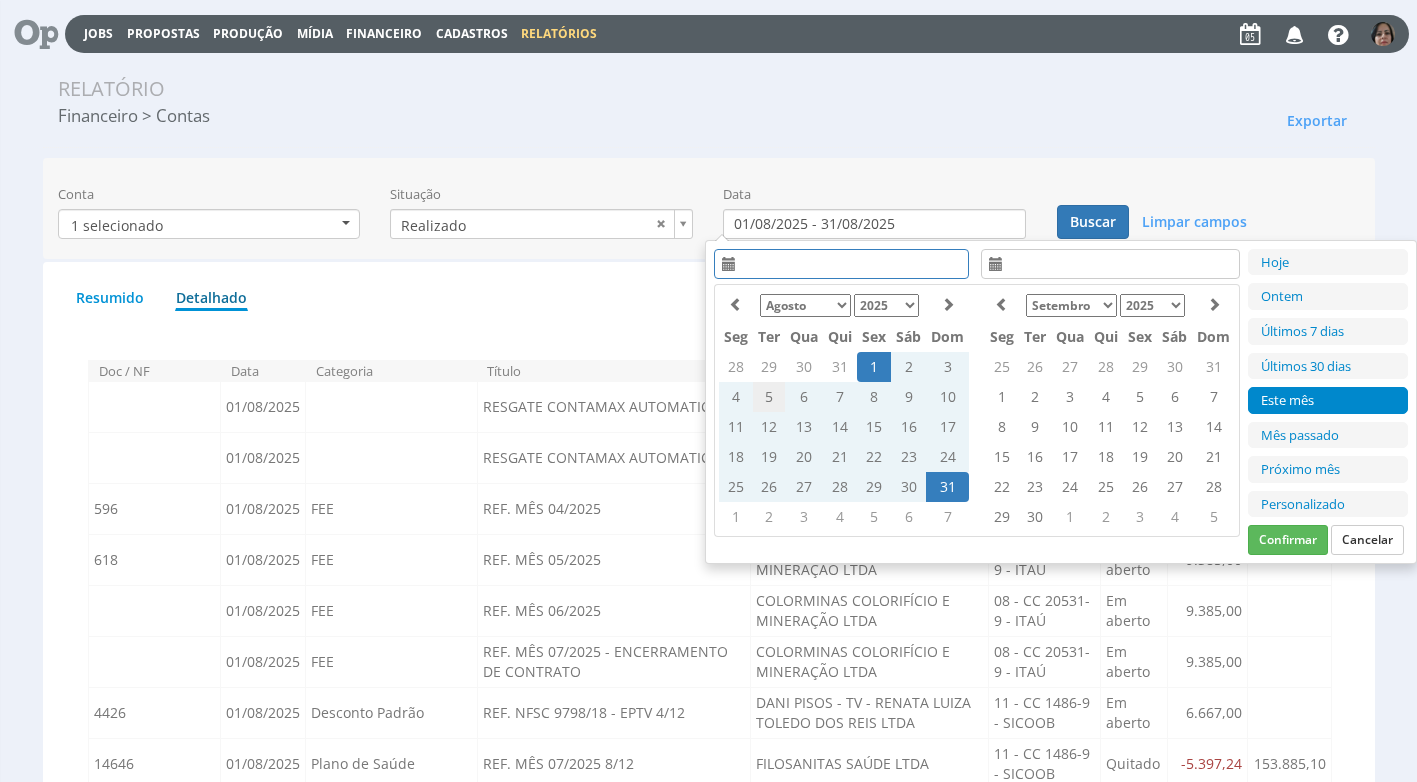 click on "5" at bounding box center (769, 397) 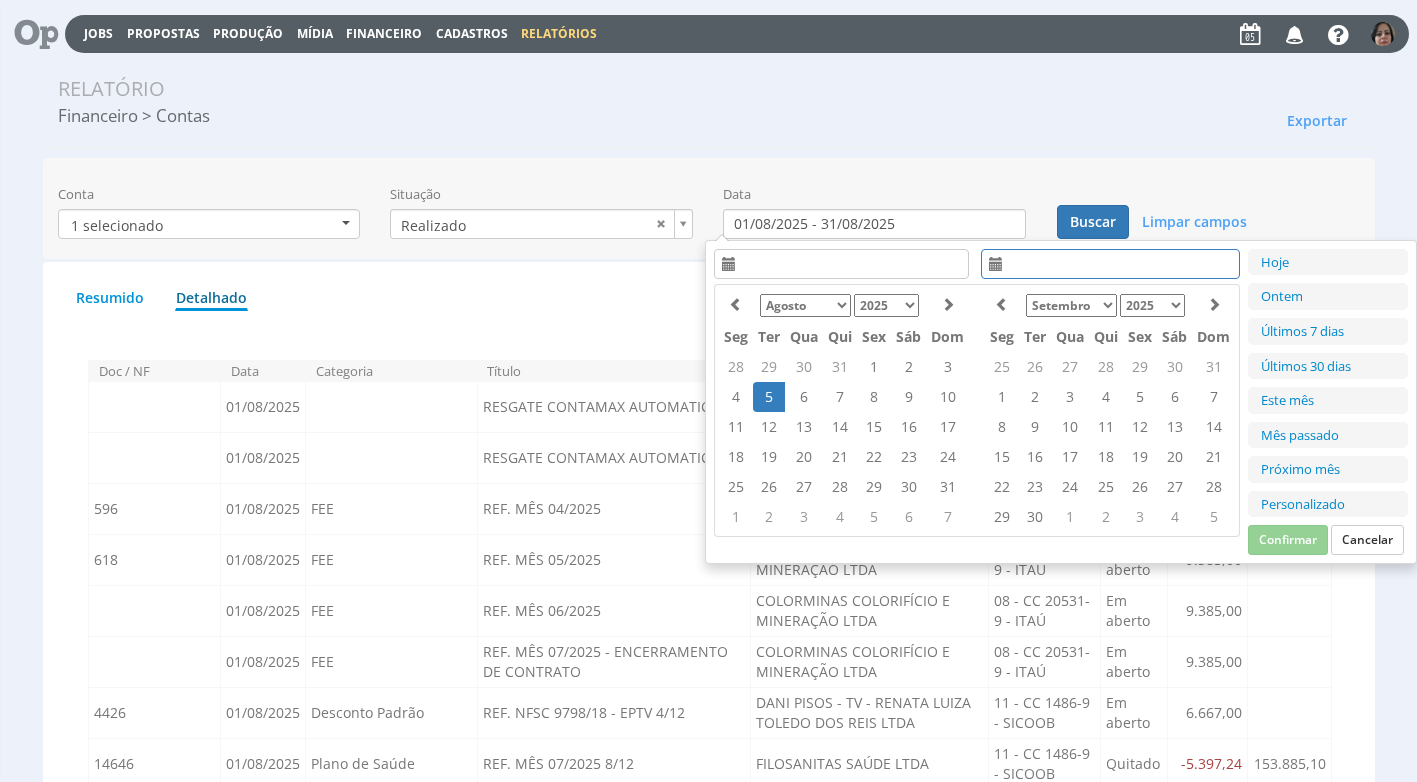 click on "5" at bounding box center (769, 397) 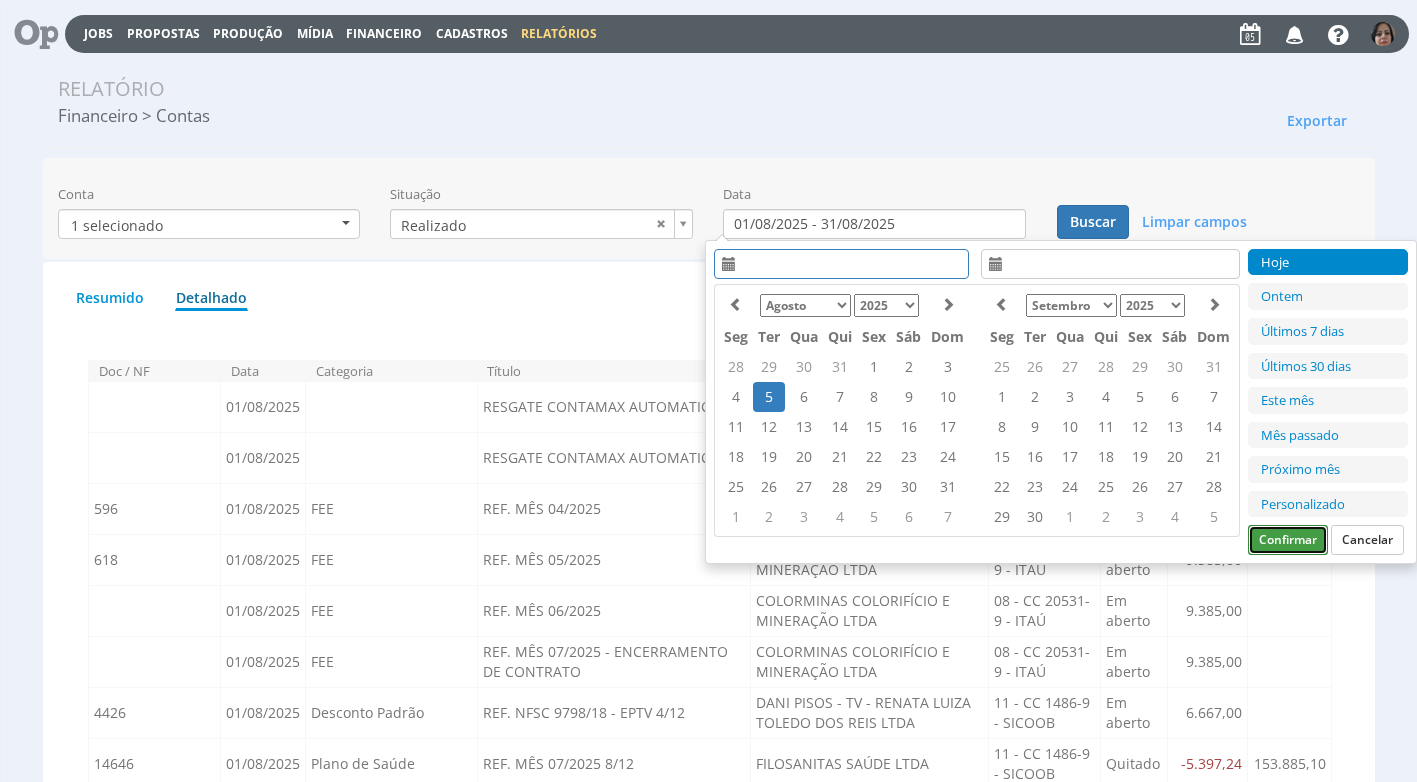 click on "Confirmar" at bounding box center (1288, 540) 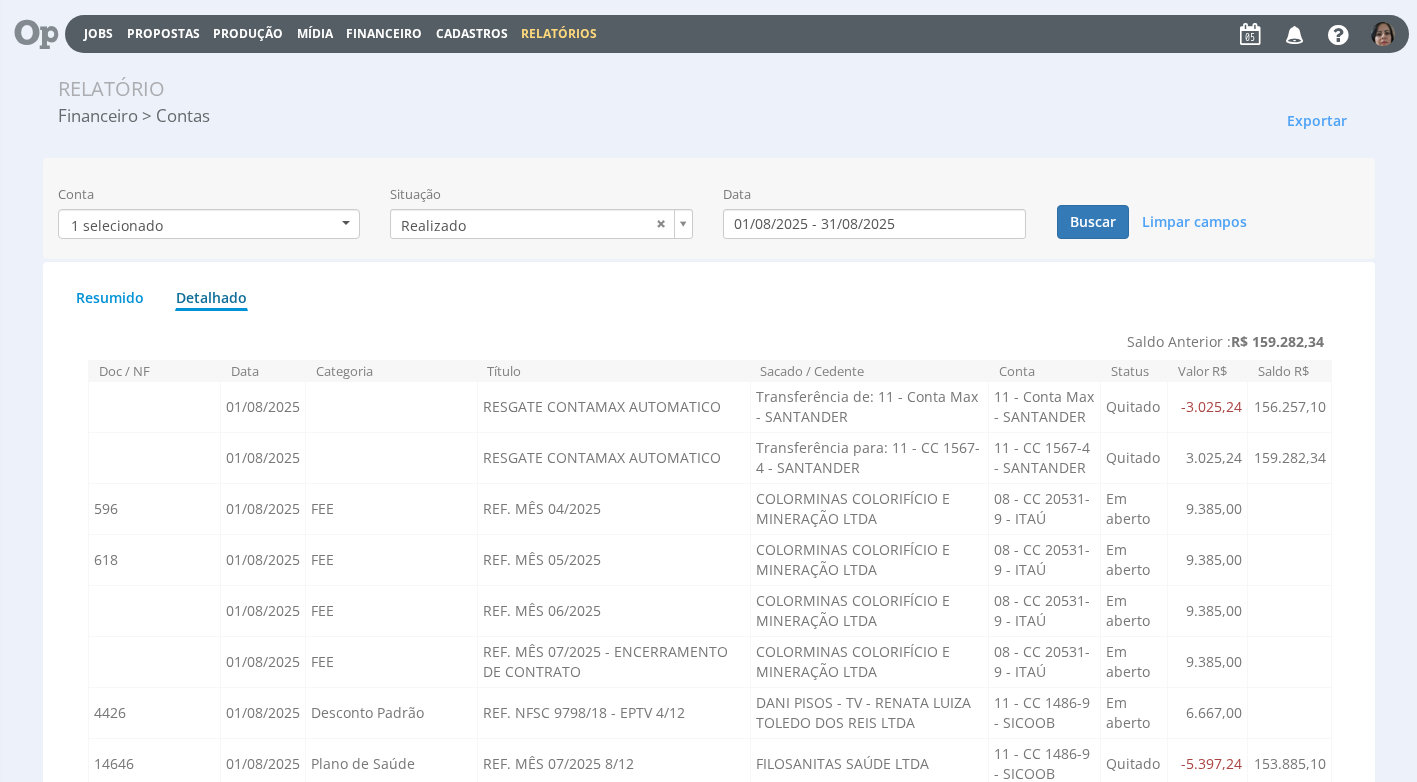 type on "05/08/2025 - 05/08/2025" 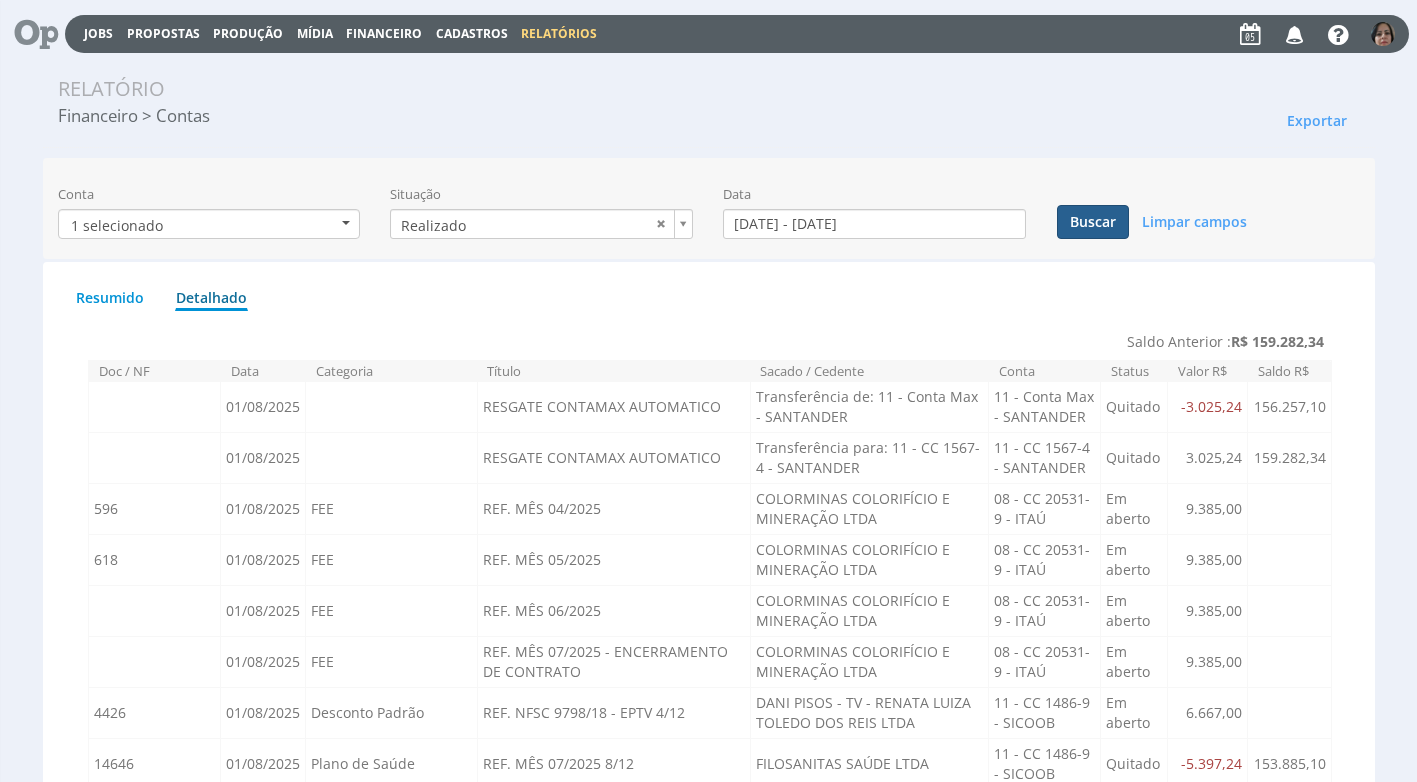 click on "Buscar" at bounding box center (1093, 222) 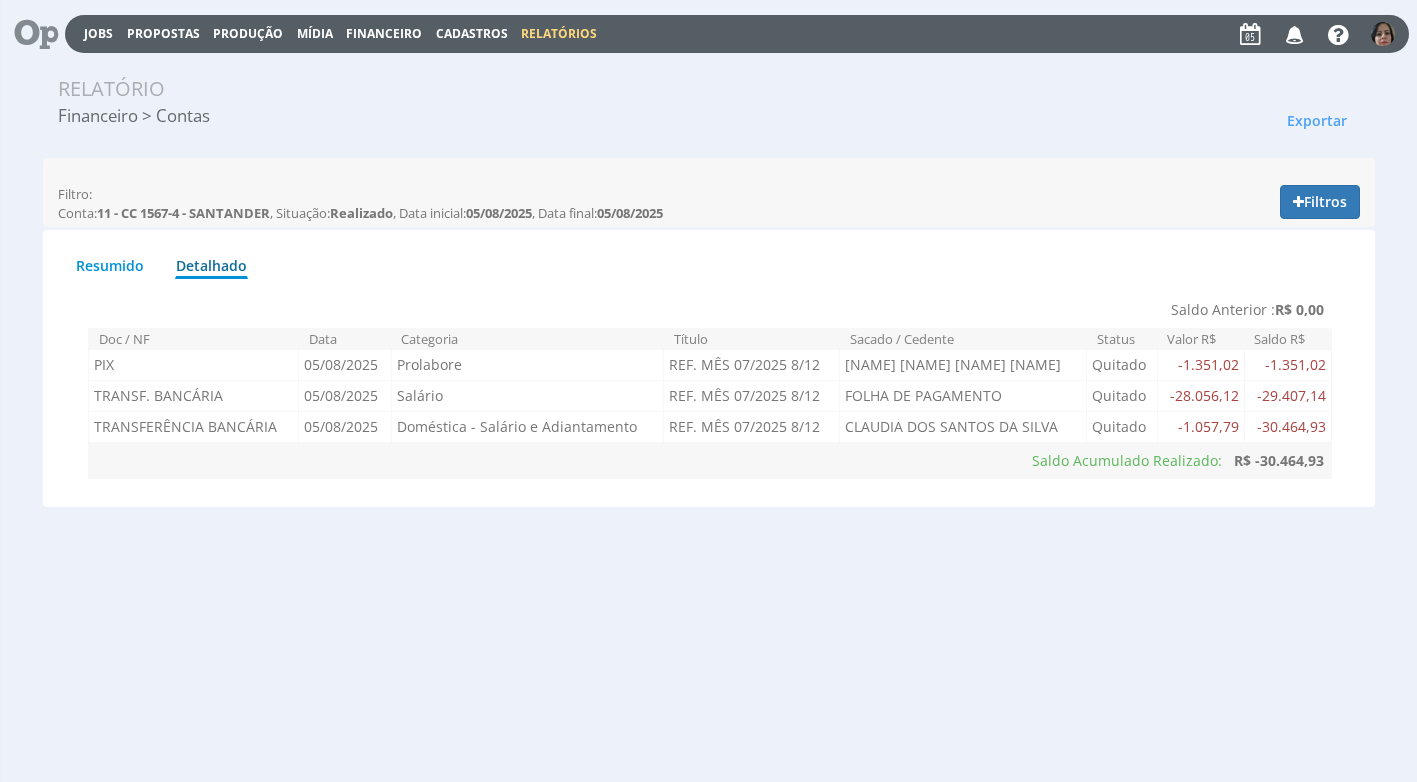 click on "Financeiro" at bounding box center [384, 33] 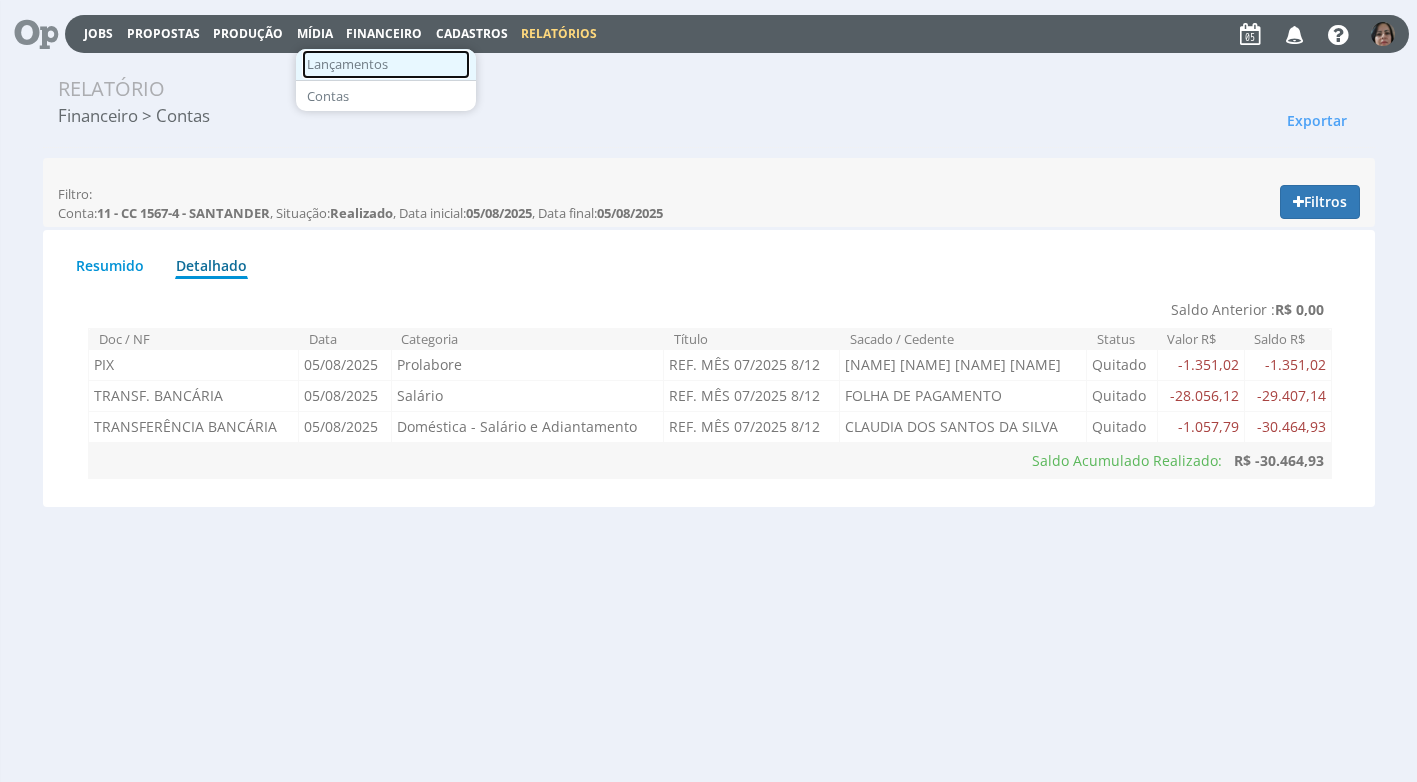 click on "Lançamentos" at bounding box center (386, 64) 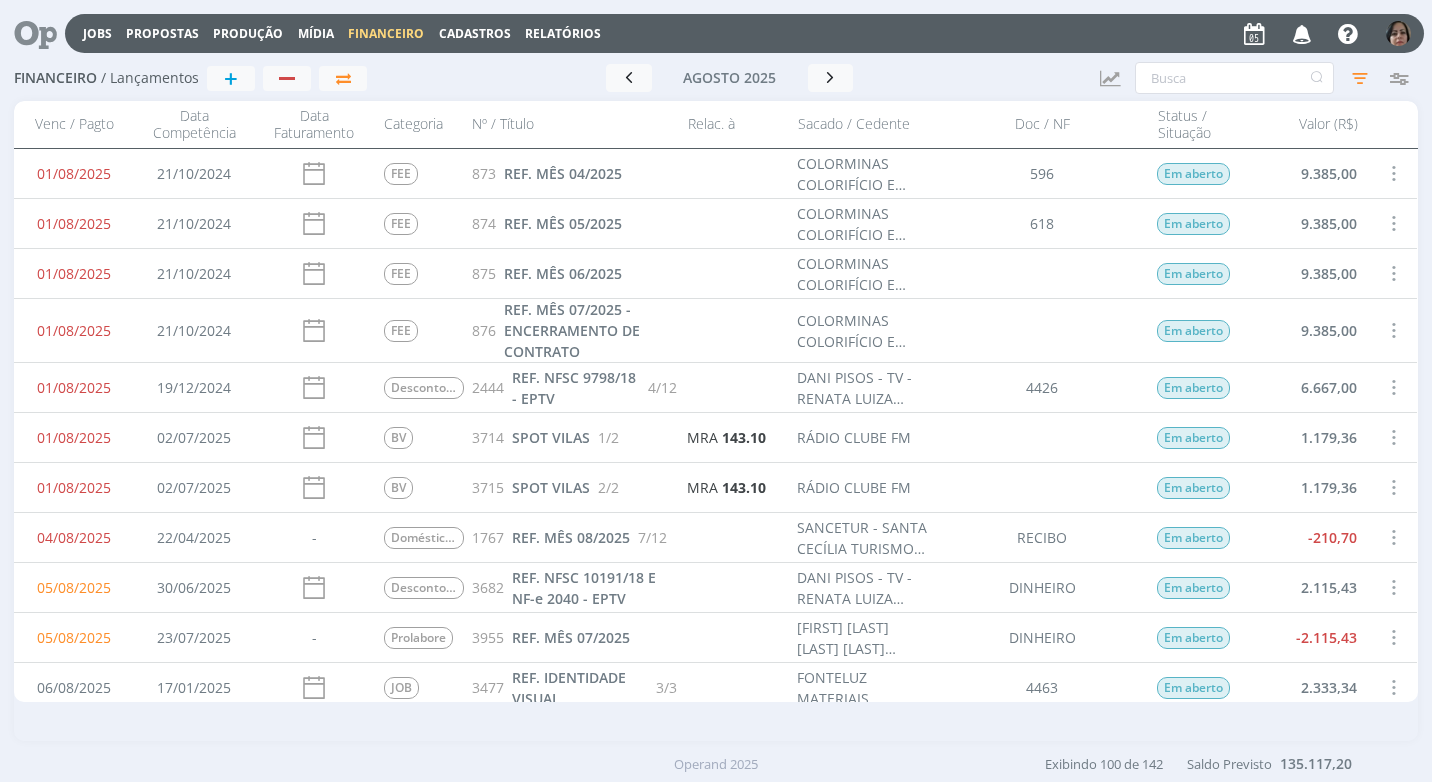 scroll, scrollTop: 0, scrollLeft: 0, axis: both 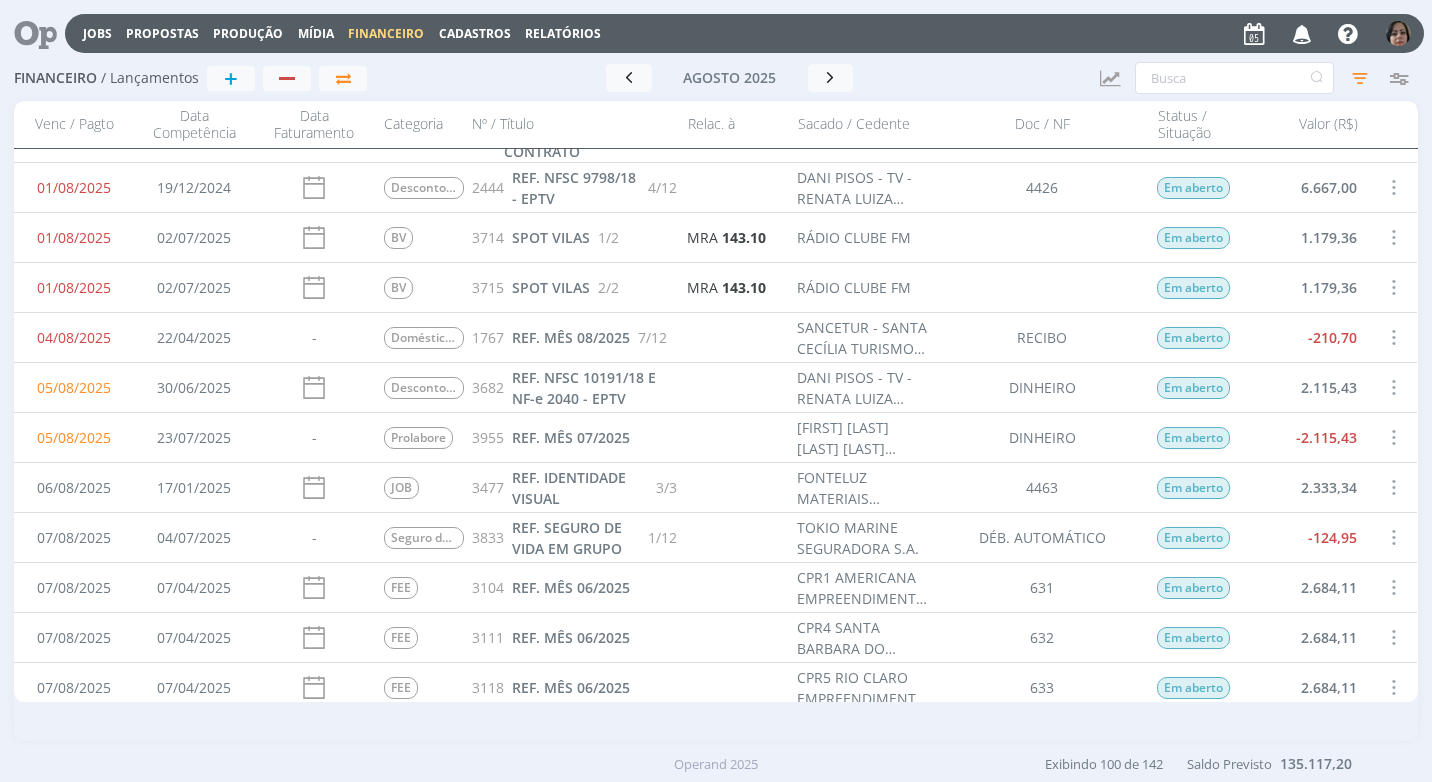 click at bounding box center [1393, 387] 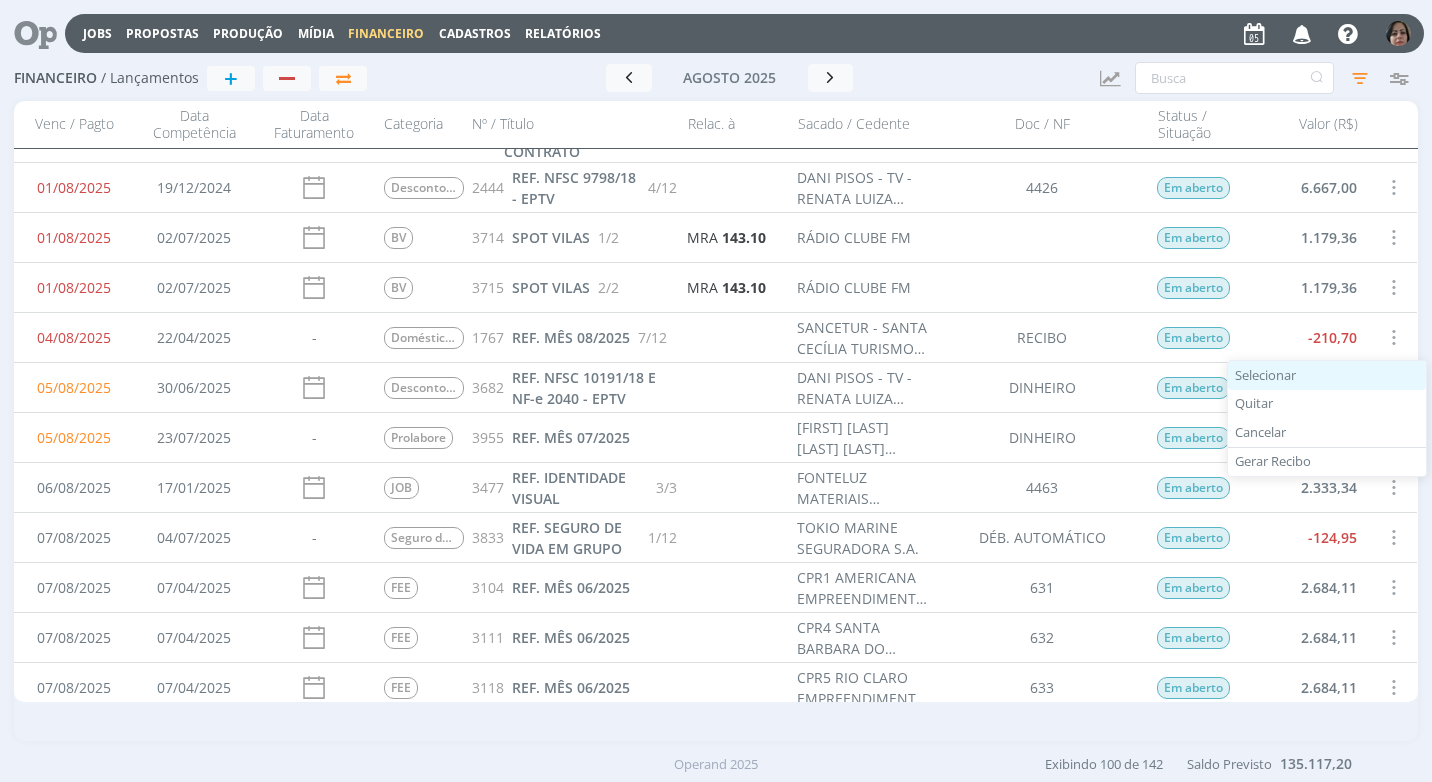 click on "Selecionar" at bounding box center (1327, 375) 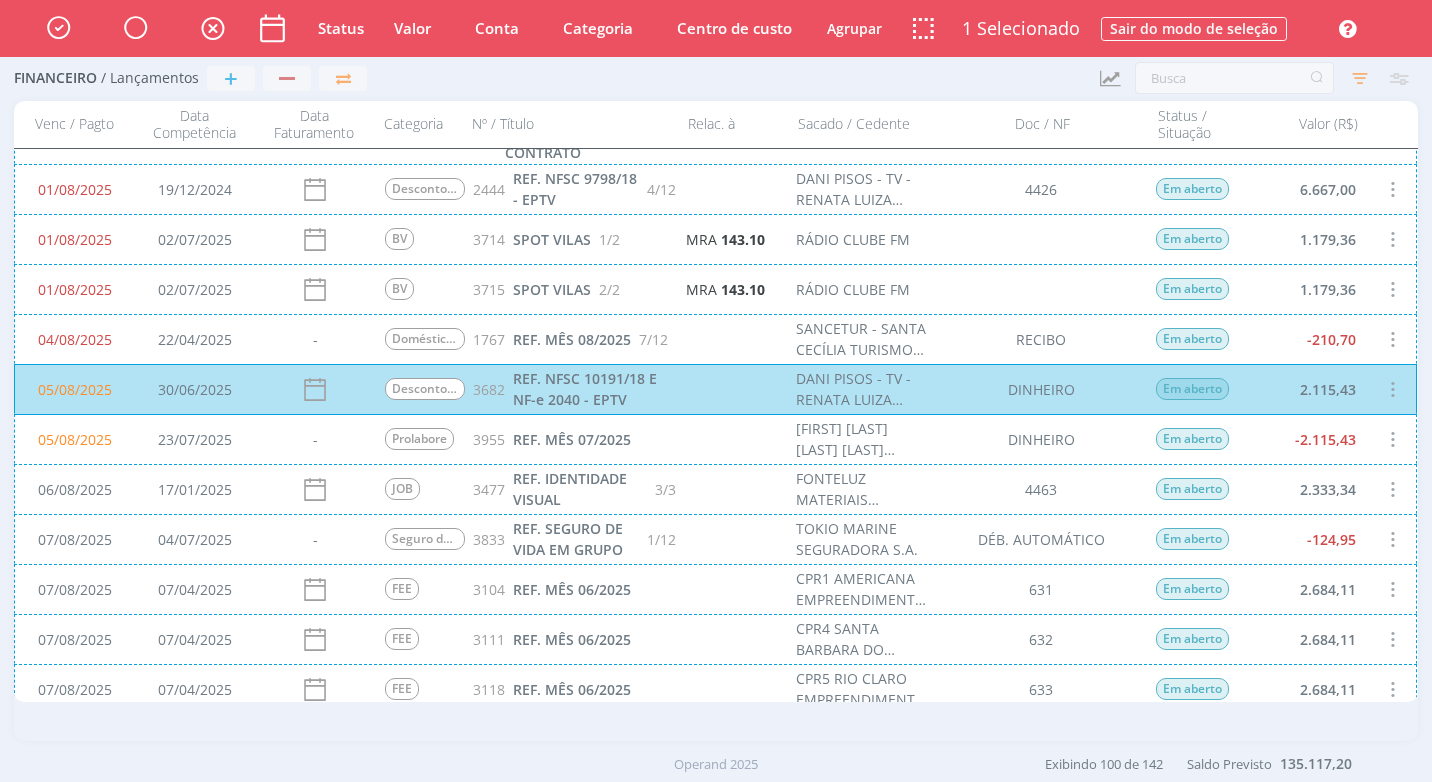 scroll, scrollTop: 201, scrollLeft: 0, axis: vertical 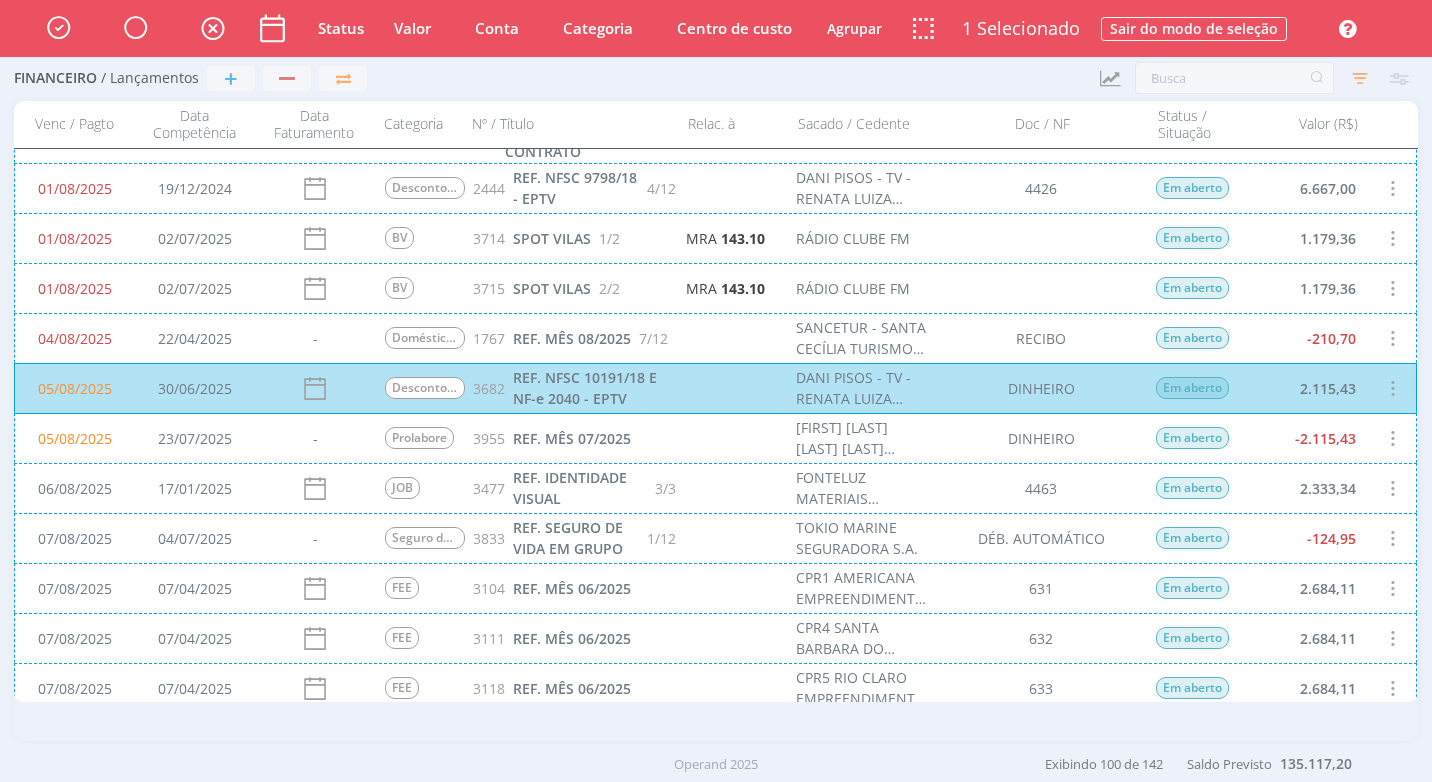 click on "05/08/2025
23/07/2025 - Prolabore
3955
REF. MÊS 07/2025
[FIRST] [LAST] [LAST] [LAST] [LAST]
DINHEIRO
Em aberto
-2.115,43" at bounding box center [715, 438] 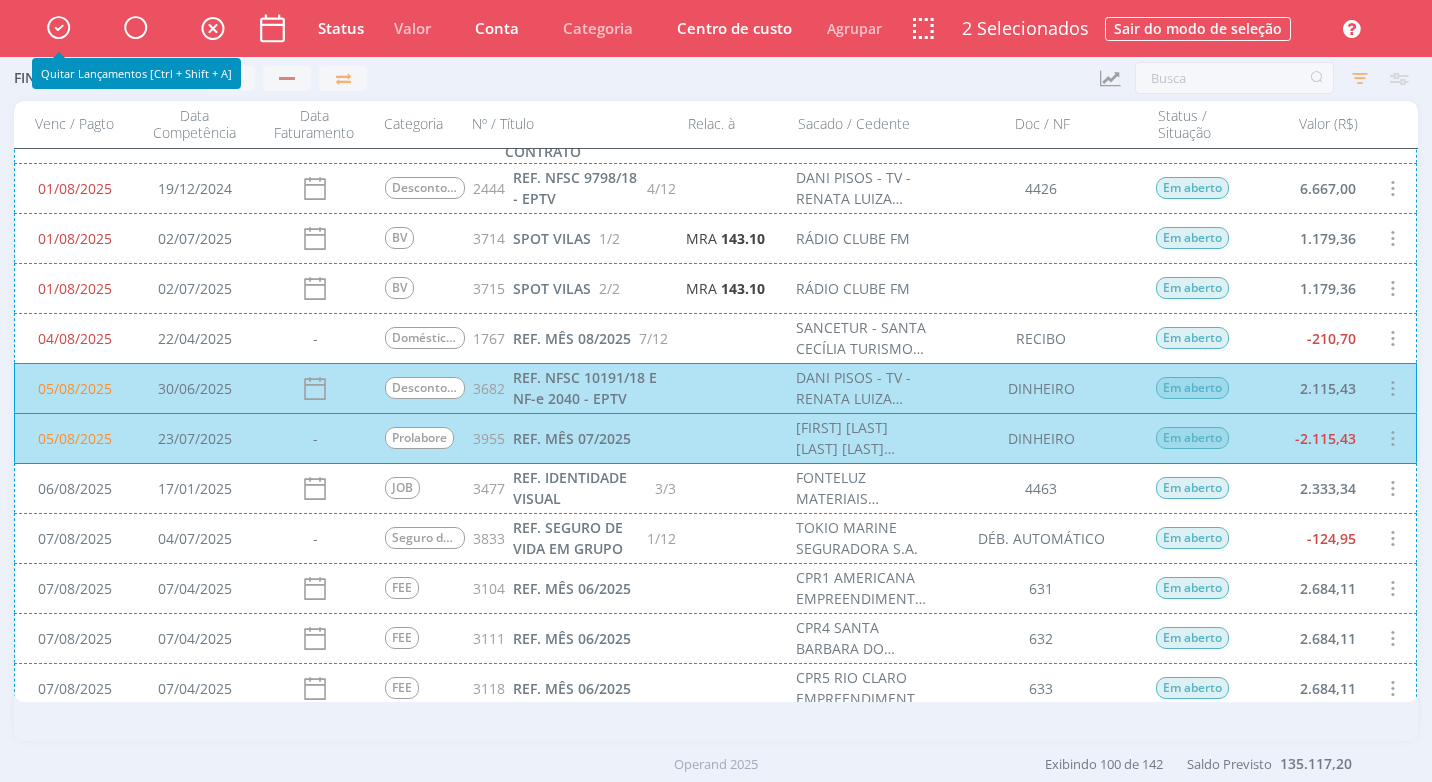 click at bounding box center [58, 27] 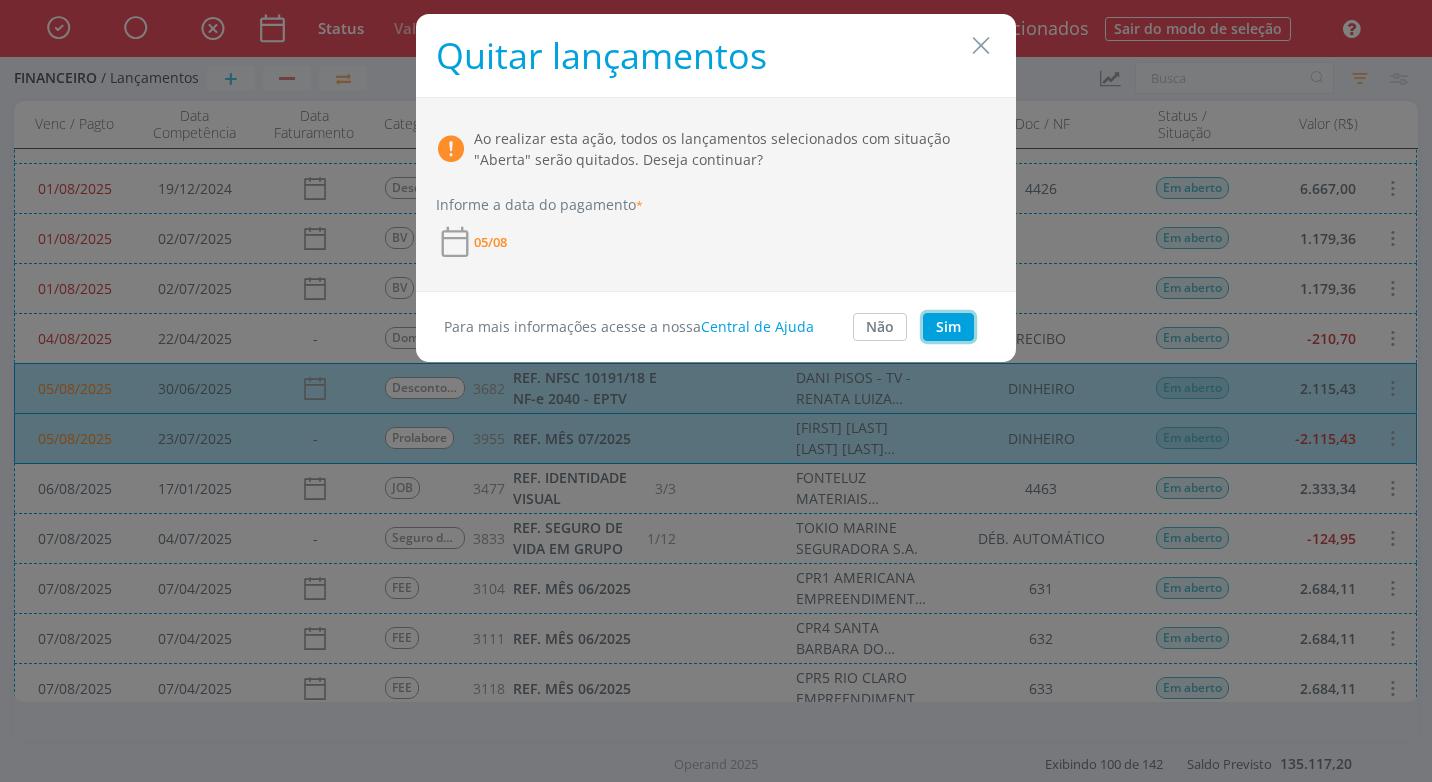 drag, startPoint x: 939, startPoint y: 324, endPoint x: 946, endPoint y: 336, distance: 13.892444 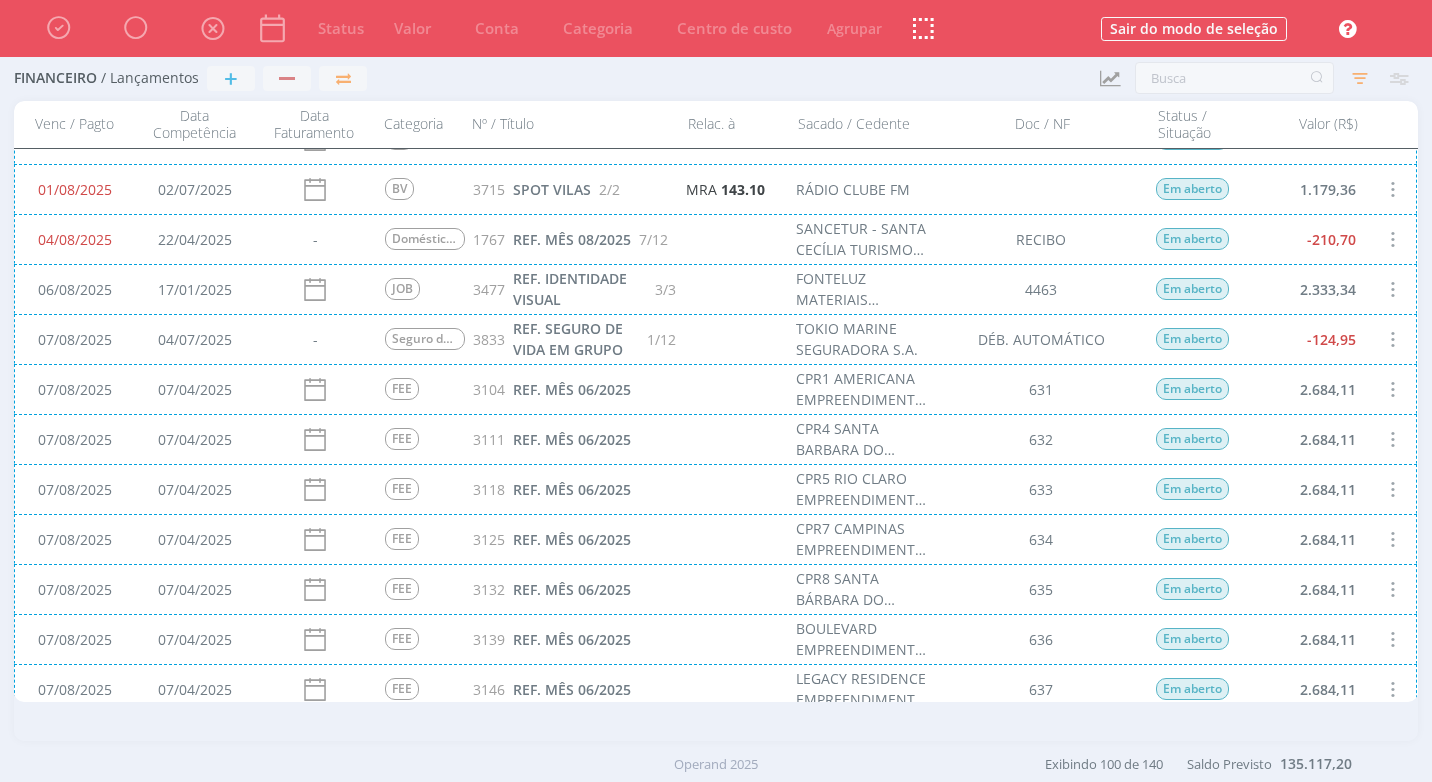 scroll, scrollTop: 0, scrollLeft: 0, axis: both 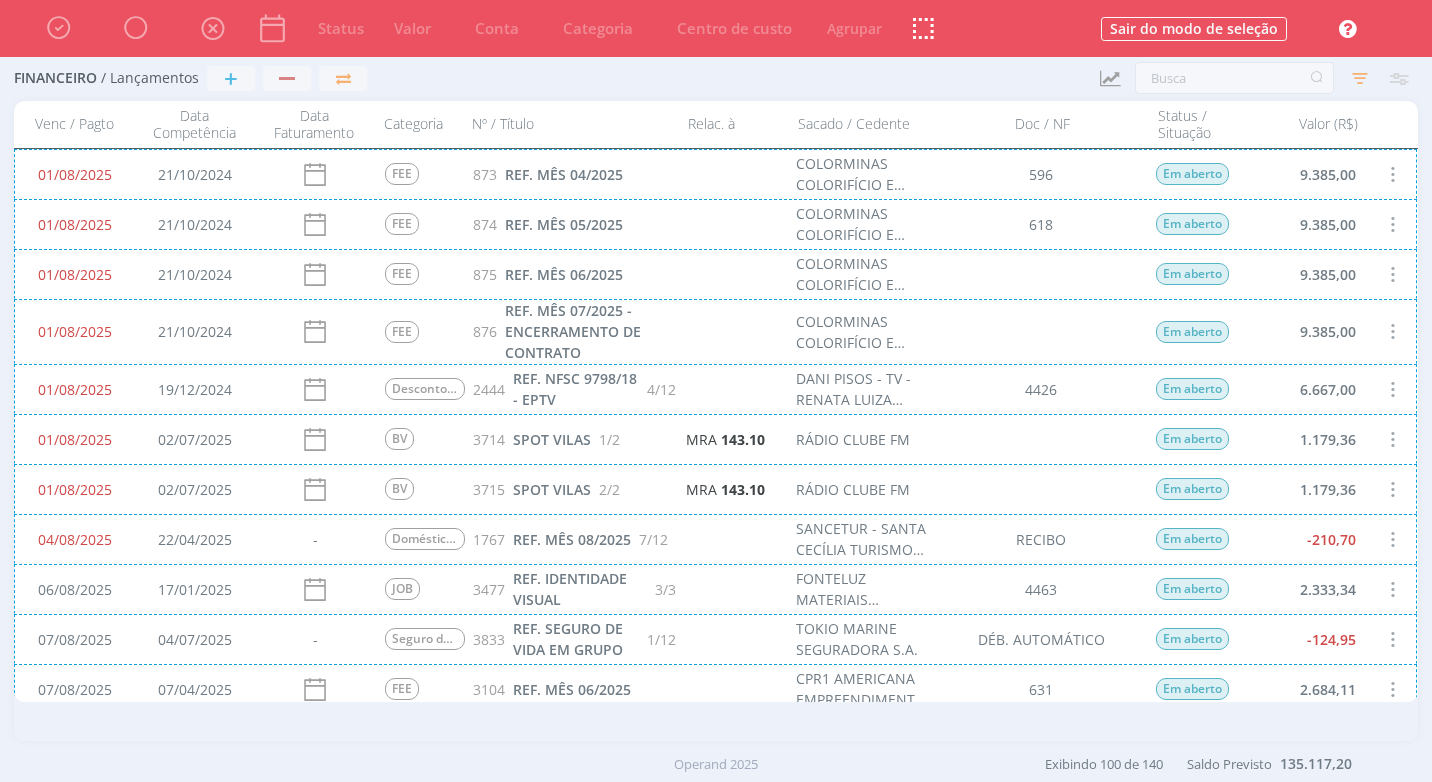 click on "04/08/2025
22/04/2025 - Doméstica - Vale Transporte
1767
REF. MÊS 08/2025
7/12
SANCETUR - SANTA CECÍLIA TURISMO LTDA.
RECIBO
Em aberto
-210,70" at bounding box center (715, 539) 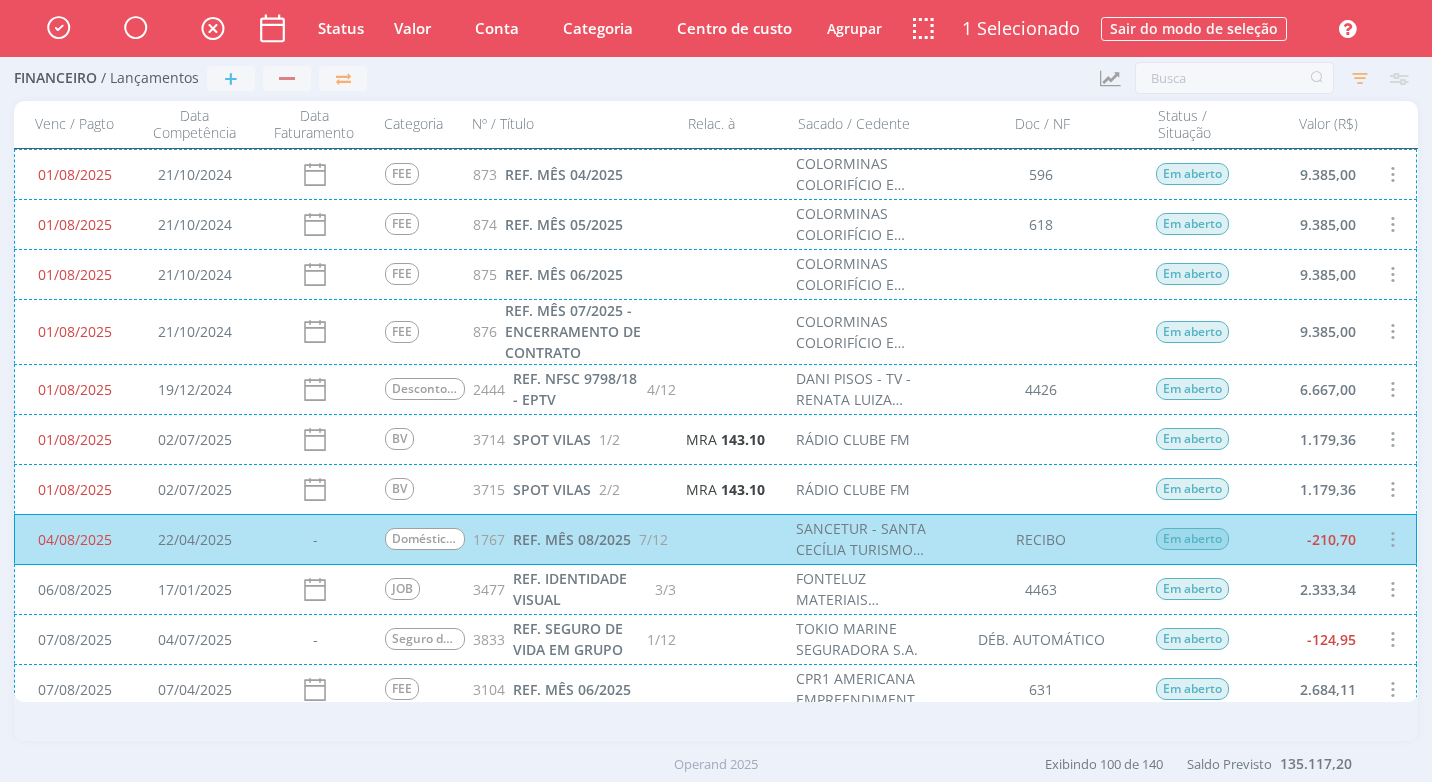 click on "04/08/2025
22/04/2025 - Doméstica - Vale Transporte
1767
REF. MÊS 08/2025
7/12
SANCETUR - SANTA CECÍLIA TURISMO LTDA.
RECIBO
Em aberto
-210,70" at bounding box center (715, 539) 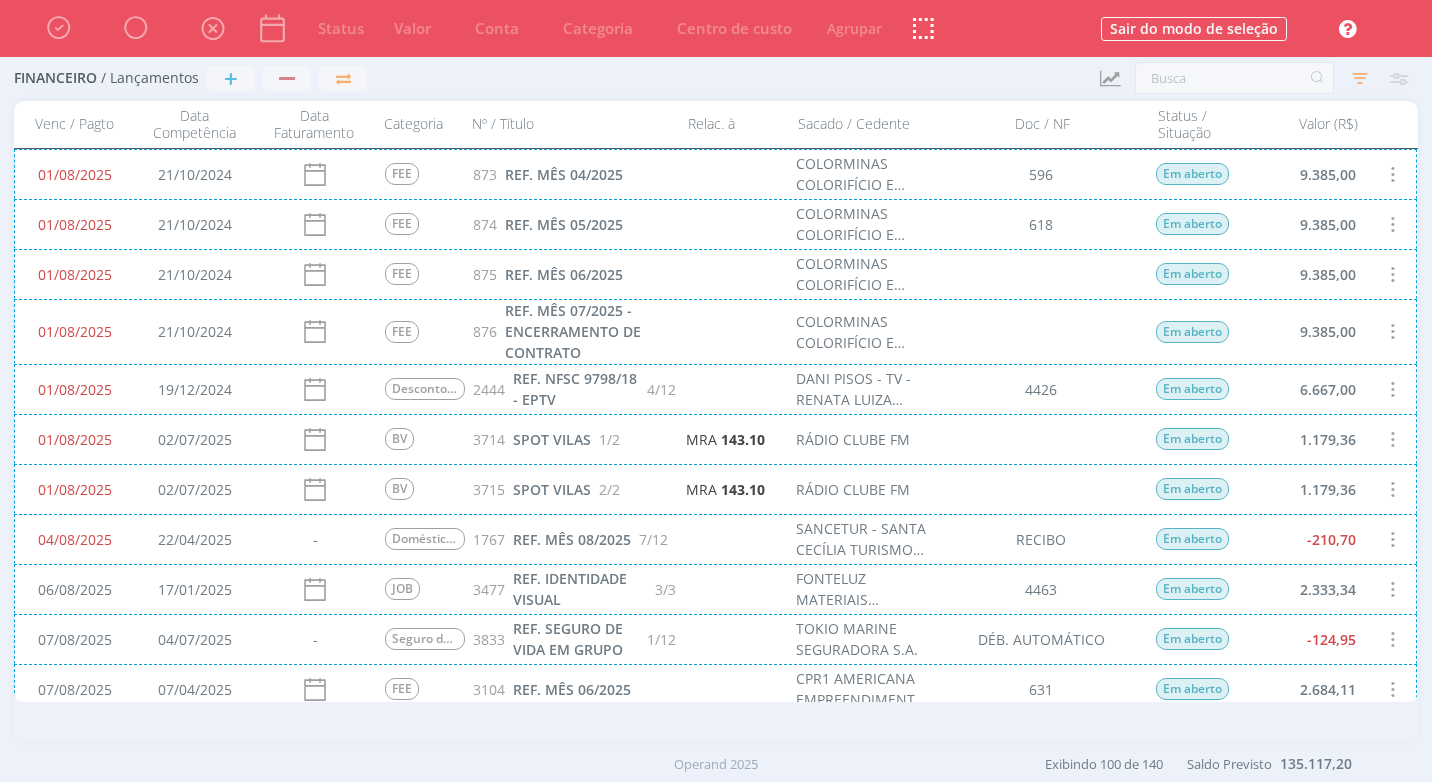 click on "04/08/2025
22/04/2025 - Doméstica - Vale Transporte
1767
REF. MÊS 08/2025
7/12
SANCETUR - SANTA CECÍLIA TURISMO LTDA.
RECIBO
Em aberto
-210,70" at bounding box center (715, 539) 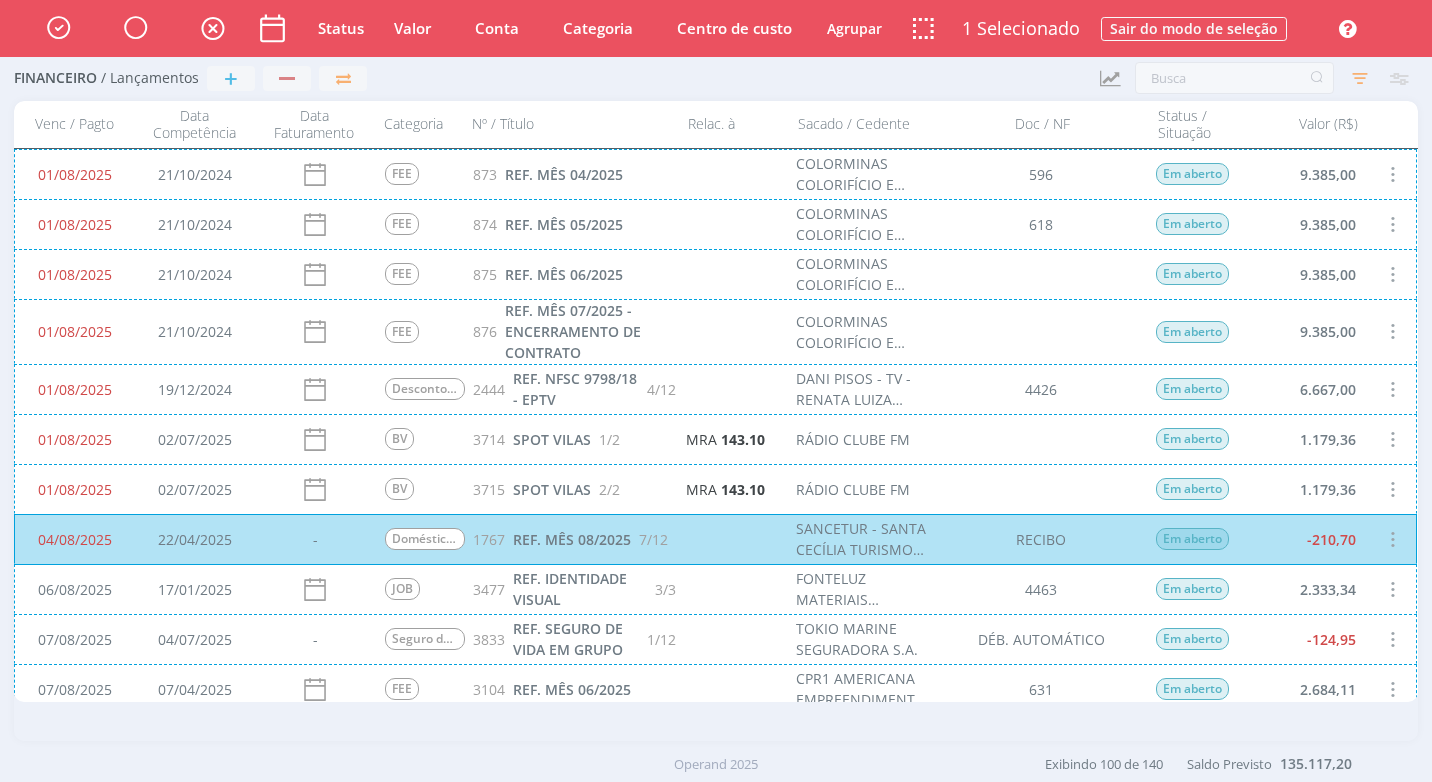 click on "04/08/2025
22/04/2025 - Doméstica - Vale Transporte
1767
REF. MÊS 08/2025
7/12
SANCETUR - SANTA CECÍLIA TURISMO LTDA.
RECIBO
Em aberto
-210,70" at bounding box center (715, 539) 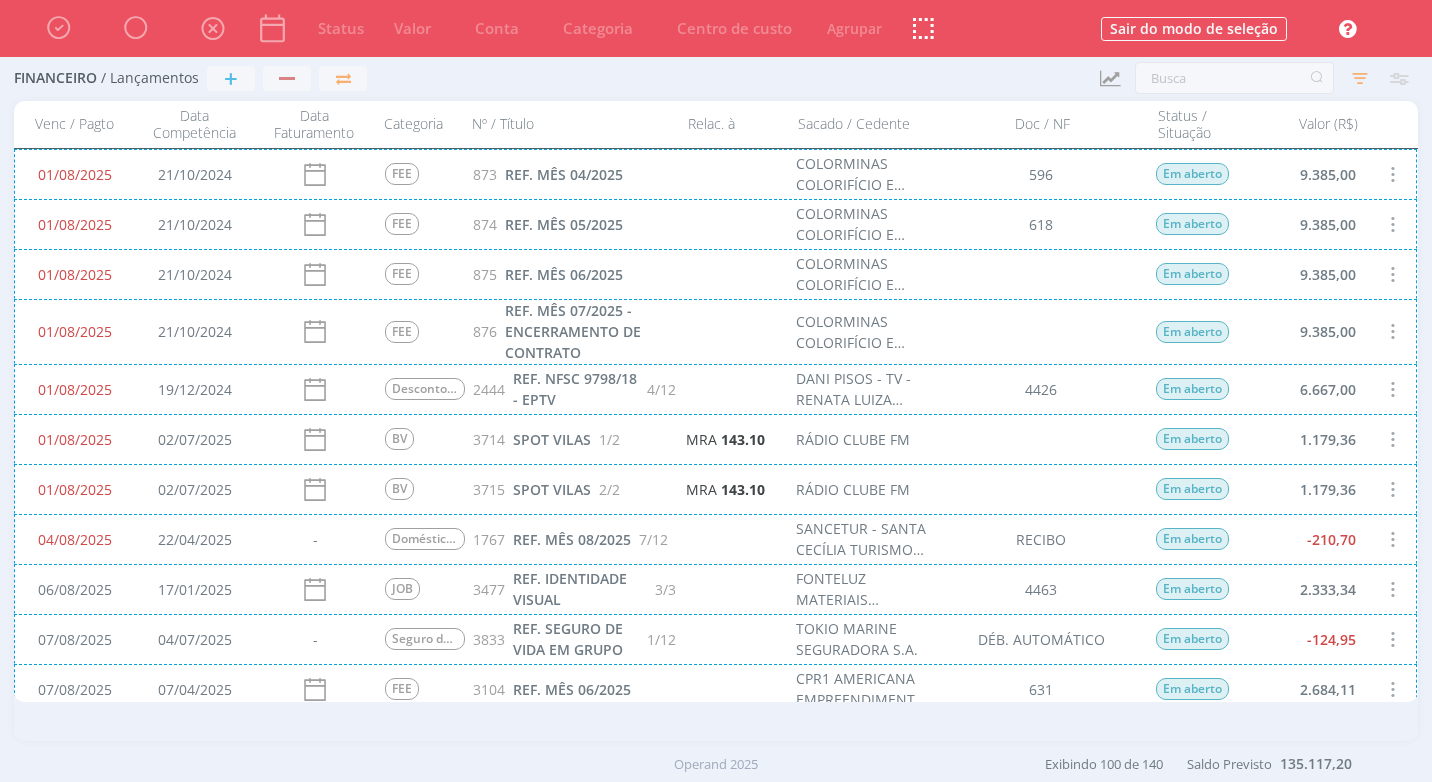click on "04/08/2025
22/04/2025 - Doméstica - Vale Transporte
1767
REF. MÊS 08/2025
7/12
SANCETUR - SANTA CECÍLIA TURISMO LTDA.
RECIBO
Em aberto
-210,70" at bounding box center (715, 539) 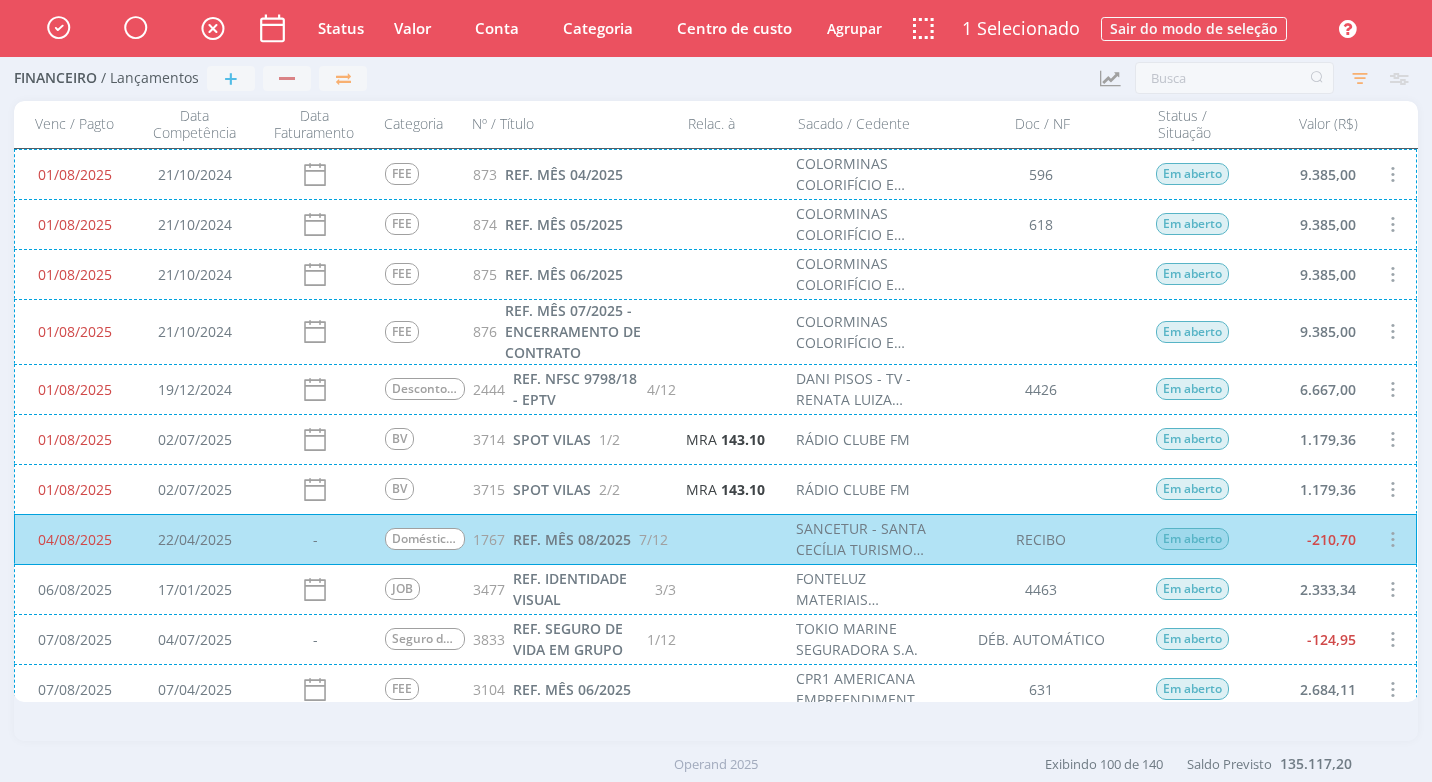 drag, startPoint x: 1159, startPoint y: 541, endPoint x: 1096, endPoint y: 544, distance: 63.07139 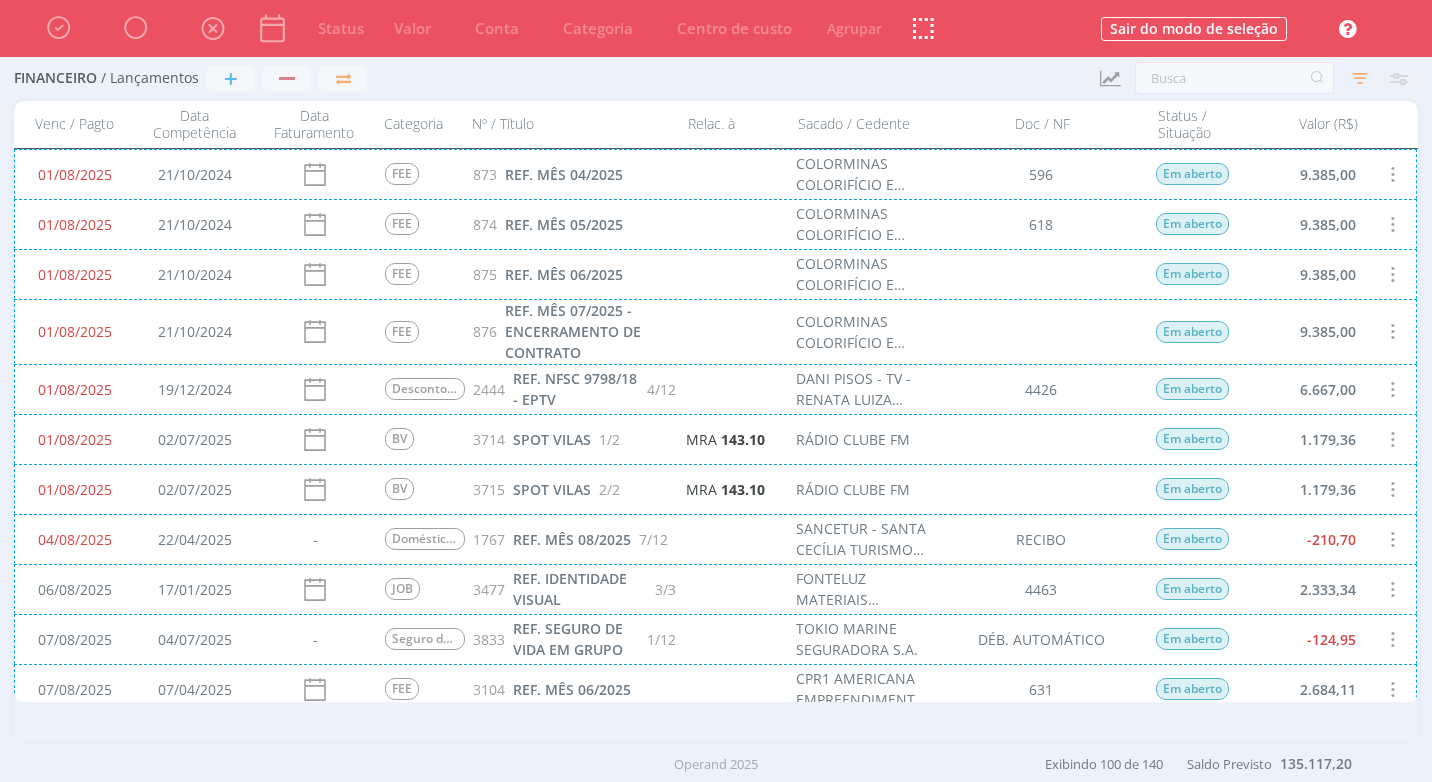 click on "04/08/2025
22/04/2025 - Doméstica - Vale Transporte
1767
REF. MÊS 08/2025
7/12
SANCETUR - SANTA CECÍLIA TURISMO LTDA.
RECIBO
Em aberto
-210,70" at bounding box center [715, 539] 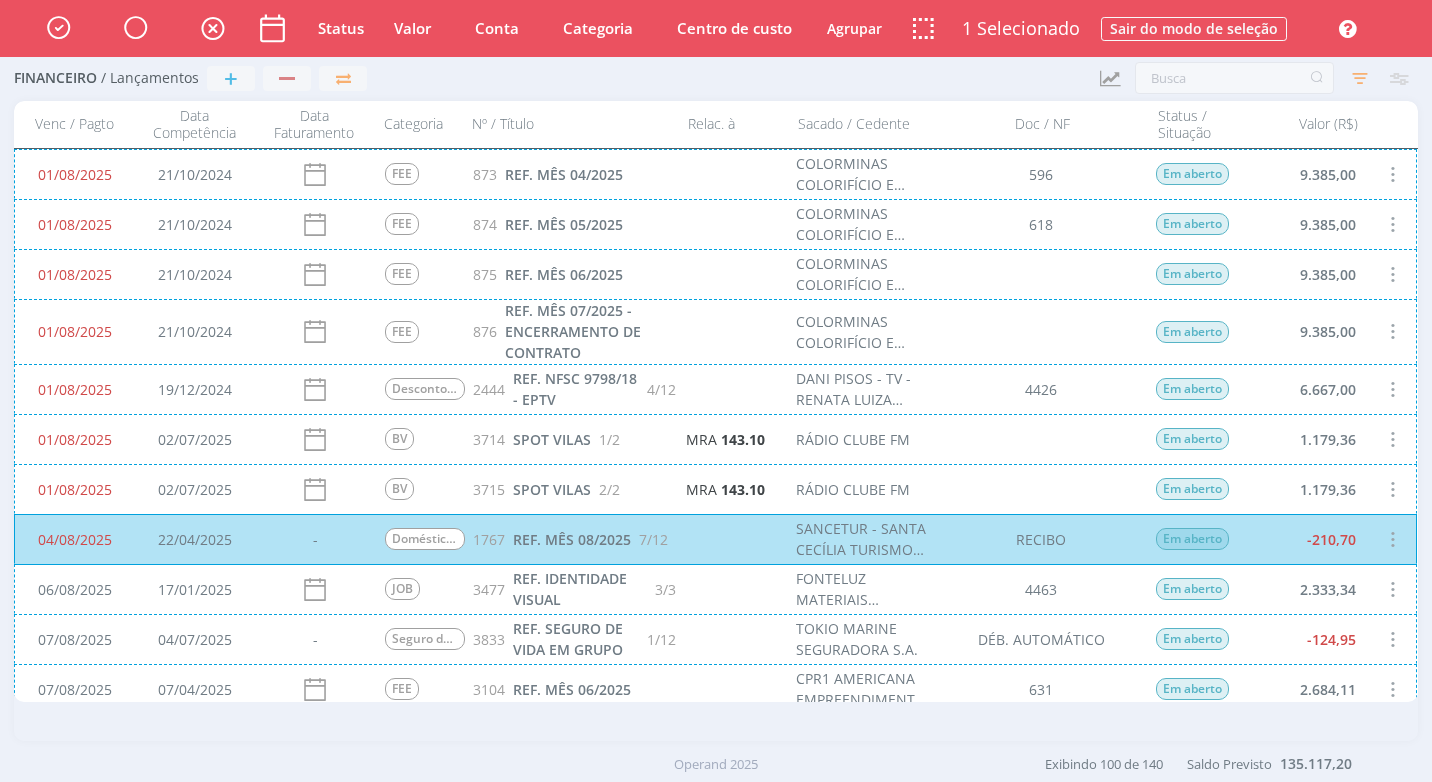 click on "04/08/2025
22/04/2025 - Doméstica - Vale Transporte
1767
REF. MÊS 08/2025
7/12
SANCETUR - SANTA CECÍLIA TURISMO LTDA.
RECIBO
Em aberto
-210,70" at bounding box center (715, 539) 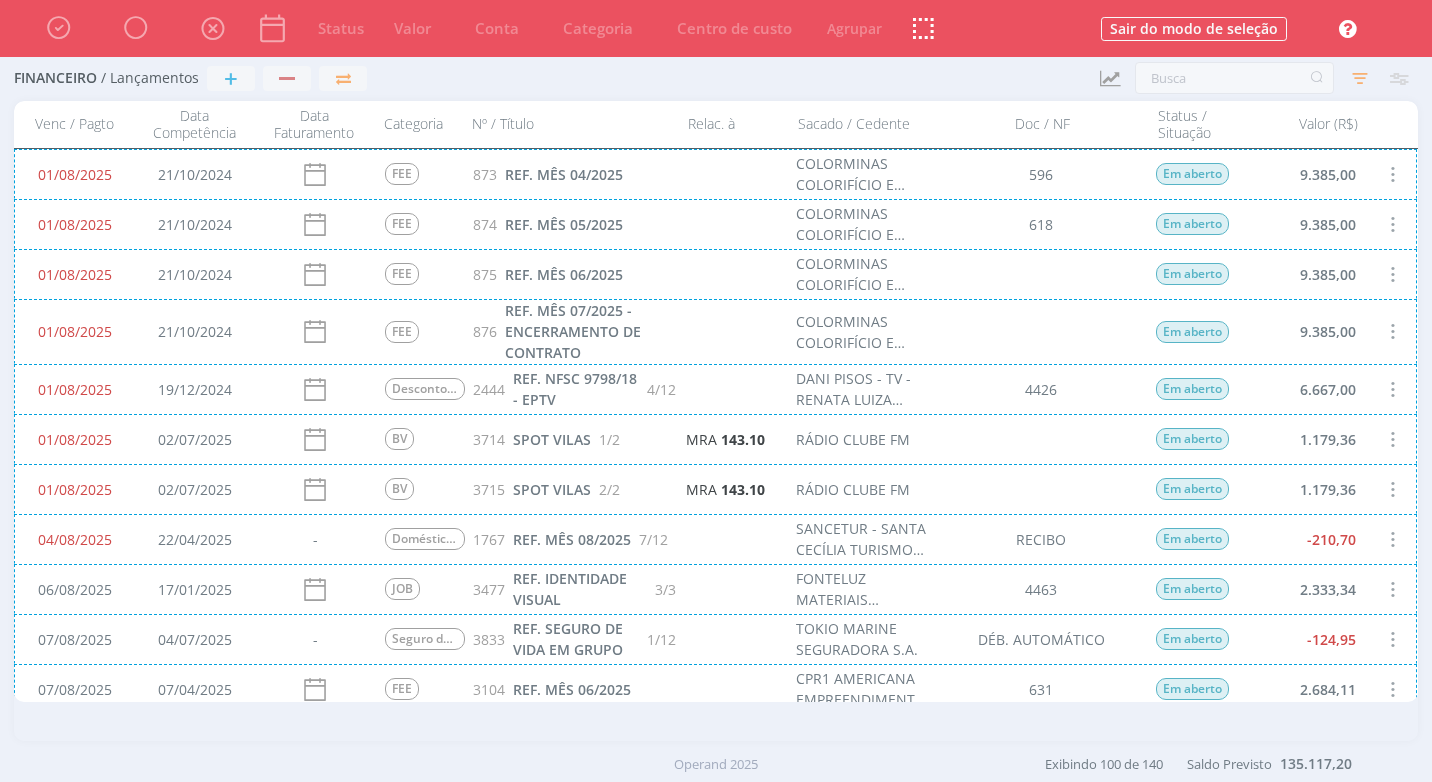 click on "04/08/2025
22/04/2025 - Doméstica - Vale Transporte
1767
REF. MÊS 08/2025
7/12
SANCETUR - SANTA CECÍLIA TURISMO LTDA.
RECIBO
Em aberto
-210,70" at bounding box center (715, 539) 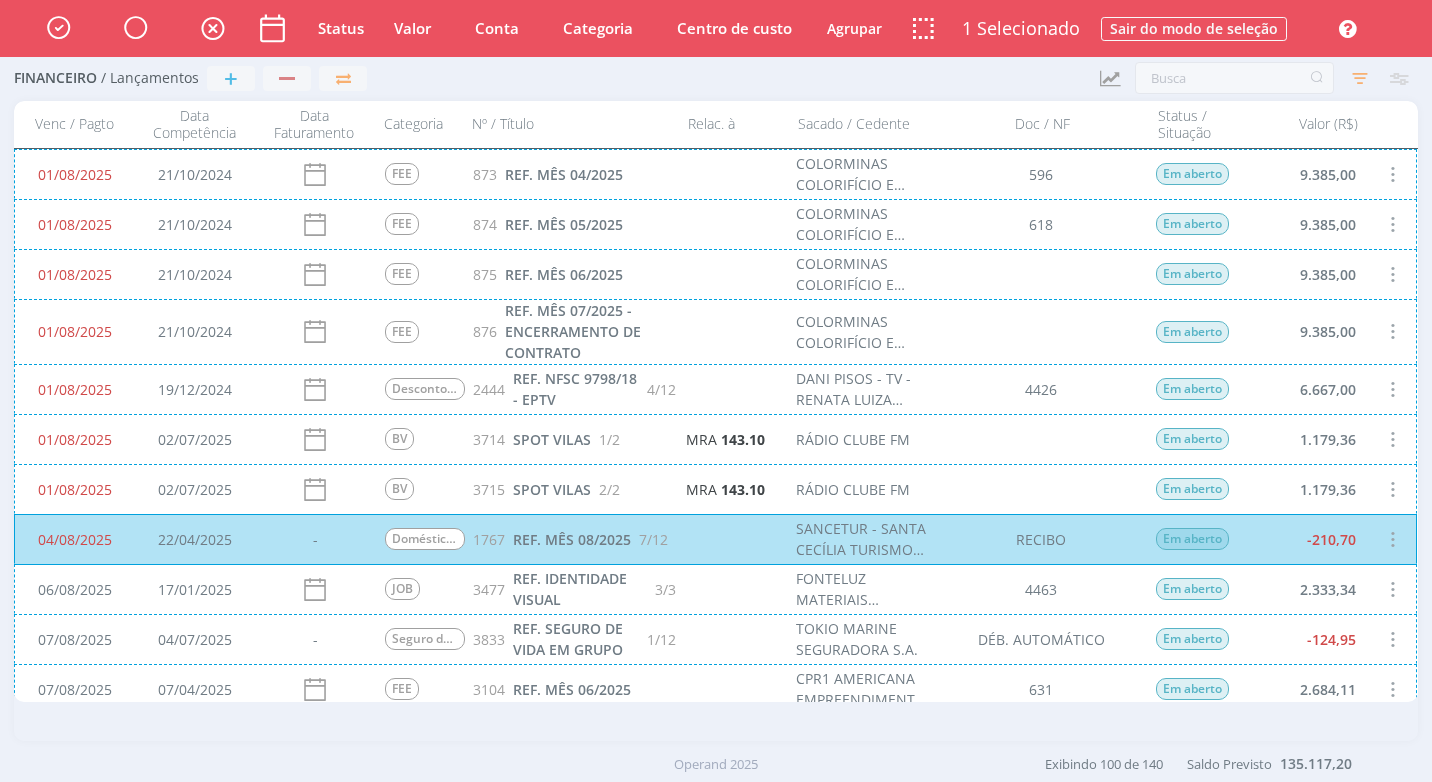 click on "04/08/2025
22/04/2025 - Doméstica - Vale Transporte
1767
REF. MÊS 08/2025
7/12
SANCETUR - SANTA CECÍLIA TURISMO LTDA.
RECIBO
Em aberto
-210,70" at bounding box center [715, 539] 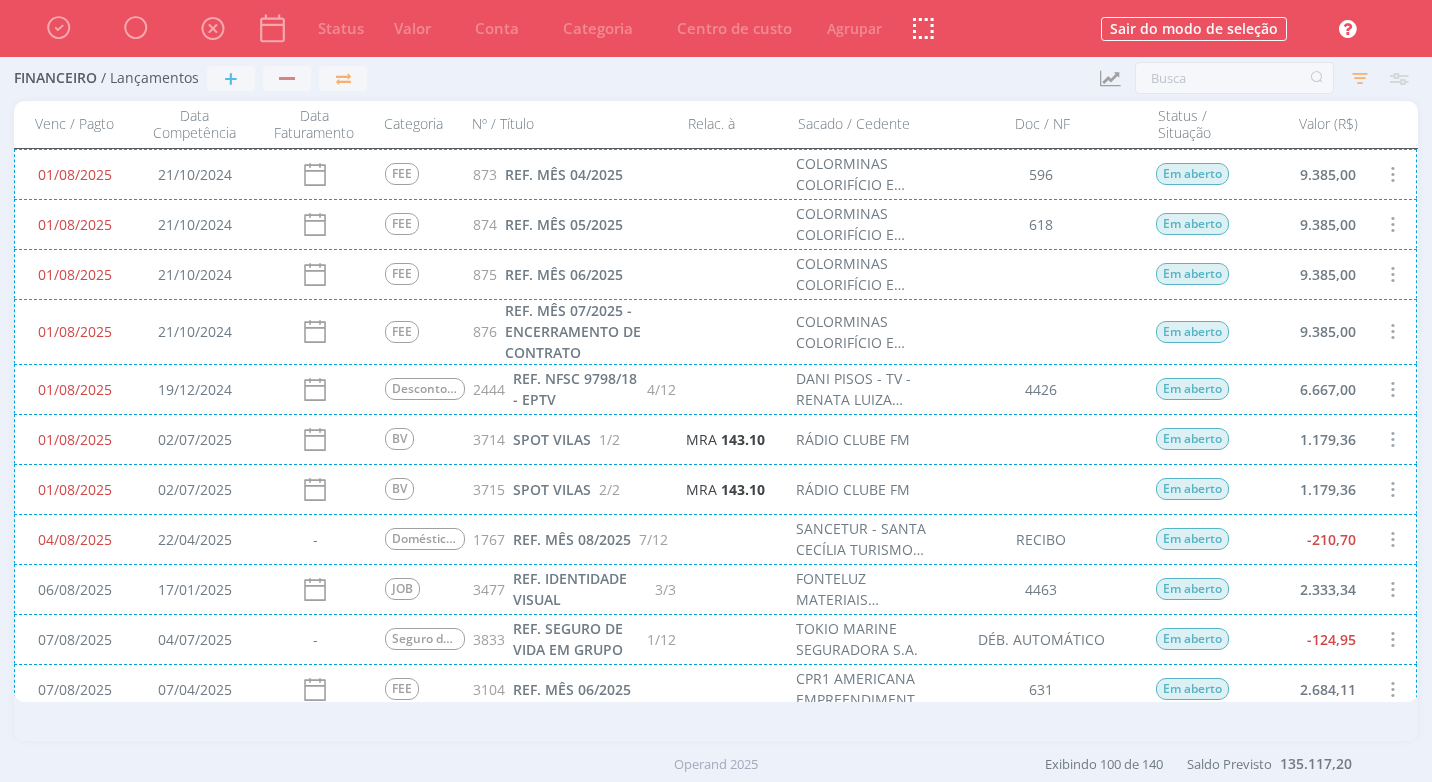 click on "04/08/2025
22/04/2025 - Doméstica - Vale Transporte
1767
REF. MÊS 08/2025
7/12
SANCETUR - SANTA CECÍLIA TURISMO LTDA.
RECIBO
Em aberto
-210,70" at bounding box center [715, 539] 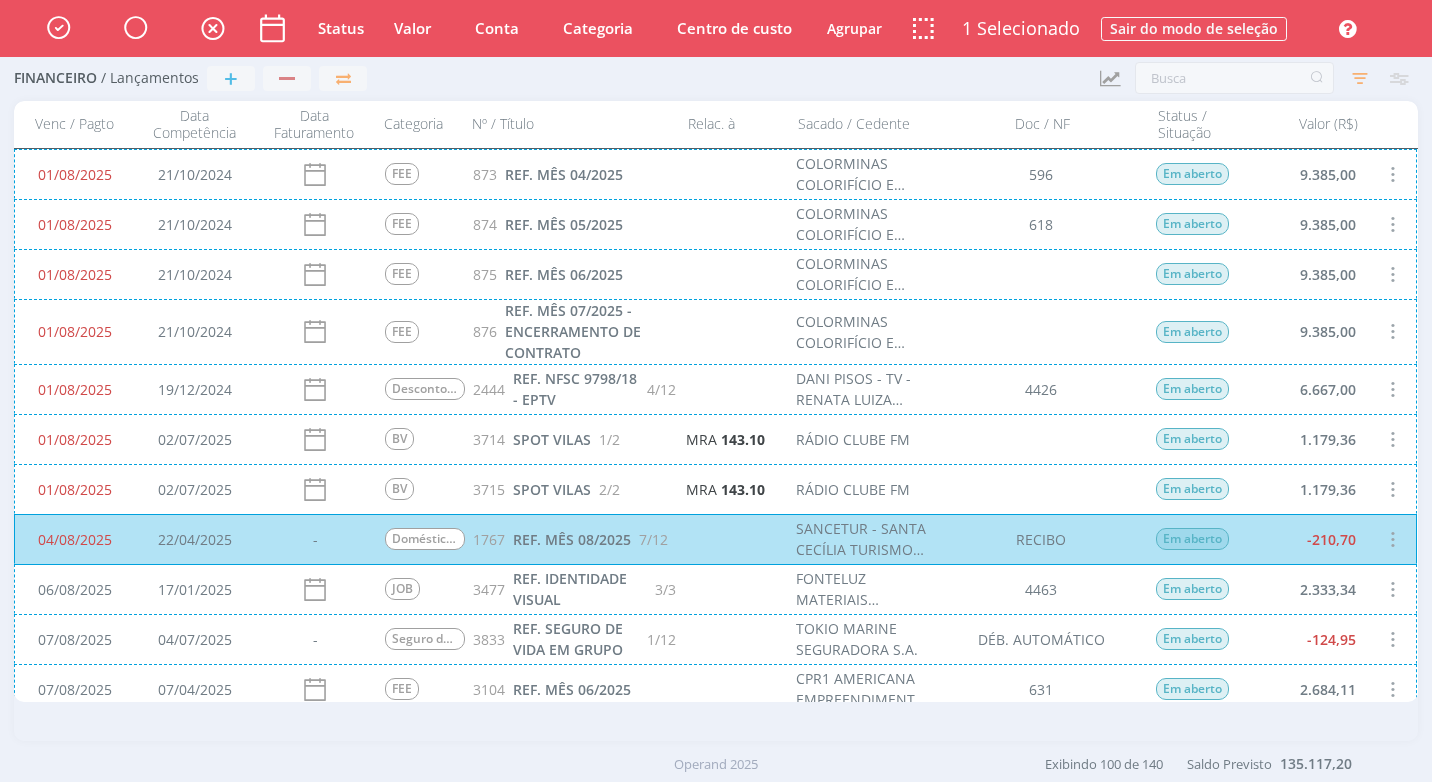 click on "04/08/2025
22/04/2025 - Doméstica - Vale Transporte
1767
REF. MÊS 08/2025
7/12
SANCETUR - SANTA CECÍLIA TURISMO LTDA.
RECIBO
Em aberto
-210,70" at bounding box center (715, 539) 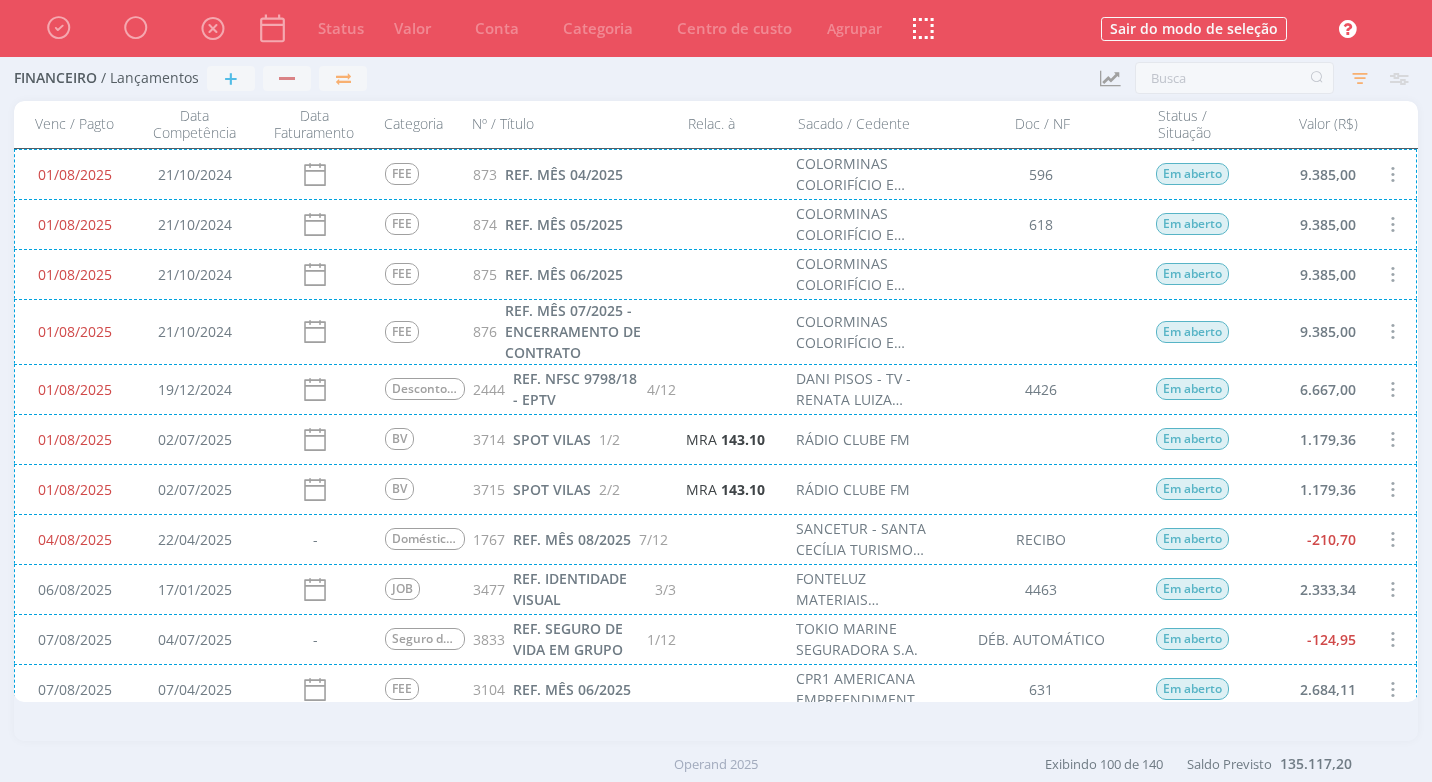 click on "04/08/2025
22/04/2025 - Doméstica - Vale Transporte
1767
REF. MÊS 08/2025
7/12
SANCETUR - SANTA CECÍLIA TURISMO LTDA.
RECIBO
Em aberto
-210,70" at bounding box center [715, 539] 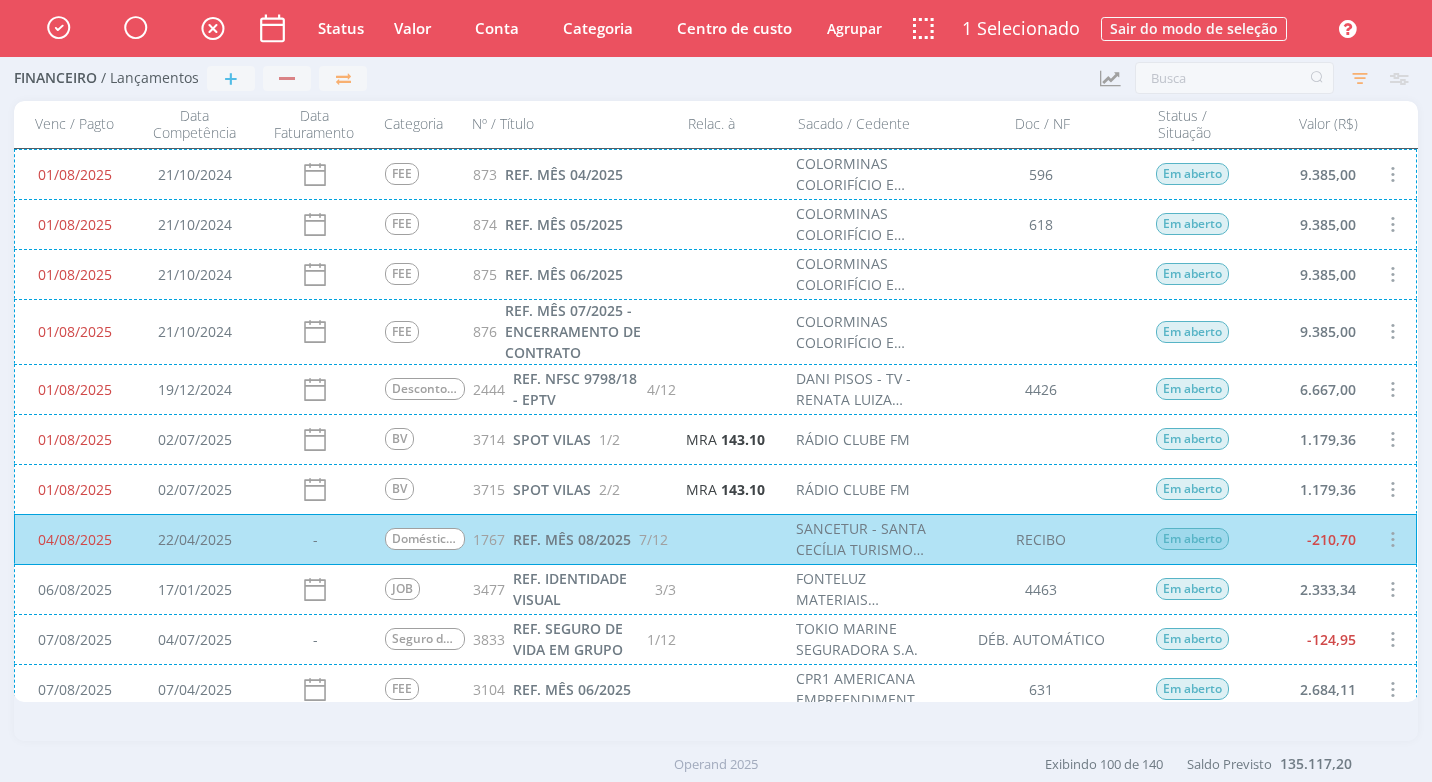click on "04/08/2025
22/04/2025 - Doméstica - Vale Transporte
1767
REF. MÊS 08/2025
7/12
SANCETUR - SANTA CECÍLIA TURISMO LTDA.
RECIBO
Em aberto
-210,70" at bounding box center (715, 539) 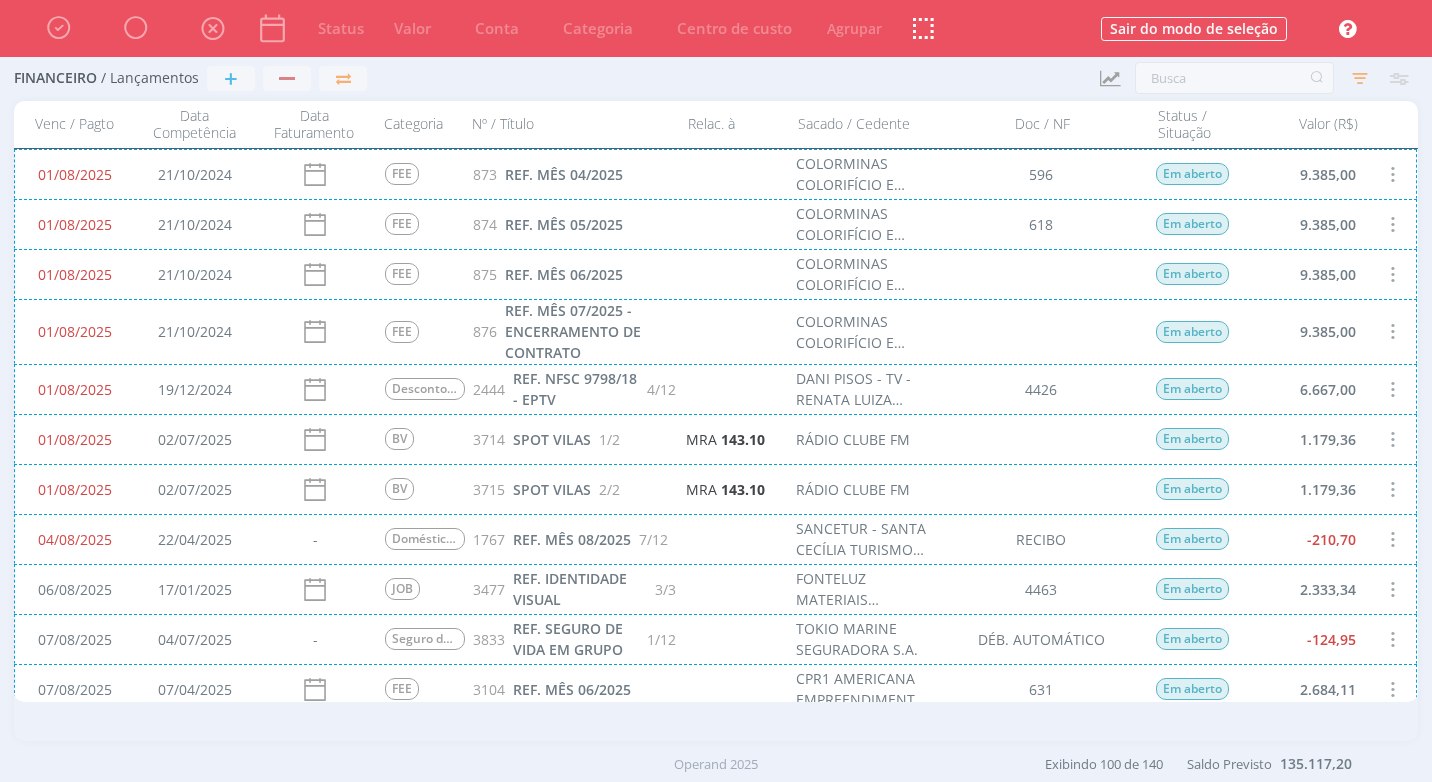 click on "04/08/2025
22/04/2025 - Doméstica - Vale Transporte
1767
REF. MÊS 08/2025
7/12
SANCETUR - SANTA CECÍLIA TURISMO LTDA.
RECIBO
Em aberto
-210,70" at bounding box center (715, 539) 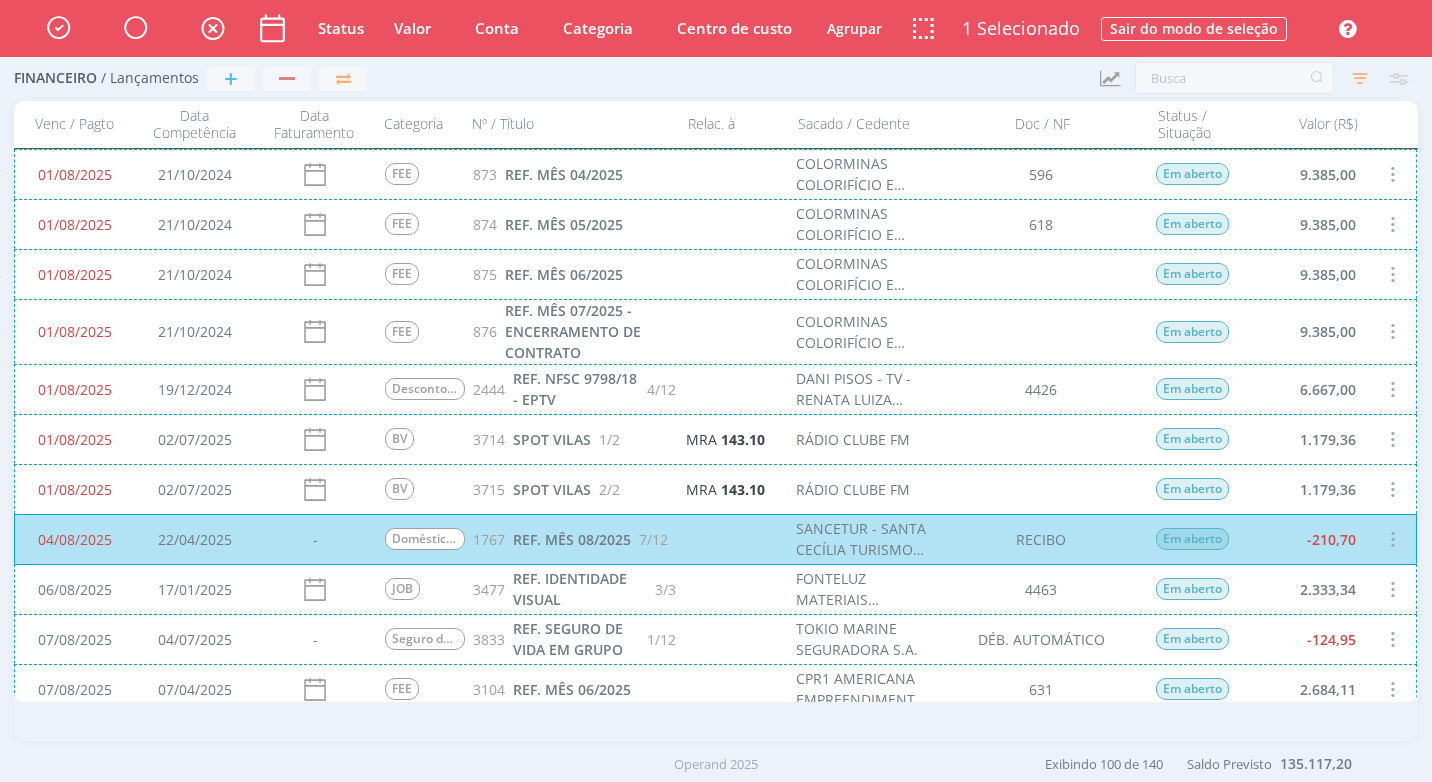 click on "04/08/2025
22/04/2025 - Doméstica - Vale Transporte
1767
REF. MÊS 08/2025
7/12
SANCETUR - SANTA CECÍLIA TURISMO LTDA.
RECIBO
Em aberto
-210,70" at bounding box center (715, 539) 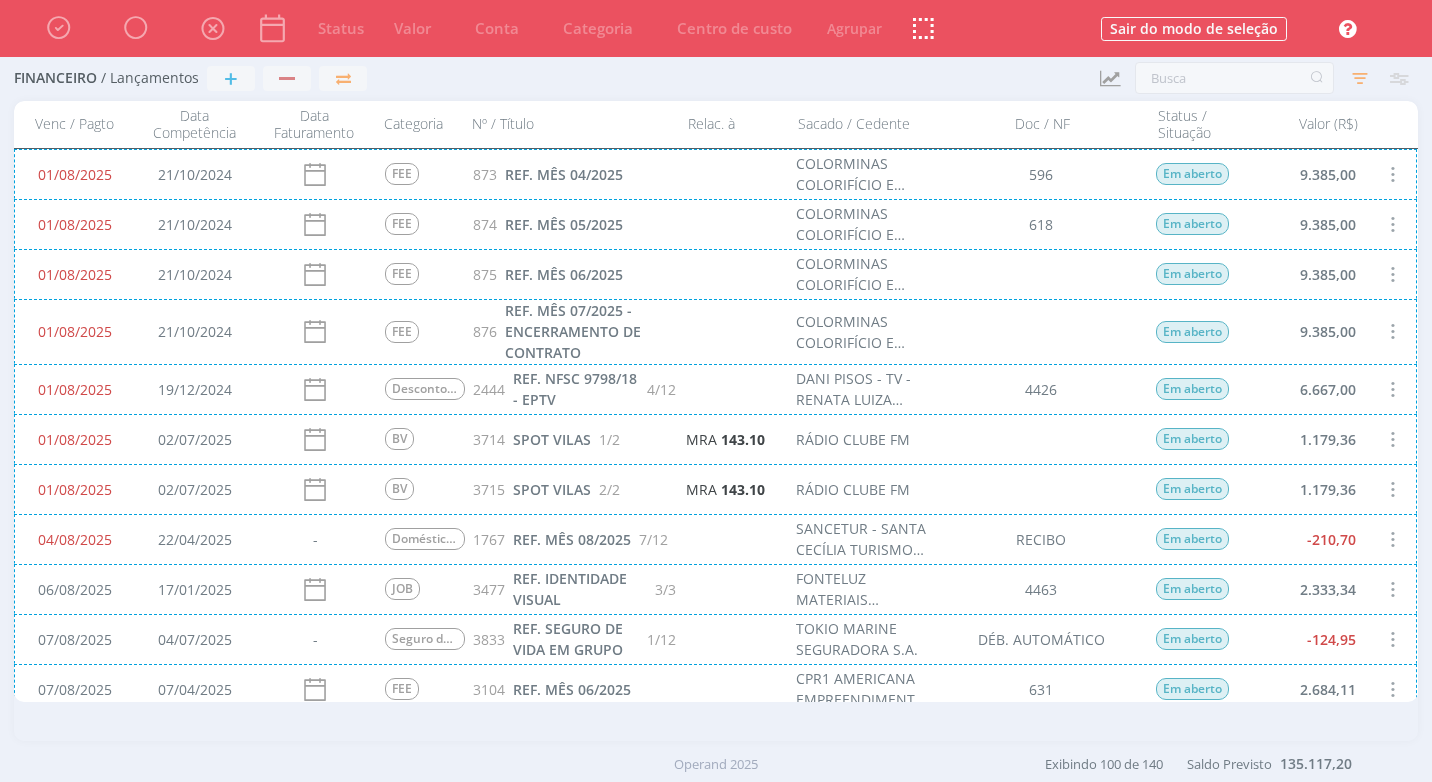 click on "04/08/2025
22/04/2025 - Doméstica - Vale Transporte
1767
REF. MÊS 08/2025
7/12
SANCETUR - SANTA CECÍLIA TURISMO LTDA.
RECIBO
Em aberto
-210,70" at bounding box center (715, 539) 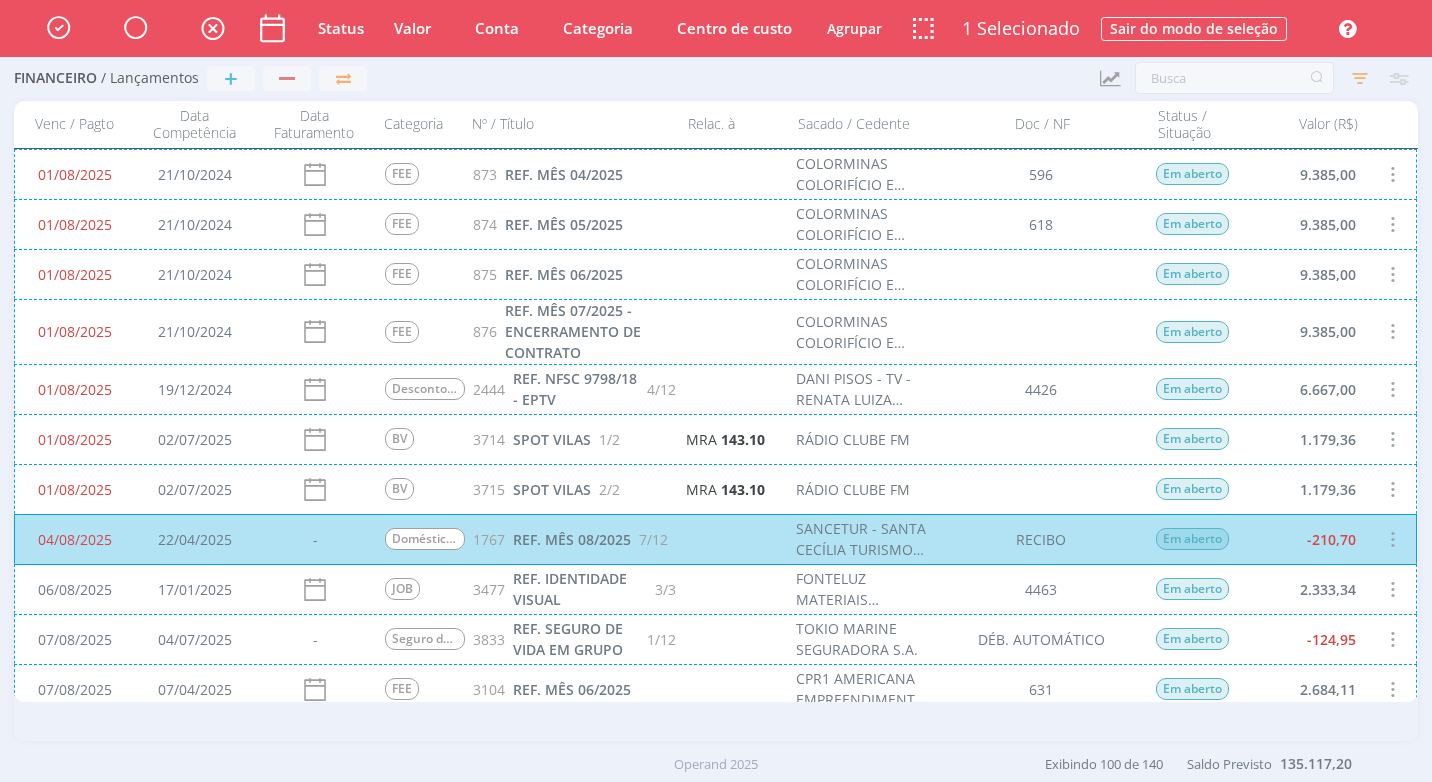 click on "04/08/2025
22/04/2025 - Doméstica - Vale Transporte
1767
REF. MÊS 08/2025
7/12
SANCETUR - SANTA CECÍLIA TURISMO LTDA.
RECIBO
Em aberto
-210,70" at bounding box center [715, 539] 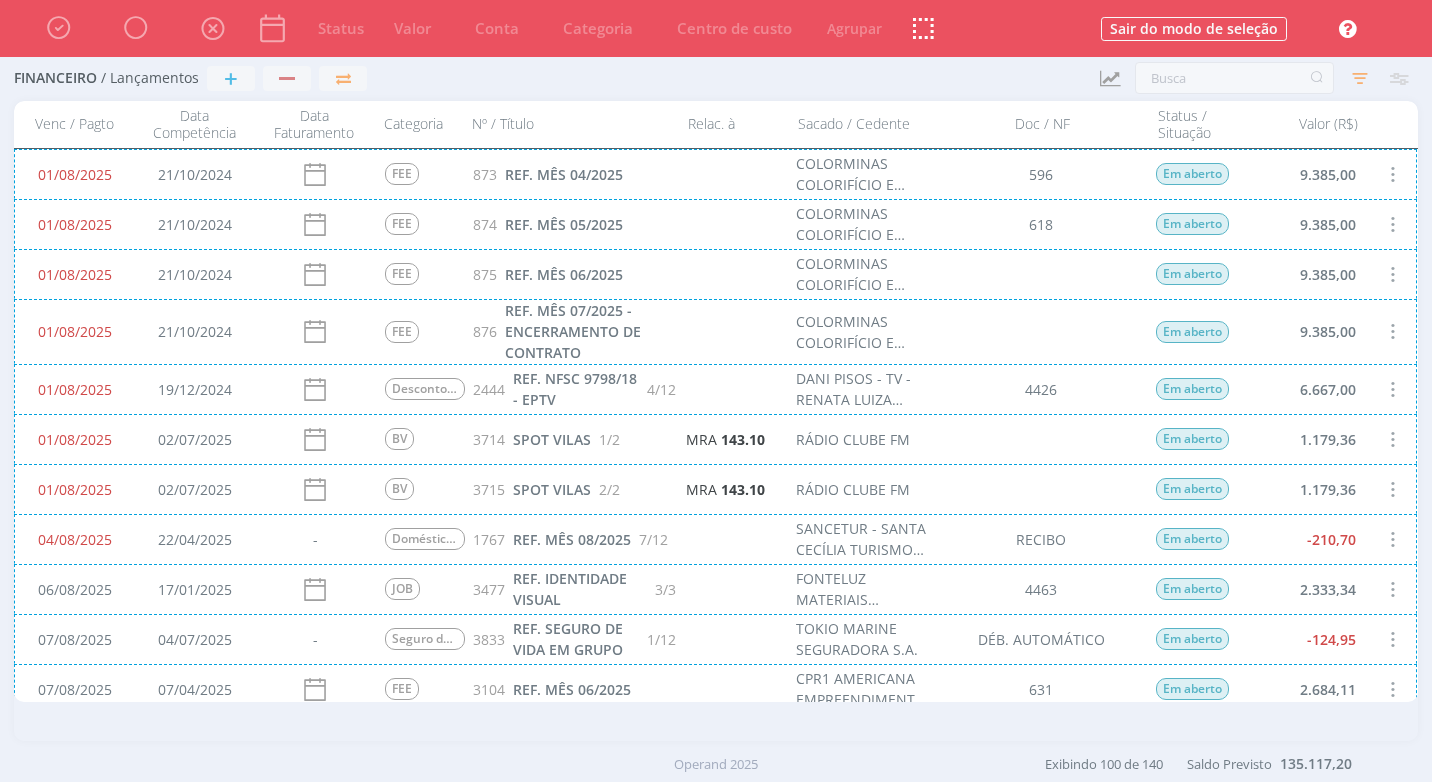 click on "04/08/2025
22/04/2025 - Doméstica - Vale Transporte
1767
REF. MÊS 08/2025
7/12
SANCETUR - SANTA CECÍLIA TURISMO LTDA.
RECIBO
Em aberto
-210,70" at bounding box center (715, 539) 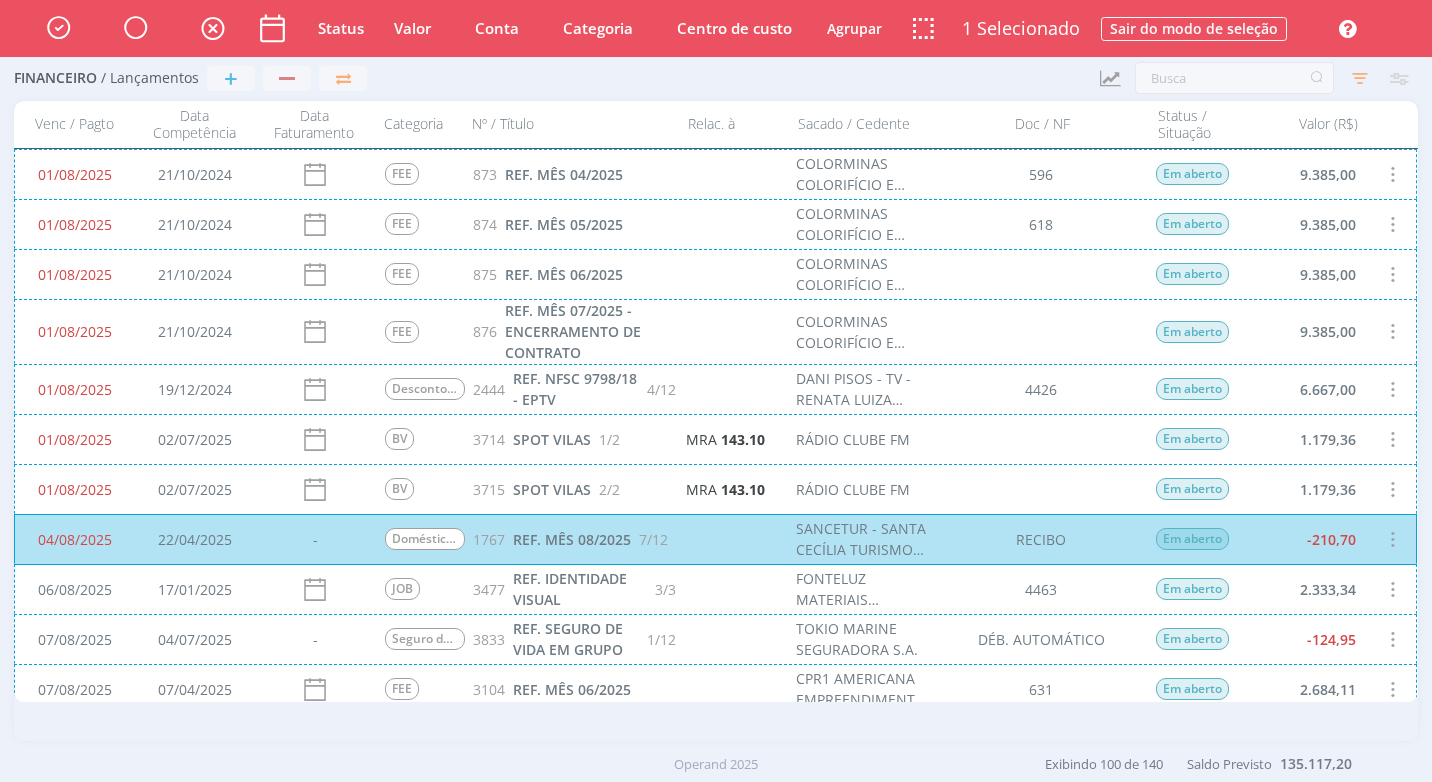 click on "04/08/2025
22/04/2025 - Doméstica - Vale Transporte
1767
REF. MÊS 08/2025
7/12
SANCETUR - SANTA CECÍLIA TURISMO LTDA.
RECIBO
Em aberto
-210,70" at bounding box center (715, 539) 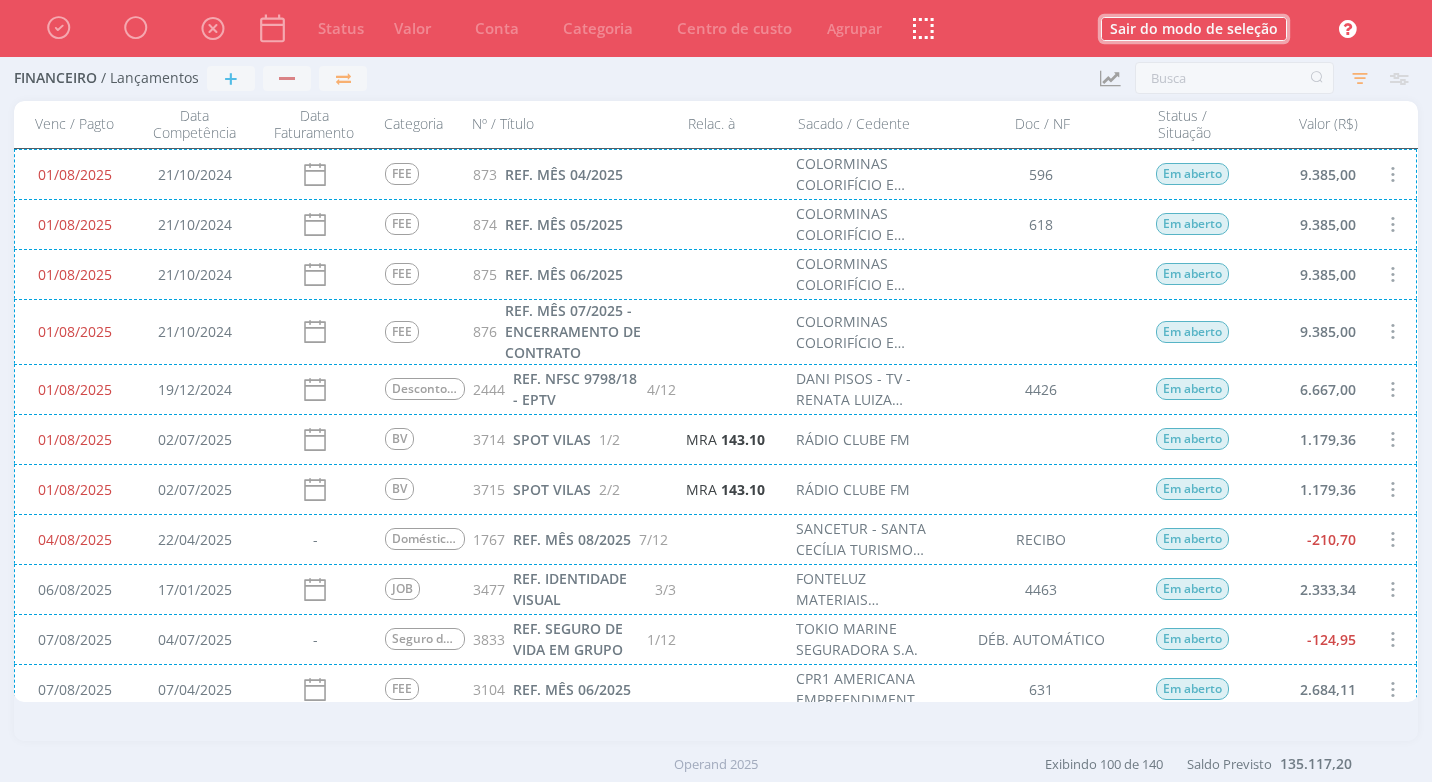 drag, startPoint x: 1264, startPoint y: 33, endPoint x: 1207, endPoint y: 448, distance: 418.89618 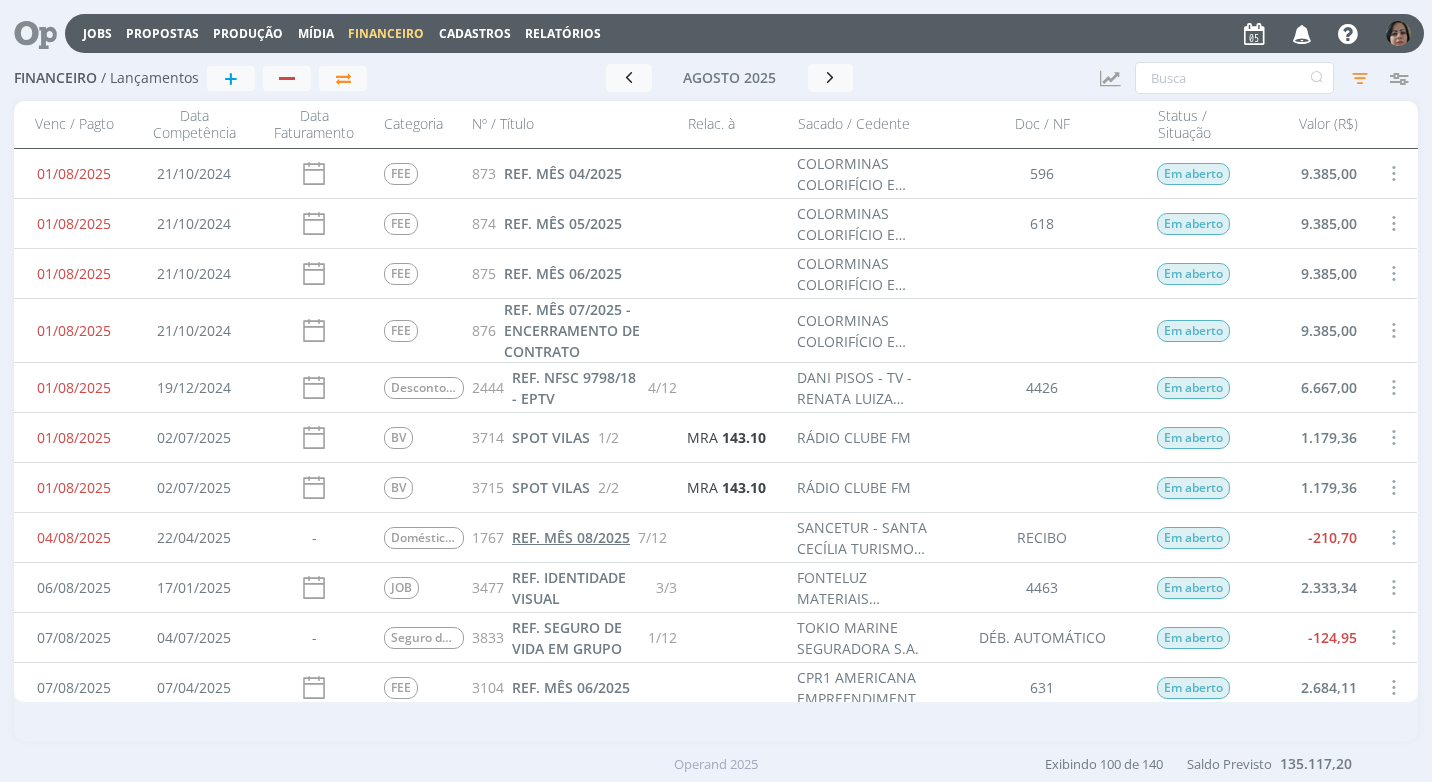 click on "REF. MÊS 08/2025" at bounding box center [571, 537] 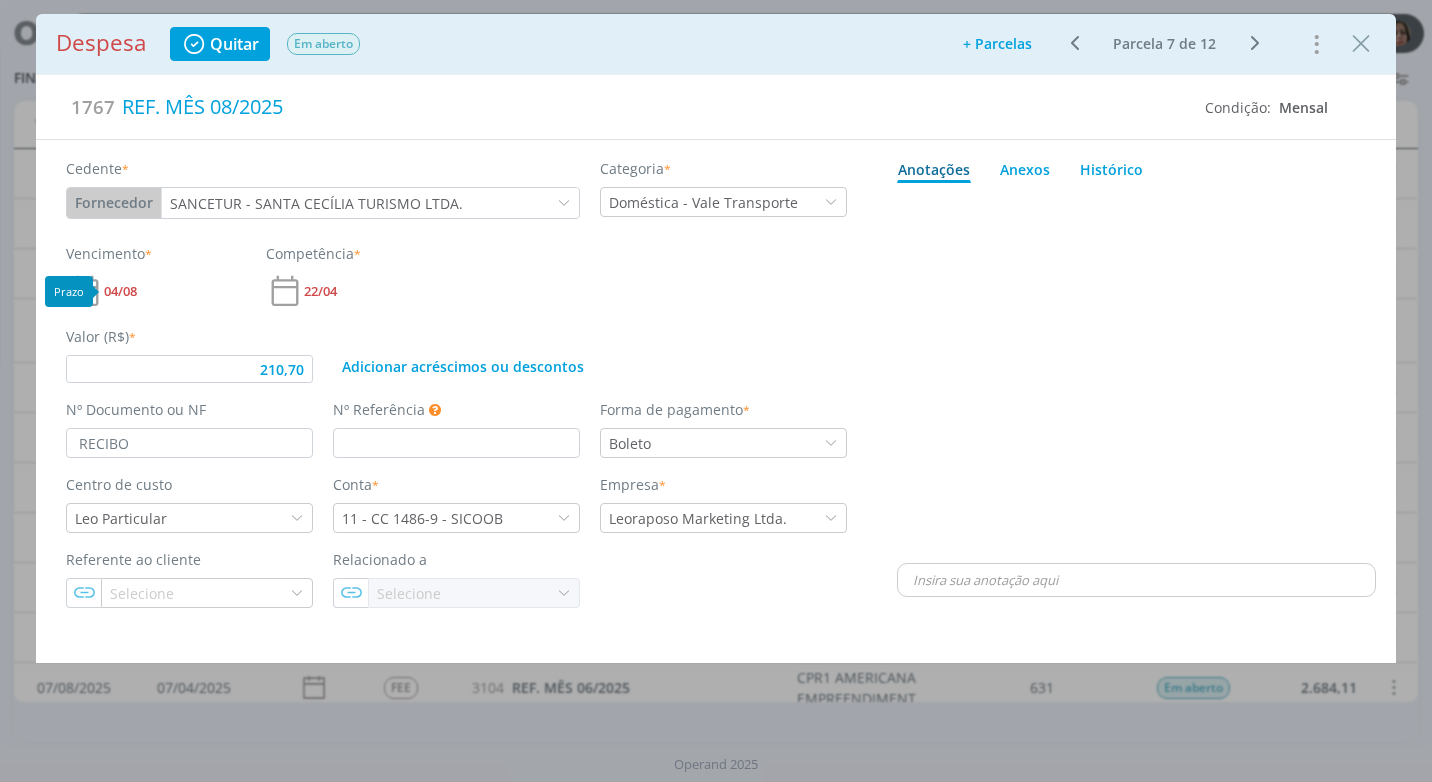 click on "04/08" at bounding box center [120, 291] 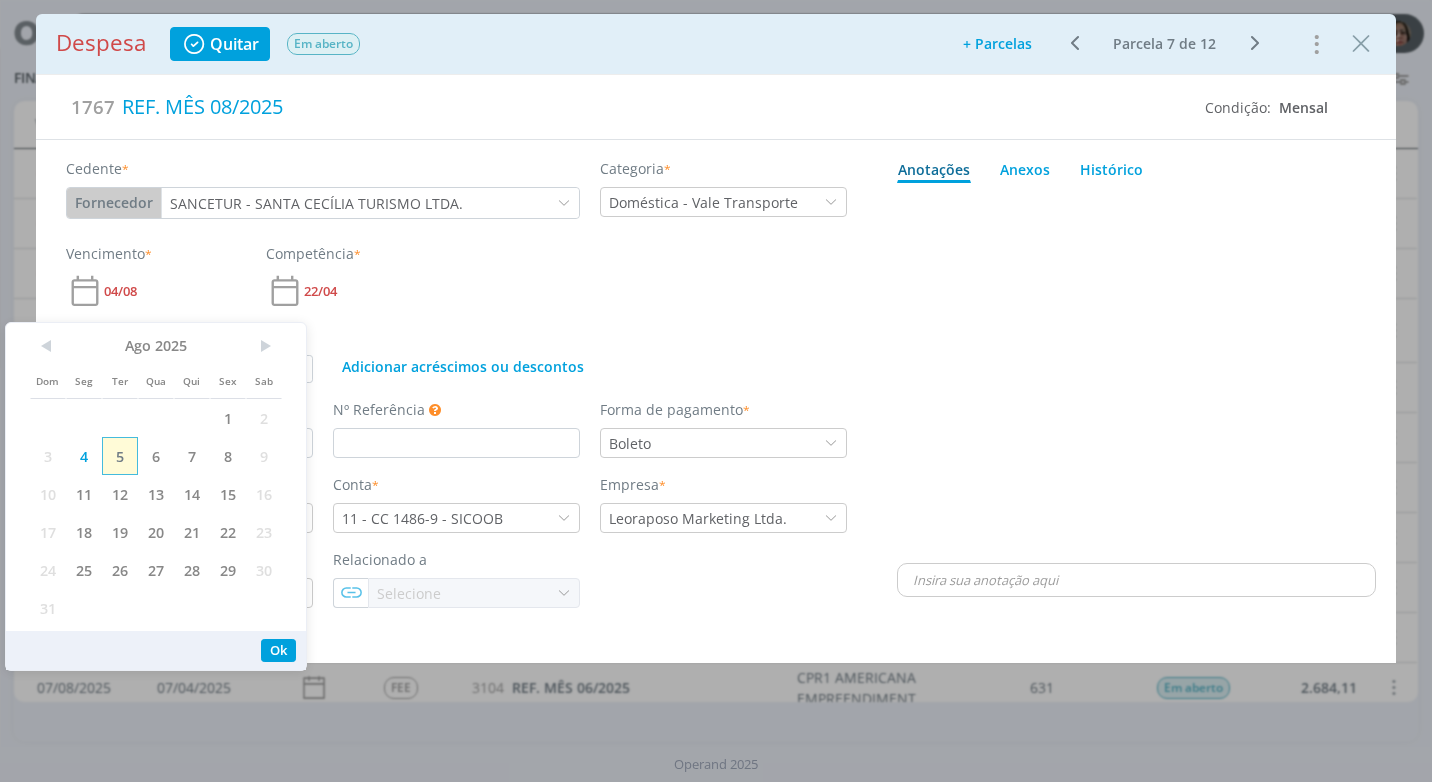 drag, startPoint x: 113, startPoint y: 450, endPoint x: 115, endPoint y: 478, distance: 28.071337 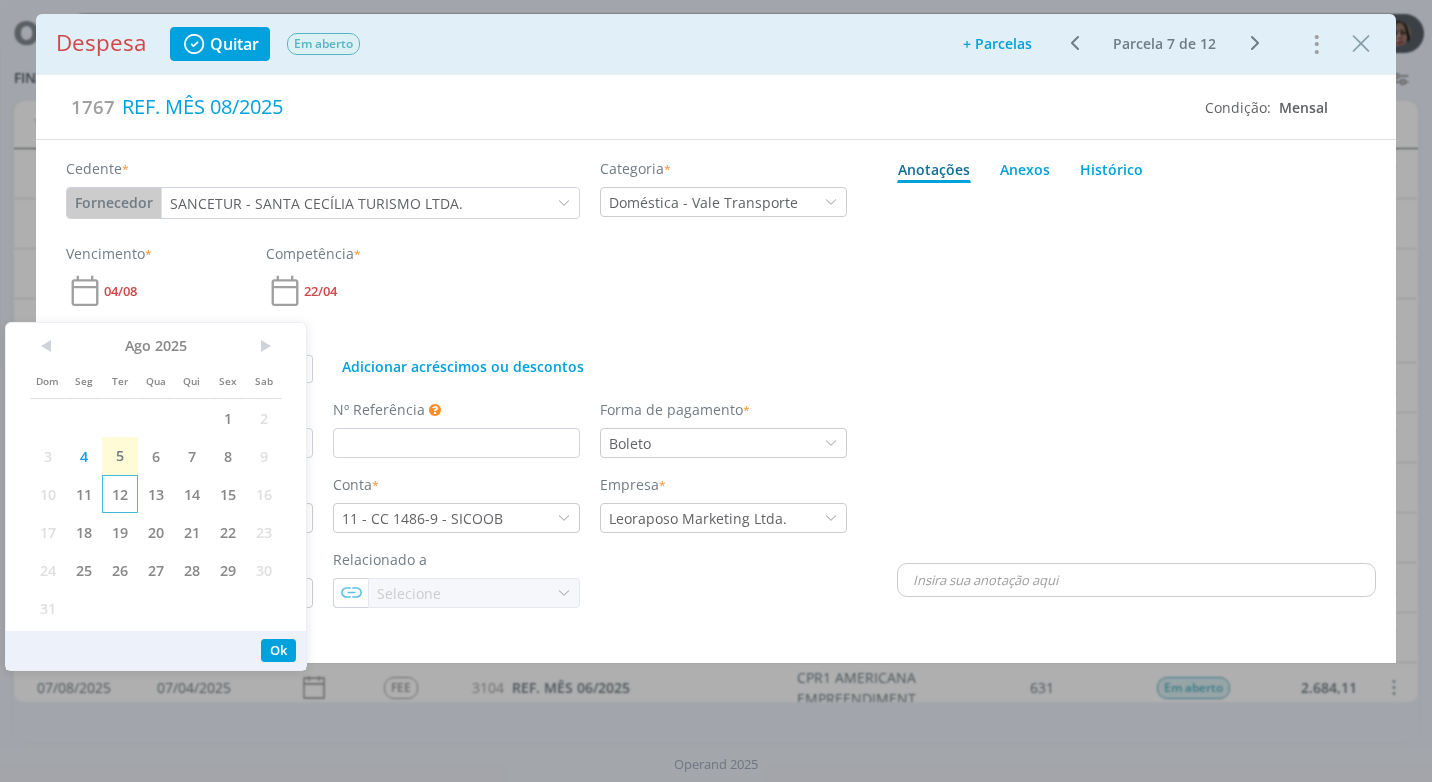 click on "5" at bounding box center [120, 456] 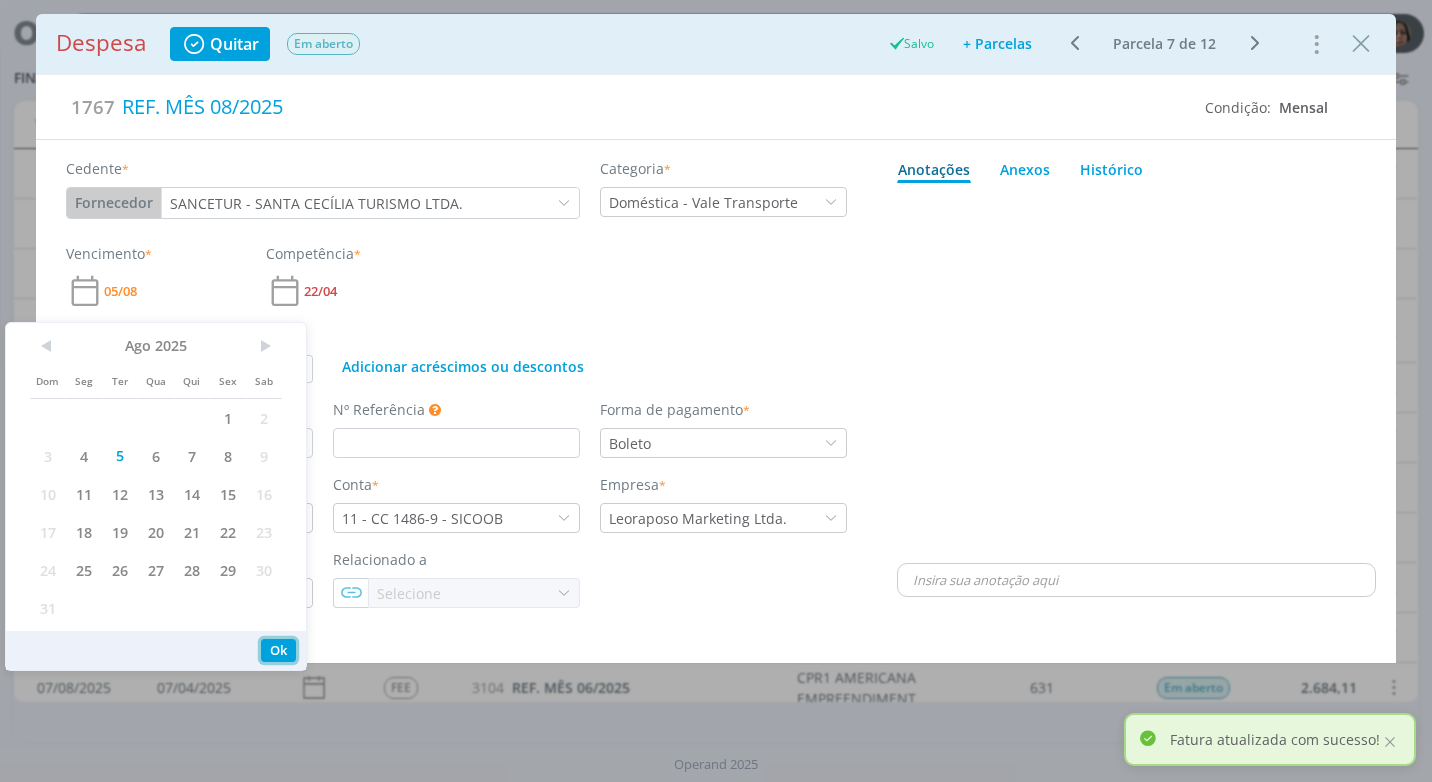 click on "Ok" at bounding box center [278, 650] 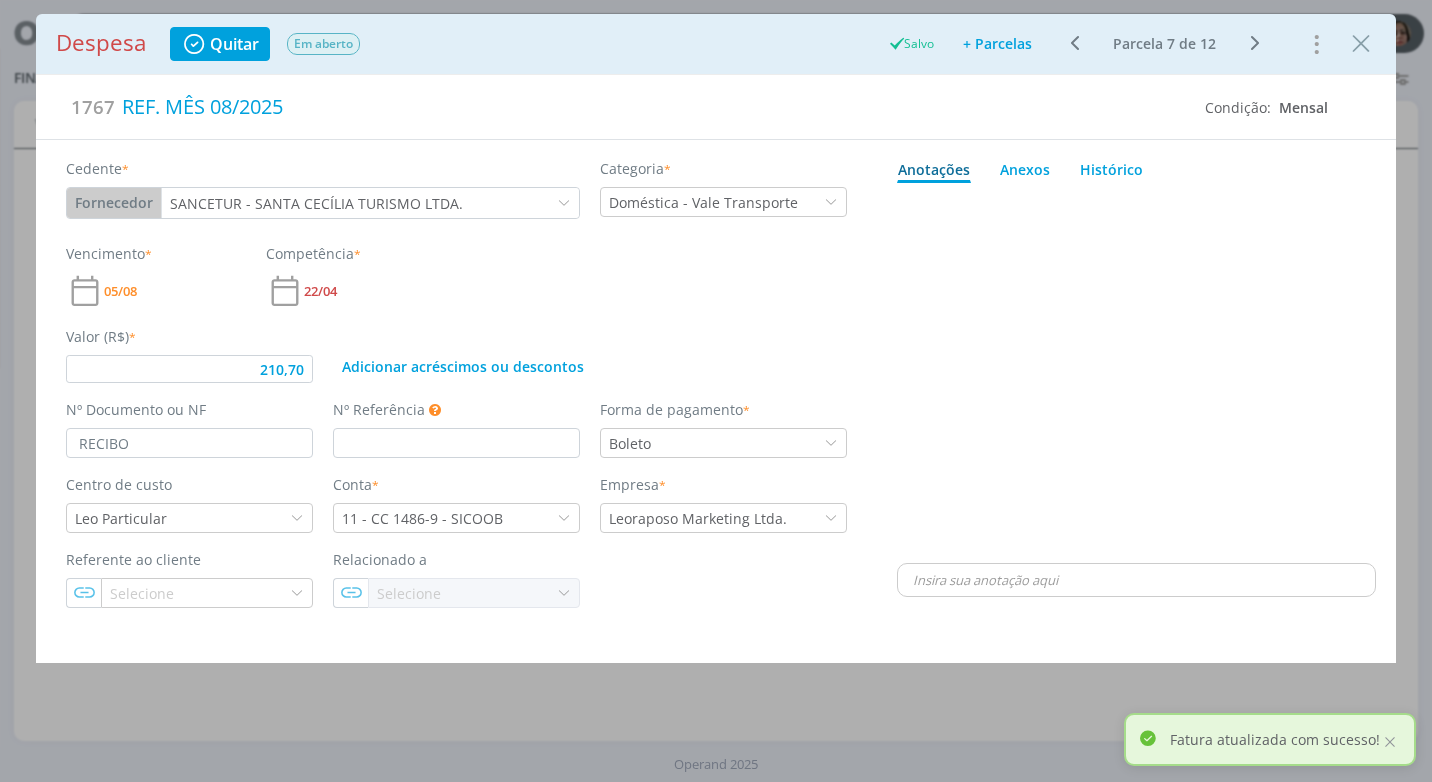 type on "210,70" 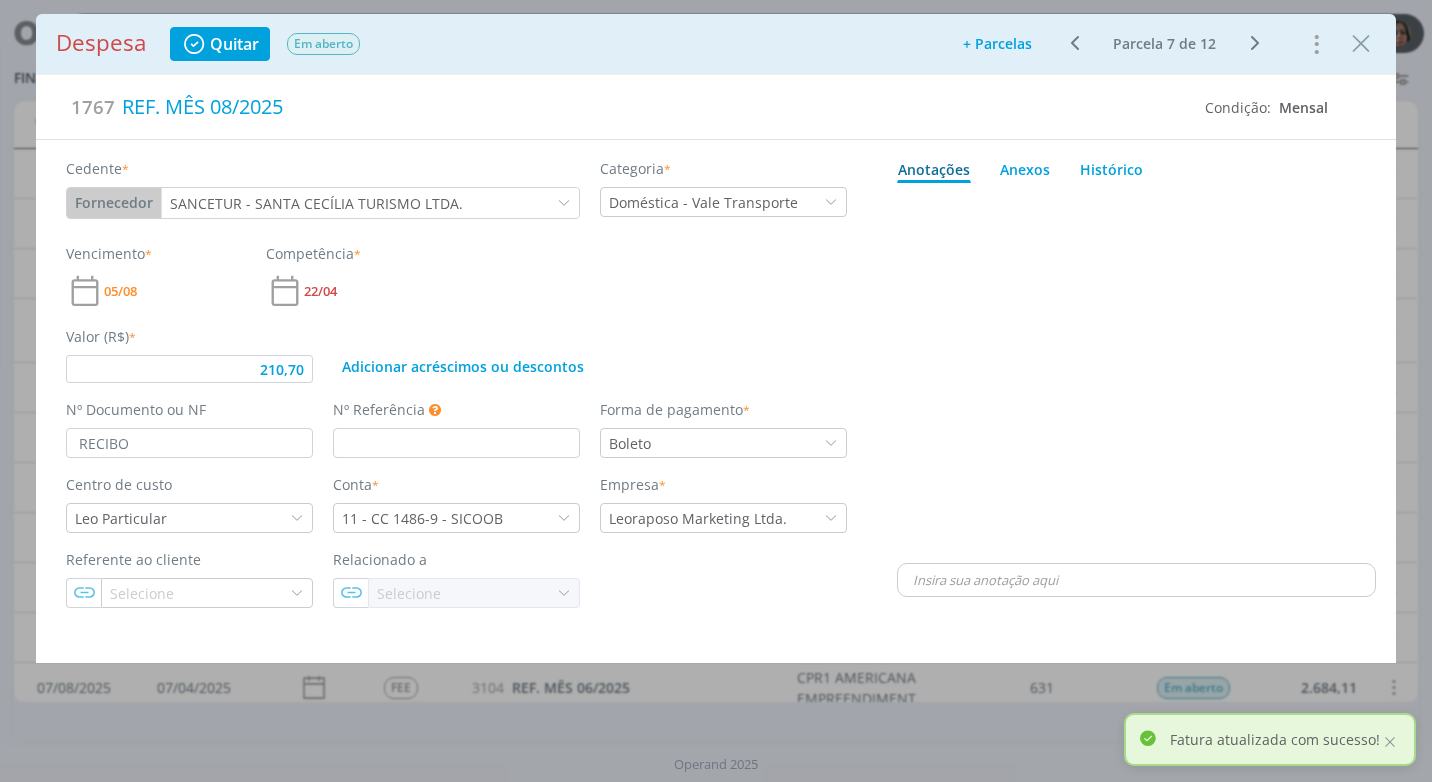 drag, startPoint x: 1366, startPoint y: 48, endPoint x: 1076, endPoint y: 454, distance: 498.93488 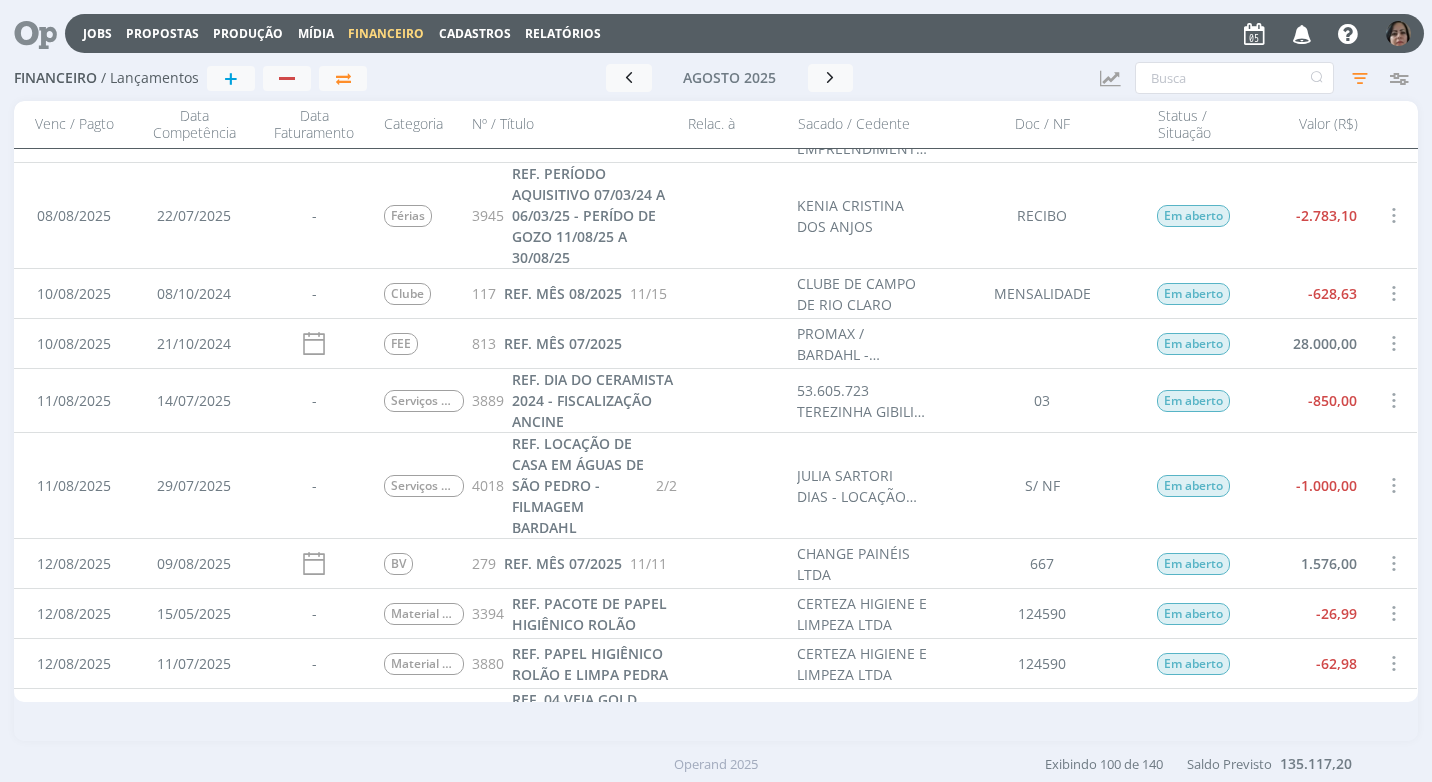 scroll, scrollTop: 1400, scrollLeft: 0, axis: vertical 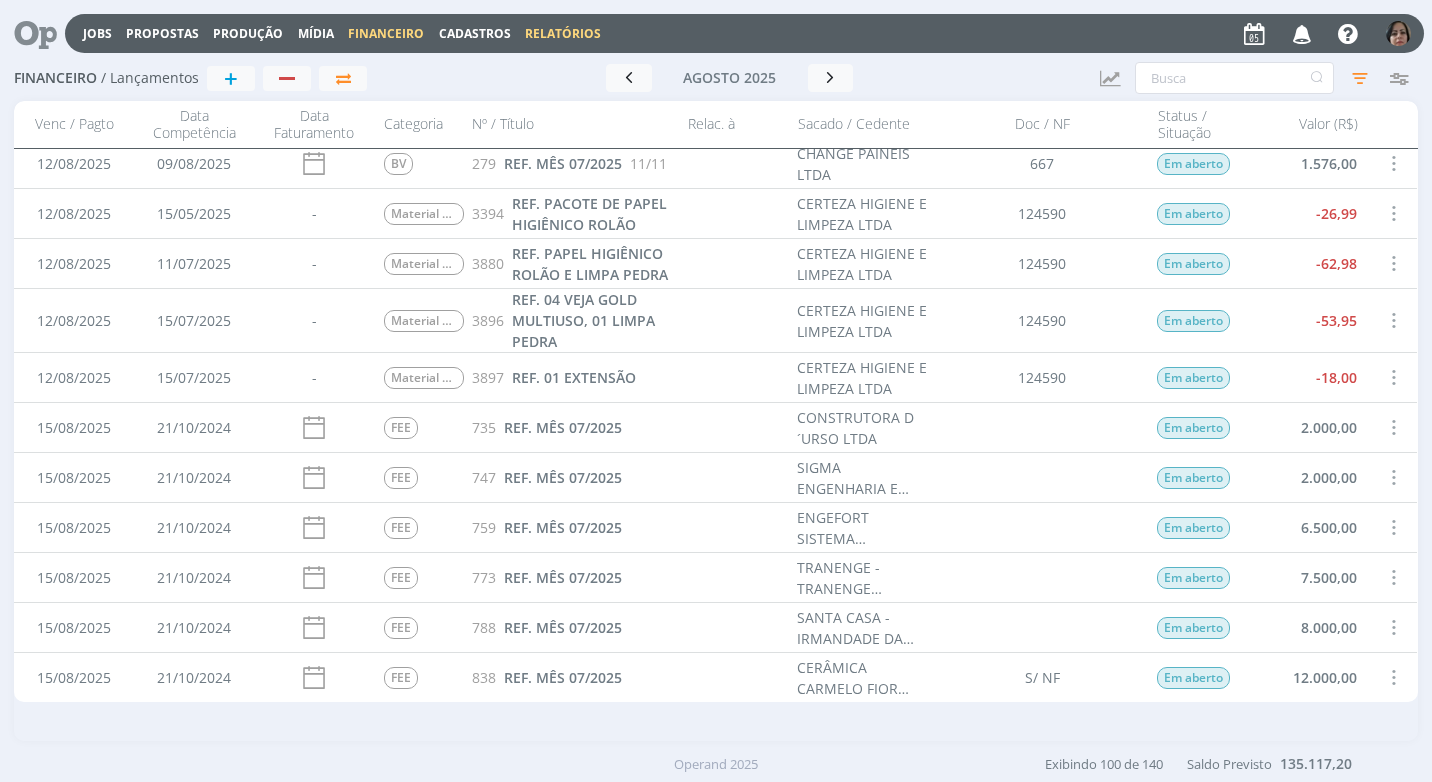 click on "Relatórios" at bounding box center [563, 33] 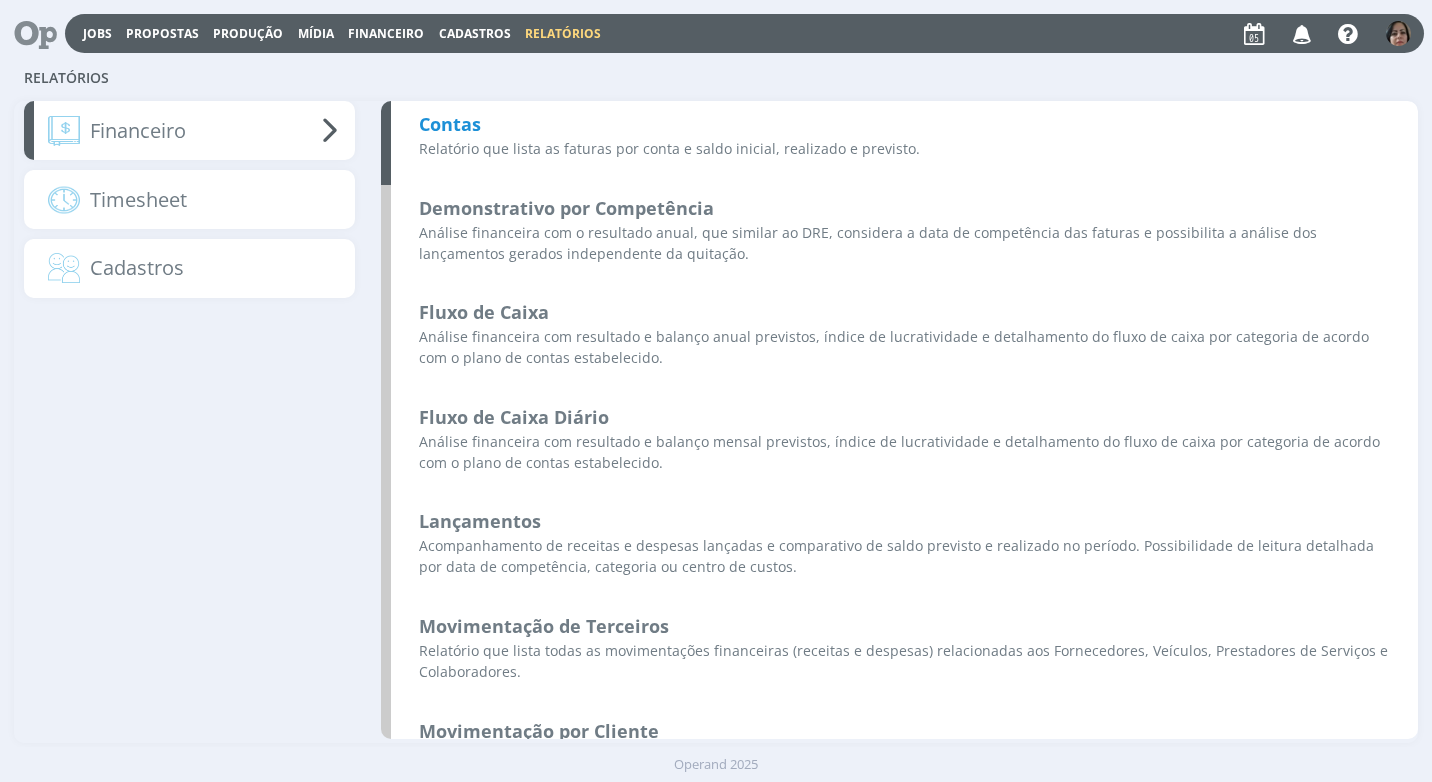 click on "Contas" at bounding box center [450, 124] 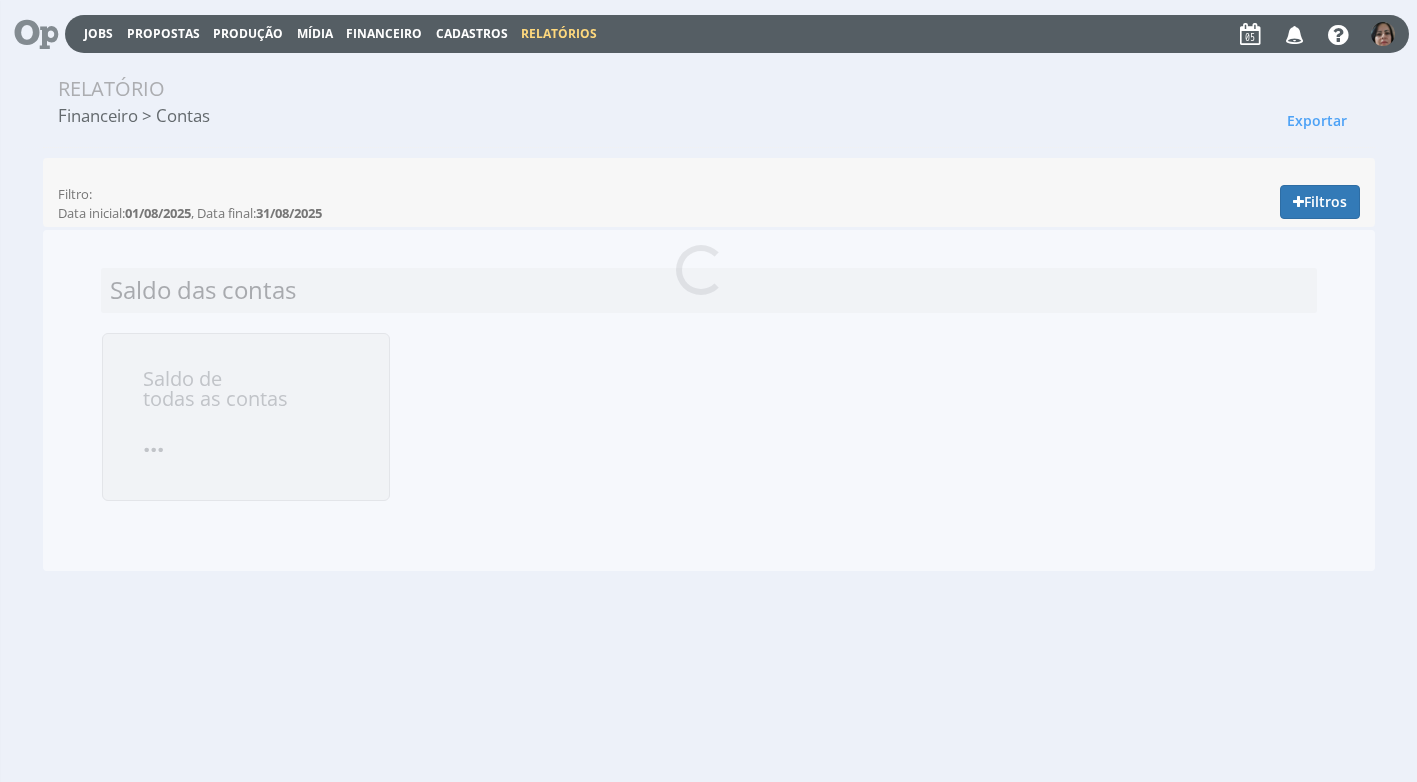 scroll, scrollTop: 0, scrollLeft: 0, axis: both 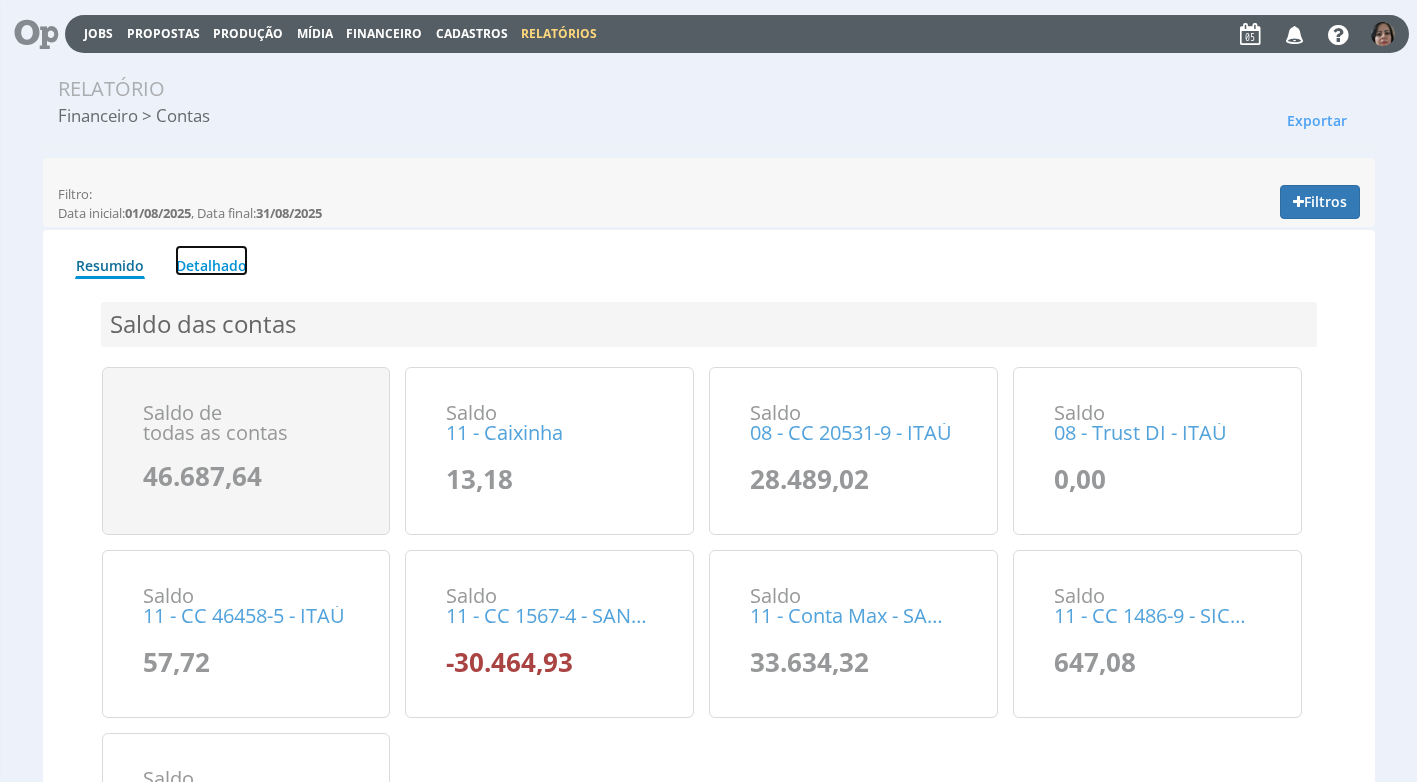 click on "Detalhado" at bounding box center (211, 260) 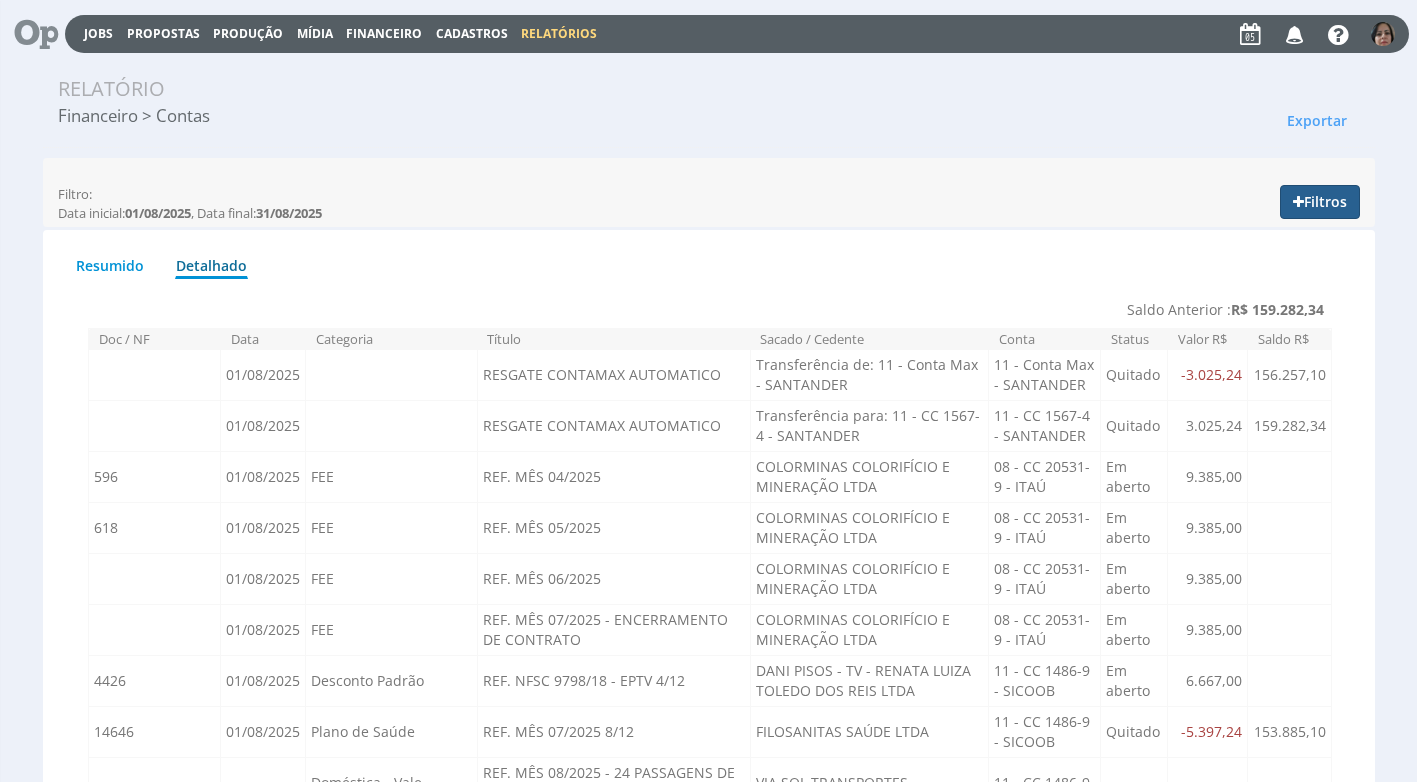 click on "Filtros" at bounding box center [1320, 202] 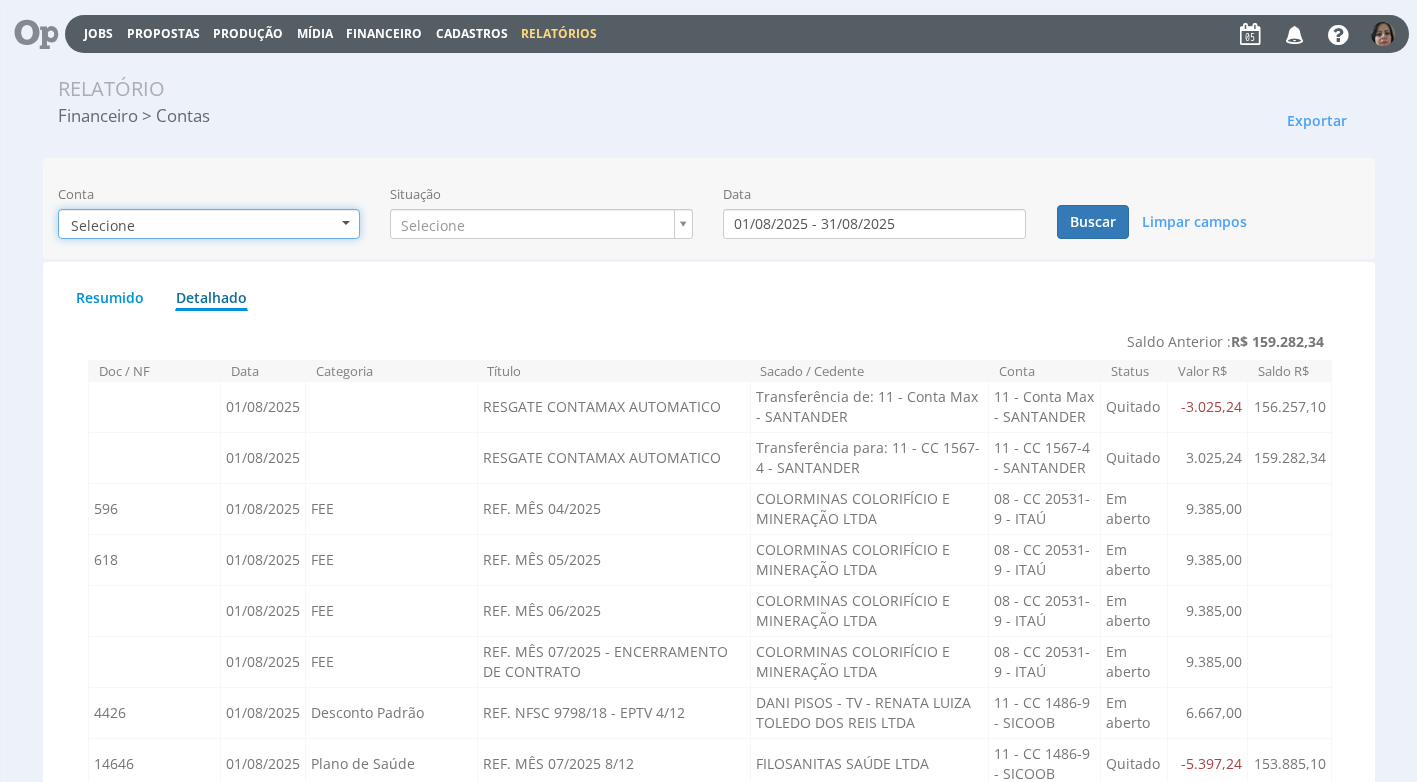 click on "Selecione" at bounding box center (209, 224) 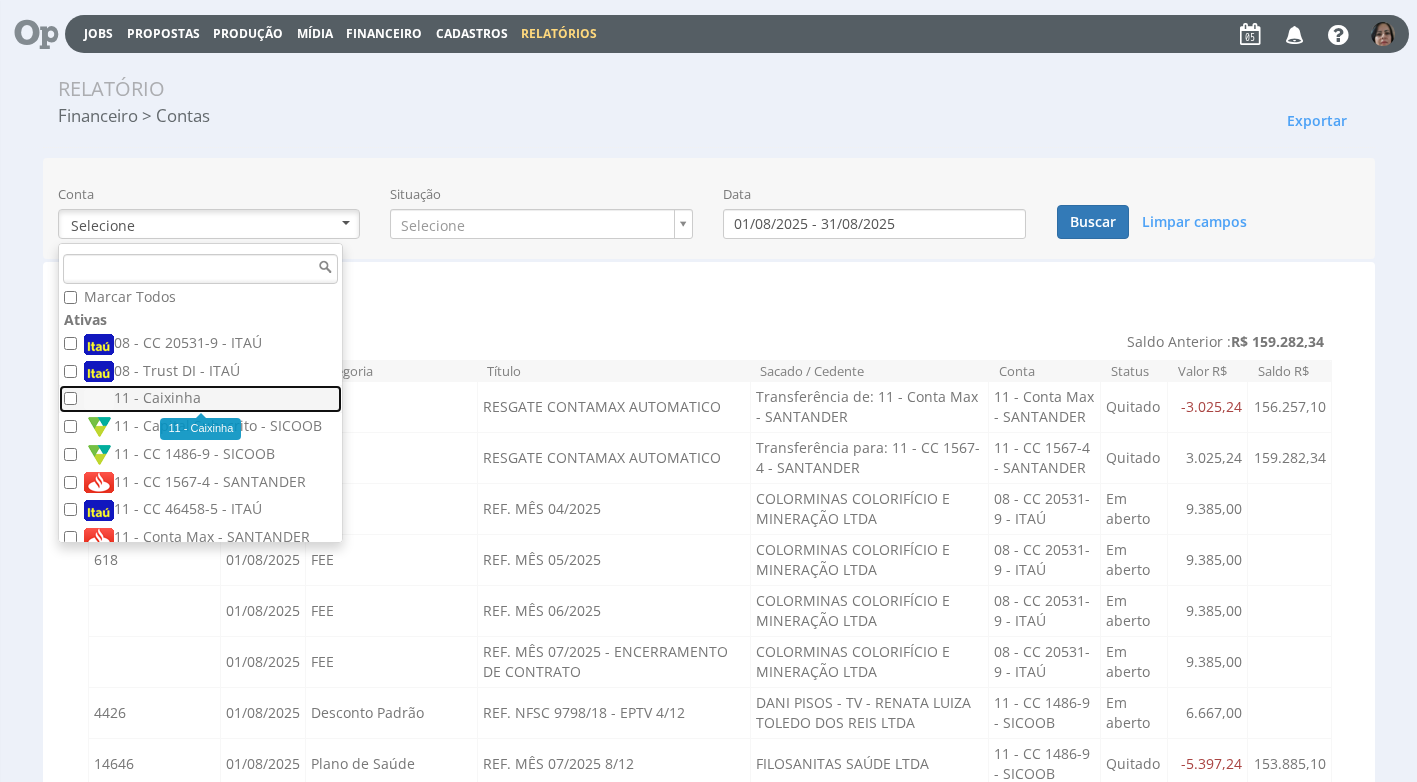 click on "11 - Caixinha" at bounding box center [203, 399] 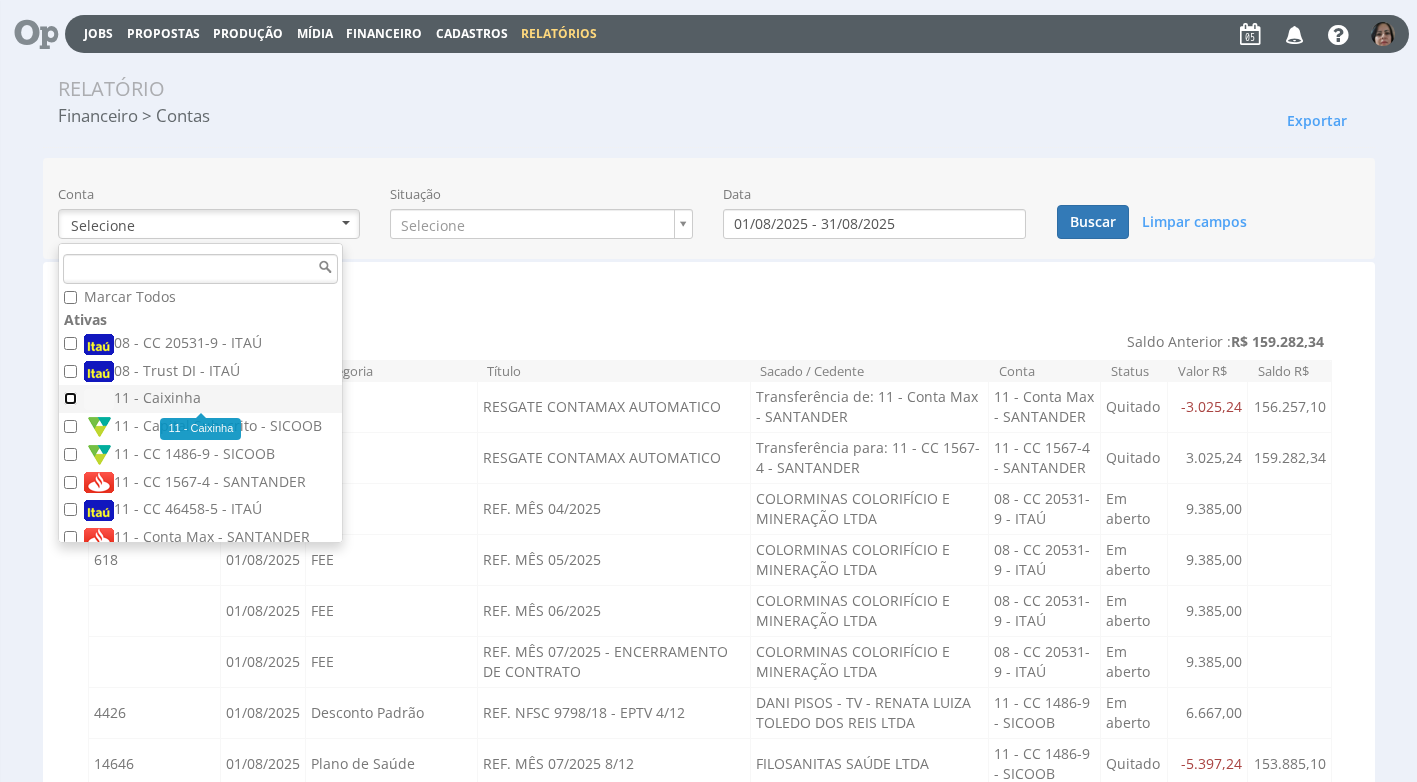 click on "11 - Caixinha" at bounding box center [70, 398] 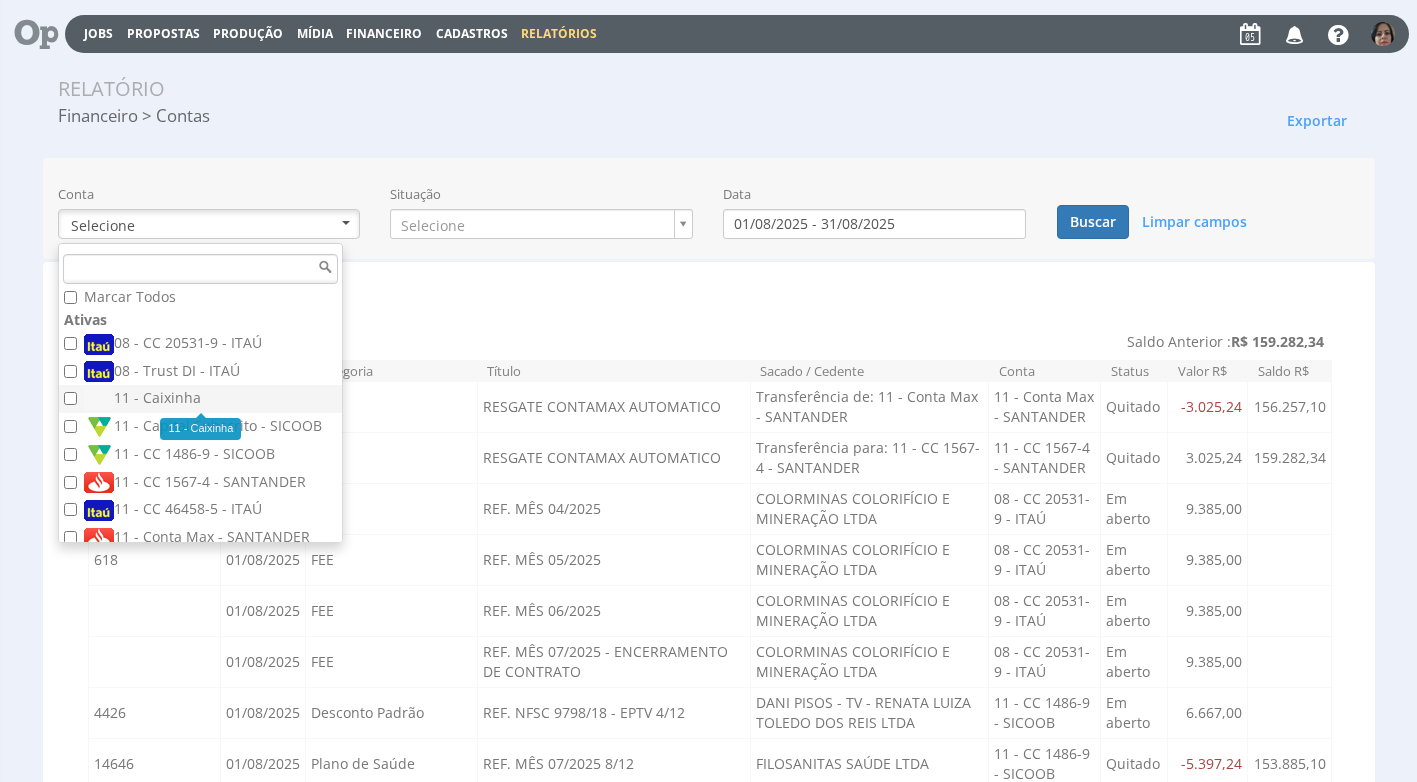 checkbox on "true" 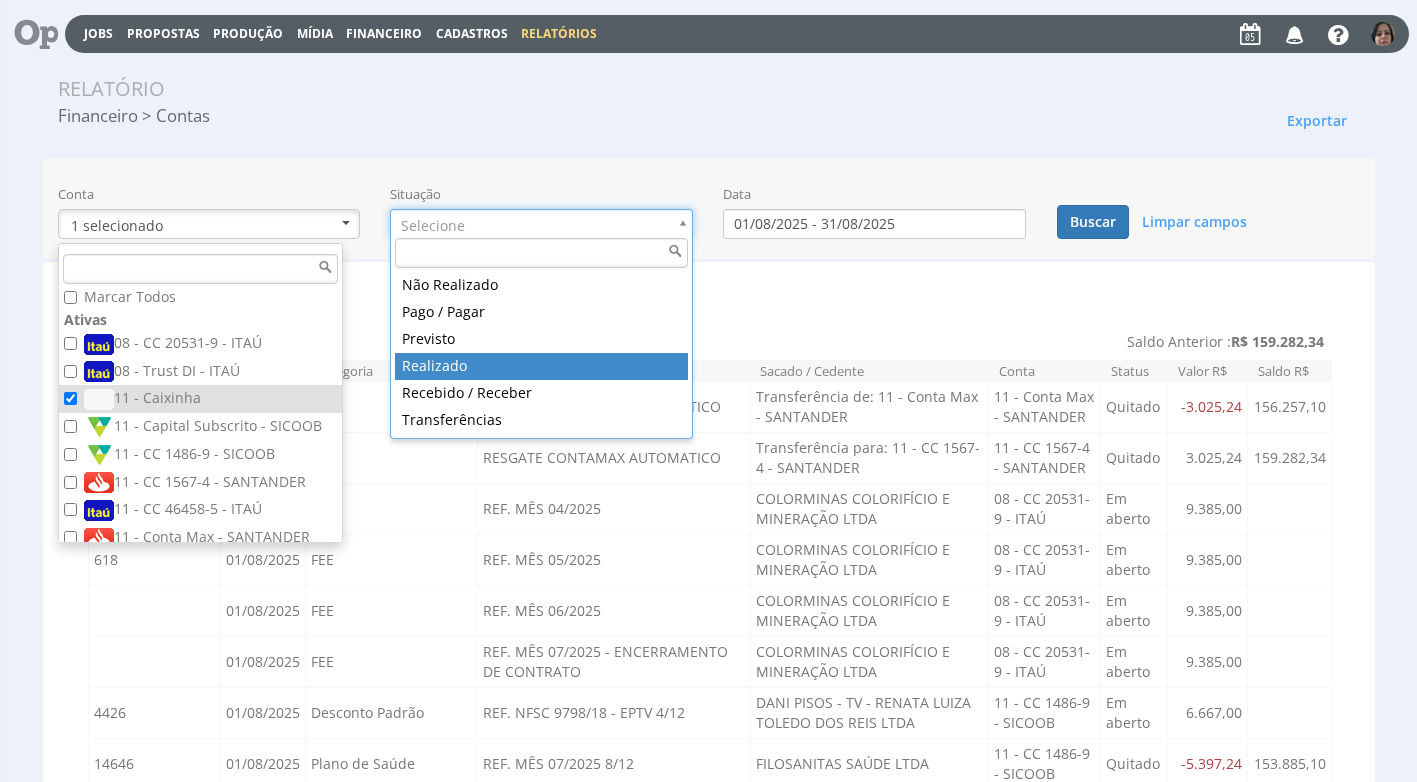 drag, startPoint x: 540, startPoint y: 358, endPoint x: 596, endPoint y: 342, distance: 58.24088 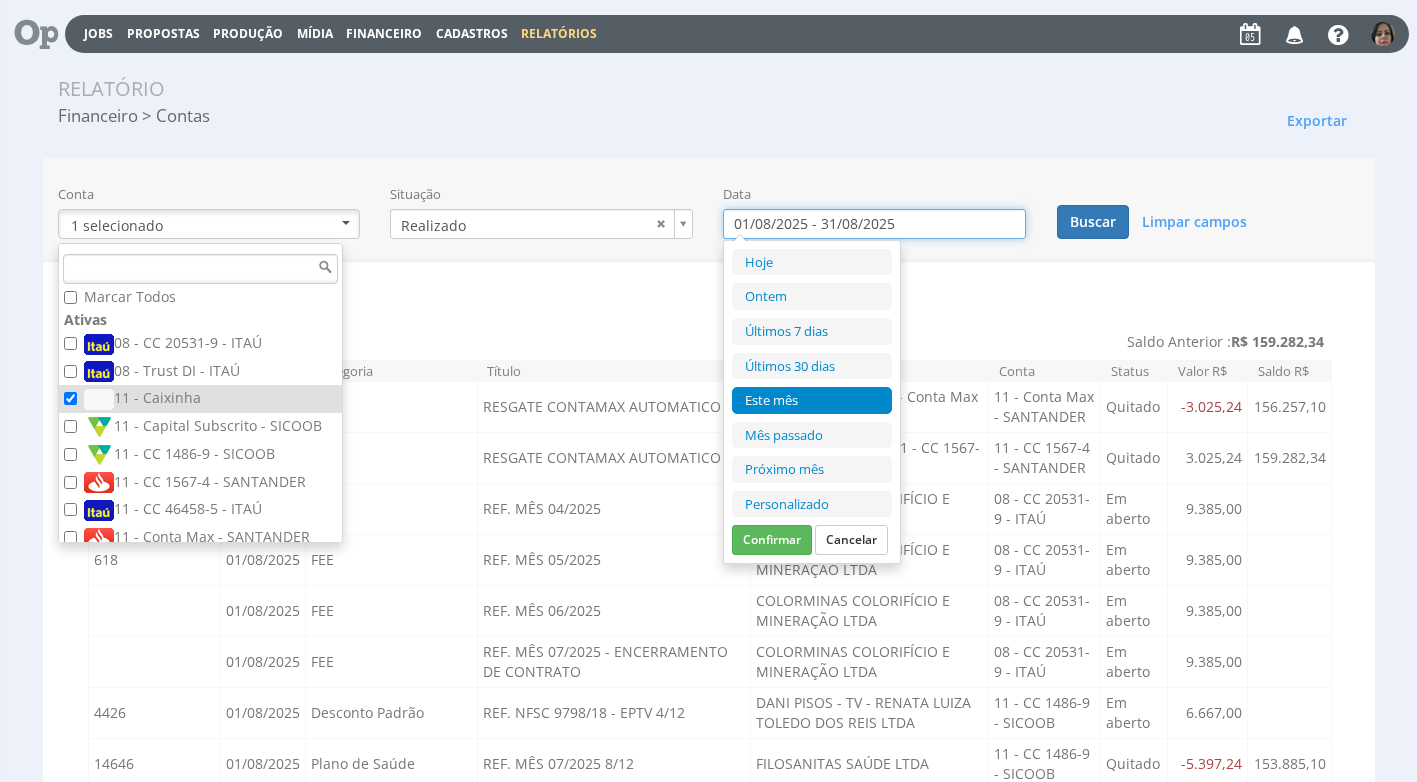 click on "01/08/2025 - 31/08/2025" at bounding box center [874, 224] 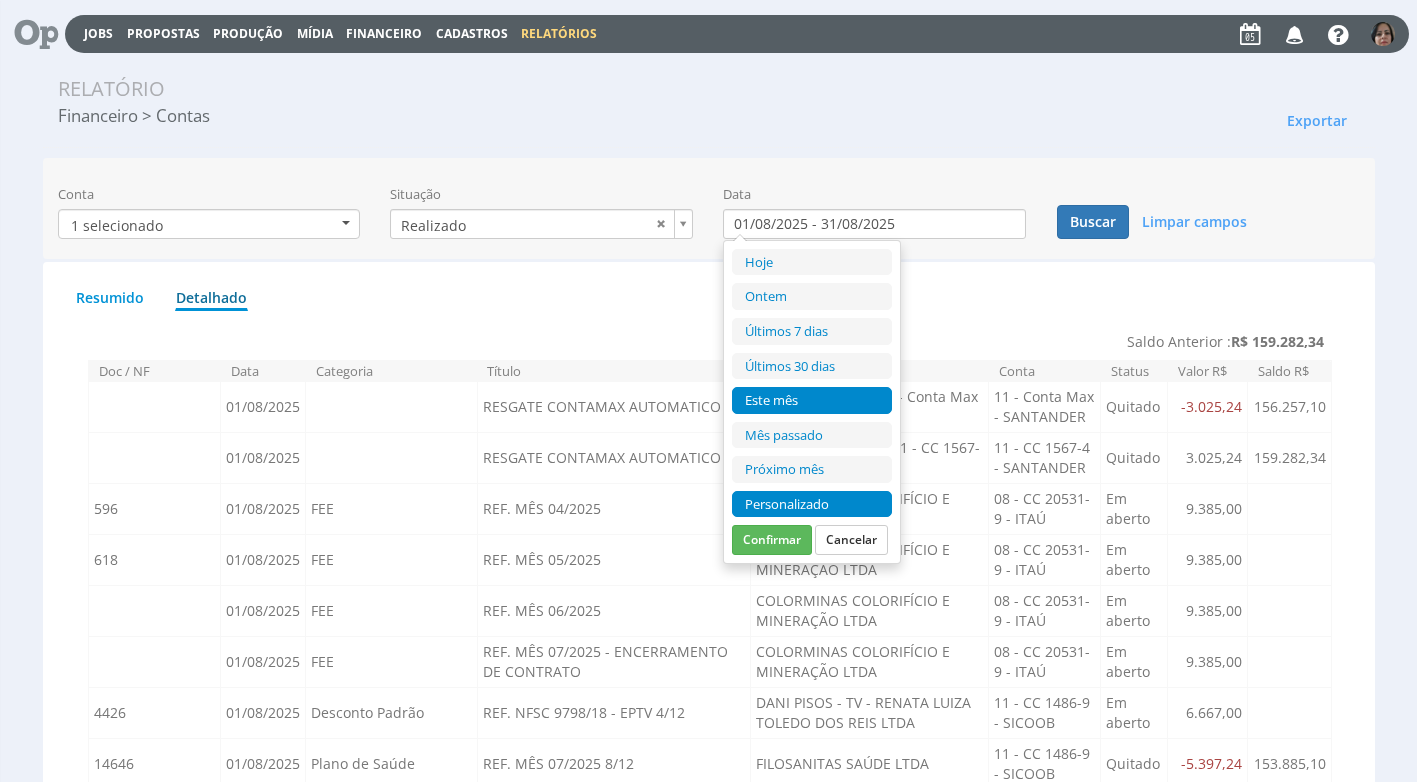click on "Personalizado" at bounding box center (812, 504) 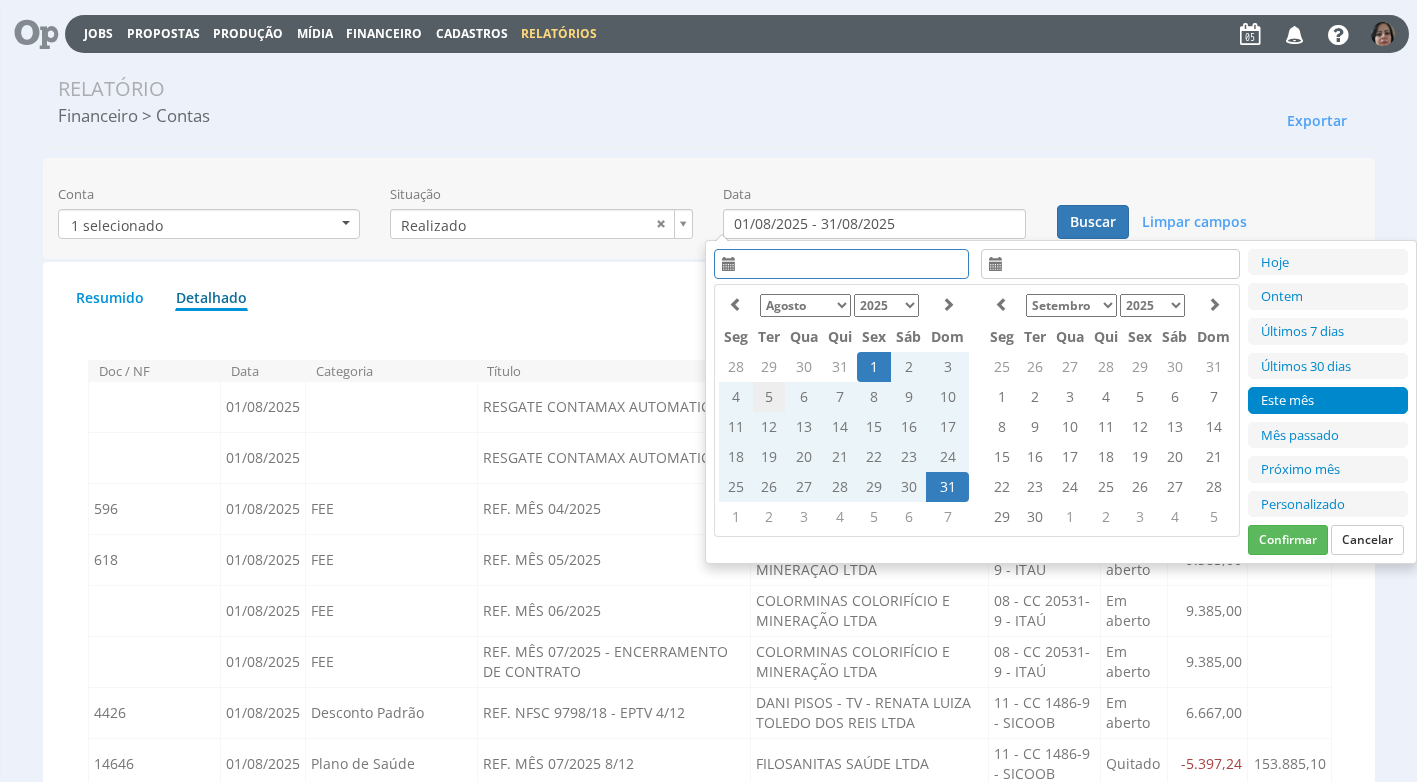 click on "5" at bounding box center (769, 397) 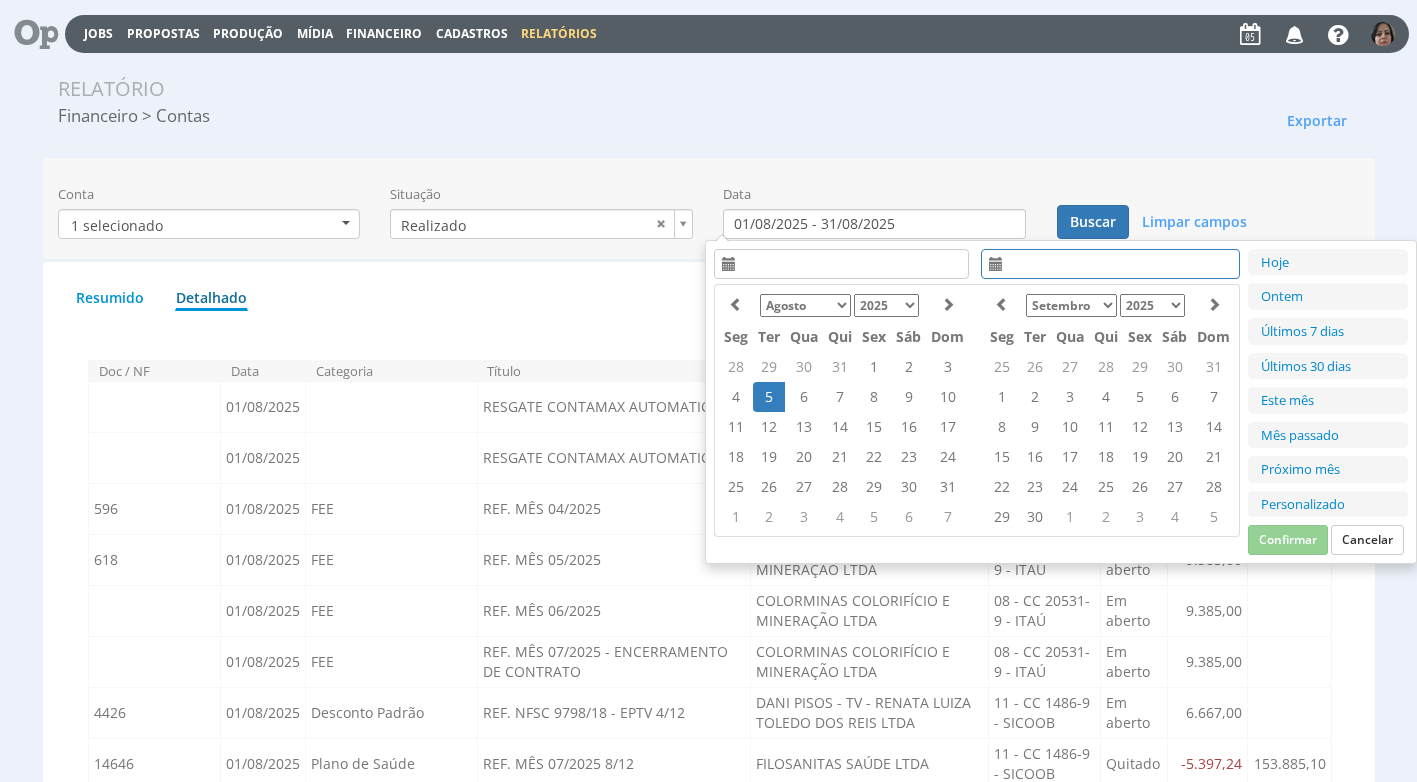 click on "5" at bounding box center [769, 397] 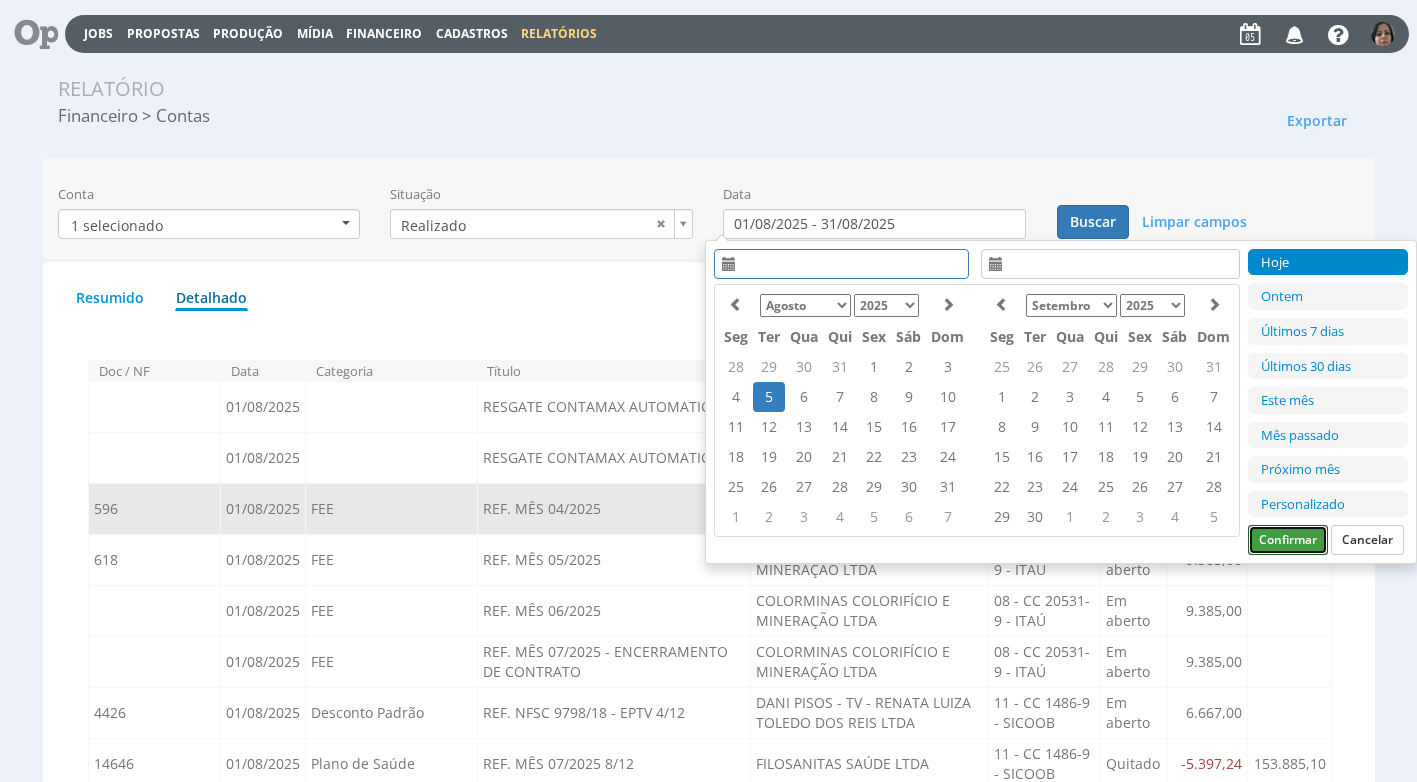 drag, startPoint x: 1272, startPoint y: 540, endPoint x: 1261, endPoint y: 522, distance: 21.095022 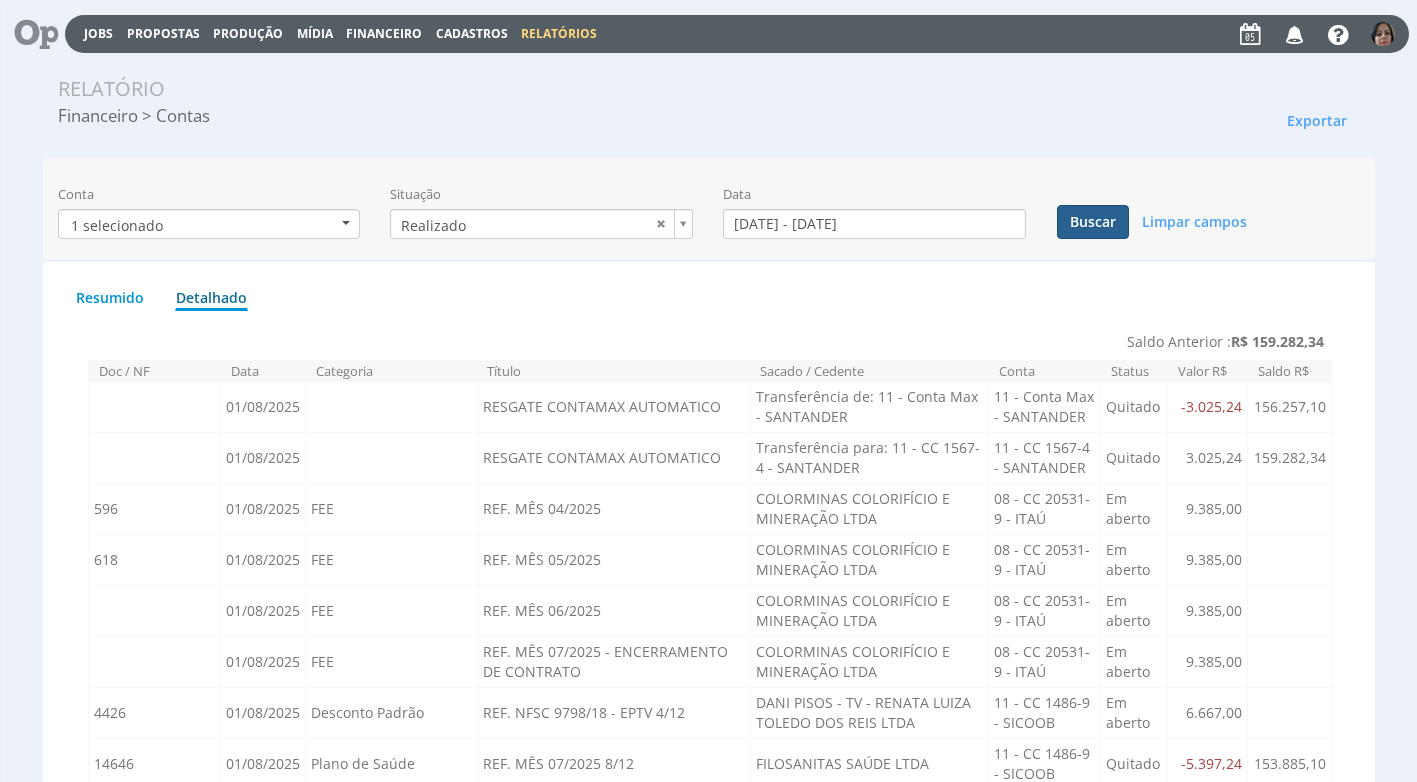 click on "Buscar" at bounding box center [1093, 222] 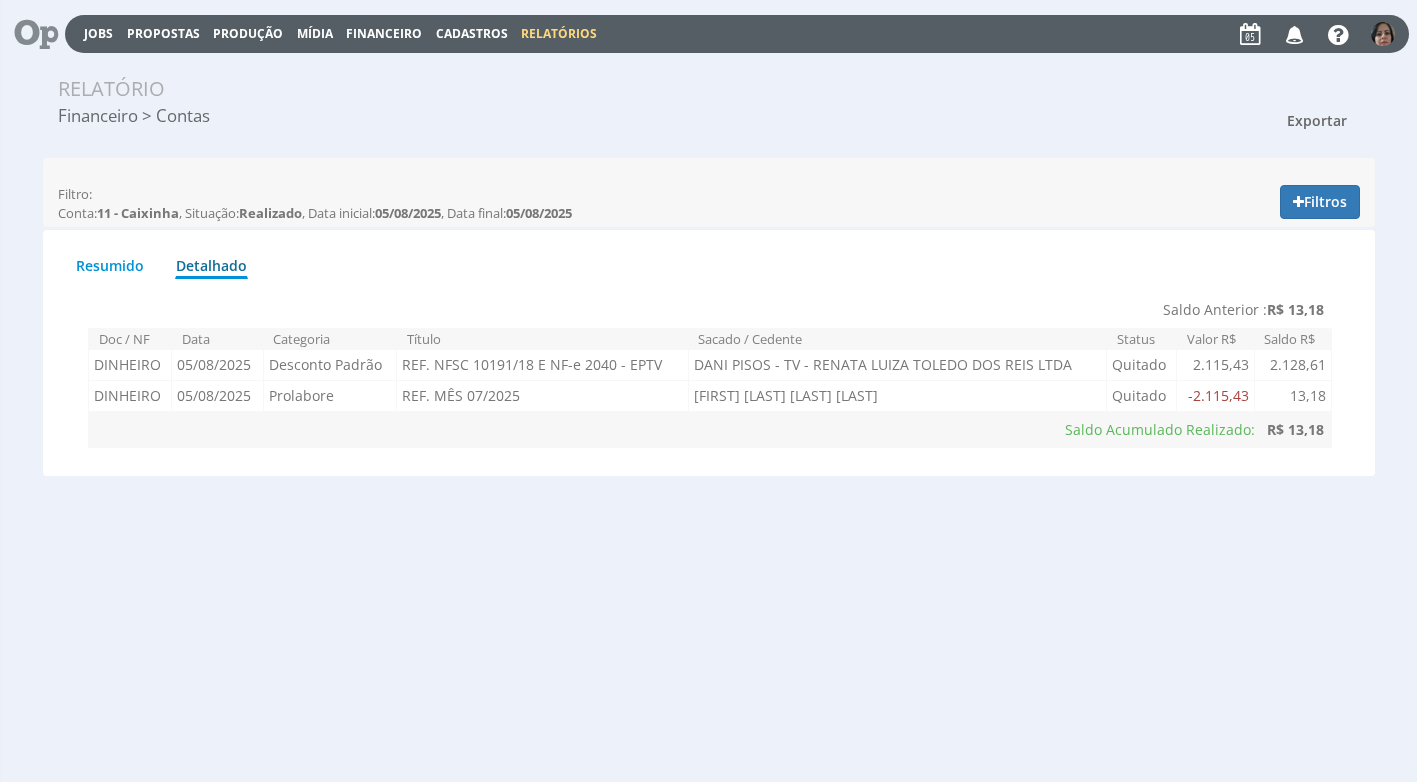 click on "Exportar" at bounding box center (1317, 120) 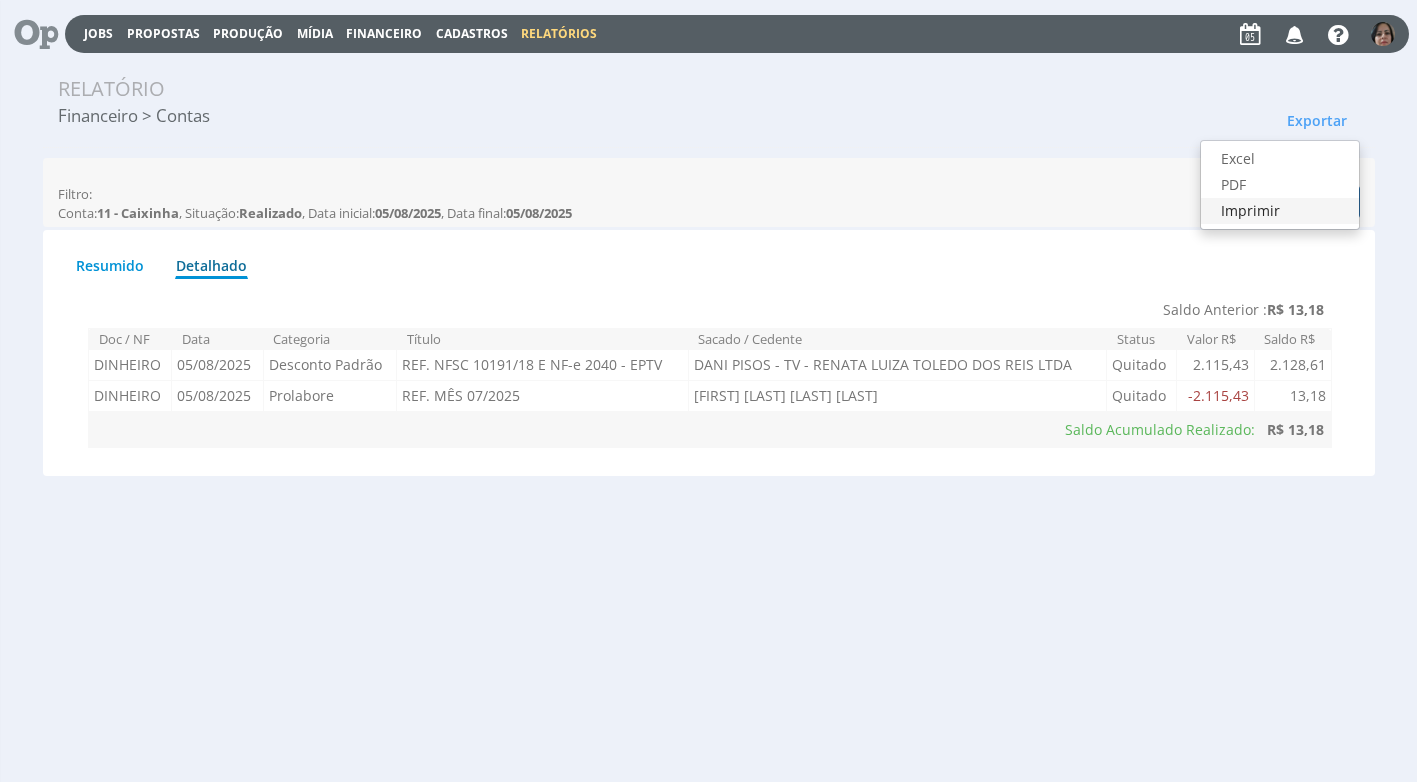 click on "Imprimir" at bounding box center [1280, 211] 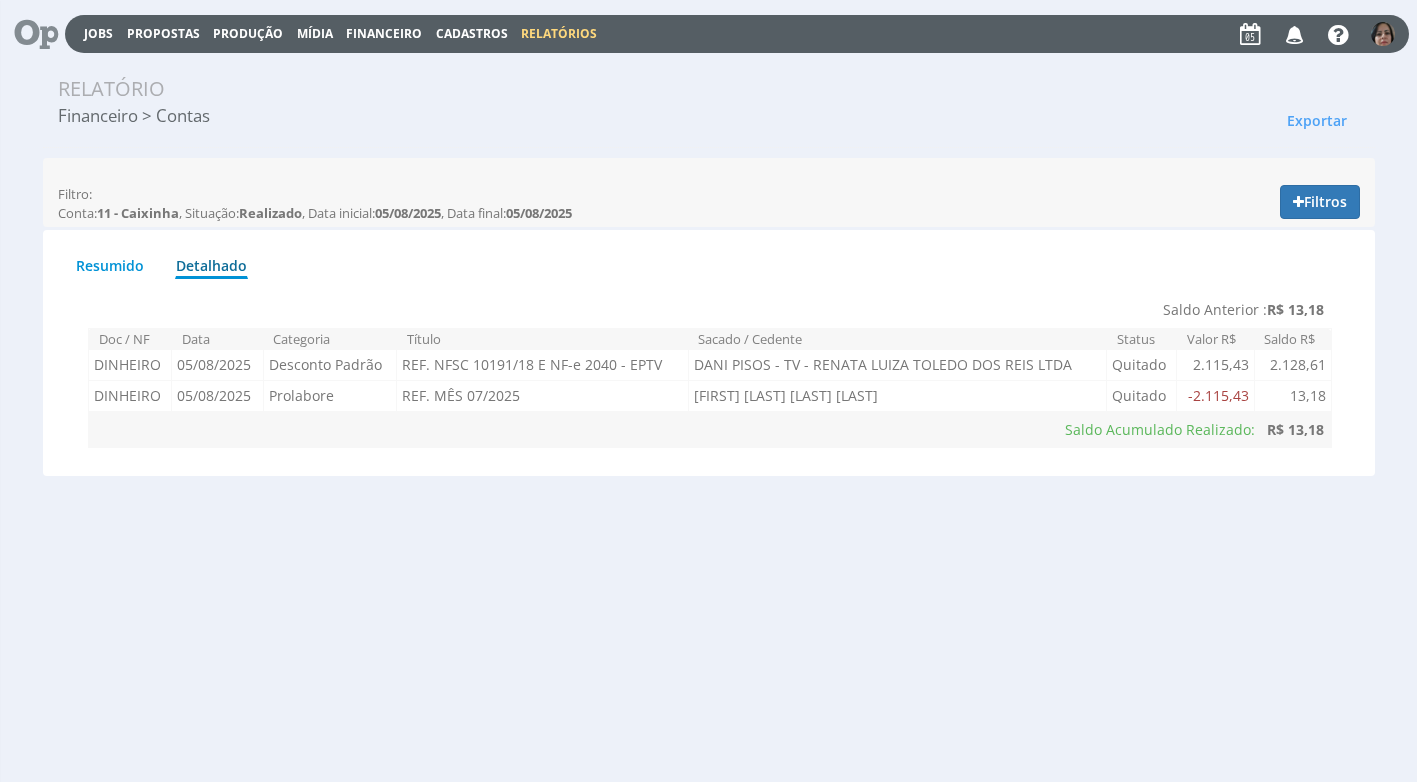 click at bounding box center (1383, 34) 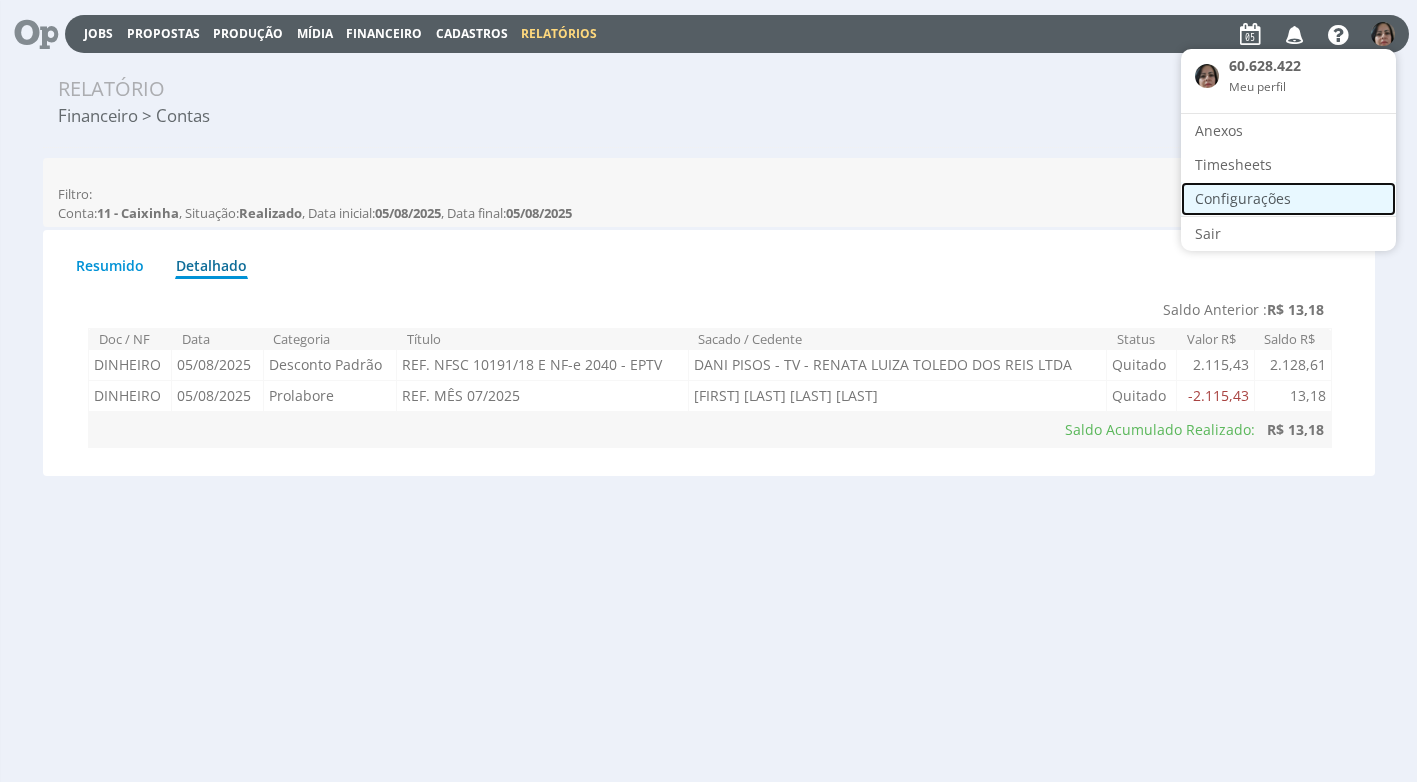 click on "Configurações" at bounding box center [1288, 199] 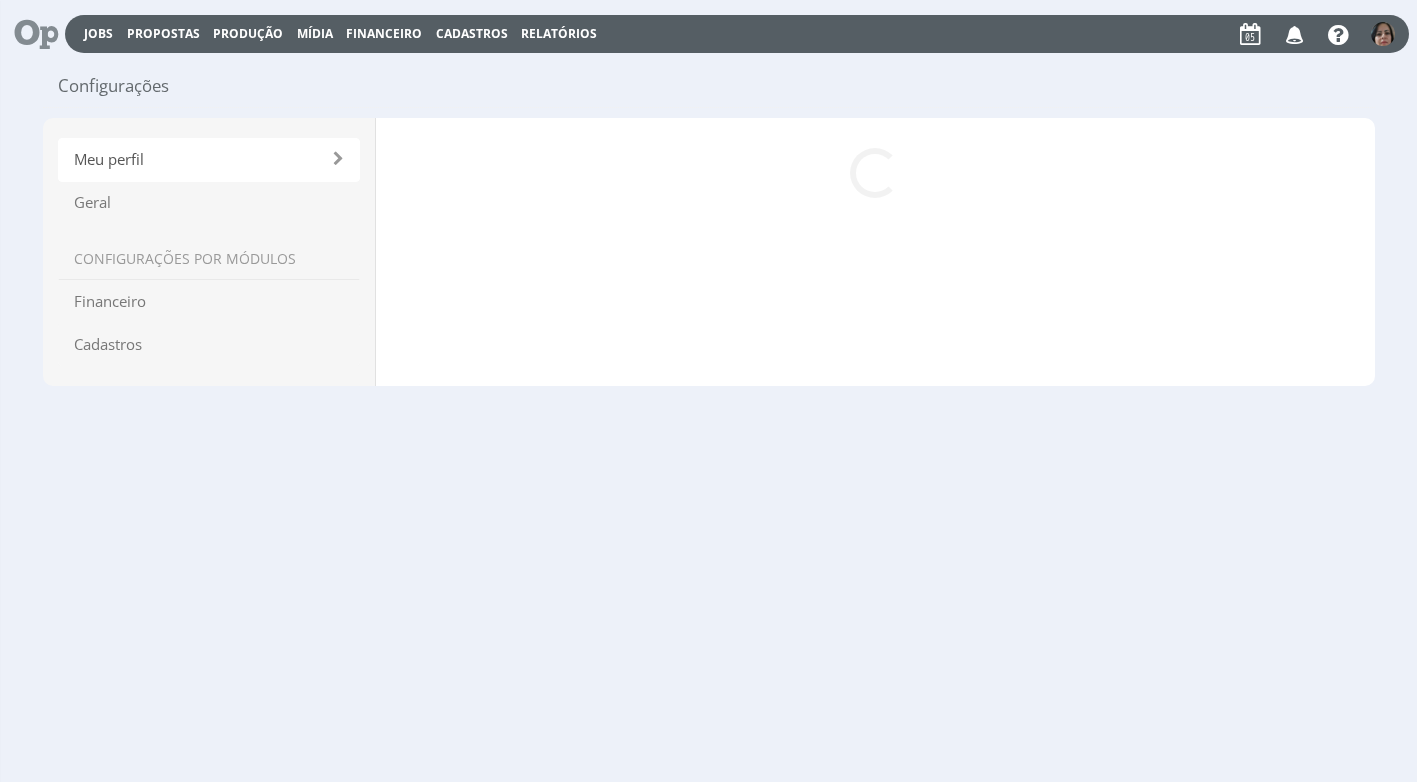 scroll, scrollTop: 0, scrollLeft: 0, axis: both 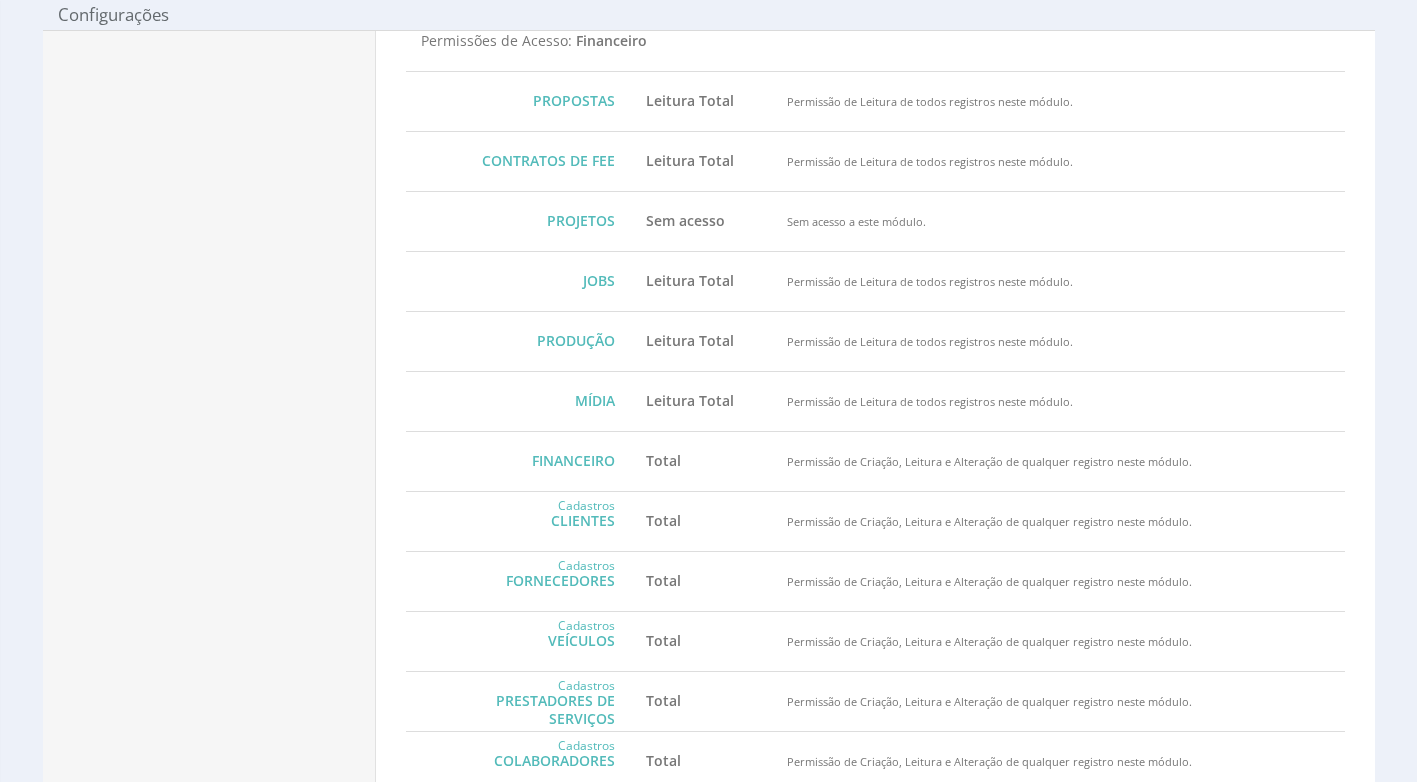 click on "Configurações
Configurações
Meu perfil
Geral
CONFIGURAÇÕES POR MÓDULOS
Propostas
Produção
Mídia
Financeiro" at bounding box center (708, 225) 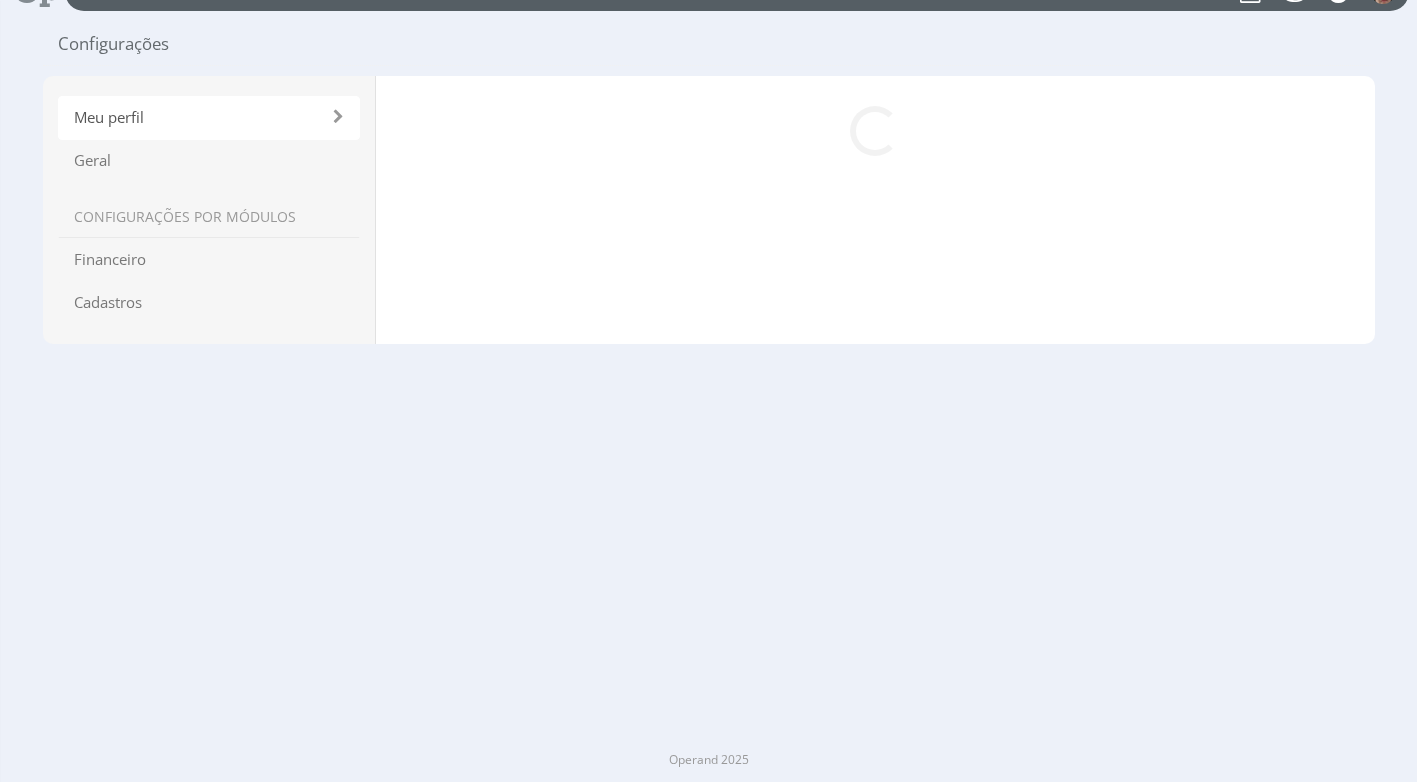 scroll, scrollTop: 0, scrollLeft: 0, axis: both 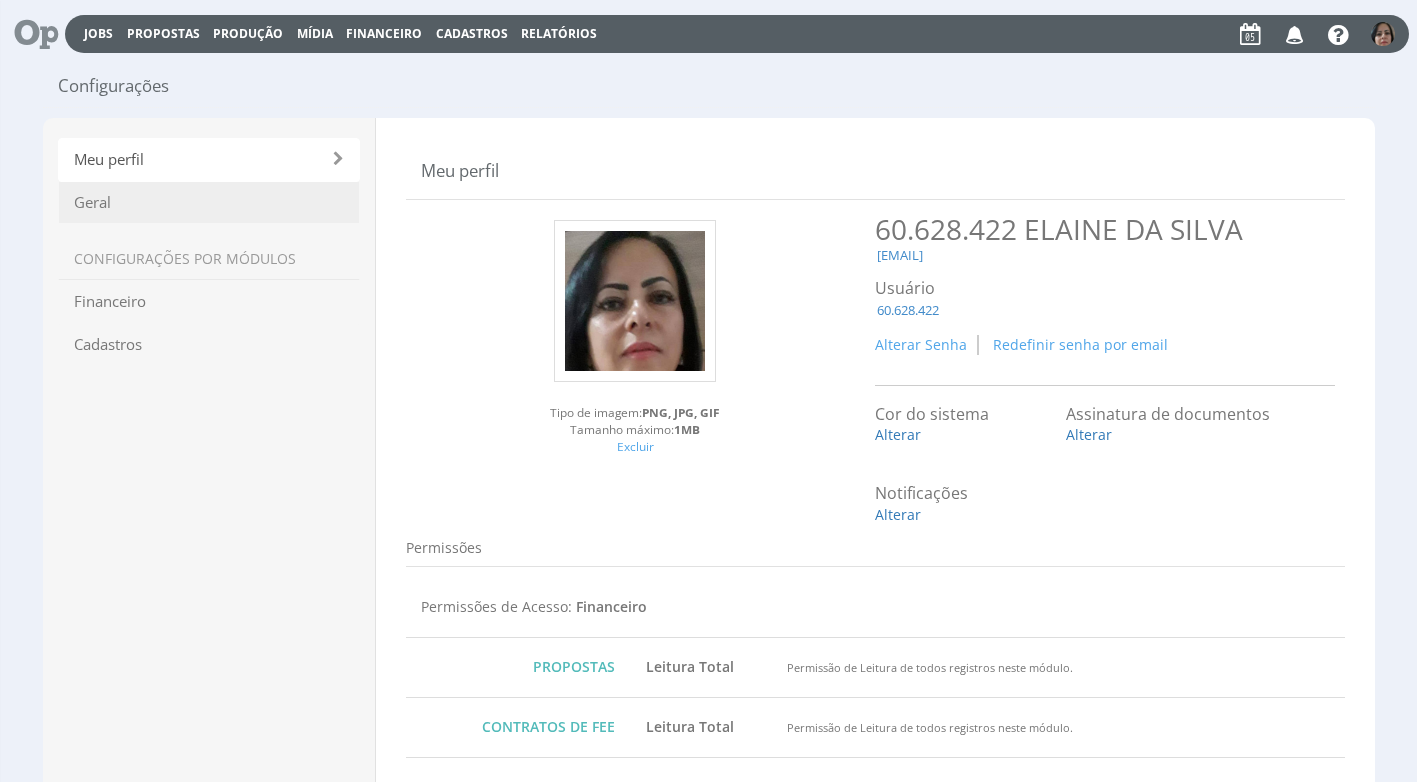 click on "Geral" at bounding box center [209, 202] 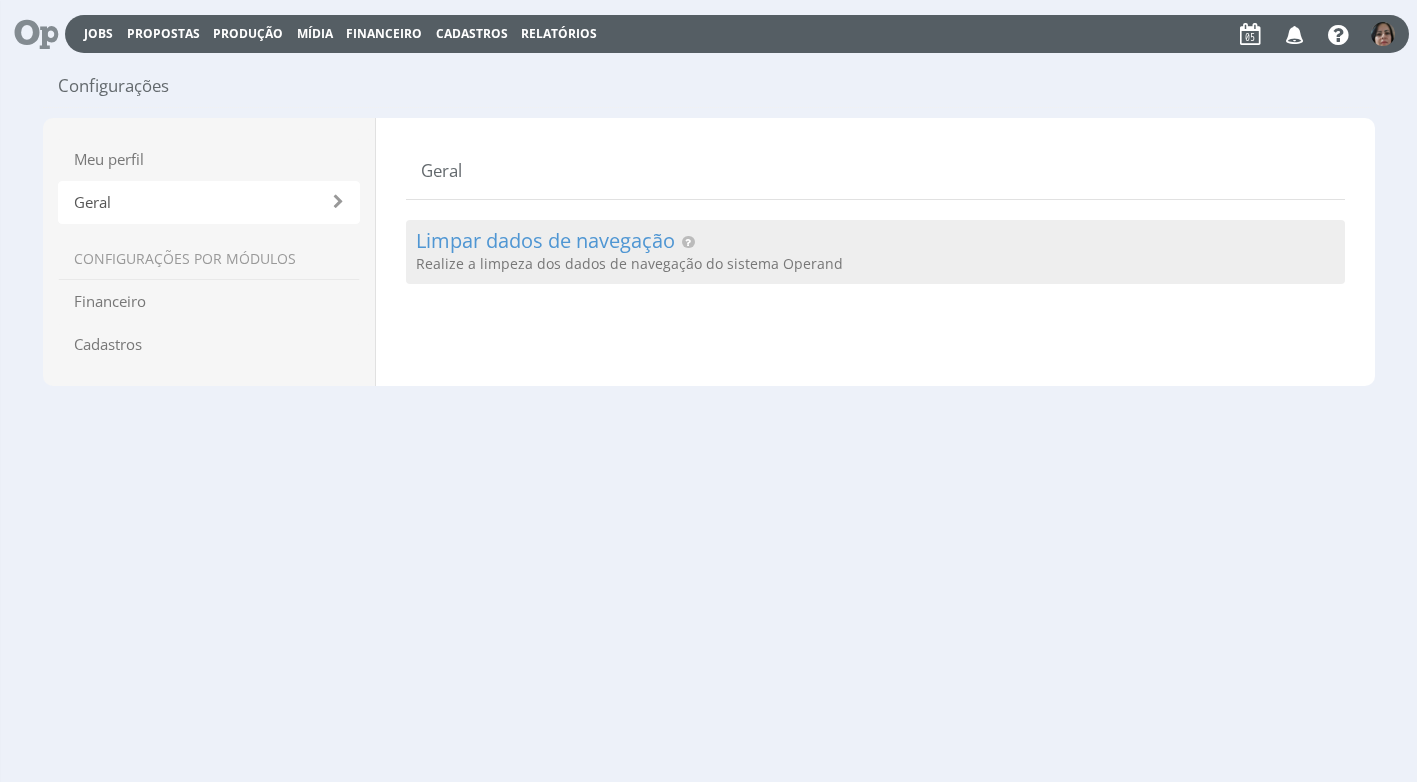 click on "Limpar dados de navegação
Realize a limpeza dos dados de navegação do sistema Operand" at bounding box center (875, 252) 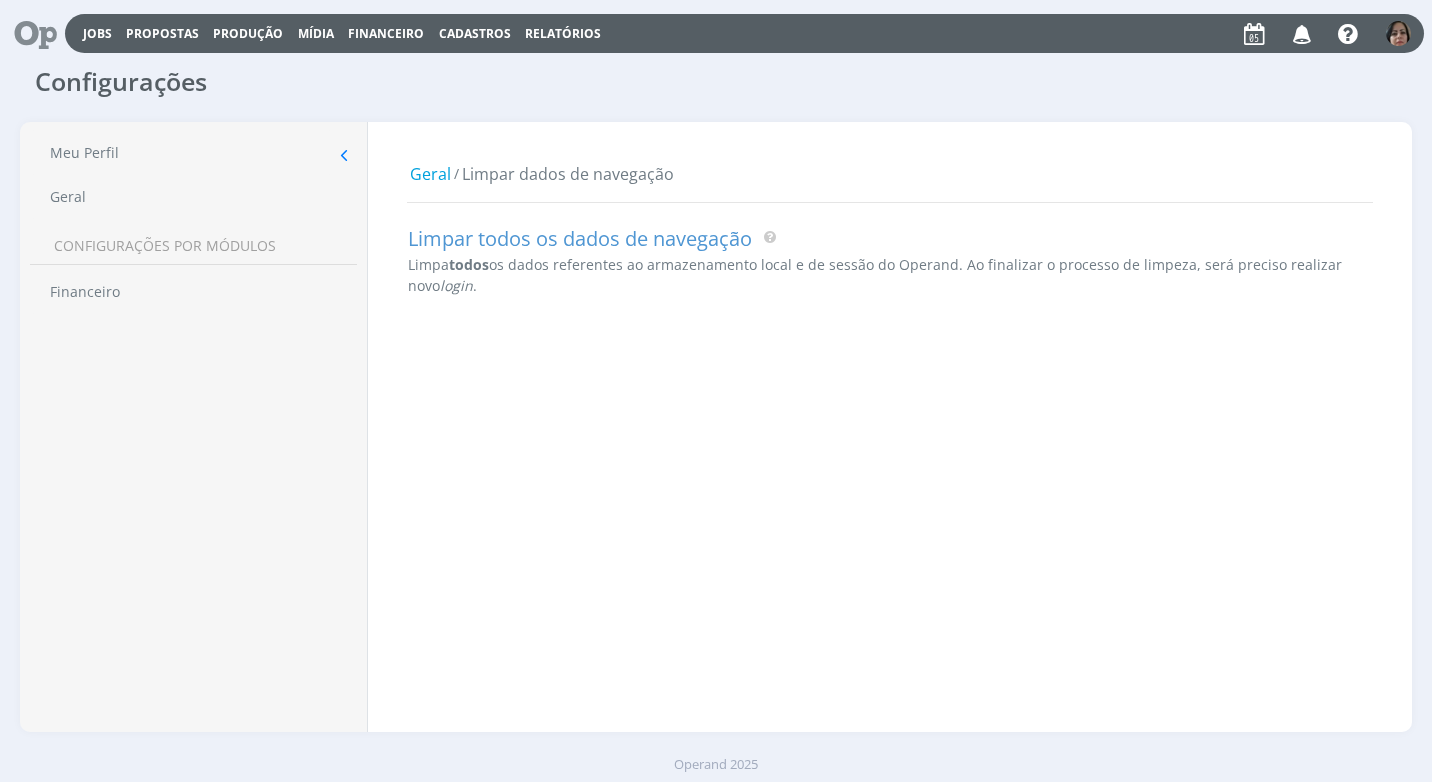 scroll, scrollTop: 0, scrollLeft: 0, axis: both 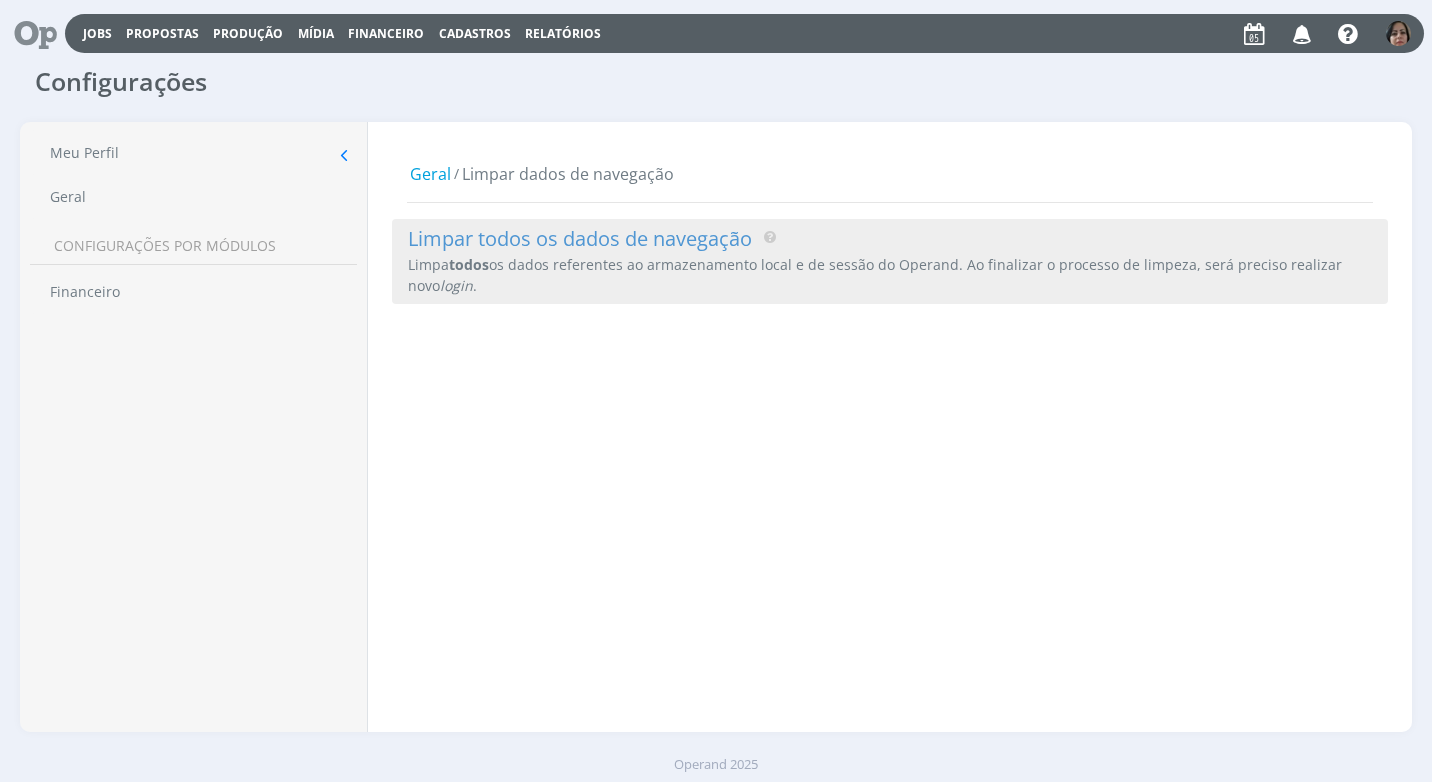click on "todos" at bounding box center [469, 264] 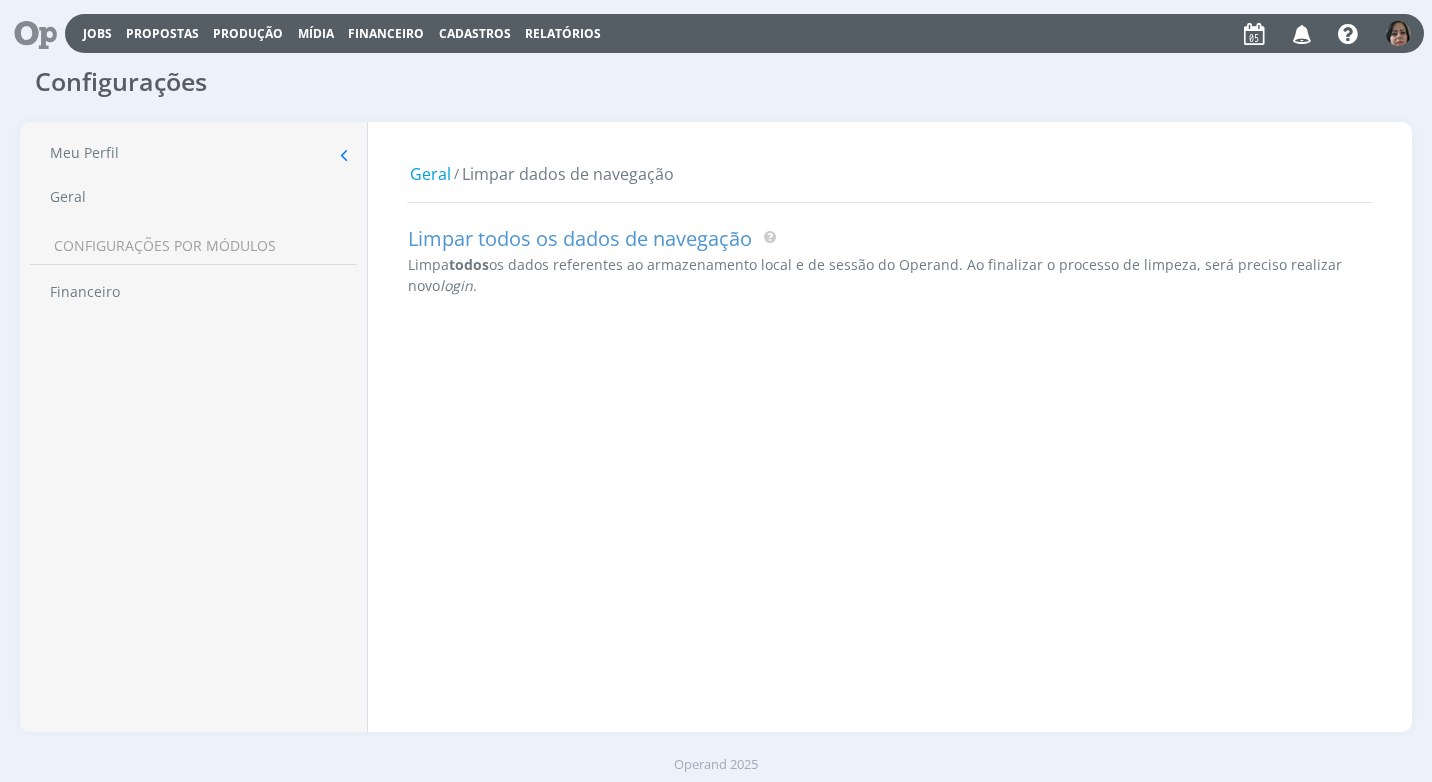 click at bounding box center (1398, 33) 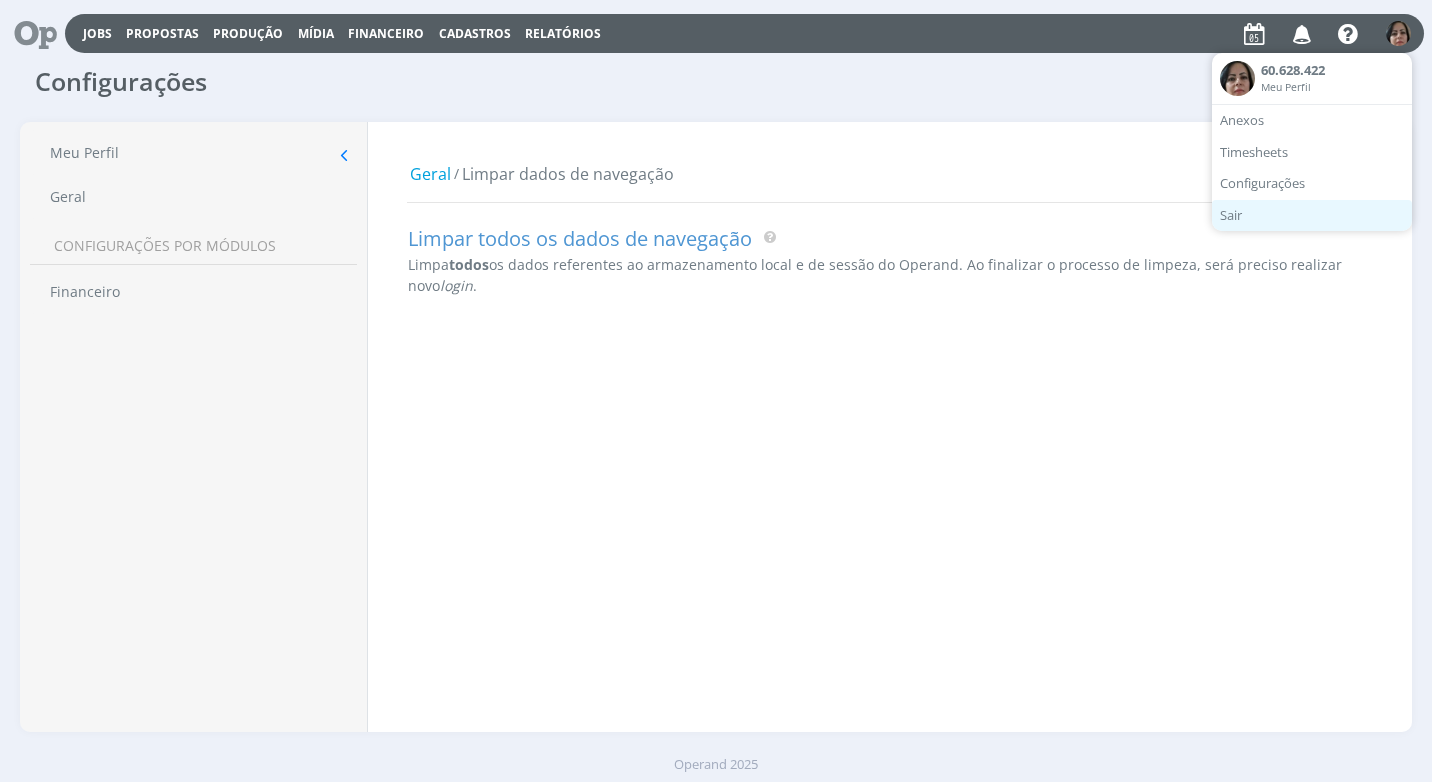 click on "Sair" at bounding box center (1312, 216) 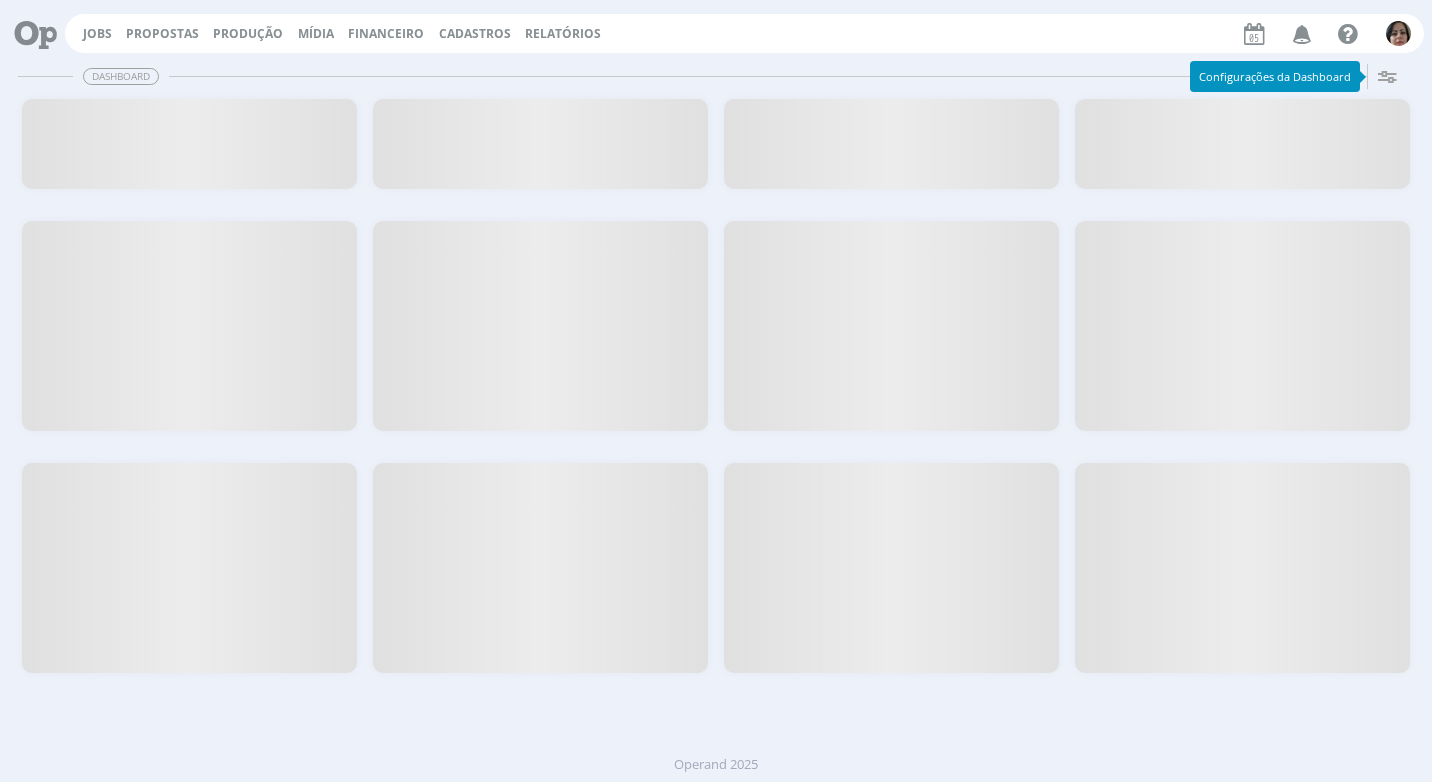 scroll, scrollTop: 0, scrollLeft: 0, axis: both 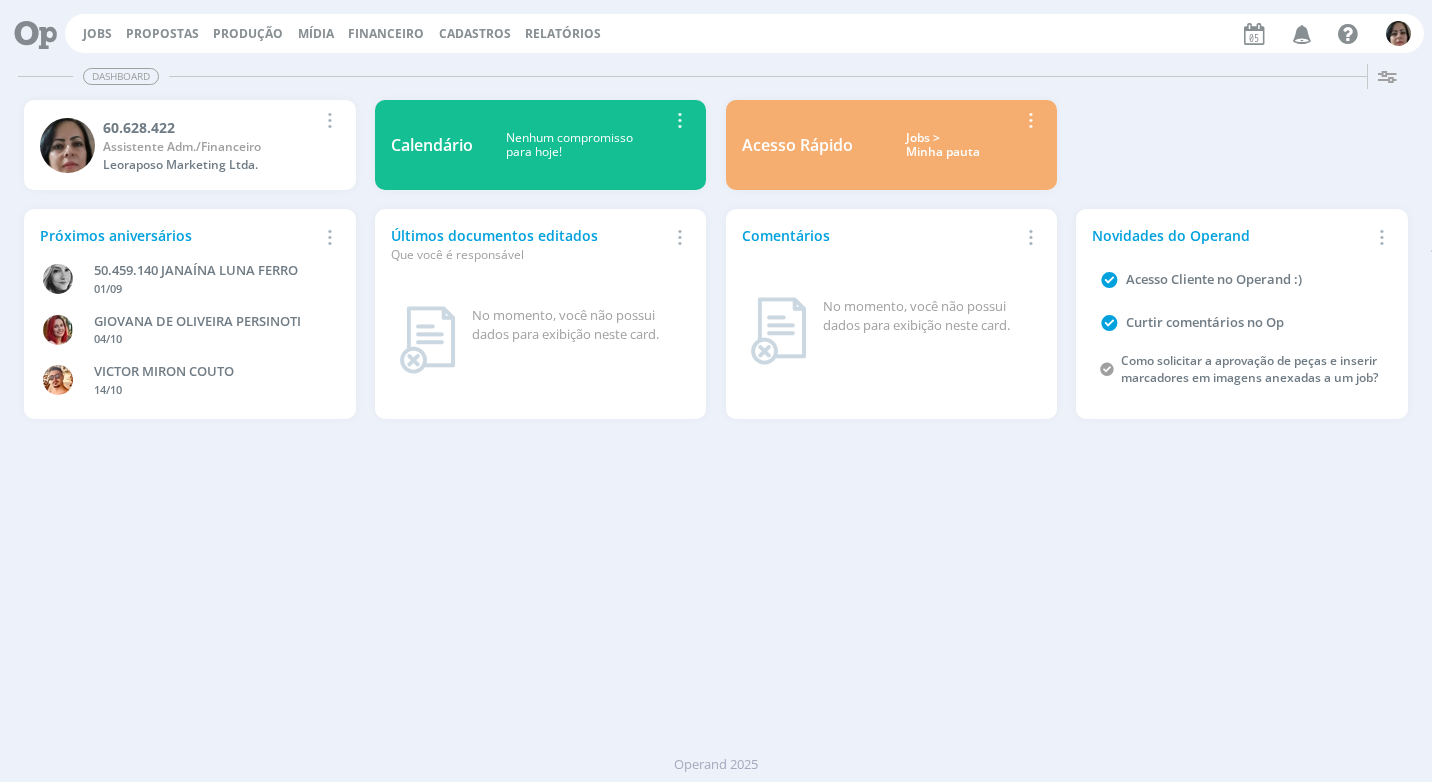 click on "Financeiro" at bounding box center [386, 33] 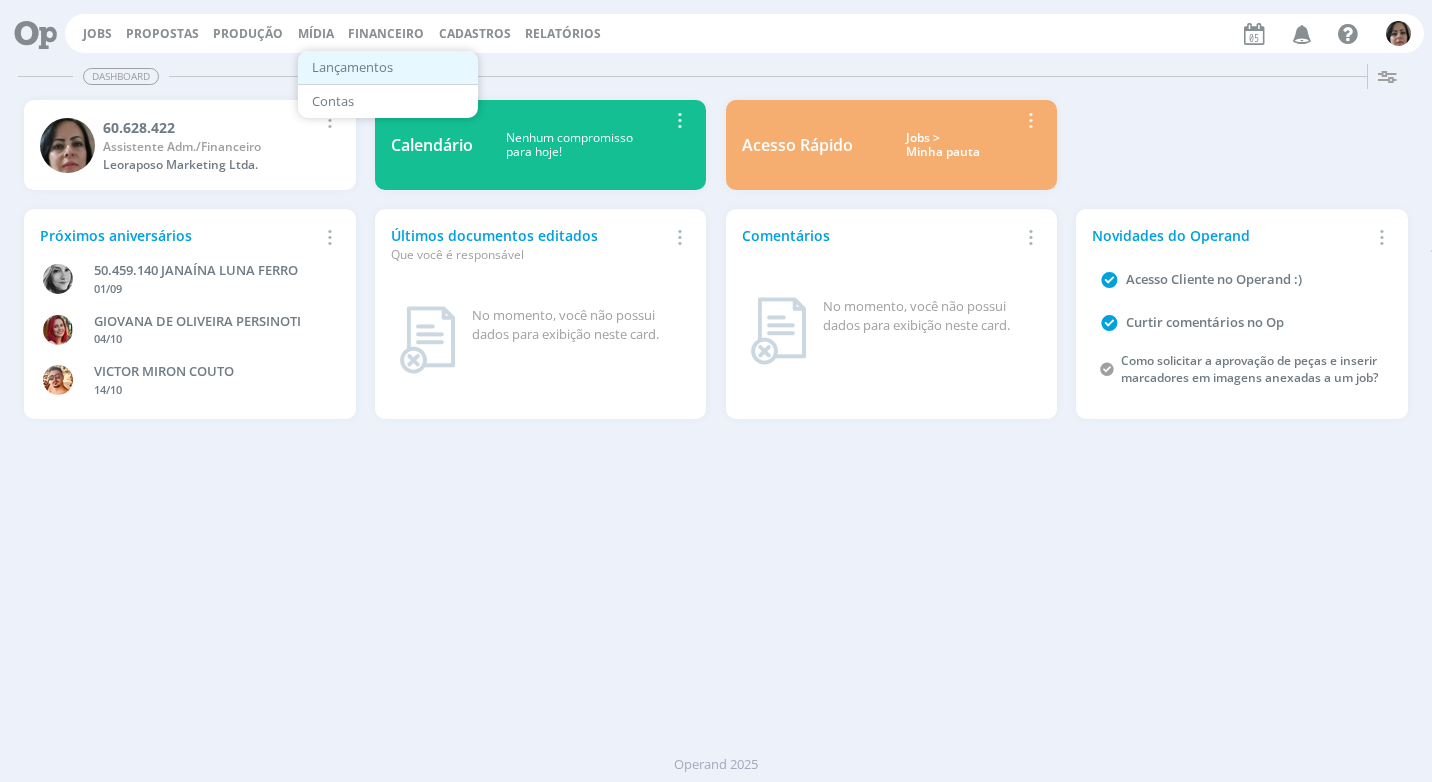 click on "Lançamentos" at bounding box center [388, 67] 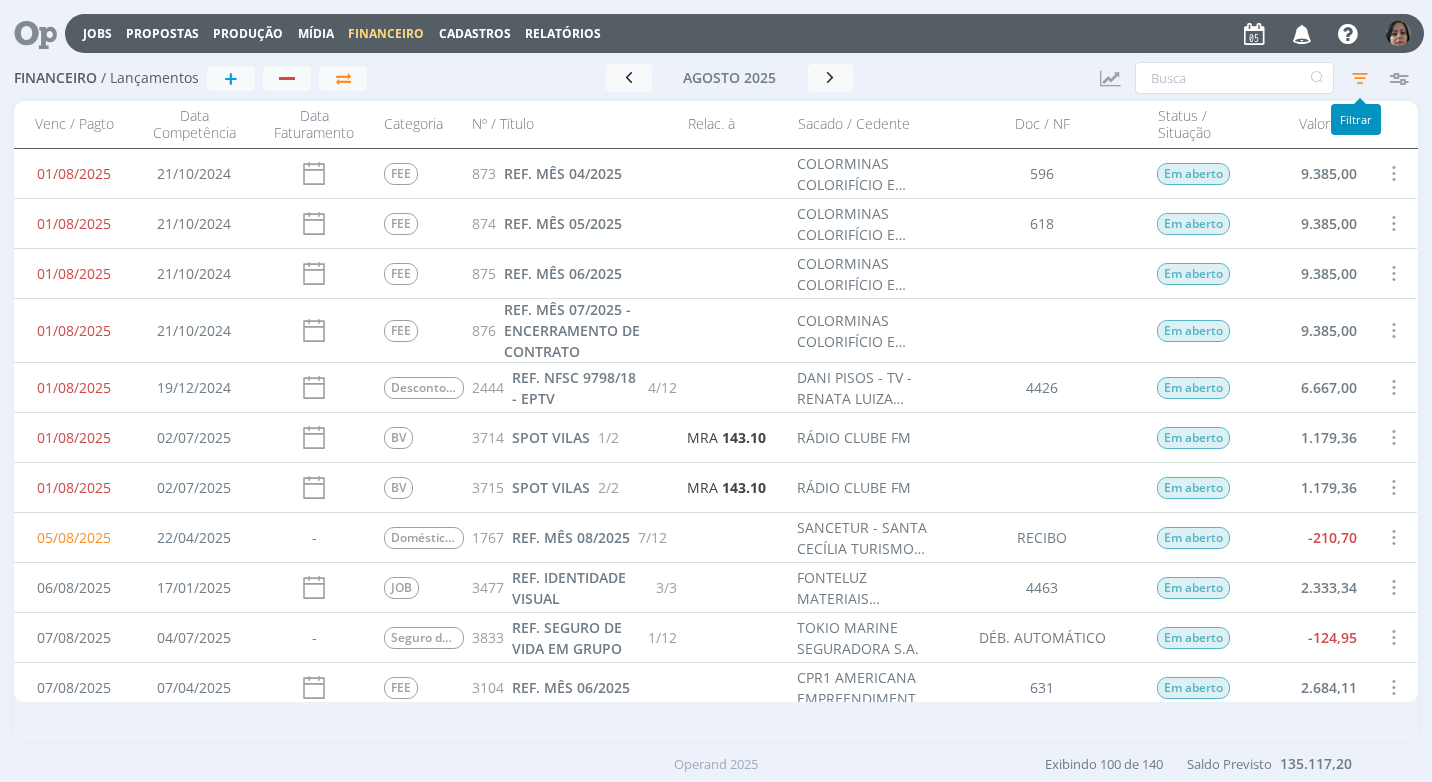click at bounding box center (1360, 78) 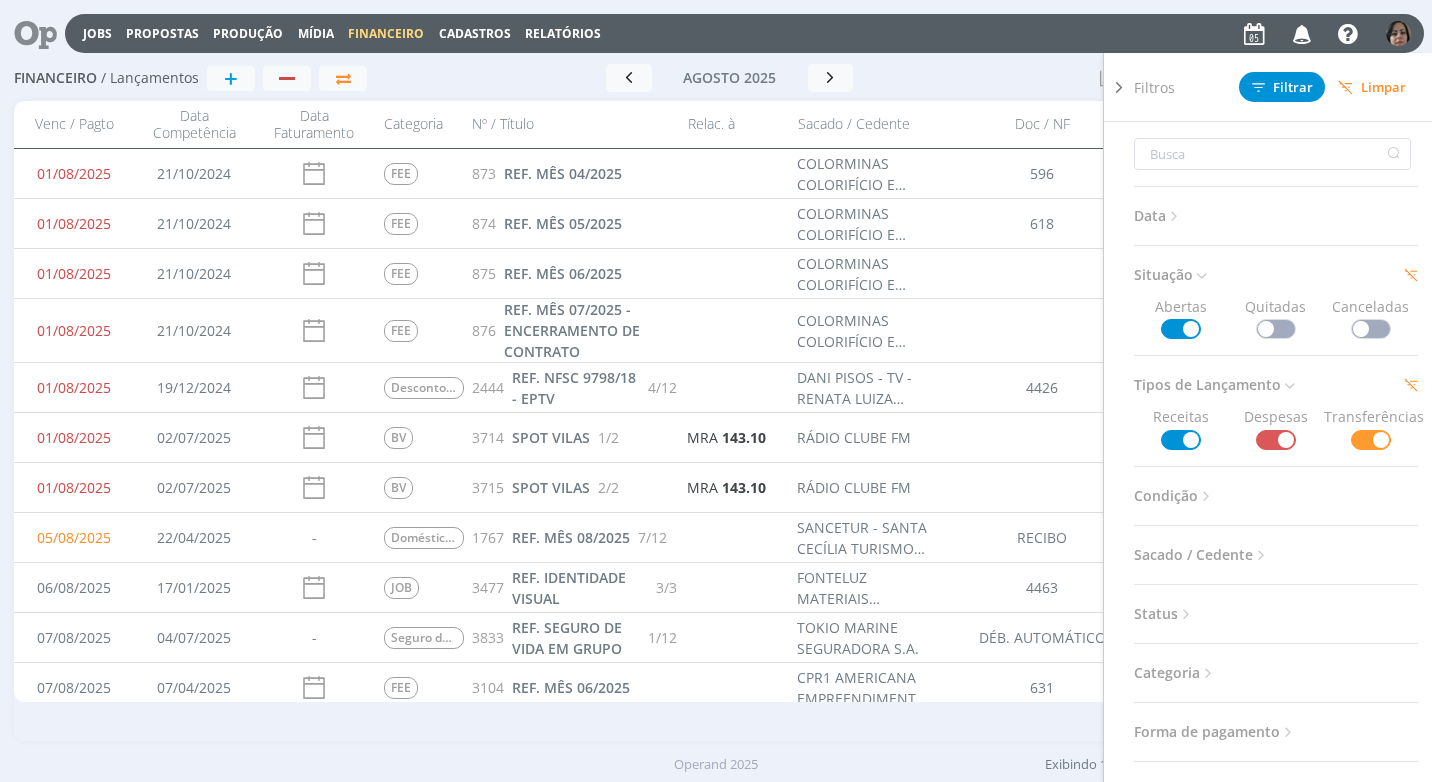 drag, startPoint x: 1176, startPoint y: 319, endPoint x: 1186, endPoint y: 344, distance: 26.925823 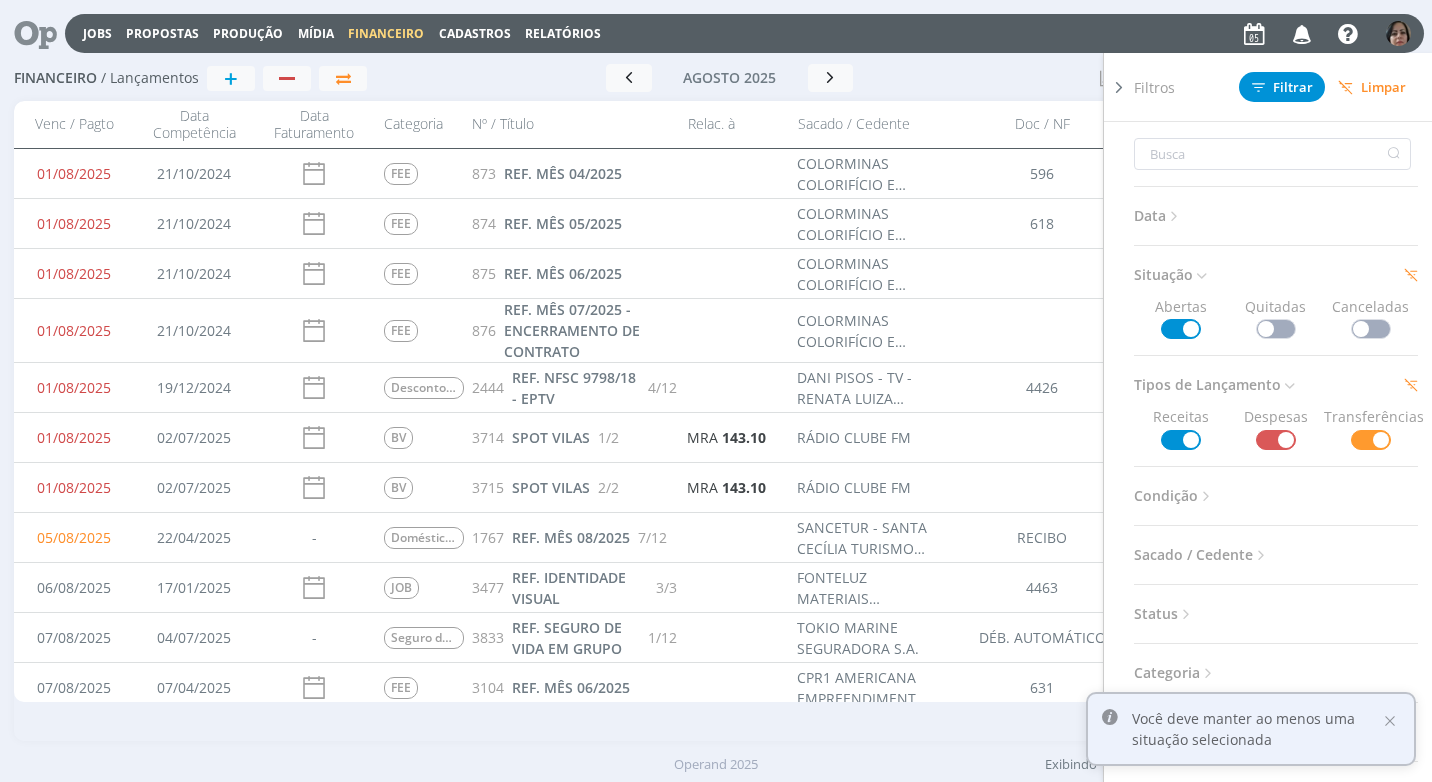 click at bounding box center (1276, 329) 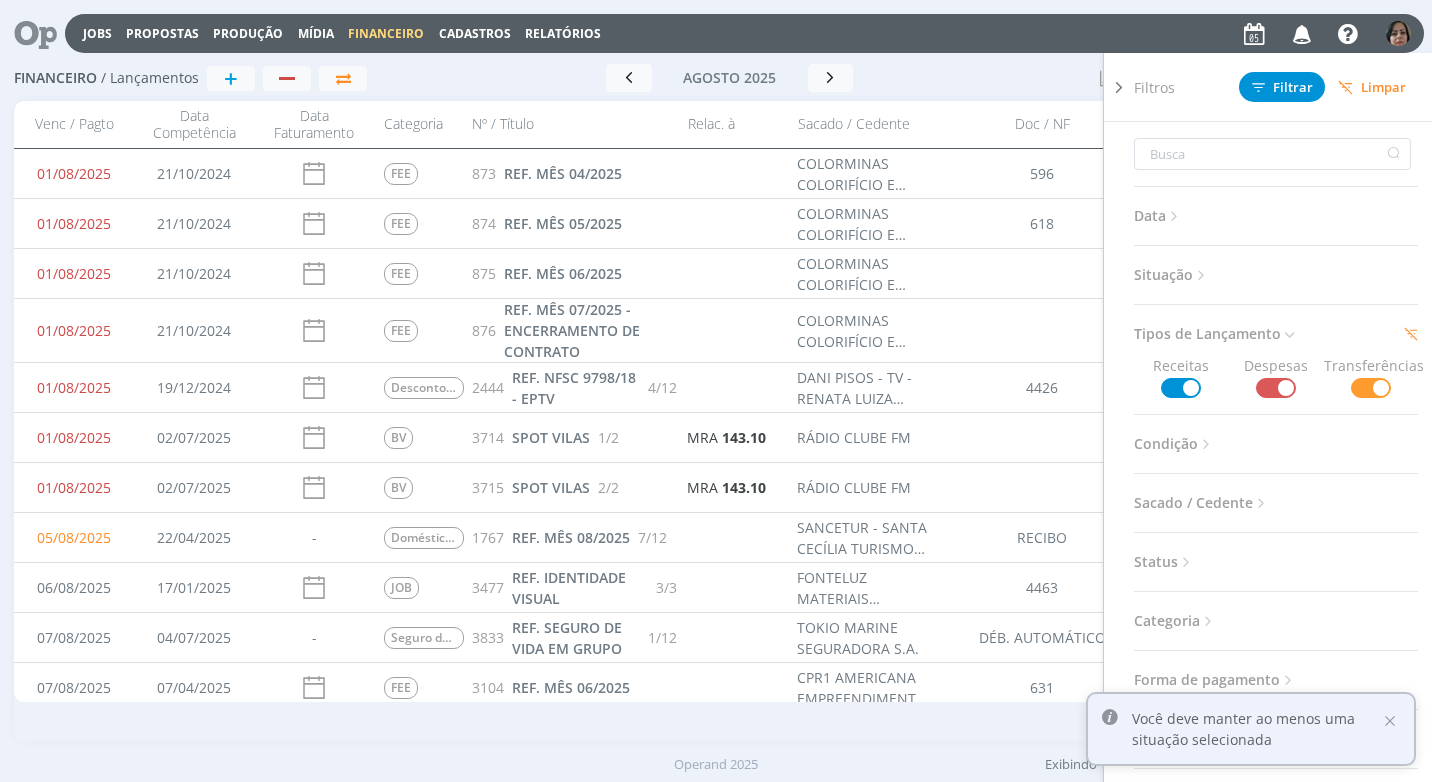 click at bounding box center (1201, 275) 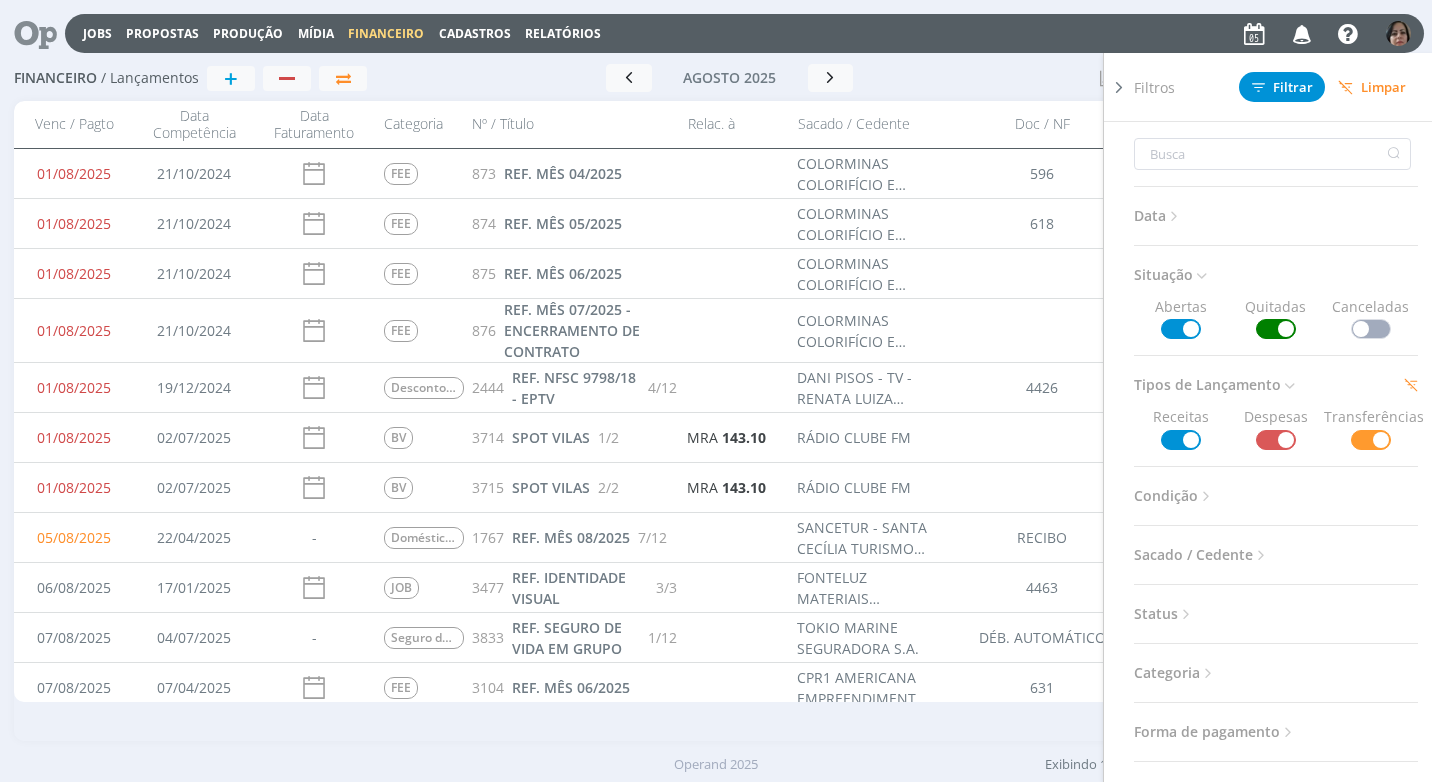 click at bounding box center [1276, 329] 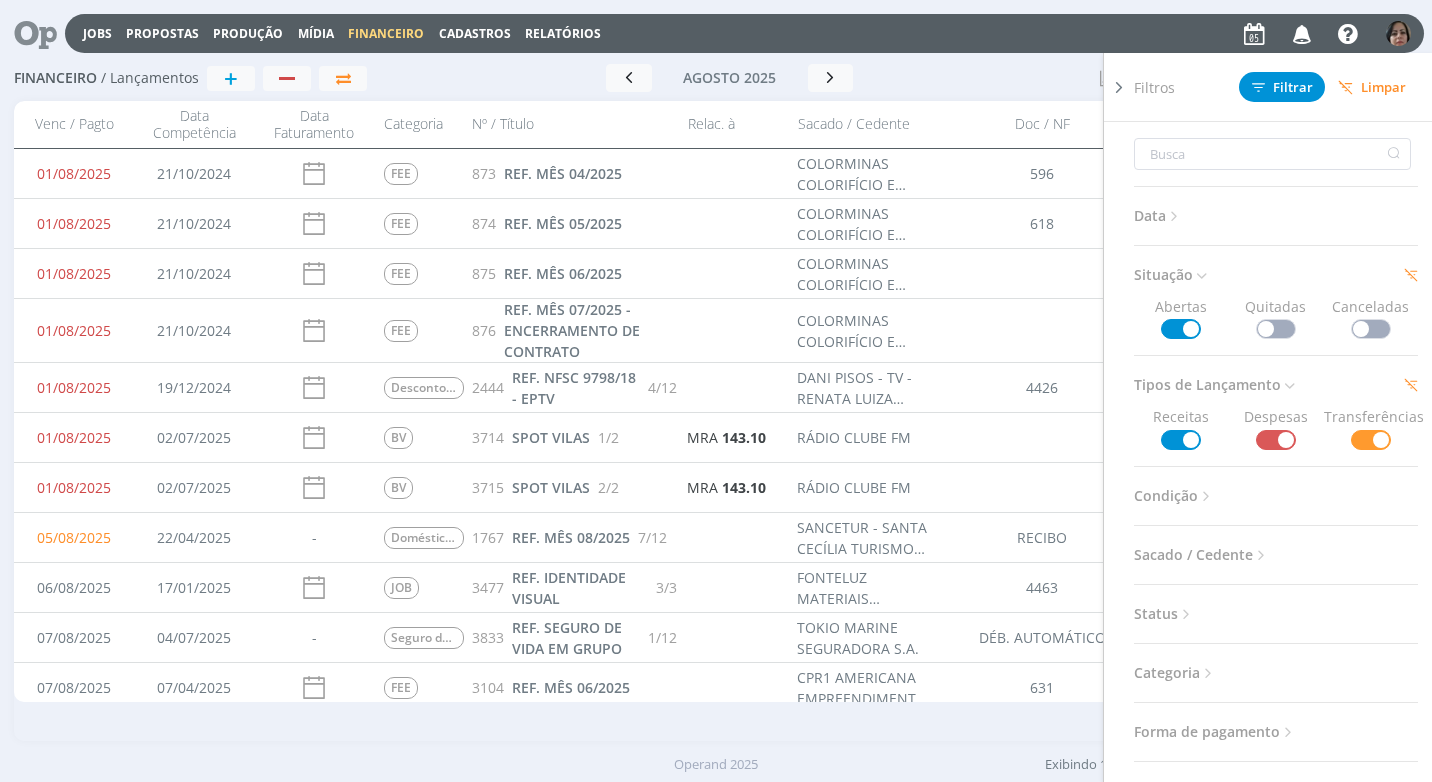 click at bounding box center (1276, 329) 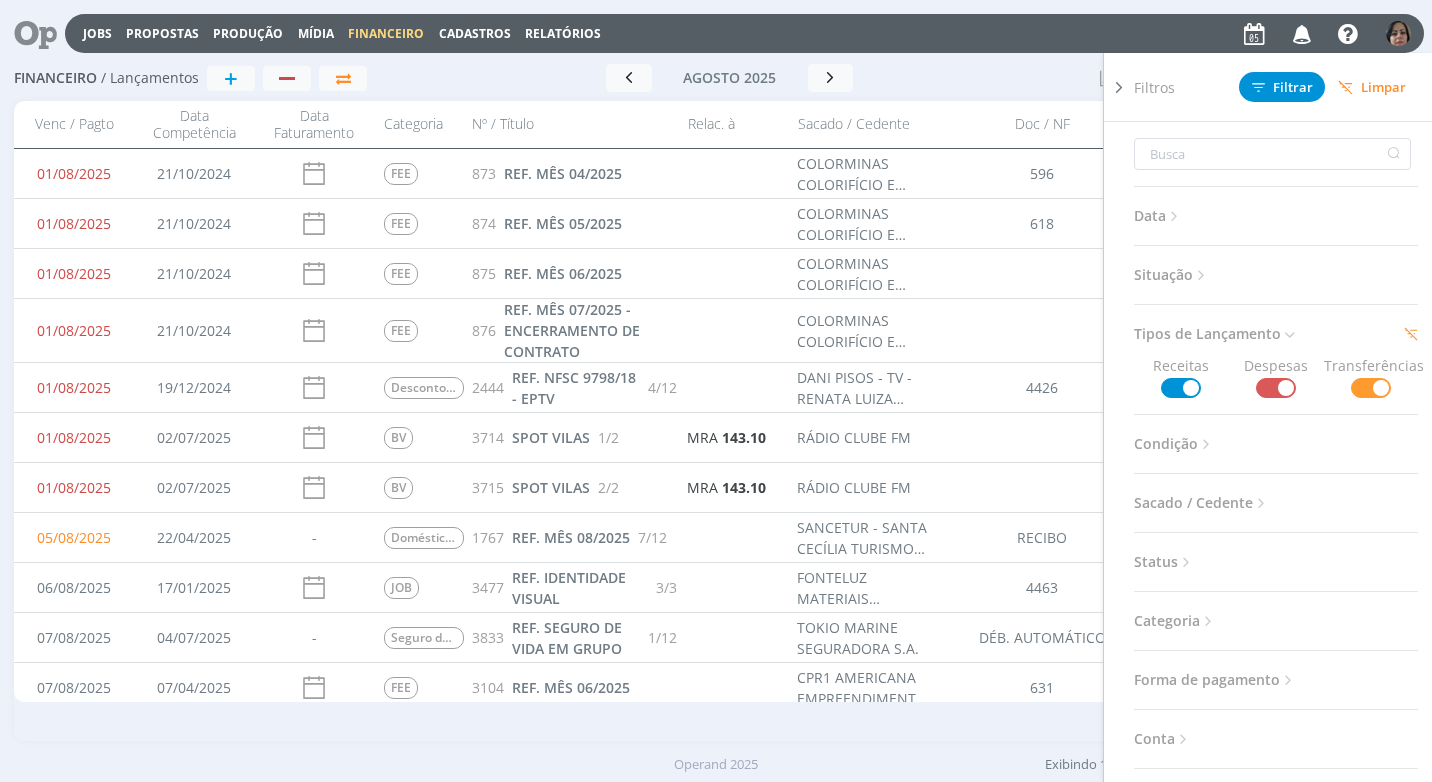 click at bounding box center (1201, 275) 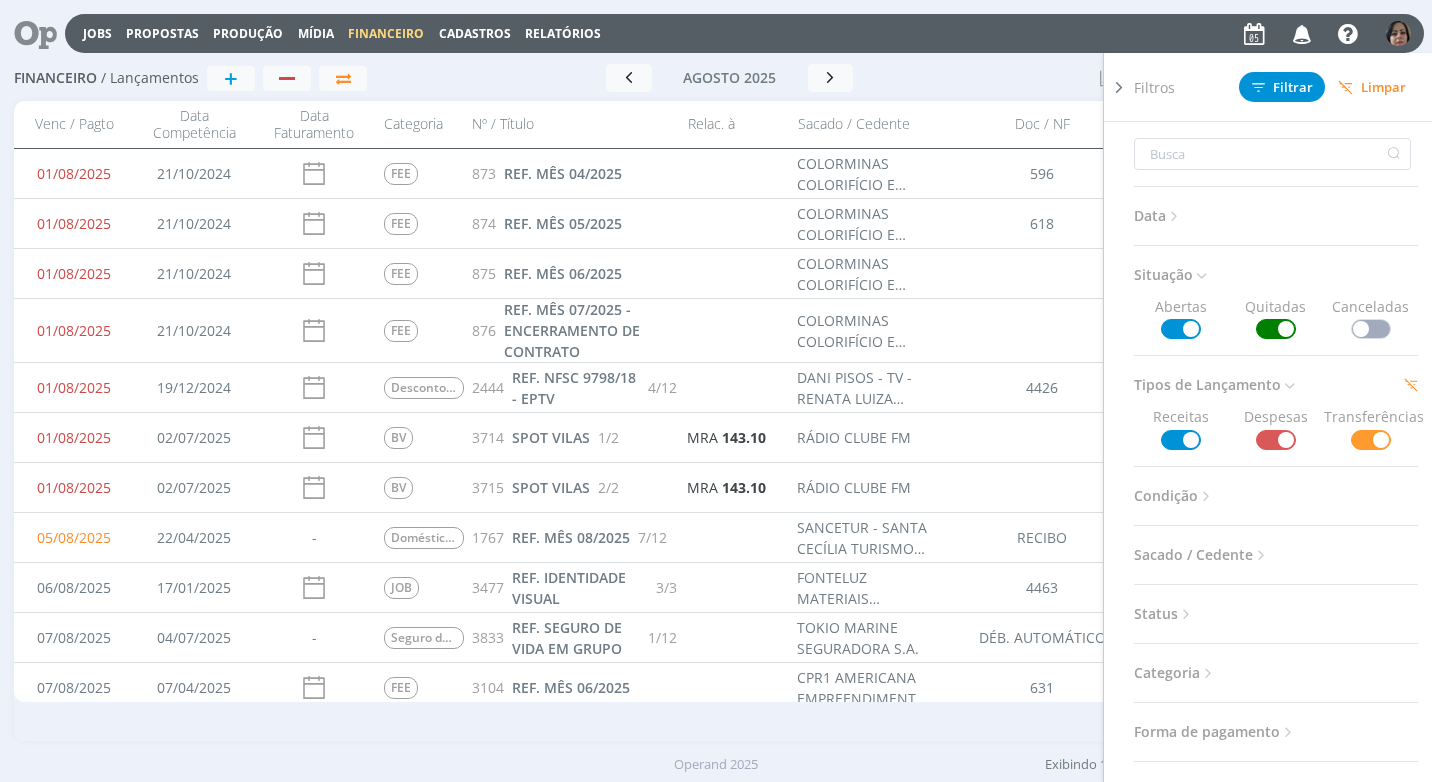 click at bounding box center [1181, 329] 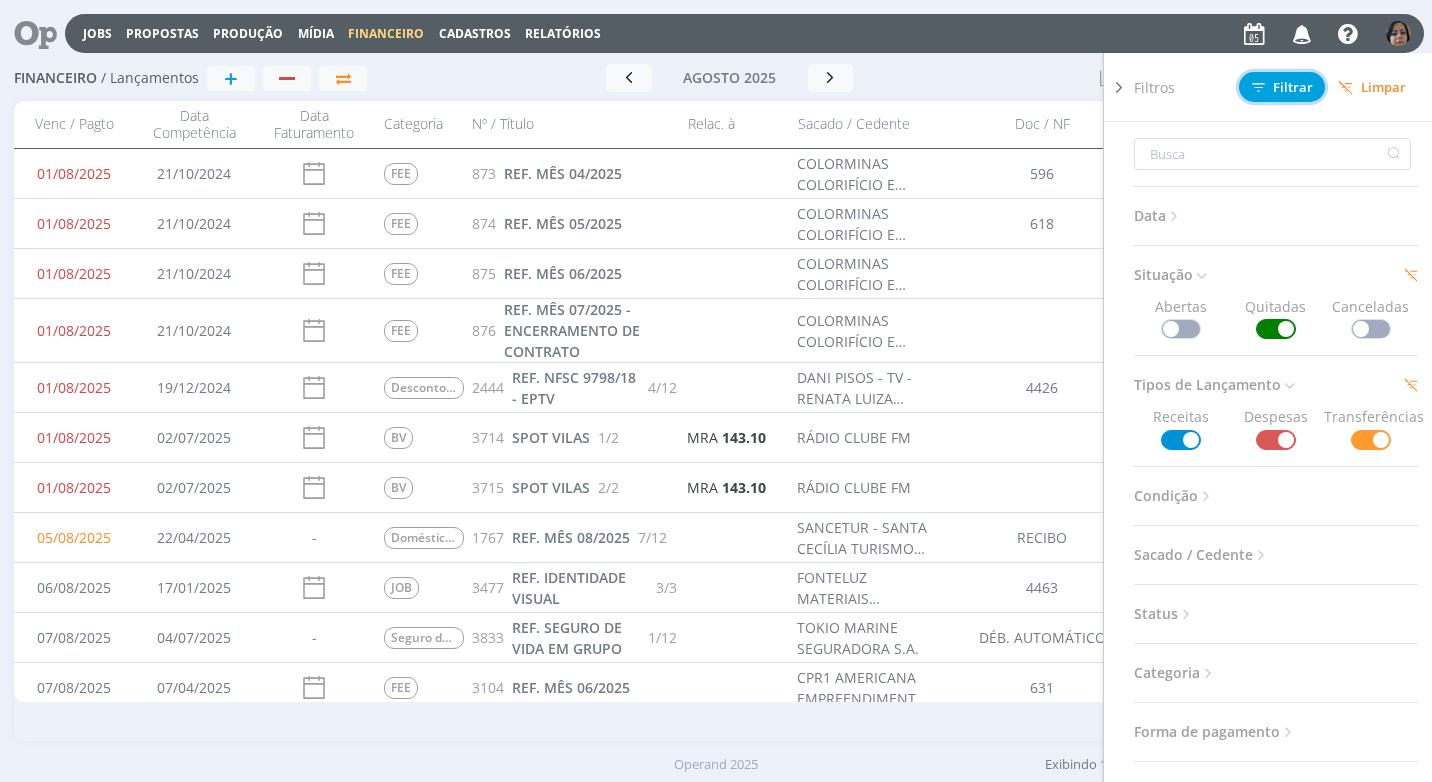 click on "Filtrar" at bounding box center (1282, 87) 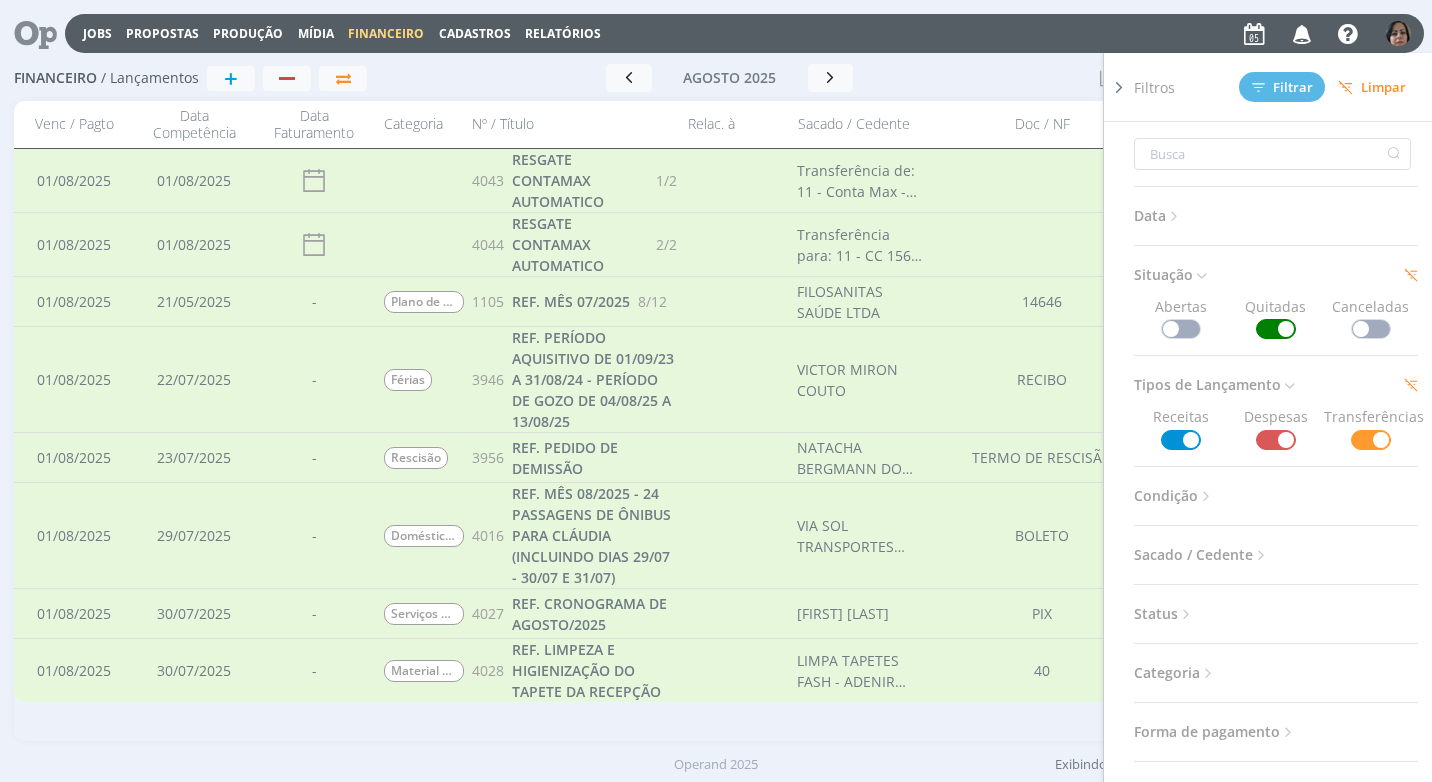 click at bounding box center [1119, 87] 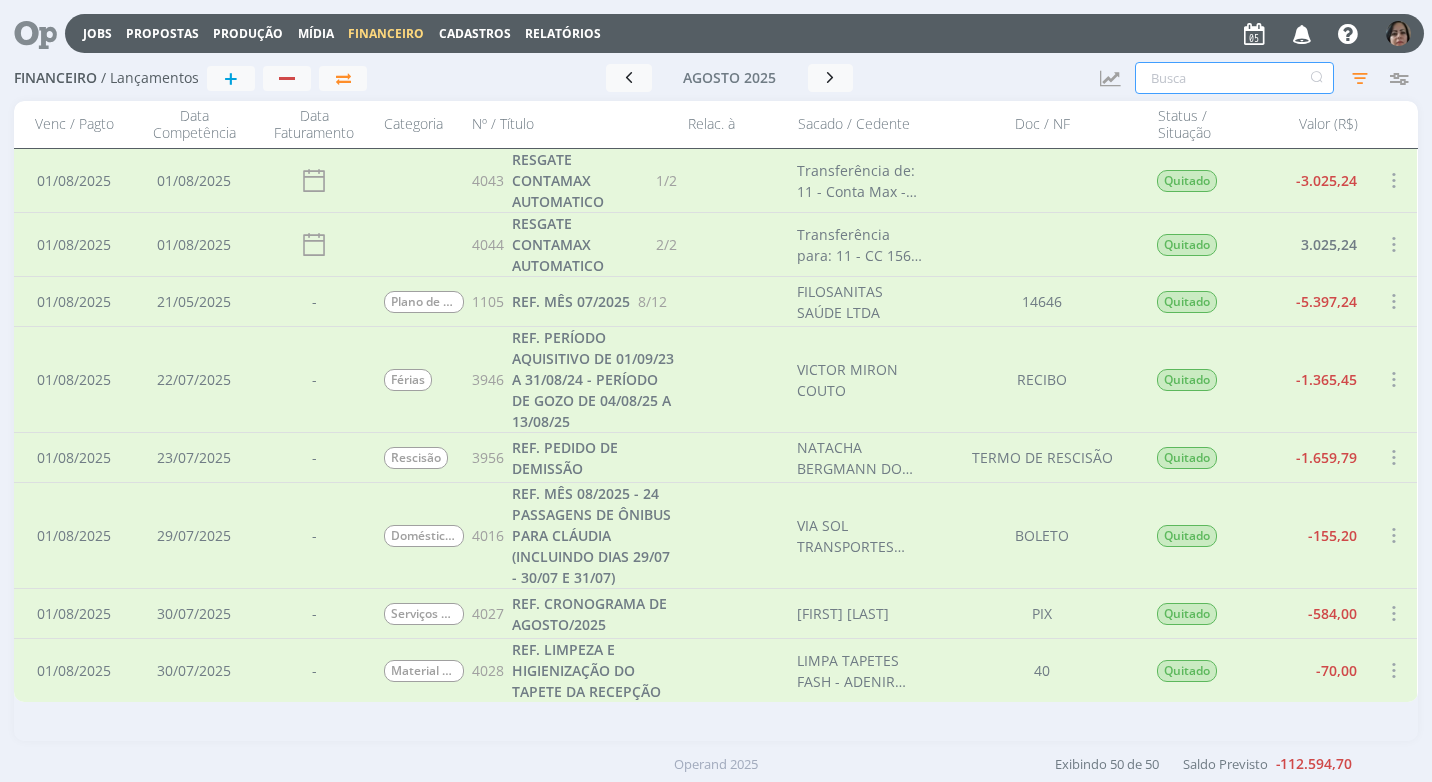click at bounding box center (1234, 78) 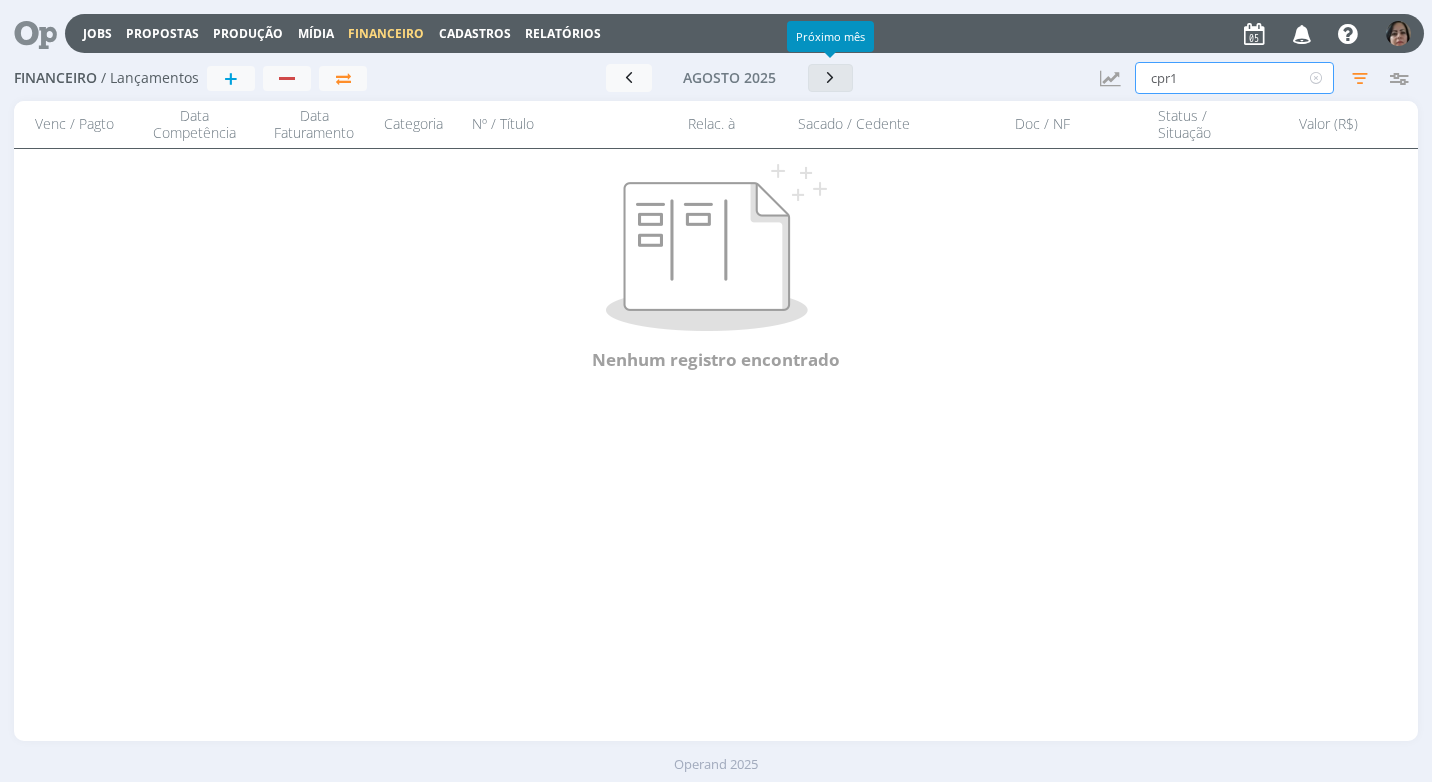 type on "cpr1" 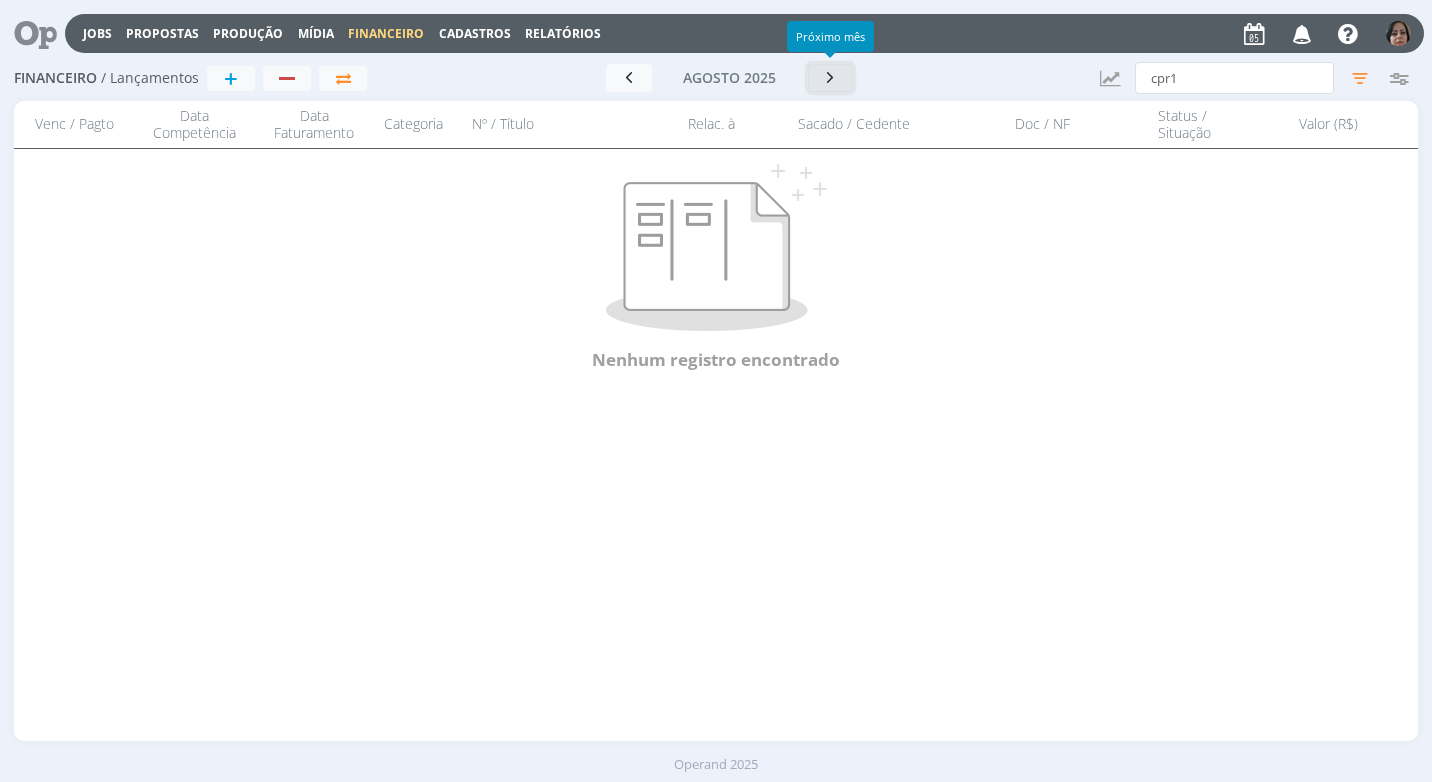 click at bounding box center (831, 77) 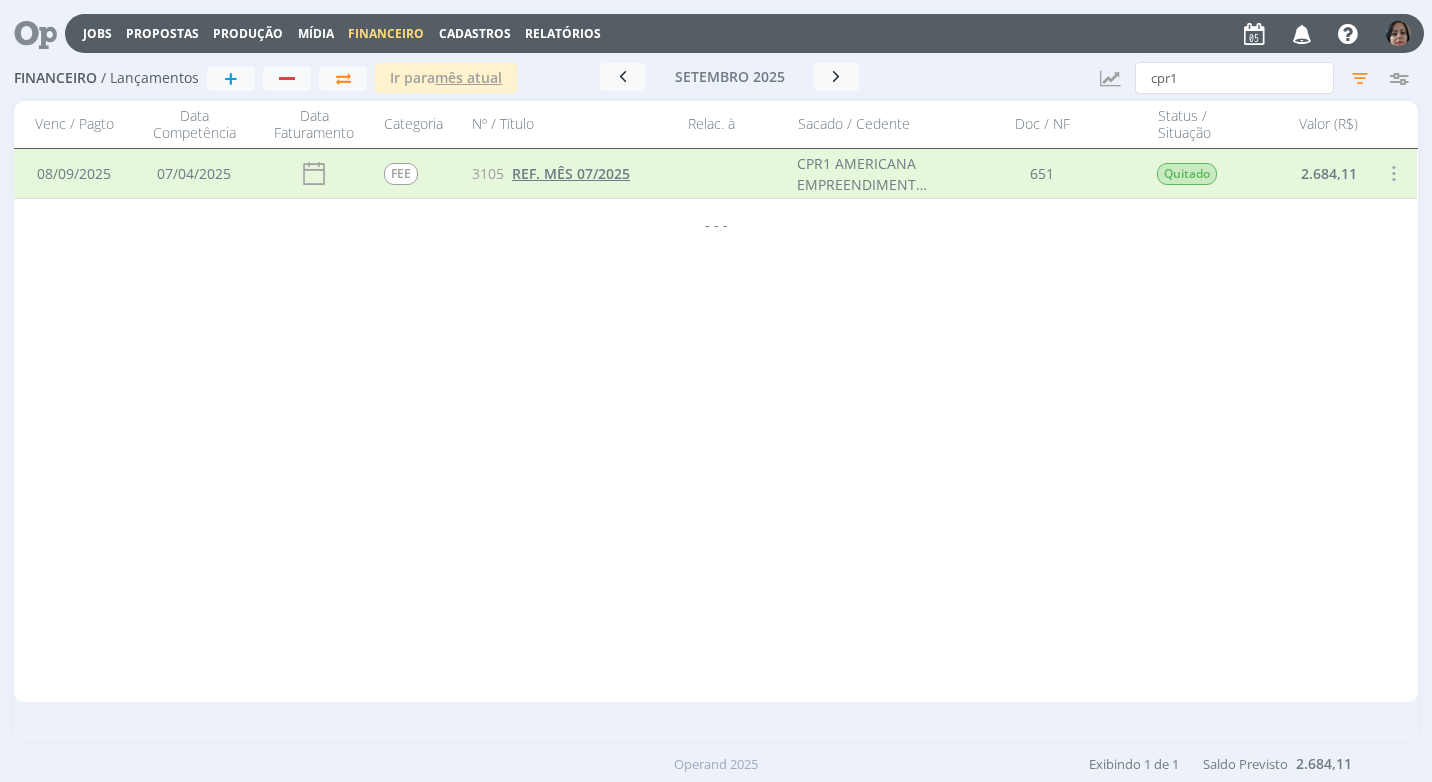 click on "REF. MÊS 07/2025" at bounding box center [571, 173] 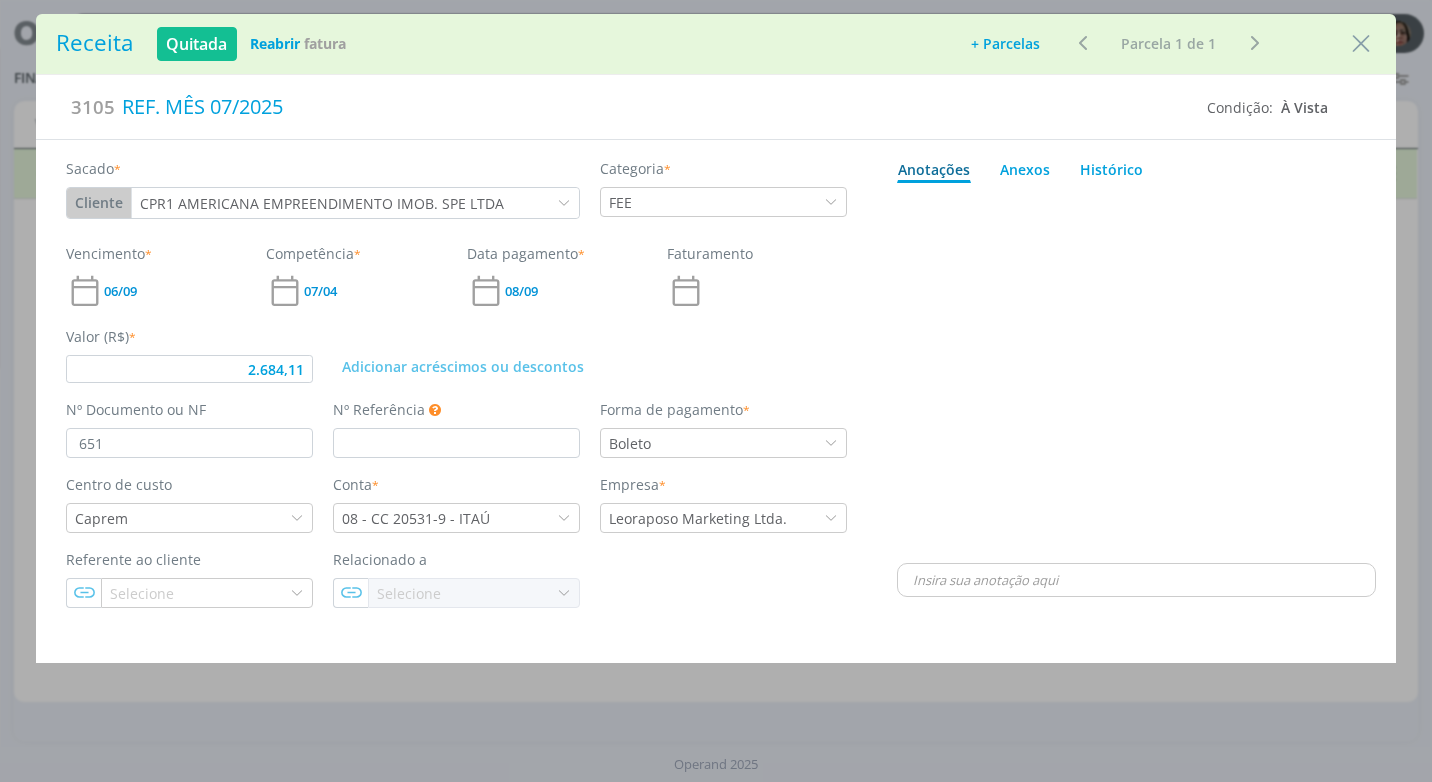 click on "Reabrir" at bounding box center [275, 43] 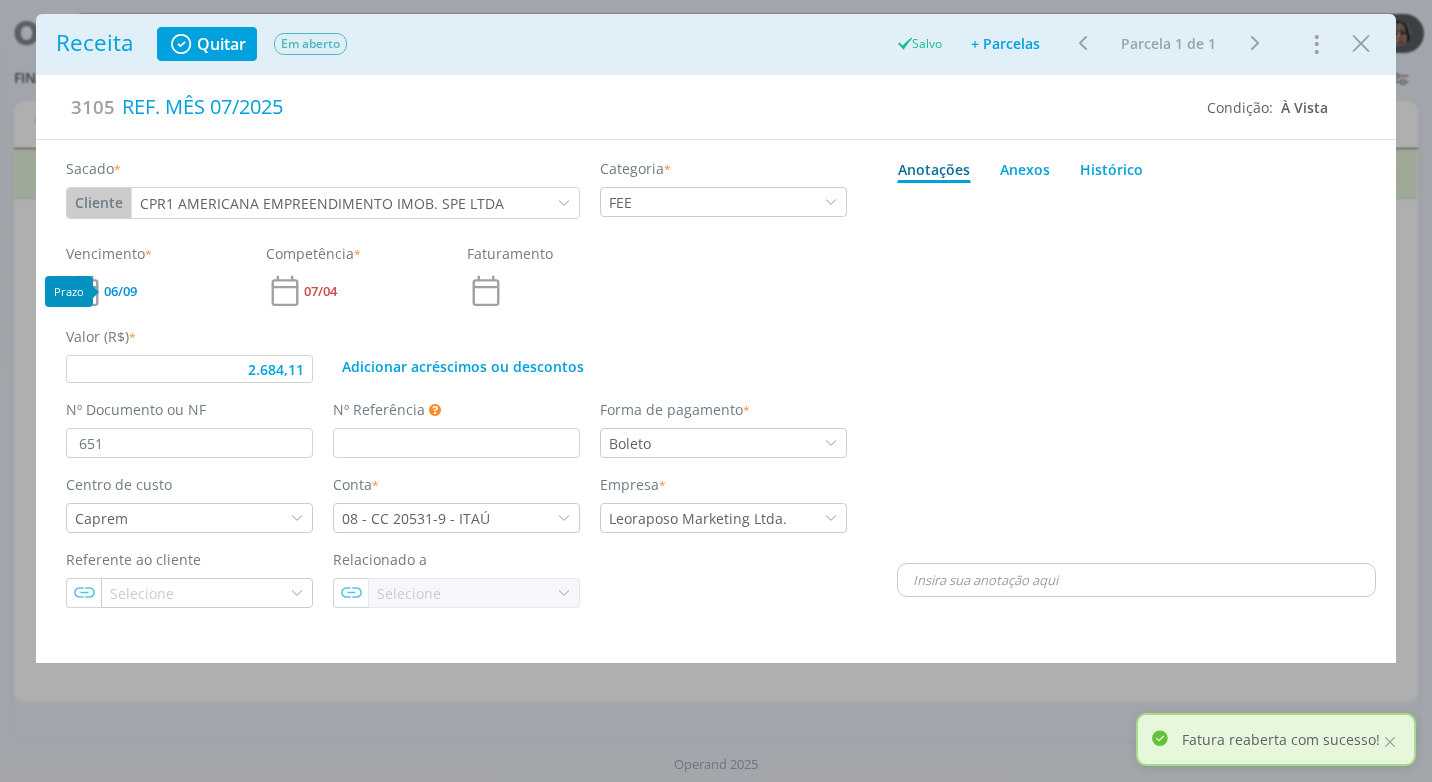 click on "06/09" at bounding box center (120, 291) 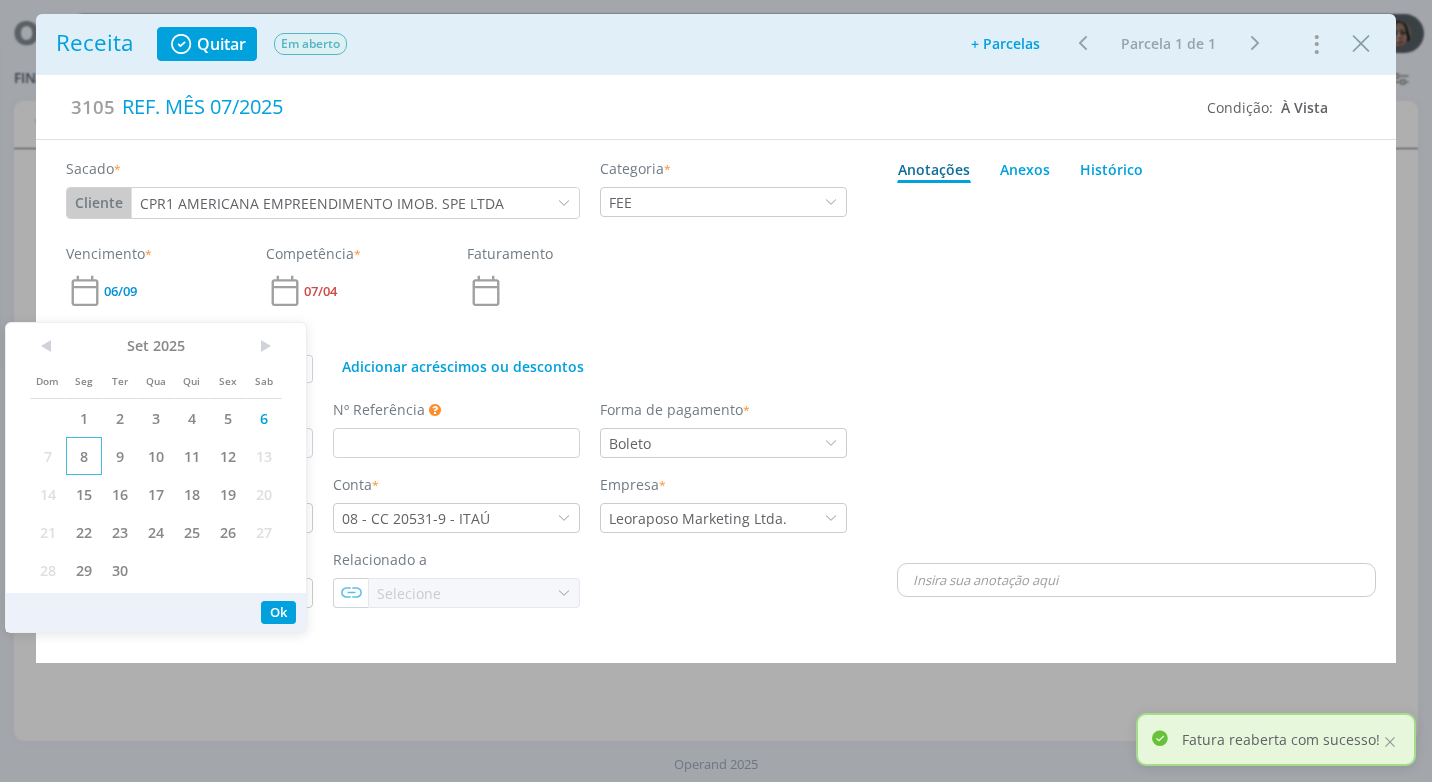 click on "8" at bounding box center (84, 456) 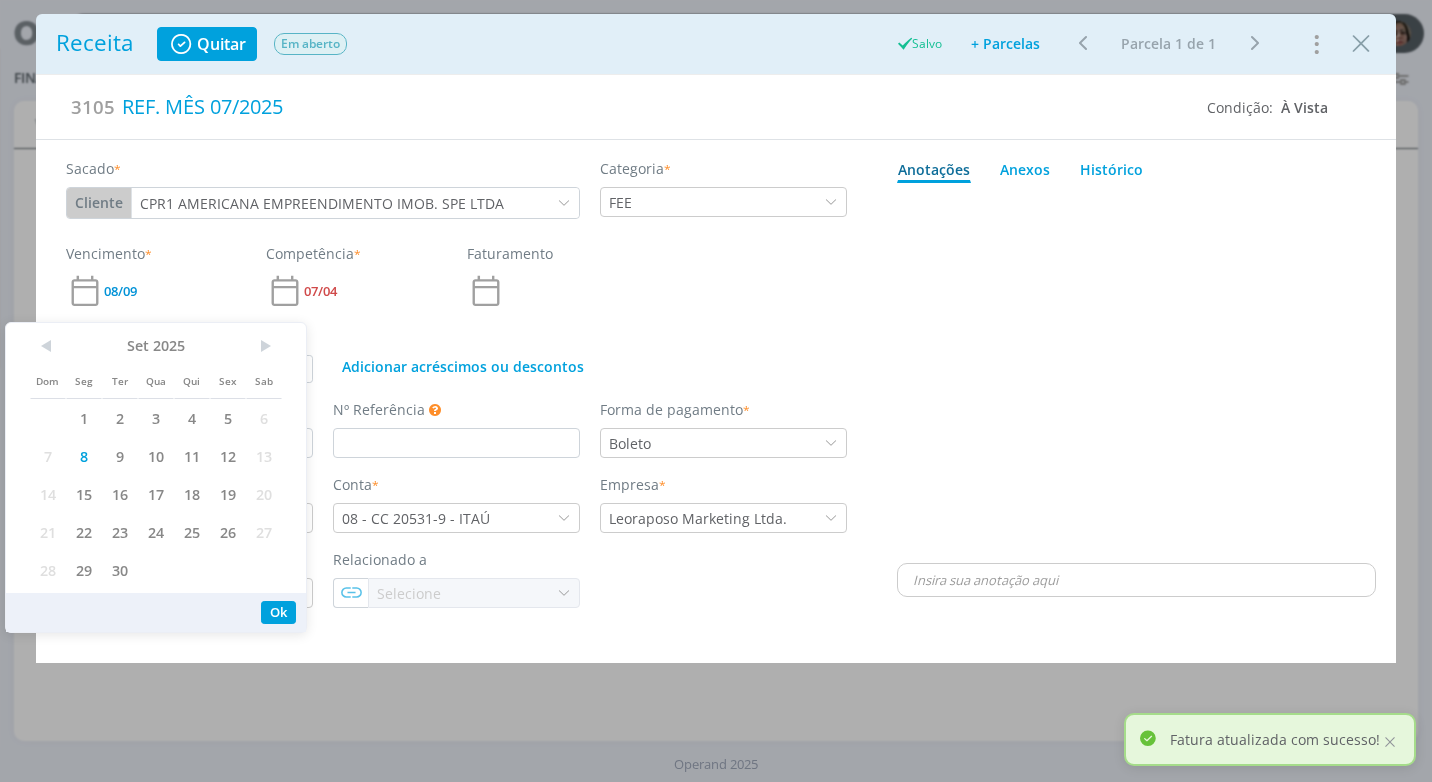 type on "2.684,11" 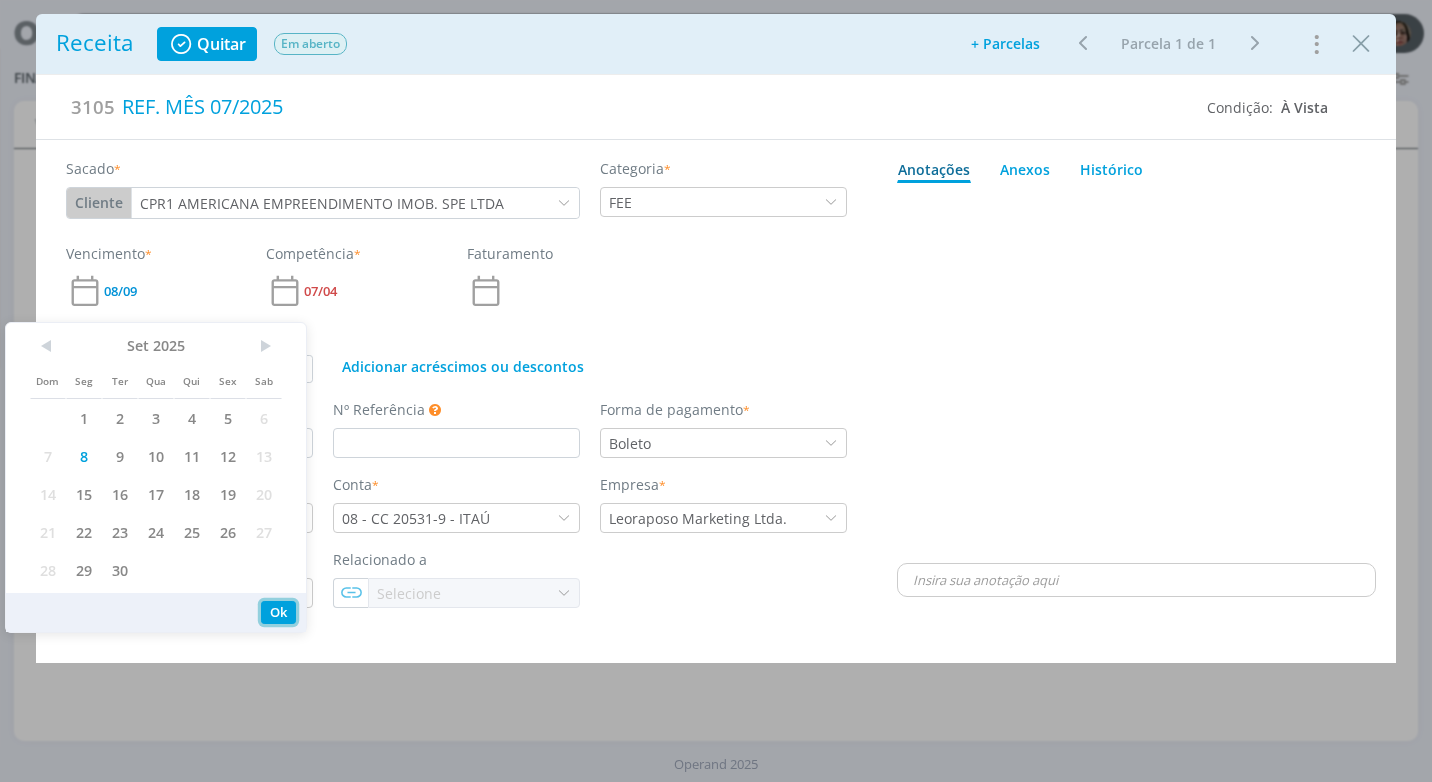 click on "Ok" at bounding box center [278, 612] 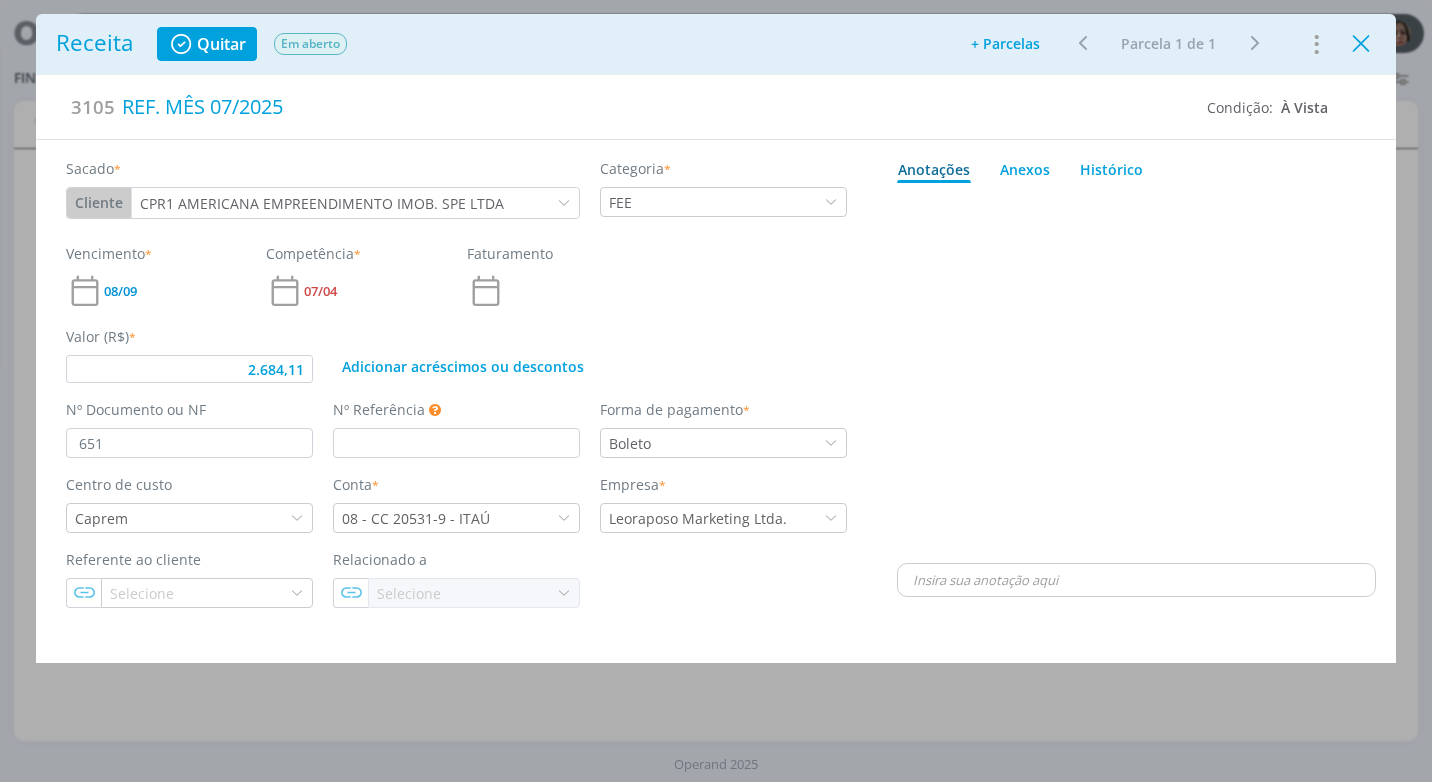 click at bounding box center [1361, 44] 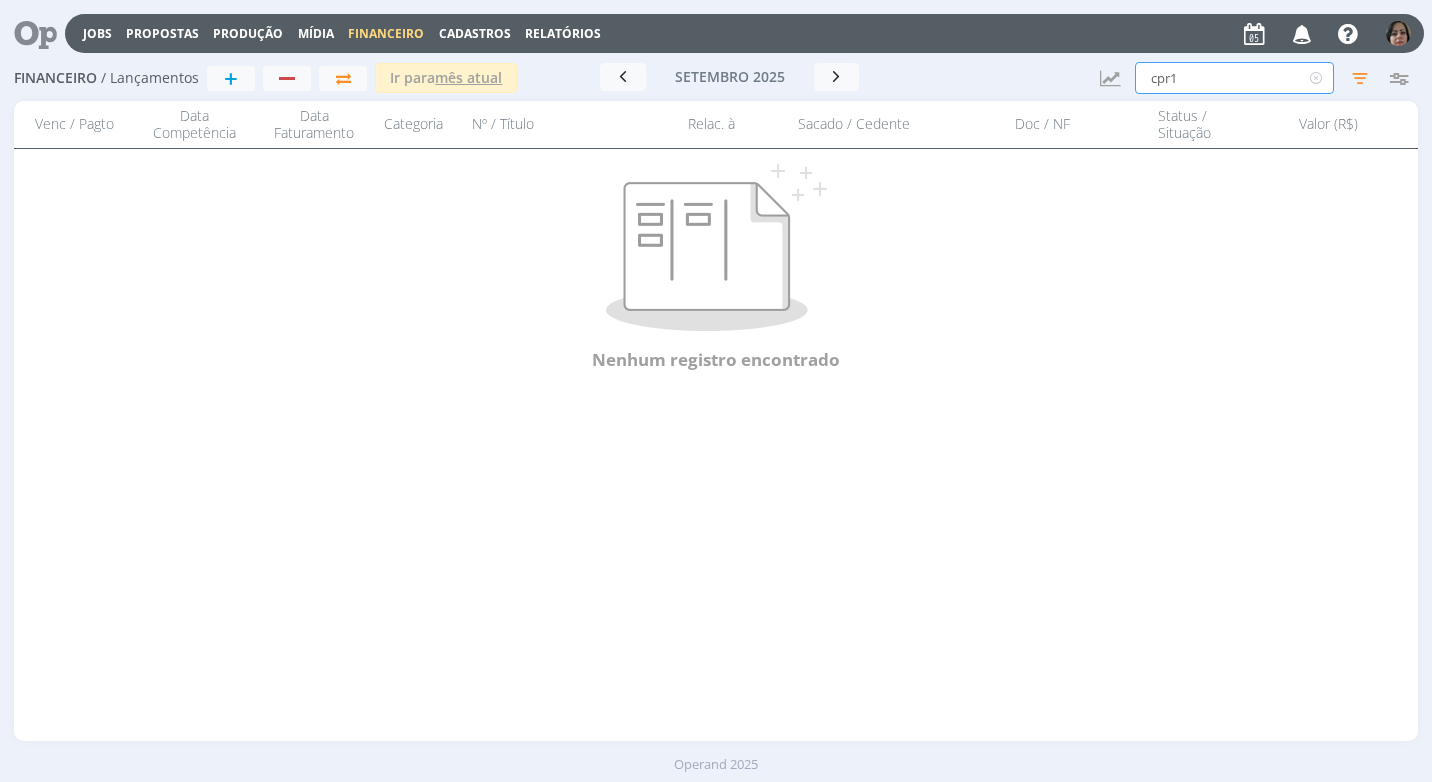 click on "cpr1" at bounding box center [1234, 78] 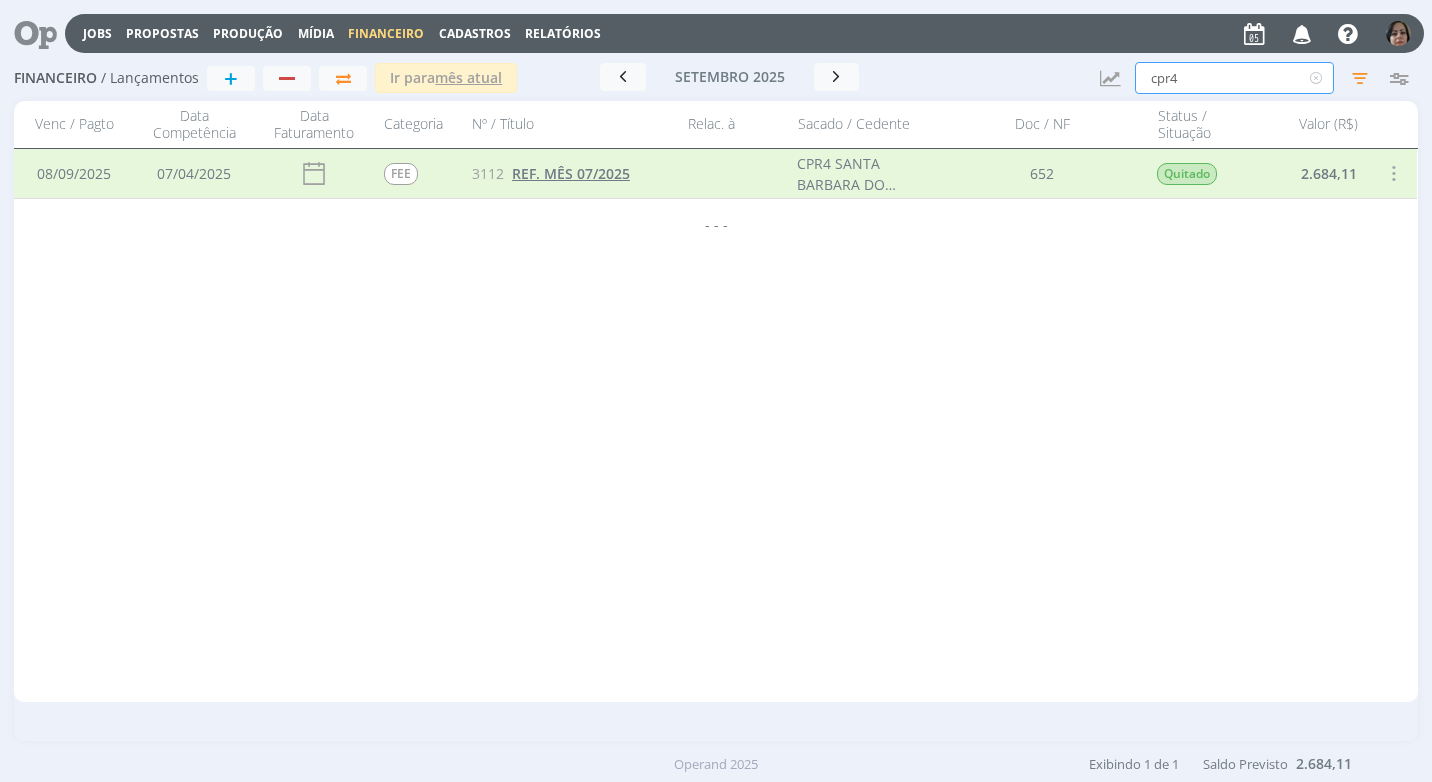 type on "cpr4" 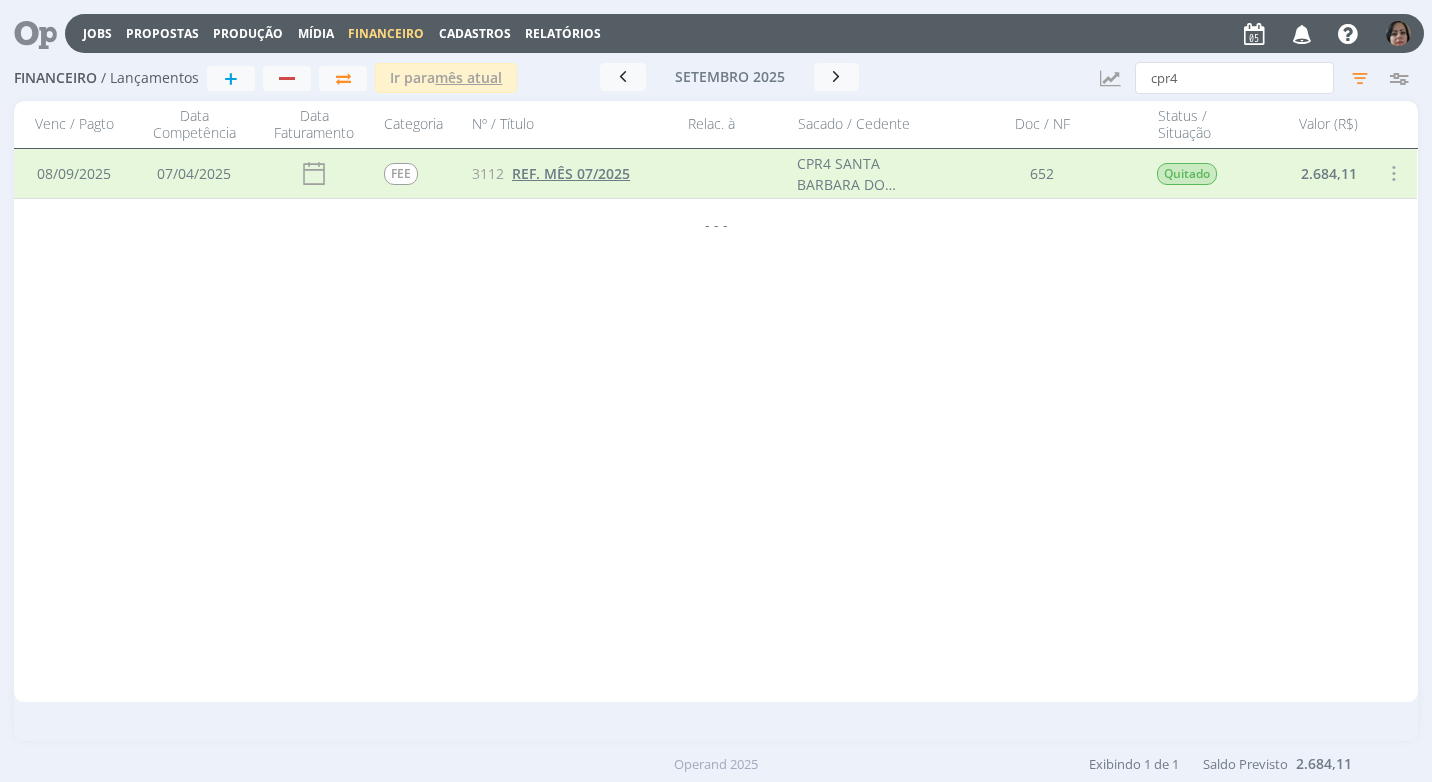 click on "REF. MÊS 07/2025" at bounding box center (571, 173) 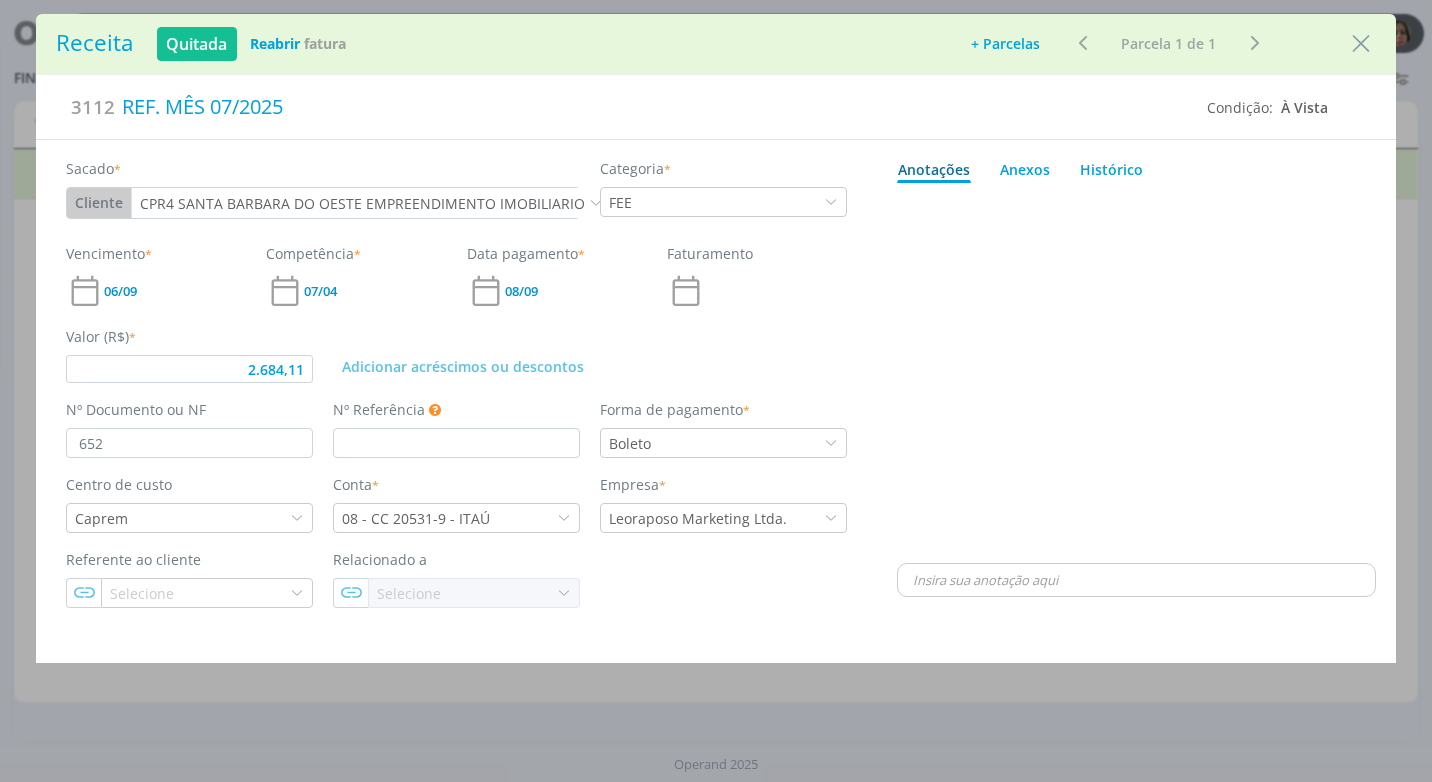 click on "Reabrir" at bounding box center (275, 43) 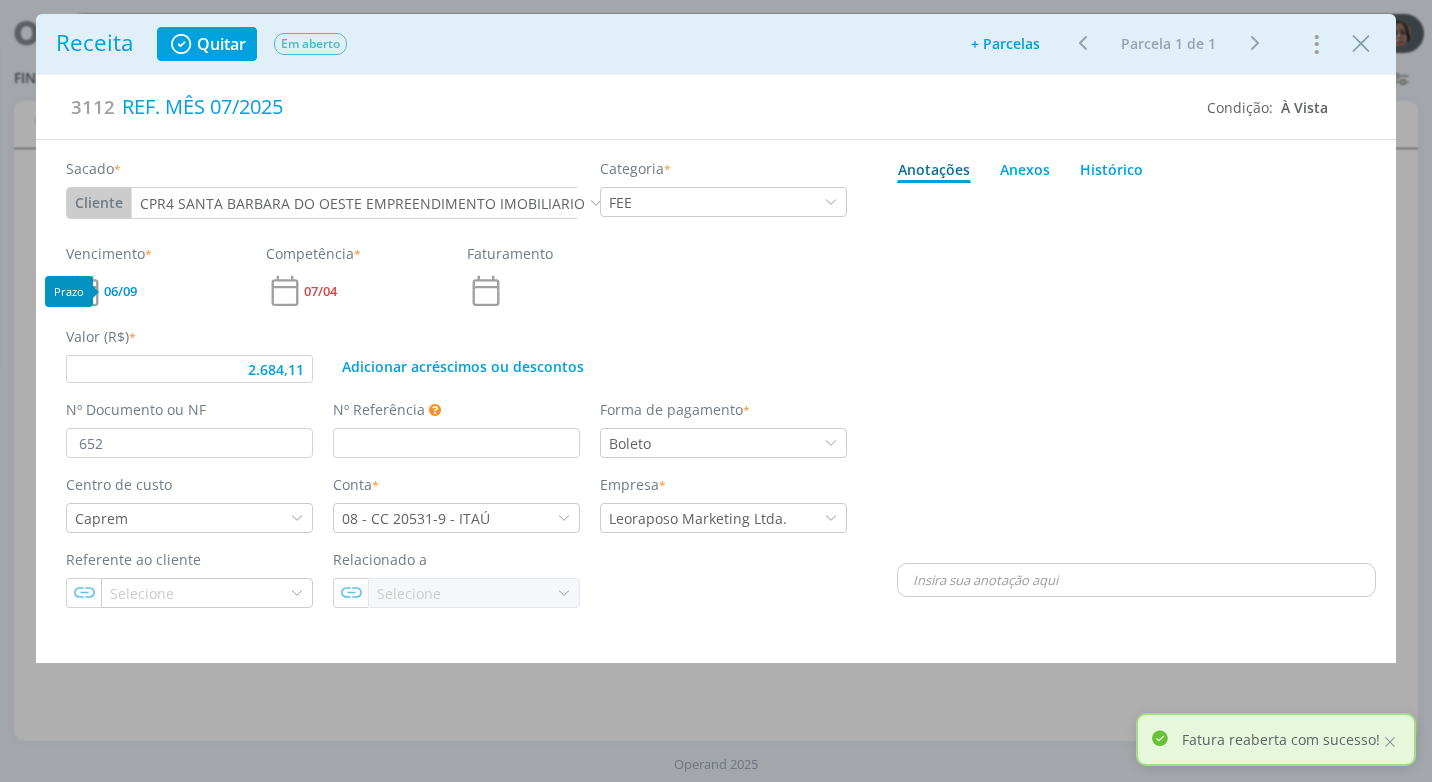 click on "06/09" at bounding box center [120, 291] 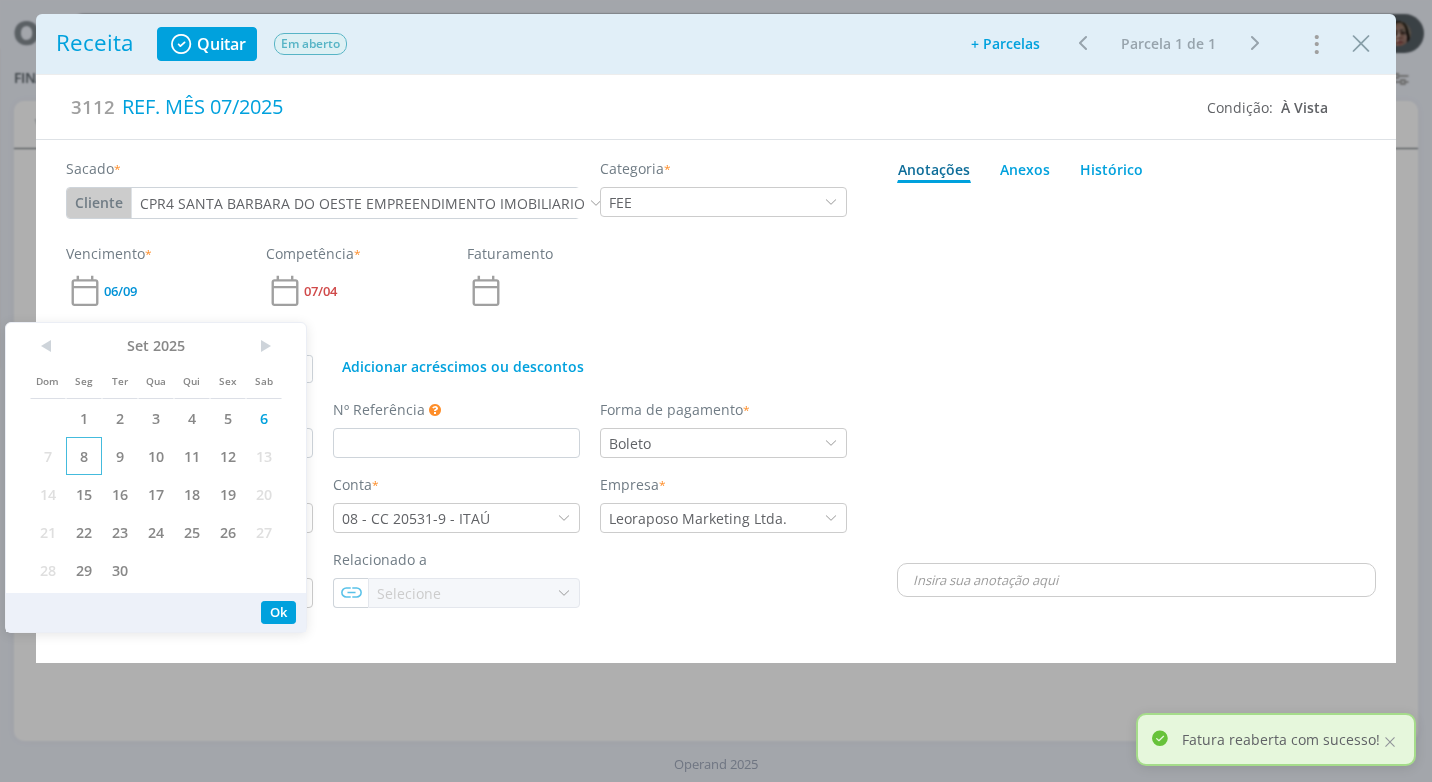 click on "8" at bounding box center (84, 456) 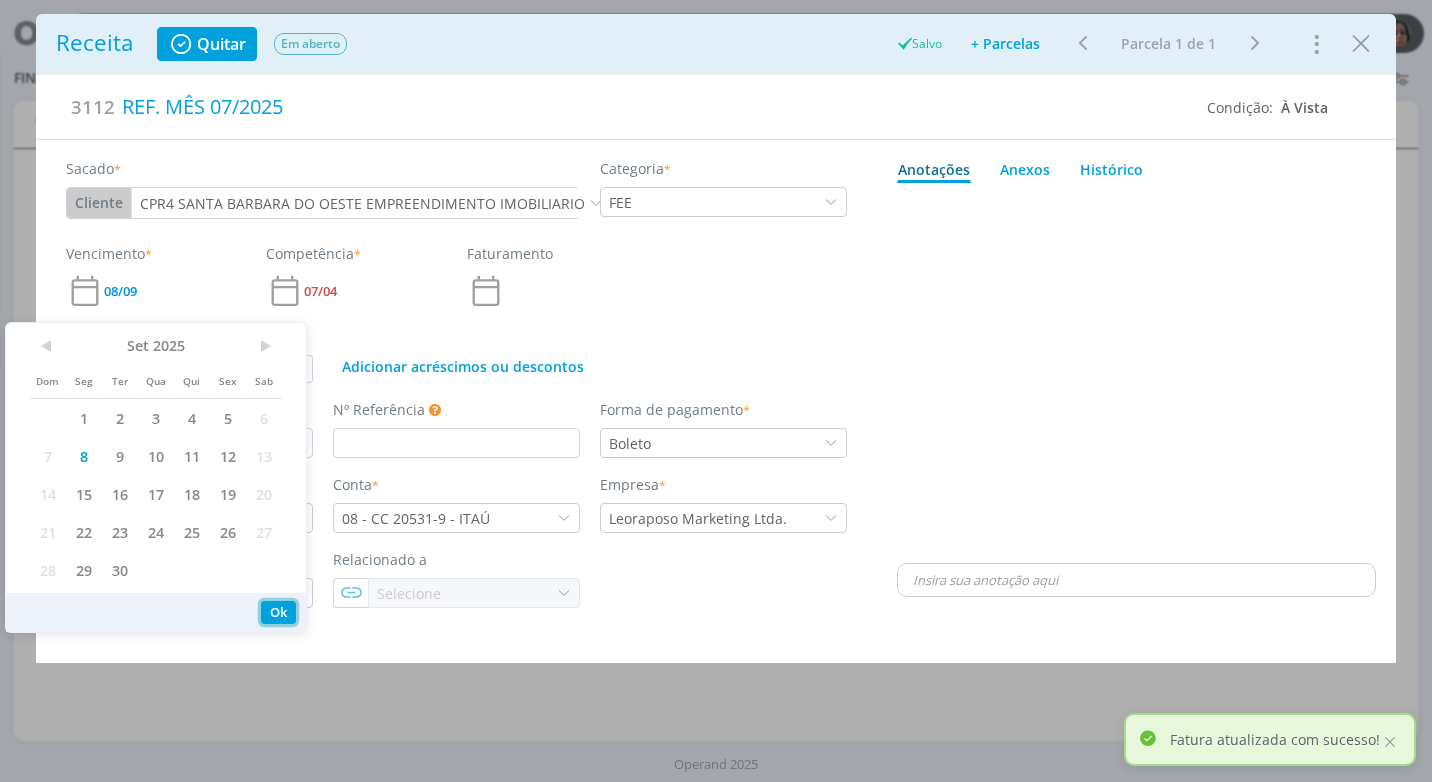 click on "Ok" at bounding box center [278, 612] 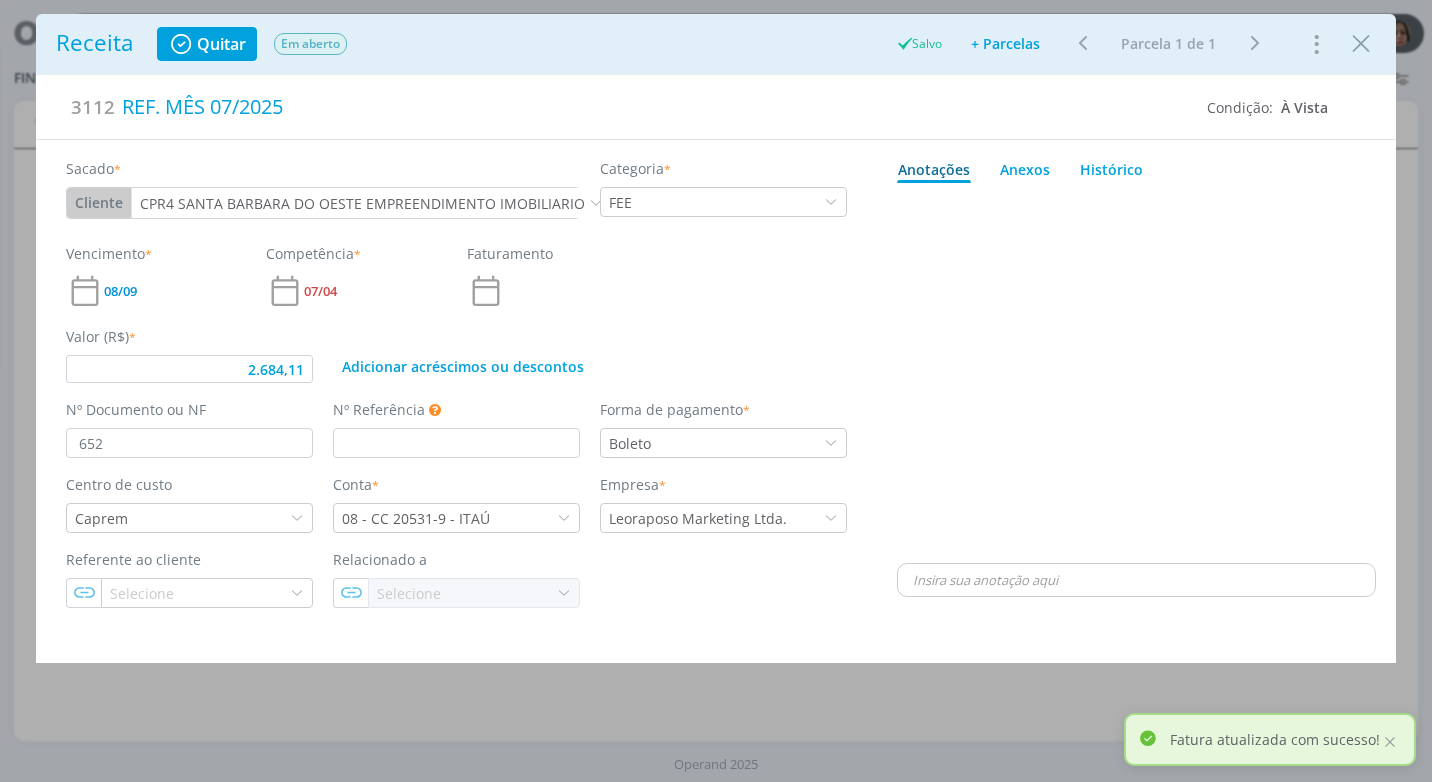 type on "2.684,11" 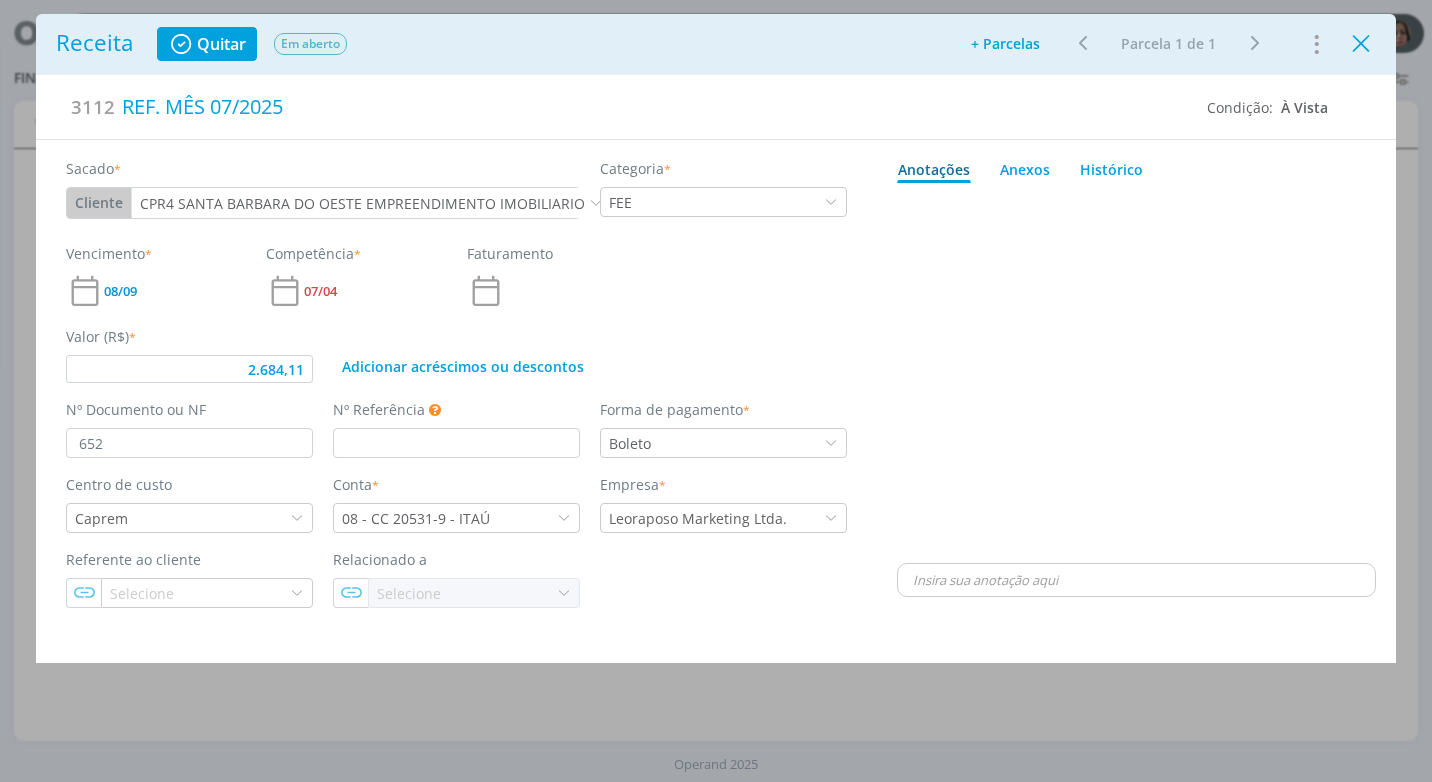 click at bounding box center (1361, 44) 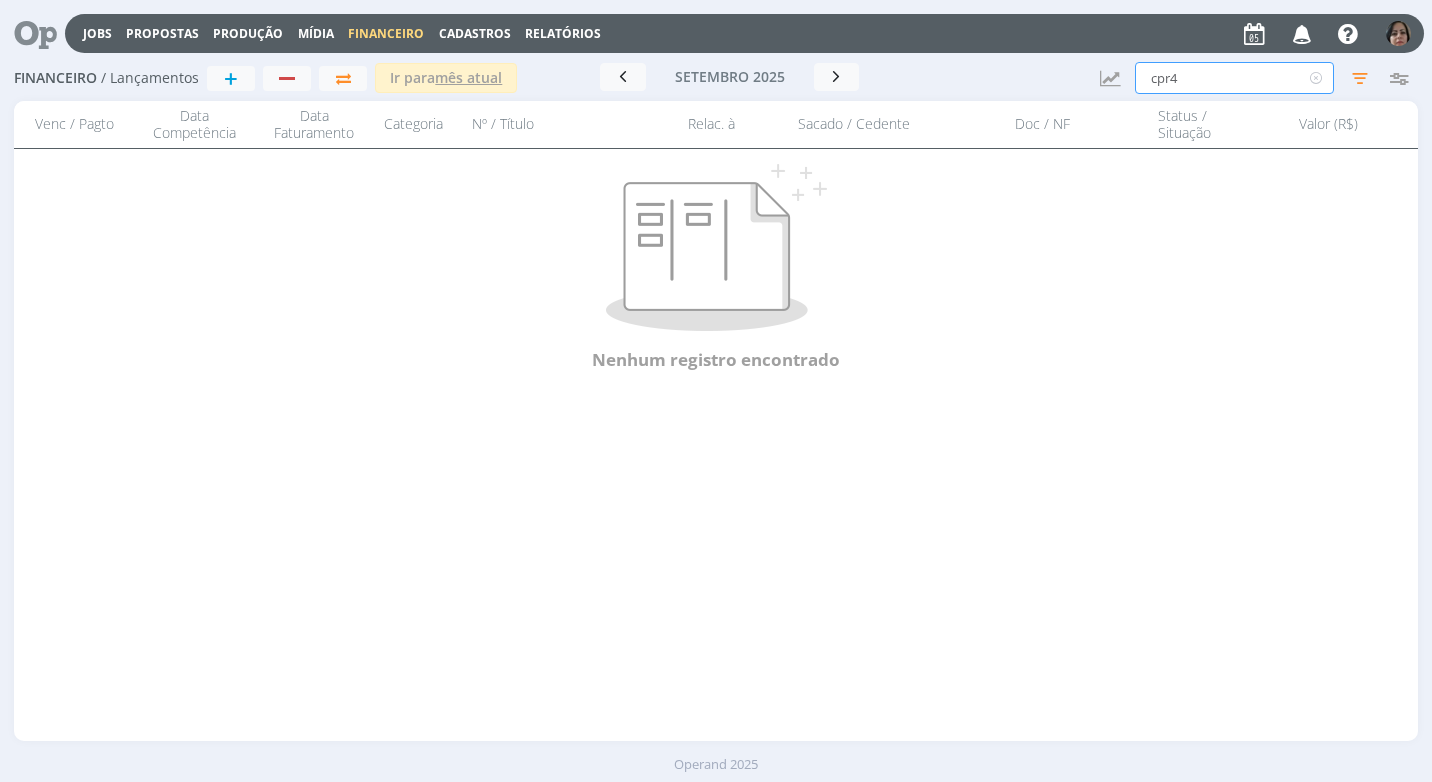 click on "cpr4" at bounding box center [1234, 78] 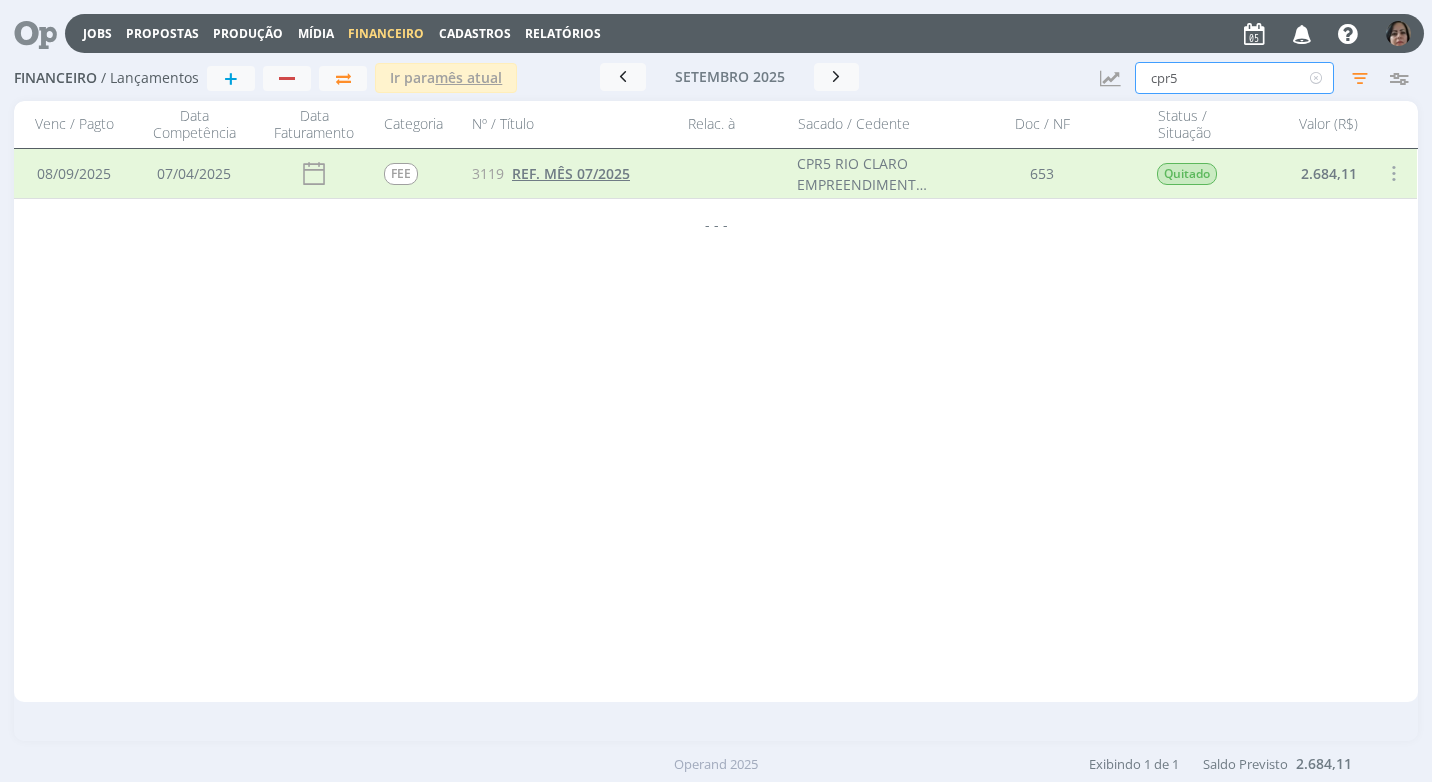 type on "cpr5" 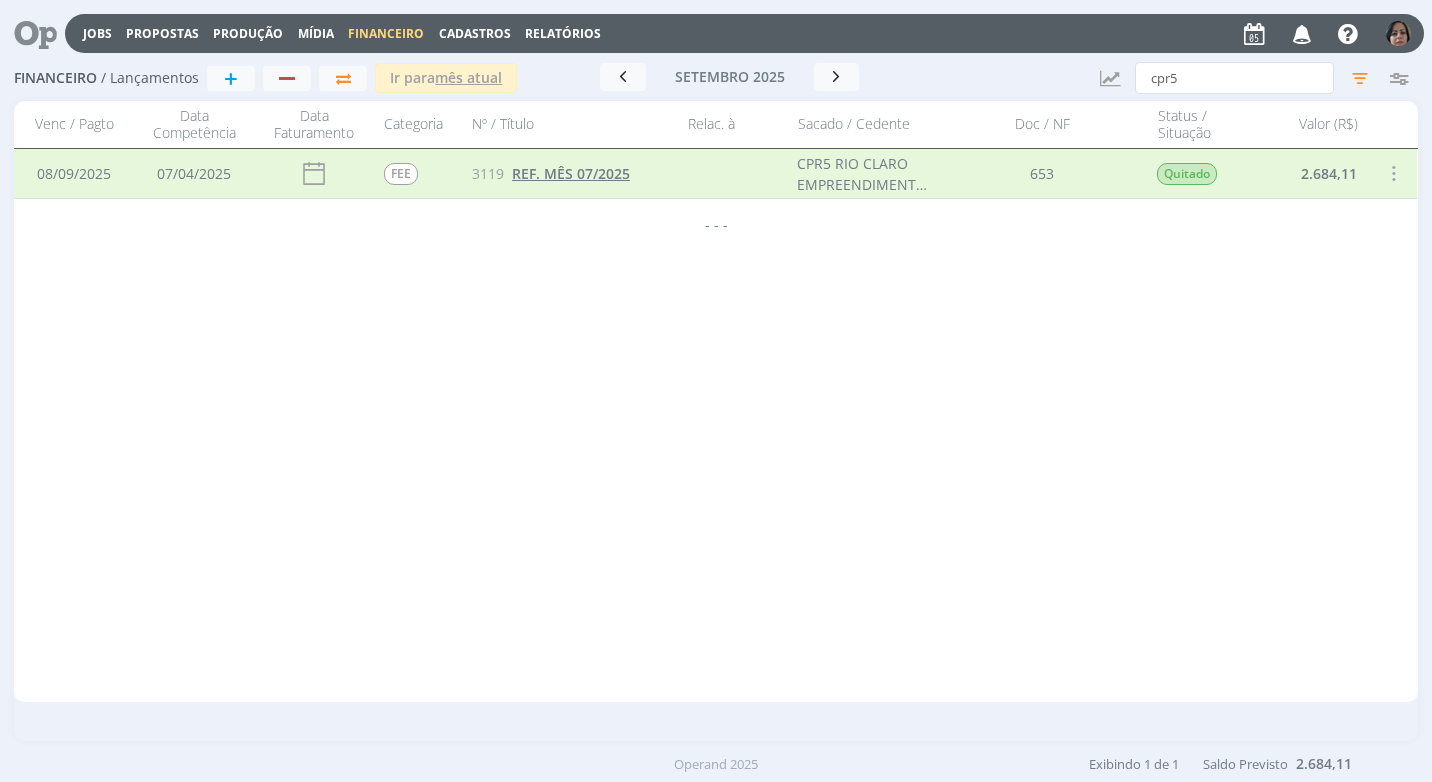 click on "REF. MÊS 07/2025" at bounding box center [571, 173] 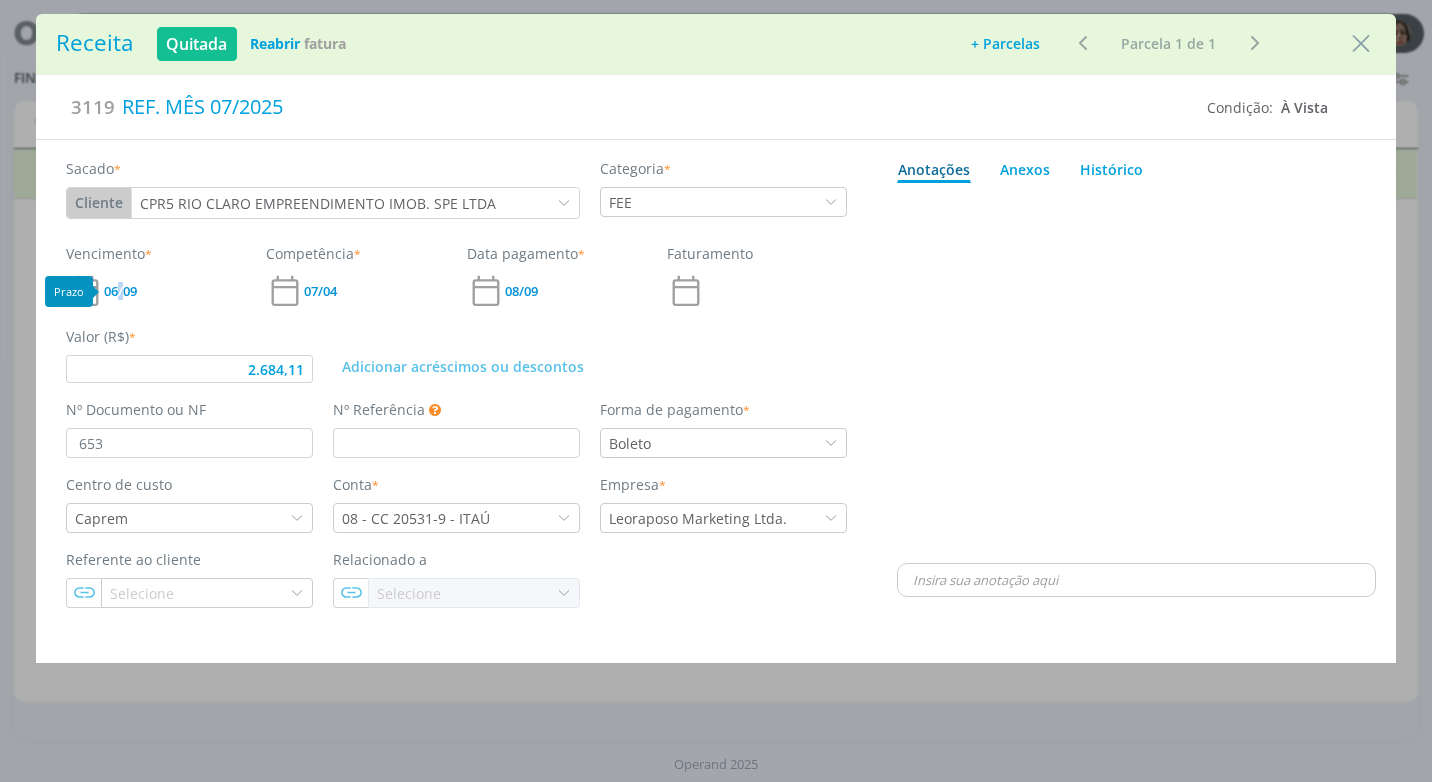 click on "06/09" at bounding box center (120, 291) 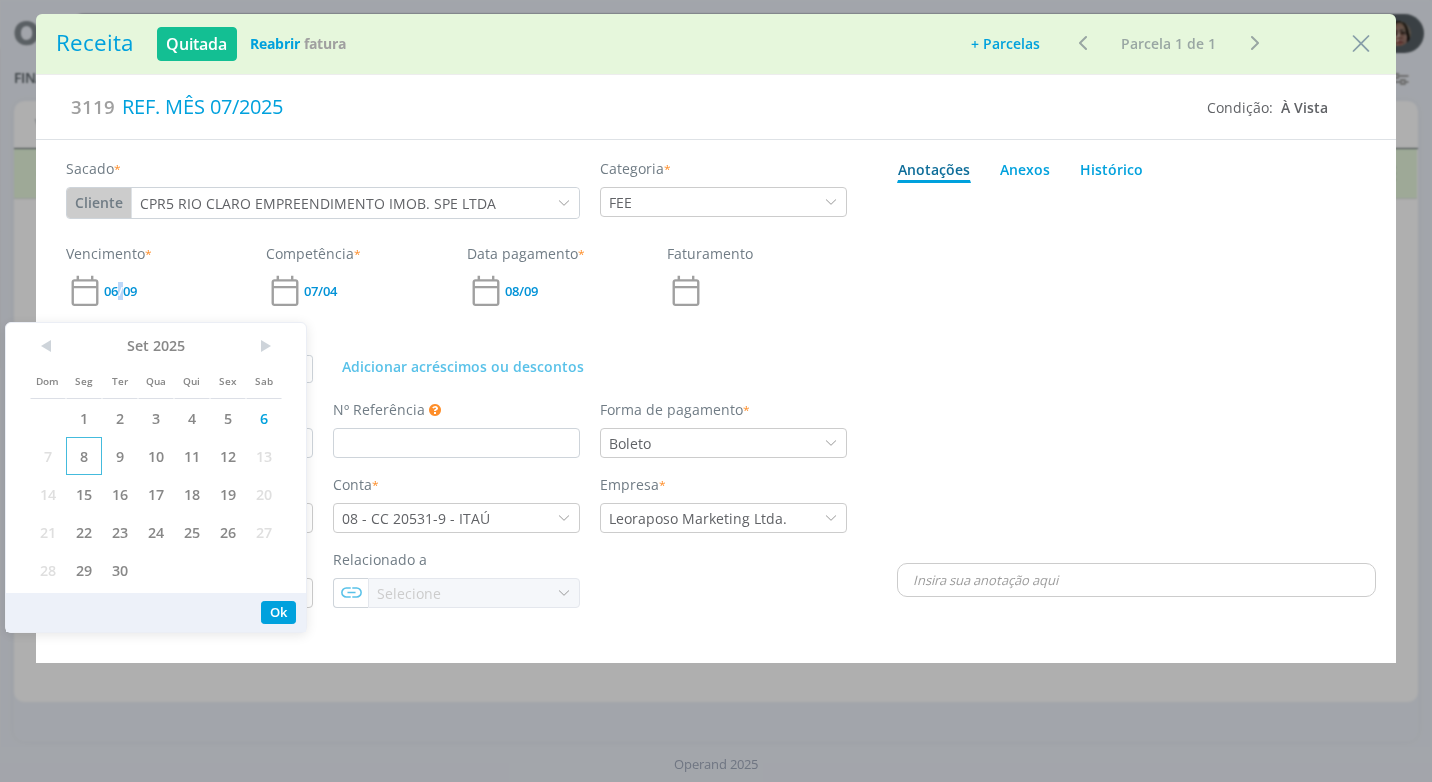 click on "8" at bounding box center (84, 456) 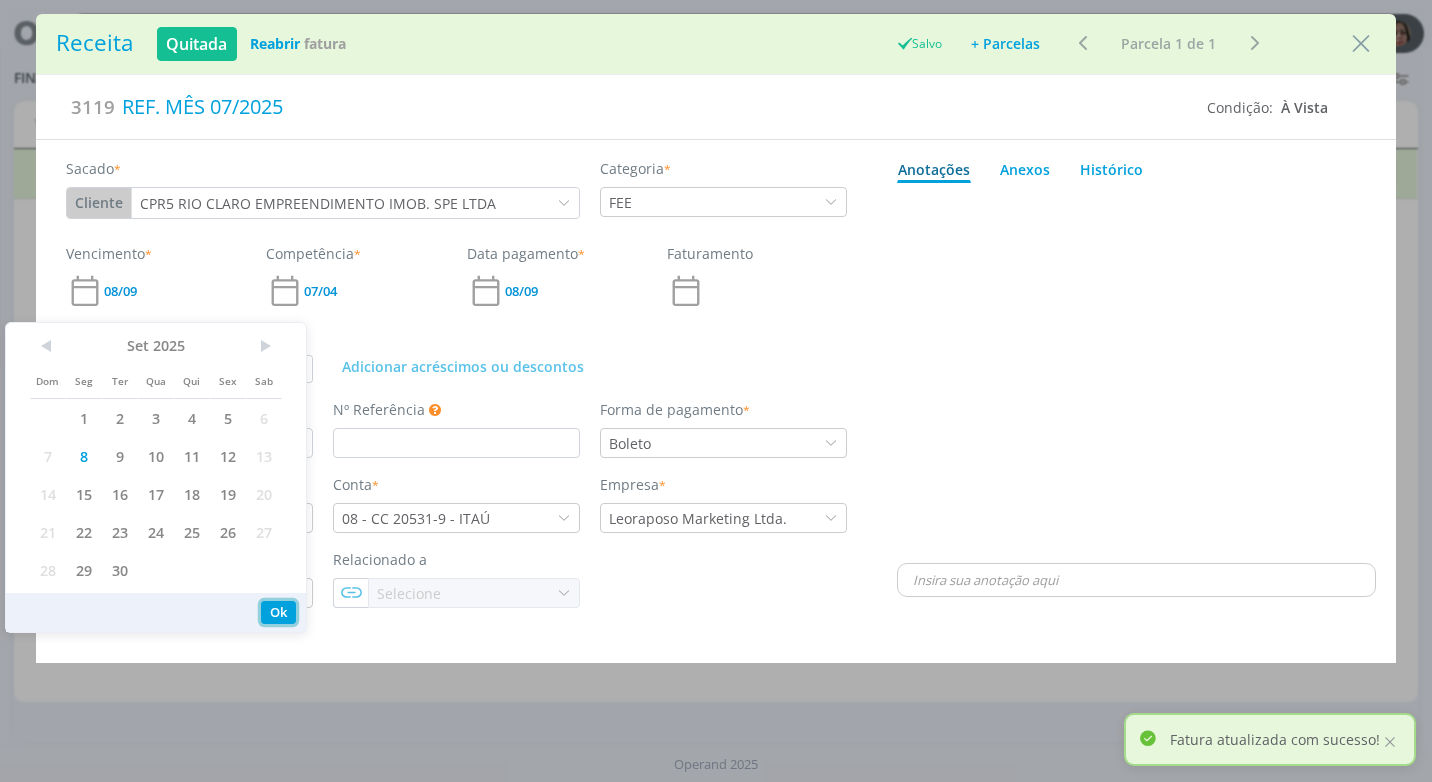click on "Ok" at bounding box center (278, 612) 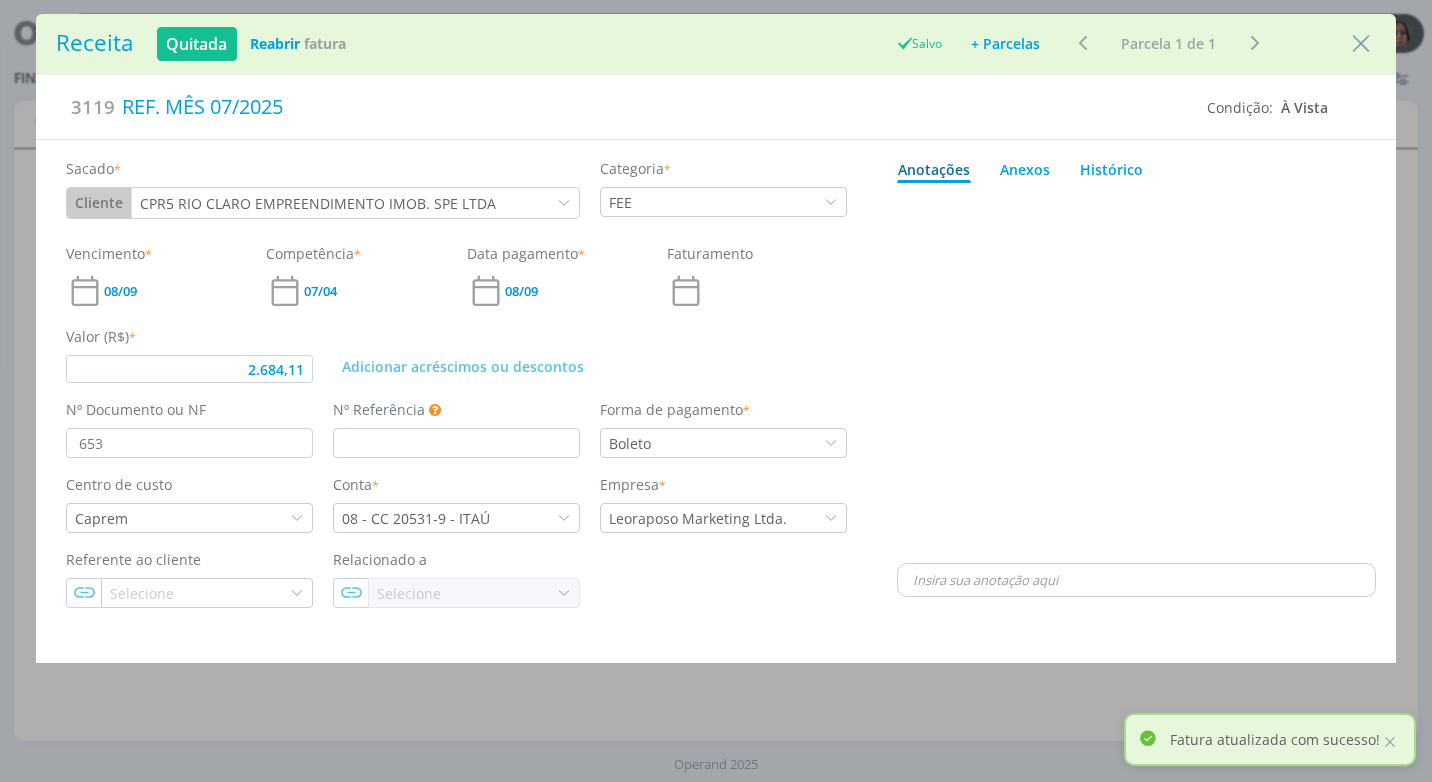 type on "2.684,11" 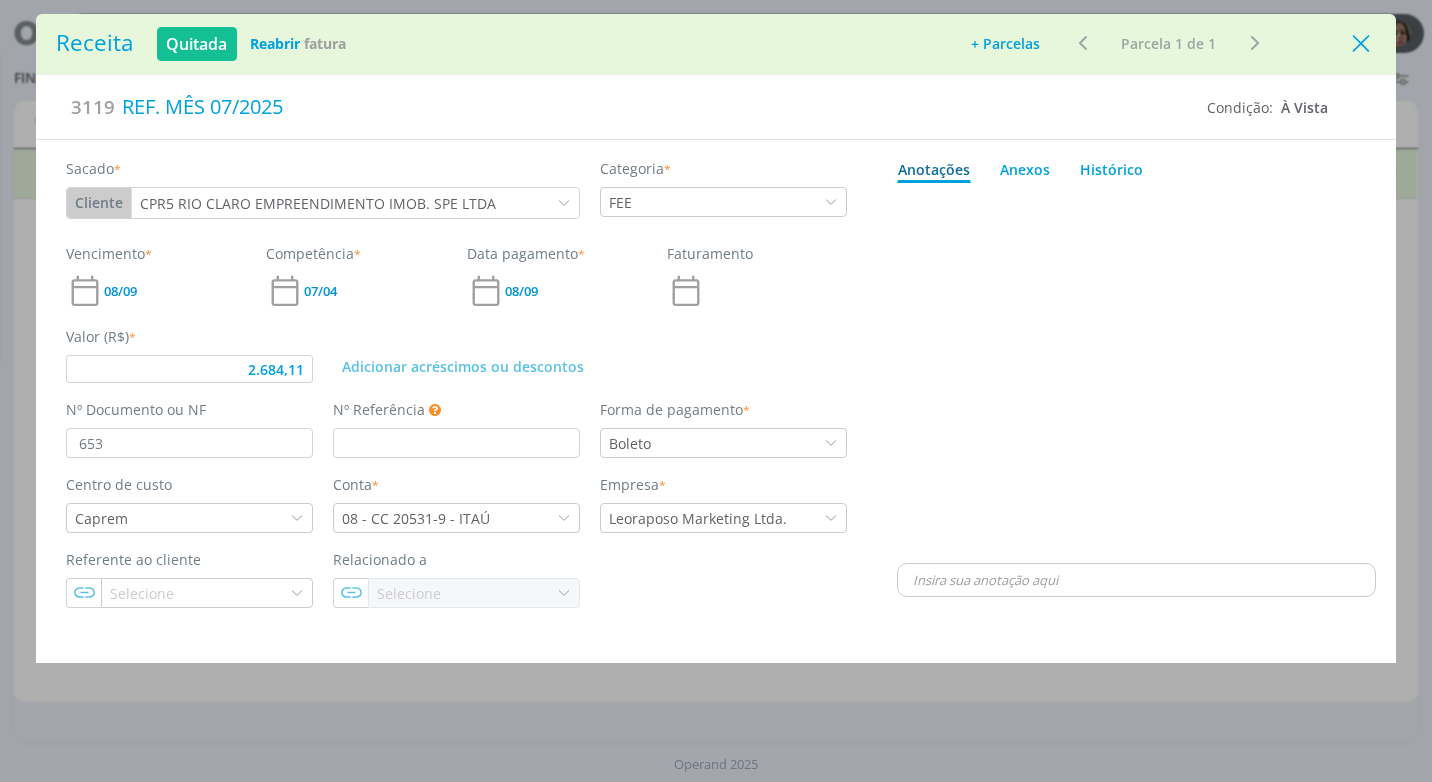 click at bounding box center [1361, 44] 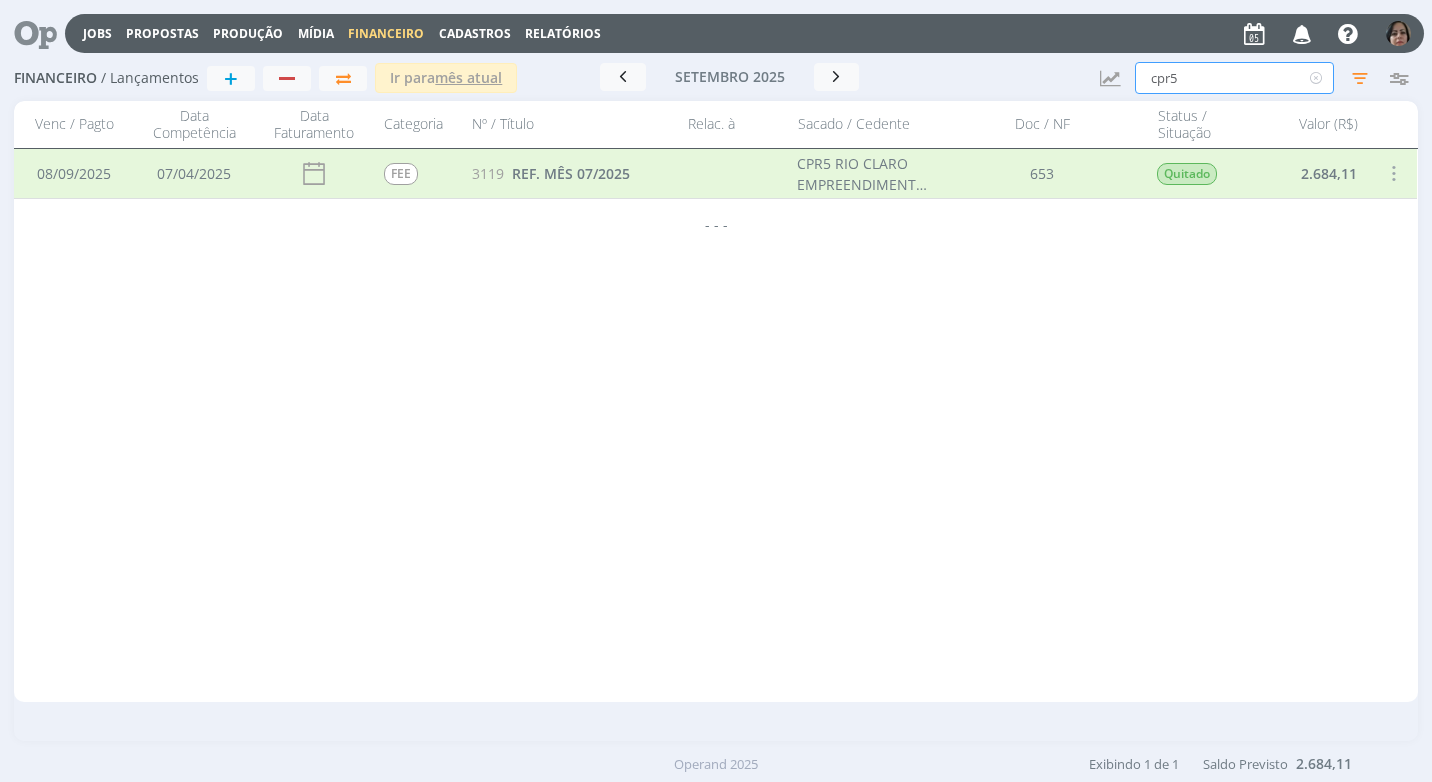 click on "cpr5" at bounding box center (1234, 78) 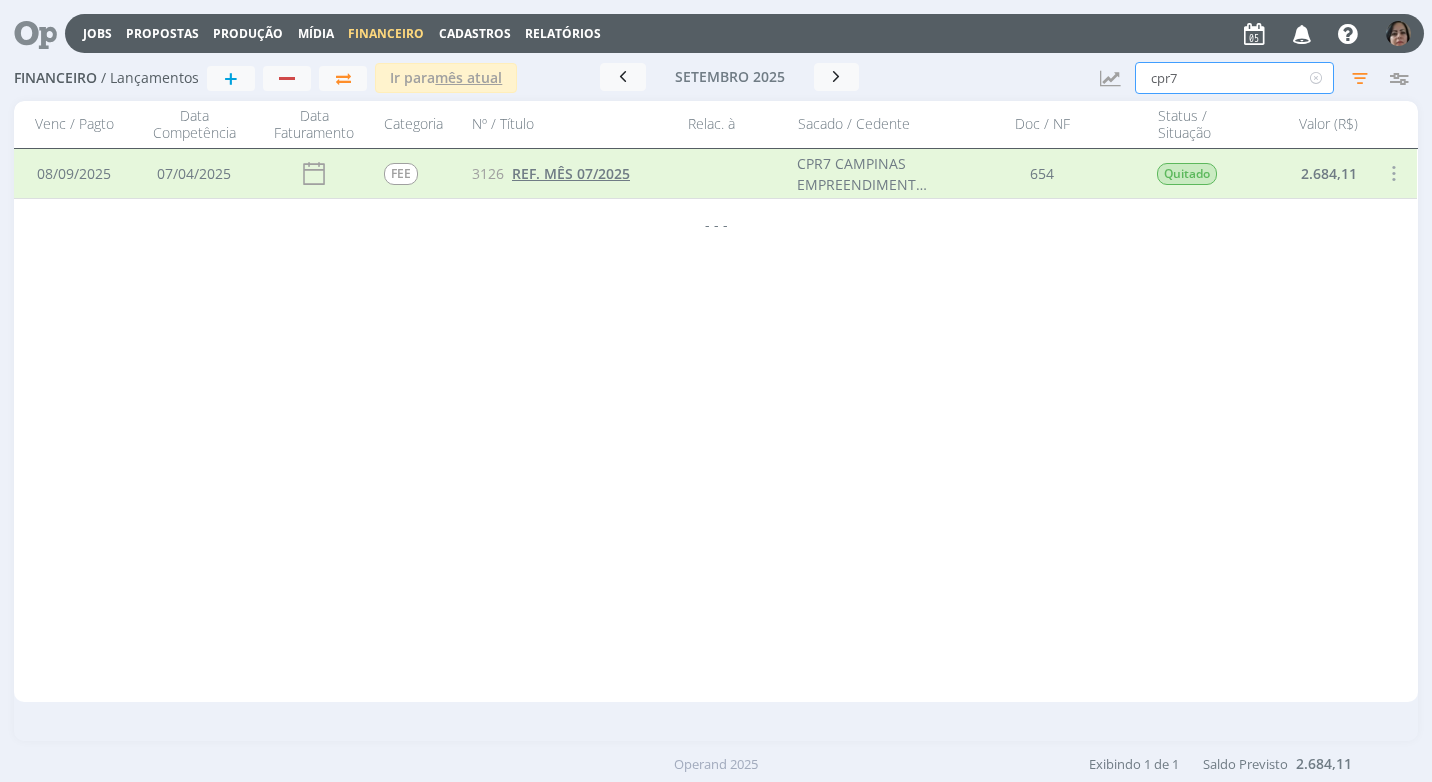 type on "cpr7" 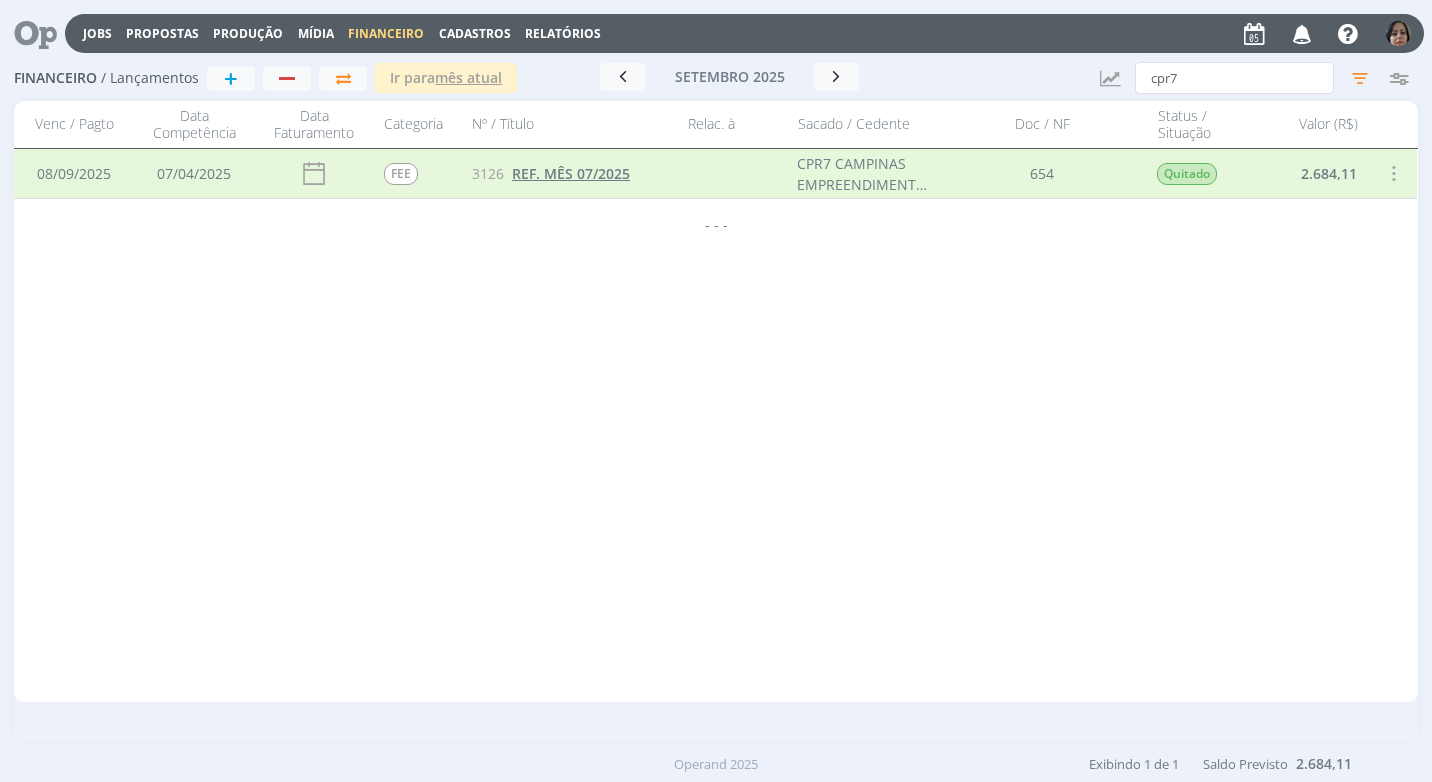 click on "REF. MÊS 07/2025" at bounding box center [571, 173] 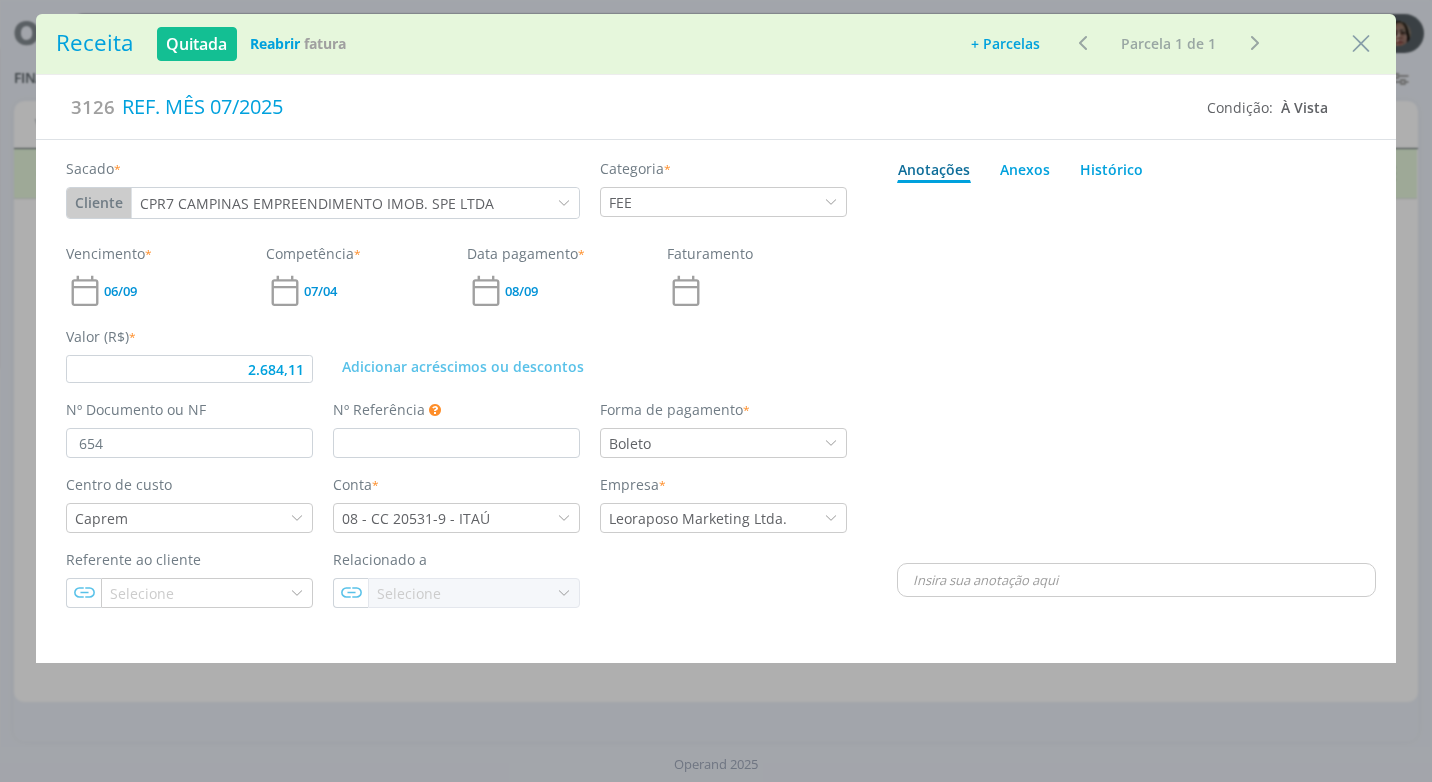 click on "Reabrir" at bounding box center [275, 43] 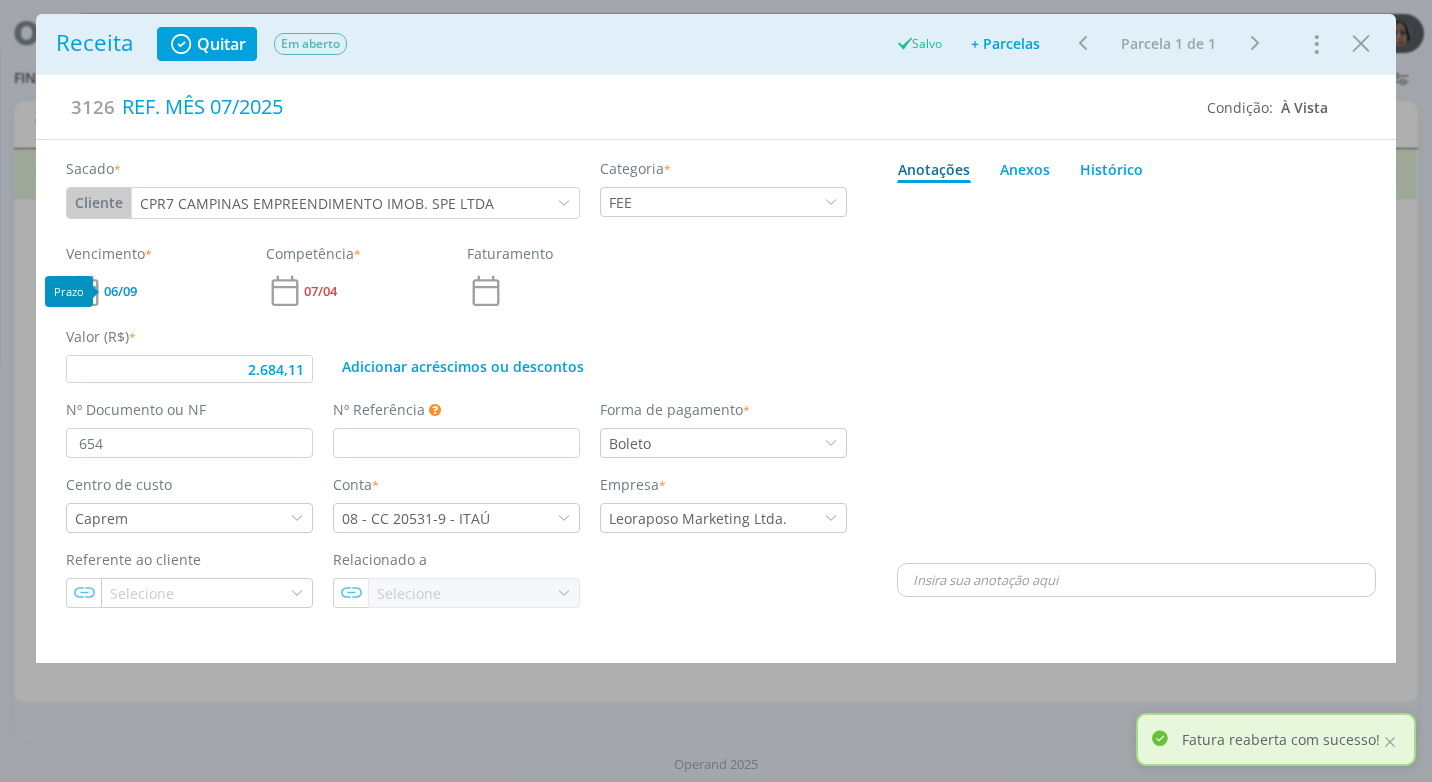 click on "06/09" at bounding box center [120, 291] 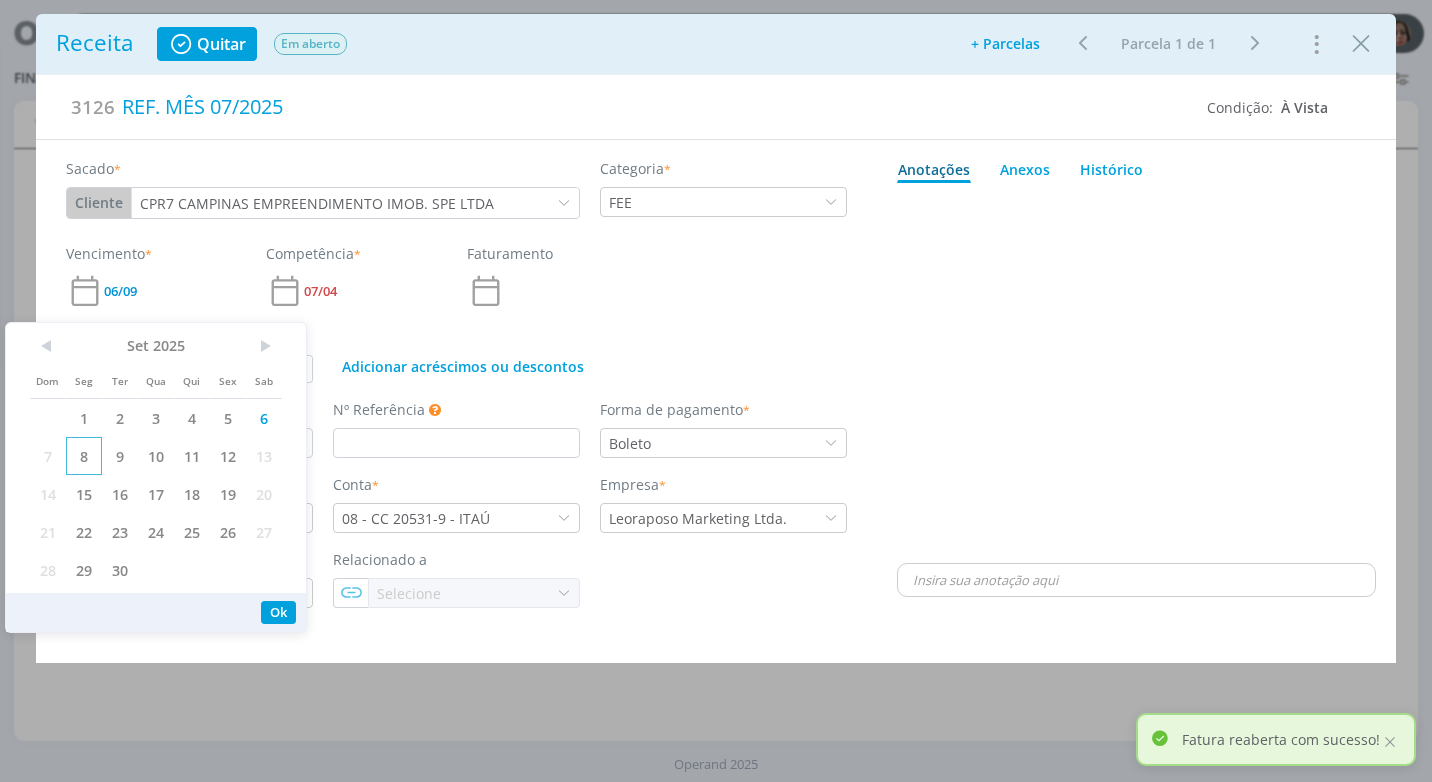 click on "8" at bounding box center [84, 456] 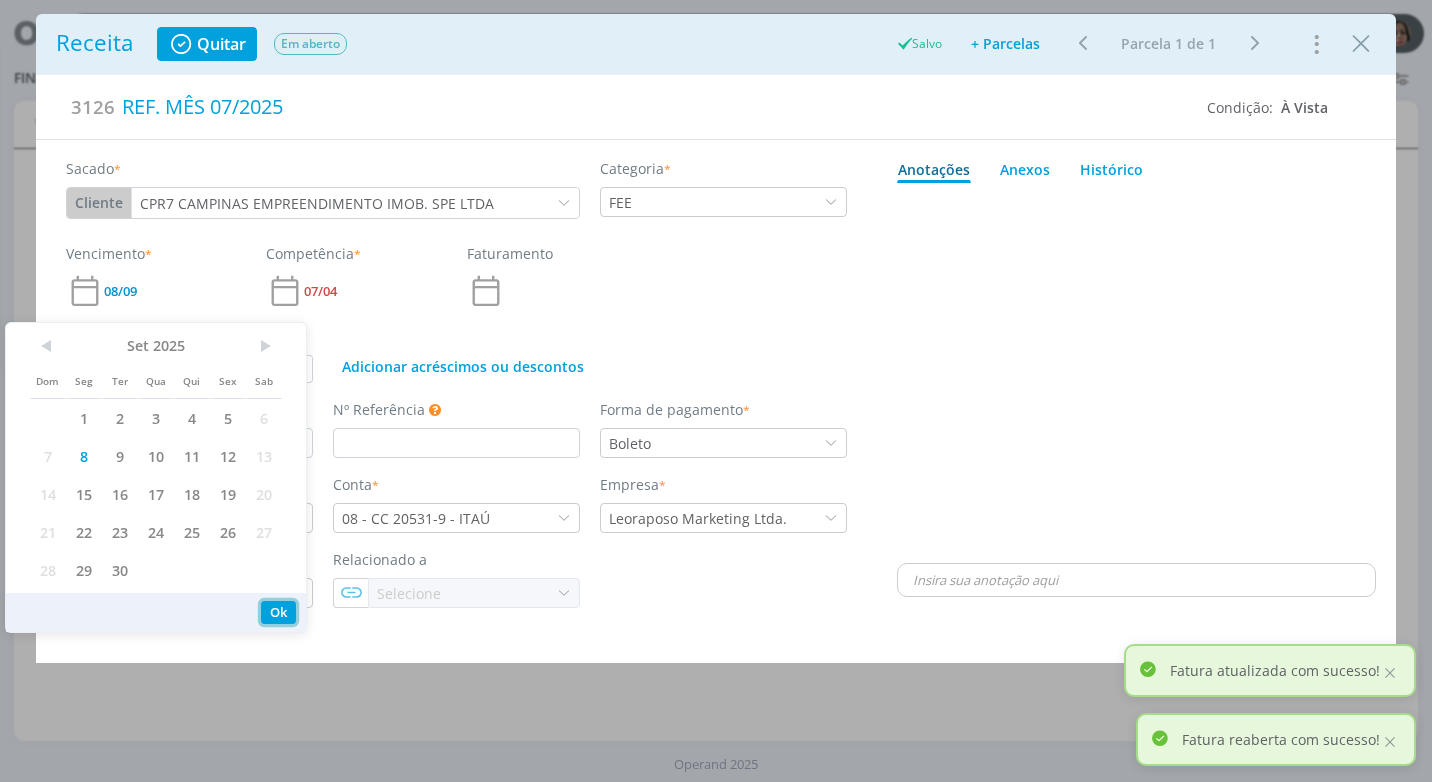 click on "Ok" at bounding box center (278, 612) 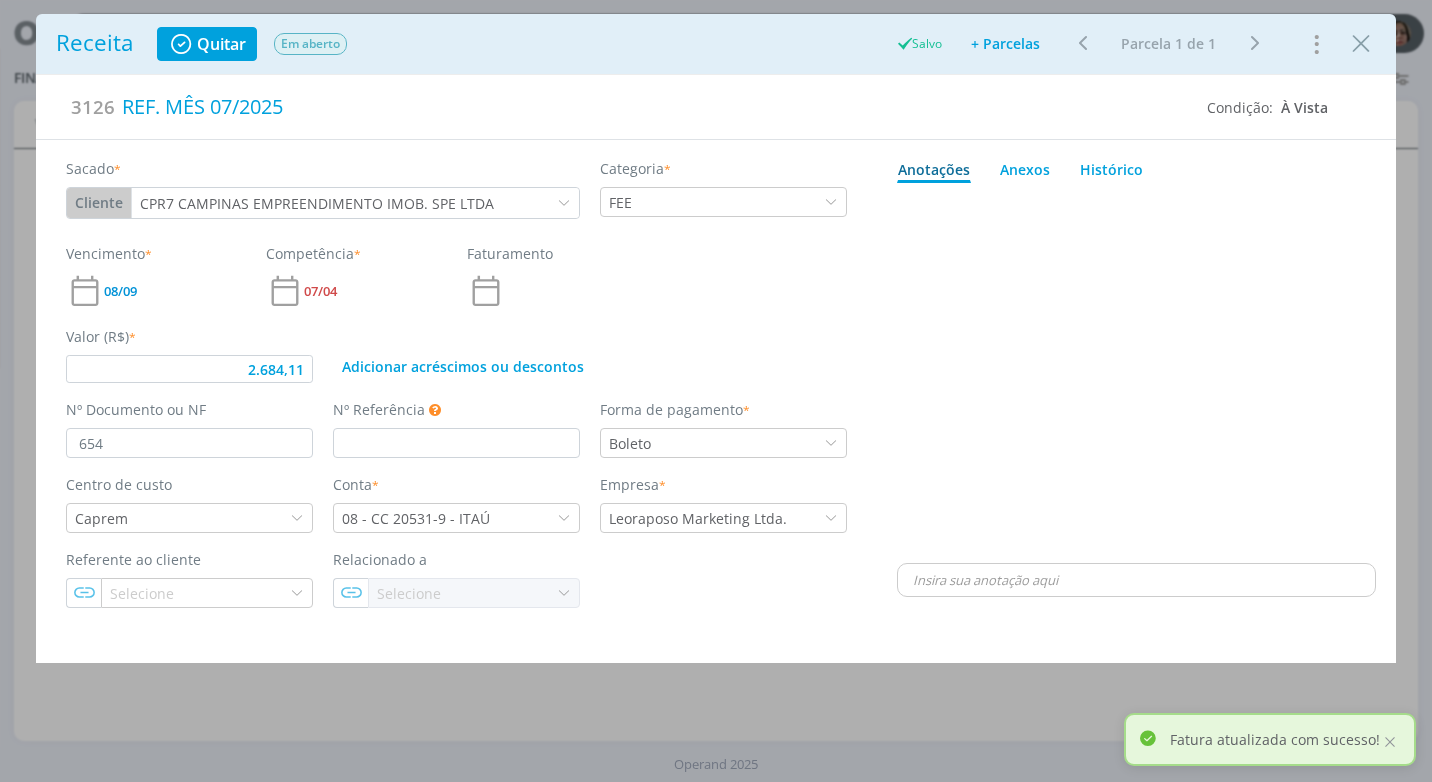 type on "2.684,11" 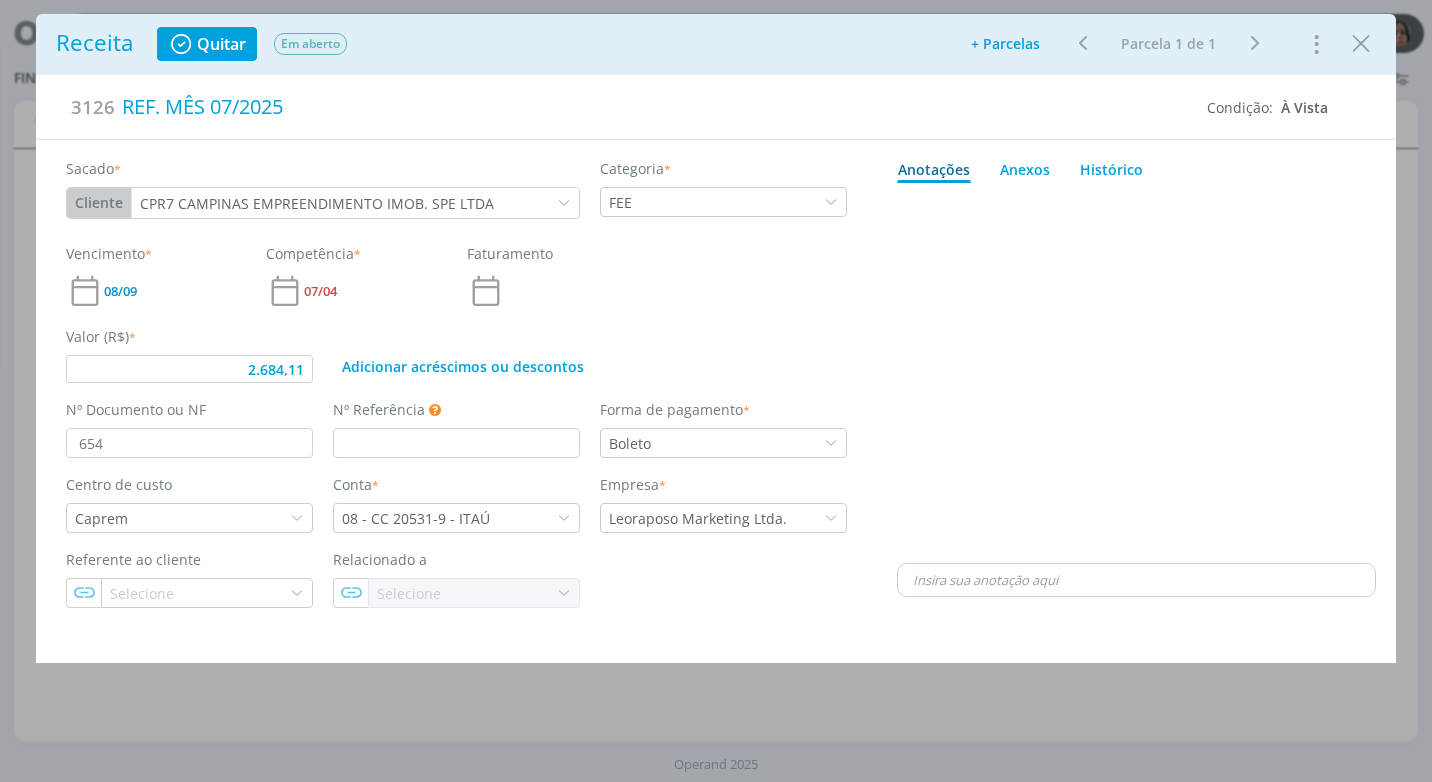 drag, startPoint x: 1366, startPoint y: 48, endPoint x: 1355, endPoint y: 59, distance: 15.556349 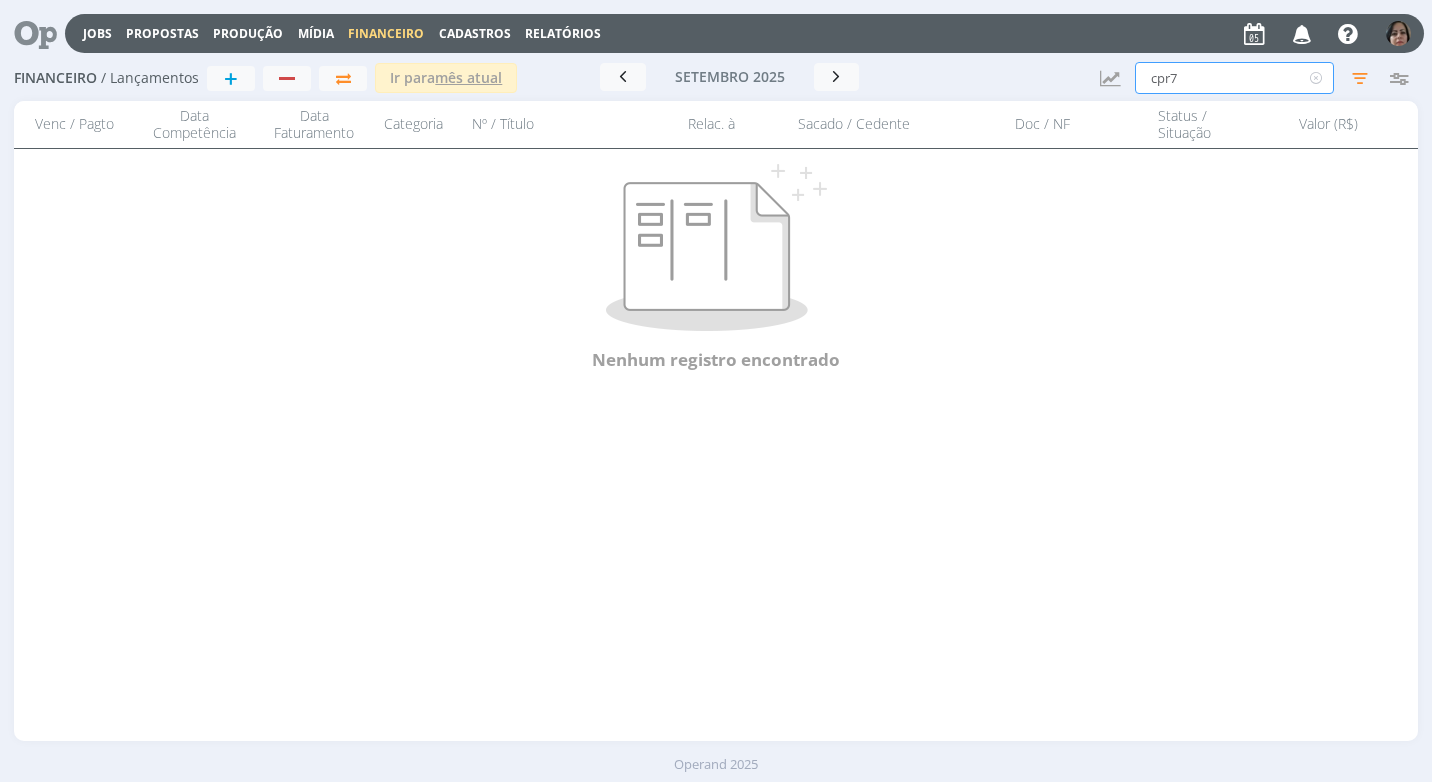 click on "cpr7" at bounding box center [1234, 78] 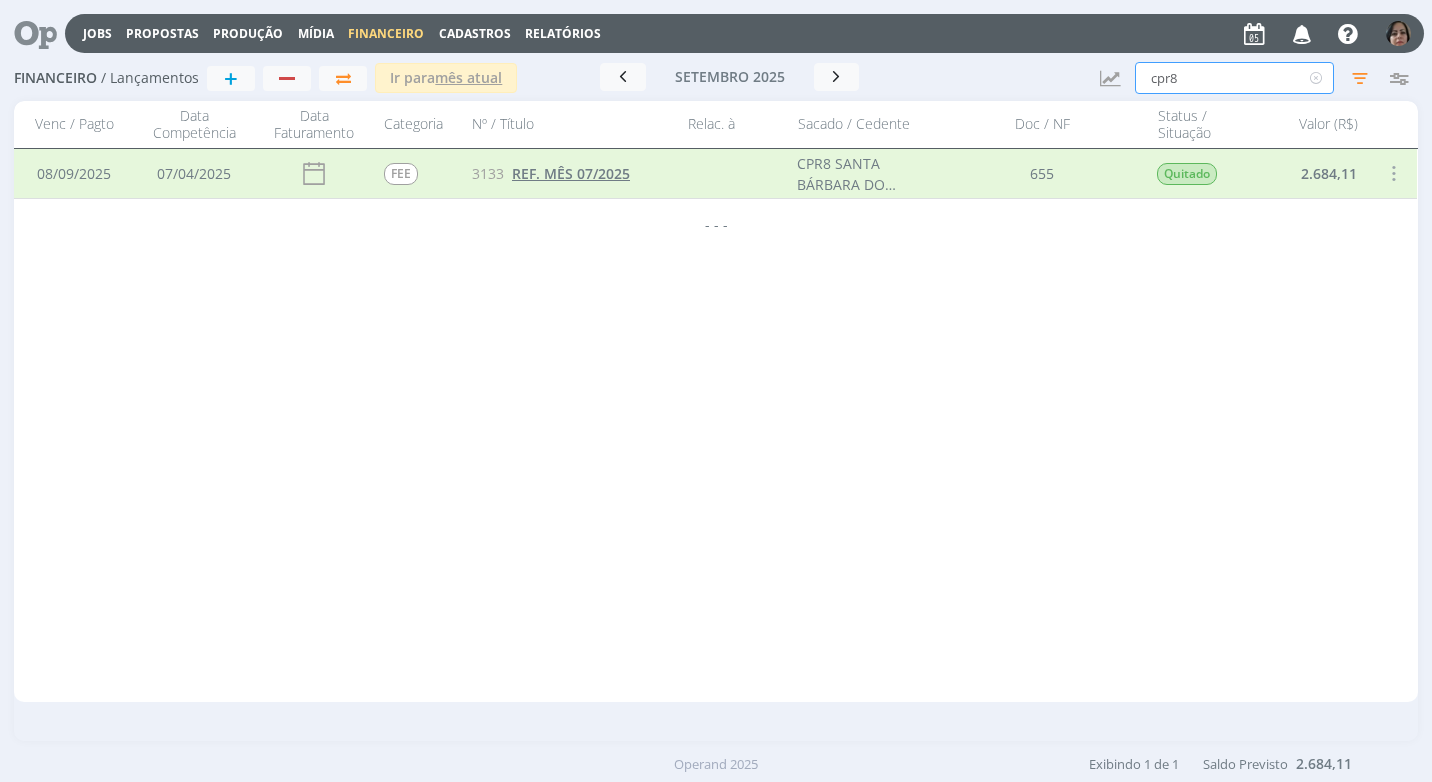type on "cpr8" 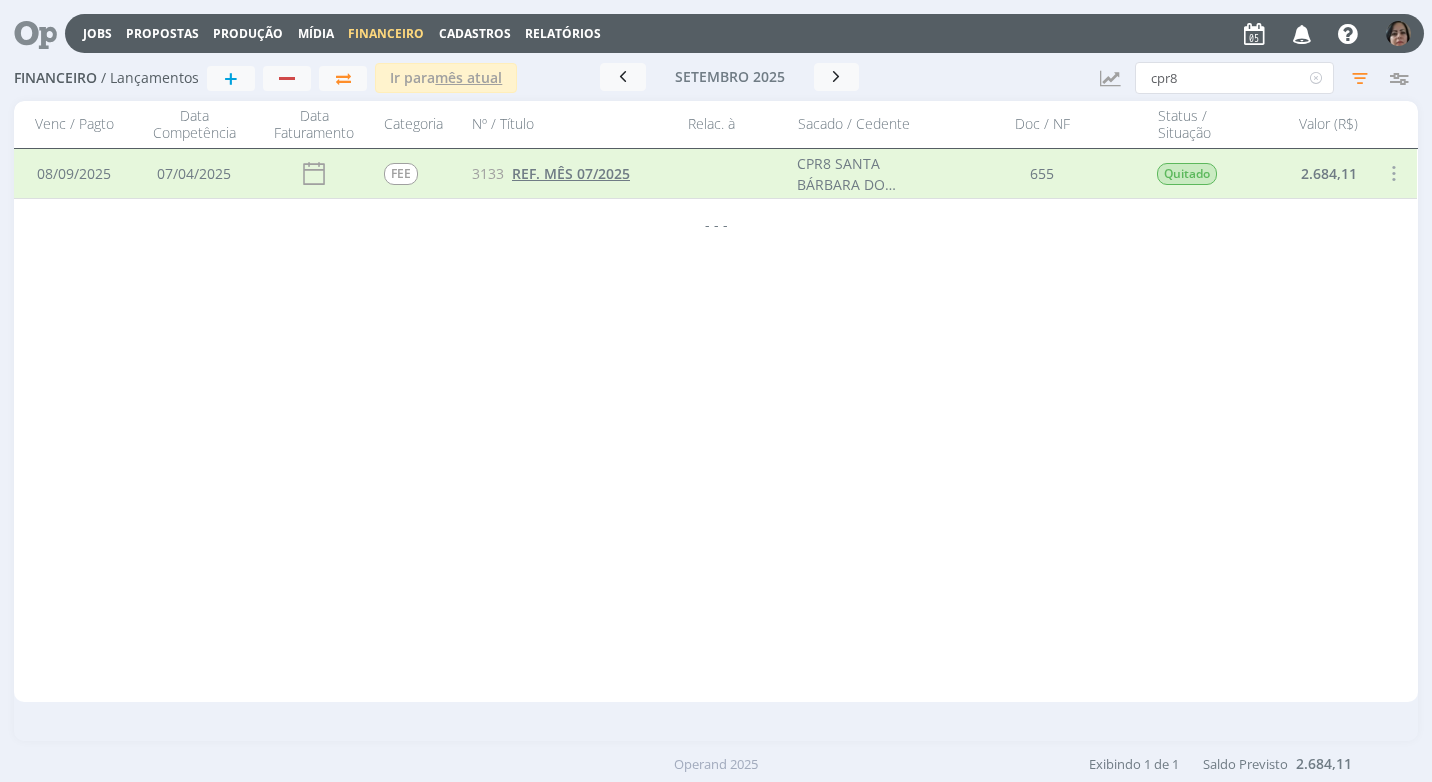 click on "REF. MÊS 07/2025" at bounding box center (571, 173) 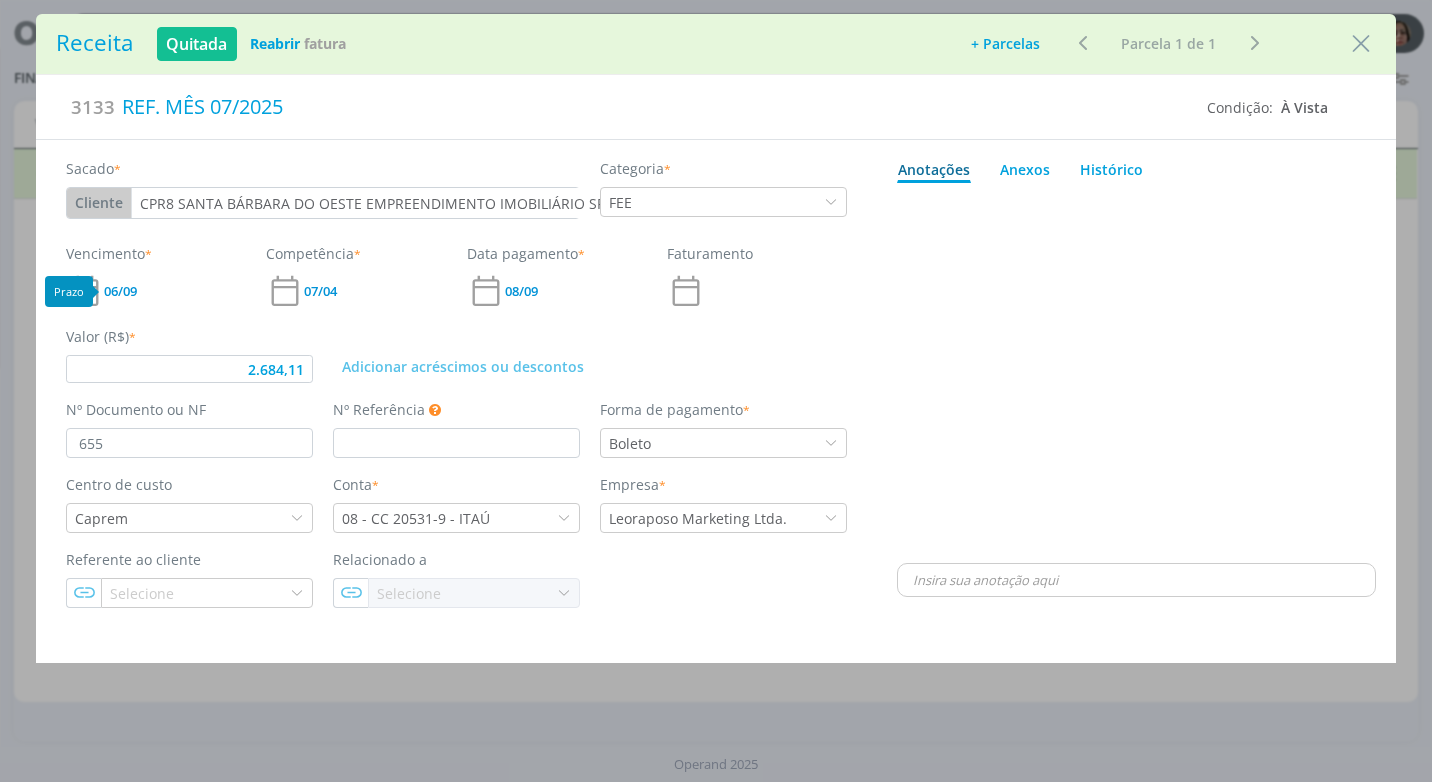 click on "06/09" at bounding box center (120, 291) 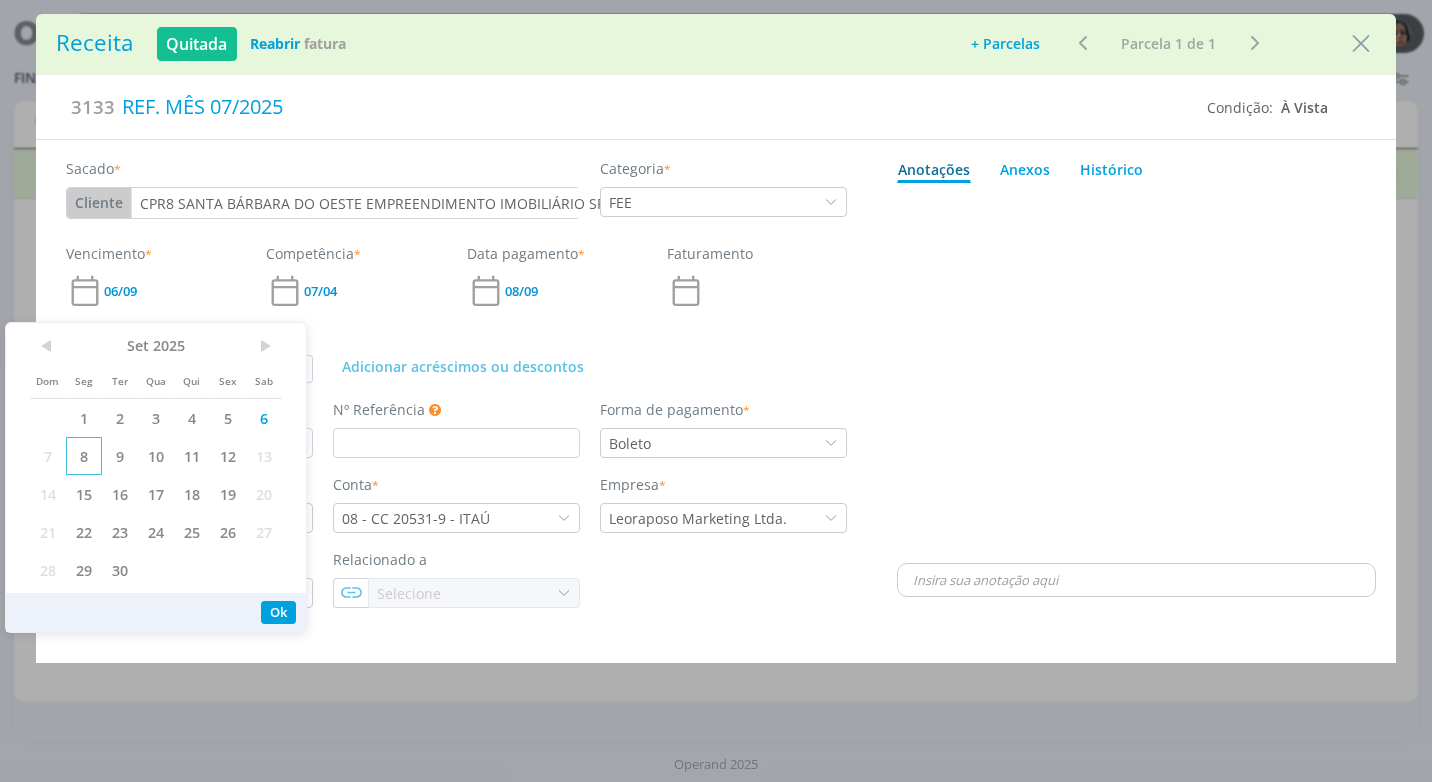 click on "8" at bounding box center [84, 456] 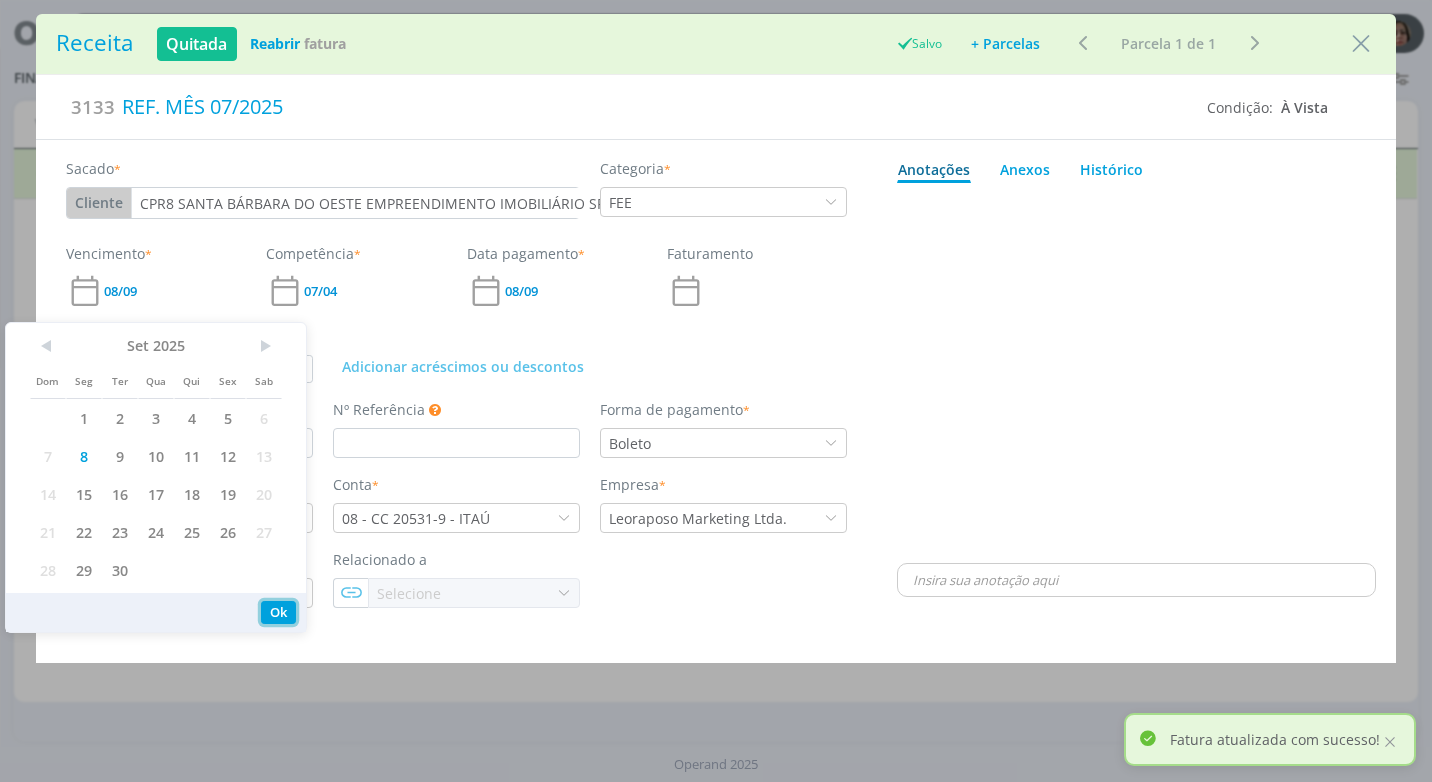 click on "Ok" at bounding box center [278, 612] 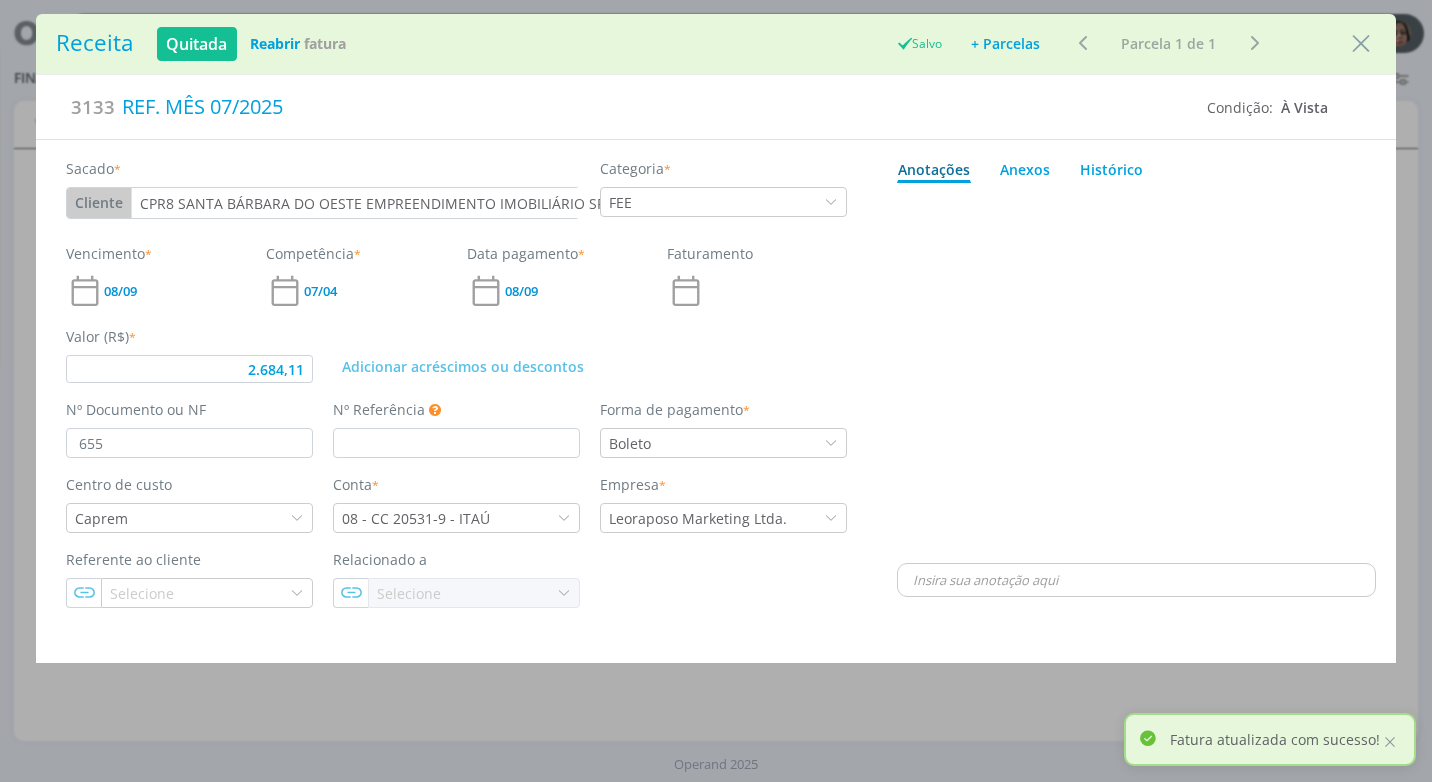 type on "2.684,11" 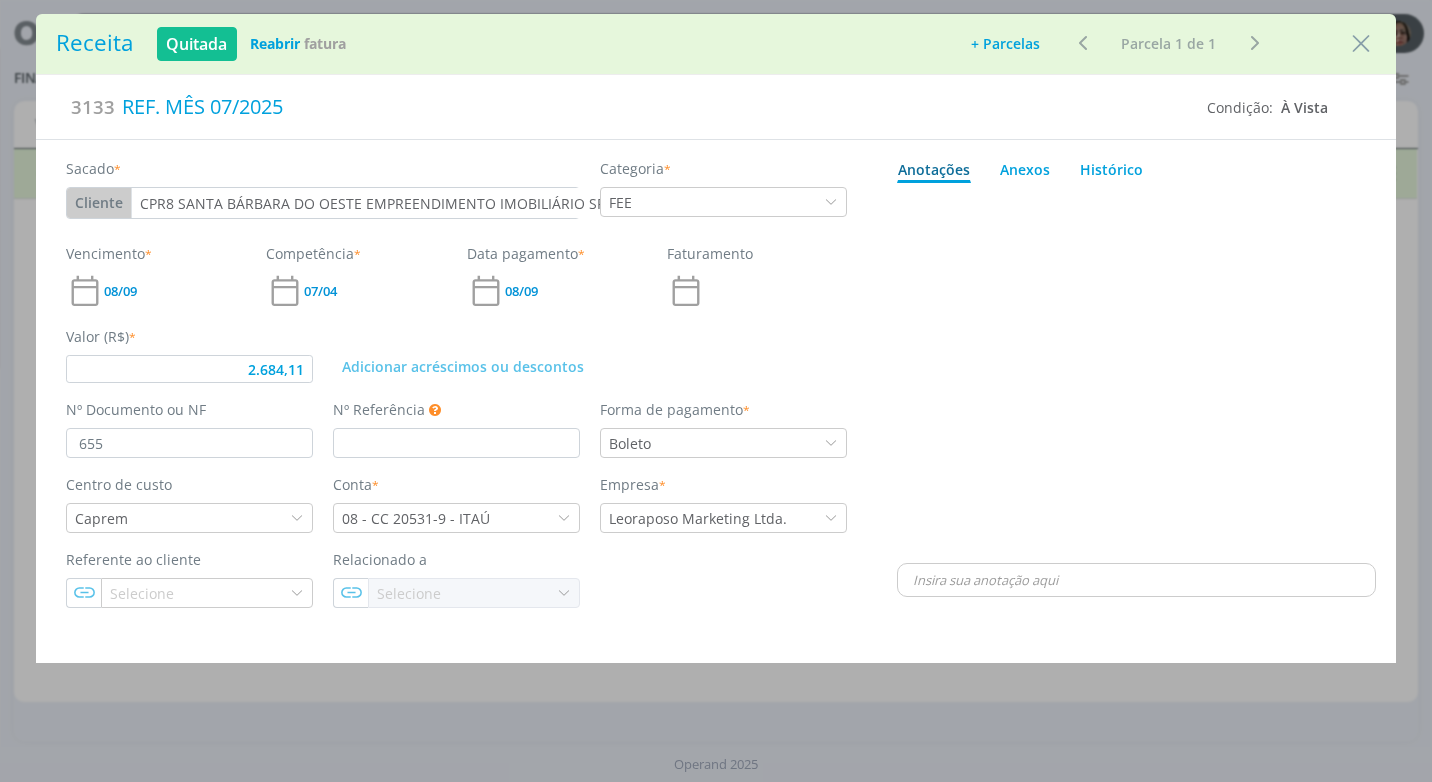 drag, startPoint x: 1369, startPoint y: 46, endPoint x: 1329, endPoint y: 106, distance: 72.11102 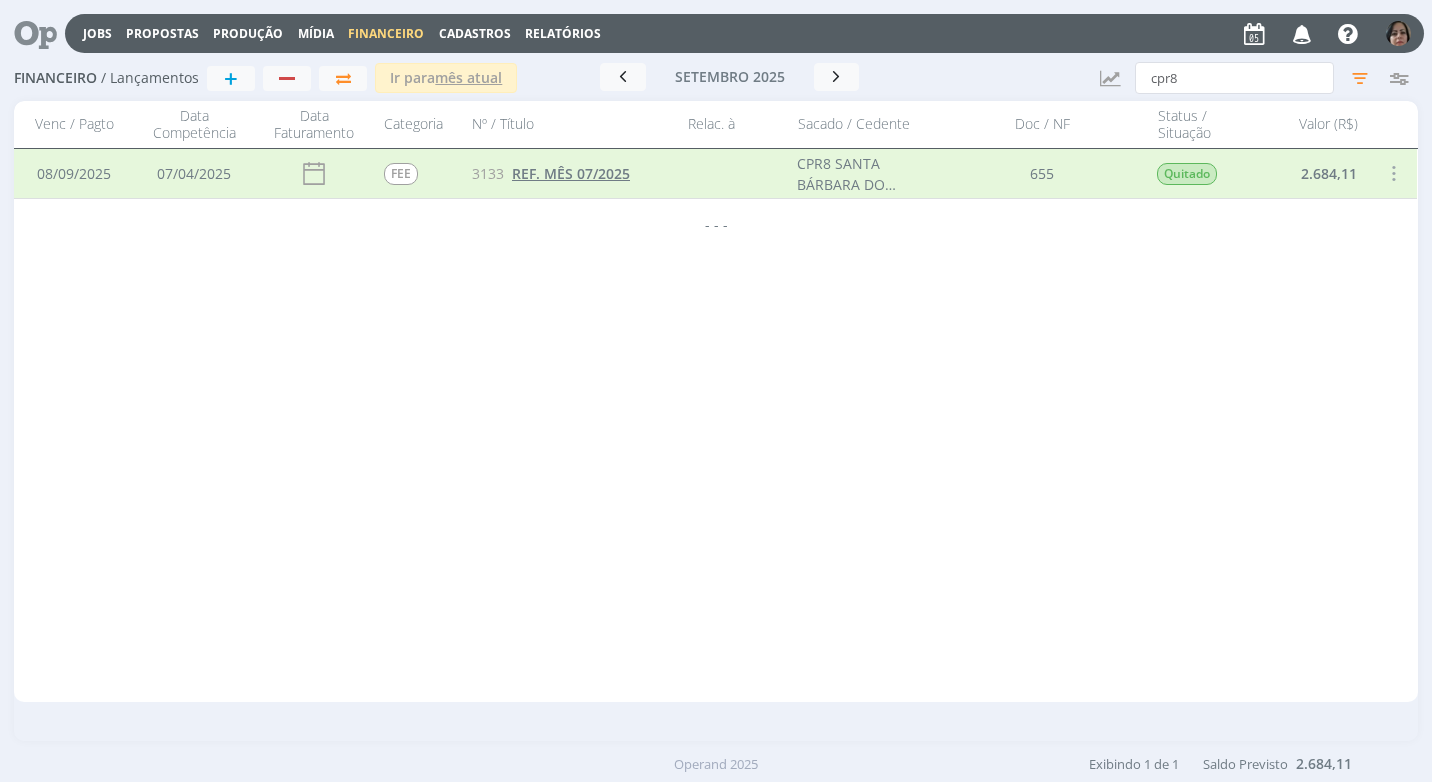 click on "REF. MÊS 07/2025" at bounding box center [571, 173] 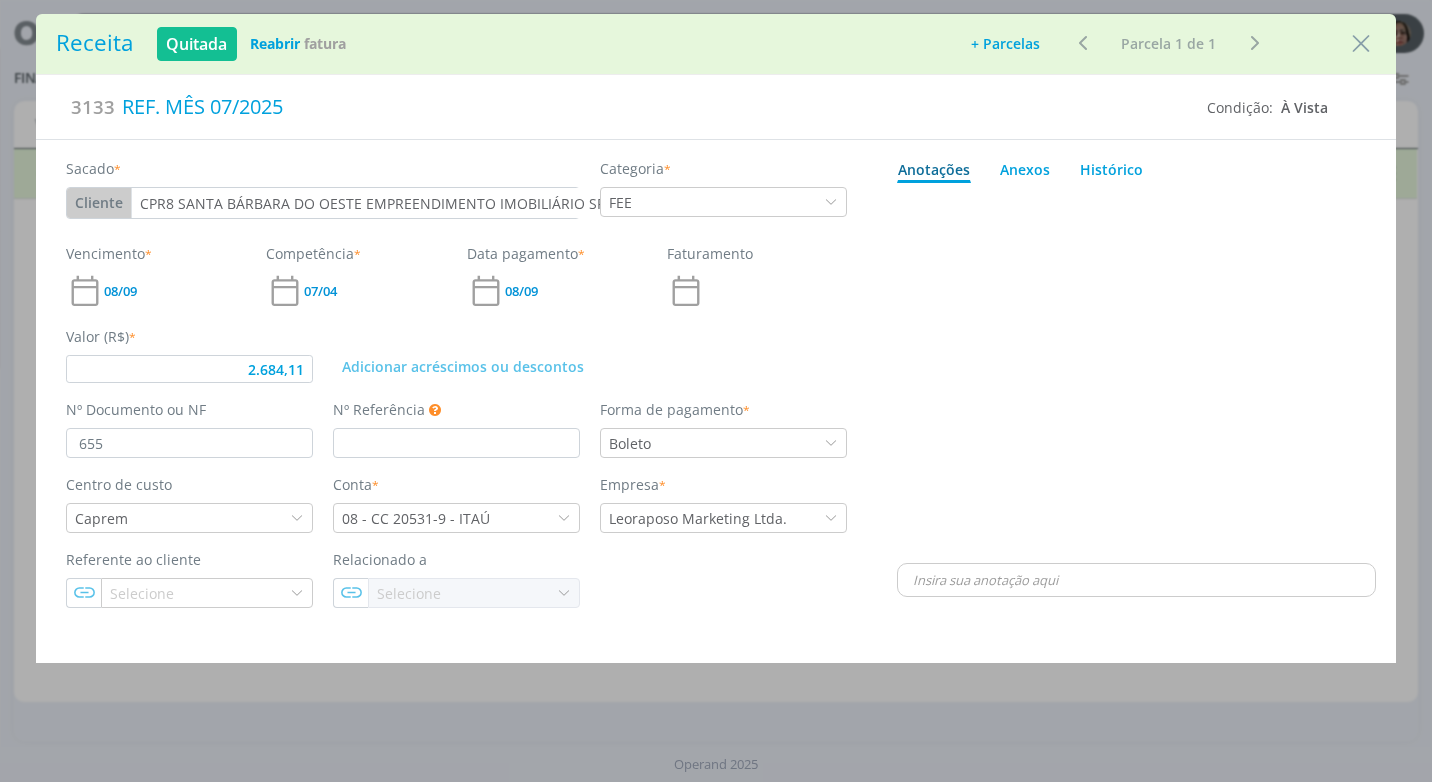 click on "Reabrir" at bounding box center [275, 43] 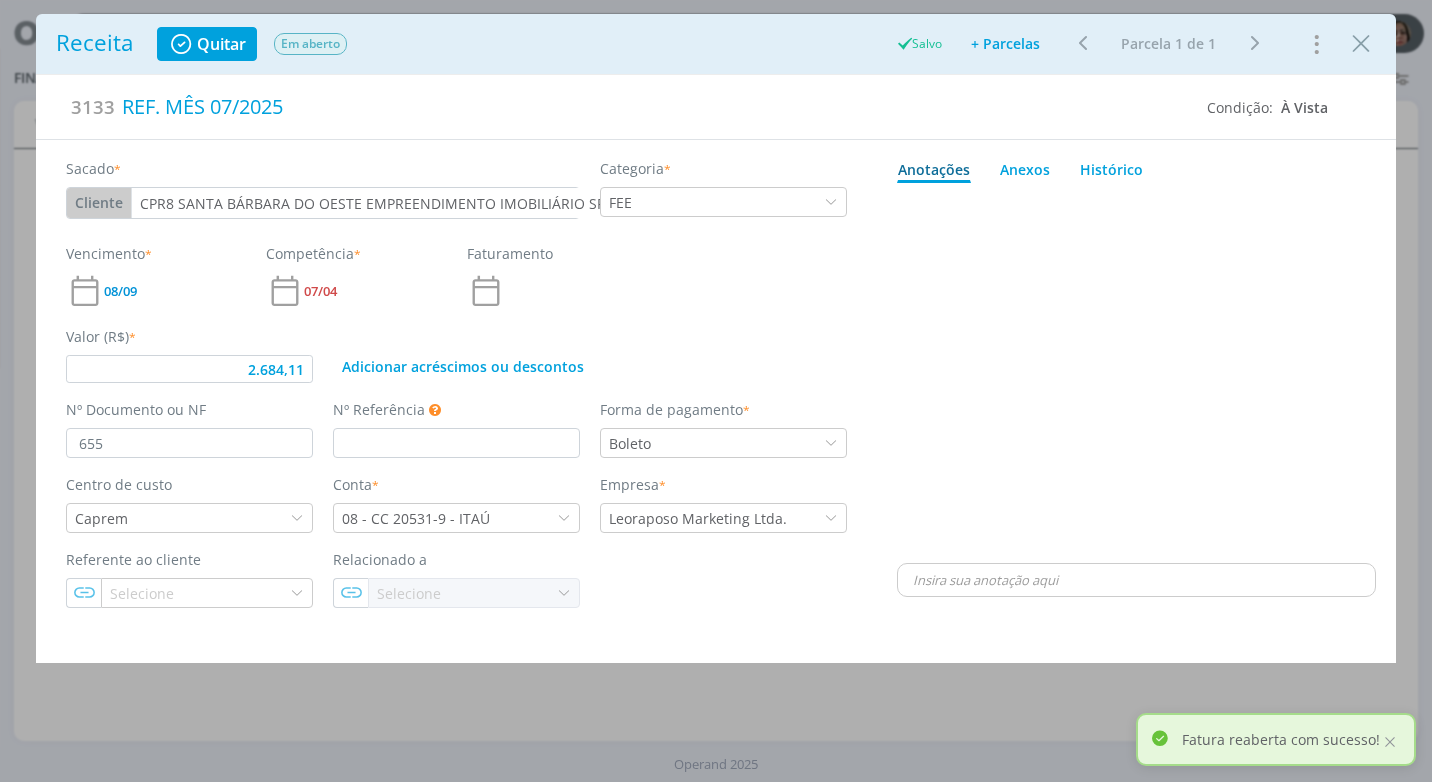 type on "2.684,11" 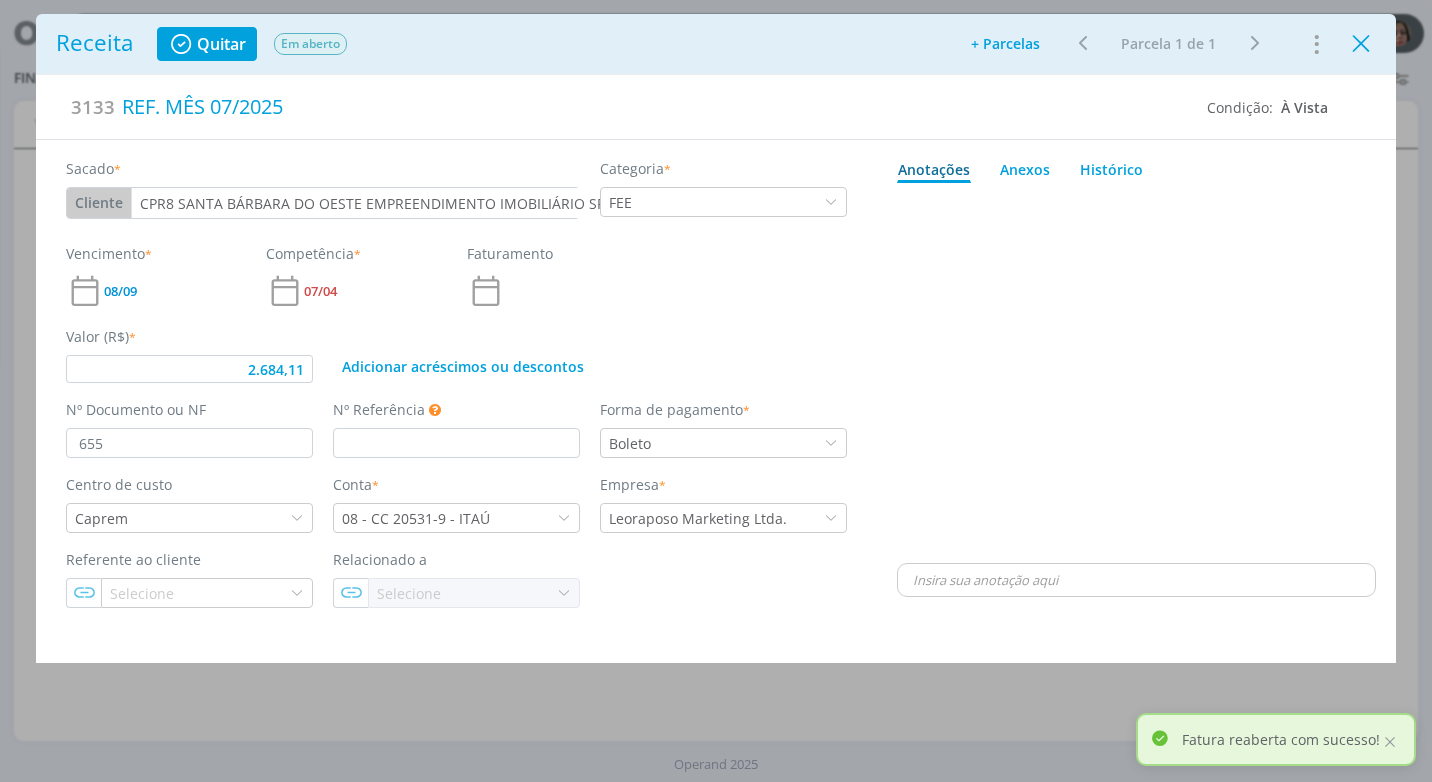 click at bounding box center [1361, 44] 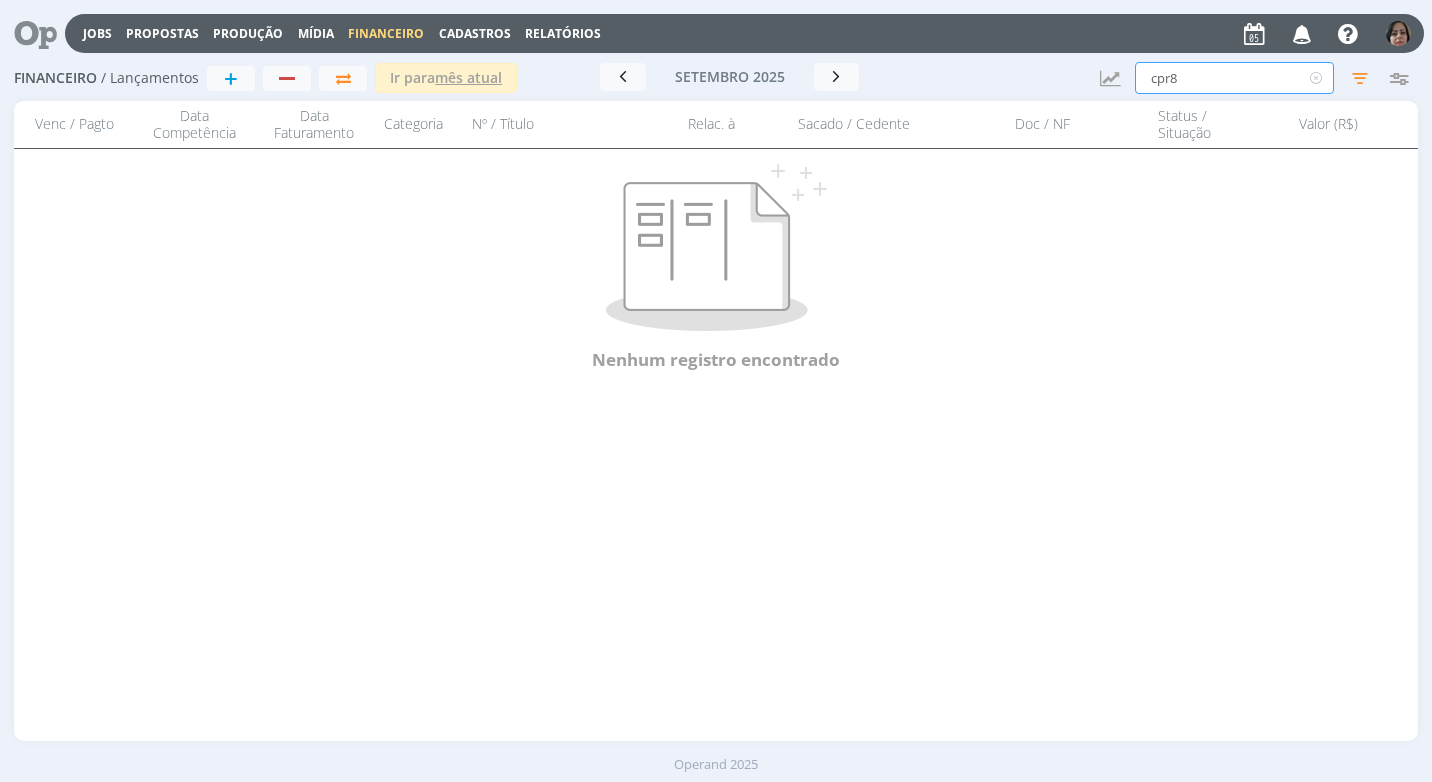 click on "cpr8" at bounding box center (1234, 78) 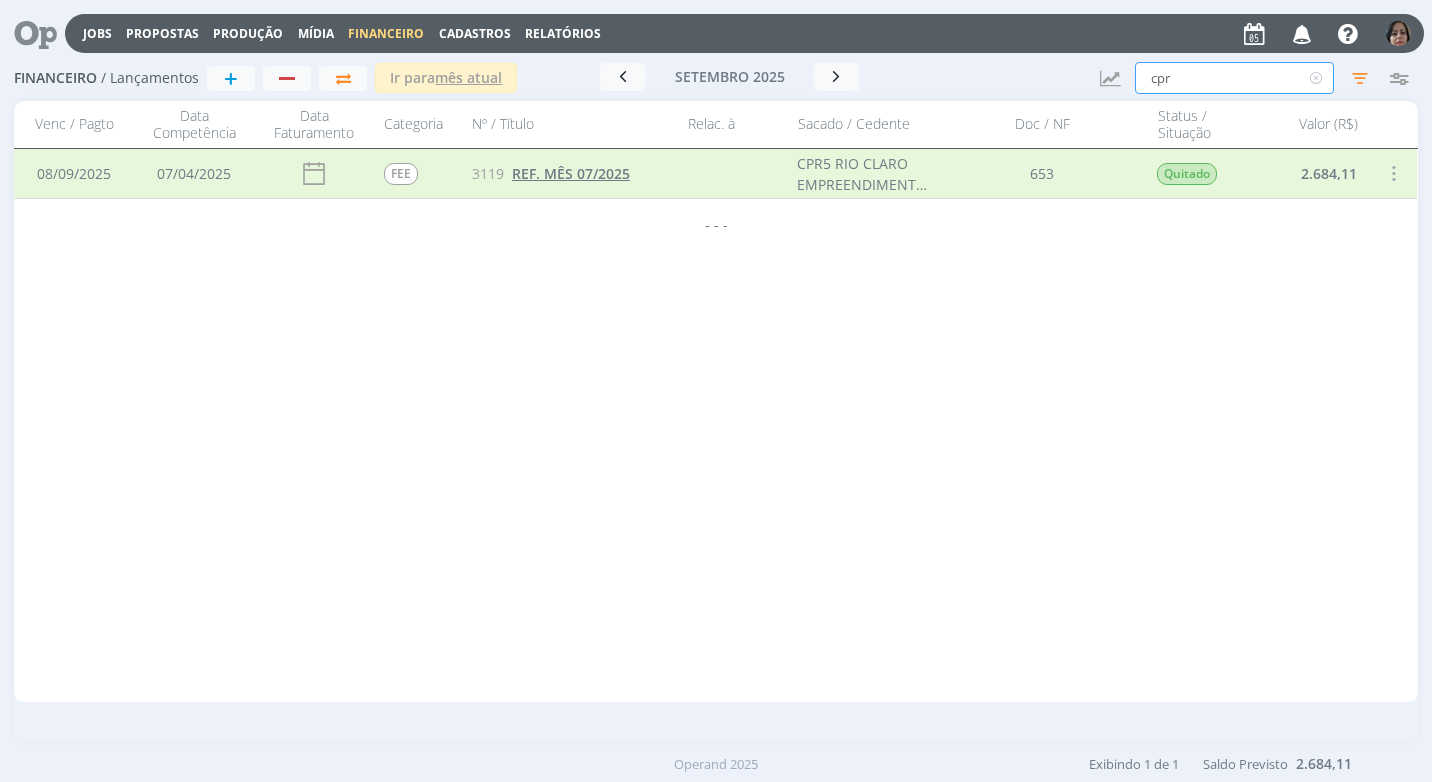 type on "cpr" 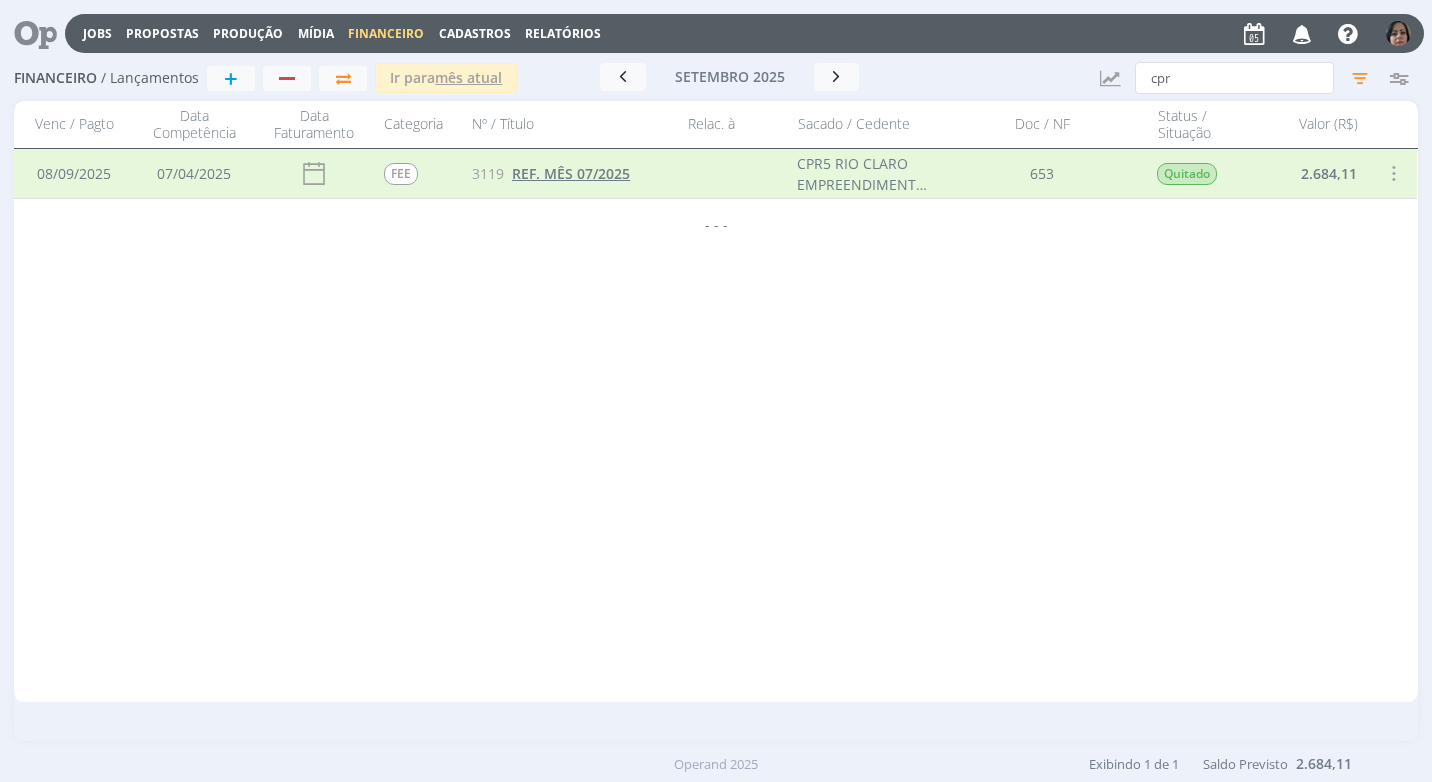 click on "REF. MÊS 07/2025" at bounding box center [571, 173] 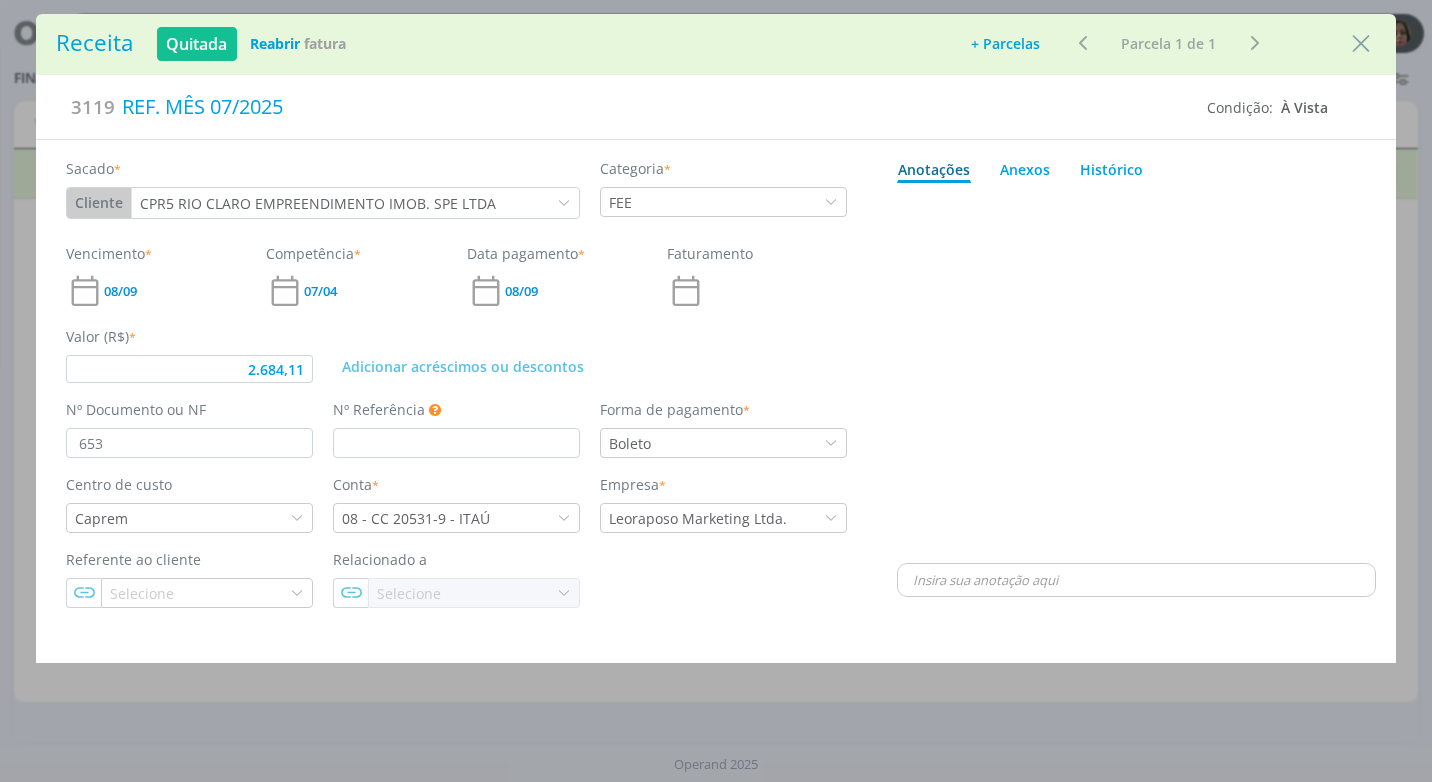click on "Reabrir" at bounding box center [275, 43] 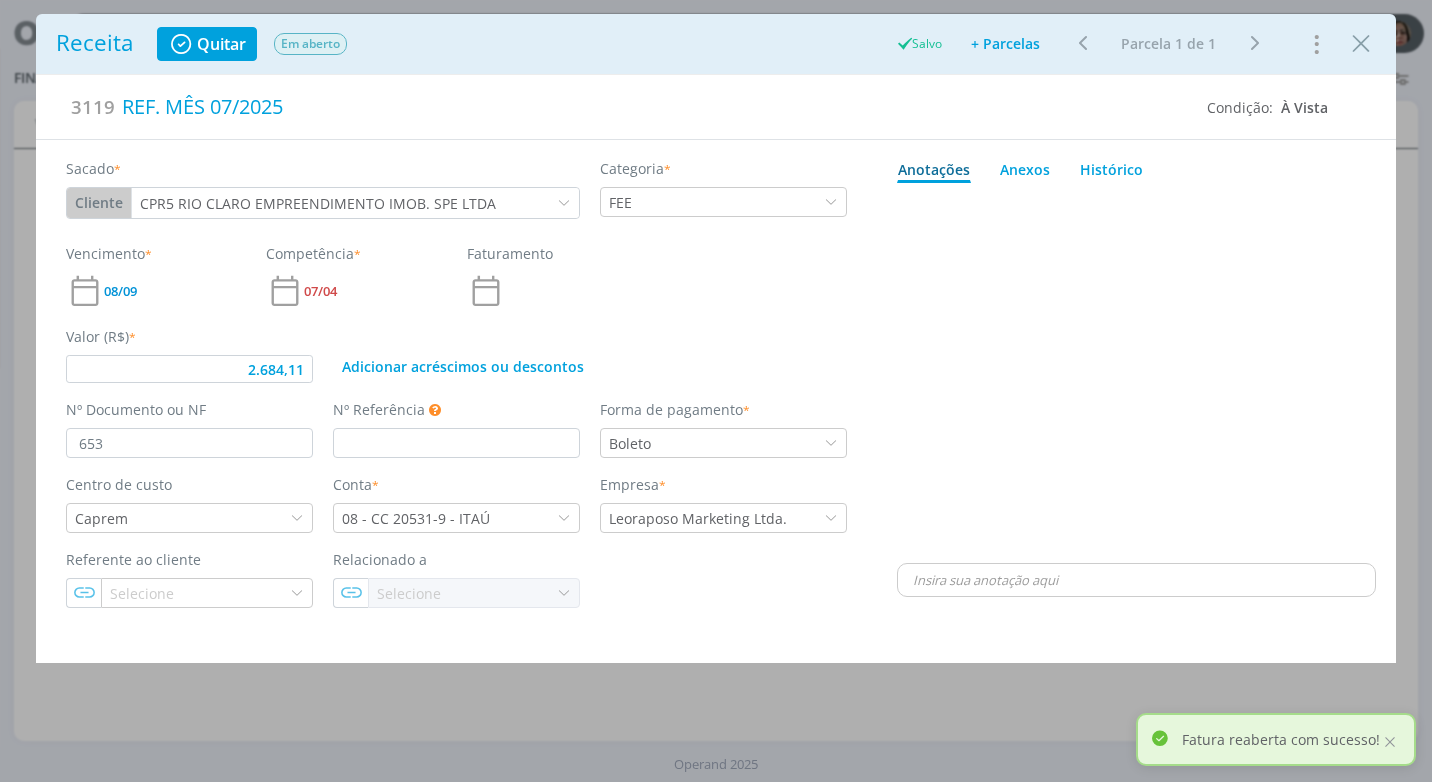 type on "2.684,11" 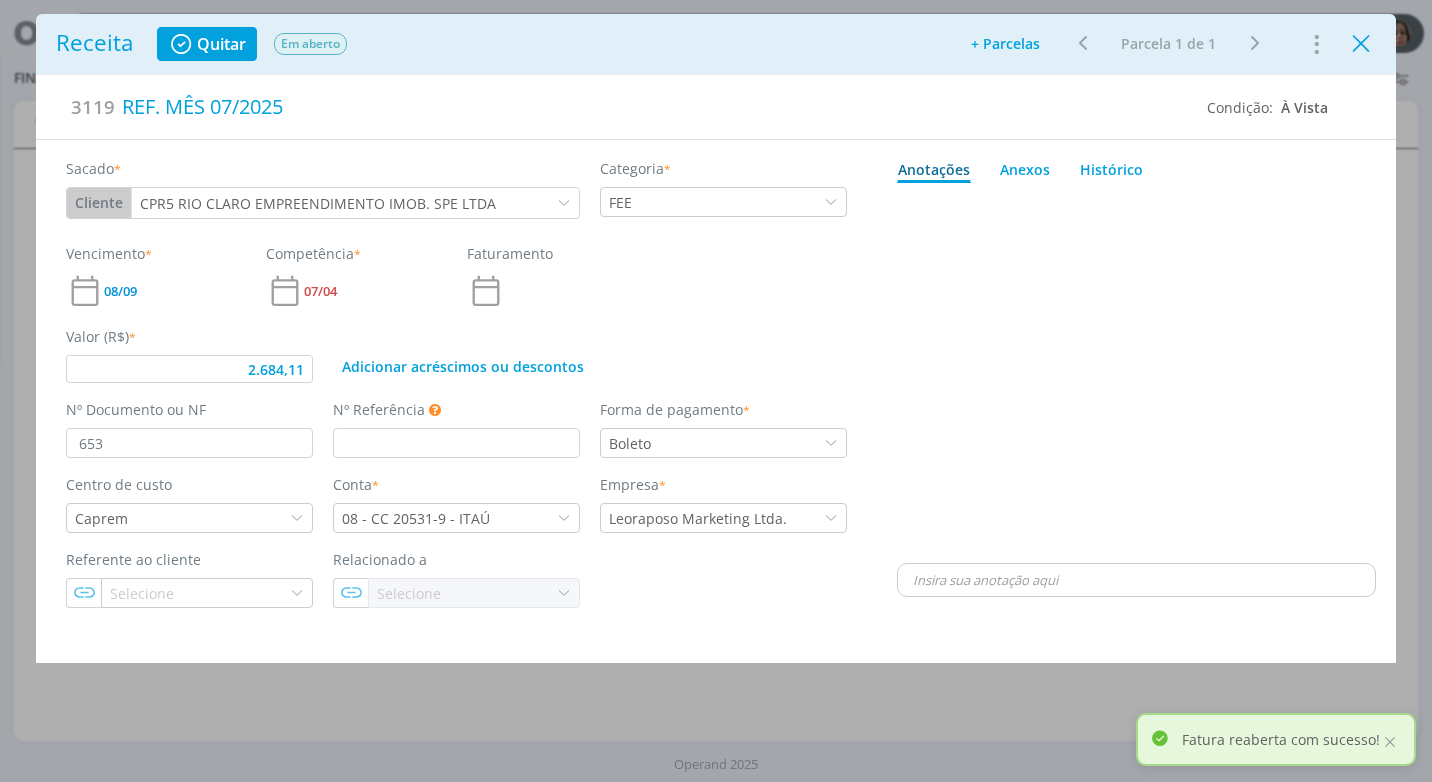 click at bounding box center [1361, 44] 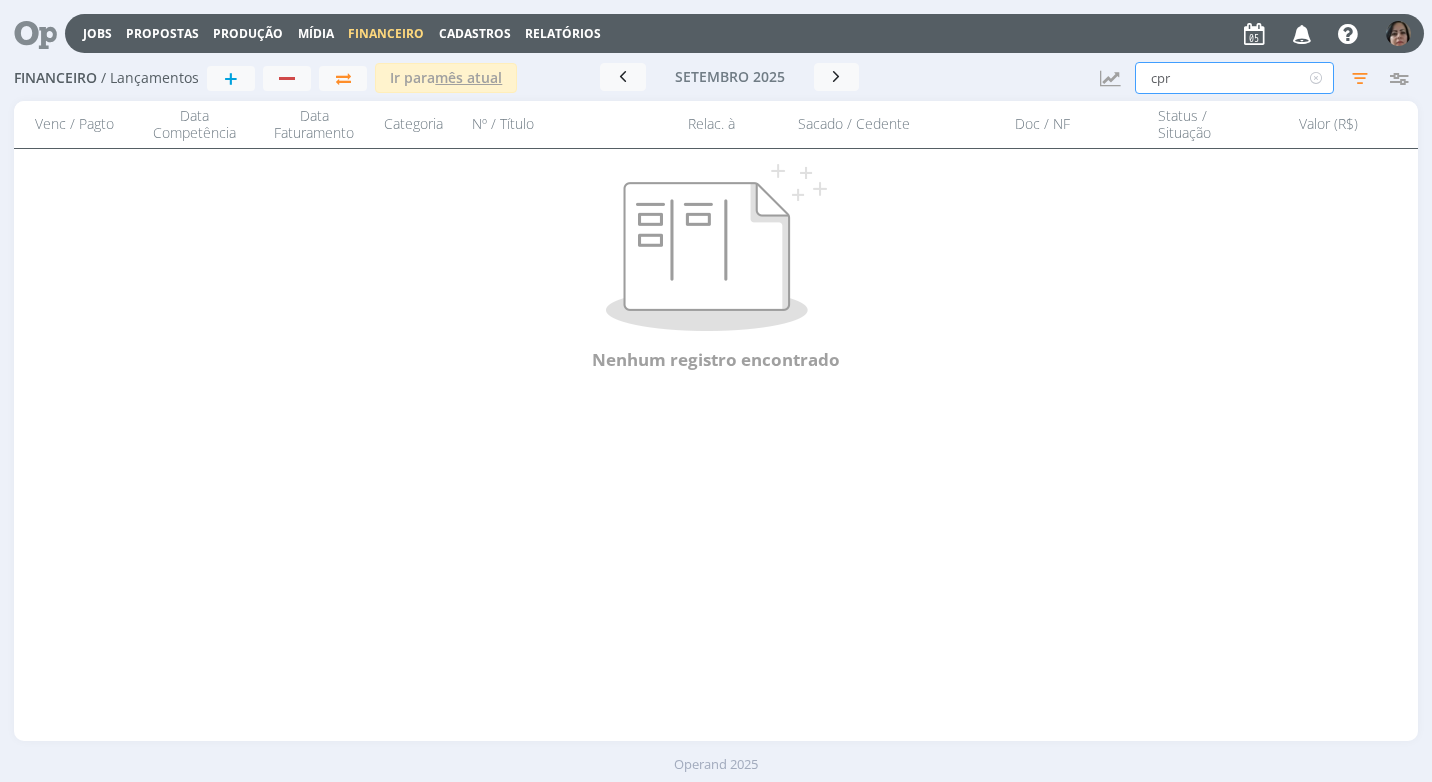 click on "cpr" at bounding box center (1234, 78) 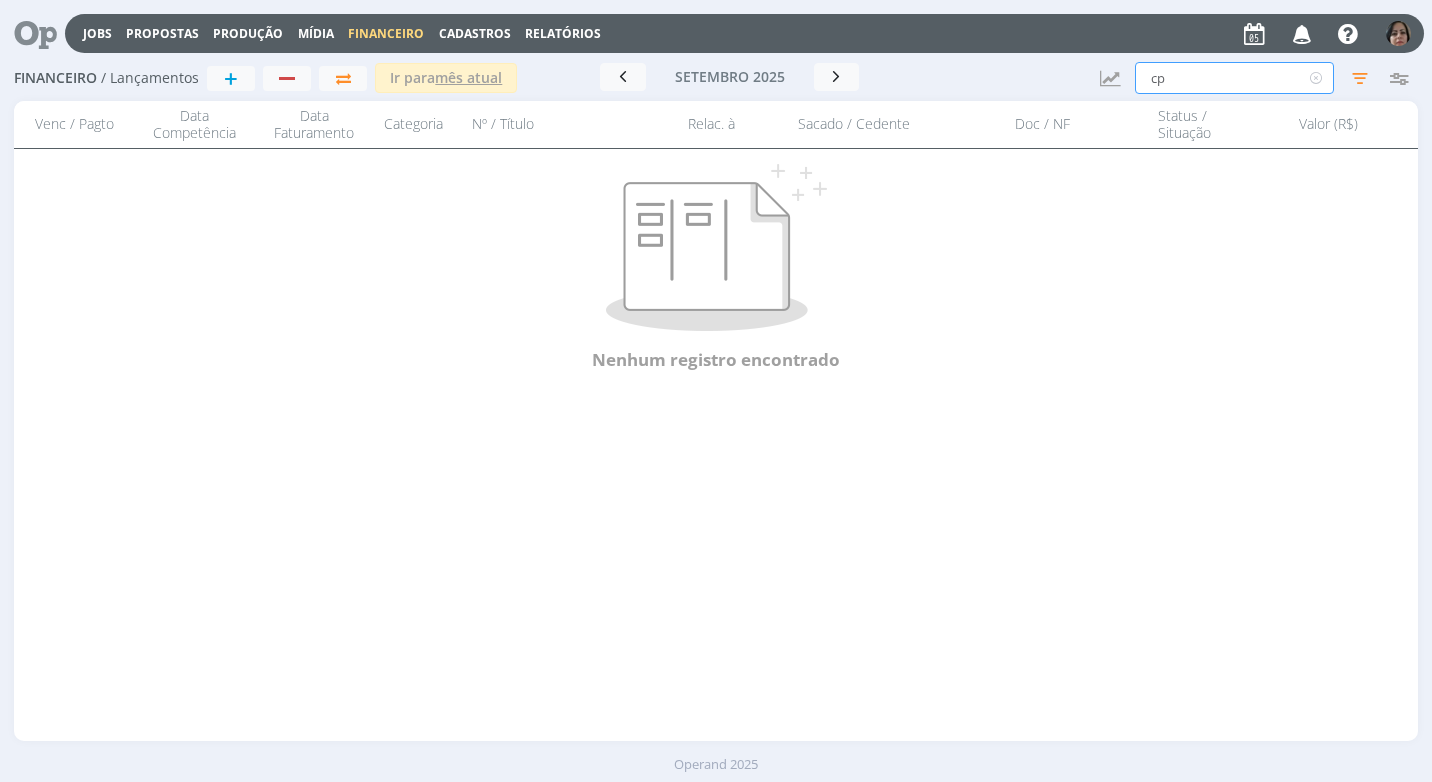 type on "c" 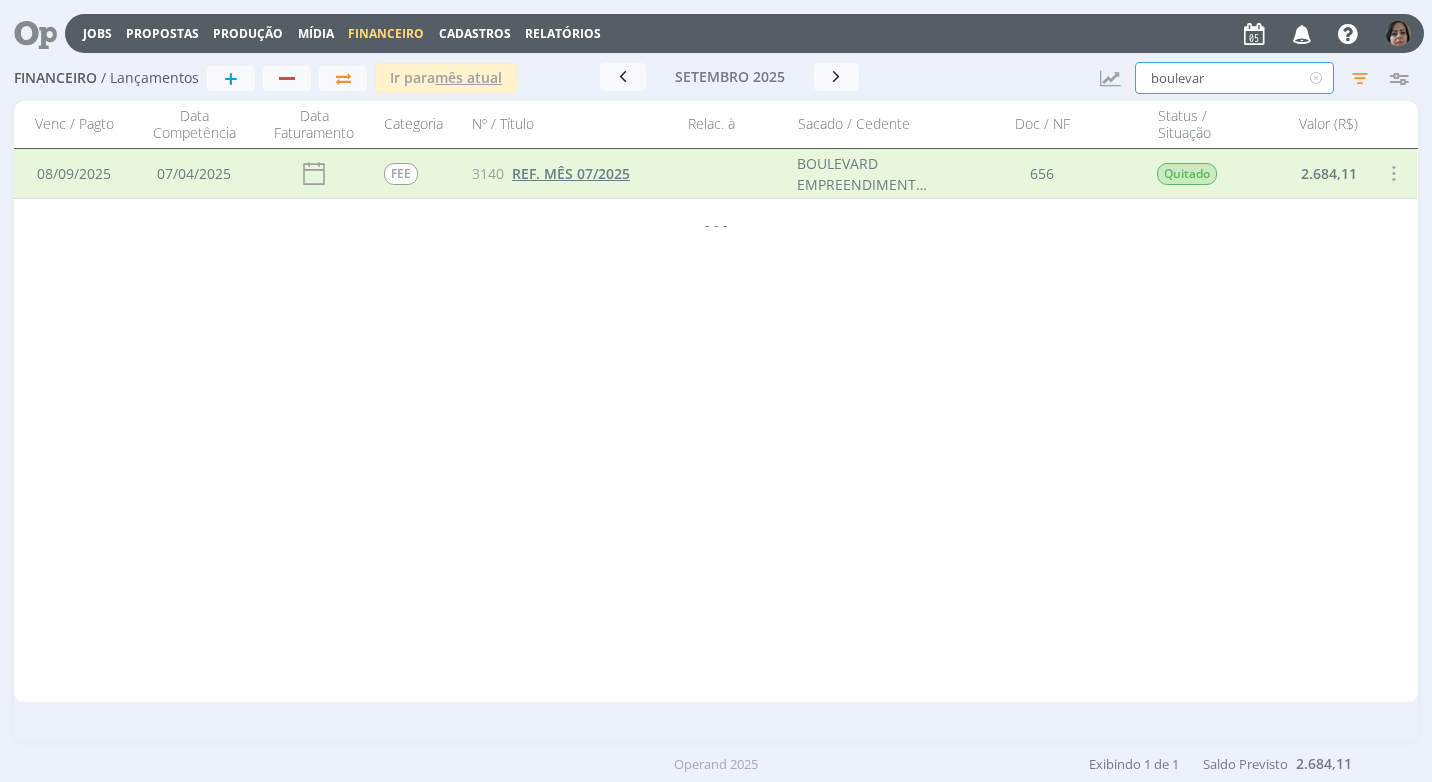 type on "boulevar" 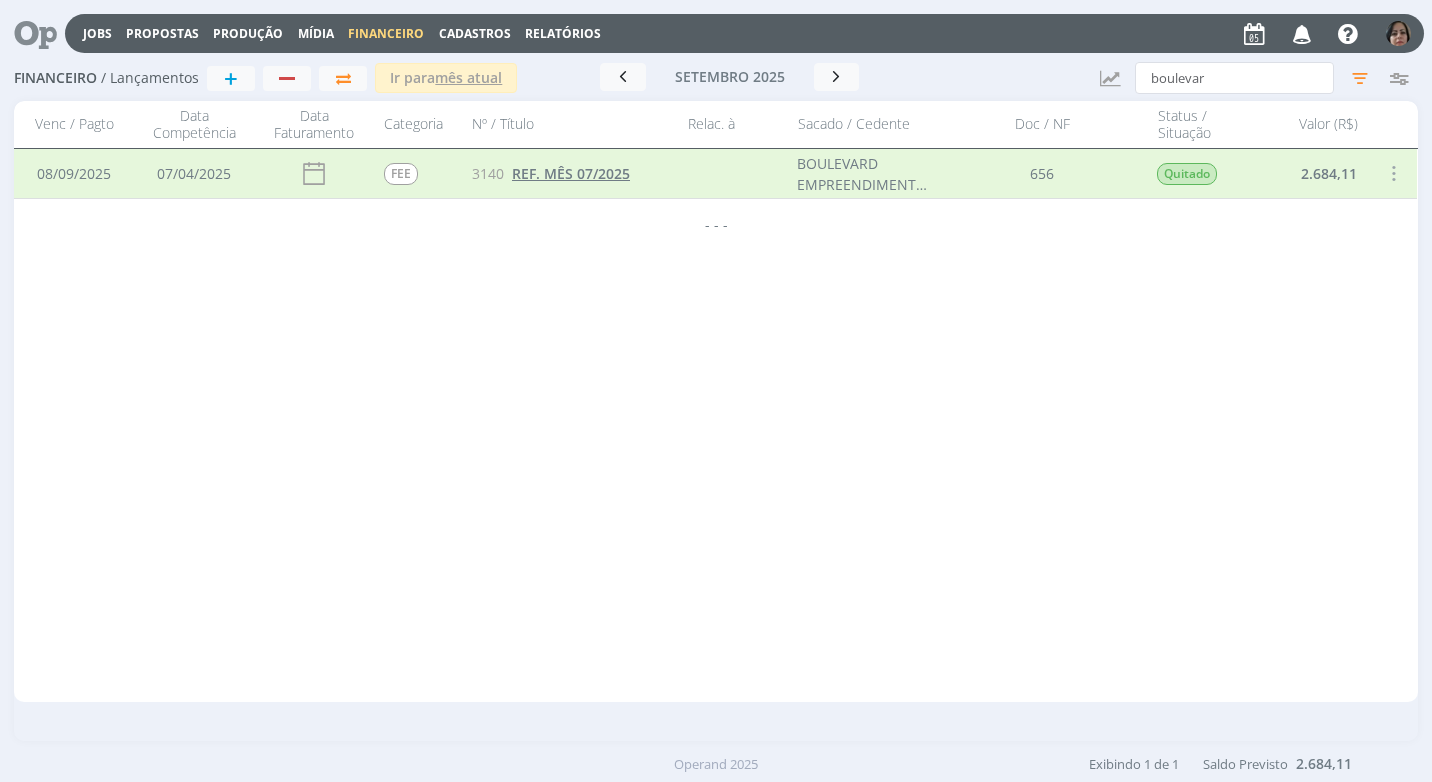 click on "REF. MÊS 07/2025" at bounding box center (571, 173) 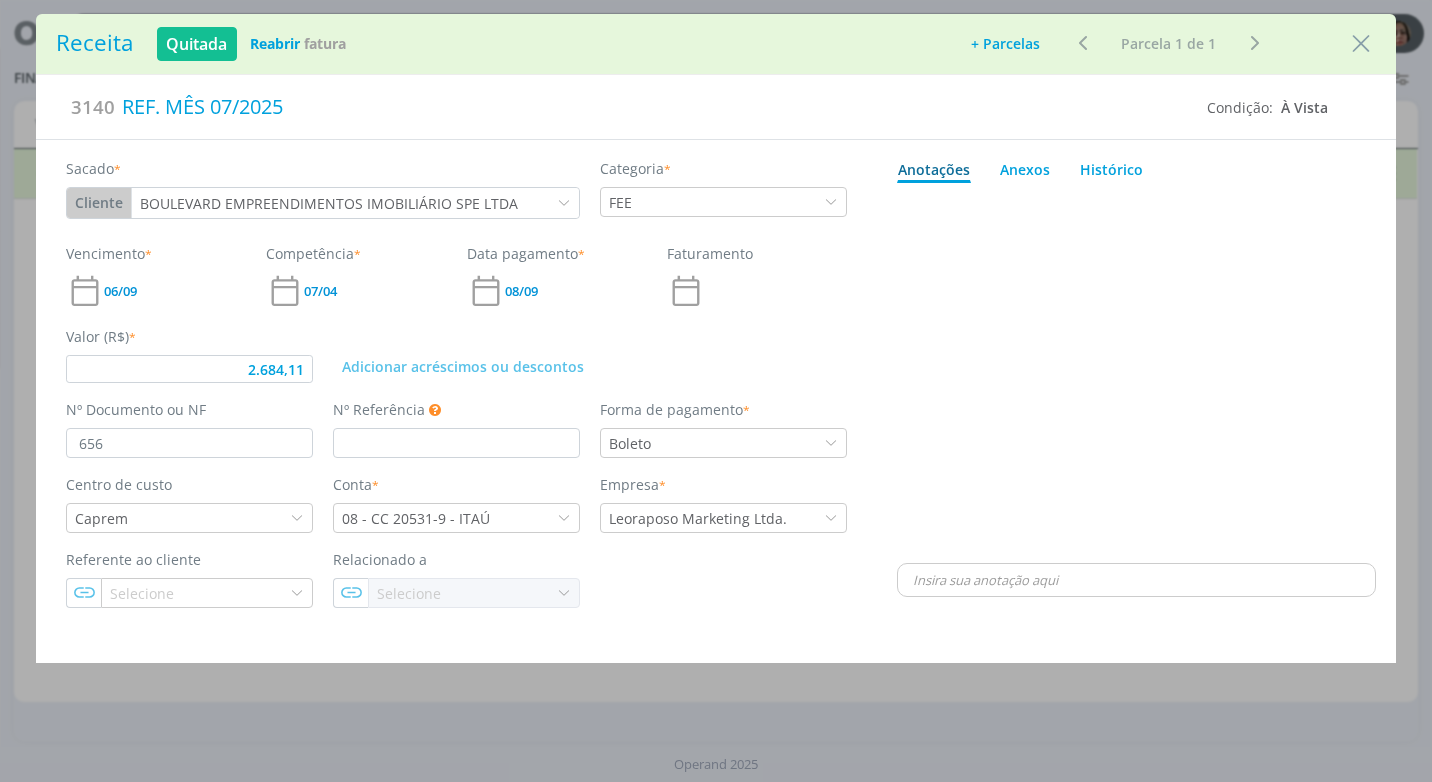 click on "Reabrir" at bounding box center (275, 43) 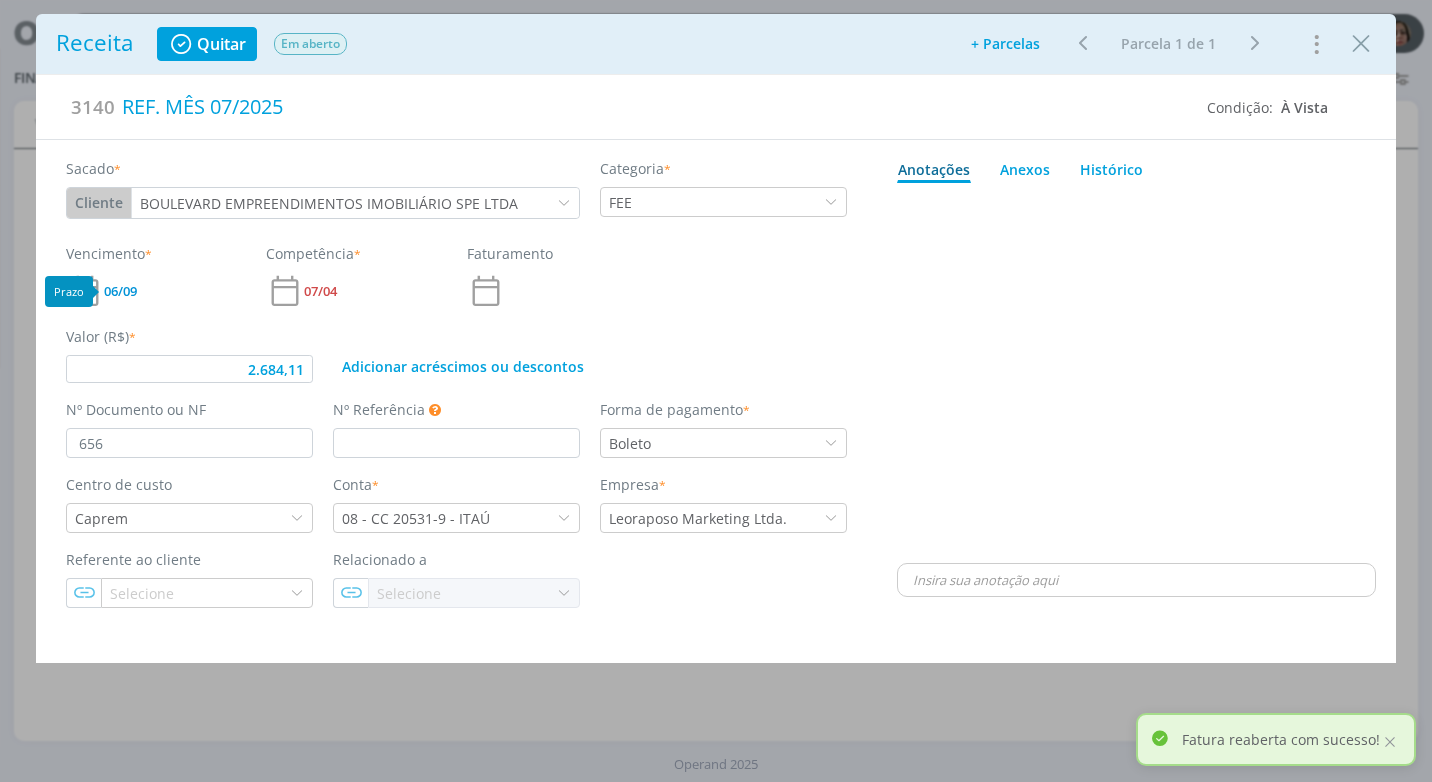 click on "06/09" at bounding box center (120, 291) 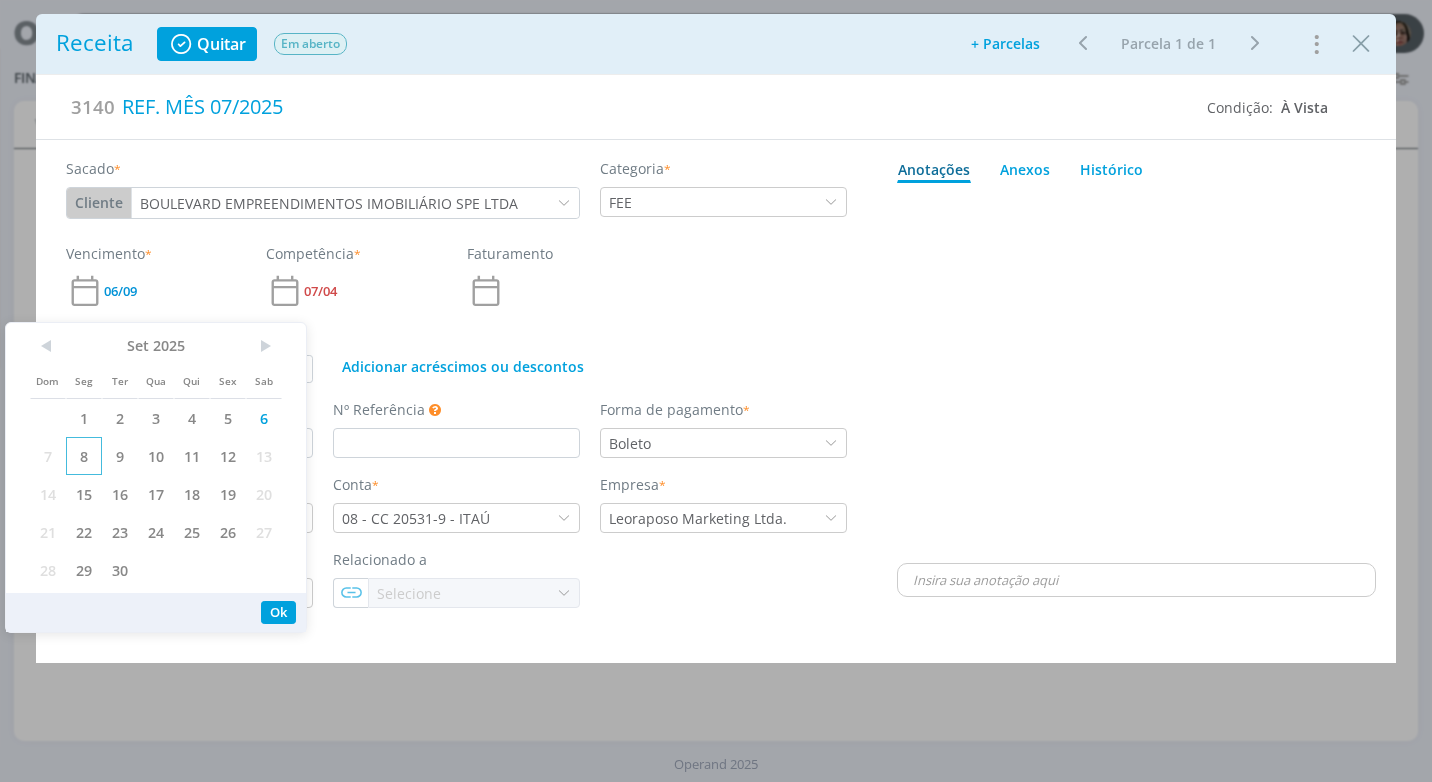 click on "8" at bounding box center [84, 456] 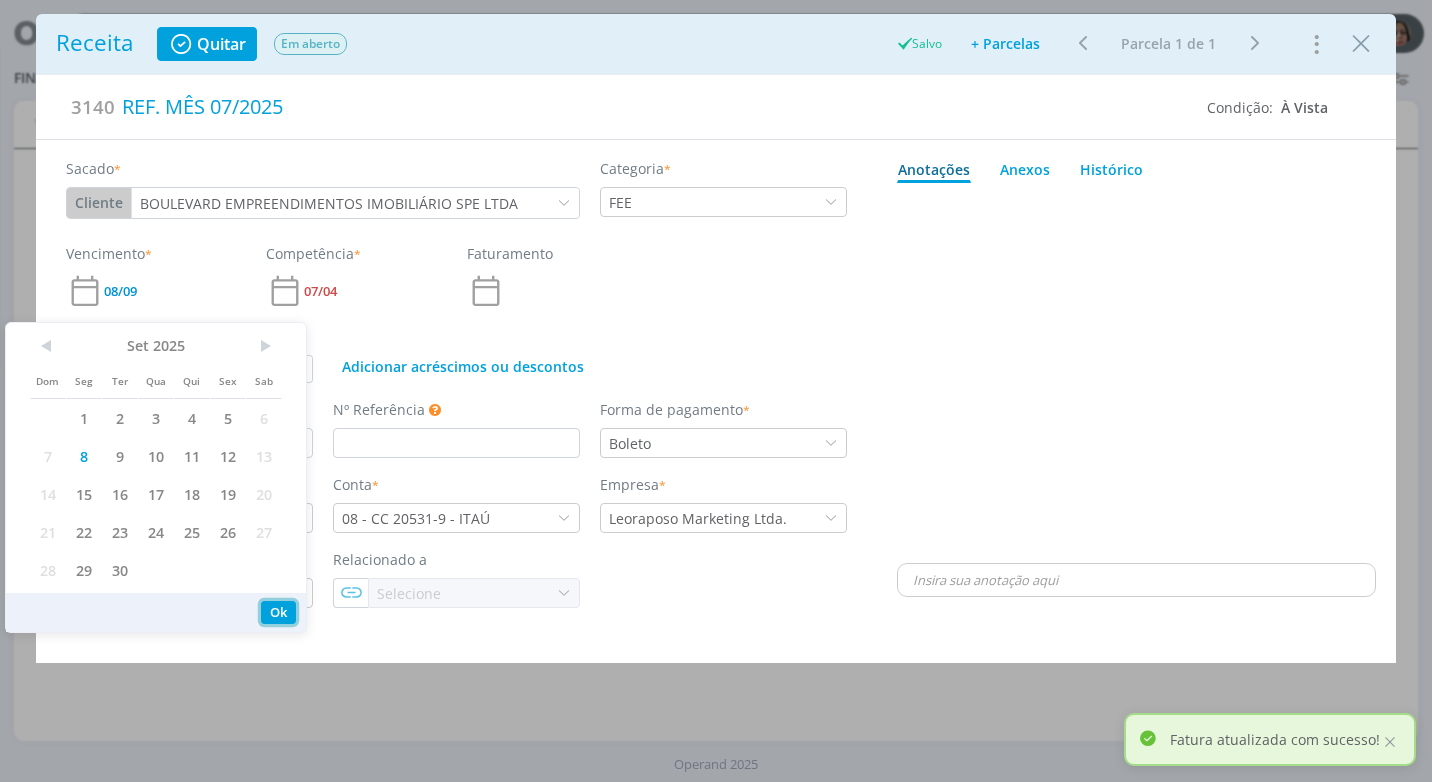 drag, startPoint x: 276, startPoint y: 607, endPoint x: 352, endPoint y: 593, distance: 77.27872 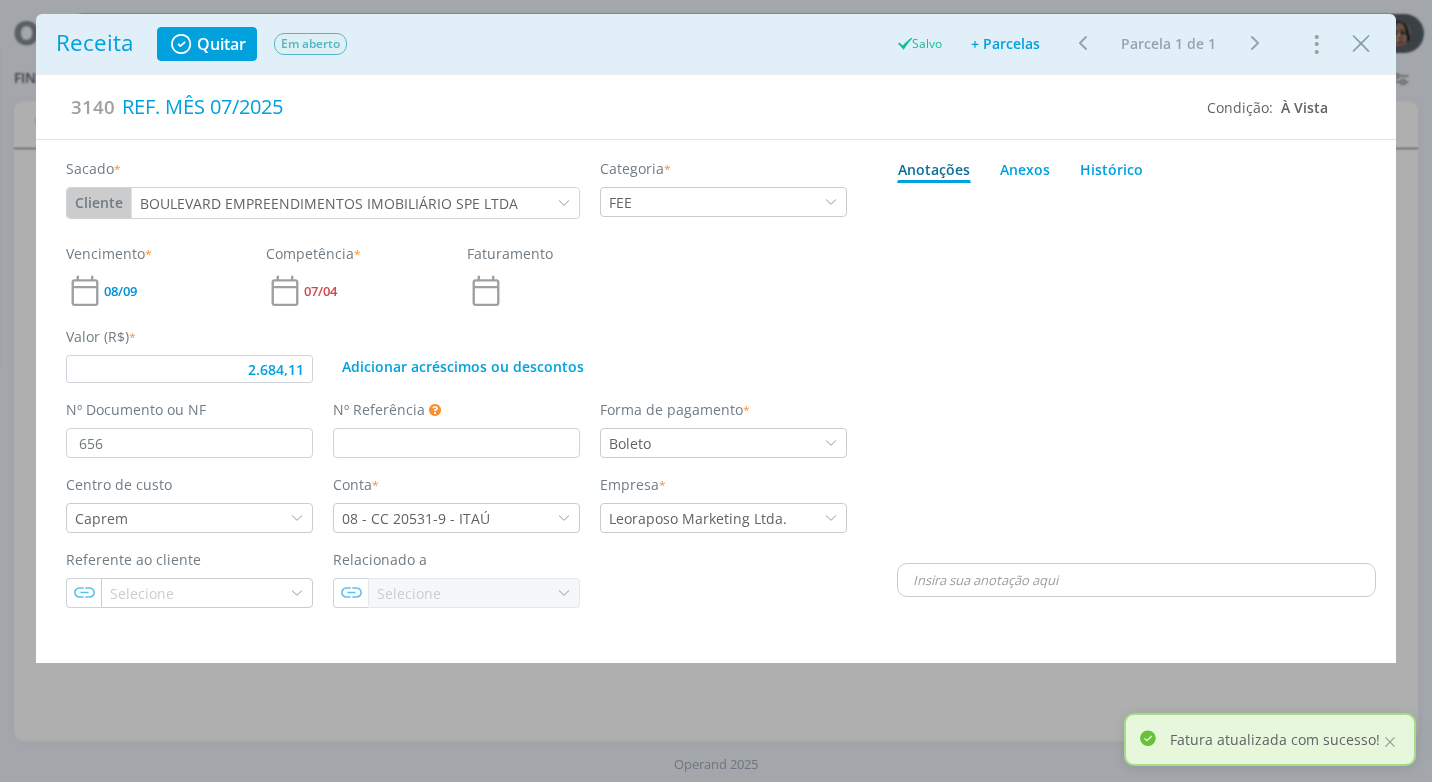 type on "2.684,11" 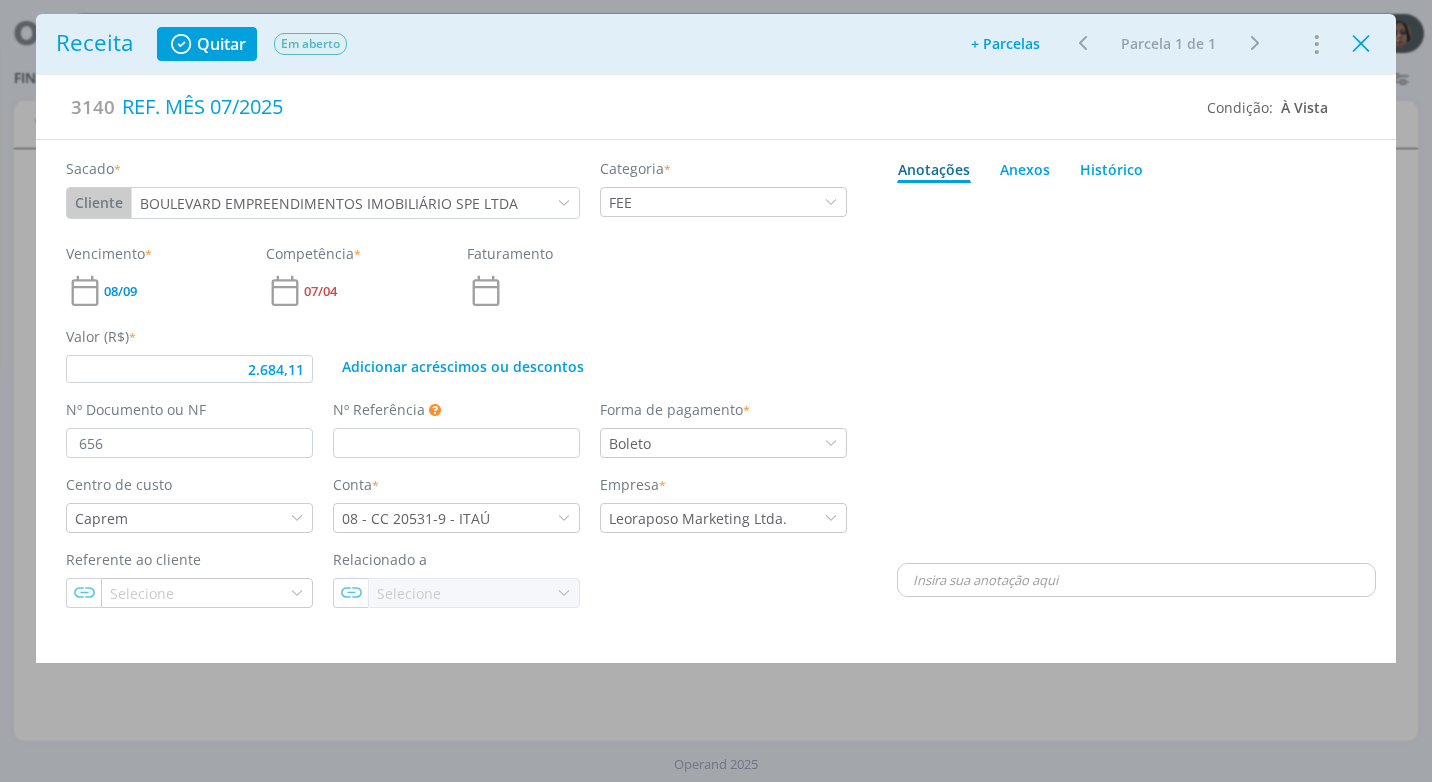 click at bounding box center [1361, 44] 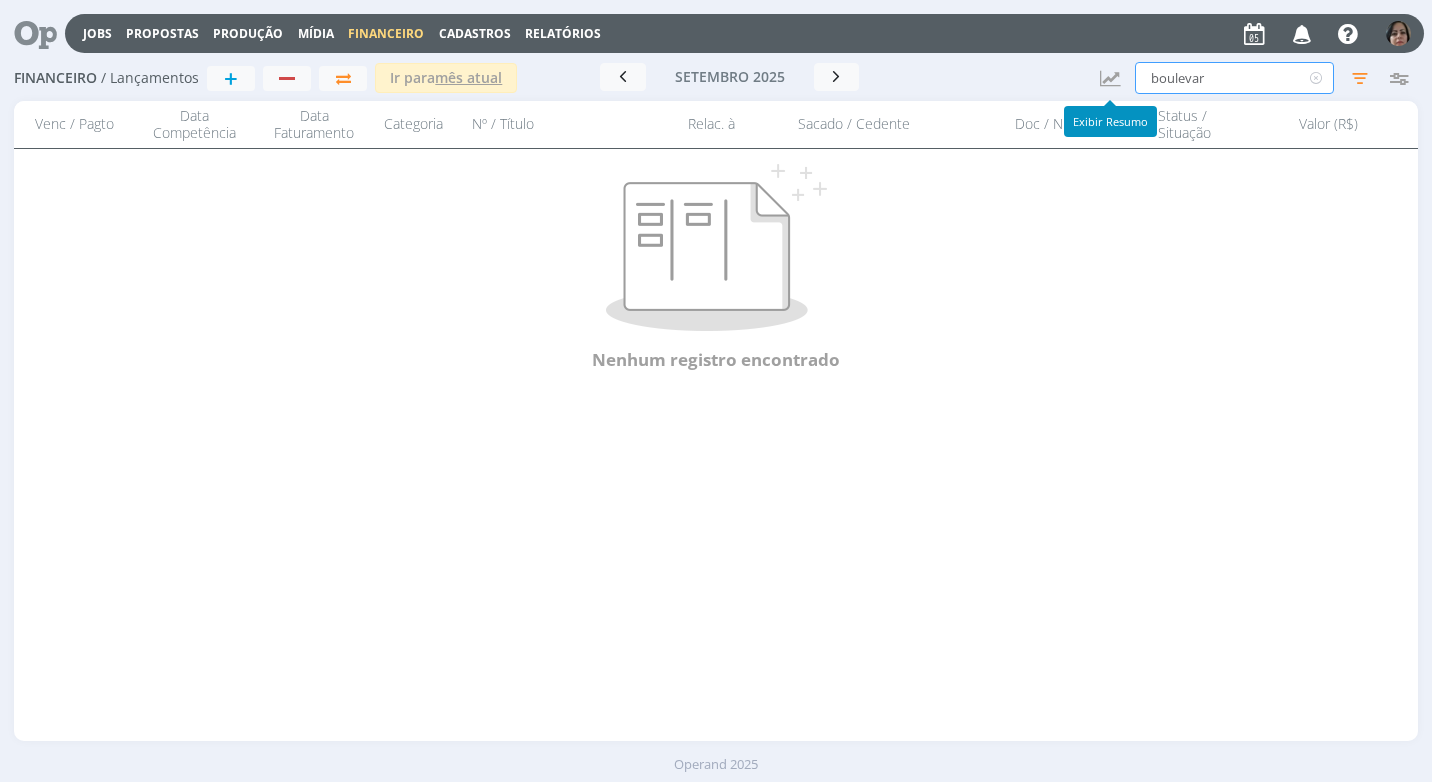 drag, startPoint x: 1219, startPoint y: 81, endPoint x: 1047, endPoint y: 79, distance: 172.01163 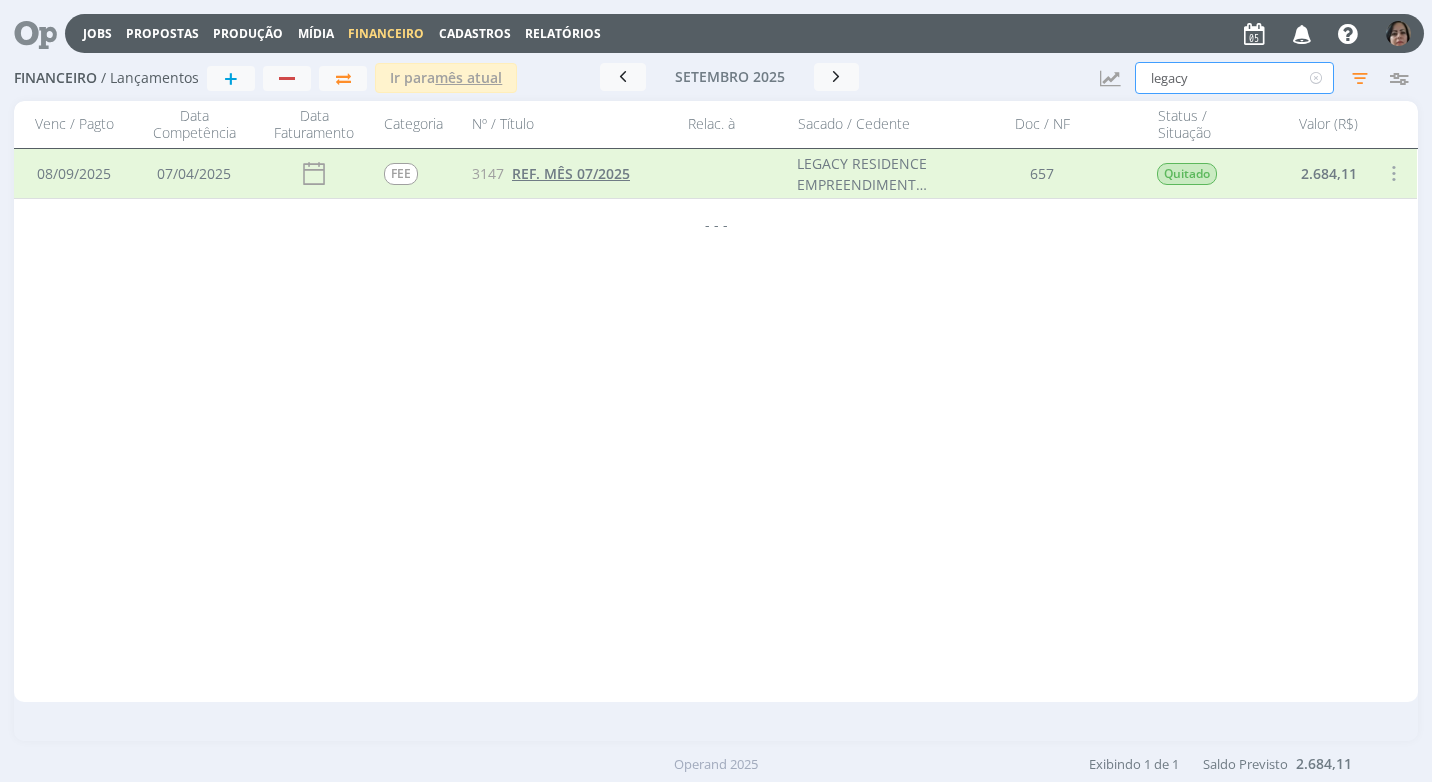type on "legacy" 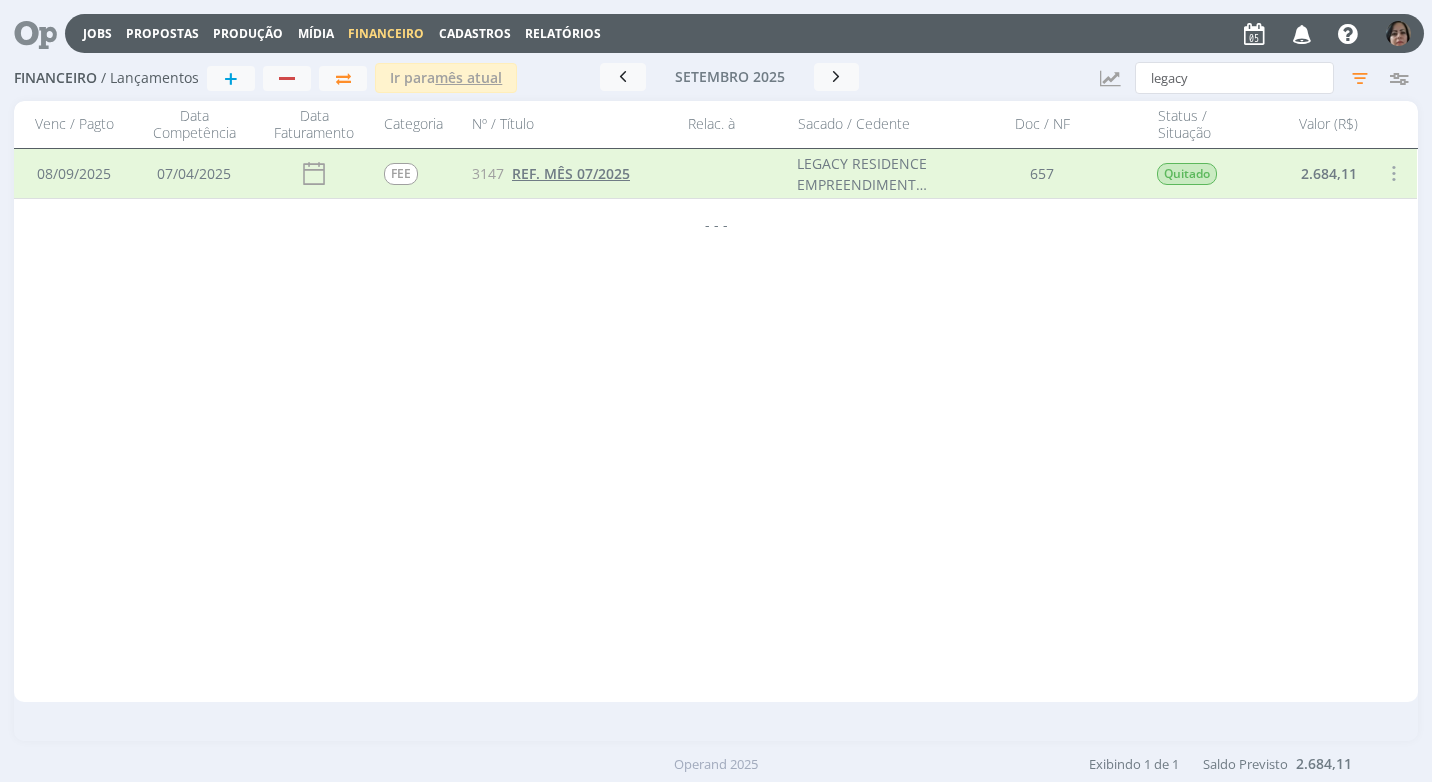 click on "REF. MÊS 07/2025" at bounding box center [571, 173] 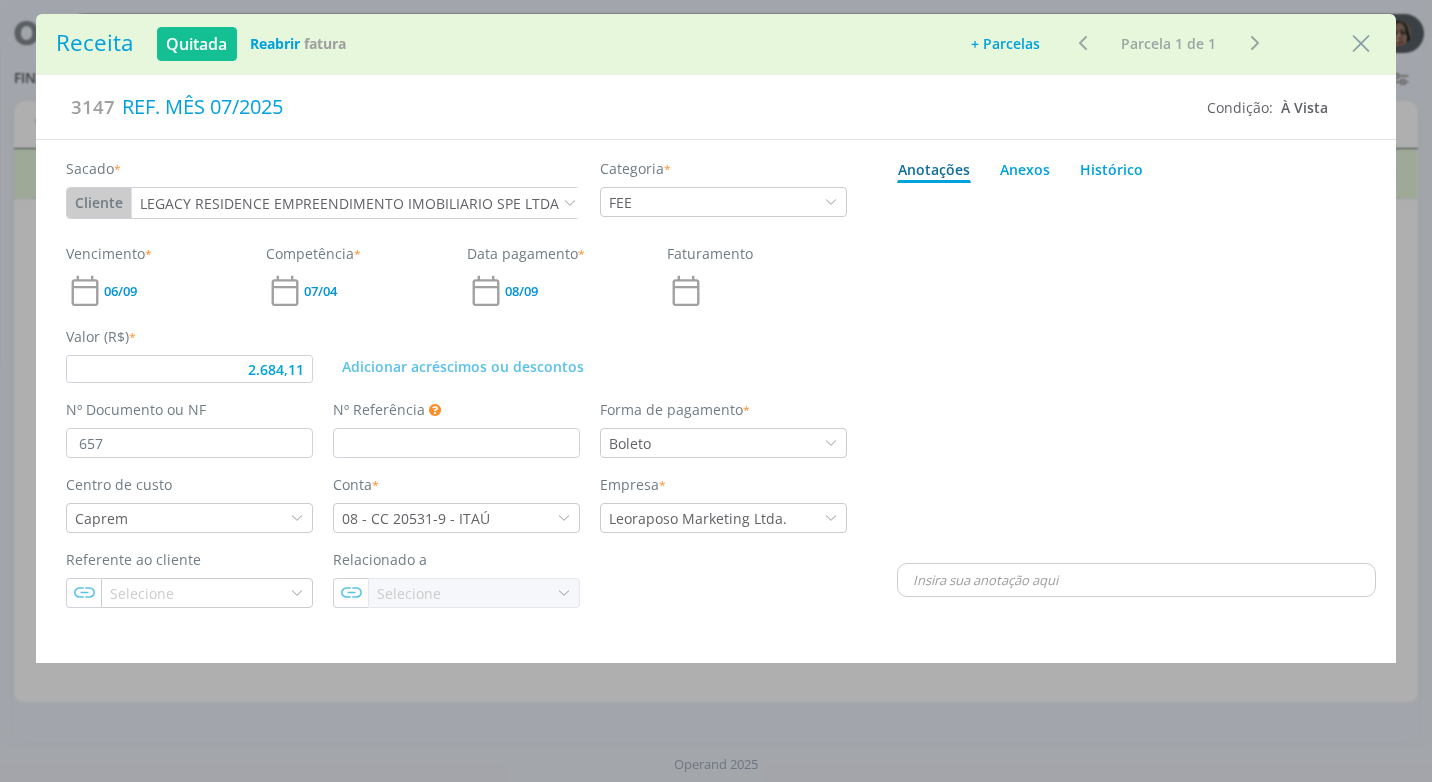 click on "Reabrir" at bounding box center (275, 43) 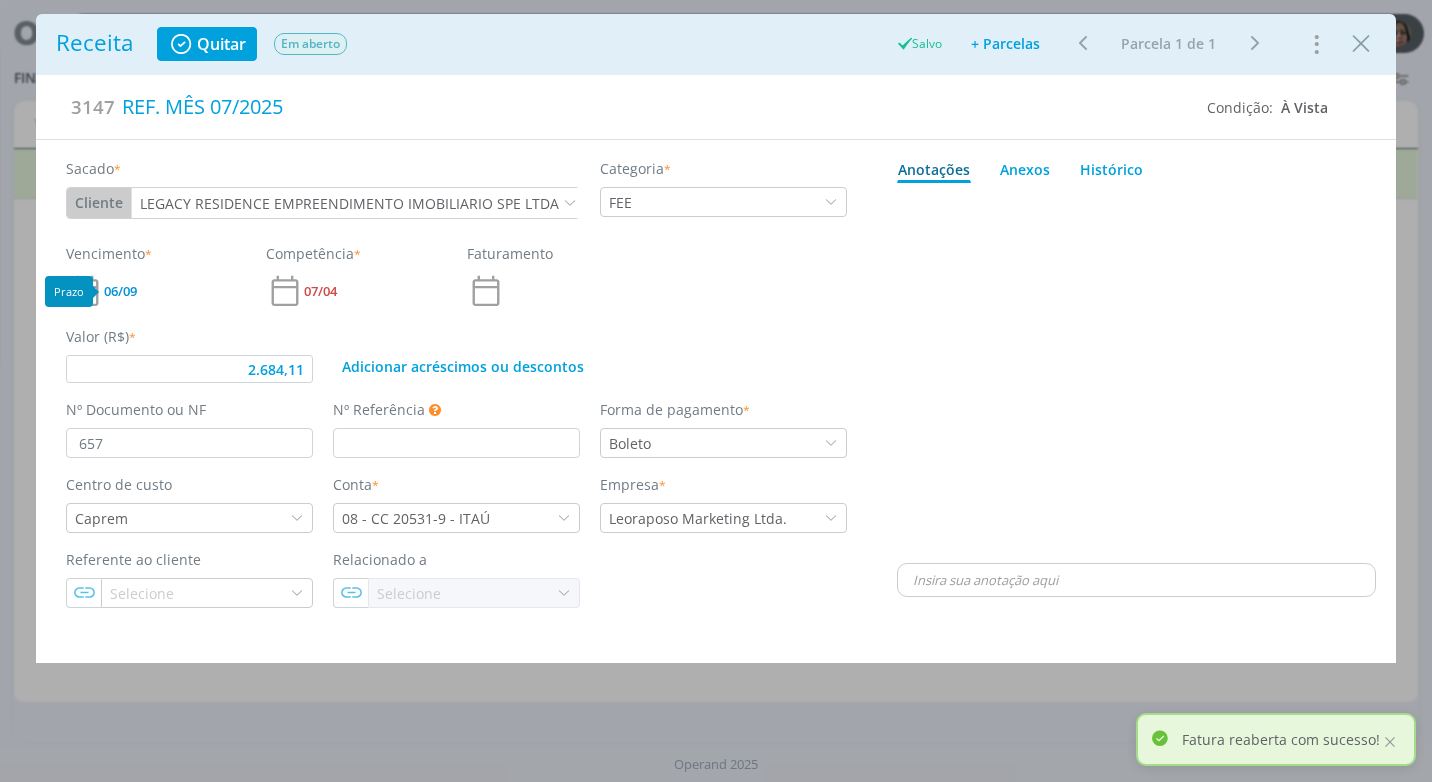 click on "06/09" at bounding box center [120, 291] 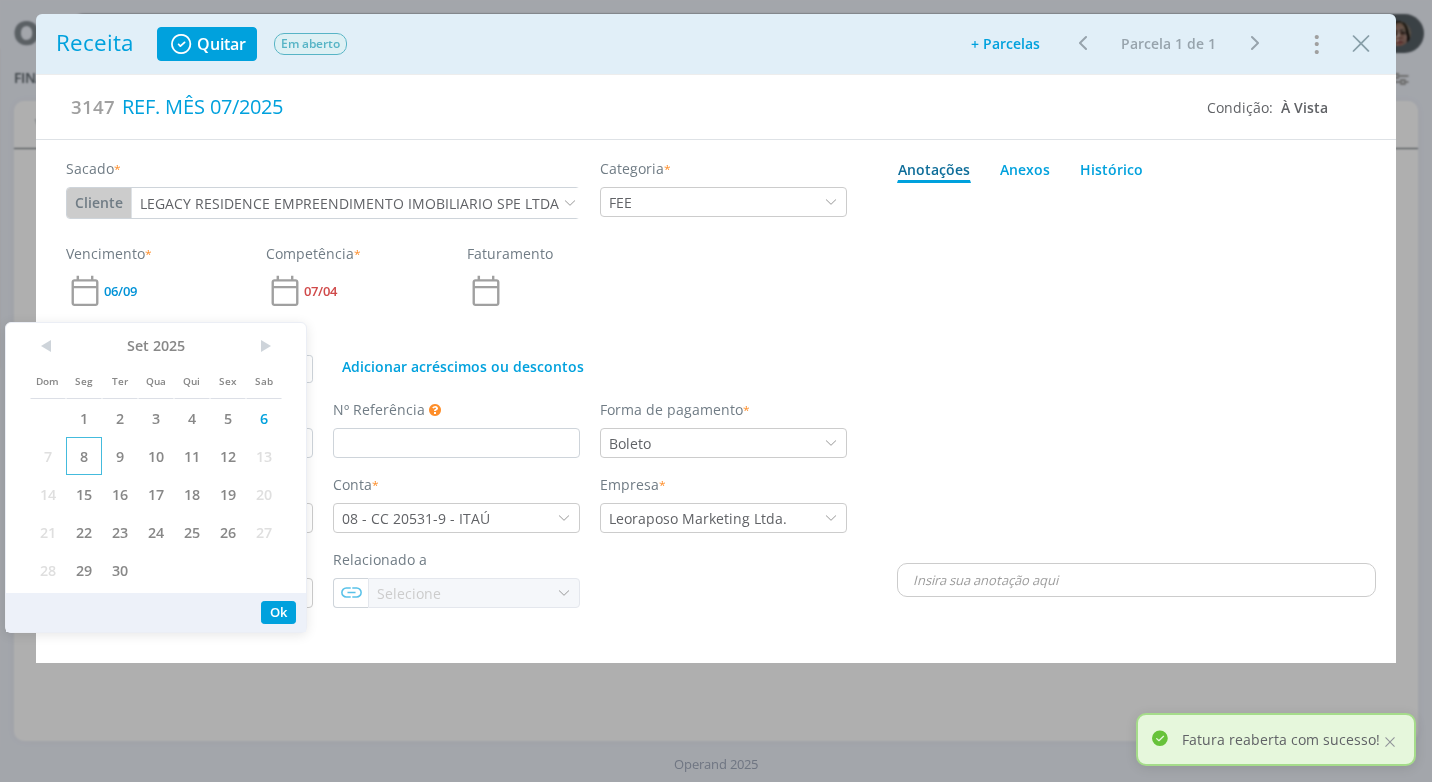 click on "8" at bounding box center (84, 456) 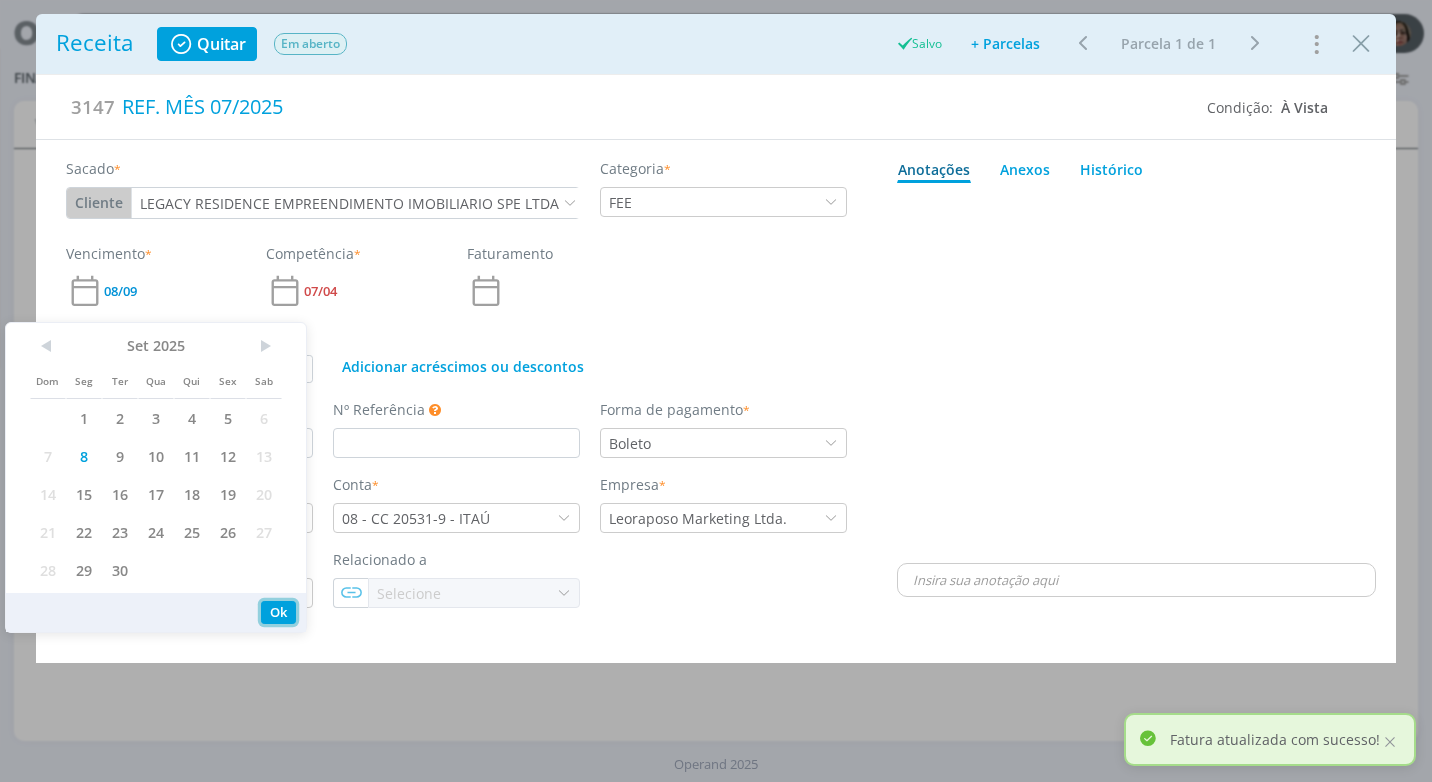 click on "Ok" at bounding box center (278, 612) 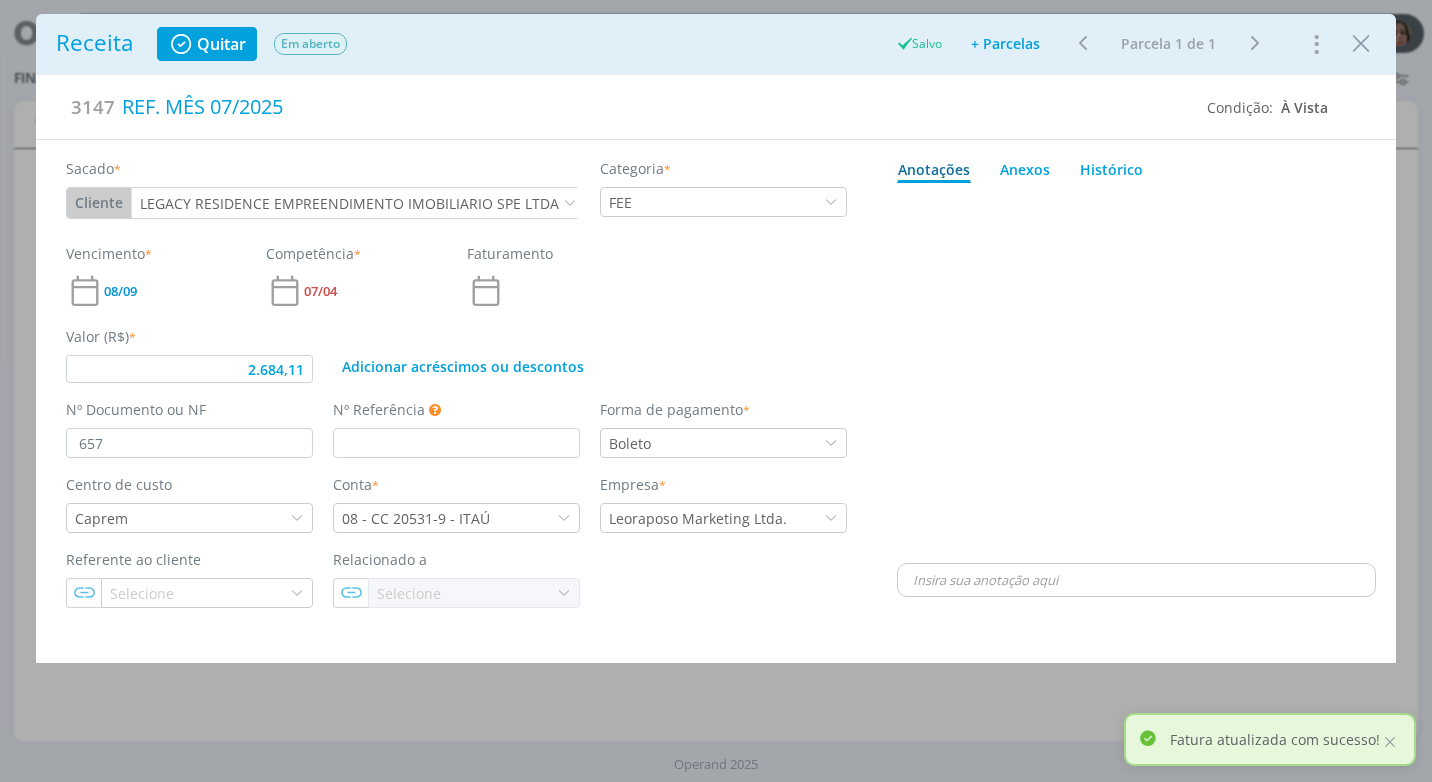 type on "2.684,11" 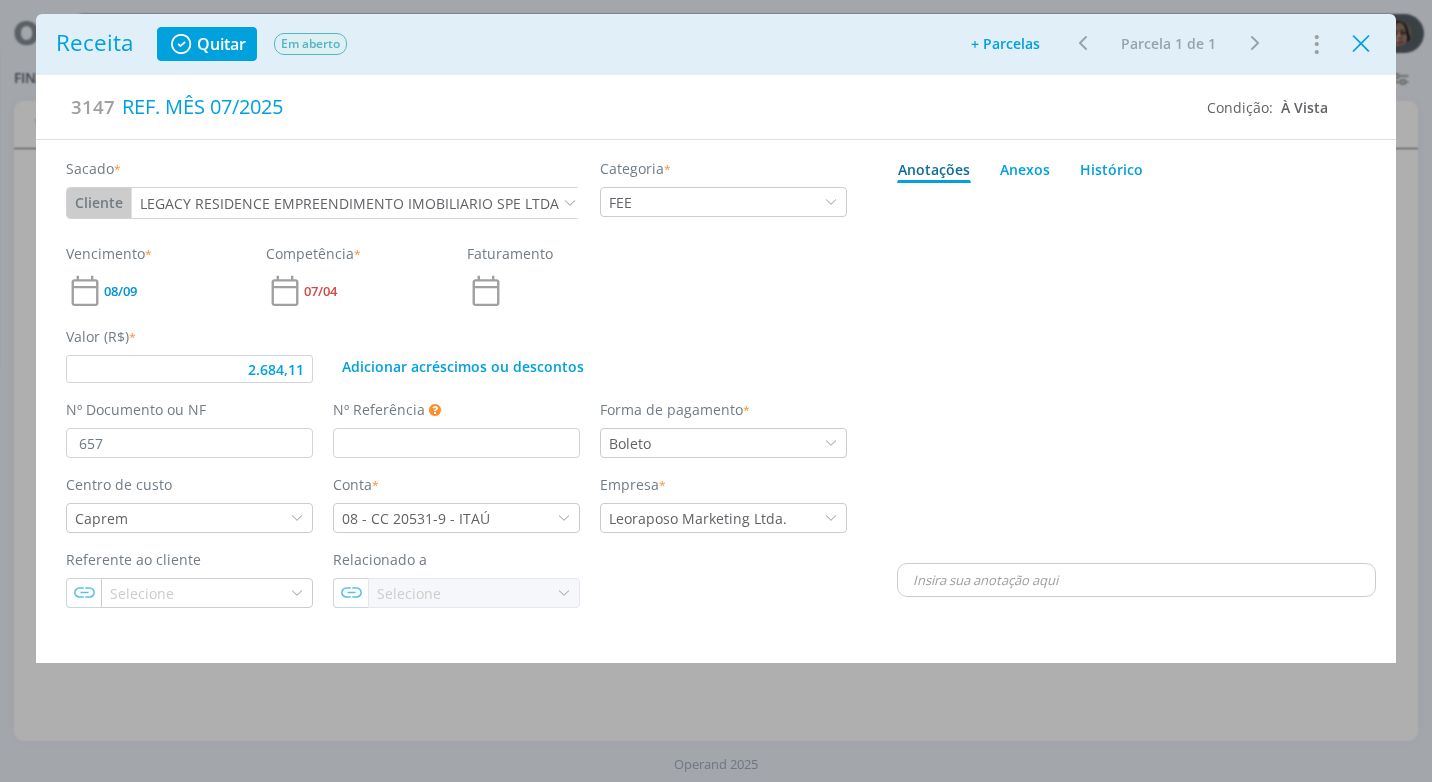 click at bounding box center [1361, 44] 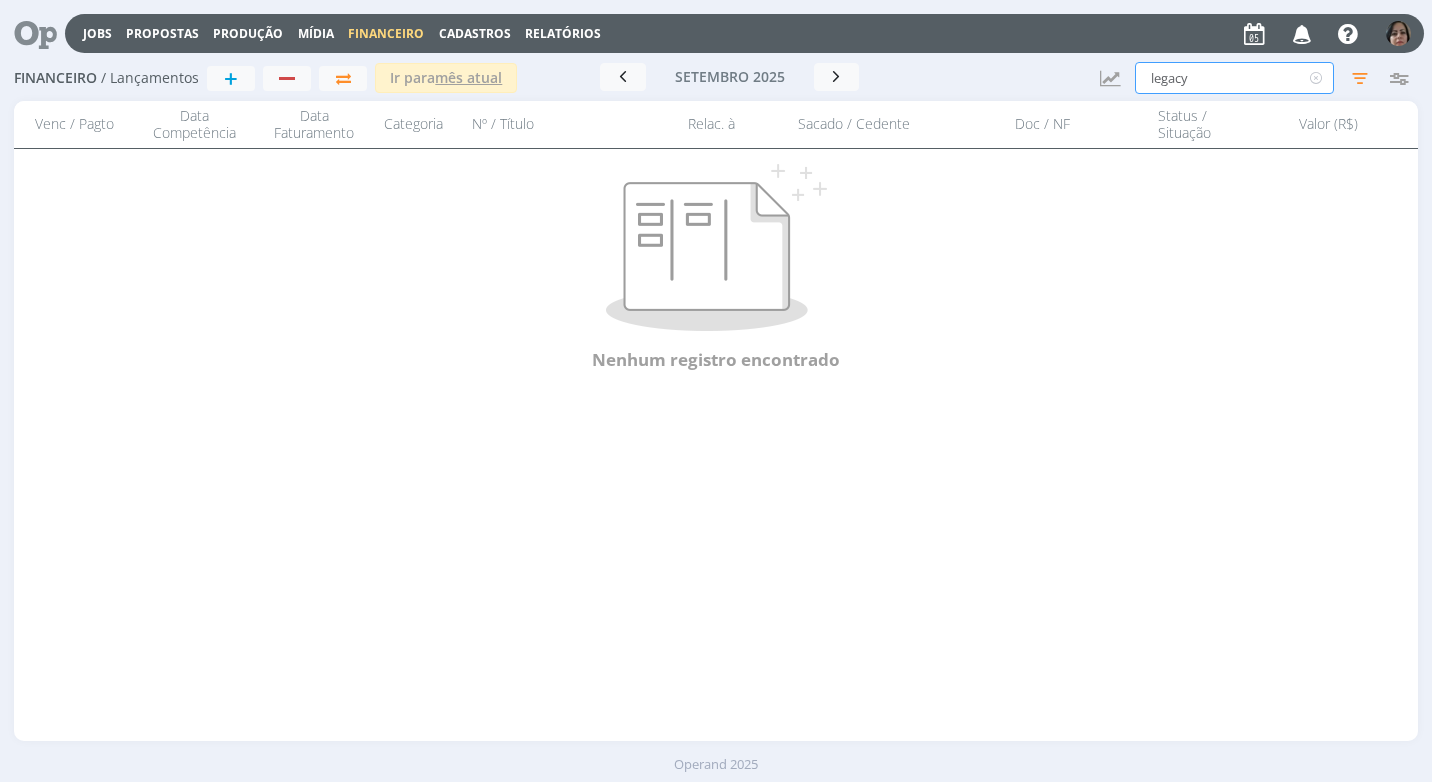 click on "legacy" at bounding box center (1234, 78) 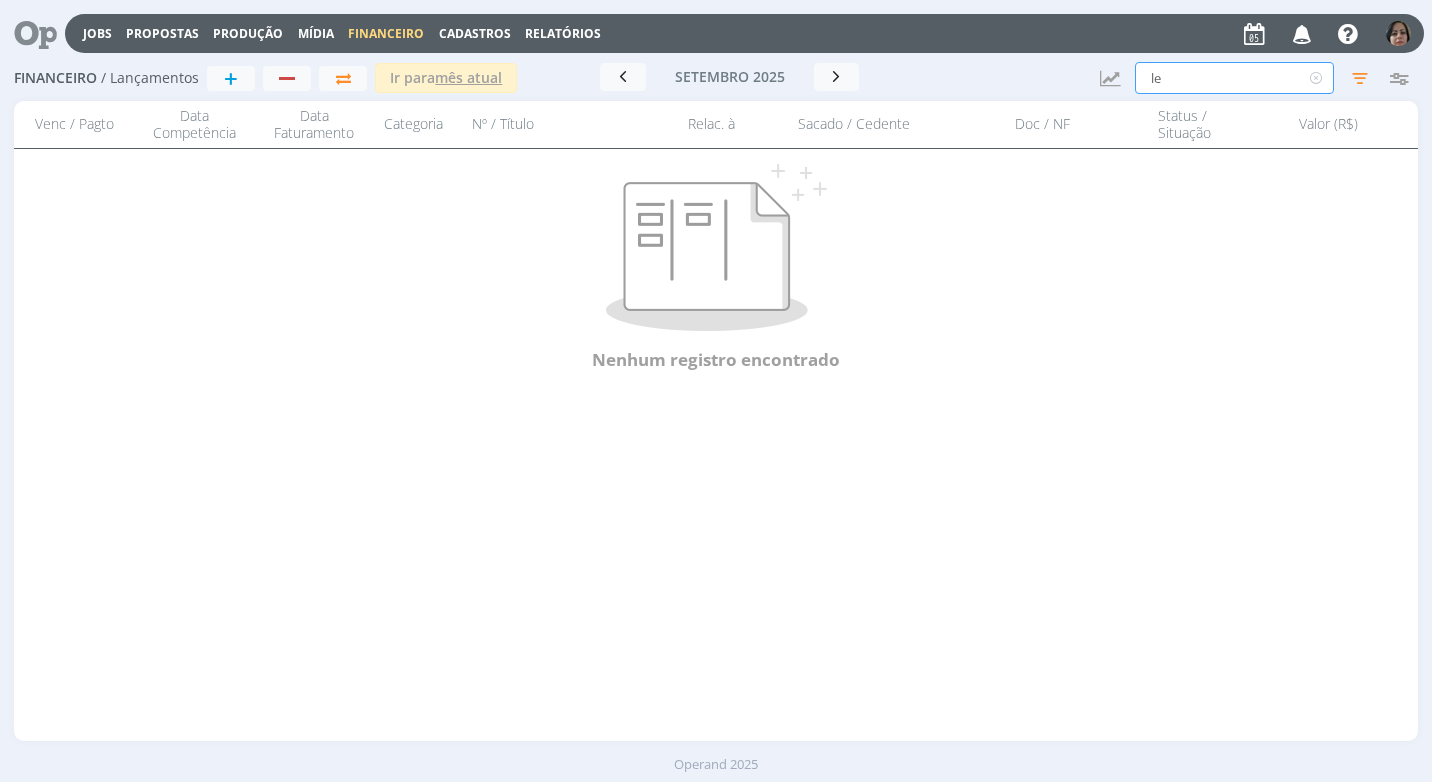 type on "l" 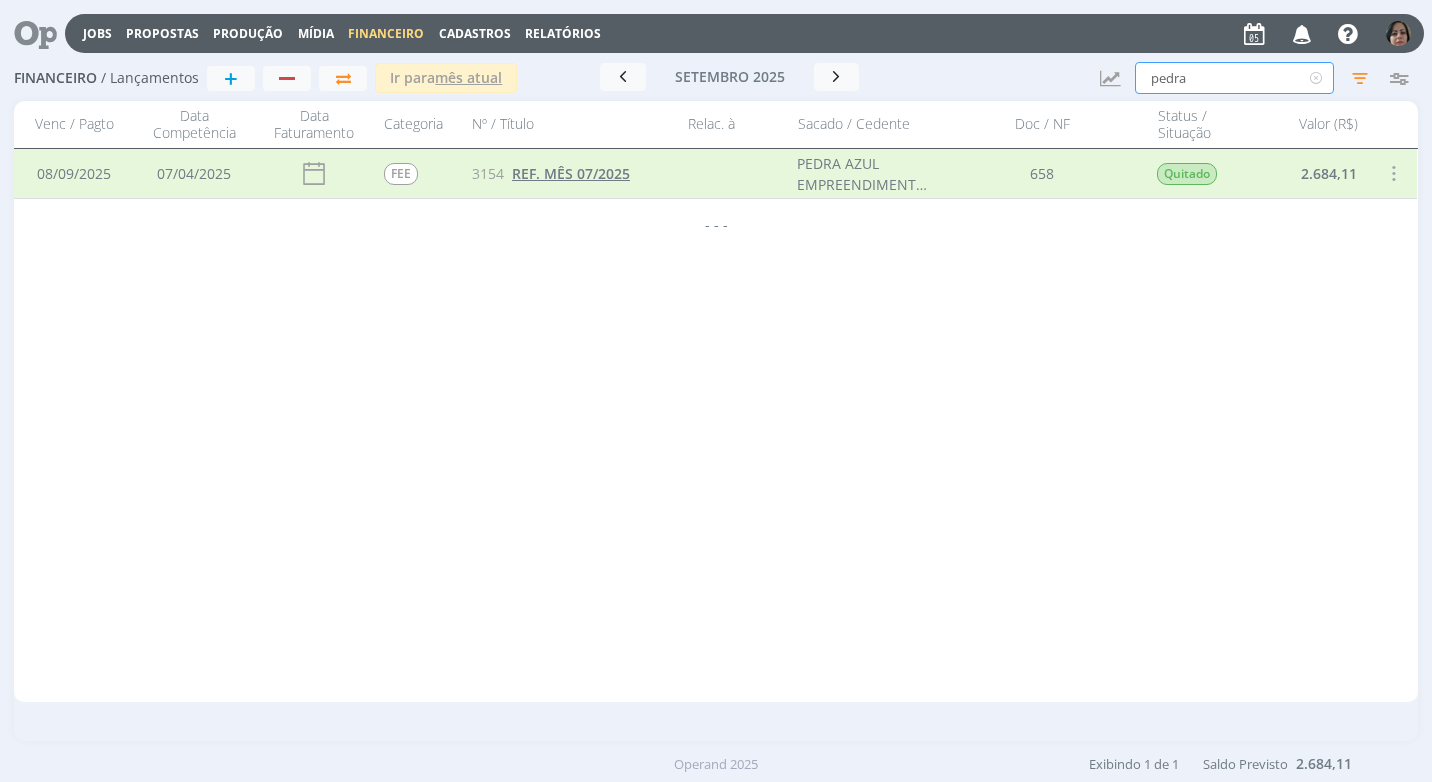 type on "pedra" 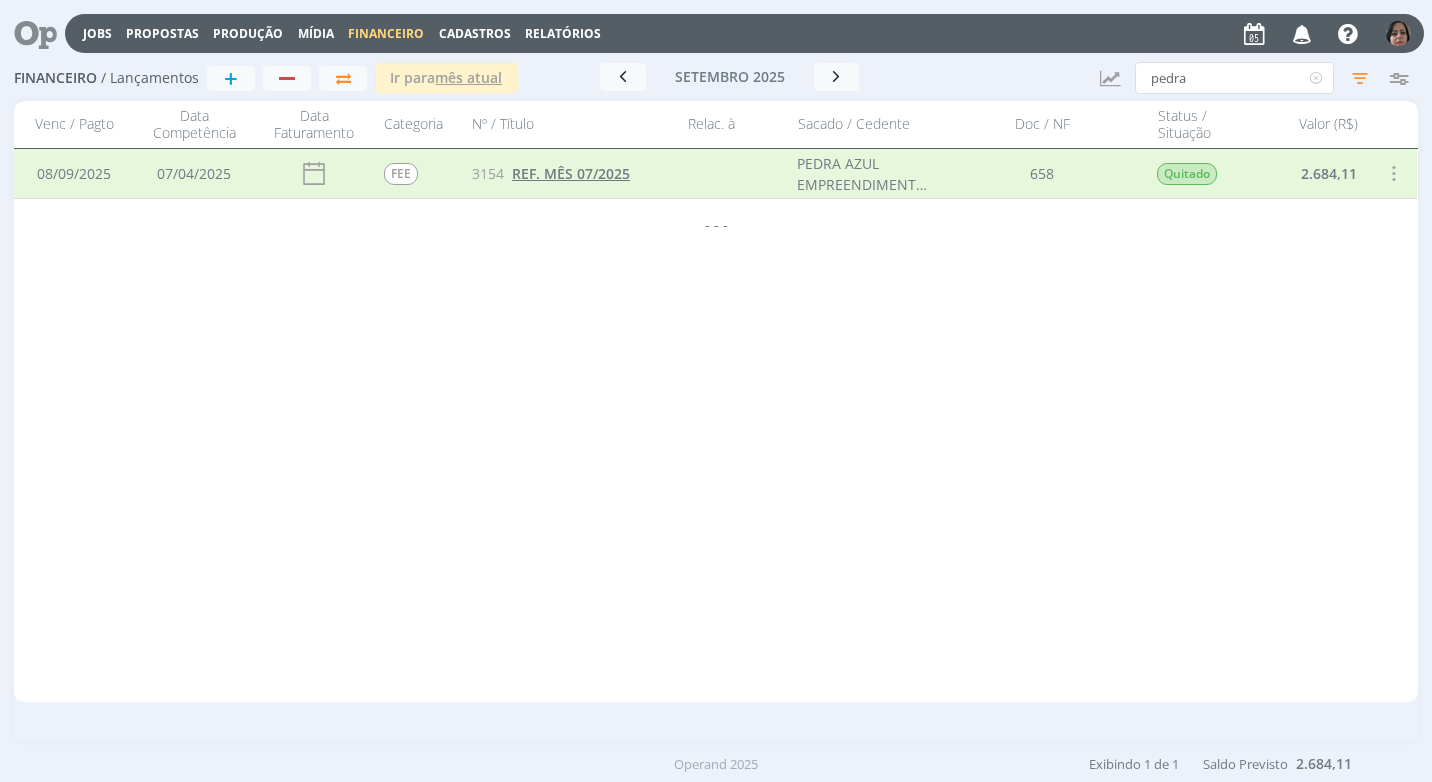 click on "REF. MÊS 07/2025" at bounding box center [571, 173] 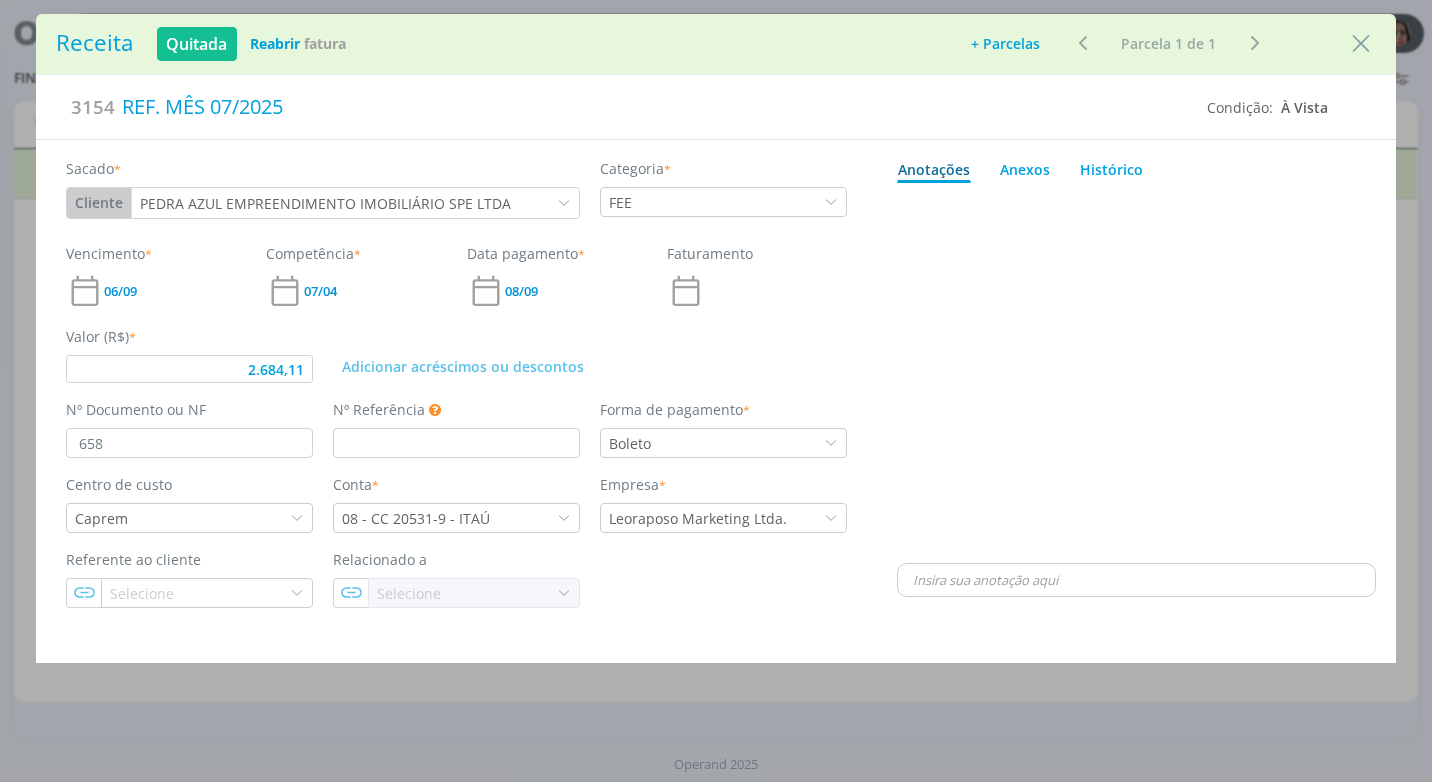 click on "Reabrir" at bounding box center [275, 43] 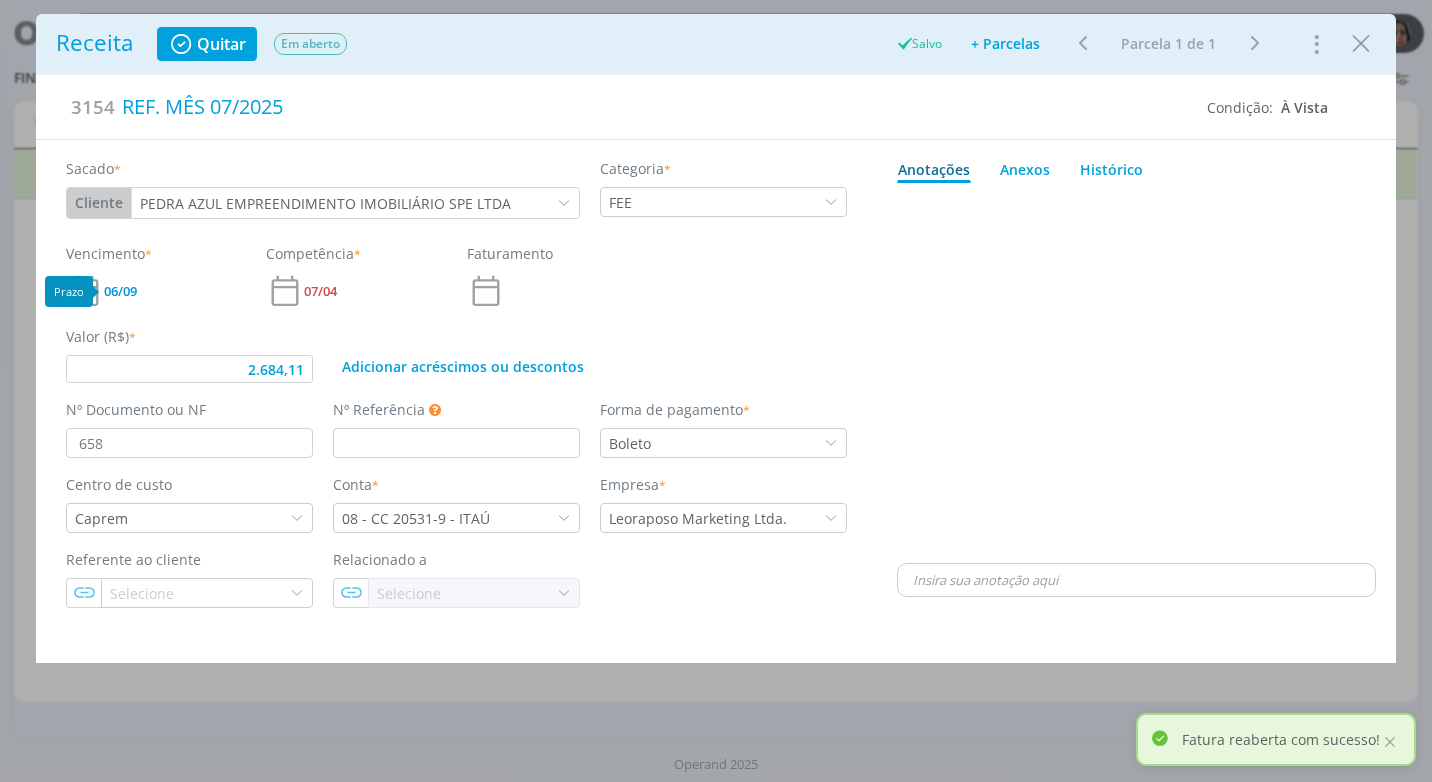 click on "06/09" at bounding box center (120, 291) 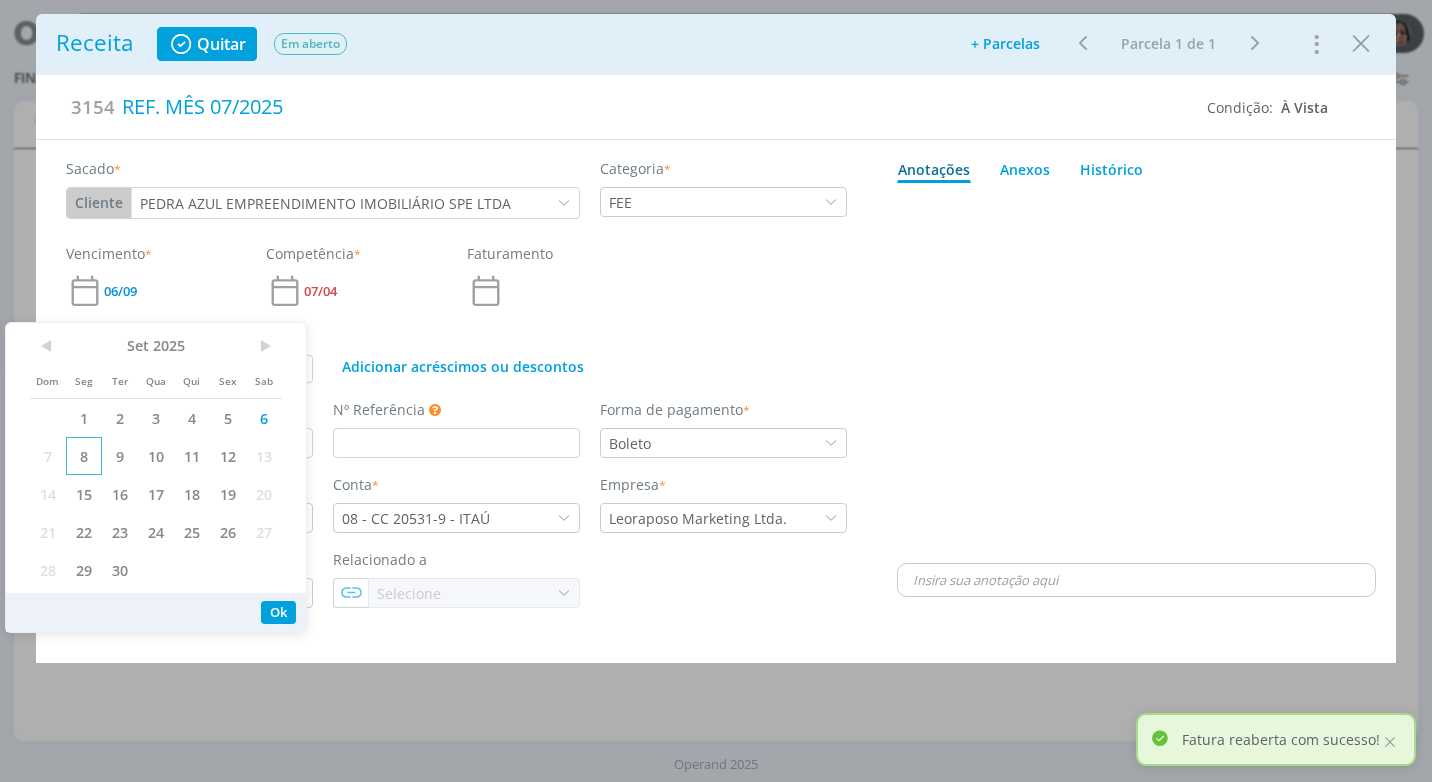 click on "8" at bounding box center [84, 456] 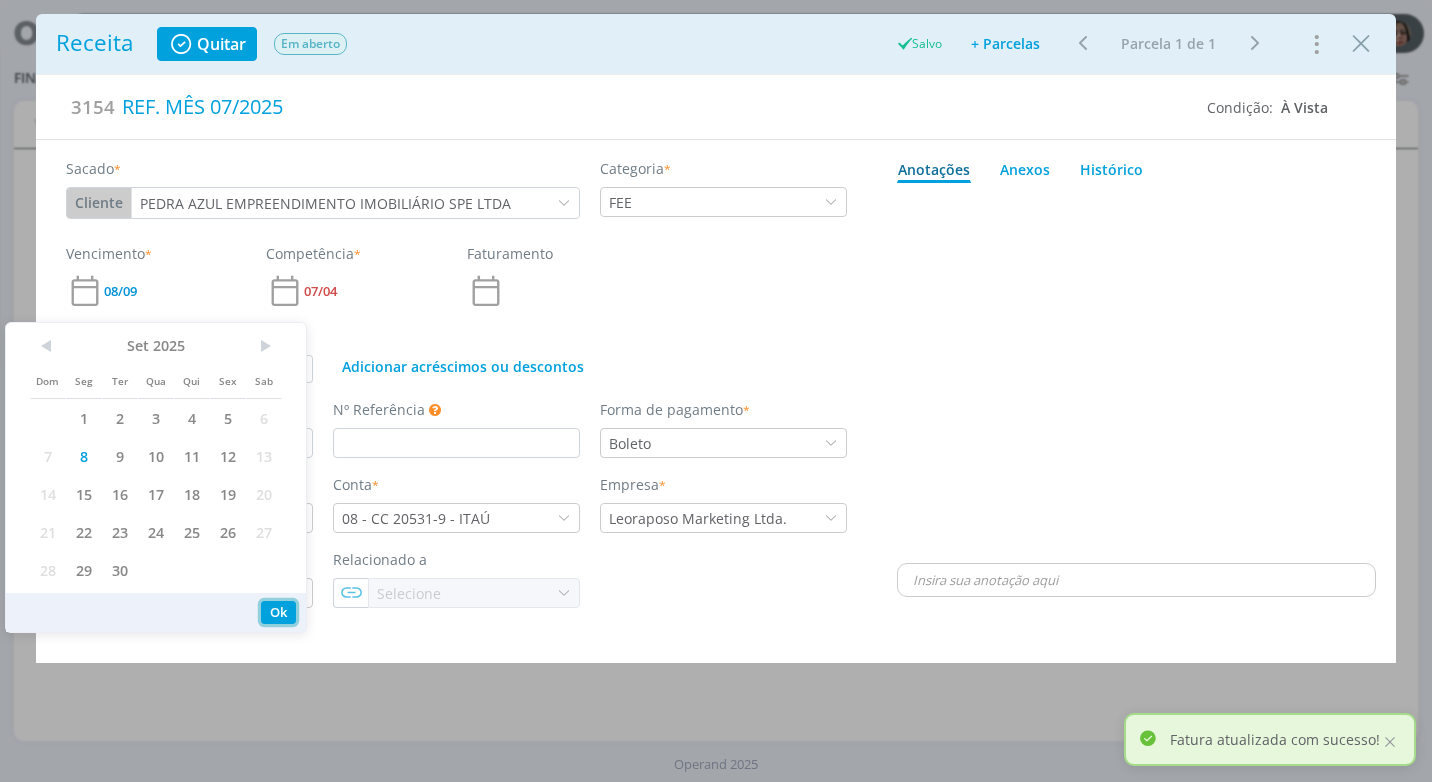 click on "Ok" at bounding box center [278, 612] 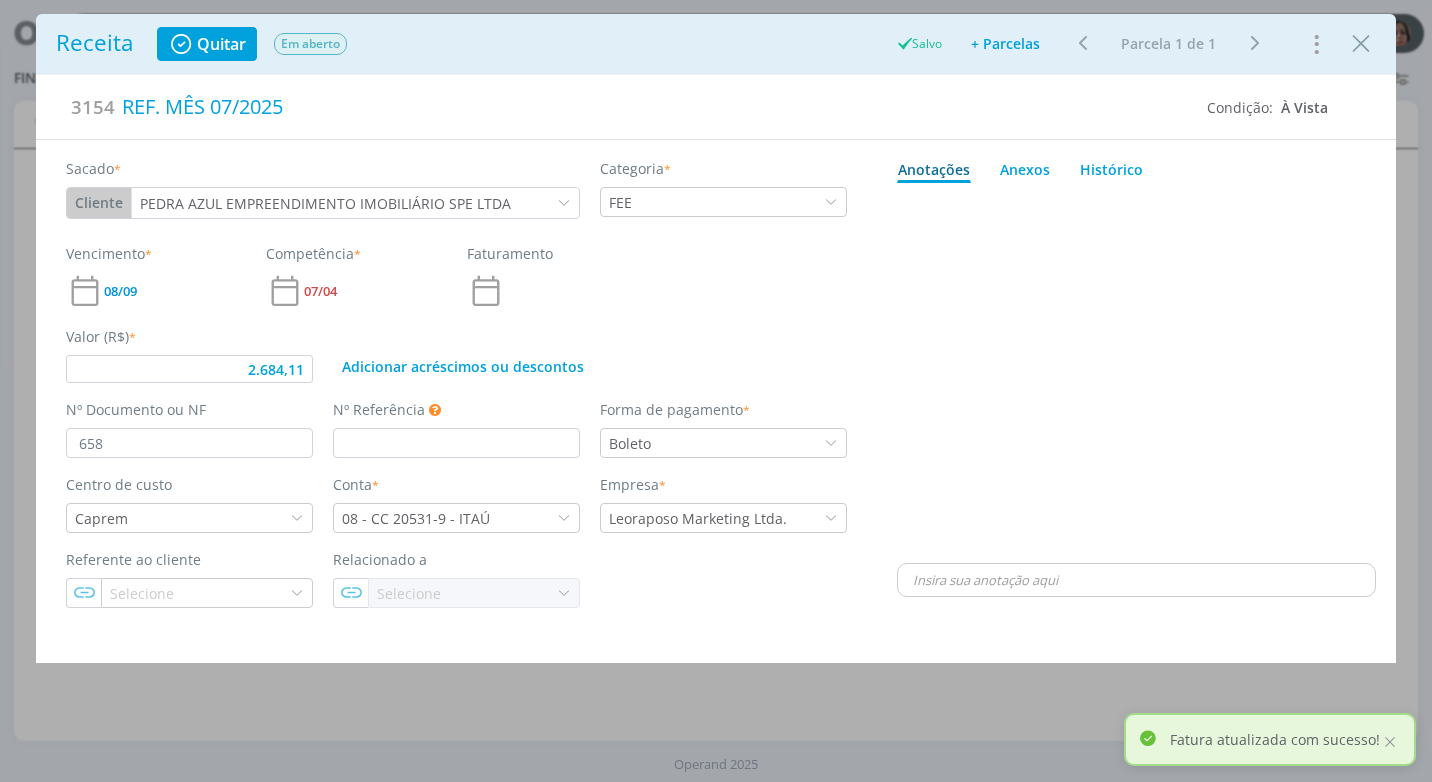 type on "2.684,11" 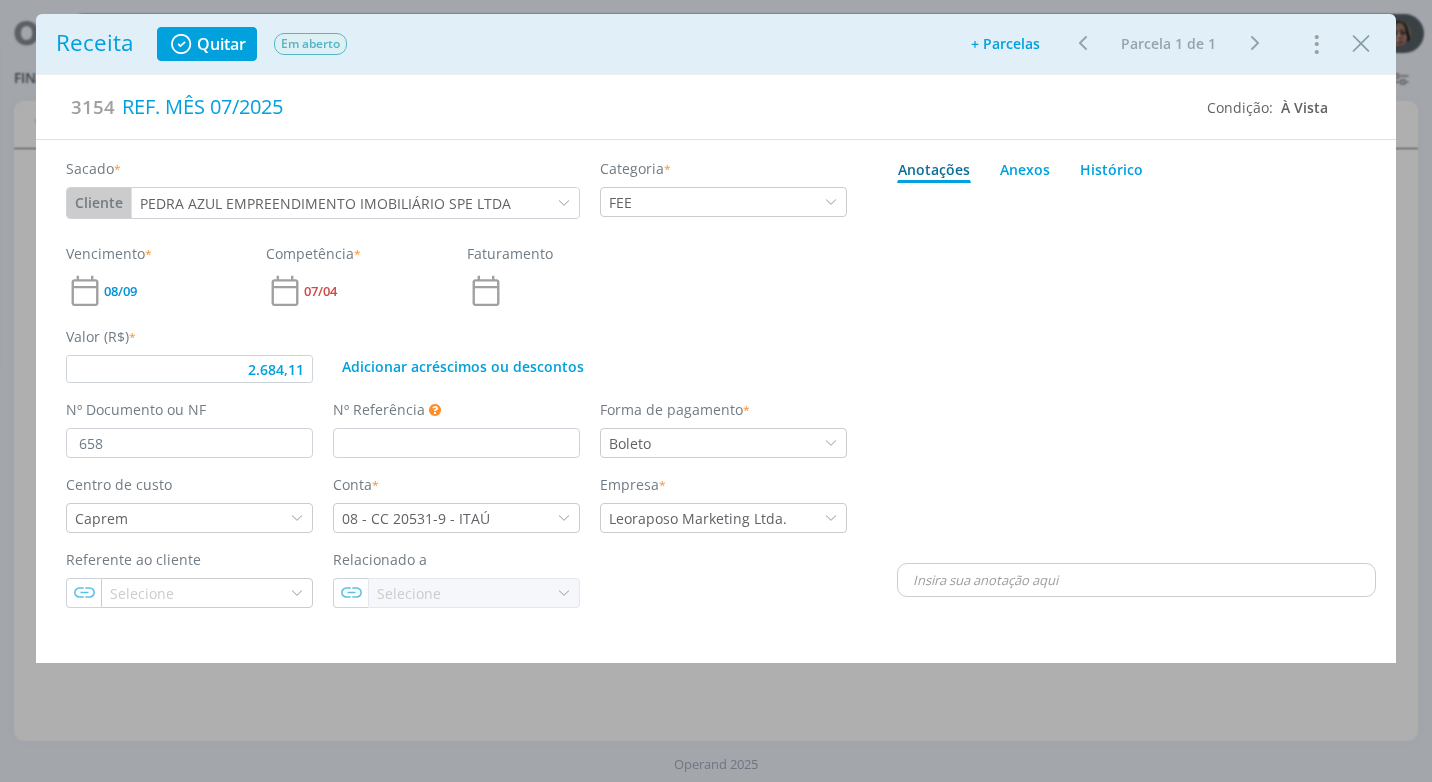 drag, startPoint x: 1360, startPoint y: 43, endPoint x: 1368, endPoint y: 65, distance: 23.409399 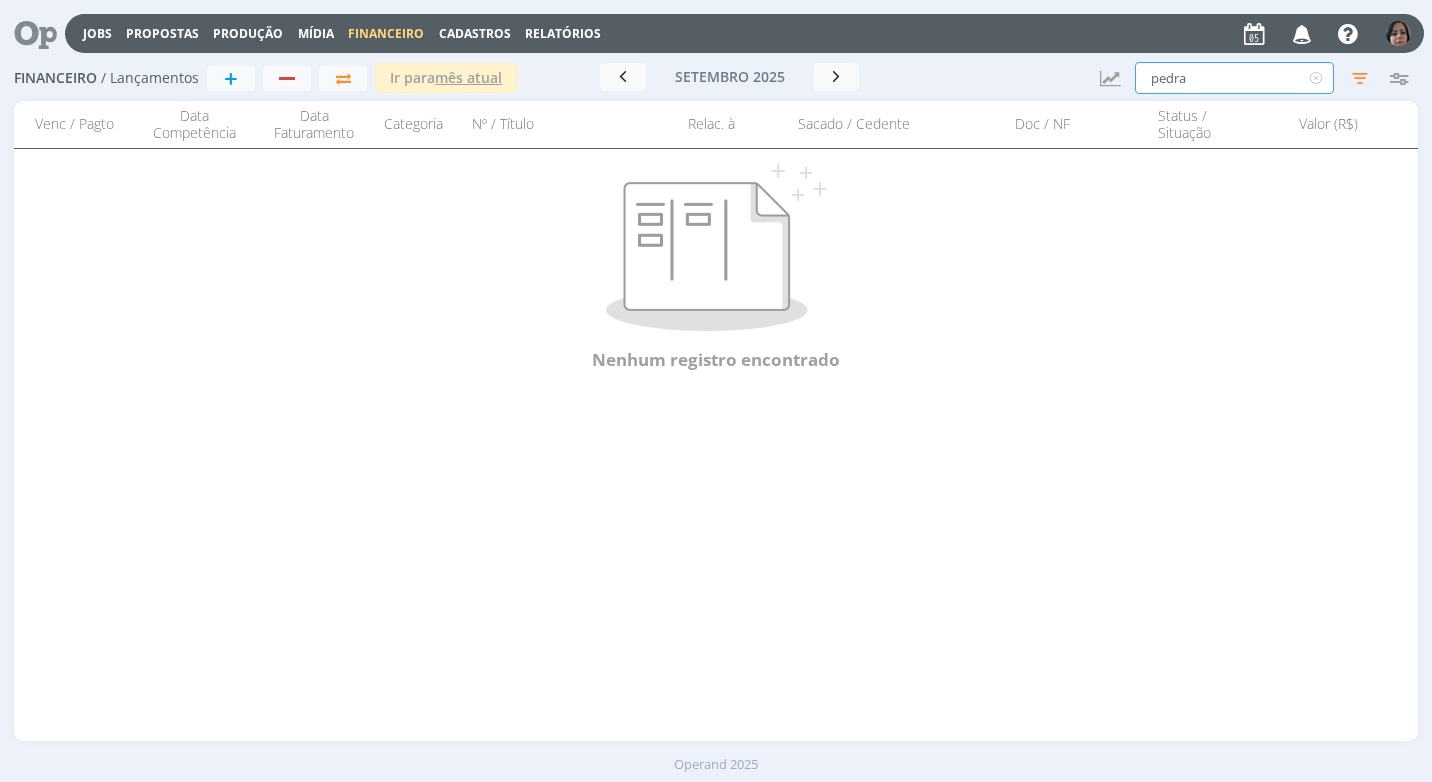 click on "pedra" at bounding box center (1234, 78) 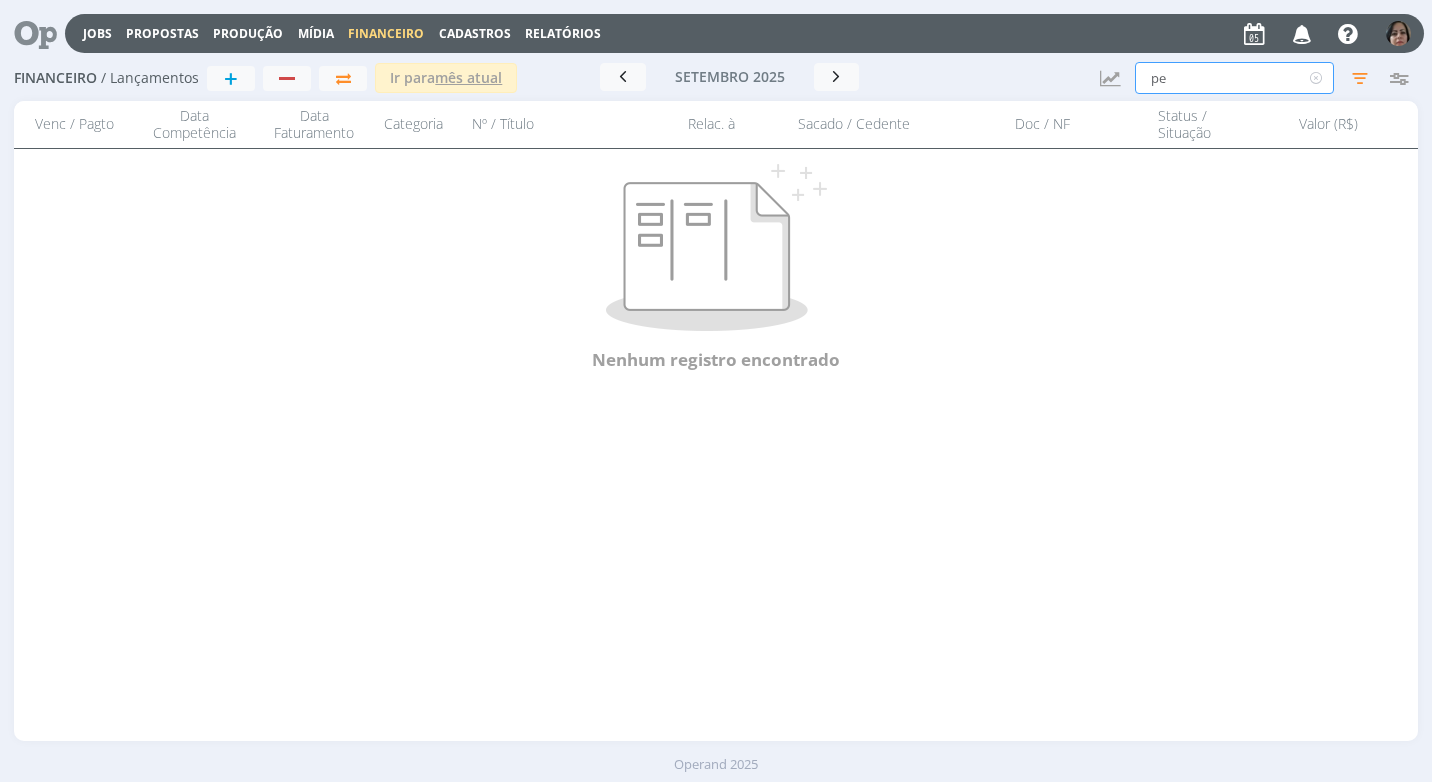 type on "p" 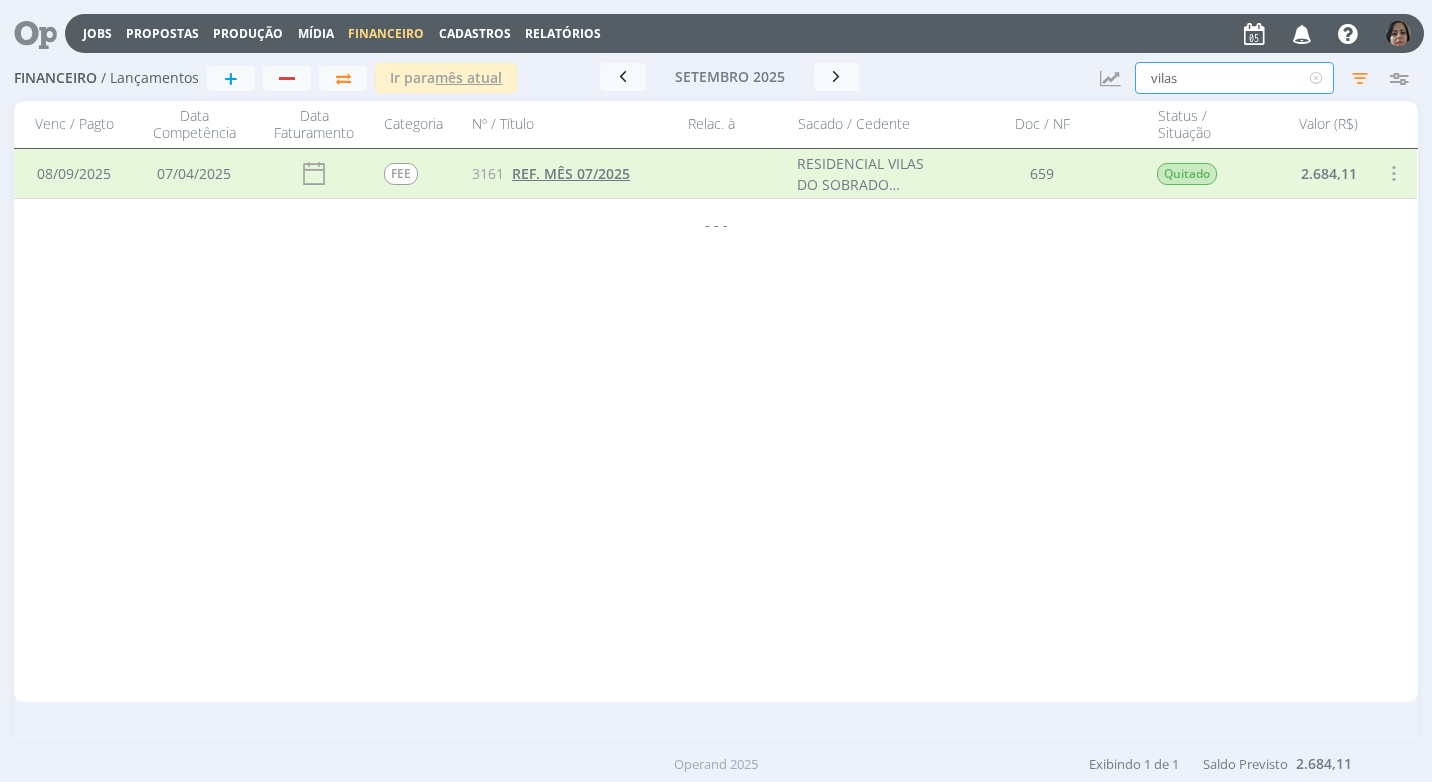 type on "vilas" 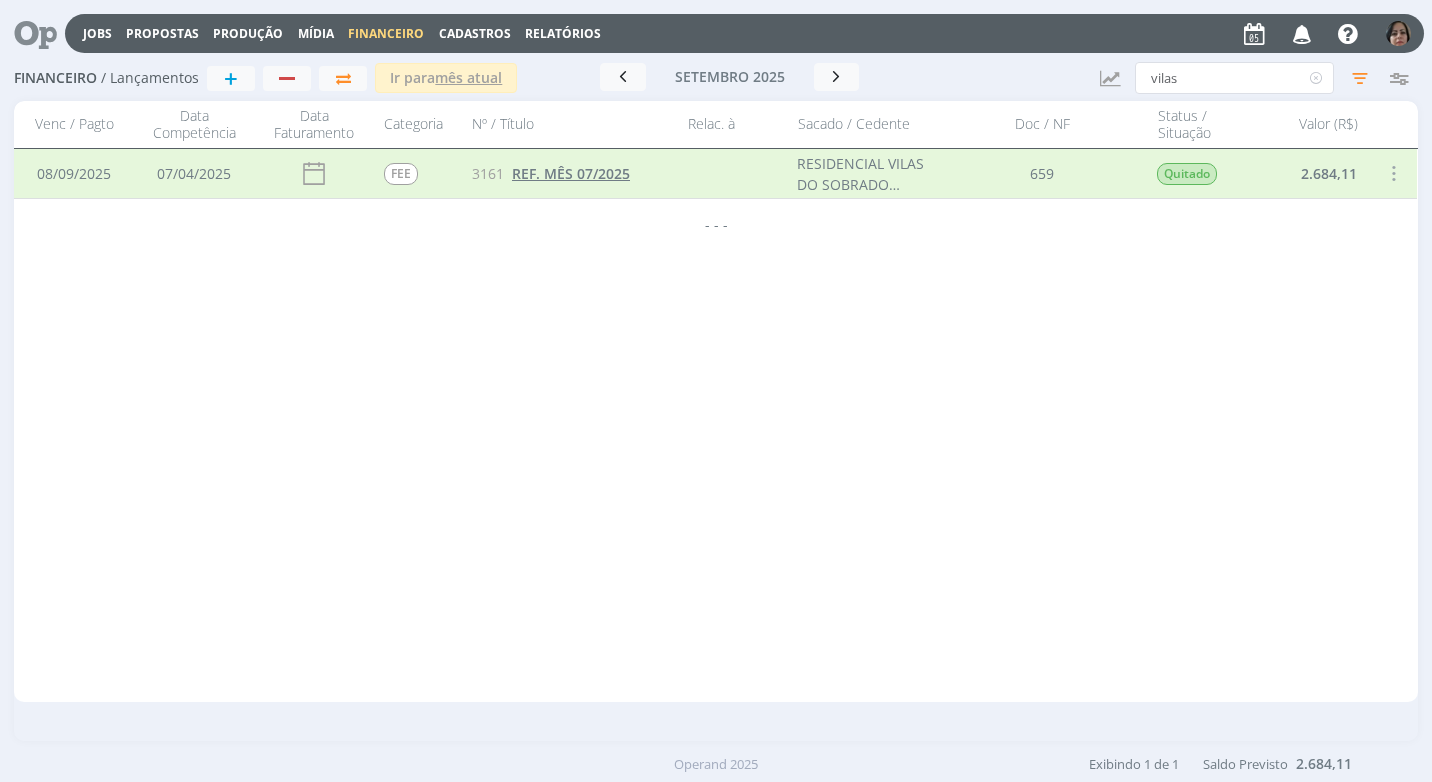 click on "REF. MÊS 07/2025" at bounding box center (571, 173) 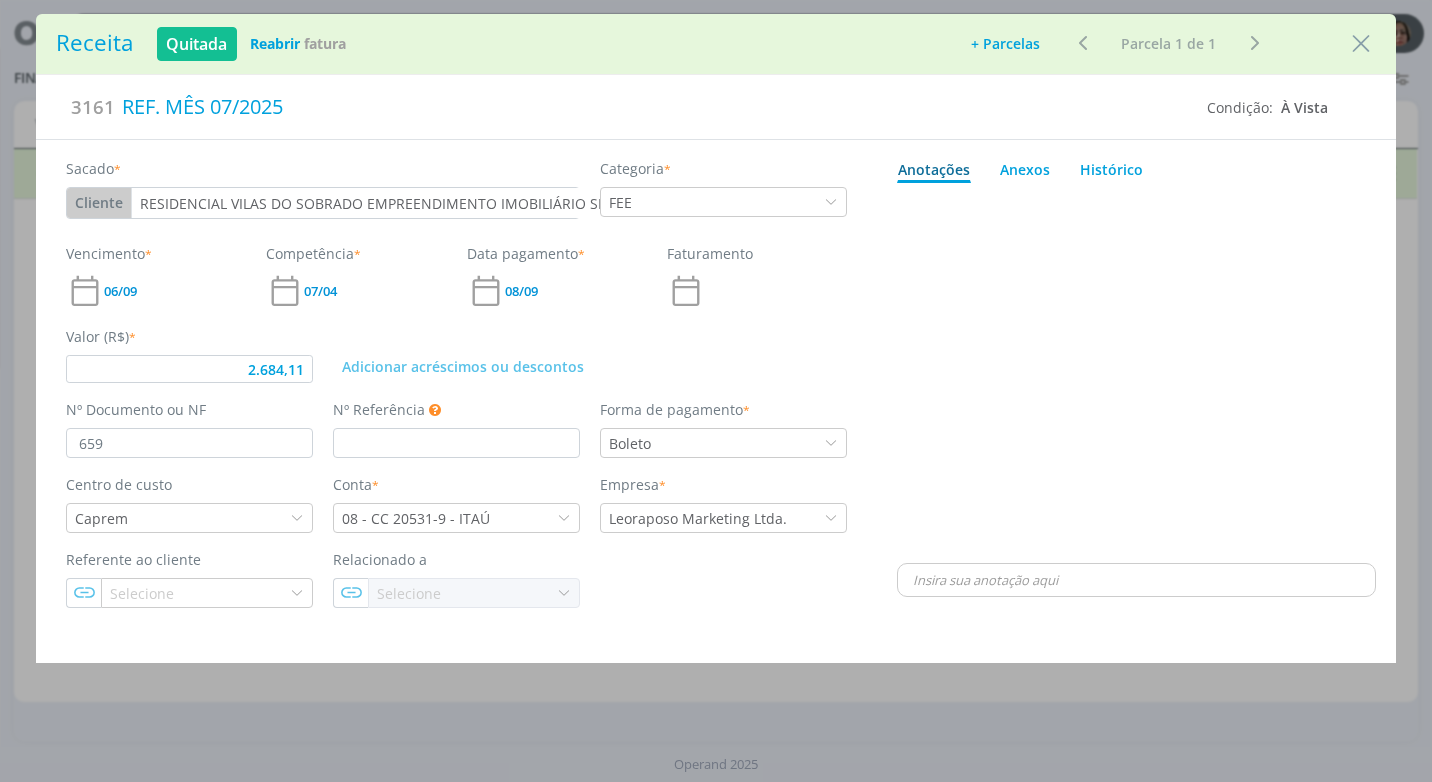 click on "Reabrir Fatura" at bounding box center (298, 44) 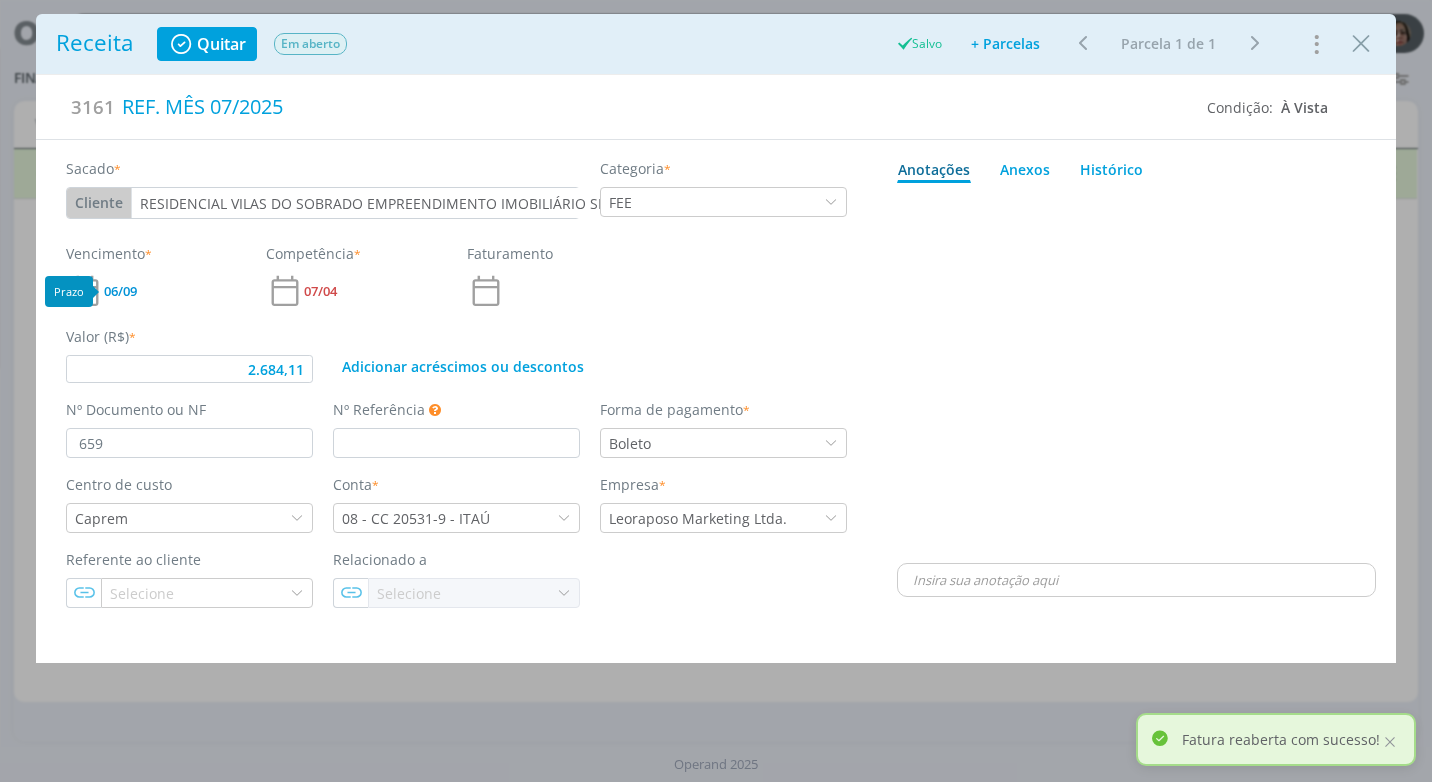 click on "06/09" at bounding box center [120, 291] 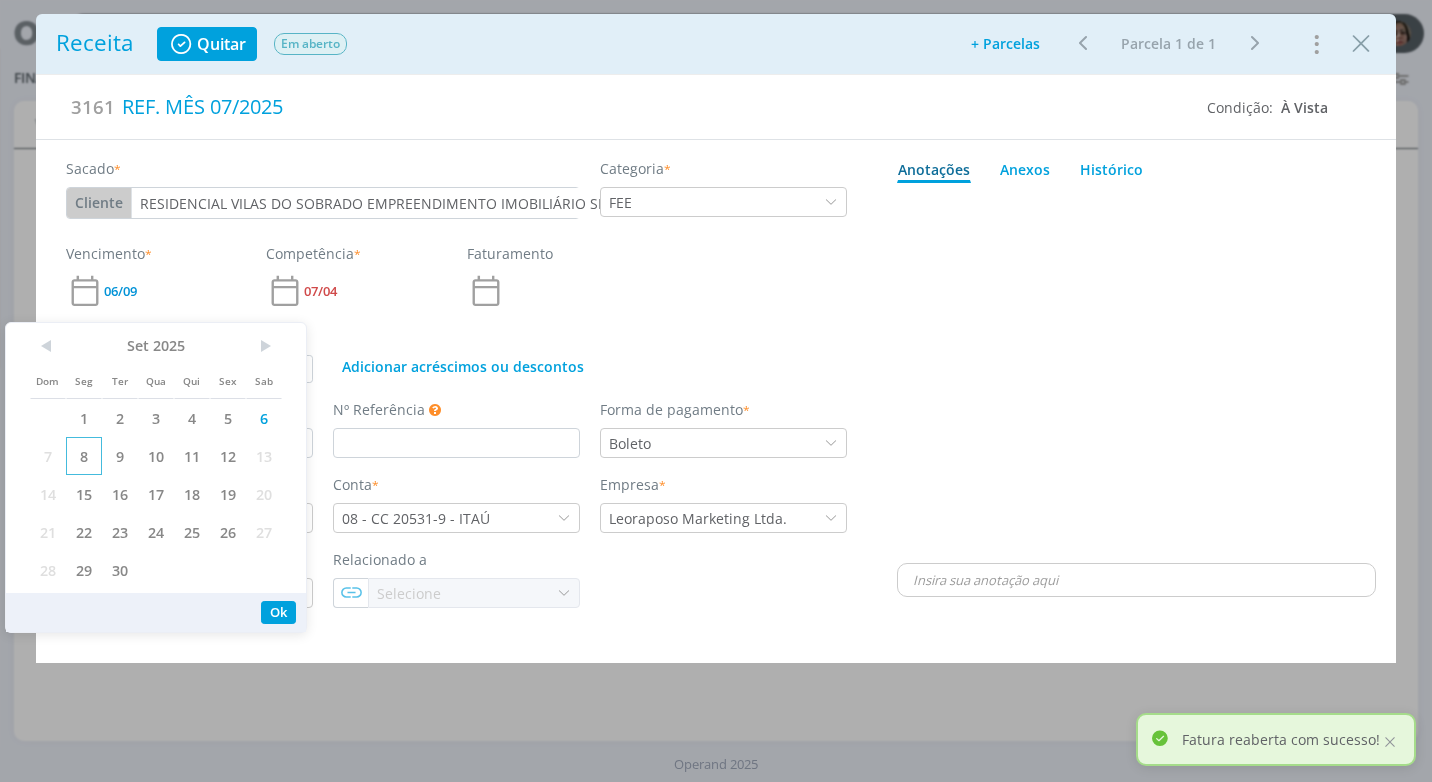 click on "8" at bounding box center [84, 456] 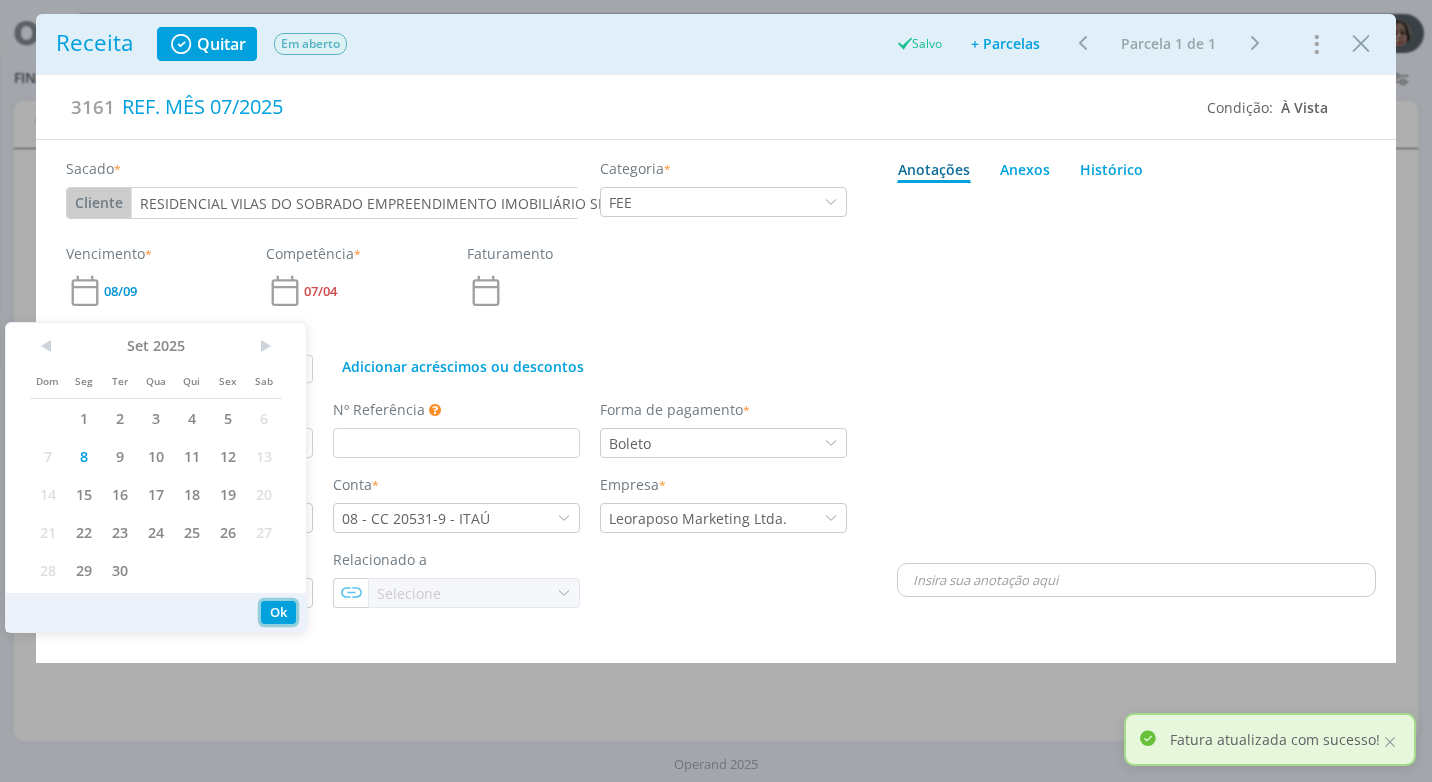 click on "Ok" at bounding box center (278, 612) 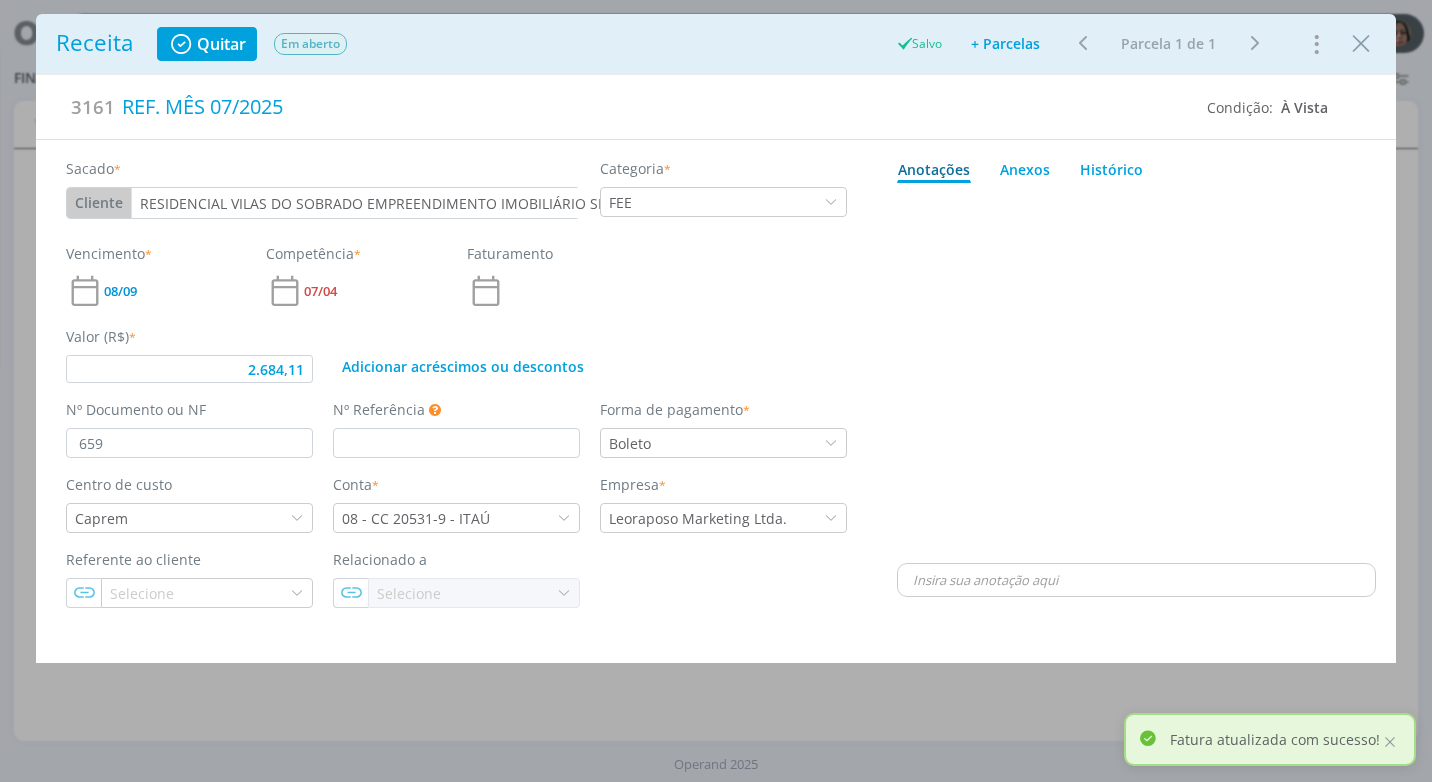 type on "2.684,11" 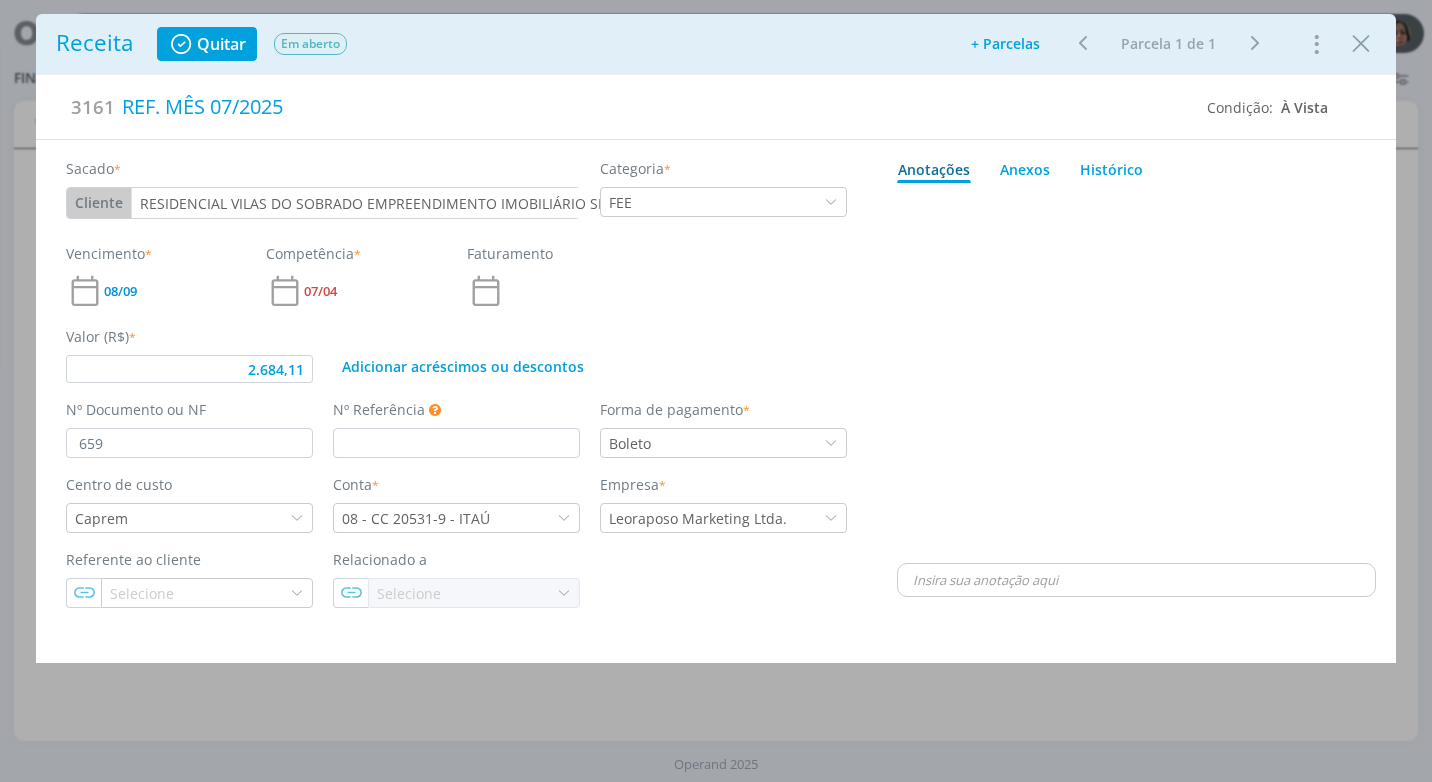 drag, startPoint x: 1360, startPoint y: 43, endPoint x: 1315, endPoint y: 128, distance: 96.17692 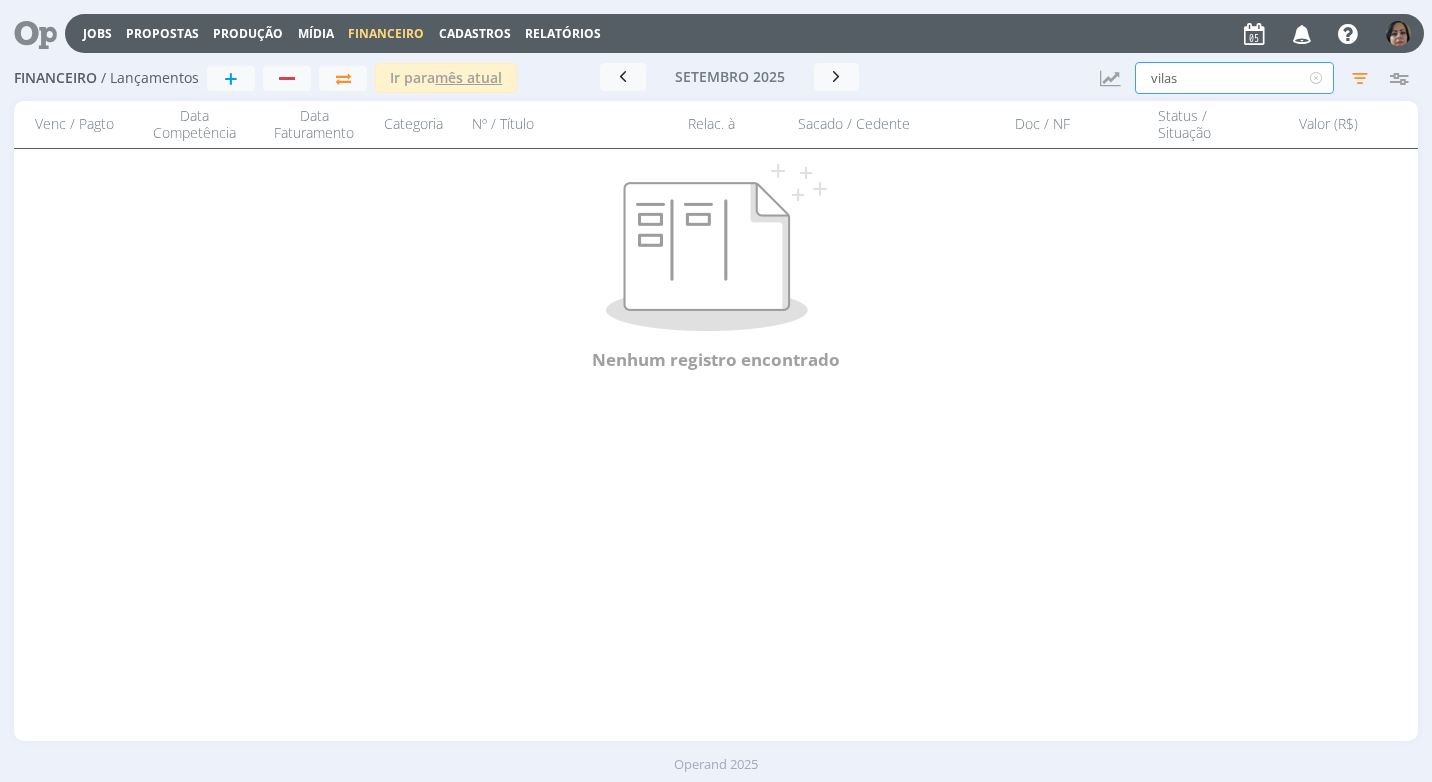 drag, startPoint x: 1188, startPoint y: 73, endPoint x: 1087, endPoint y: 75, distance: 101.0198 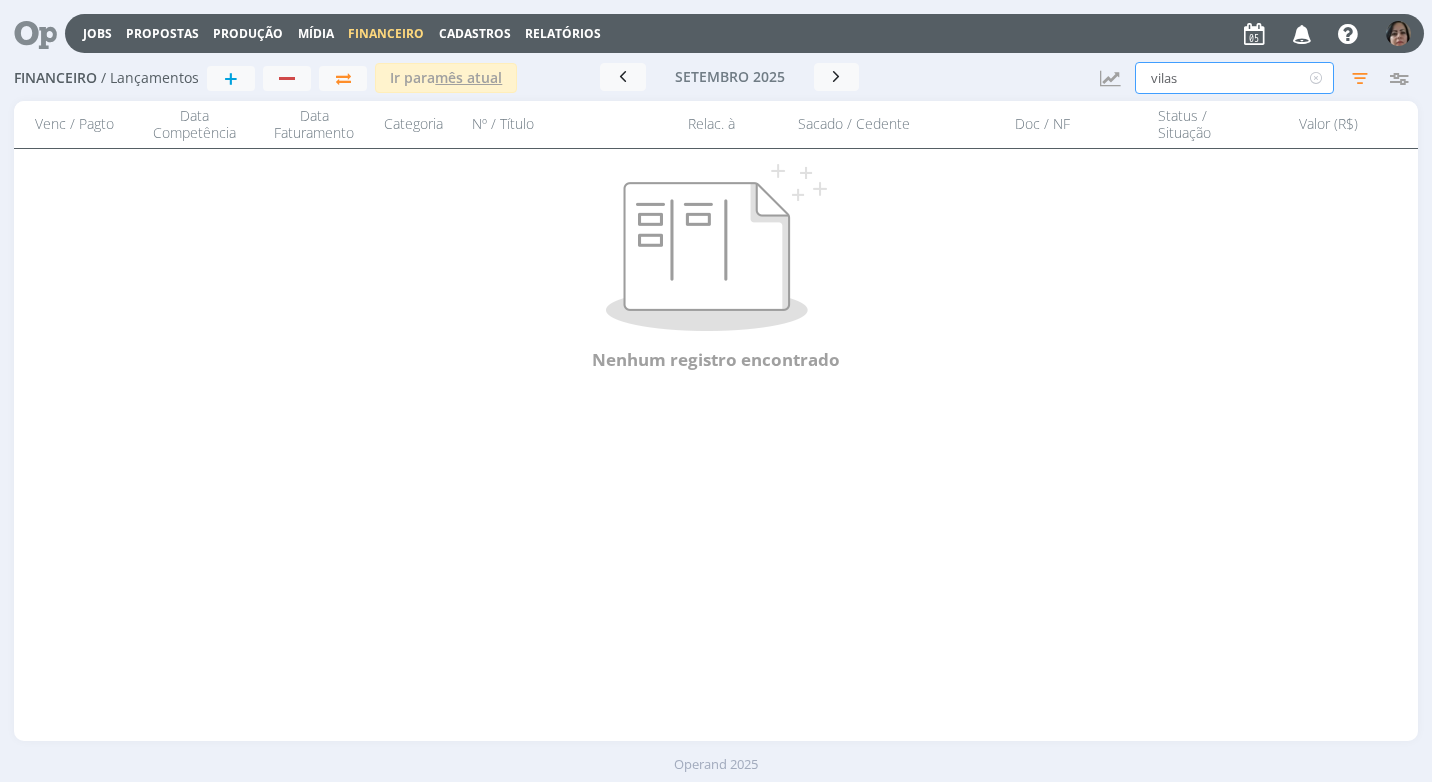 click on "Financeiro  / Lançamentos
+
Ir para  mês atual setembro [YEAR]             <   [YEAR]   >   Janeiro Fevereiro Março Abril Maio Junho Julho Agosto Setembro Outubro Novembro Dezembro     <   2020 - 2029   >   2020 2021 2022 2023 2024 2025 2026 2027 2028 2029
Resumo
Atualizar Saldos
Receitas 0% Despesas 0% 0,00 0,00 Realizado Total 0,00 0,00 Saldo Acumulado Anterior Realizado Previsto
0,00
0,00
0,00
Saldo do período Realizado Previsto
0,00
0,00
vilas
Filtros
Filtrar
Limpar
vilas a BV" at bounding box center (715, 79) 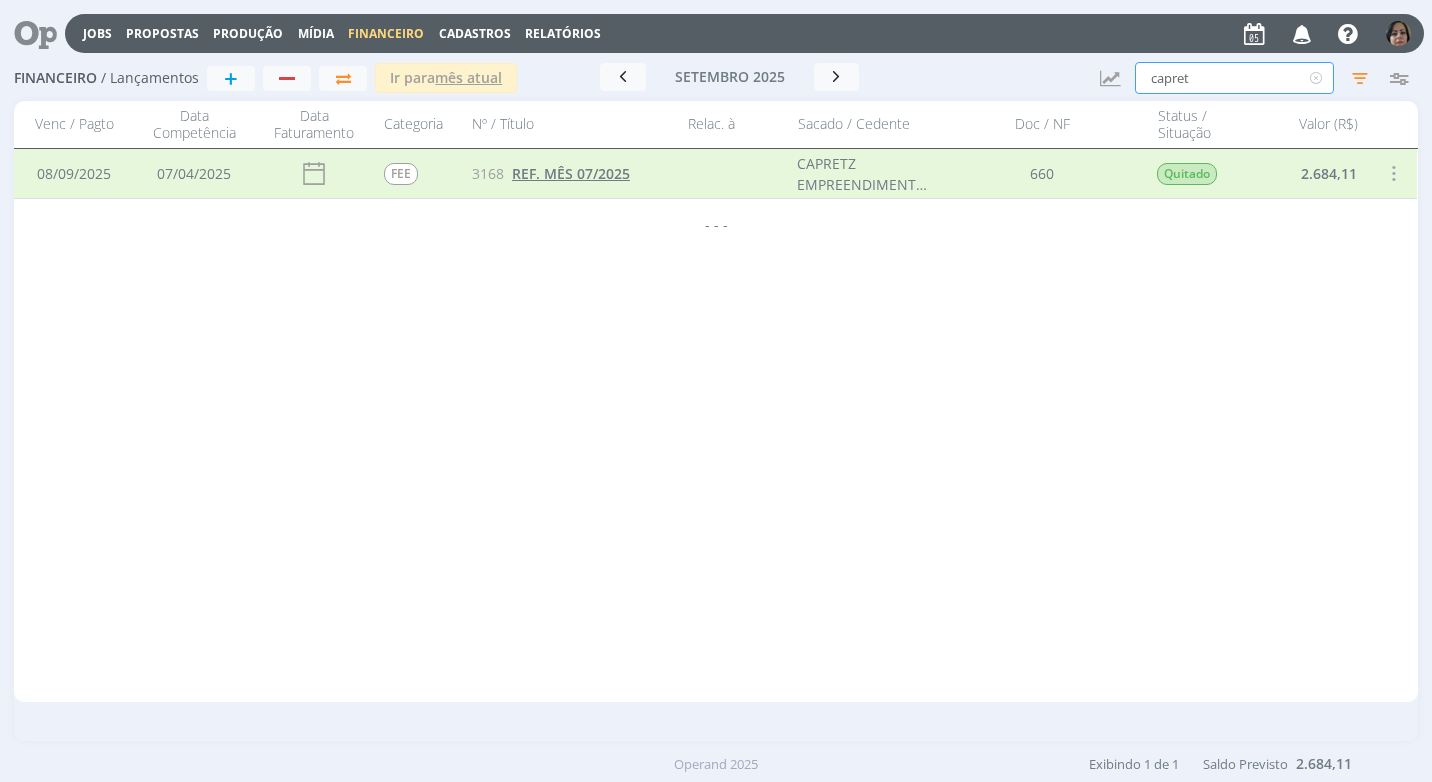 type on "capret" 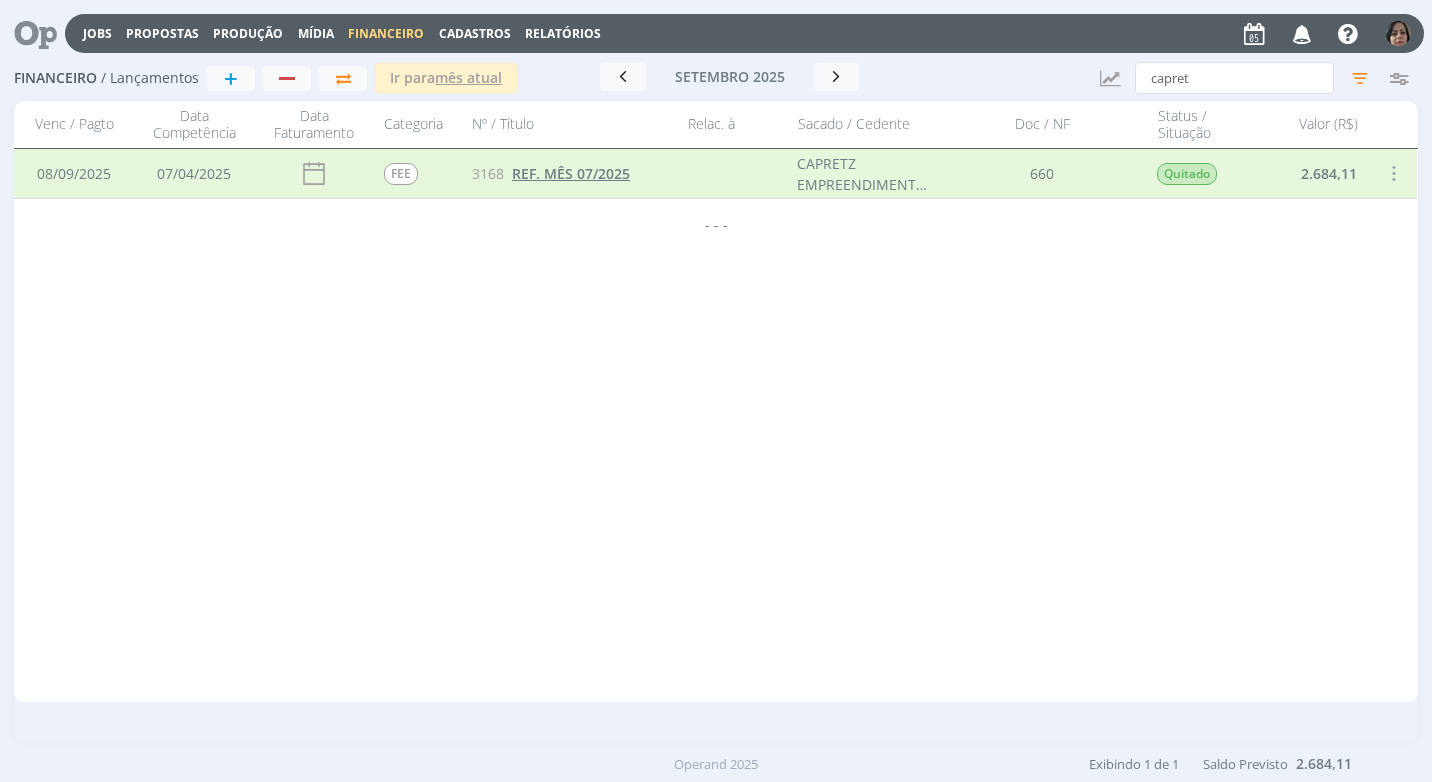 click on "REF. MÊS 07/2025" at bounding box center [571, 173] 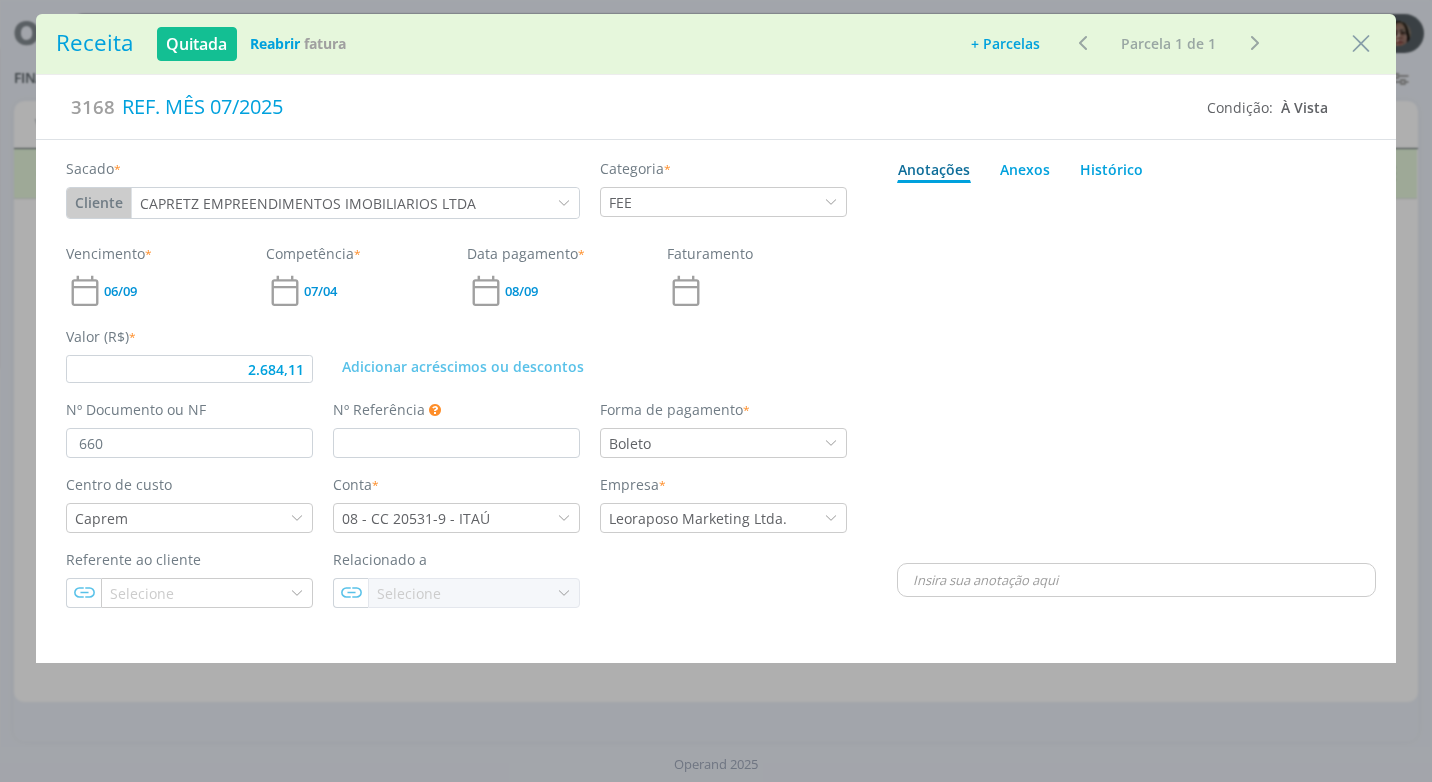 click on "Reabrir" at bounding box center (275, 43) 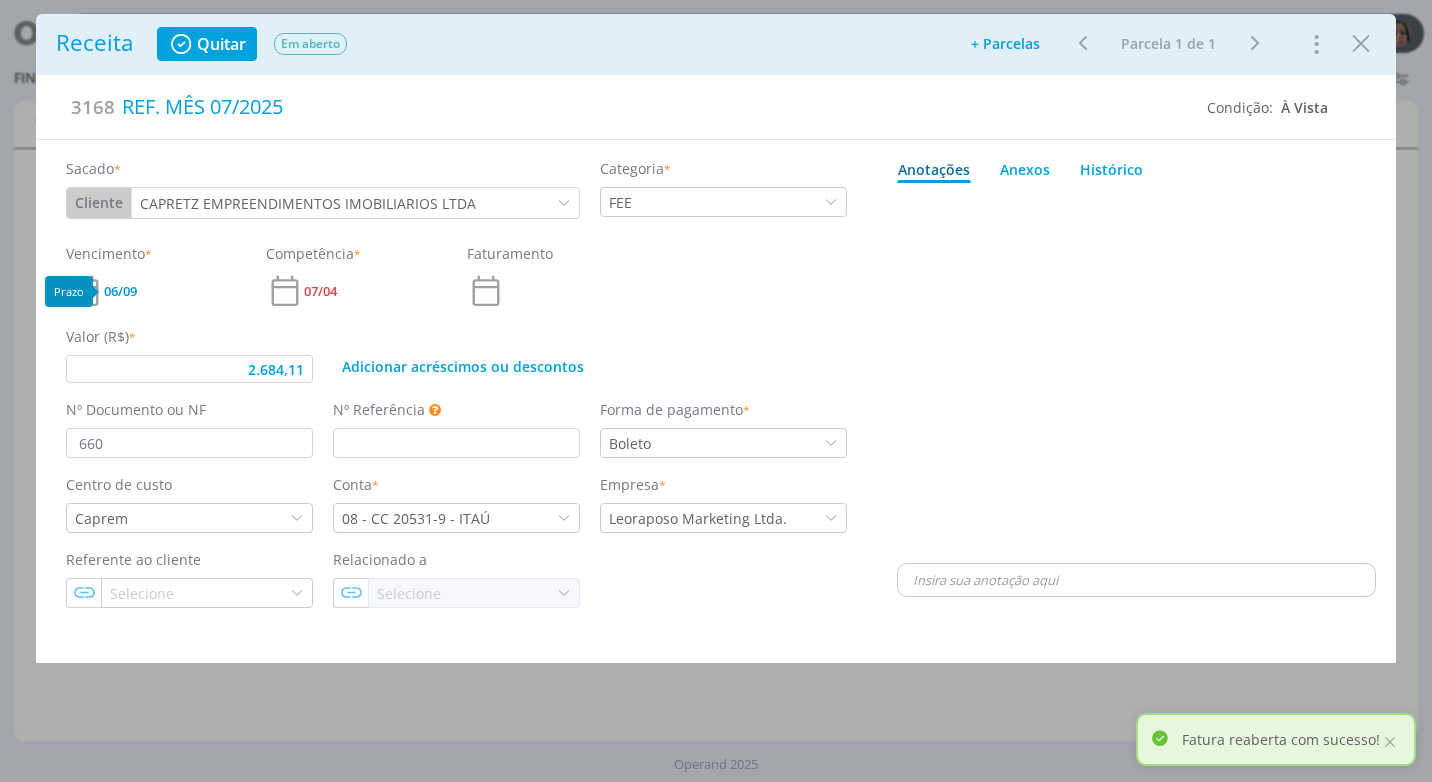 click on "06/09" at bounding box center (120, 291) 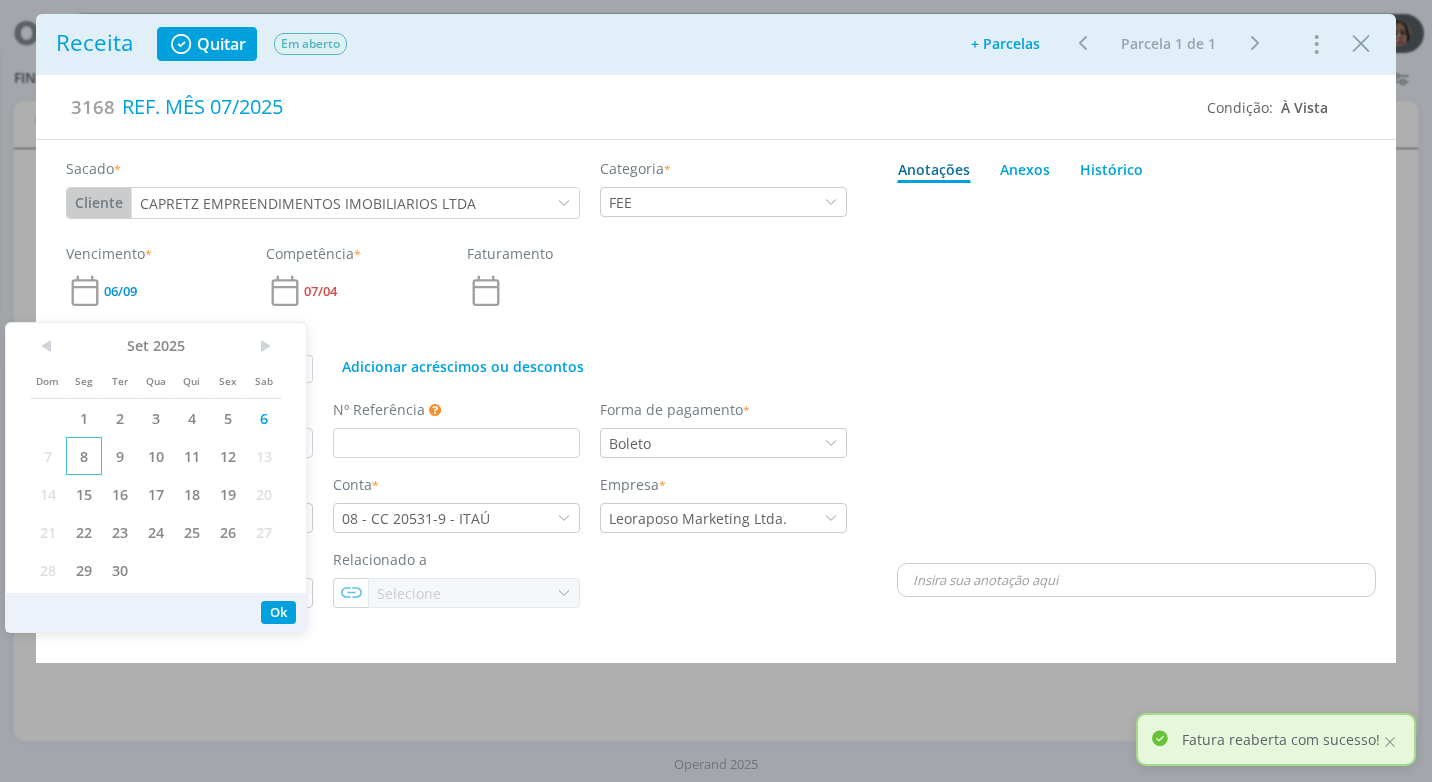 click on "8" at bounding box center [84, 456] 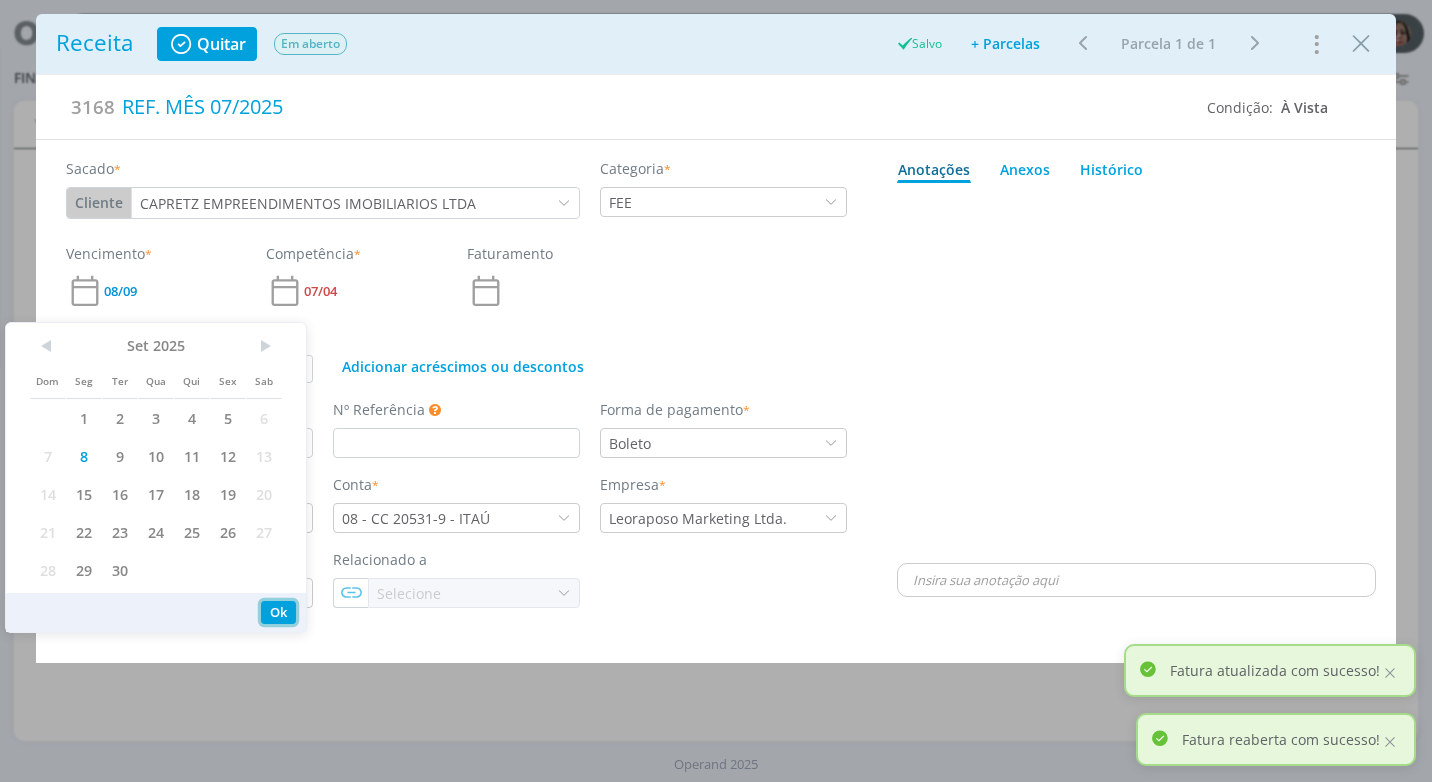 click on "Ok" at bounding box center [278, 612] 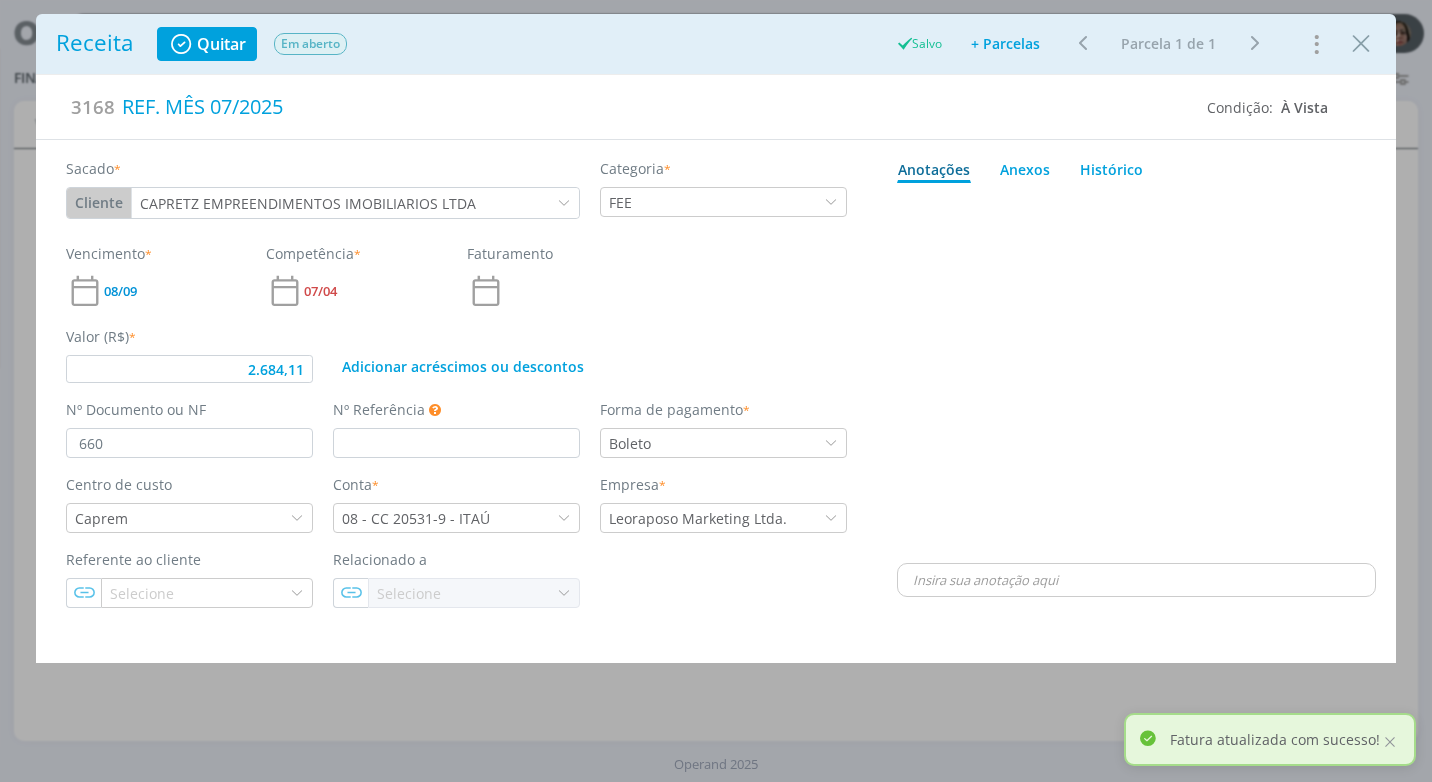 type on "2.684,11" 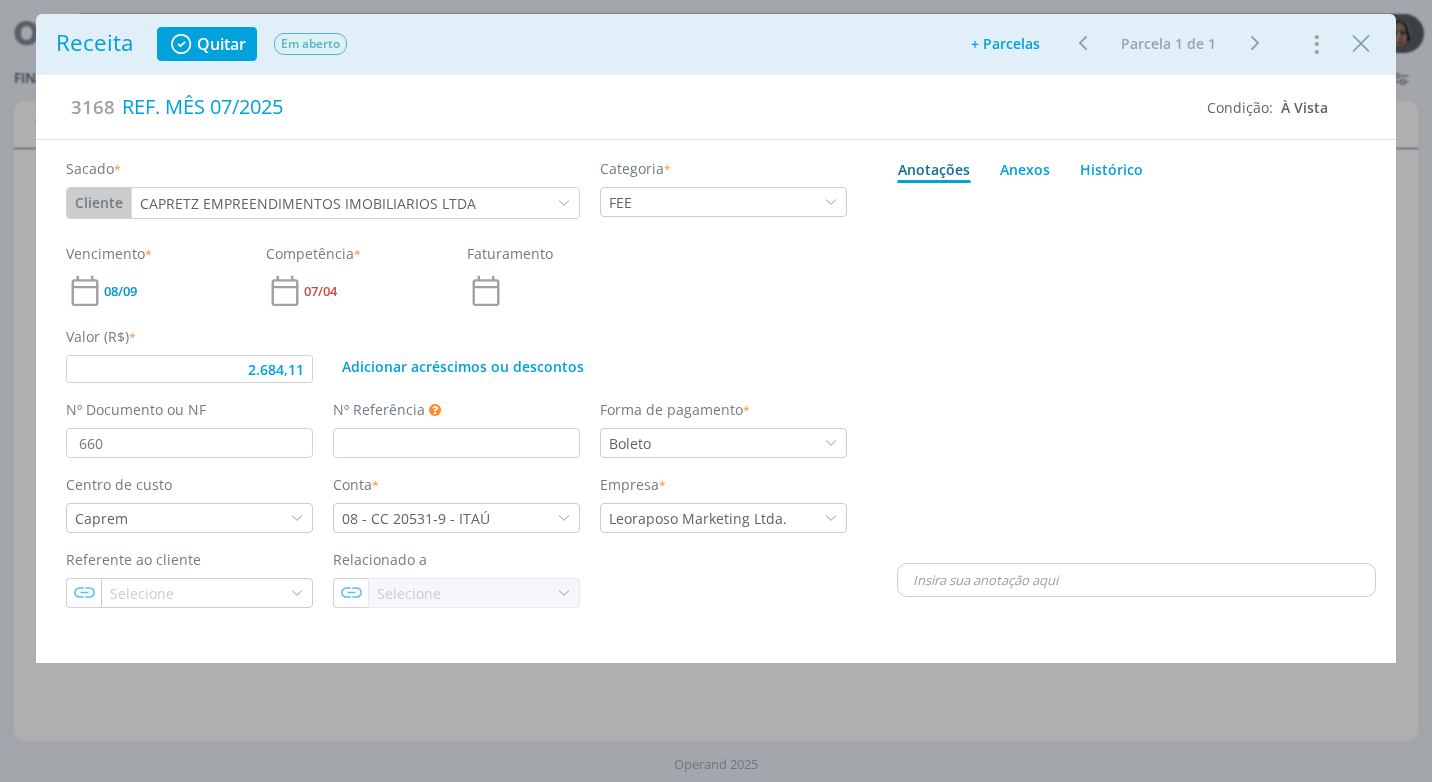 click at bounding box center (1361, 44) 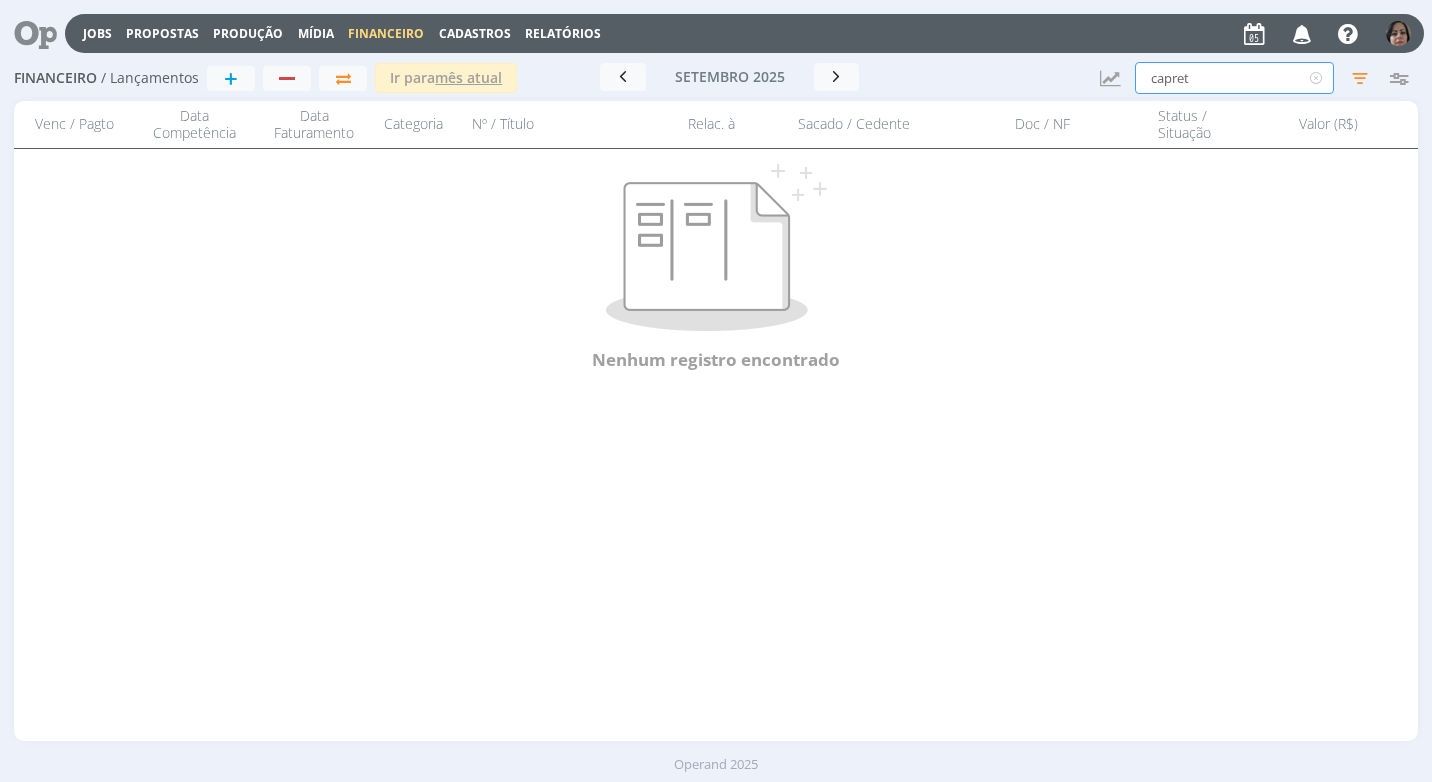 click on "capret" at bounding box center (1234, 78) 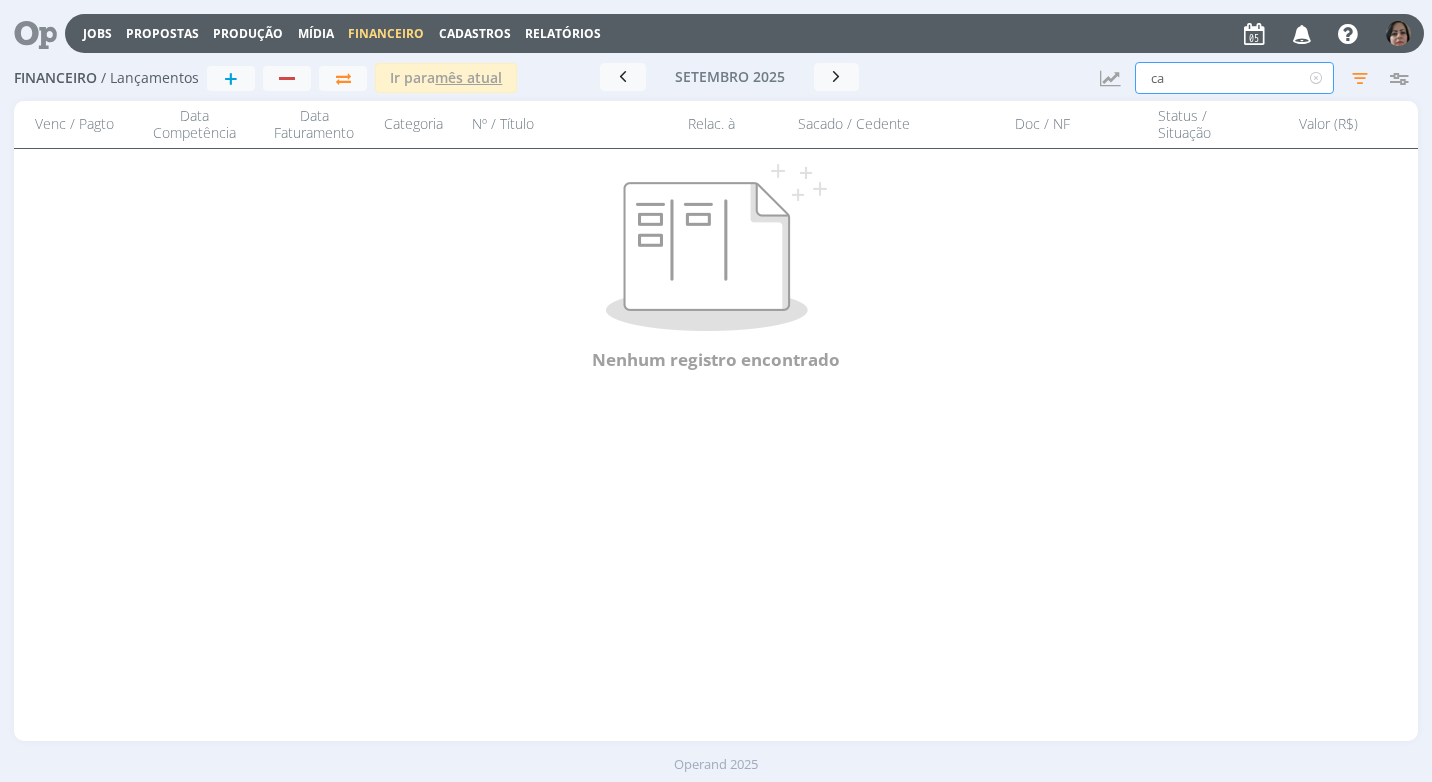 type on "c" 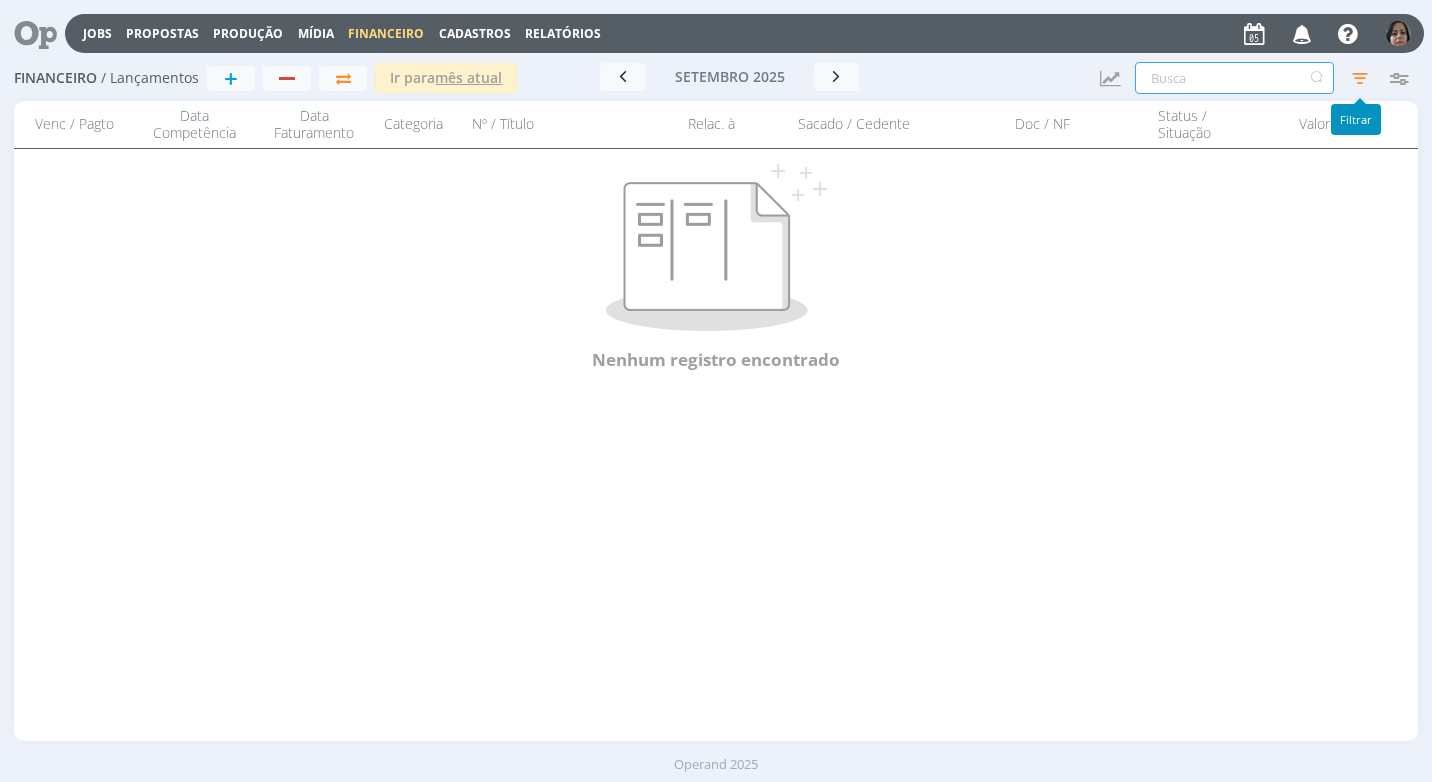 type 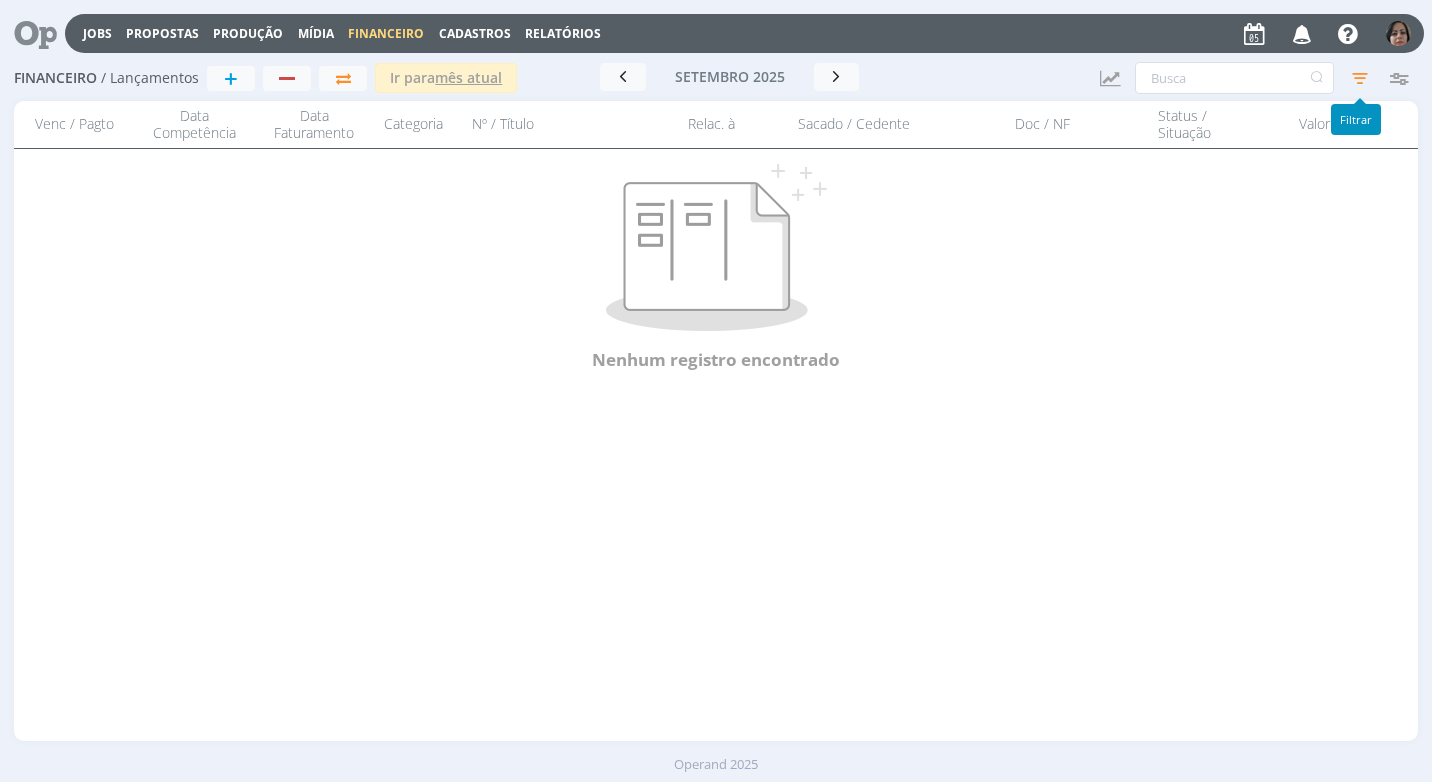 click at bounding box center [1360, 78] 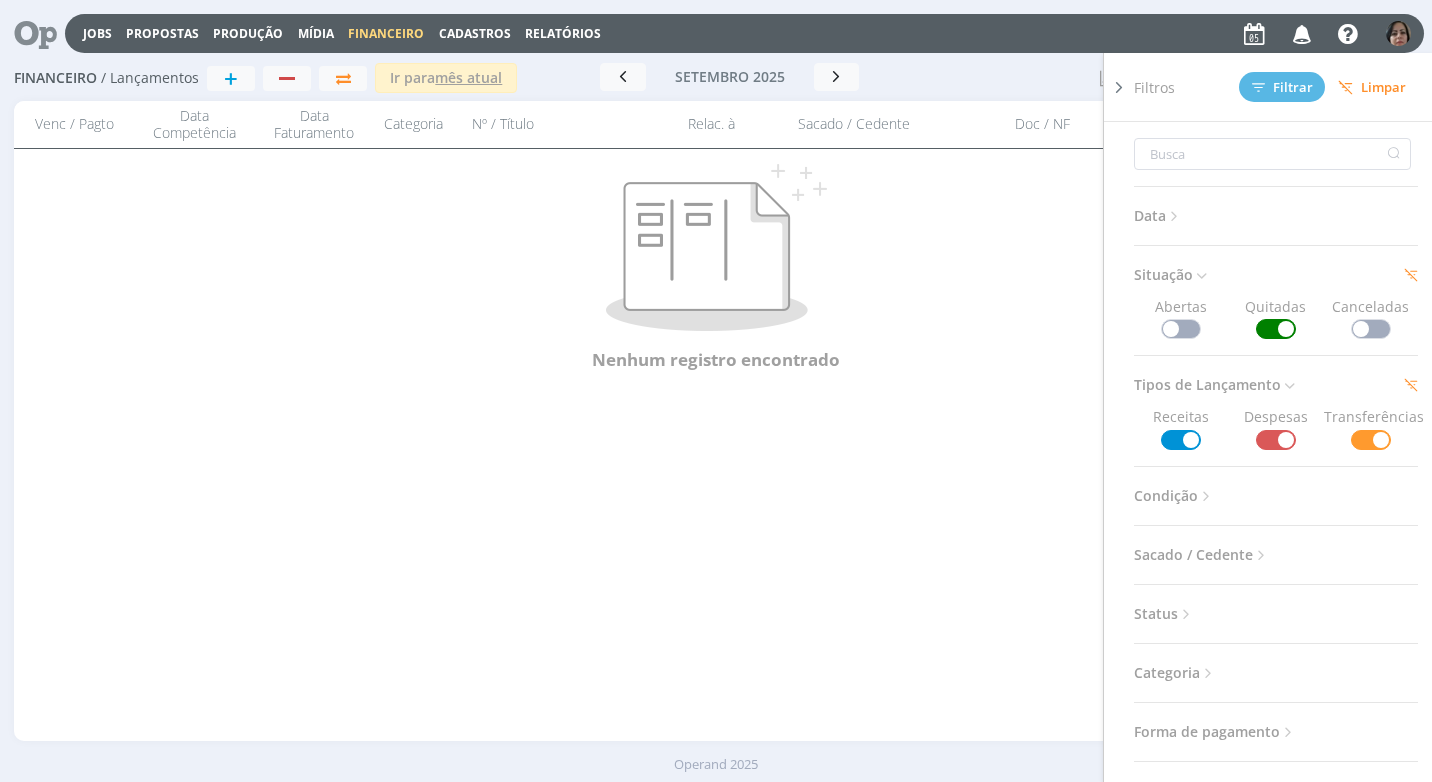click at bounding box center (1276, 329) 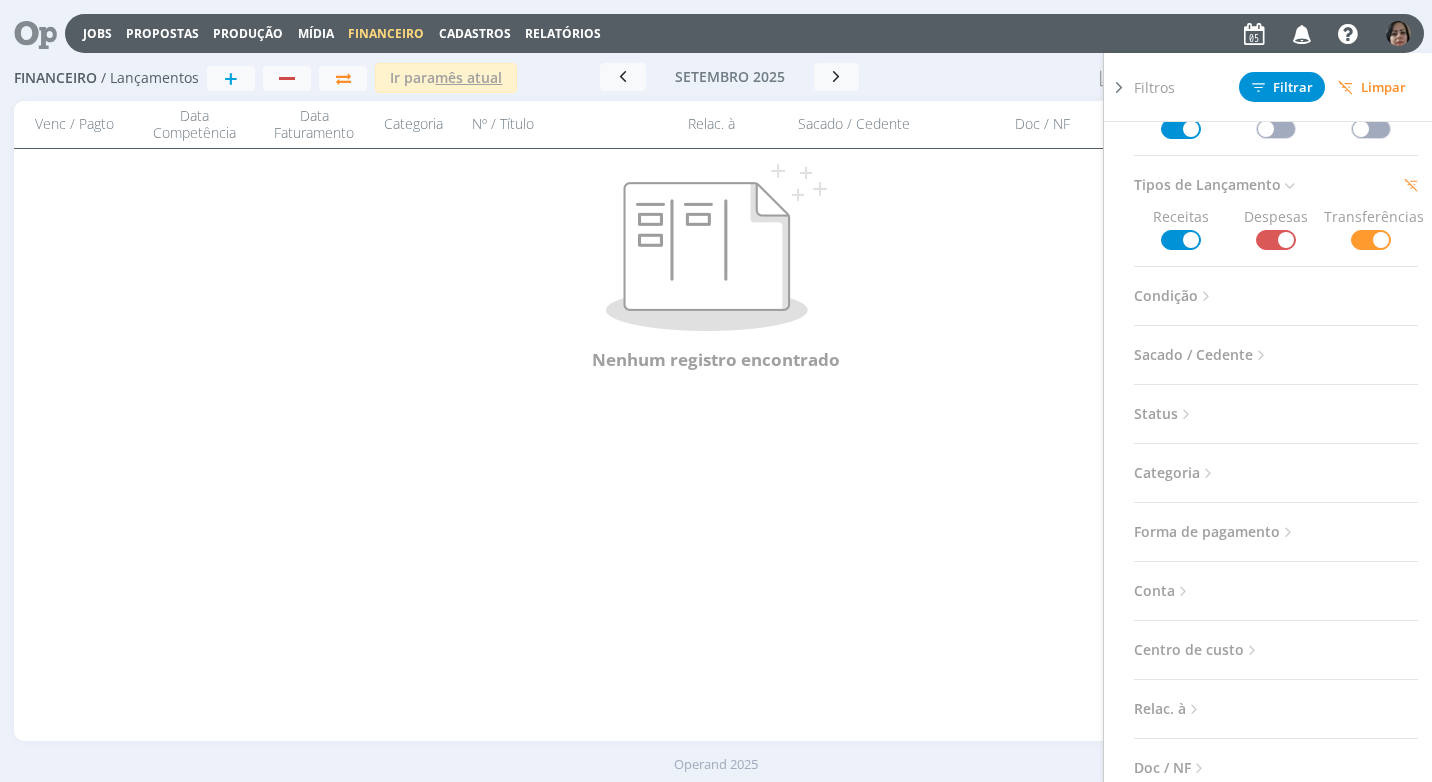 scroll, scrollTop: 300, scrollLeft: 0, axis: vertical 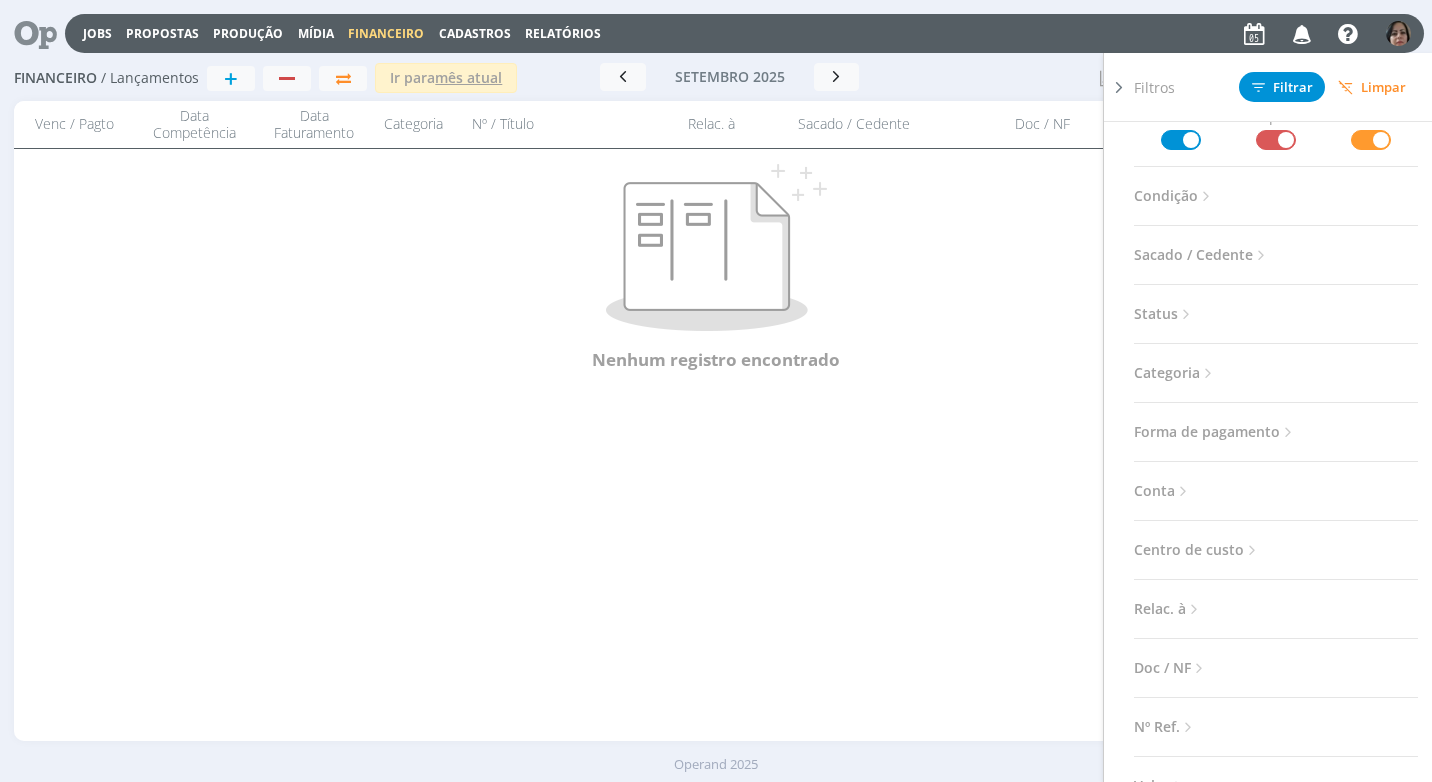 click at bounding box center [1183, 491] 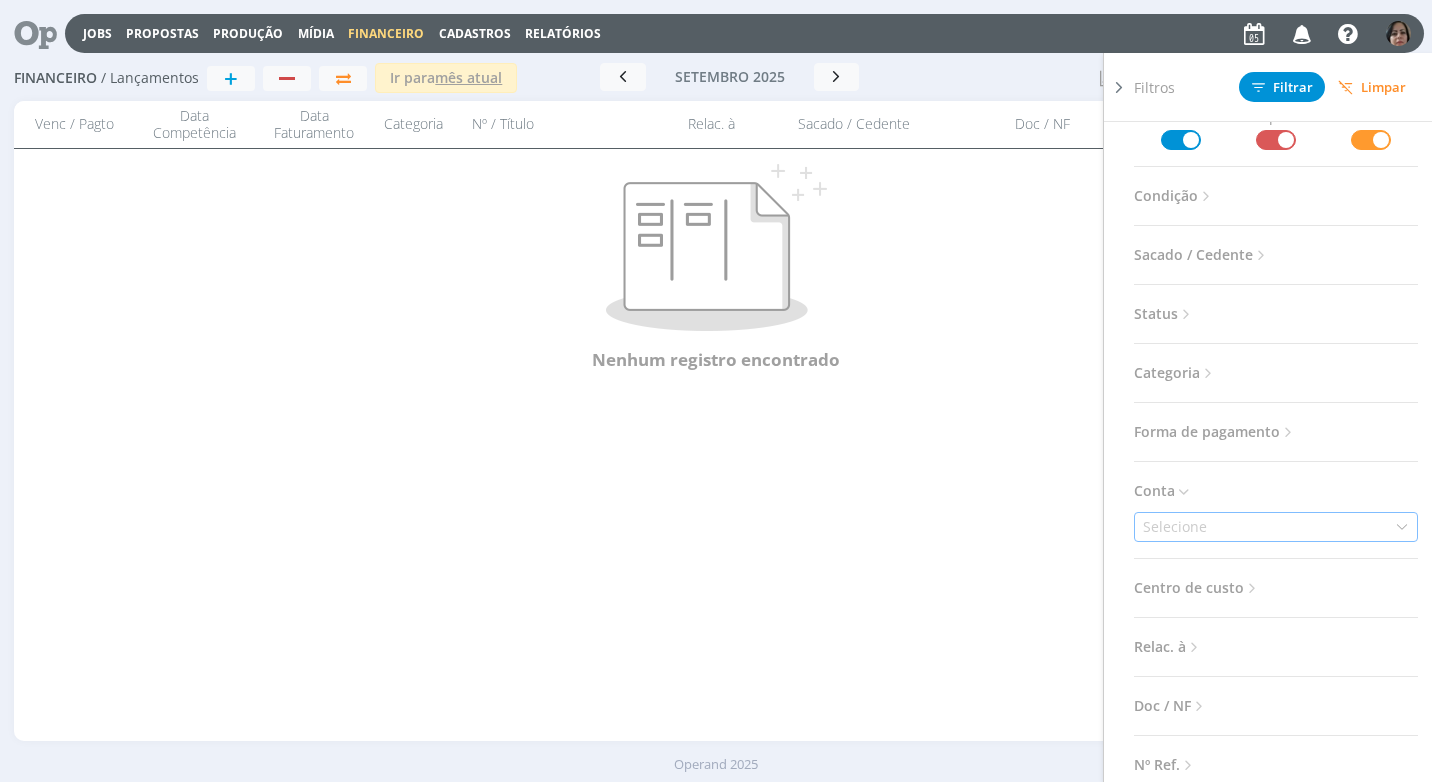 click at bounding box center [1402, 527] 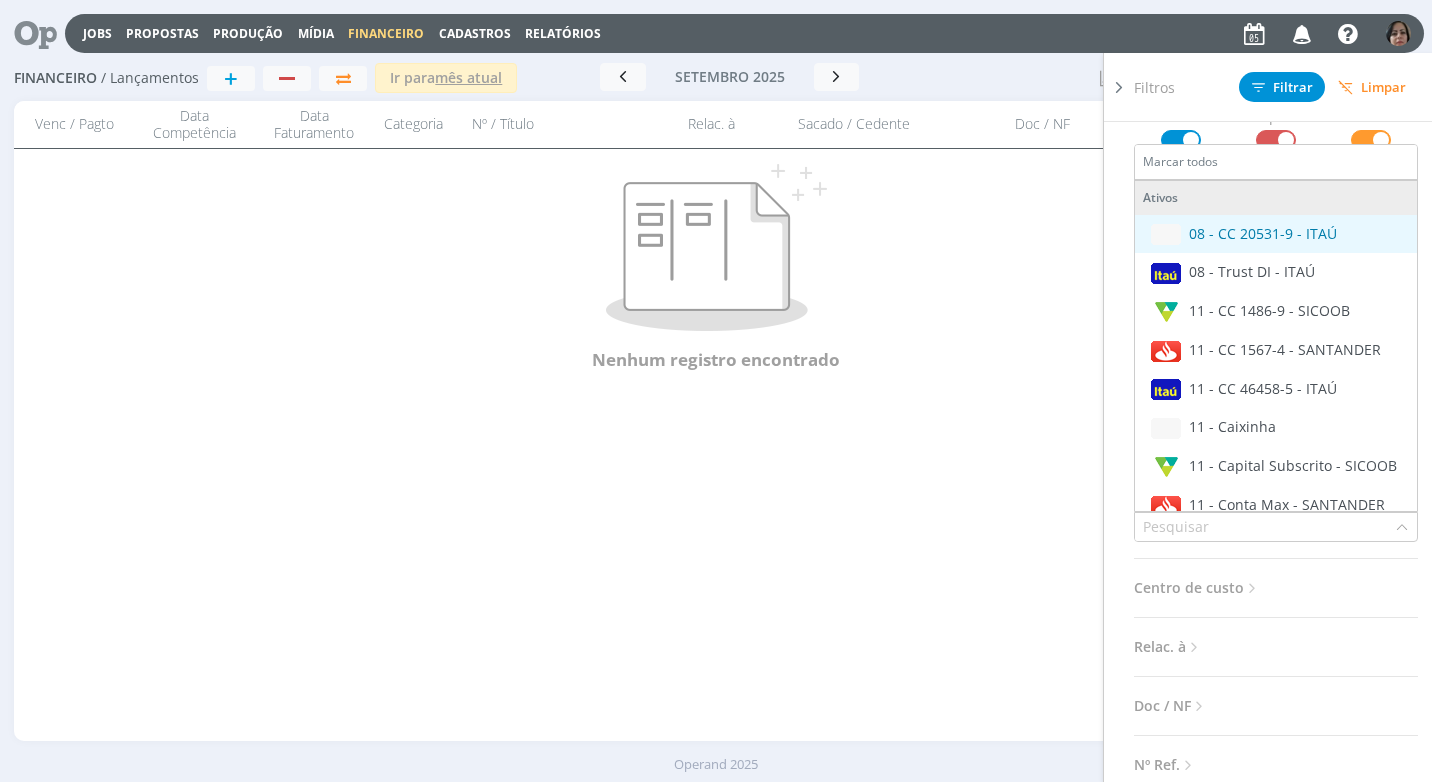 click on "08 - CC 20531-9 - ITAÚ" at bounding box center [1263, 233] 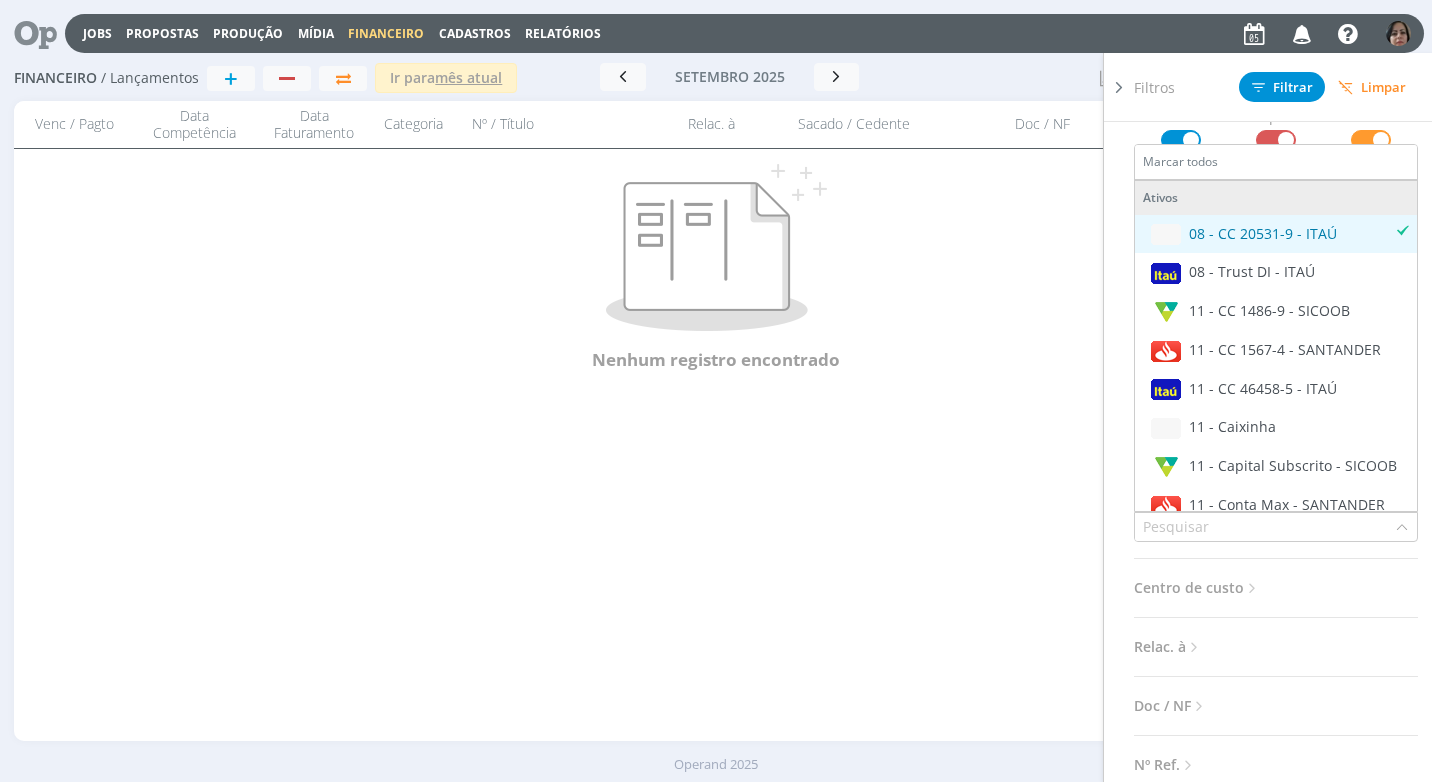 click at bounding box center [1166, 234] 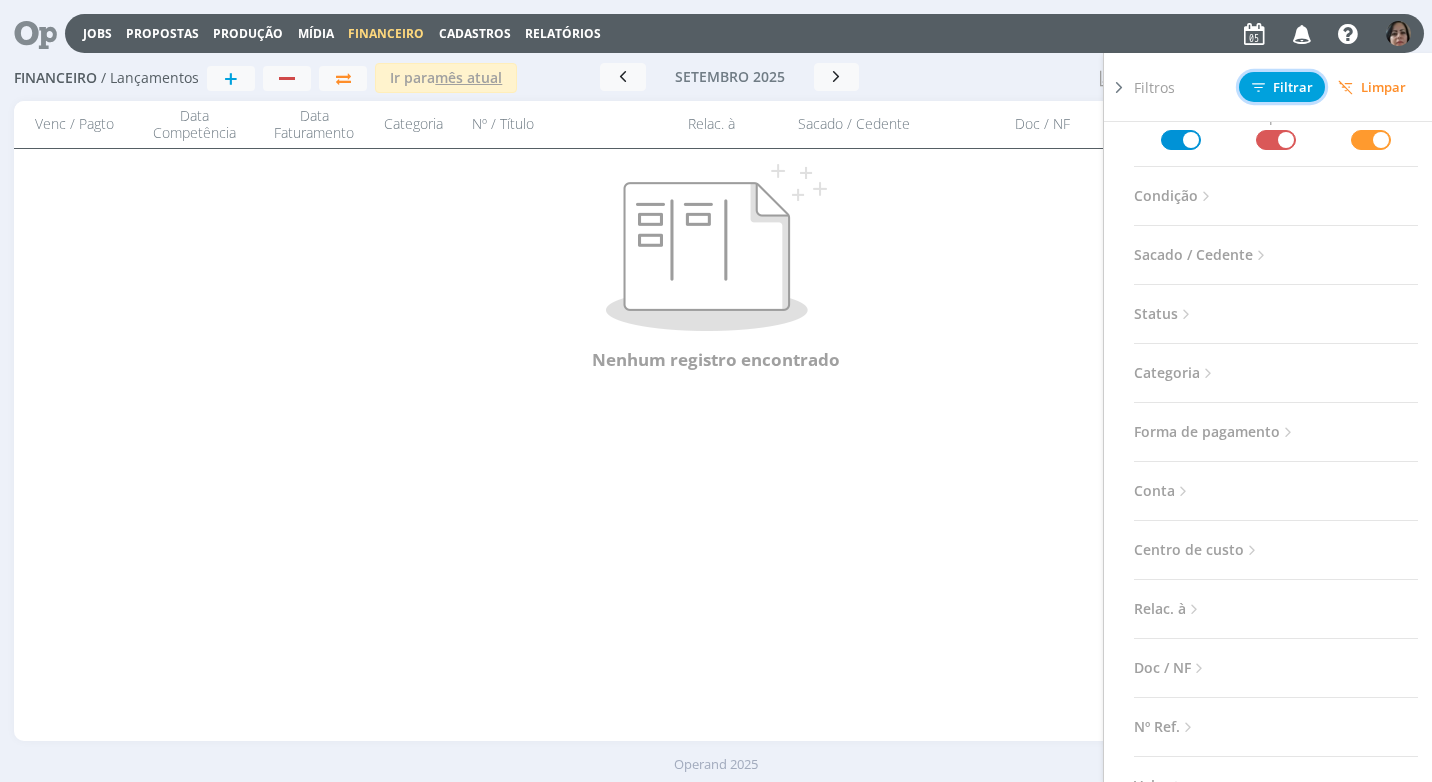 click on "Filtrar" at bounding box center [1282, 87] 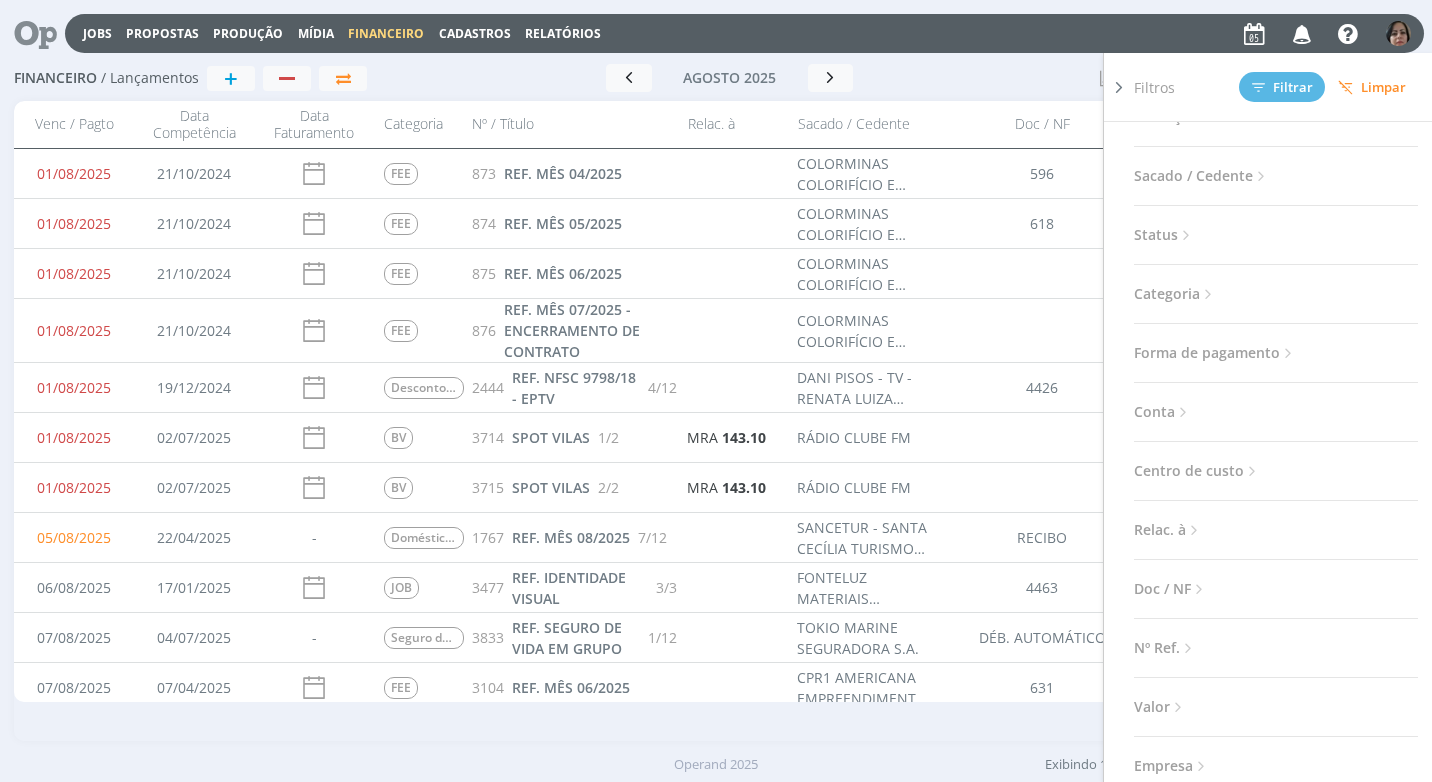 scroll, scrollTop: 279, scrollLeft: 0, axis: vertical 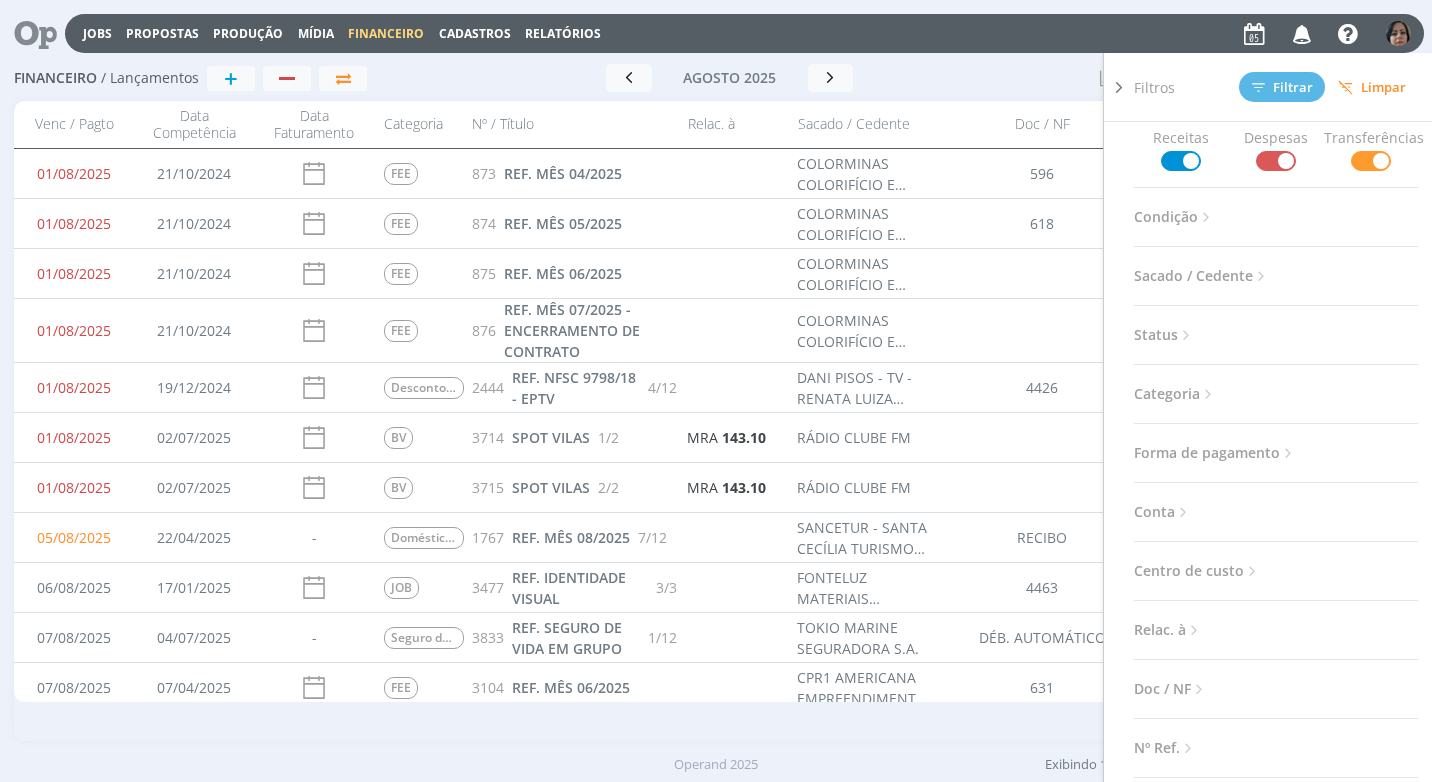 click at bounding box center (1206, 217) 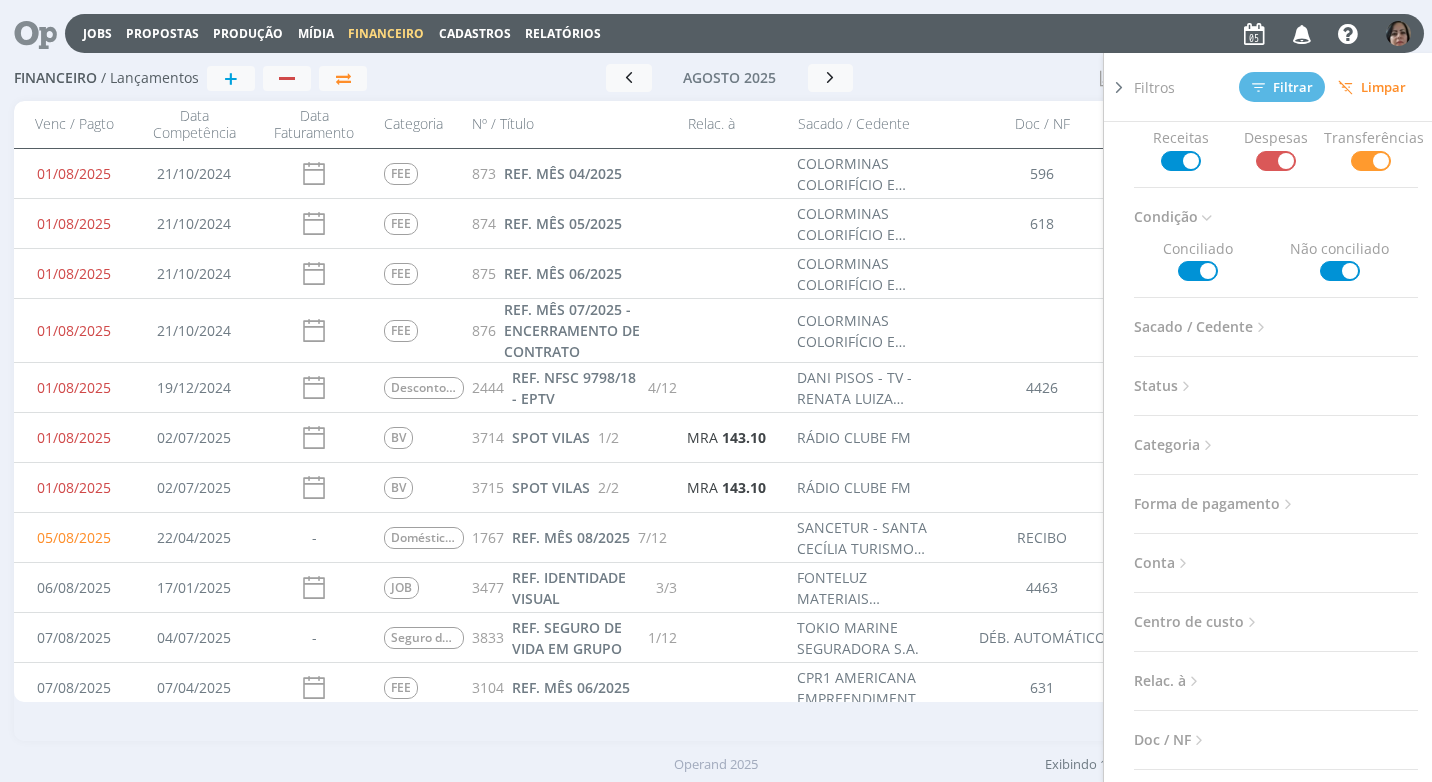 click at bounding box center [1206, 217] 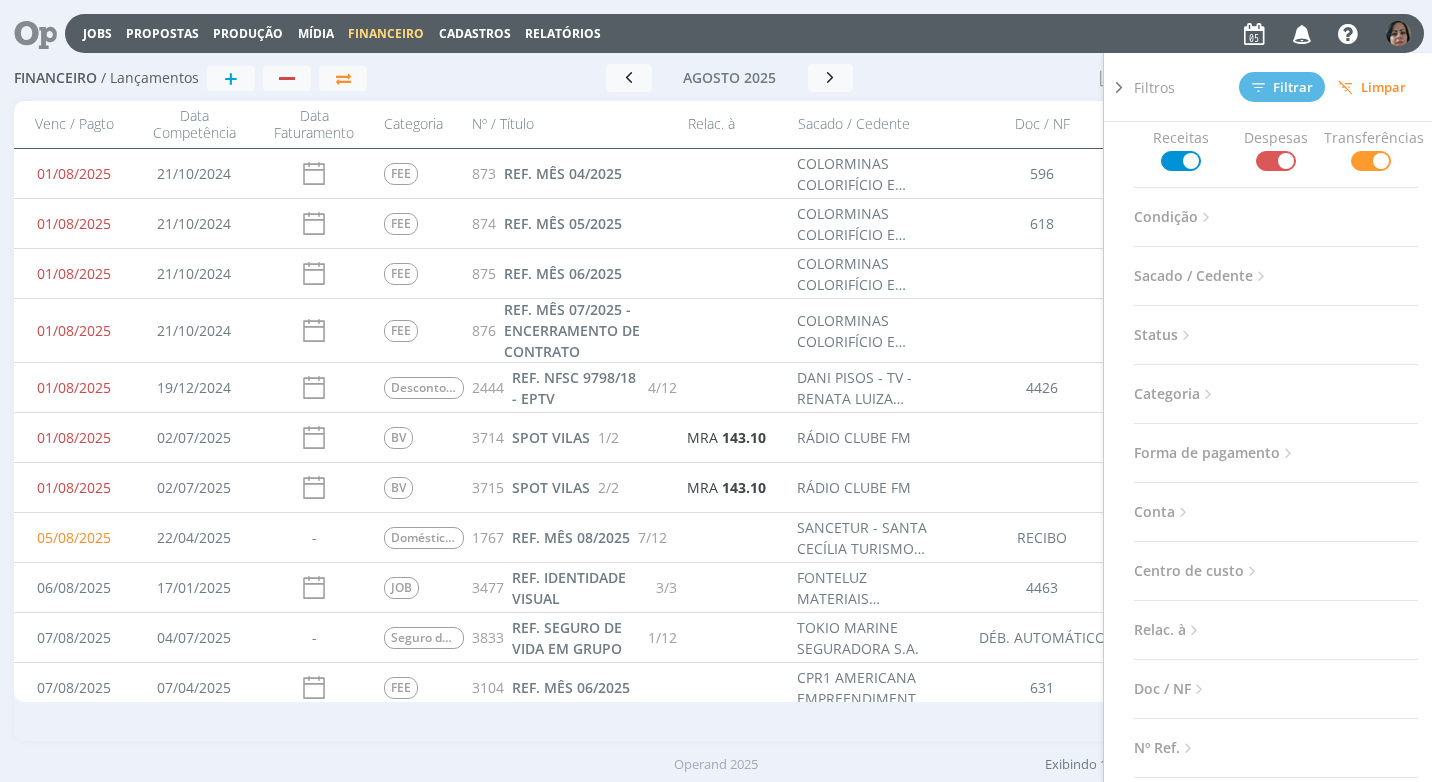 click at bounding box center [1276, 161] 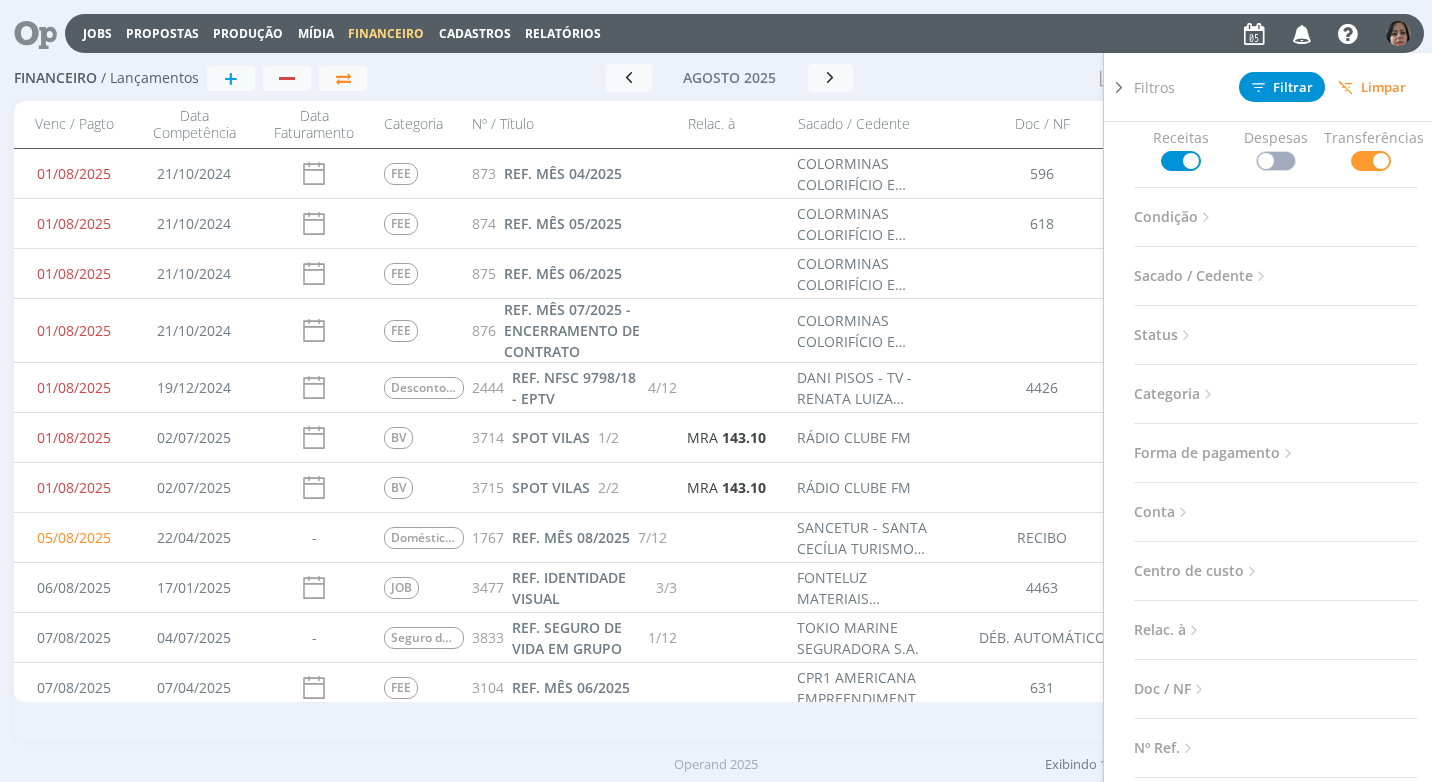 click at bounding box center (1371, 161) 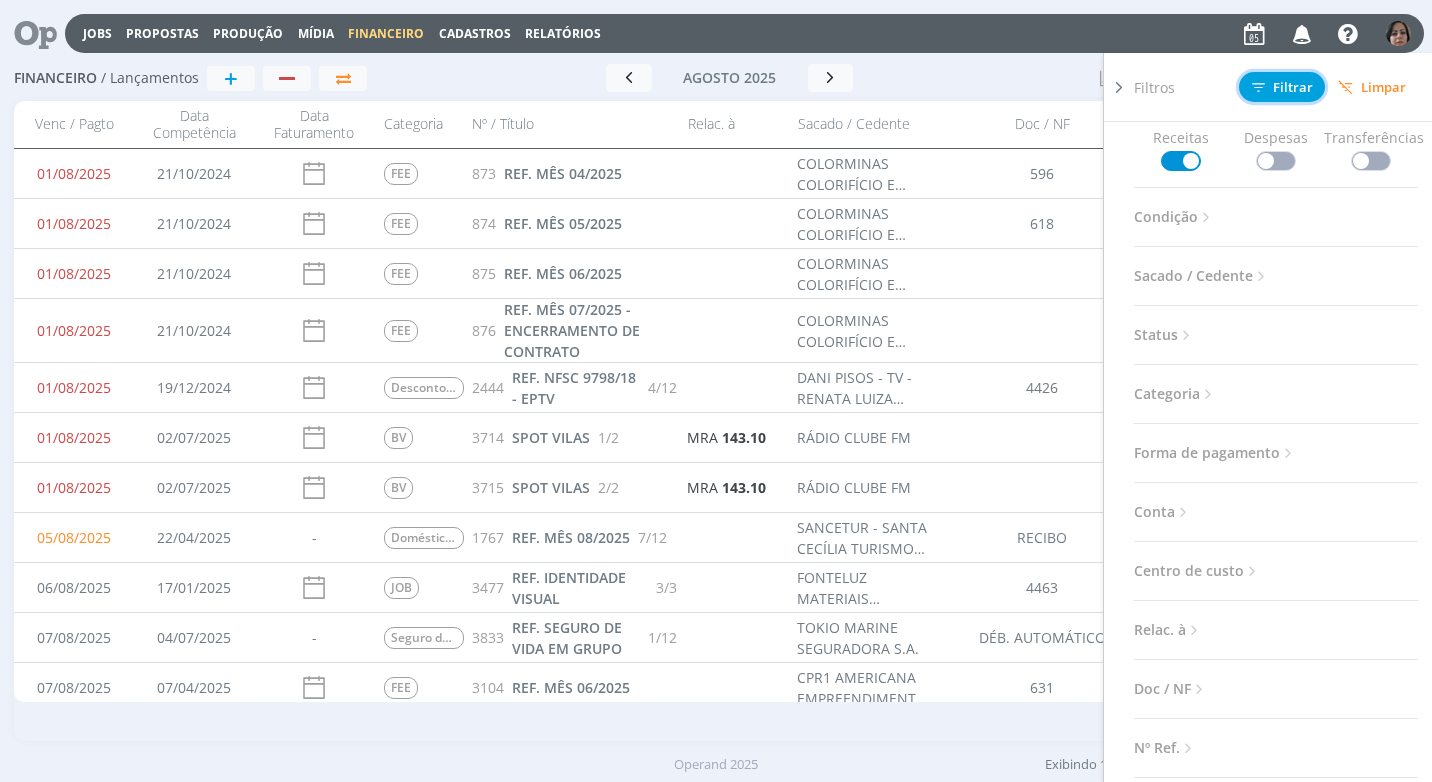 click on "Filtrar" at bounding box center [1282, 87] 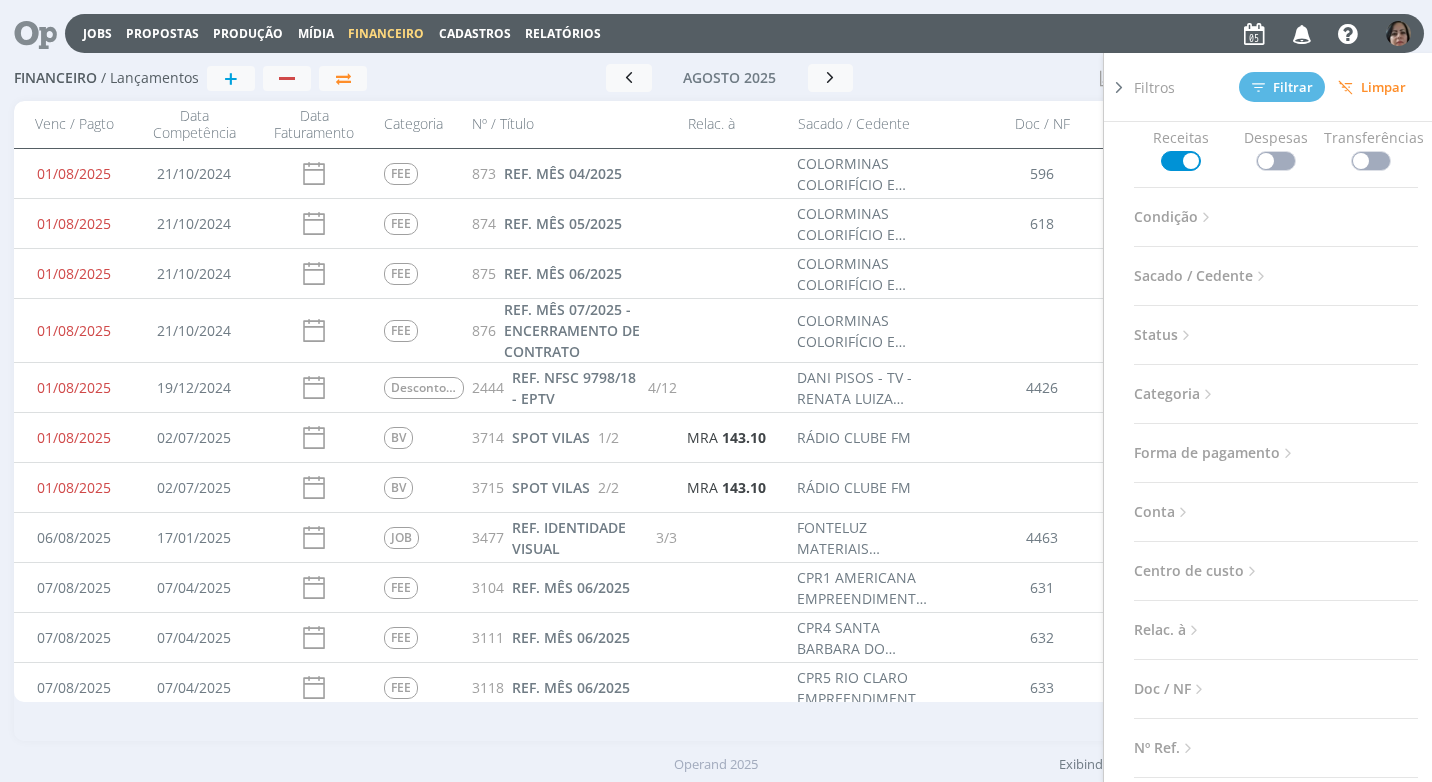 click at bounding box center (1119, 87) 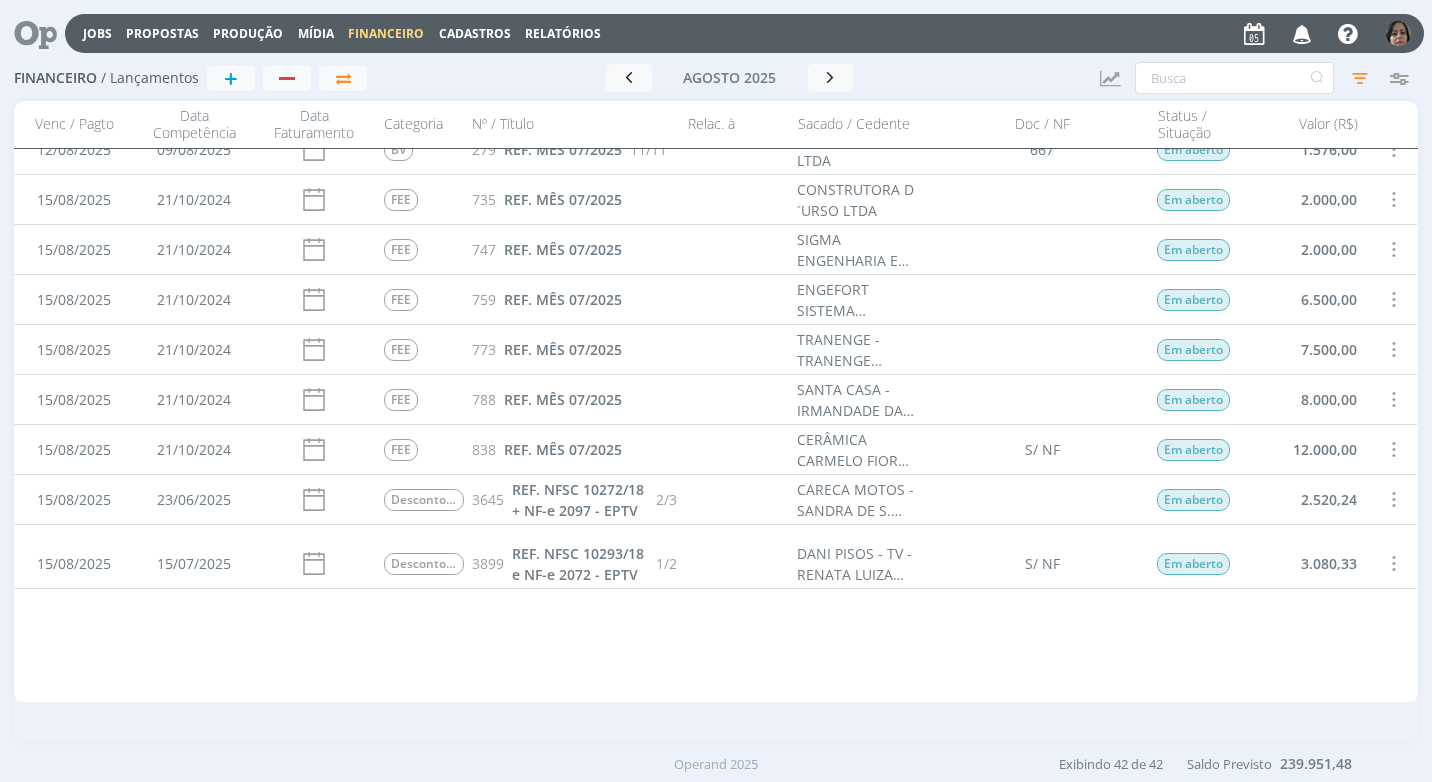 scroll, scrollTop: 488, scrollLeft: 0, axis: vertical 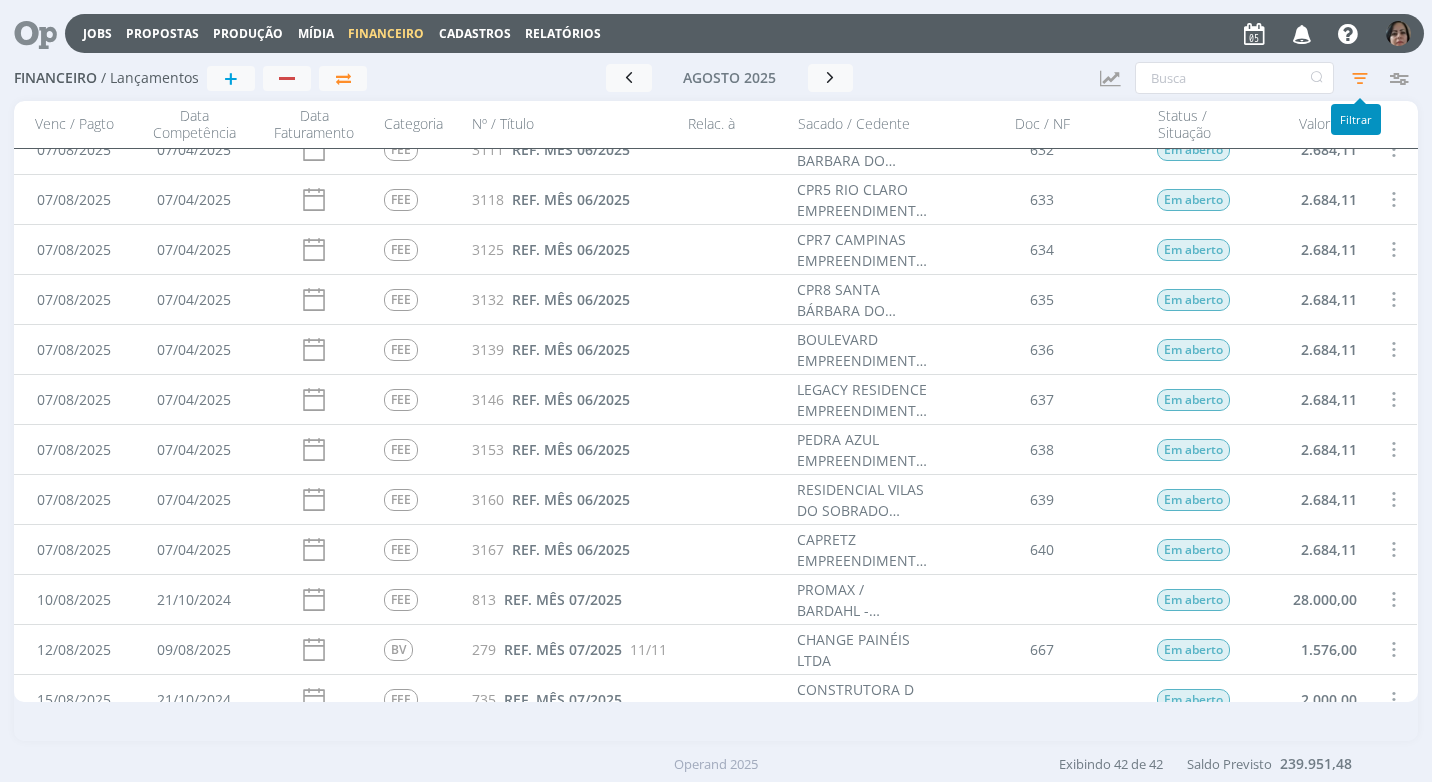 click at bounding box center (1360, 78) 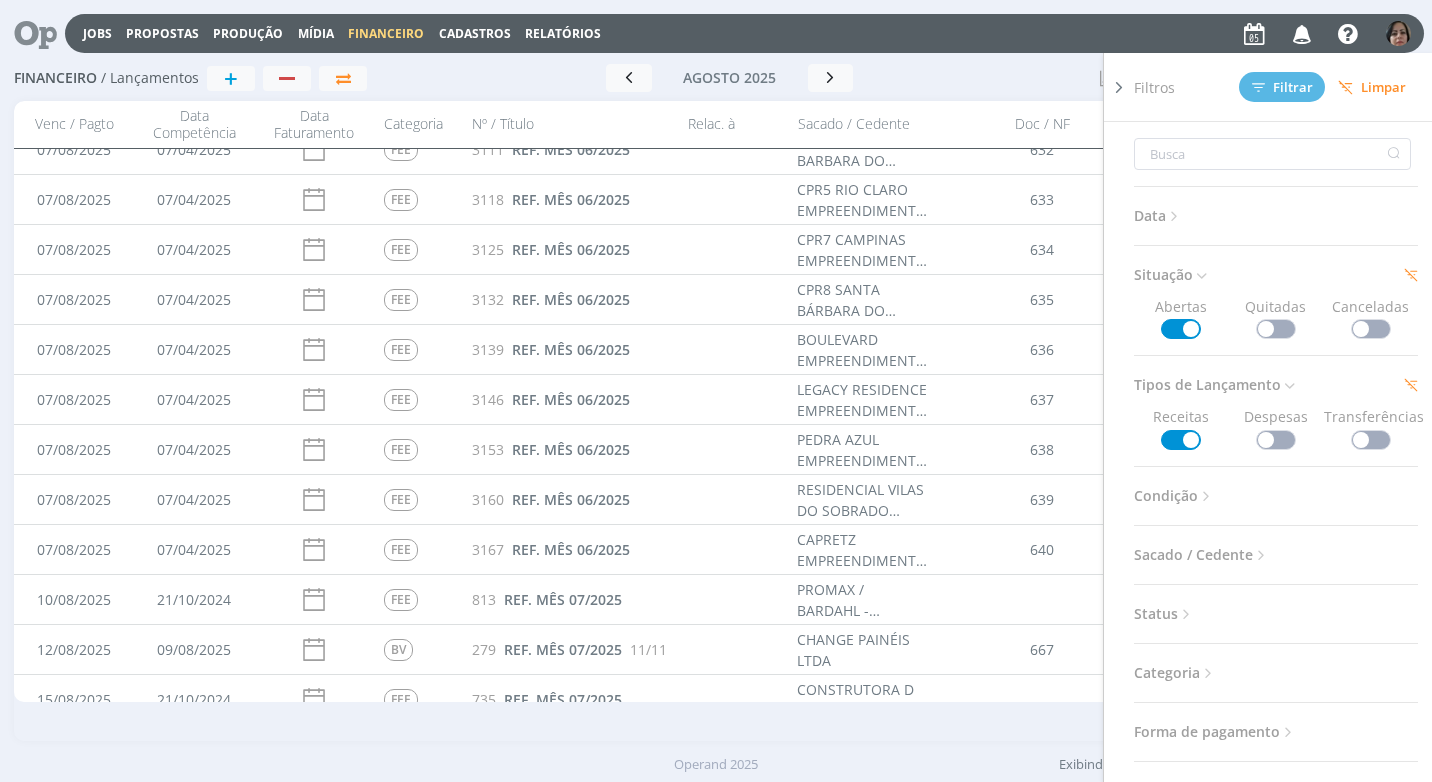 scroll, scrollTop: 100, scrollLeft: 0, axis: vertical 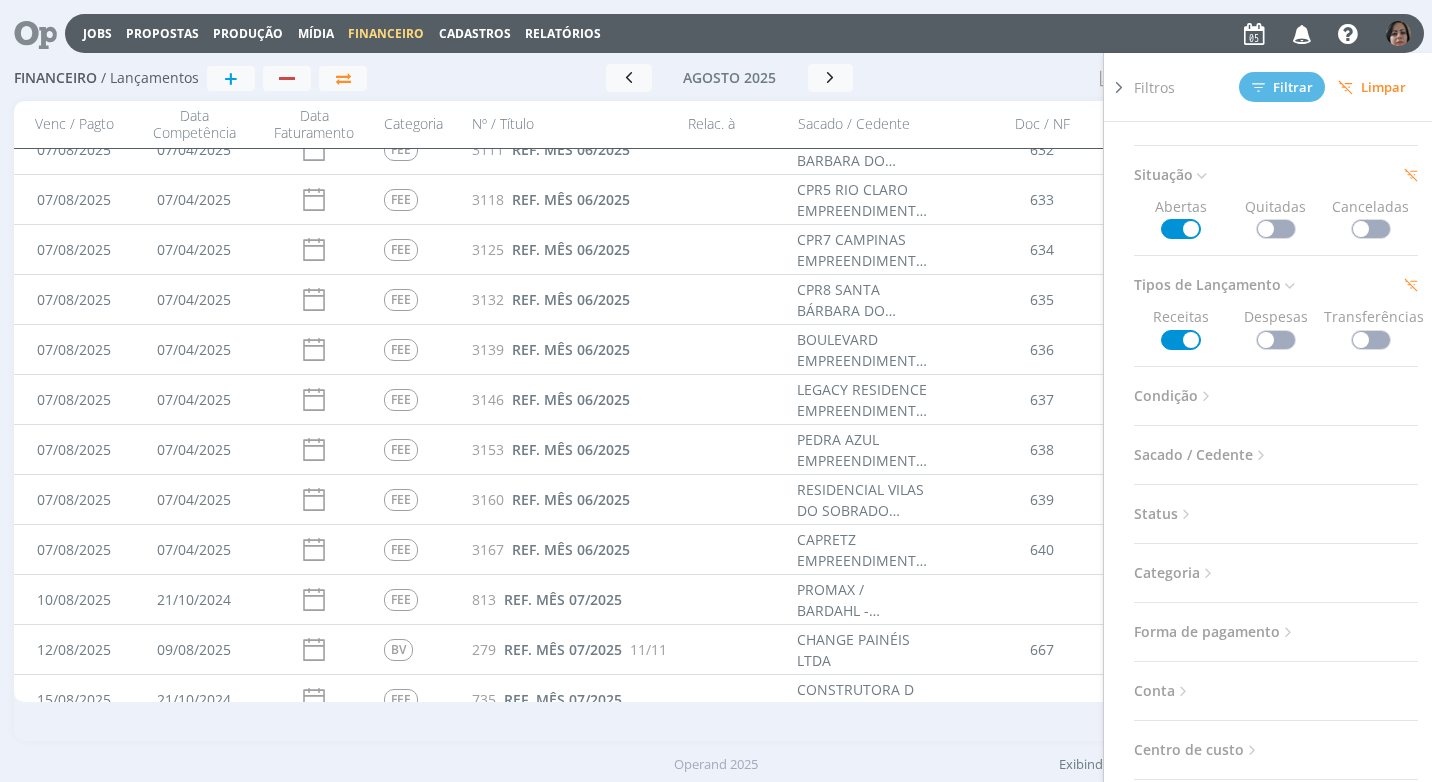 click on "Conta" at bounding box center (1163, 691) 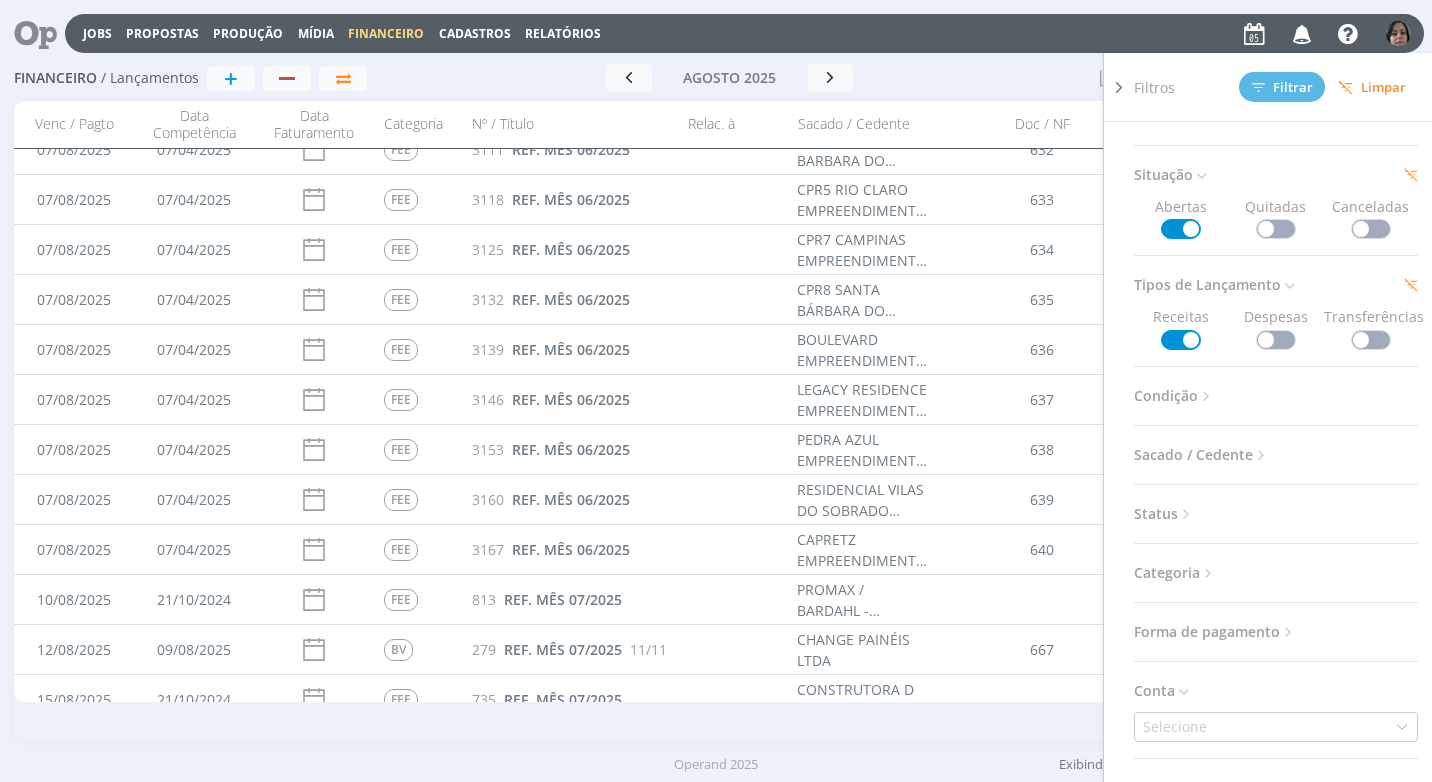 scroll, scrollTop: 5, scrollLeft: 0, axis: vertical 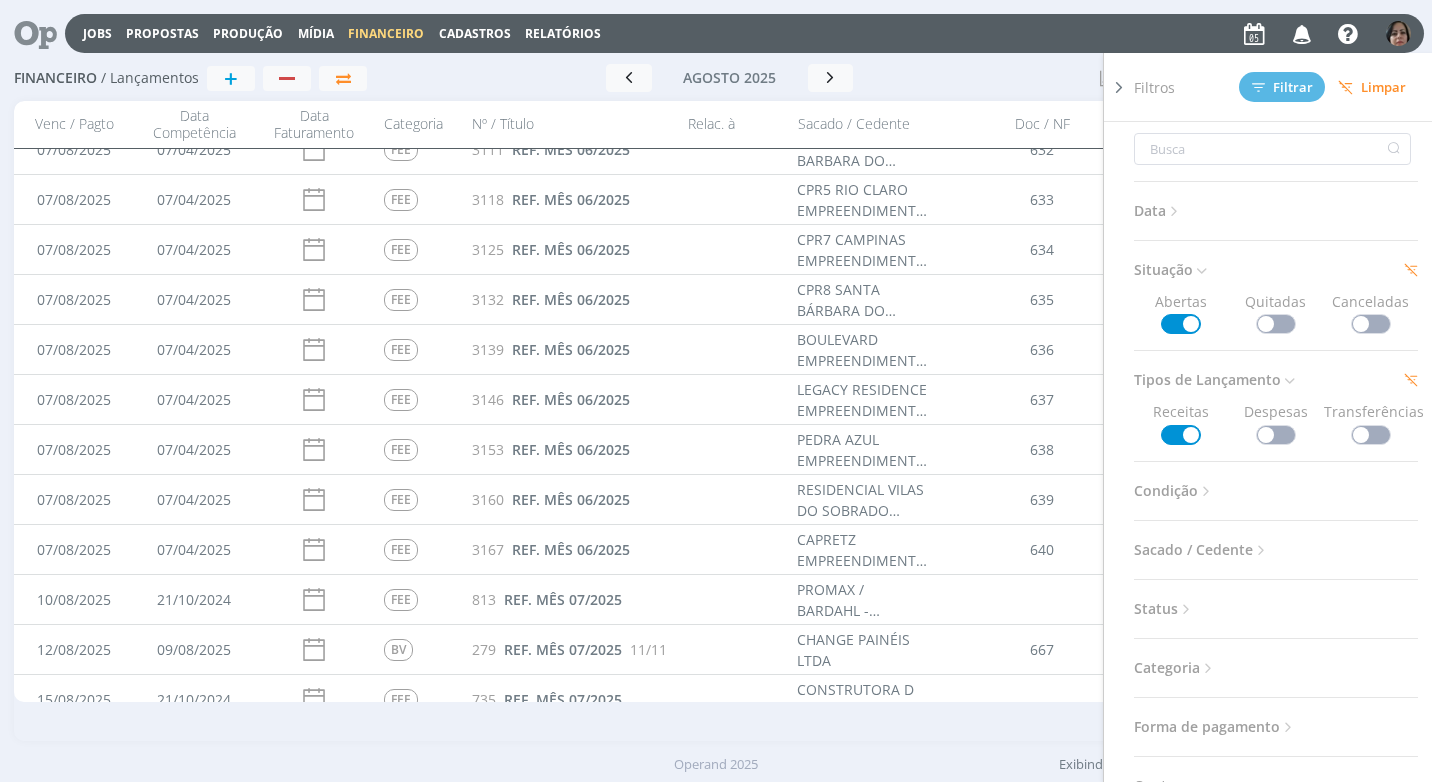 click on "Data
Mês atual
Considerar
2 selecionados
Somente Atrasados
Situação
Abertas
Quitadas
Canceladas
Tipos de Lançamento
Receitas
Despesas
Transferências
Condição
Conciliado
Não conciliado
Sacado / Cedente
Todos Todos Cliente Fornecedor Veículo Prestador Colaborador
Selecione
Status
Categoria
Seleção unitária Receitas PP - Comissão Honorário PI - Comissão RECEITAS OPERACIONAIS RECEITA DE SERVIÇOS PRESTADOS FEE JOB Marketing Digital Filmes e Fotos Empreendimentos Desconto Padrão Plano de Incentivo TV BV Reembolsos Busdoor Caminhos de Cura RECEITAS NÃO OPERACIONAIS RECEITAS BANCÁRIAS Rendimento Aplicação Financiamento / Empréstimo Crédito Não Identificado Estorno OUTRAS RECEITAS Venda de Ativo Aporte de Capital Divertdia Outros Despesas" at bounding box center (1276, 654) 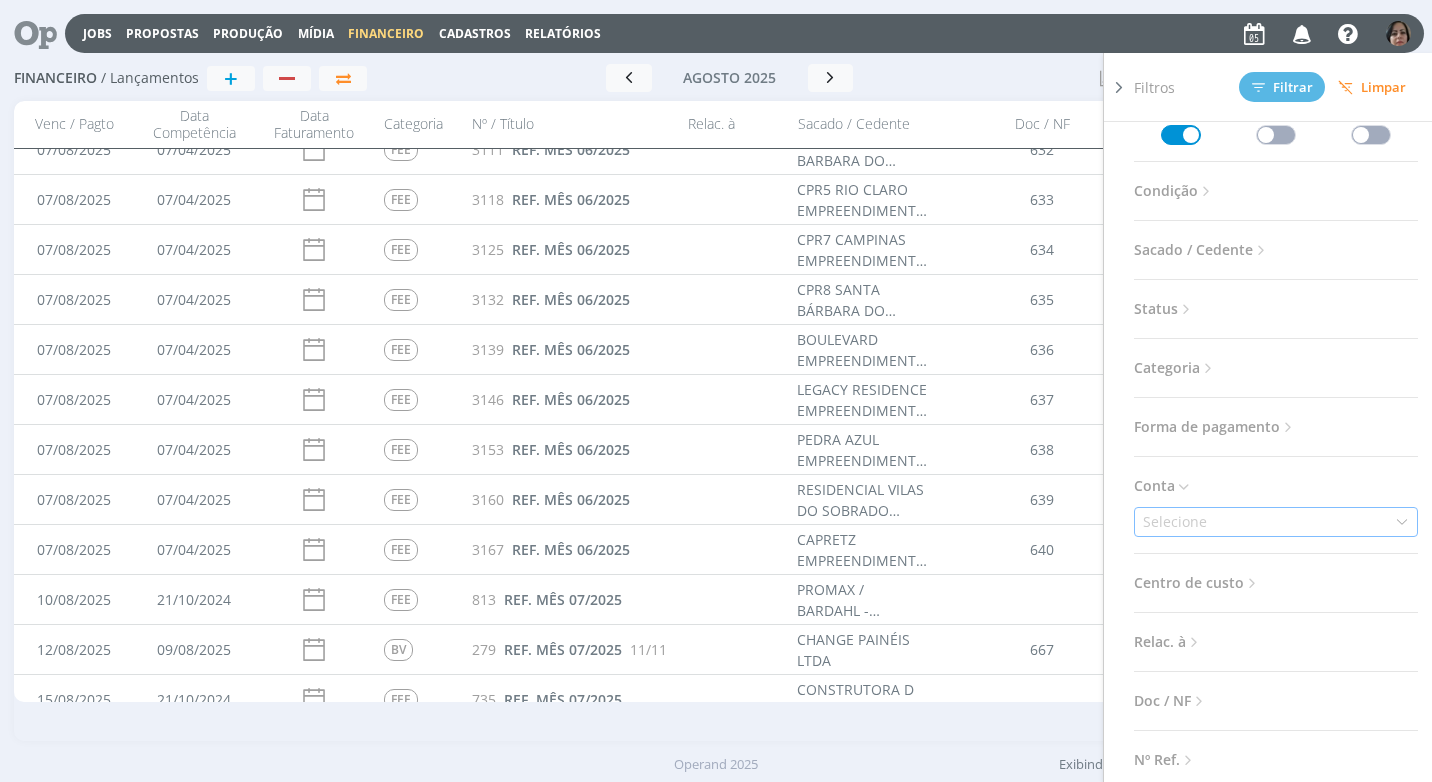 click at bounding box center [1402, 522] 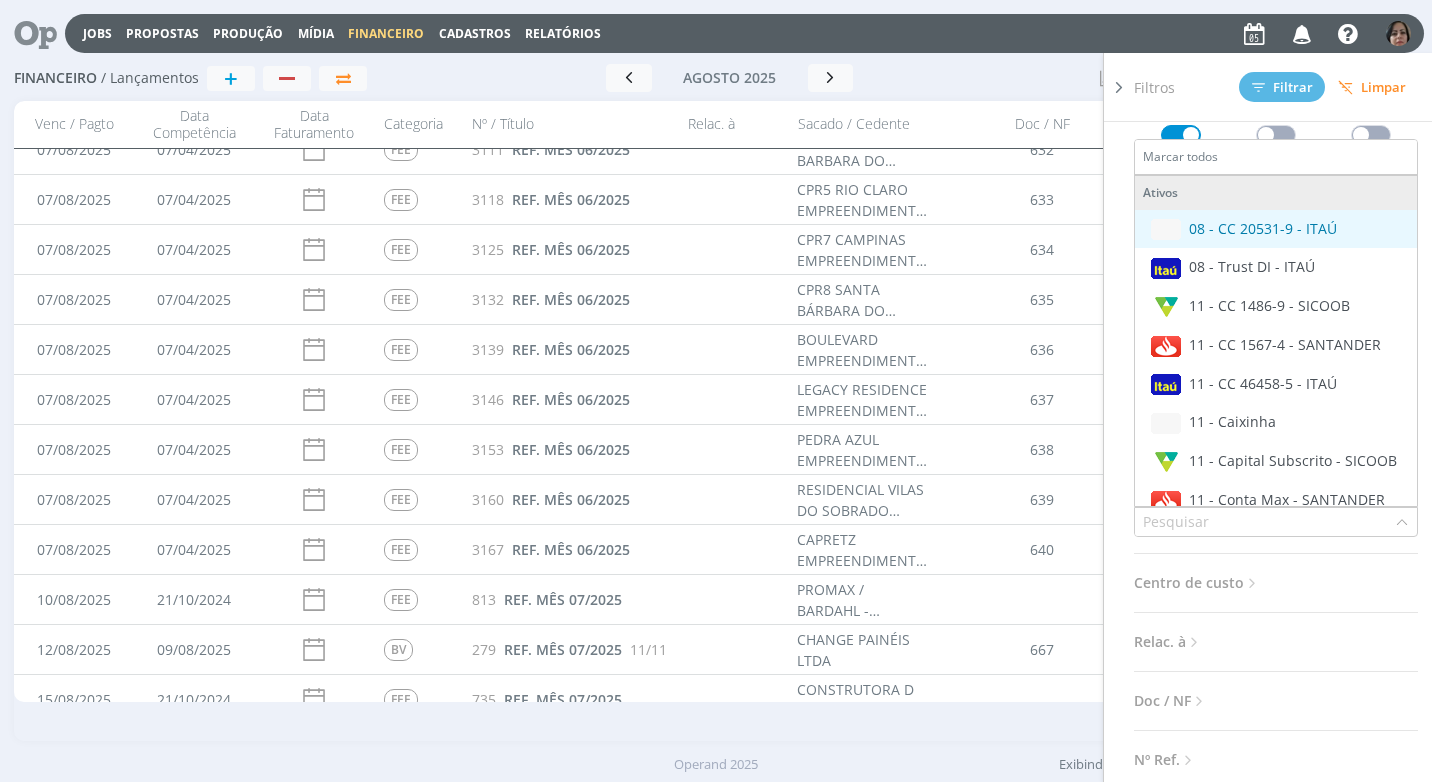 click on "08 - CC 20531-9 - ITAÚ" at bounding box center (1263, 228) 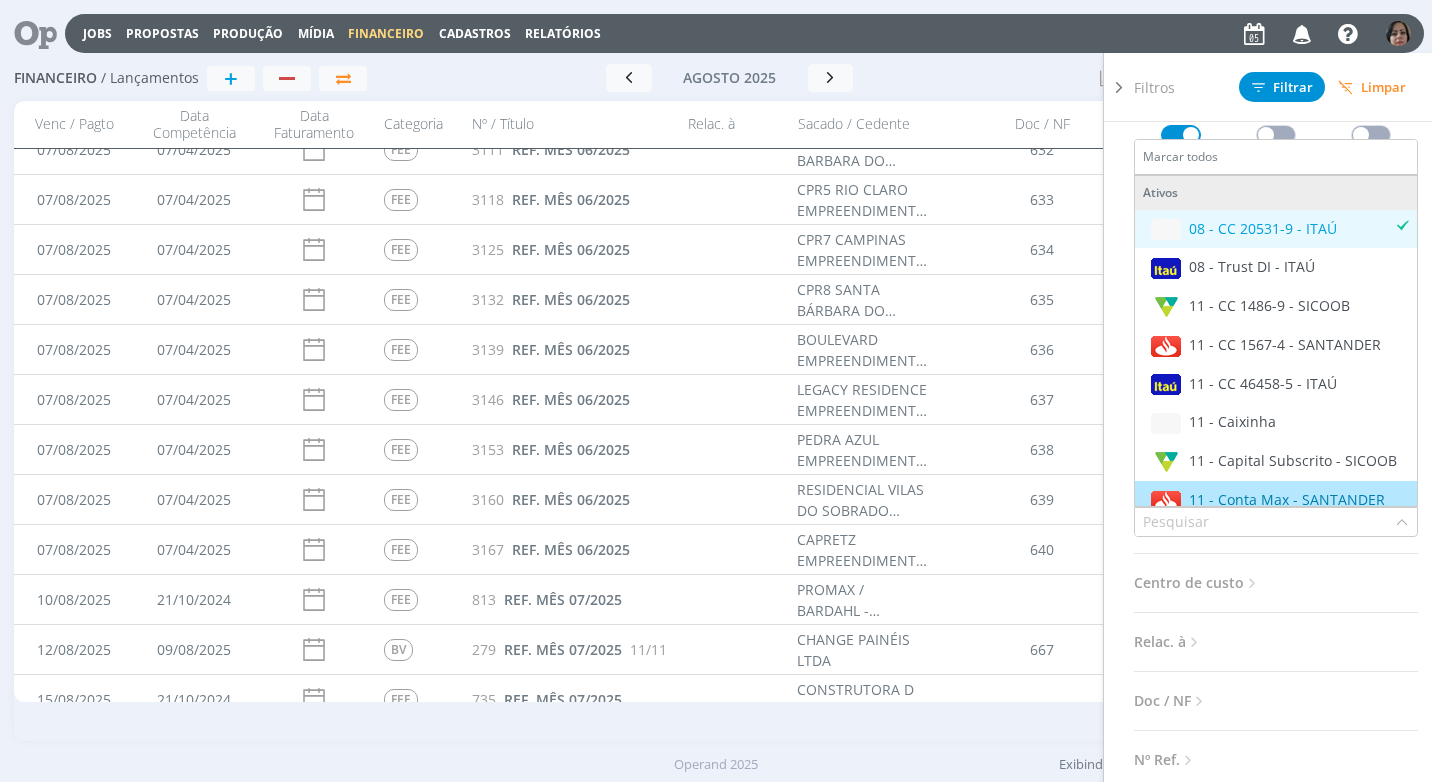 drag, startPoint x: 1278, startPoint y: 670, endPoint x: 1273, endPoint y: 643, distance: 27.45906 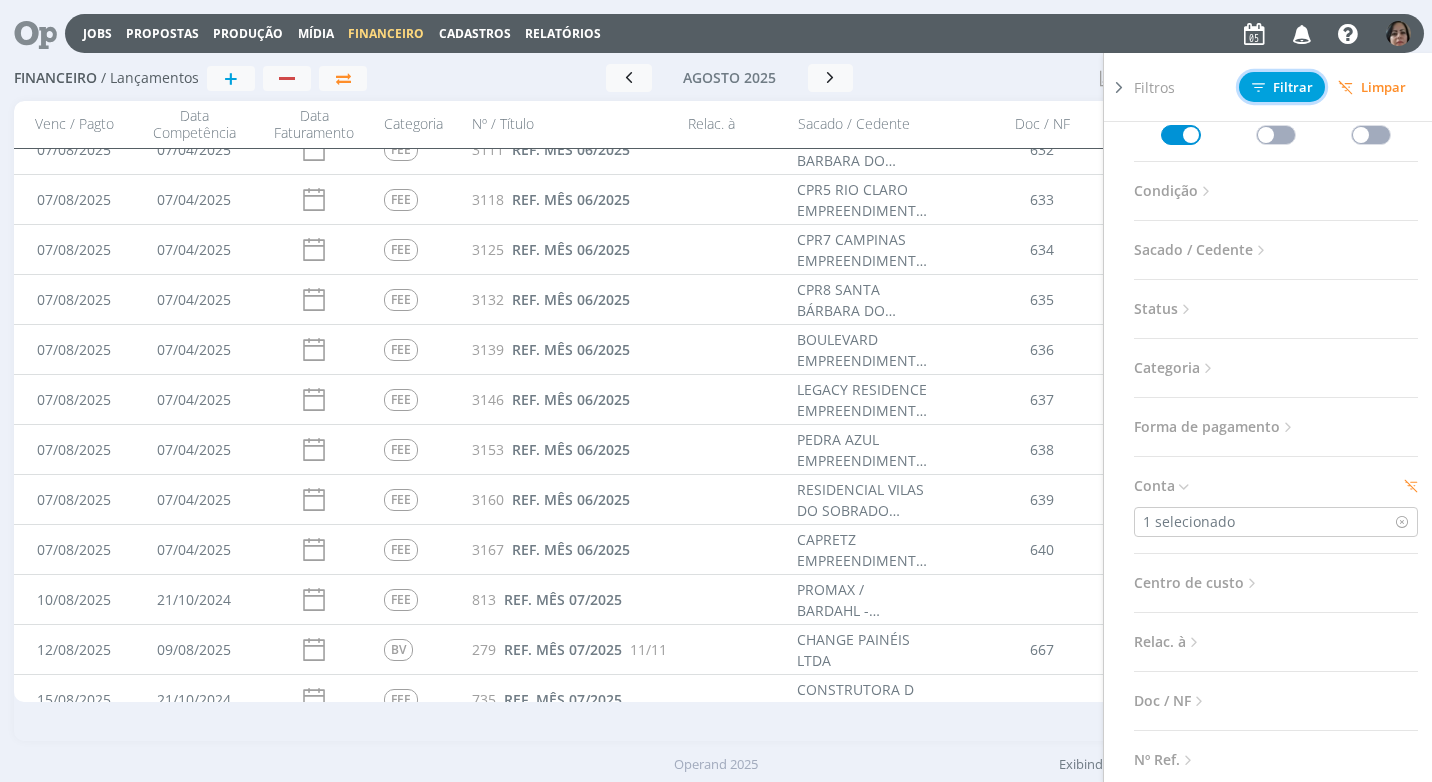 click on "Filtrar" at bounding box center [1282, 87] 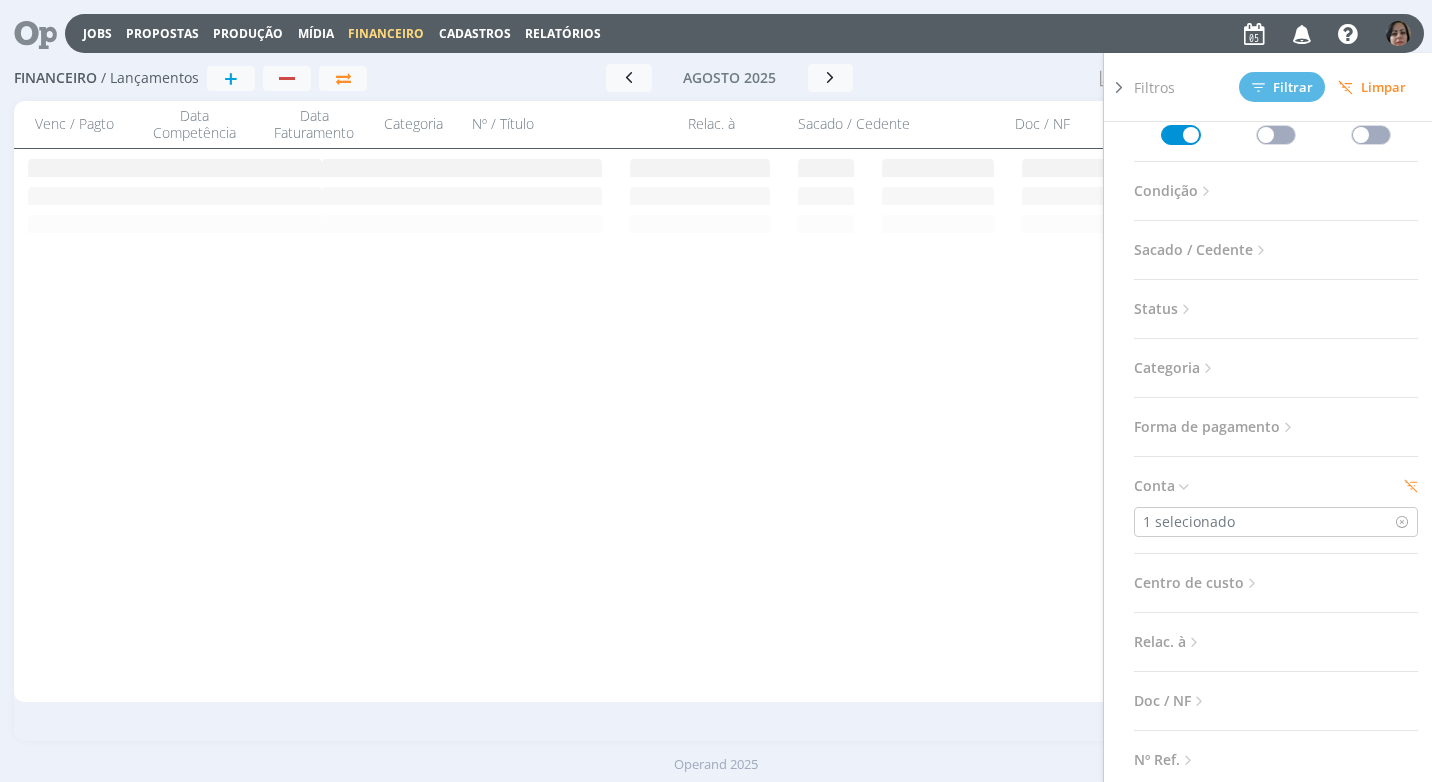 scroll, scrollTop: 0, scrollLeft: 0, axis: both 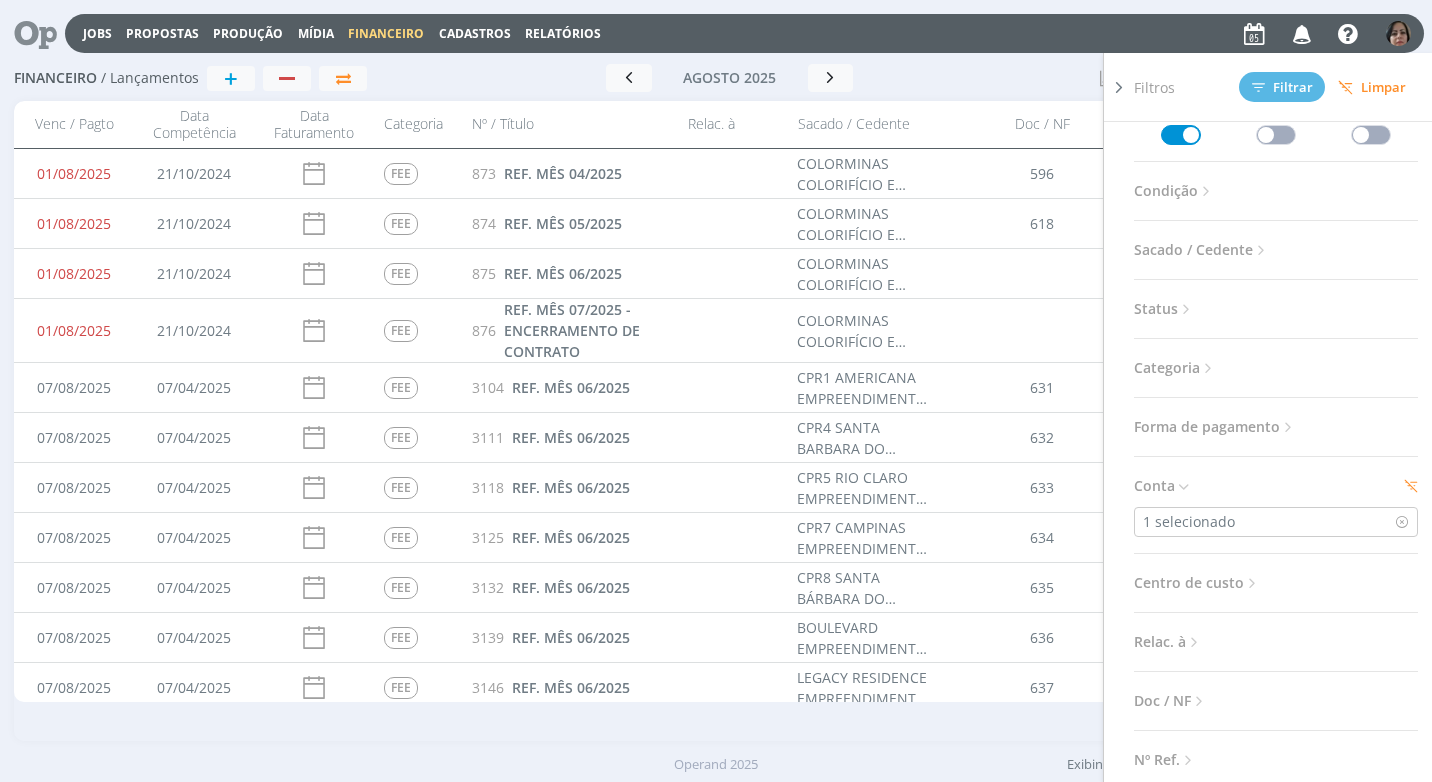 click at bounding box center (1119, 87) 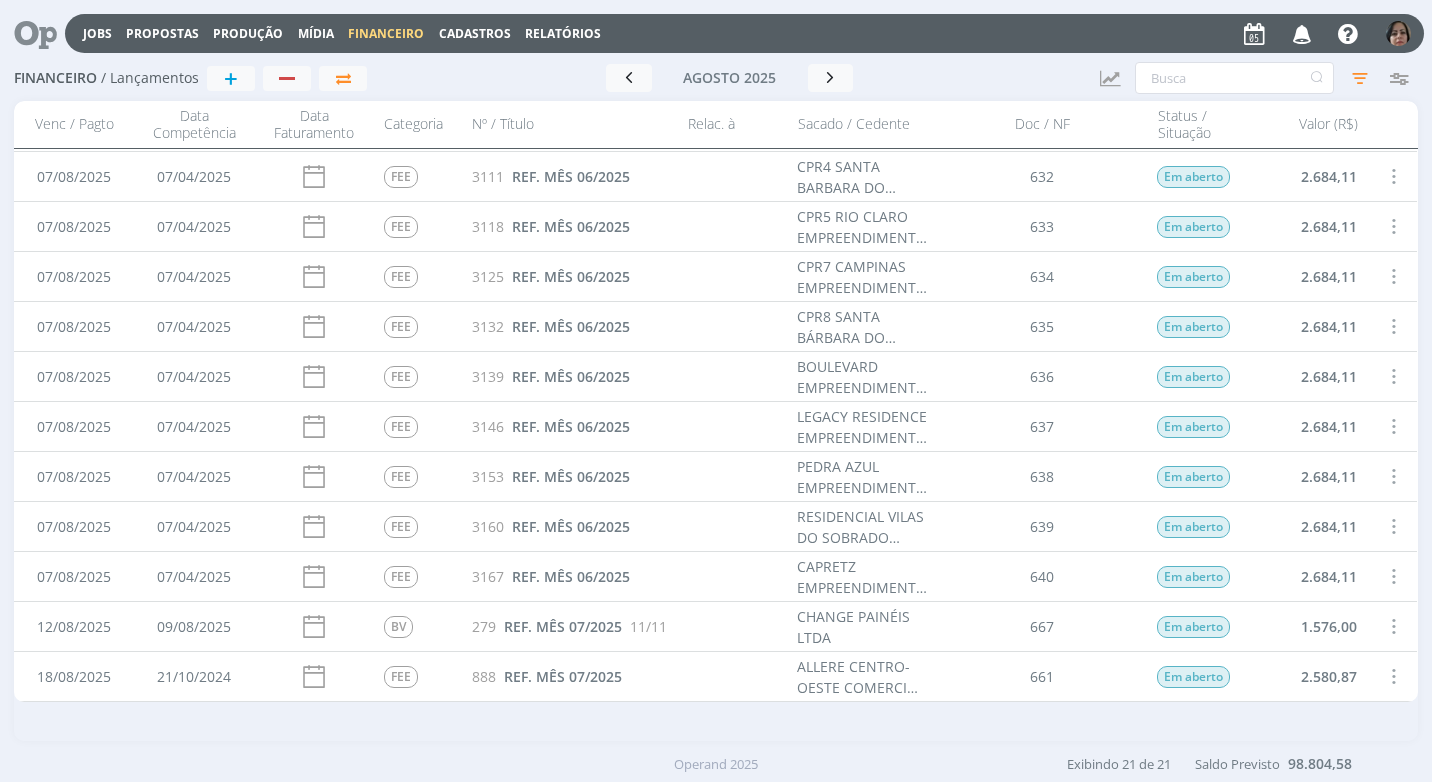 scroll, scrollTop: 0, scrollLeft: 0, axis: both 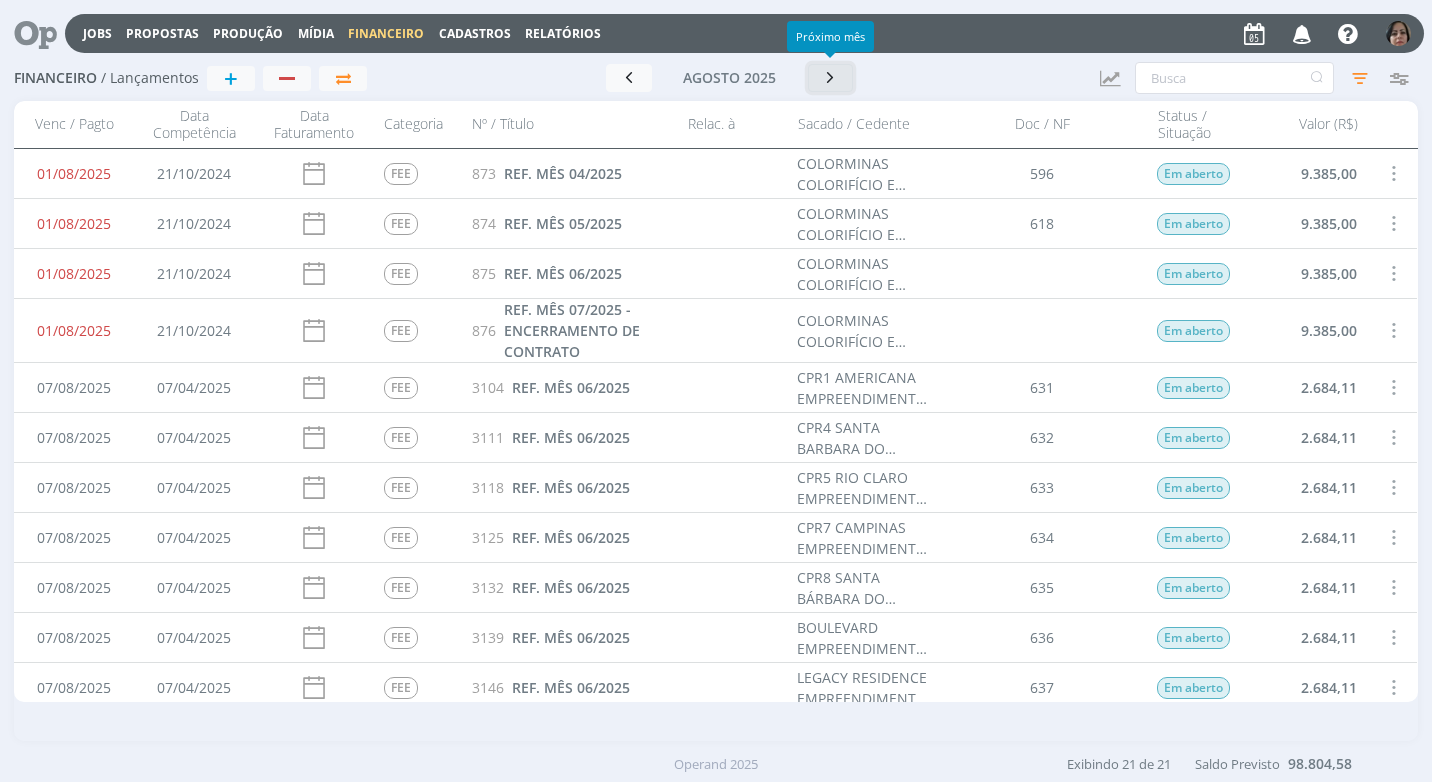 click at bounding box center (831, 77) 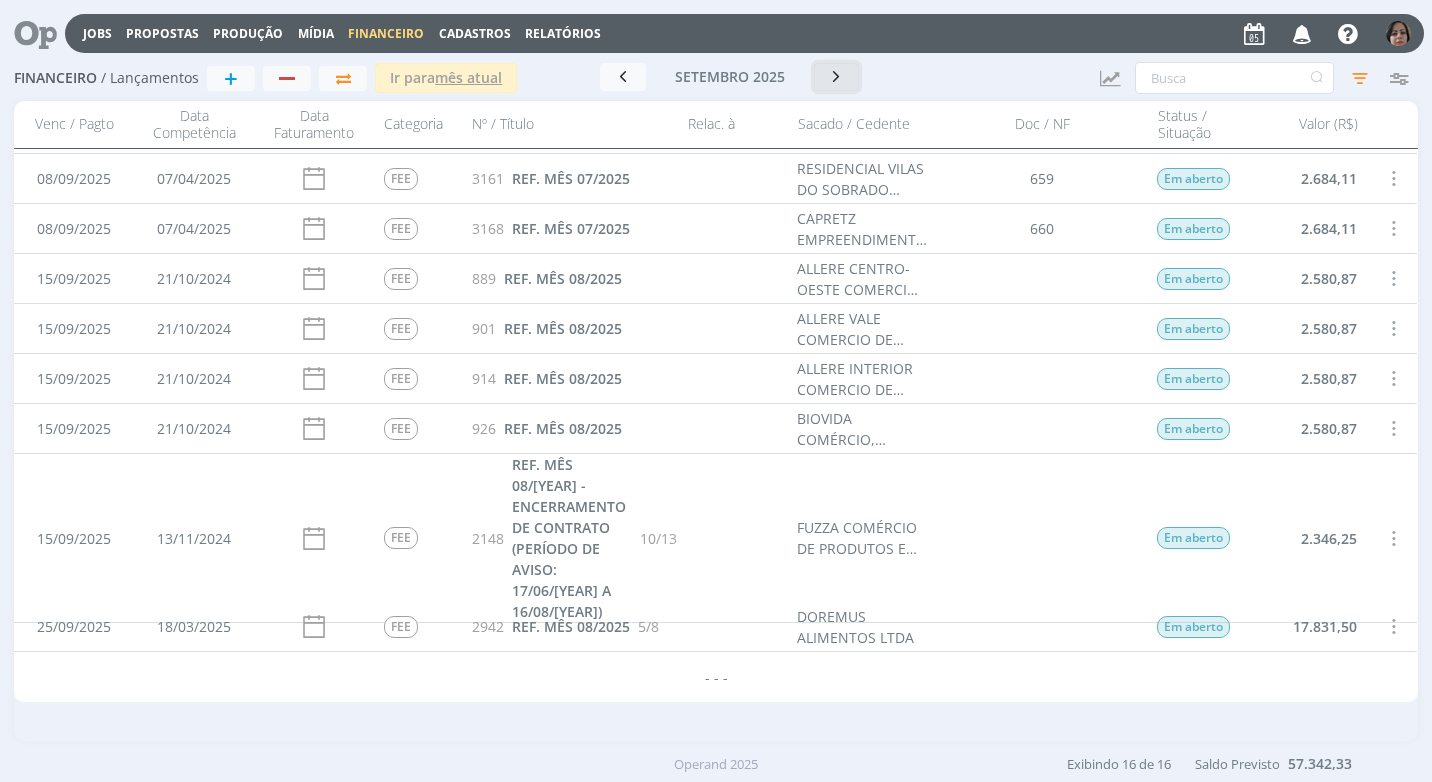 scroll, scrollTop: 0, scrollLeft: 0, axis: both 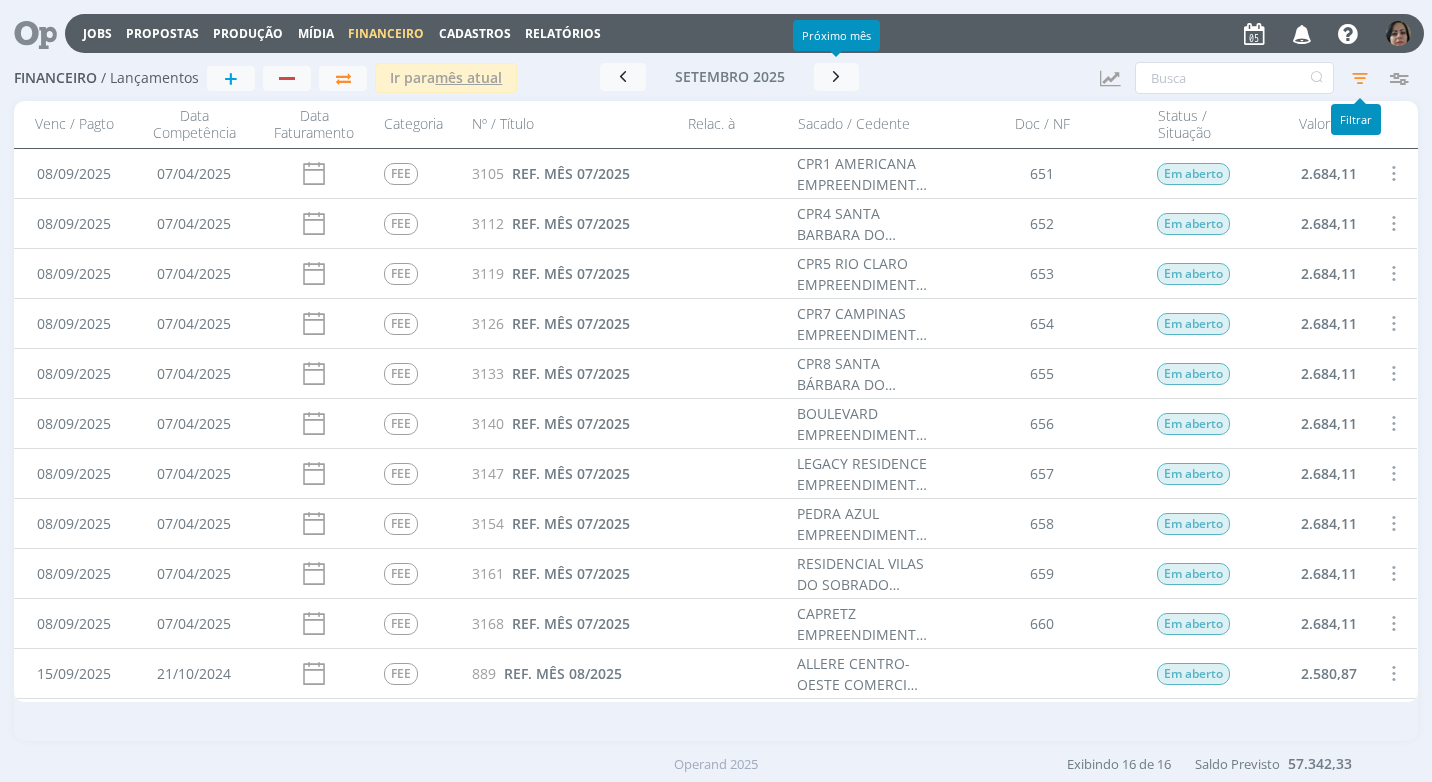 click at bounding box center [1360, 78] 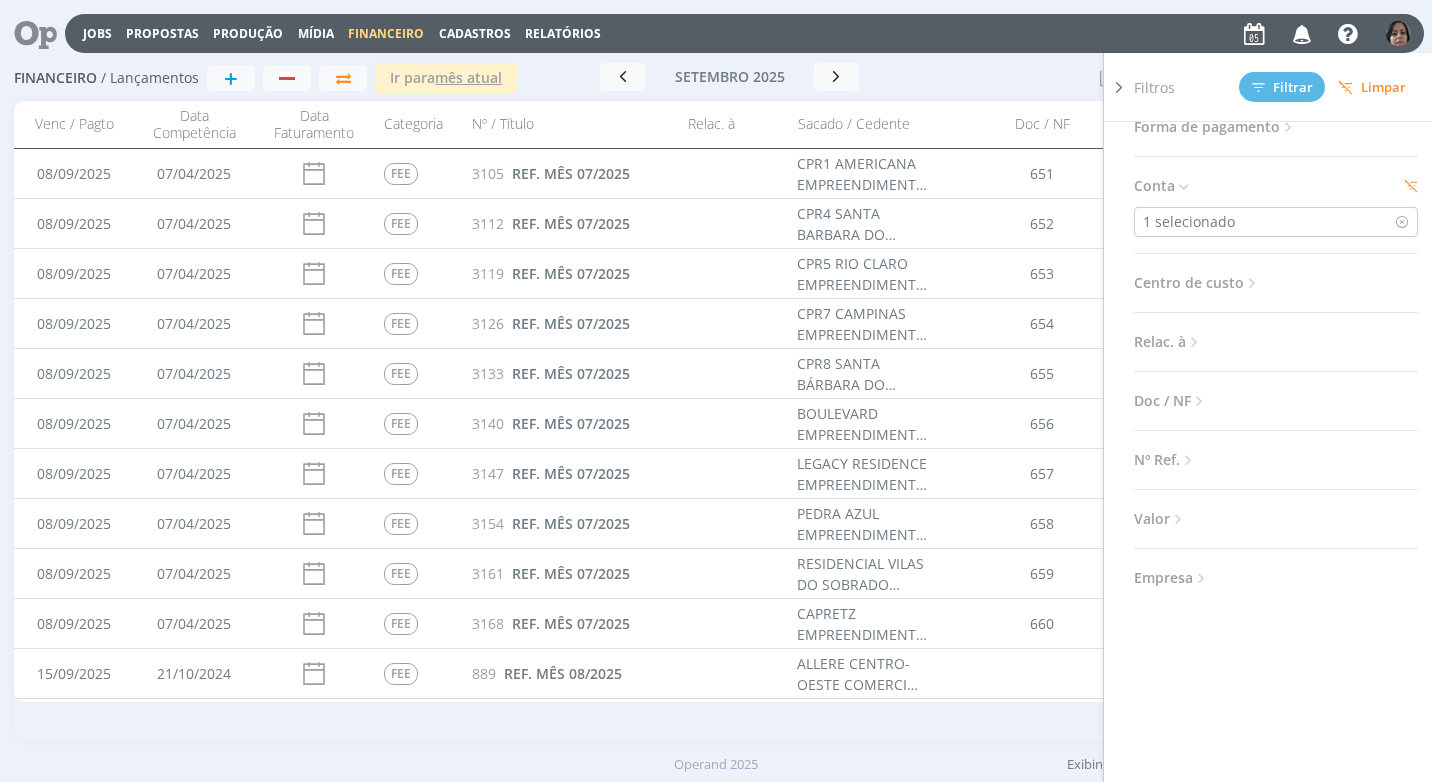 scroll, scrollTop: 505, scrollLeft: 0, axis: vertical 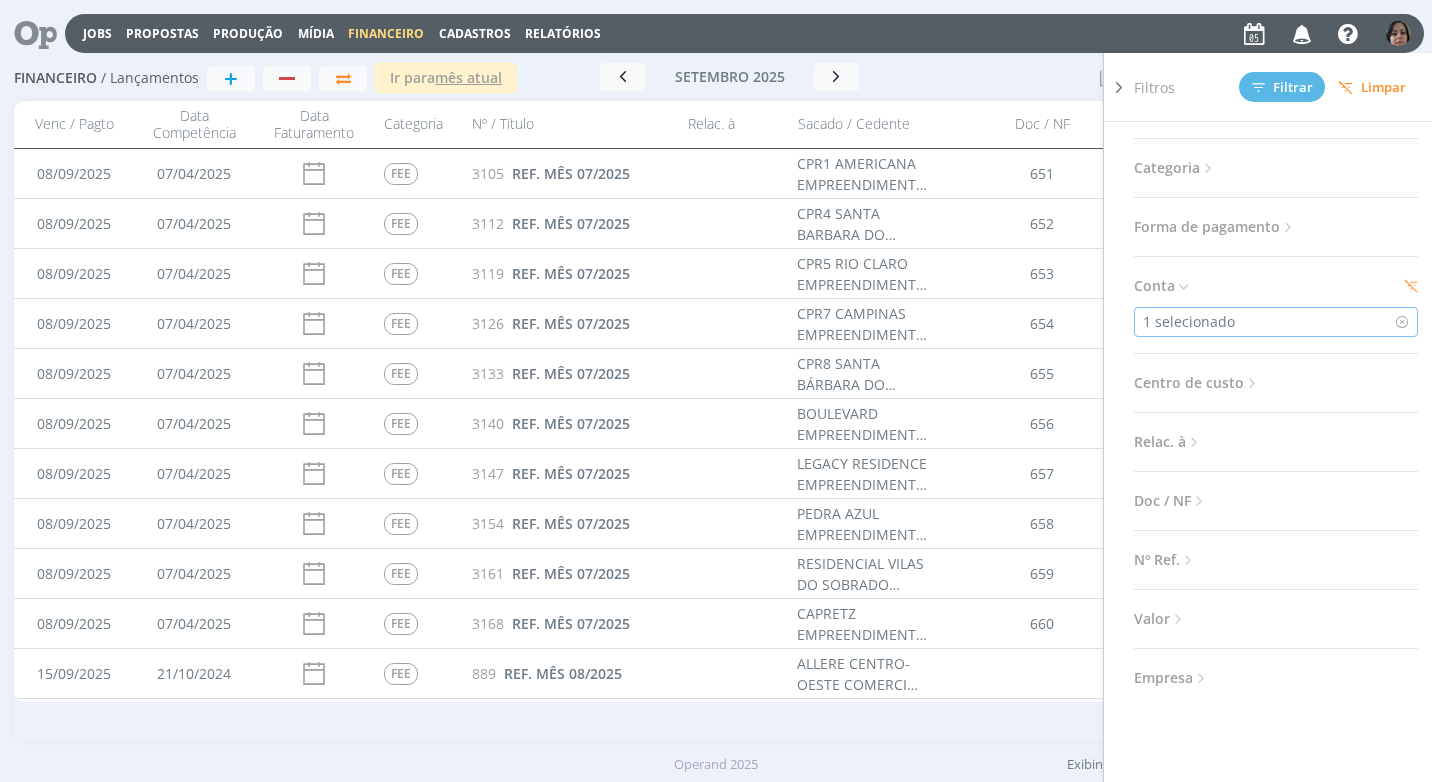 click on "1 selecionado" at bounding box center [1276, 322] 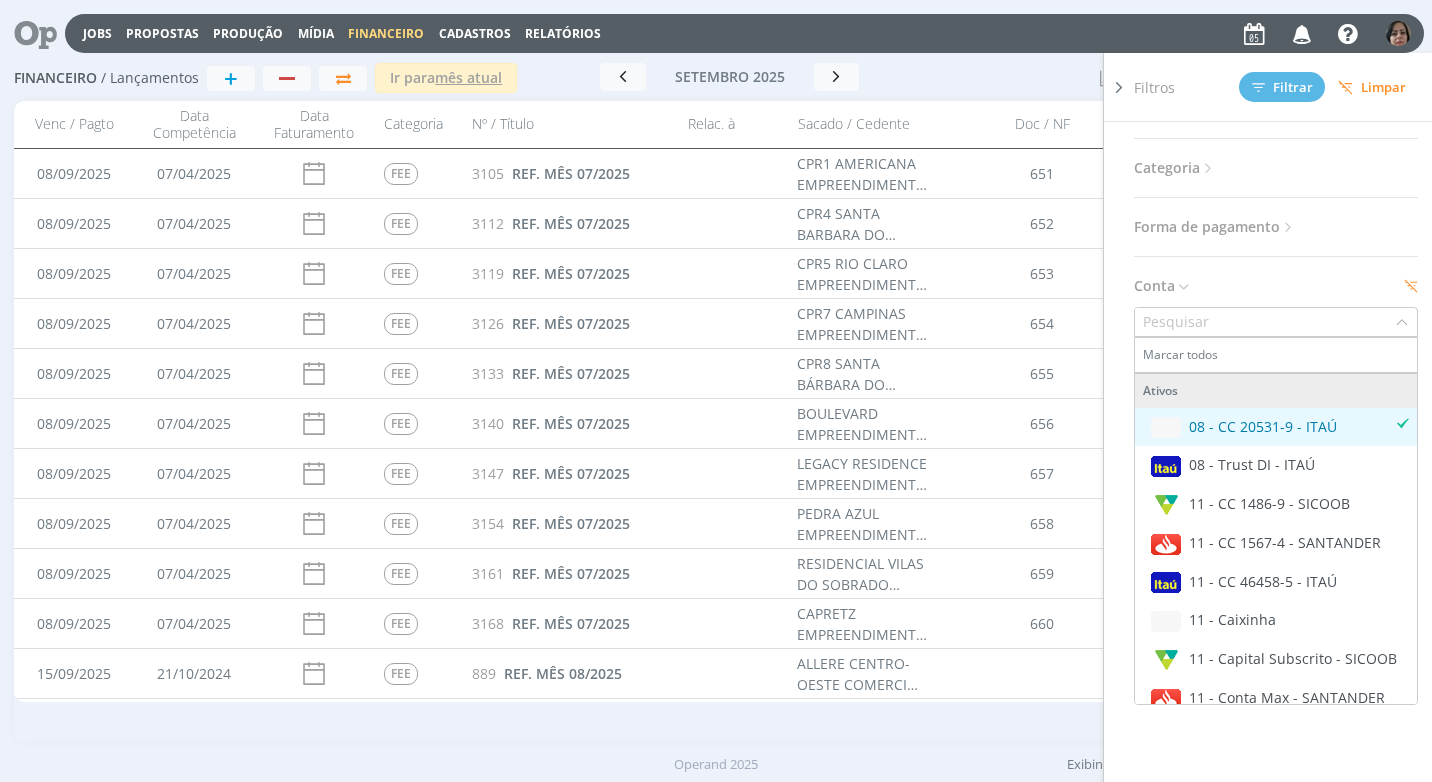 click on "08 - CC 20531-9 - ITAÚ" at bounding box center [1263, 426] 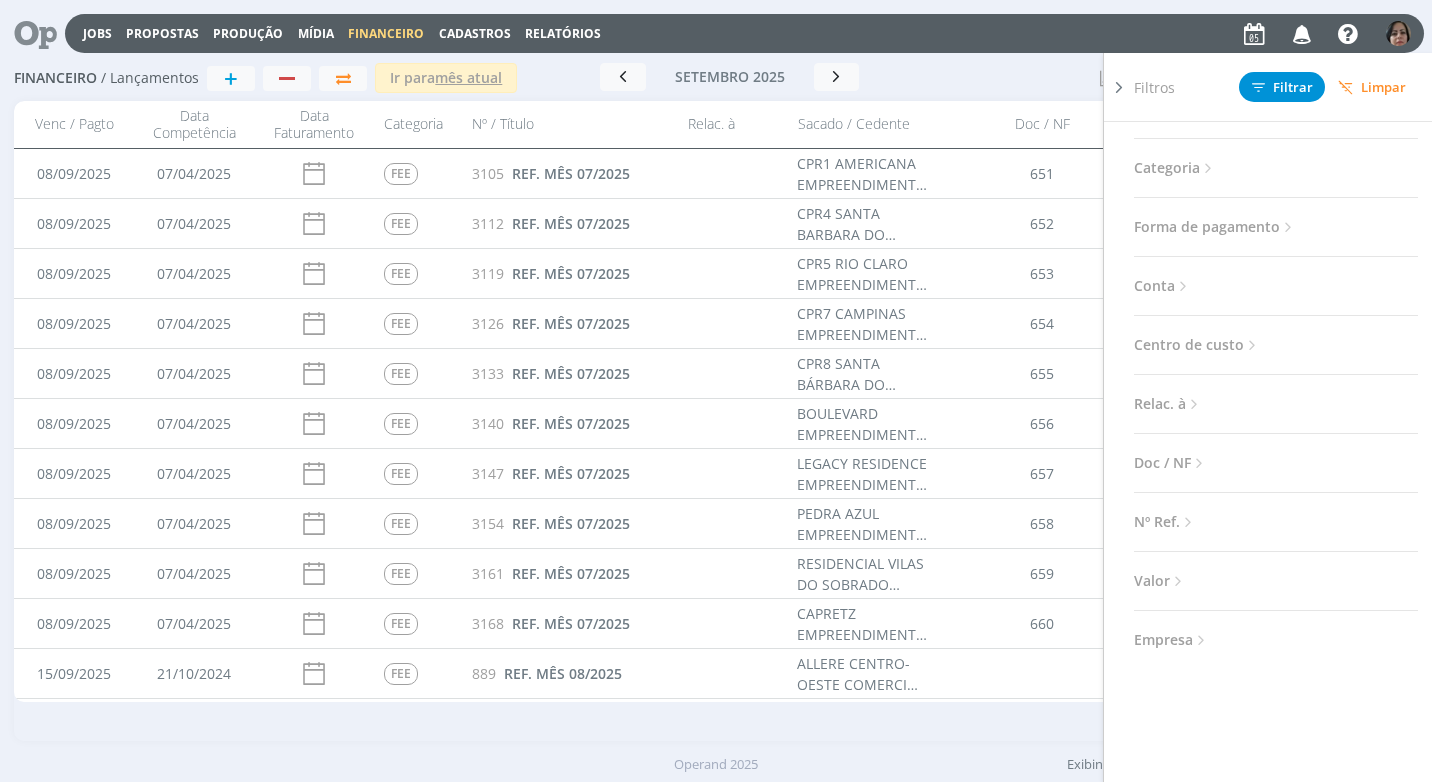 click at bounding box center (1183, 286) 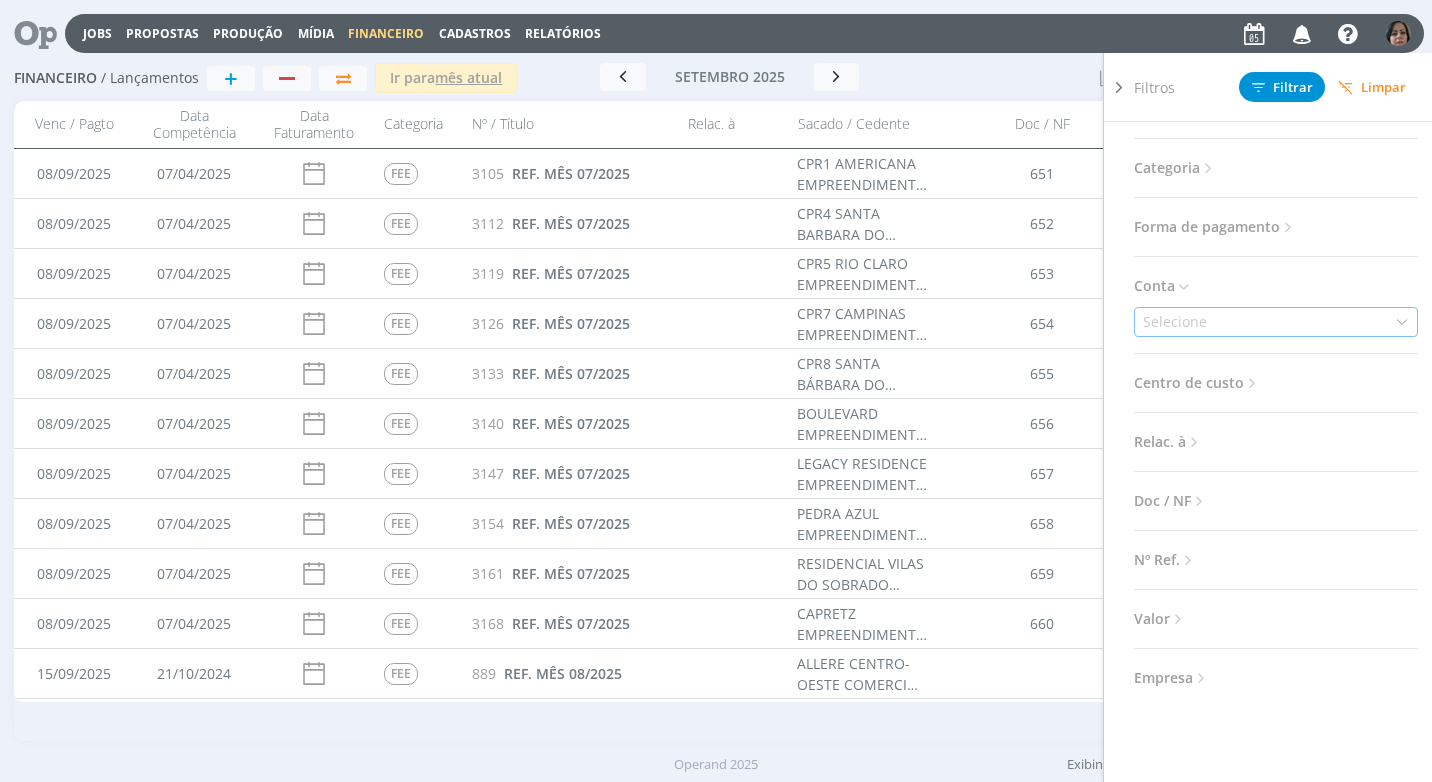 click at bounding box center [1402, 322] 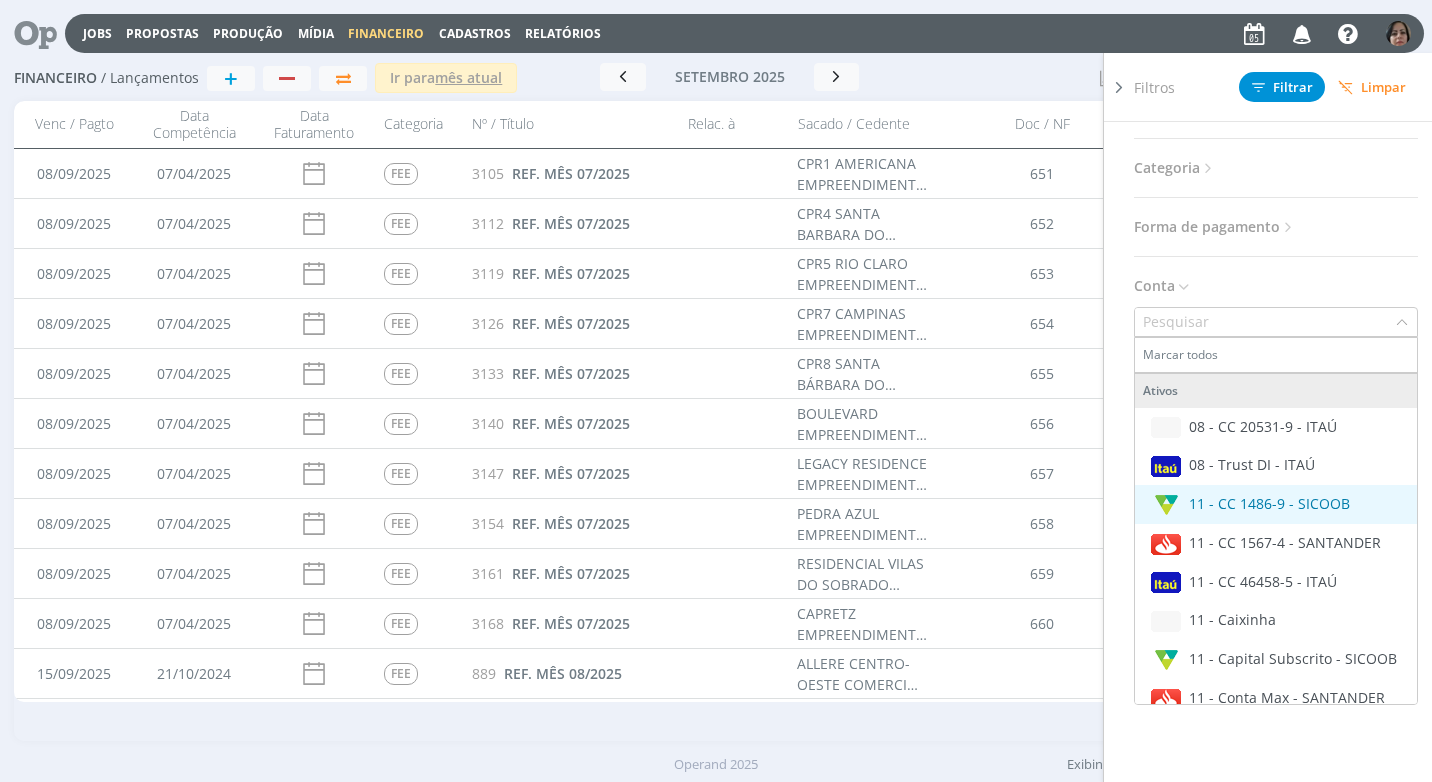 click on "11 - CC 1486-9 - SICOOB" at bounding box center (1269, 503) 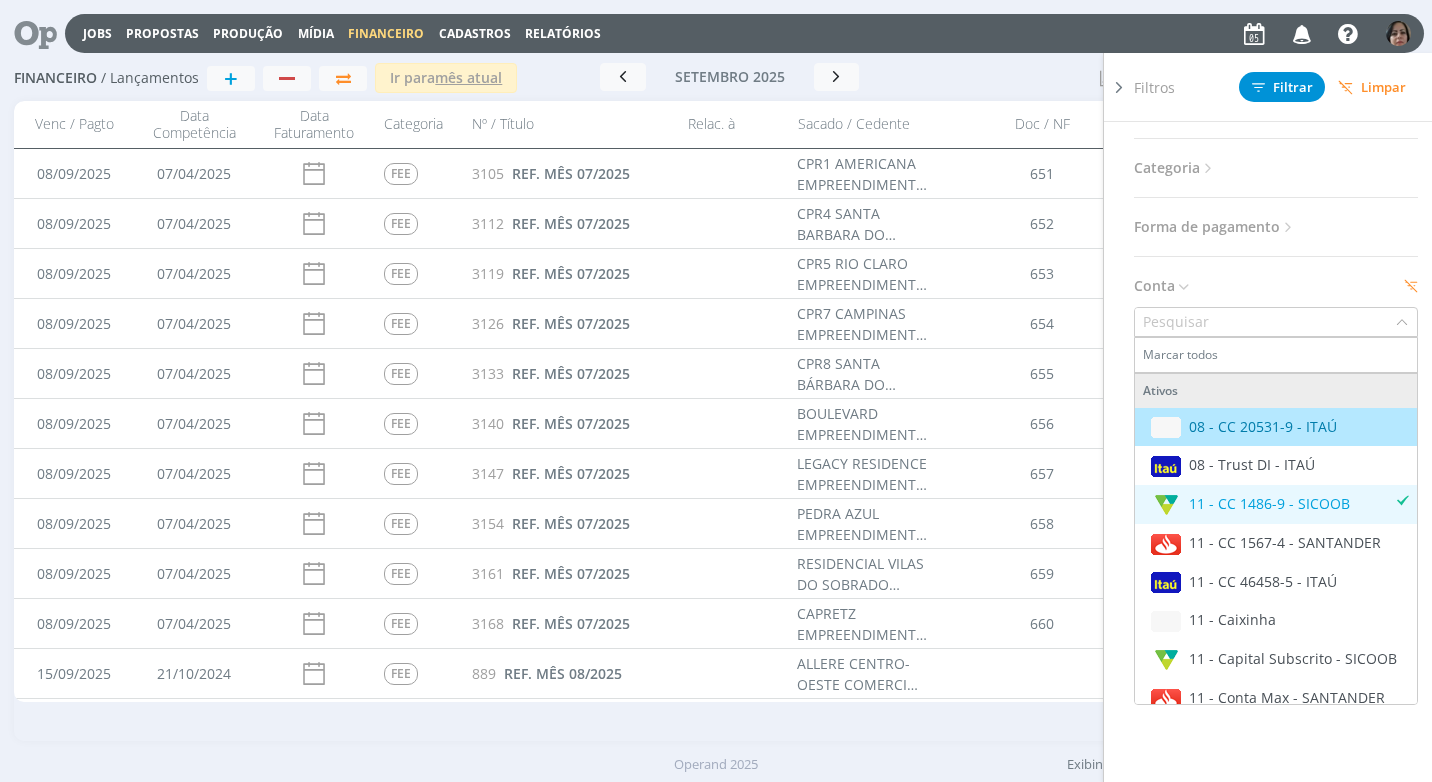 click on "Data
Personalizado
[DATE] a [DATE] Considerar
2 selecionados
Somente Atrasados
Situação
Abertas
Quitadas
Canceladas
Tipos de Lançamento
Receitas
Despesas
Transferências
Condição
Conciliado
Não conciliado
Sacado / Cedente
Todos Todos Cliente Fornecedor Veículo Prestador Colaborador
Selecione
Status
Categoria
Seleção unitária Receitas PP - Comissão Honorário PI - Comissão RECEITAS OPERACIONAIS RECEITA DE SERVIÇOS PRESTADOS FEE JOB Marketing Digital Filmes e Fotos Empreendimentos Desconto Padrão Plano de Incentivo TV BV Reembolsos Busdoor Caminhos de Cura RECEITAS NÃO OPERACIONAIS RECEITAS BANCÁRIAS Rendimento Aplicação Financiamento / Empréstimo Crédito Não Identificado Estorno OUTRAS RECEITAS Venda de Ativo Divertdia Outros" at bounding box center (1276, 154) 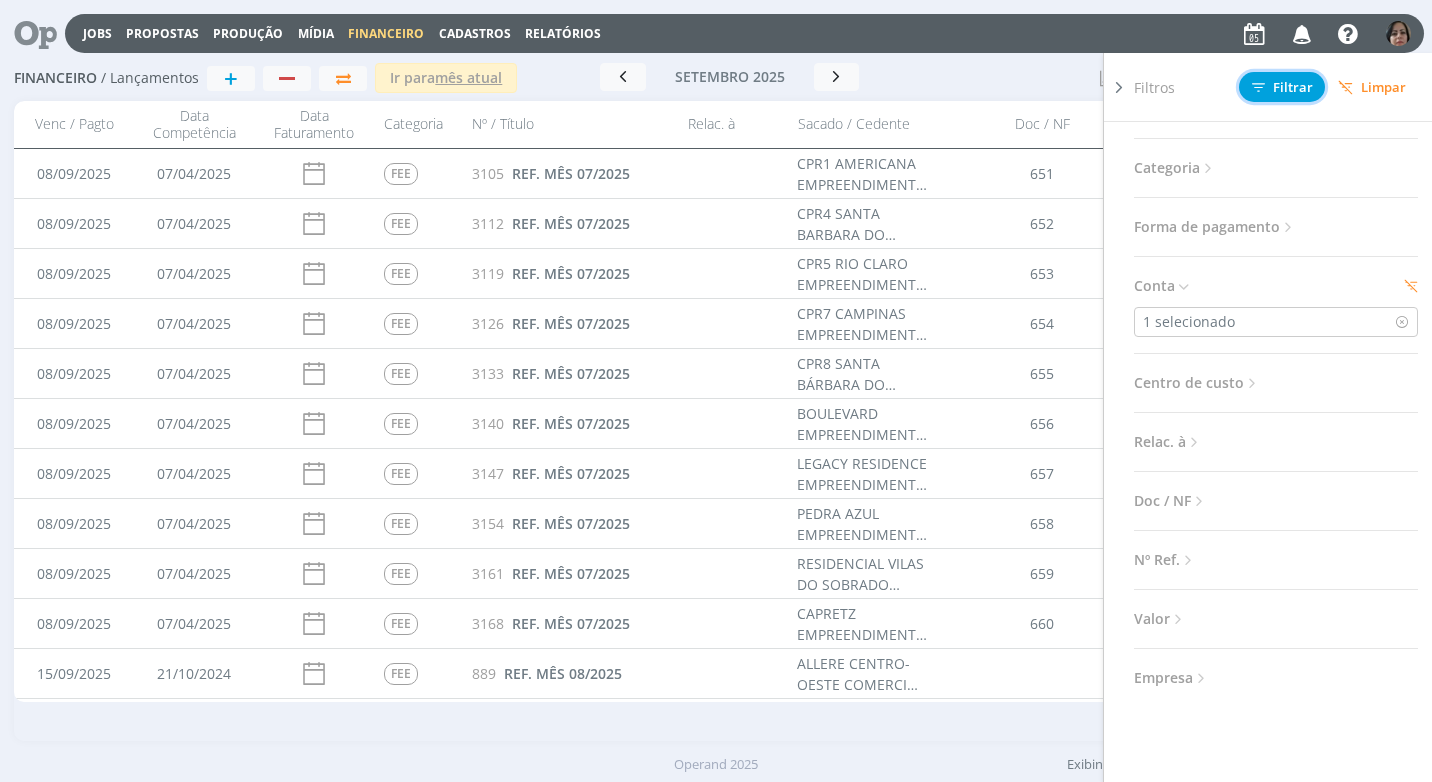 click 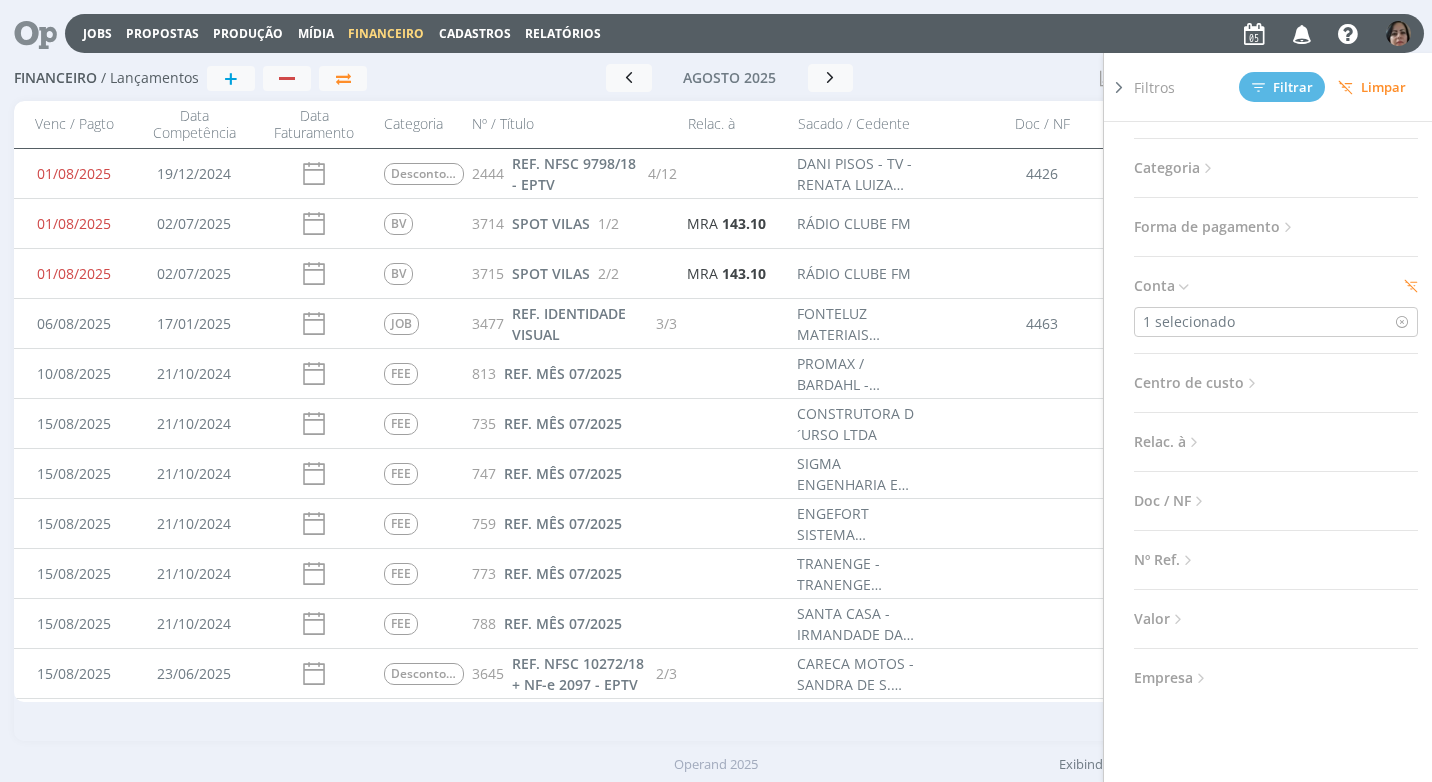 click at bounding box center (1119, 87) 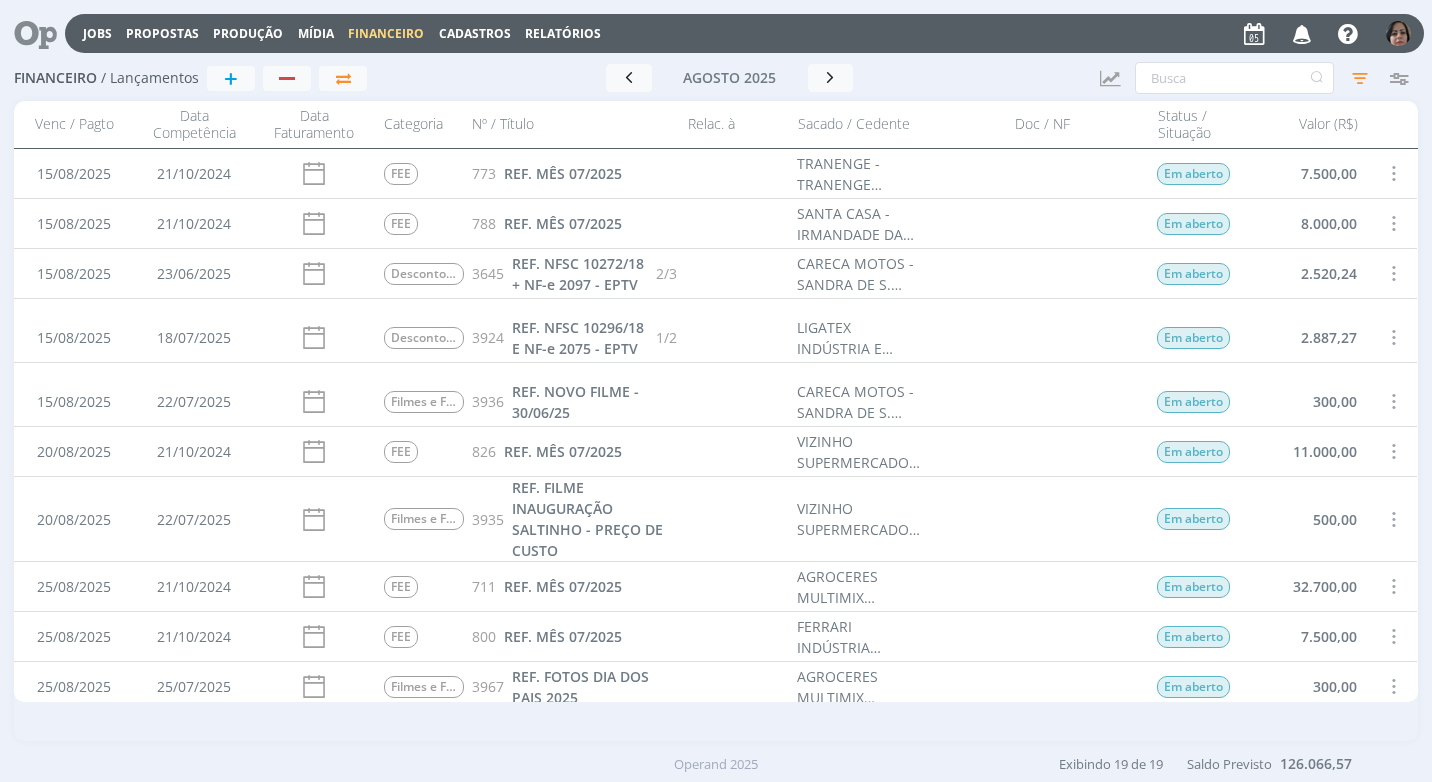 scroll, scrollTop: 500, scrollLeft: 0, axis: vertical 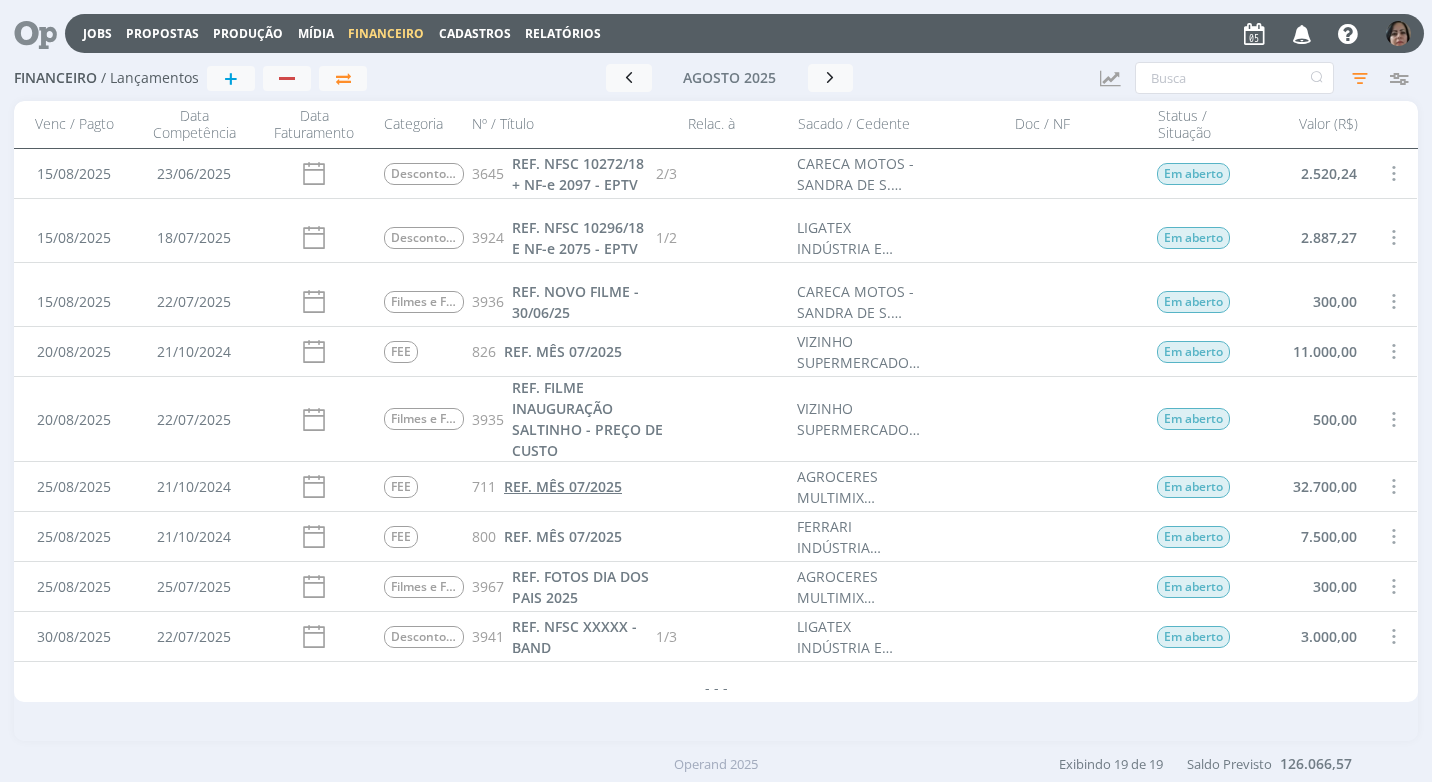 click on "REF. MÊS 07/2025" at bounding box center [563, 486] 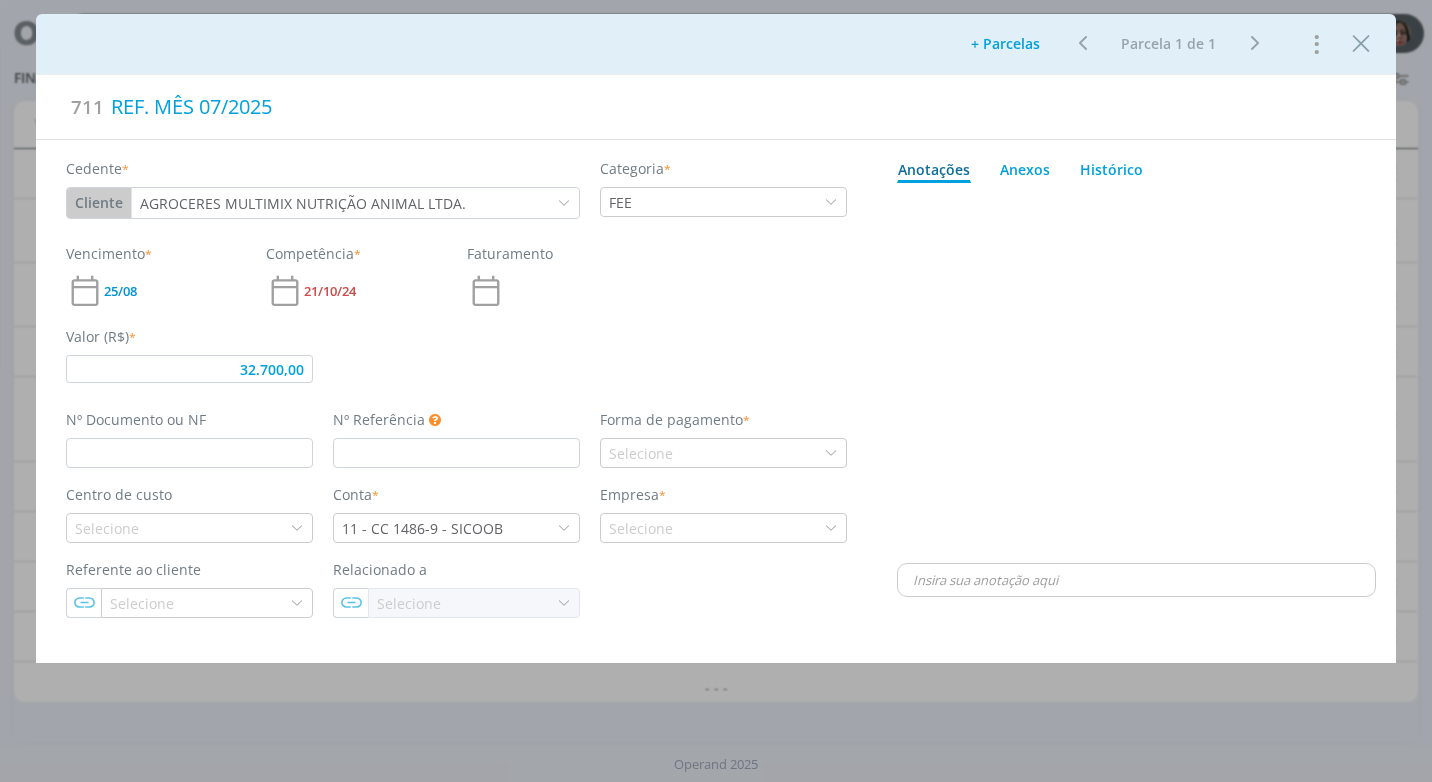 type on "32.700,00" 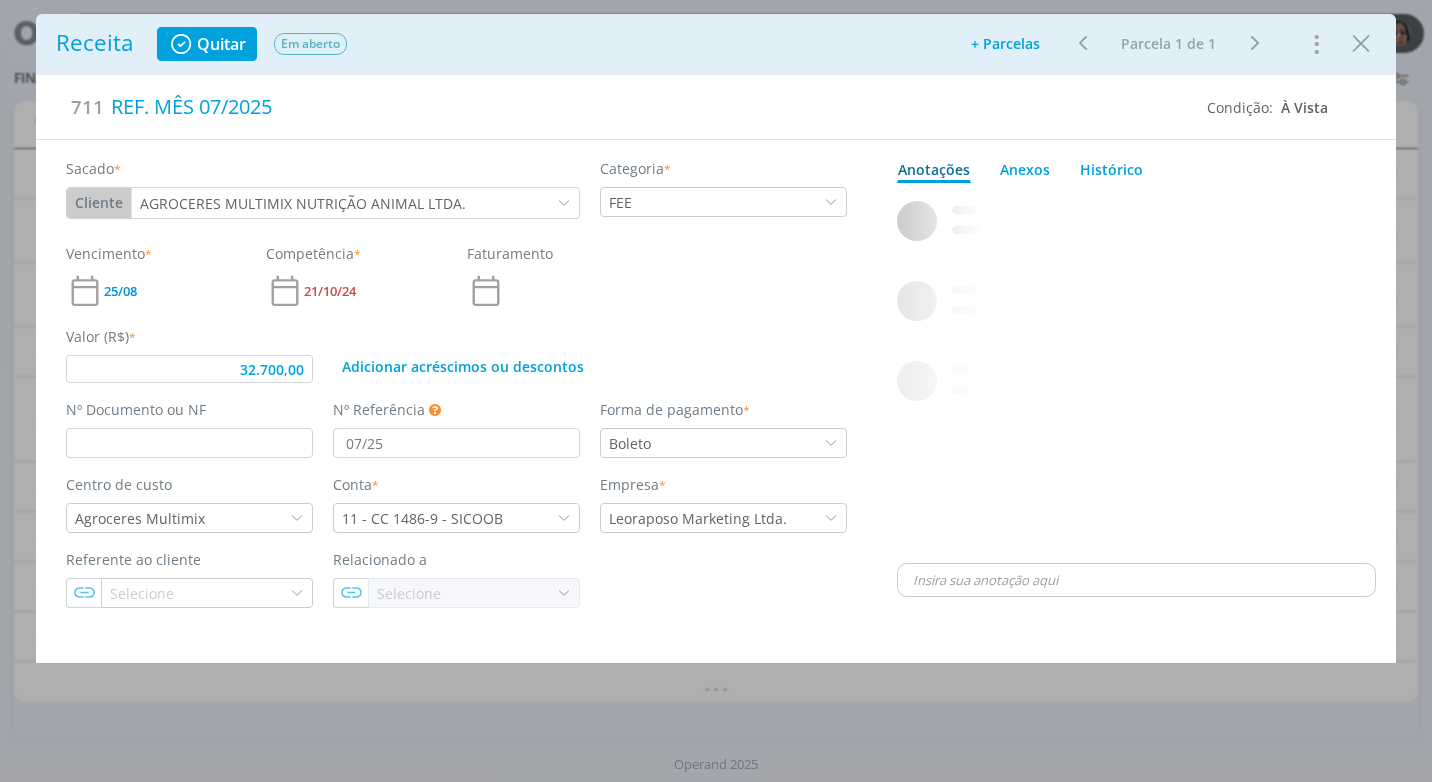 type on "32.700,00" 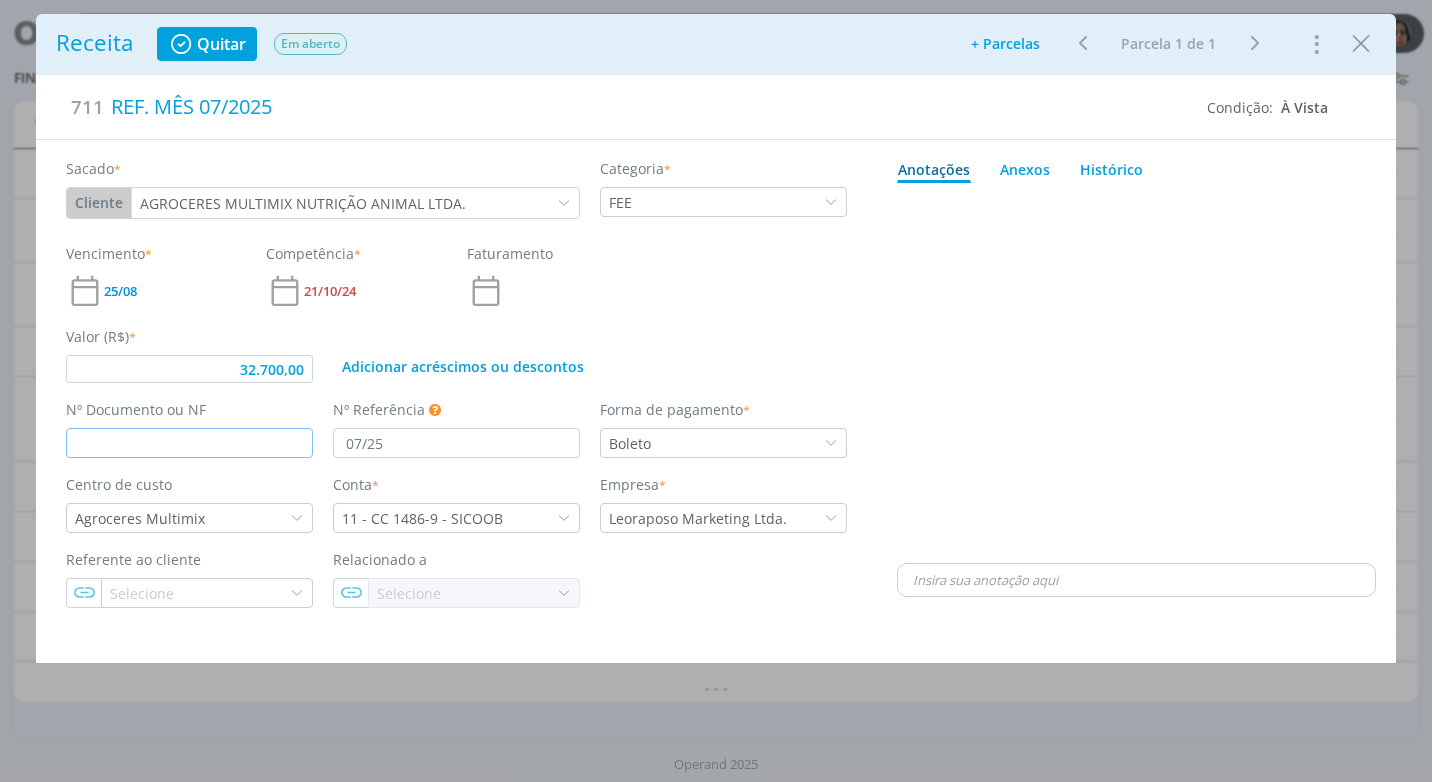 click at bounding box center [189, 443] 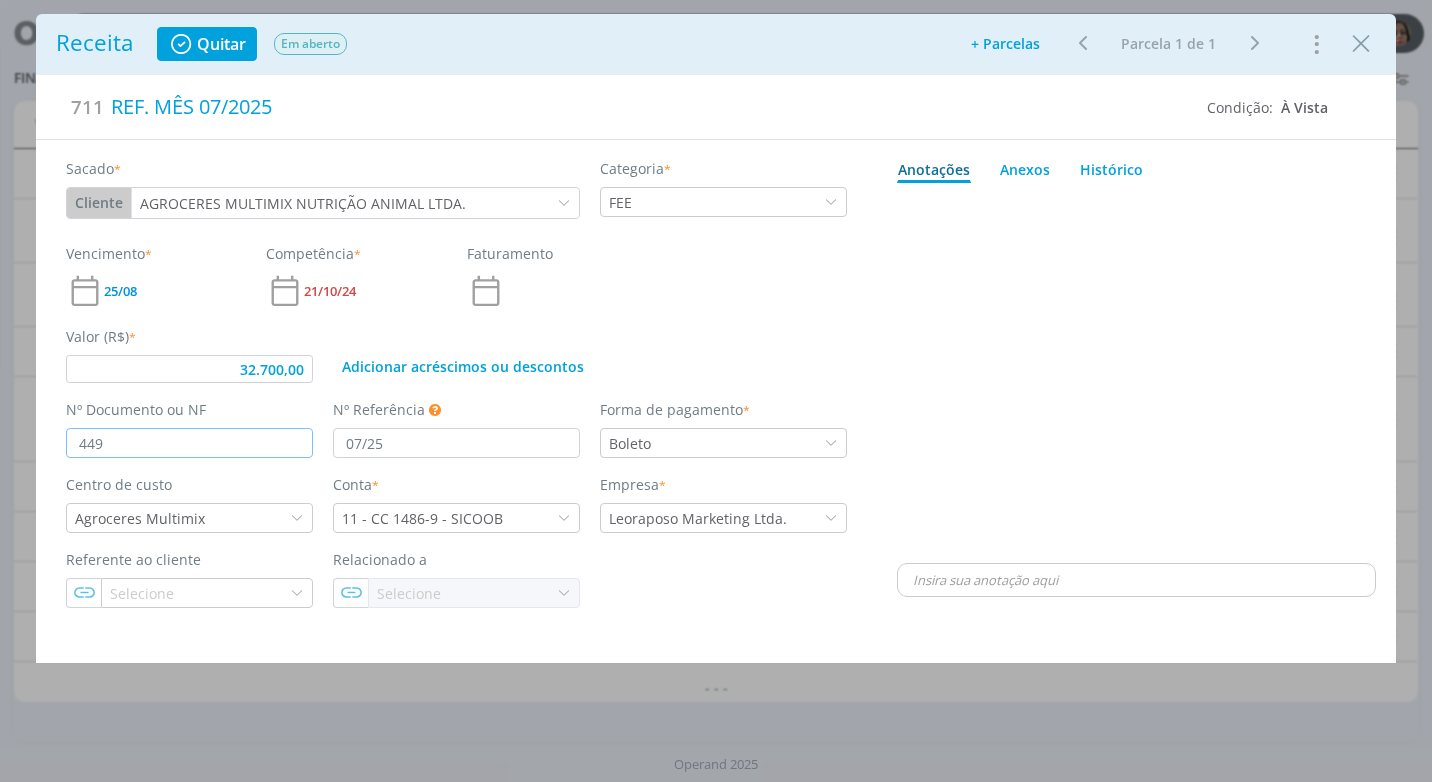 type on "4495" 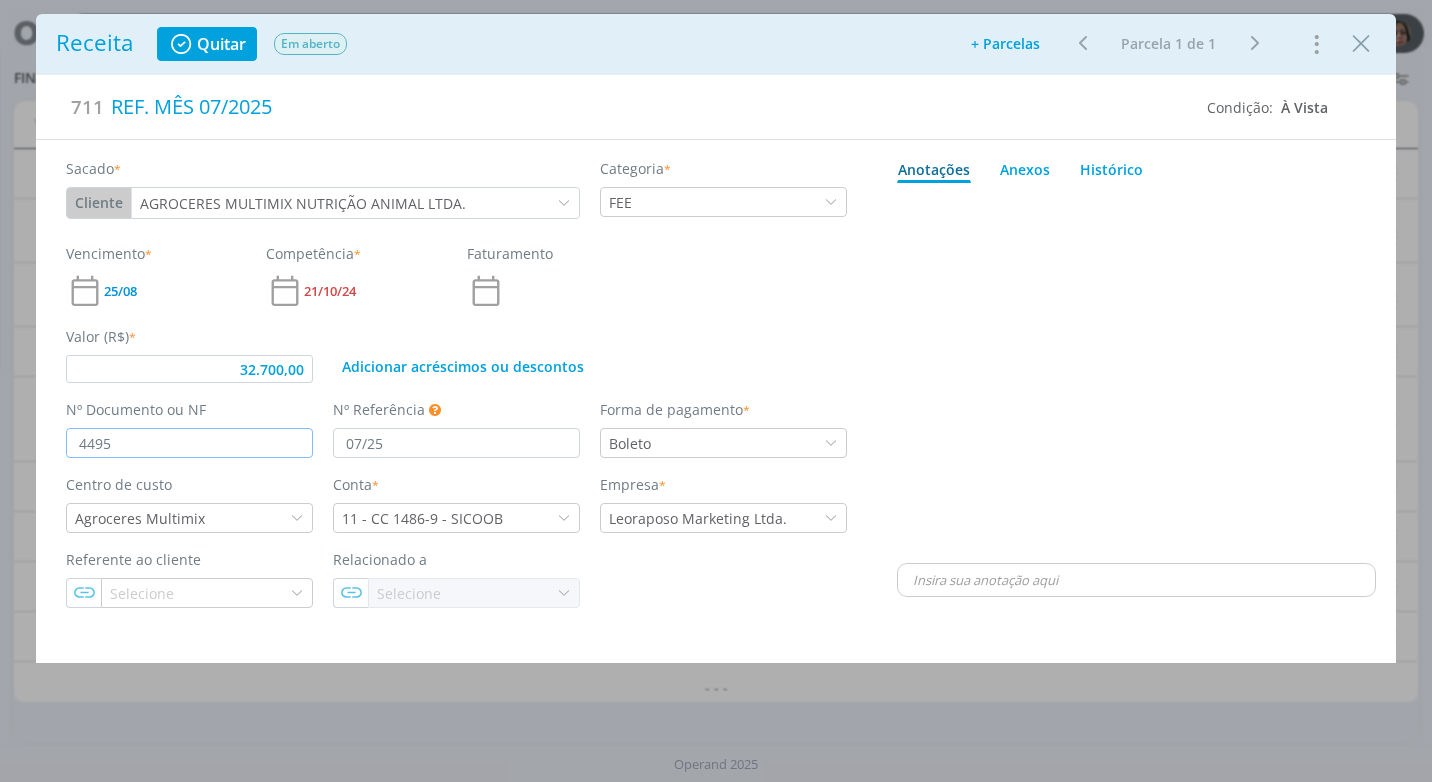type on "32.700,00" 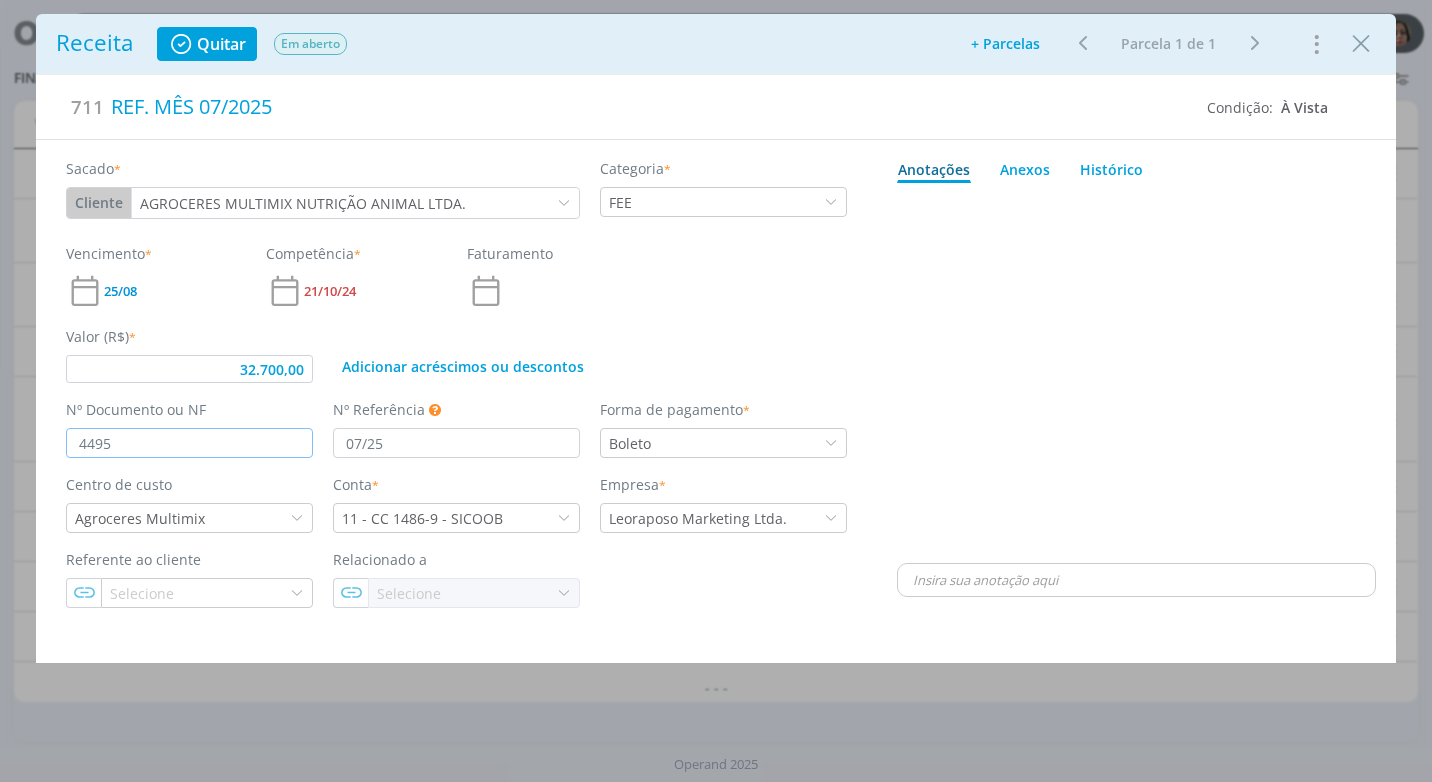 type on "4495" 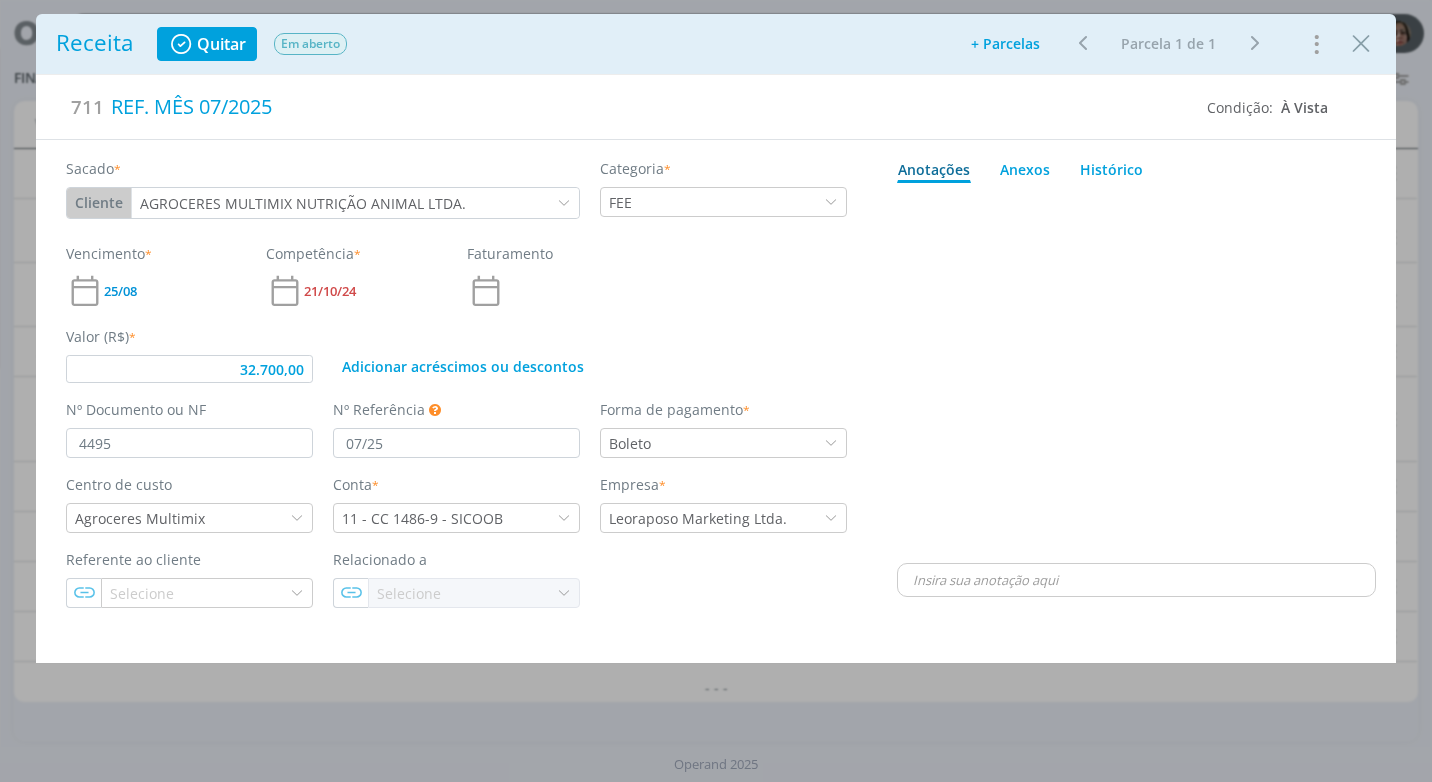 click at bounding box center [1136, 375] 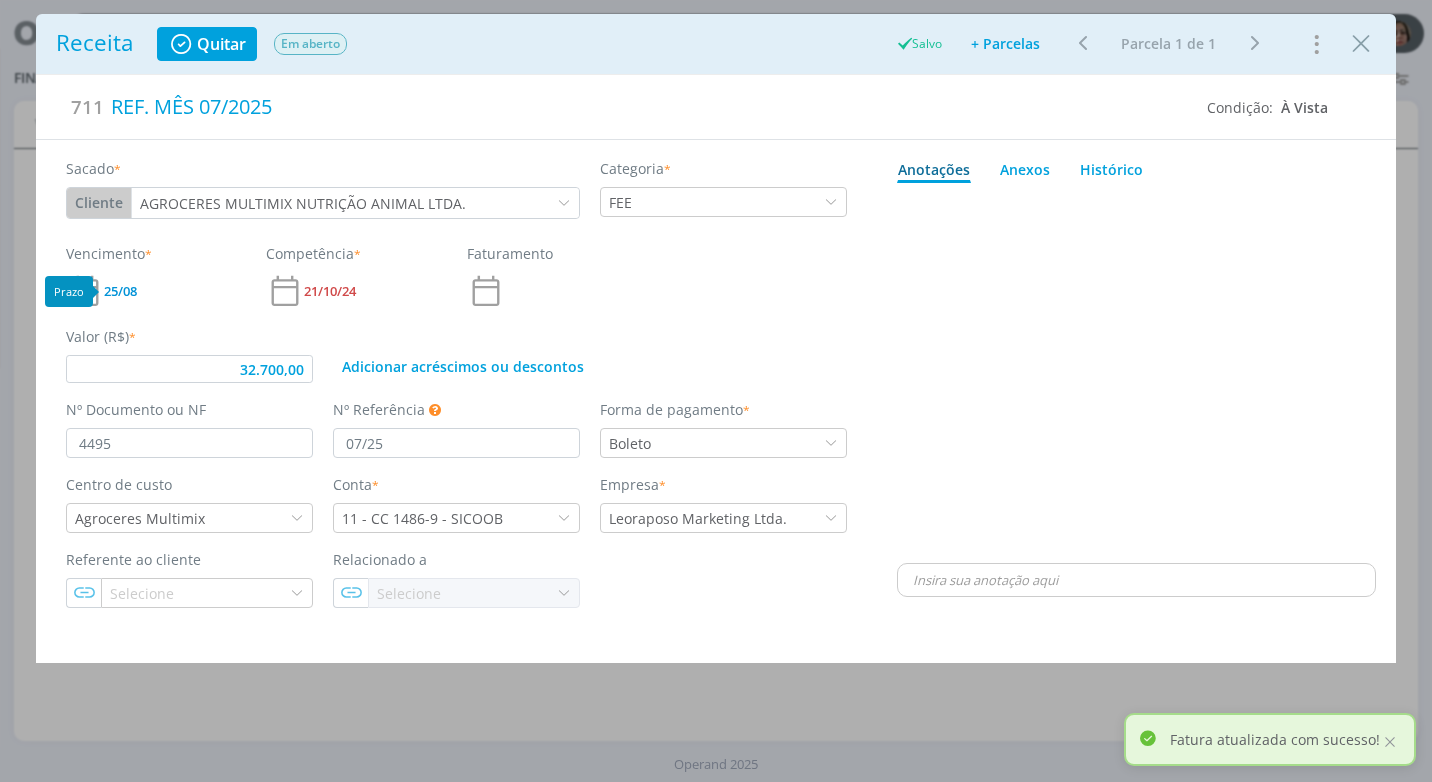 click on "25/08" at bounding box center (120, 291) 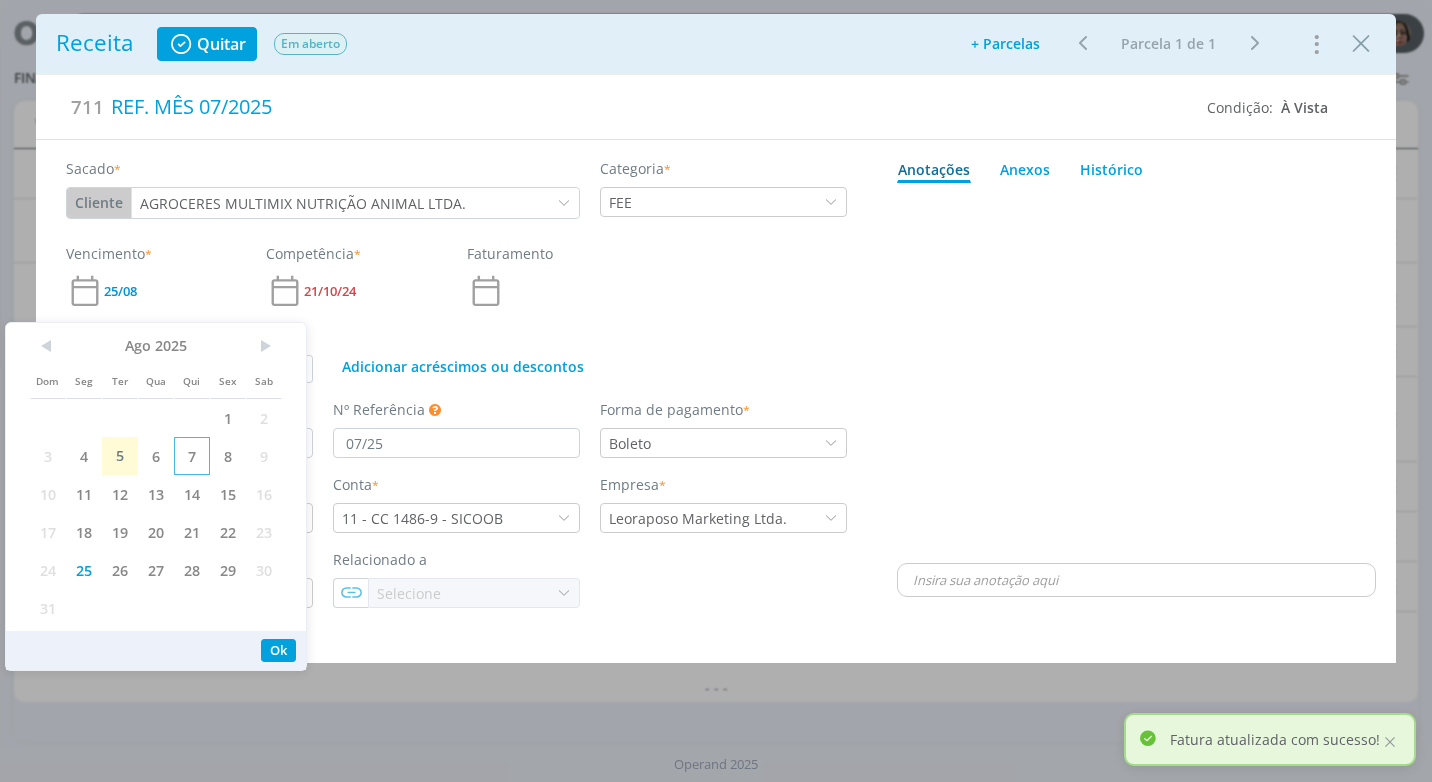 scroll, scrollTop: 0, scrollLeft: 0, axis: both 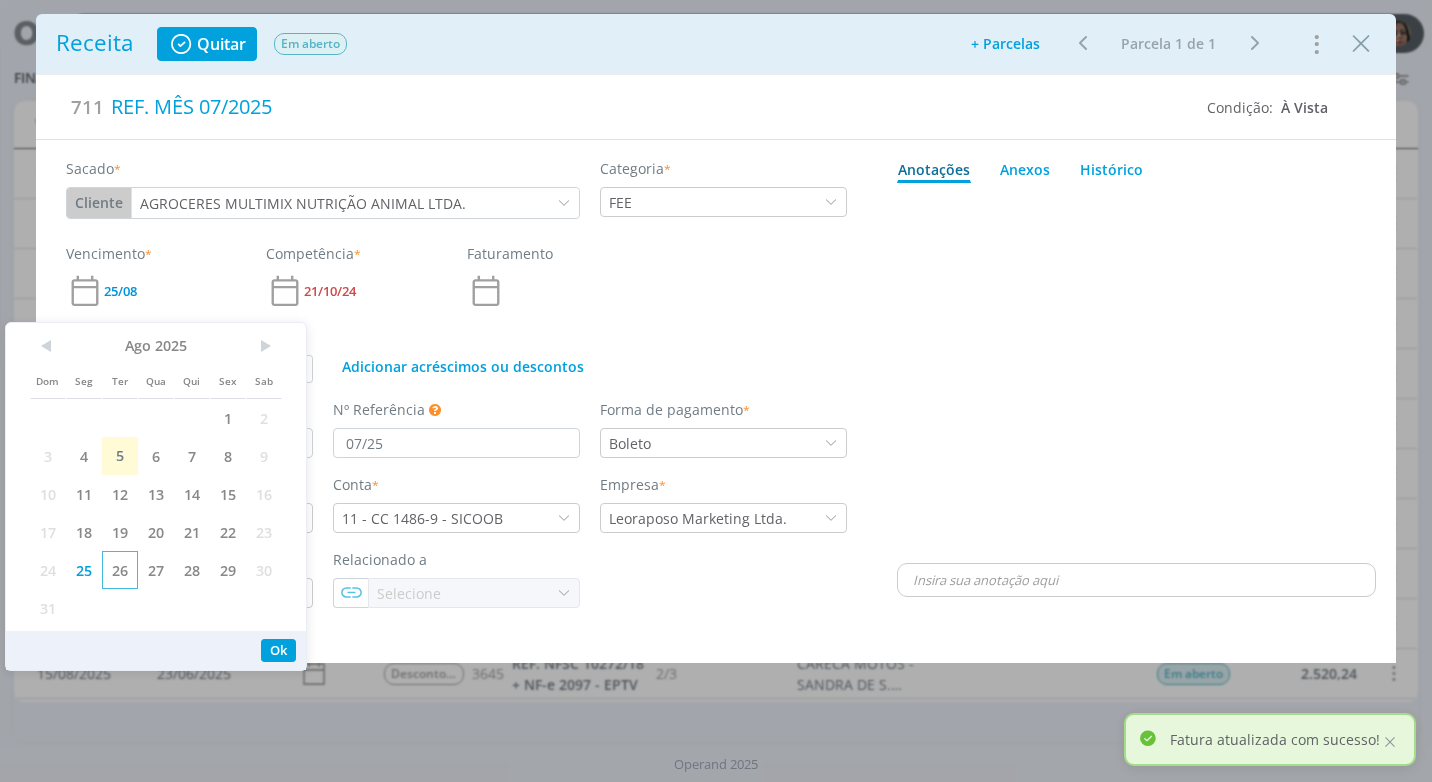click on "26" at bounding box center [120, 570] 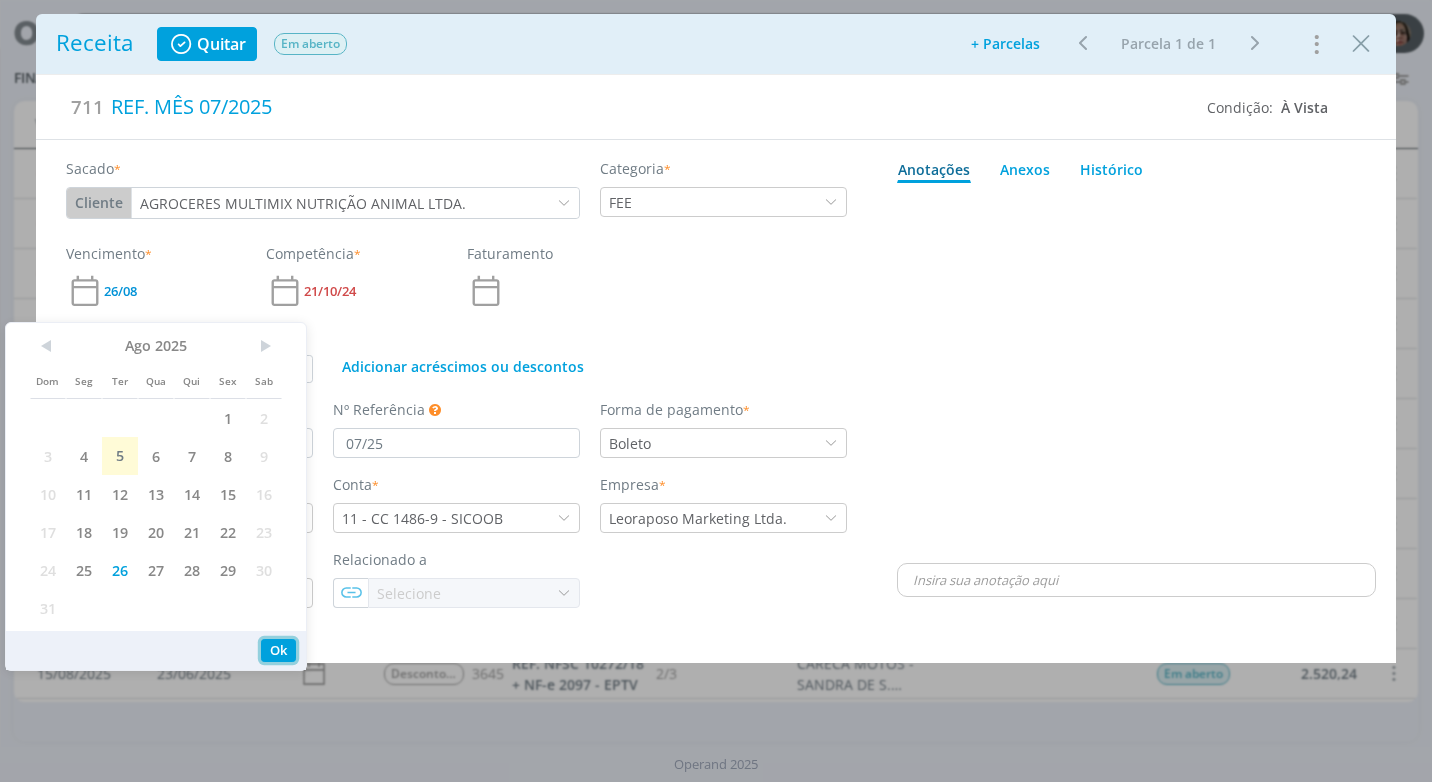 drag, startPoint x: 278, startPoint y: 647, endPoint x: 388, endPoint y: 656, distance: 110.36757 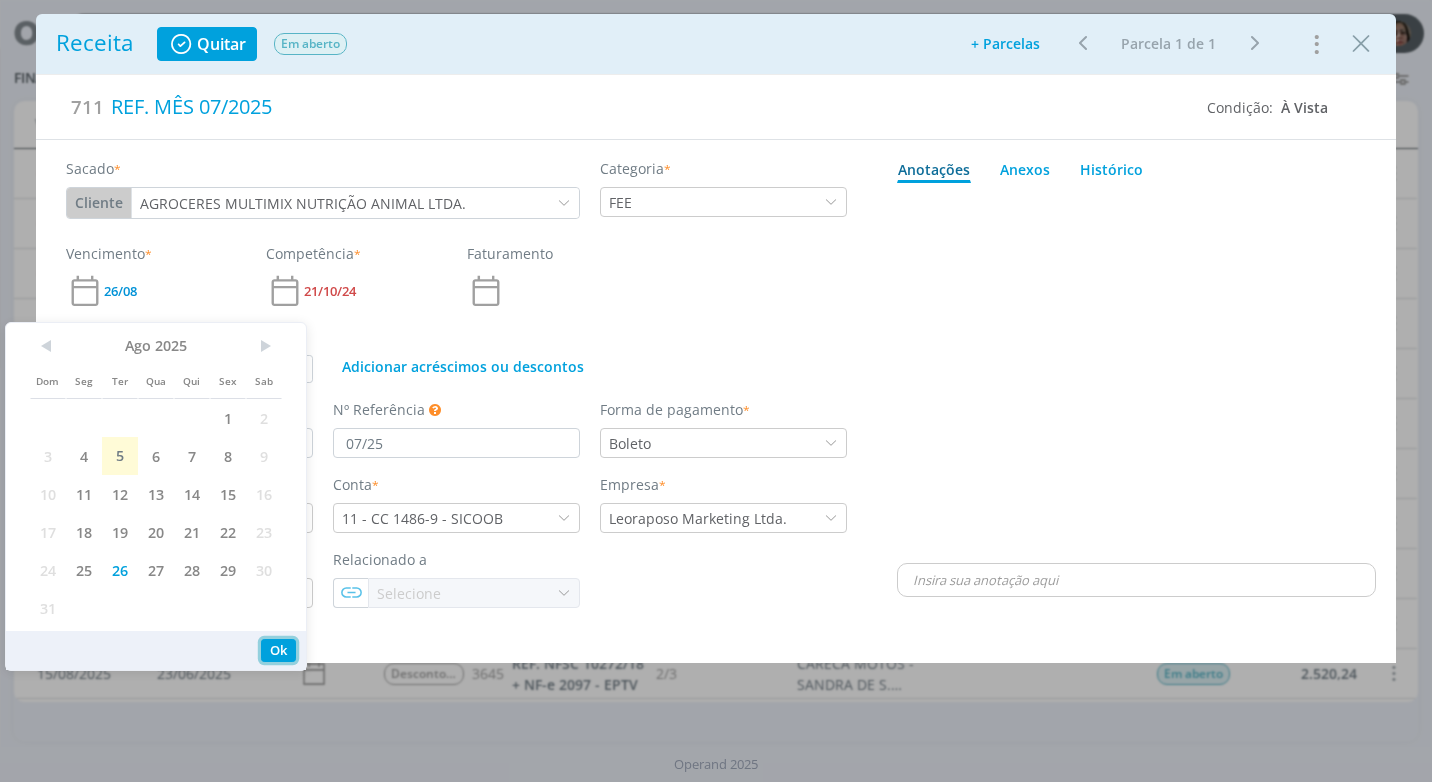click on "Ok" at bounding box center [278, 650] 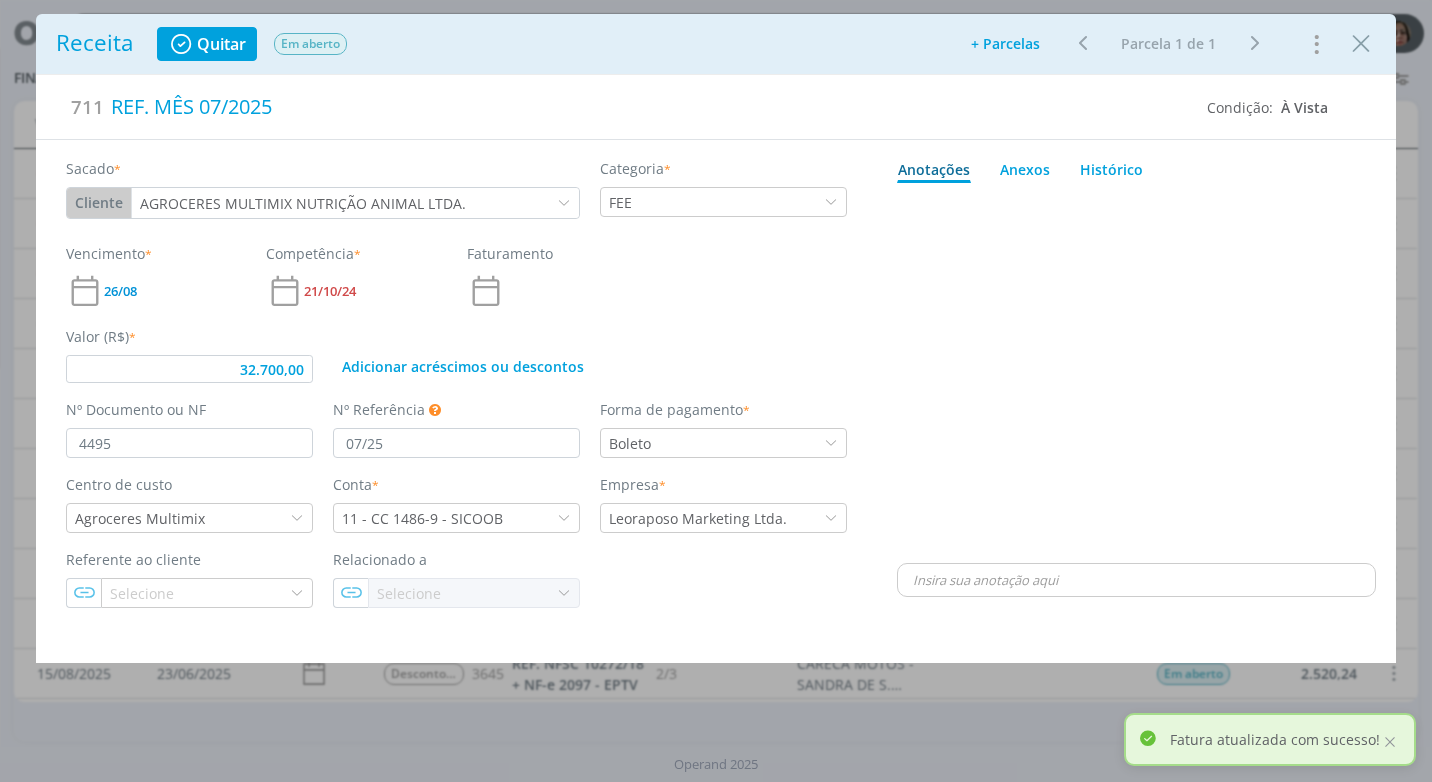 type on "32.700,00" 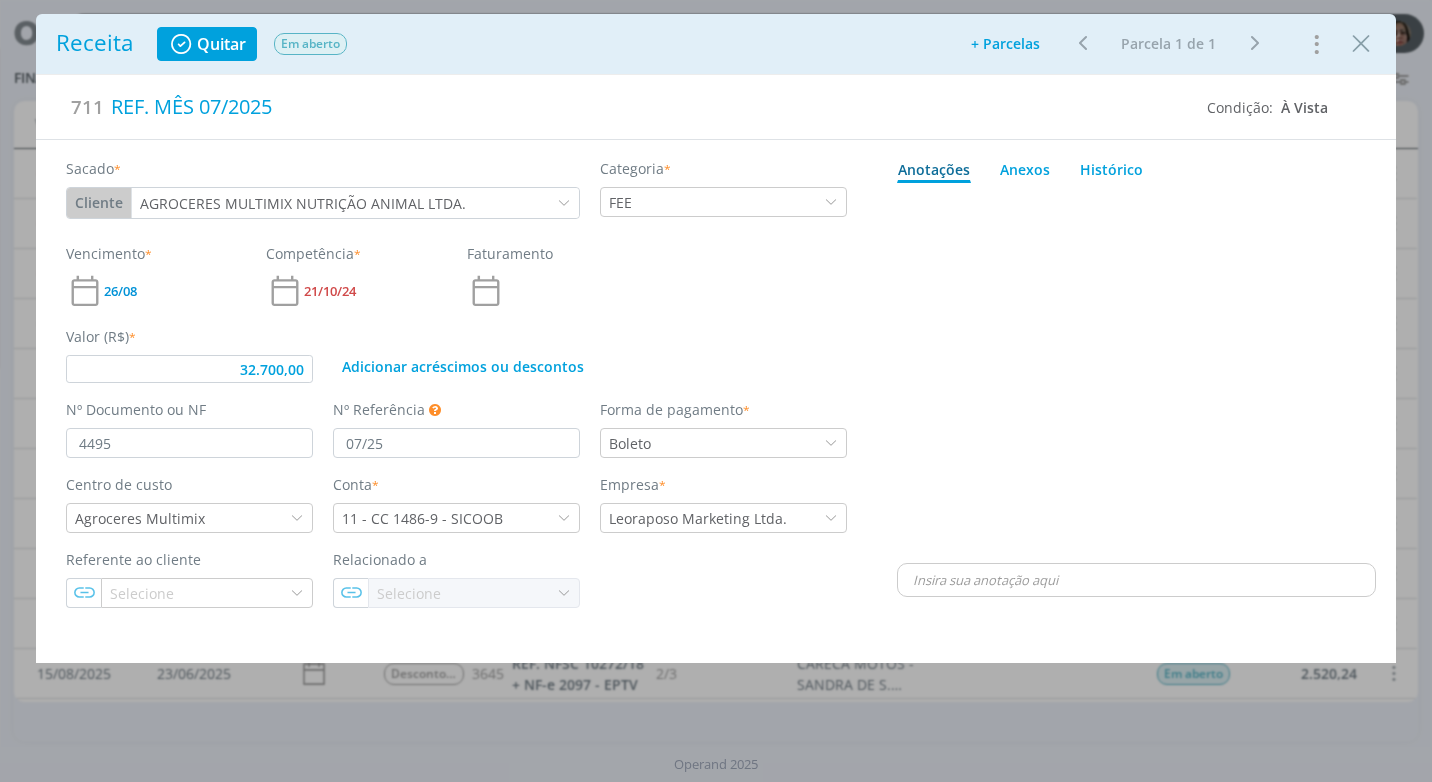 drag, startPoint x: 1361, startPoint y: 44, endPoint x: 1371, endPoint y: 52, distance: 12.806249 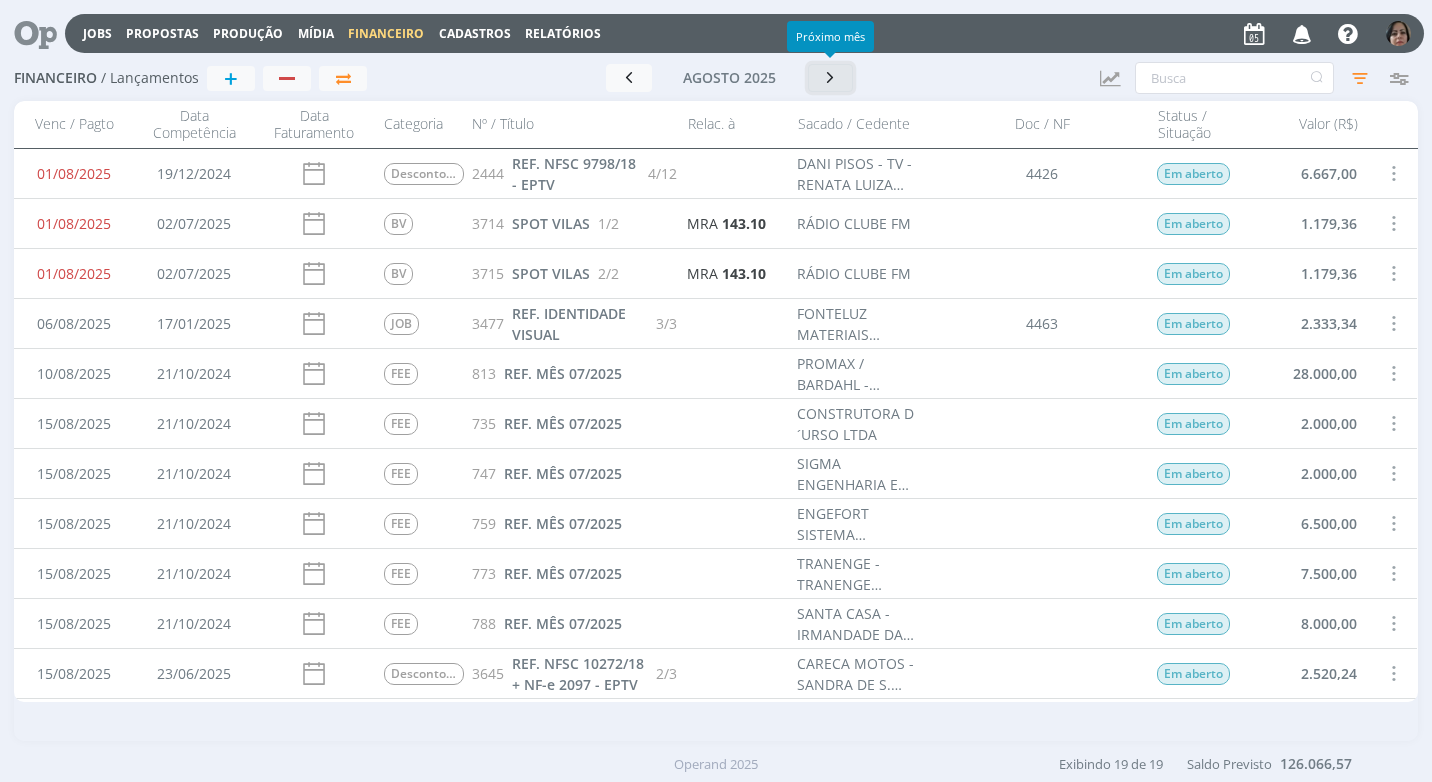 click at bounding box center (831, 77) 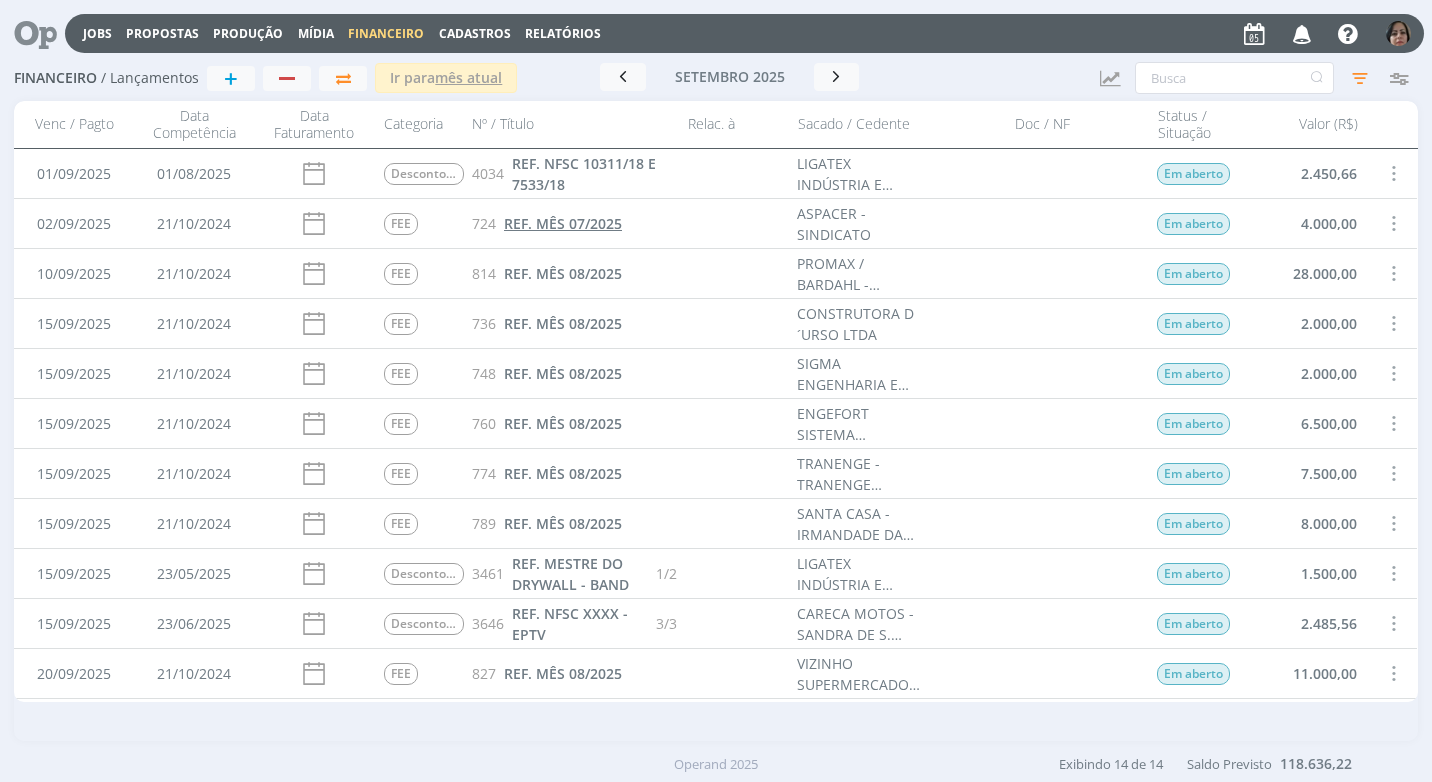 click on "REF. MÊS 07/2025" at bounding box center (563, 223) 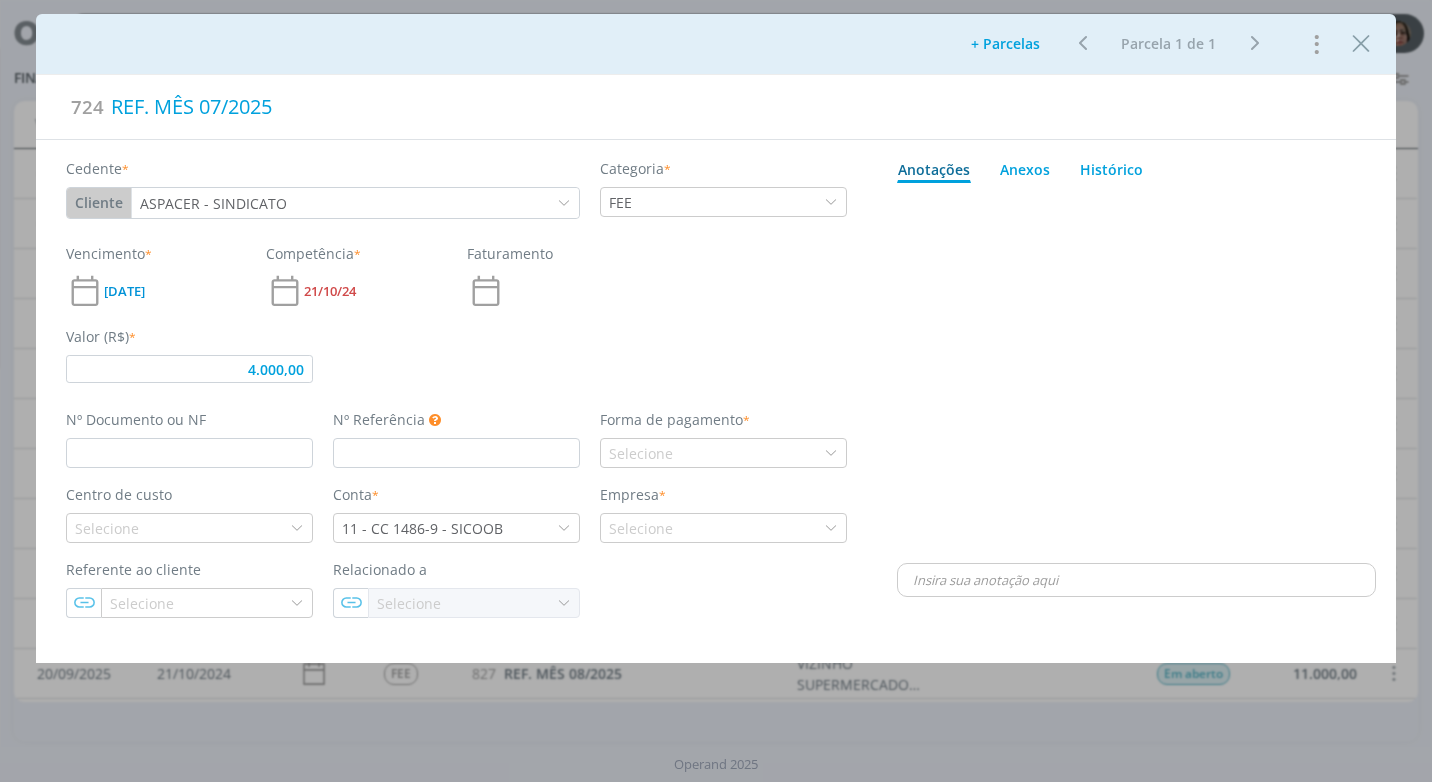 type on "4.000,00" 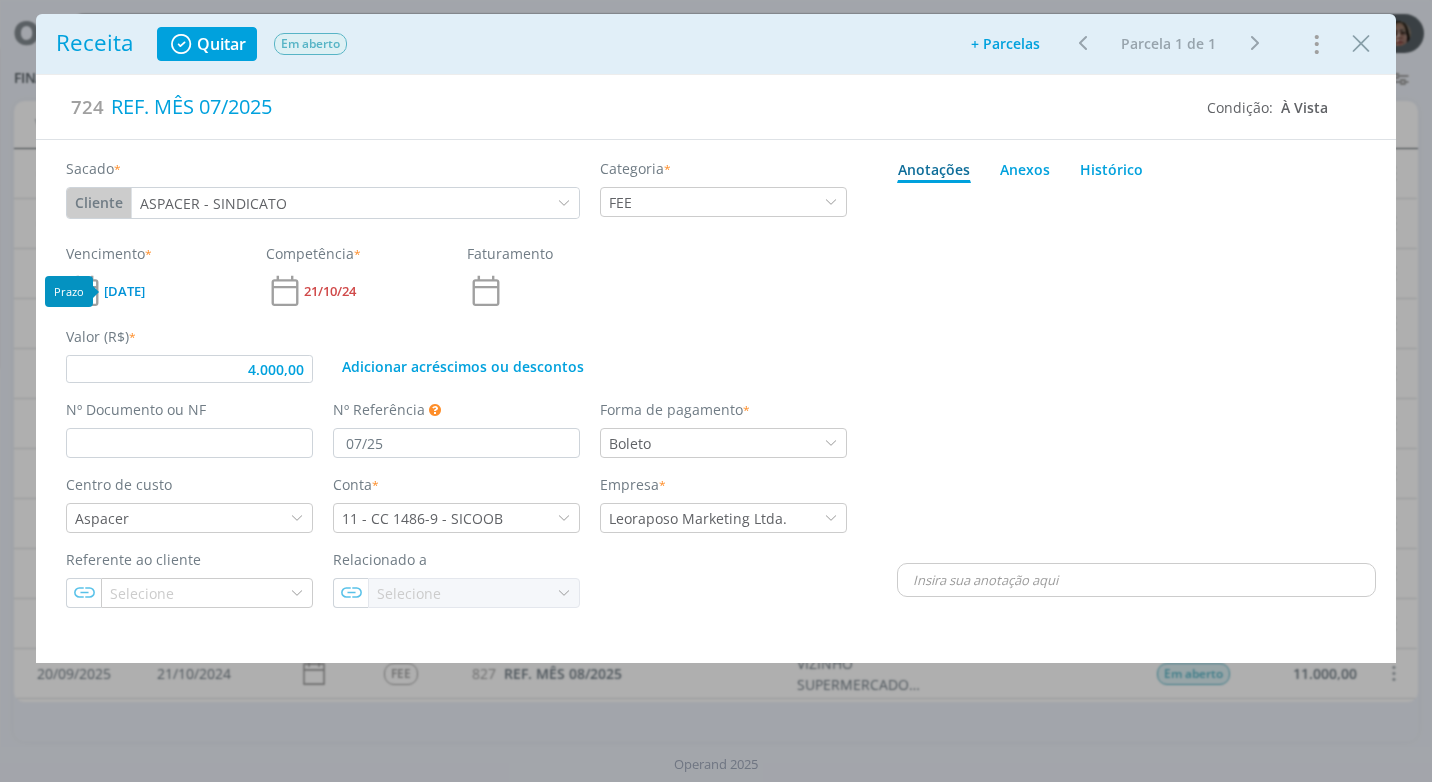 click on "[DATE]" at bounding box center [124, 291] 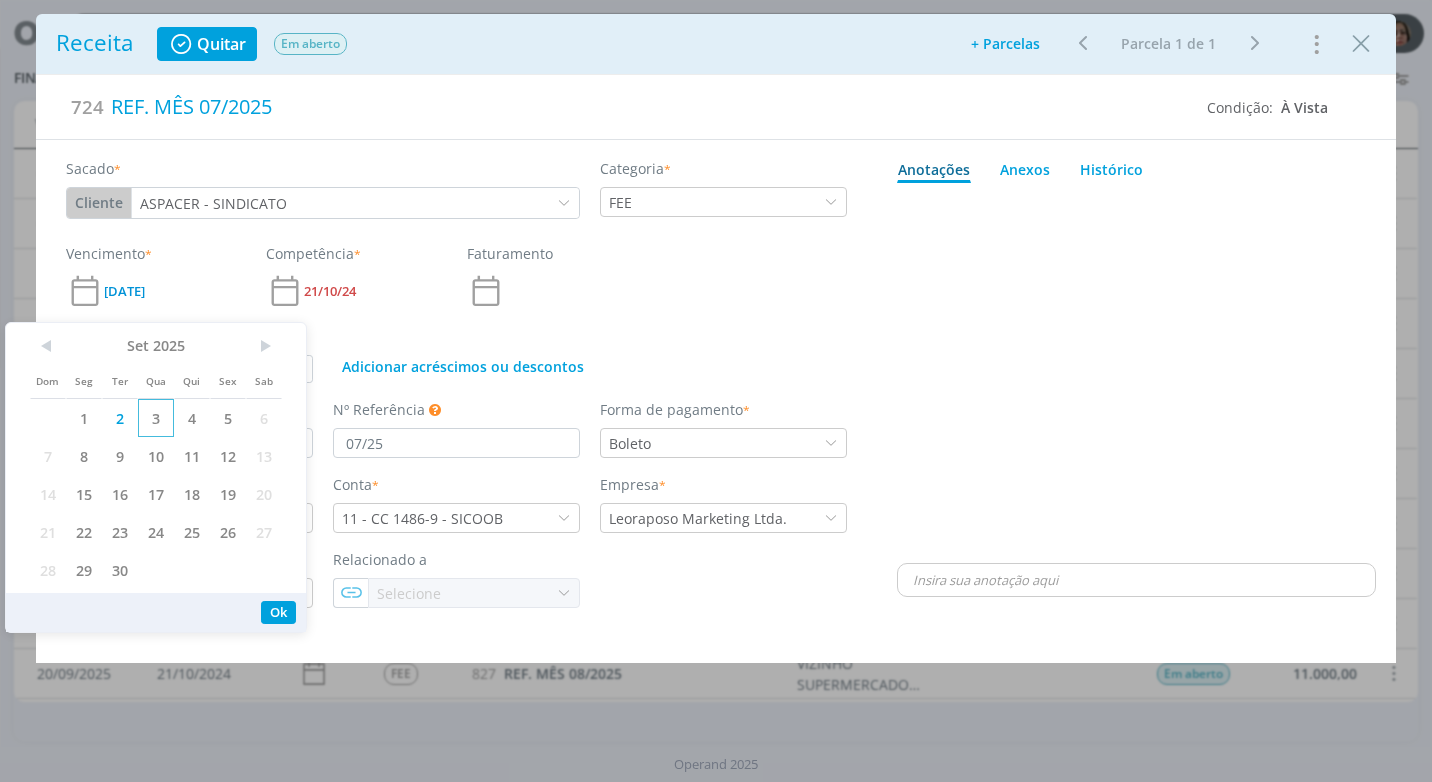 click on "3" at bounding box center (156, 418) 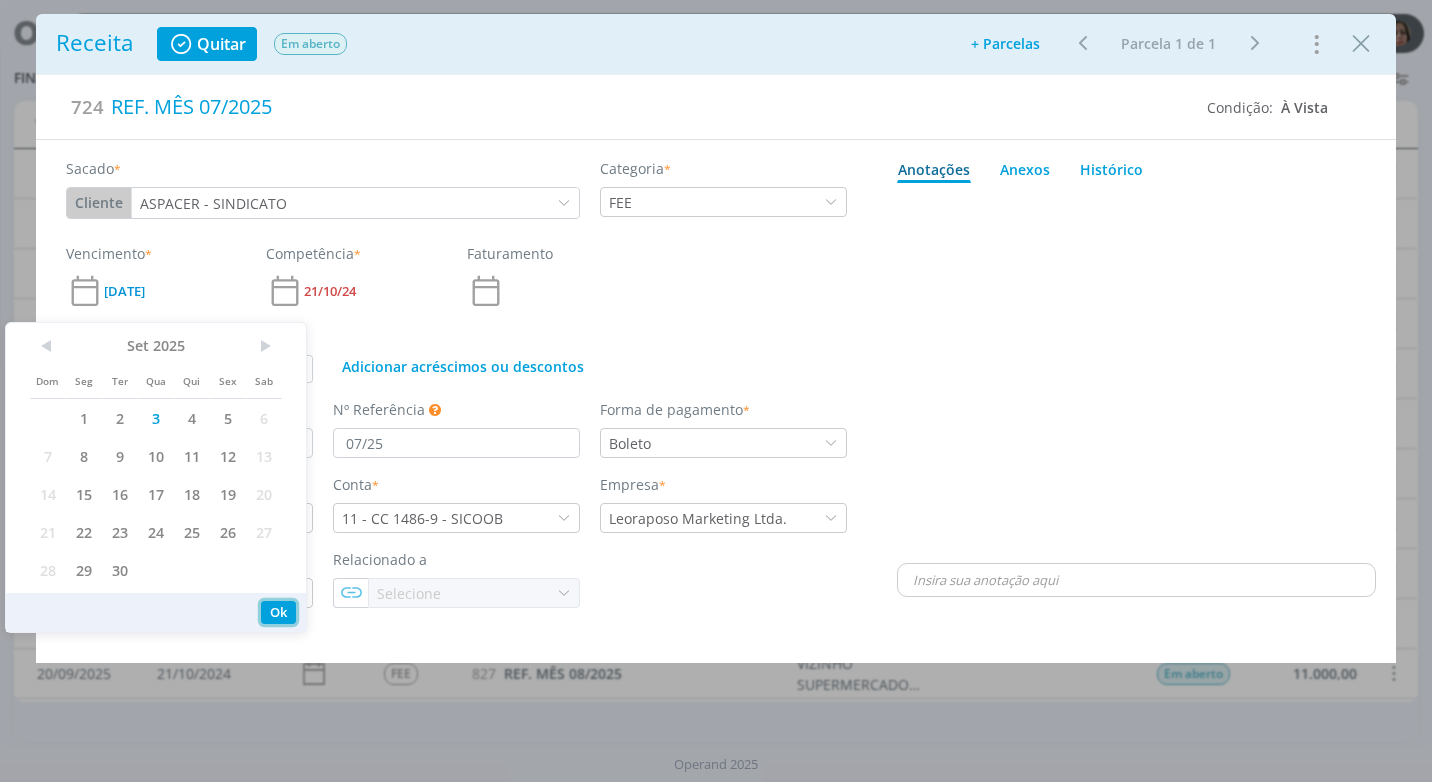 drag, startPoint x: 274, startPoint y: 614, endPoint x: 205, endPoint y: 585, distance: 74.84651 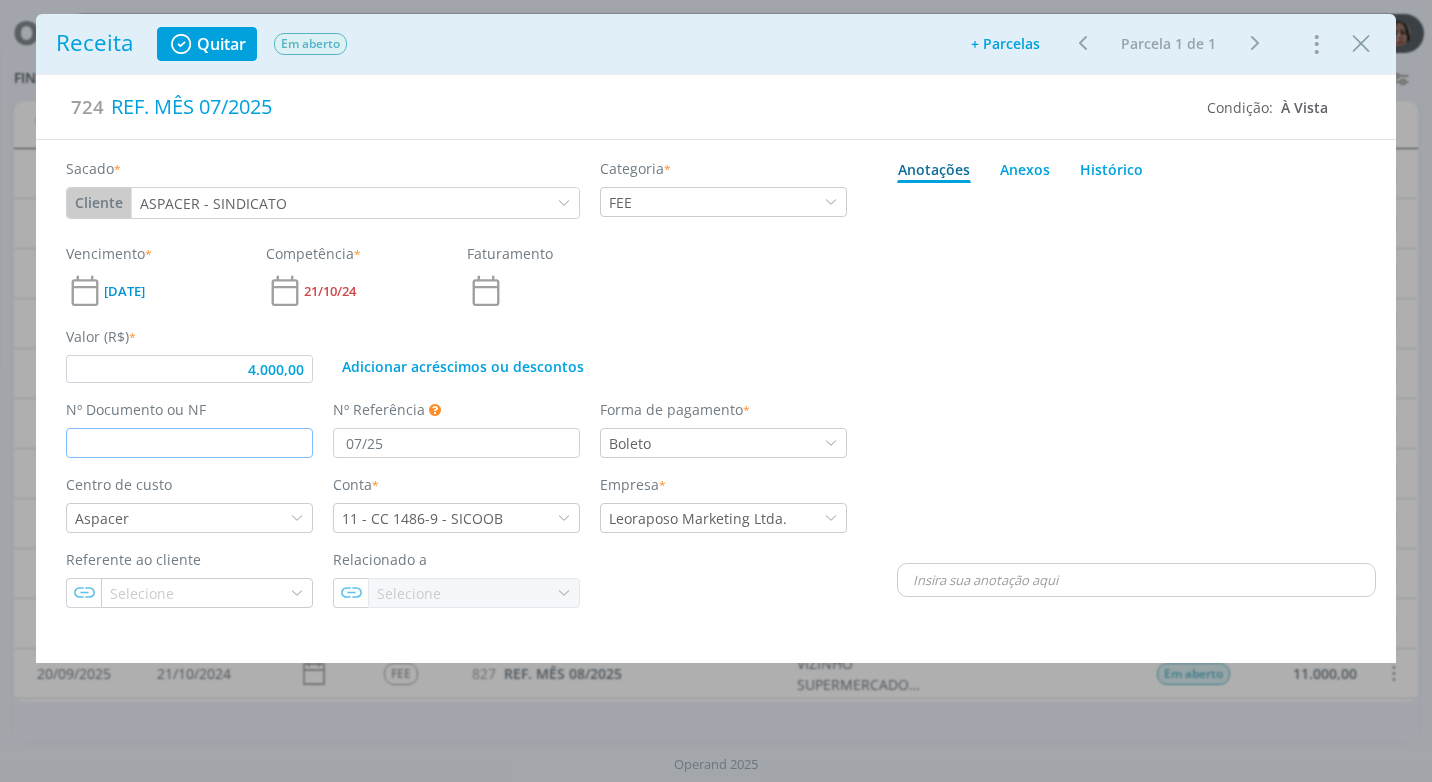 click at bounding box center (189, 443) 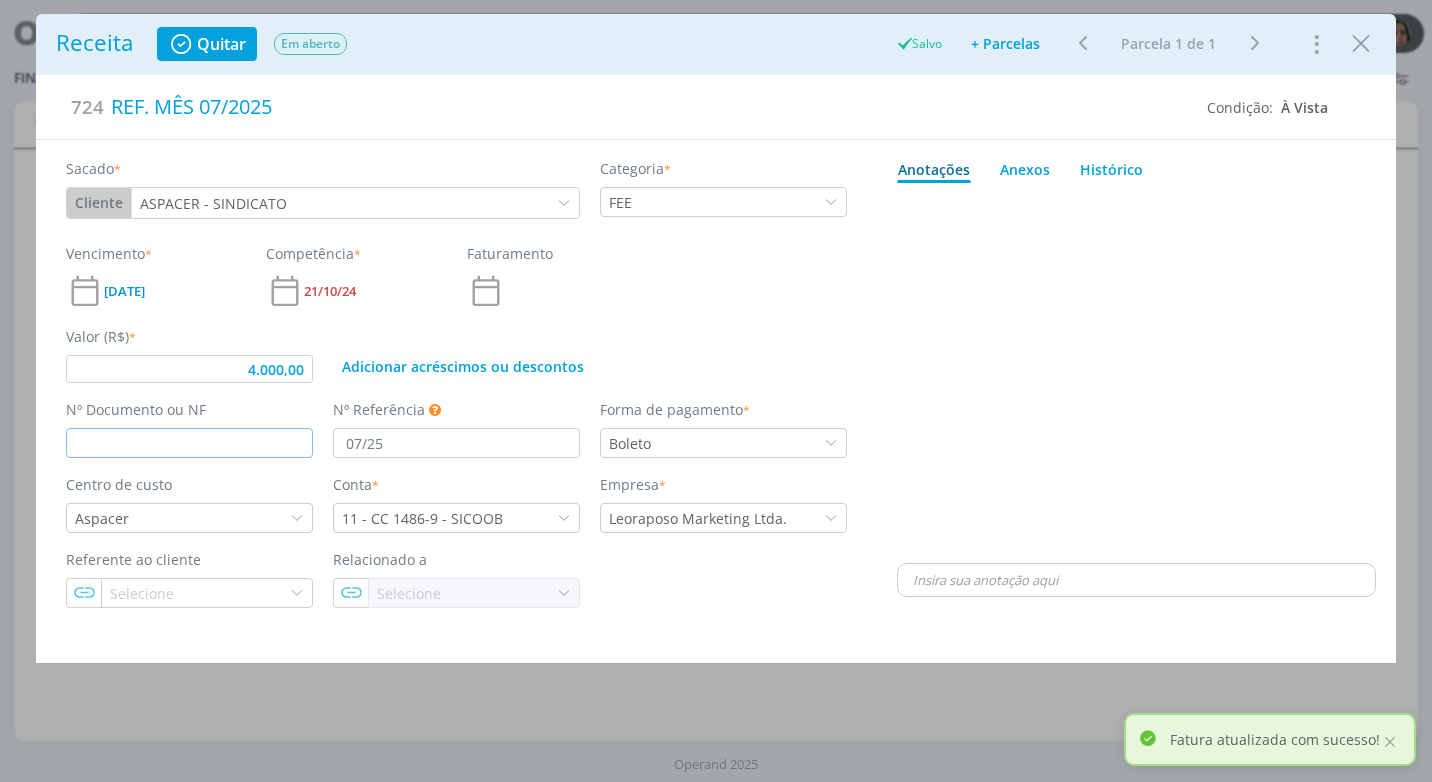type on "4" 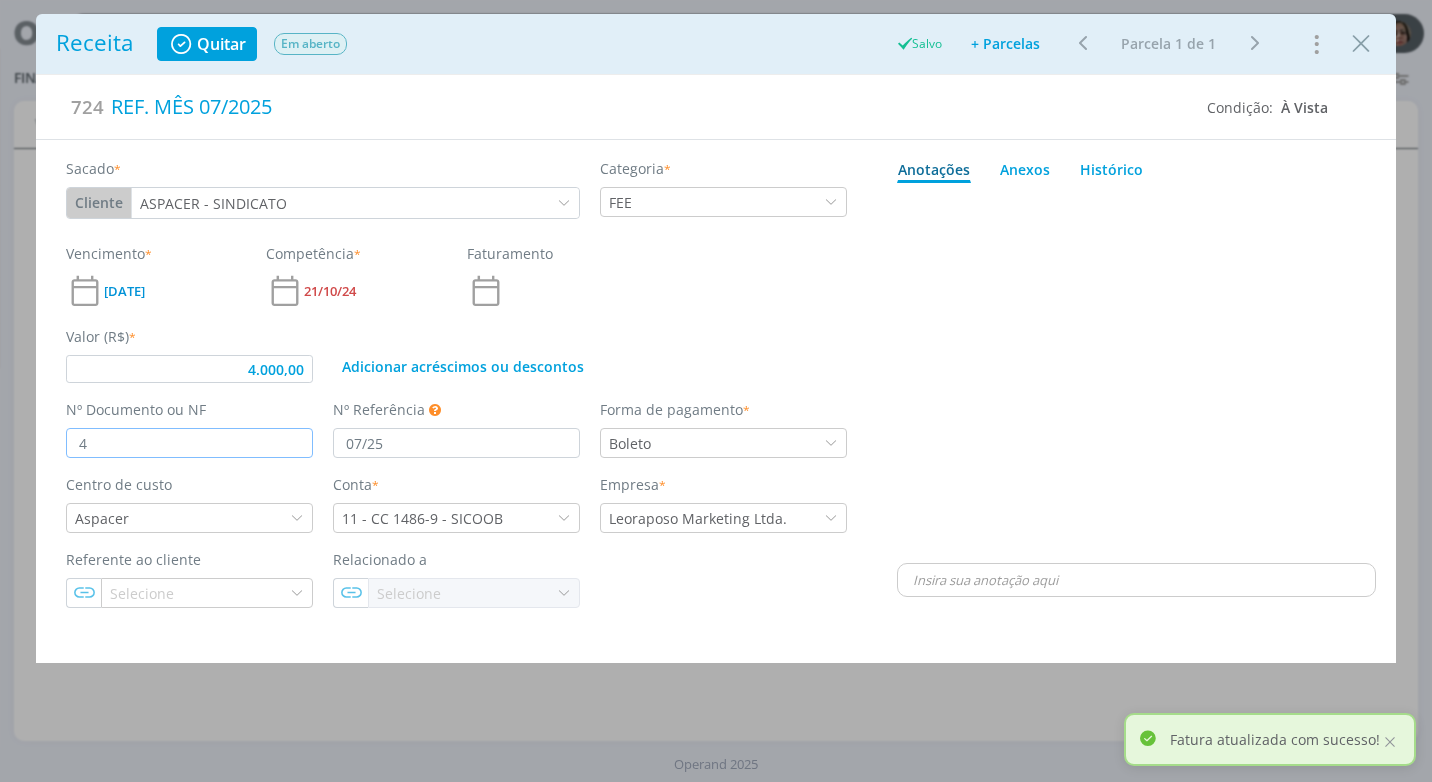 type on "4.000,00" 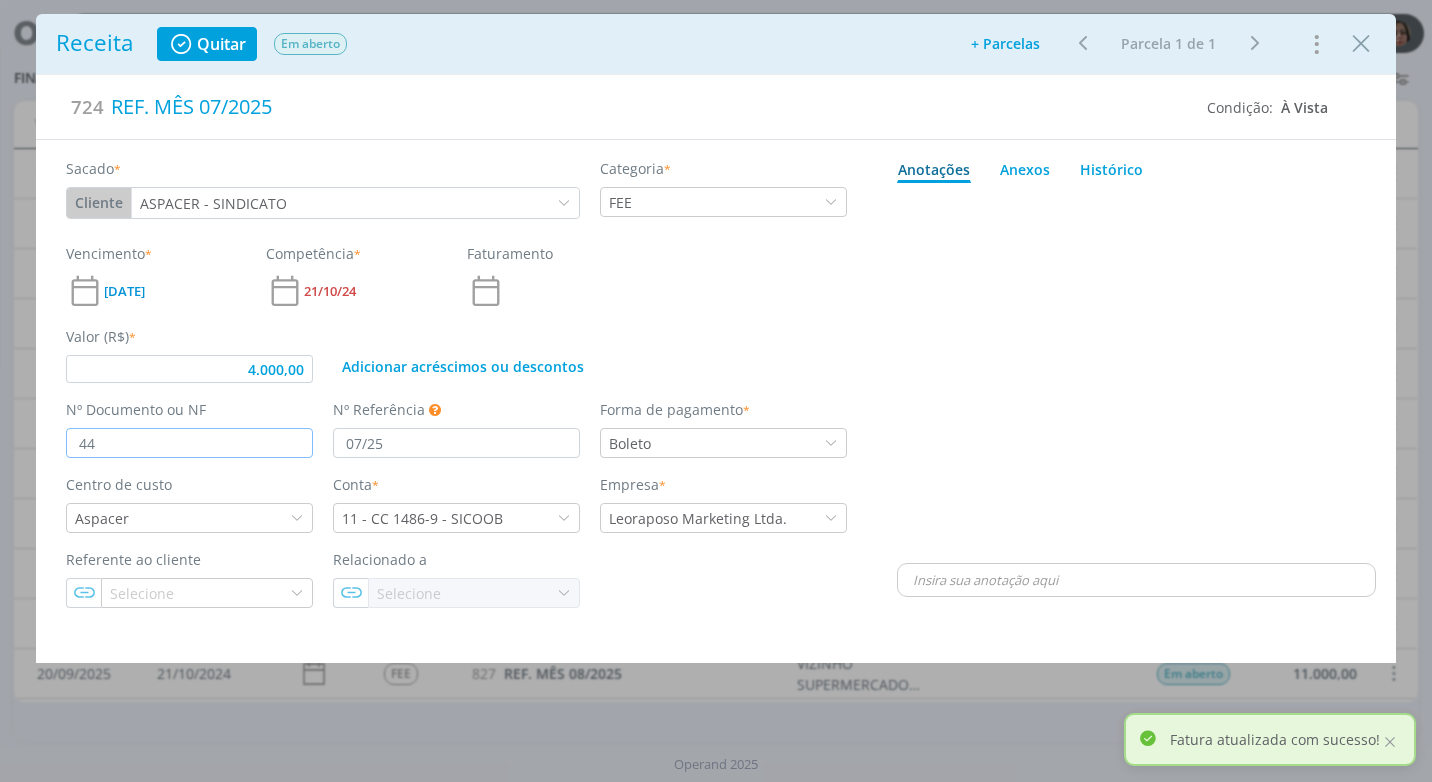 type on "4.000,00" 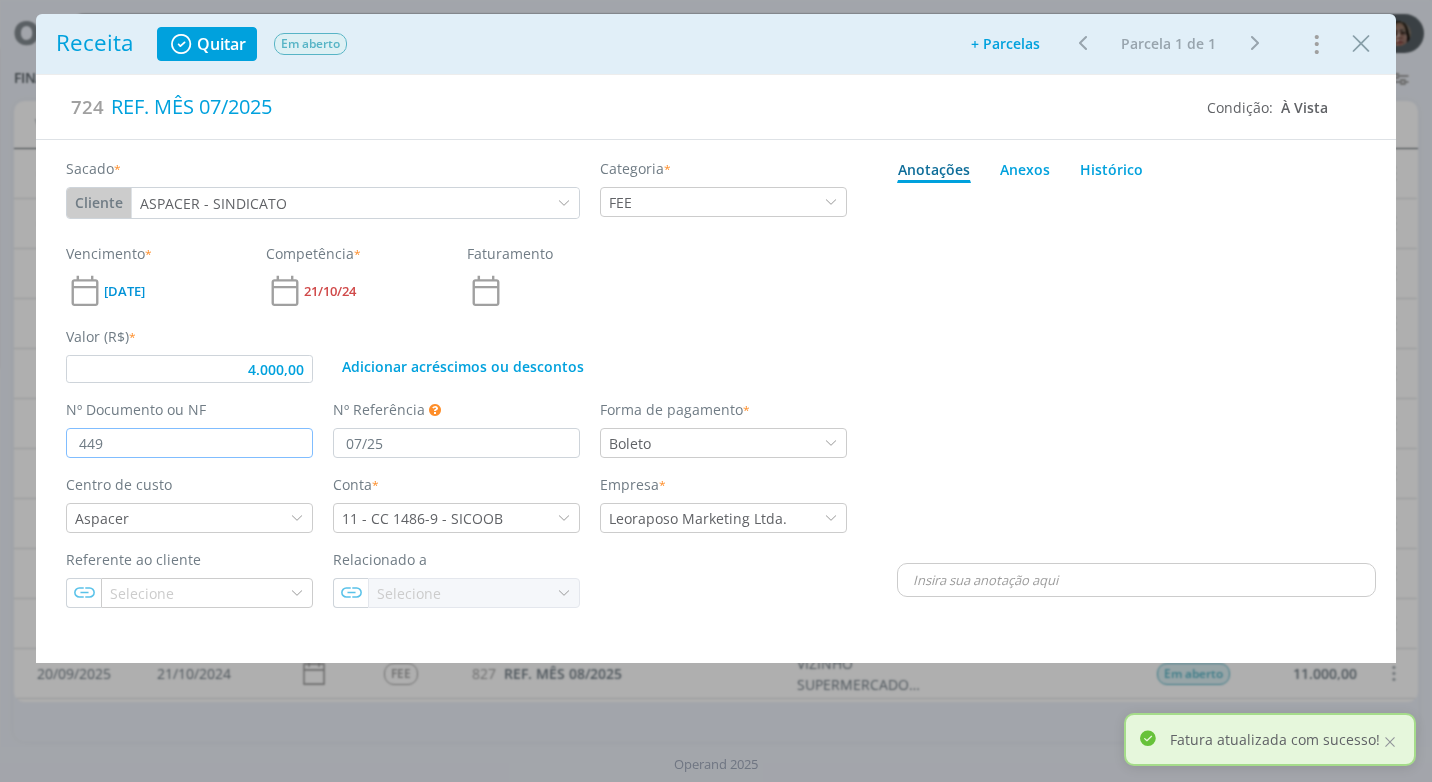 type on "4496" 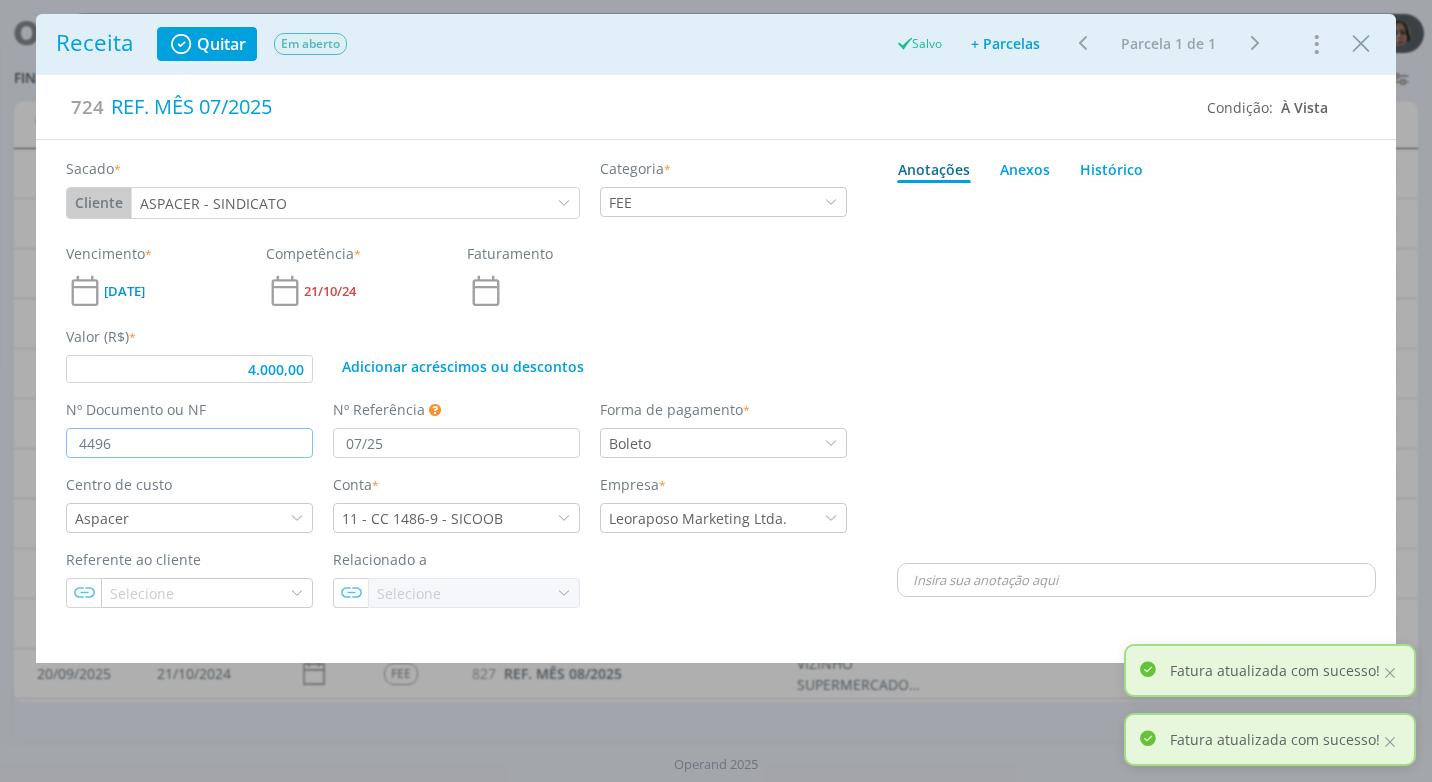 type on "4.000,00" 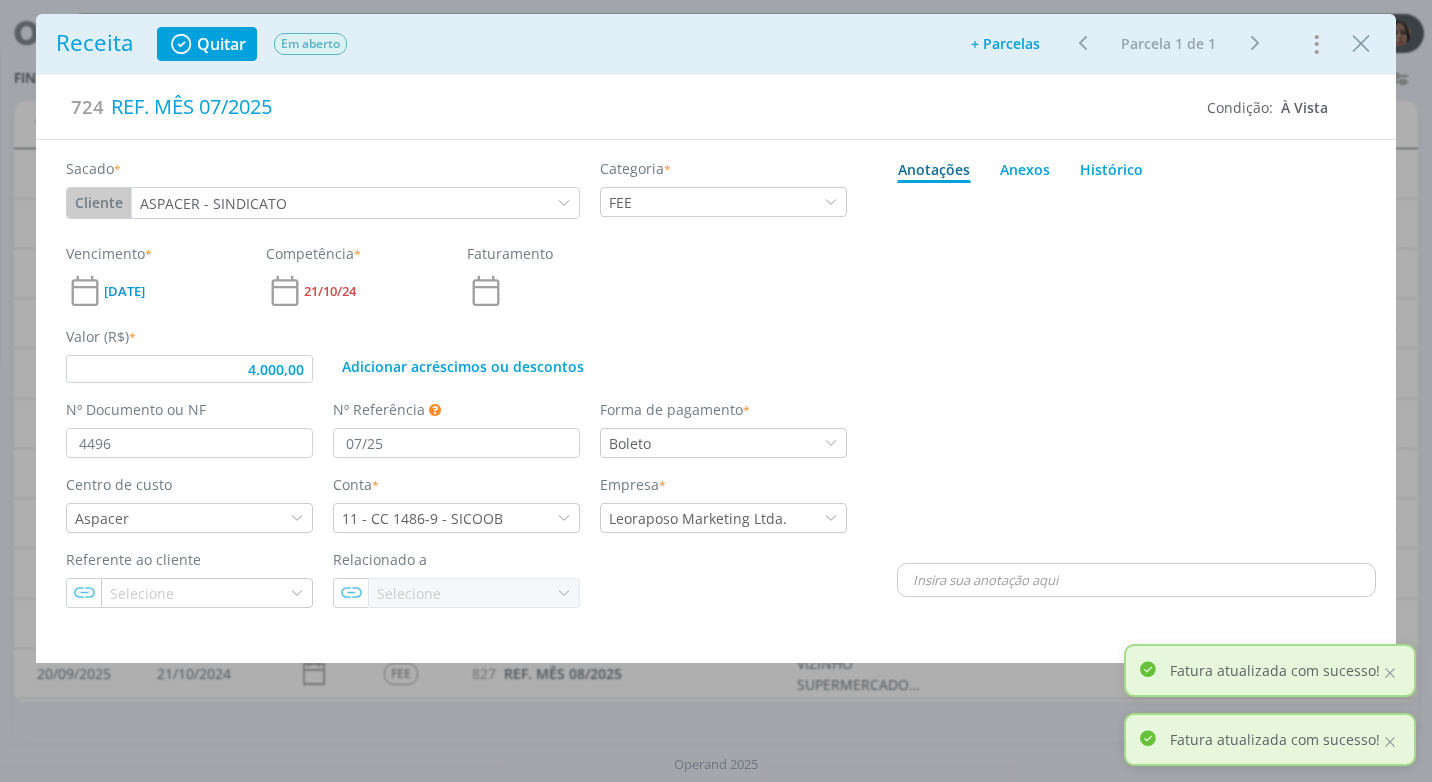 type on "4.000,00" 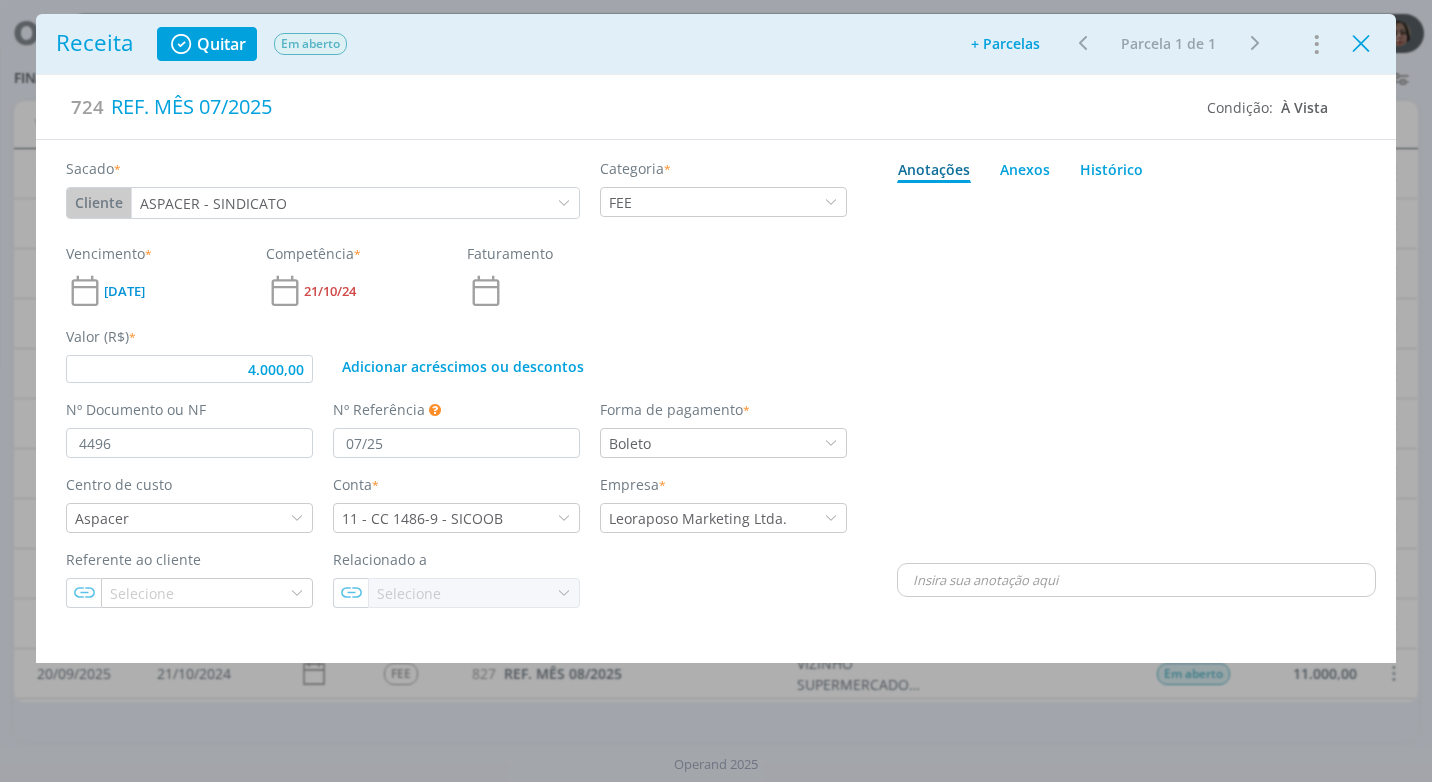 click at bounding box center [1361, 44] 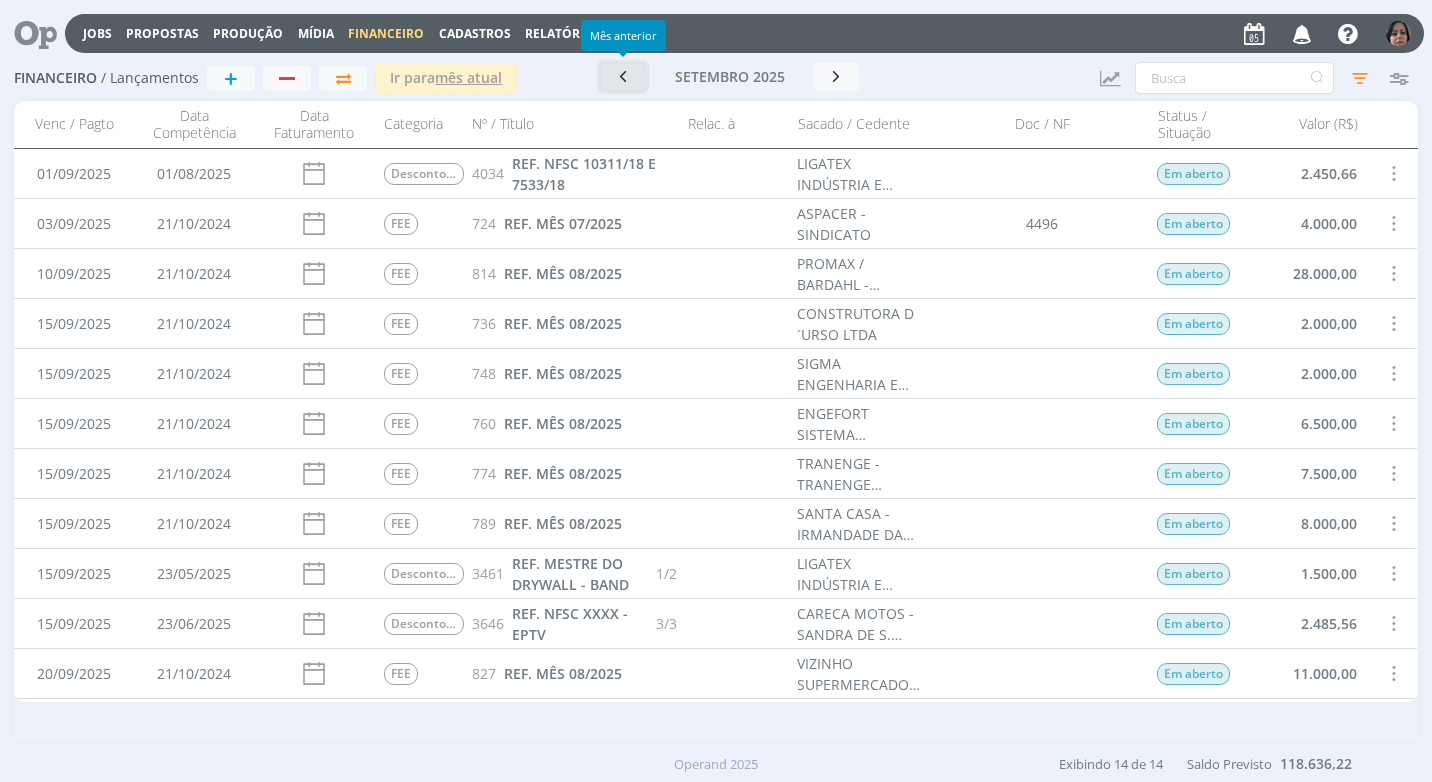 click at bounding box center [623, 76] 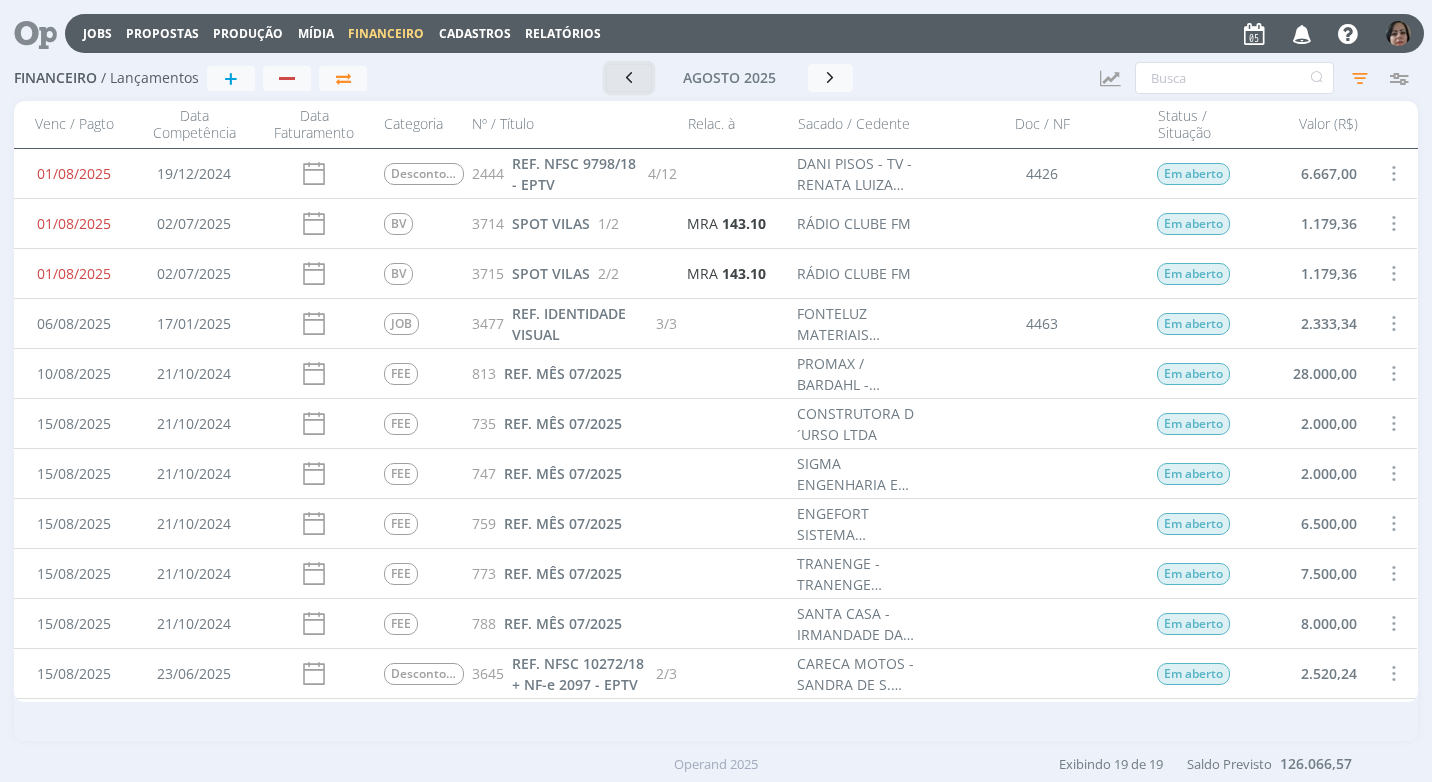 scroll, scrollTop: 100, scrollLeft: 0, axis: vertical 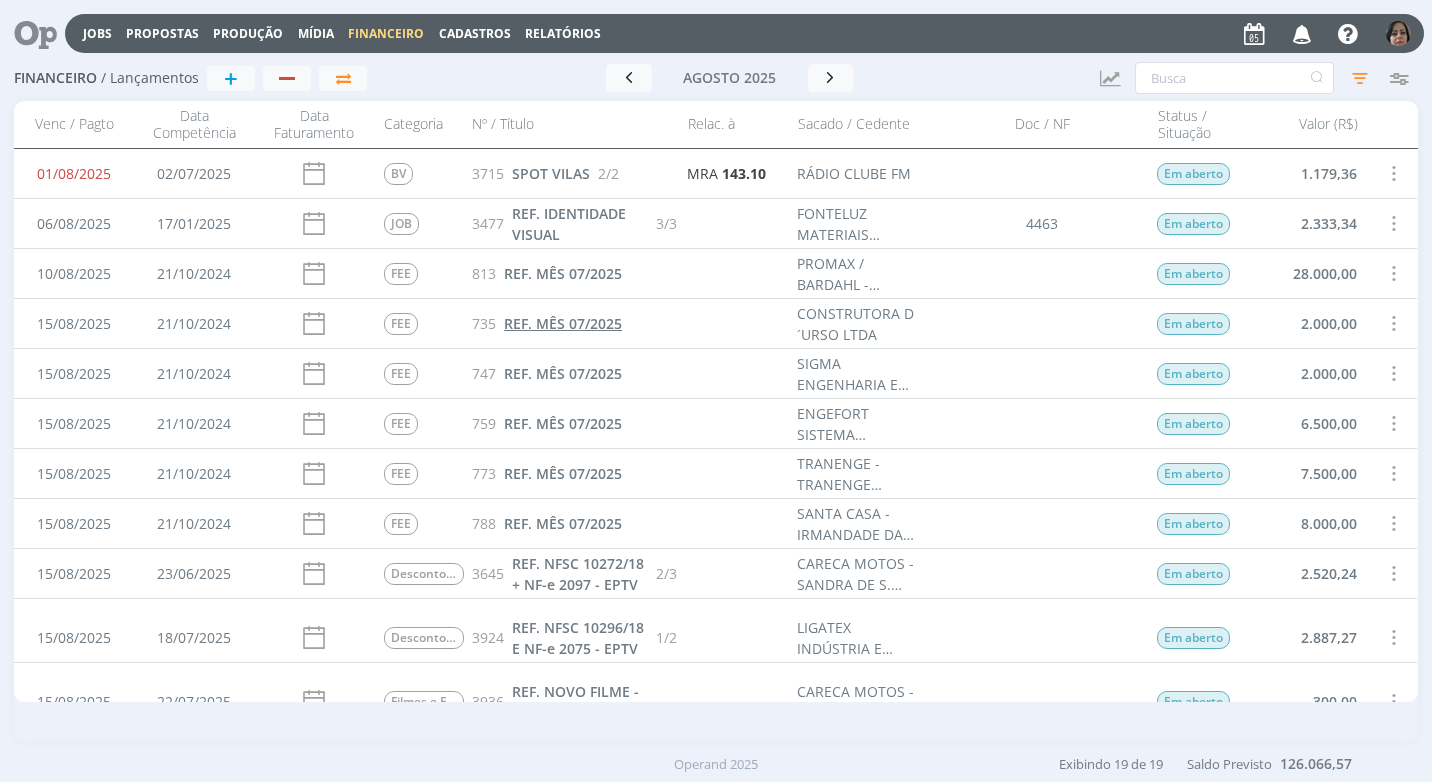 click on "REF. MÊS 07/2025" at bounding box center [563, 323] 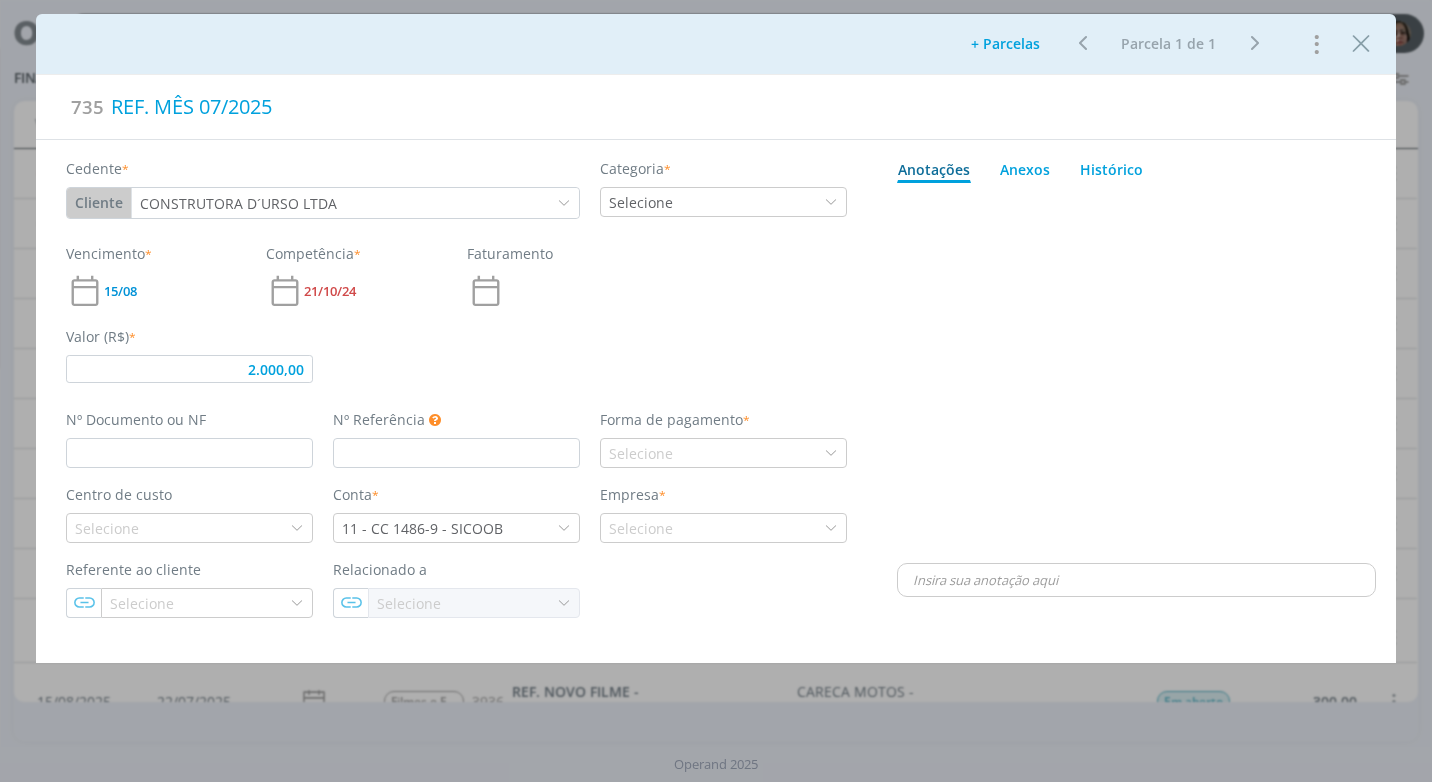 type on "2.000,00" 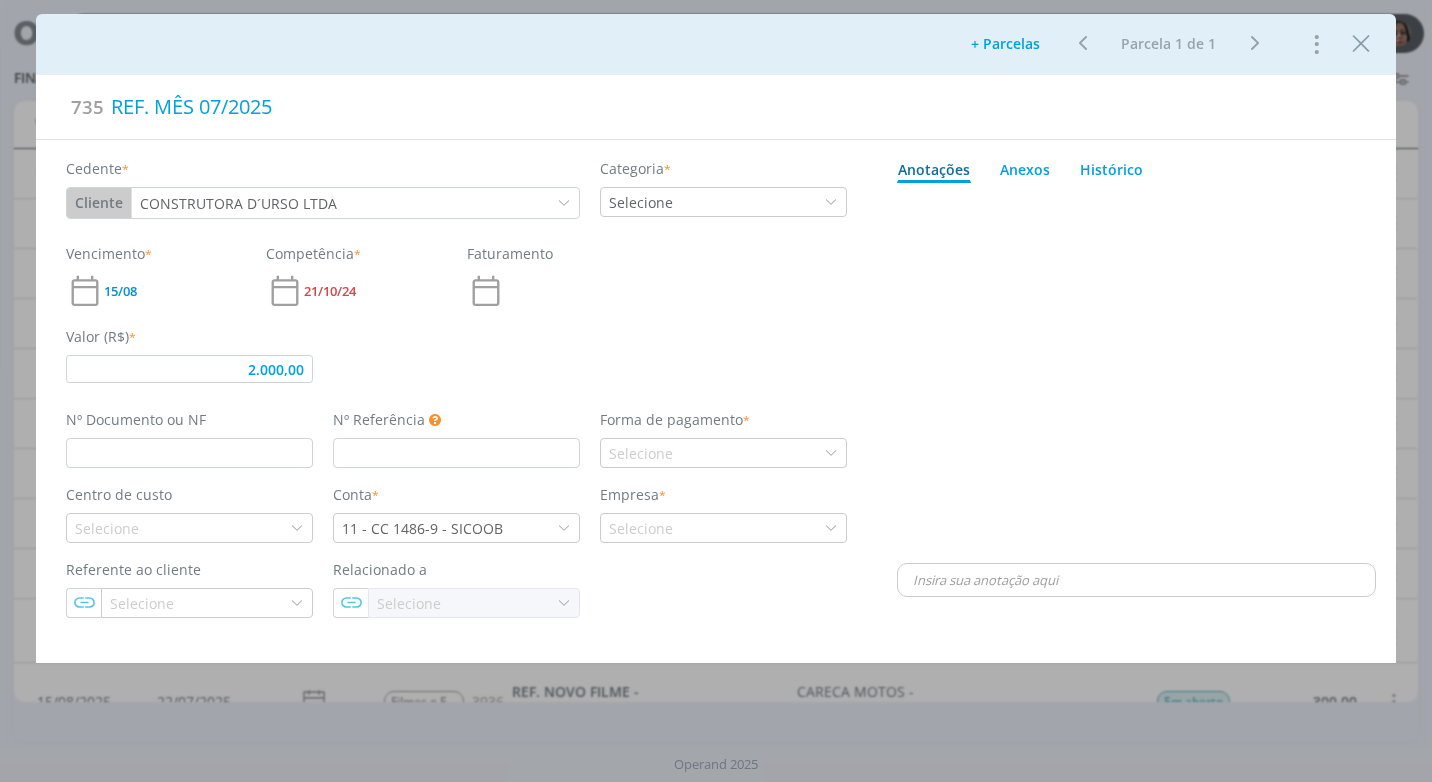 type on "07/25" 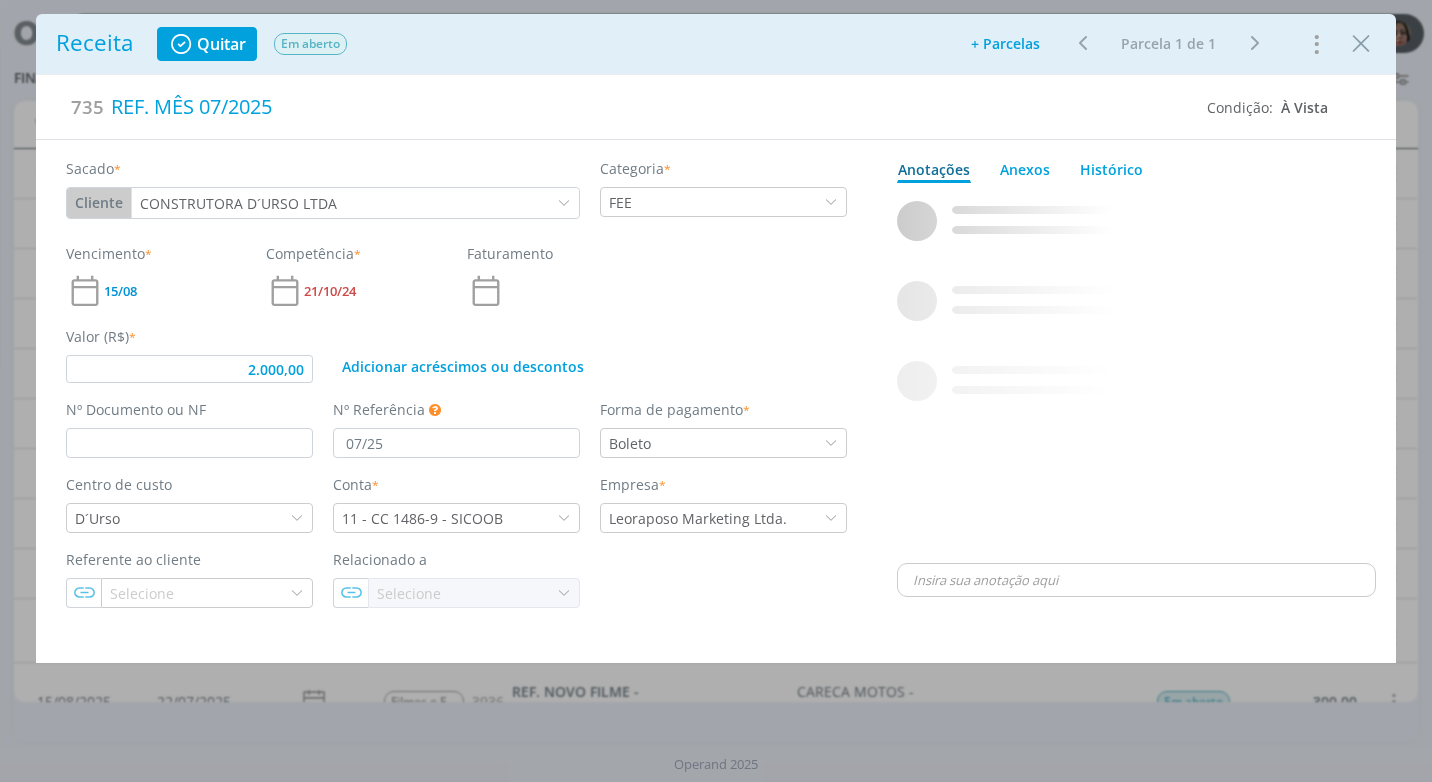type on "2.000,00" 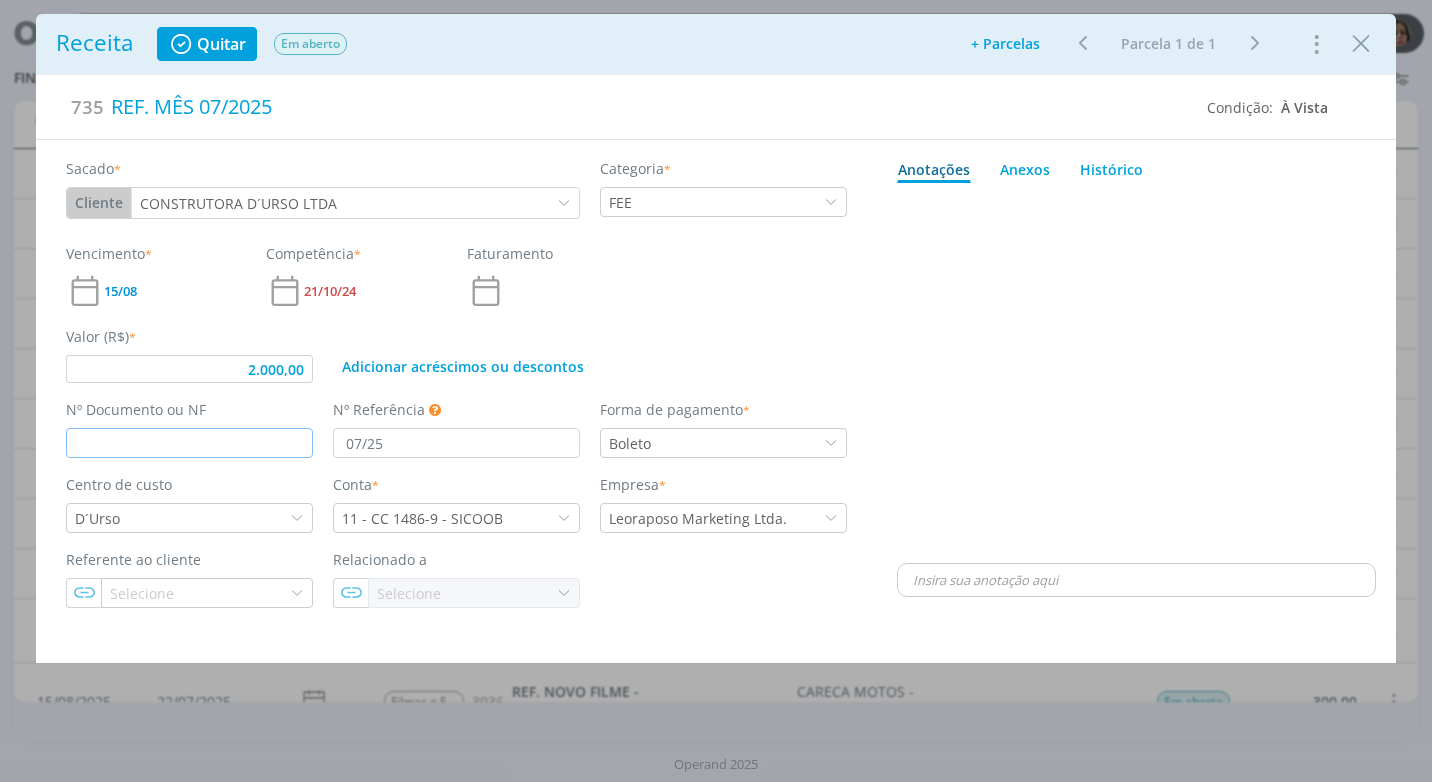 click at bounding box center (189, 443) 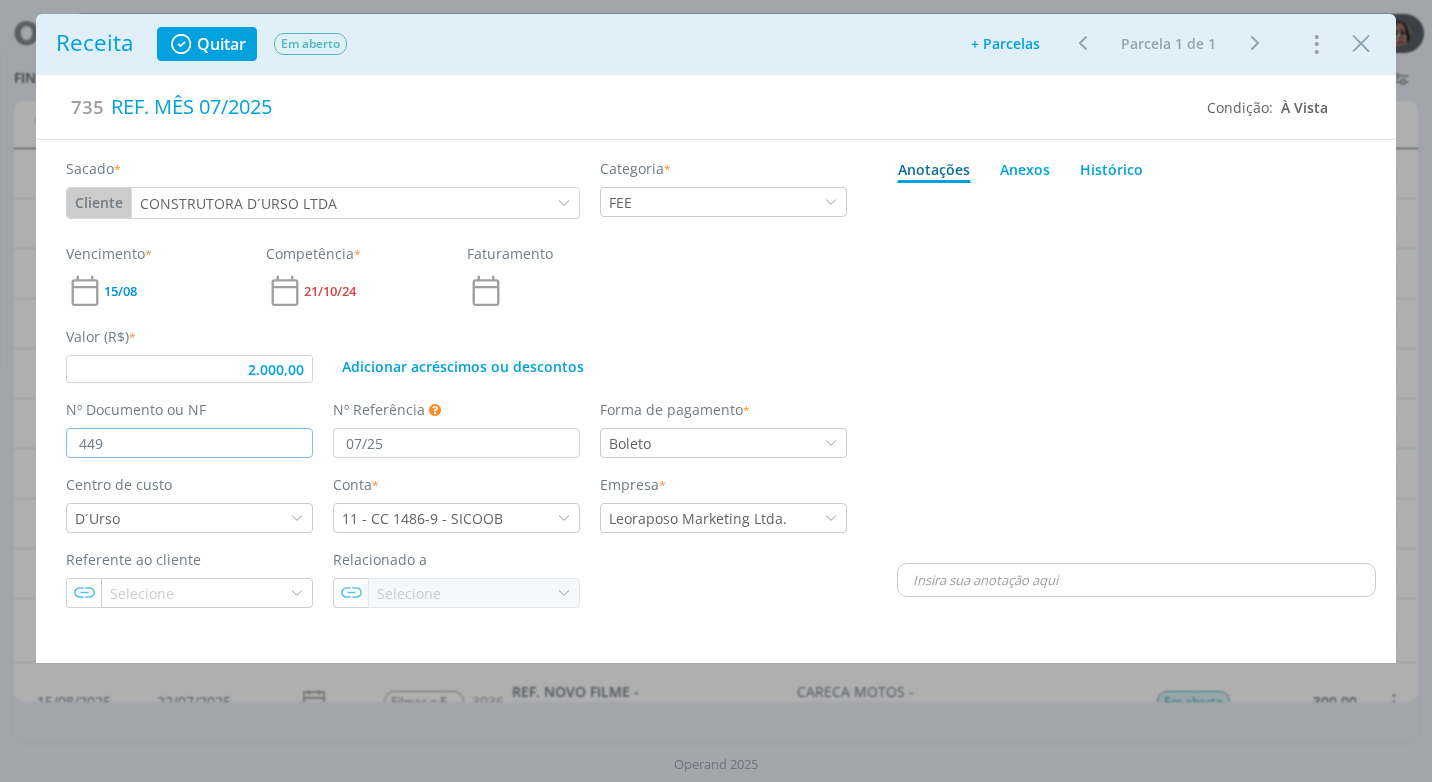 type on "4497" 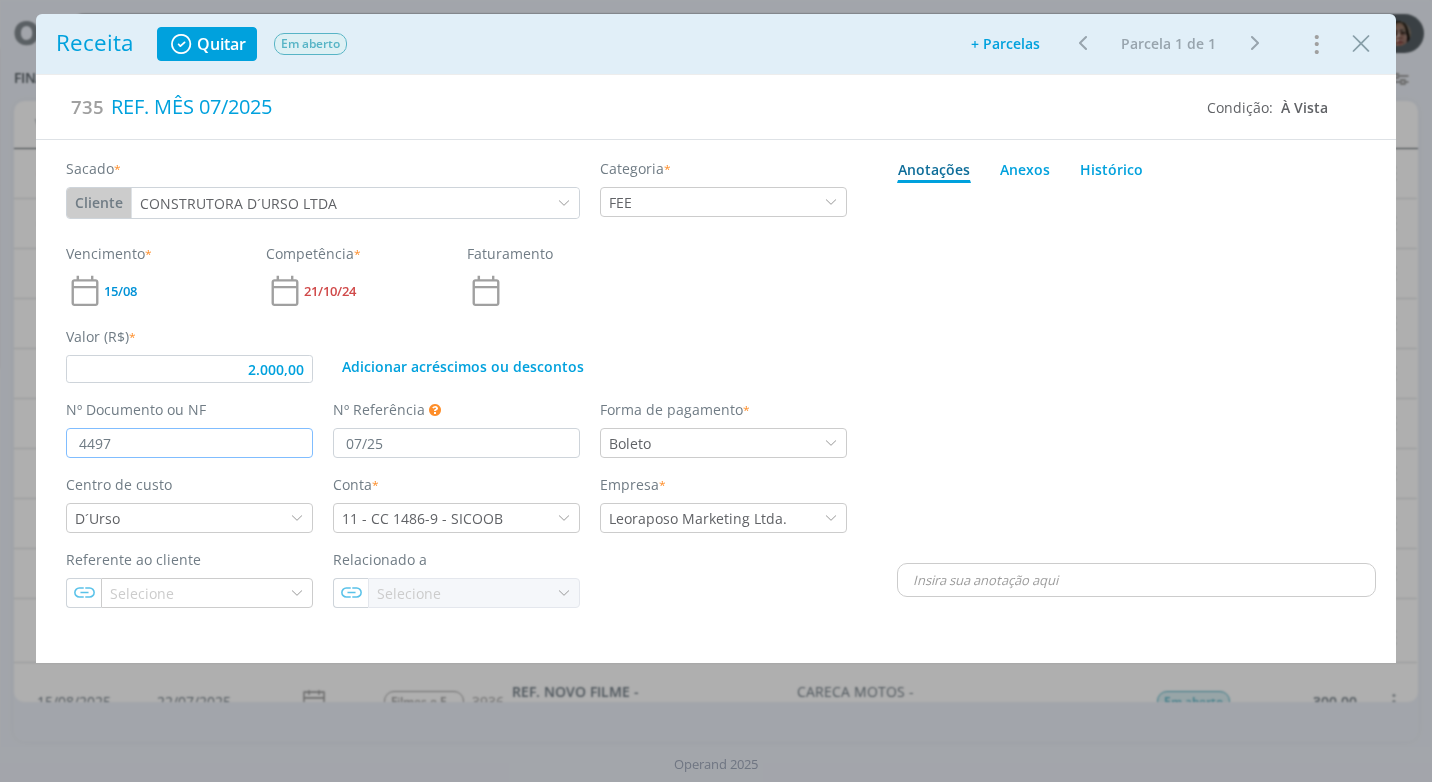 type on "2.000,00" 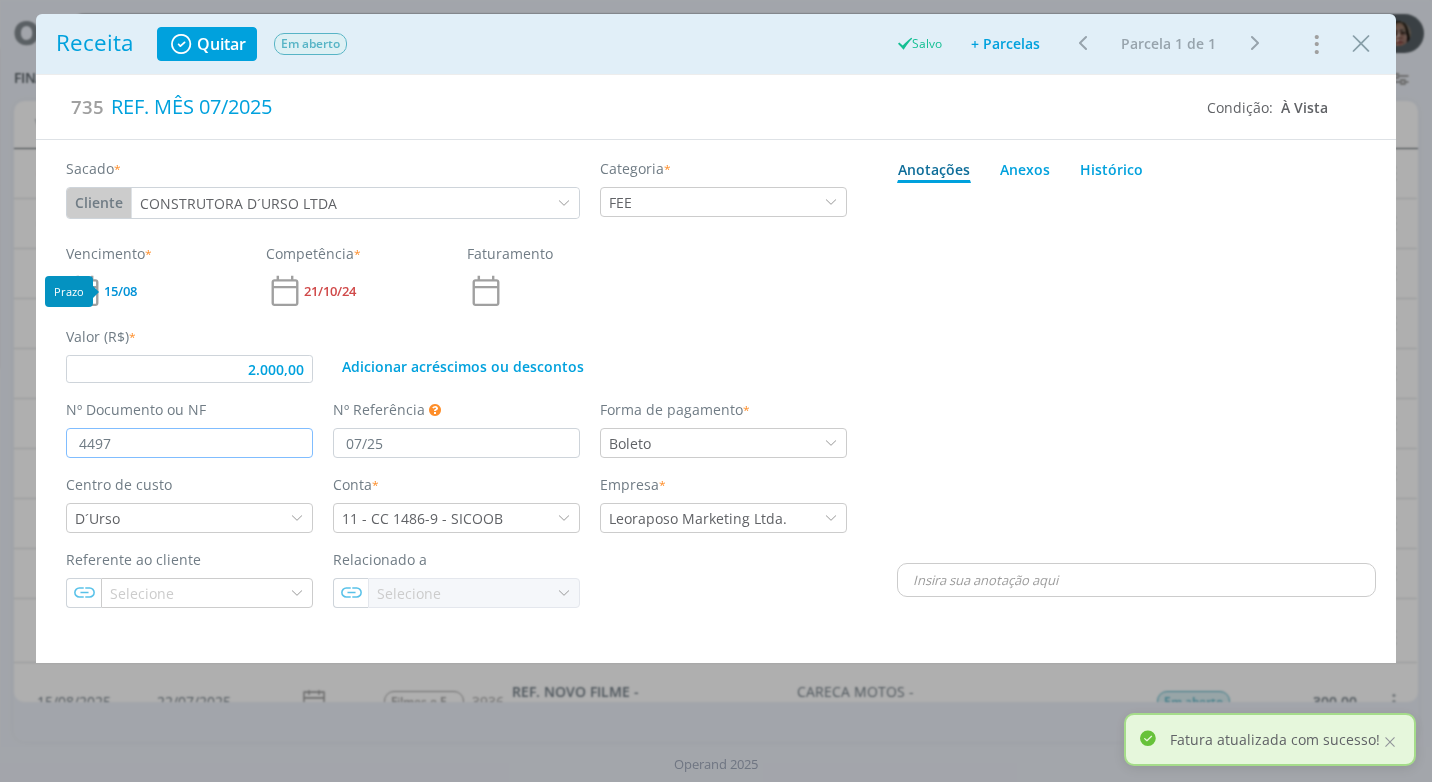 type on "4497" 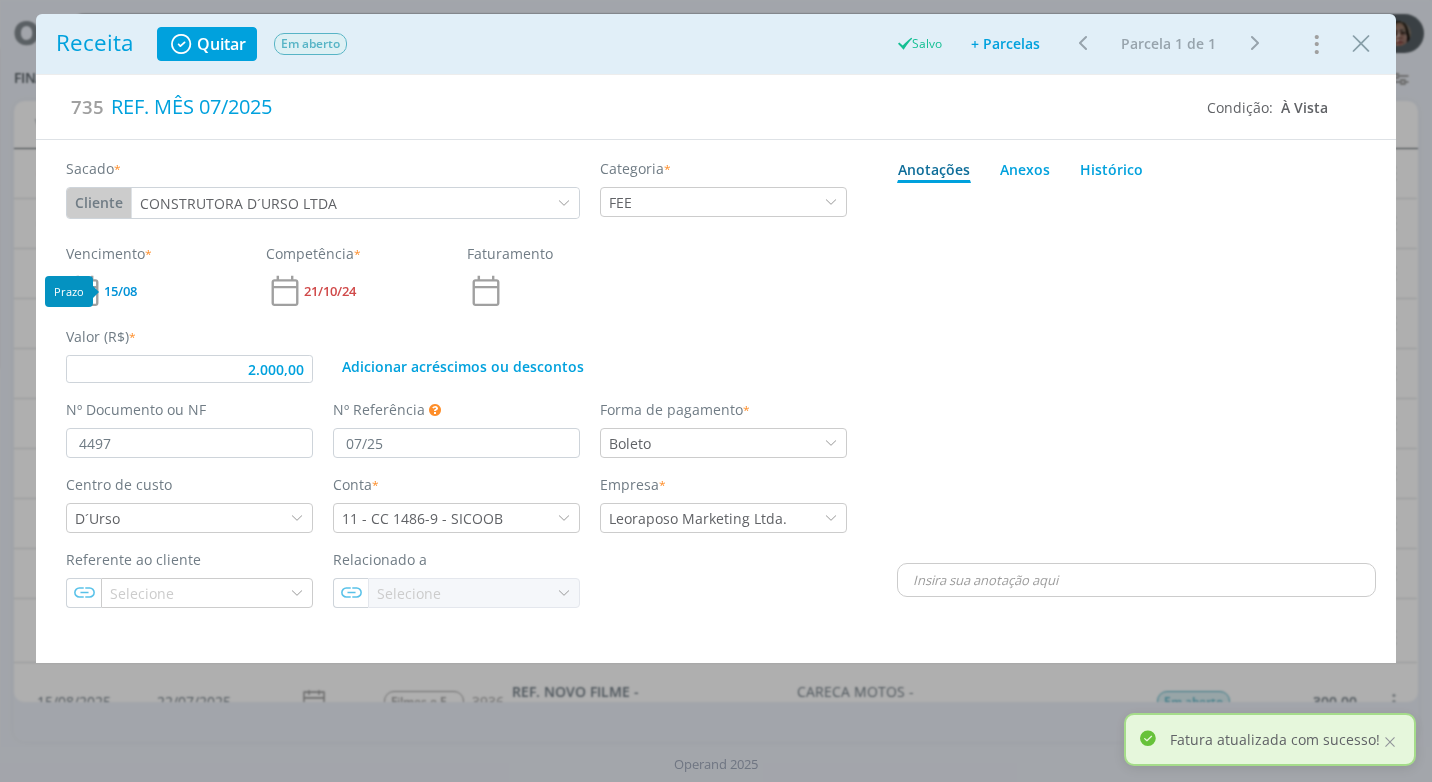 click on "15/08" at bounding box center (120, 291) 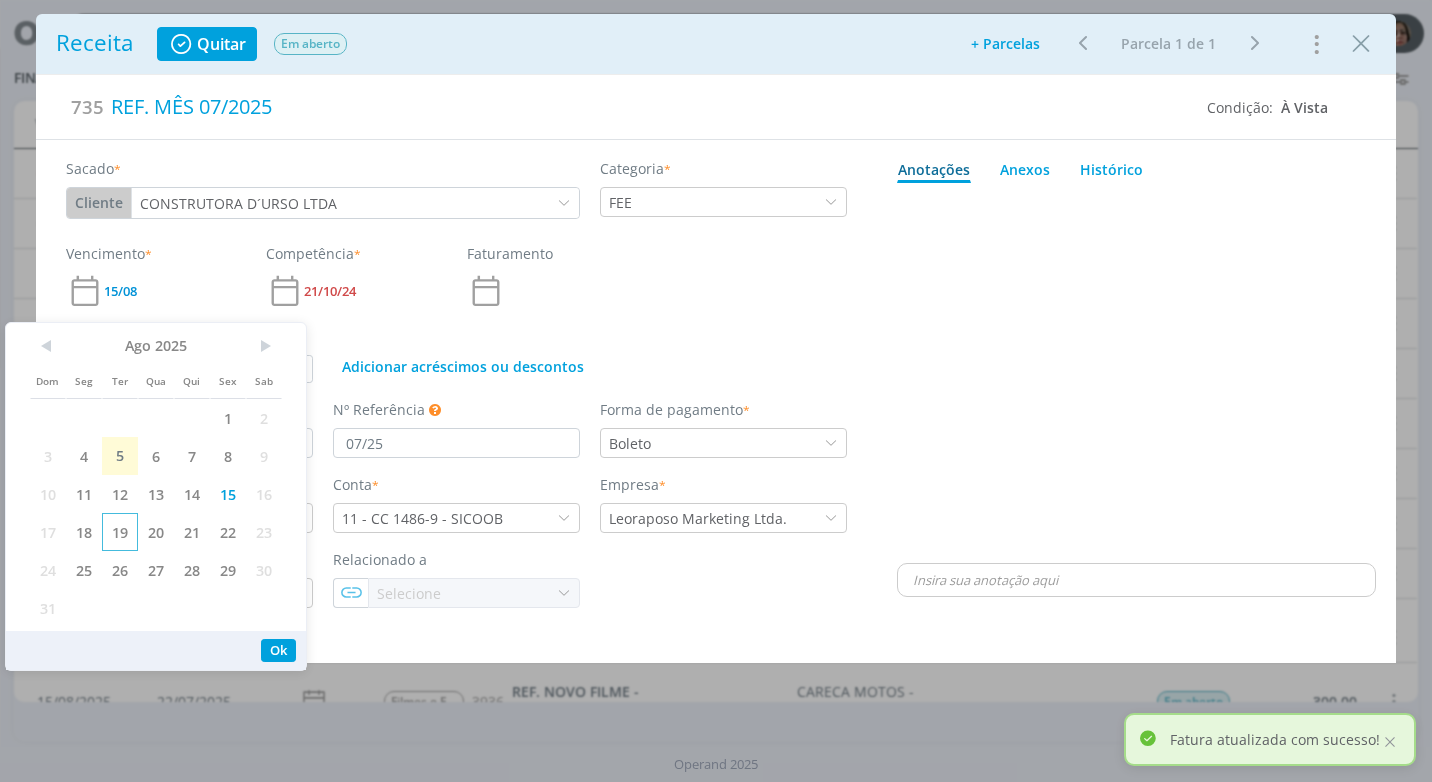 scroll, scrollTop: 0, scrollLeft: 0, axis: both 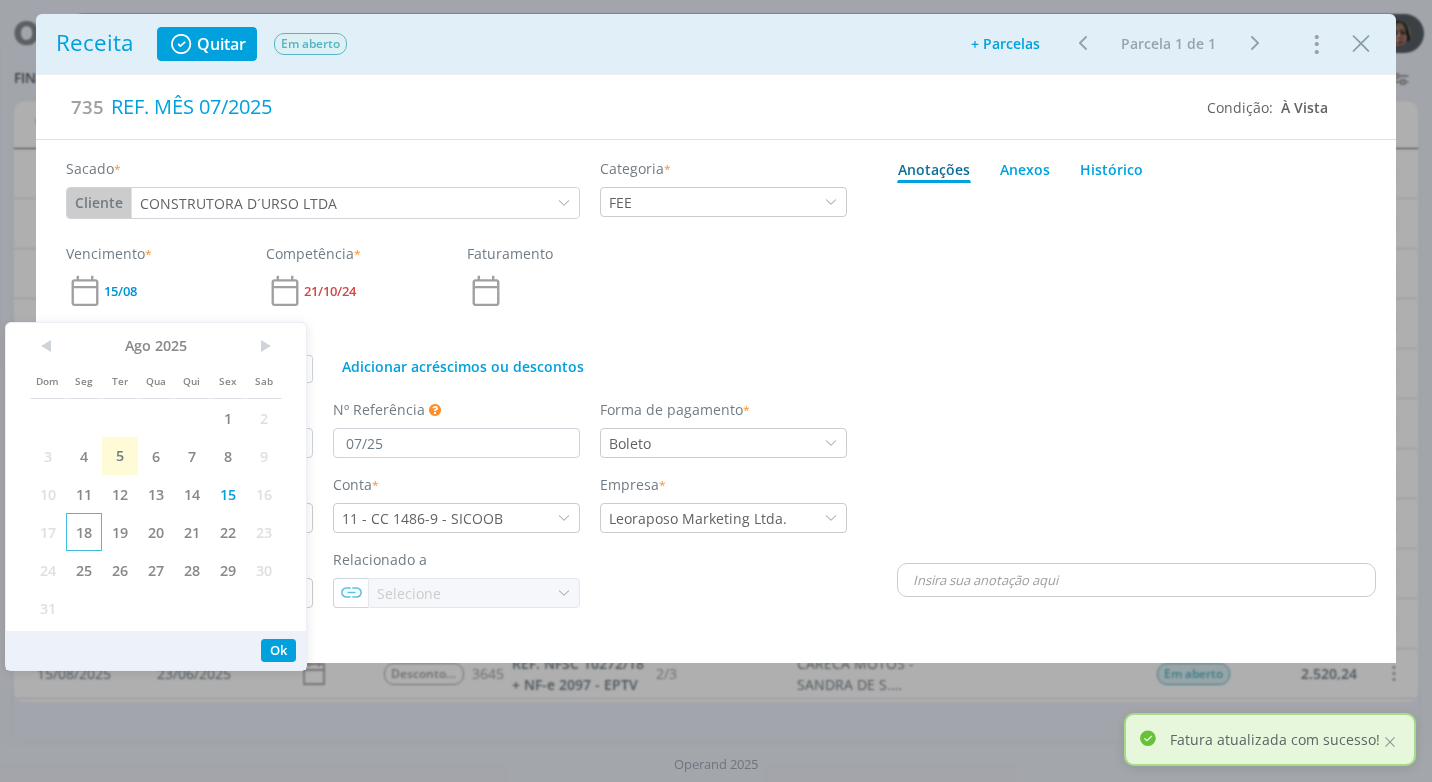 click on "18" at bounding box center [84, 532] 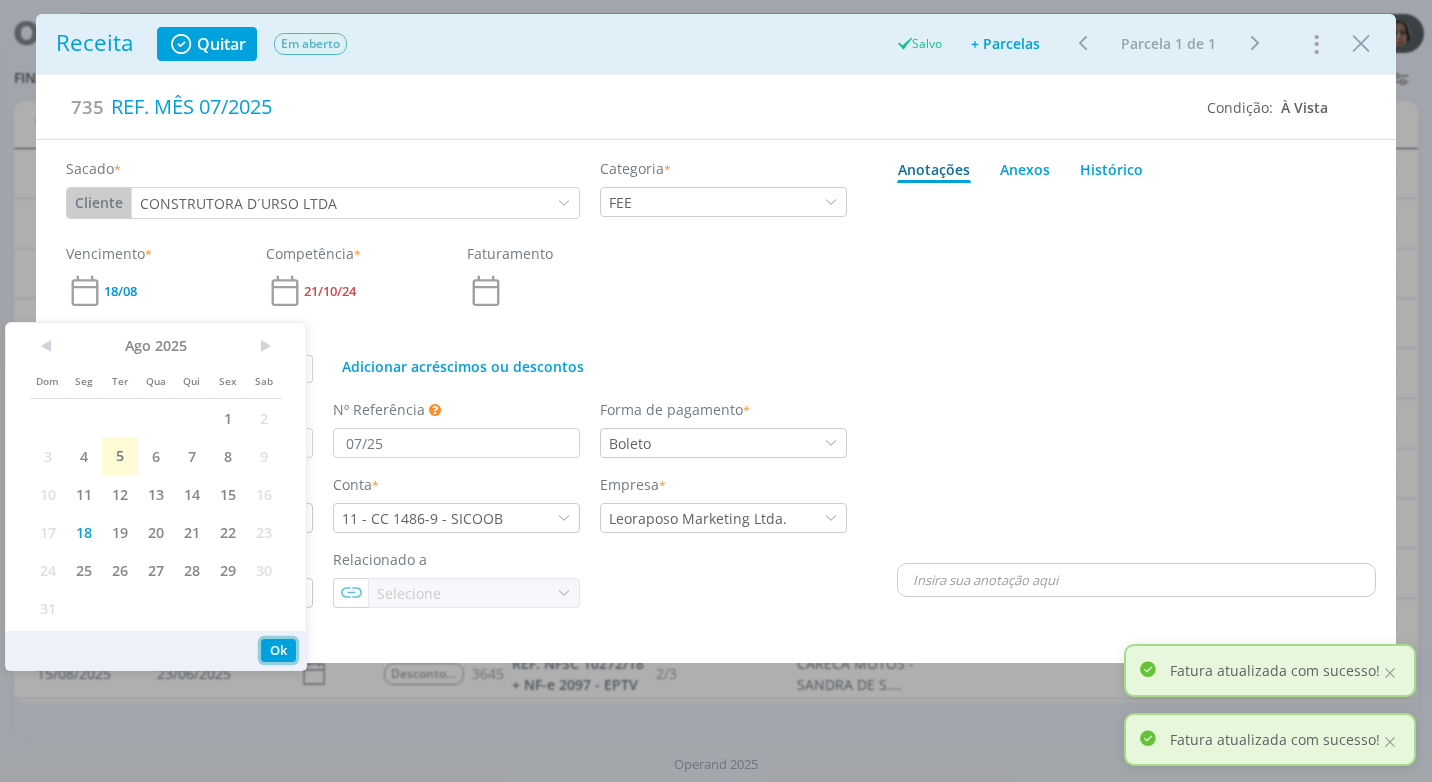 drag, startPoint x: 291, startPoint y: 651, endPoint x: 325, endPoint y: 641, distance: 35.44009 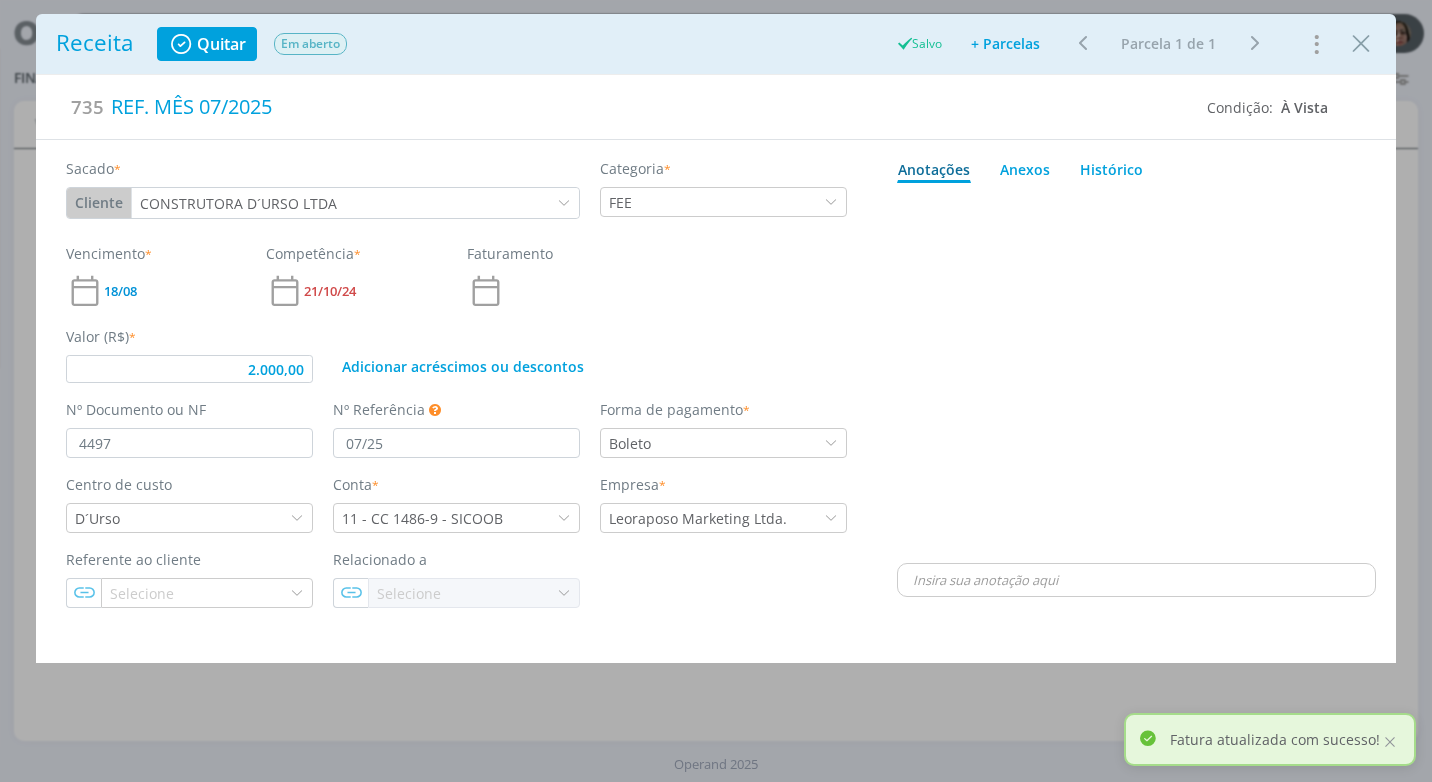 type on "2.000,00" 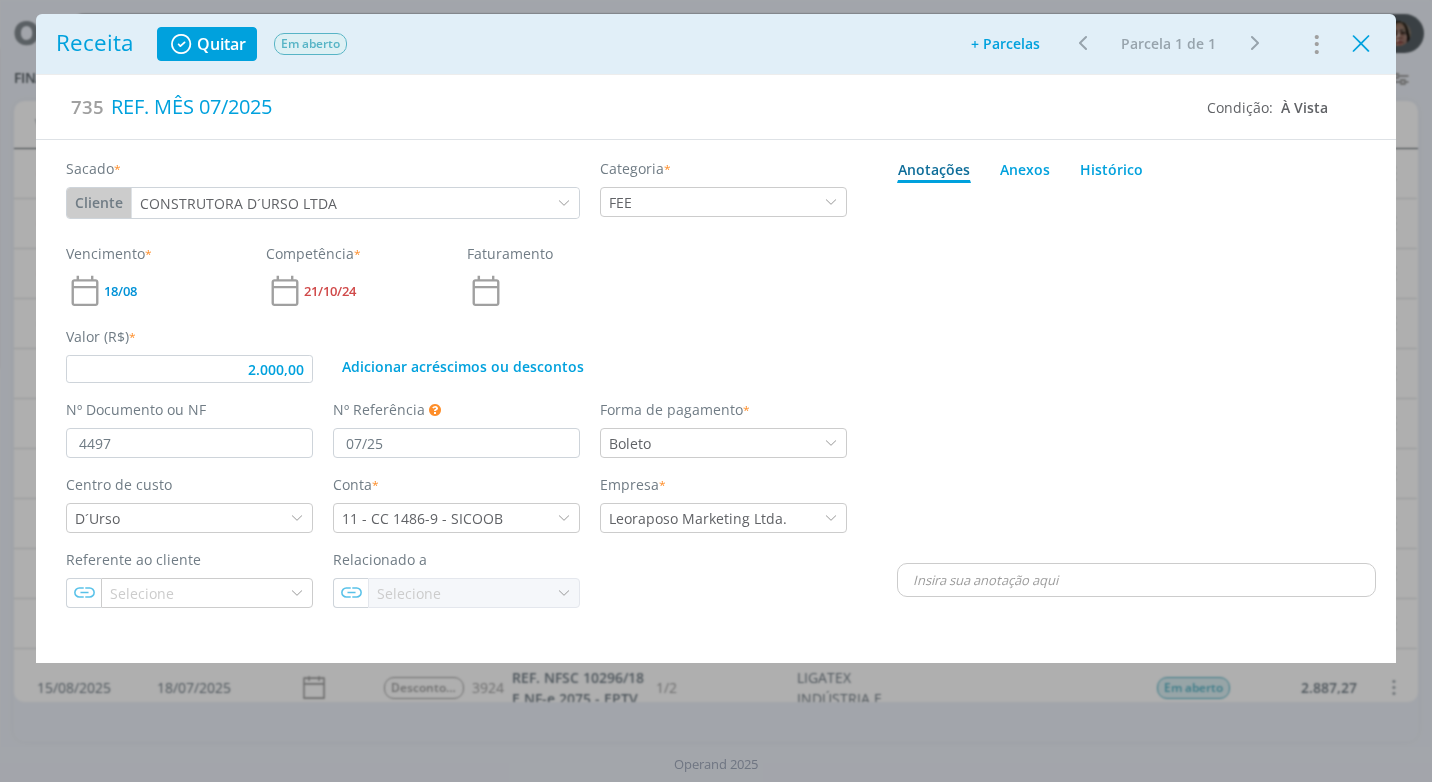 click at bounding box center (1361, 44) 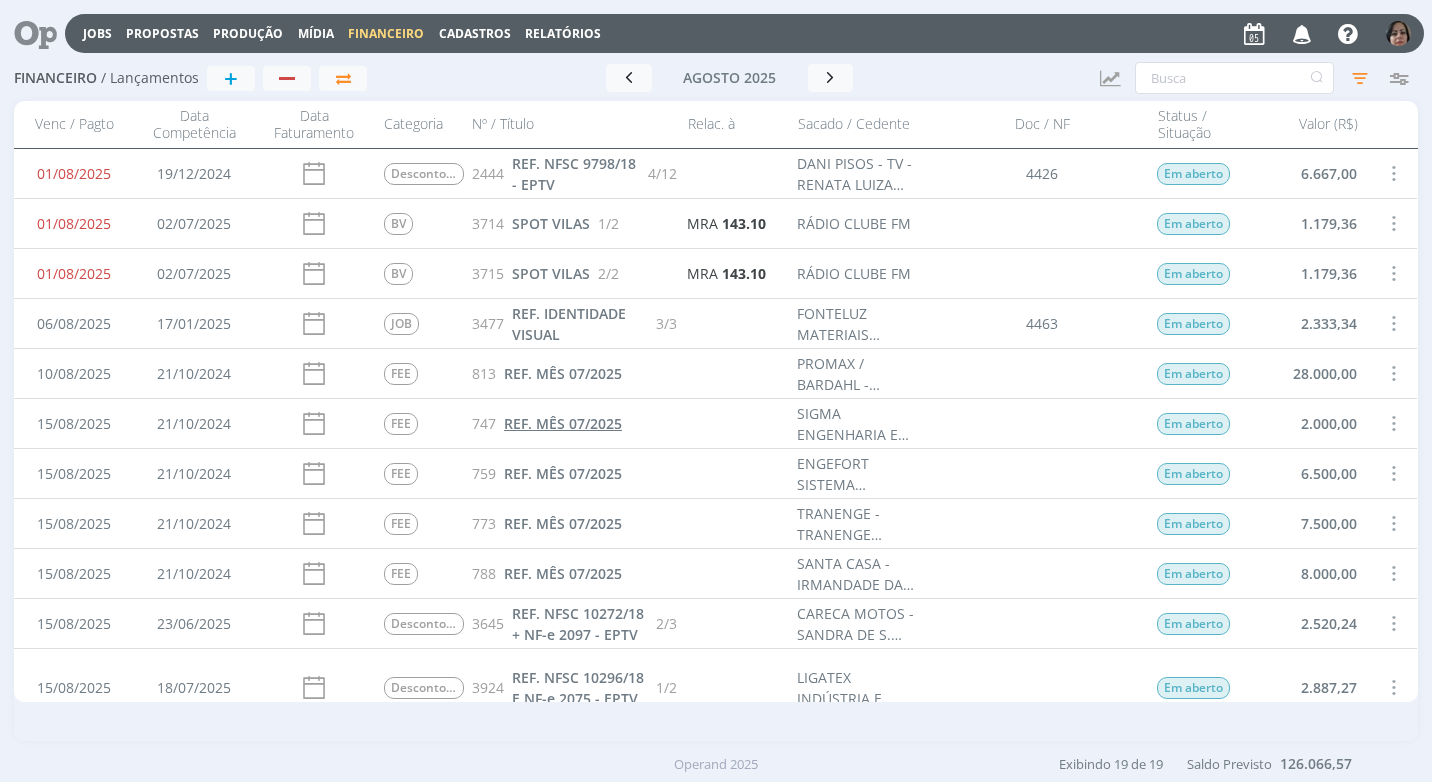 click on "REF. MÊS 07/2025" at bounding box center [563, 423] 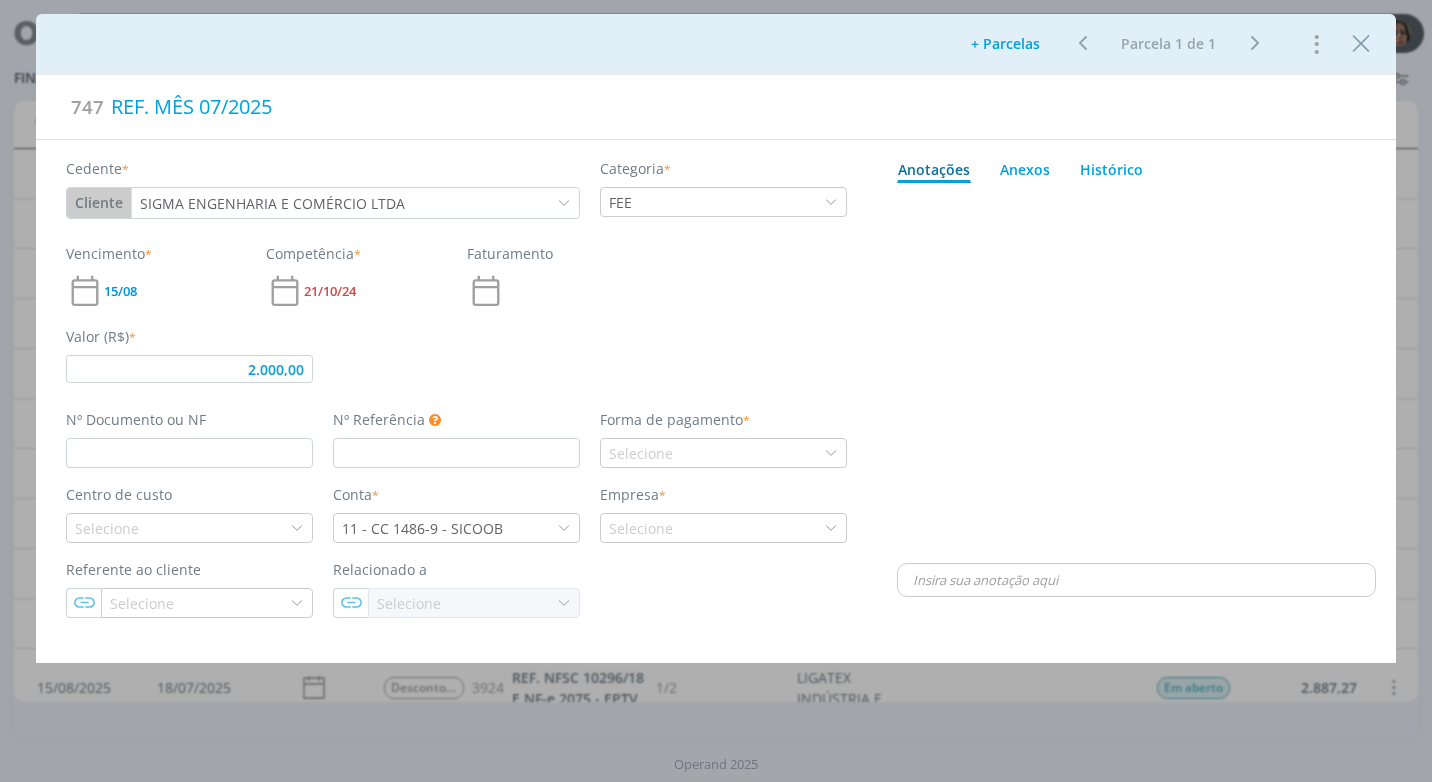type on "2.000,00" 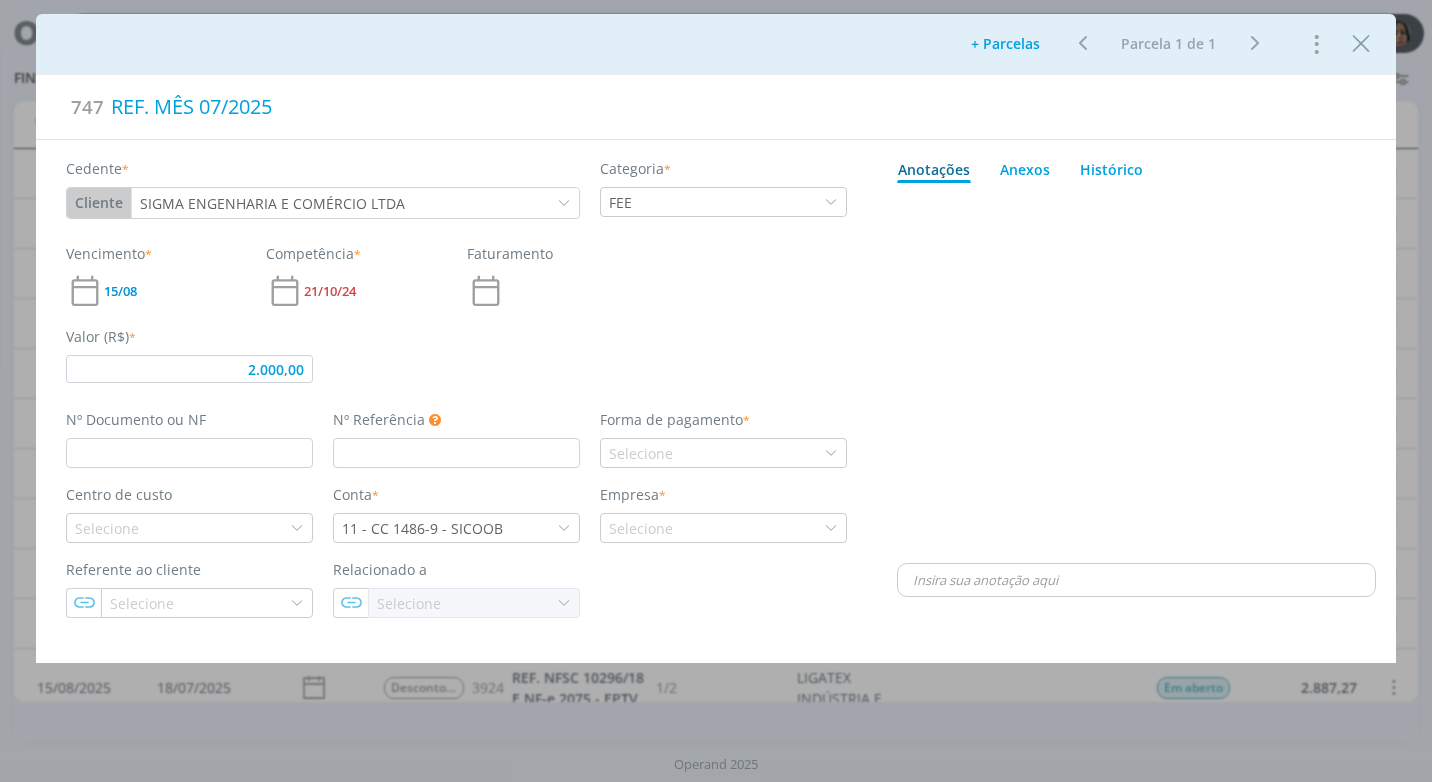 type on "07/25" 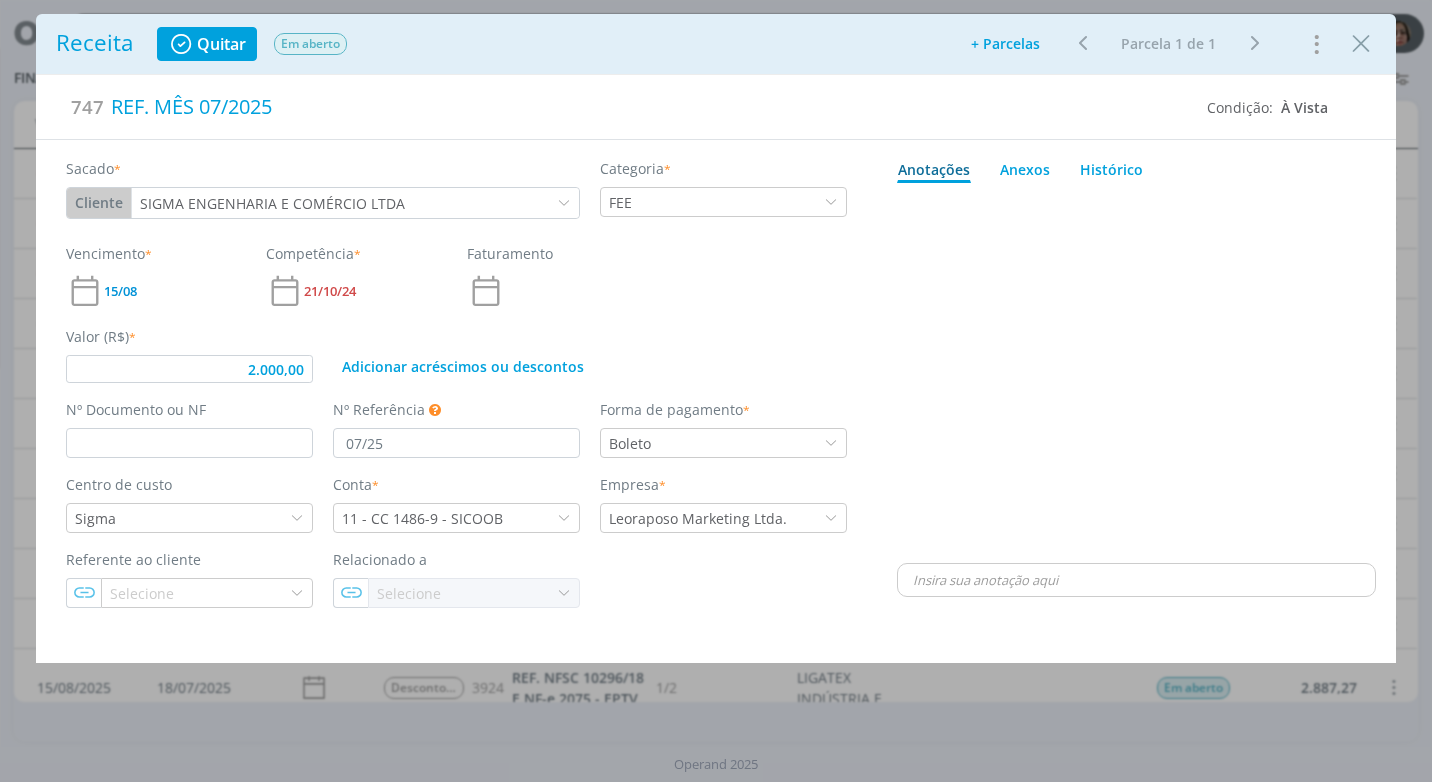 type on "2.000,00" 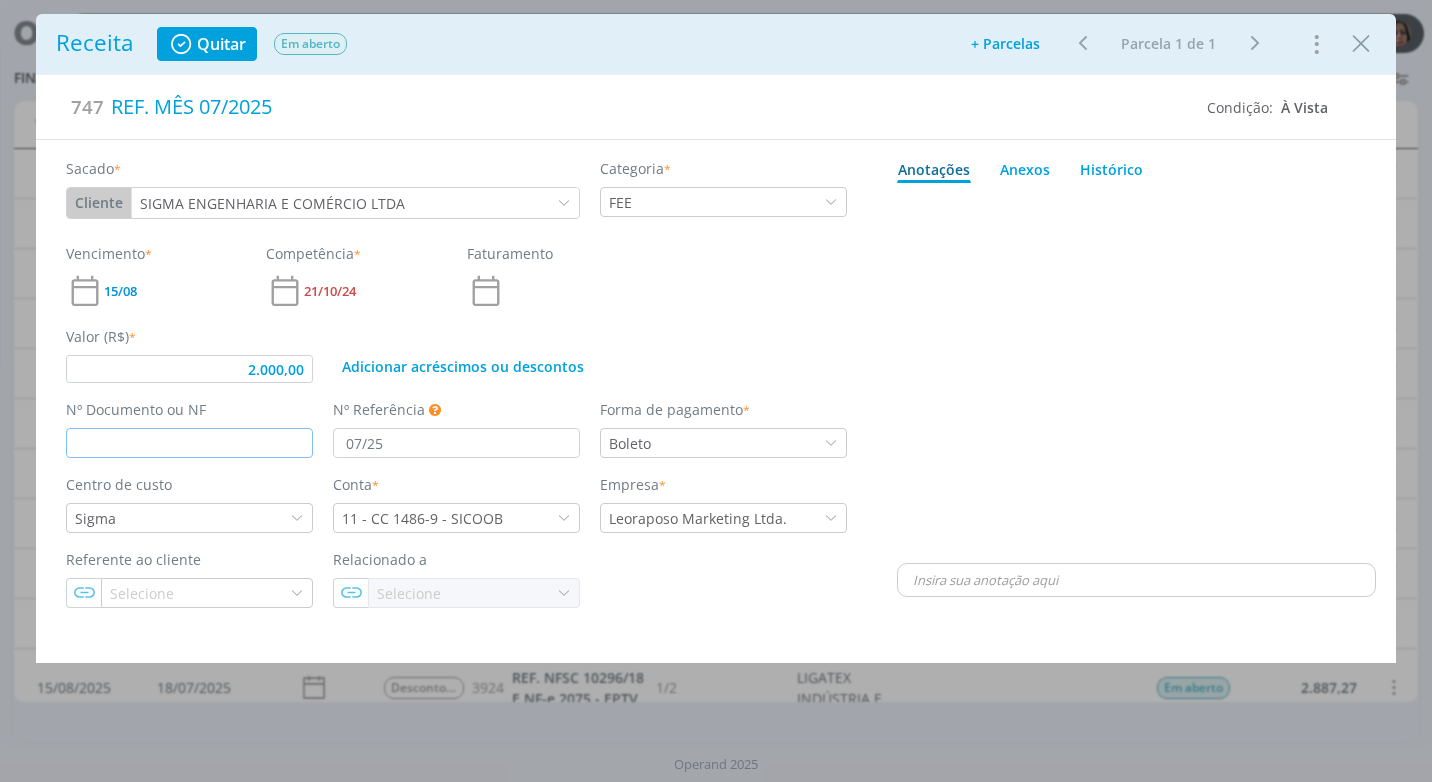 click at bounding box center (189, 443) 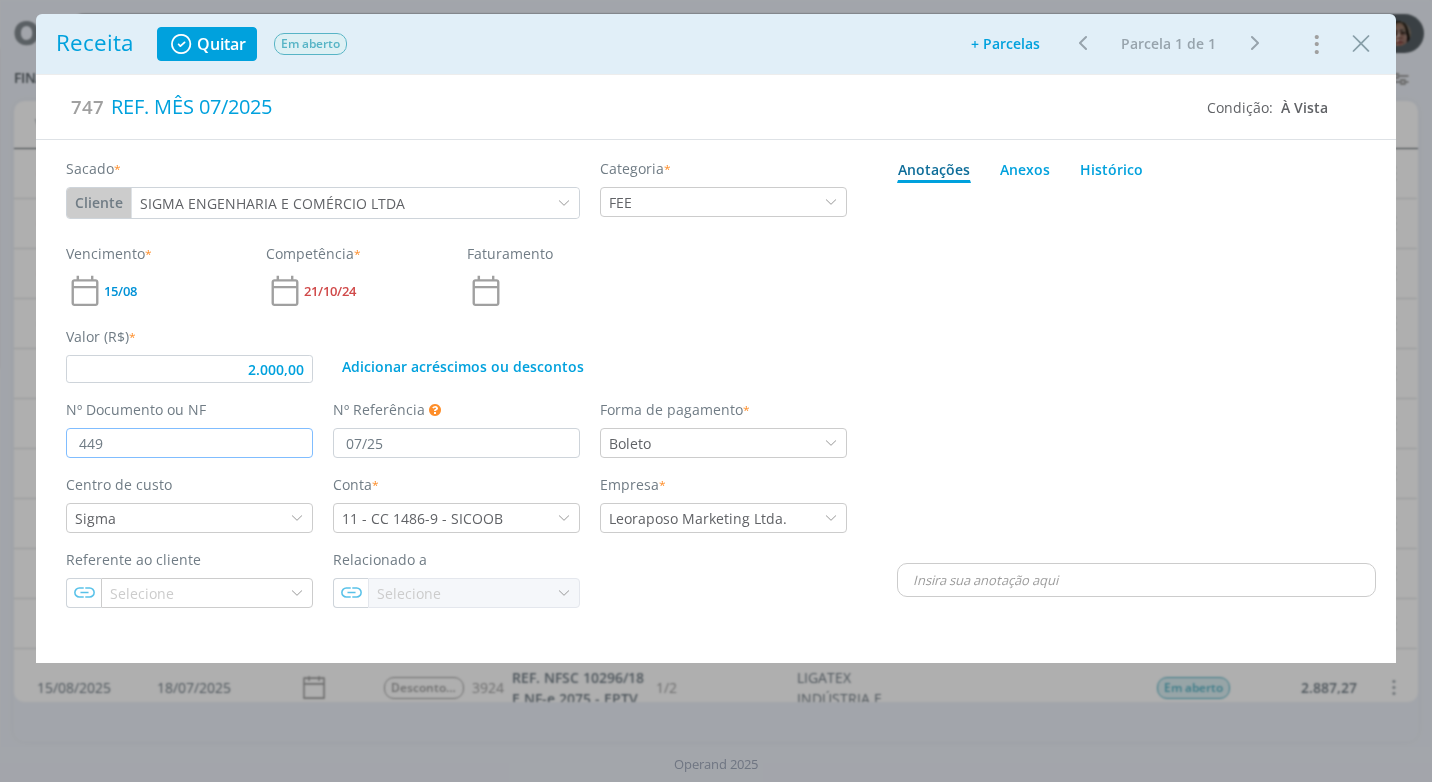 type on "4498" 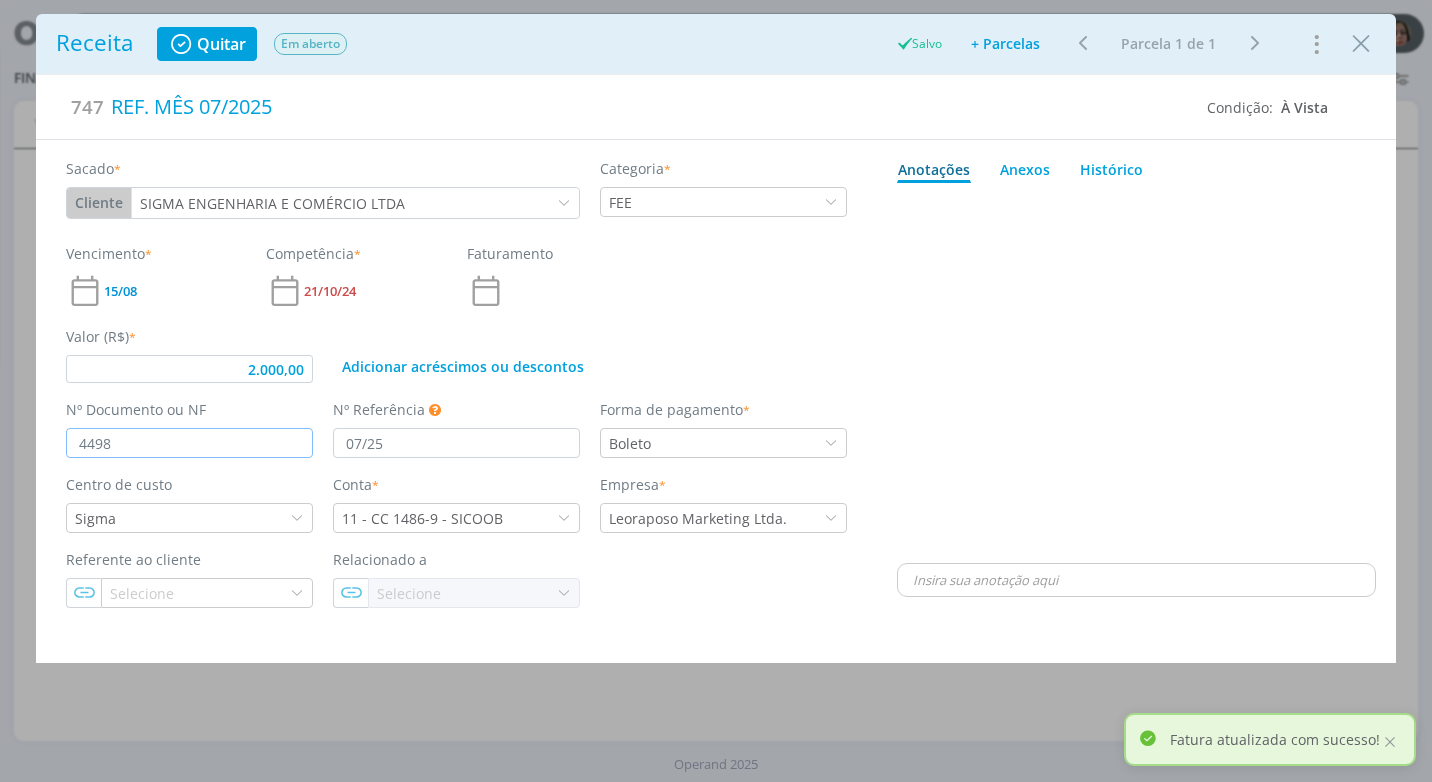 type on "2.000,00" 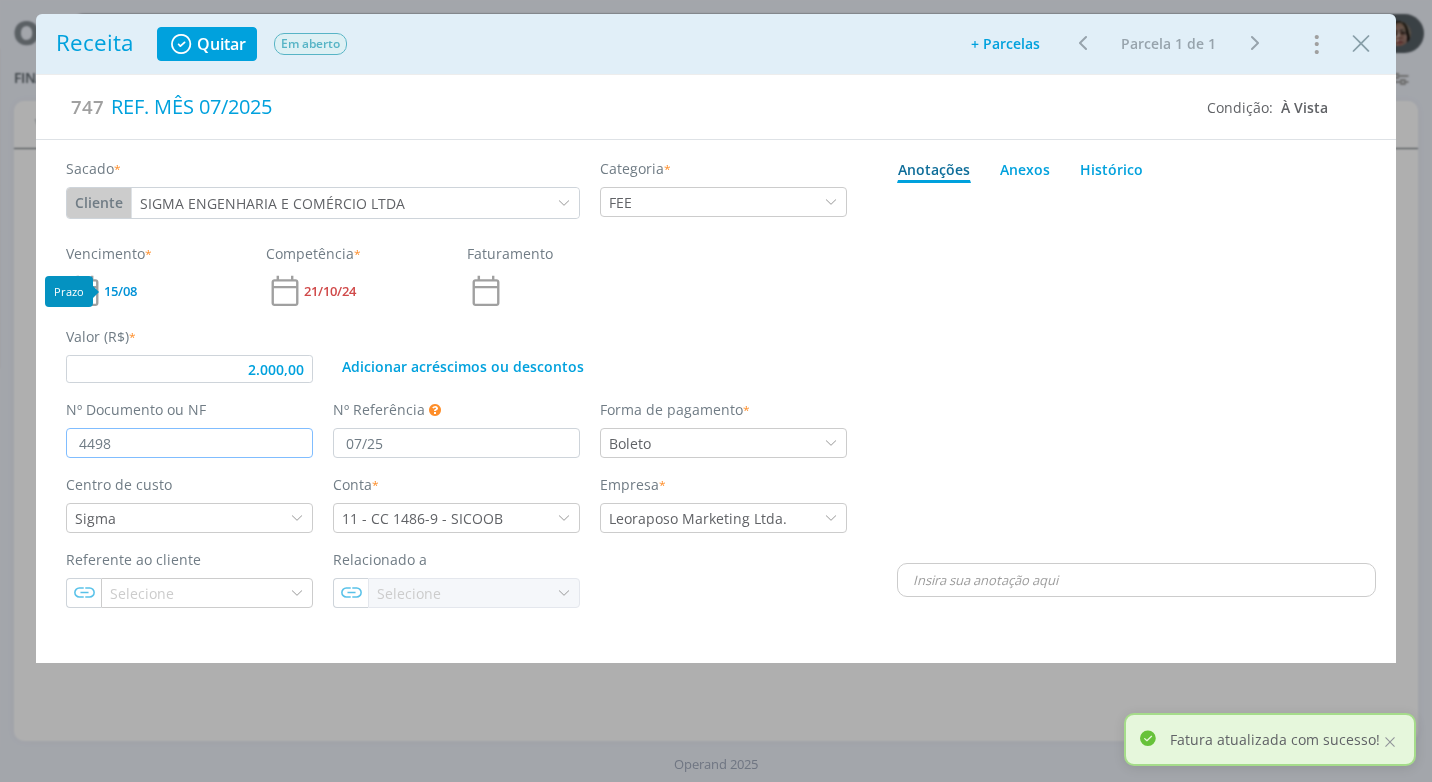 type on "4498" 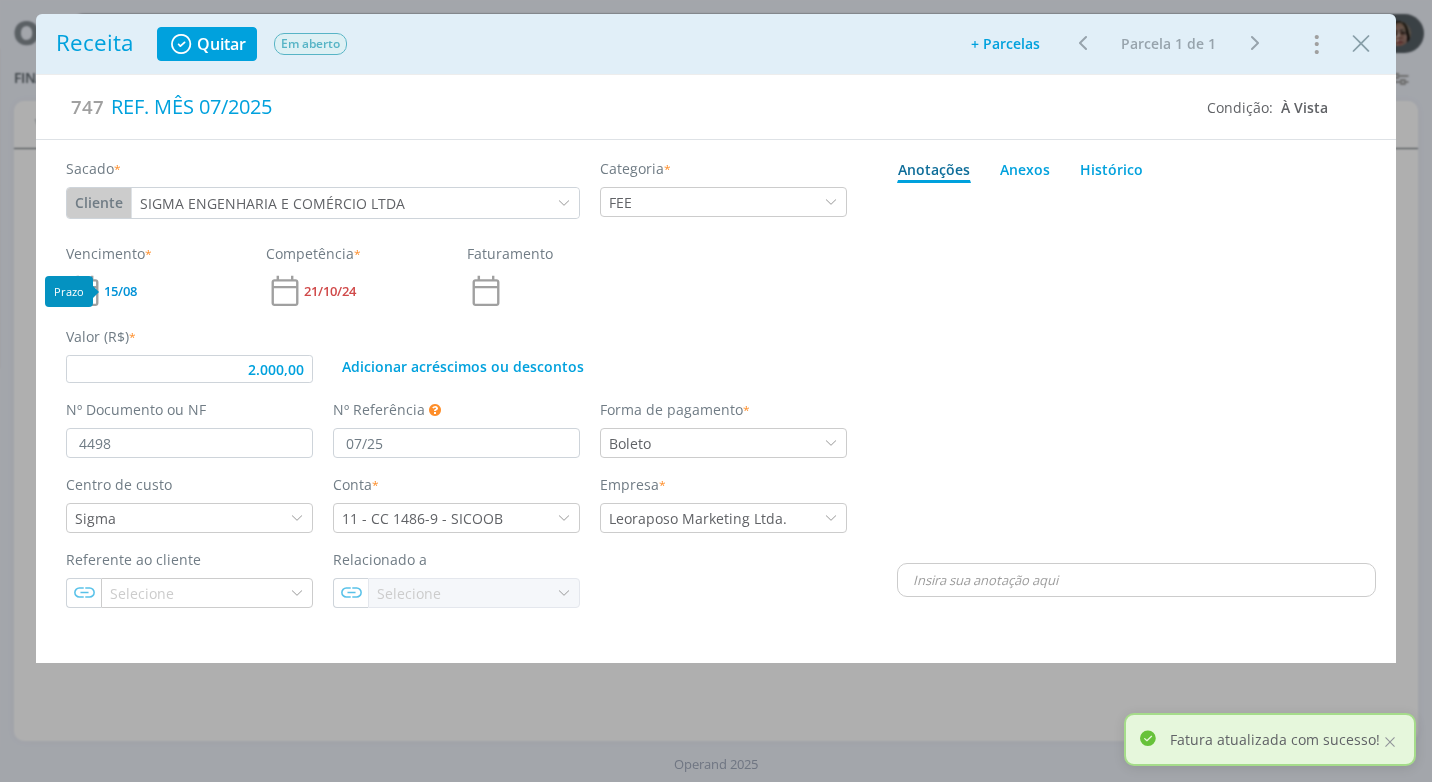 click on "15/08" at bounding box center [120, 291] 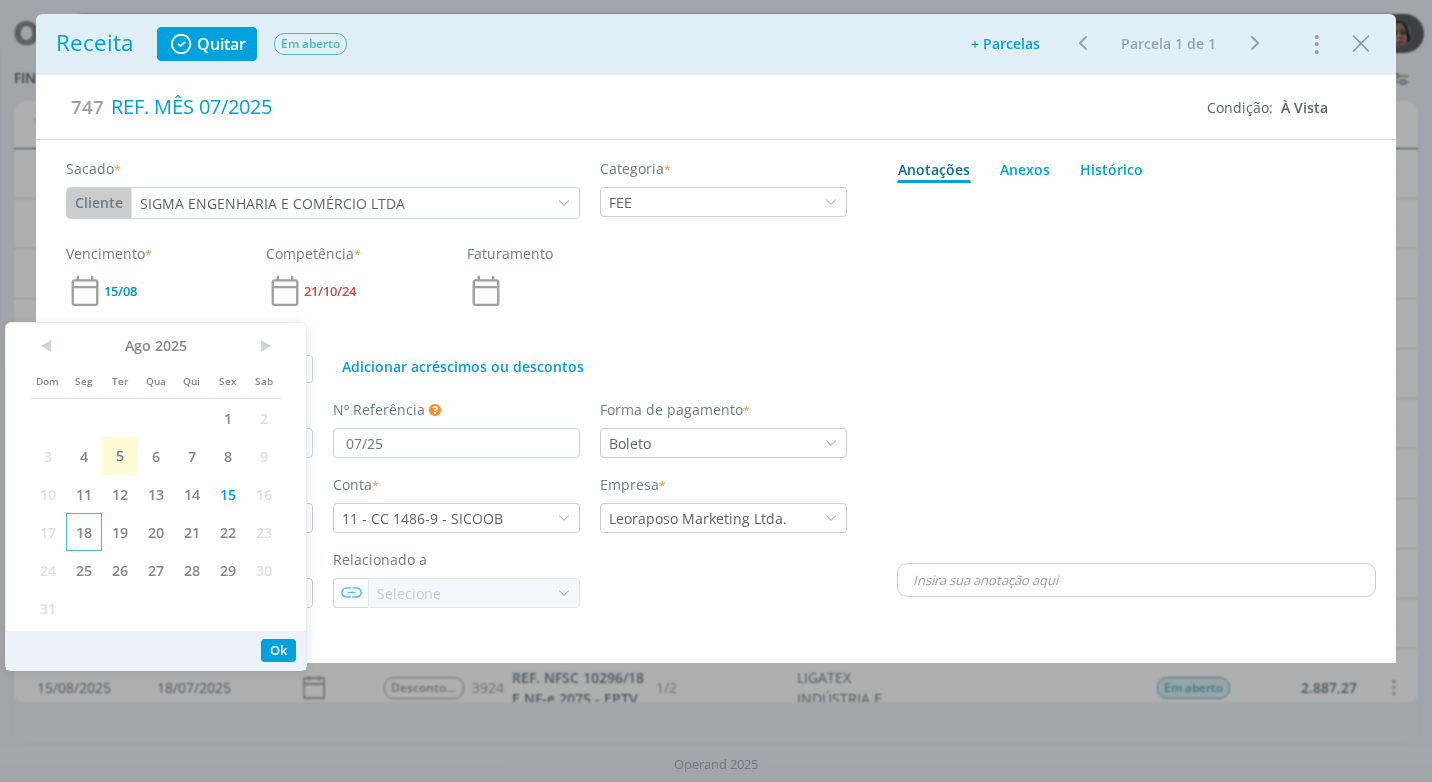 click on "18" at bounding box center [84, 532] 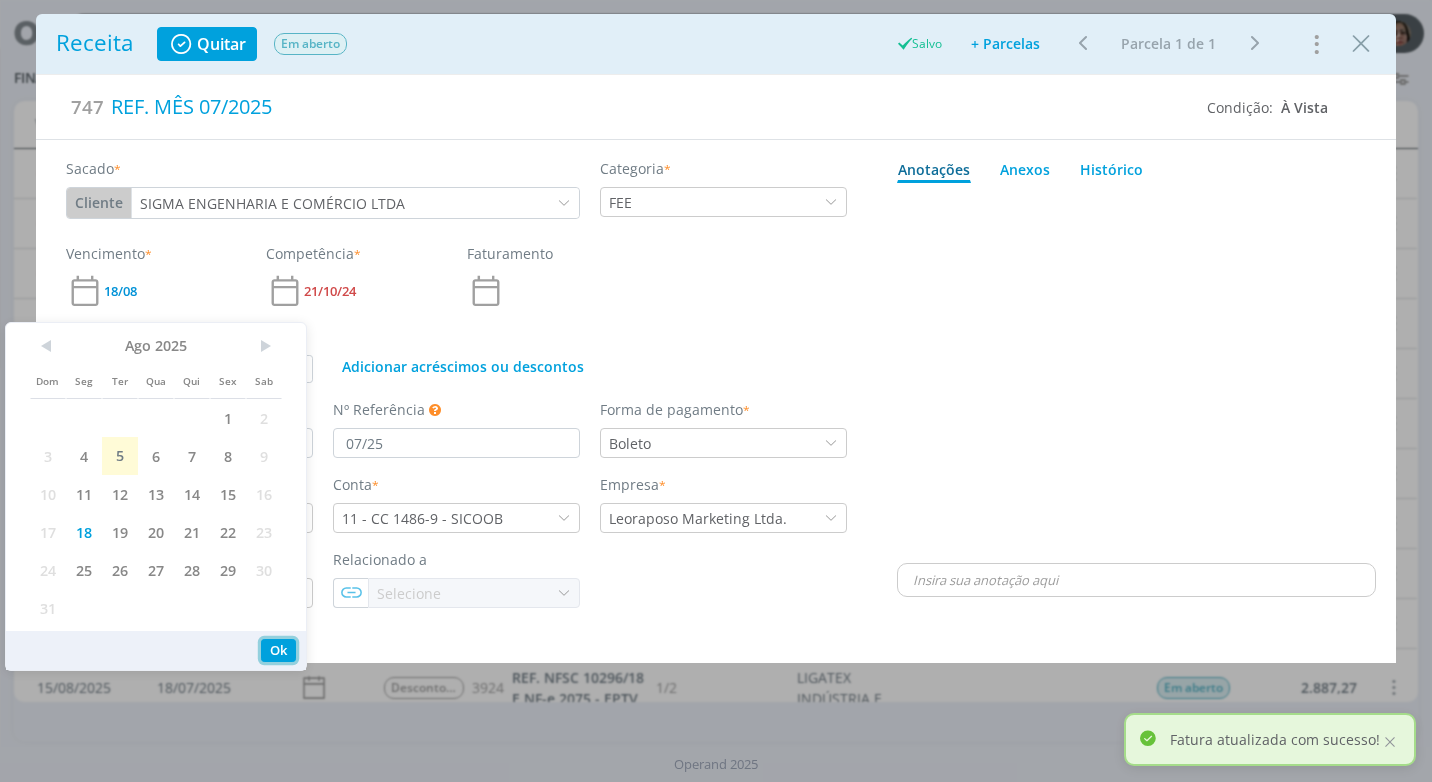 click on "Ok" at bounding box center (278, 650) 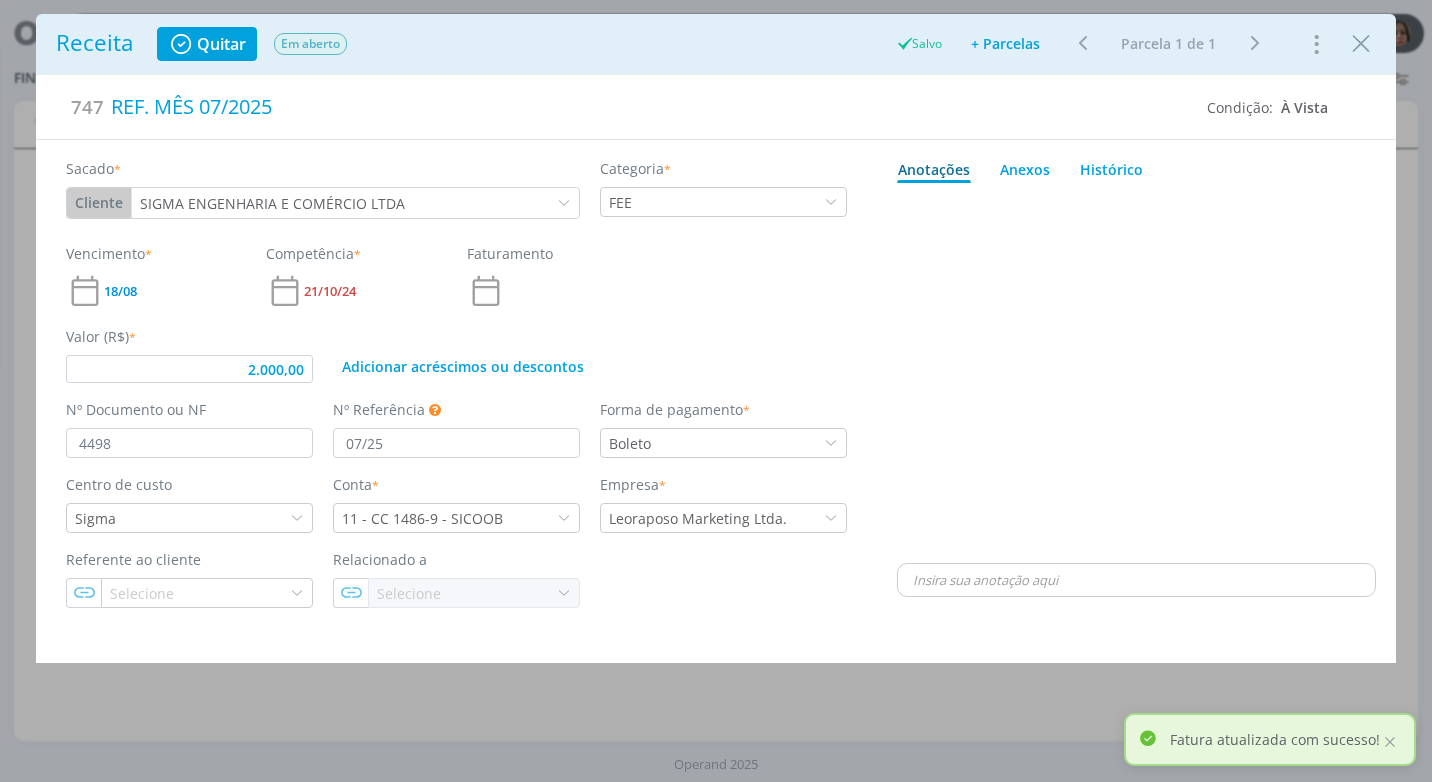 type on "2.000,00" 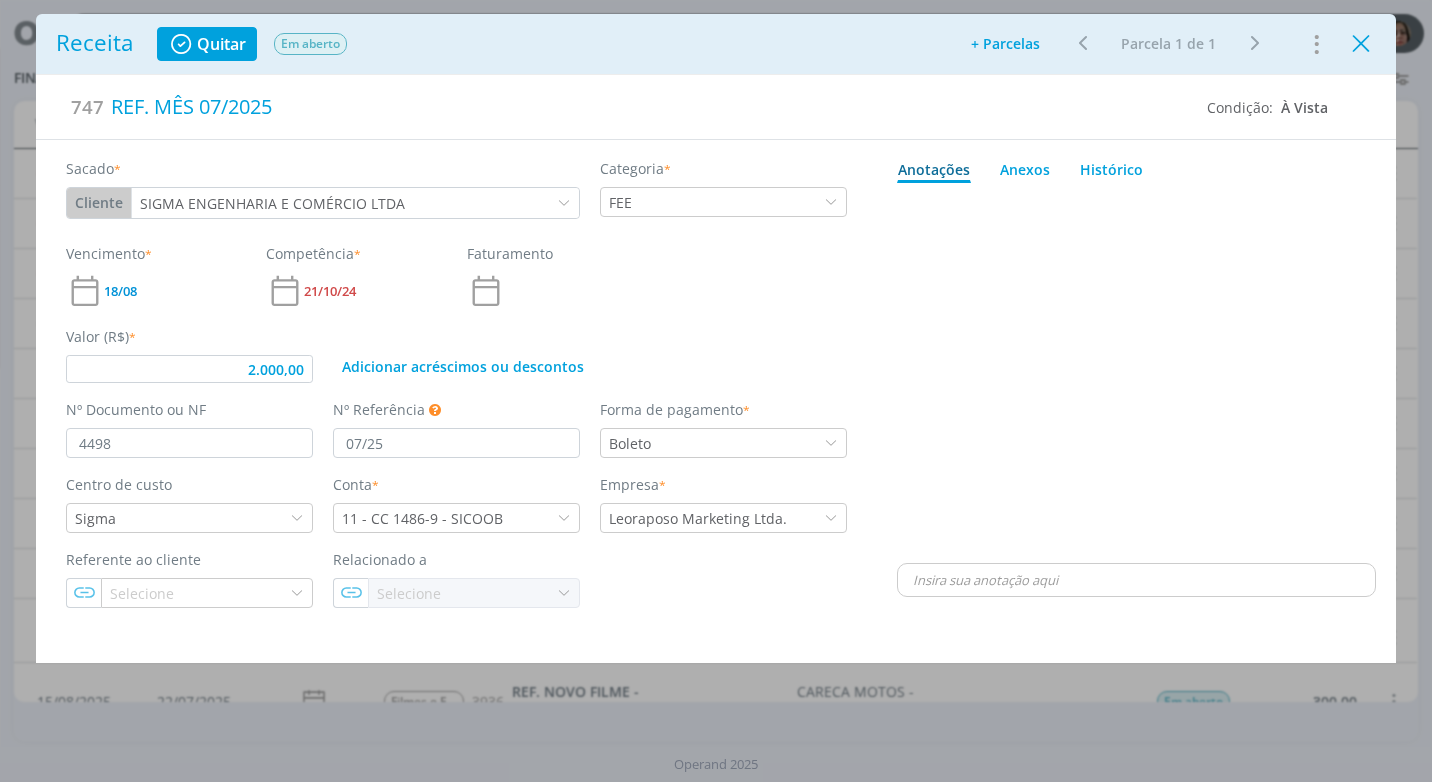 click at bounding box center [1361, 44] 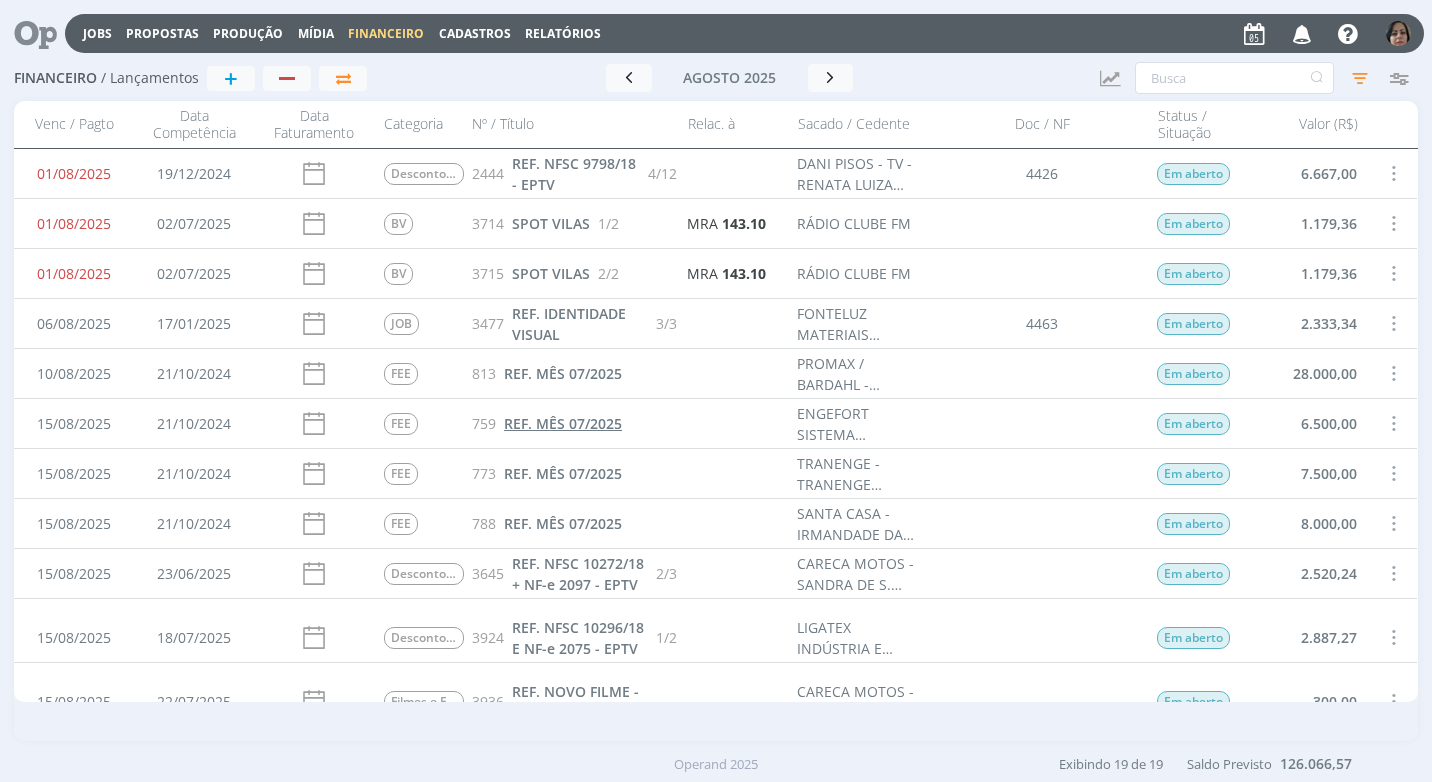 click on "REF. MÊS 07/2025" at bounding box center (563, 423) 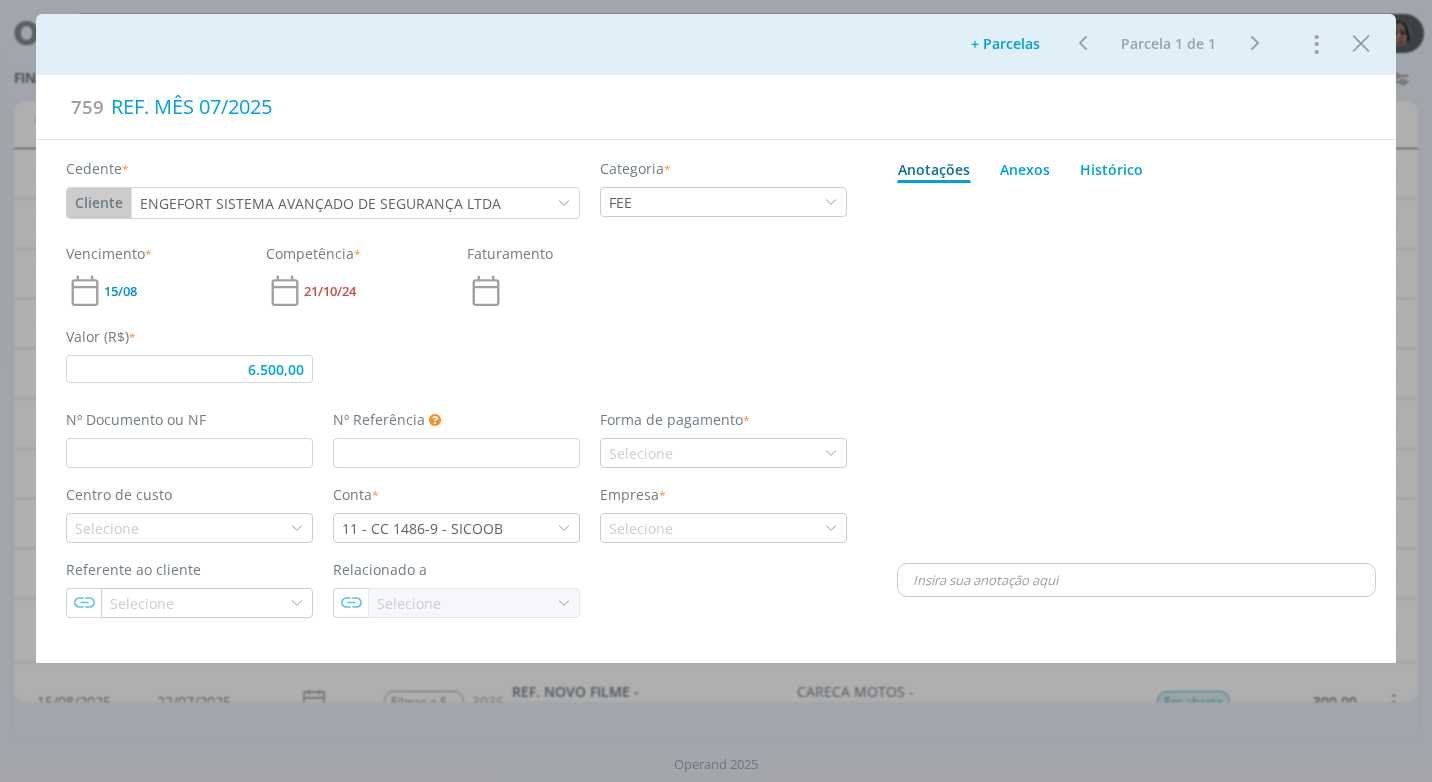 type on "6.500,00" 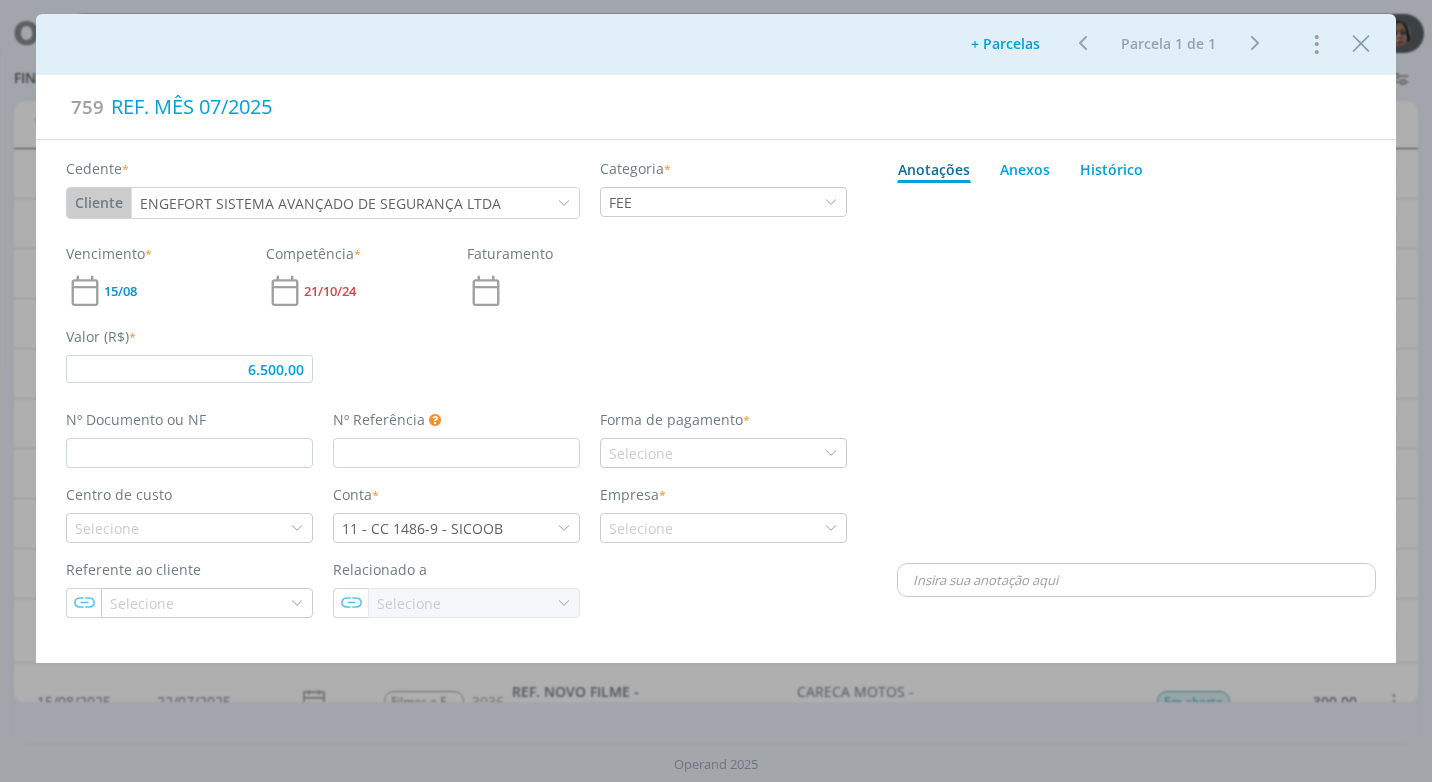 type on "07/25" 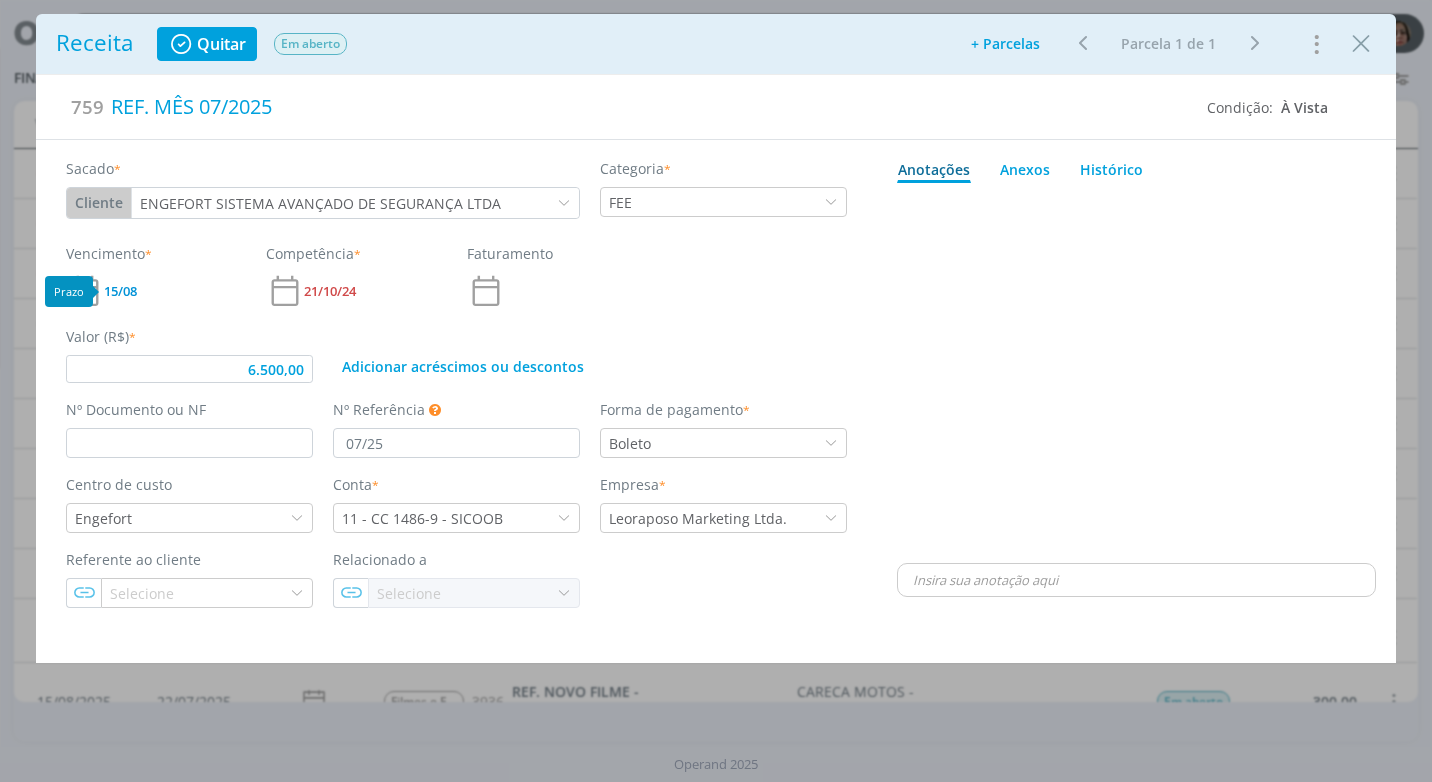 click on "15/08" at bounding box center (120, 291) 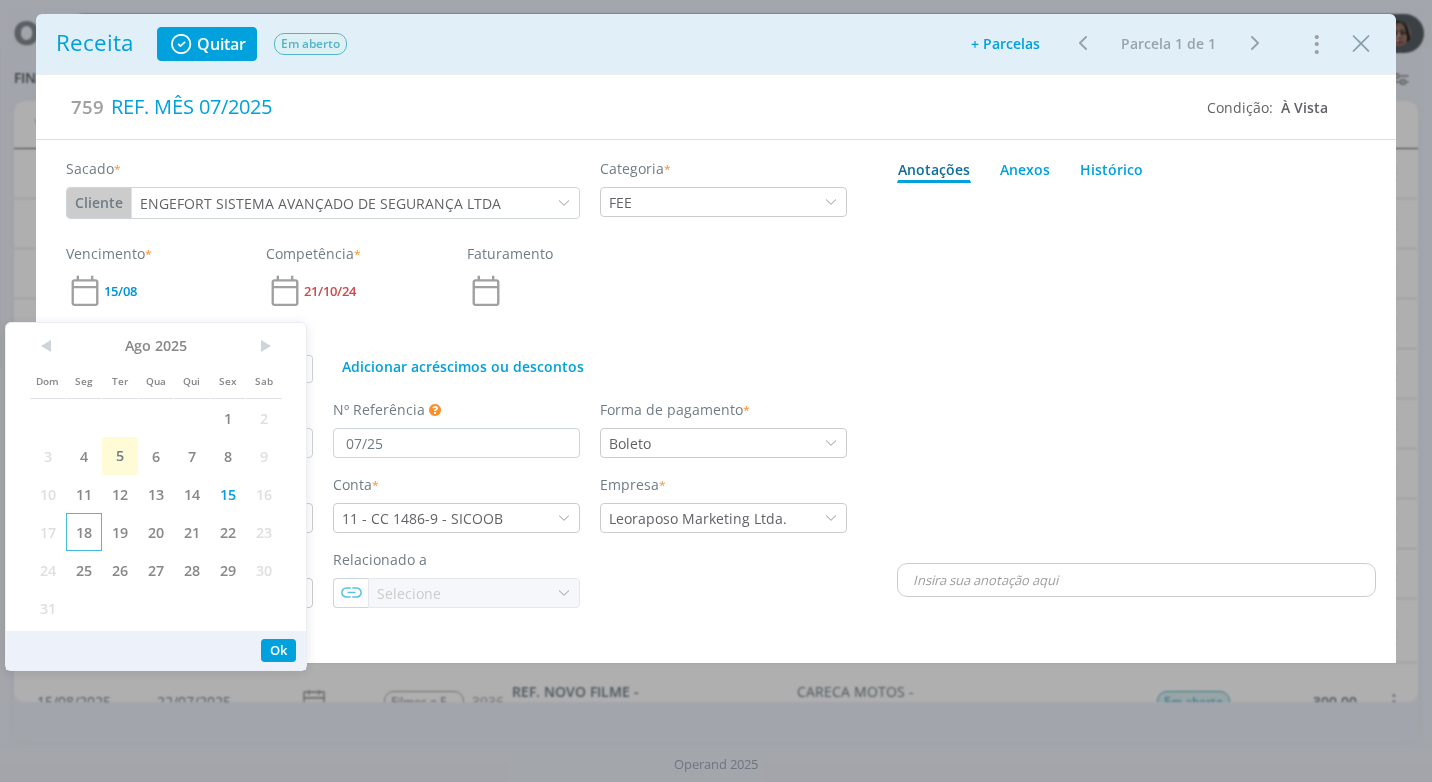 click on "18" at bounding box center (84, 532) 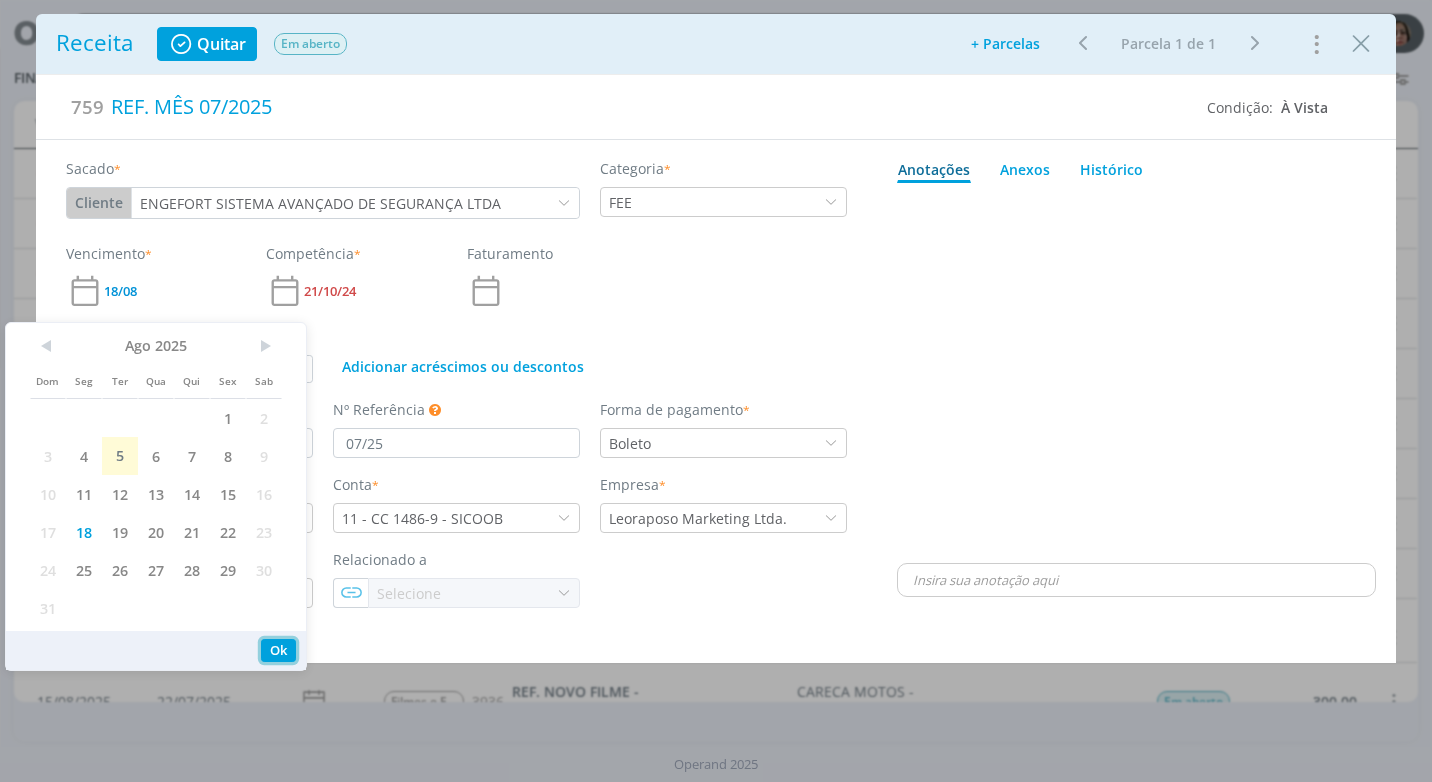 drag, startPoint x: 275, startPoint y: 648, endPoint x: 234, endPoint y: 616, distance: 52.009613 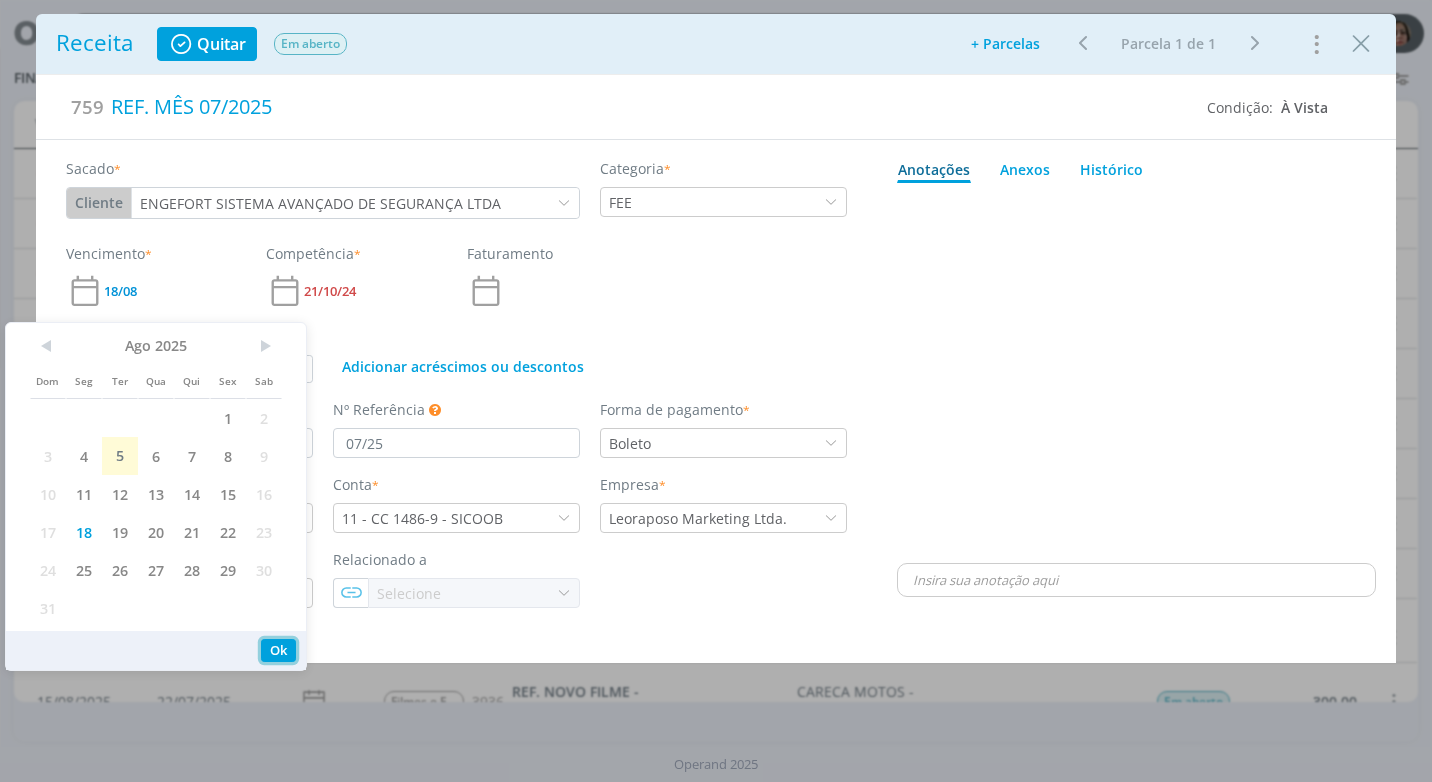 click on "Ok" at bounding box center [278, 650] 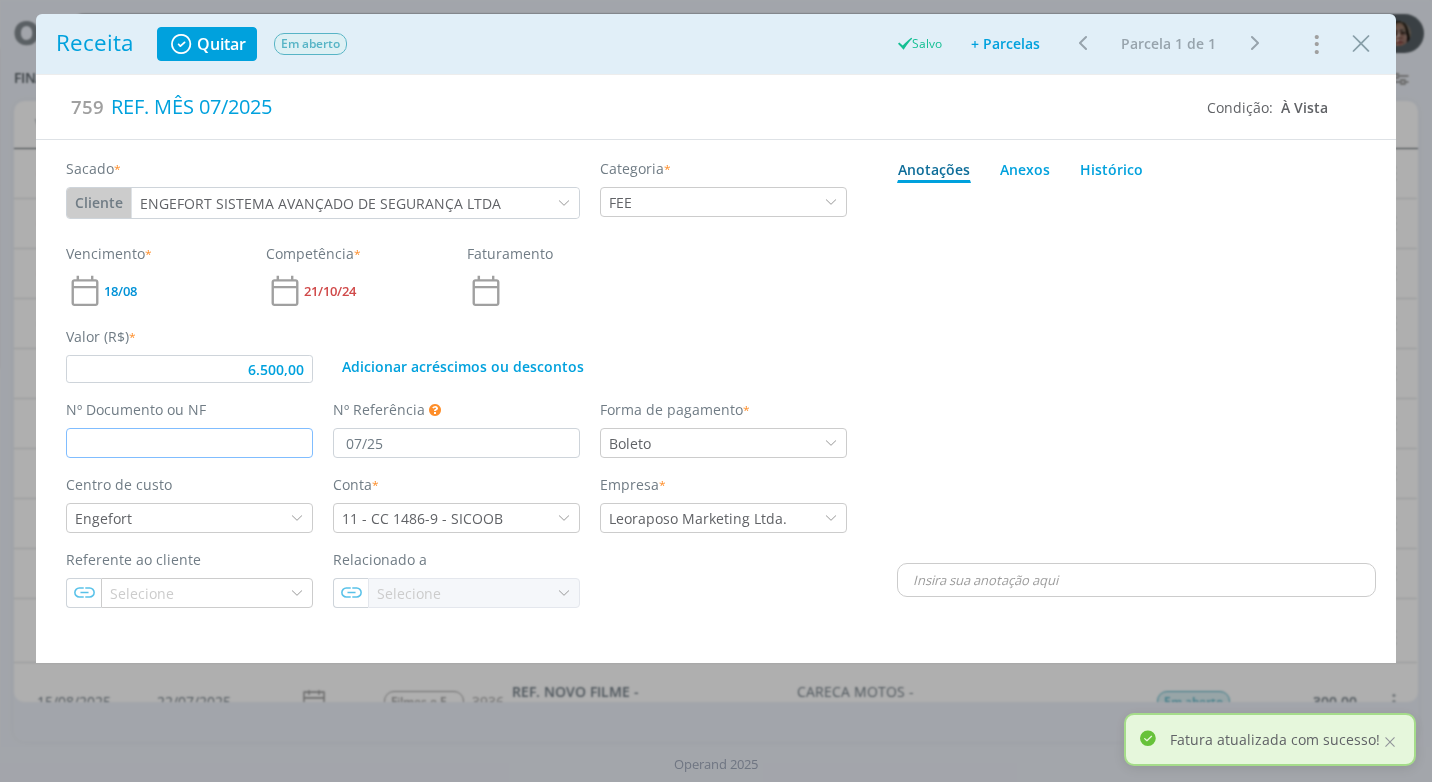 click at bounding box center (189, 443) 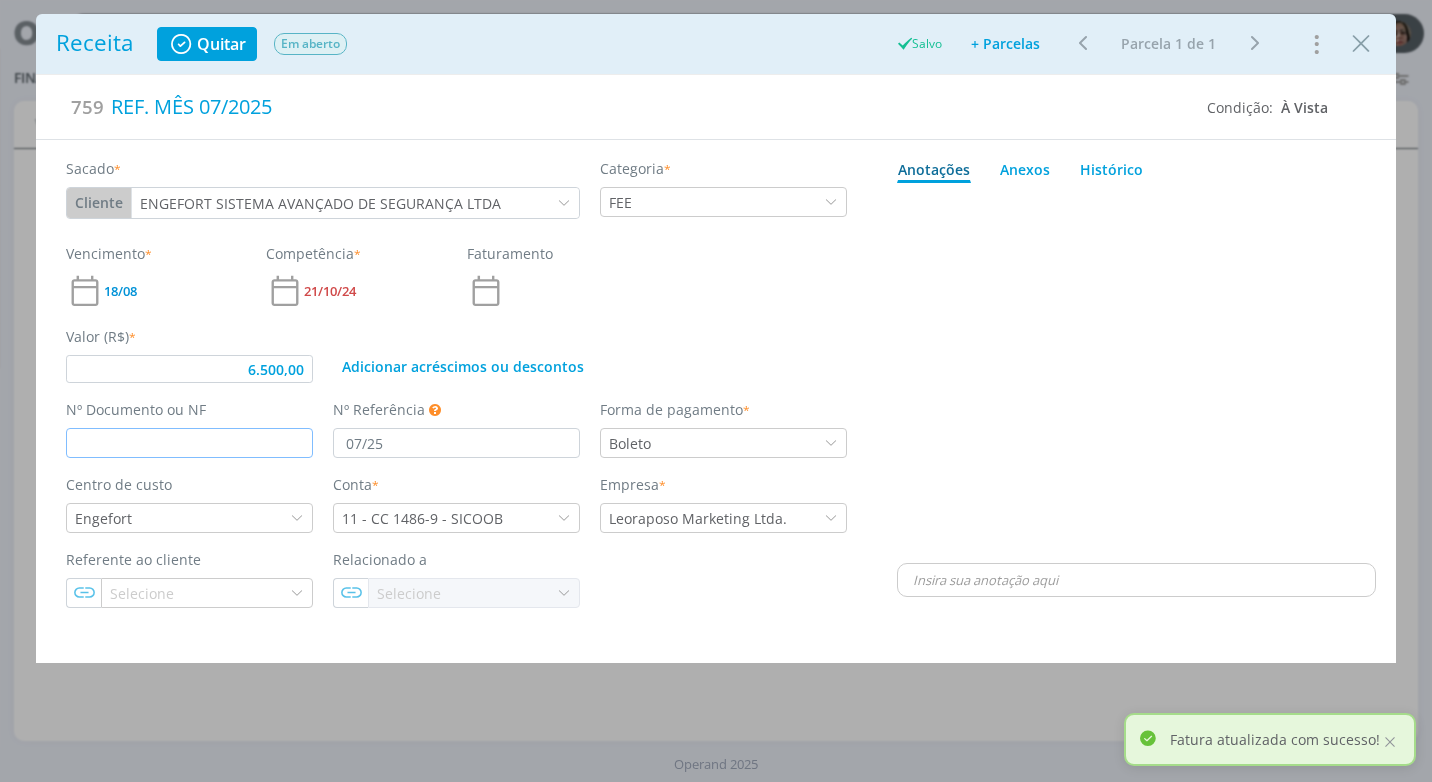 type on "6.500,00" 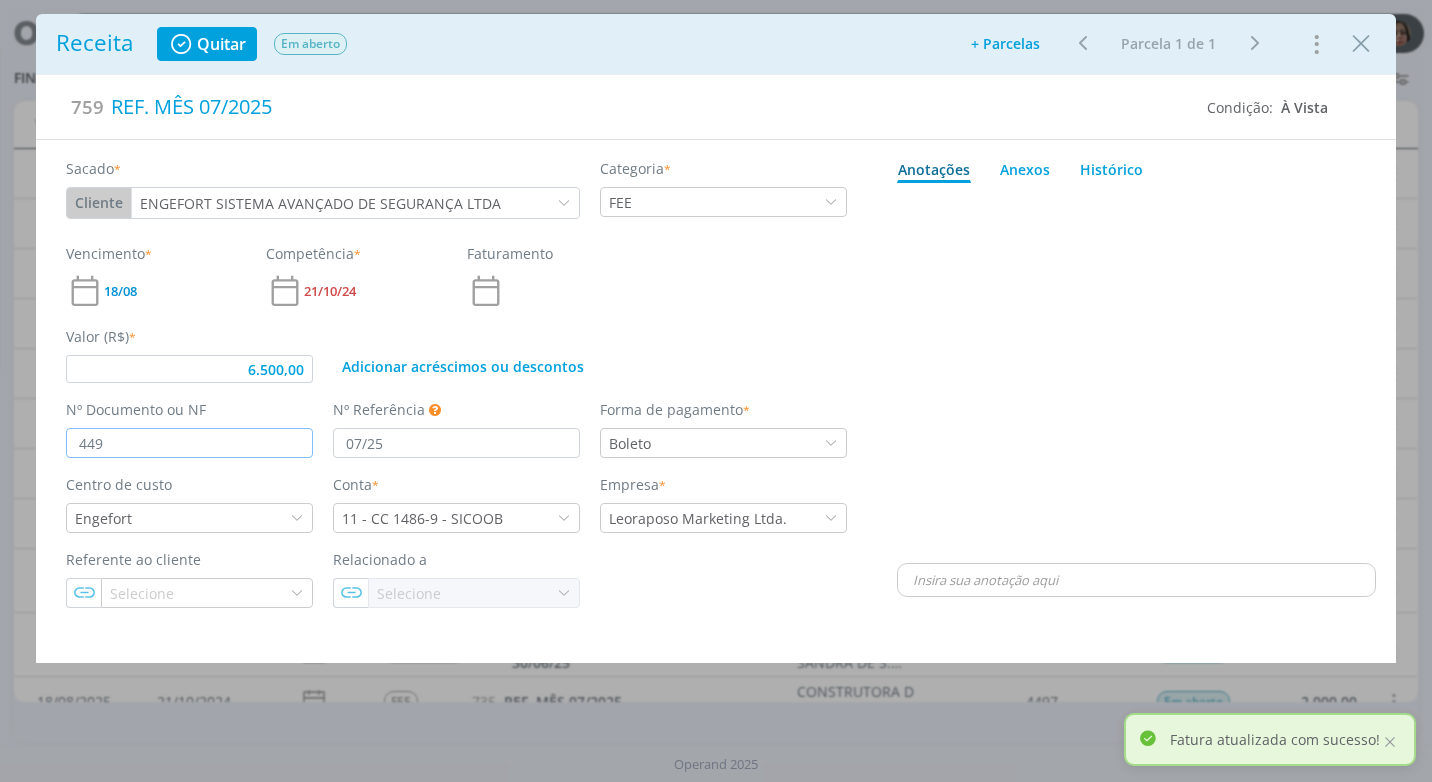 type on "4499" 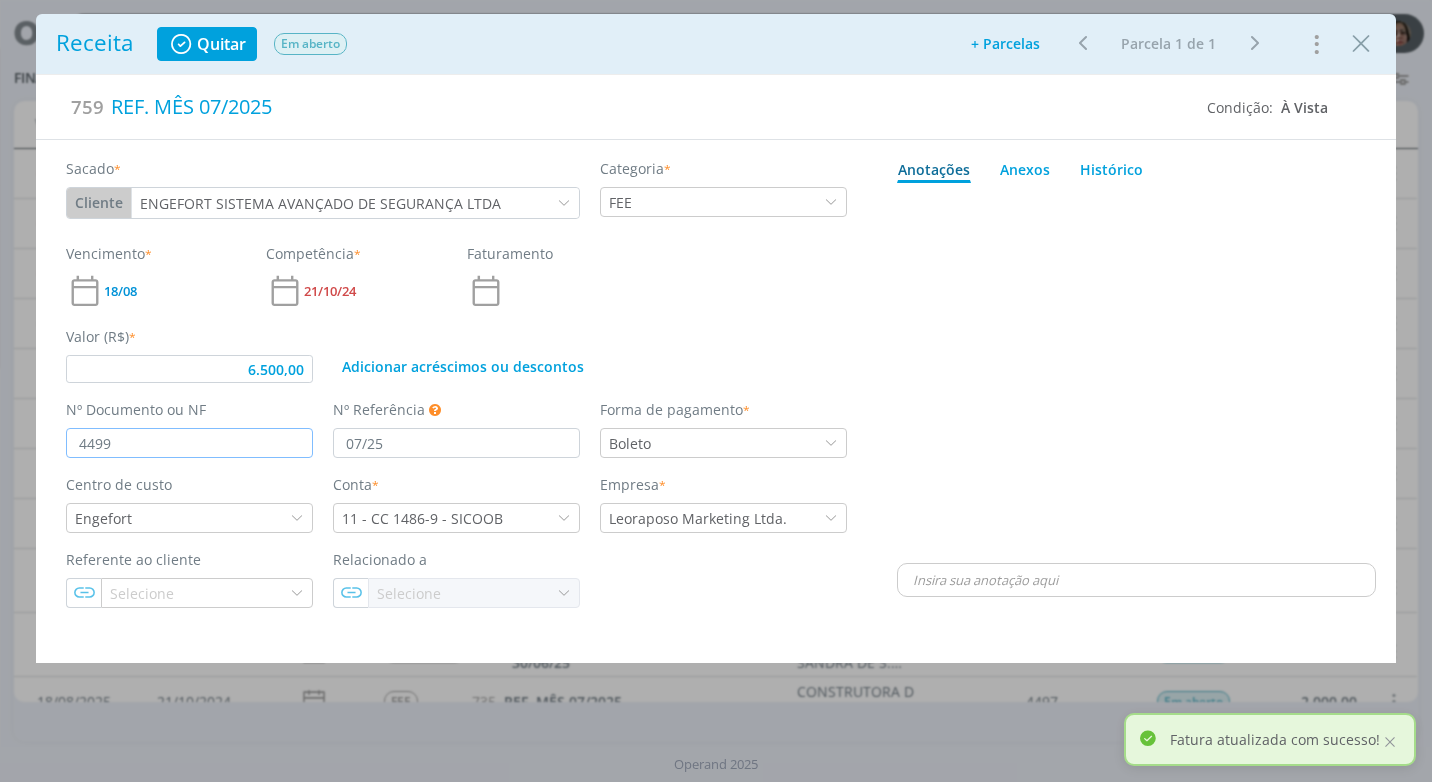 type on "6.500,00" 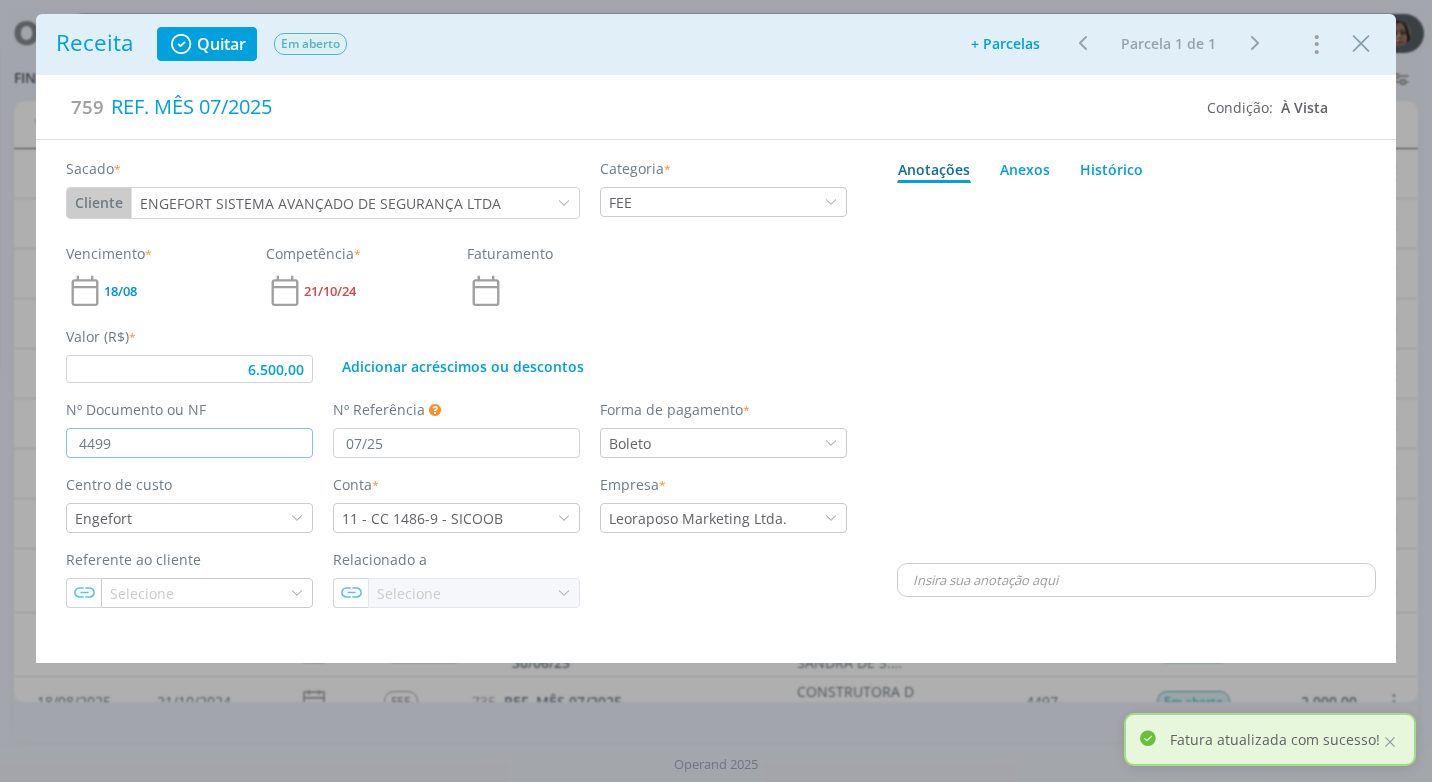 type on "4499" 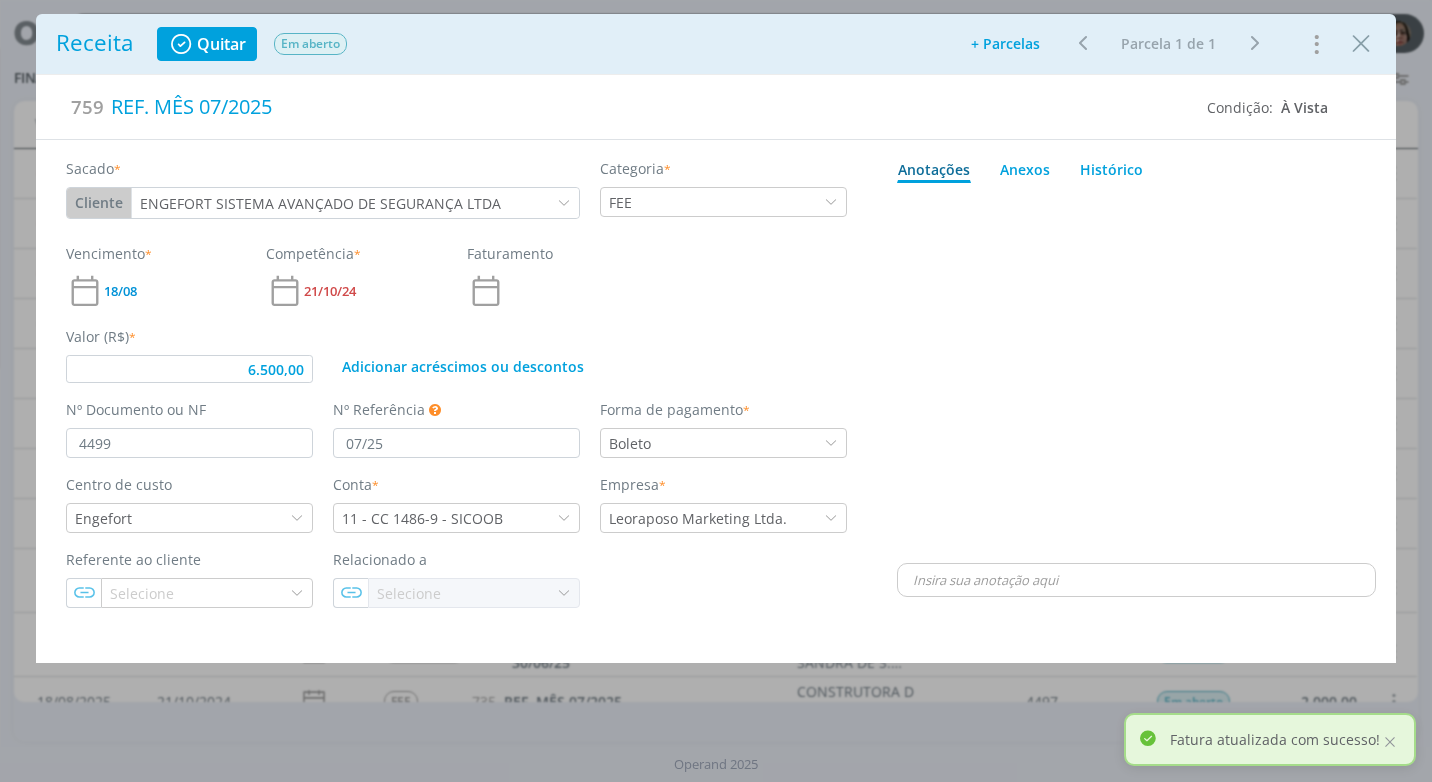 click at bounding box center (1136, 375) 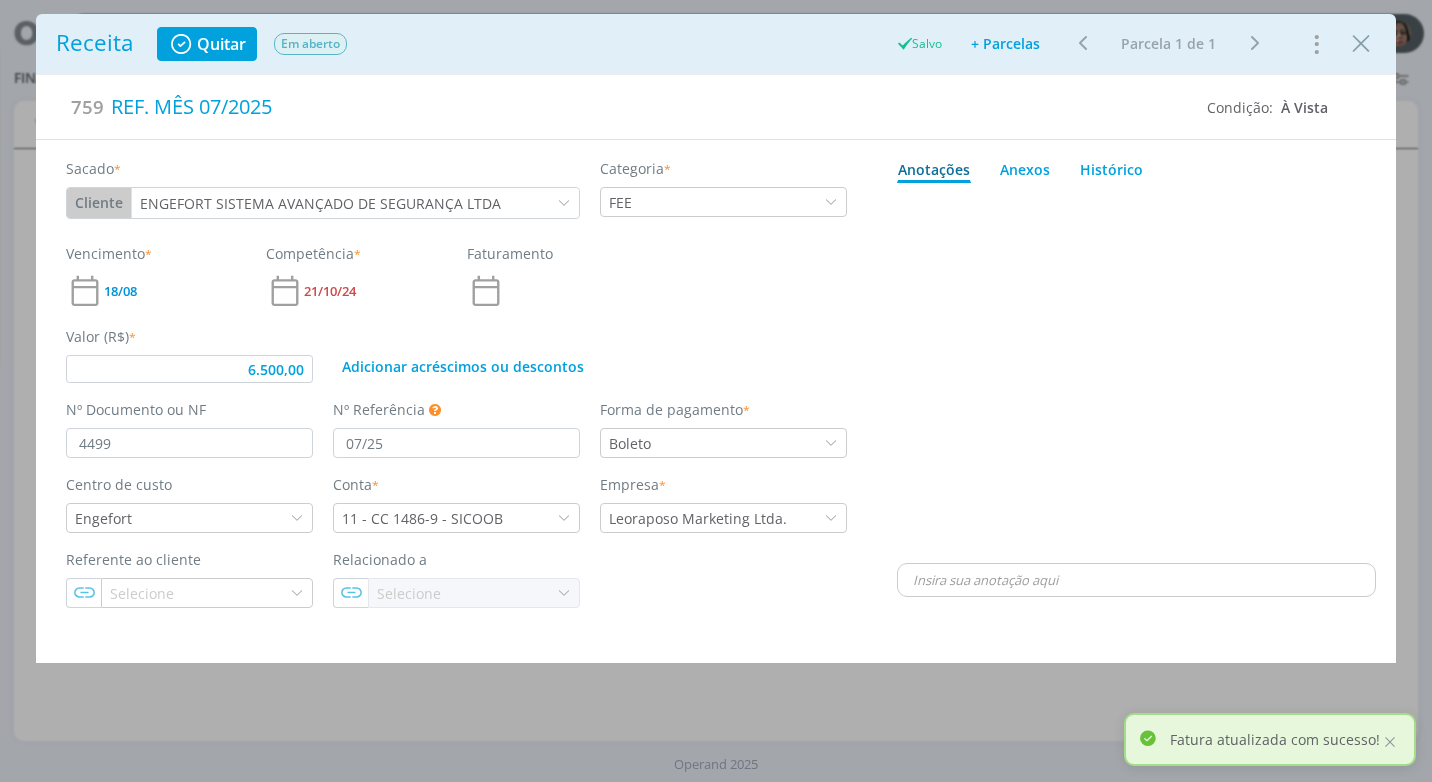 type on "6.500,00" 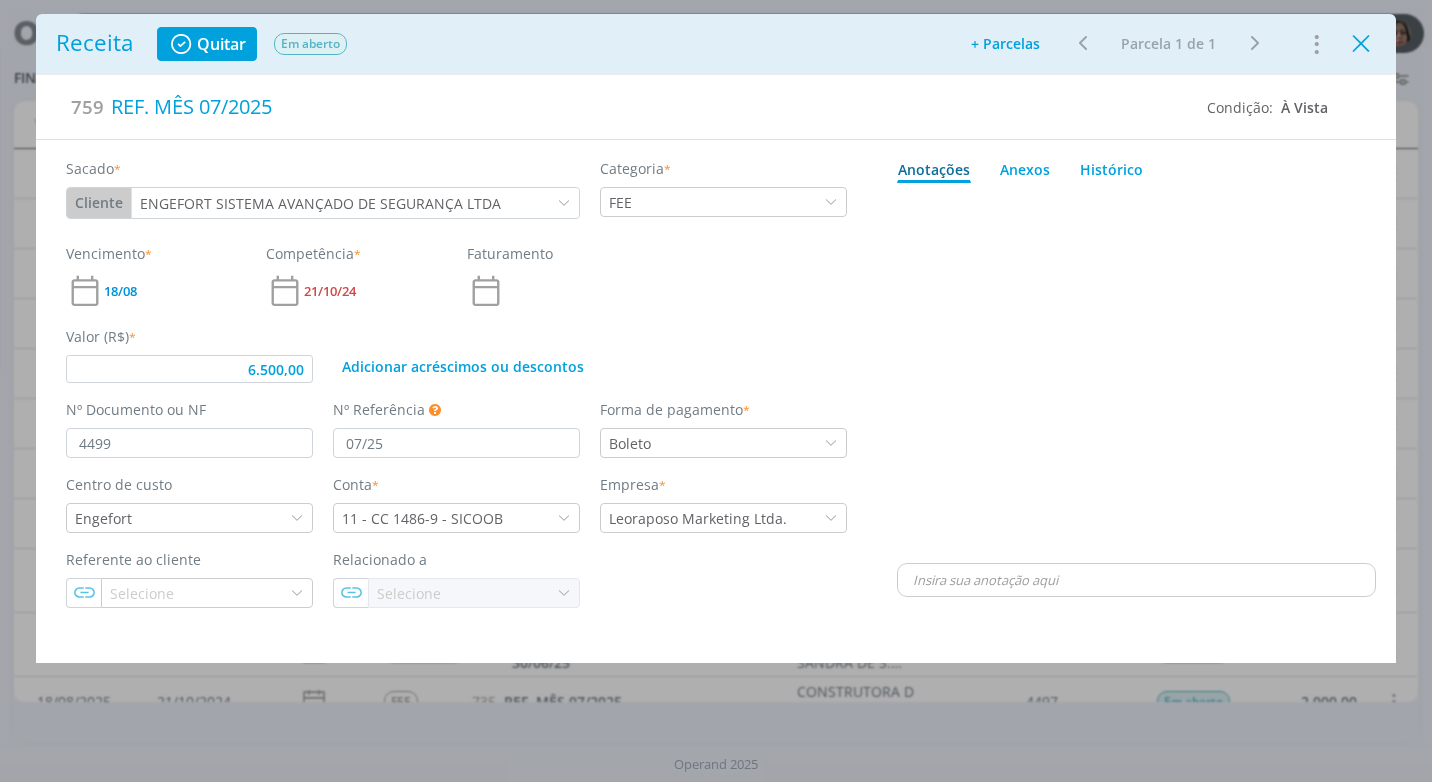 click at bounding box center (1361, 44) 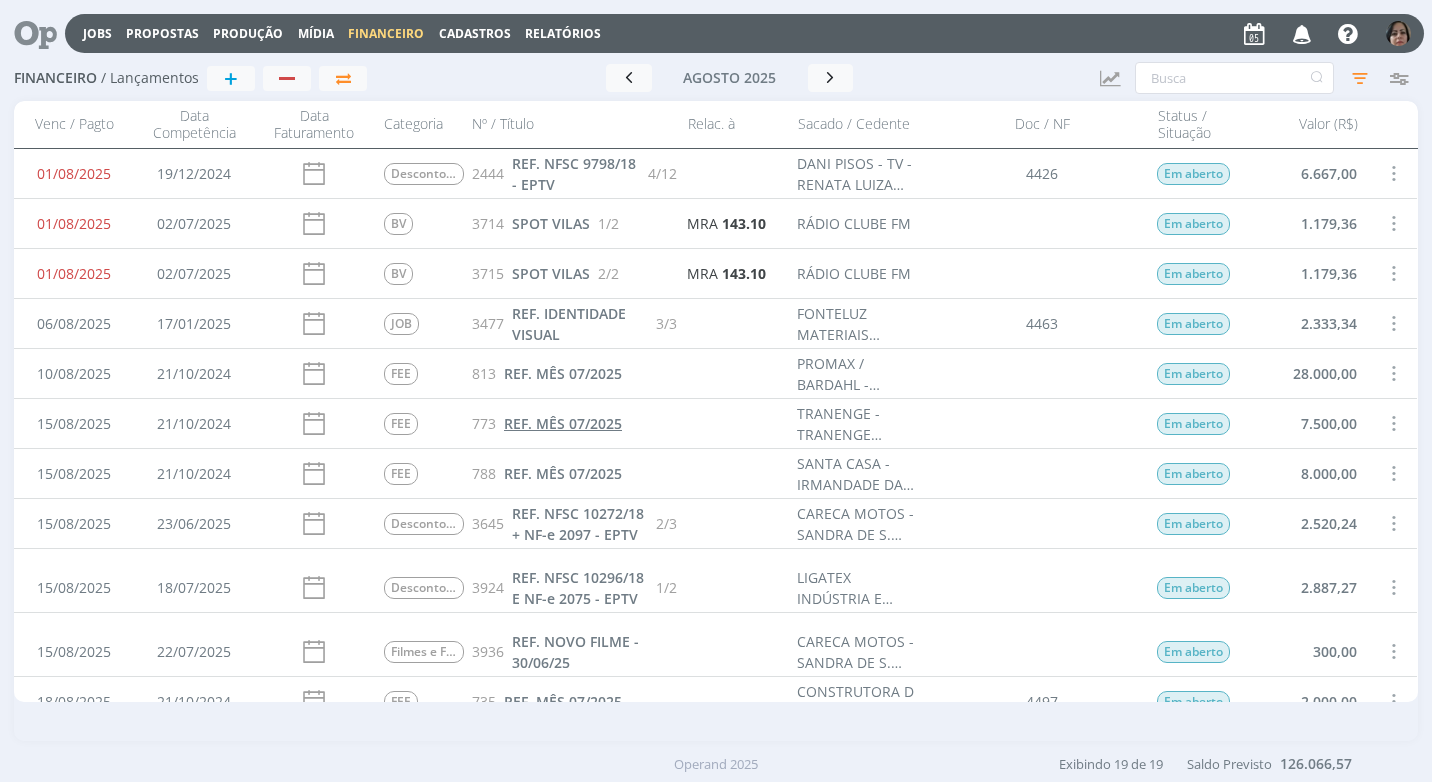 click on "REF. MÊS 07/2025" at bounding box center (563, 423) 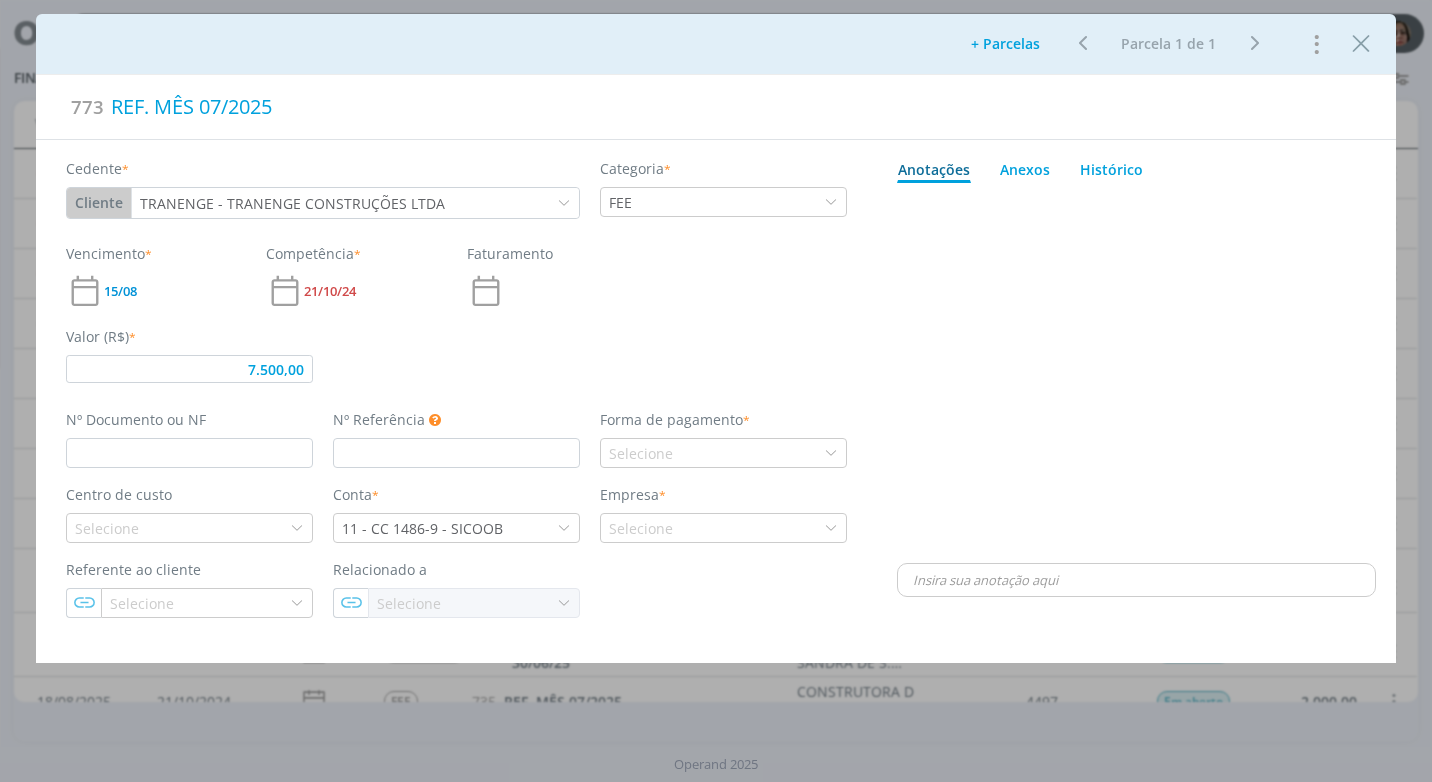 type on "7.500,00" 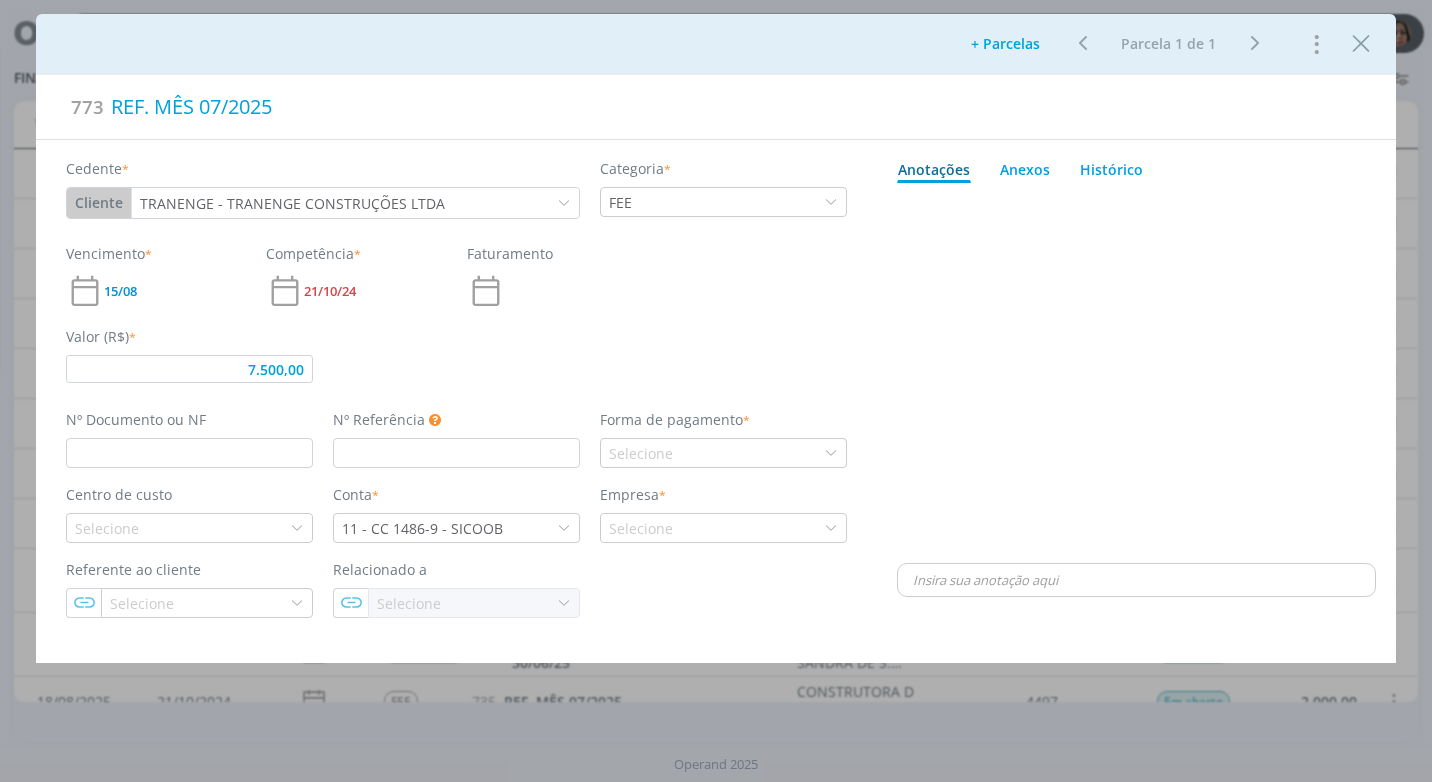 type on "07/25" 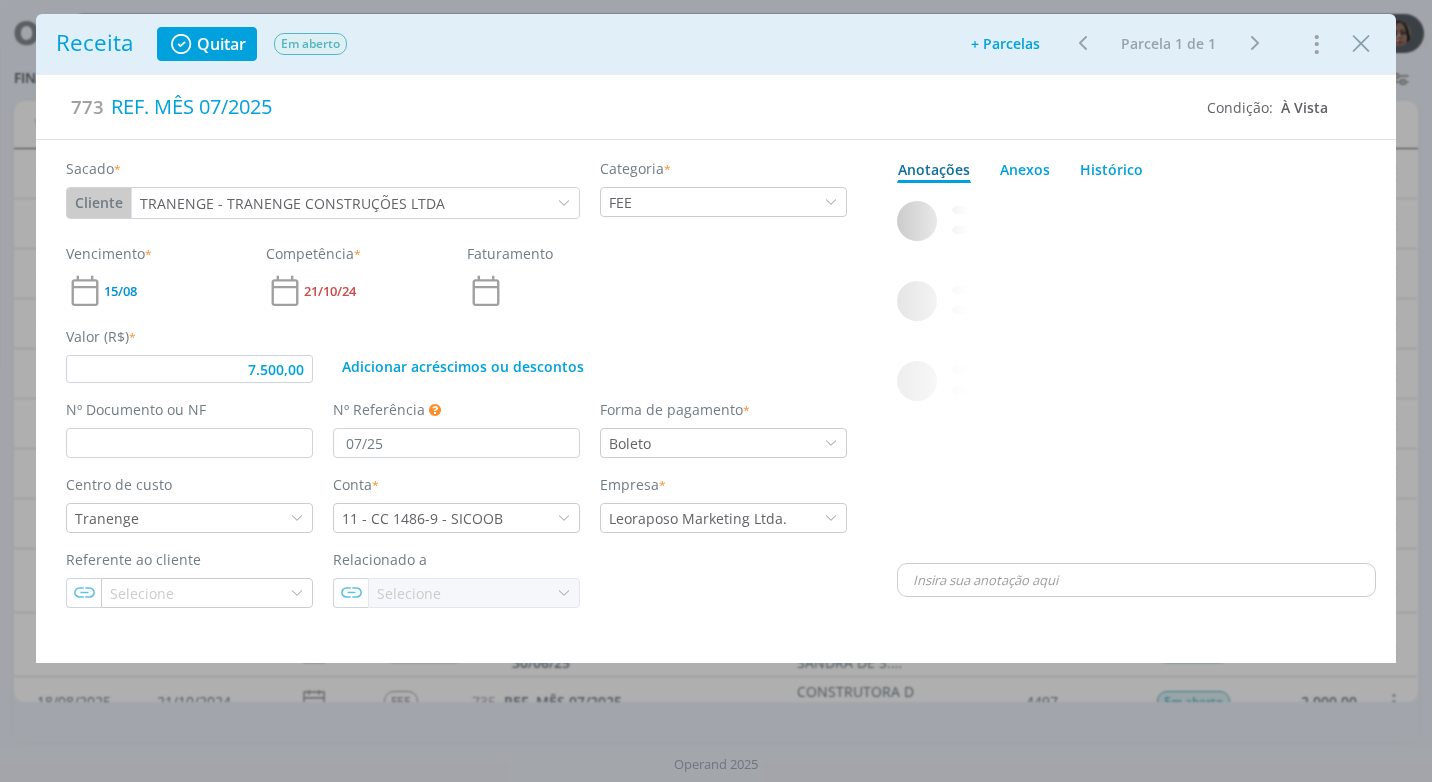 type on "7.500,00" 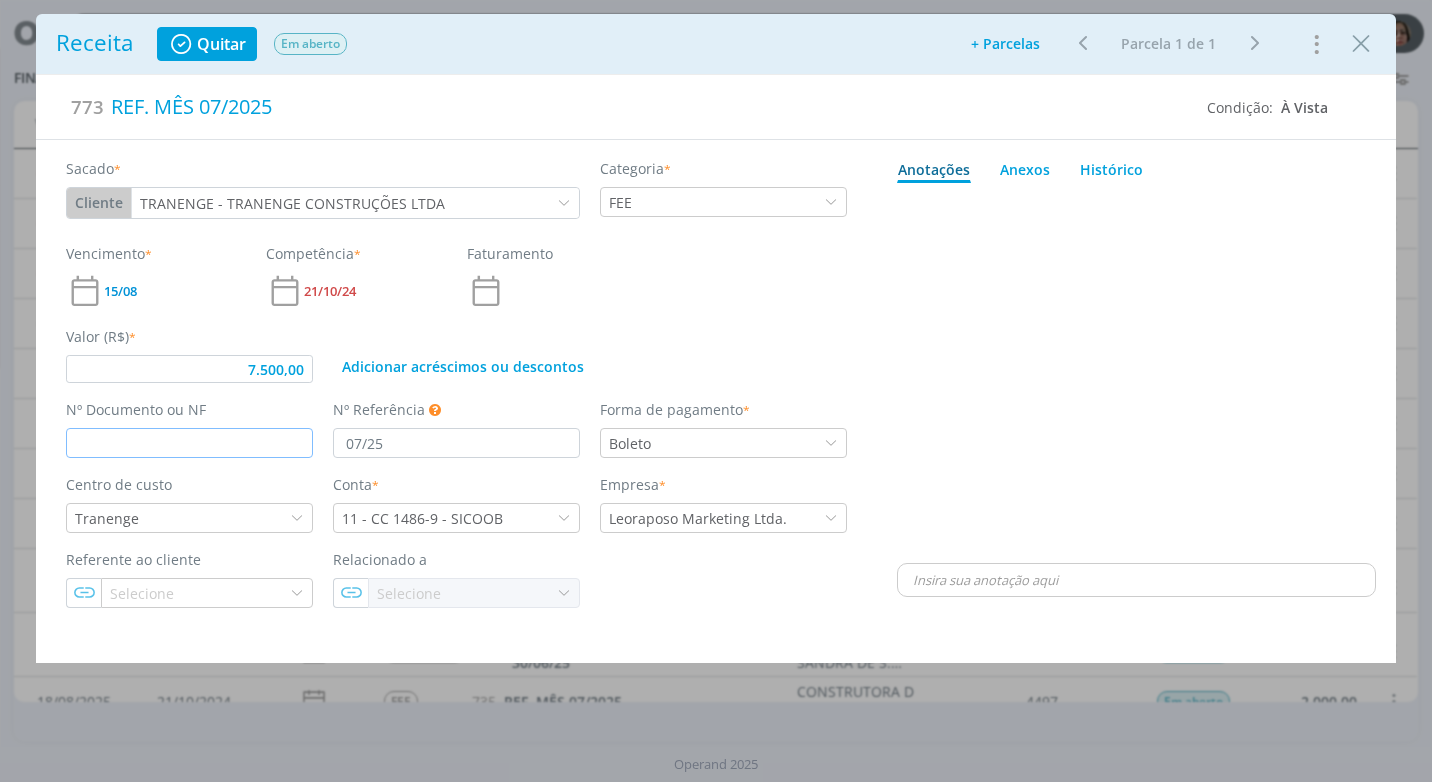 click at bounding box center [189, 443] 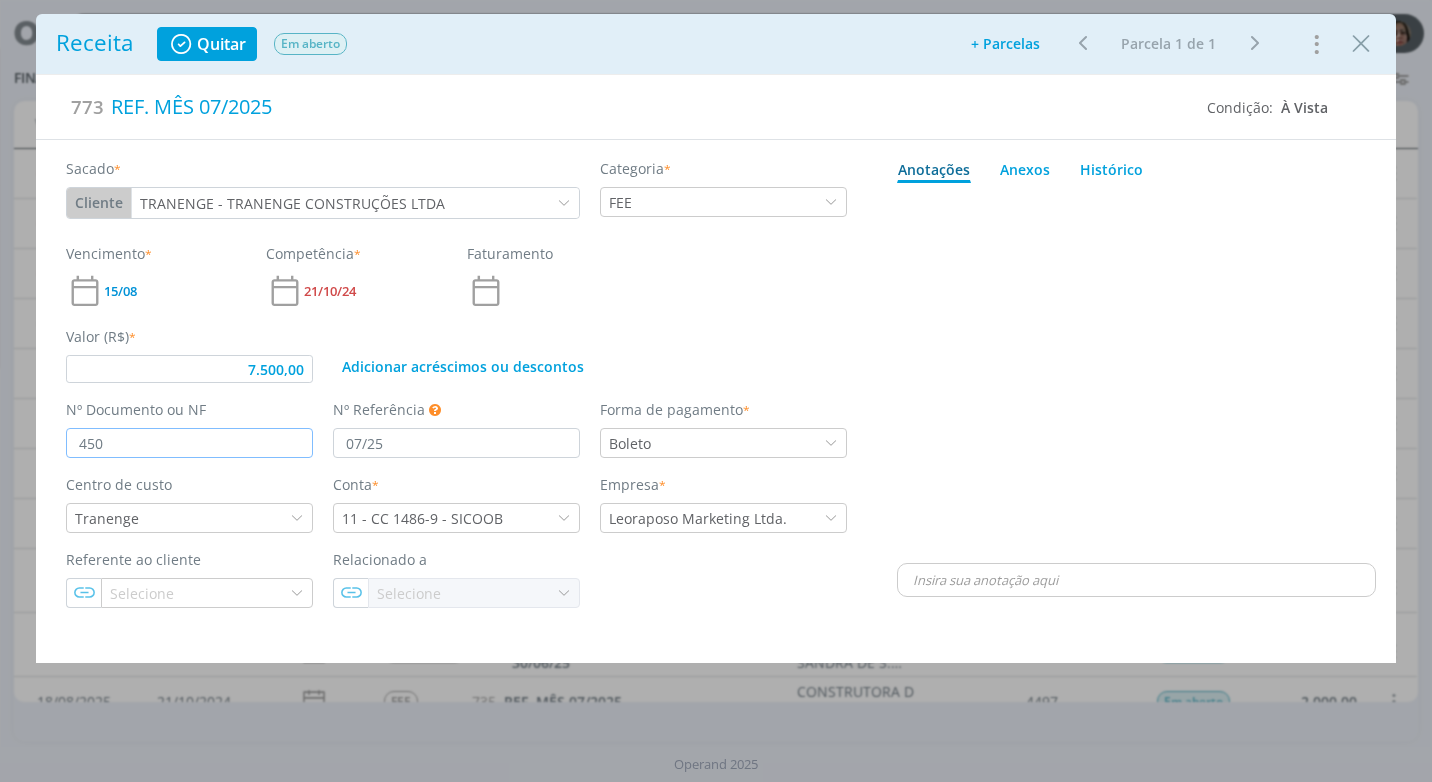 type on "4500" 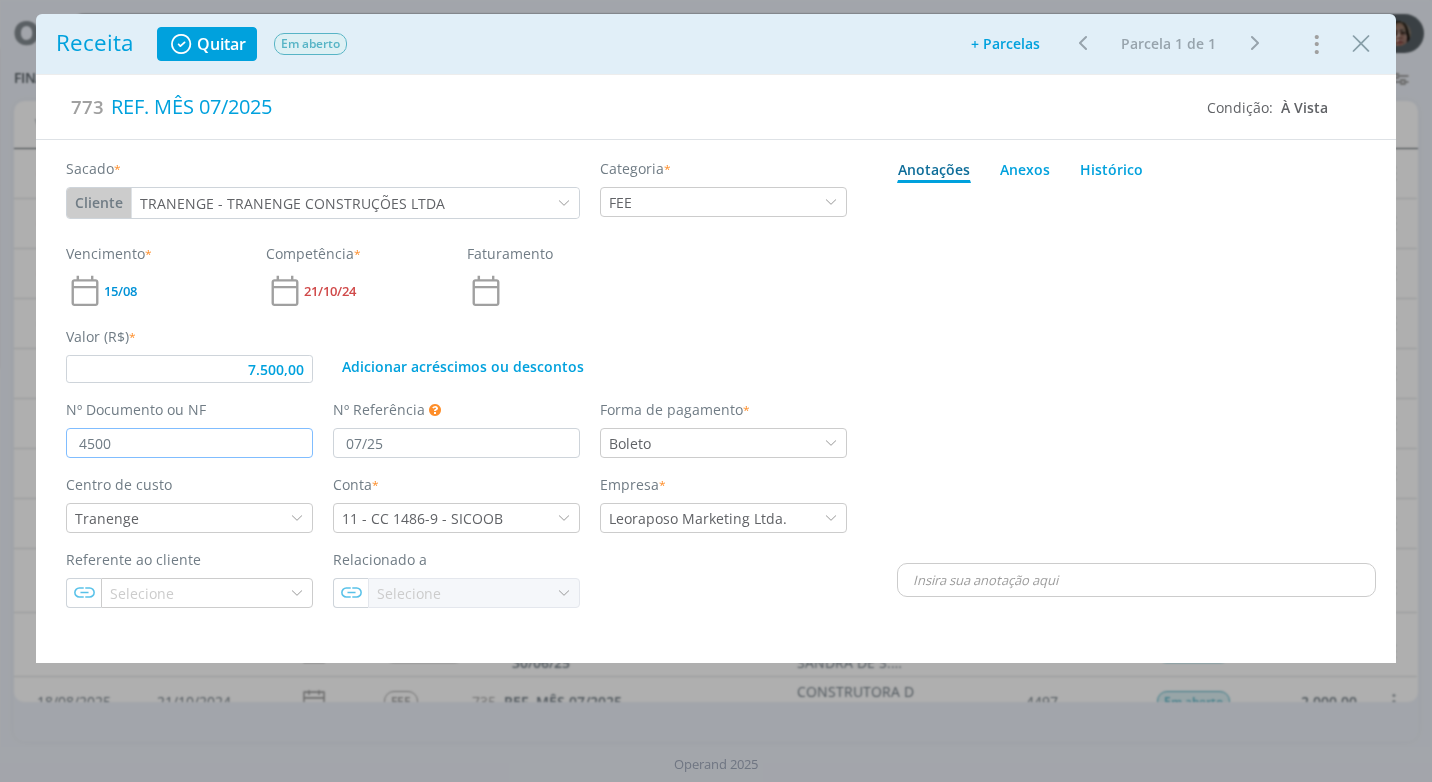 type on "7.500,00" 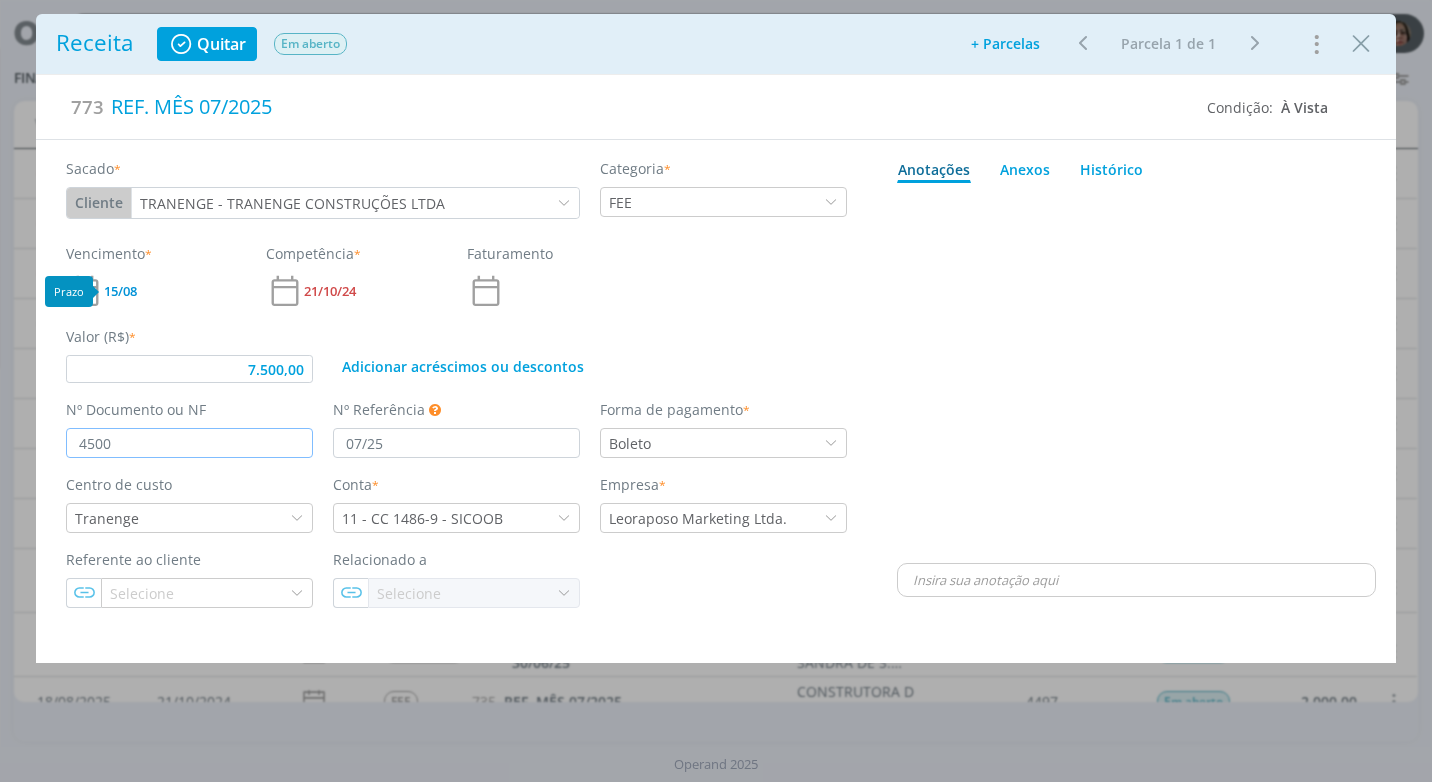 type on "4500" 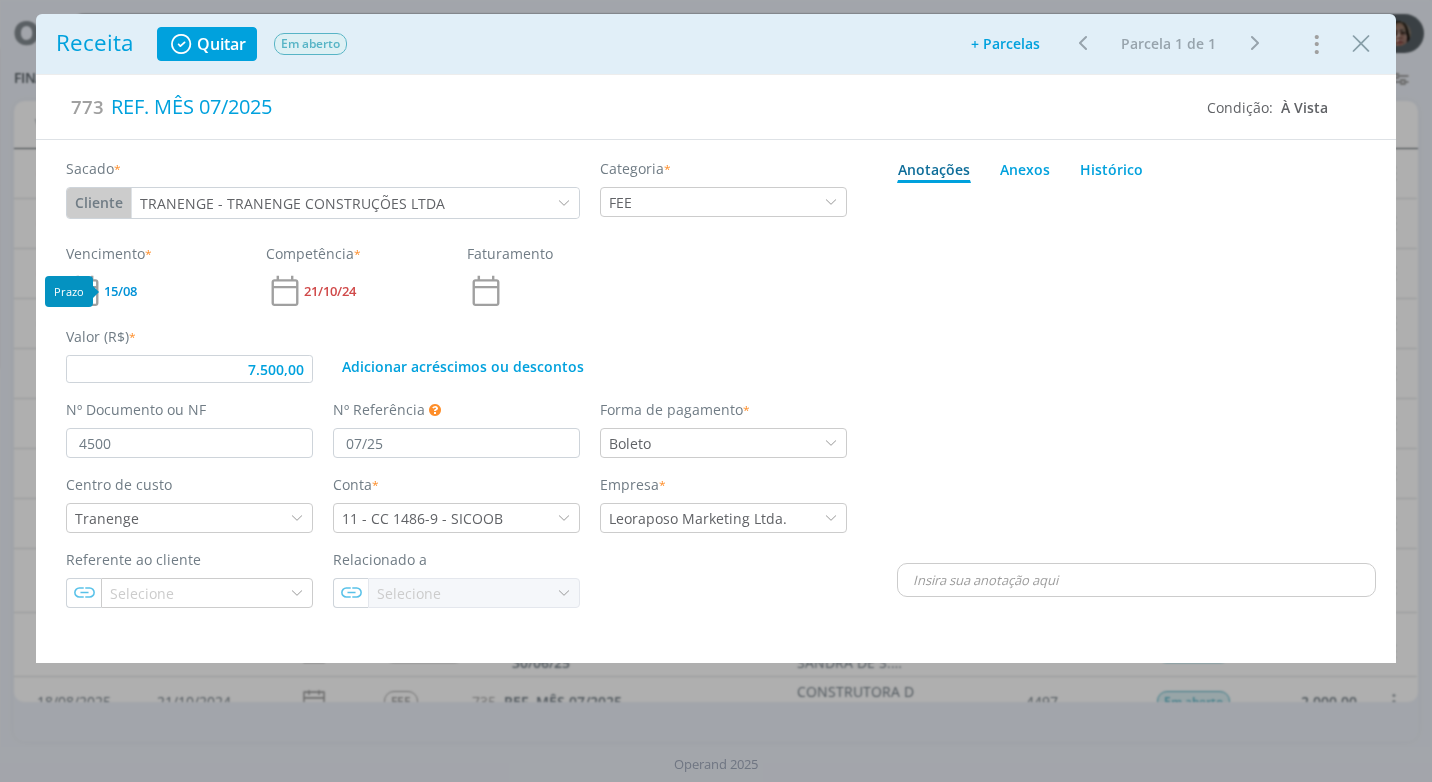 click on "15/08" at bounding box center (120, 291) 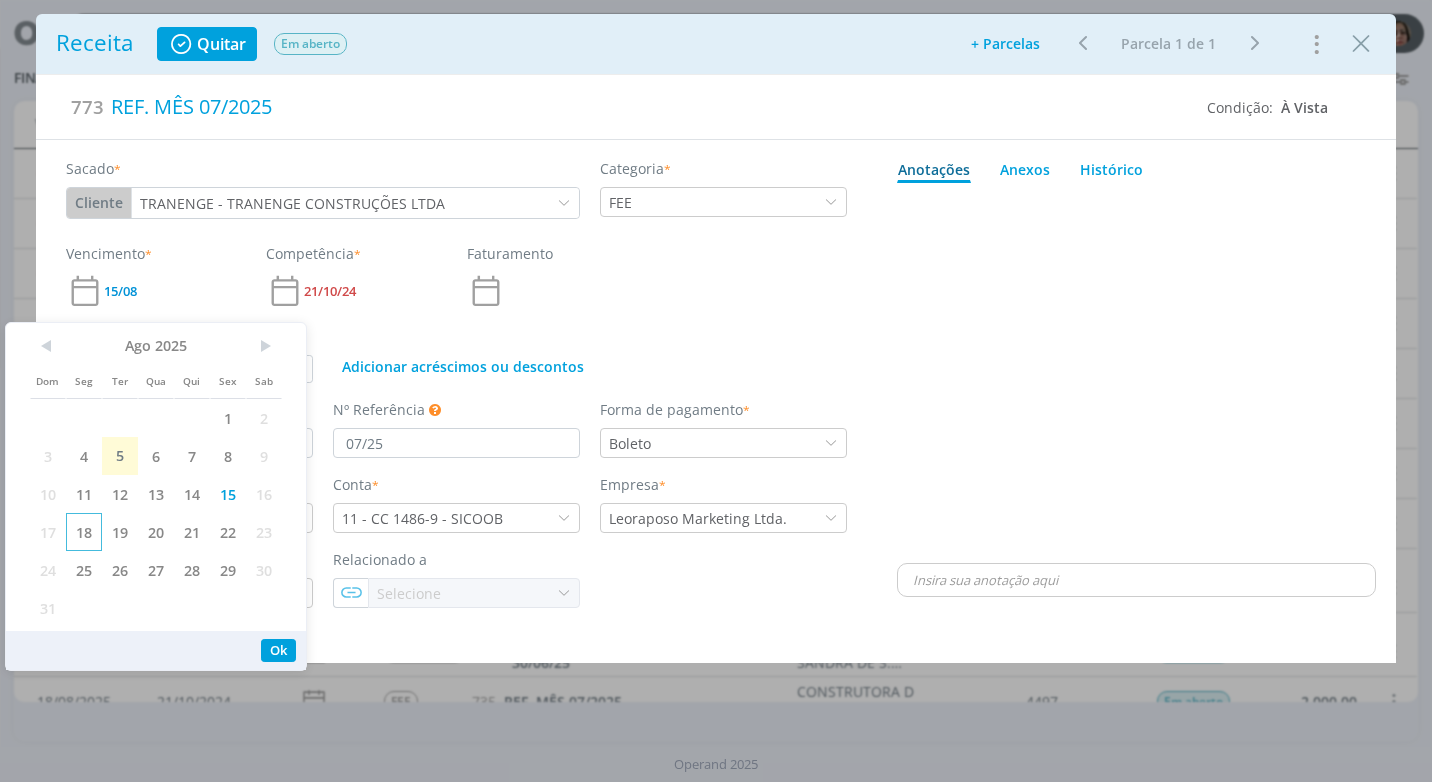 click on "18" at bounding box center [84, 532] 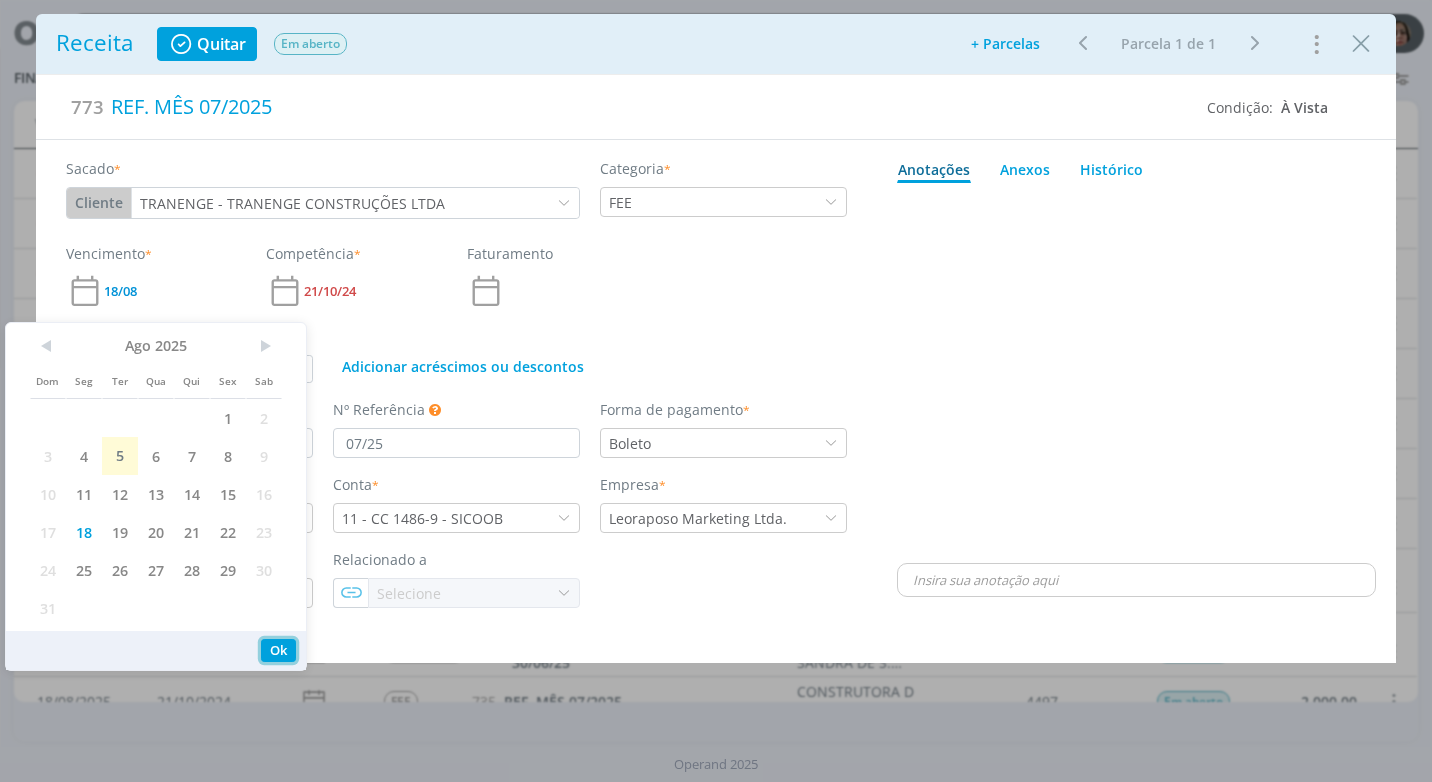 drag, startPoint x: 274, startPoint y: 653, endPoint x: 299, endPoint y: 652, distance: 25.019993 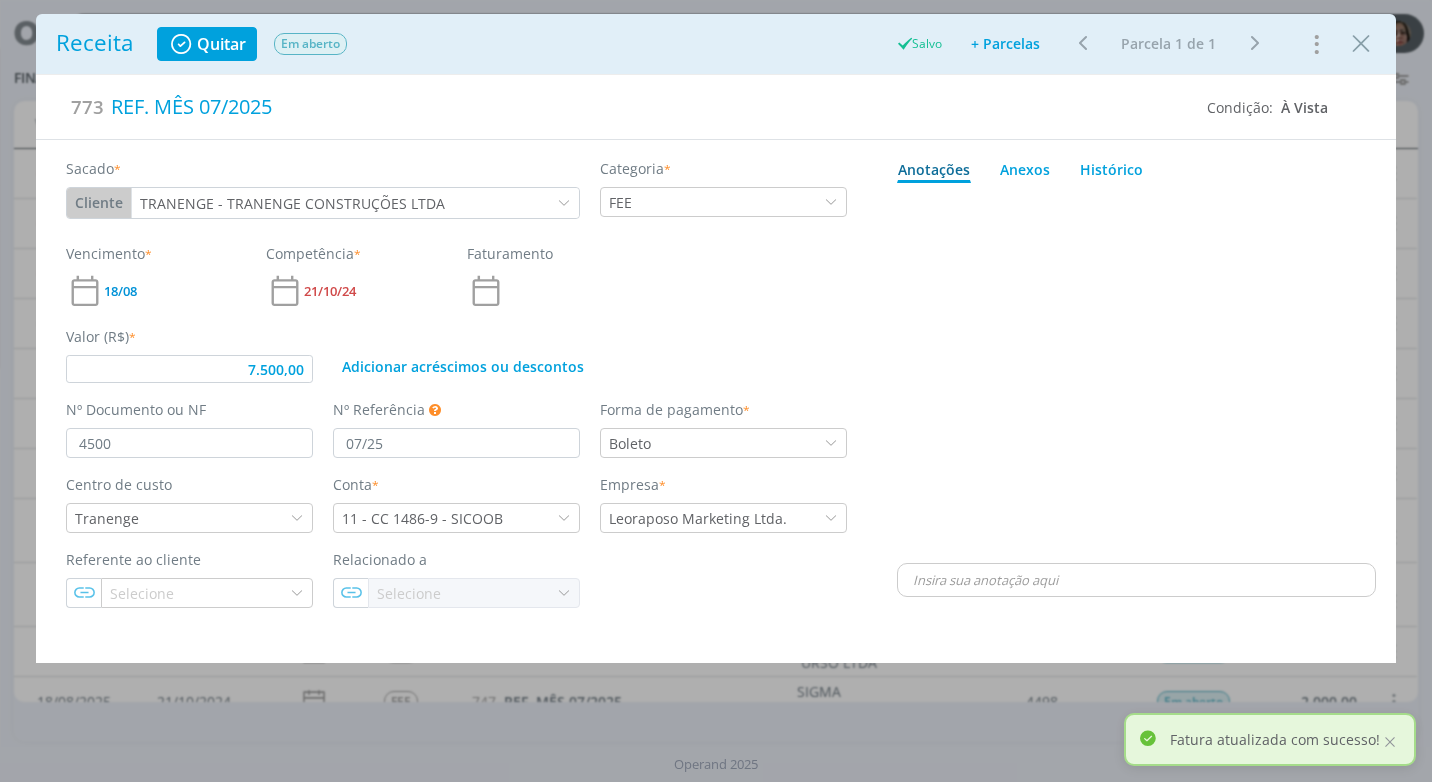 type on "7.500,00" 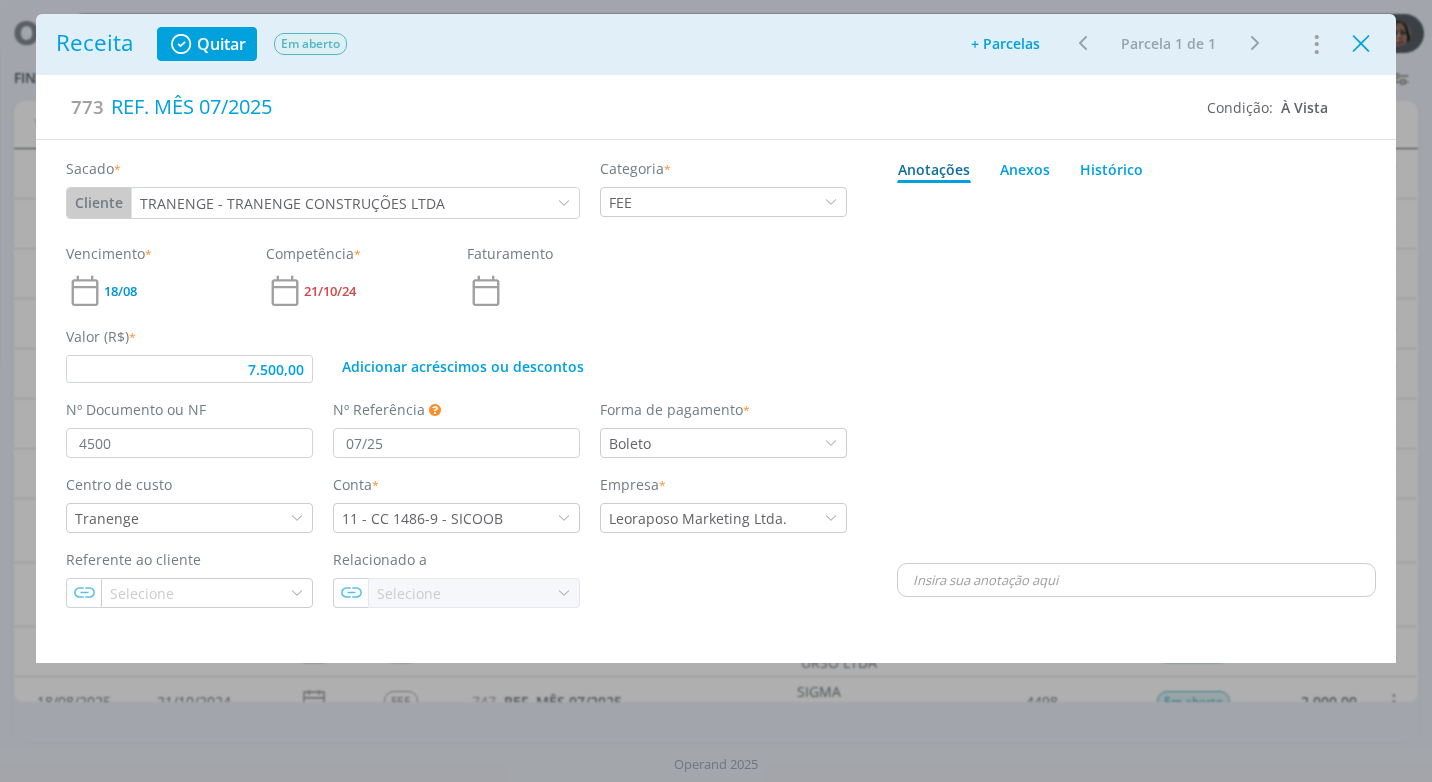 drag, startPoint x: 1362, startPoint y: 45, endPoint x: 1095, endPoint y: 301, distance: 369.89862 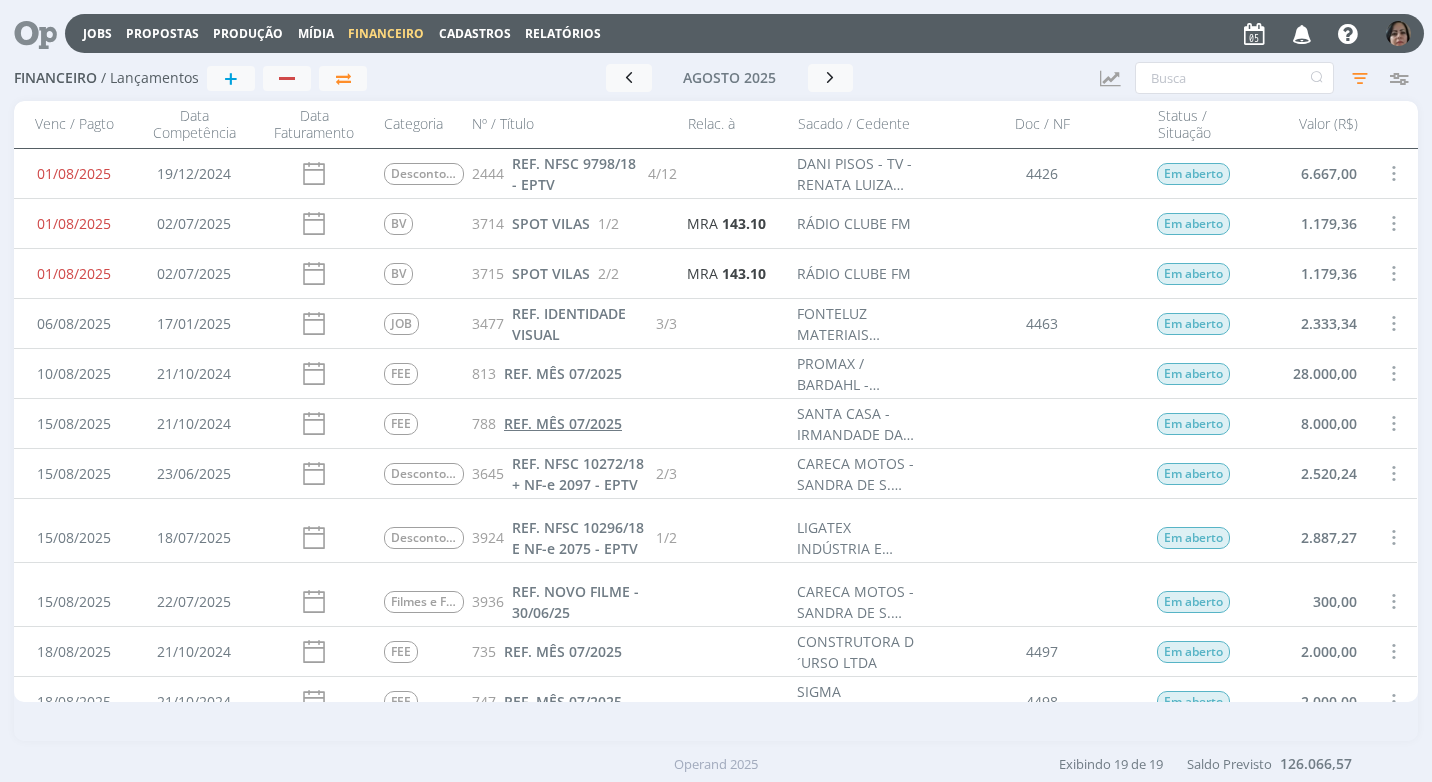 click on "REF. MÊS 07/2025" at bounding box center (563, 423) 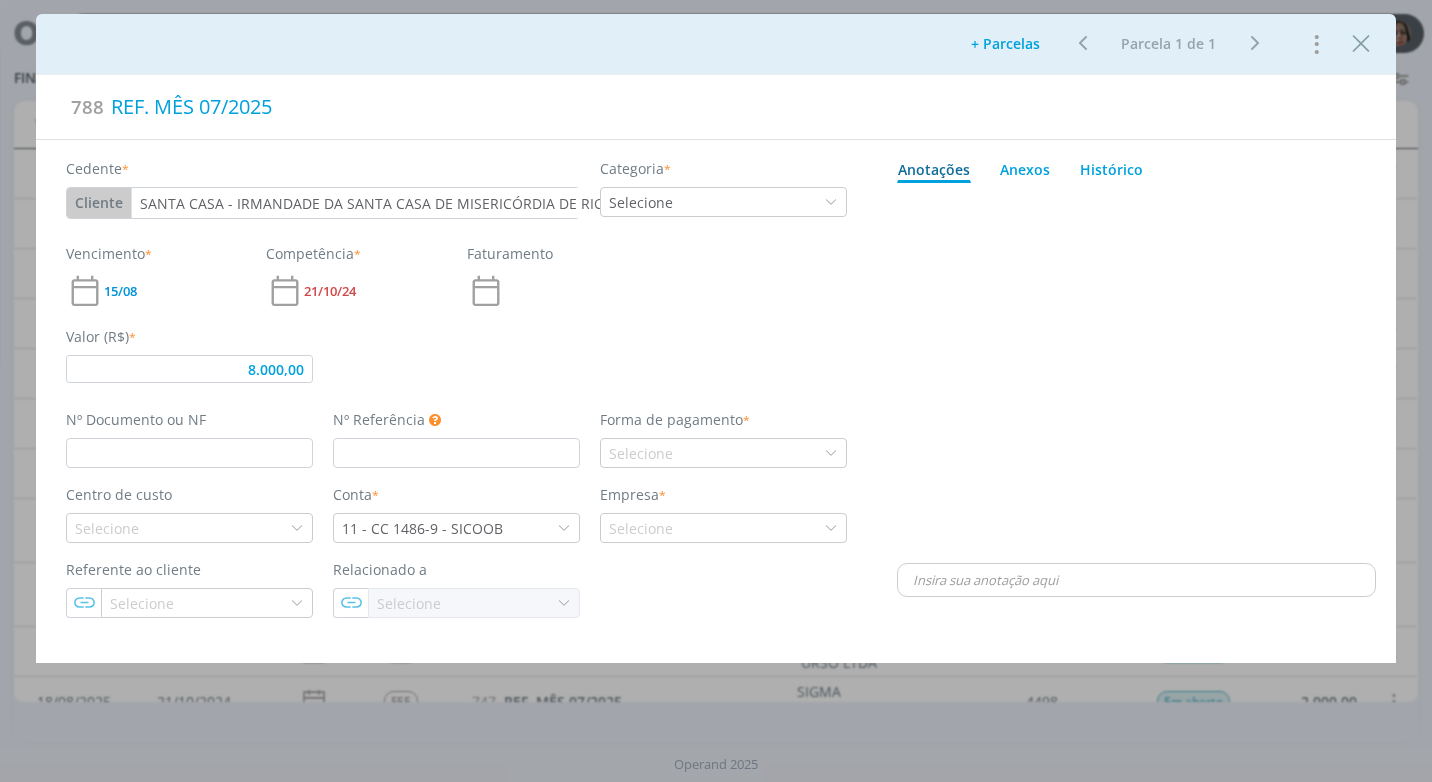 type on "8.000,00" 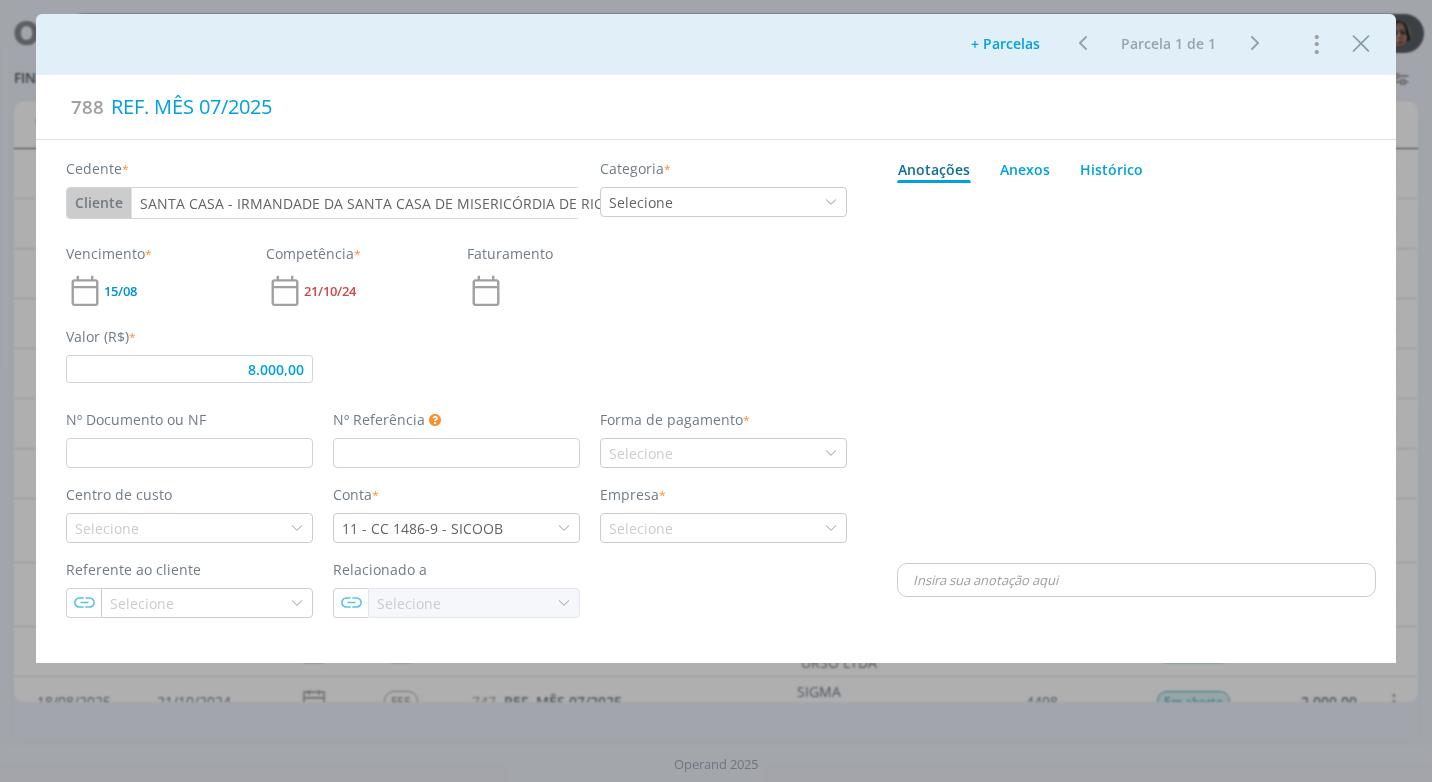 type on "07/25" 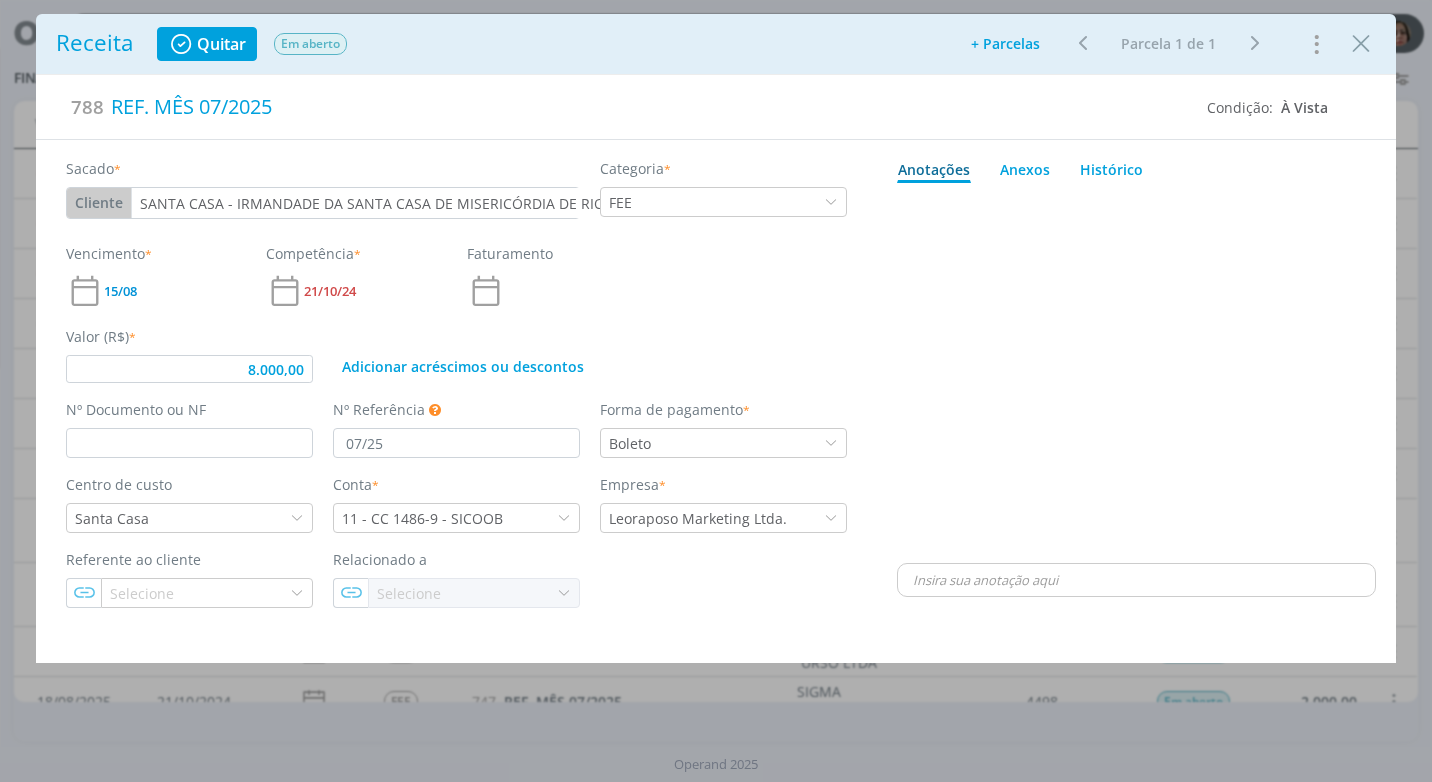 type on "8.000,00" 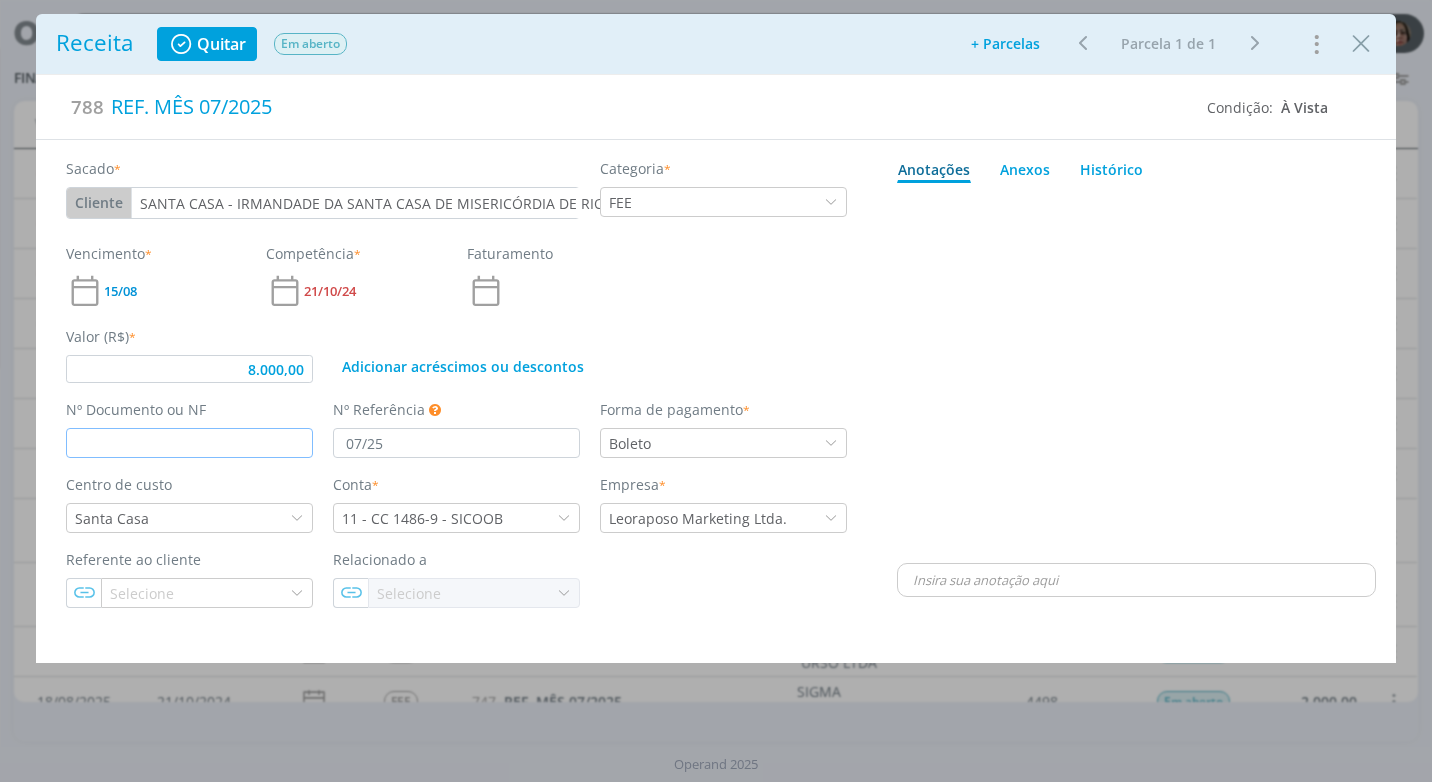 click at bounding box center (189, 443) 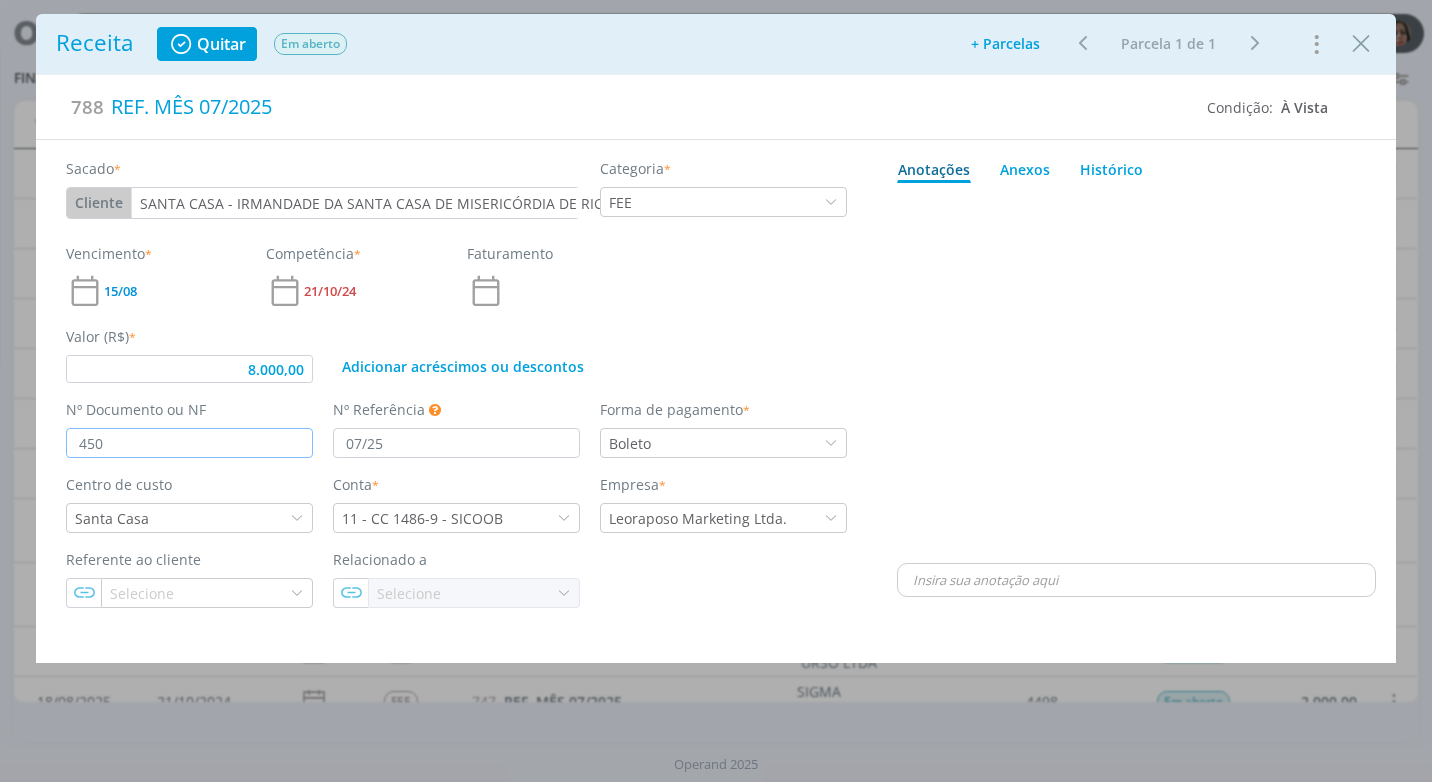 type on "4501" 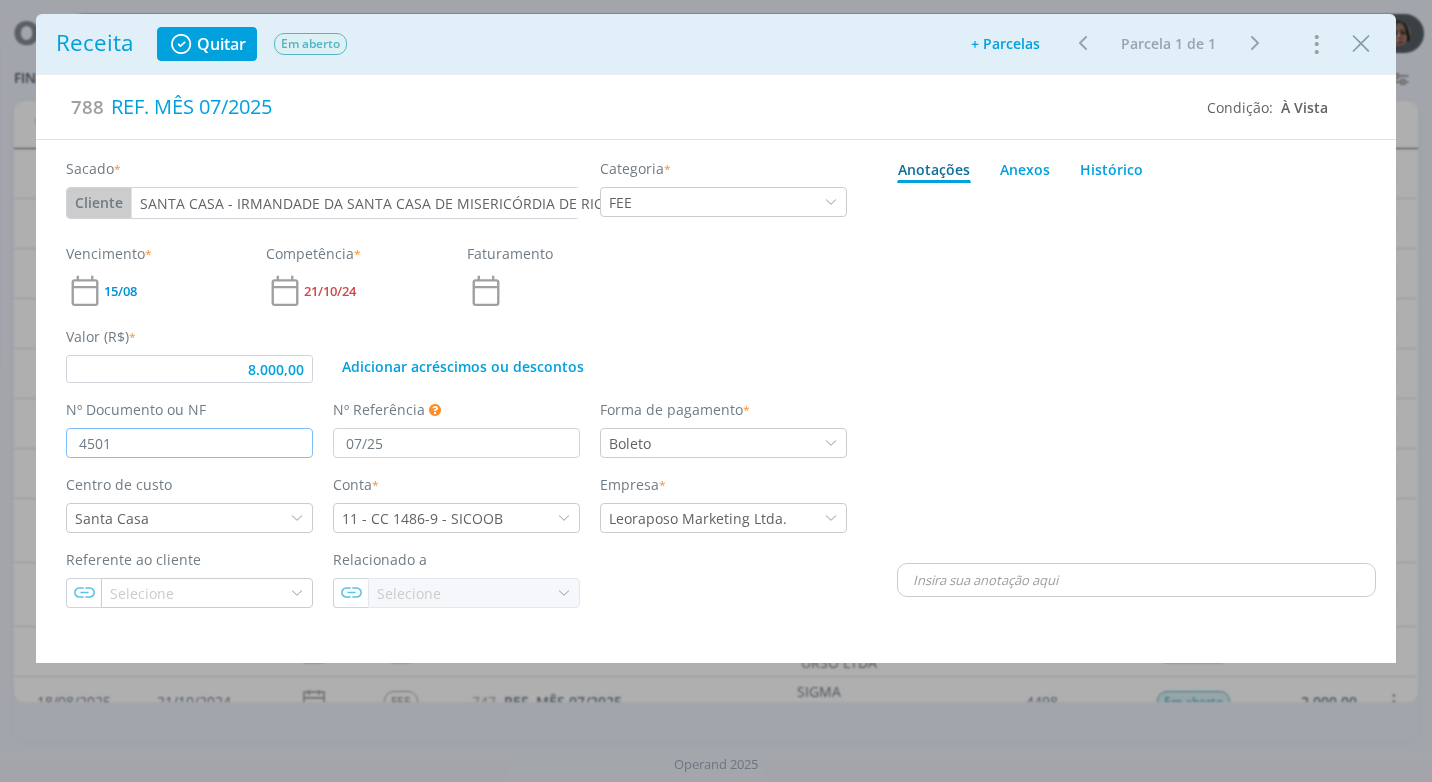 type on "8.000,00" 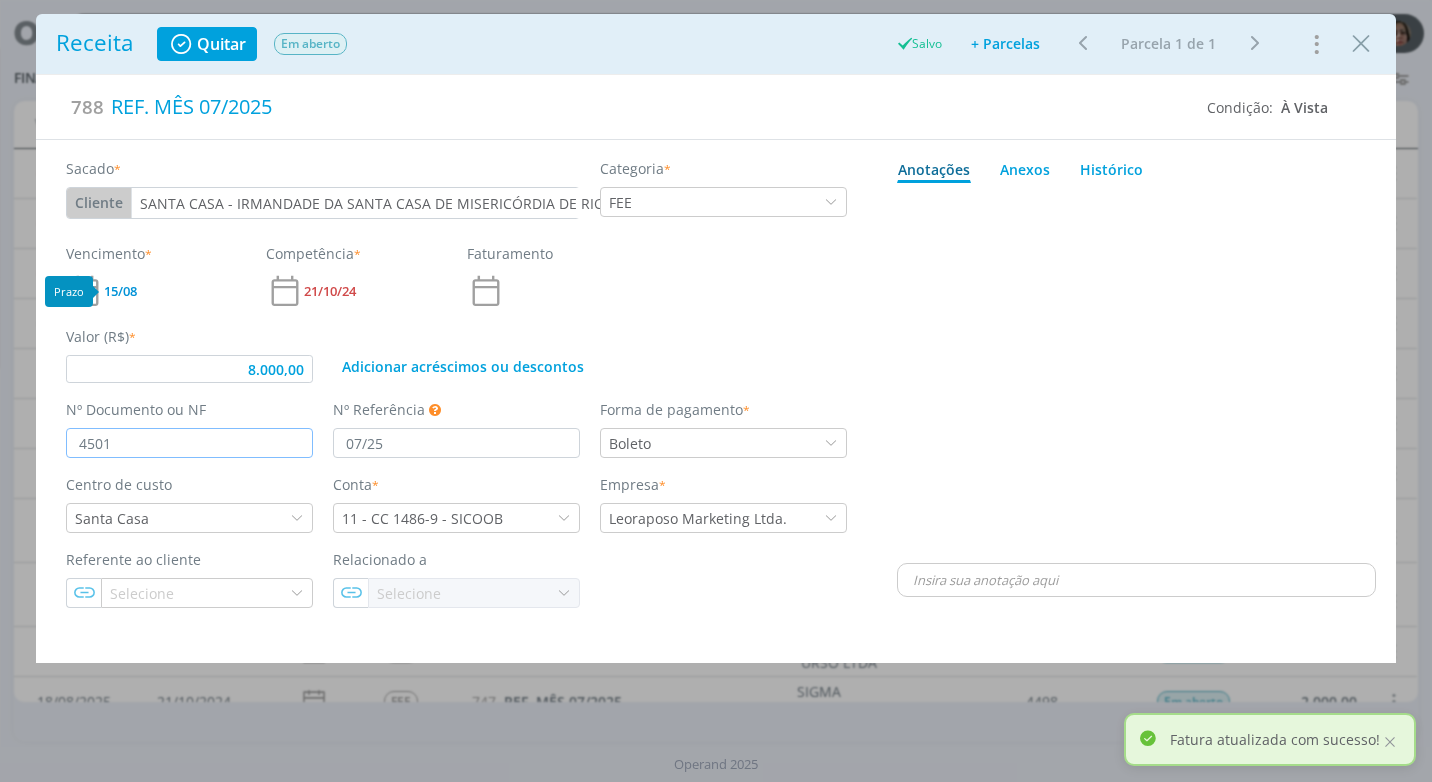 type on "4501" 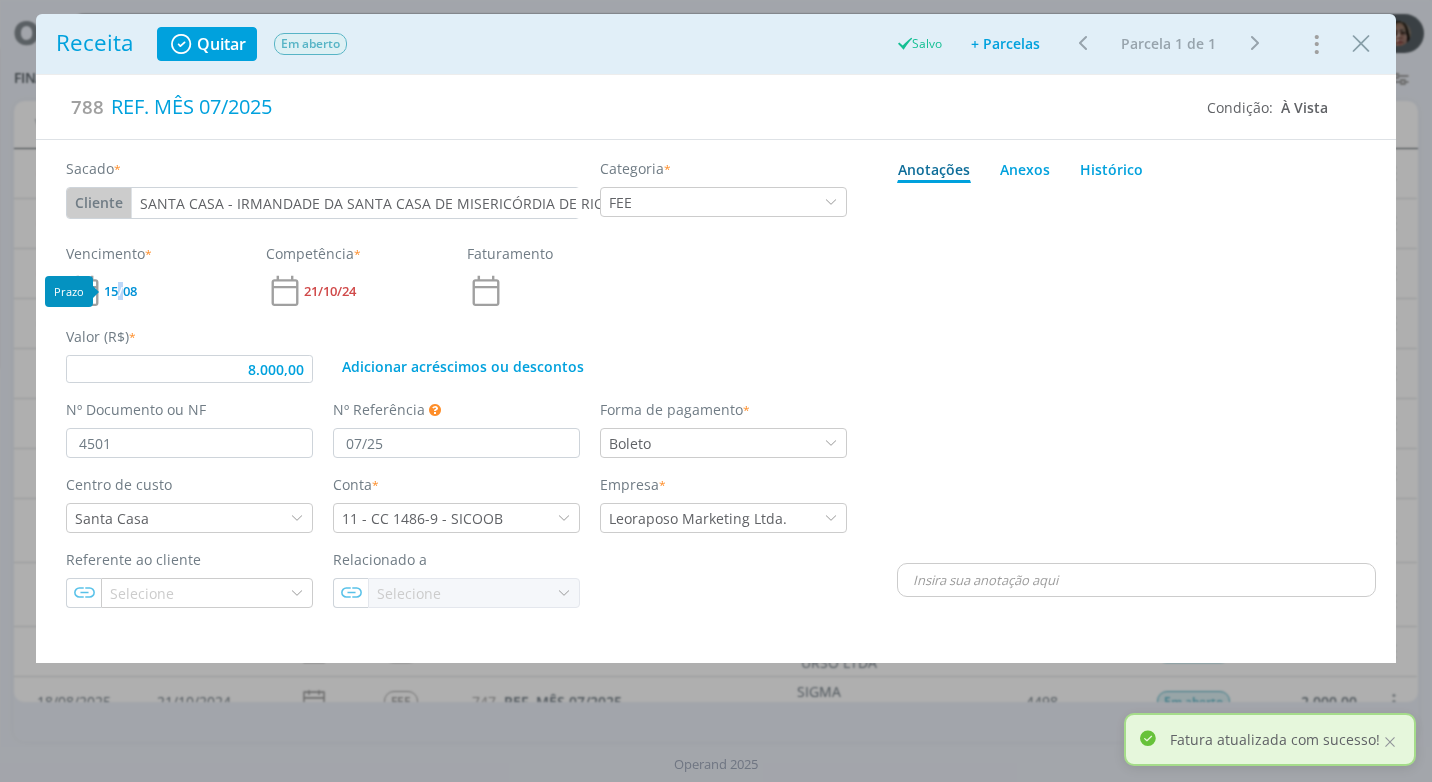 click on "15/08" at bounding box center (120, 291) 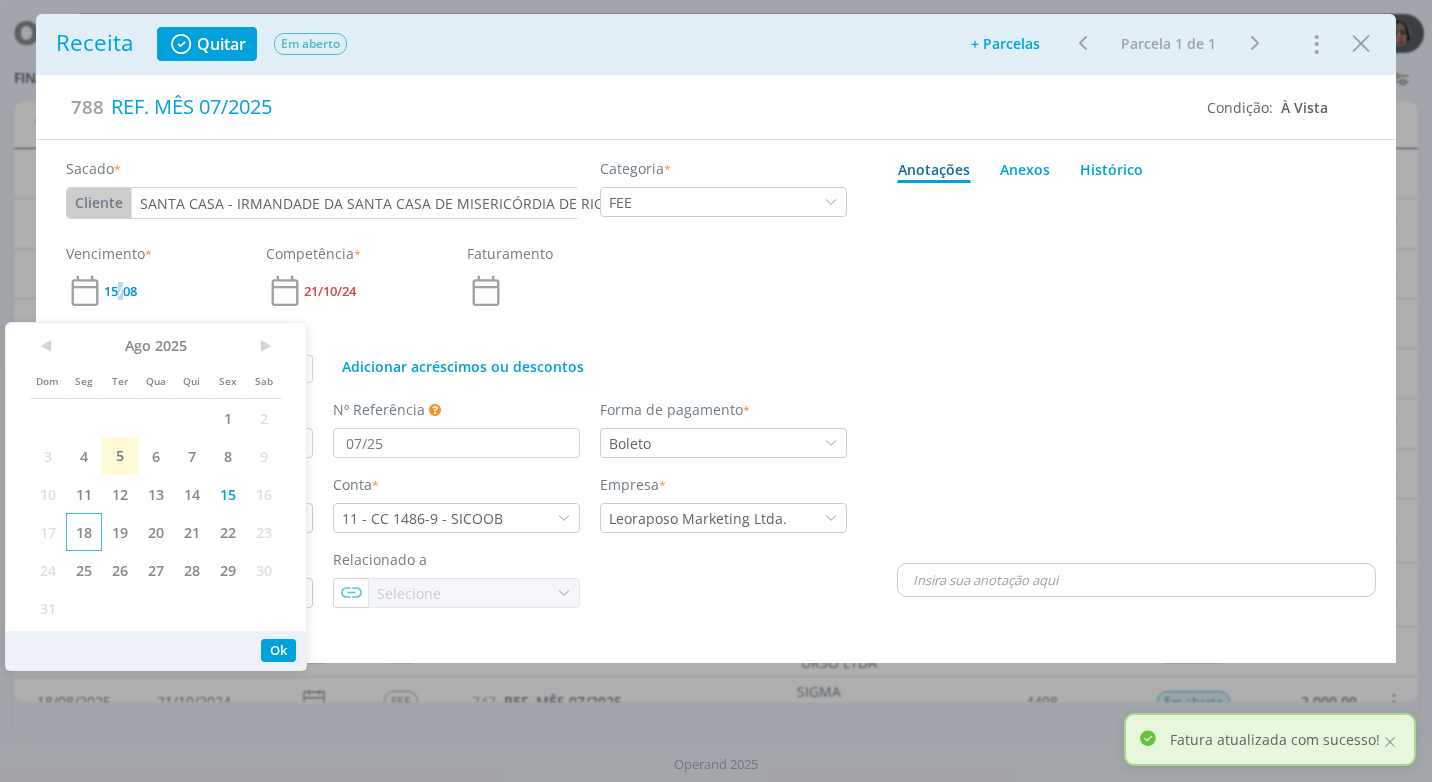click on "18" at bounding box center [84, 532] 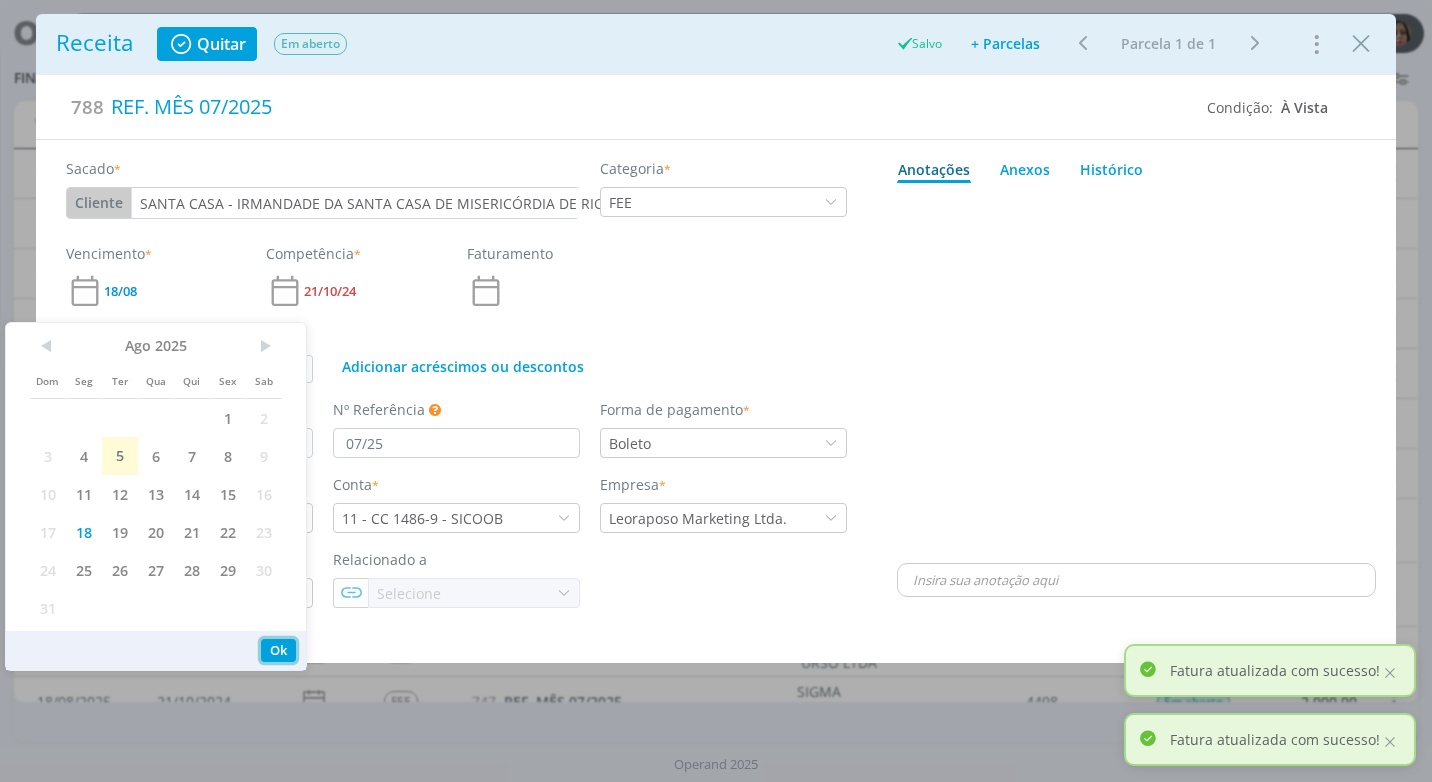 drag, startPoint x: 280, startPoint y: 653, endPoint x: 346, endPoint y: 658, distance: 66.189125 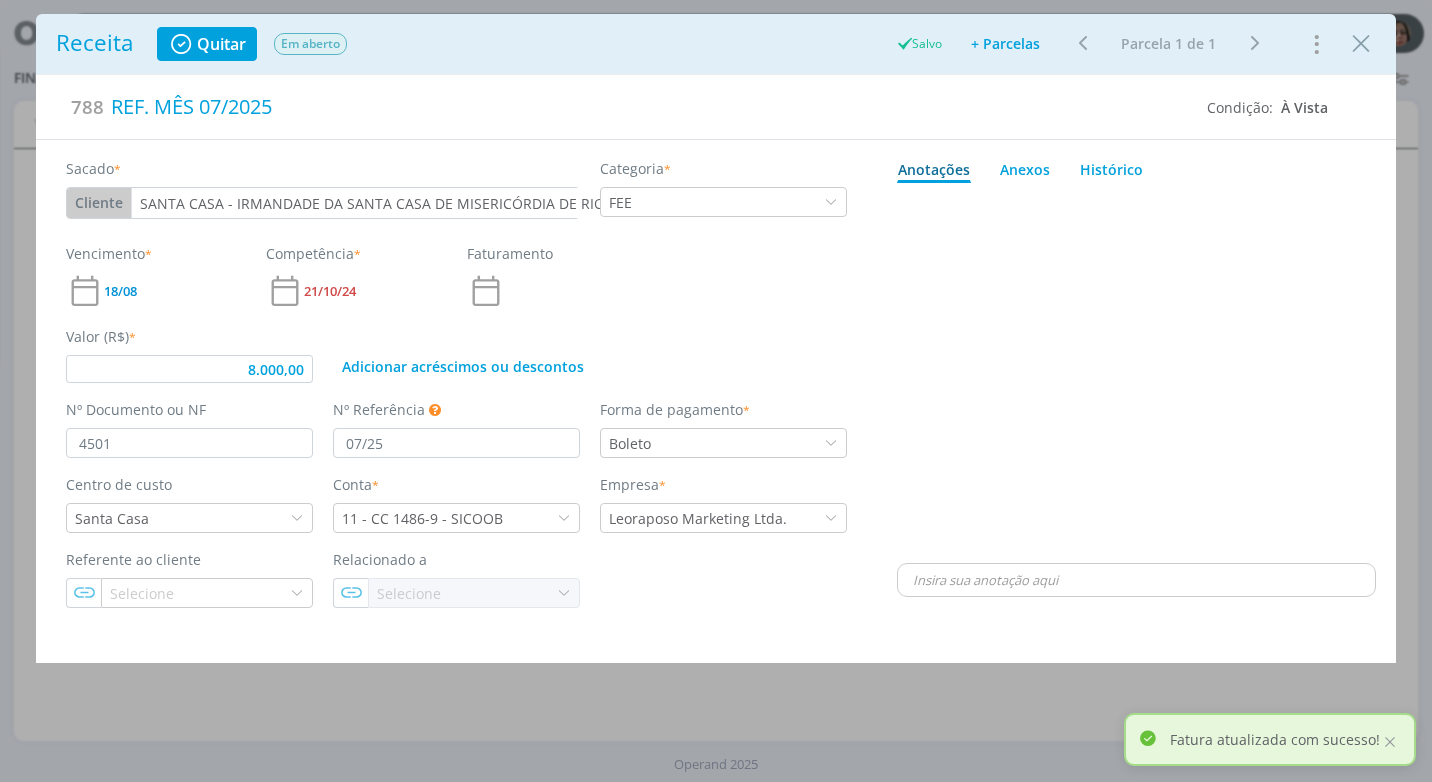 type on "8.000,00" 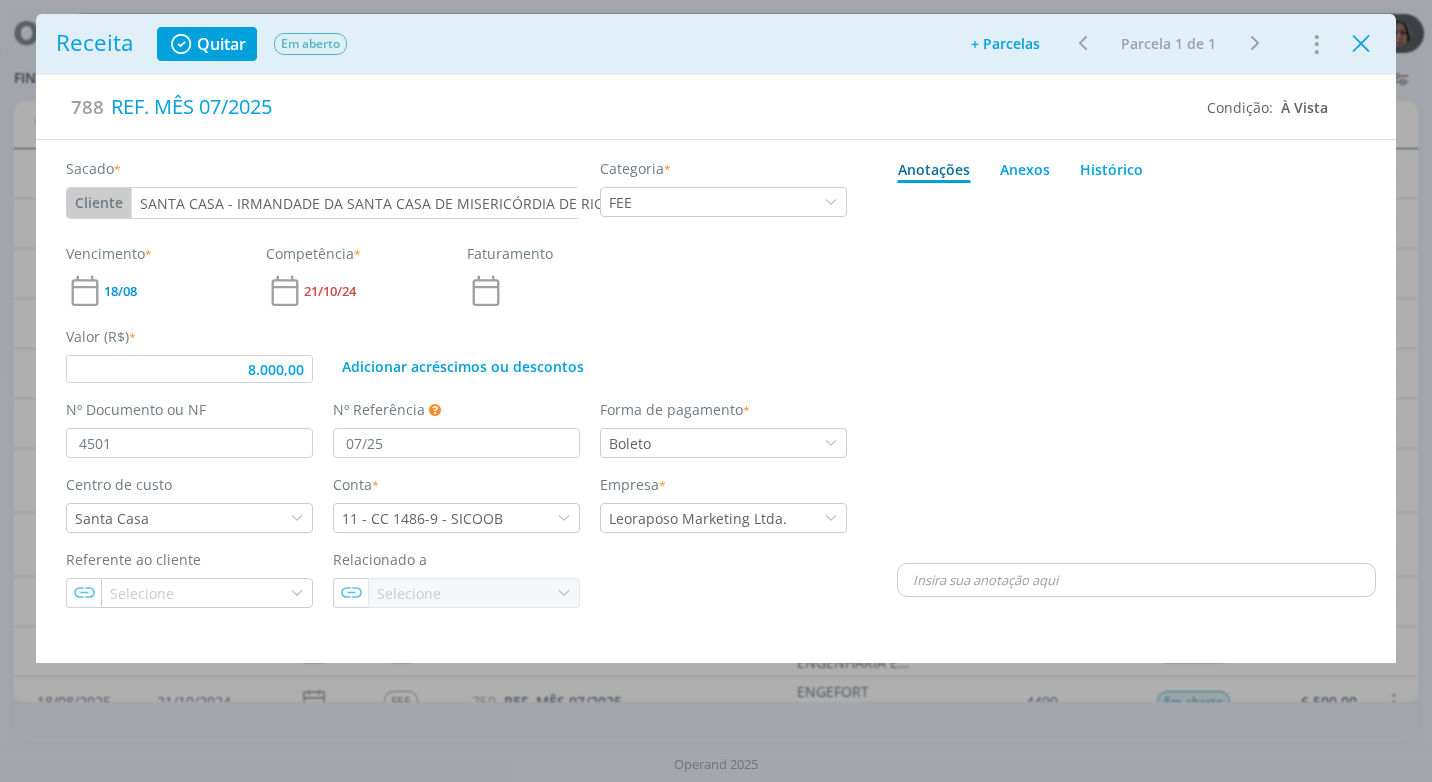 click at bounding box center [1361, 44] 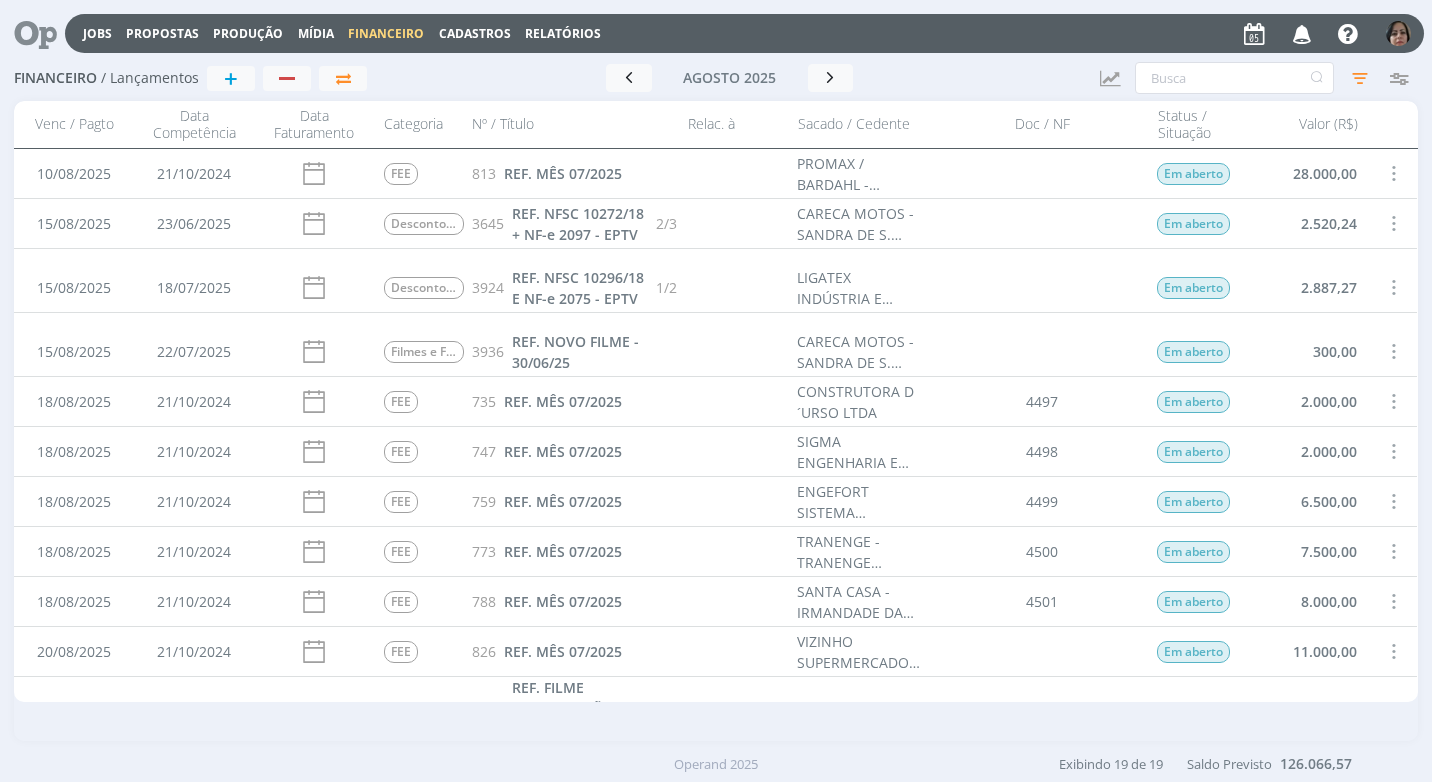 scroll, scrollTop: 400, scrollLeft: 0, axis: vertical 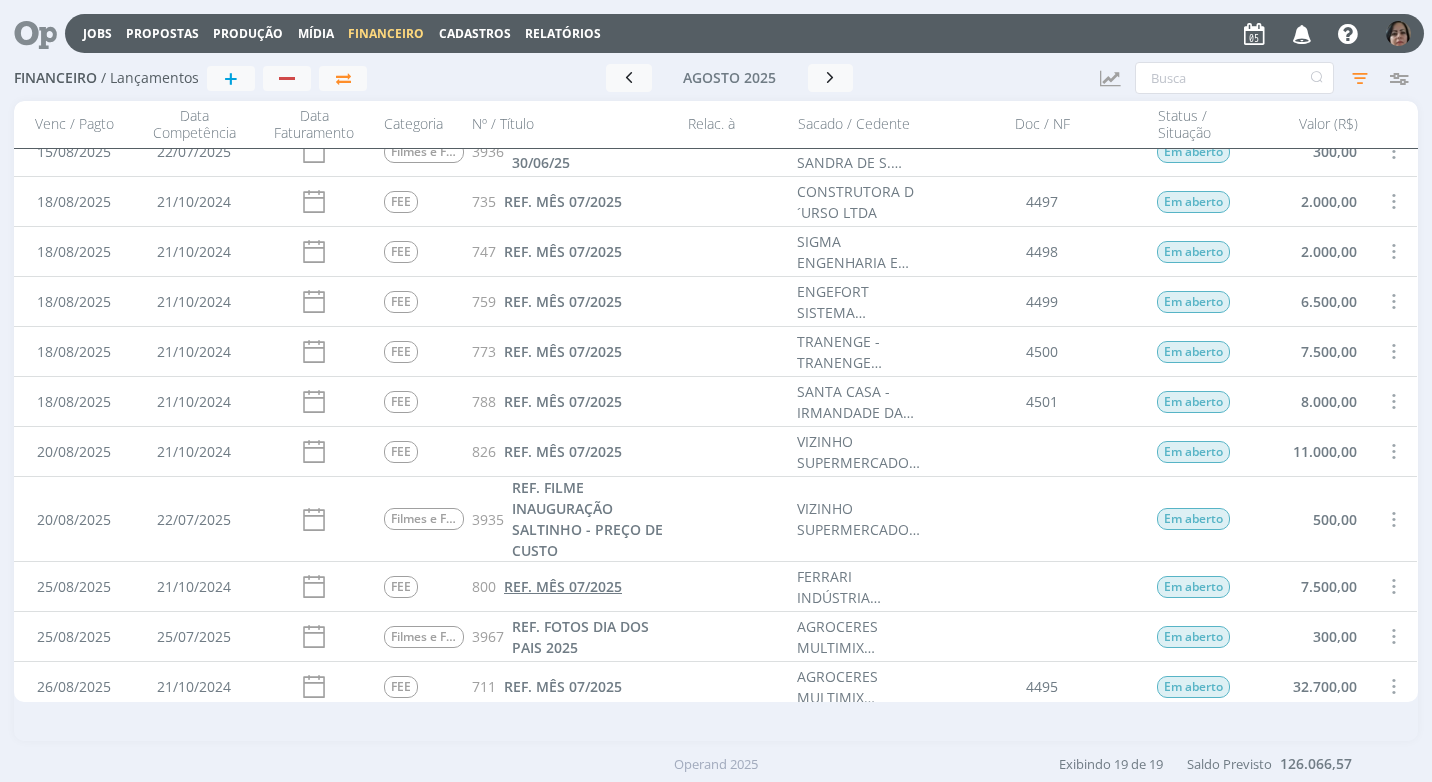 click on "REF. MÊS 07/2025" at bounding box center (563, 586) 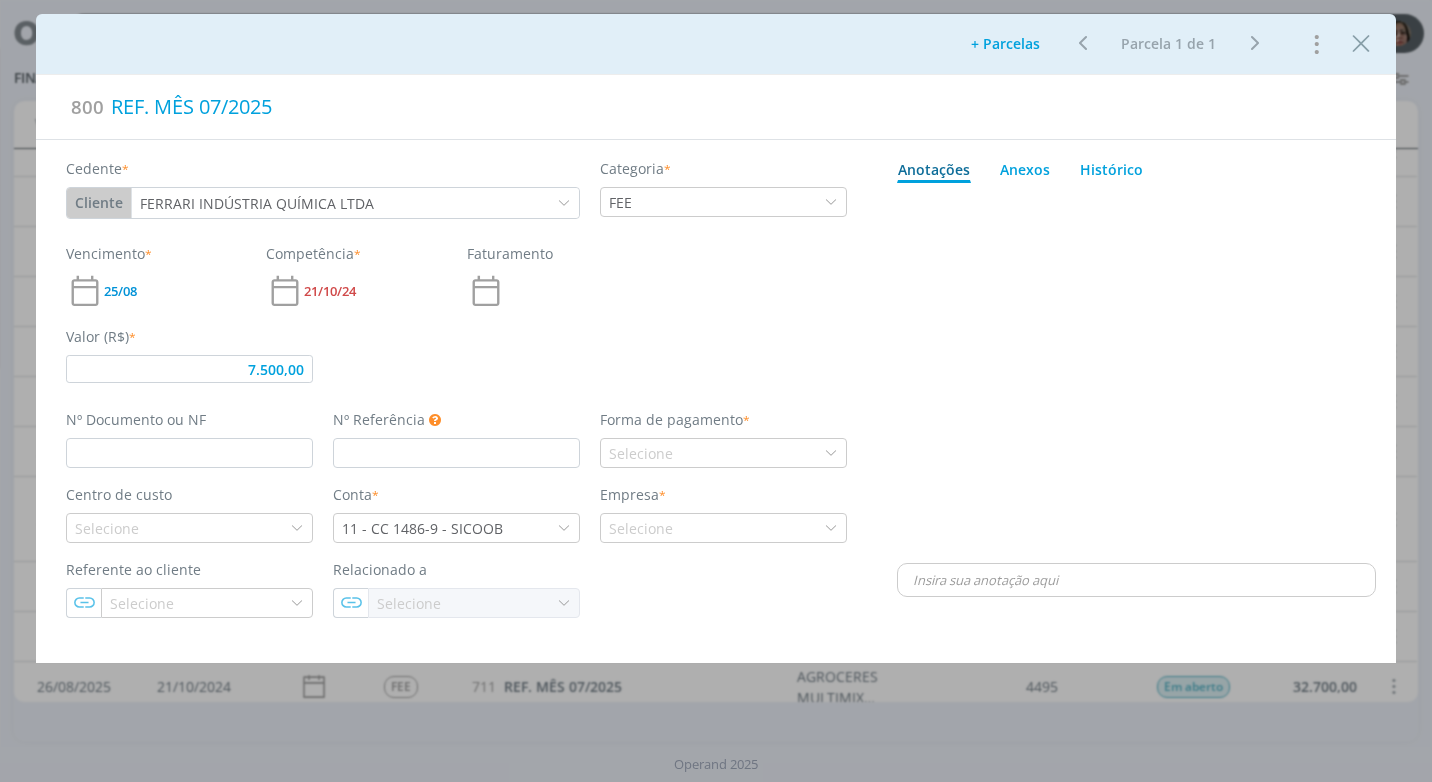 type on "7.500,00" 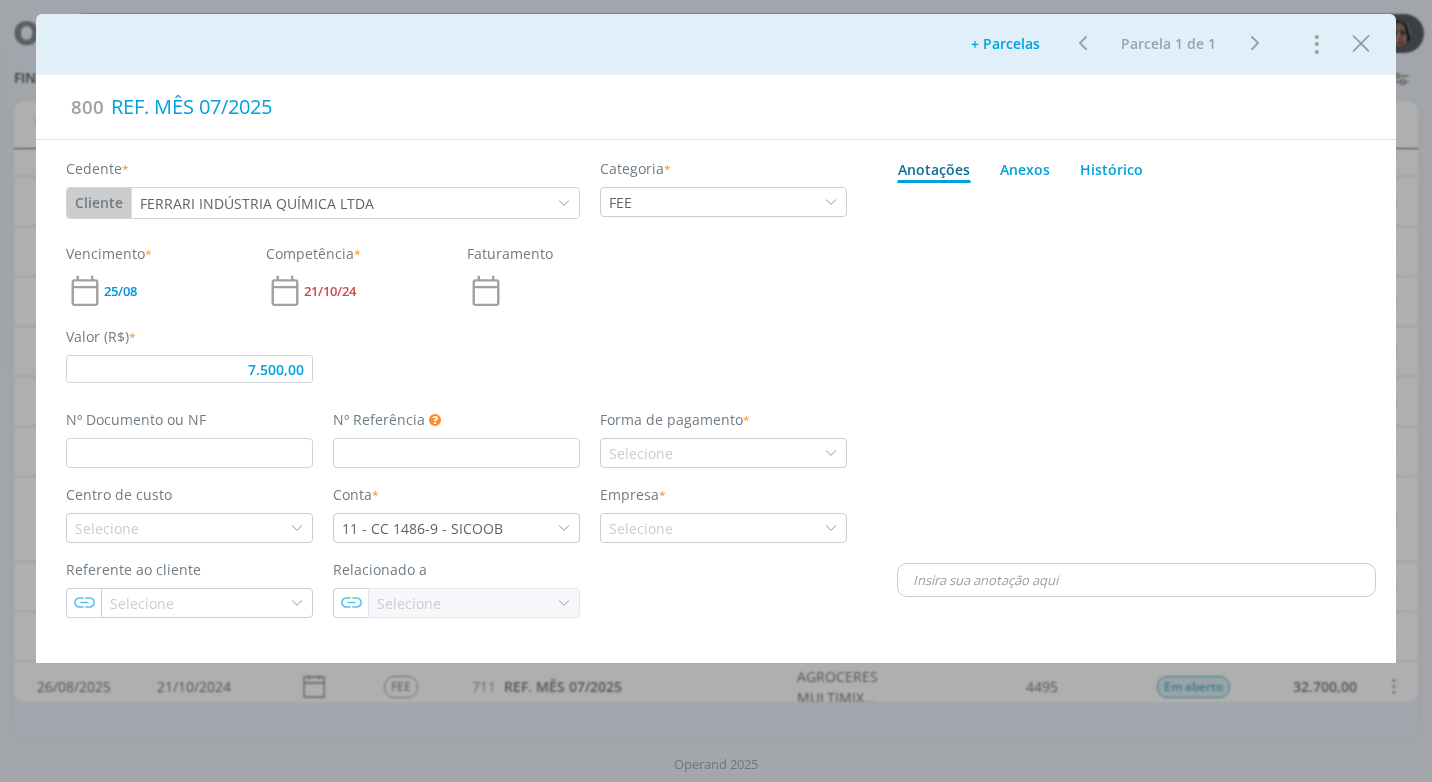 type on "07/25" 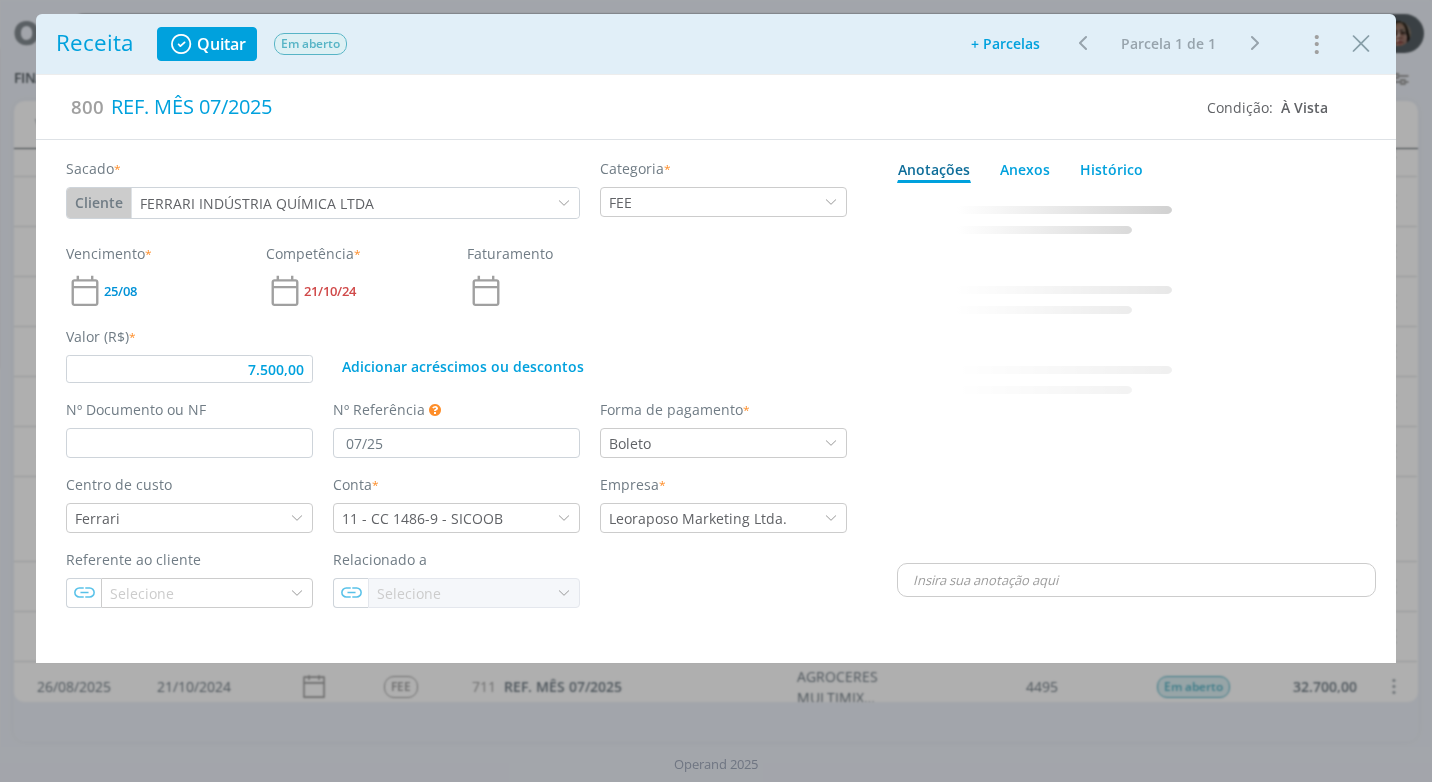 type on "7.500,00" 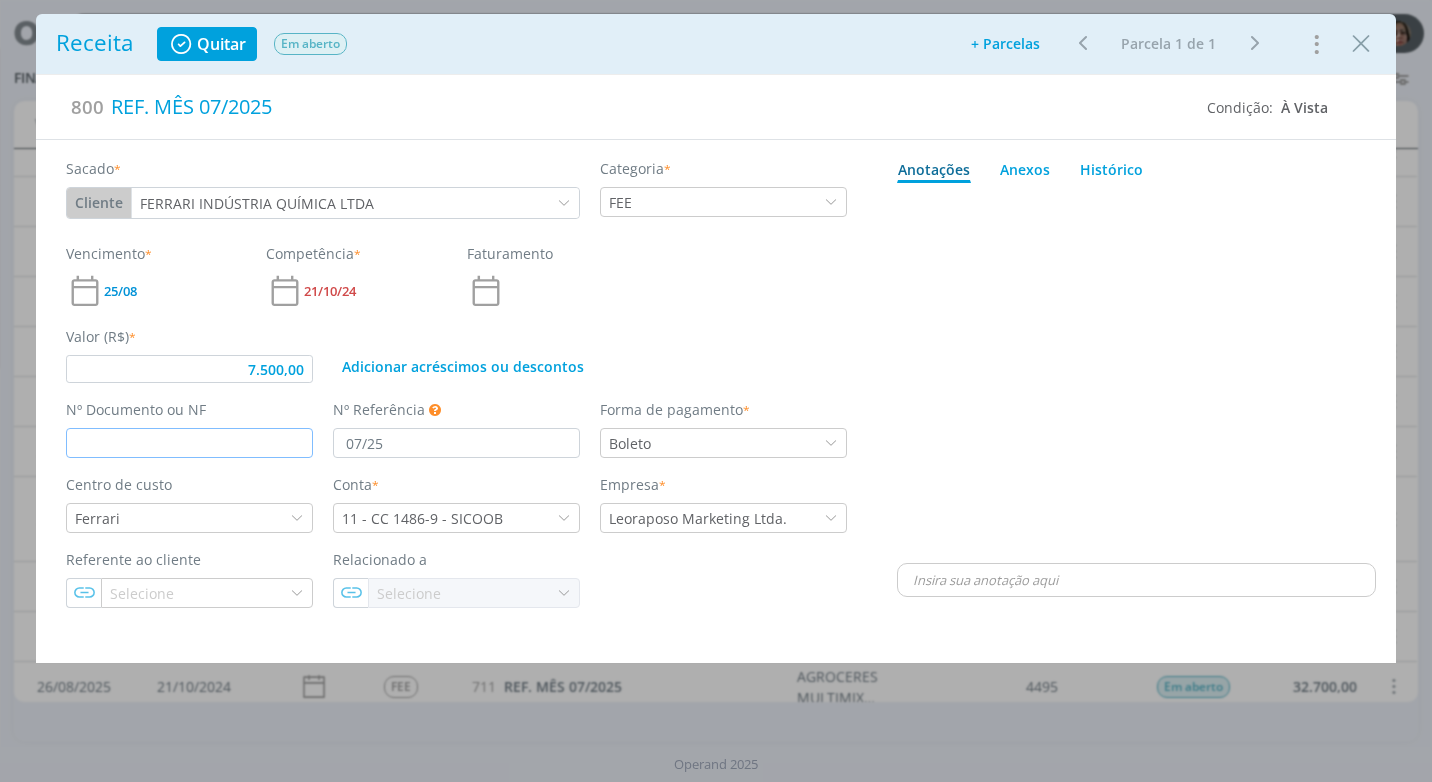 click at bounding box center [189, 443] 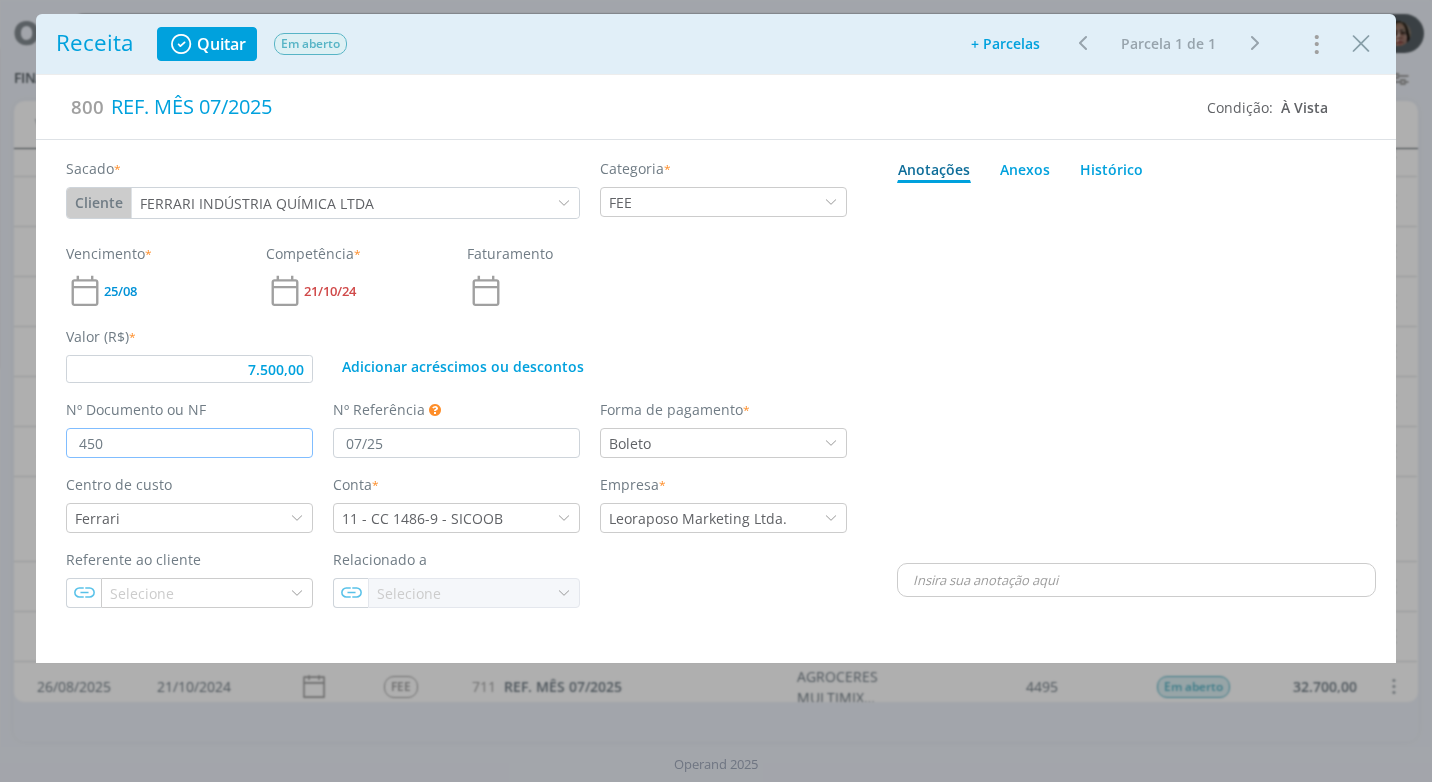 type on "4502" 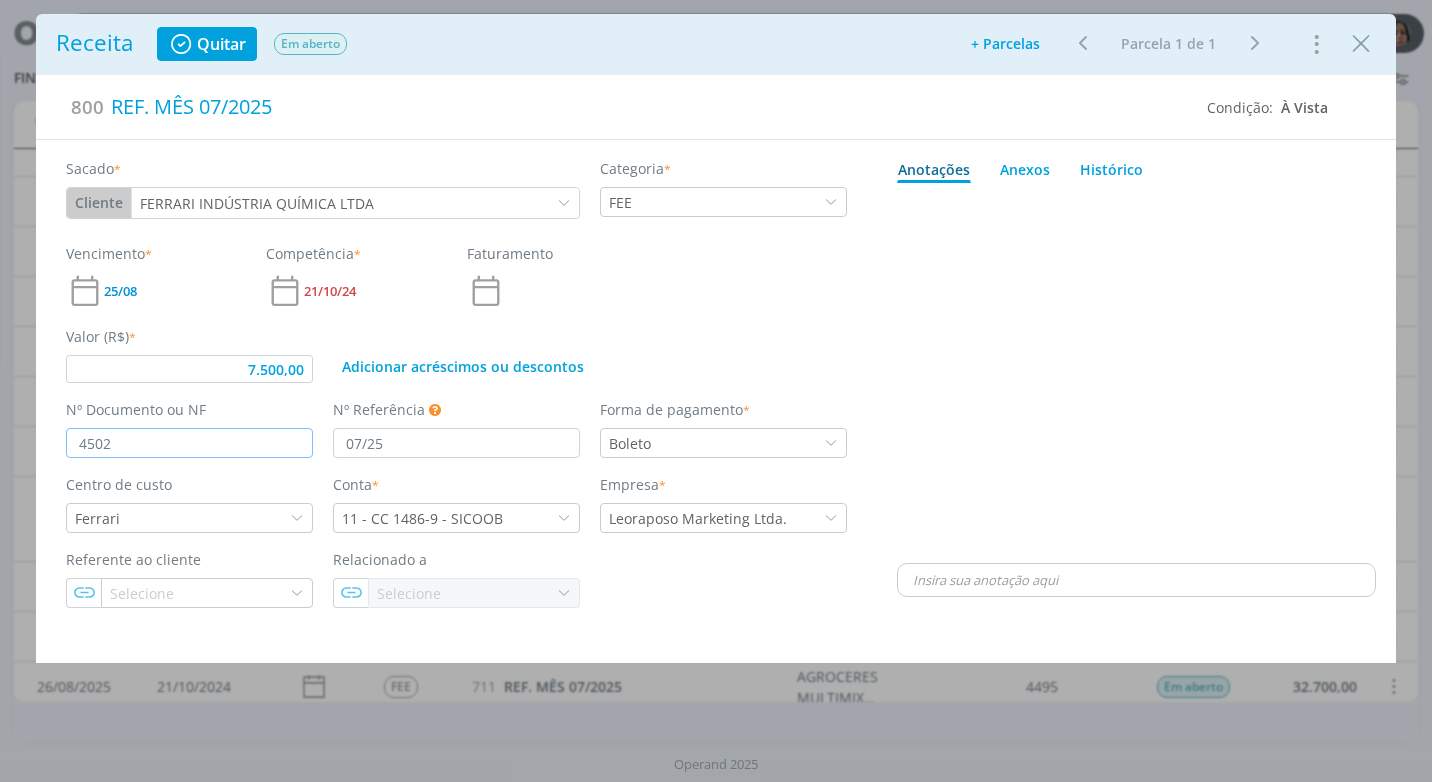 type on "7.500,00" 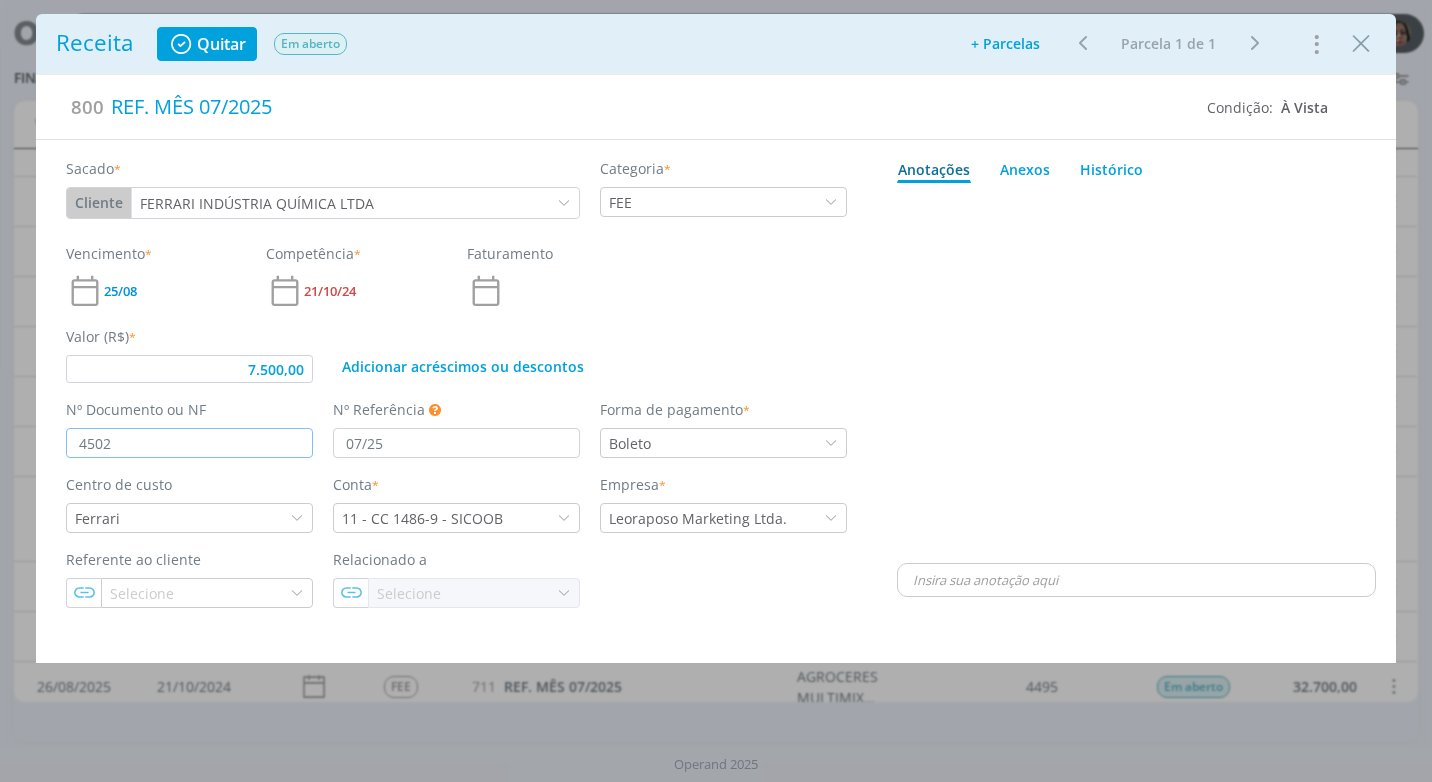 type on "4502" 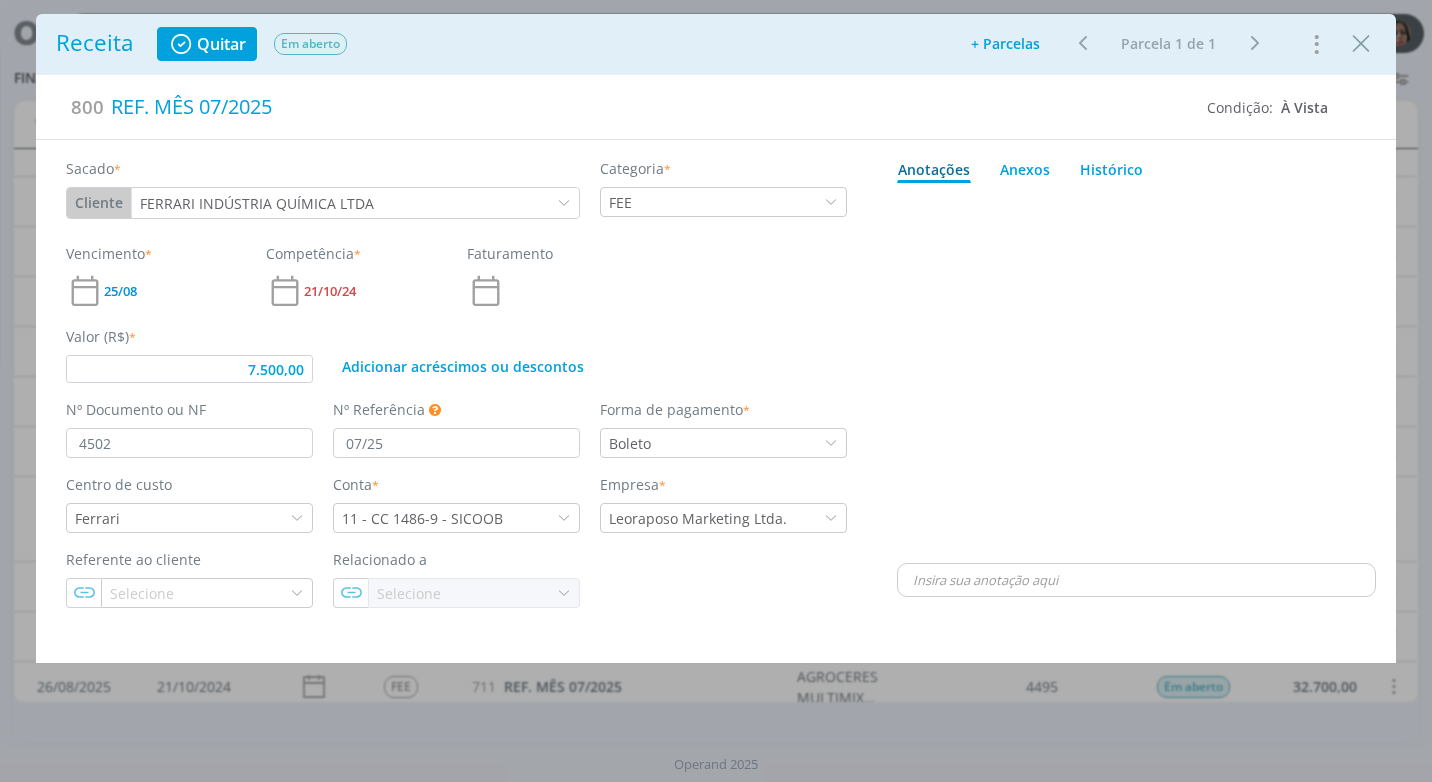click on "Sacado  * Cliente Cliente Fornecedor Veículo Prestador Colaborador
FERRARI INDÚSTRIA QUÍMICA LTDA
Categoria  *
FEE
Vencimento  * [DATE] Competência  * [DATE] Faturamento  Valor (R$)  * 7.500,00
Adicionar acréscimos ou descontos
Nº Documento ou NF 4502 Nº Referência
Este campo pode ser utilizado para informar Número de Referência, Número de Pedido ou Número do Empenho.”
Ok
07/[YEAR] Forma de pagamento  *
Boleto
Centro de custo
Ferrari
Conta  *
11 - CC 1486-9 - SICOOB
Empresa  *
Leoraposo Marketing Ltda.
Referente ao cliente
Selecione
Relacionado a
Selecione" at bounding box center (457, 373) 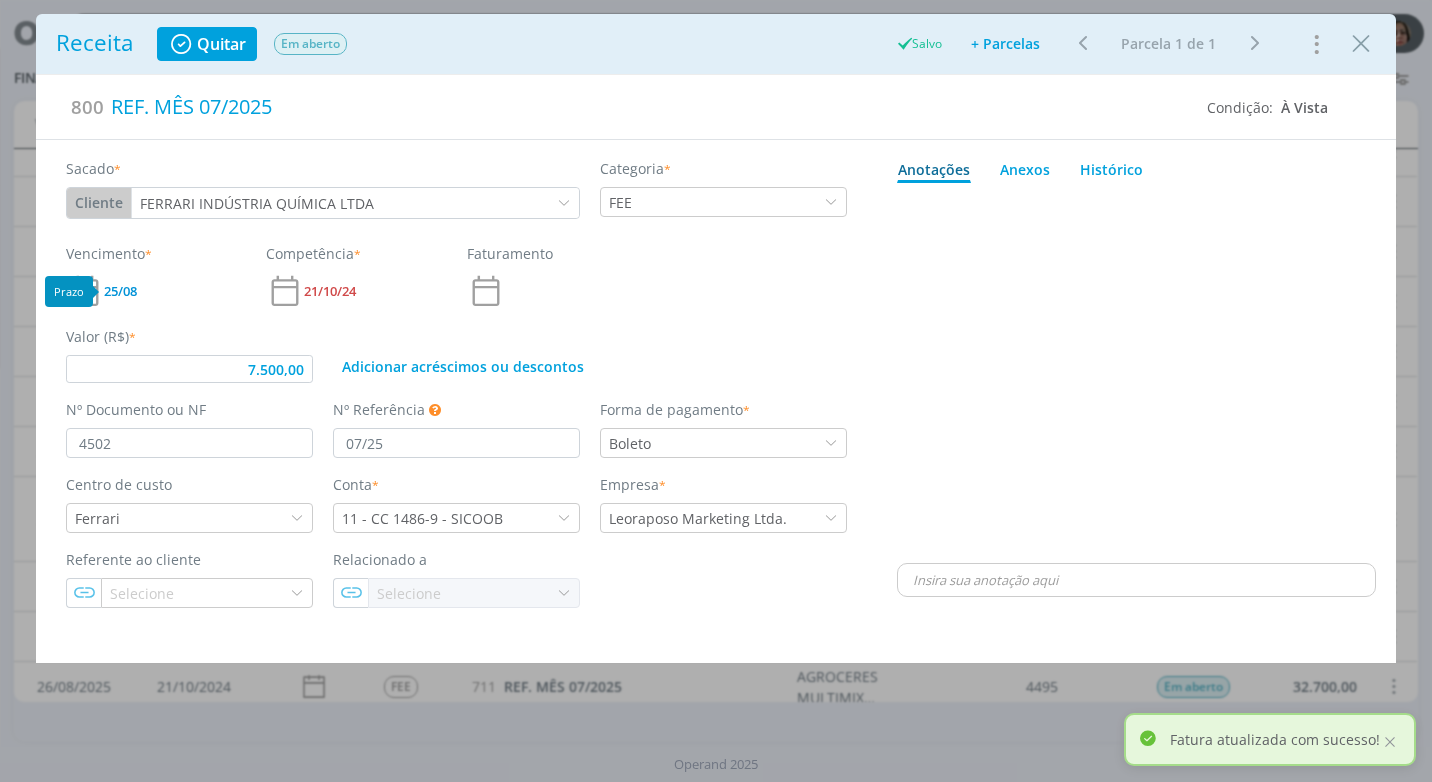 click on "25/08" at bounding box center (120, 291) 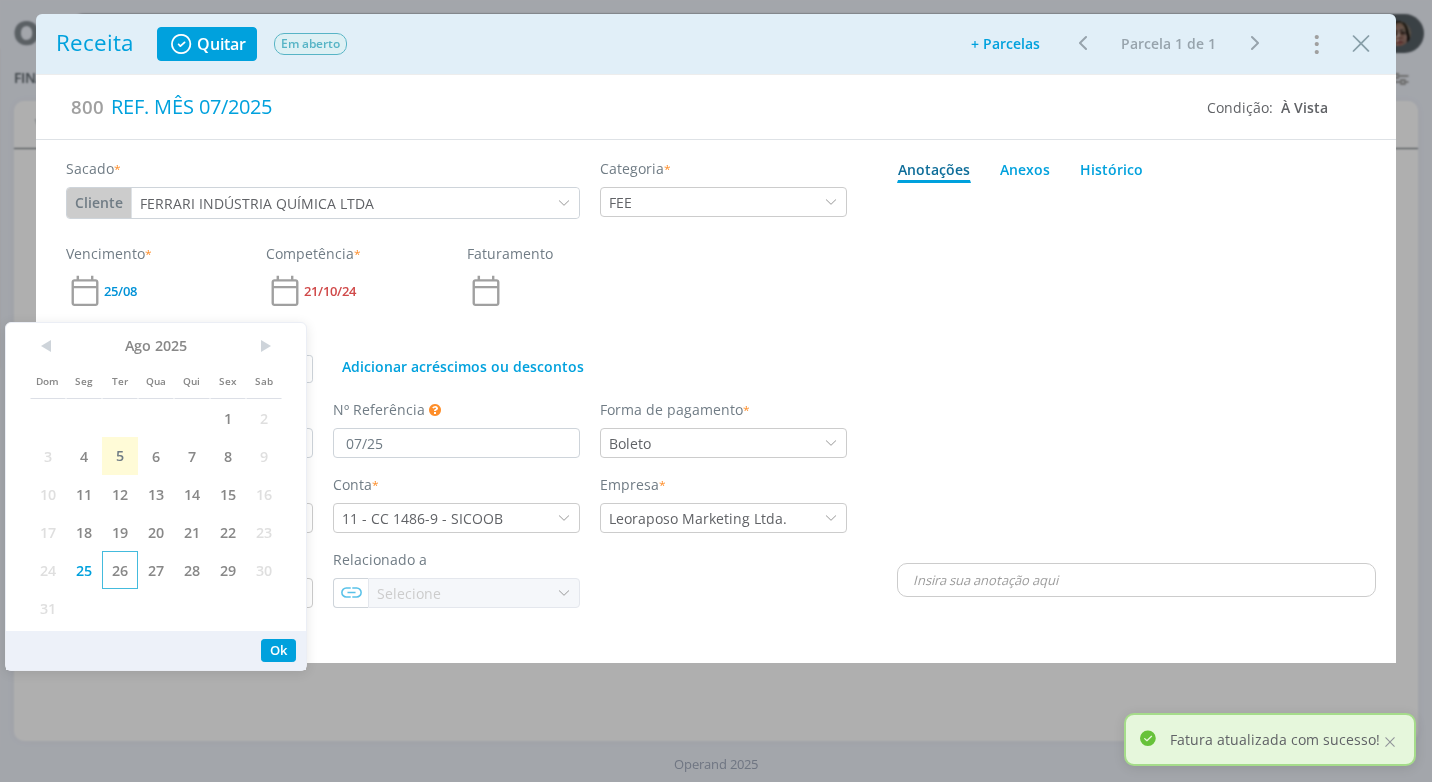 click on "26" at bounding box center [120, 570] 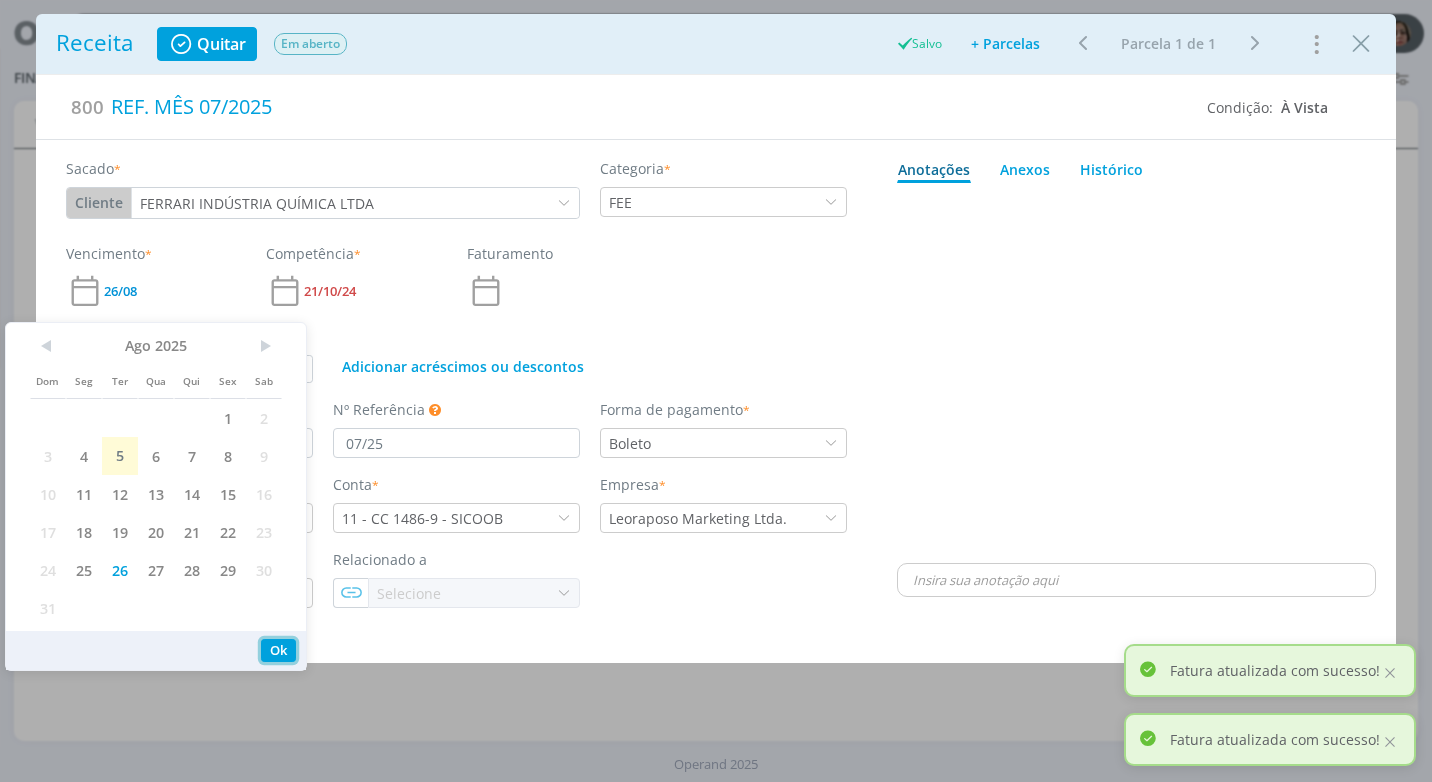 drag, startPoint x: 273, startPoint y: 651, endPoint x: 519, endPoint y: 695, distance: 249.90398 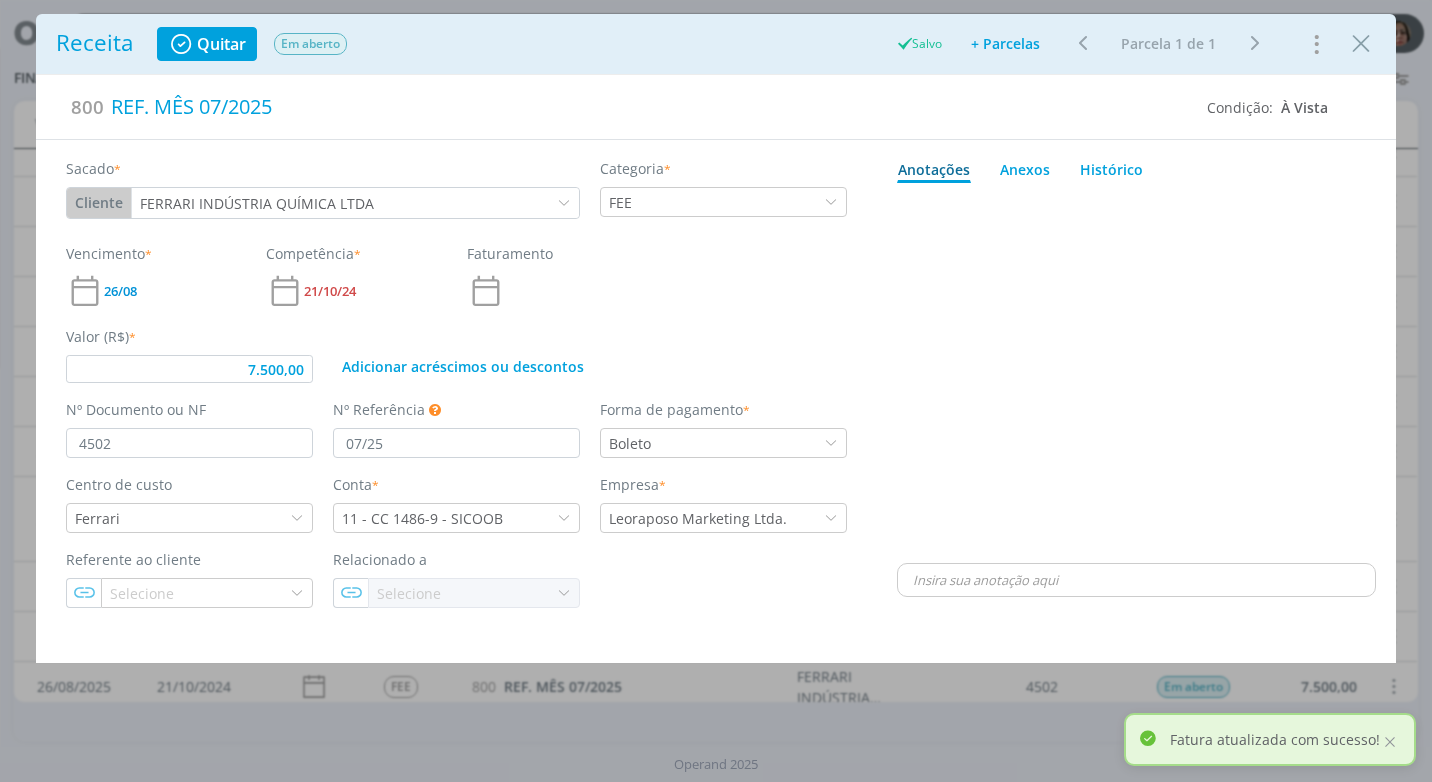 scroll, scrollTop: 0, scrollLeft: 0, axis: both 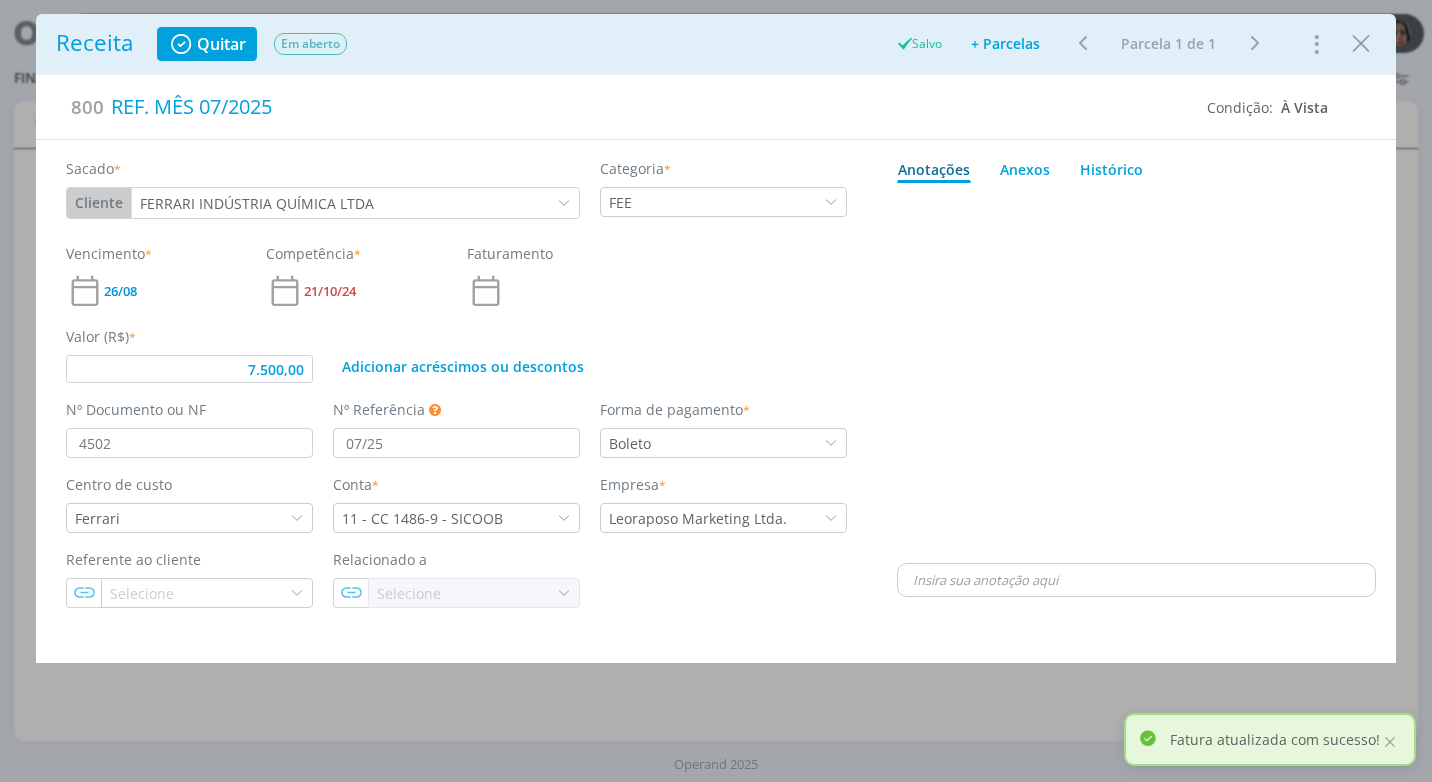 type on "7.500,00" 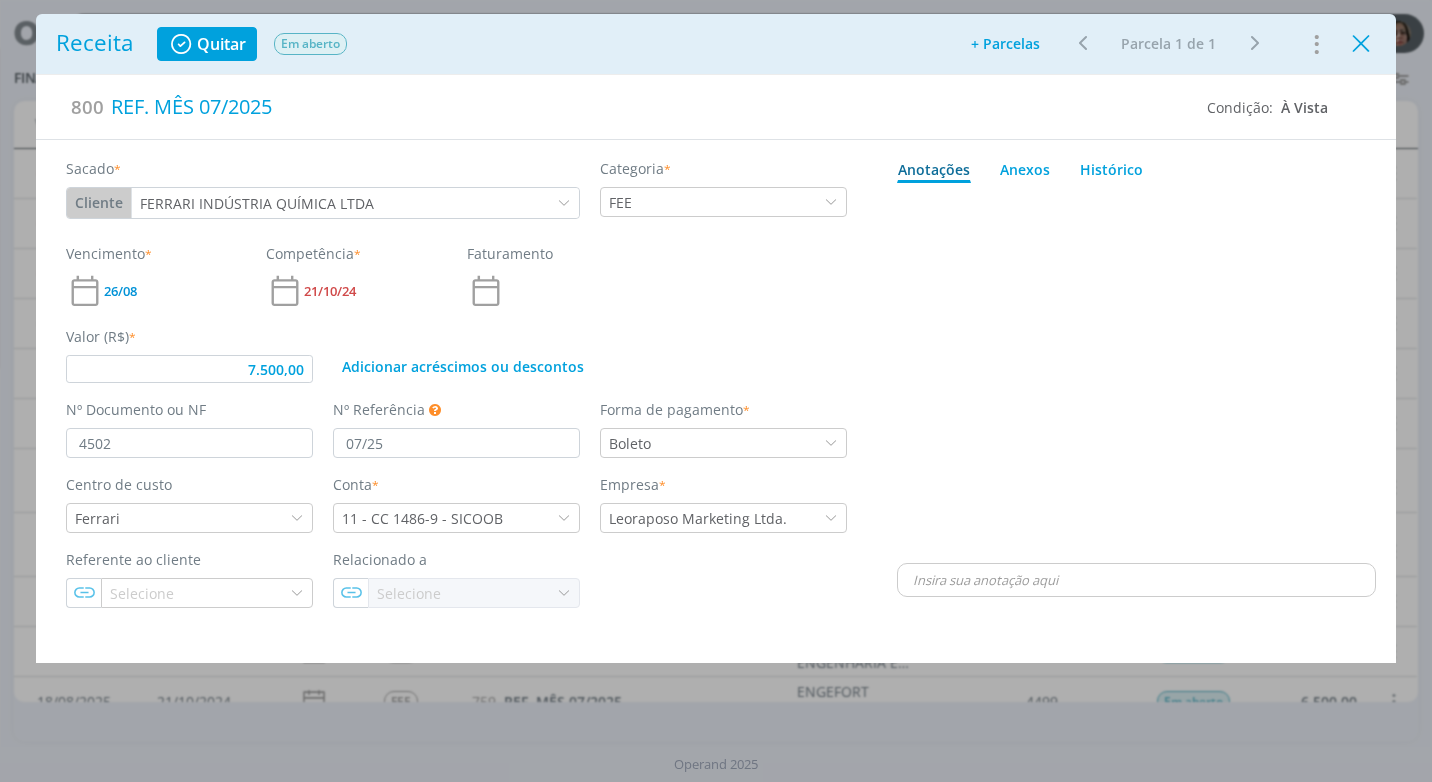 click at bounding box center (1361, 44) 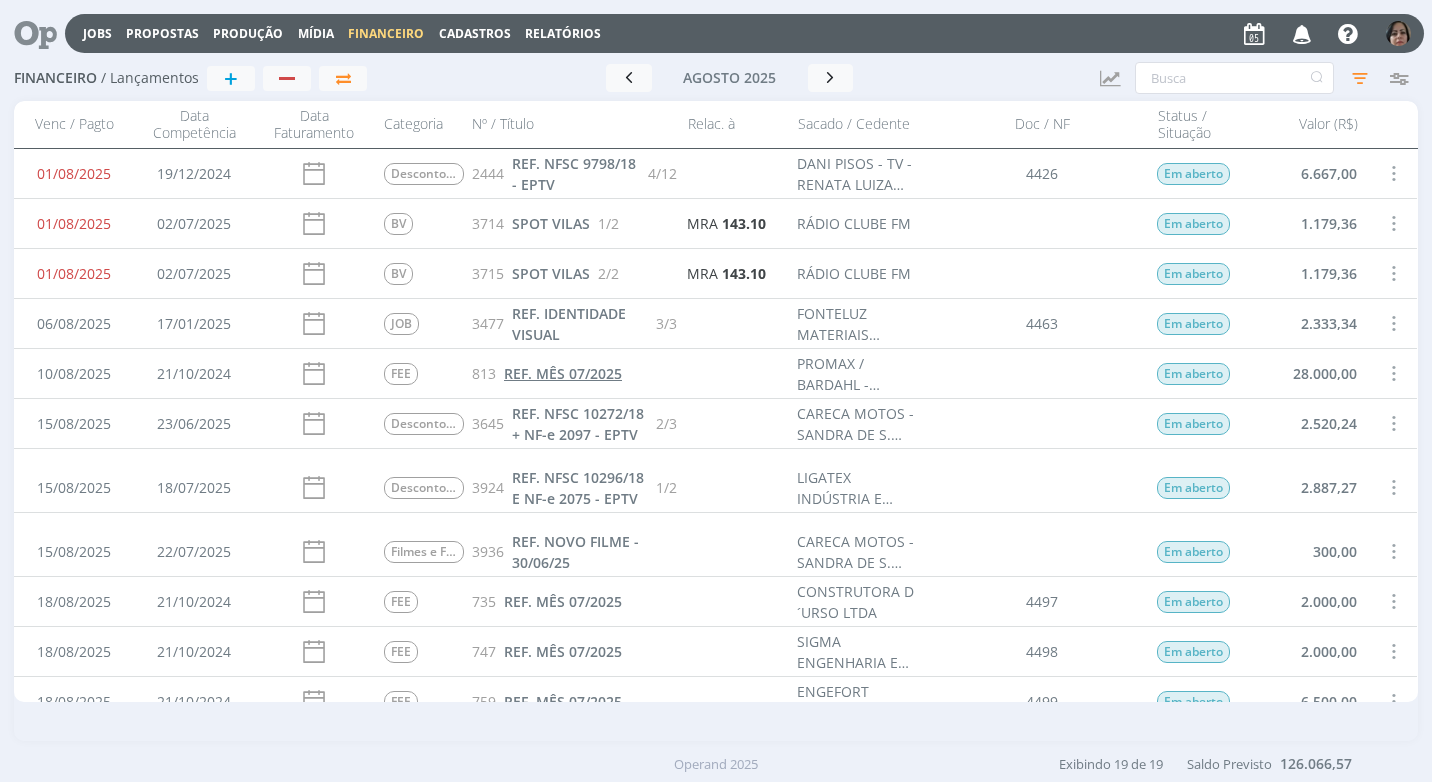click on "REF. MÊS 07/2025" at bounding box center [563, 373] 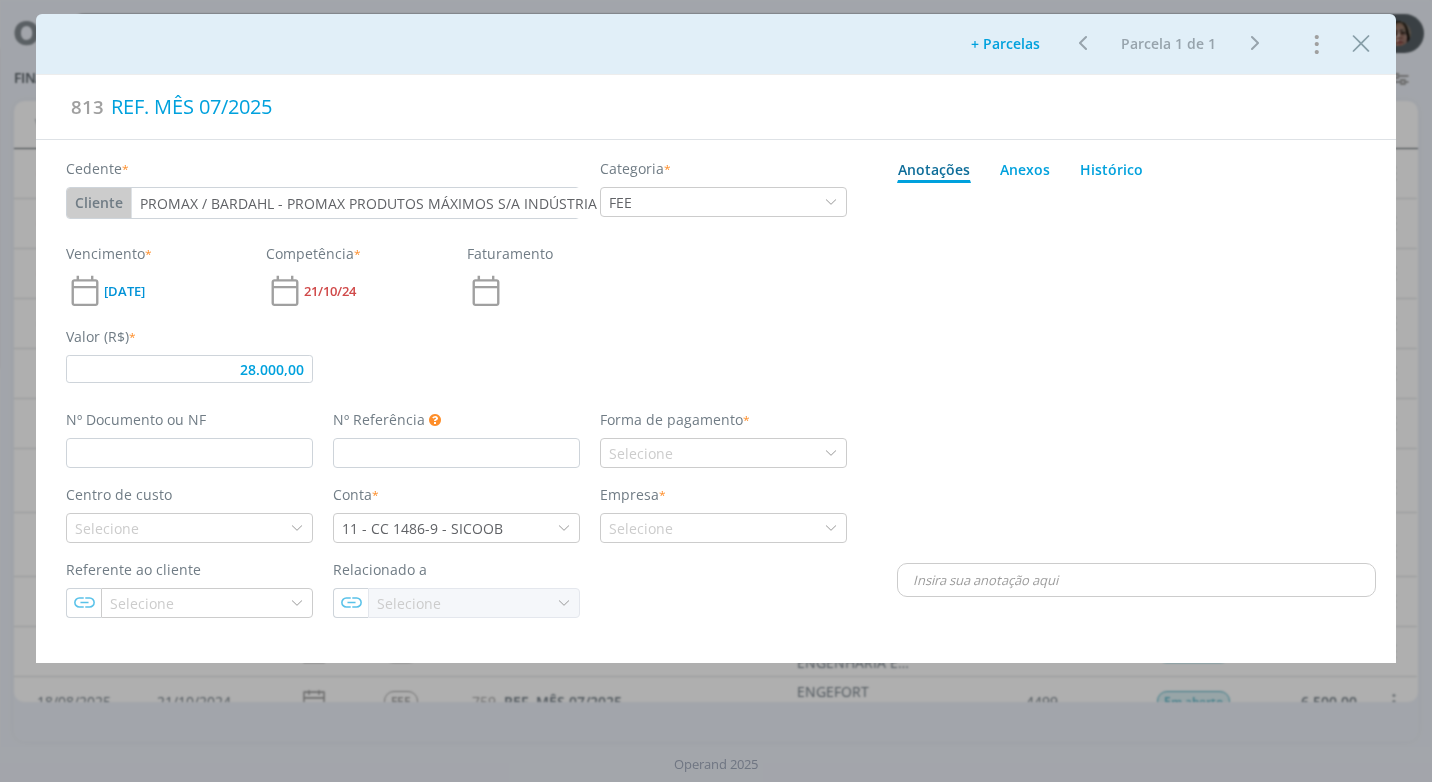 type on "28.000,00" 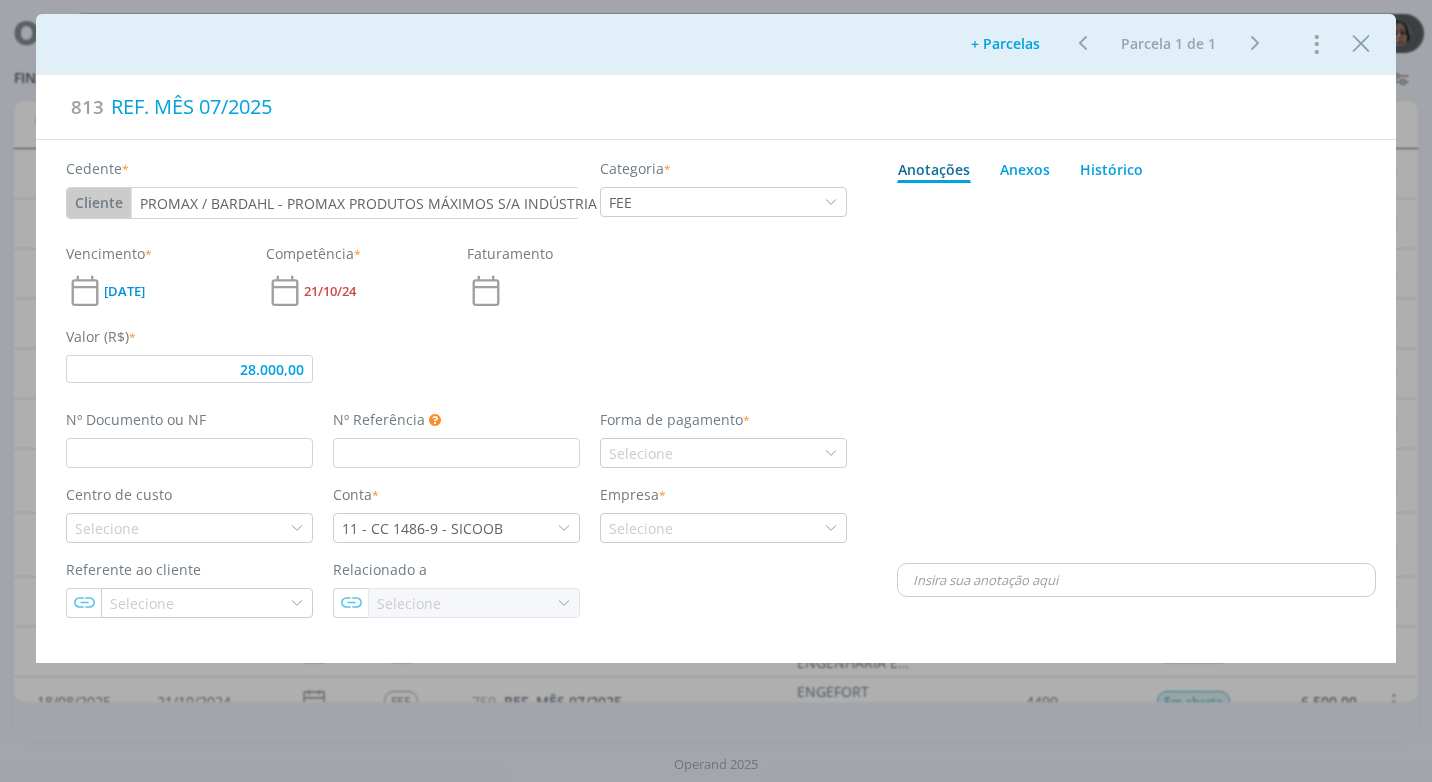 type on "07/25" 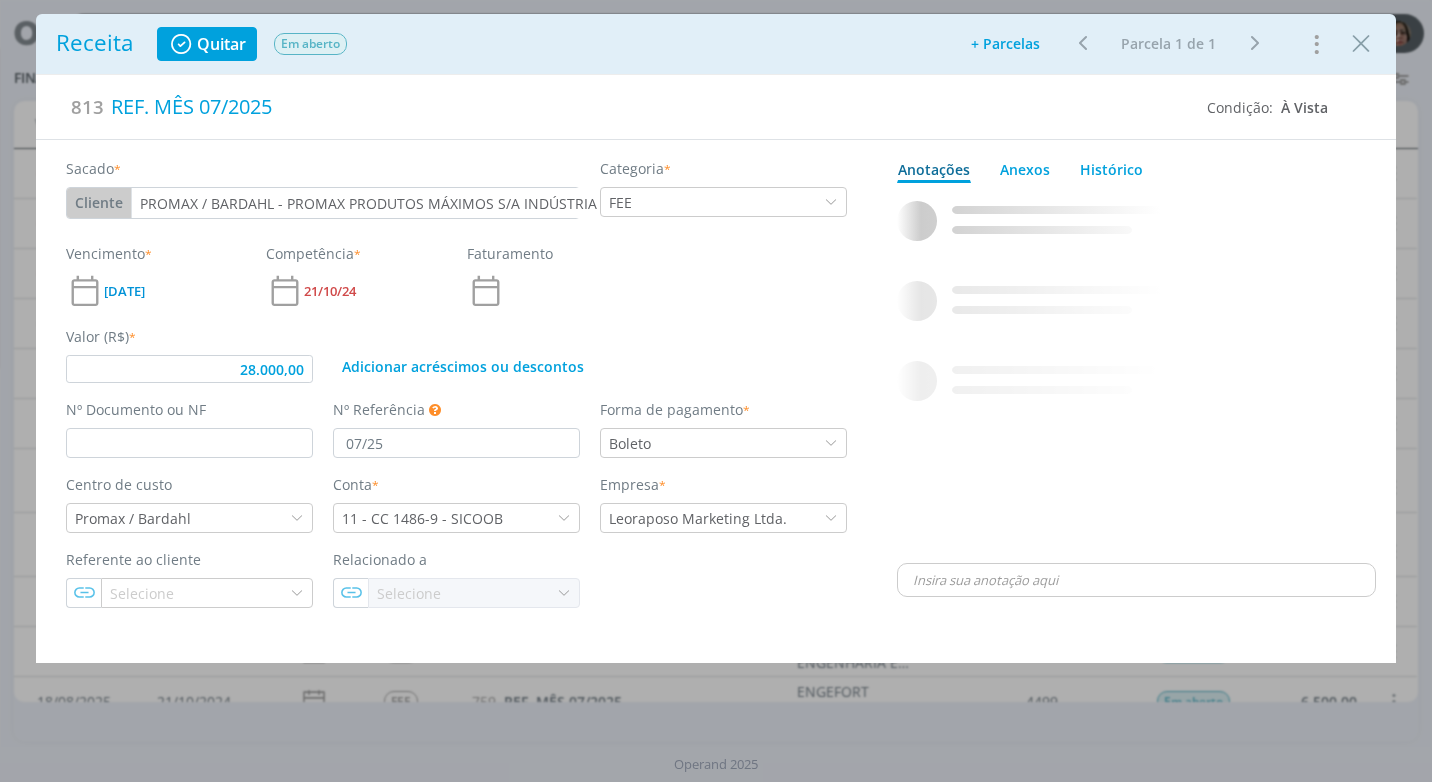 type on "28.000,00" 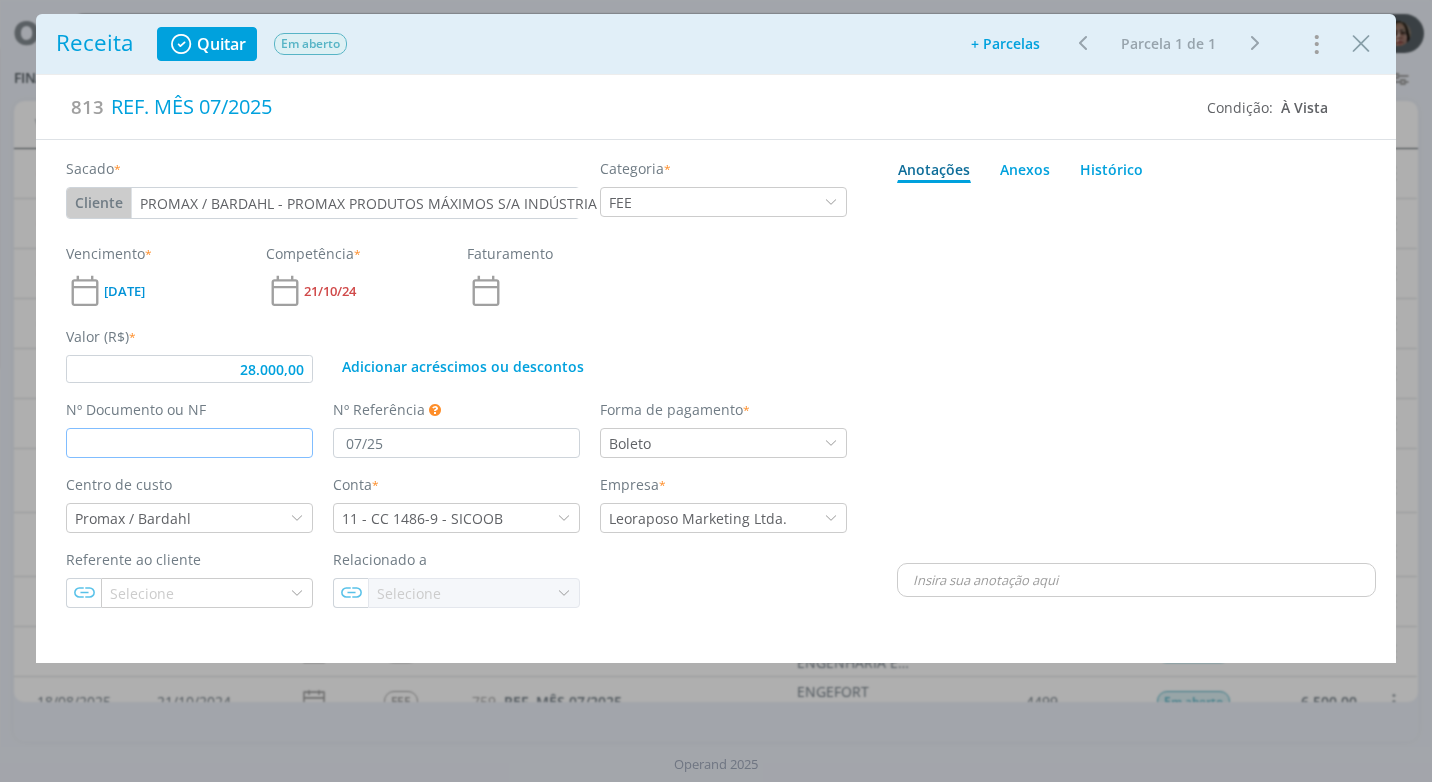 click at bounding box center (189, 443) 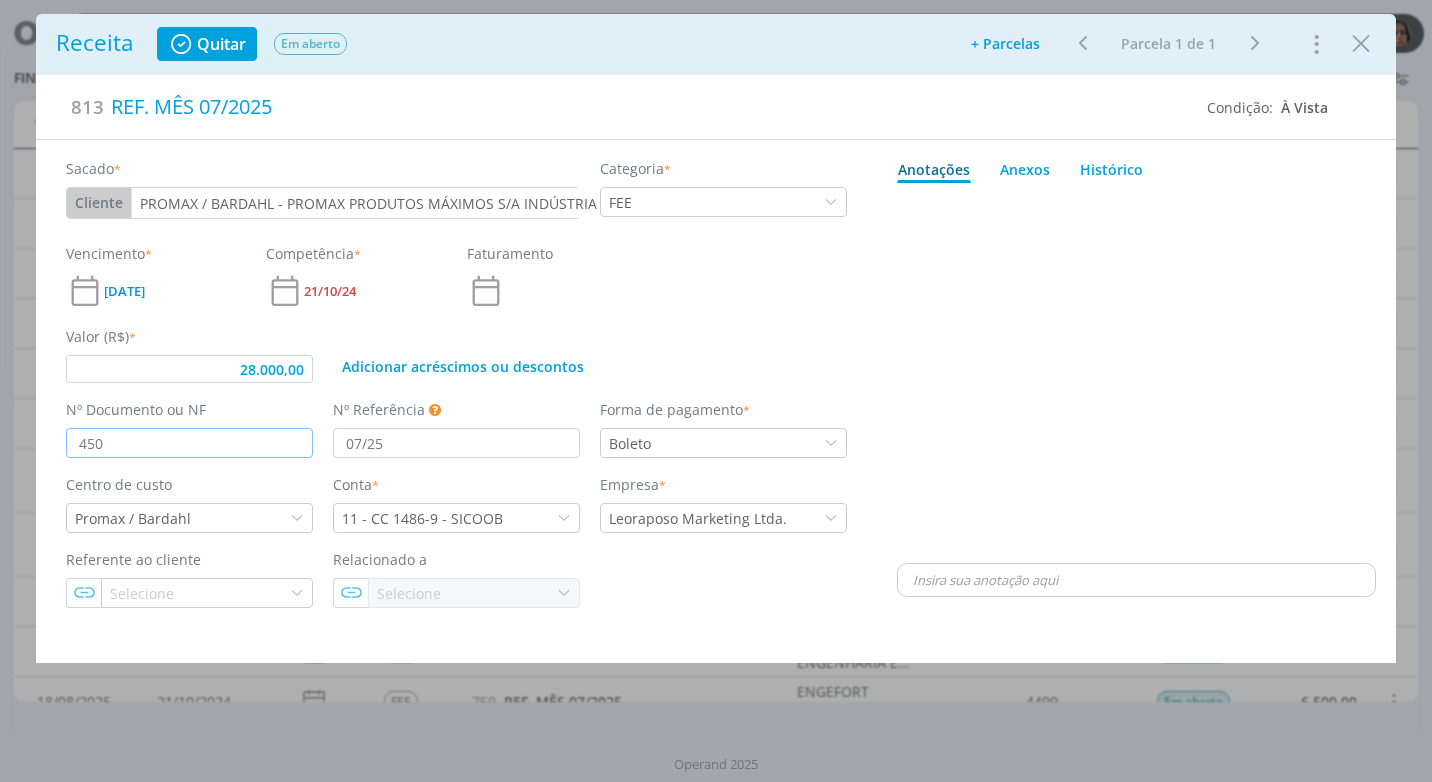 type on "4503" 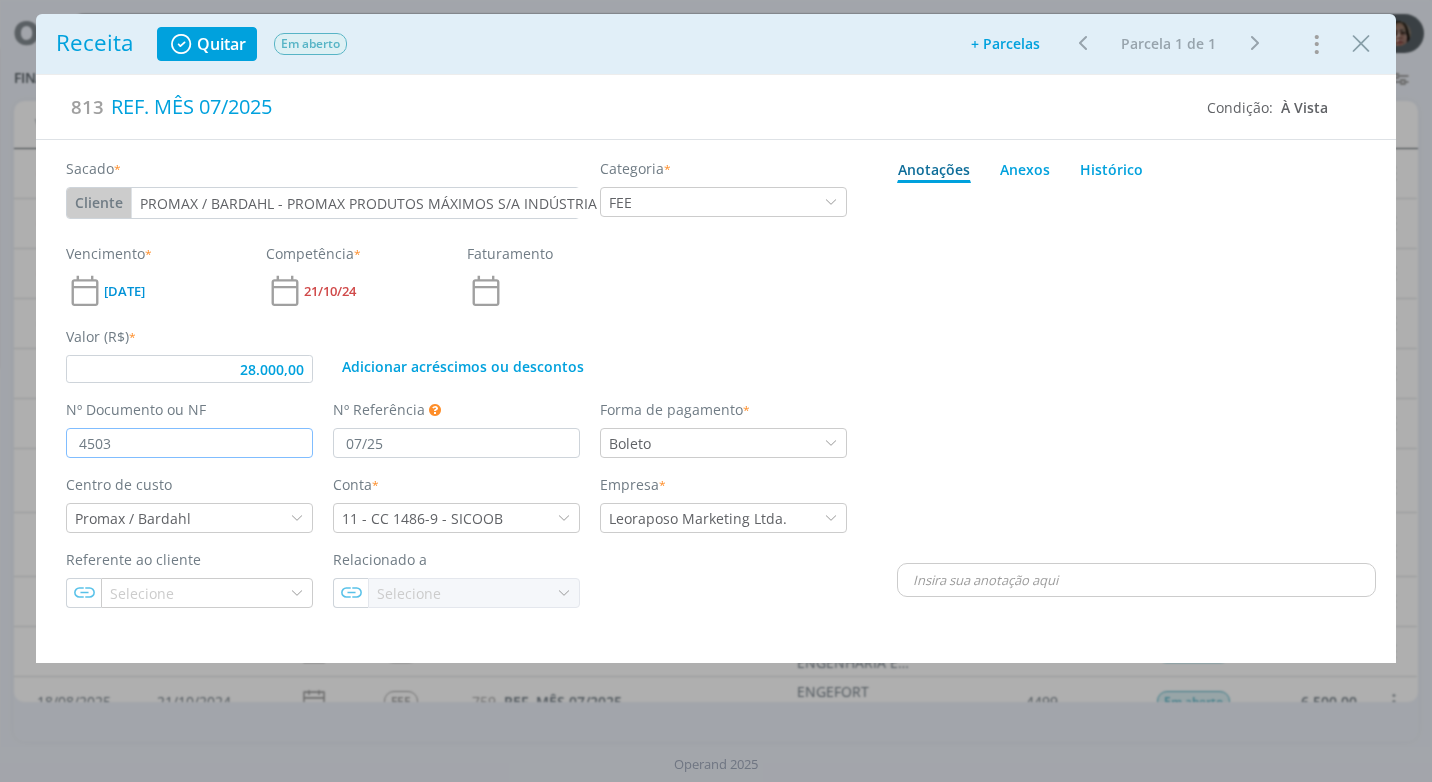 type on "28.000,00" 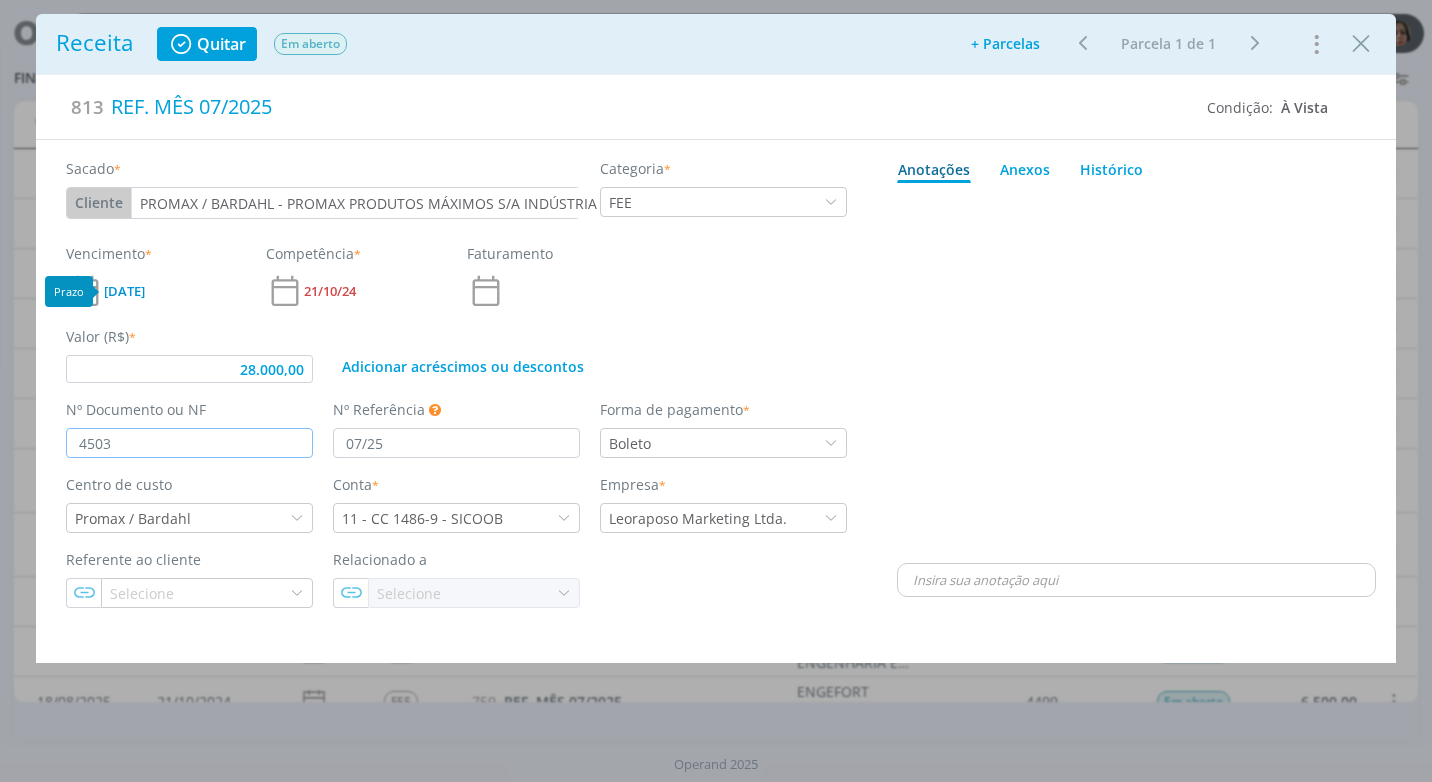 type on "4503" 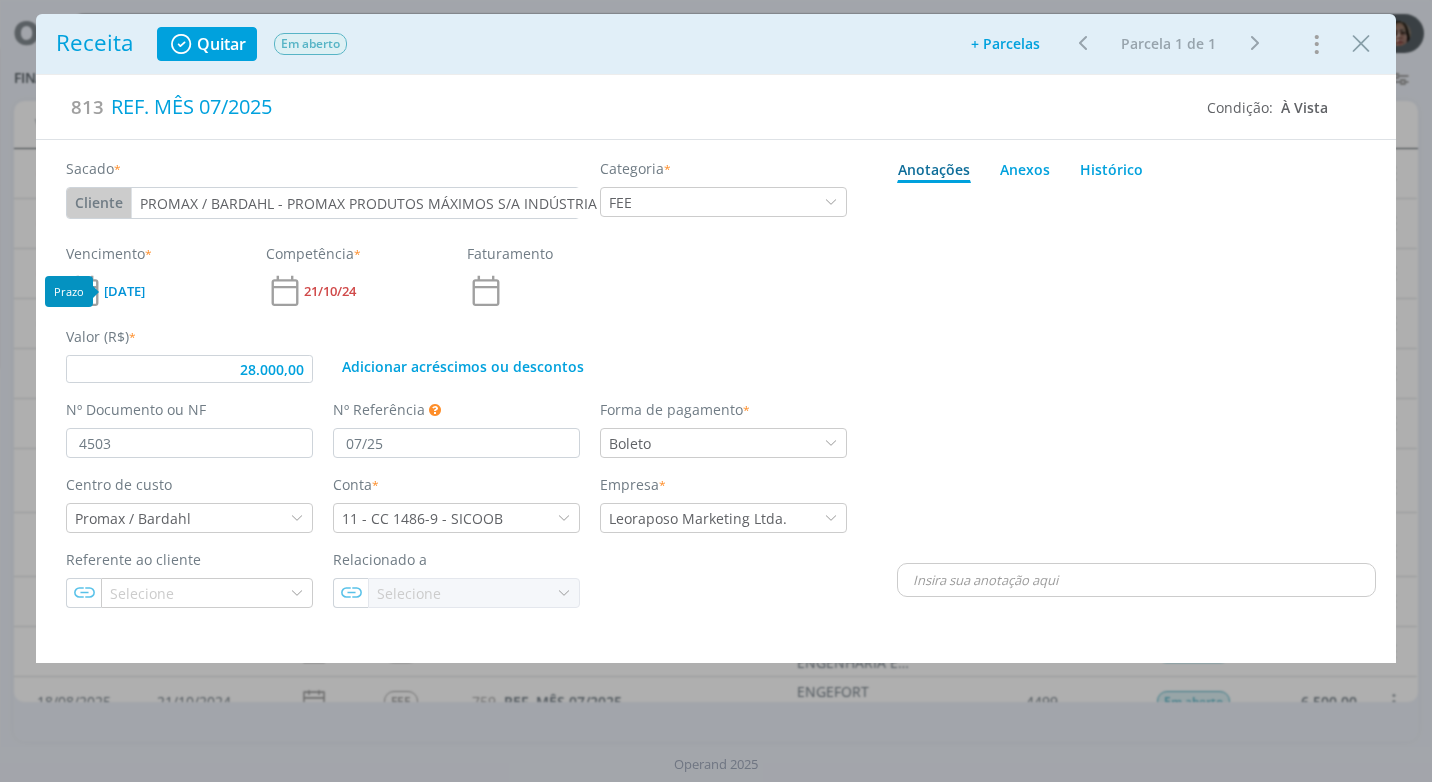 click on "[DATE]" at bounding box center [124, 291] 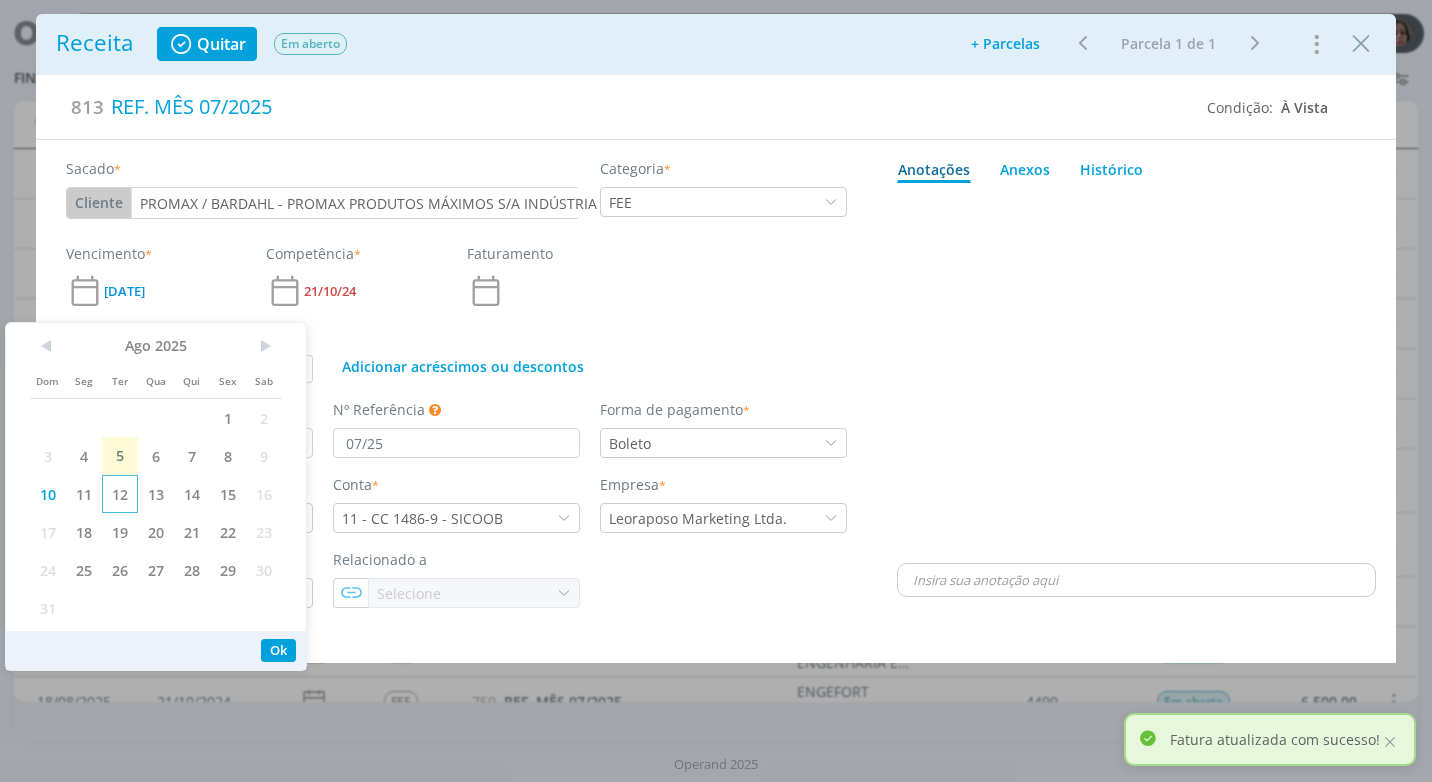 click on "12" at bounding box center (120, 494) 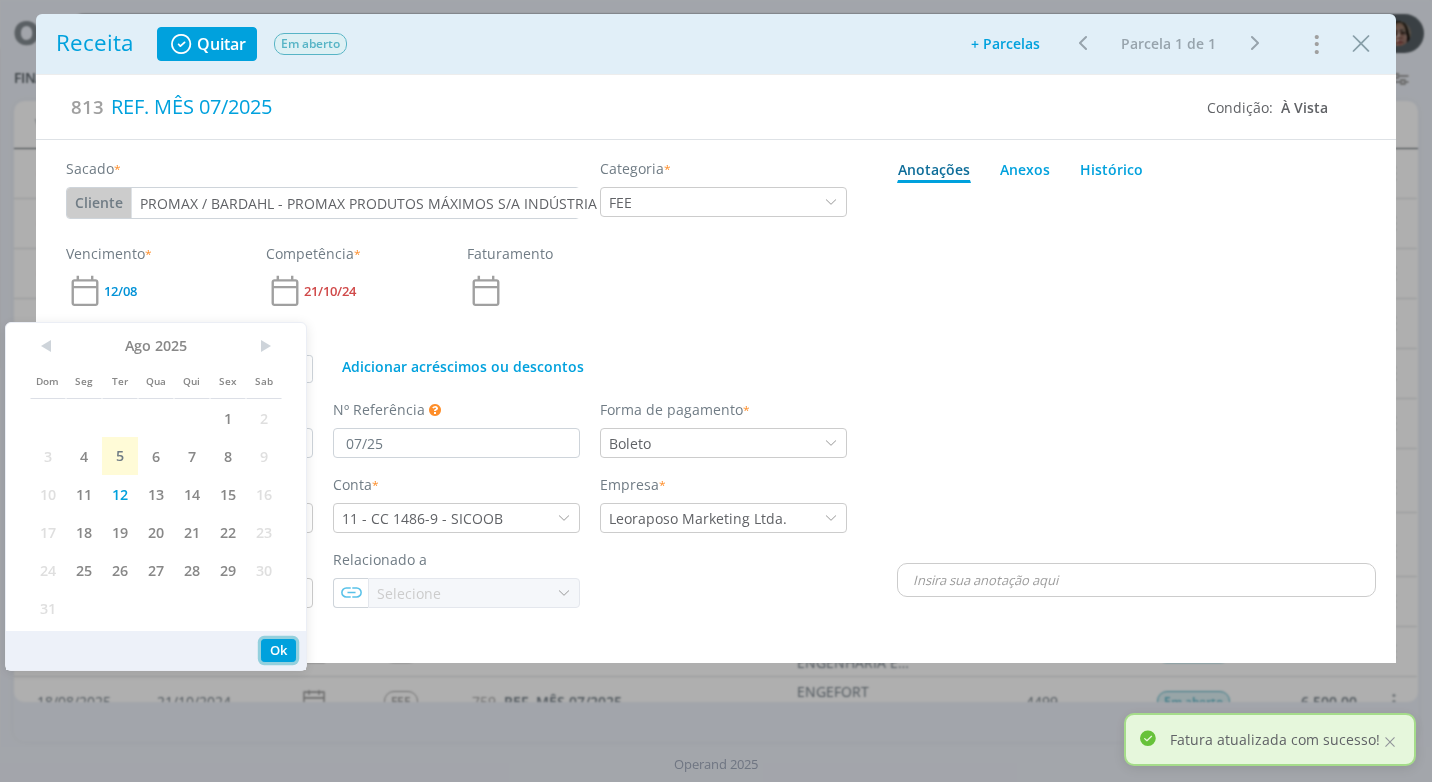 click on "Ok" at bounding box center [278, 650] 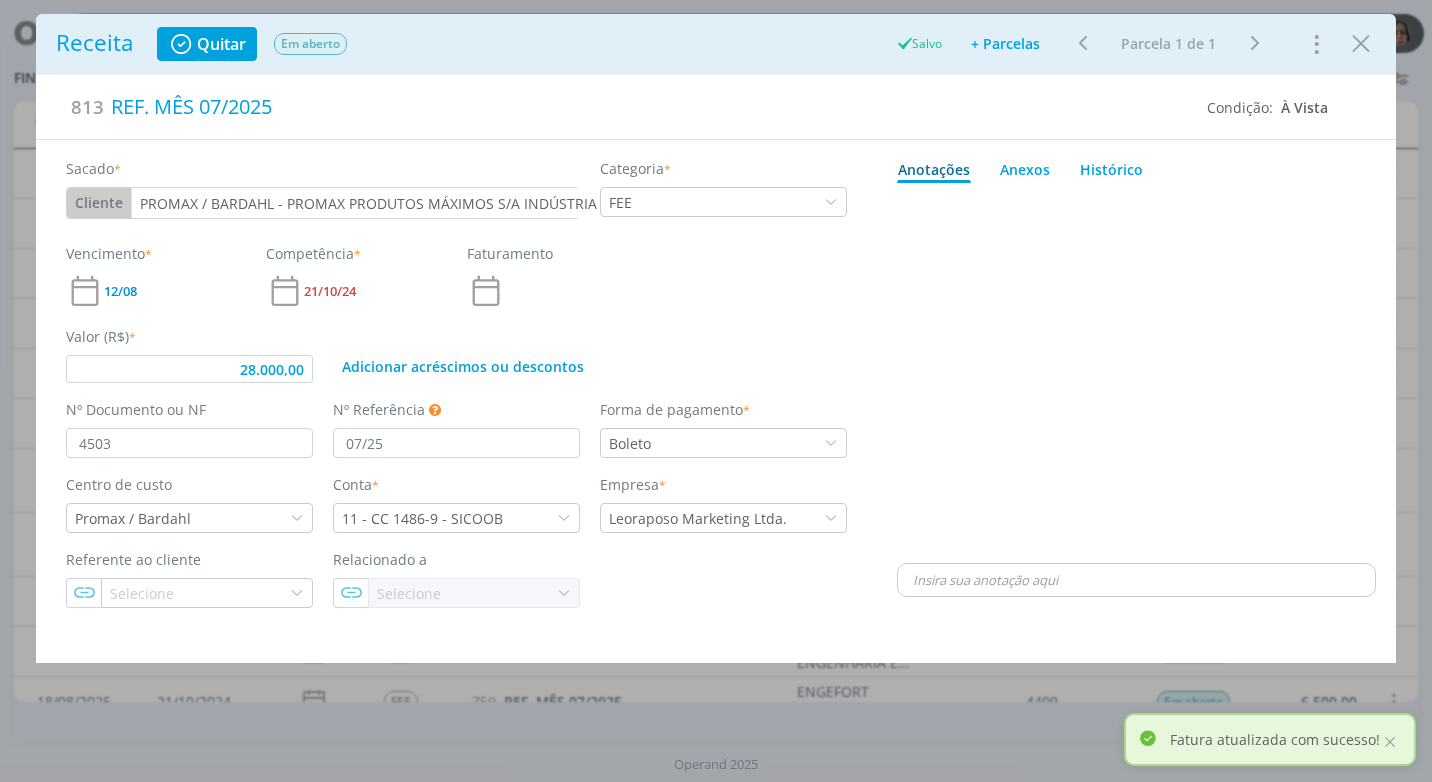 type on "28.000,00" 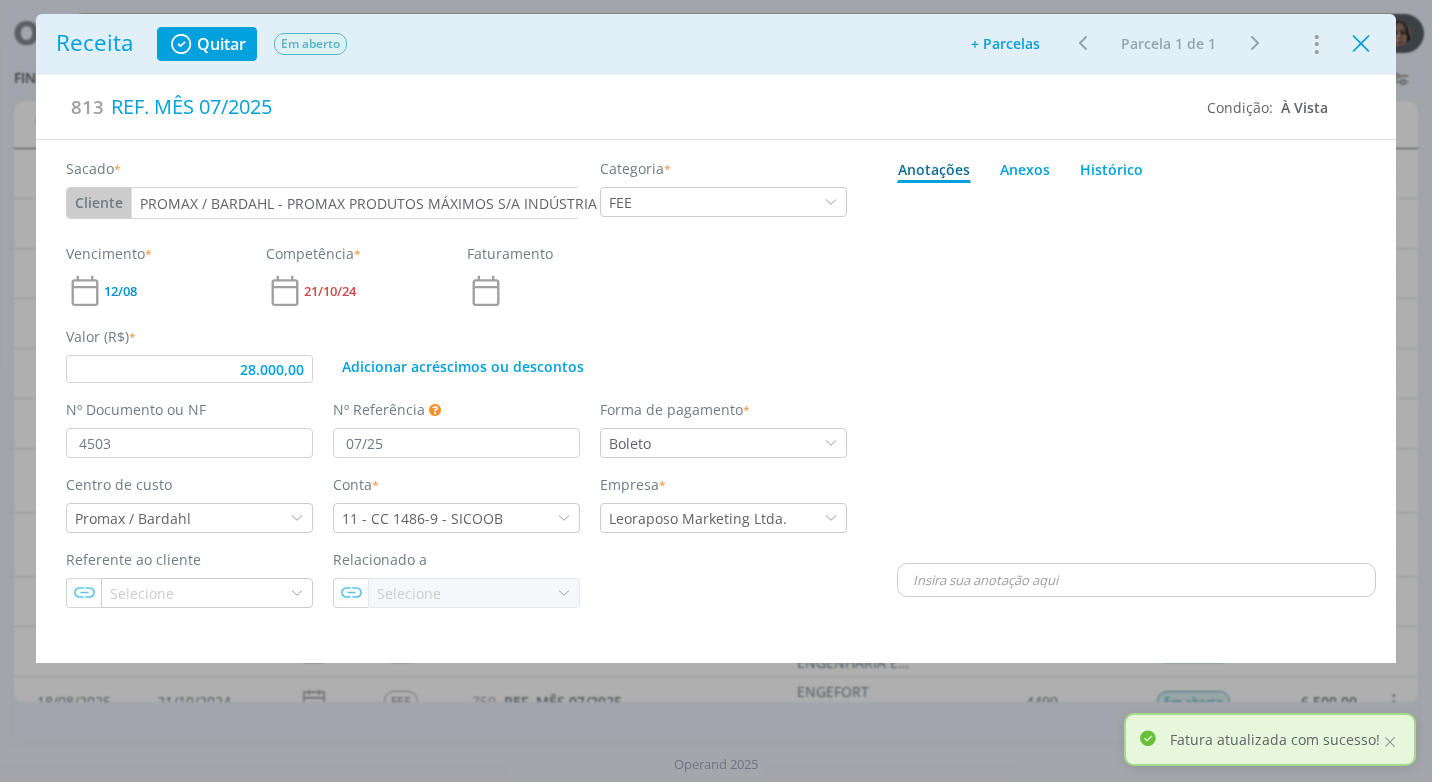click at bounding box center (1361, 44) 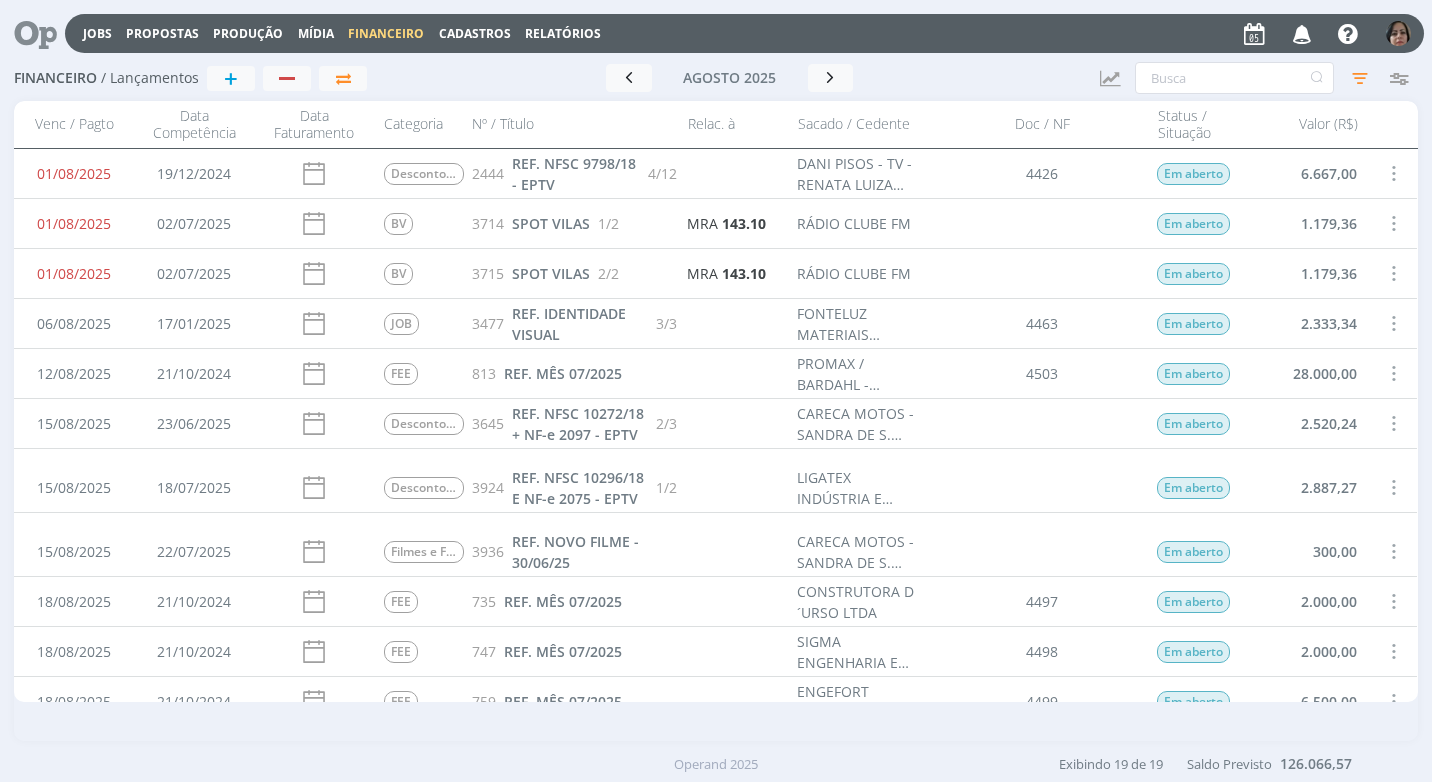 scroll, scrollTop: 200, scrollLeft: 0, axis: vertical 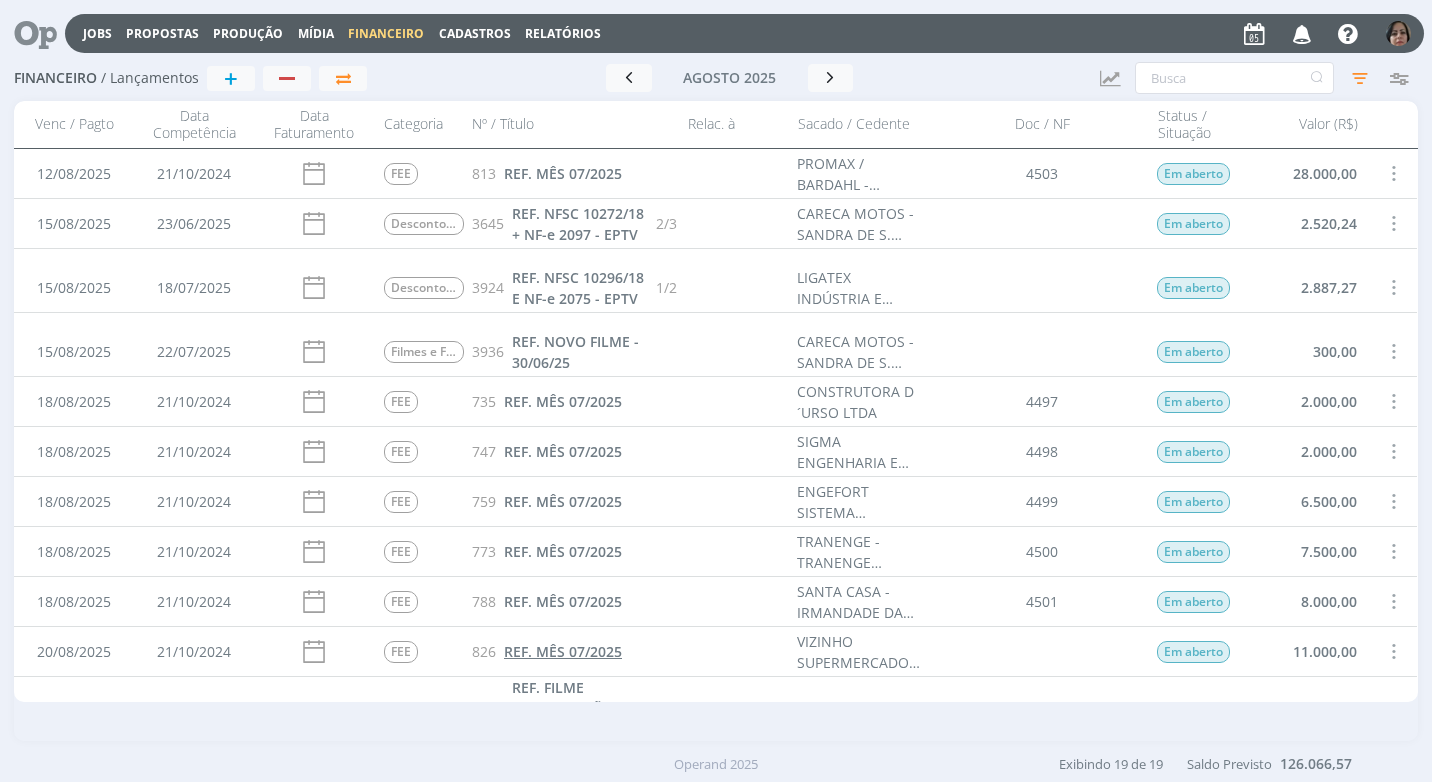 click on "REF. MÊS 07/2025" at bounding box center (563, 651) 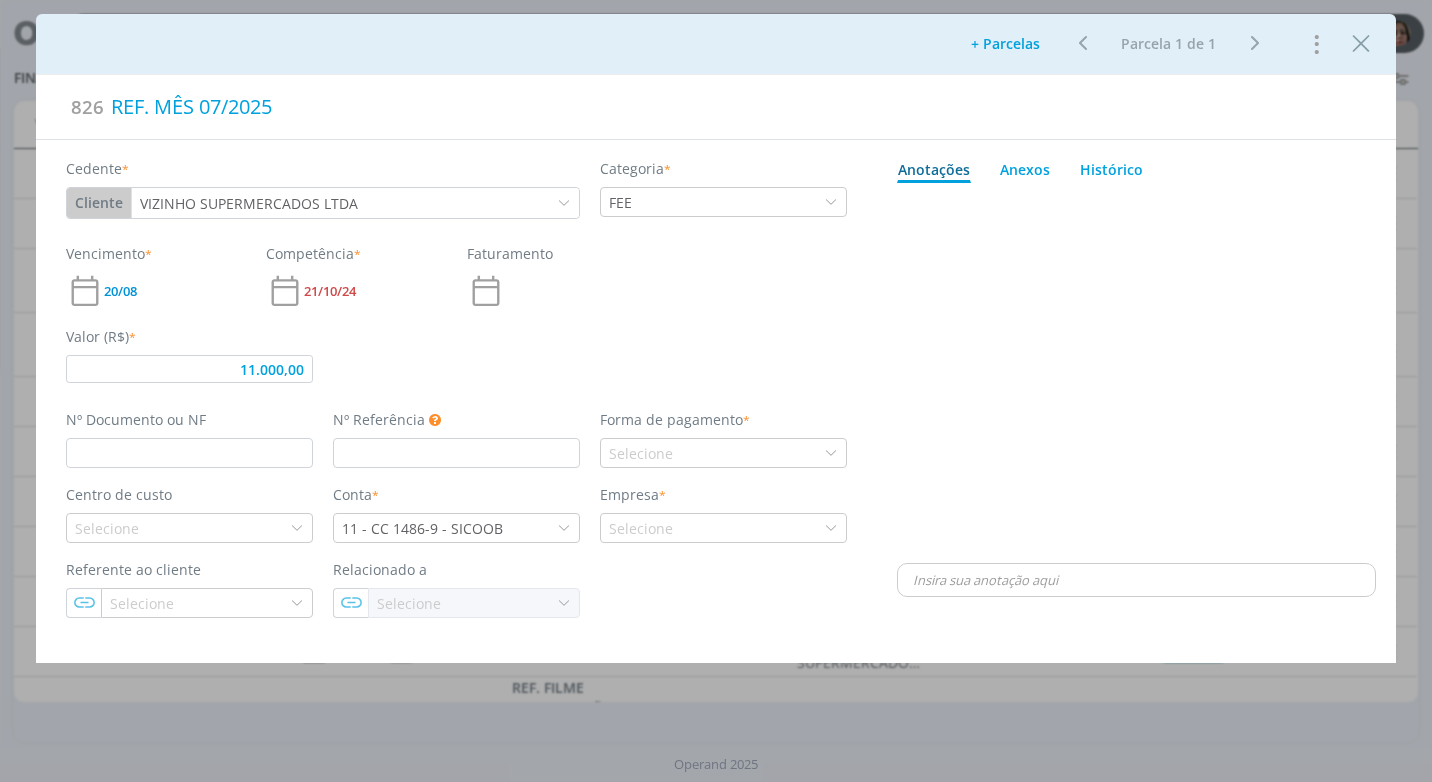 type on "11.000,00" 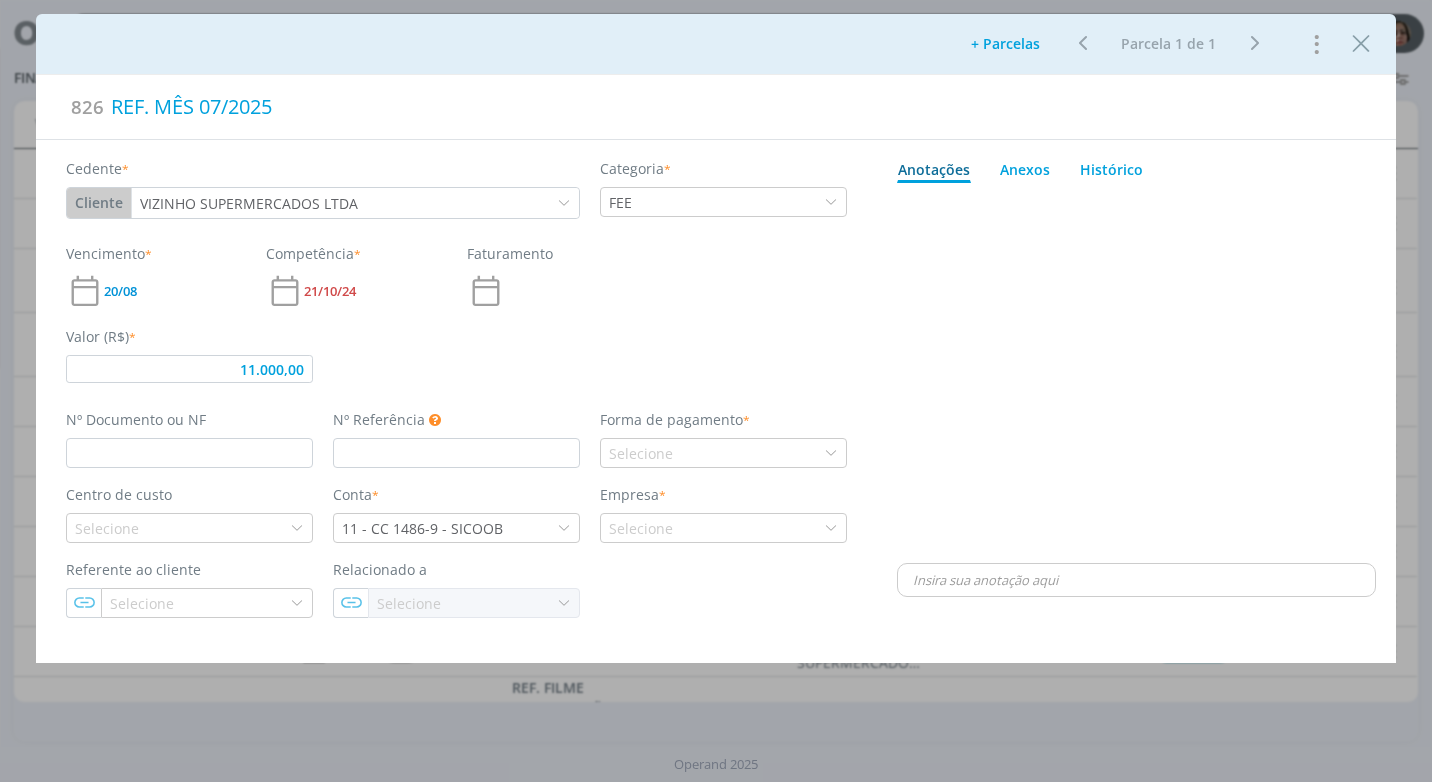 type on "07/25" 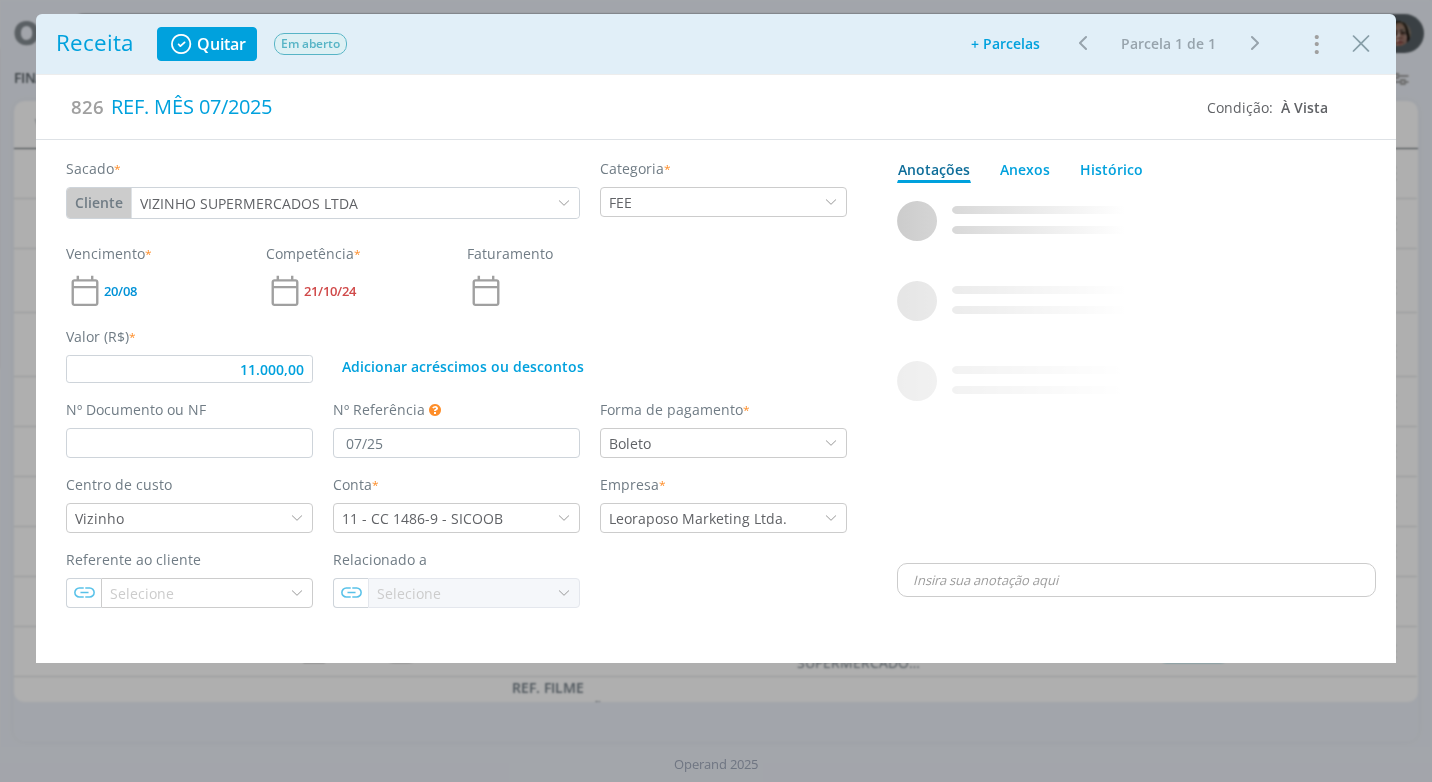 type on "11.000,00" 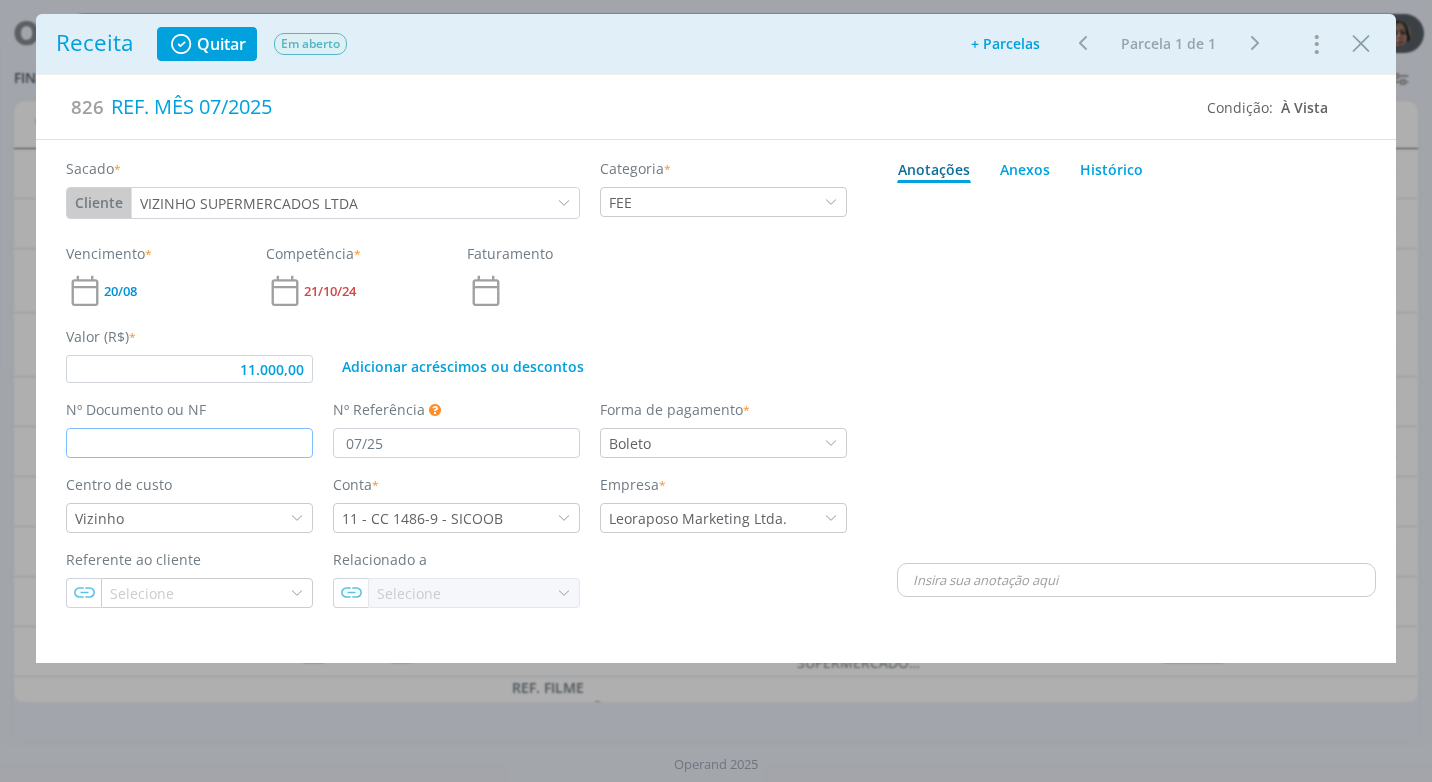 click at bounding box center (189, 443) 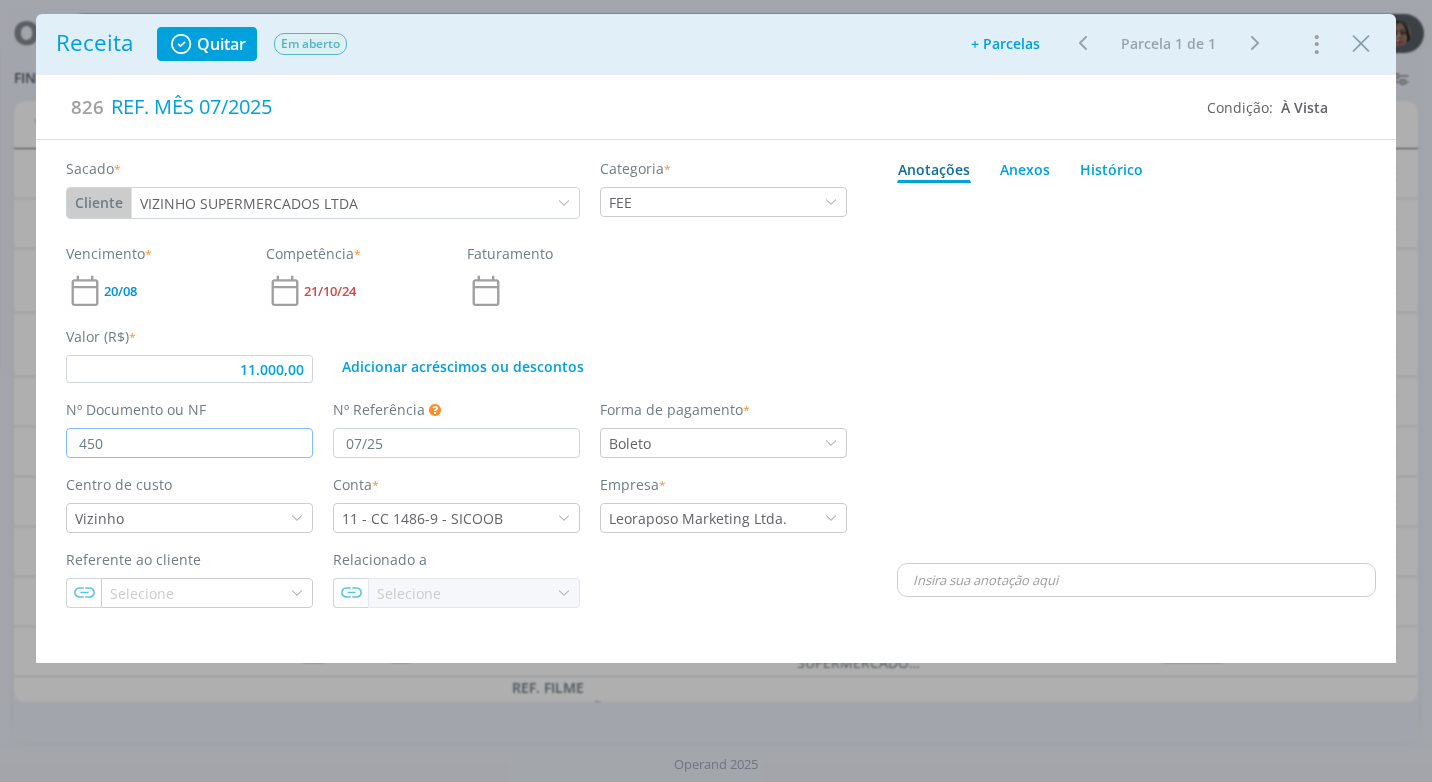 type on "4504" 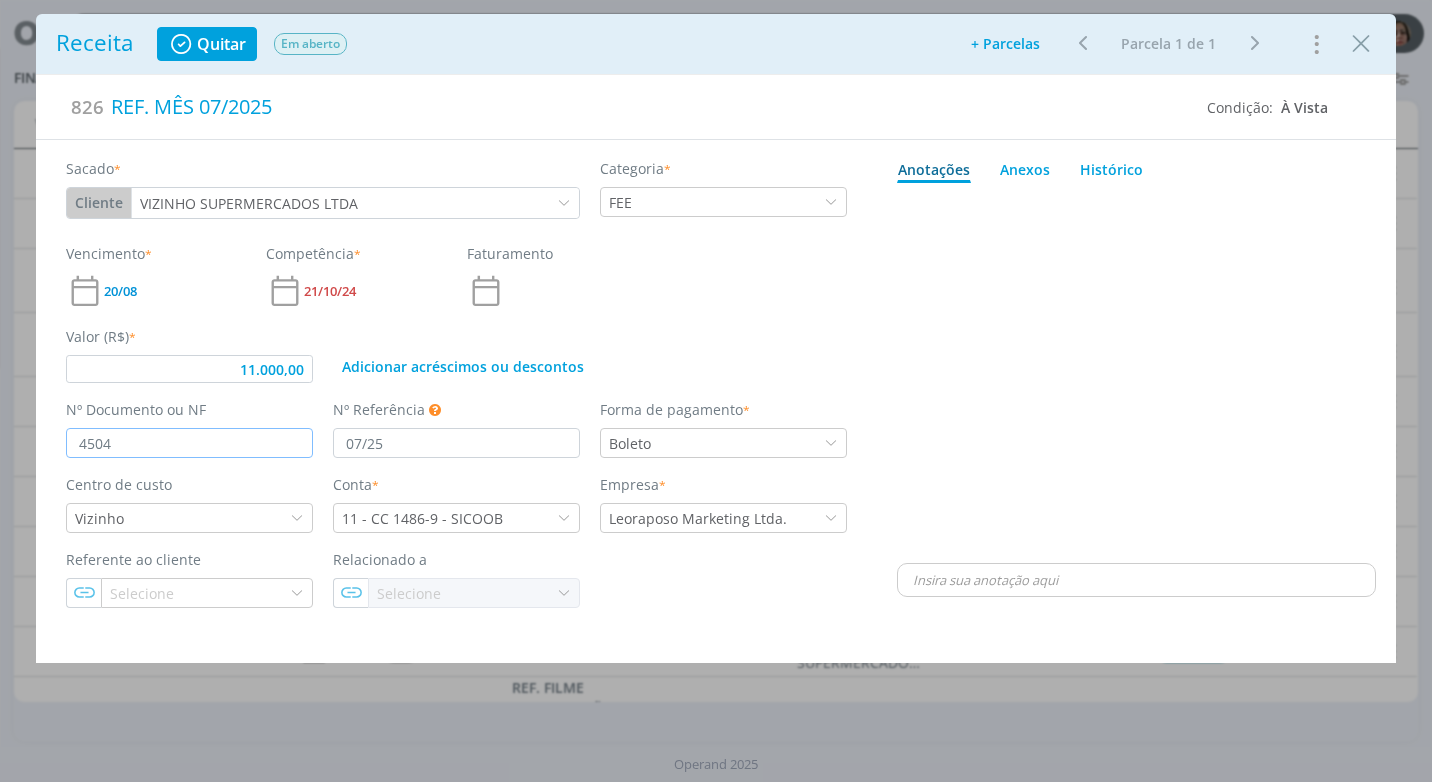 type on "11.000,00" 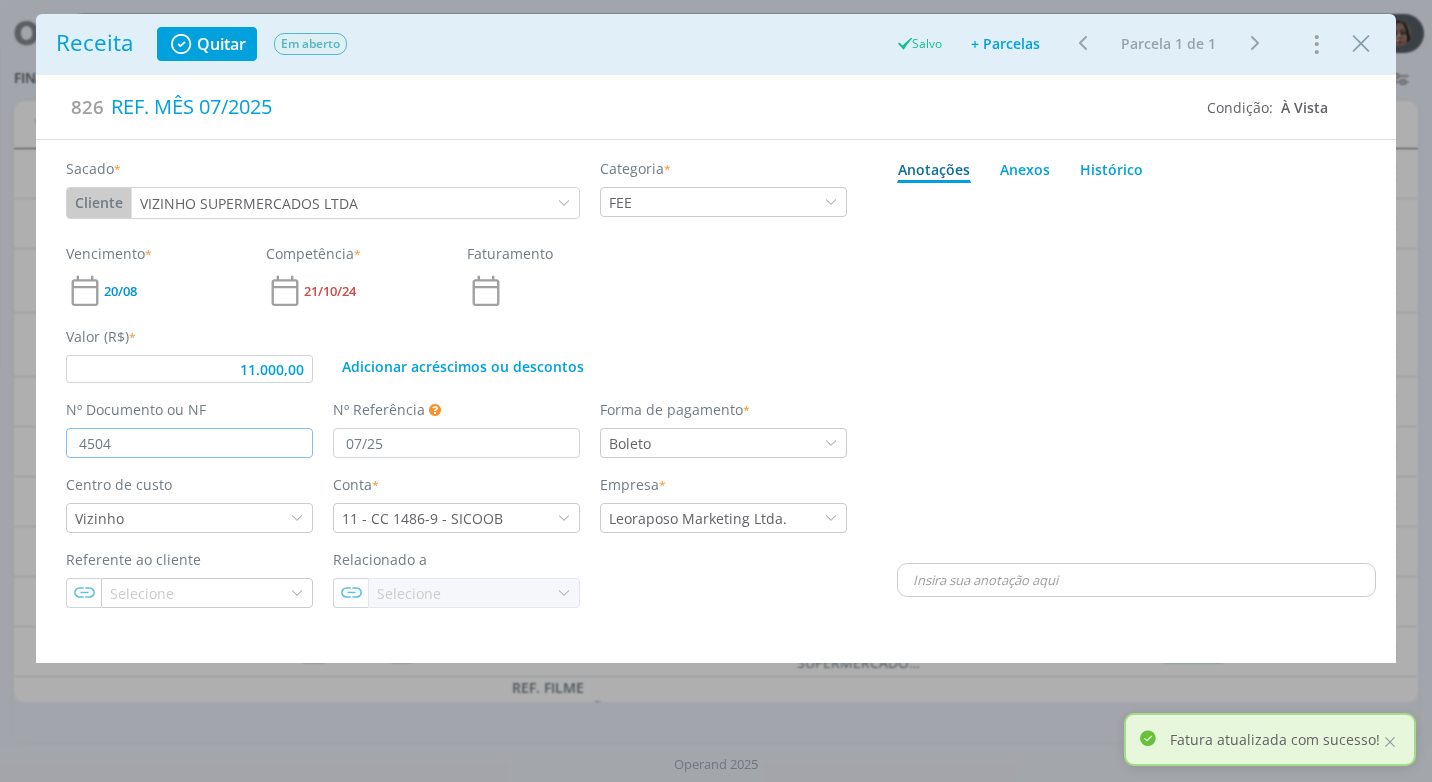 type on "4504" 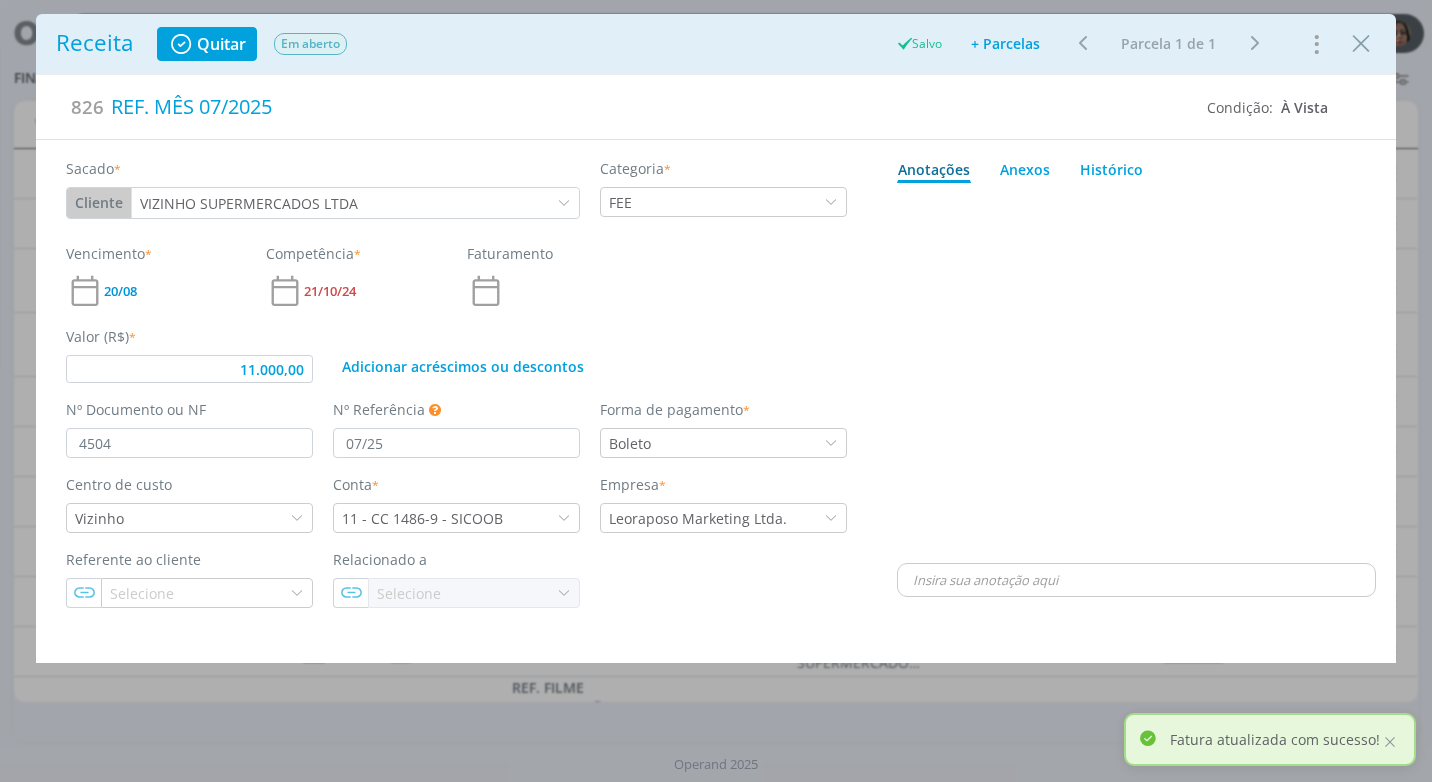 click on "Valor (R$)  * 11.000,00
Adicionar acréscimos ou descontos" at bounding box center [457, 346] 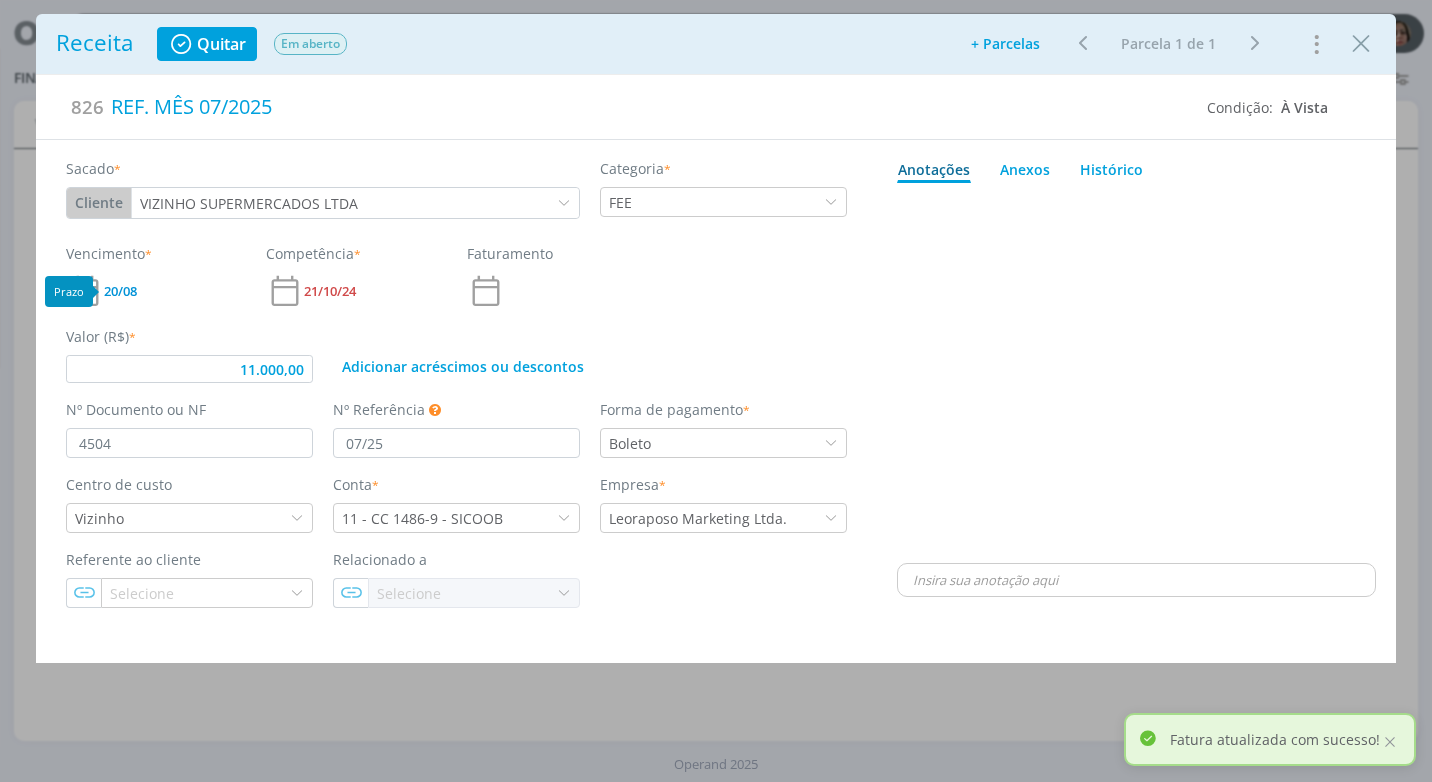 click on "20/08" at bounding box center (120, 291) 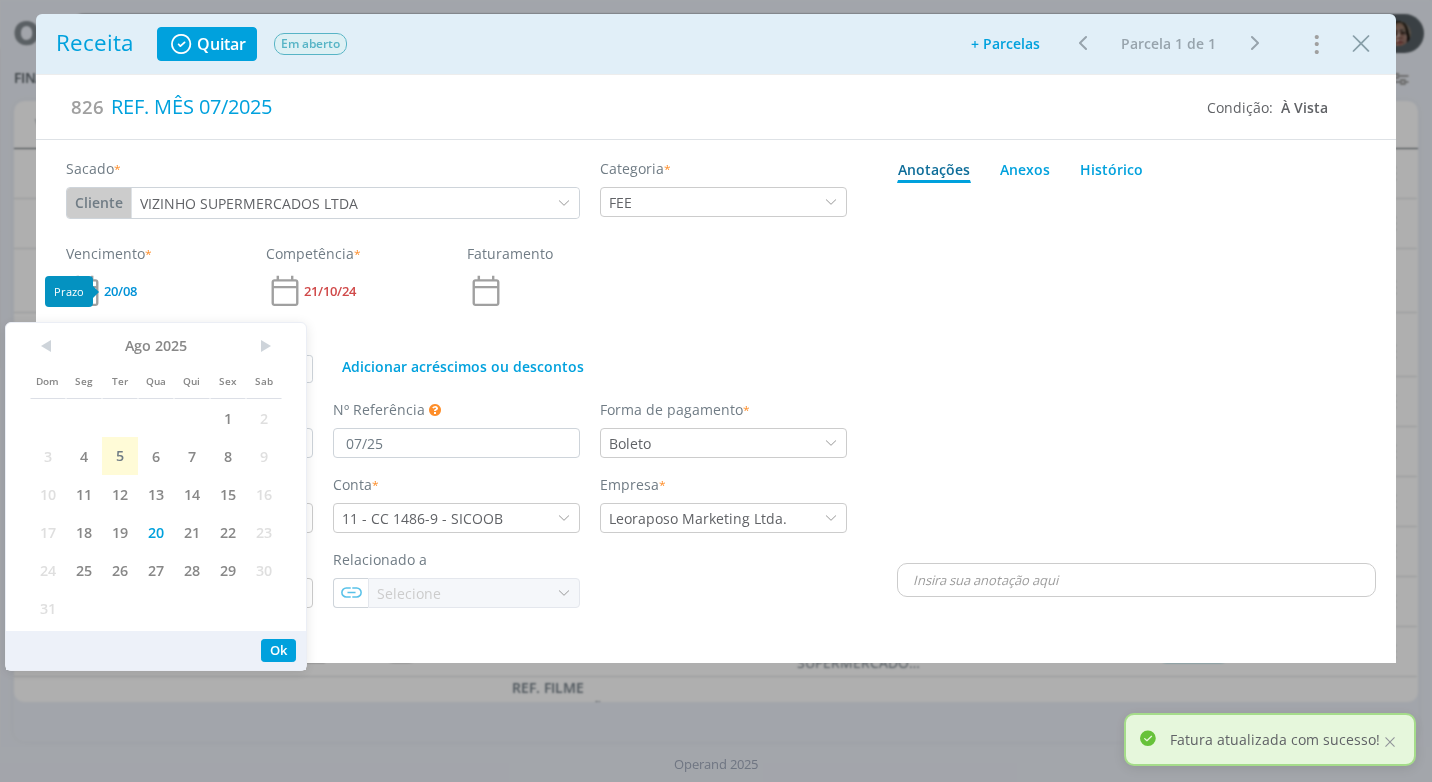 scroll, scrollTop: 0, scrollLeft: 0, axis: both 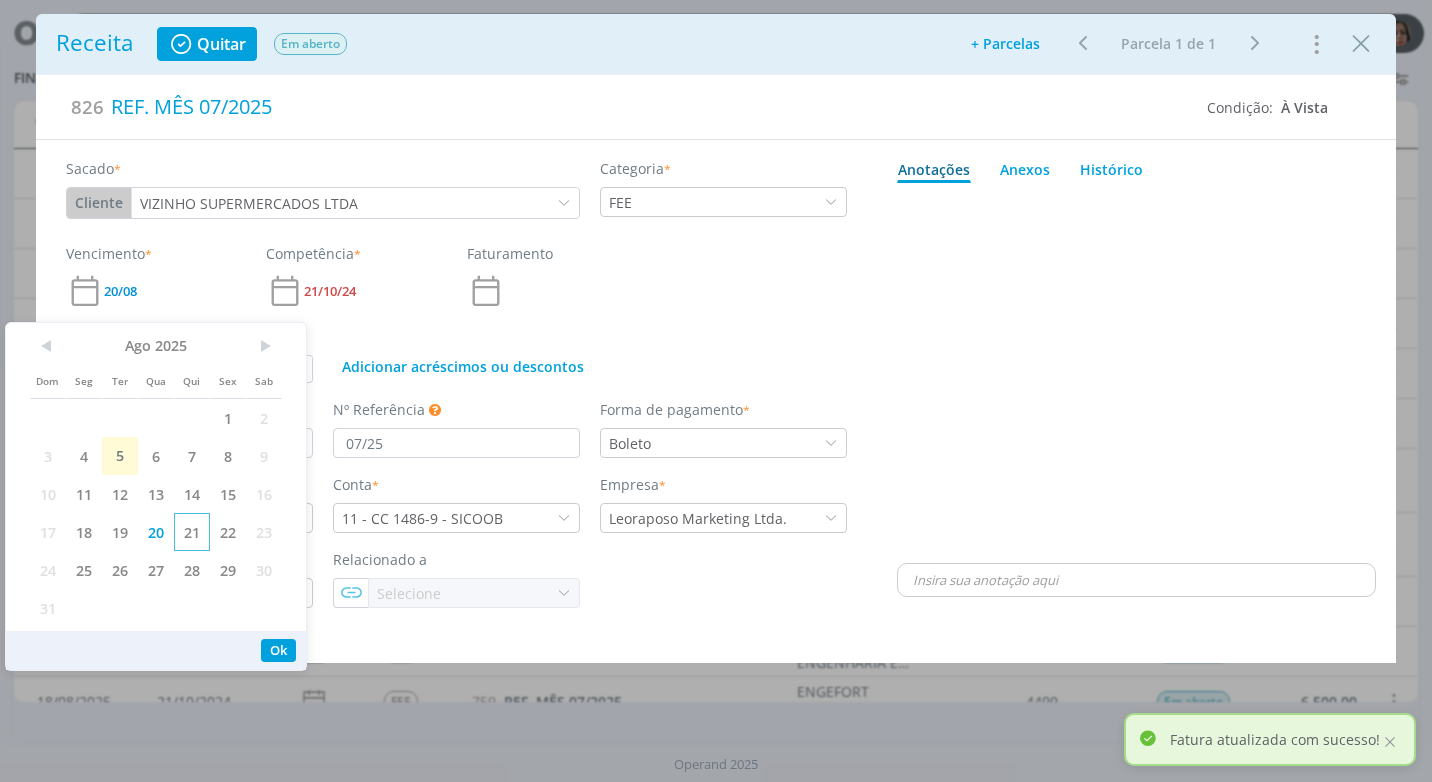 click on "21" at bounding box center [192, 532] 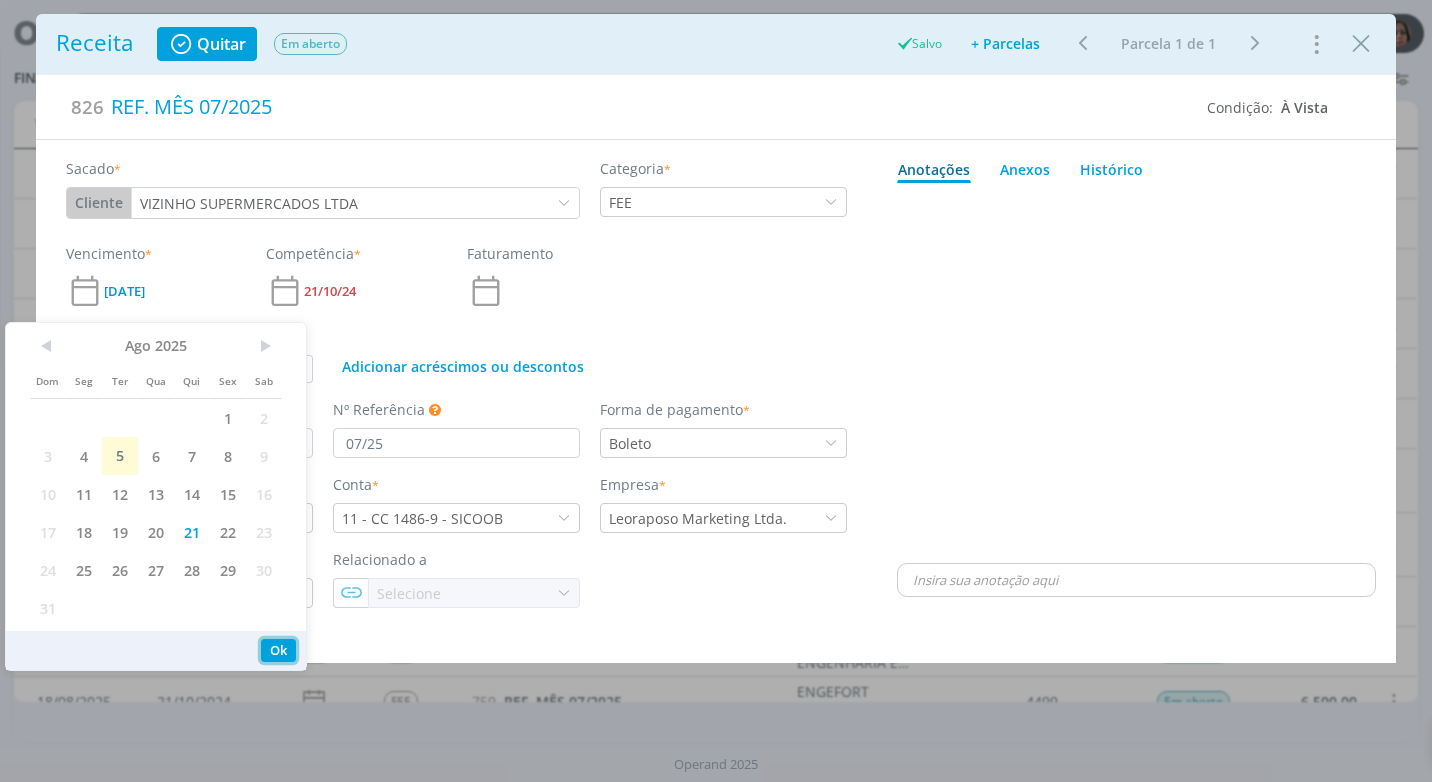 click on "Ok" at bounding box center (278, 650) 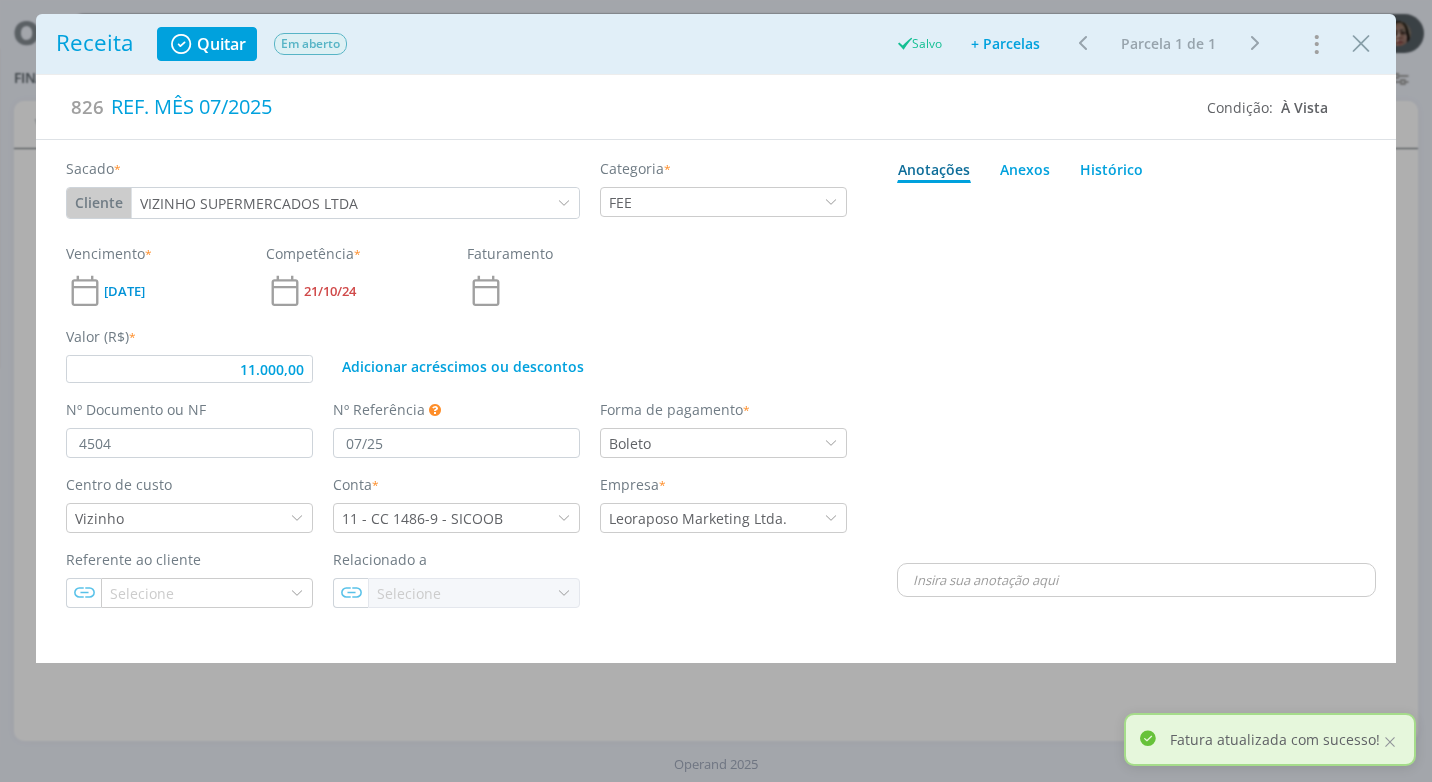 type on "11.000,00" 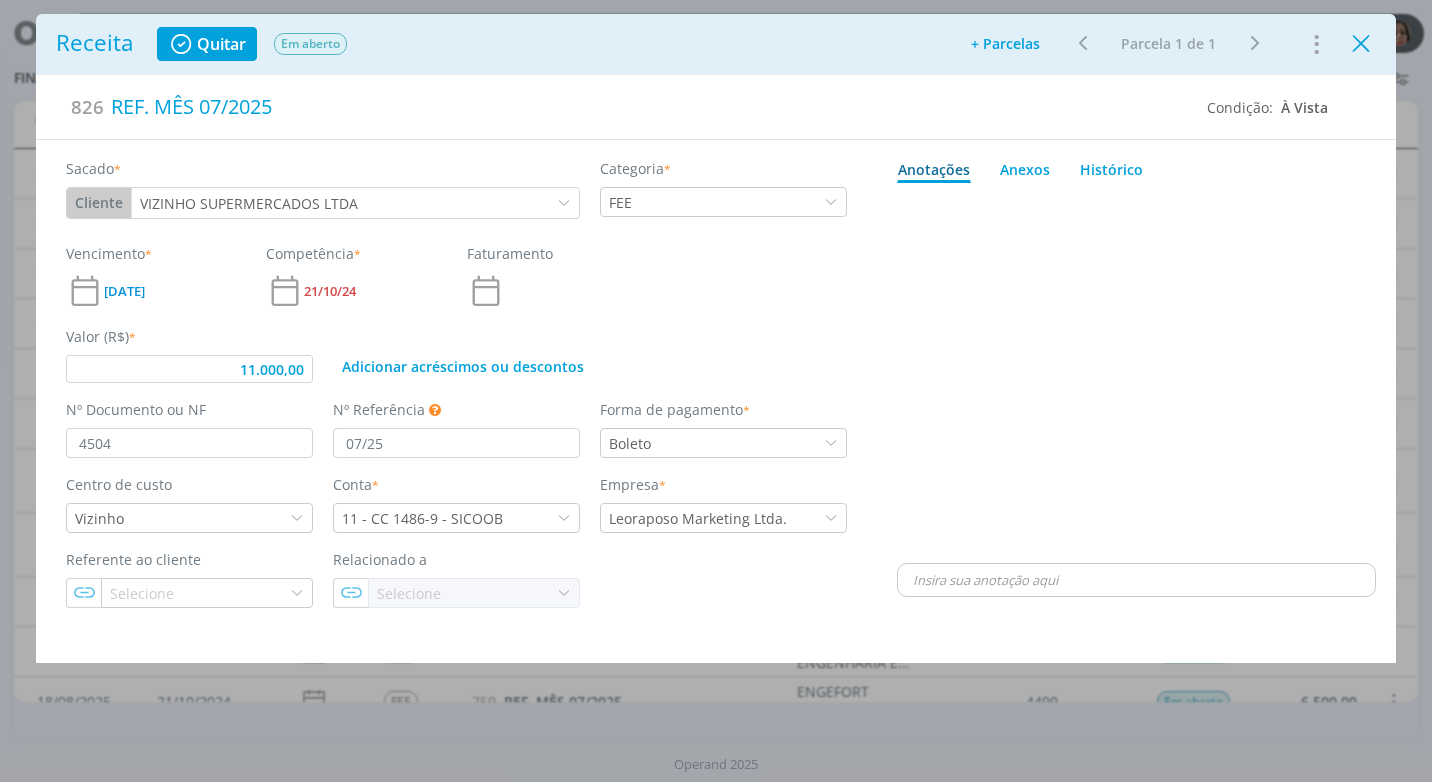 click at bounding box center (1361, 44) 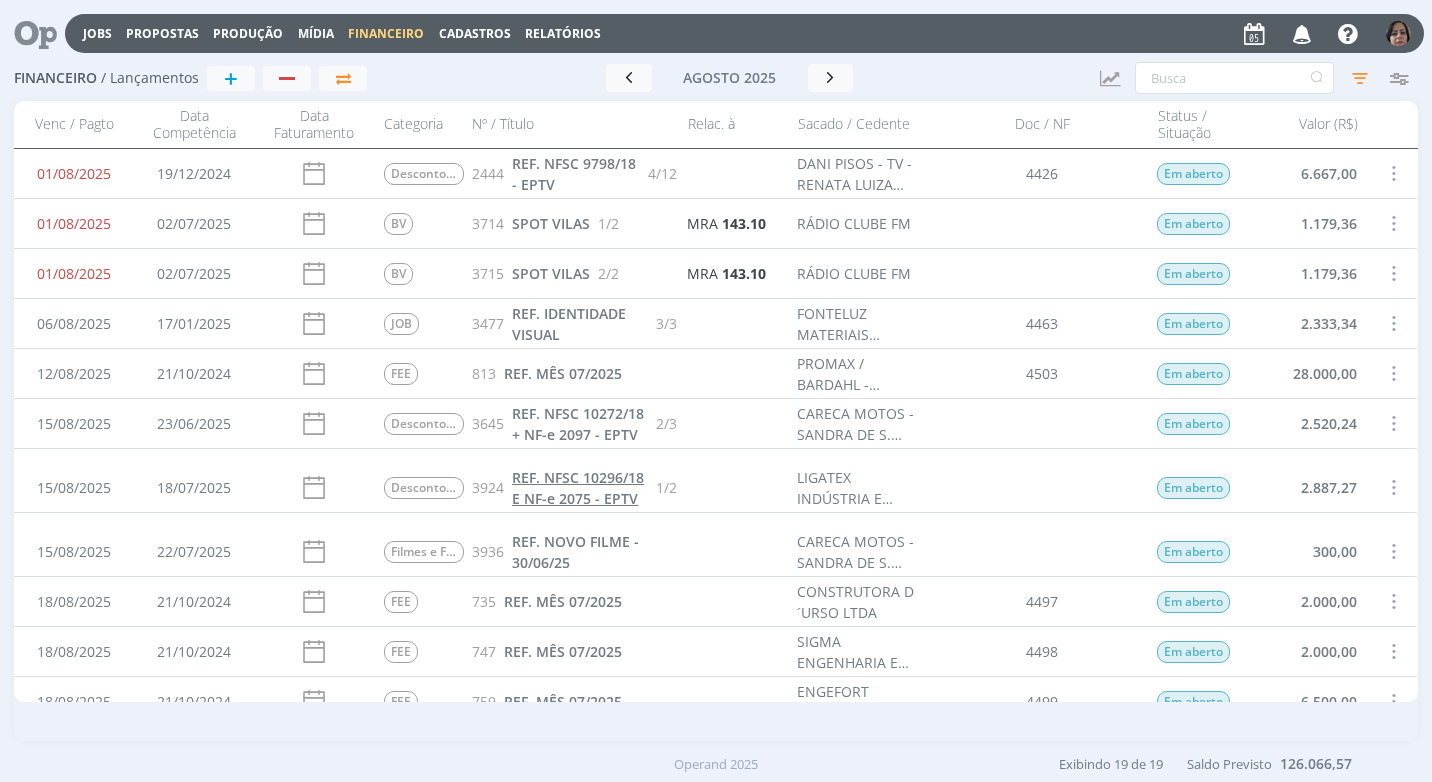 click on "REF. NFSC 10296/18 E NF-e 2075 - EPTV" at bounding box center (578, 488) 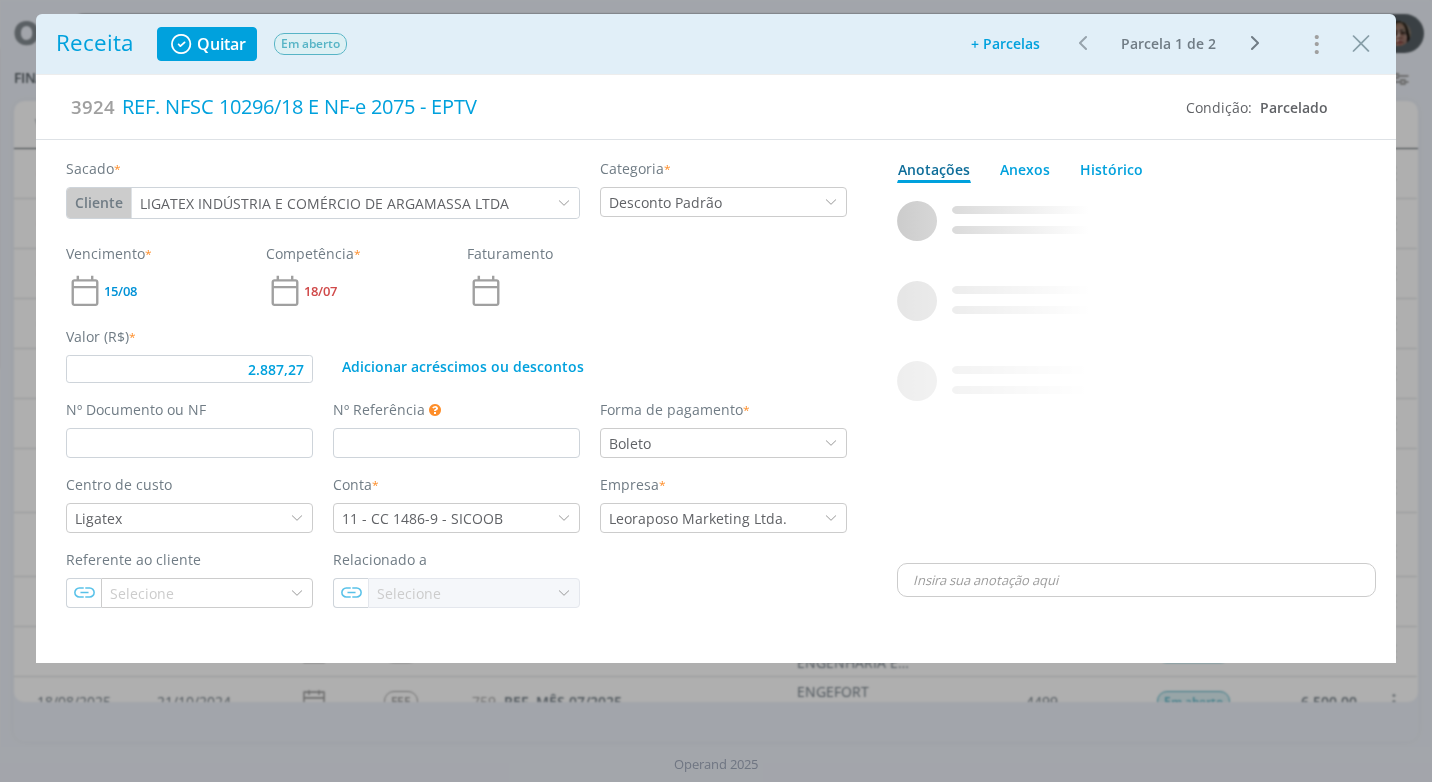 type on "2.887,27" 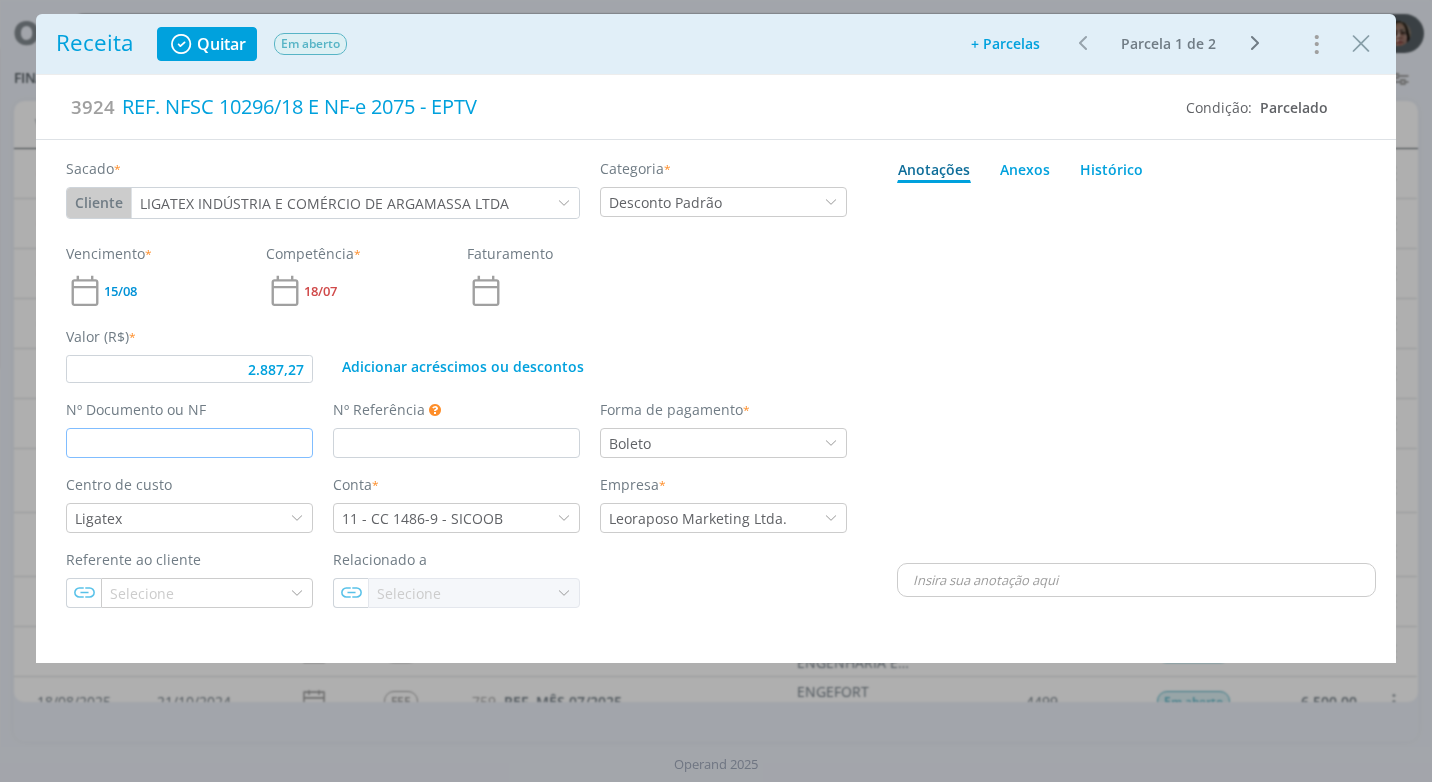 click at bounding box center (189, 443) 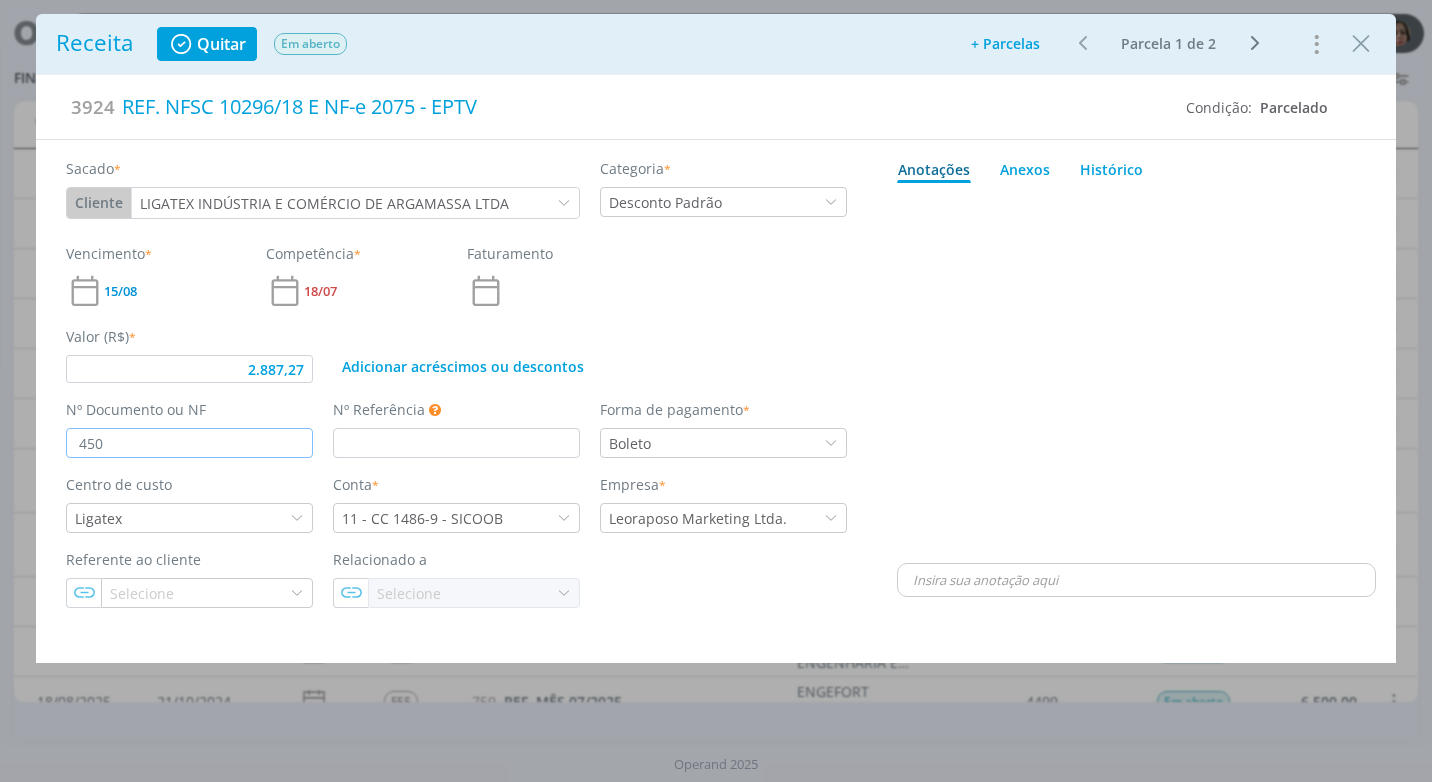 type on "4505" 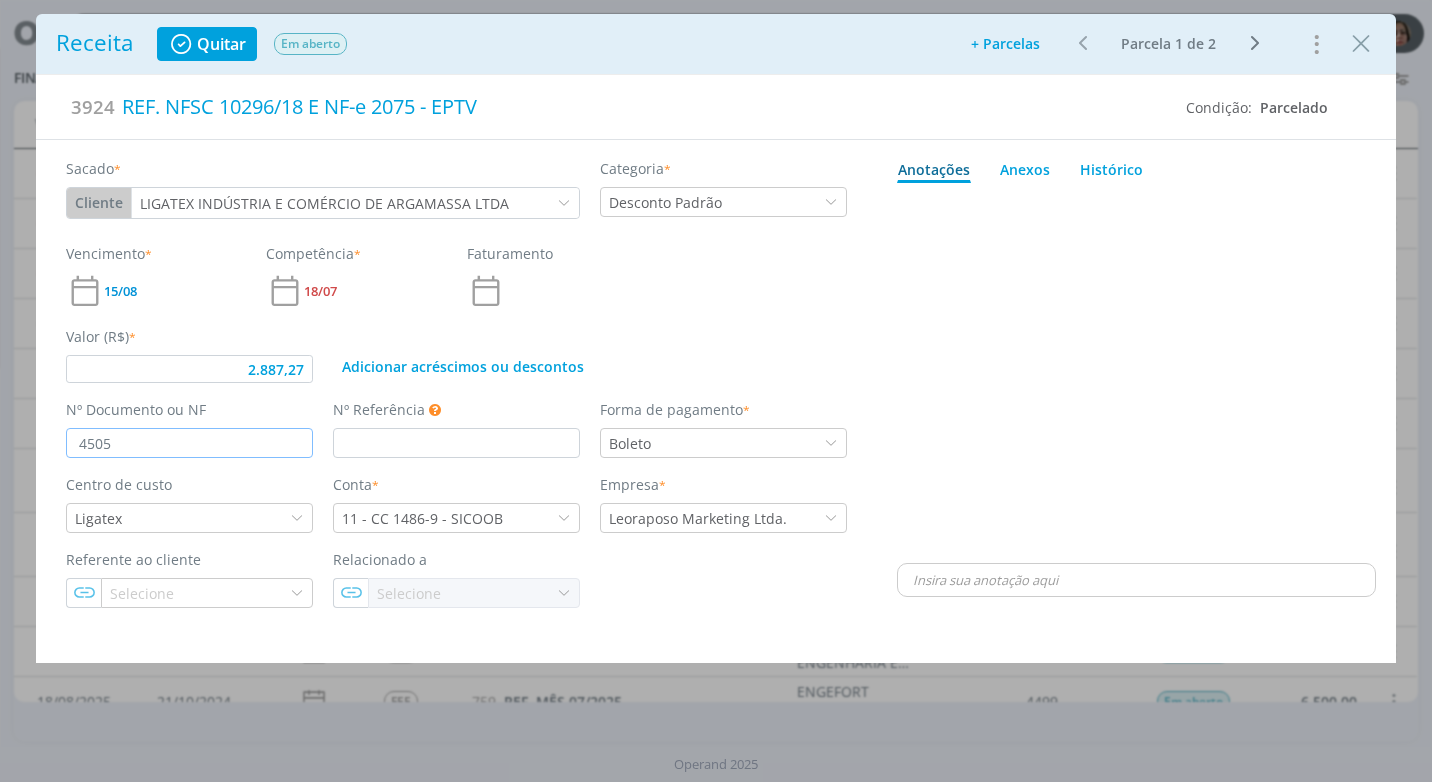 type on "2.887,27" 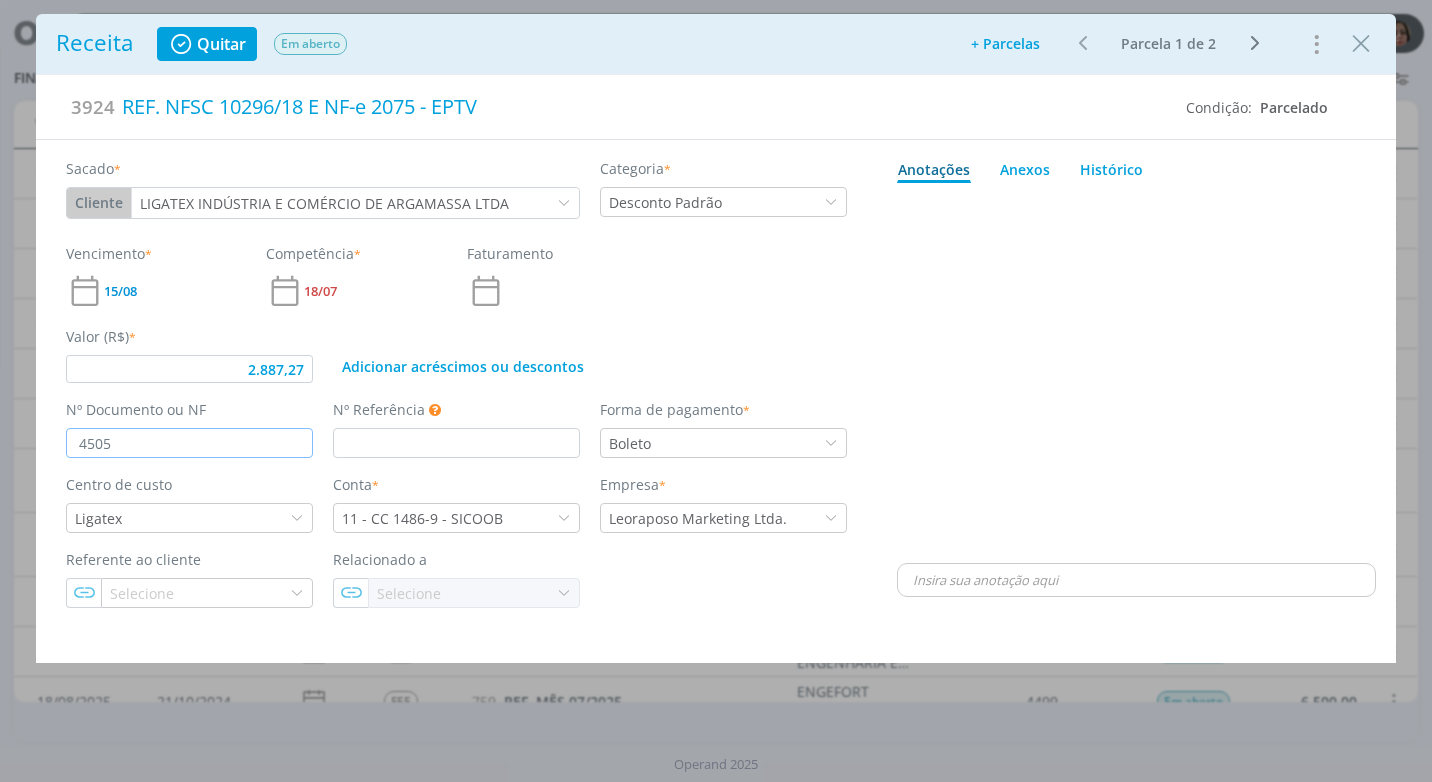 type on "4505" 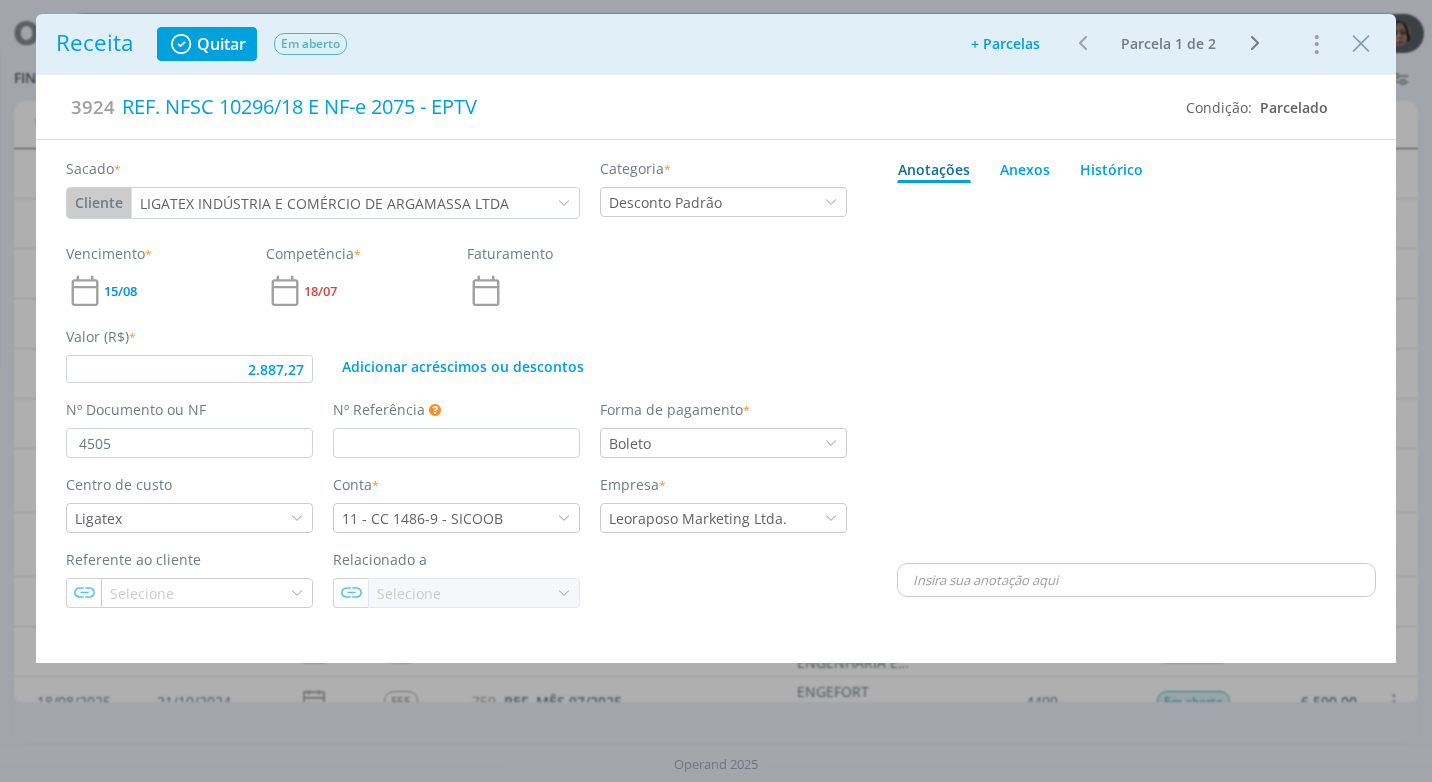 click on "Valor (R$)  * 2.887,27
Adicionar acréscimos ou descontos" at bounding box center (457, 346) 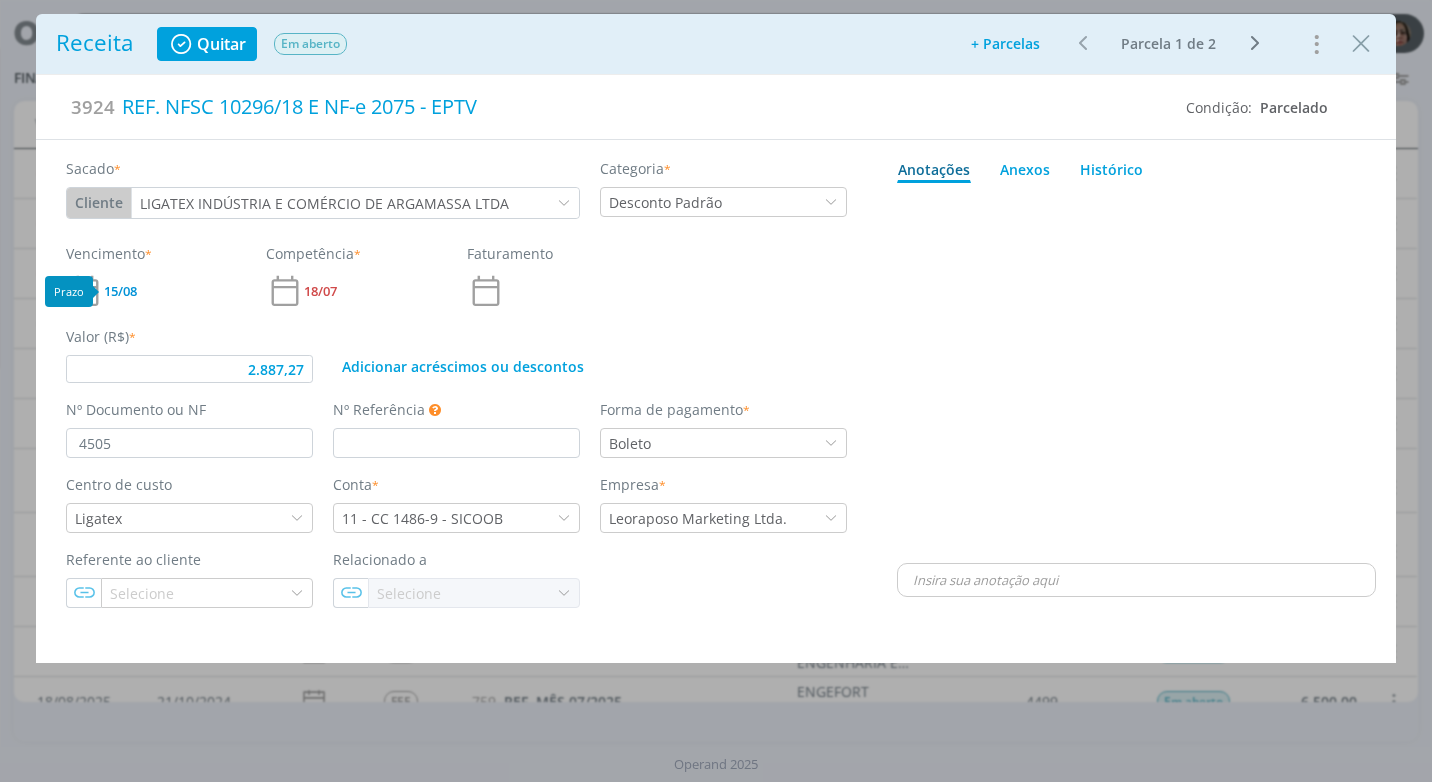 click on "15/08" at bounding box center [120, 291] 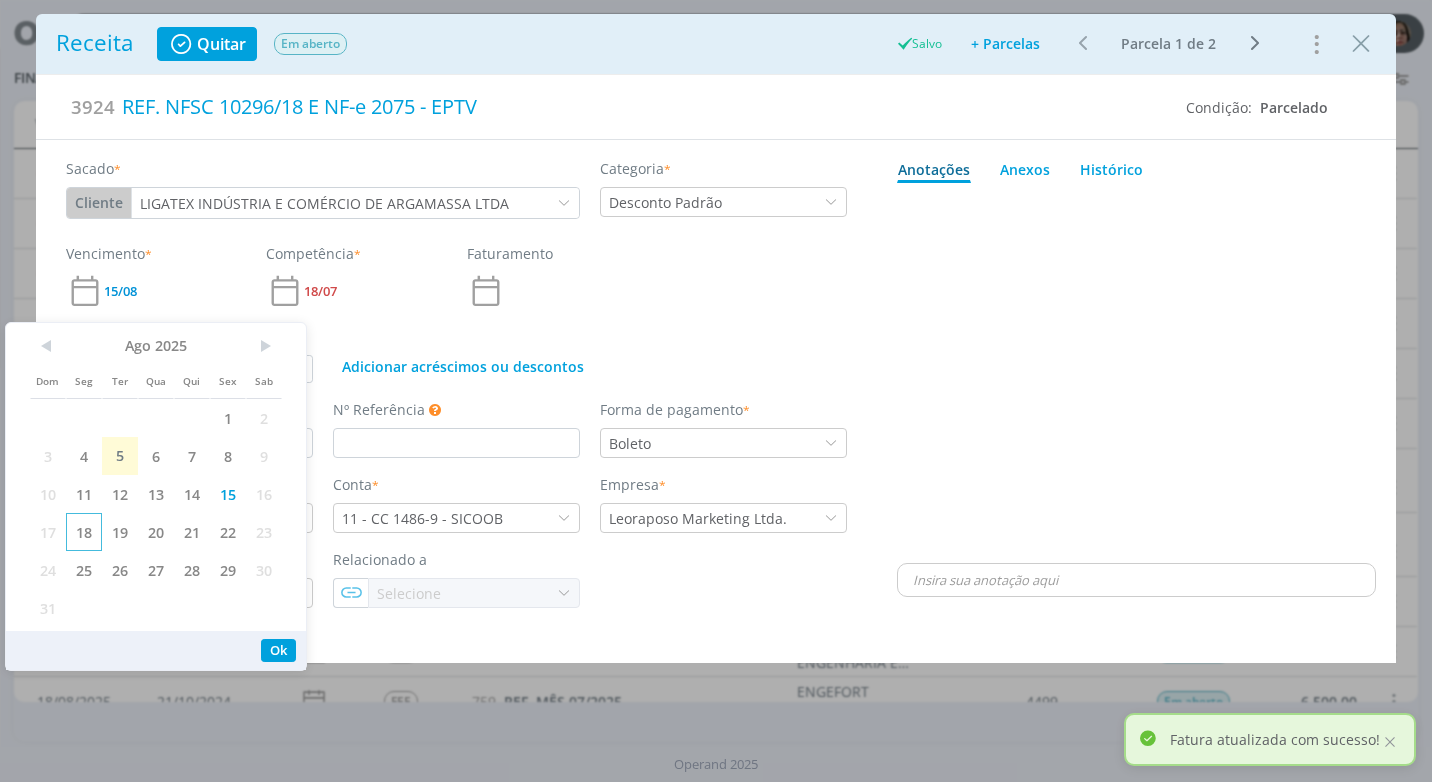 click on "18" at bounding box center [84, 532] 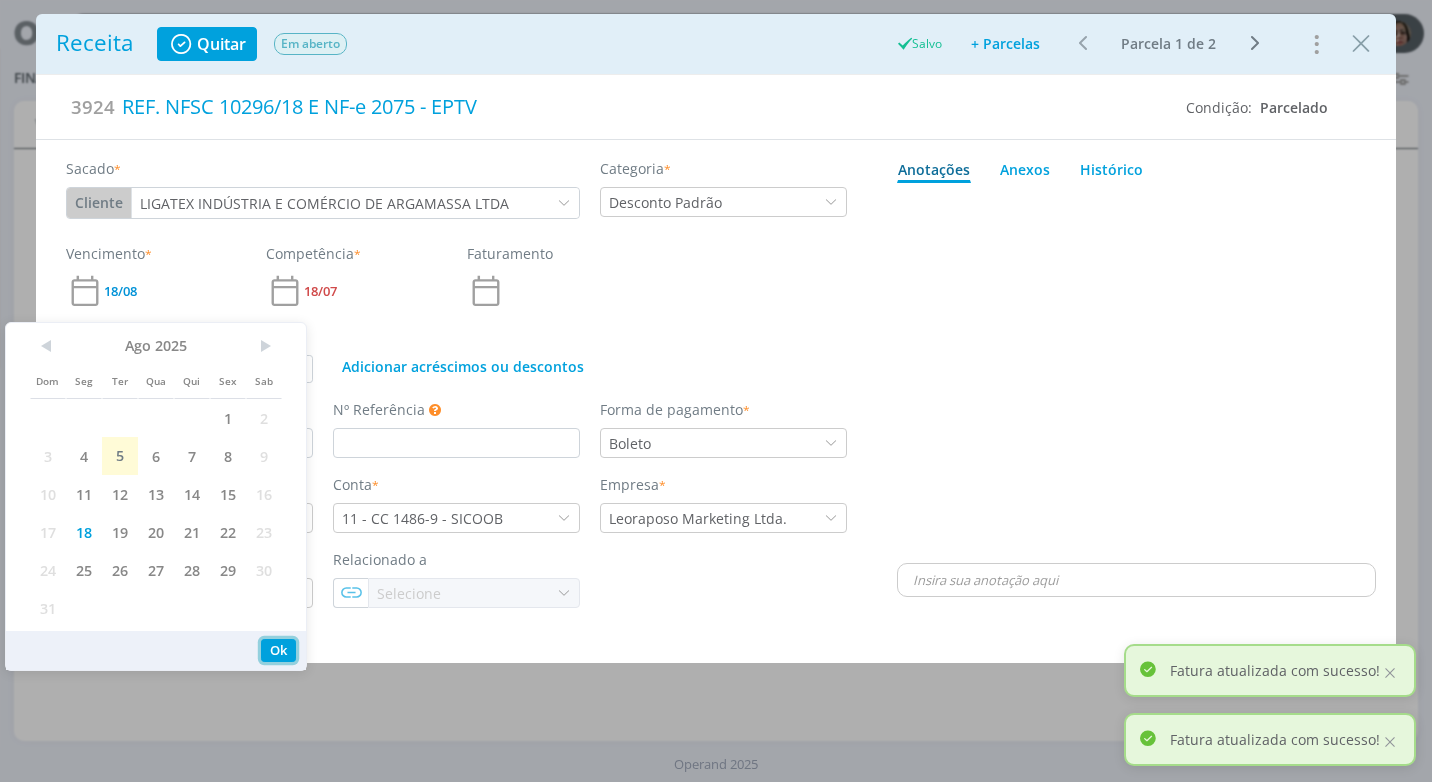 click on "Ok" at bounding box center (278, 650) 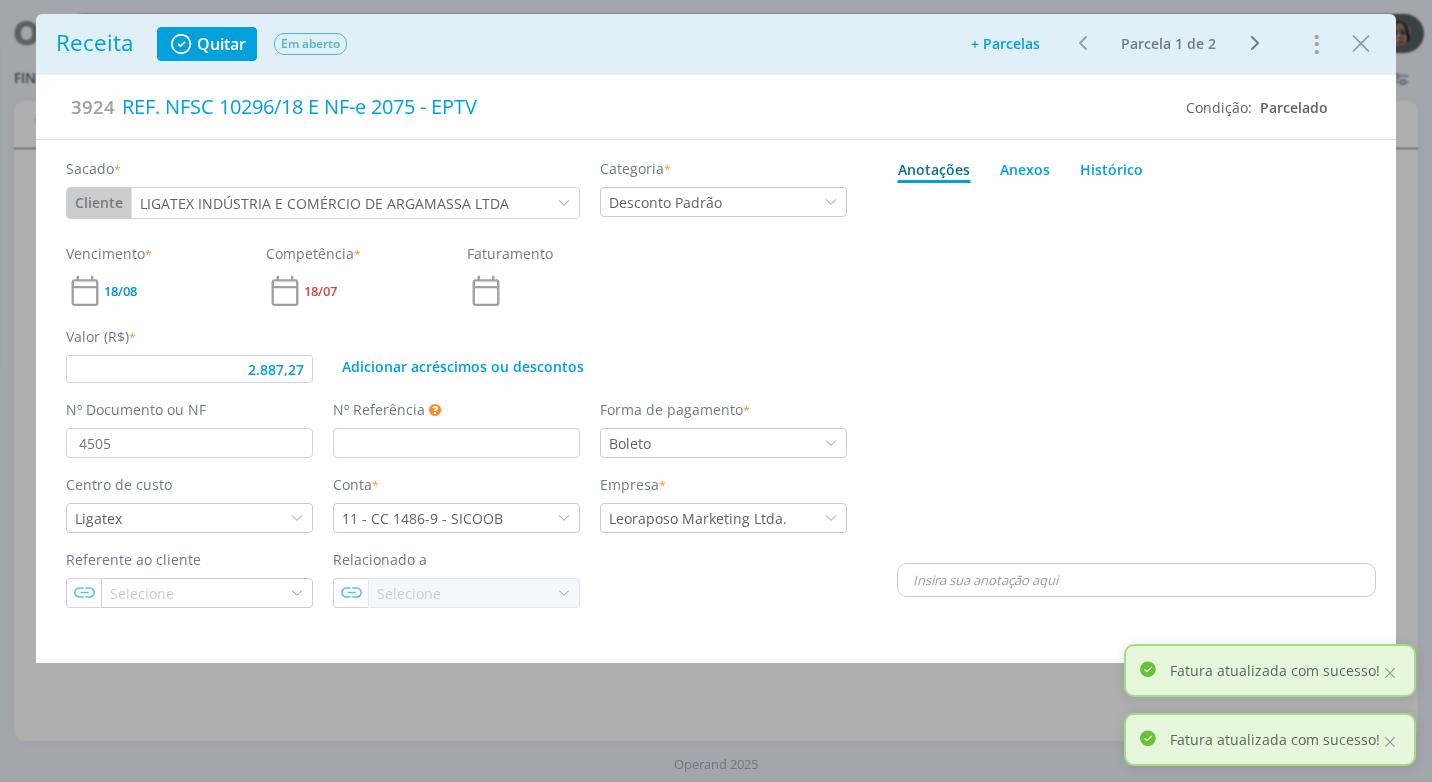 type on "2.887,27" 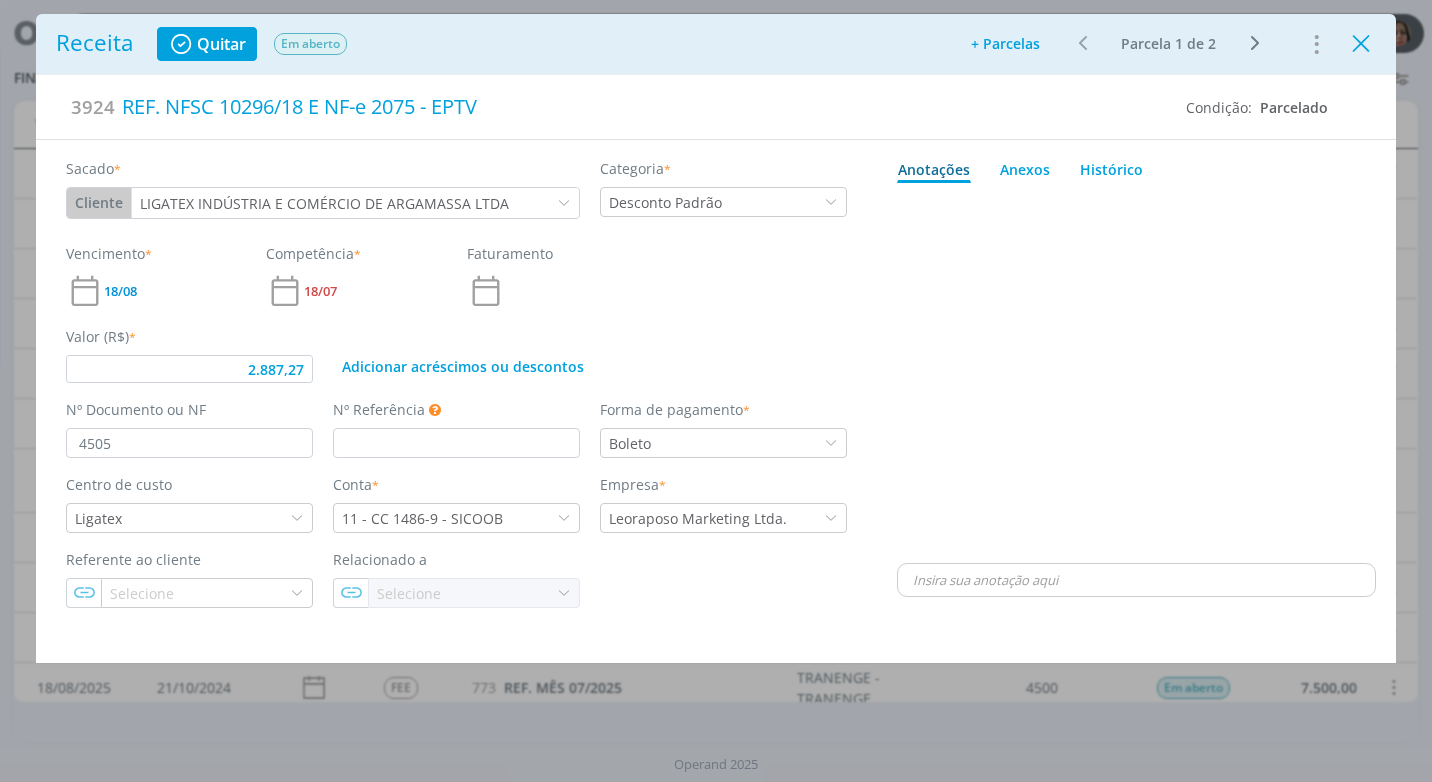 drag, startPoint x: 1360, startPoint y: 35, endPoint x: 1163, endPoint y: 347, distance: 368.98917 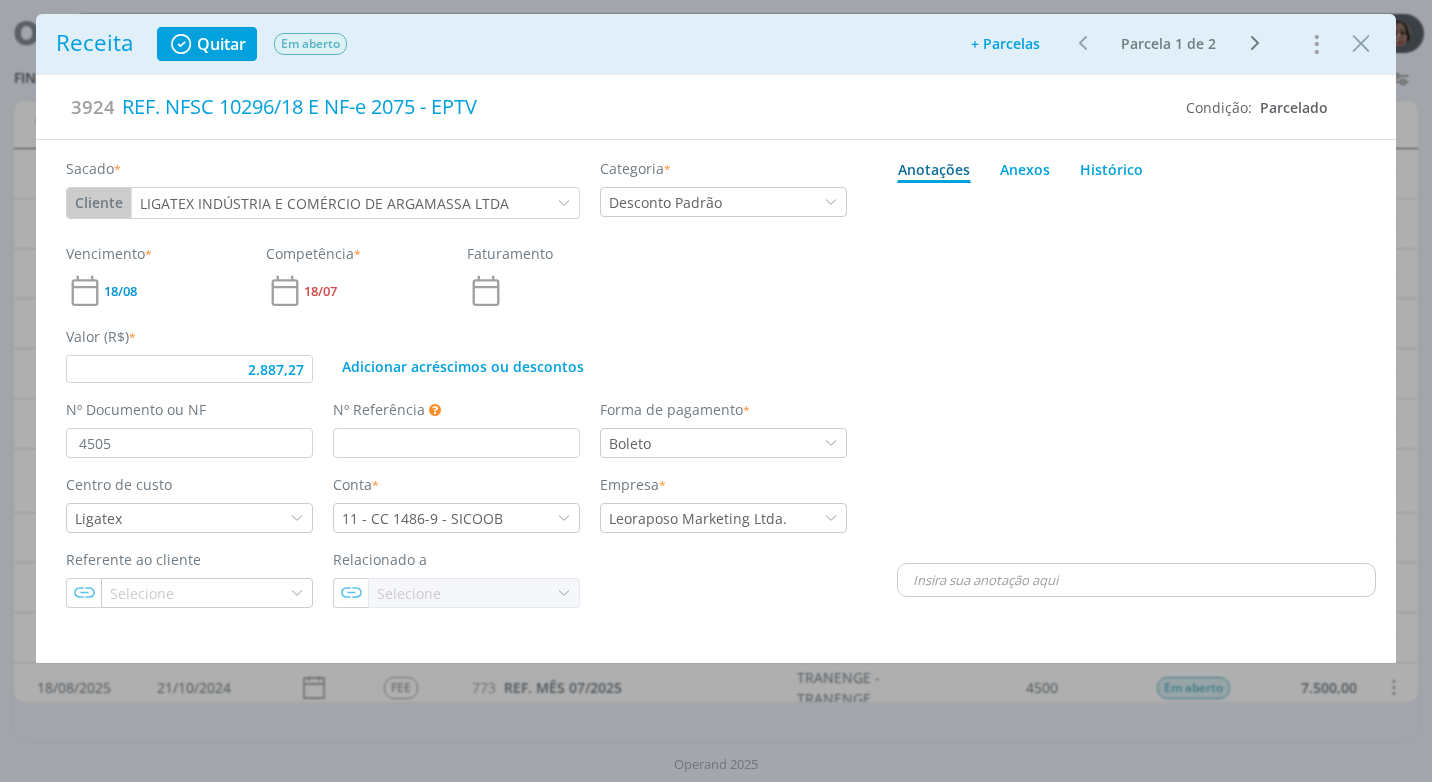 click at bounding box center (1361, 44) 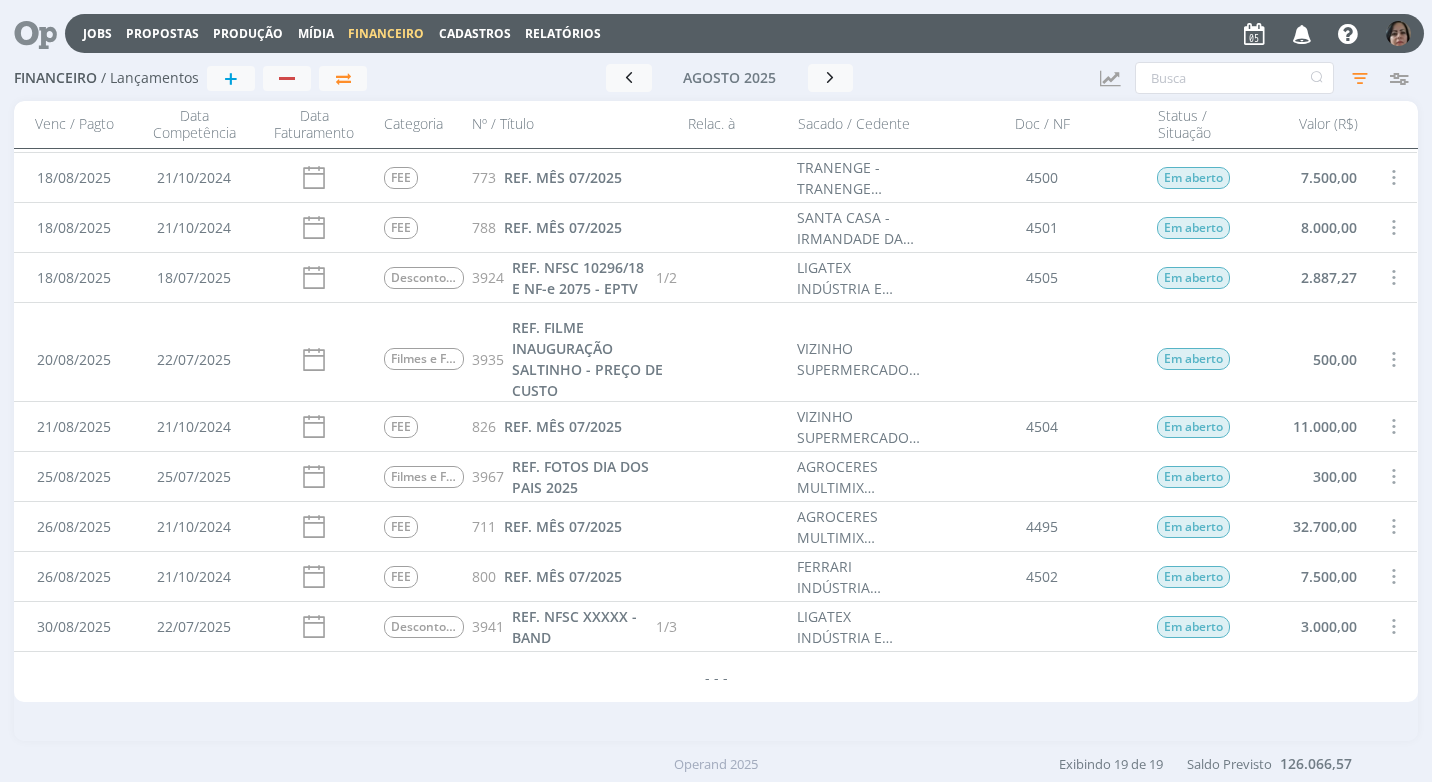scroll, scrollTop: 310, scrollLeft: 0, axis: vertical 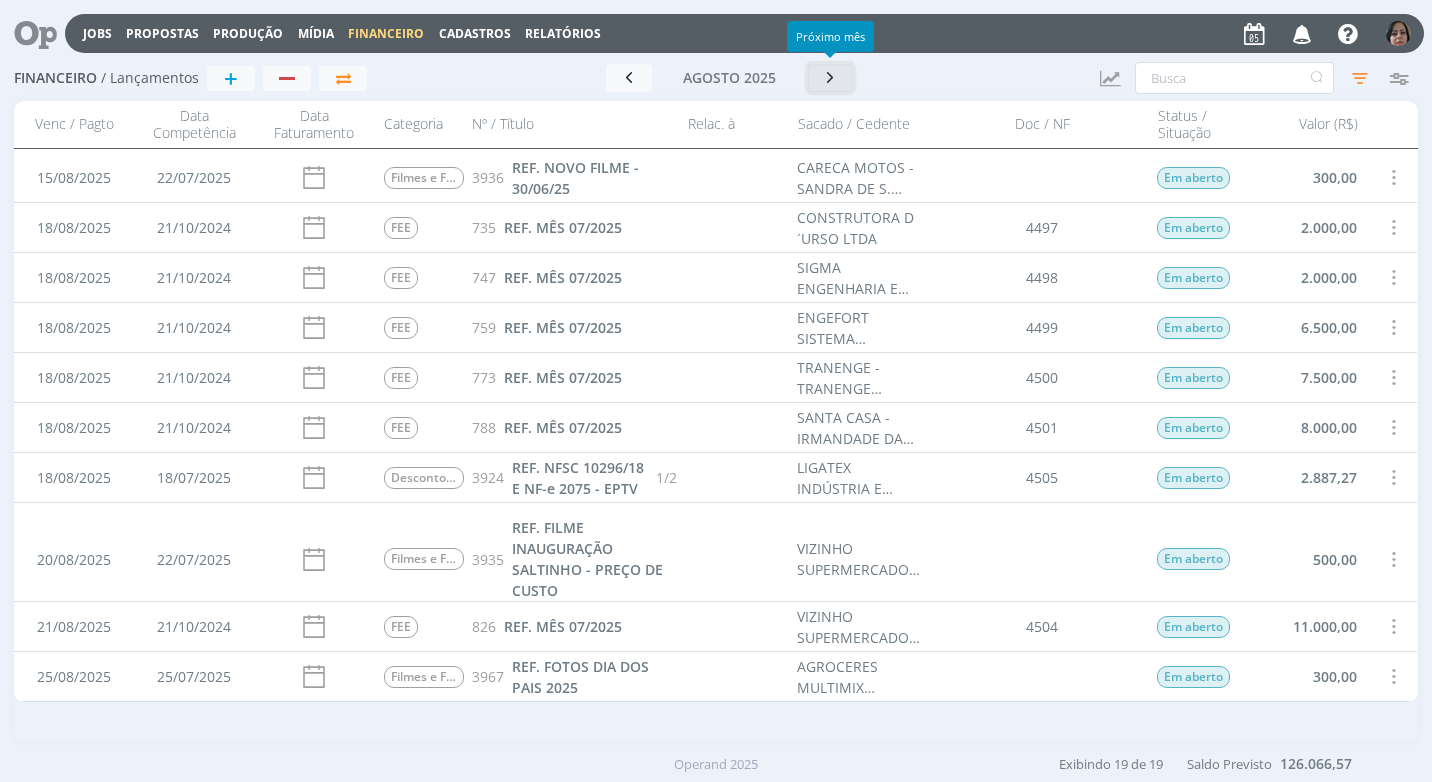 click at bounding box center (831, 77) 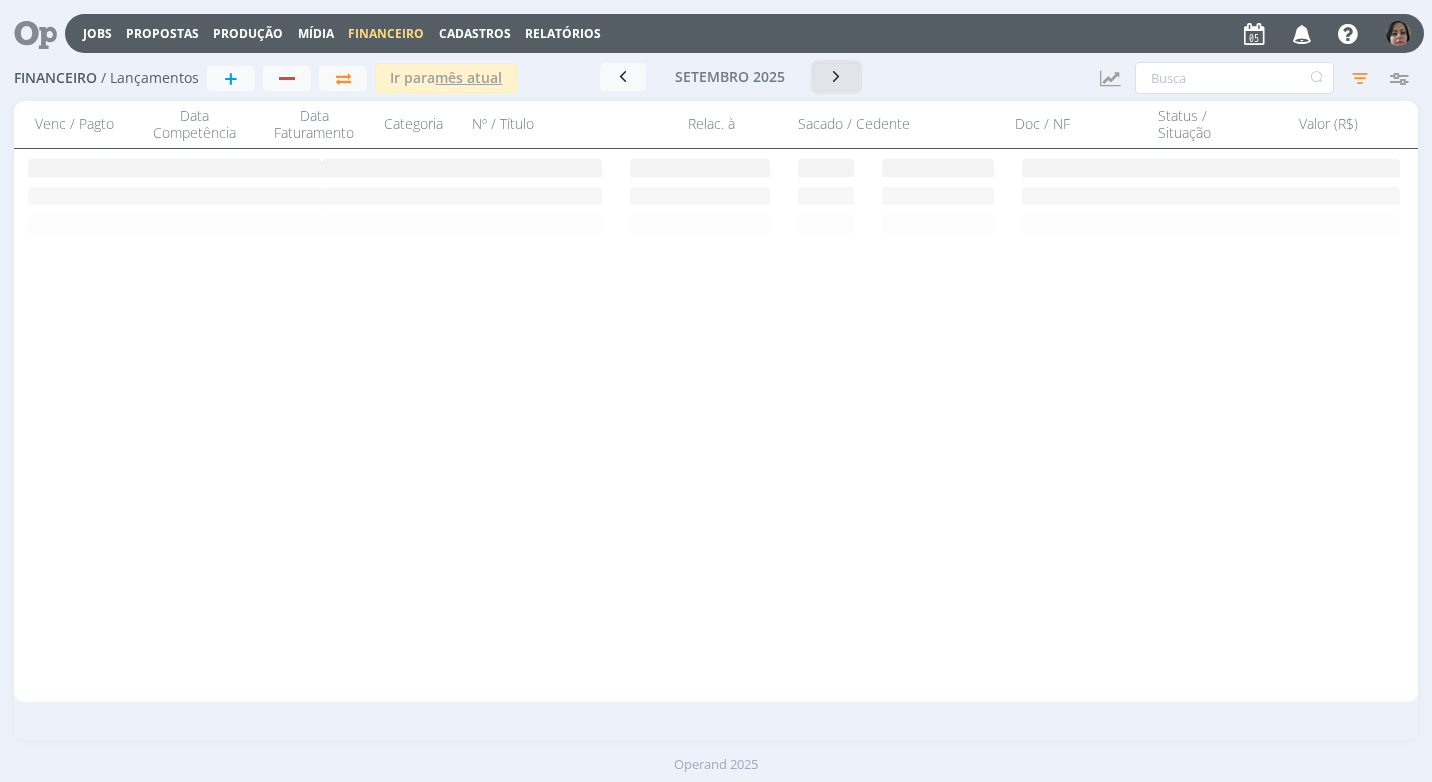 scroll, scrollTop: 0, scrollLeft: 0, axis: both 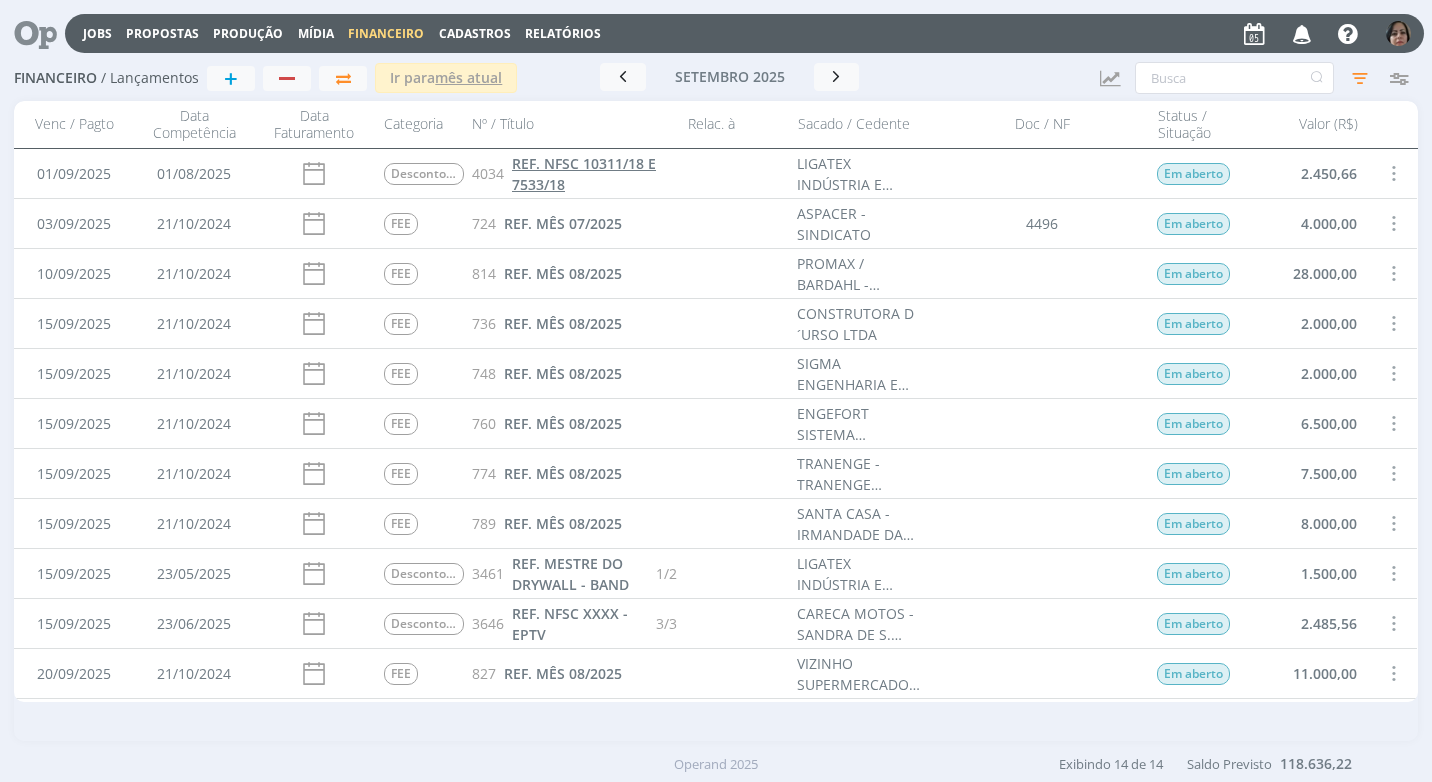 click on "REF. NFSC 10311/18 E 7533/18" at bounding box center [584, 174] 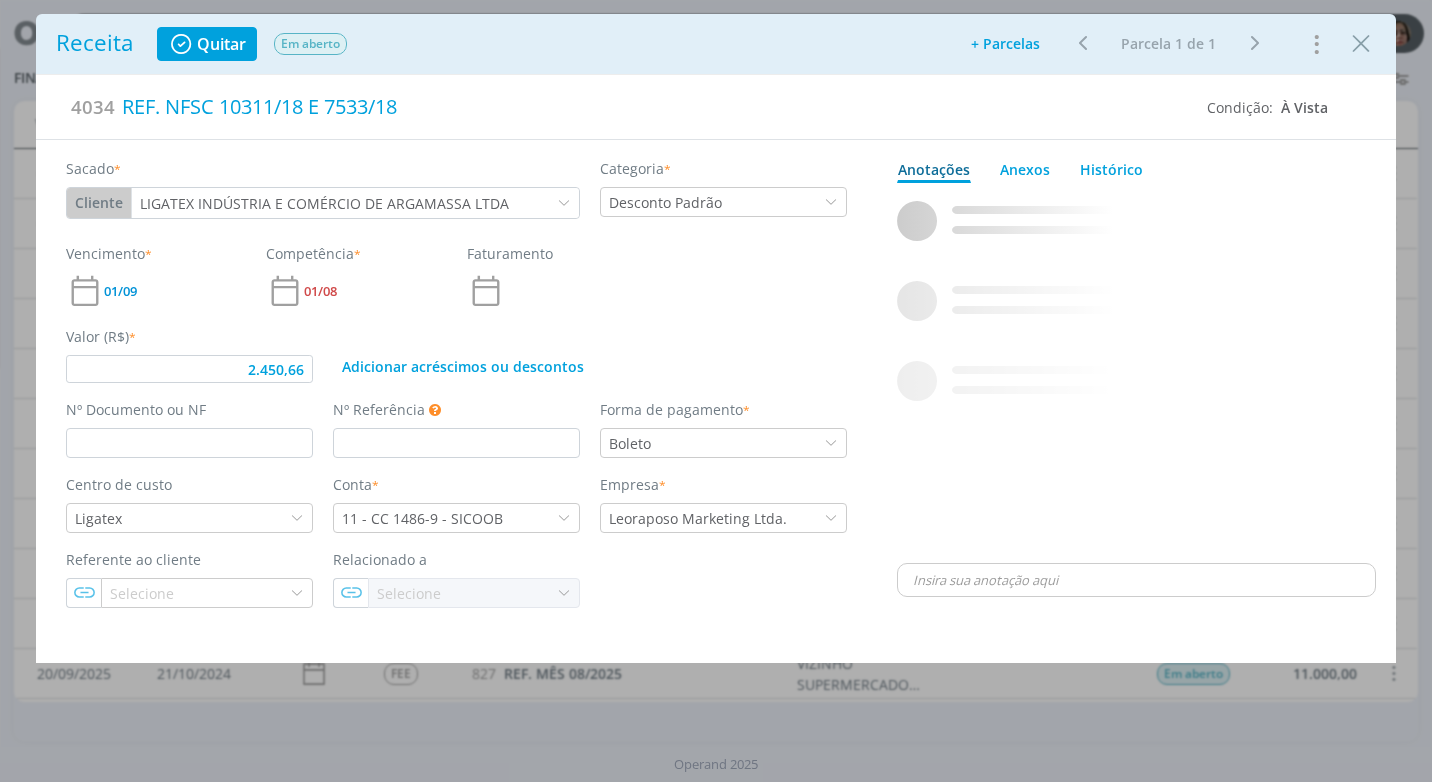 type on "2.450,66" 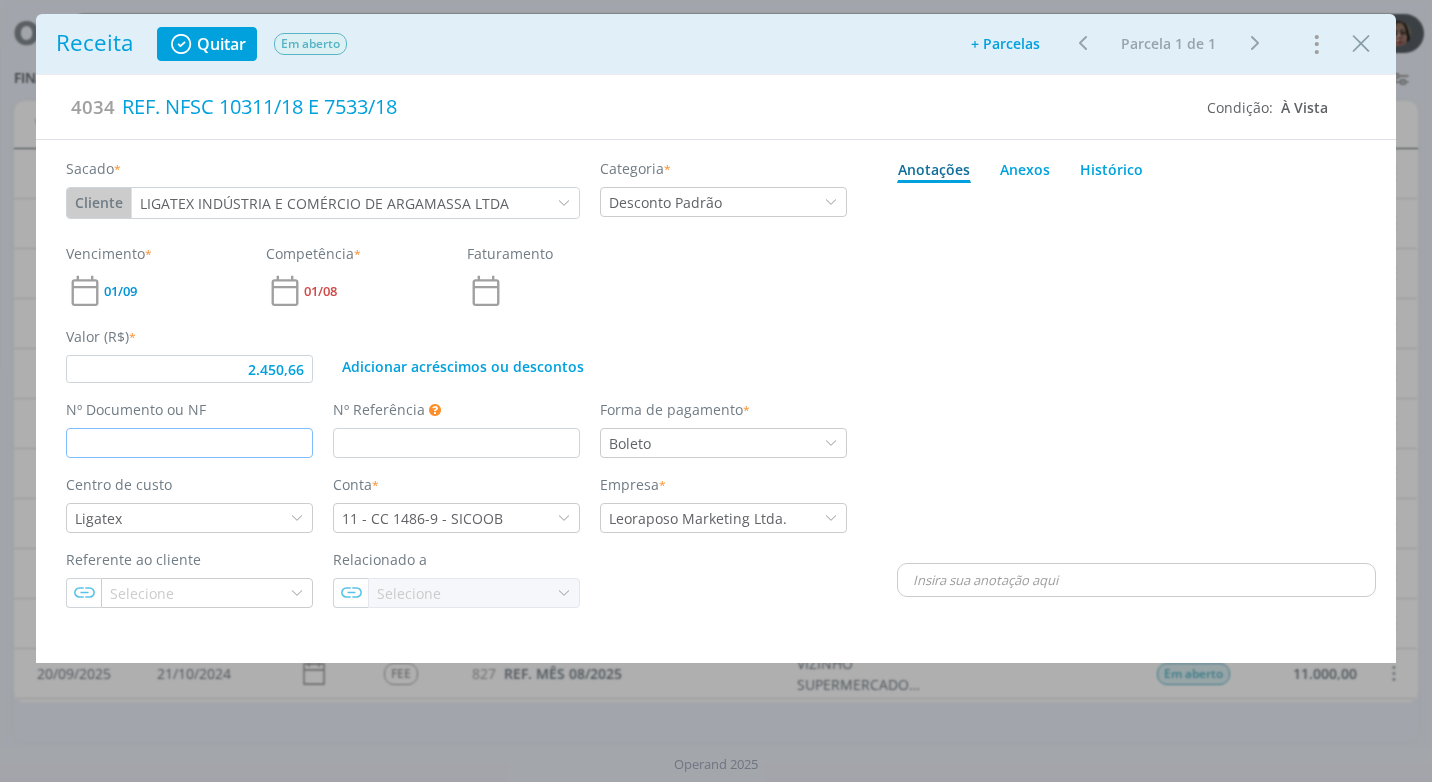 click at bounding box center (189, 443) 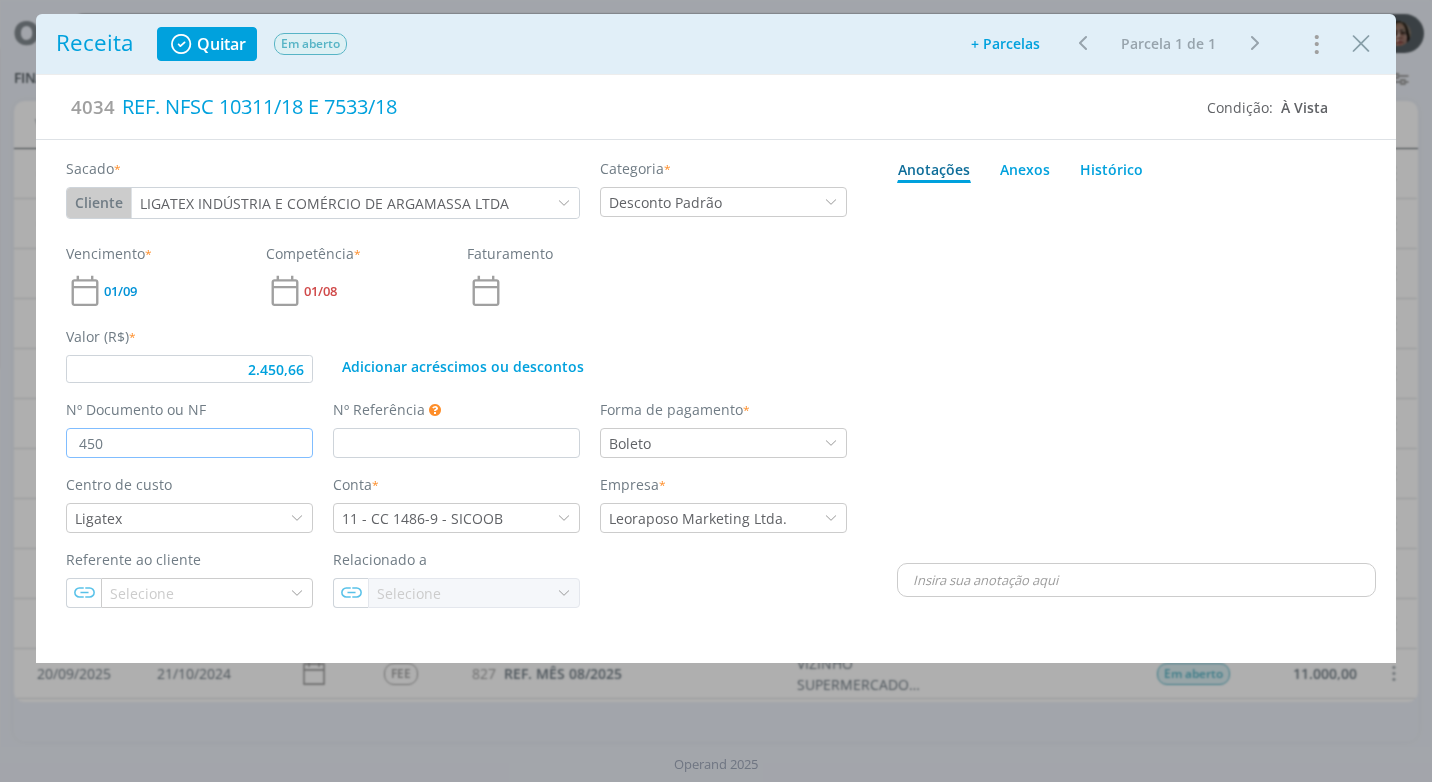 type on "4506" 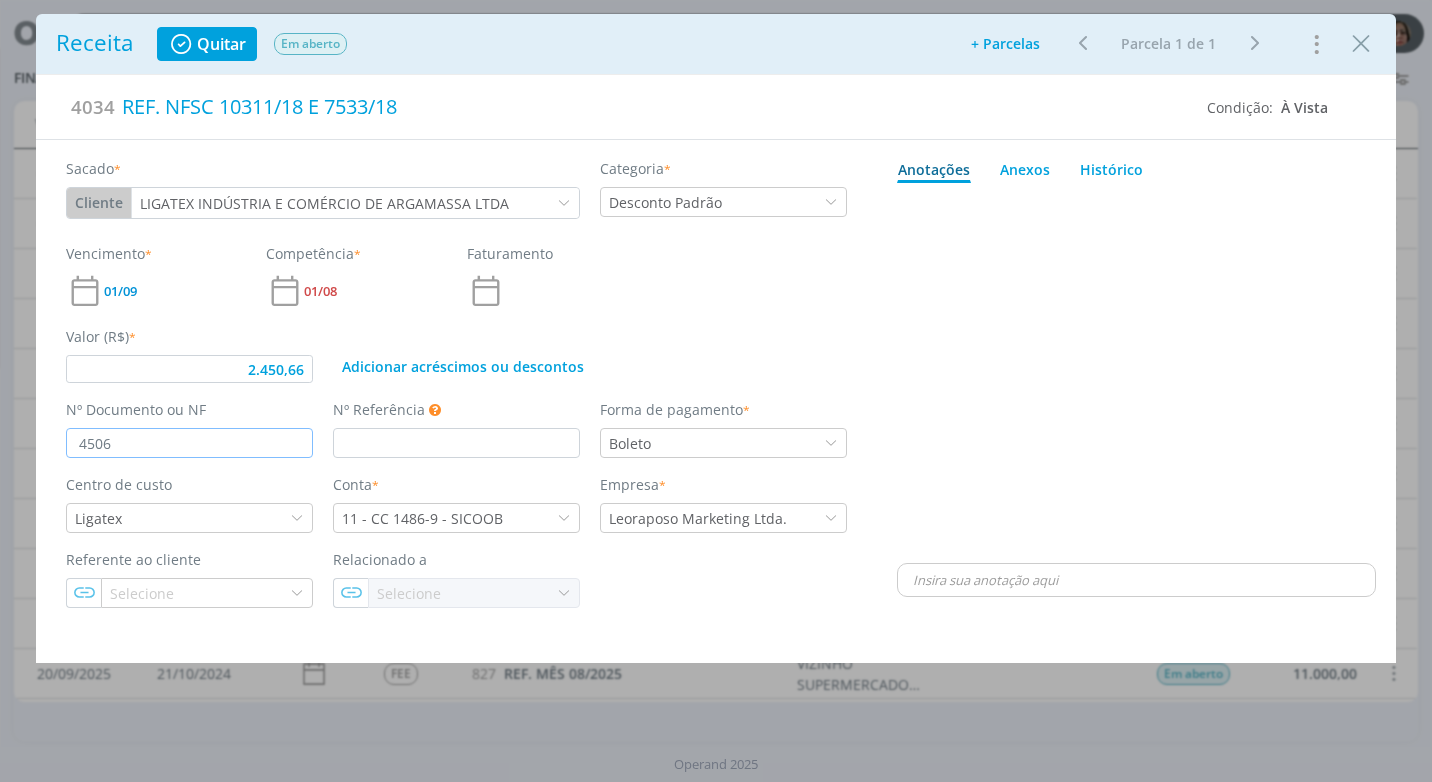 type on "2.450,66" 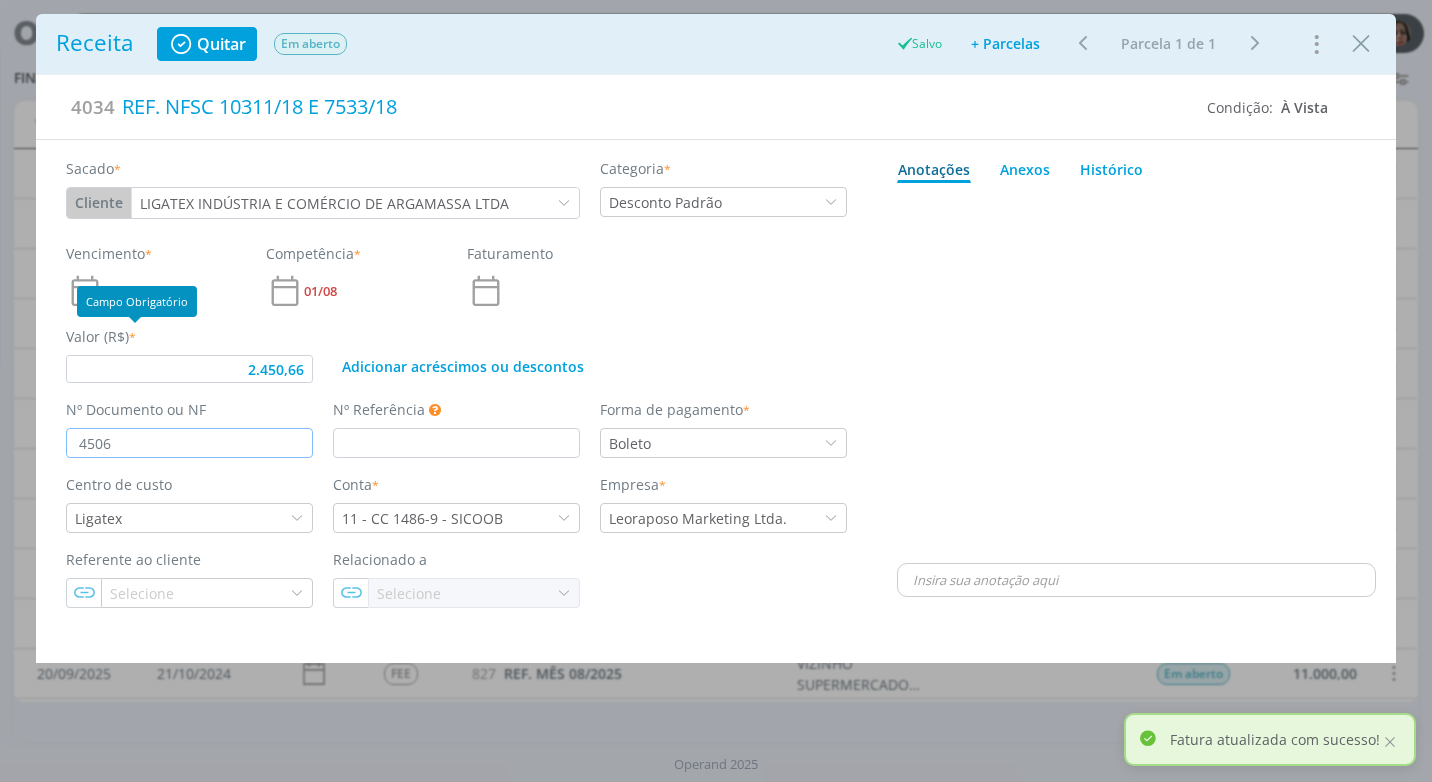 type on "4506" 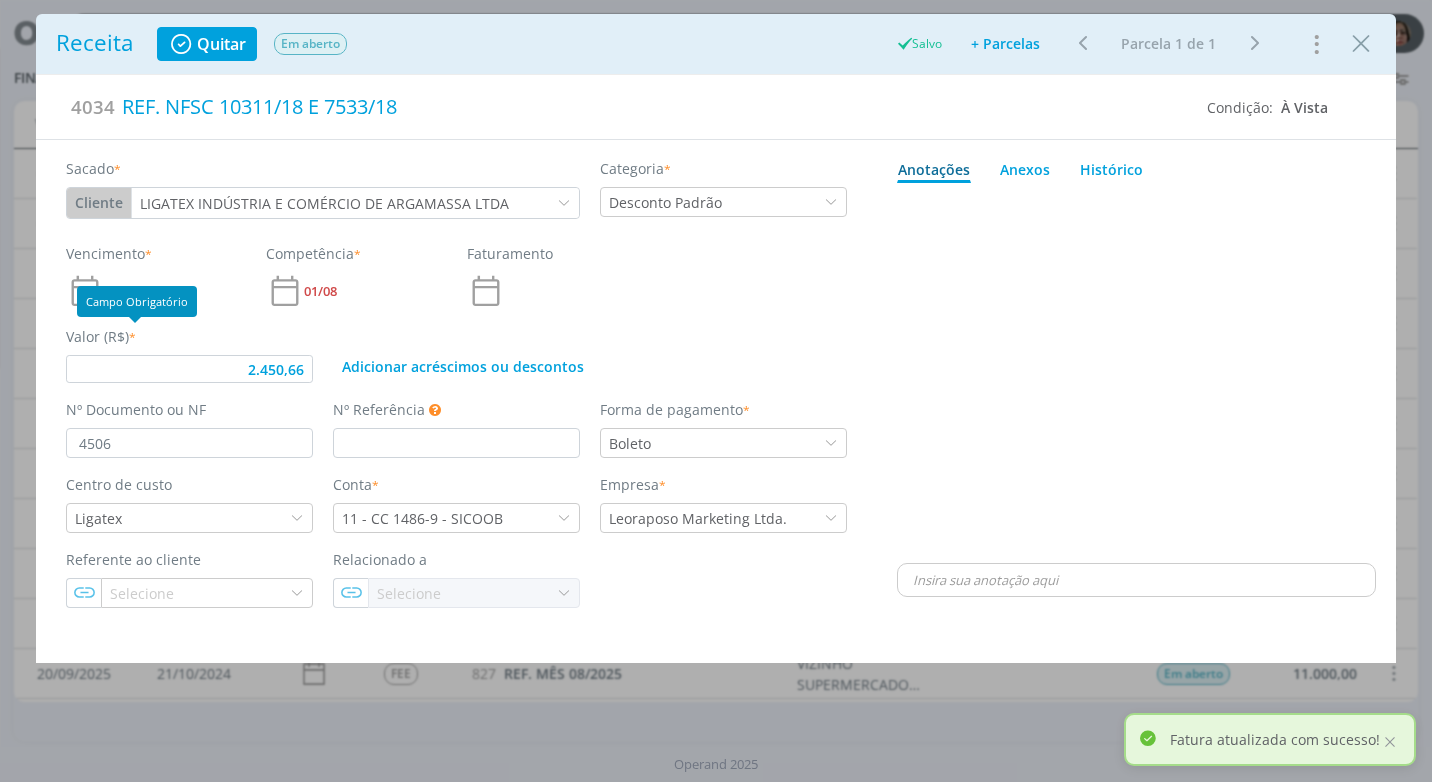 click on "Campo Obrigatório" at bounding box center (137, 301) 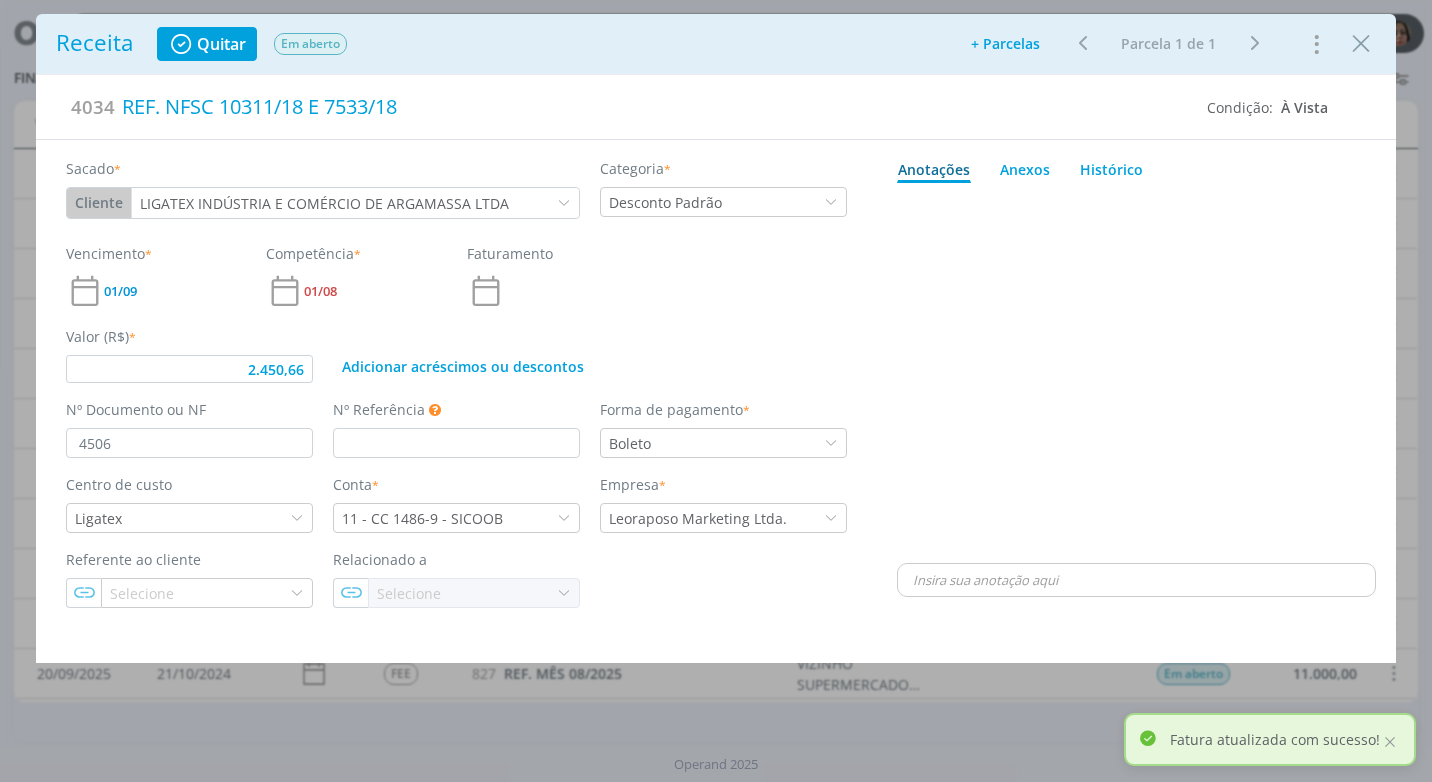 click 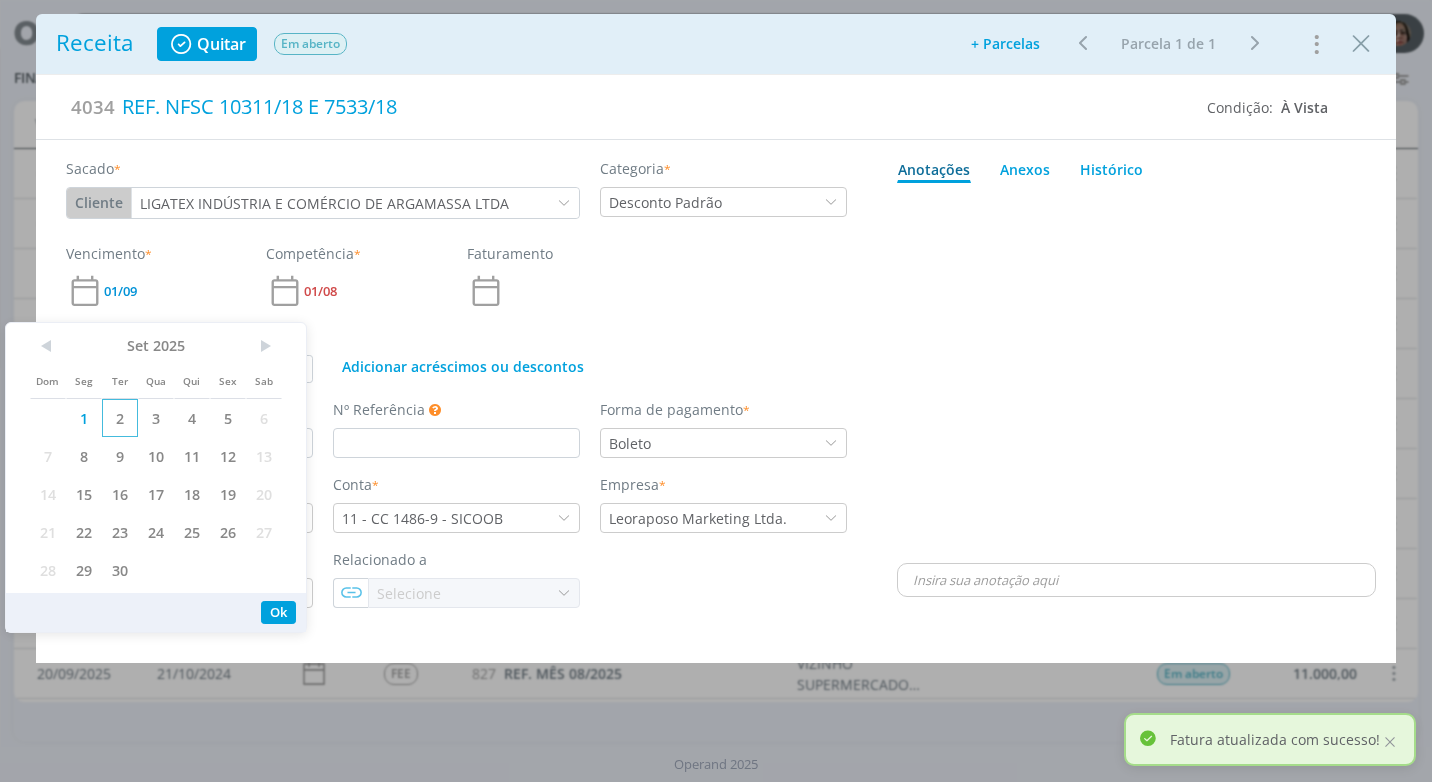 click on "2" at bounding box center [120, 418] 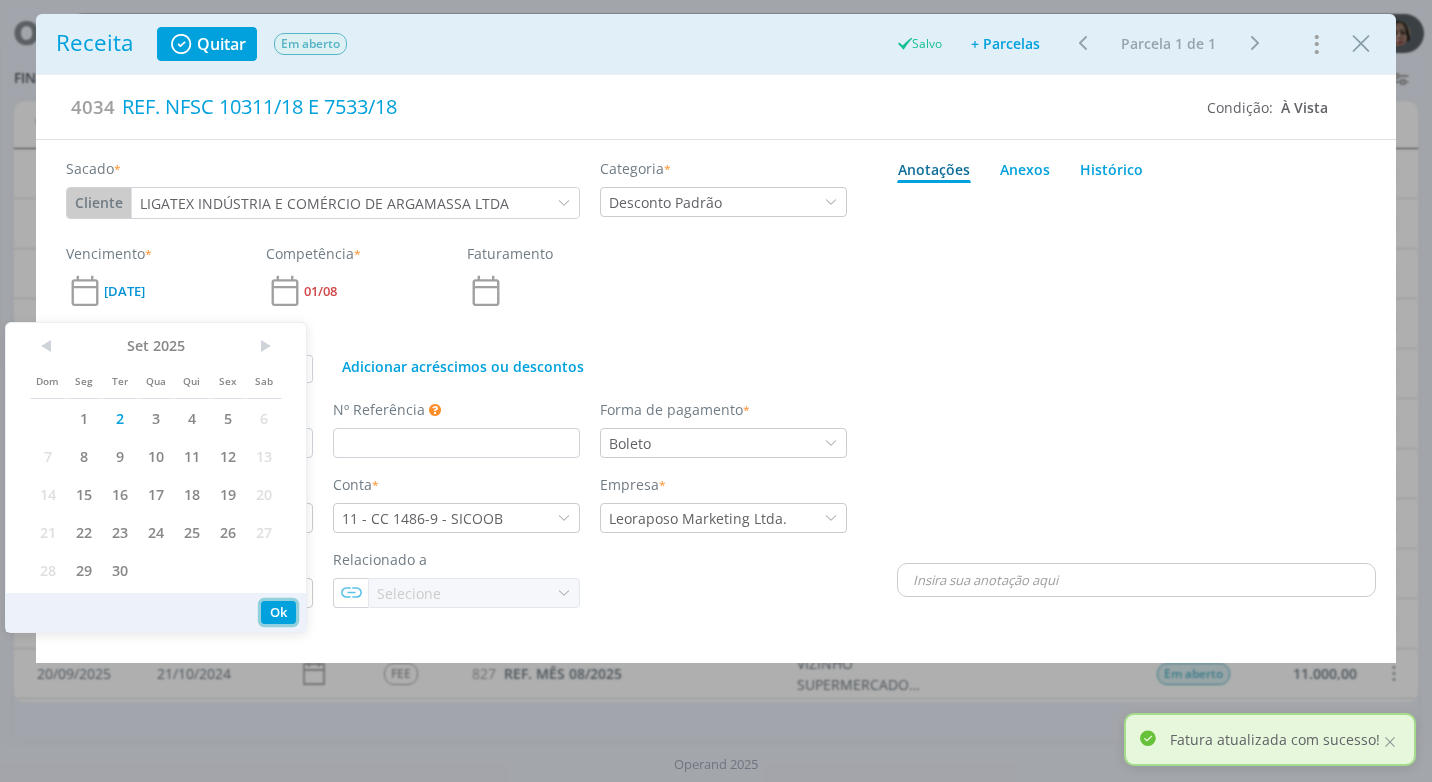 drag, startPoint x: 273, startPoint y: 618, endPoint x: 474, endPoint y: 606, distance: 201.3579 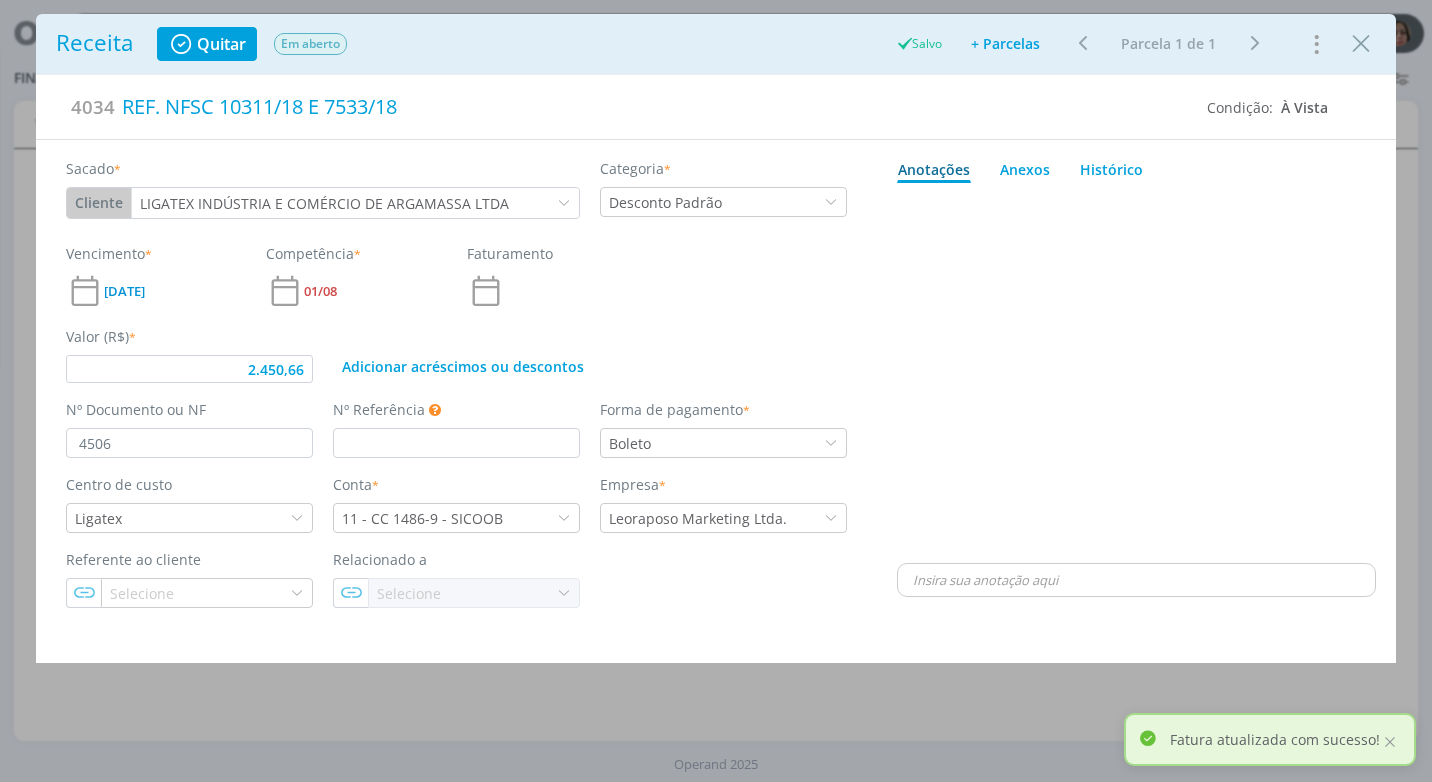 type on "2.450,66" 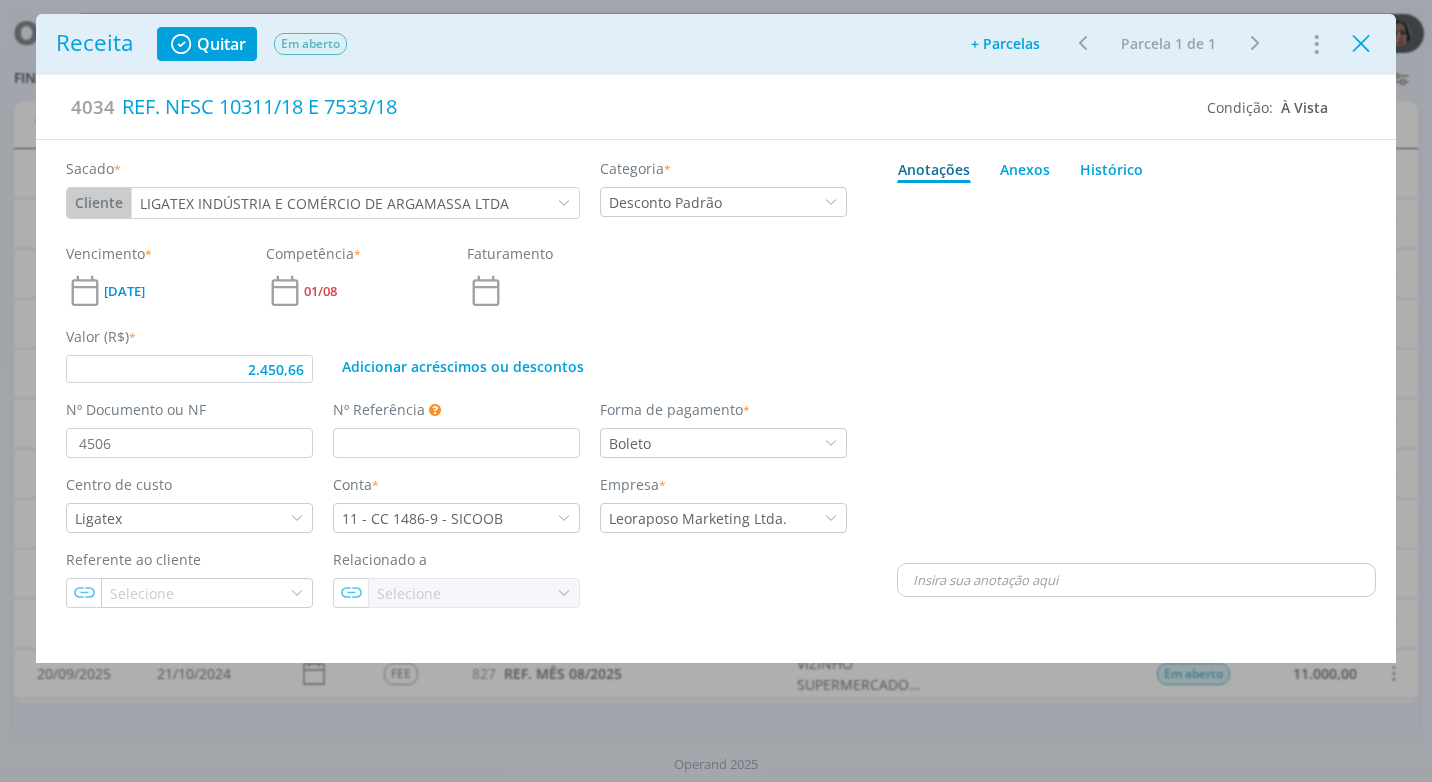 click at bounding box center [1361, 44] 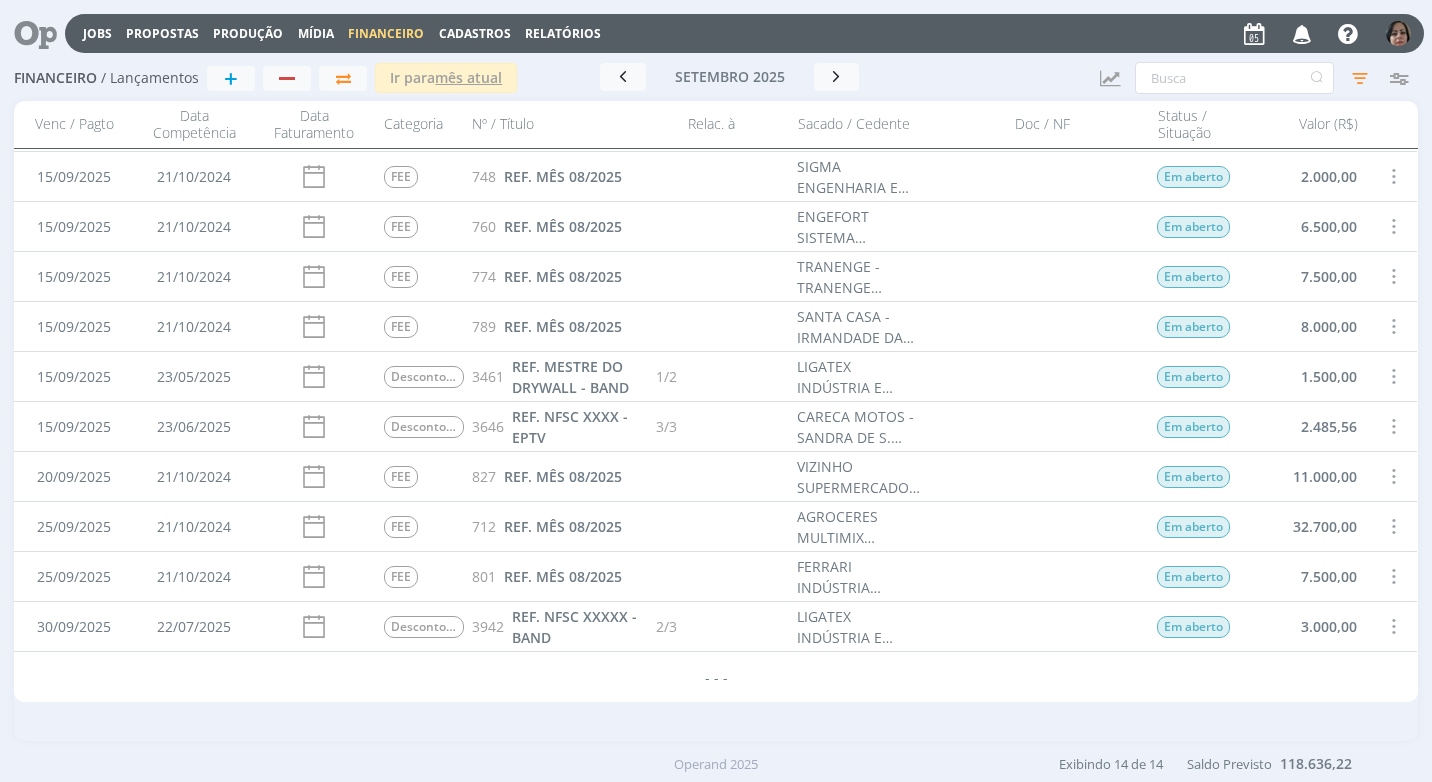 scroll, scrollTop: 0, scrollLeft: 0, axis: both 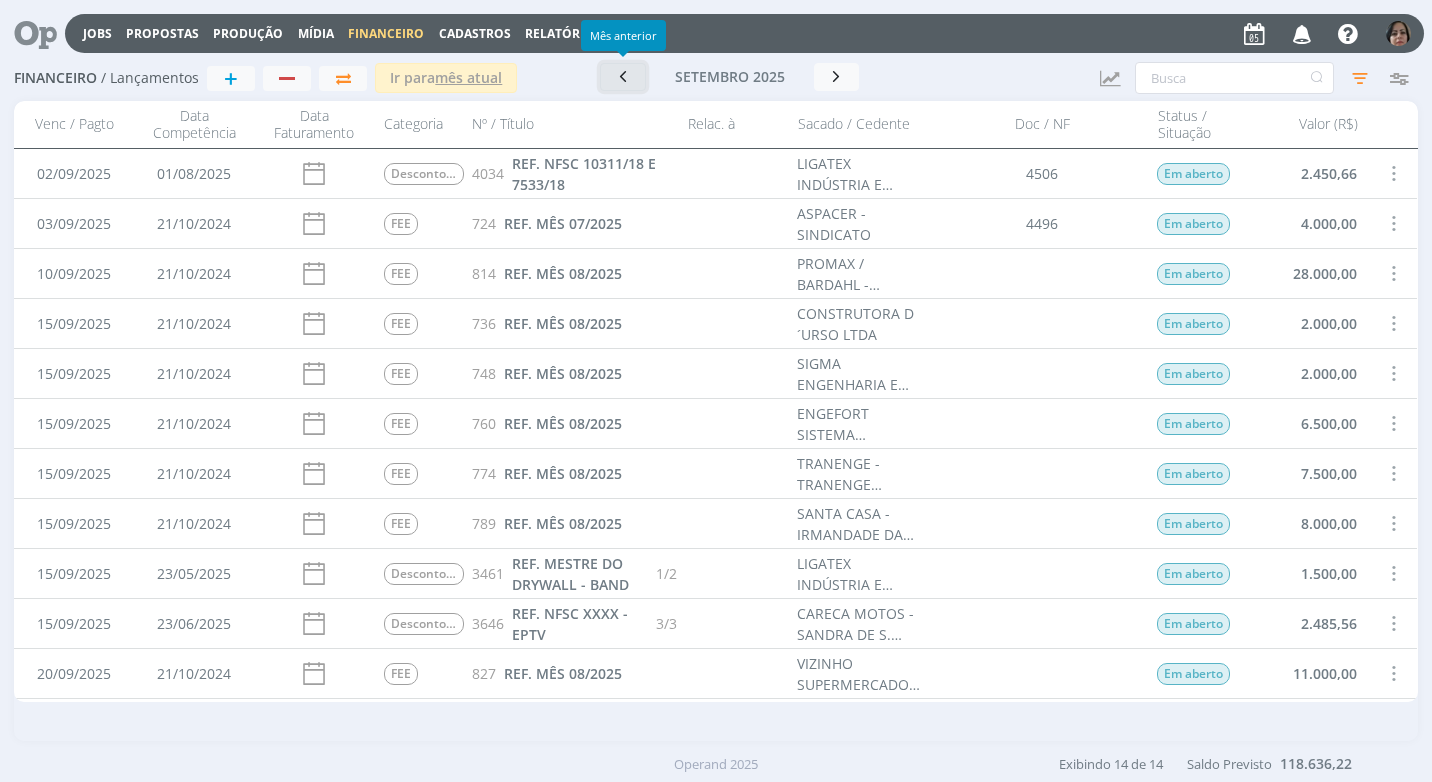 click at bounding box center [623, 76] 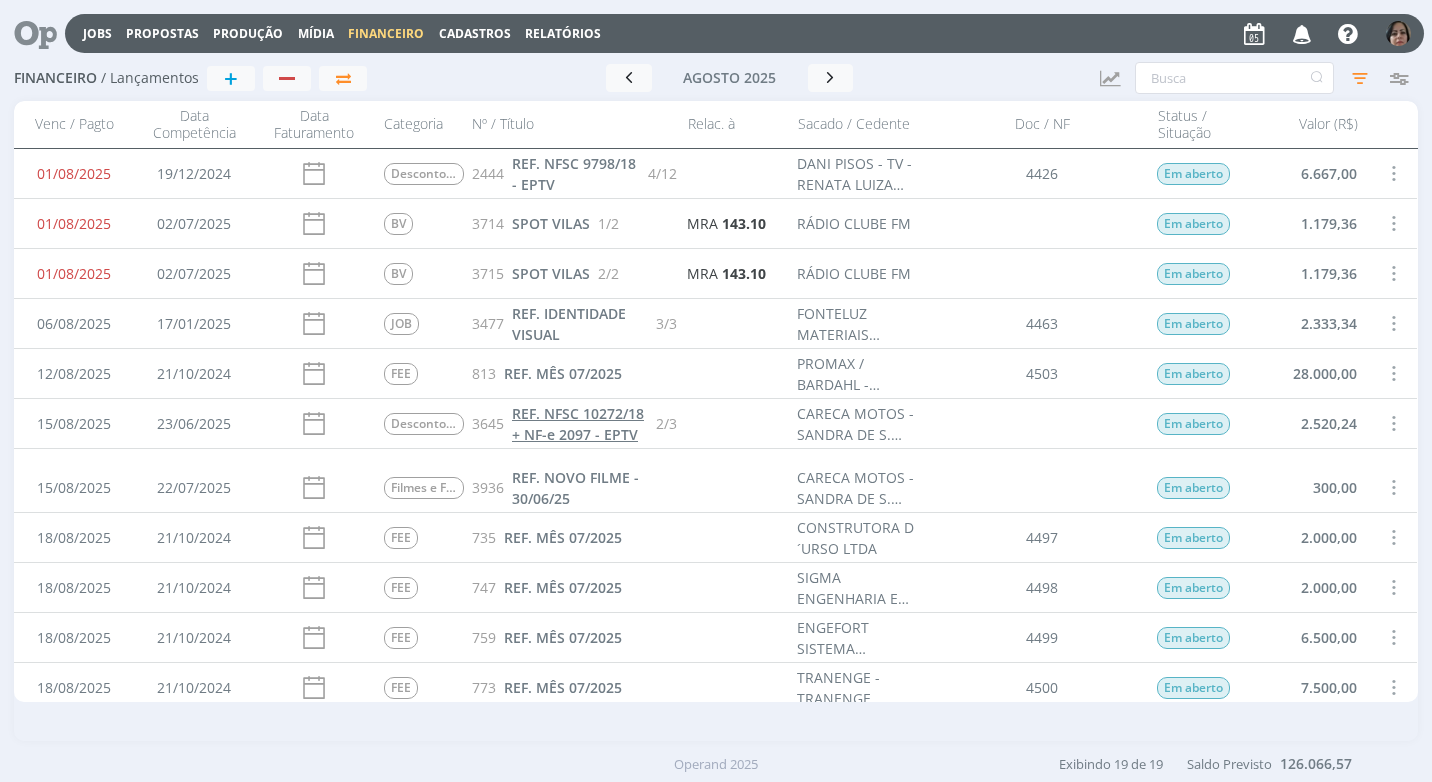 click on "REF. NFSC 10272/18 + NF-e 2097 - EPTV" at bounding box center [580, 424] 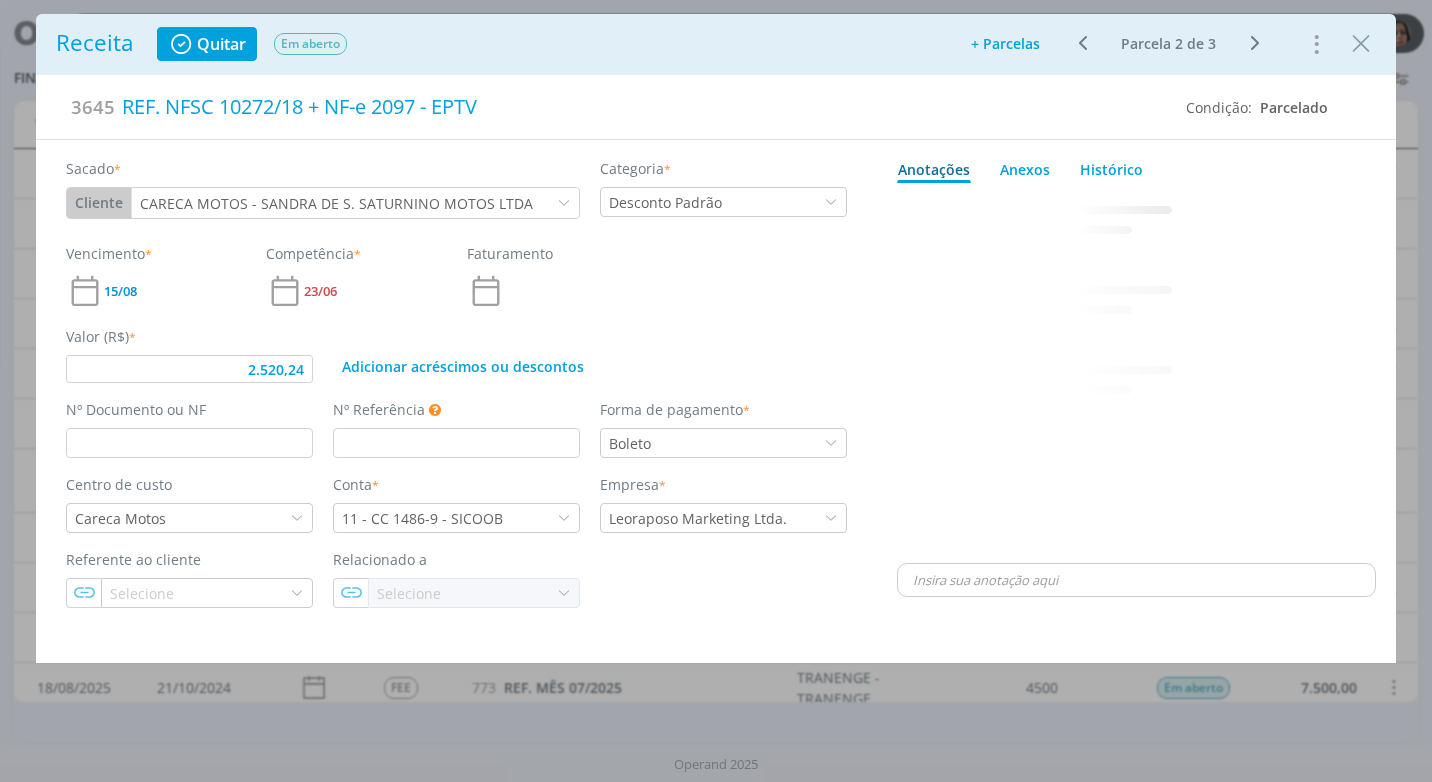 type on "2.520,24" 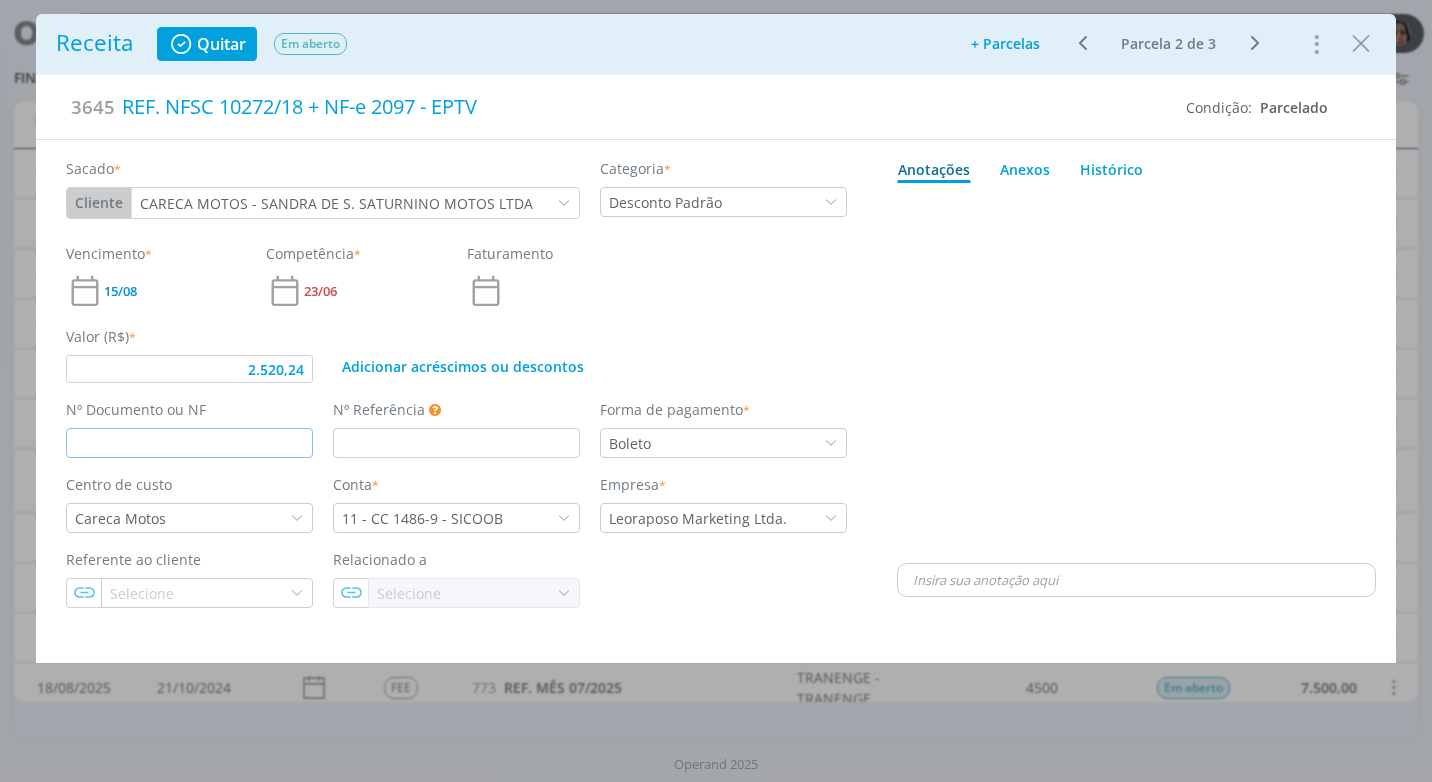 click at bounding box center (189, 443) 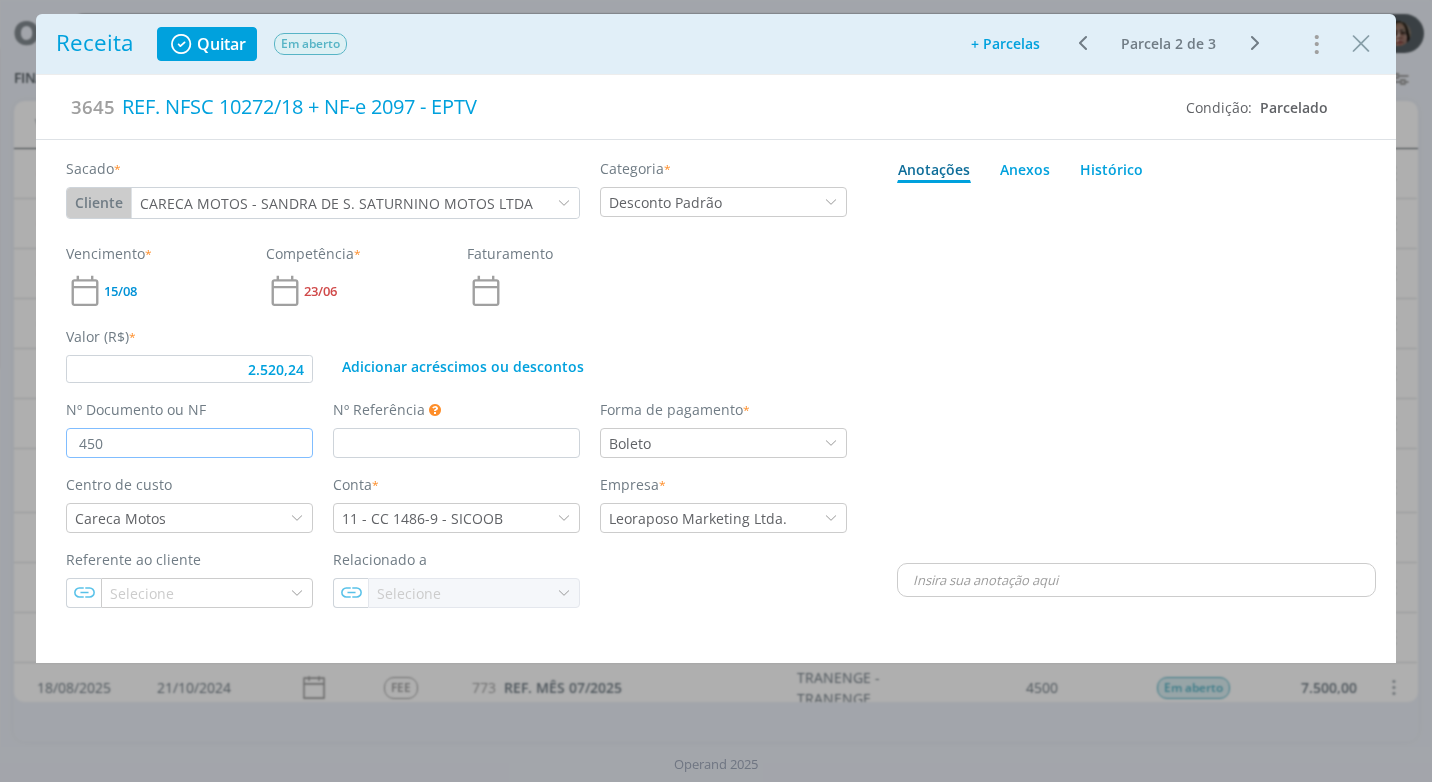 type on "4507" 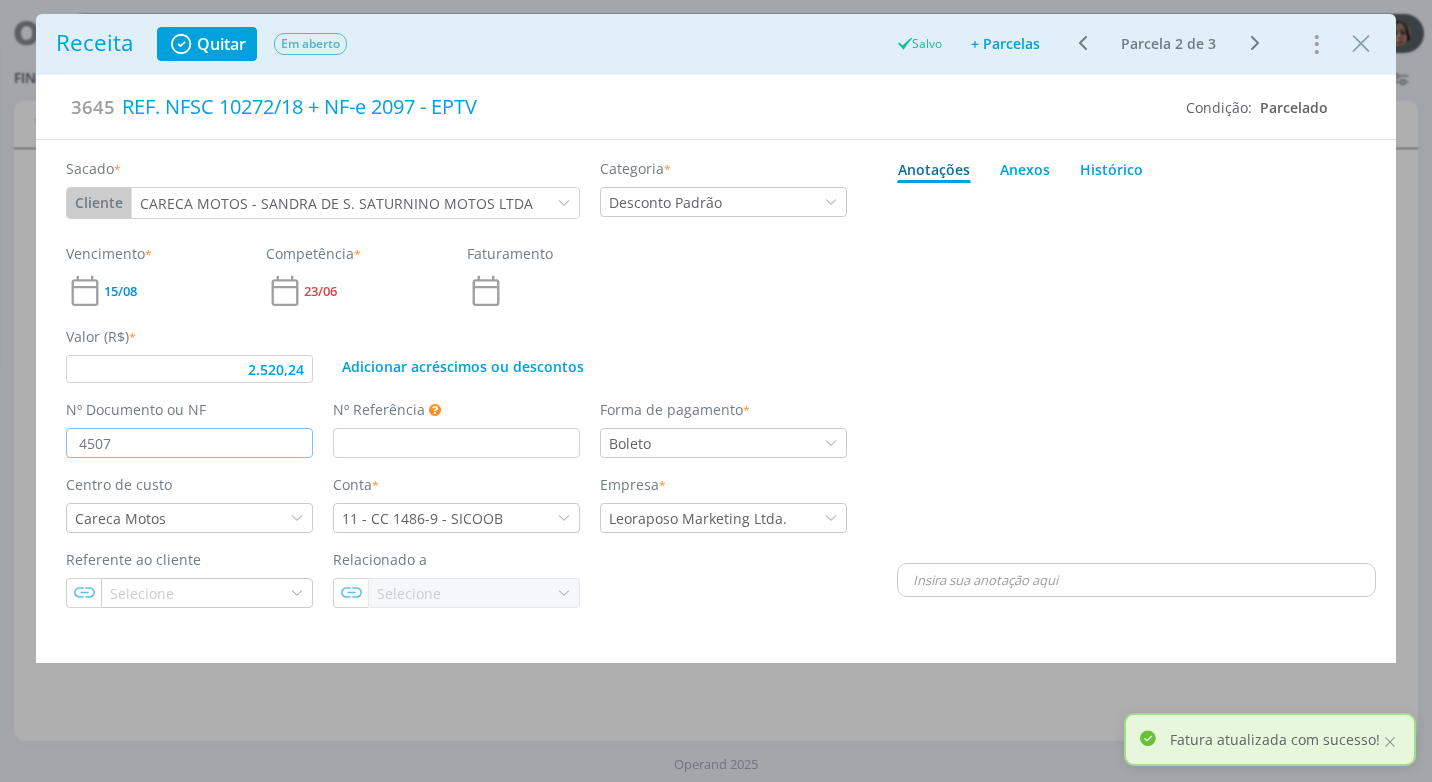 type on "2.520,24" 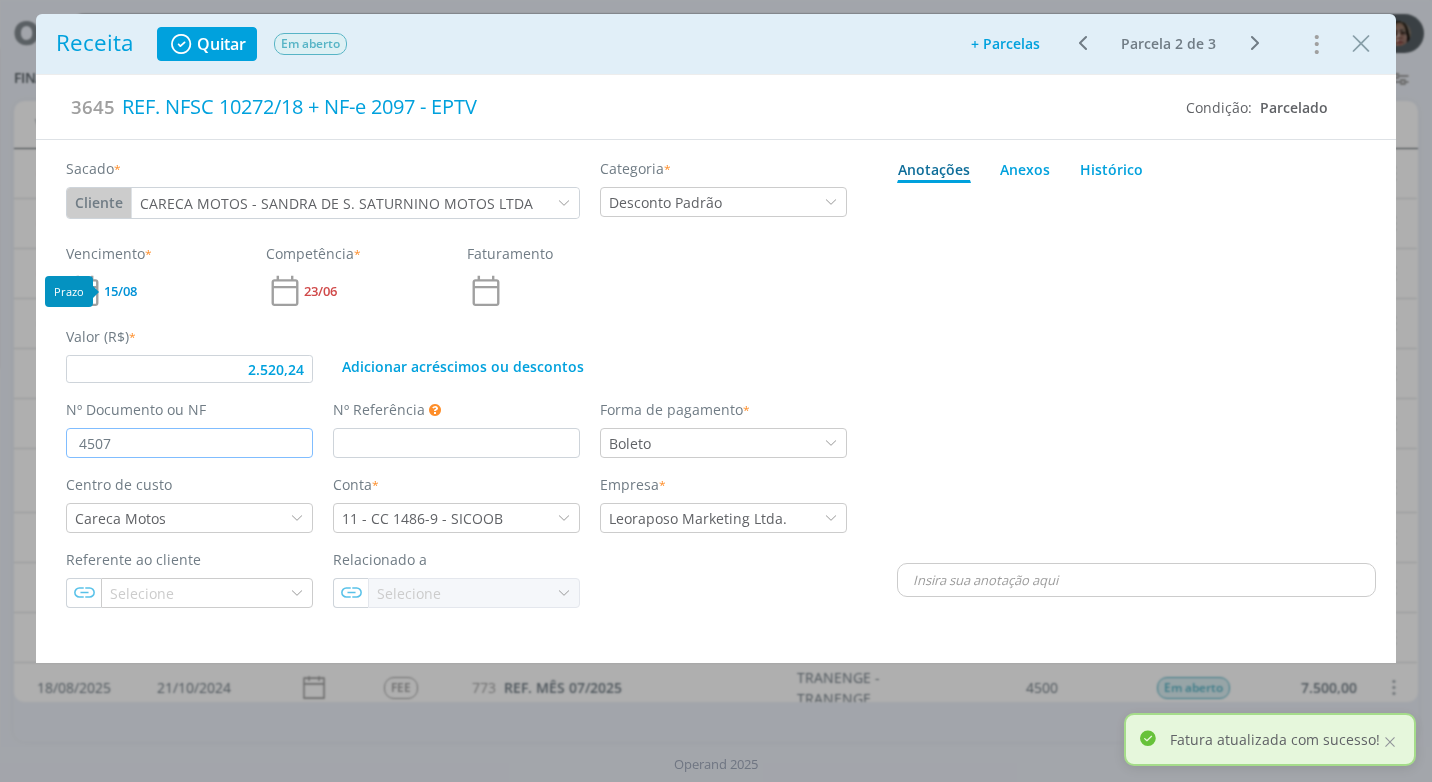 type on "4507" 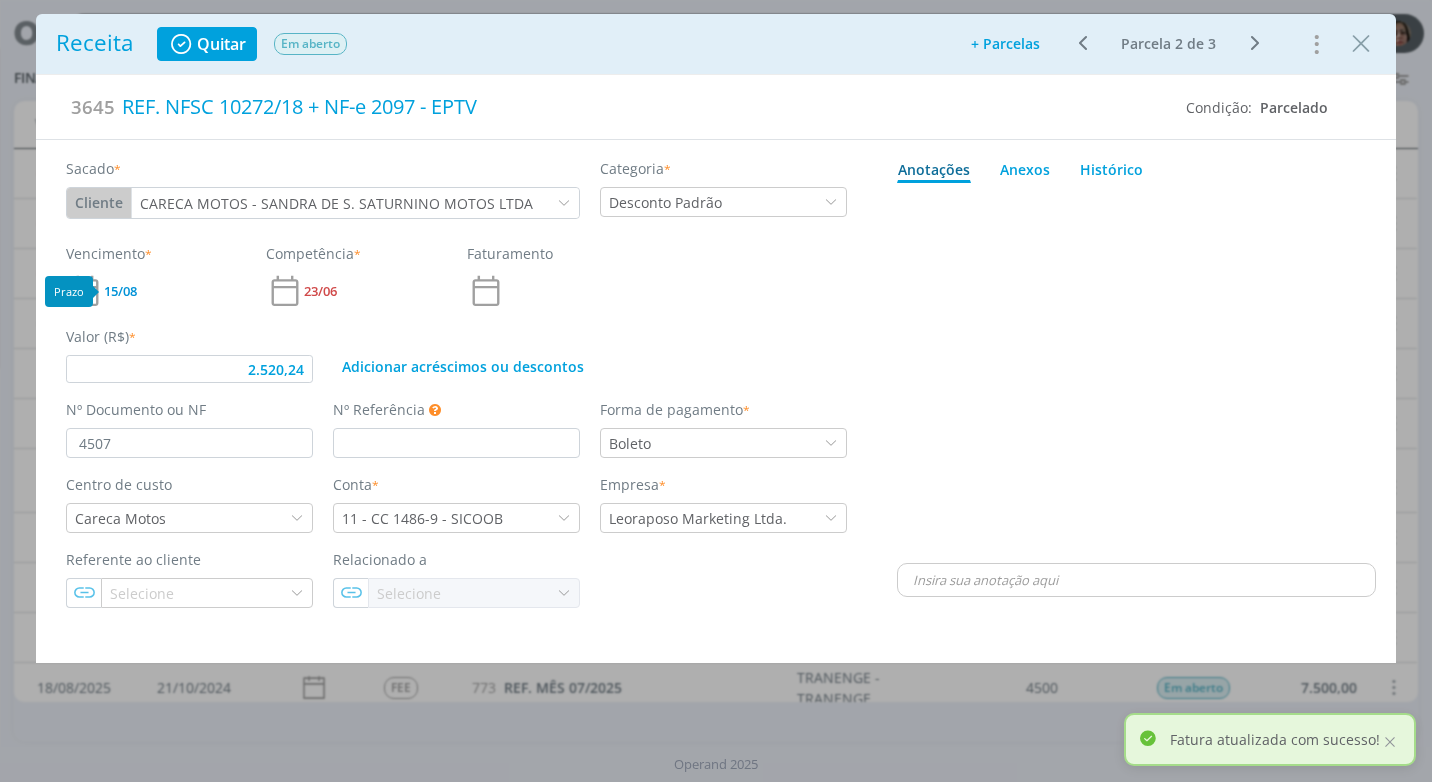 click on "15/08" at bounding box center [120, 291] 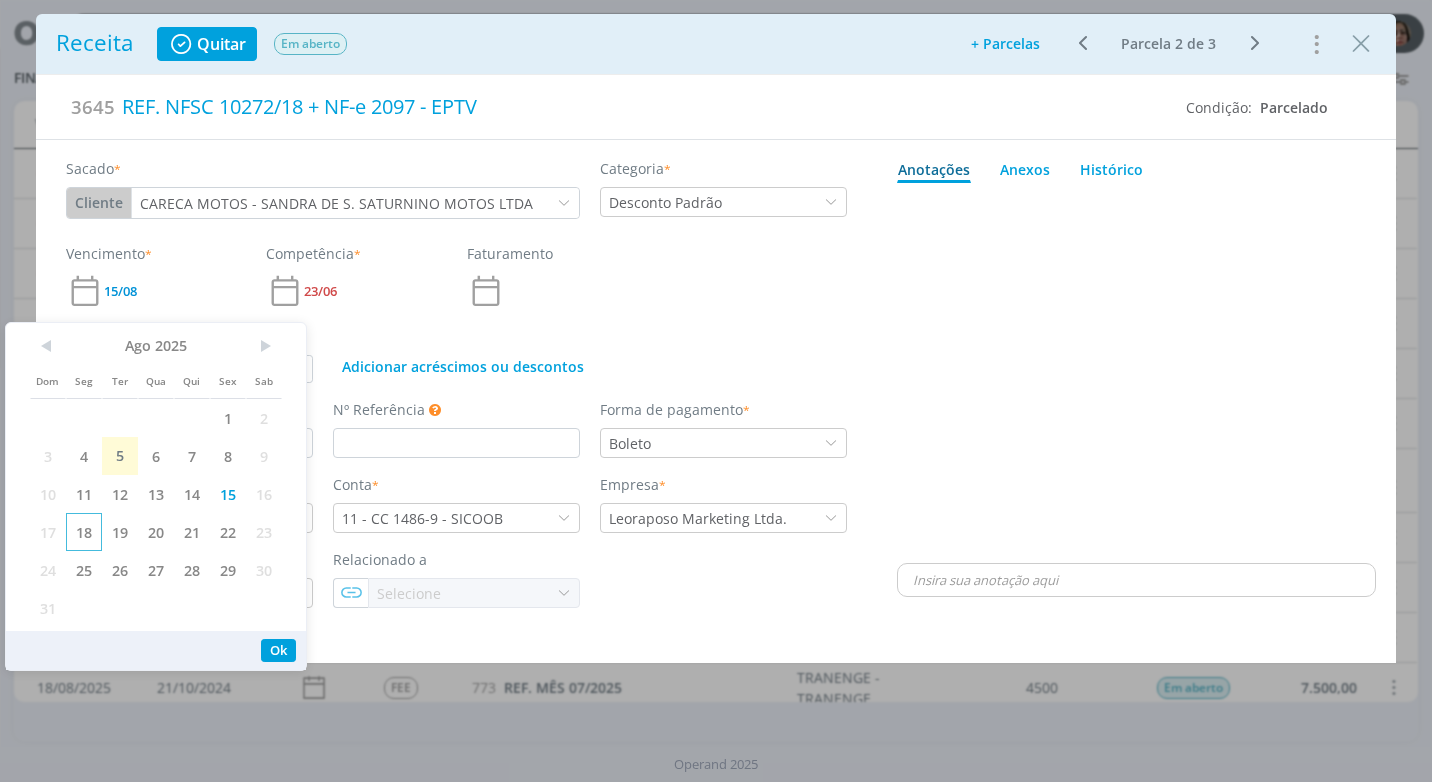 click on "18" at bounding box center [84, 532] 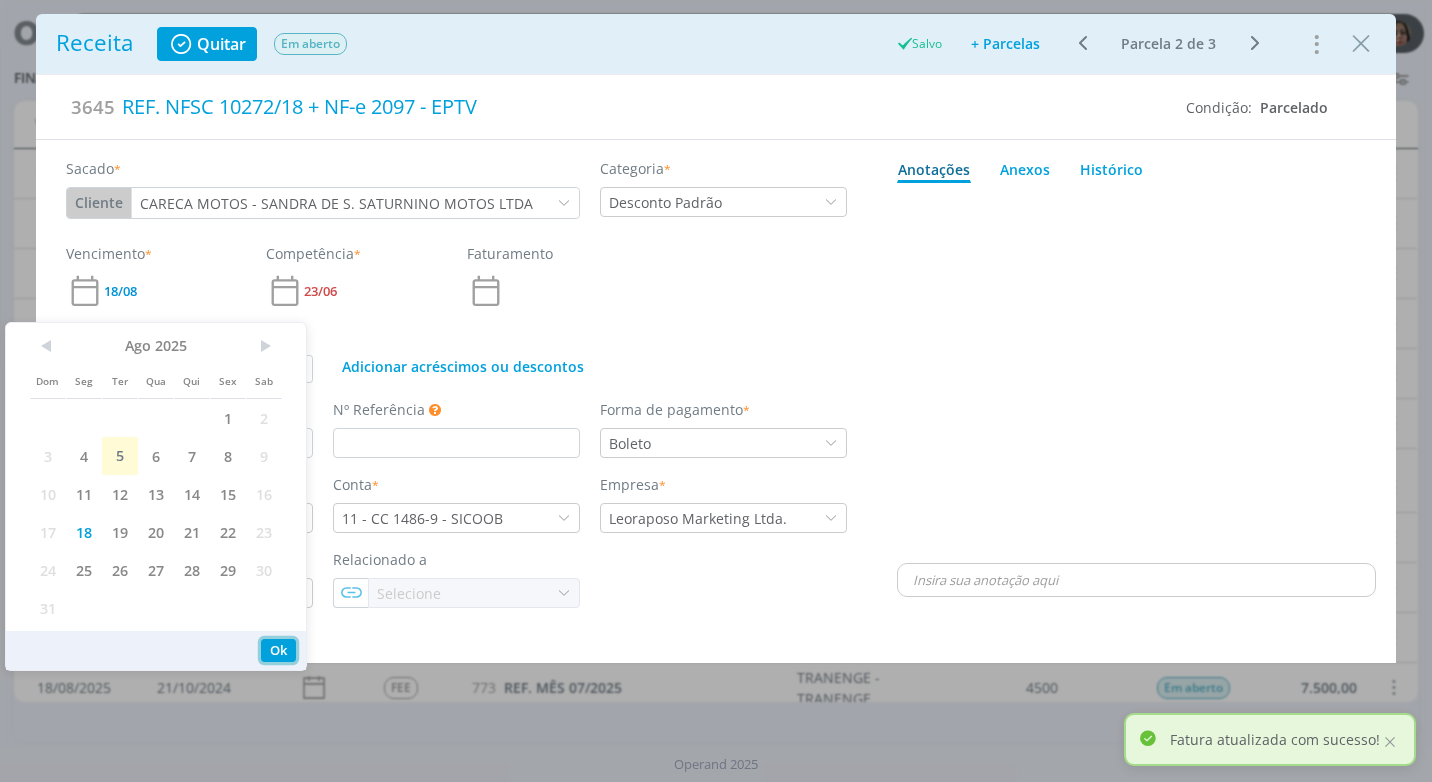 click on "Ok" at bounding box center (278, 650) 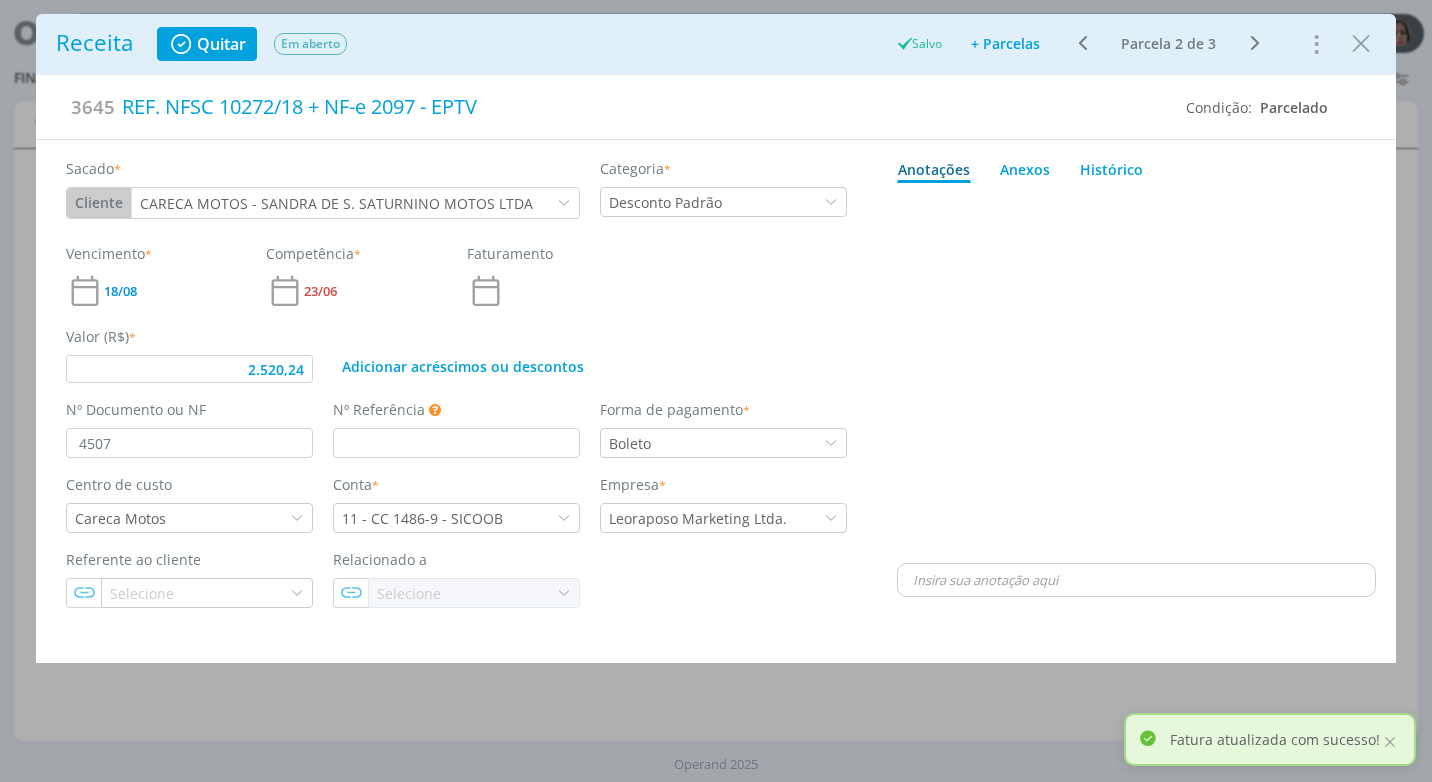 type on "2.520,24" 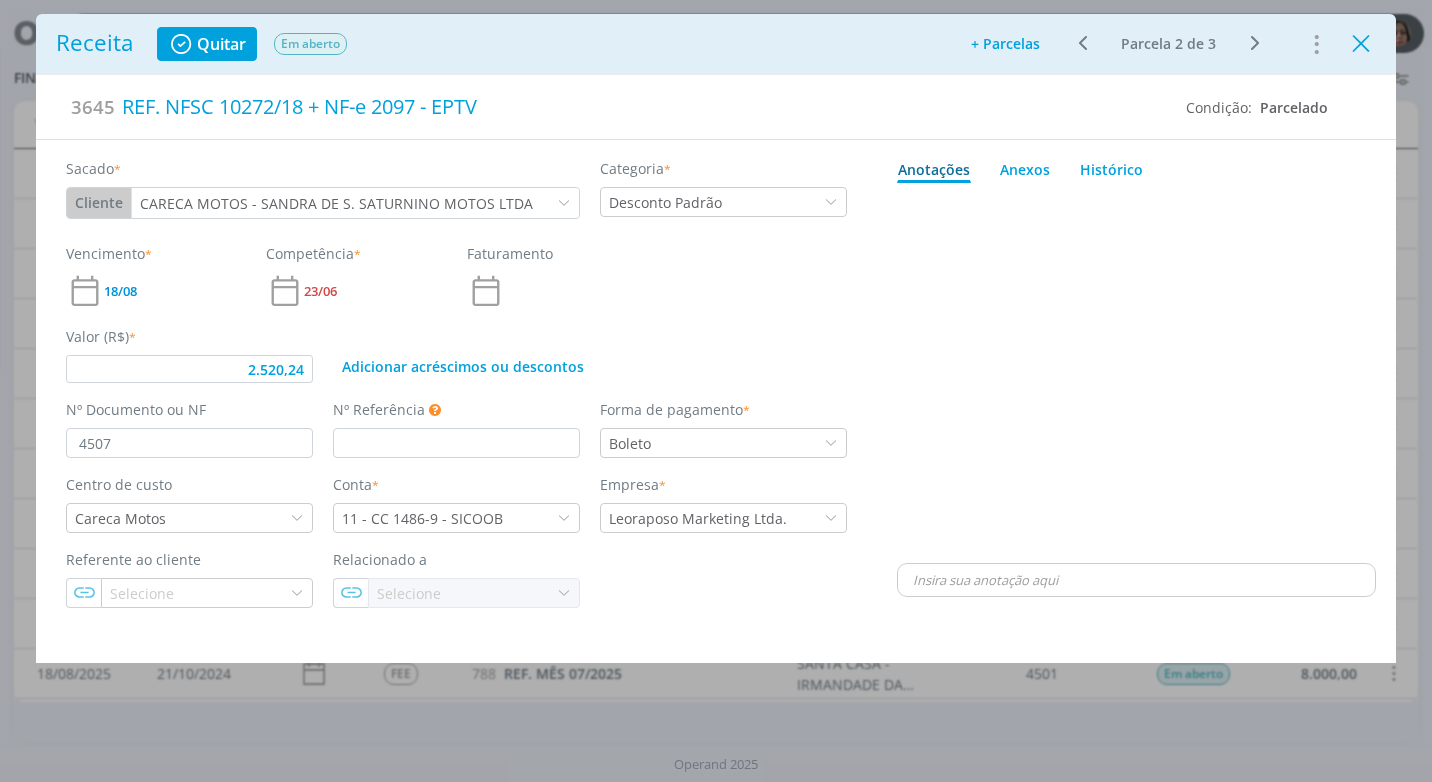 click at bounding box center (1361, 44) 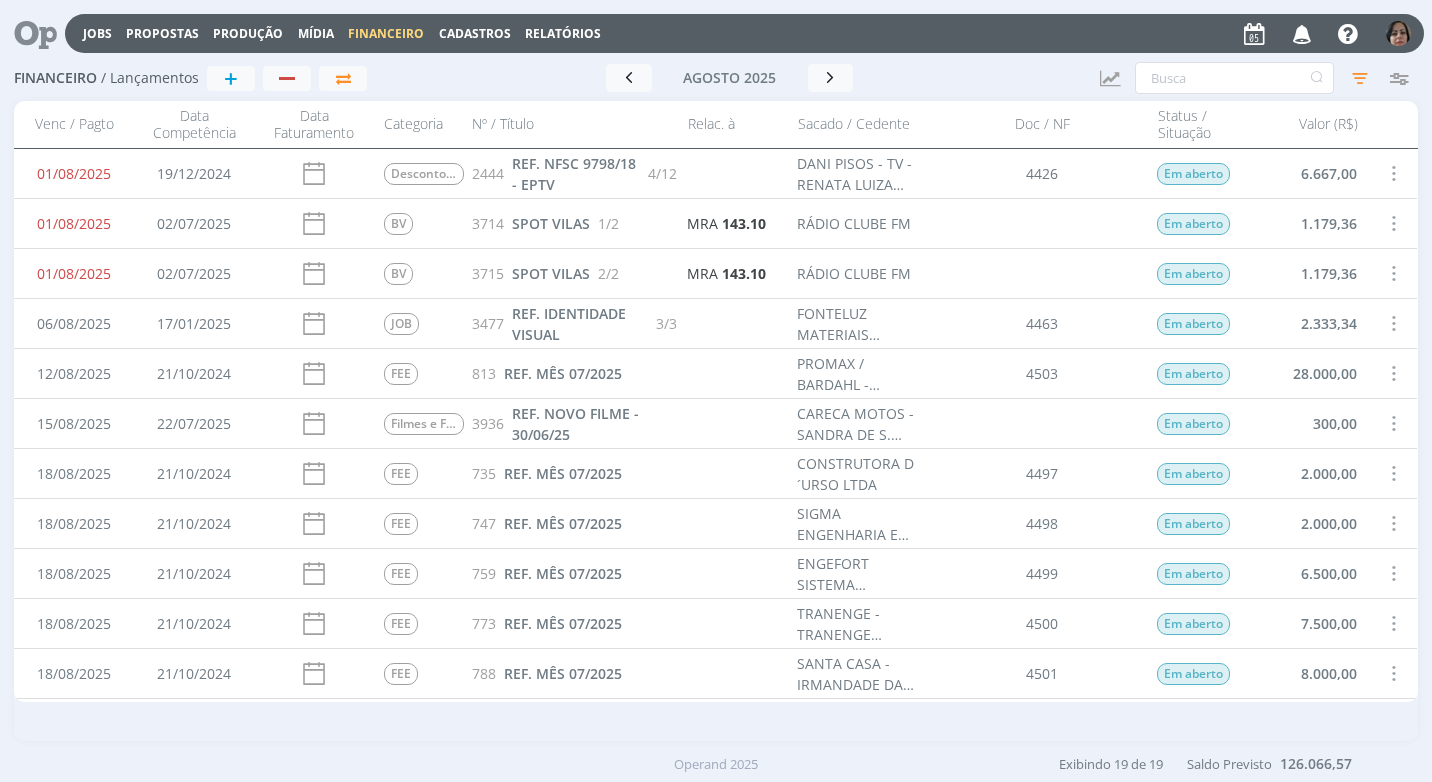 scroll, scrollTop: 300, scrollLeft: 0, axis: vertical 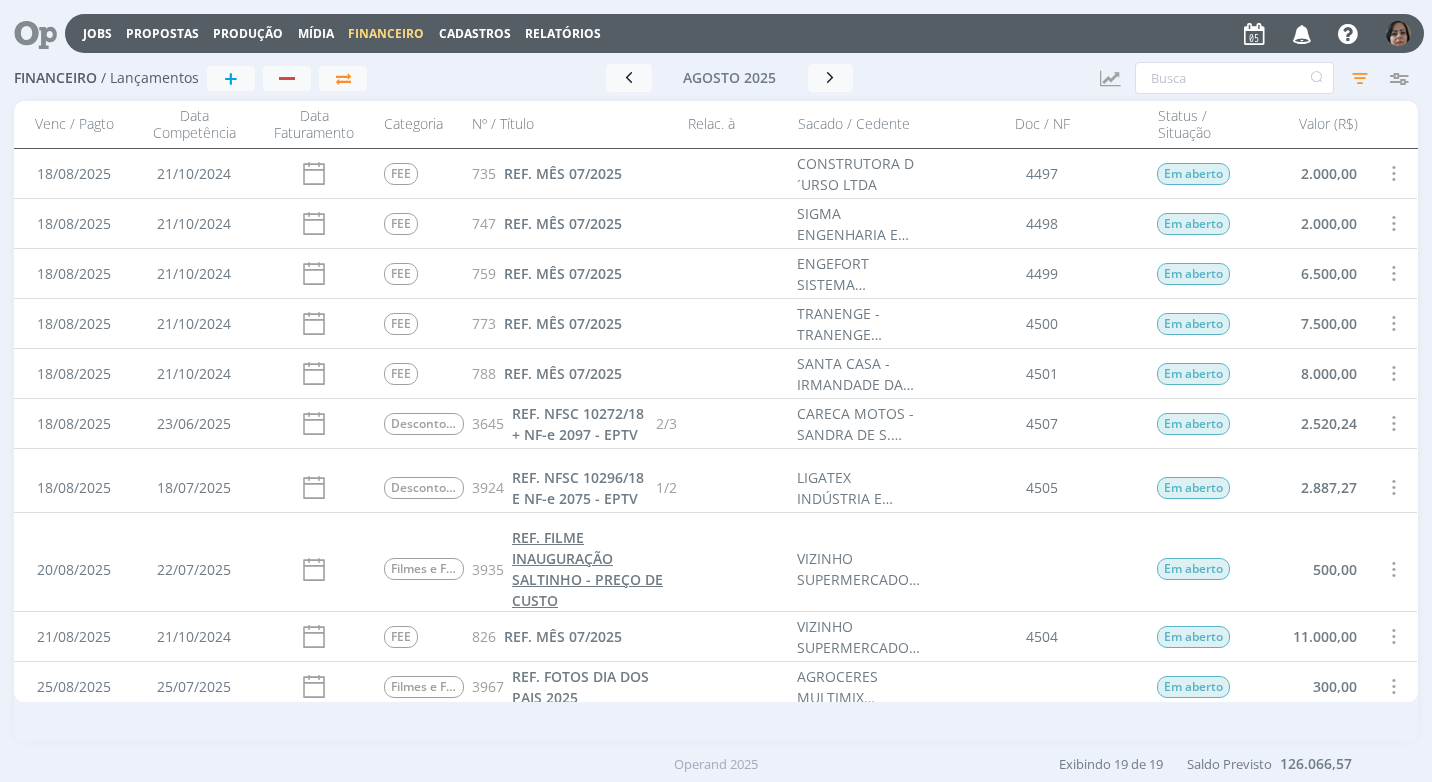 click on "REF. FILME INAUGURAÇÃO SALTINHO - PREÇO DE CUSTO" at bounding box center (587, 569) 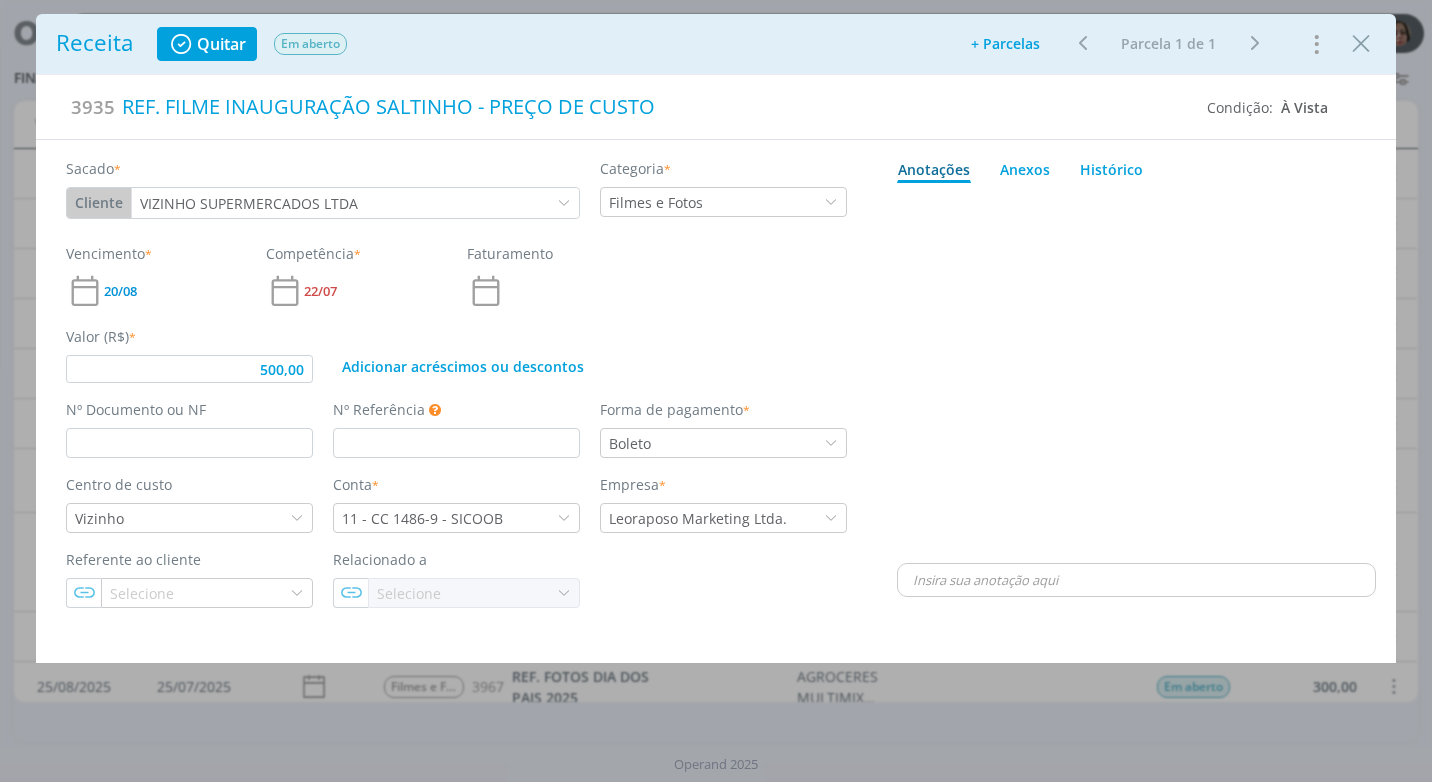 type on "500,00" 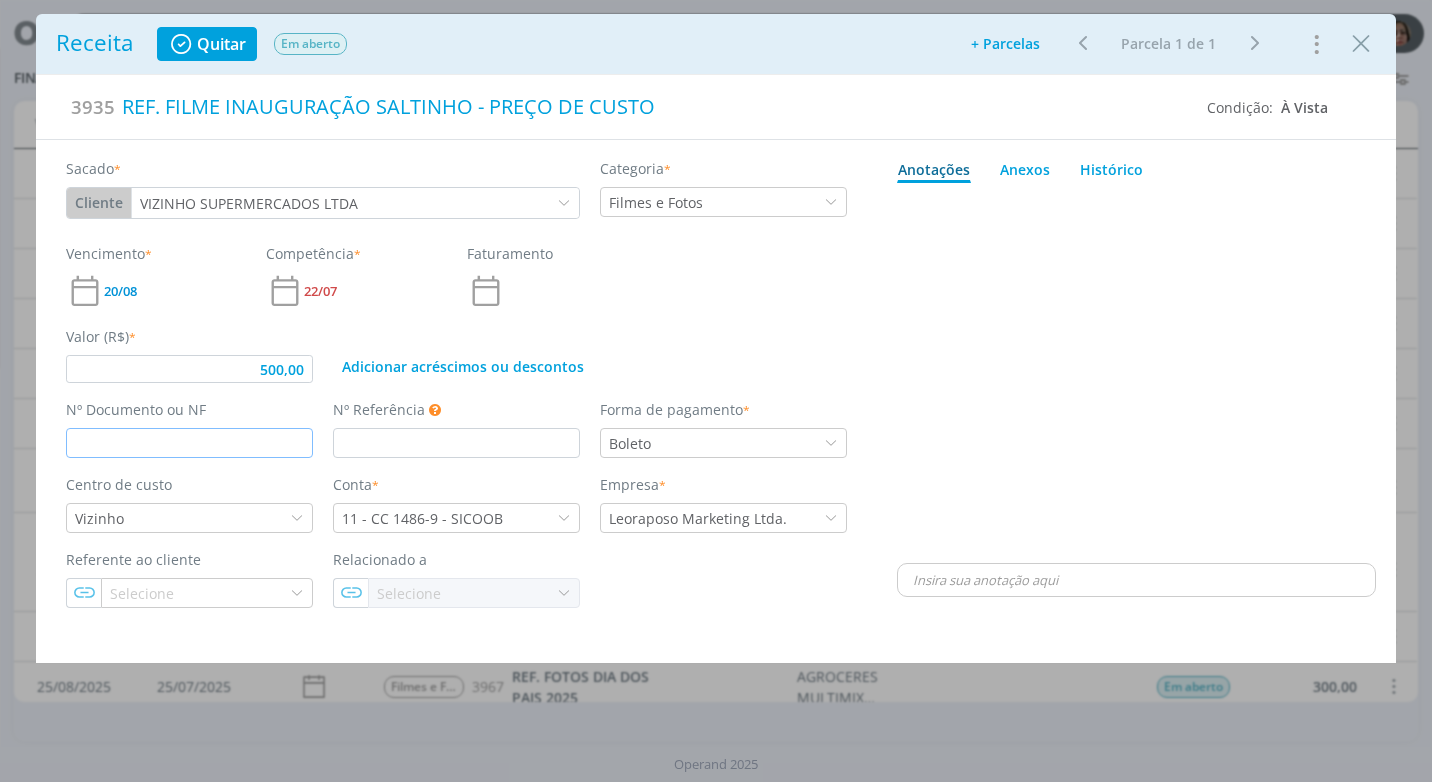 click at bounding box center (189, 443) 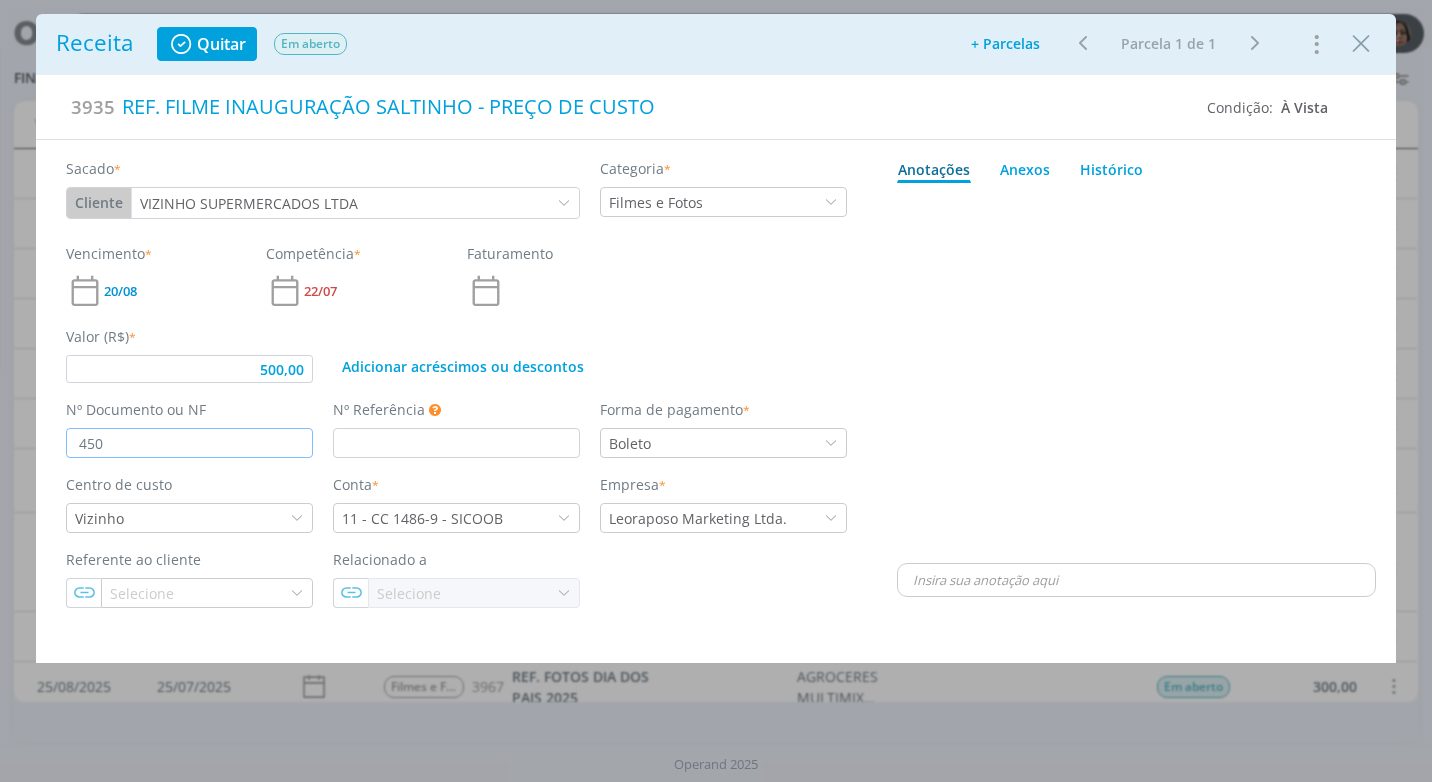 type on "4509" 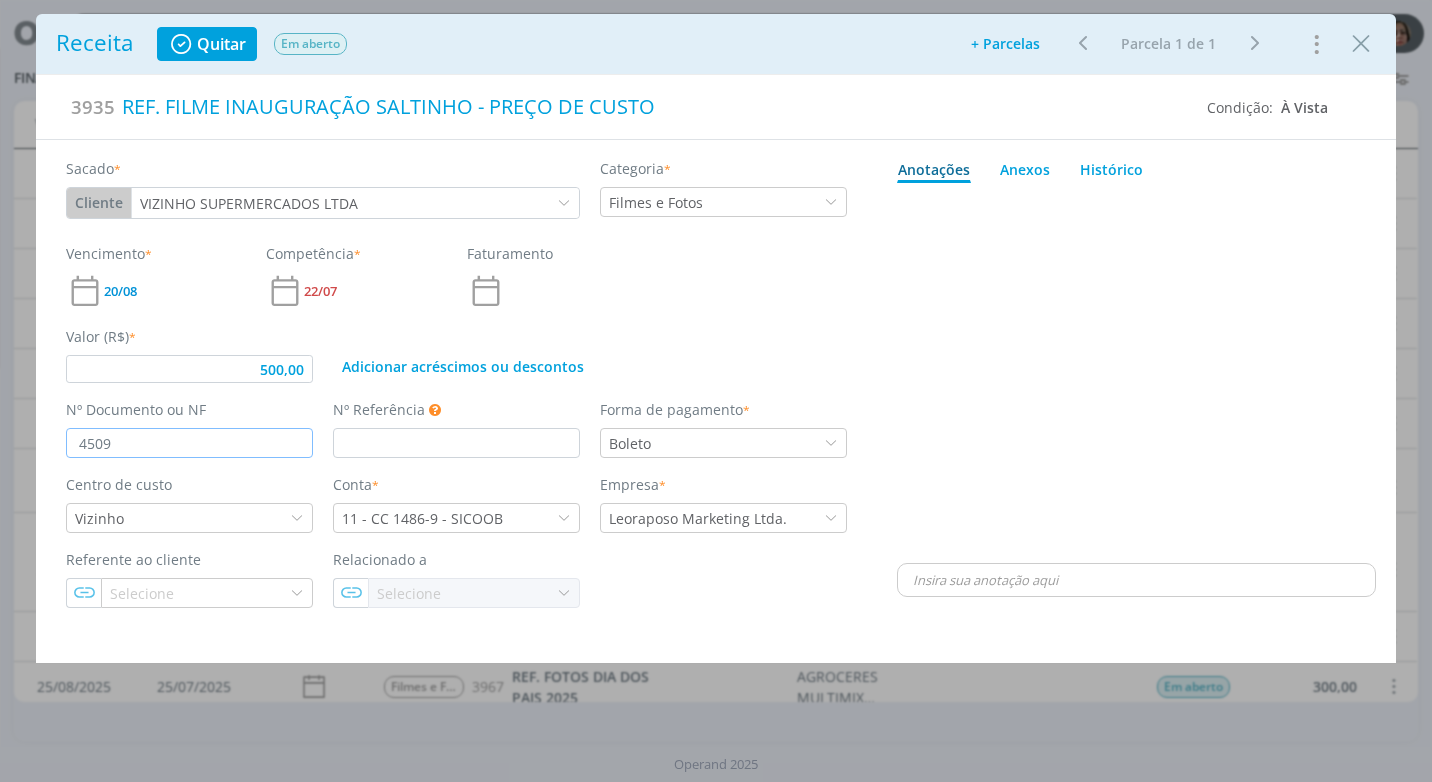type on "500,00" 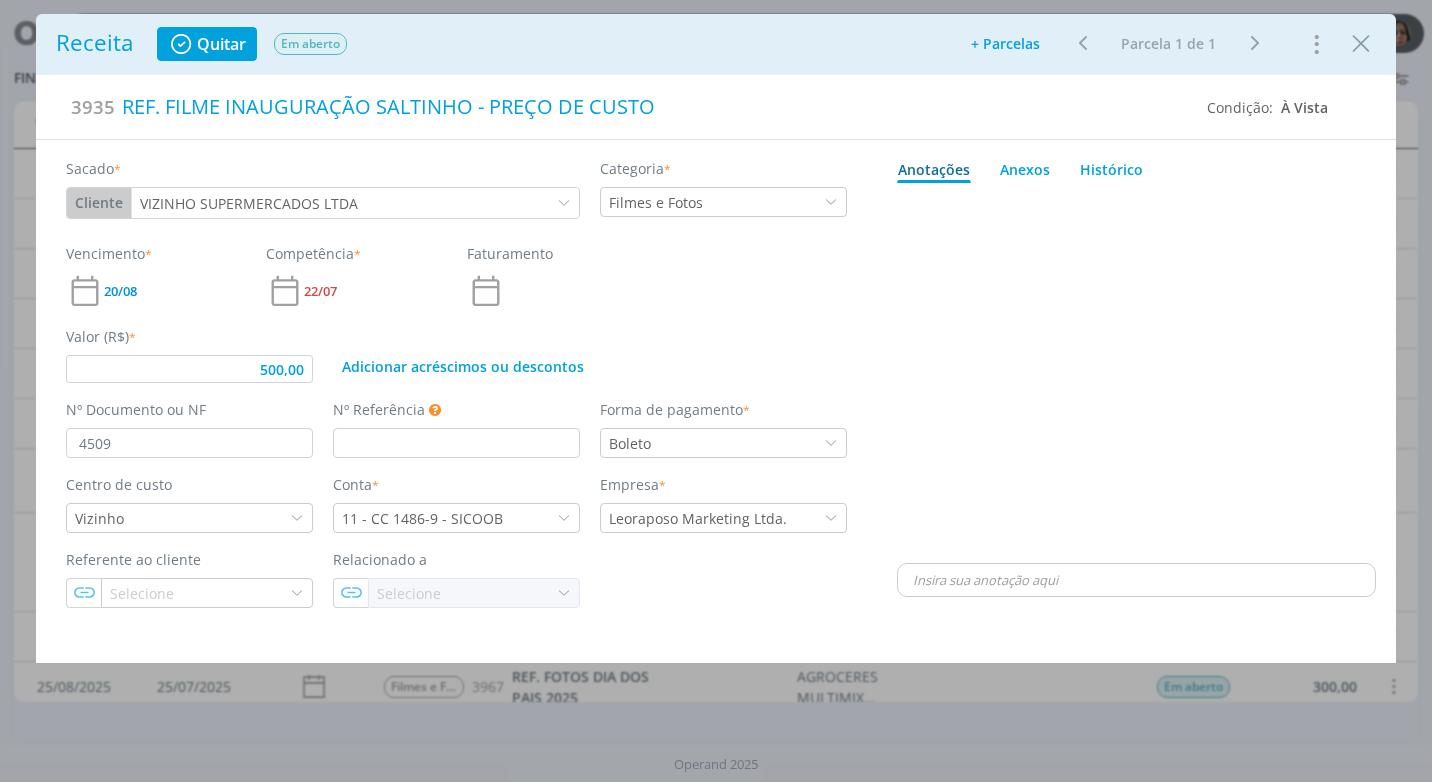 click at bounding box center (1136, 375) 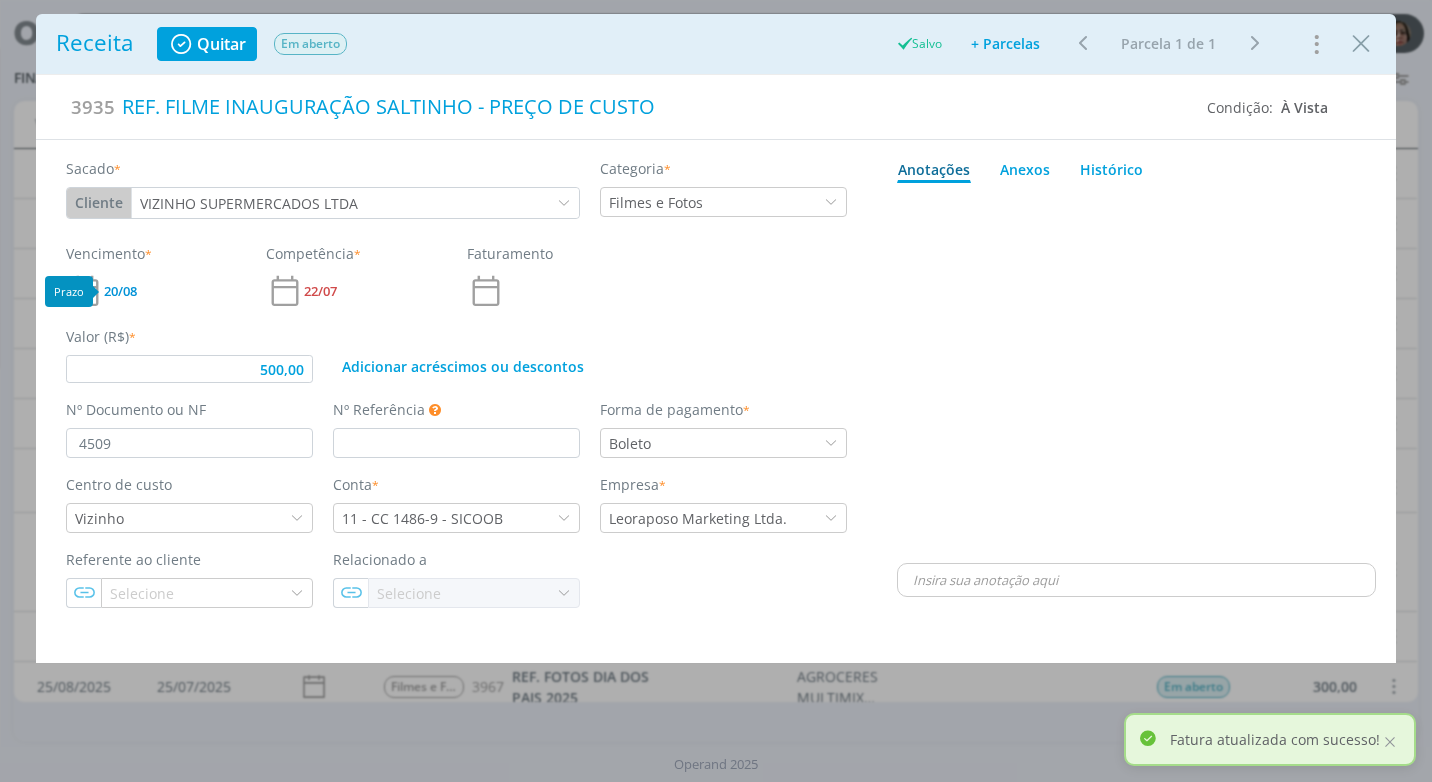 click on "20/08" at bounding box center [120, 291] 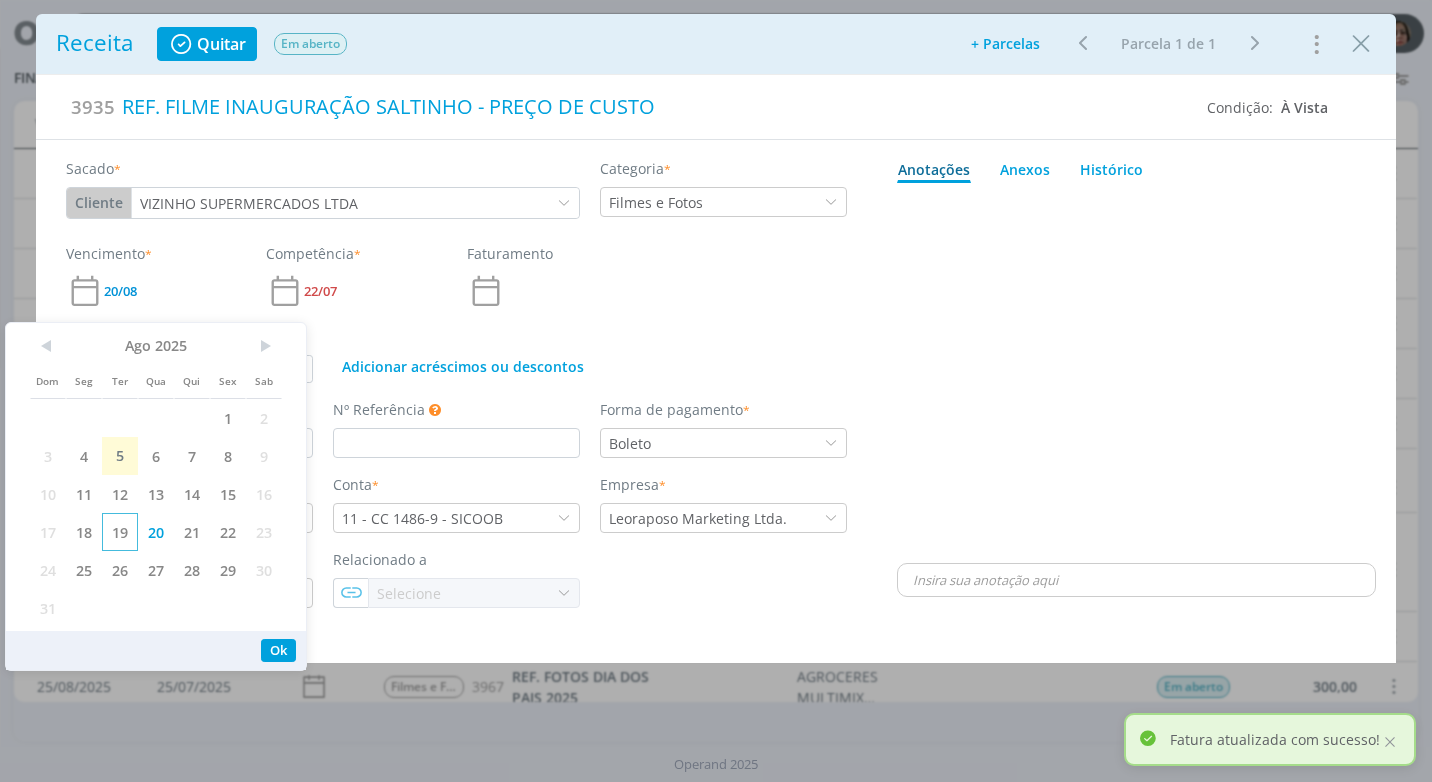 scroll, scrollTop: 0, scrollLeft: 0, axis: both 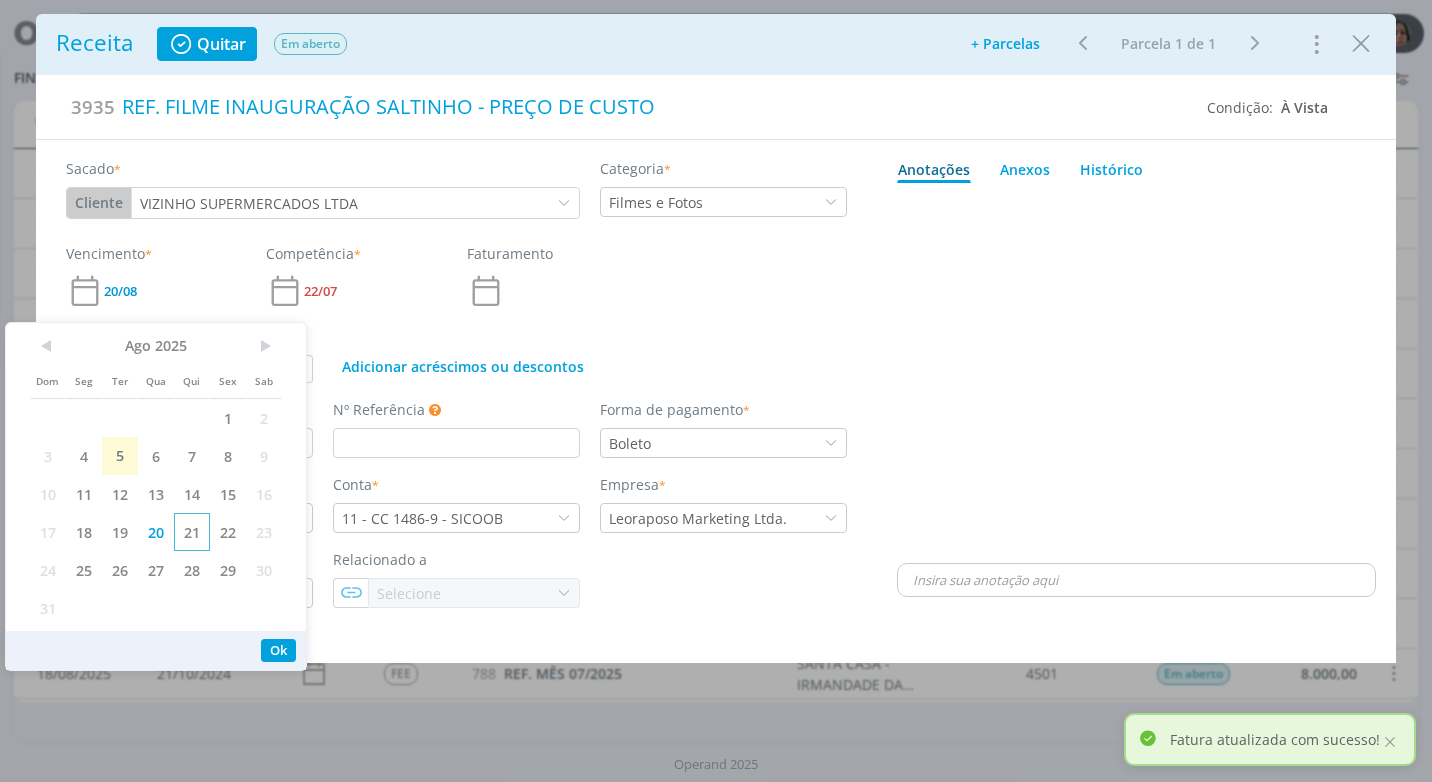 click on "21" at bounding box center (192, 532) 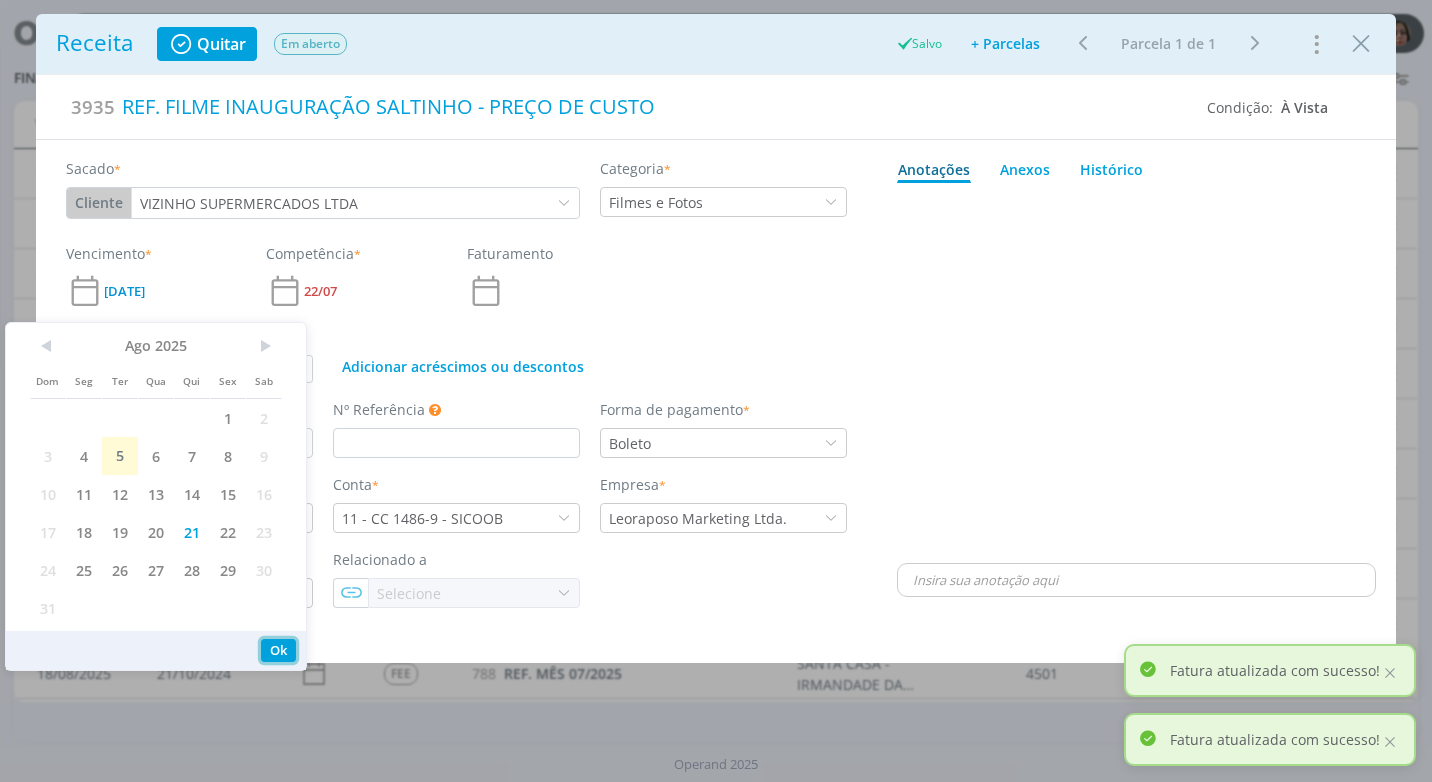 click on "Ok" at bounding box center (278, 650) 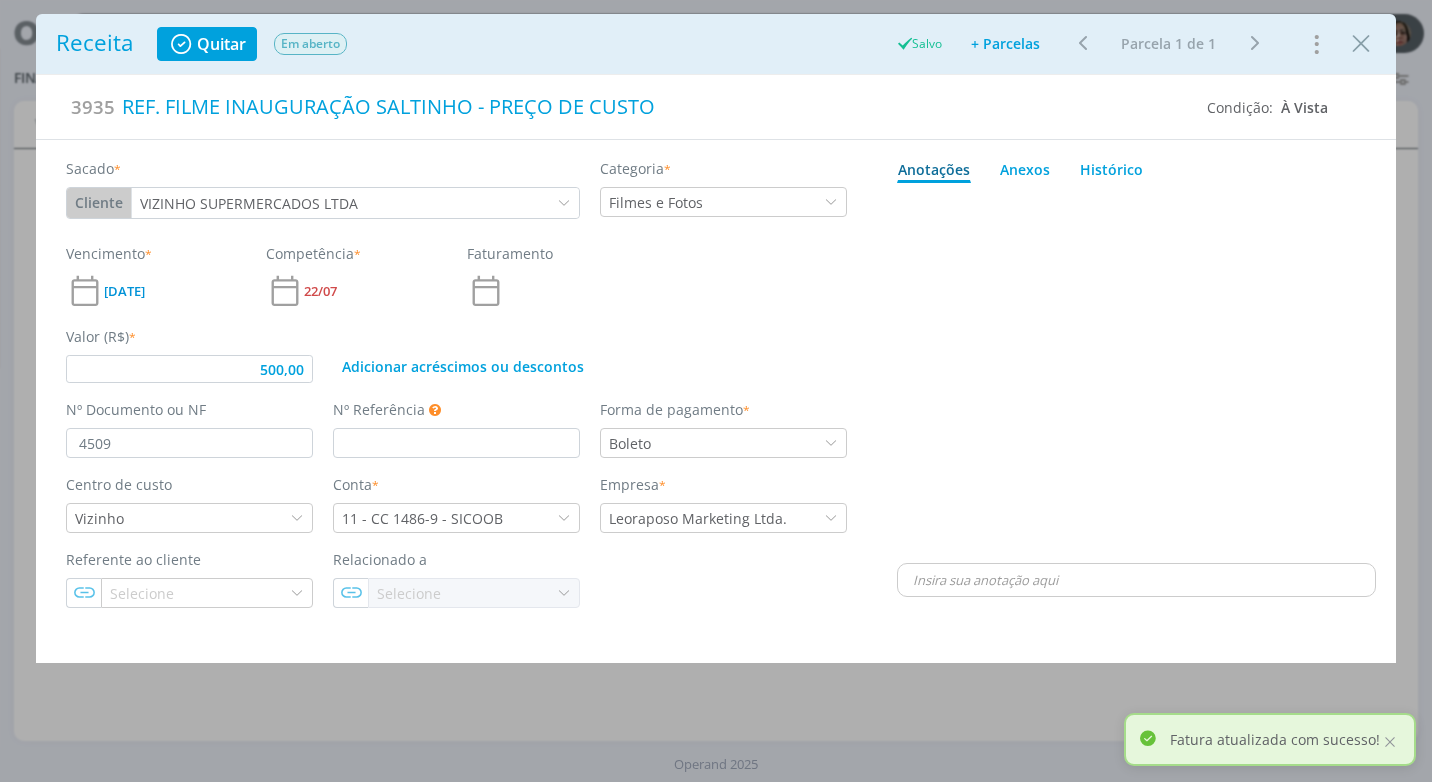 type on "500,00" 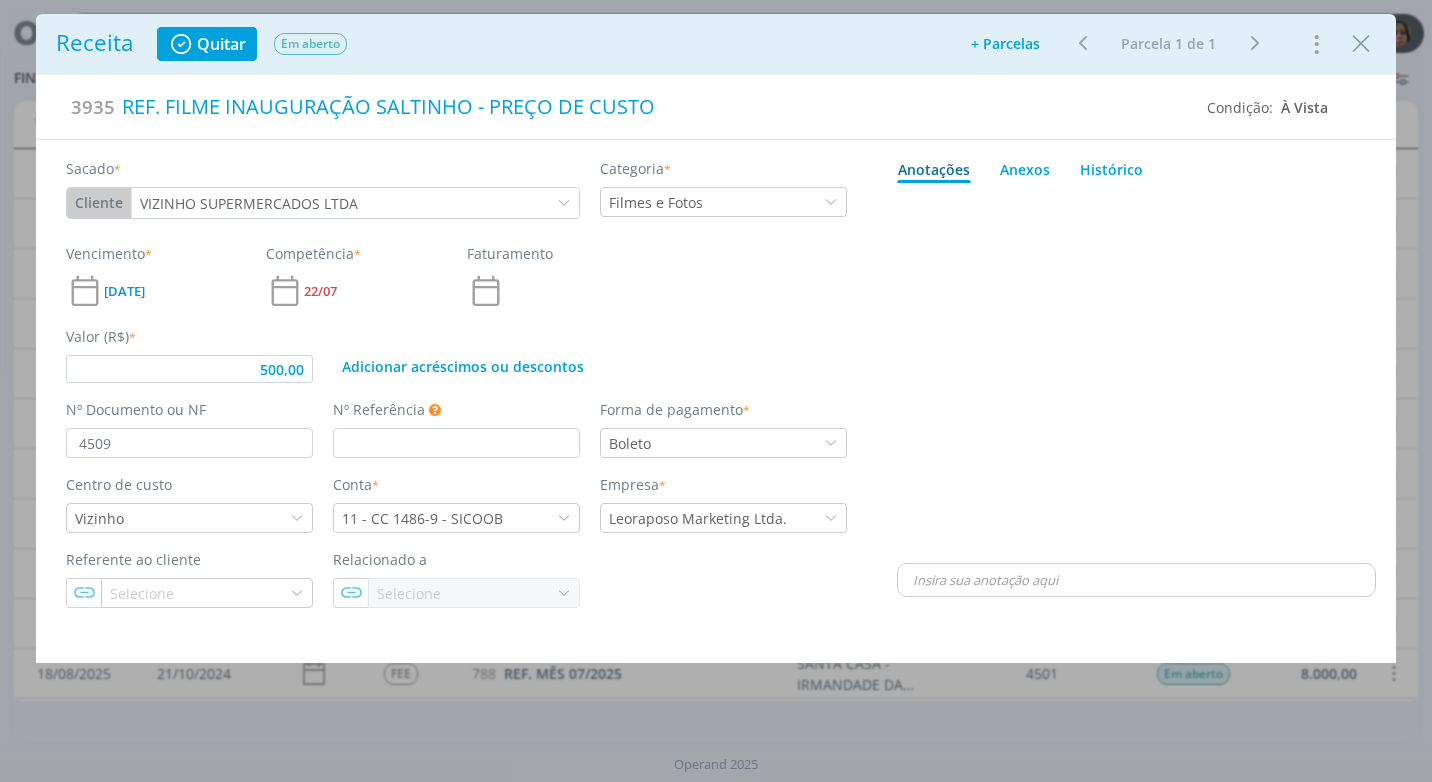 click at bounding box center (1361, 43) 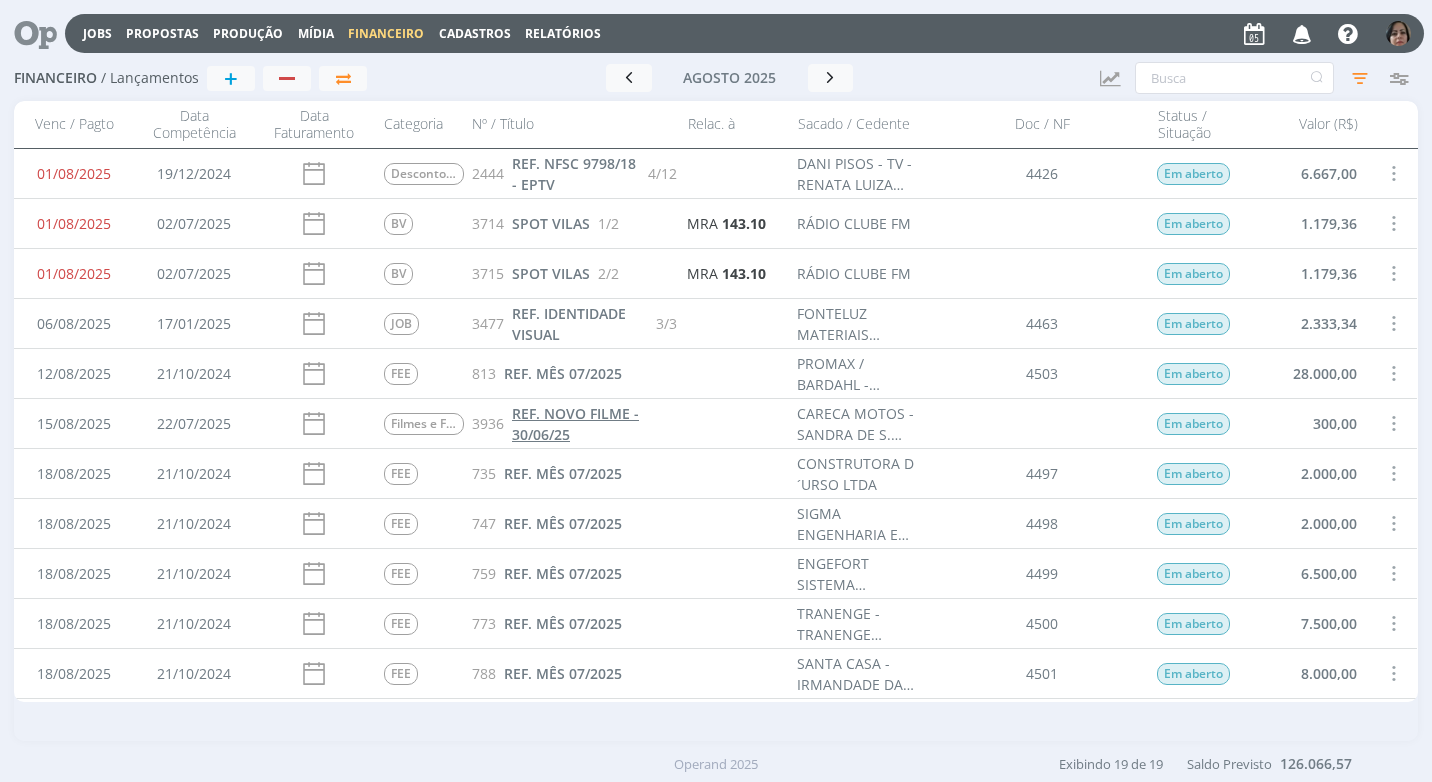 click on "REF. NOVO FILME - 30/06/25" at bounding box center [575, 424] 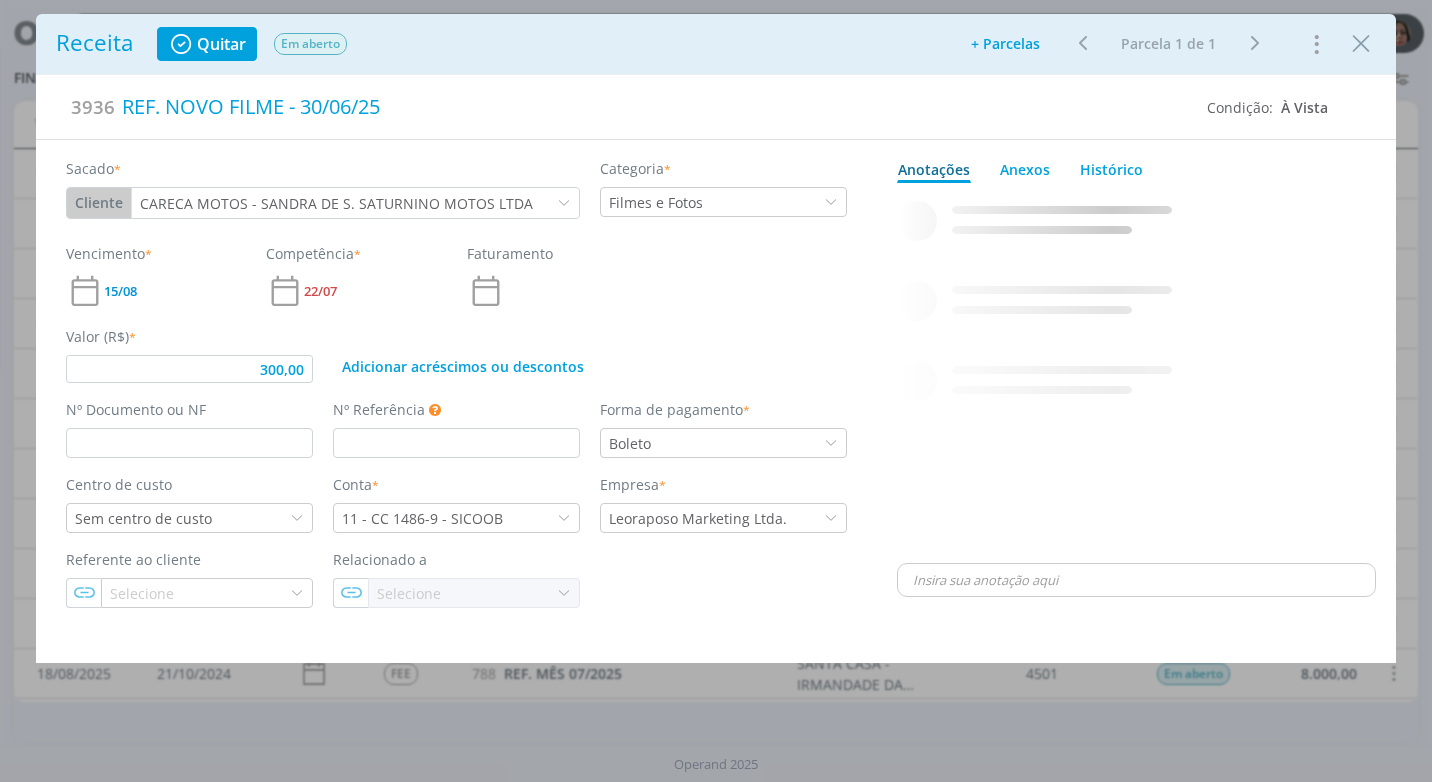type on "300,00" 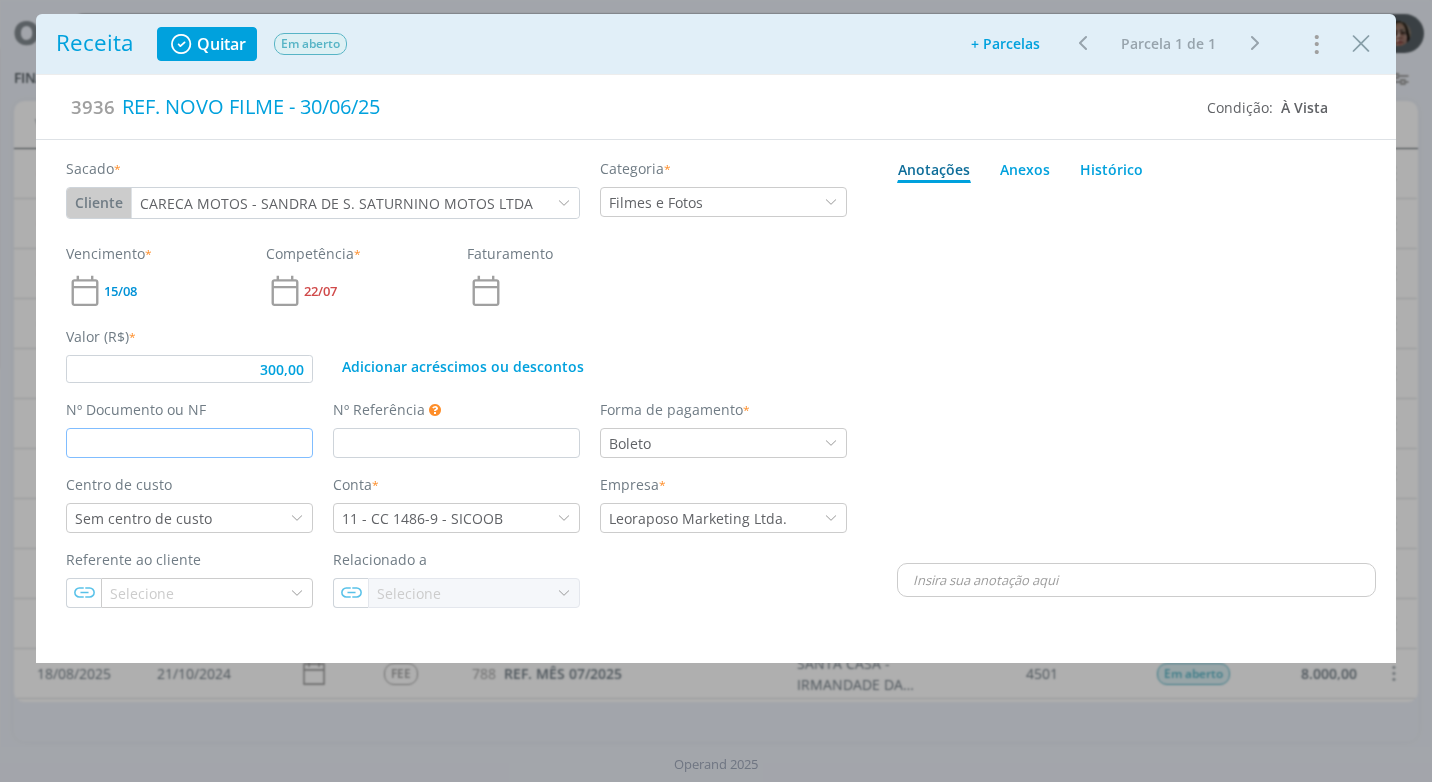 click at bounding box center [189, 443] 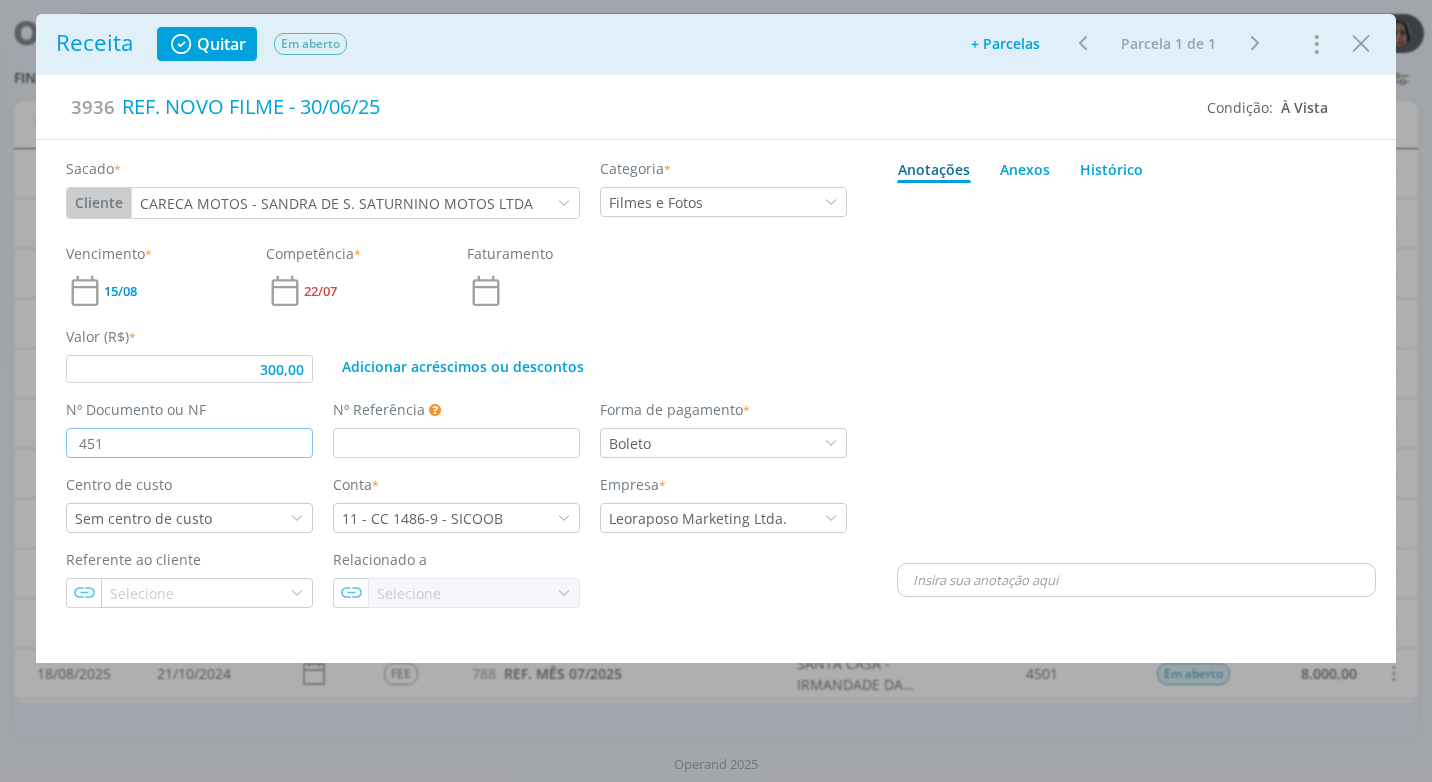 type on "4510" 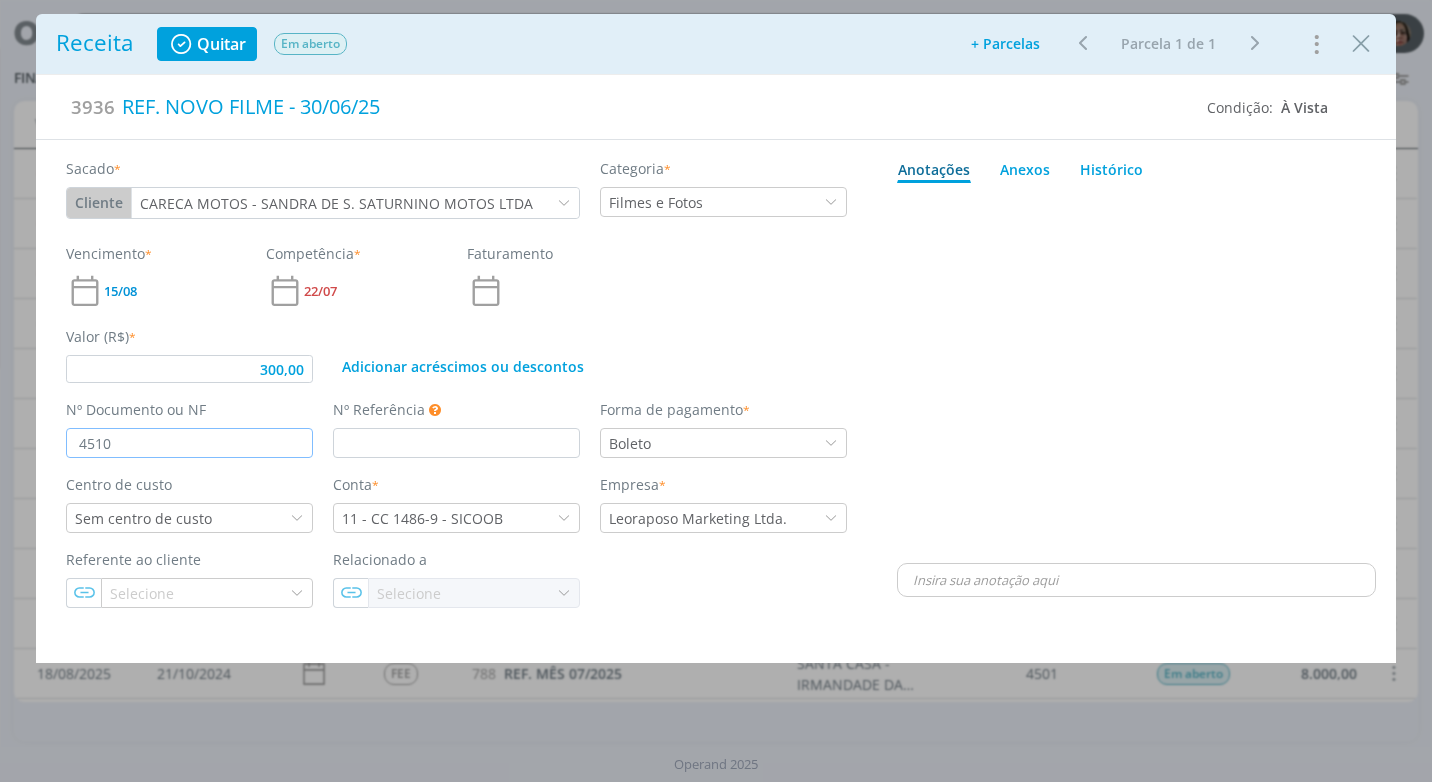 type on "300,00" 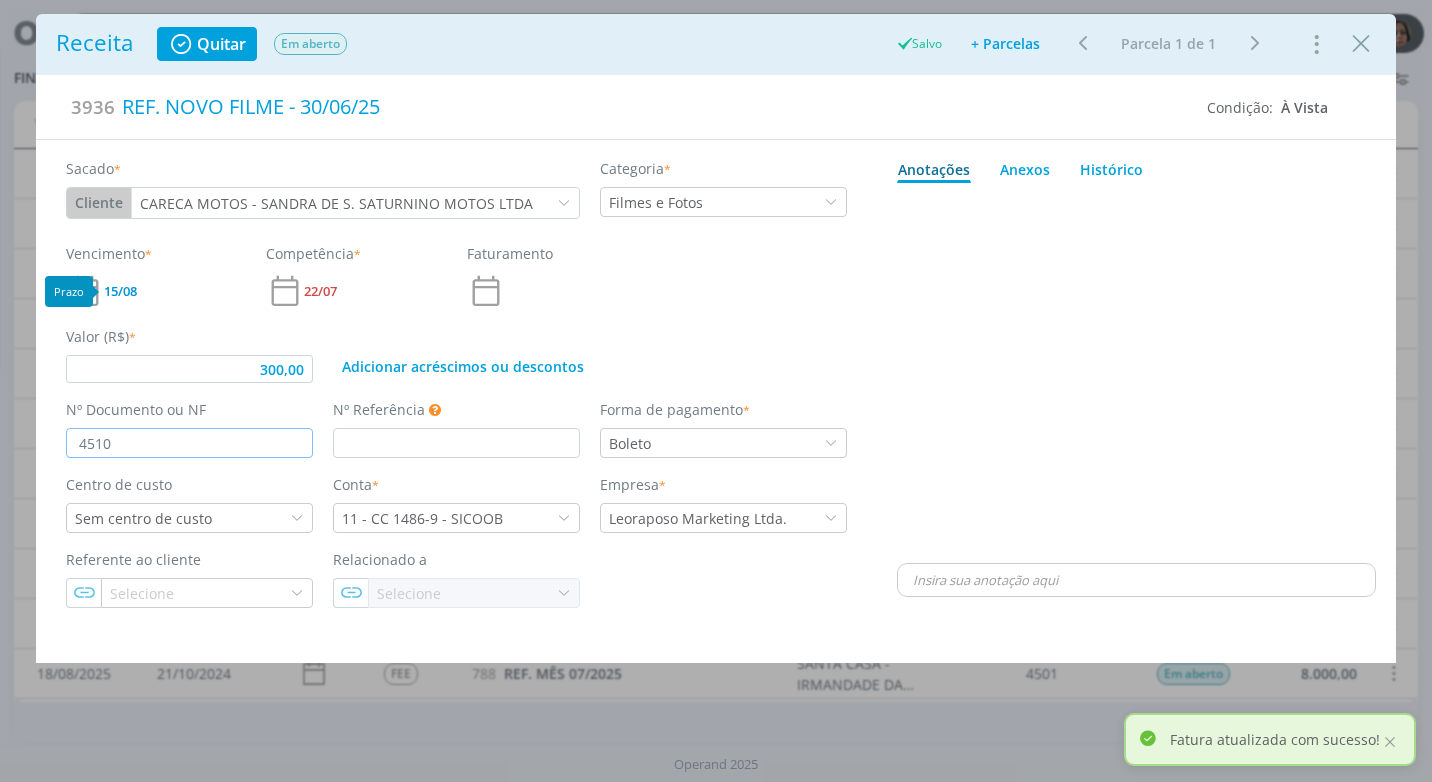 type on "4510" 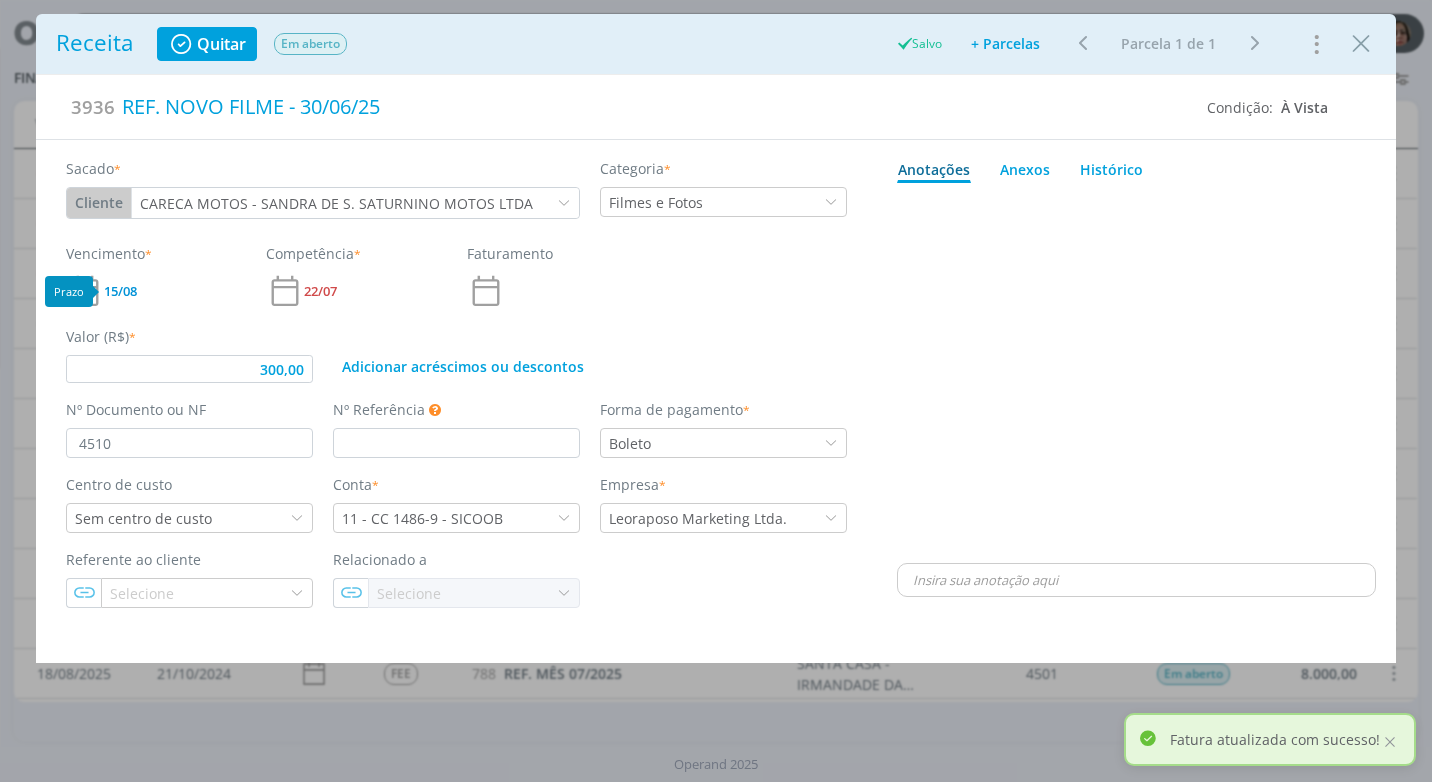 click on "15/08" at bounding box center (120, 291) 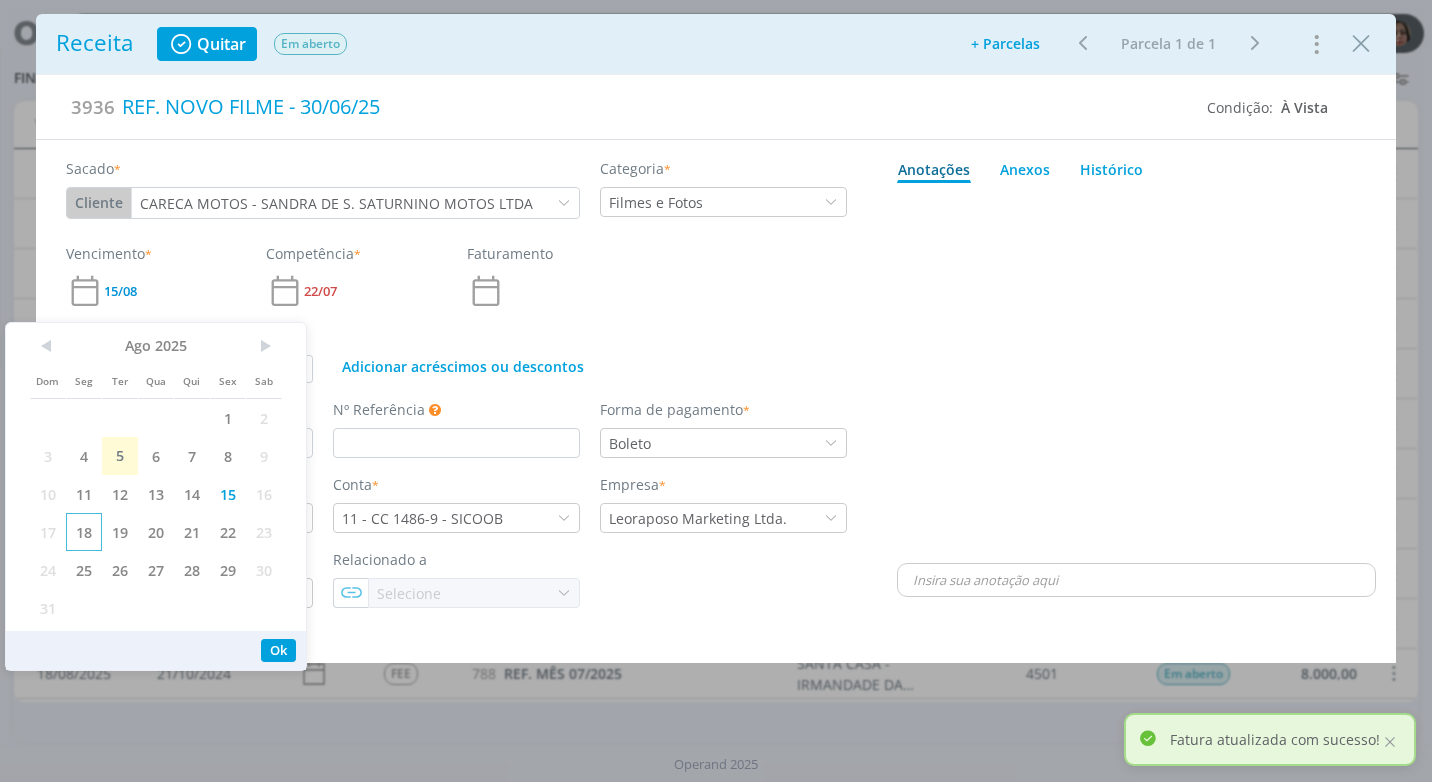 click on "18" at bounding box center [84, 532] 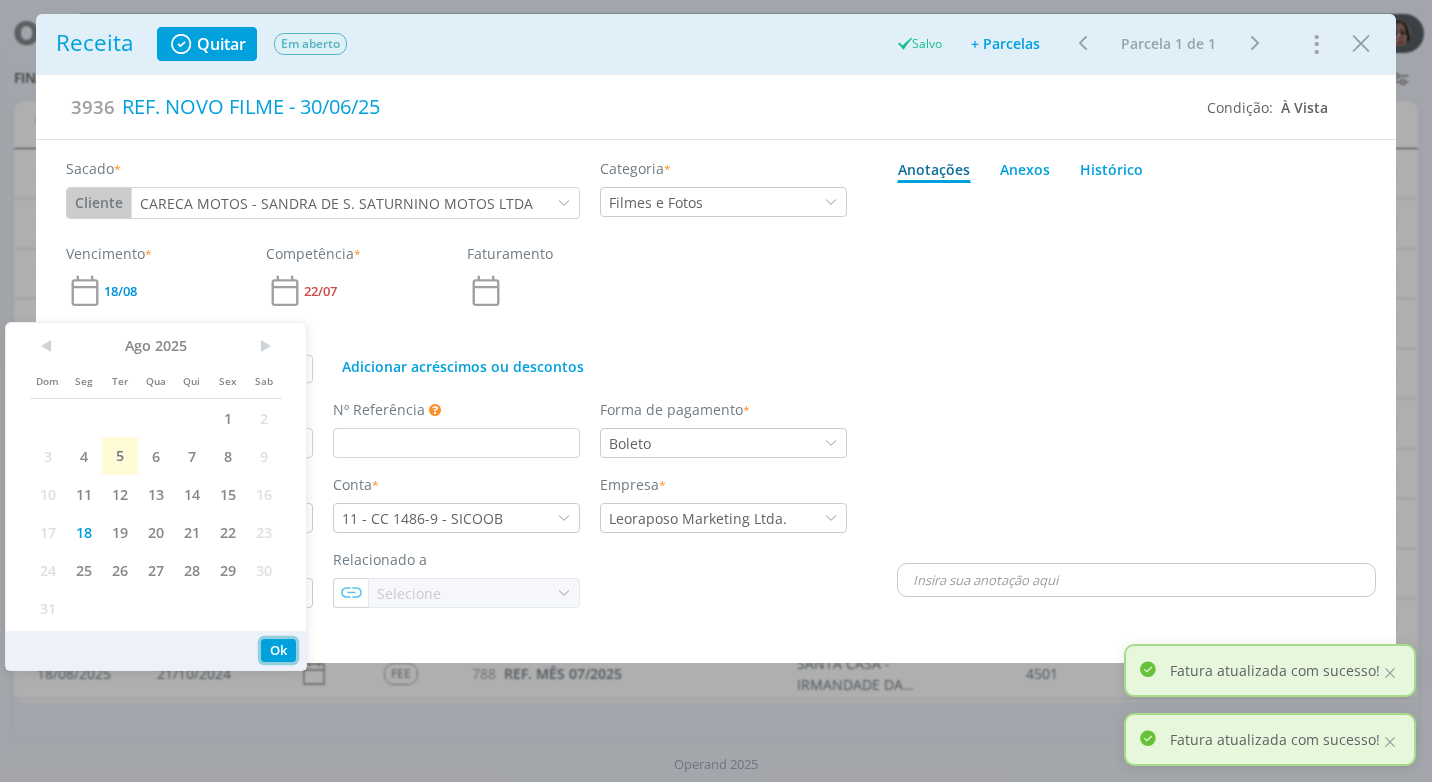 click on "Ok" at bounding box center (278, 650) 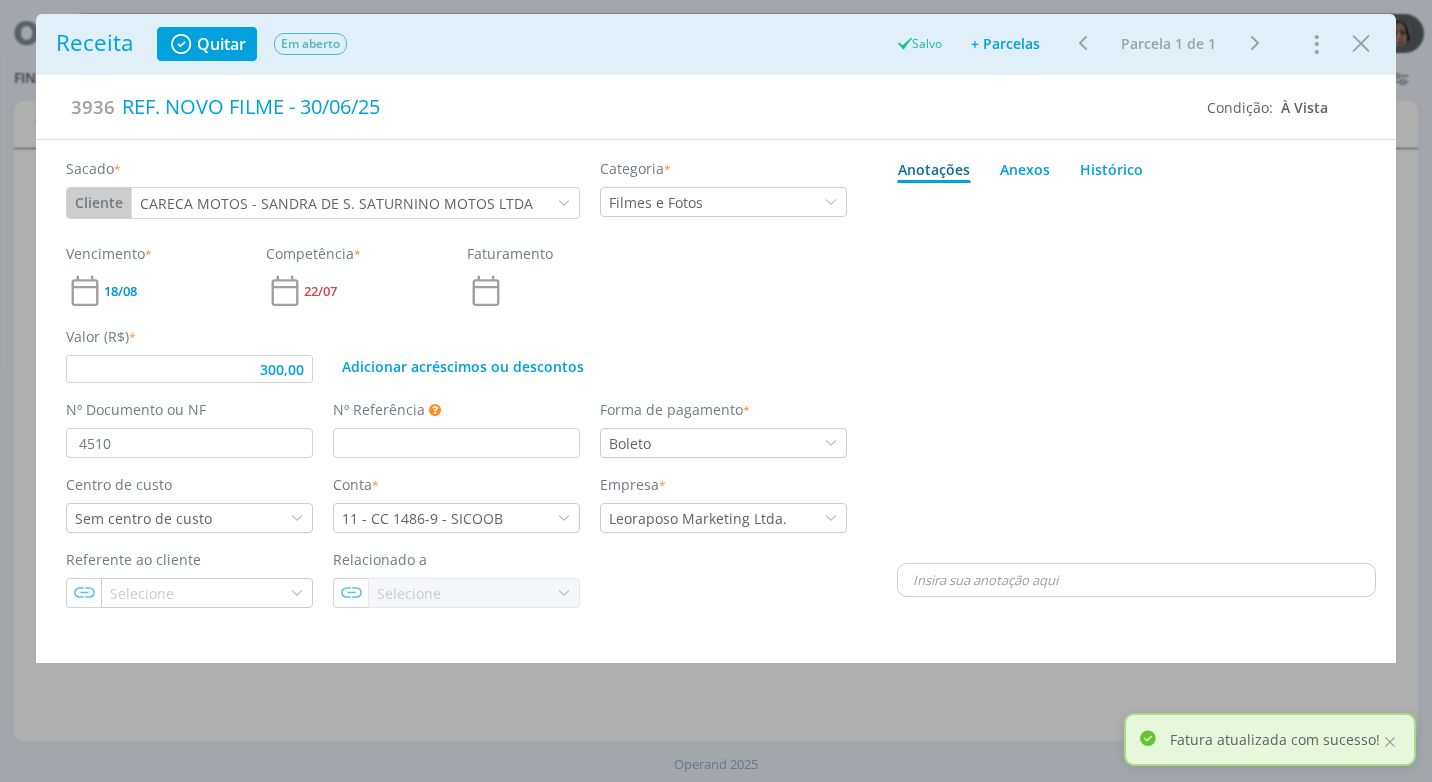 type on "300,00" 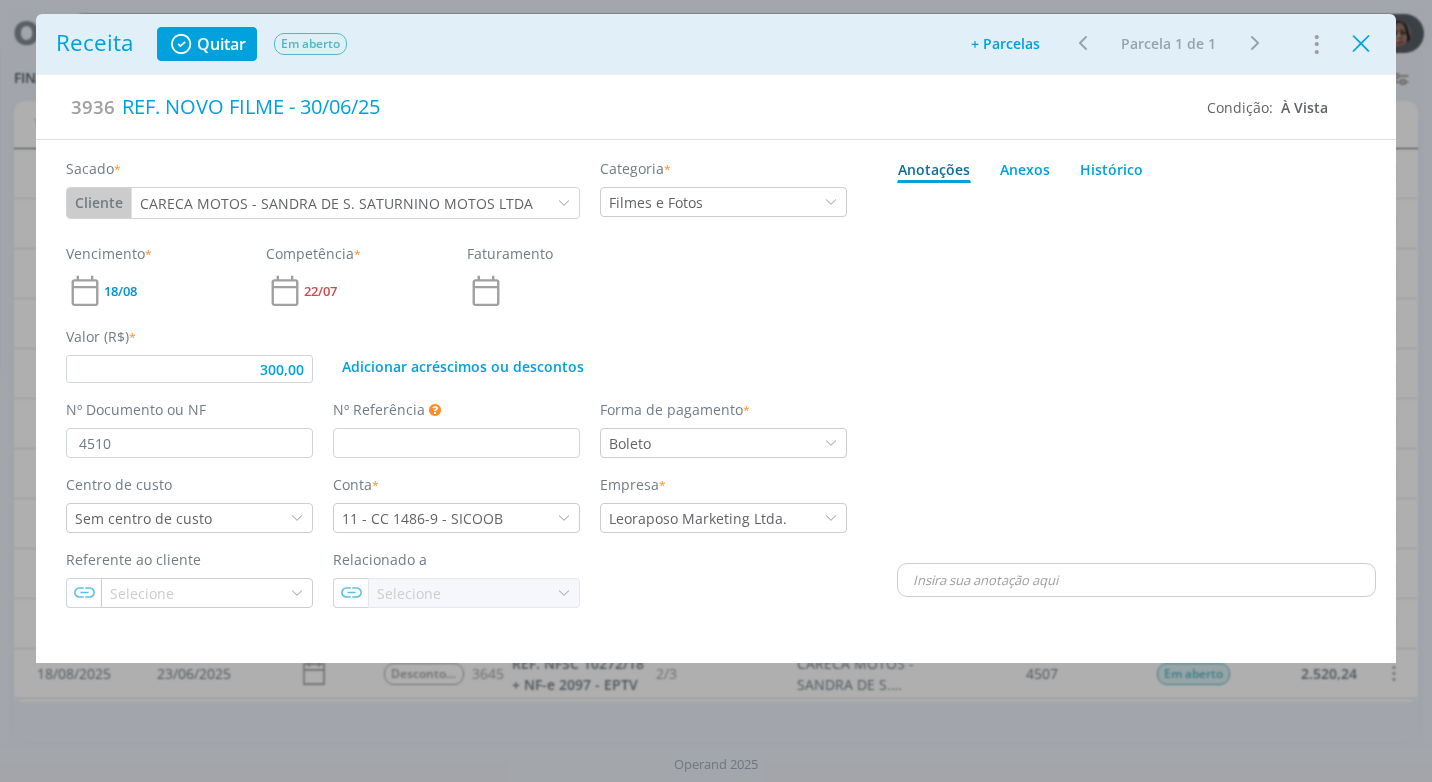 click at bounding box center [1361, 44] 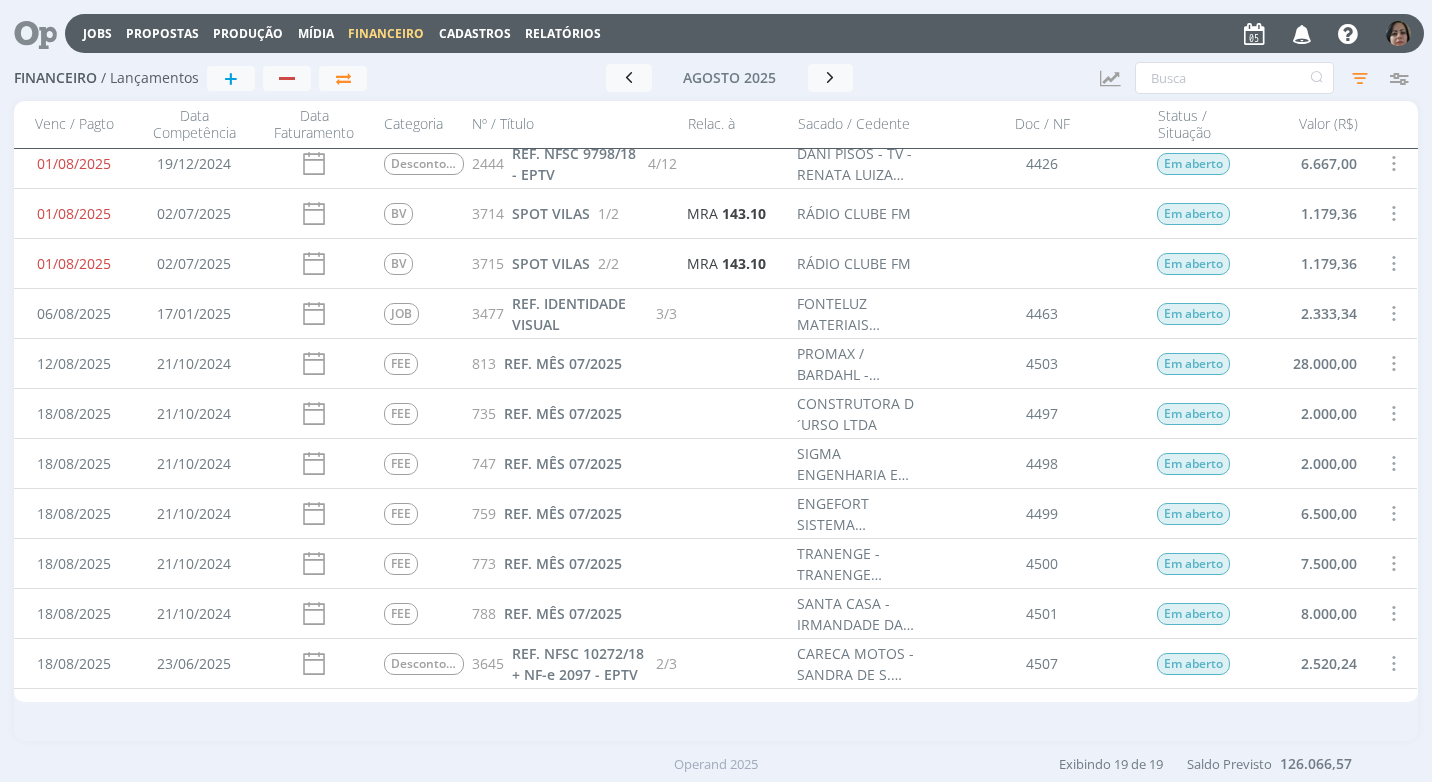scroll, scrollTop: 0, scrollLeft: 0, axis: both 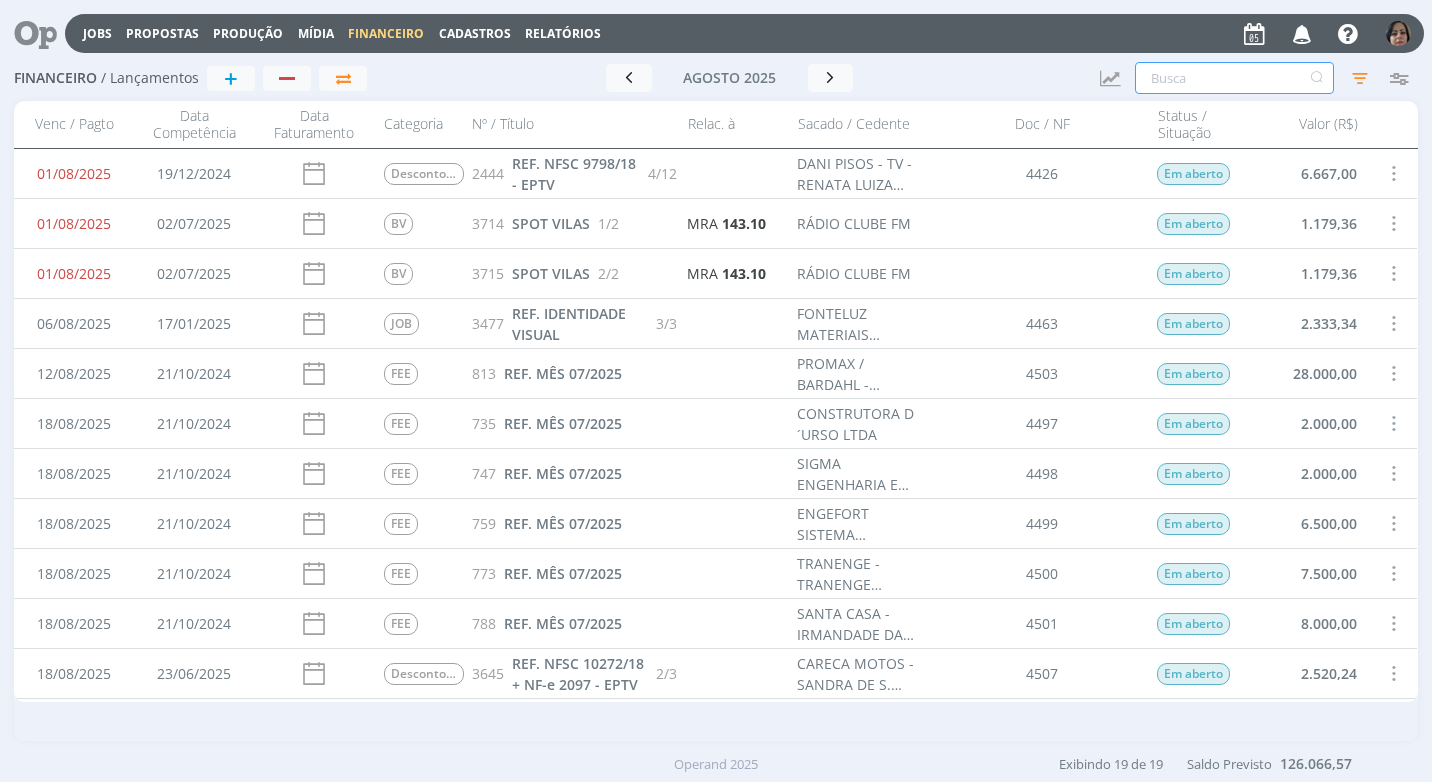 click at bounding box center [1234, 78] 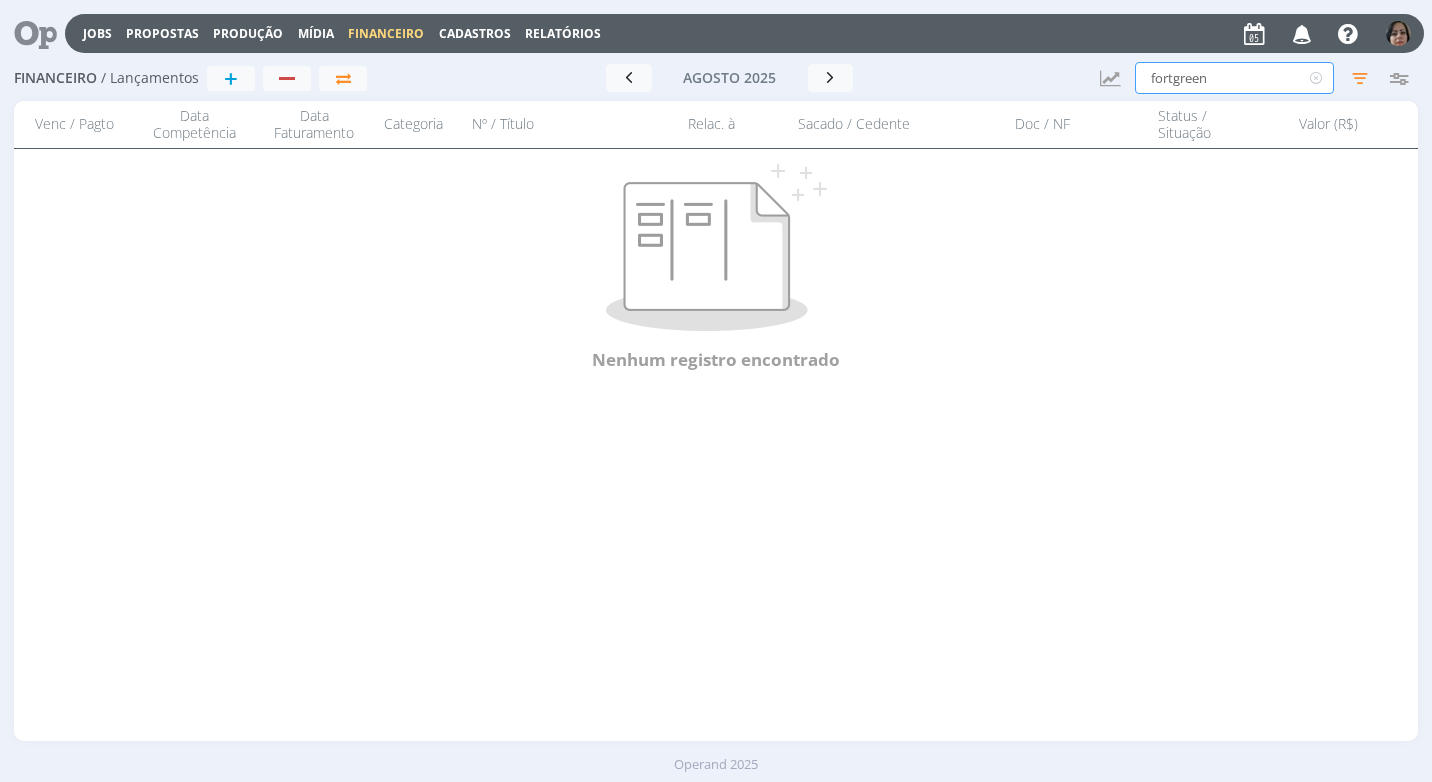 click on "fortgreen" at bounding box center [1234, 78] 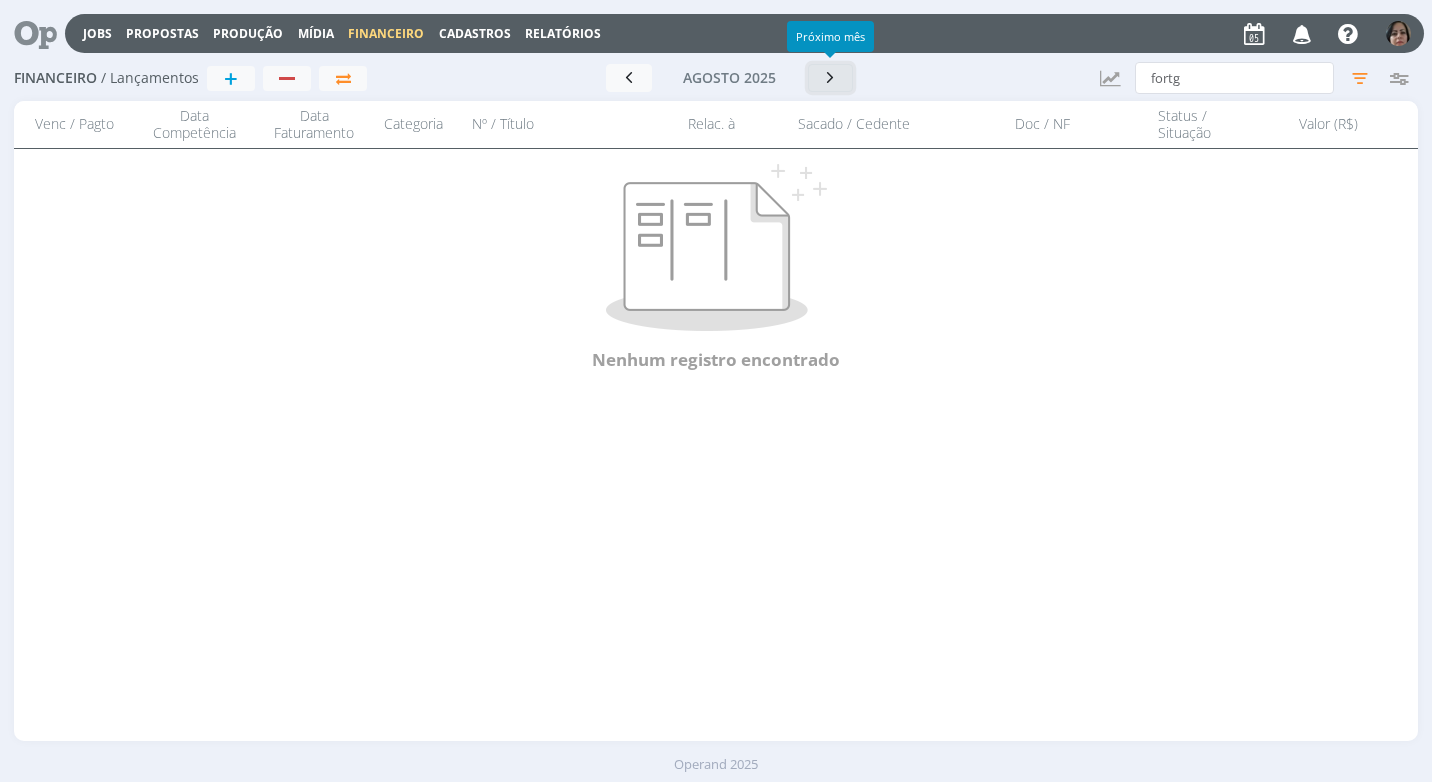 click at bounding box center [831, 77] 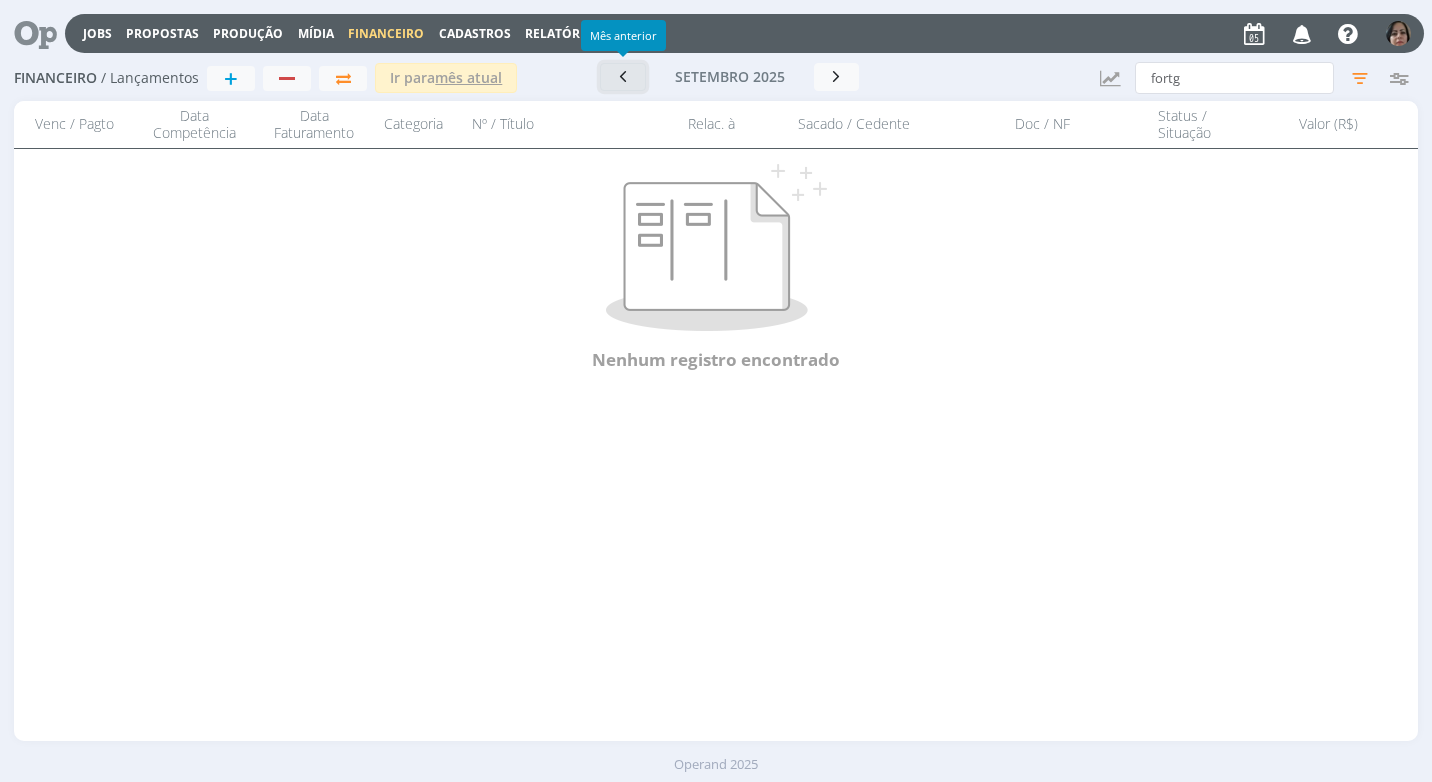 click at bounding box center [623, 76] 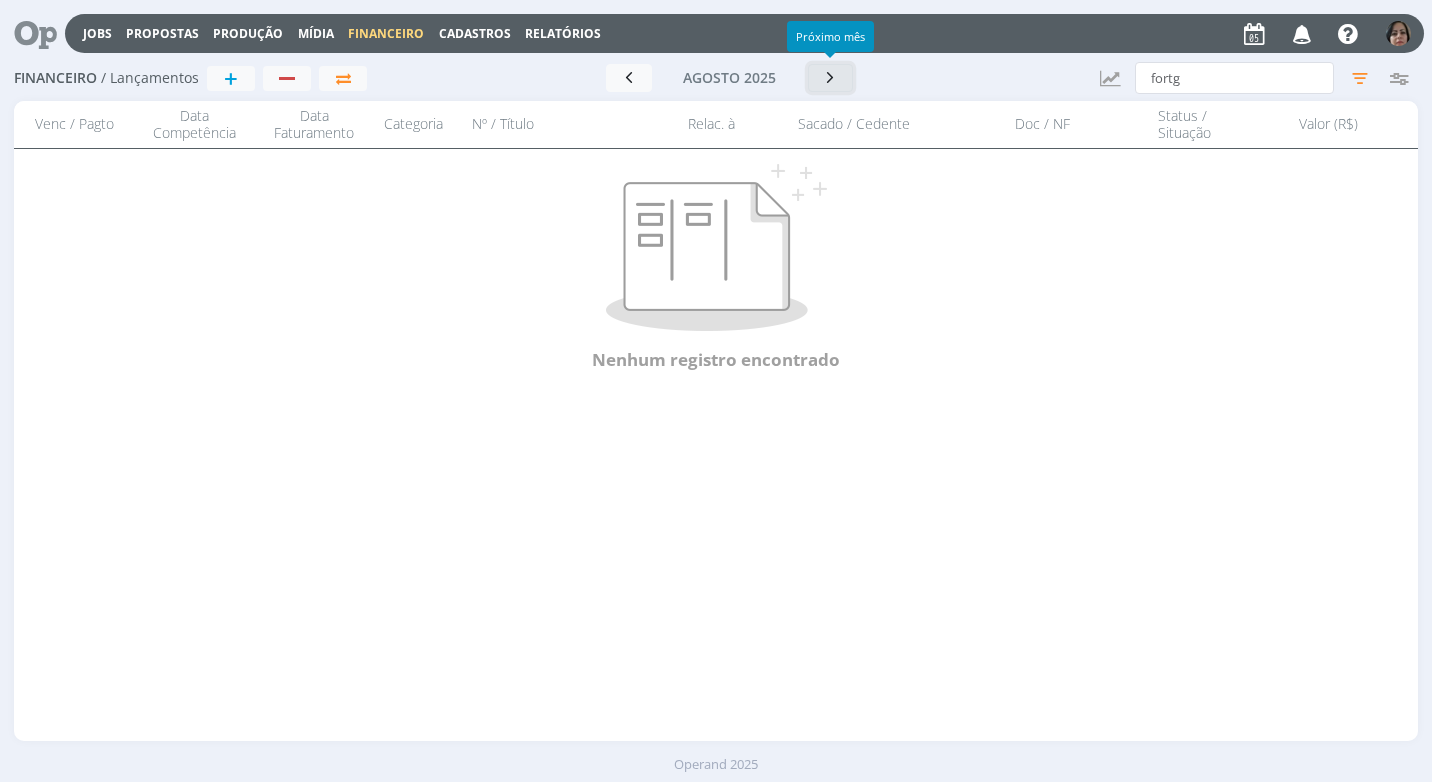 click at bounding box center [831, 77] 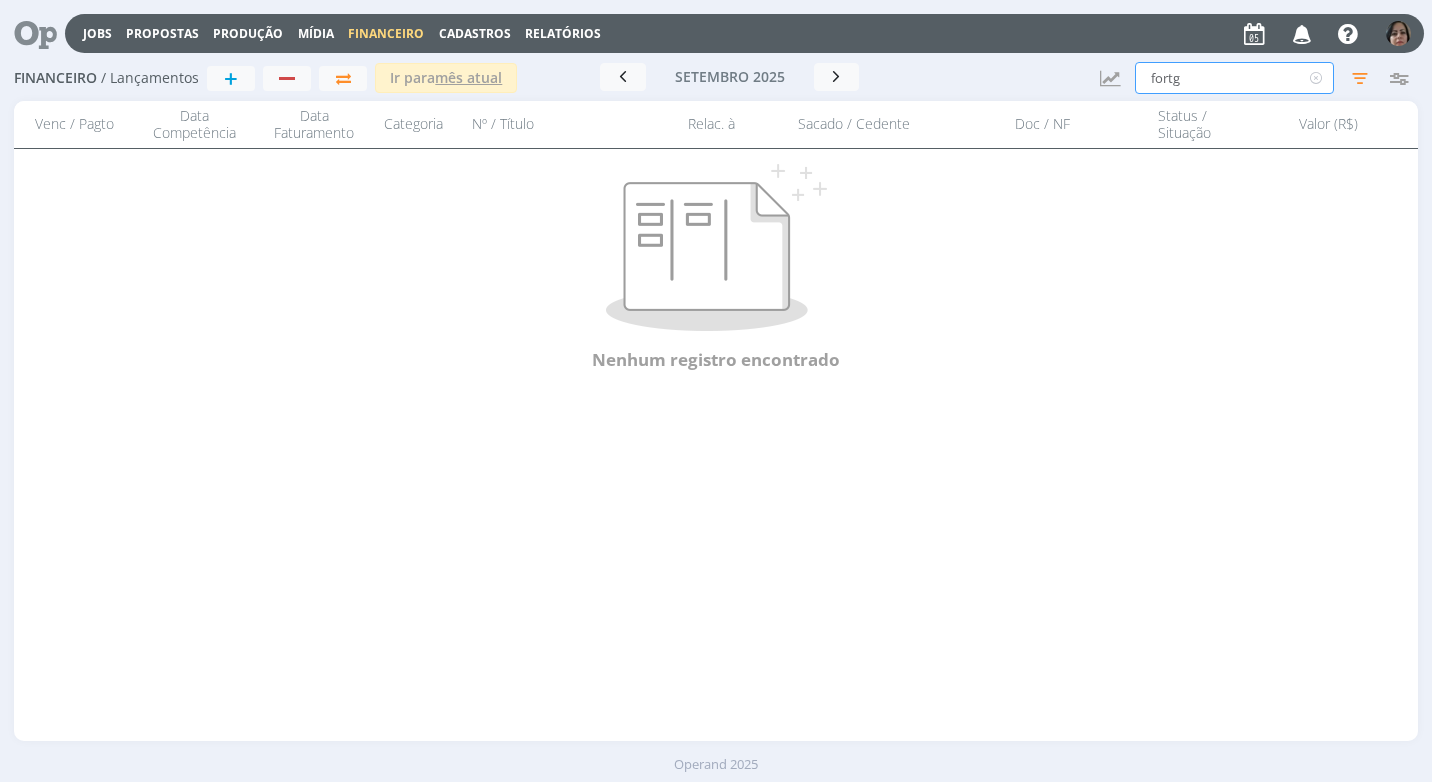click on "fortg" at bounding box center (1234, 78) 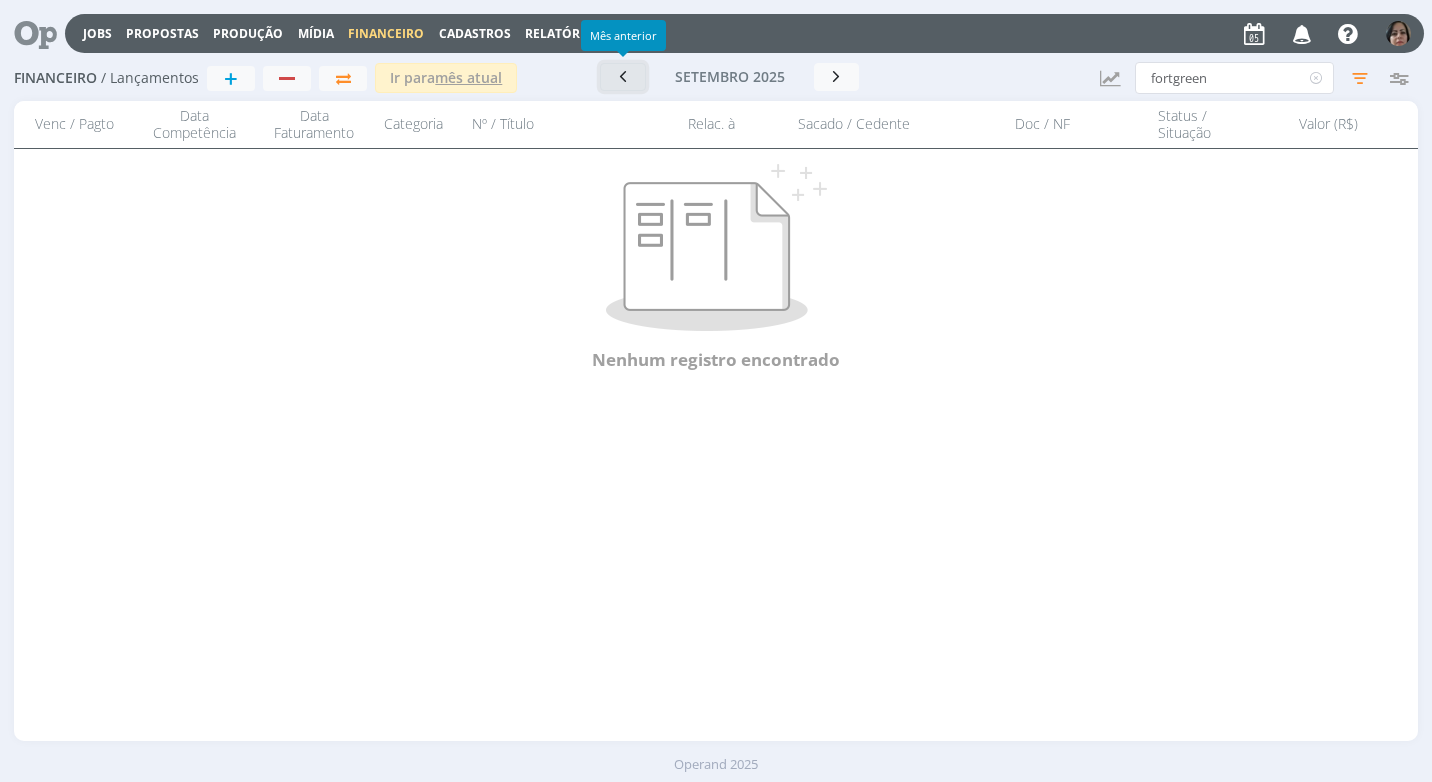 click at bounding box center (623, 77) 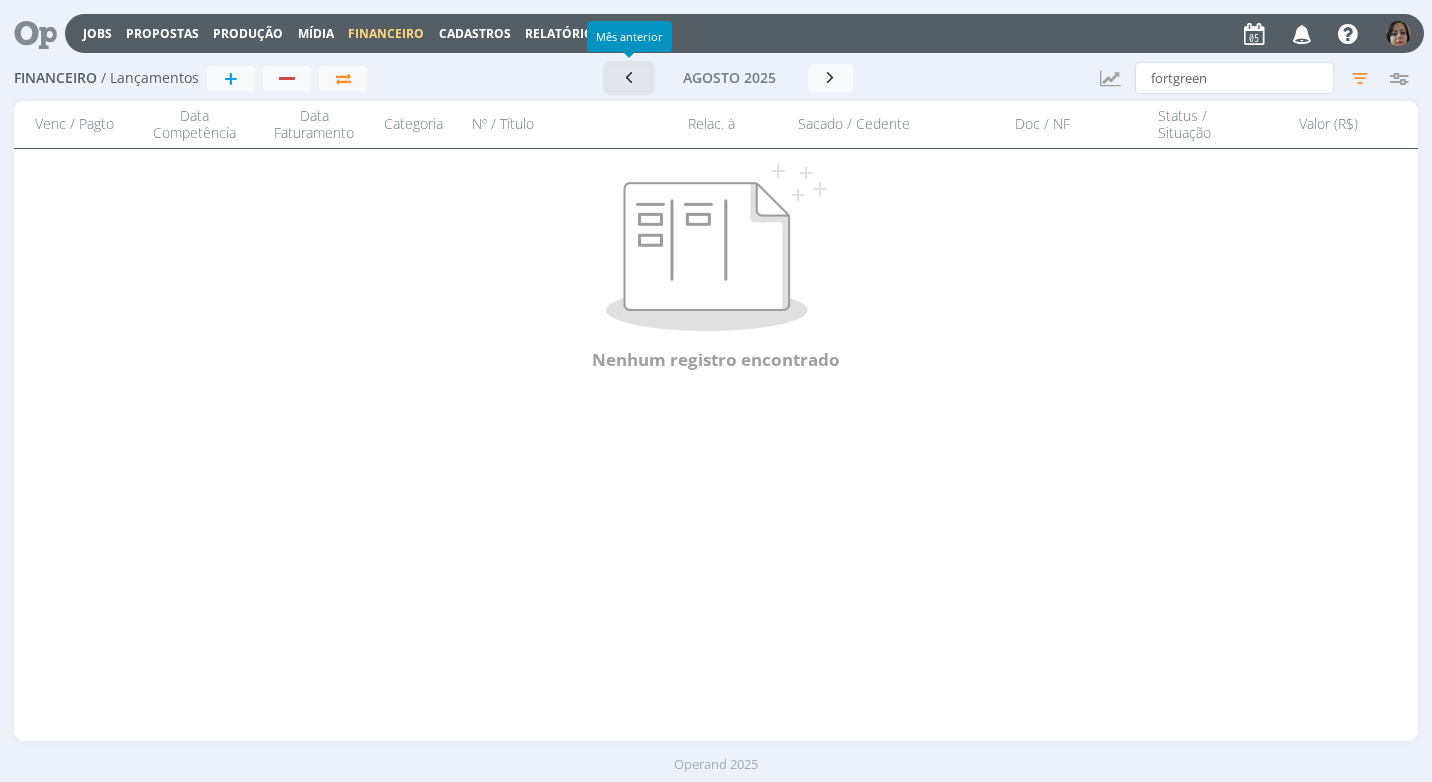 click at bounding box center [629, 78] 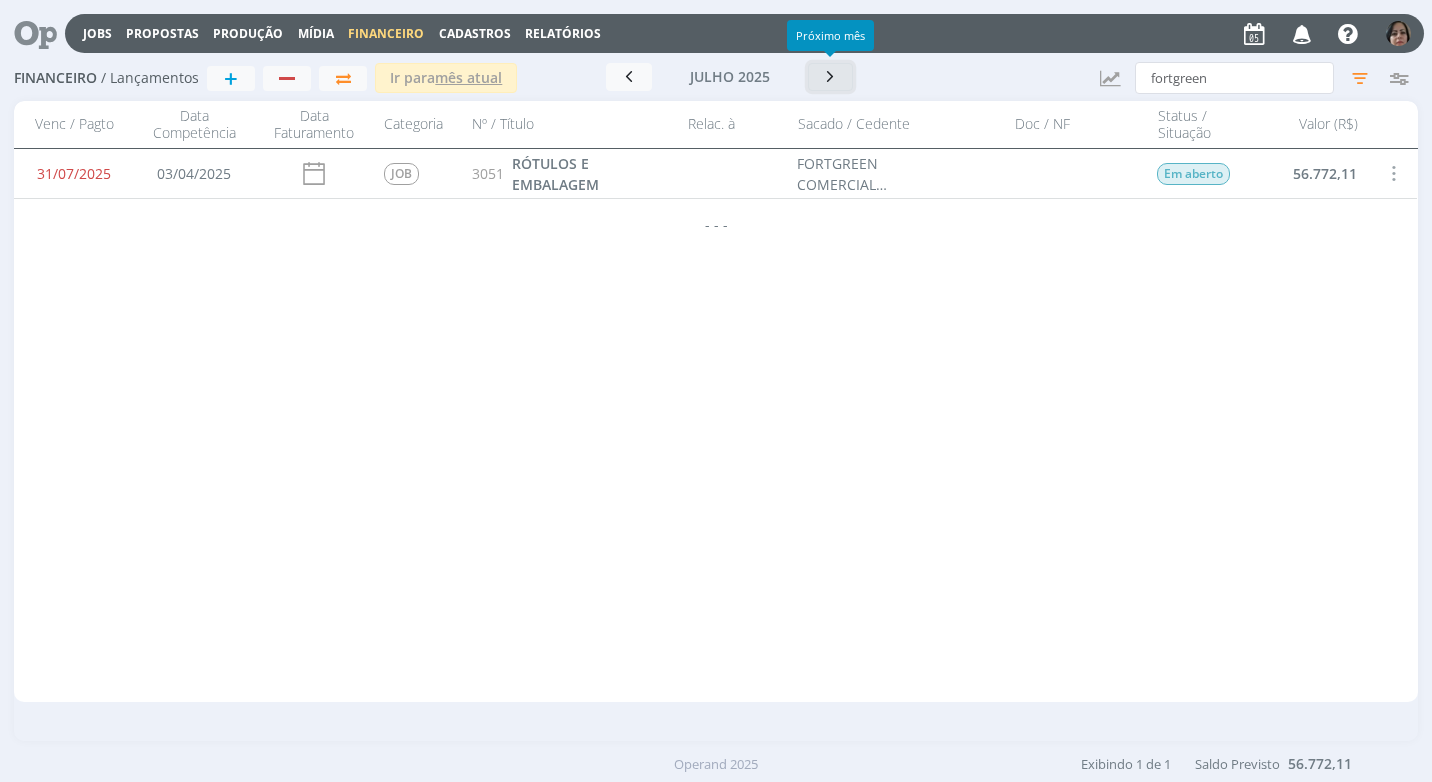 click at bounding box center (831, 76) 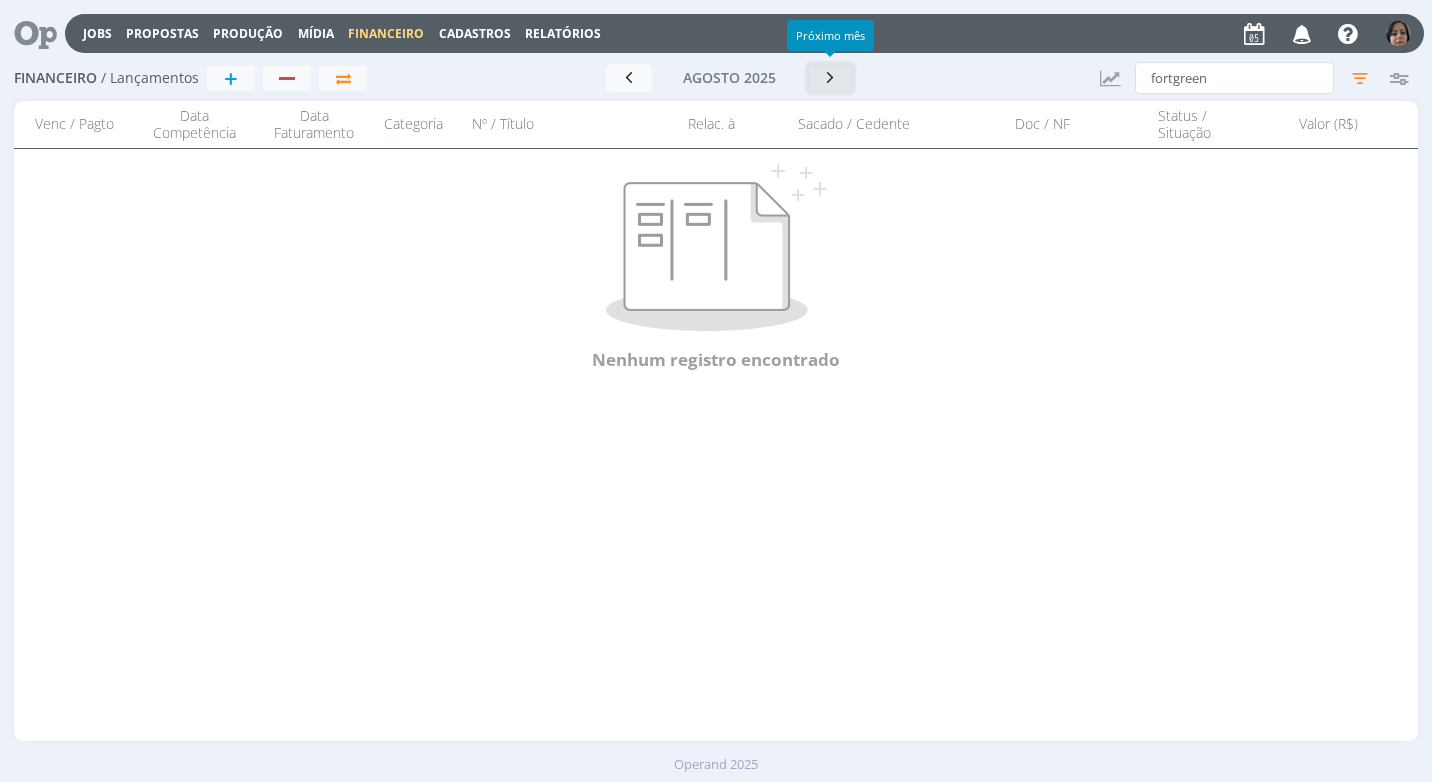 click at bounding box center [831, 77] 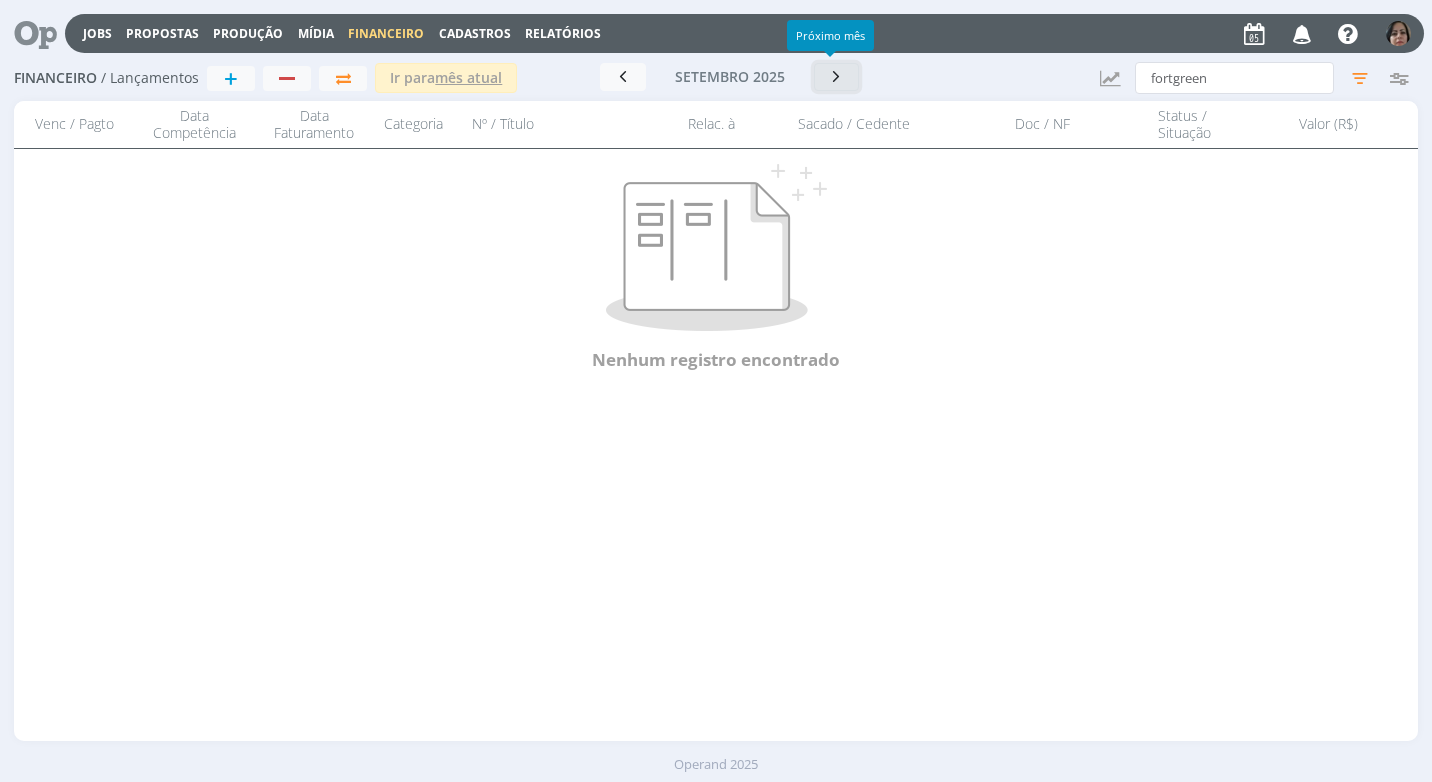 click at bounding box center (837, 76) 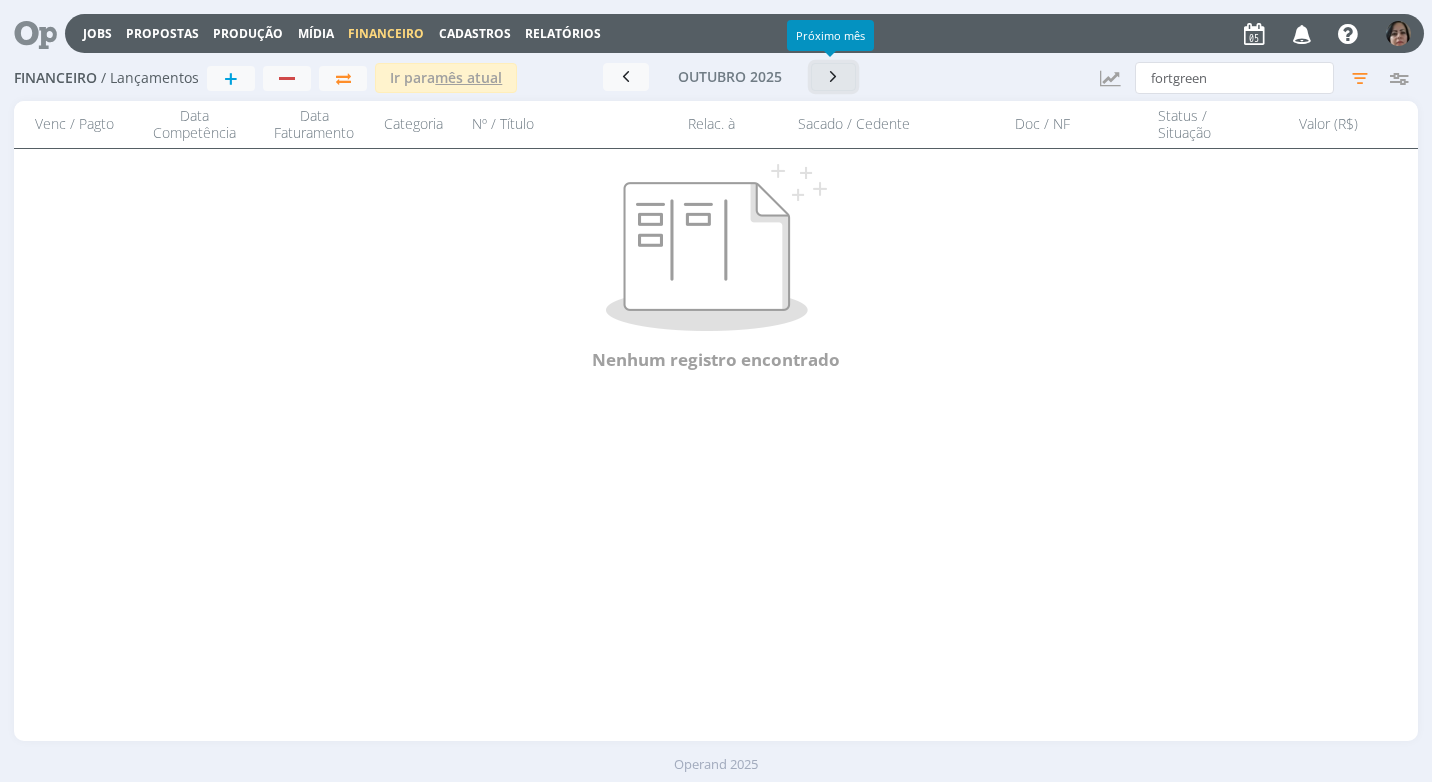 click at bounding box center [834, 76] 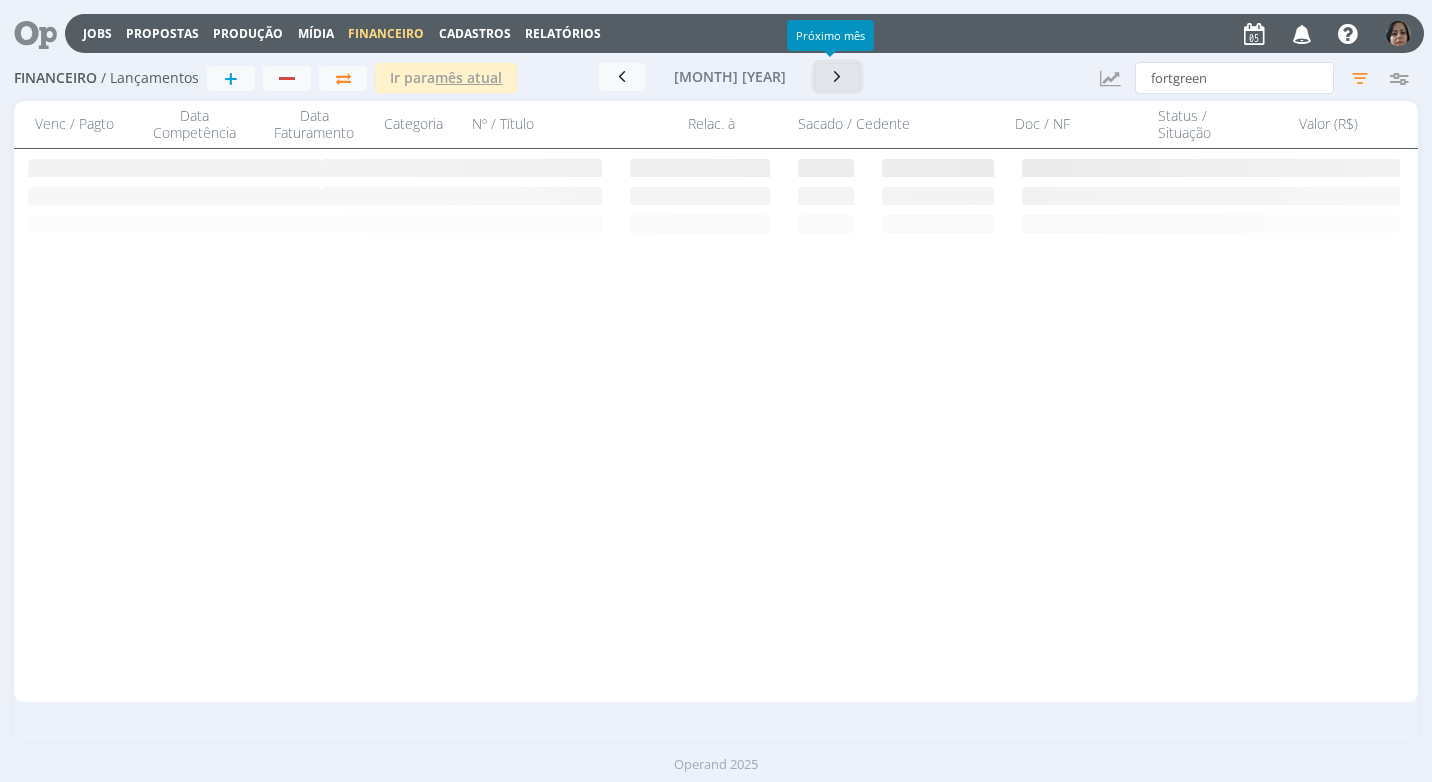 click at bounding box center (838, 76) 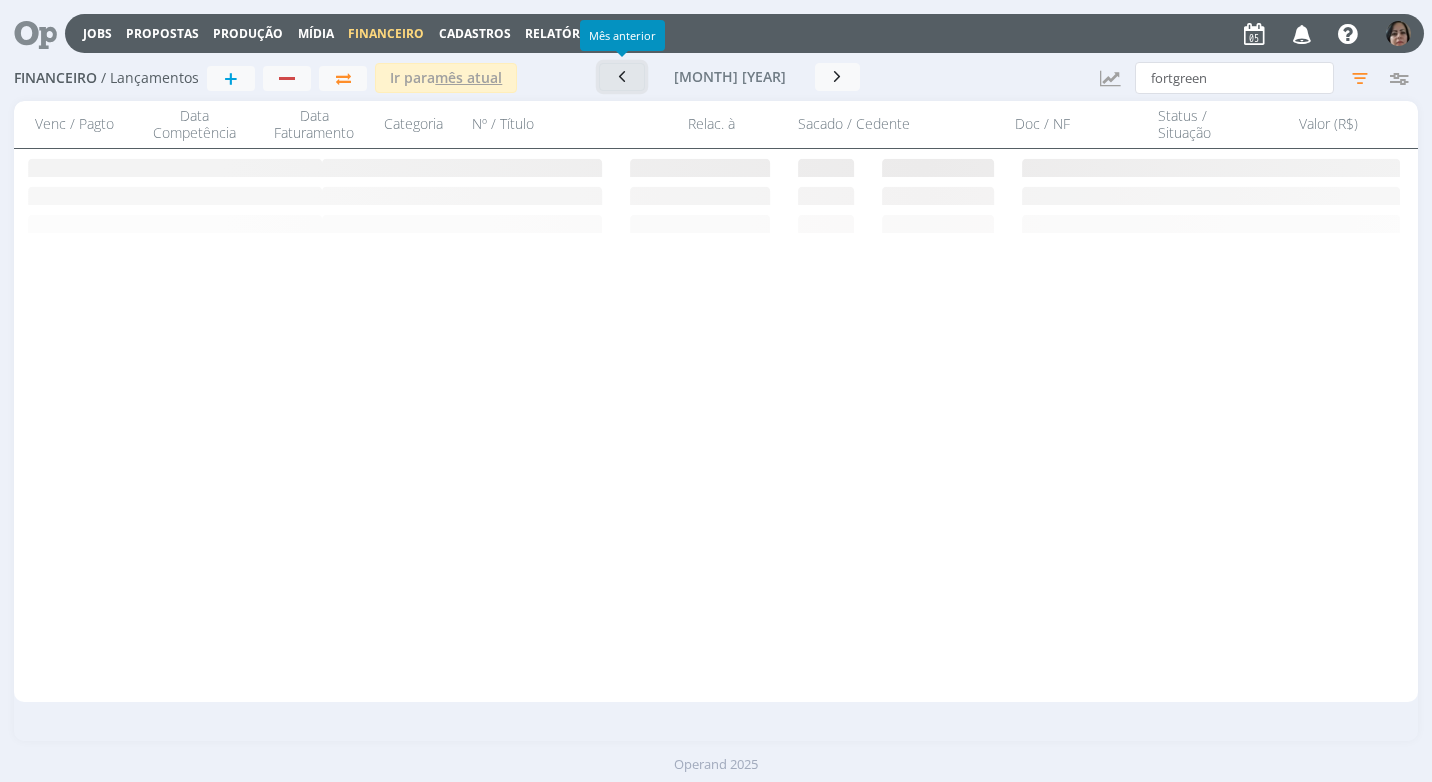 click at bounding box center (622, 76) 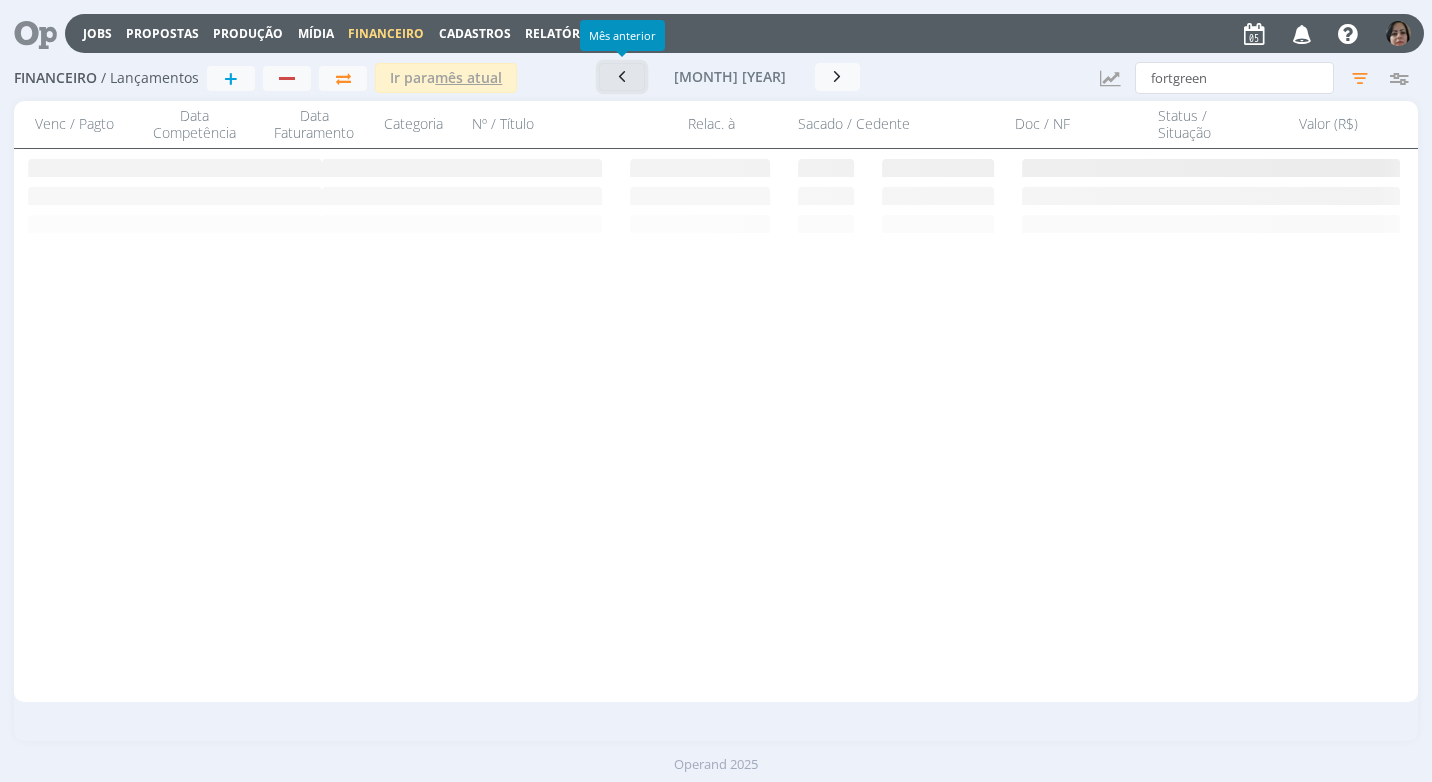 click at bounding box center (622, 76) 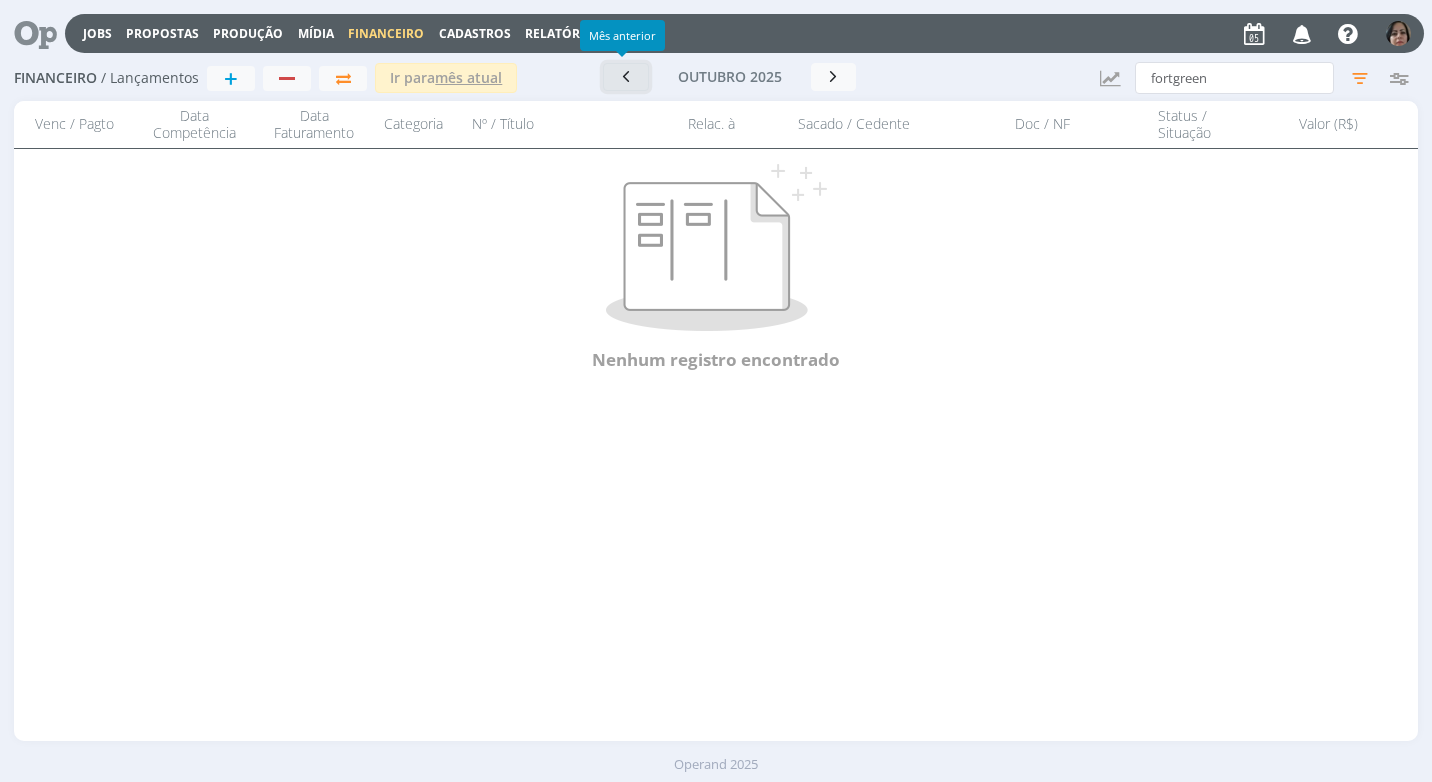 click at bounding box center (626, 76) 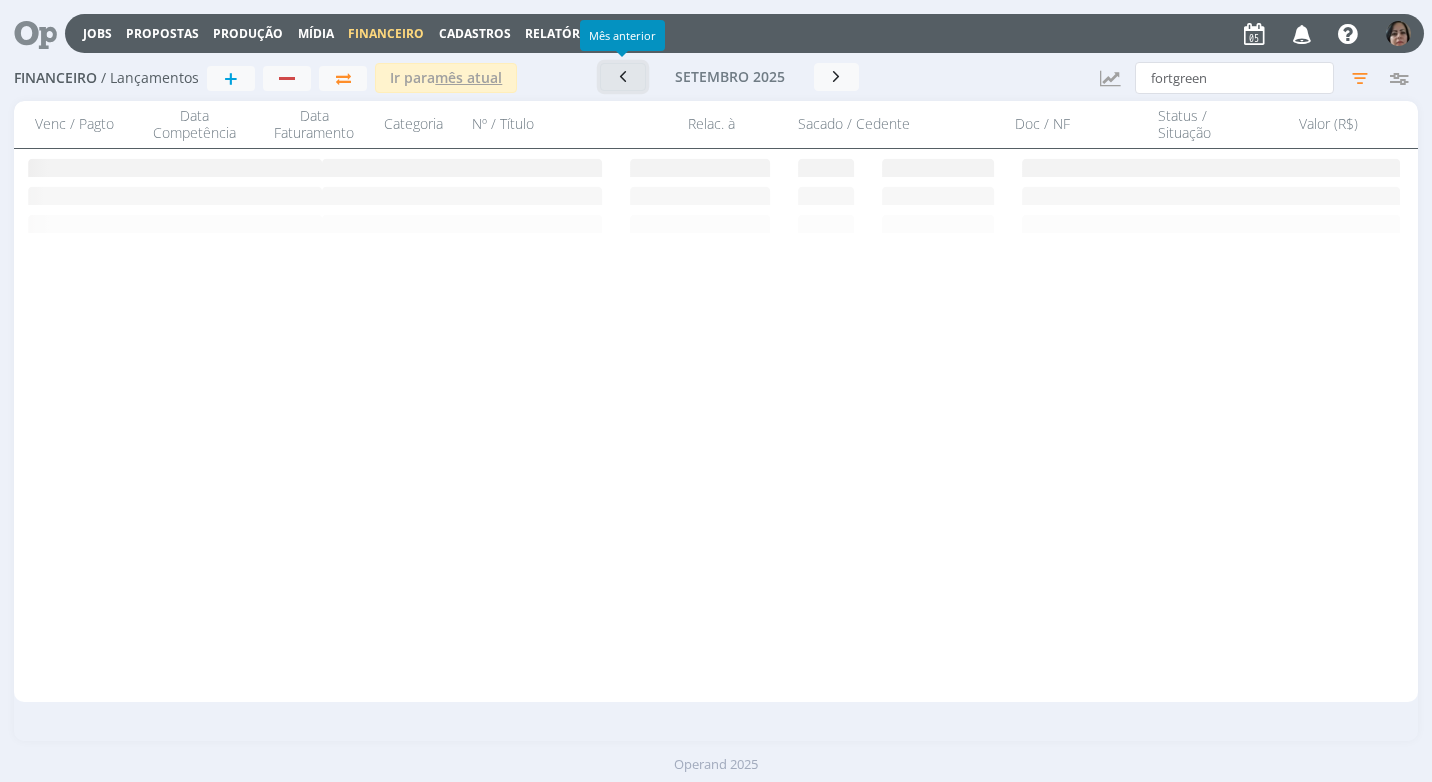 click at bounding box center (623, 76) 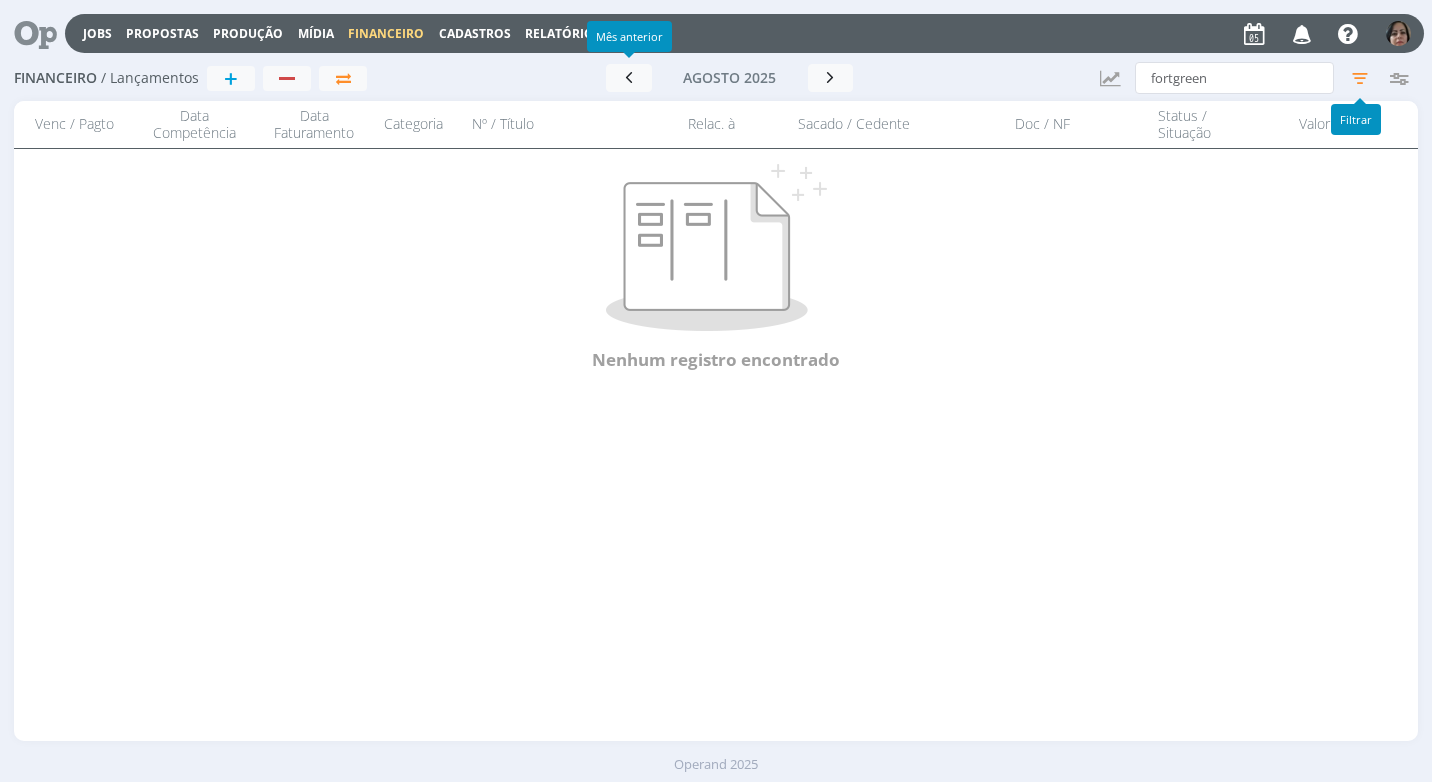 click at bounding box center (1360, 78) 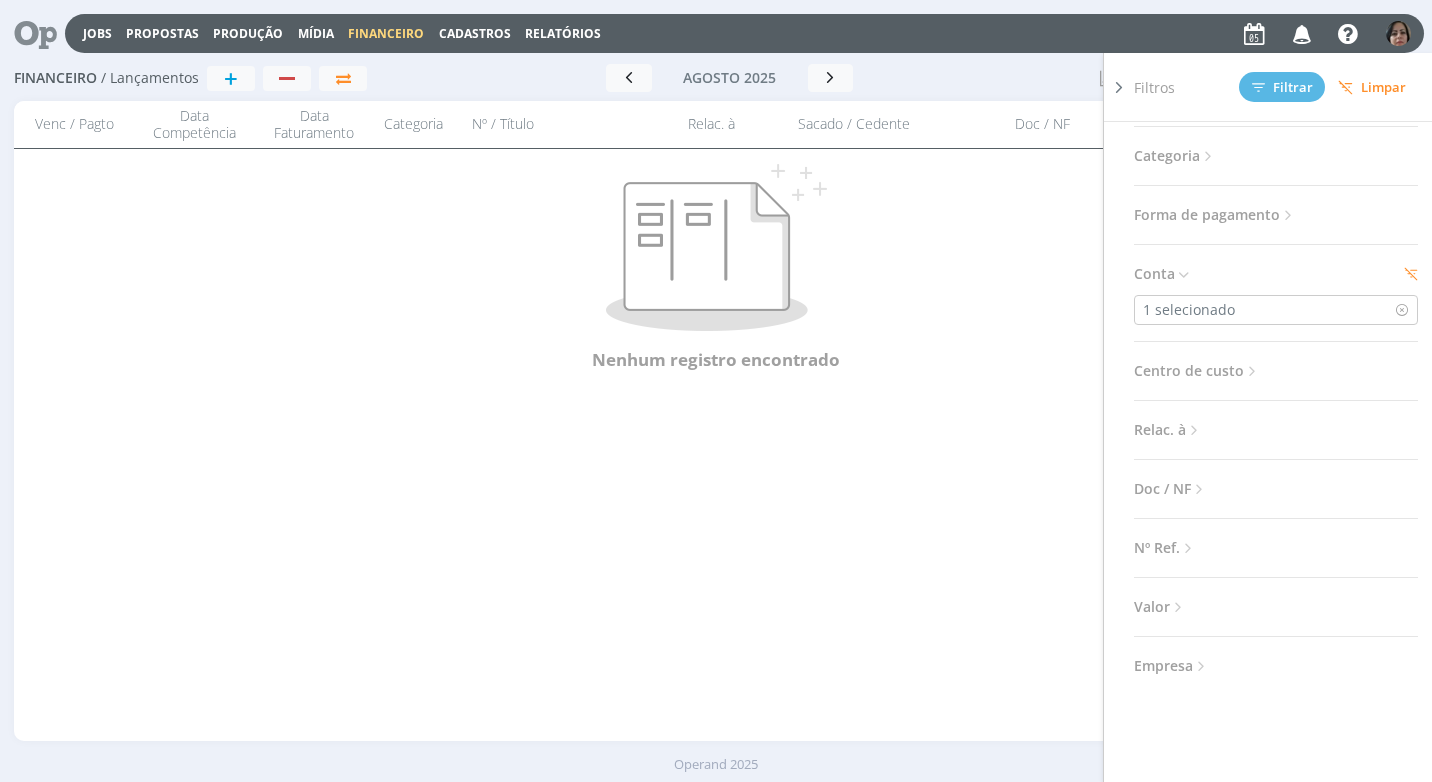 scroll, scrollTop: 317, scrollLeft: 0, axis: vertical 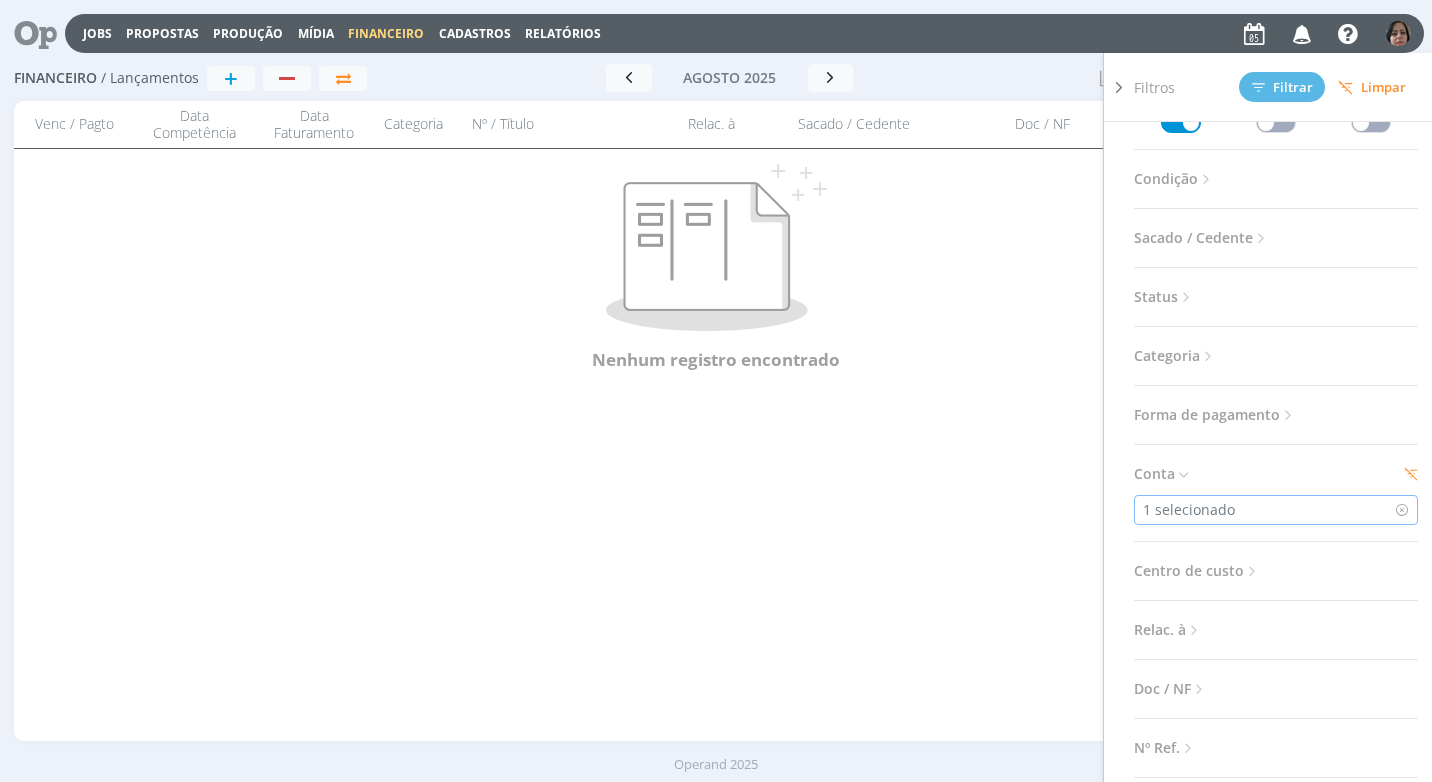 click at bounding box center (1402, 510) 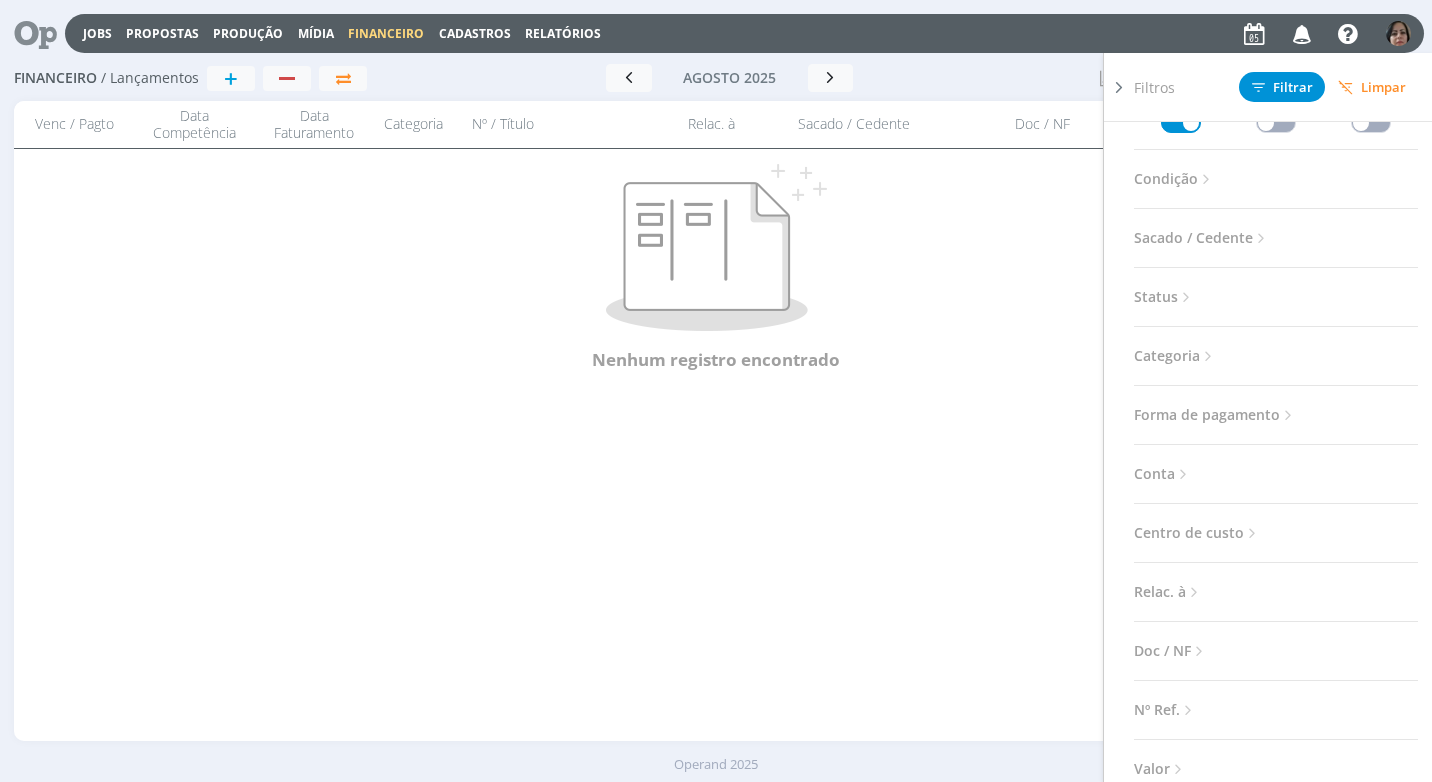 click at bounding box center [1183, 474] 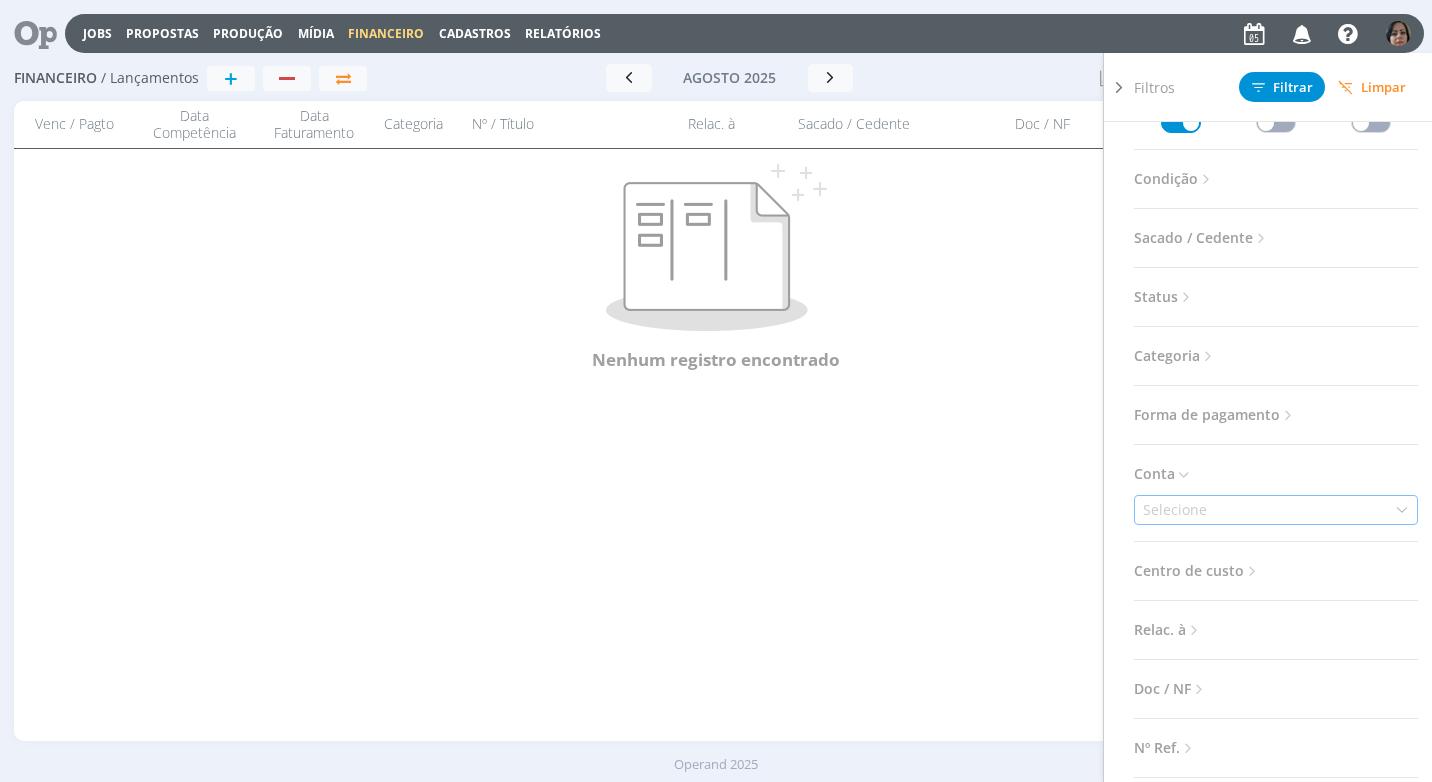 click on "Selecione" at bounding box center (1276, 510) 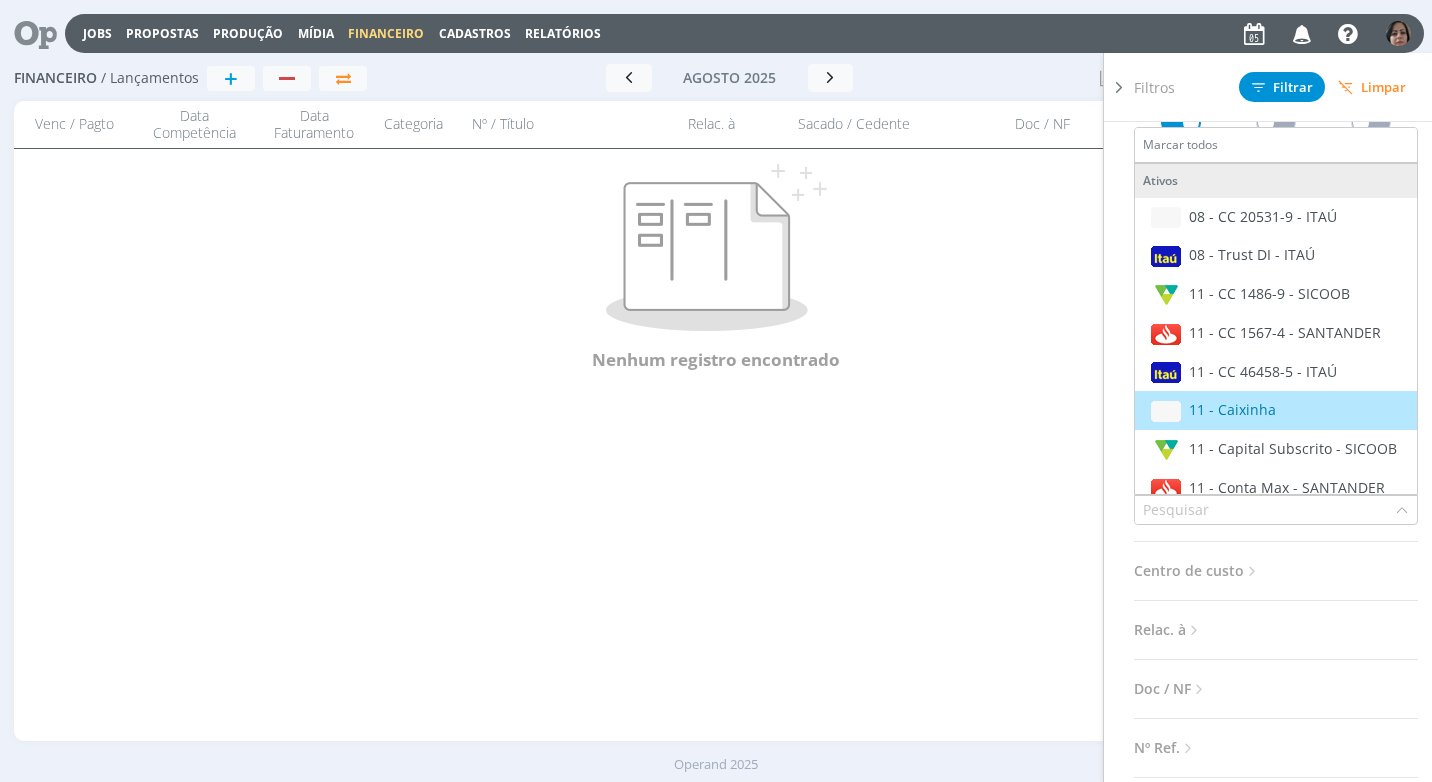 scroll, scrollTop: 117, scrollLeft: 0, axis: vertical 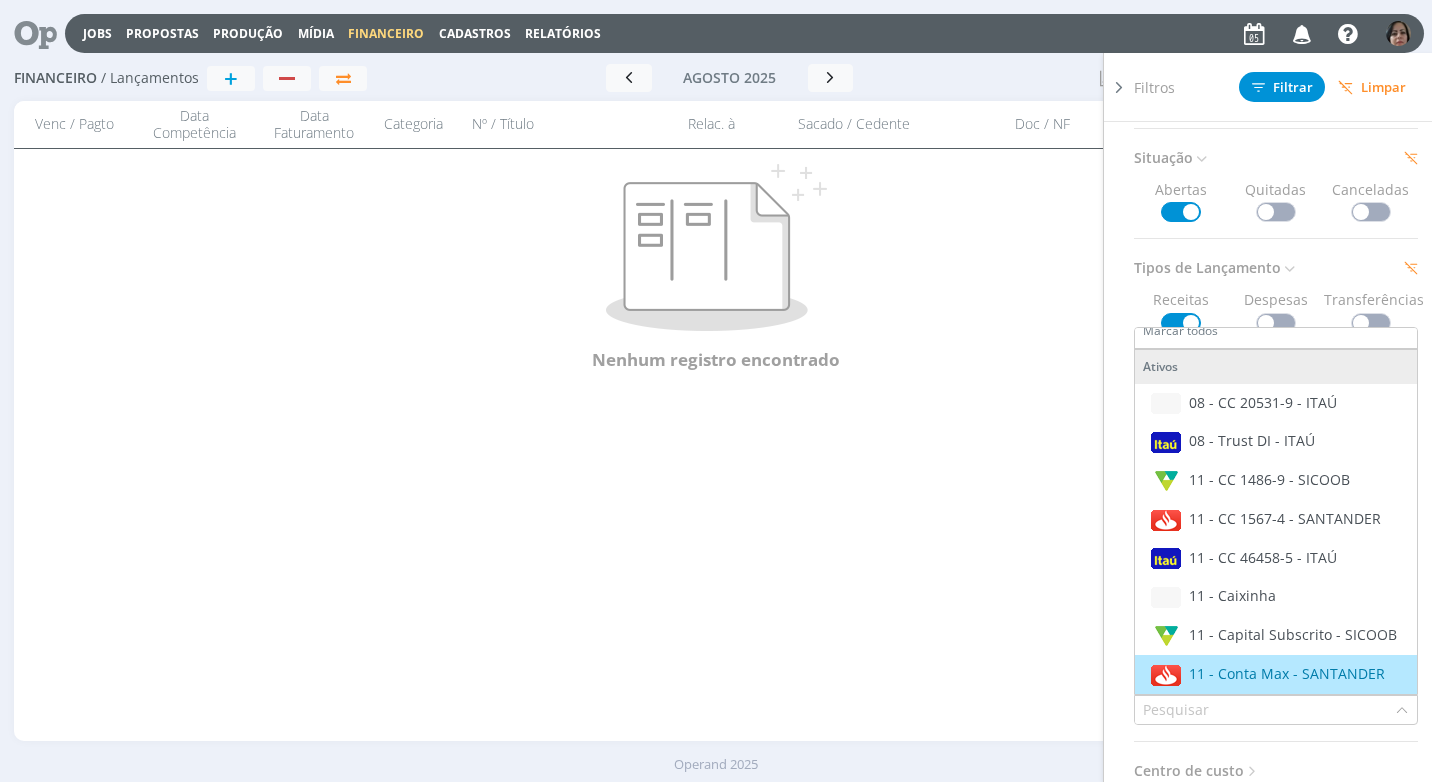drag, startPoint x: 1351, startPoint y: 765, endPoint x: 1349, endPoint y: 750, distance: 15.132746 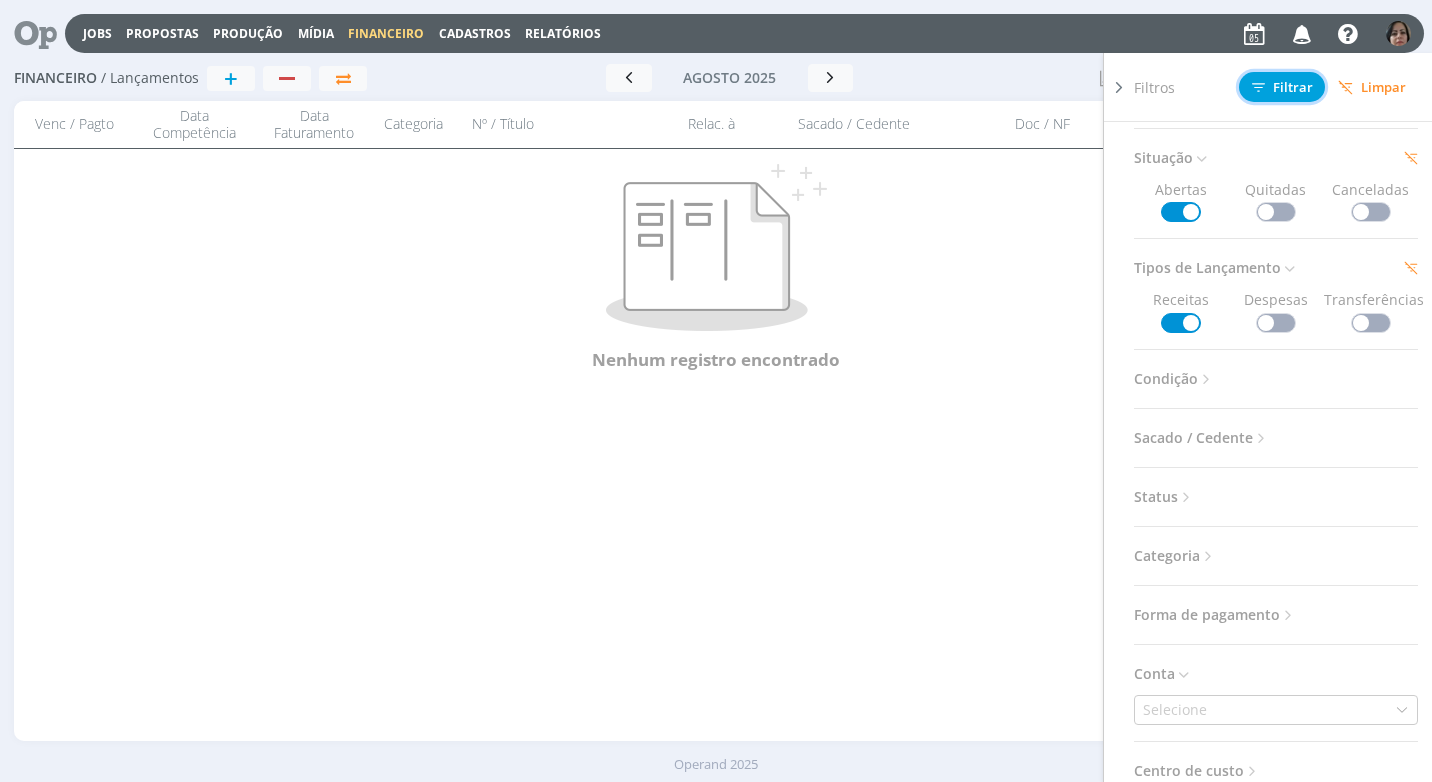 click on "Filtrar" at bounding box center (1282, 87) 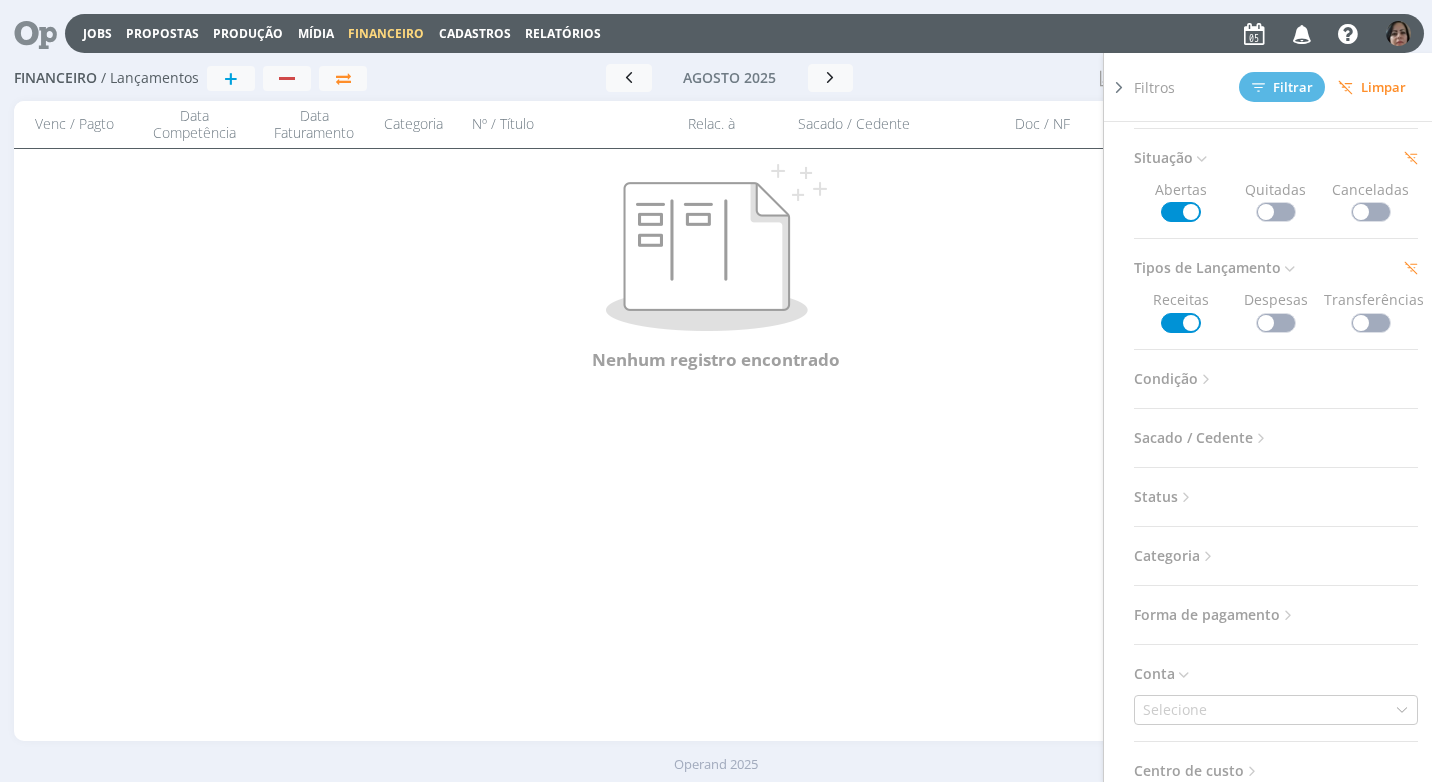 click at bounding box center [1276, 323] 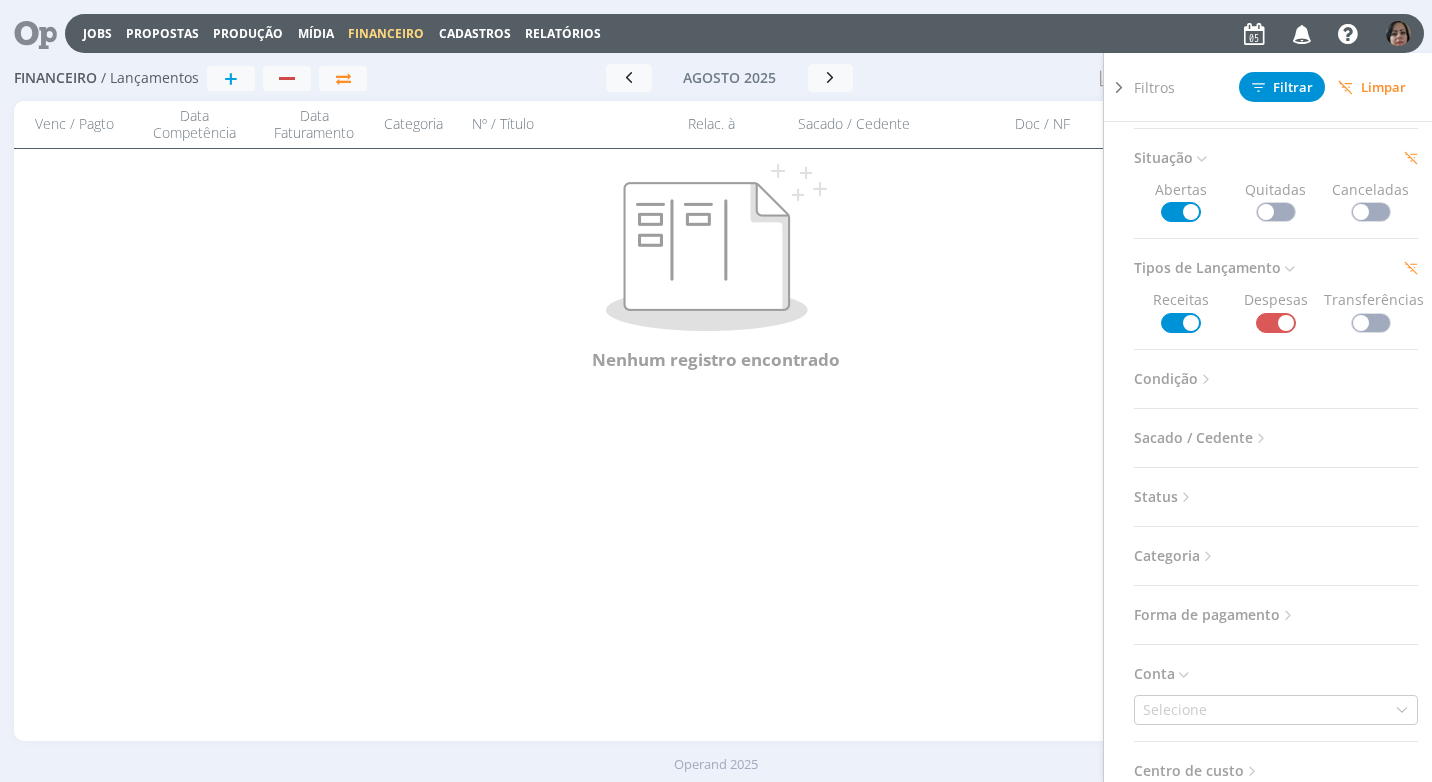 click at bounding box center [1371, 323] 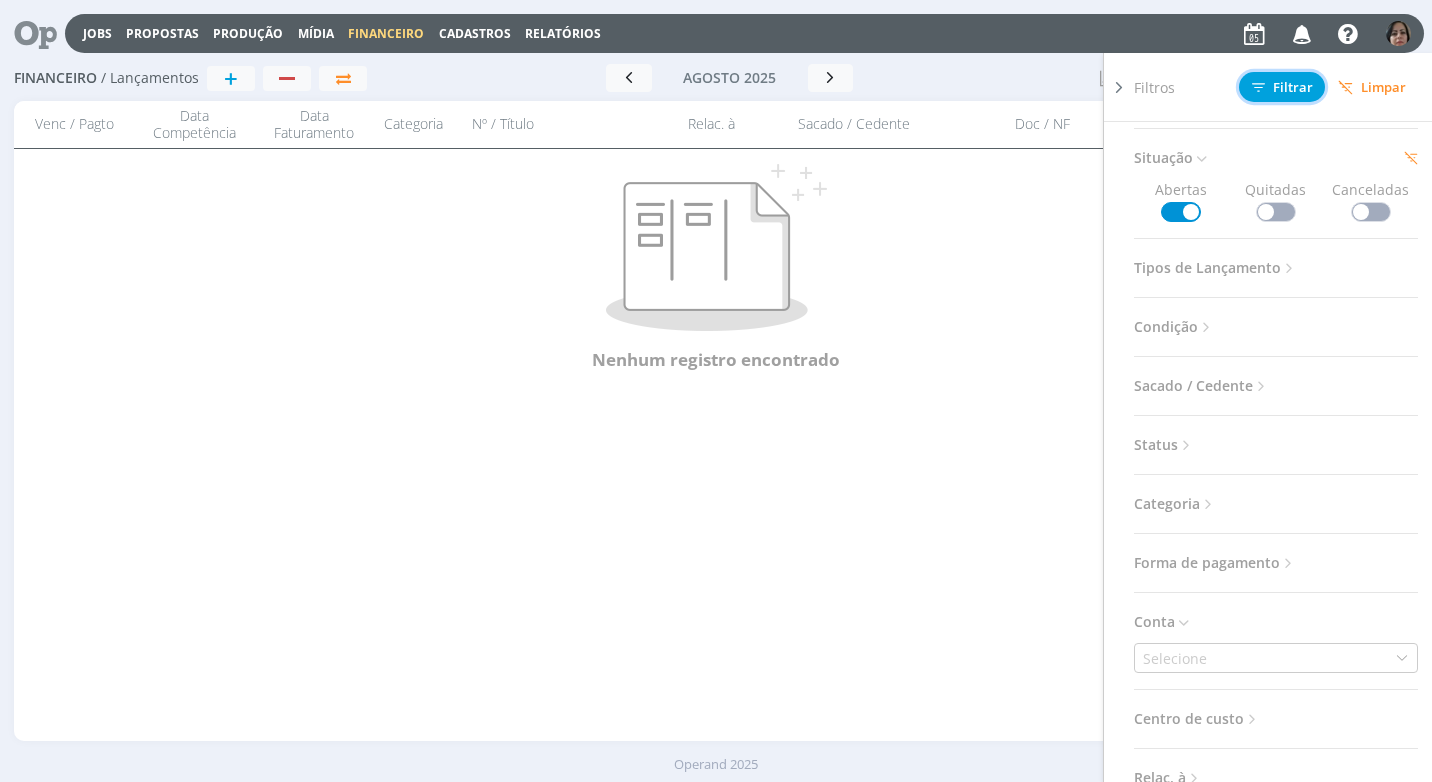 click on "Filtrar" at bounding box center [1282, 87] 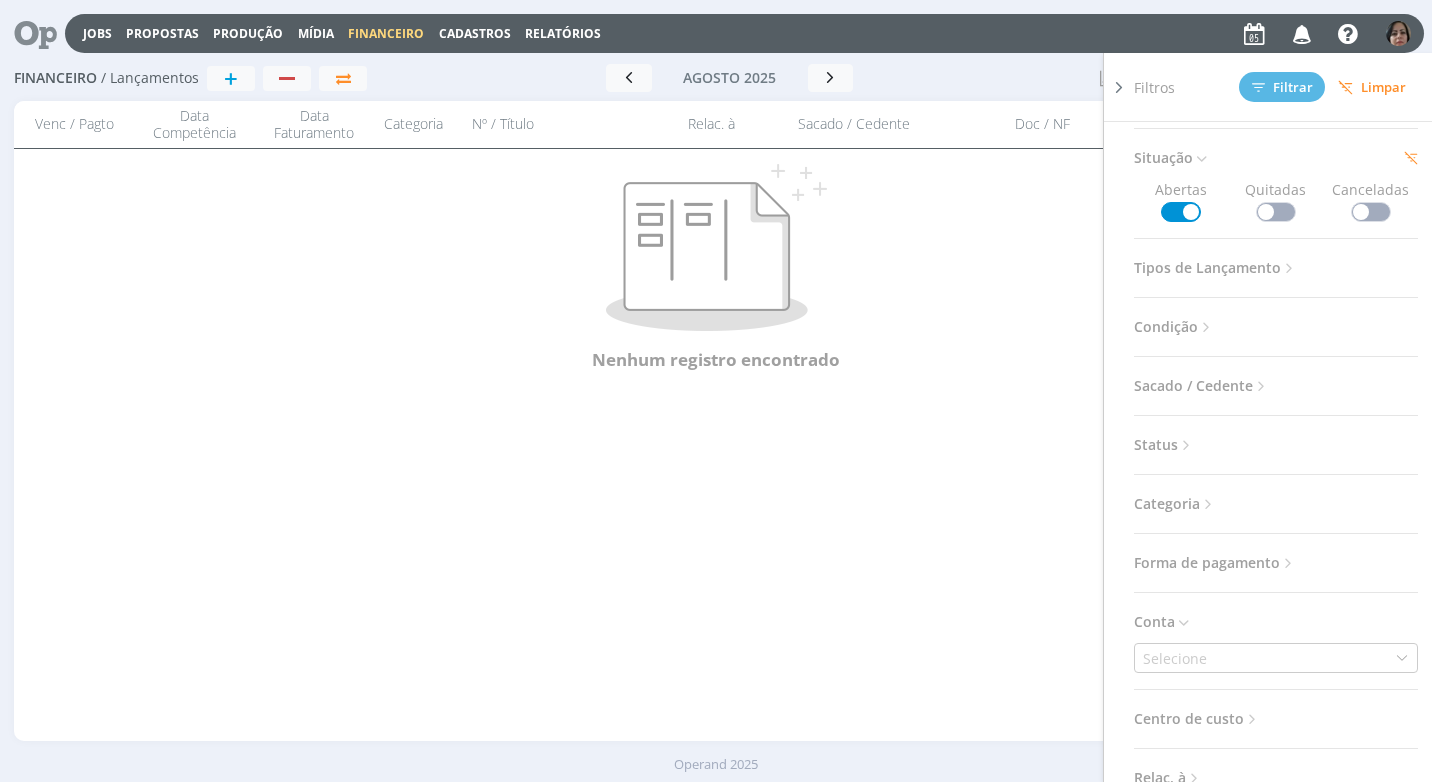 click at bounding box center (1119, 87) 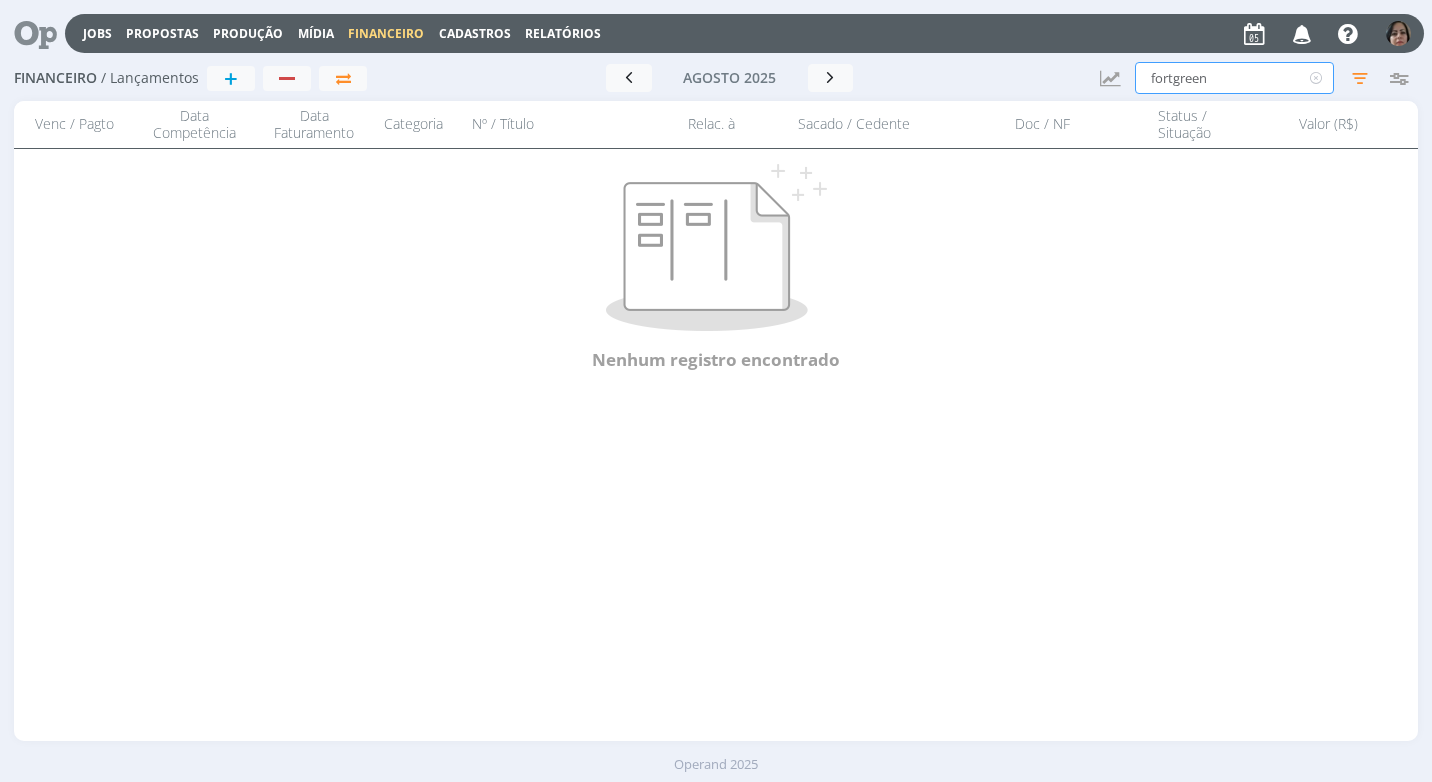 click on "fortgreen" at bounding box center [1234, 78] 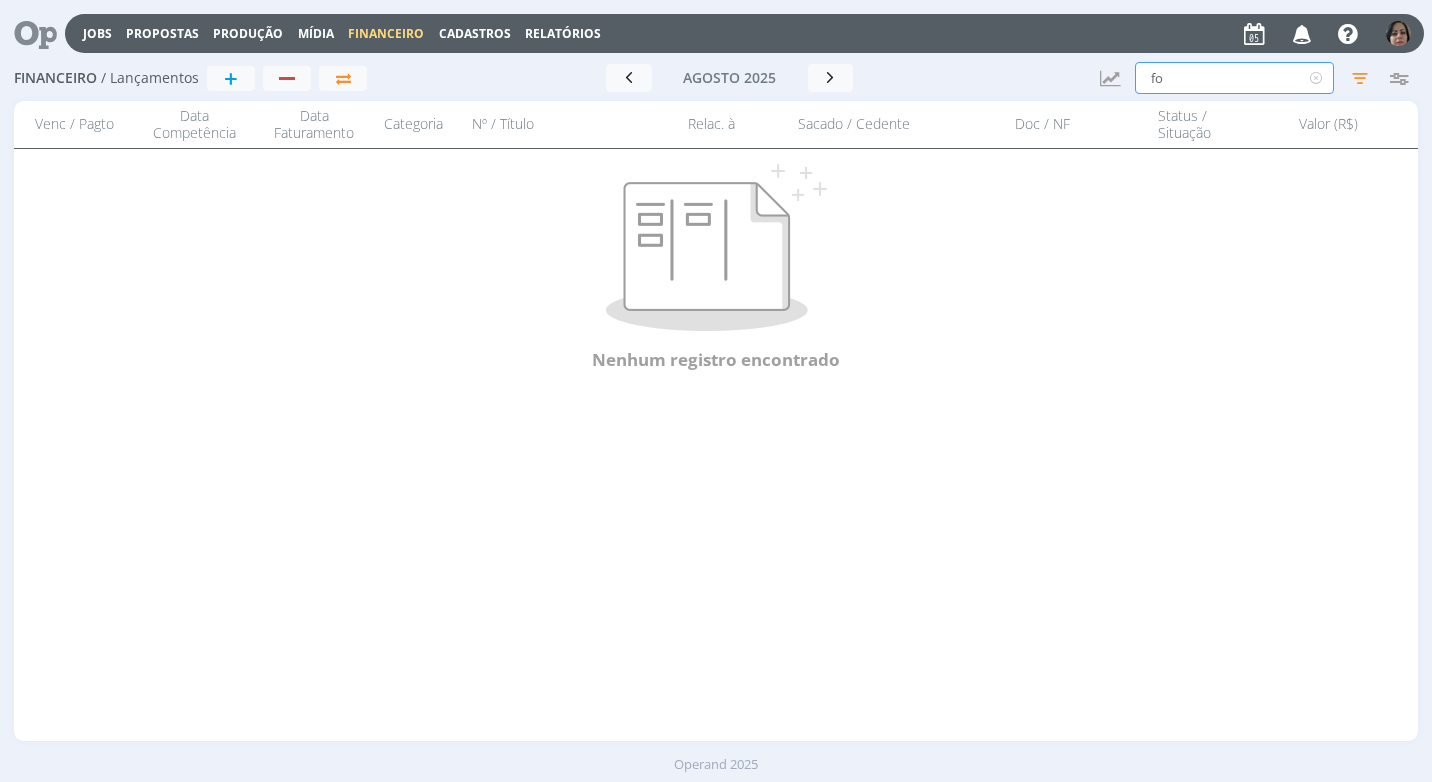 type on "f" 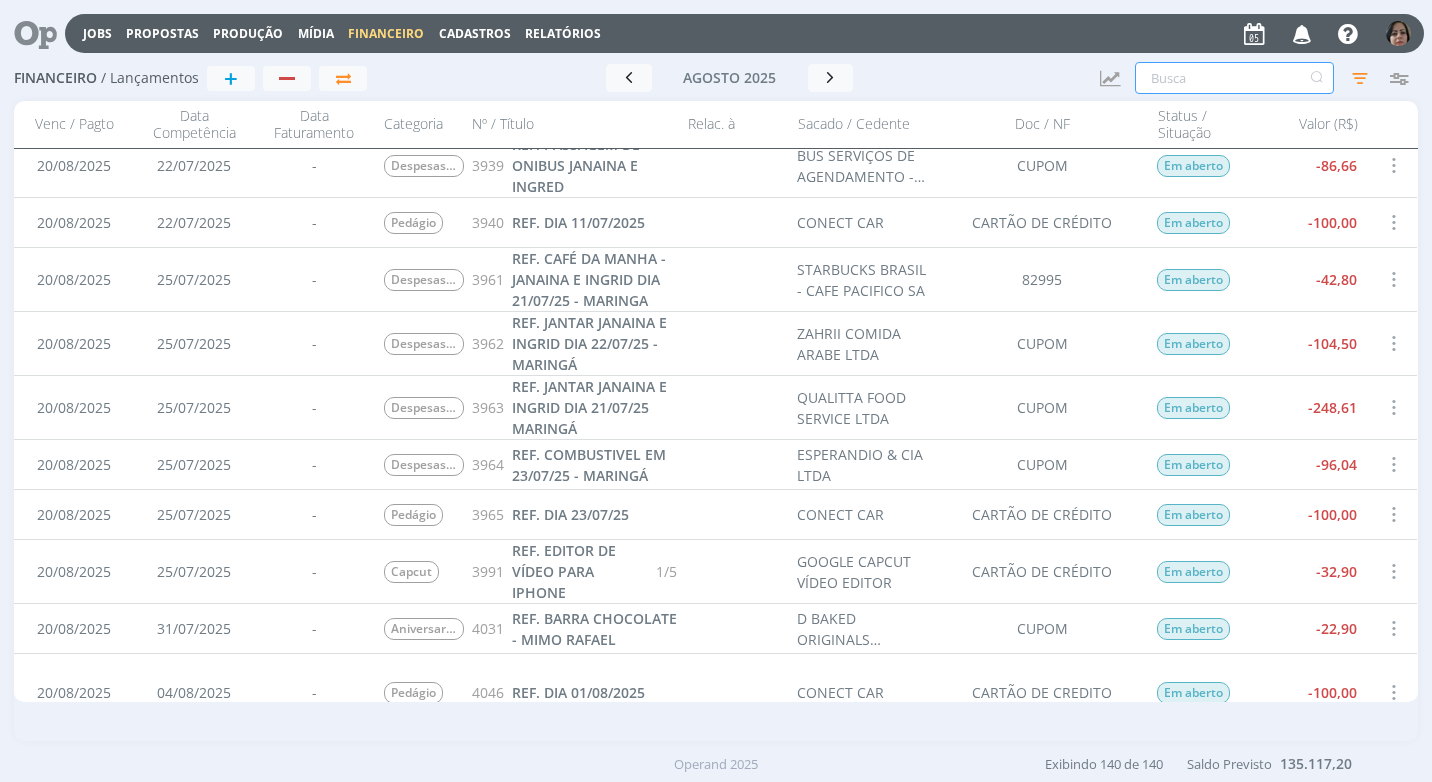 scroll, scrollTop: 5800, scrollLeft: 0, axis: vertical 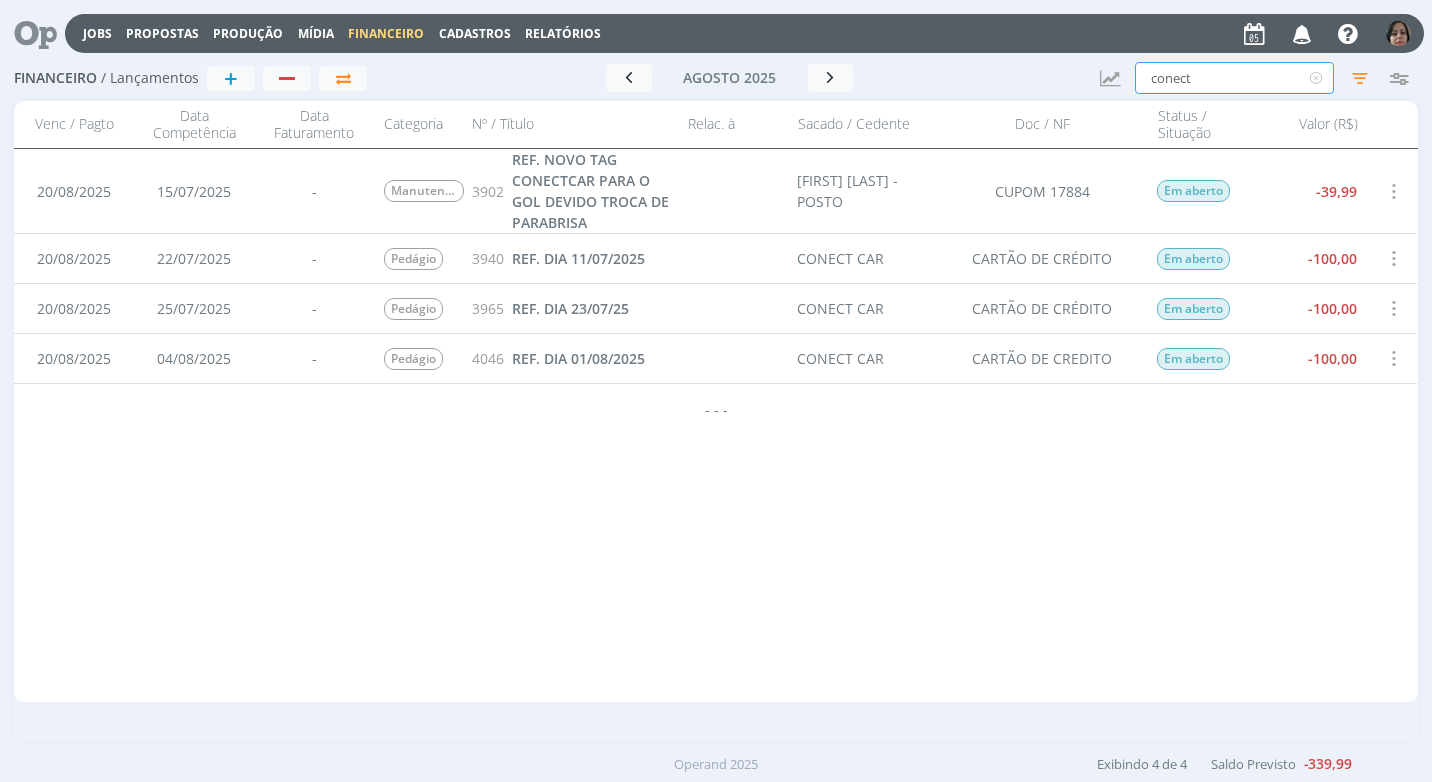 type on "conect" 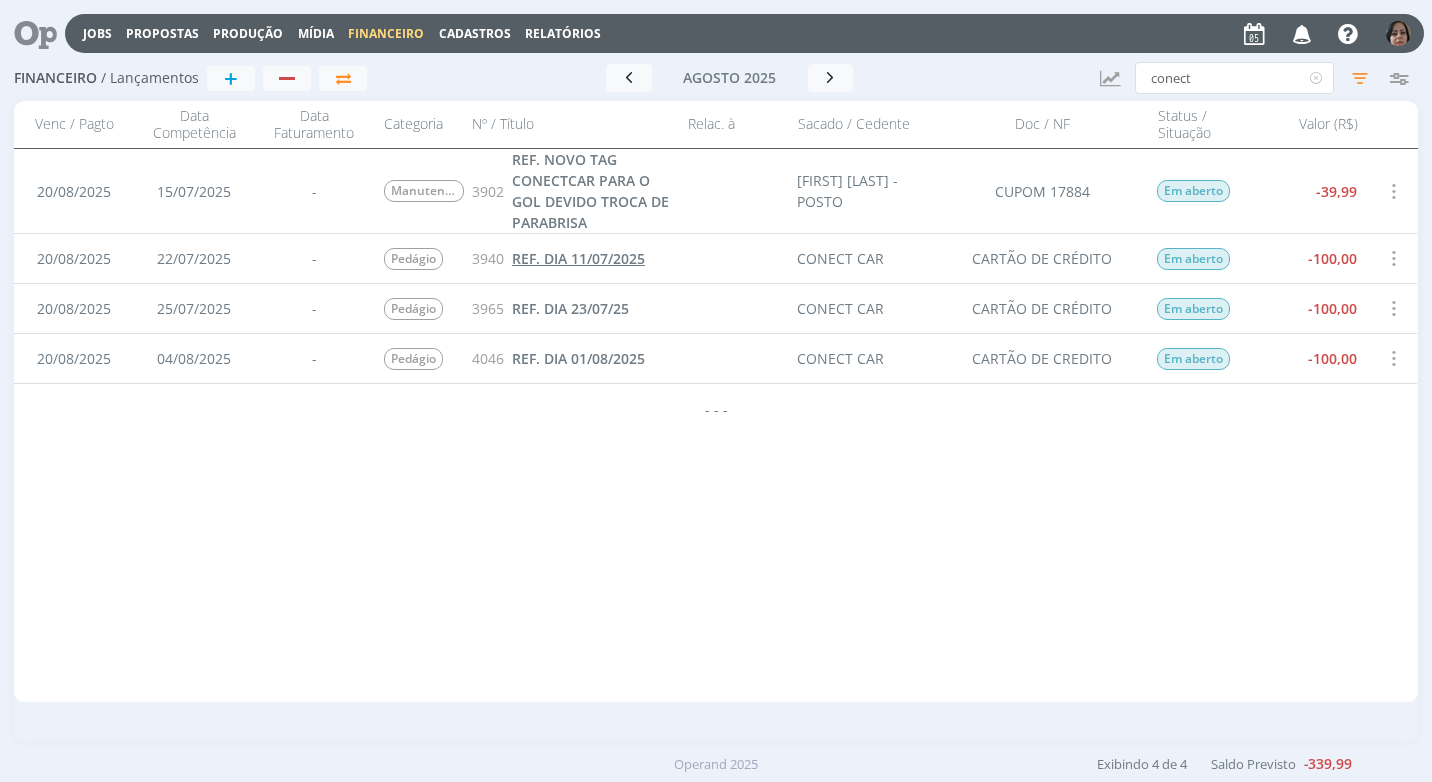 click on "REF. DIA 11/07/2025" at bounding box center [578, 258] 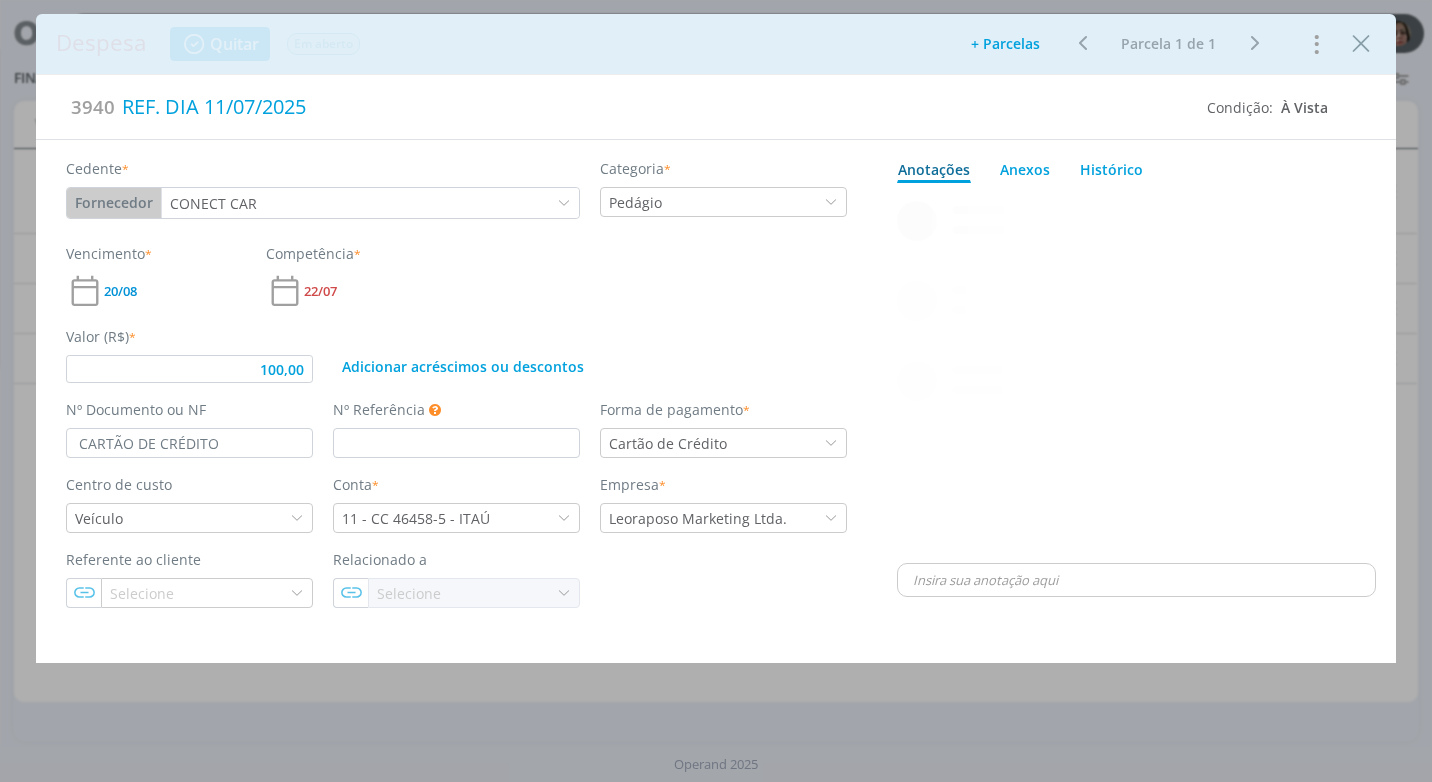 type on "100,00" 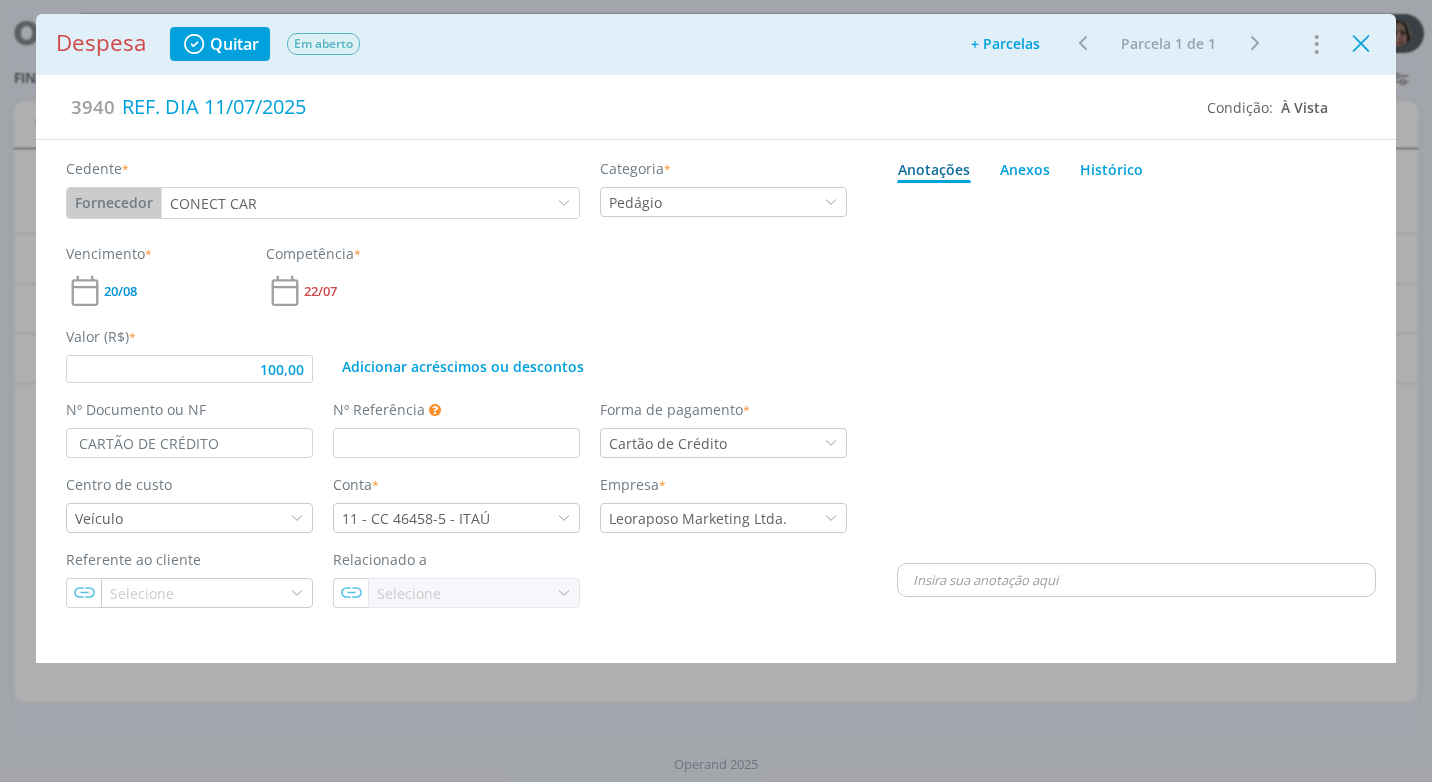 click at bounding box center (1361, 44) 